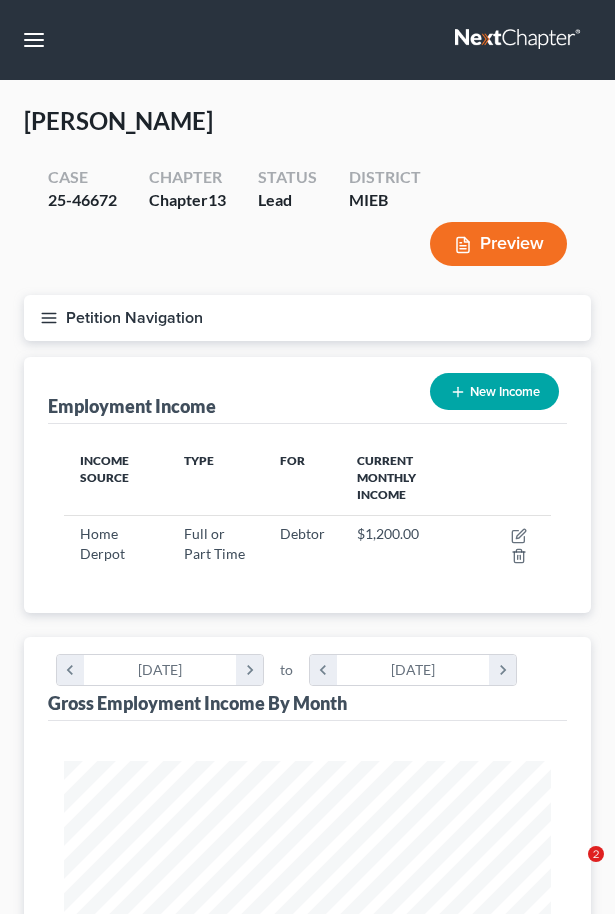 scroll, scrollTop: 0, scrollLeft: 0, axis: both 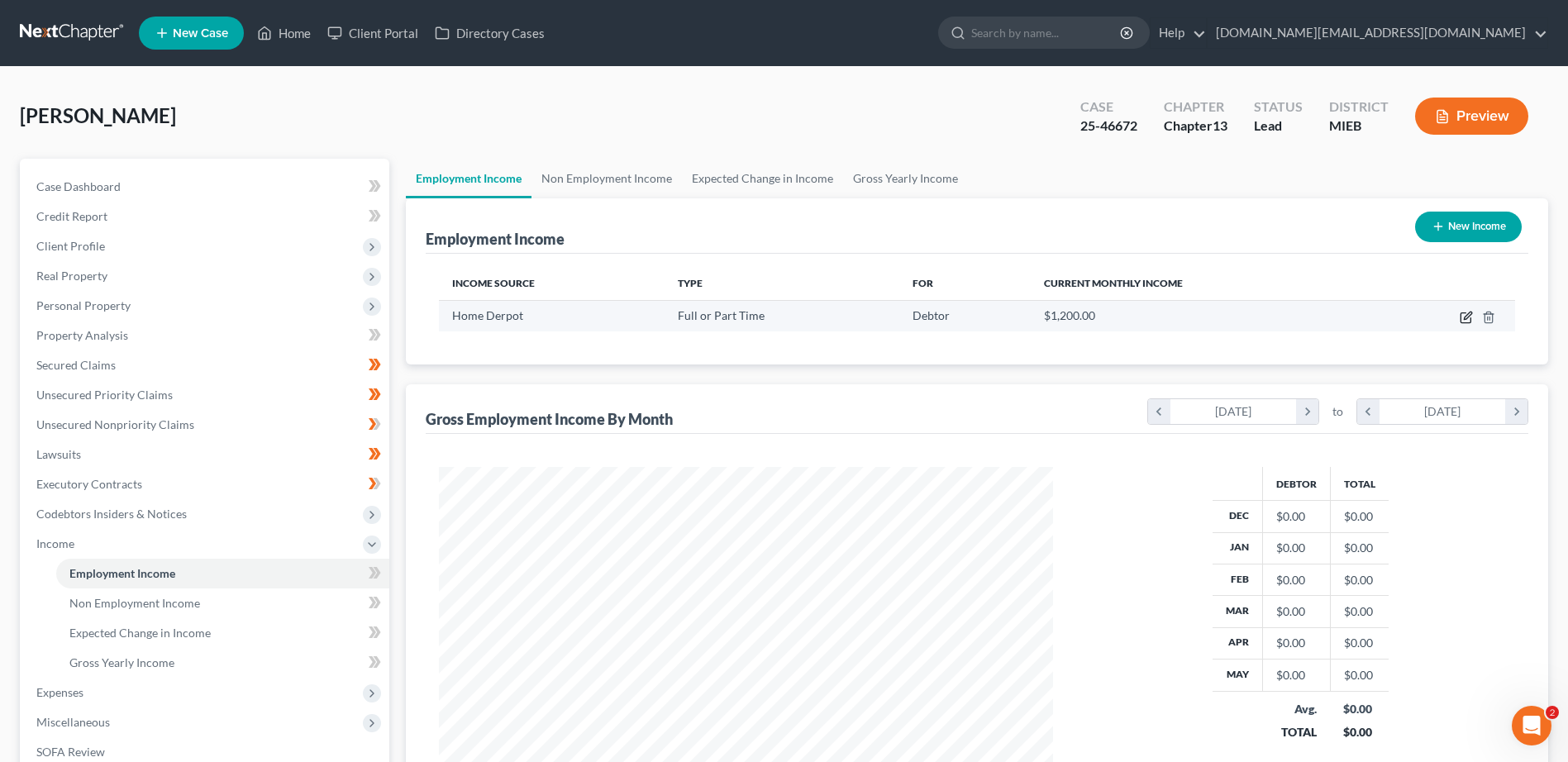 click 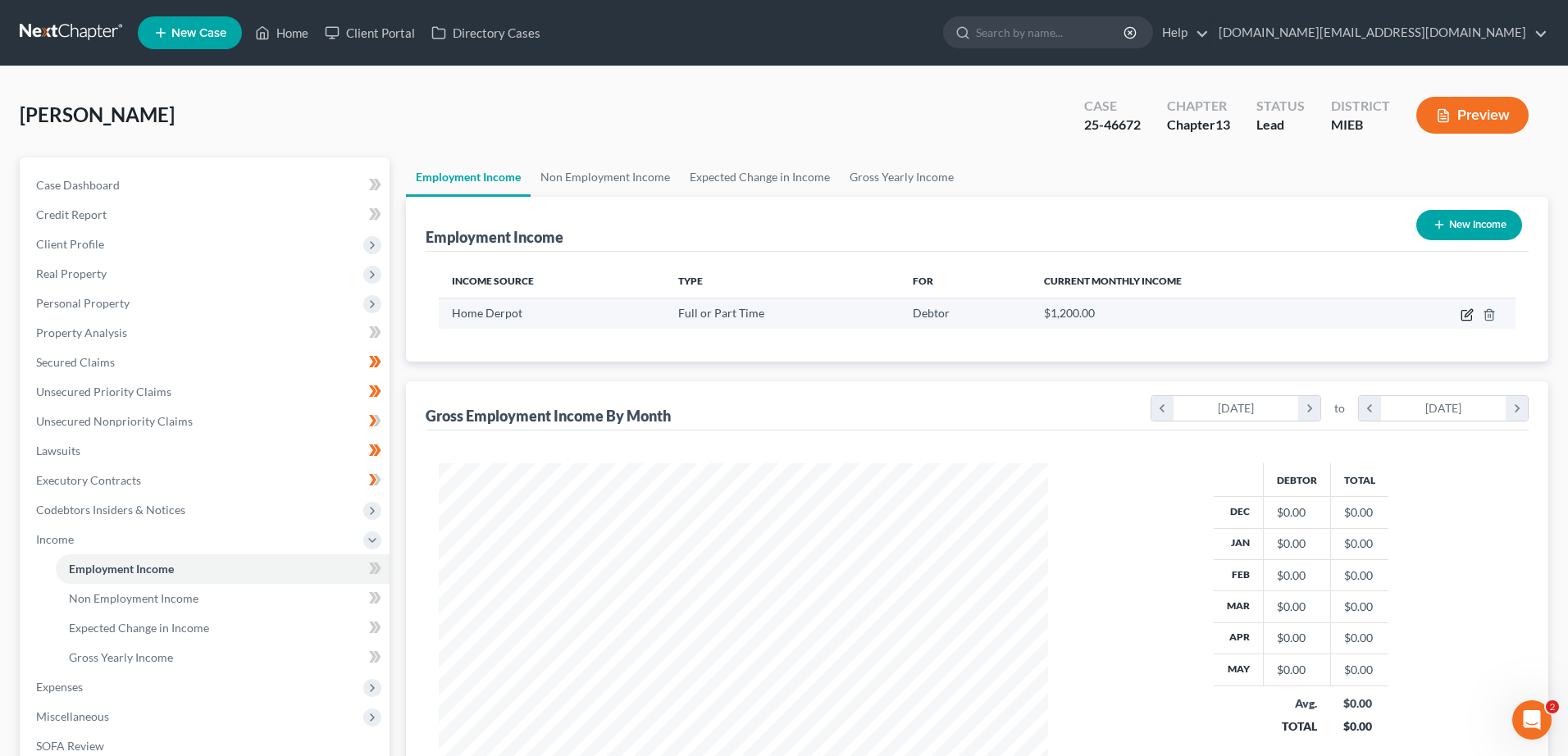 select on "0" 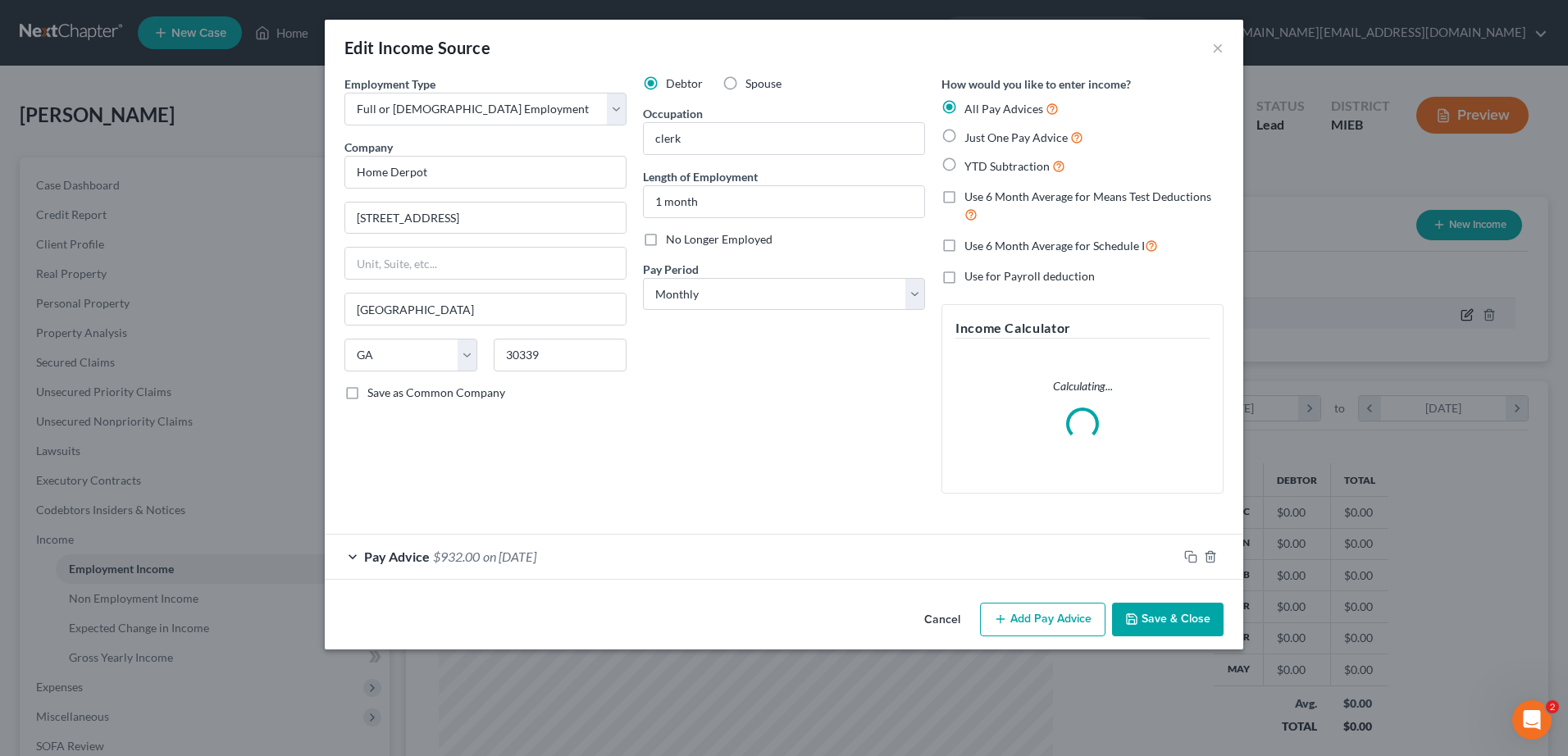 scroll, scrollTop: 819650, scrollLeft: 819437, axis: both 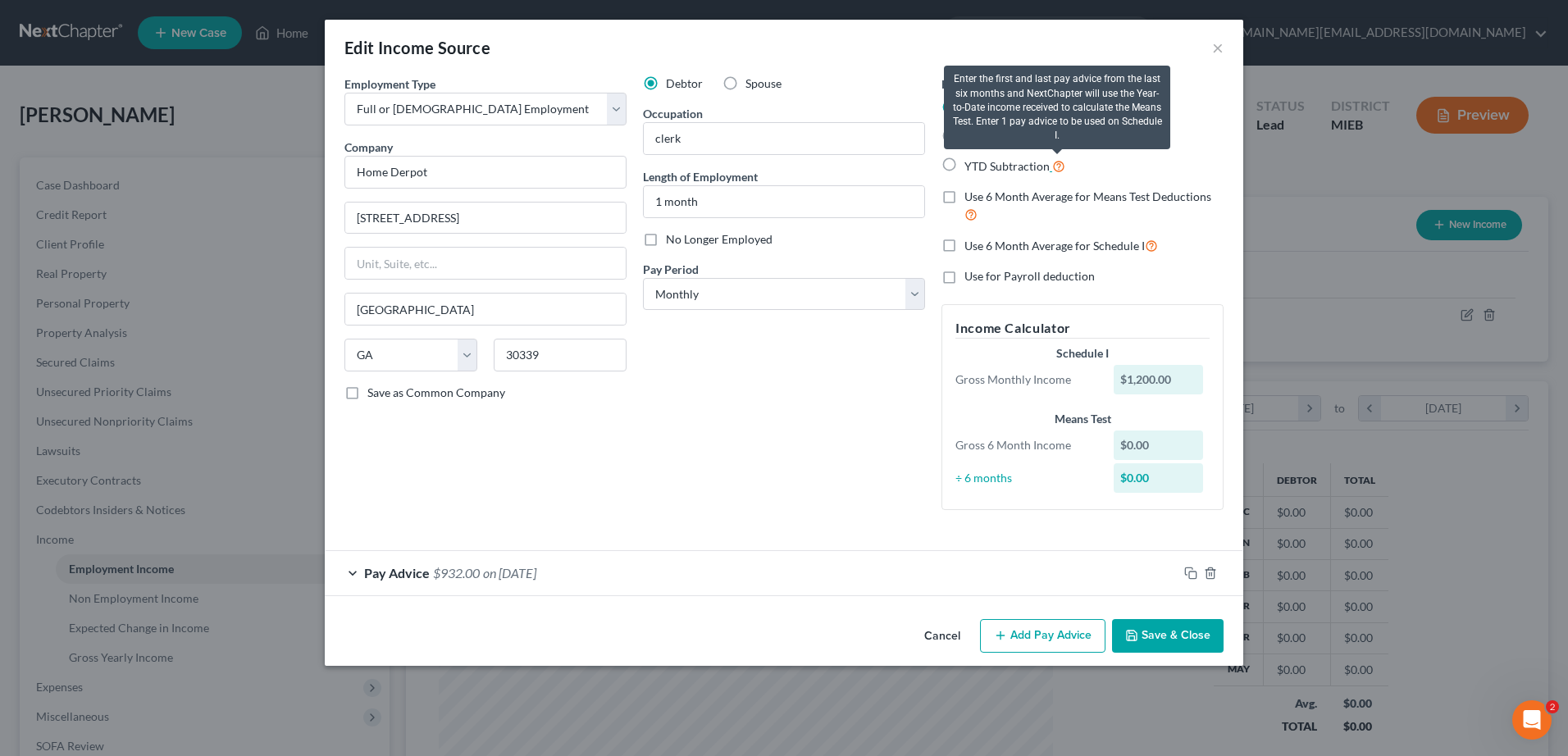 click at bounding box center (1059, 165) 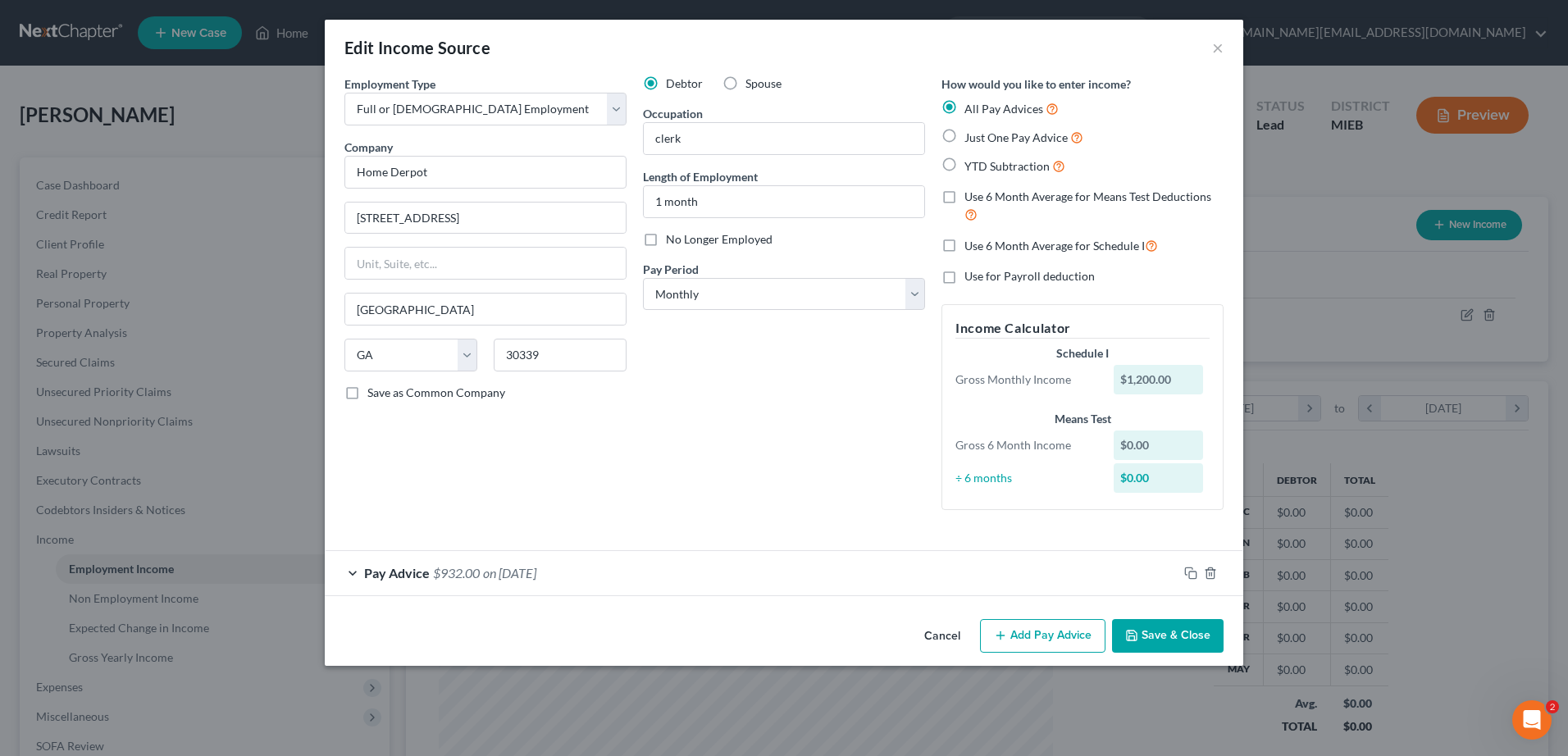 click on "YTD Subtraction" at bounding box center (1014, 166) 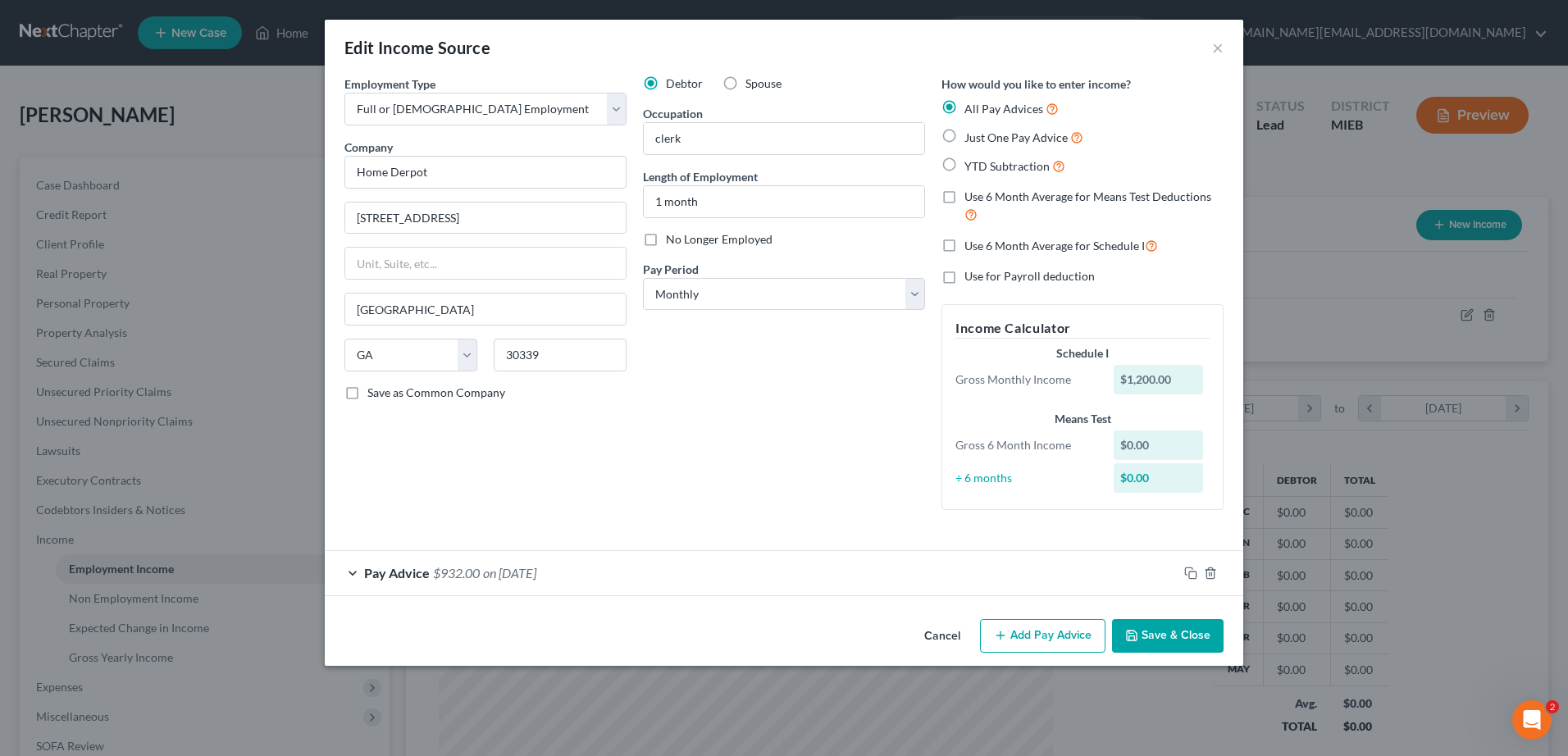 click on "YTD Subtraction" at bounding box center (976, 162) 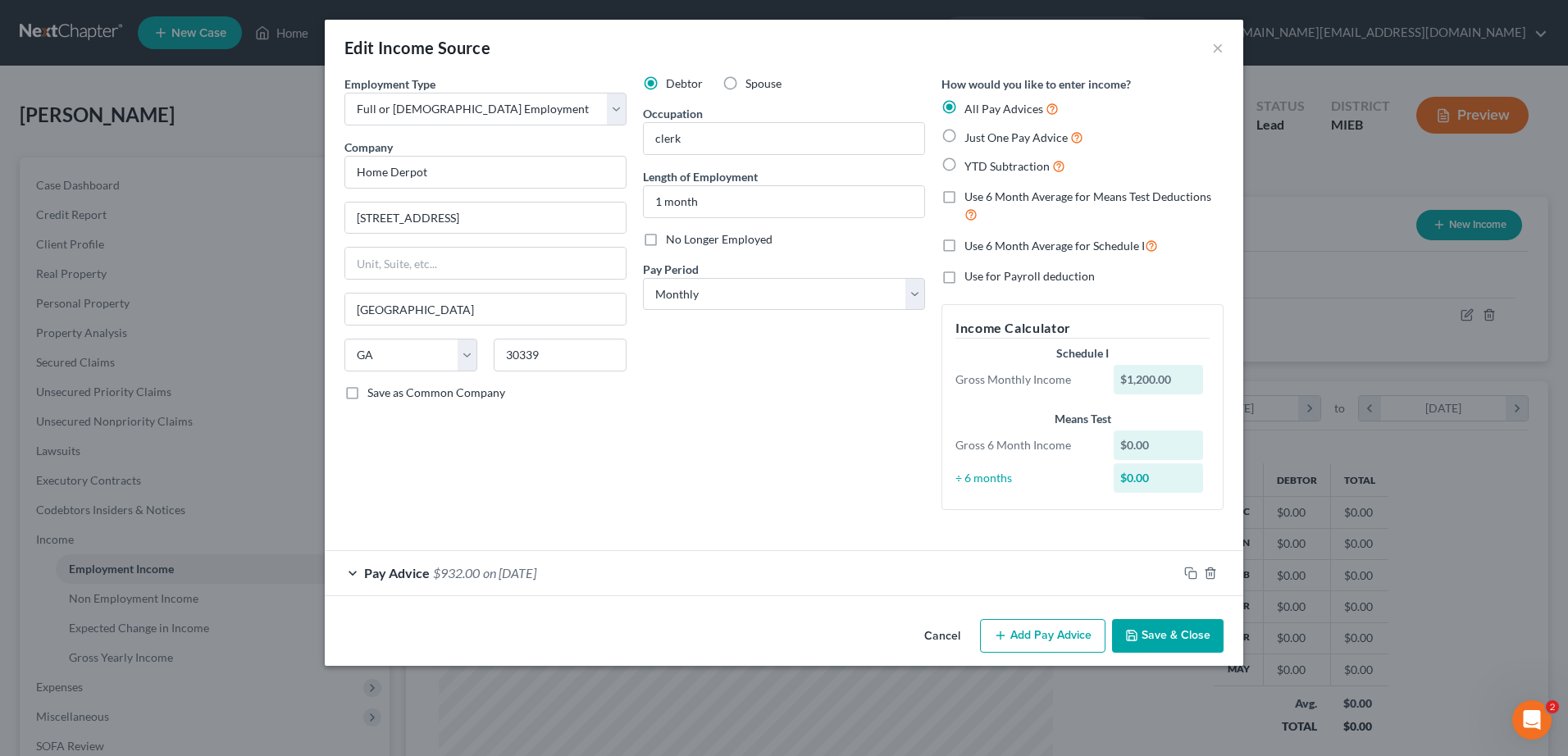 radio on "true" 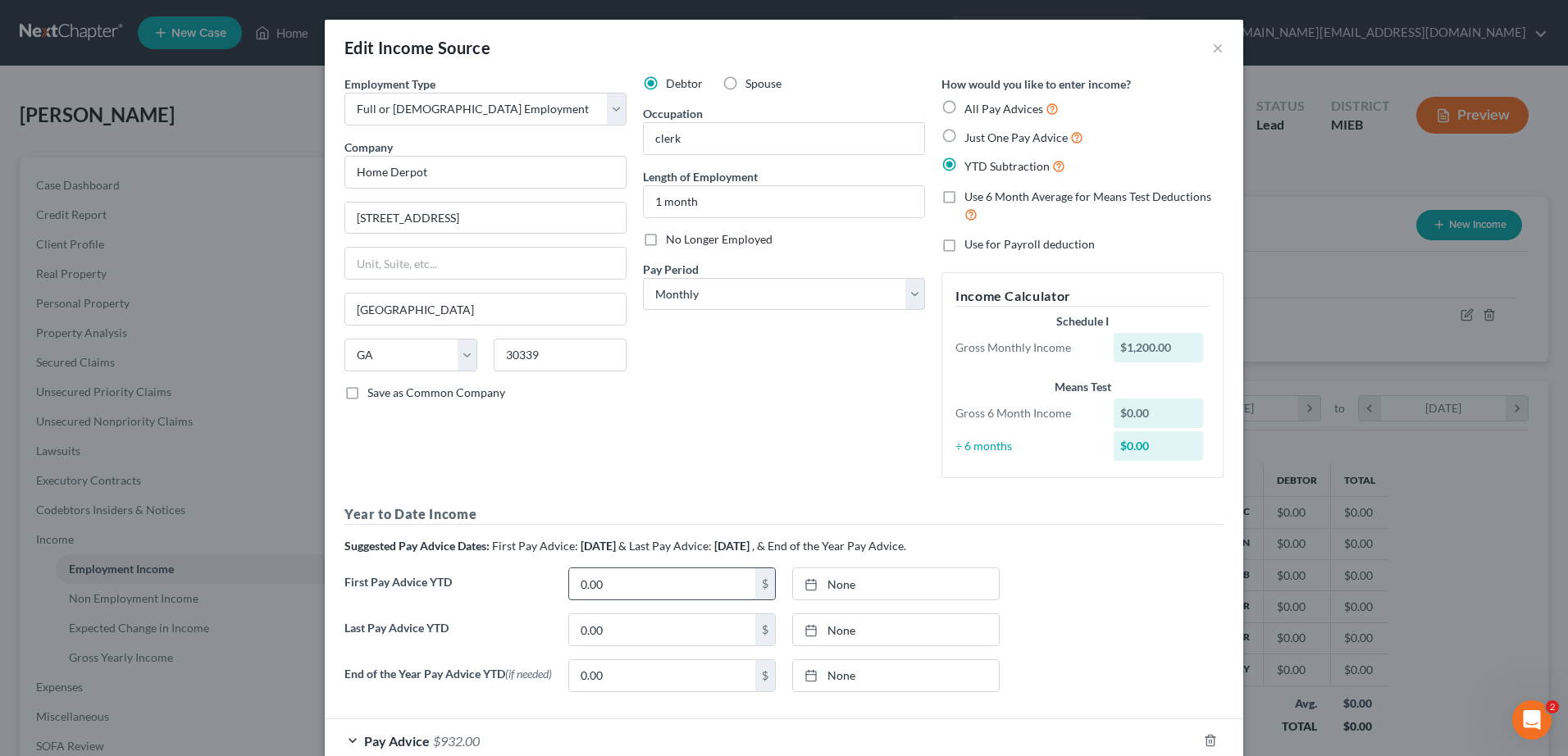 click on "0.00" at bounding box center (662, 584) 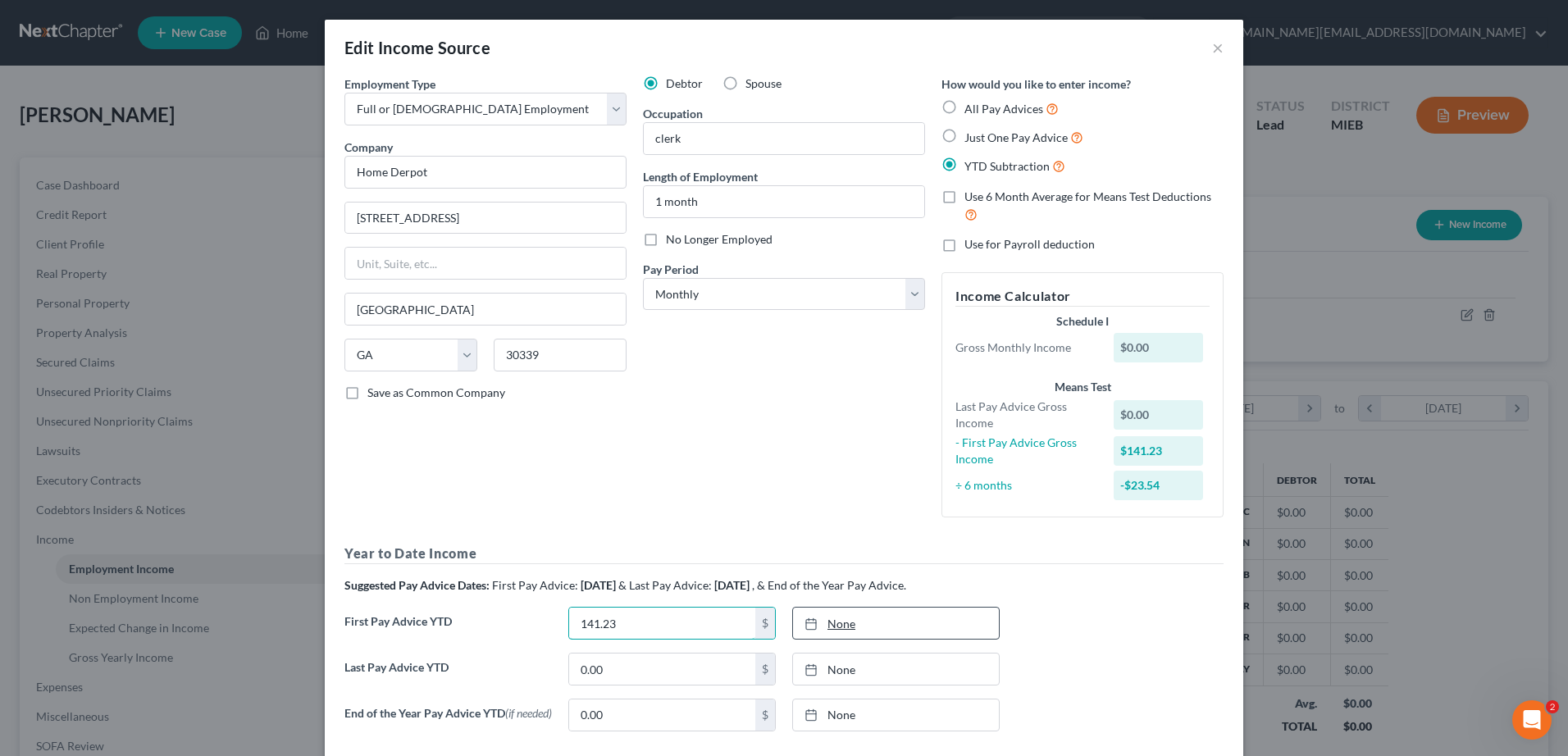 type on "141.23" 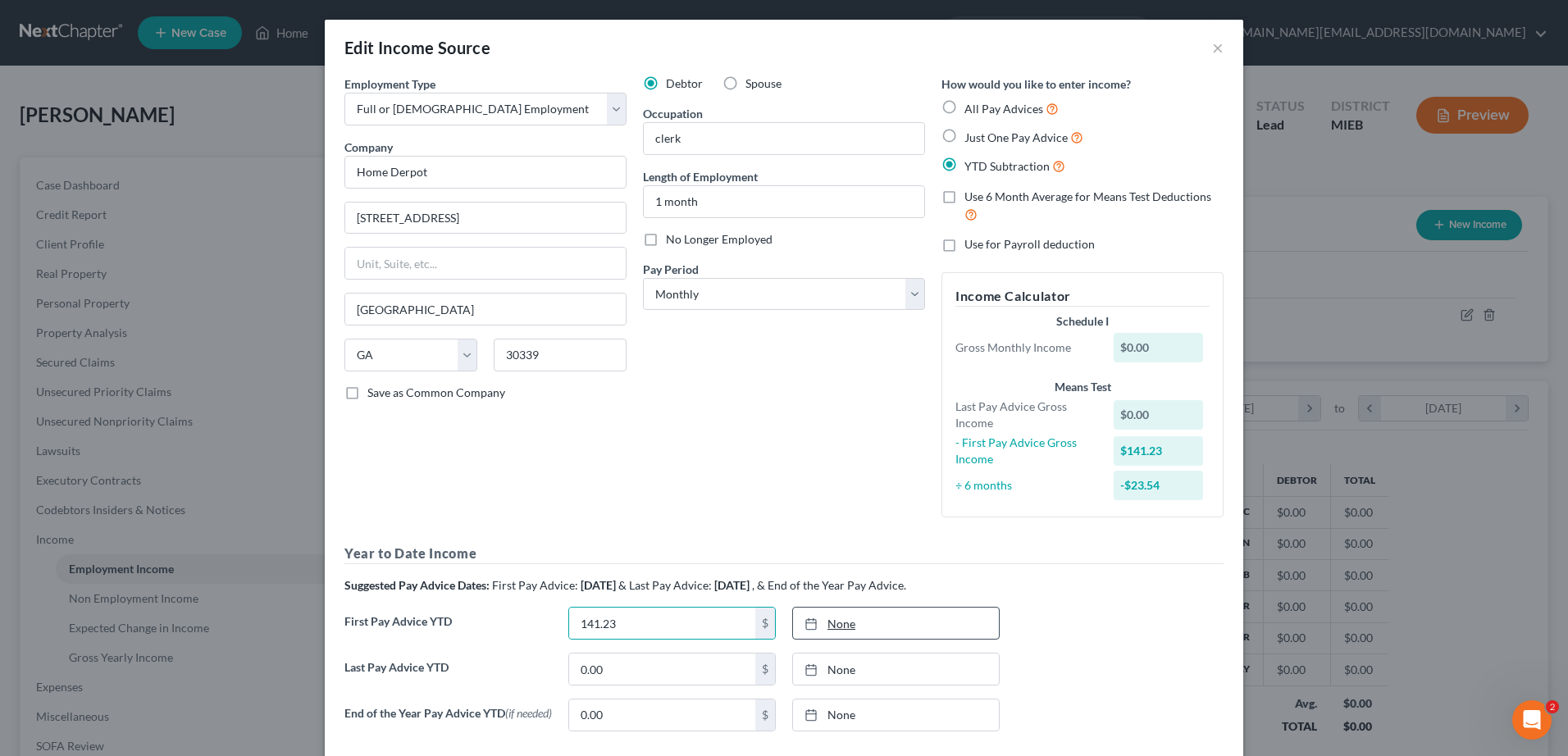 type on "[DATE]" 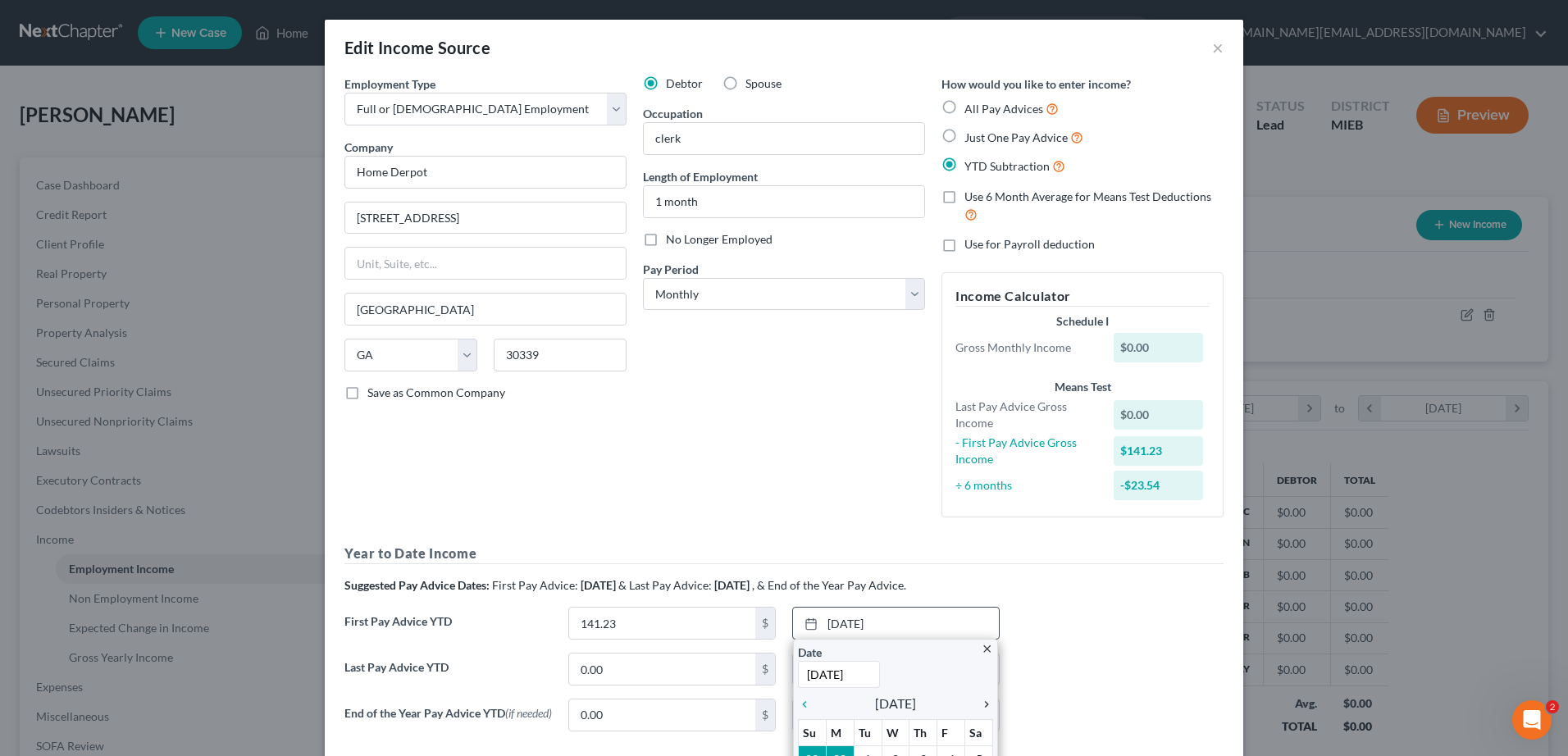 click on "chevron_right" at bounding box center [982, 704] 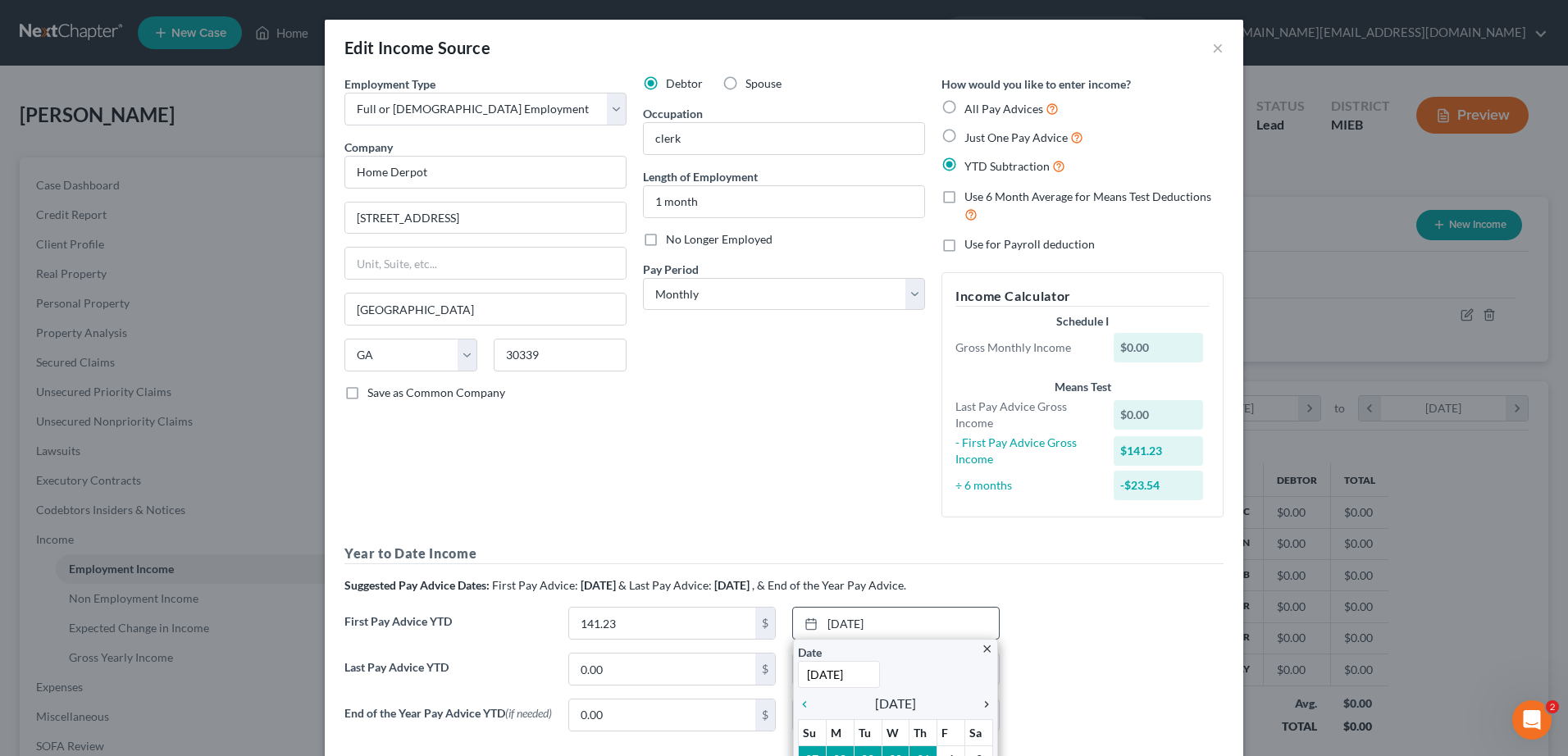 click on "chevron_right" at bounding box center [982, 704] 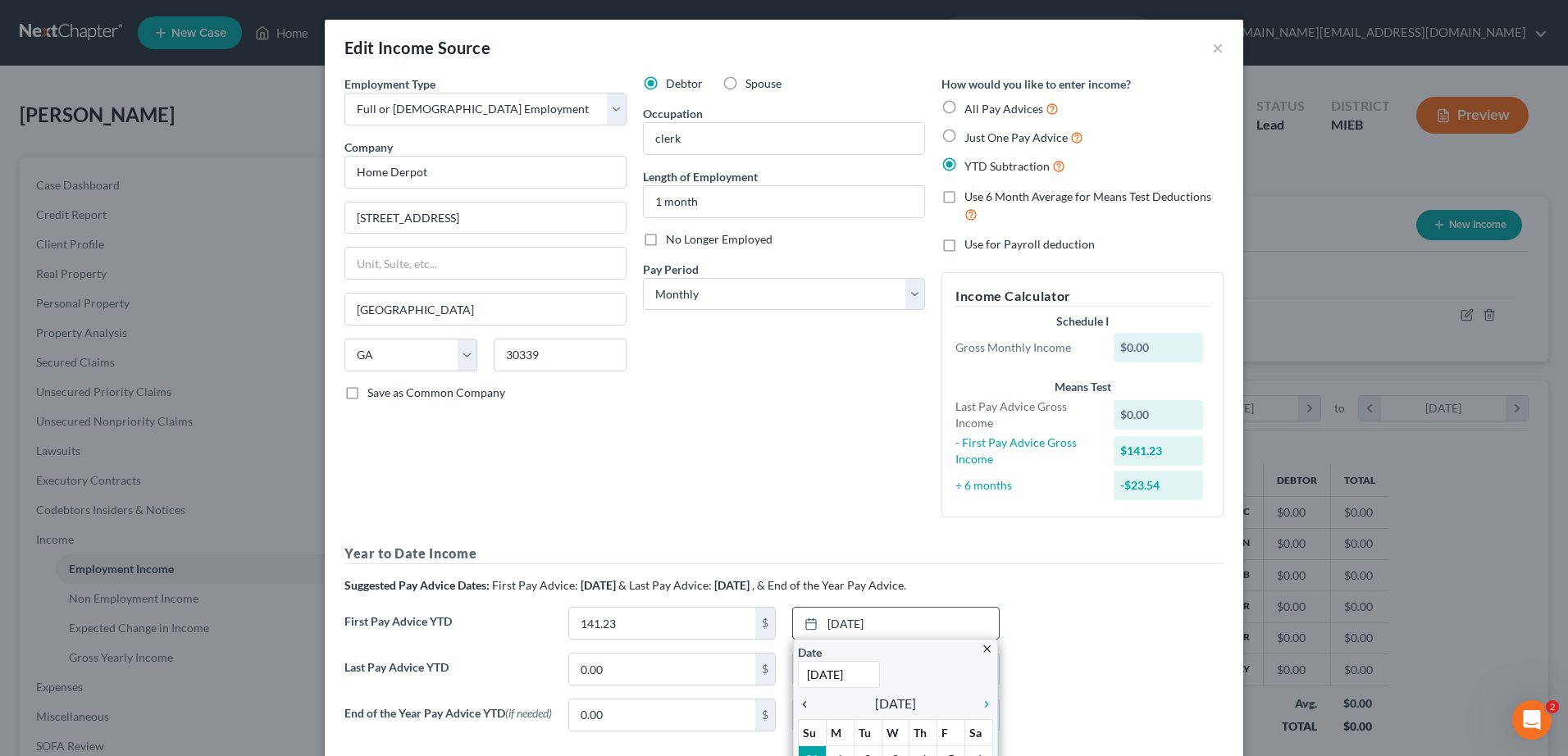 click on "chevron_left" at bounding box center (809, 704) 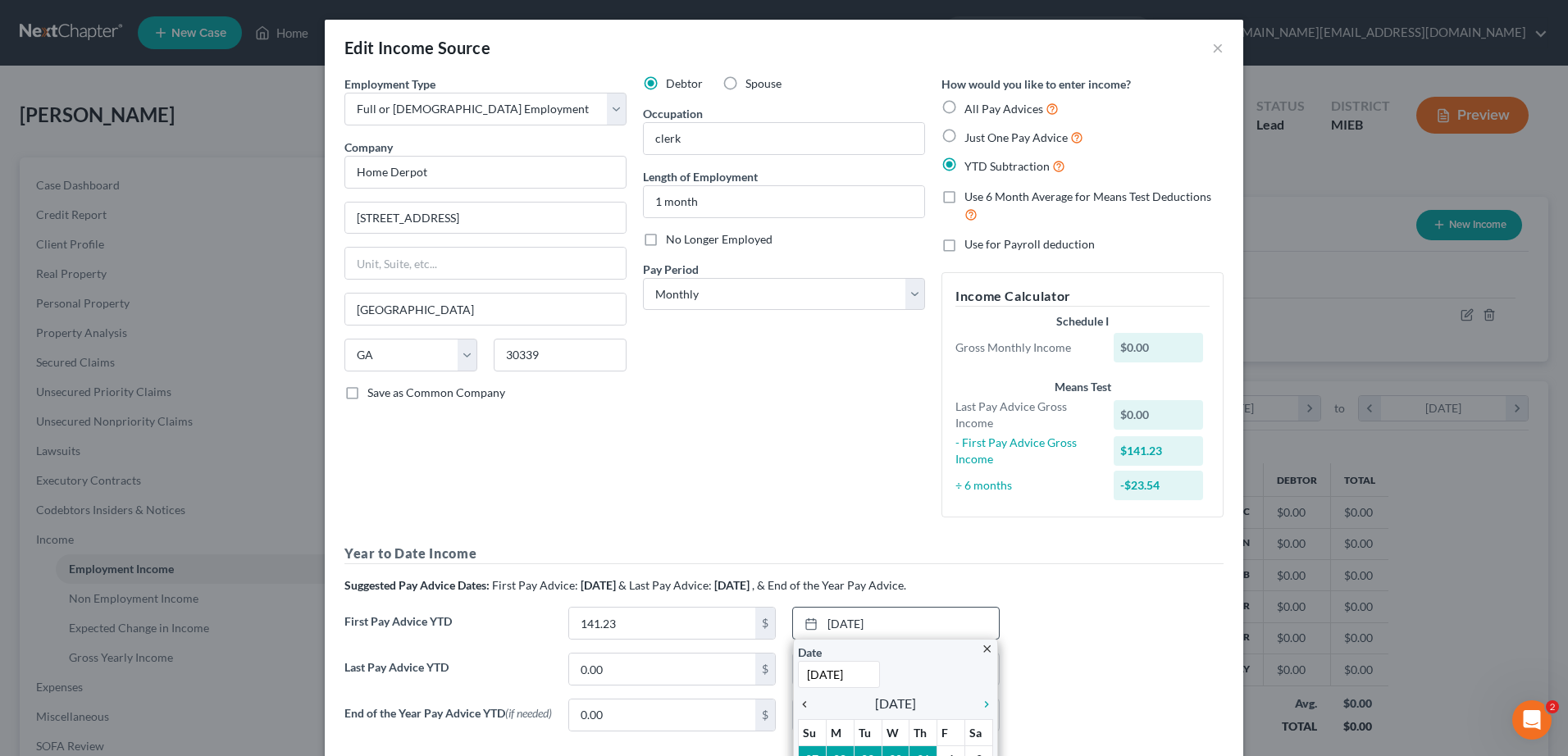 click on "chevron_left" at bounding box center [809, 704] 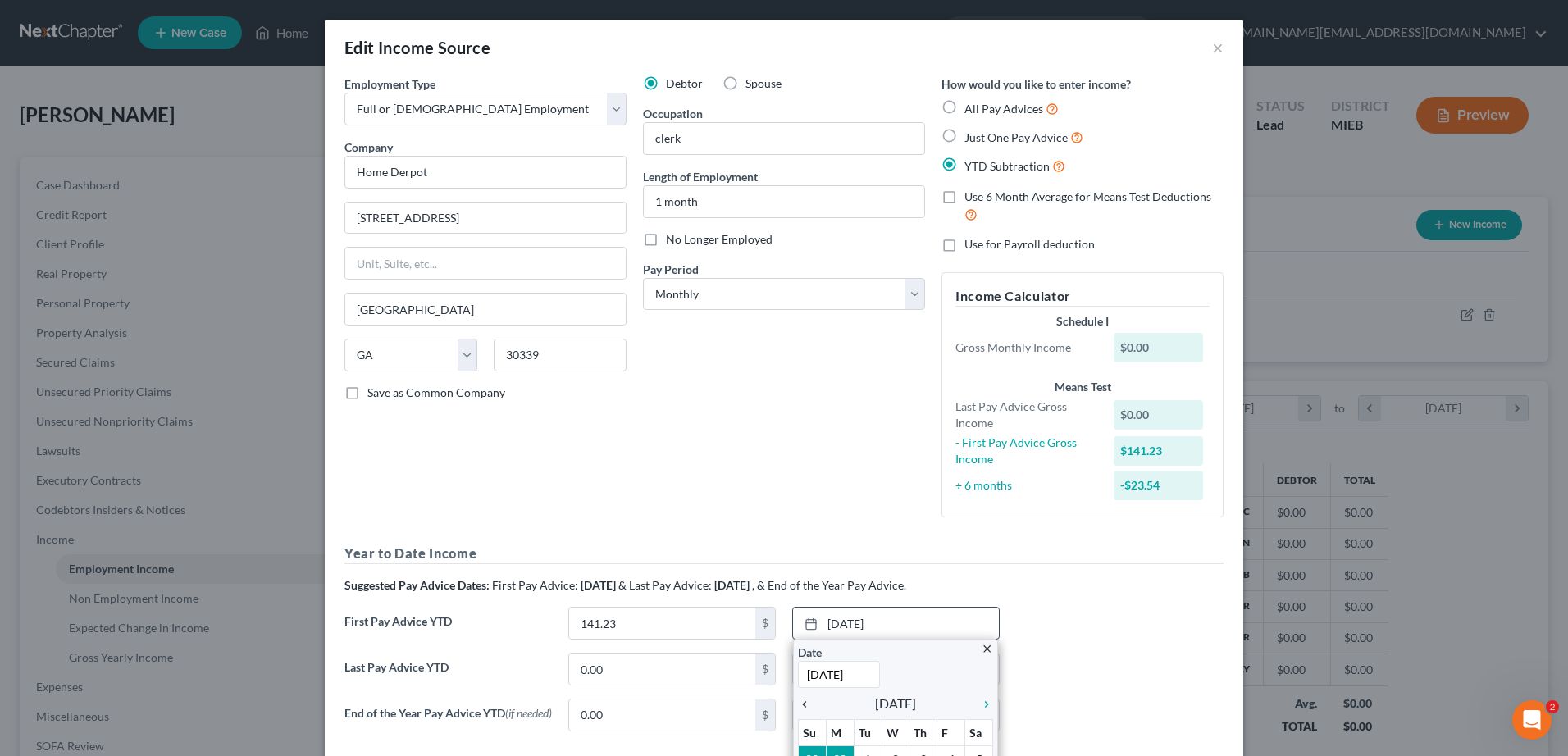 click on "chevron_left" at bounding box center (809, 704) 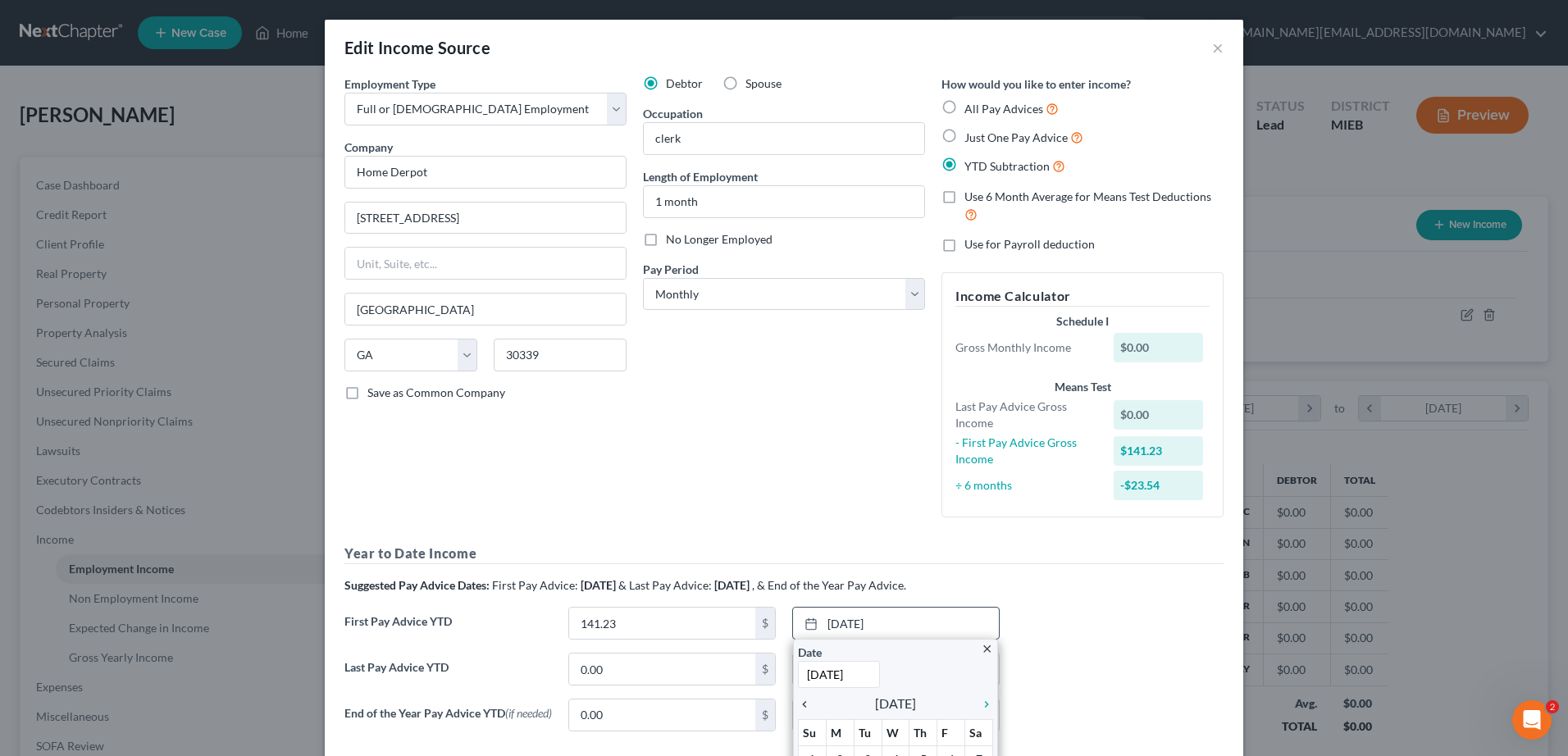 click on "chevron_left" at bounding box center (809, 704) 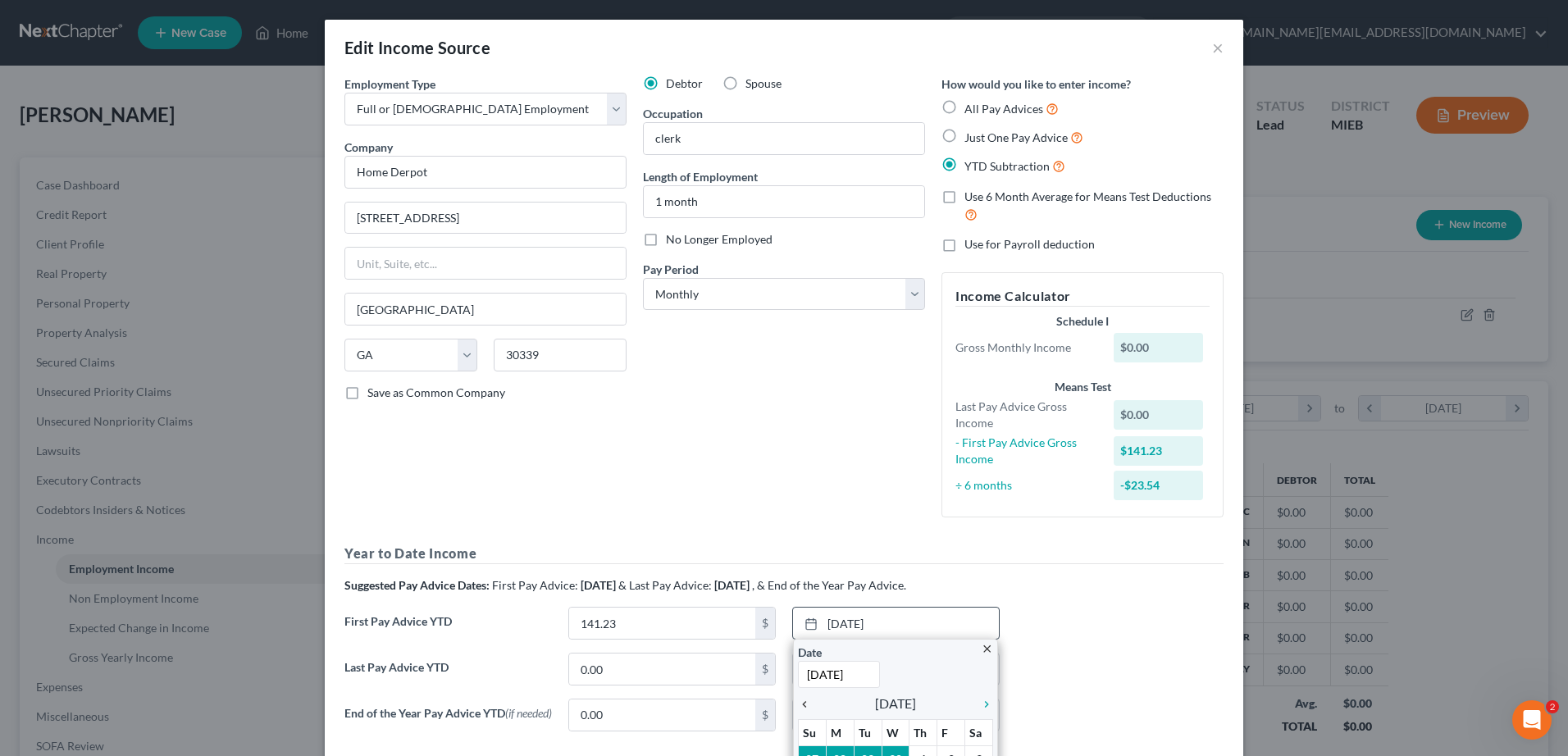 click on "chevron_left" at bounding box center [809, 704] 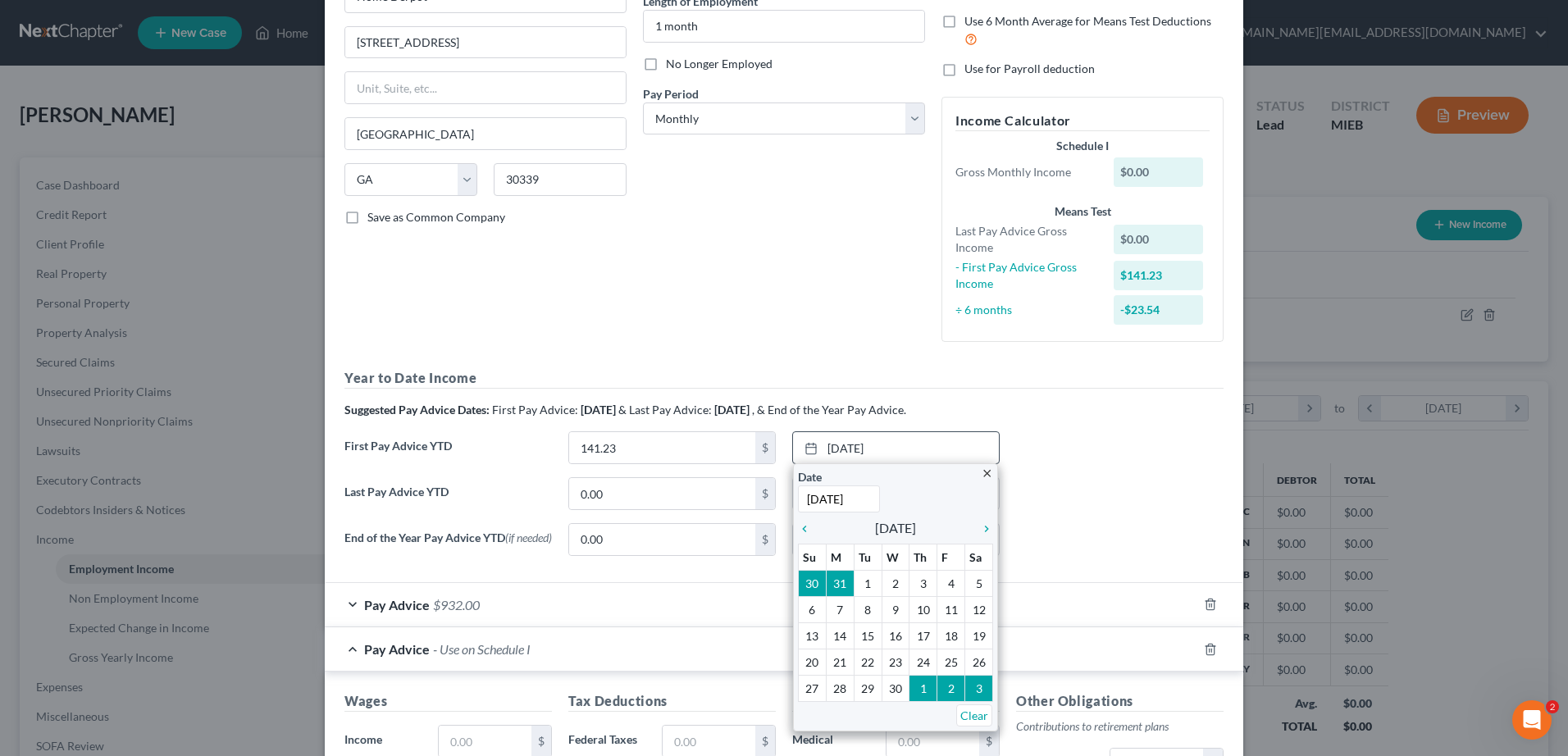 scroll, scrollTop: 176, scrollLeft: 0, axis: vertical 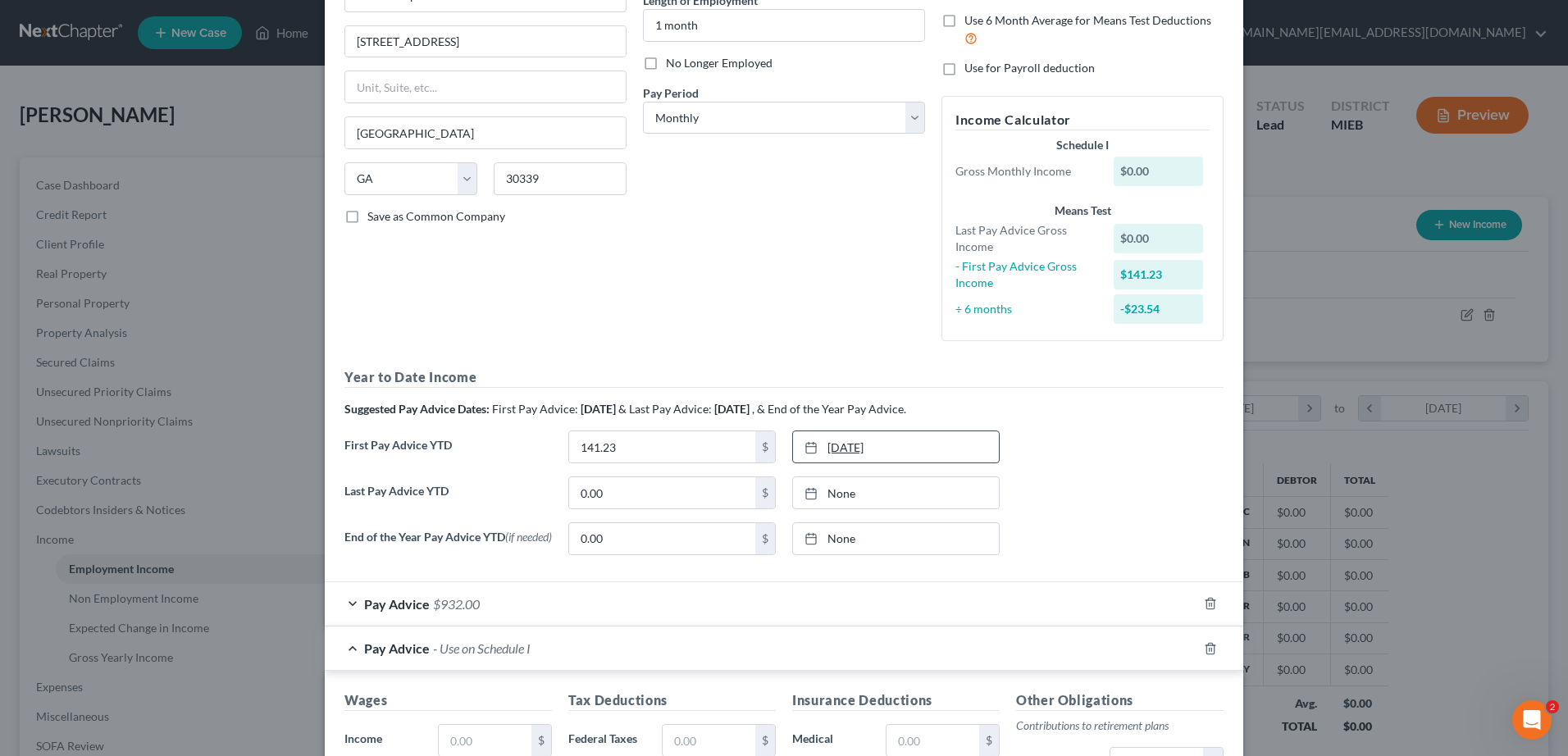 click on "[DATE]" at bounding box center [896, 447] 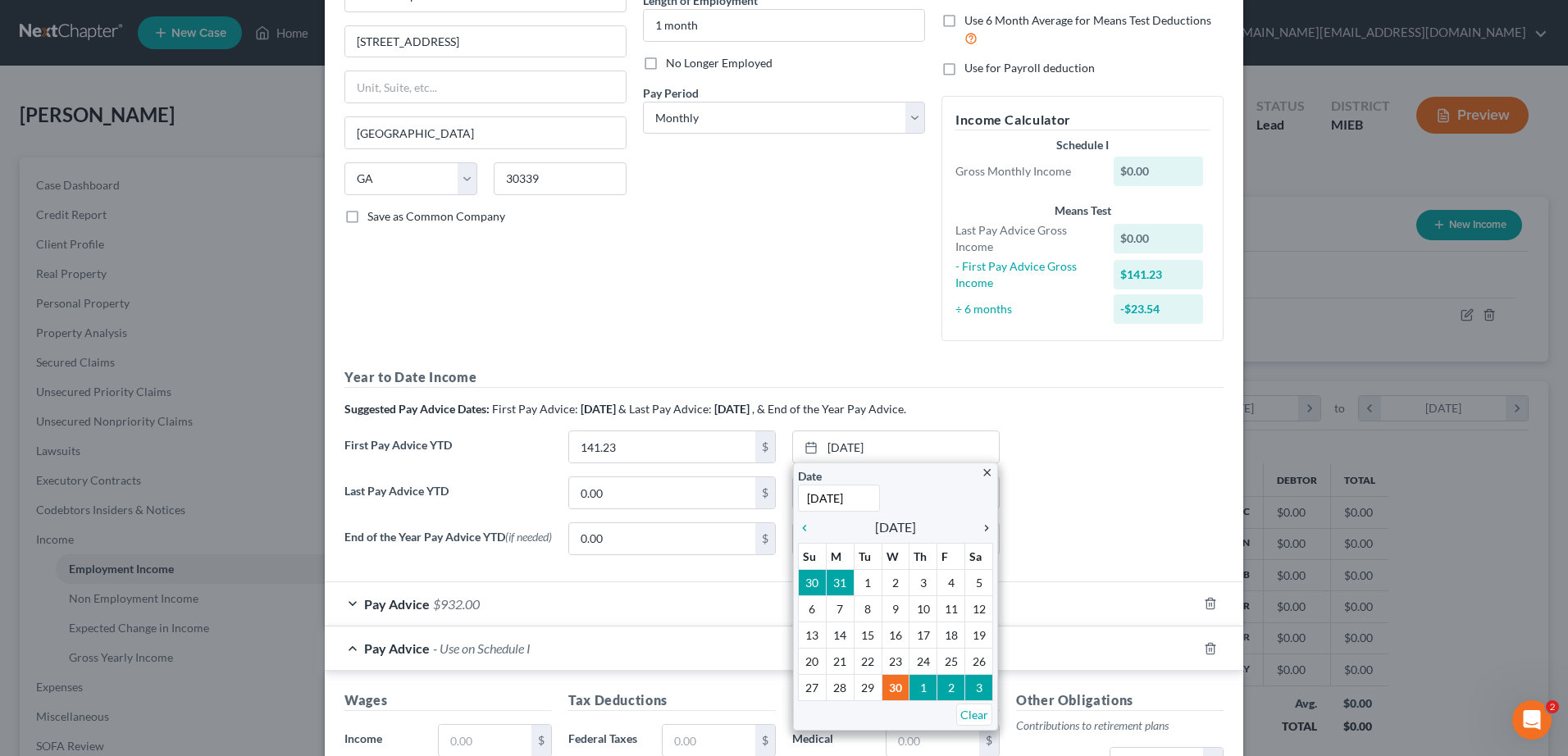 click on "chevron_right" at bounding box center (982, 528) 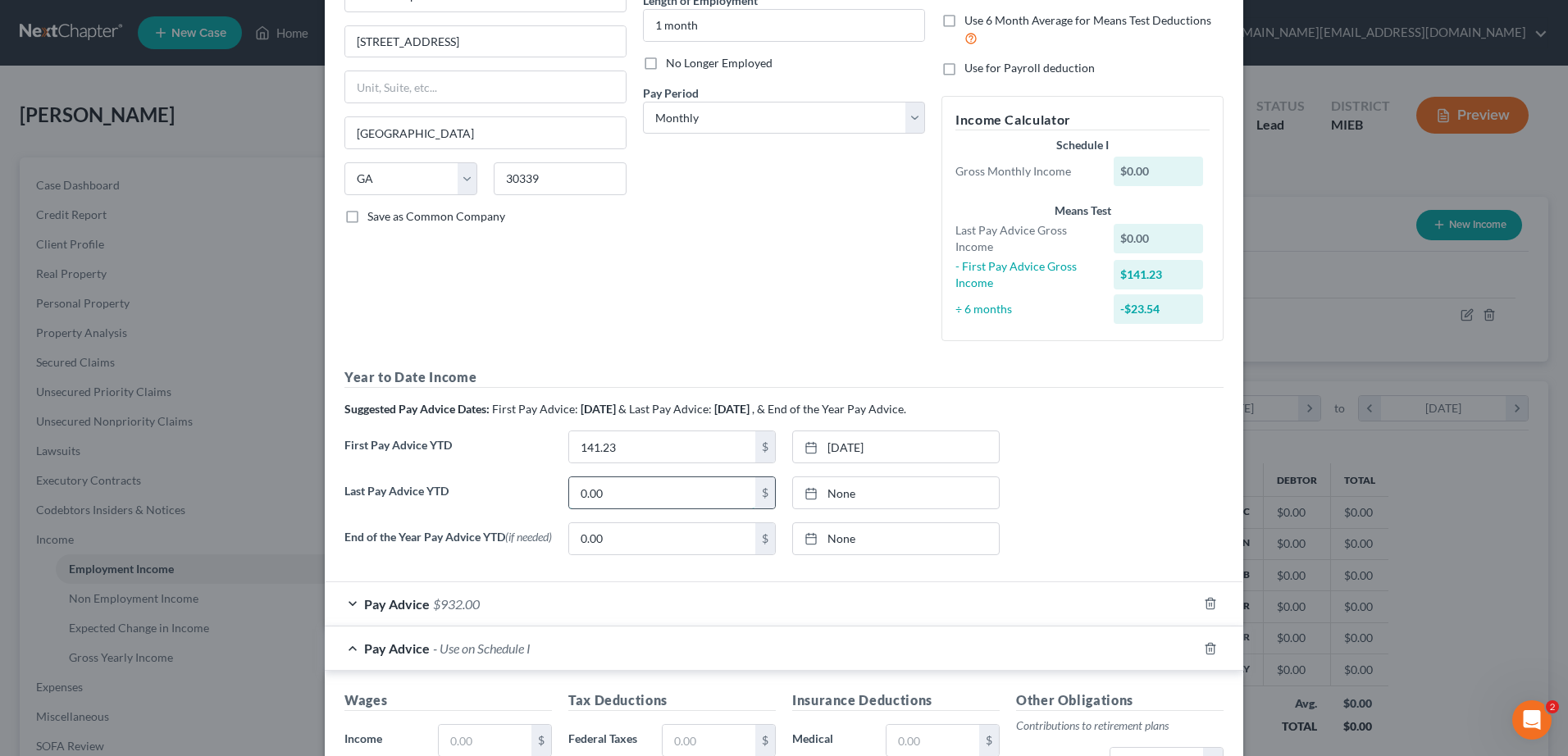 click on "0.00" at bounding box center [662, 493] 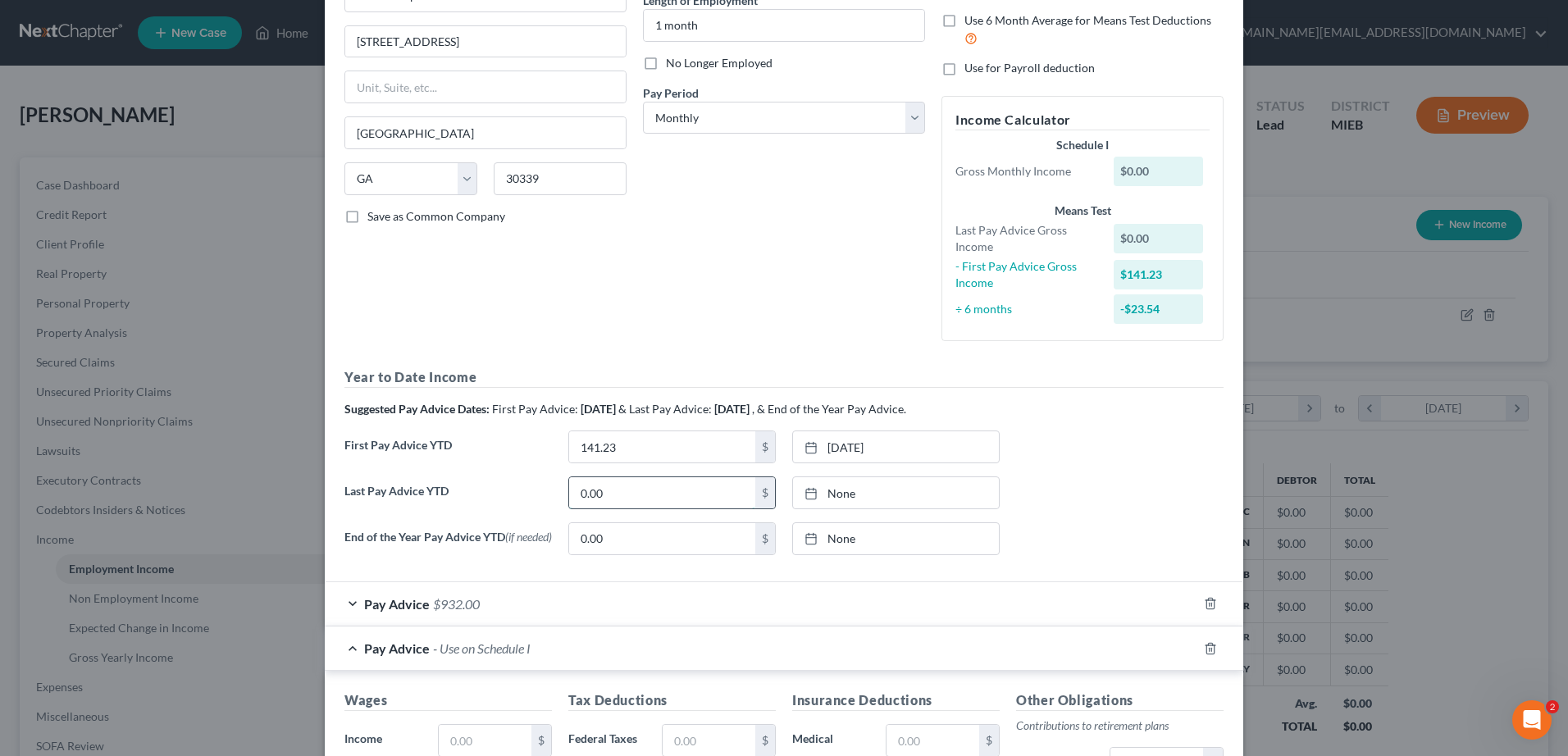 click on "0.00" at bounding box center [662, 493] 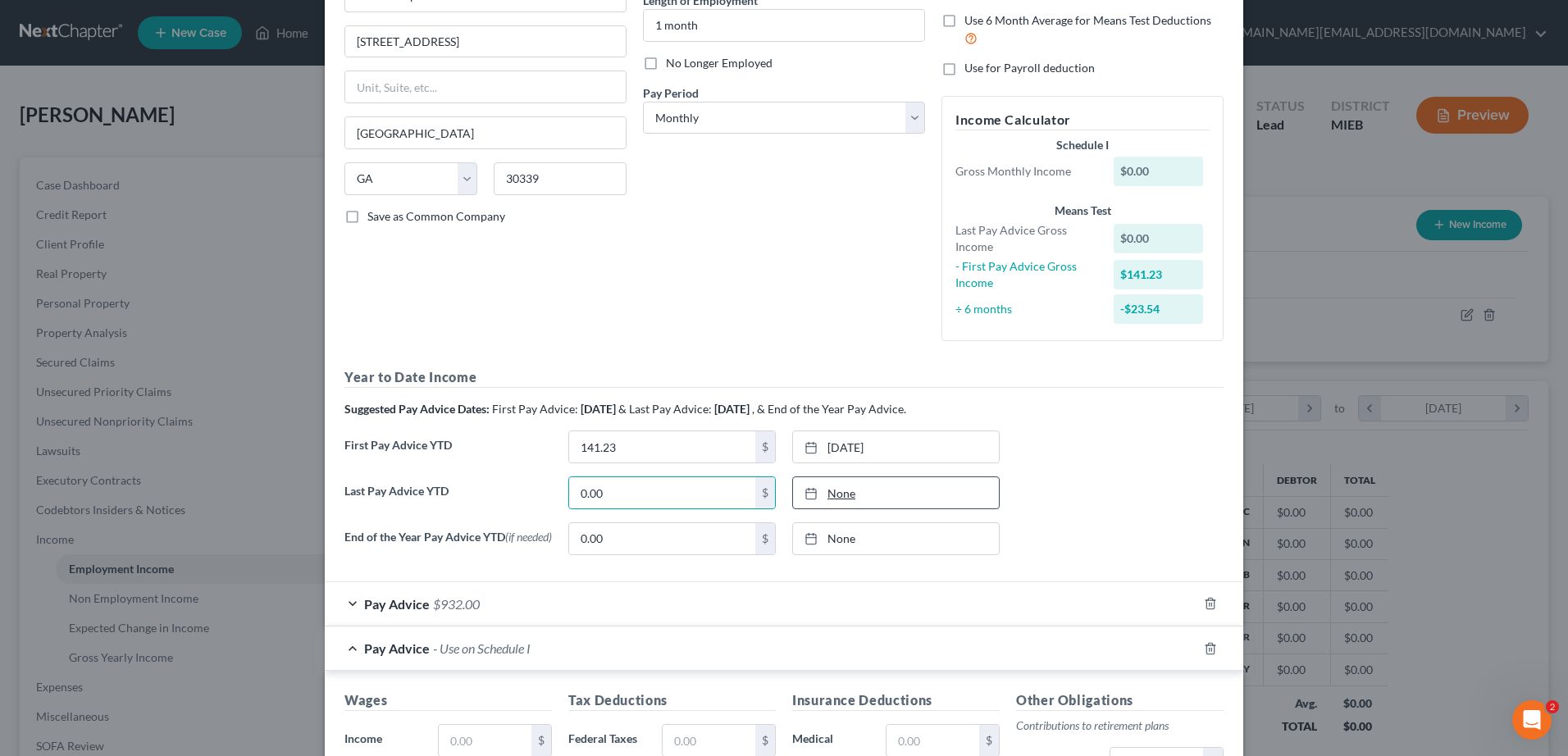 type on "[DATE]" 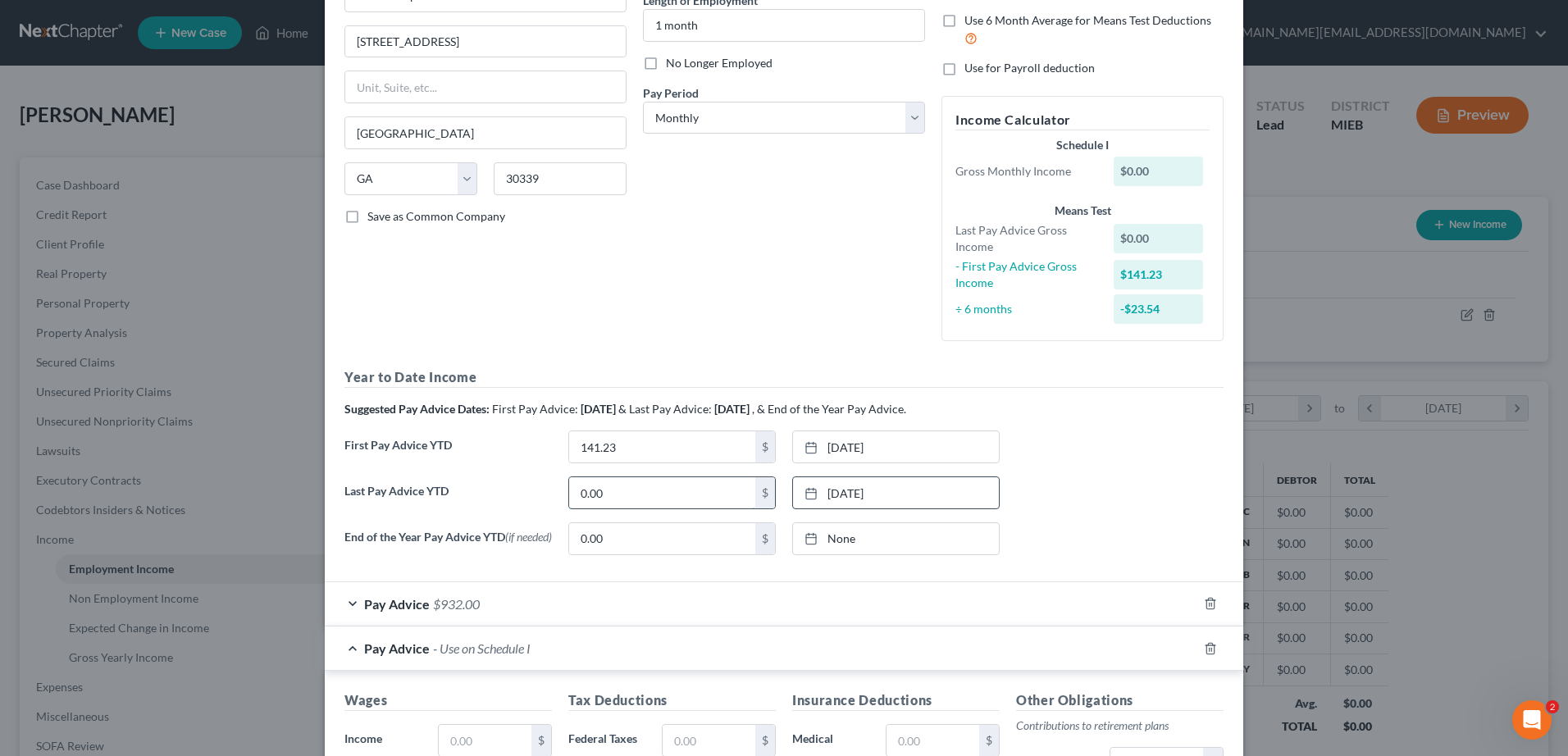 click on "0.00" at bounding box center [662, 493] 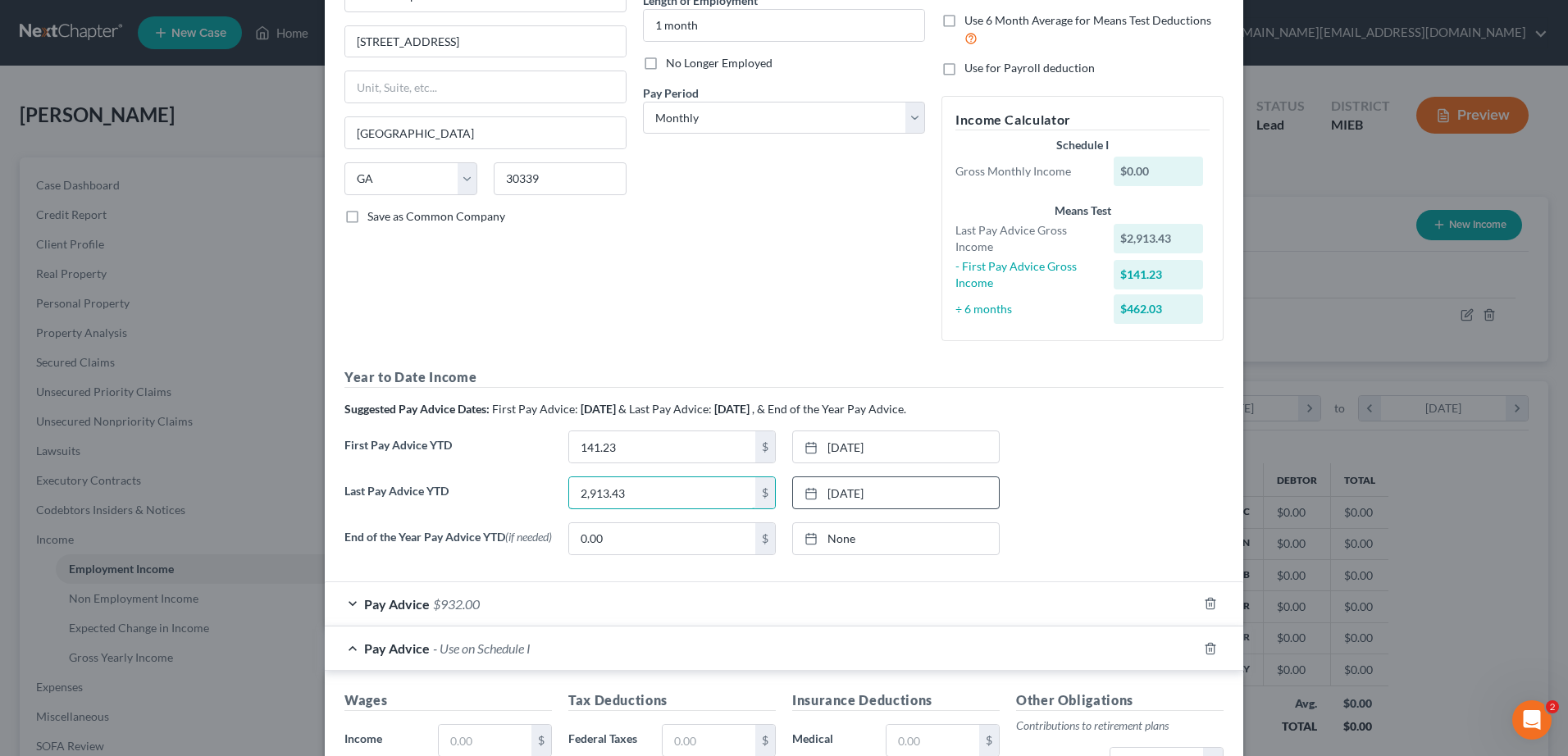 type on "2,913.43" 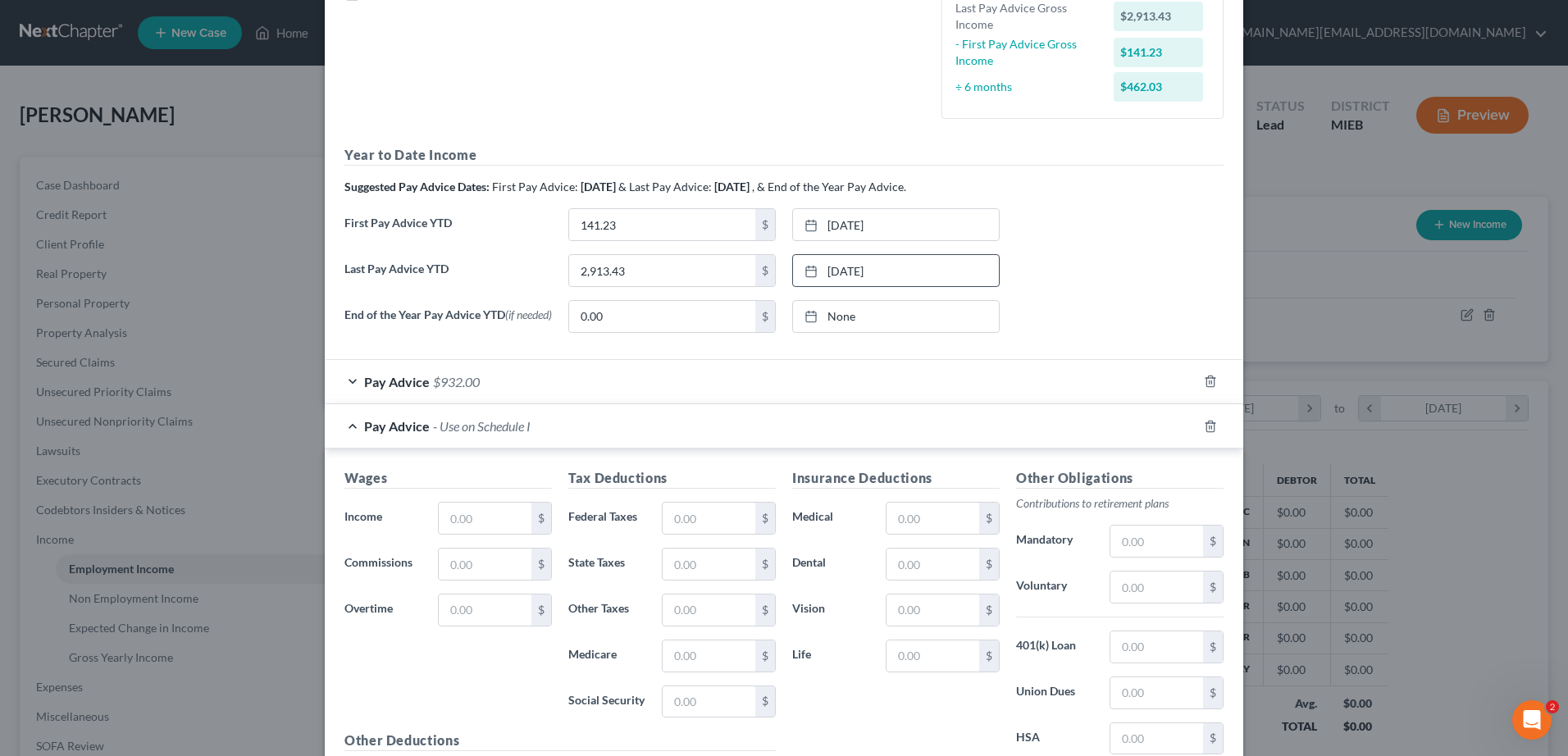 scroll, scrollTop: 406, scrollLeft: 0, axis: vertical 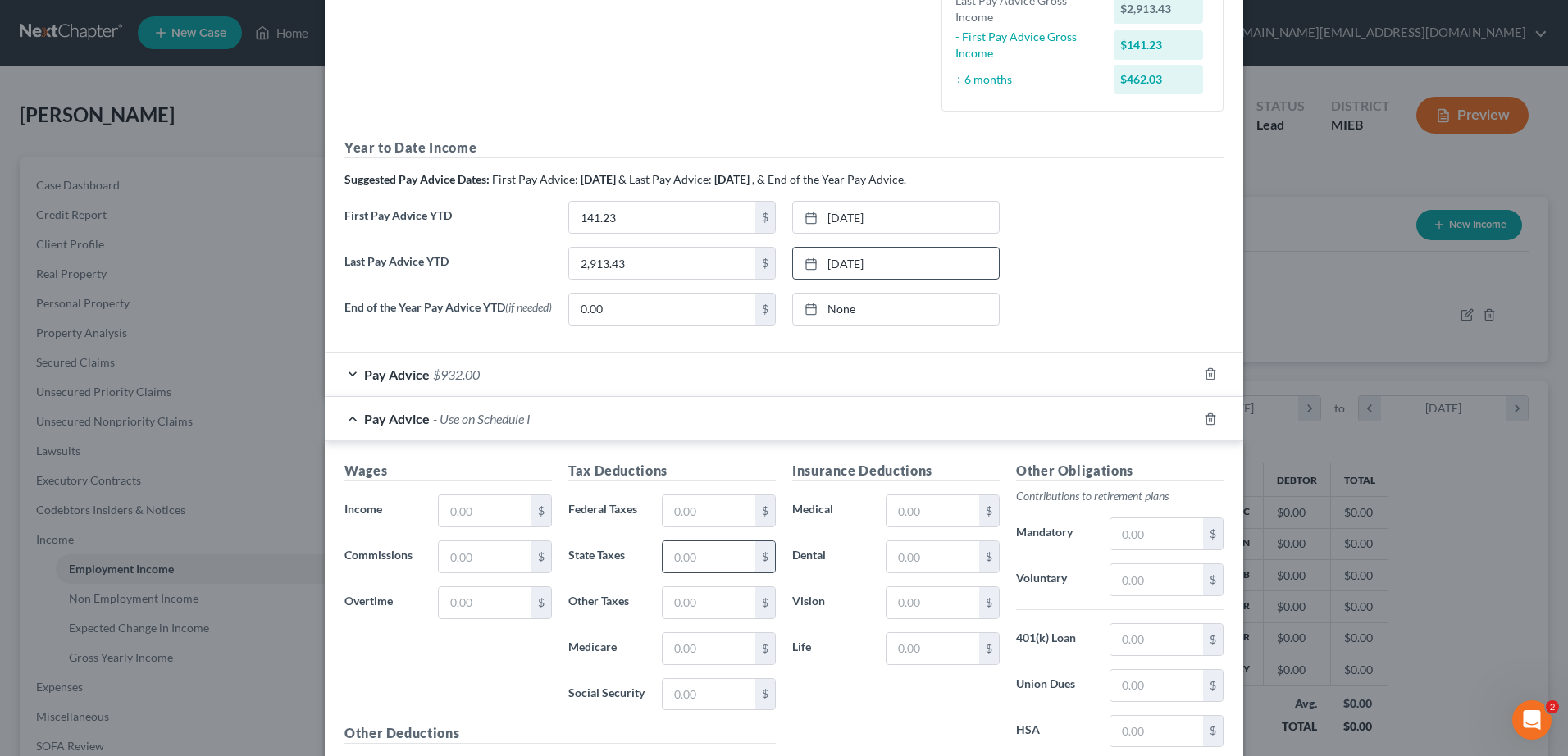 click at bounding box center (709, 557) 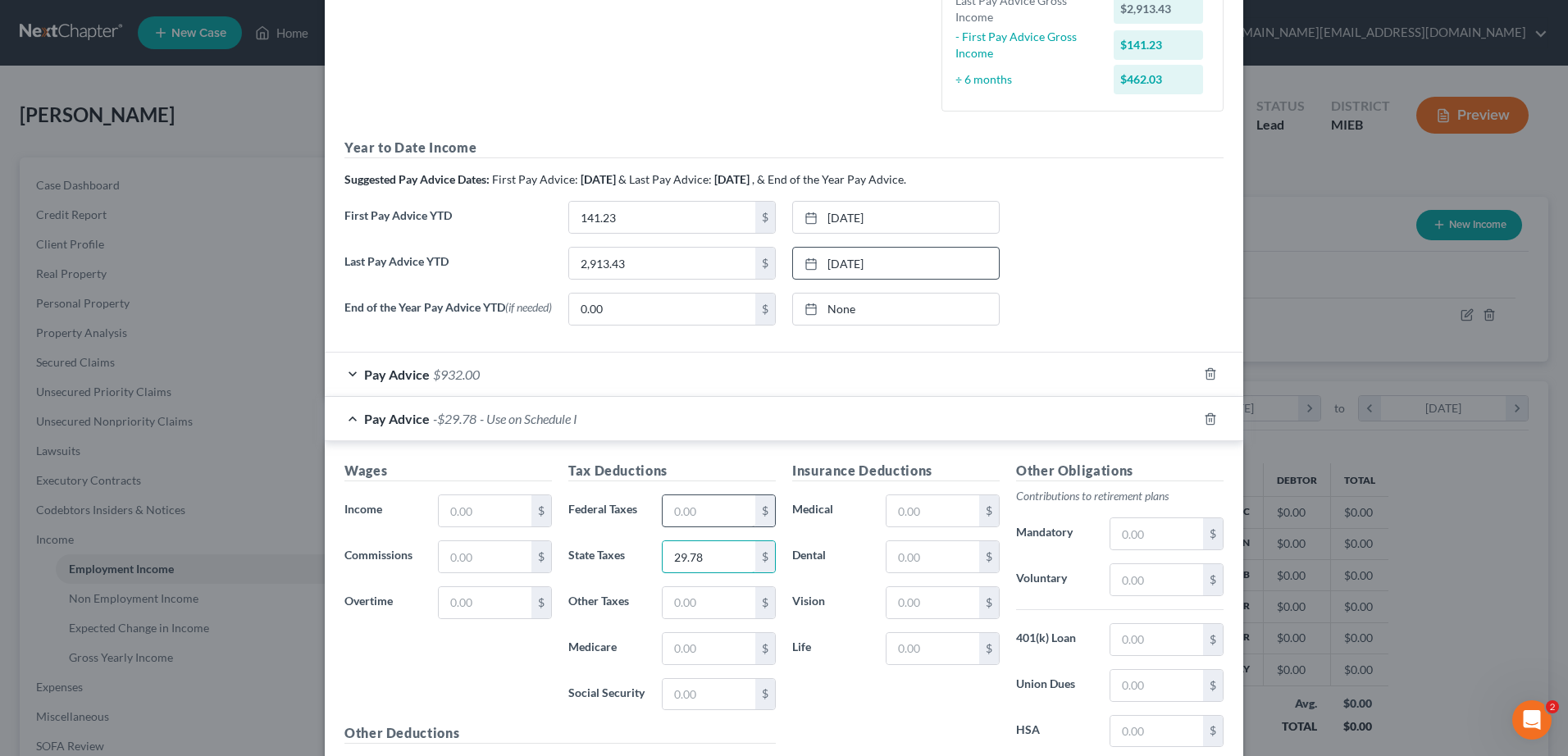 type on "29.78" 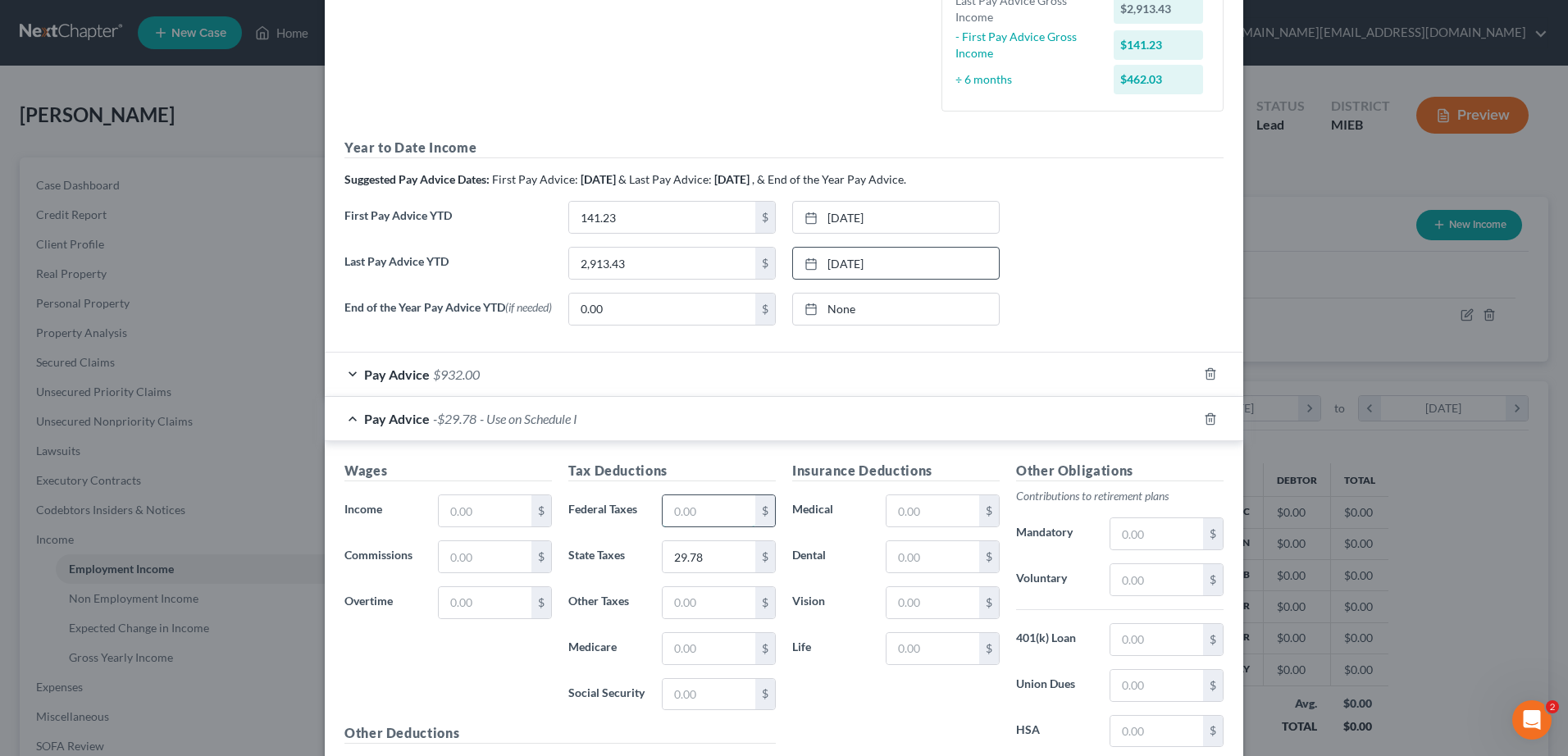 click at bounding box center [709, 511] 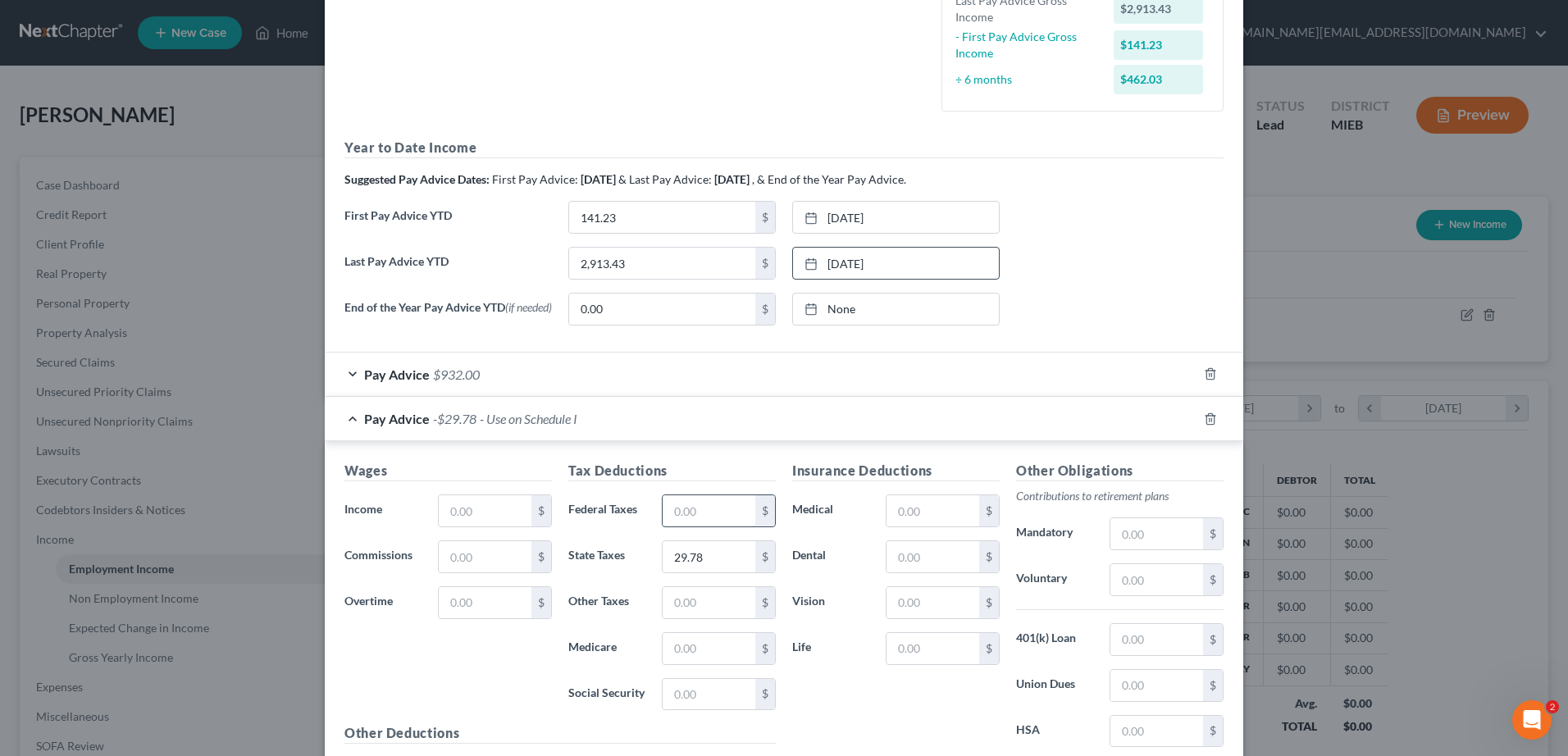 click at bounding box center (709, 511) 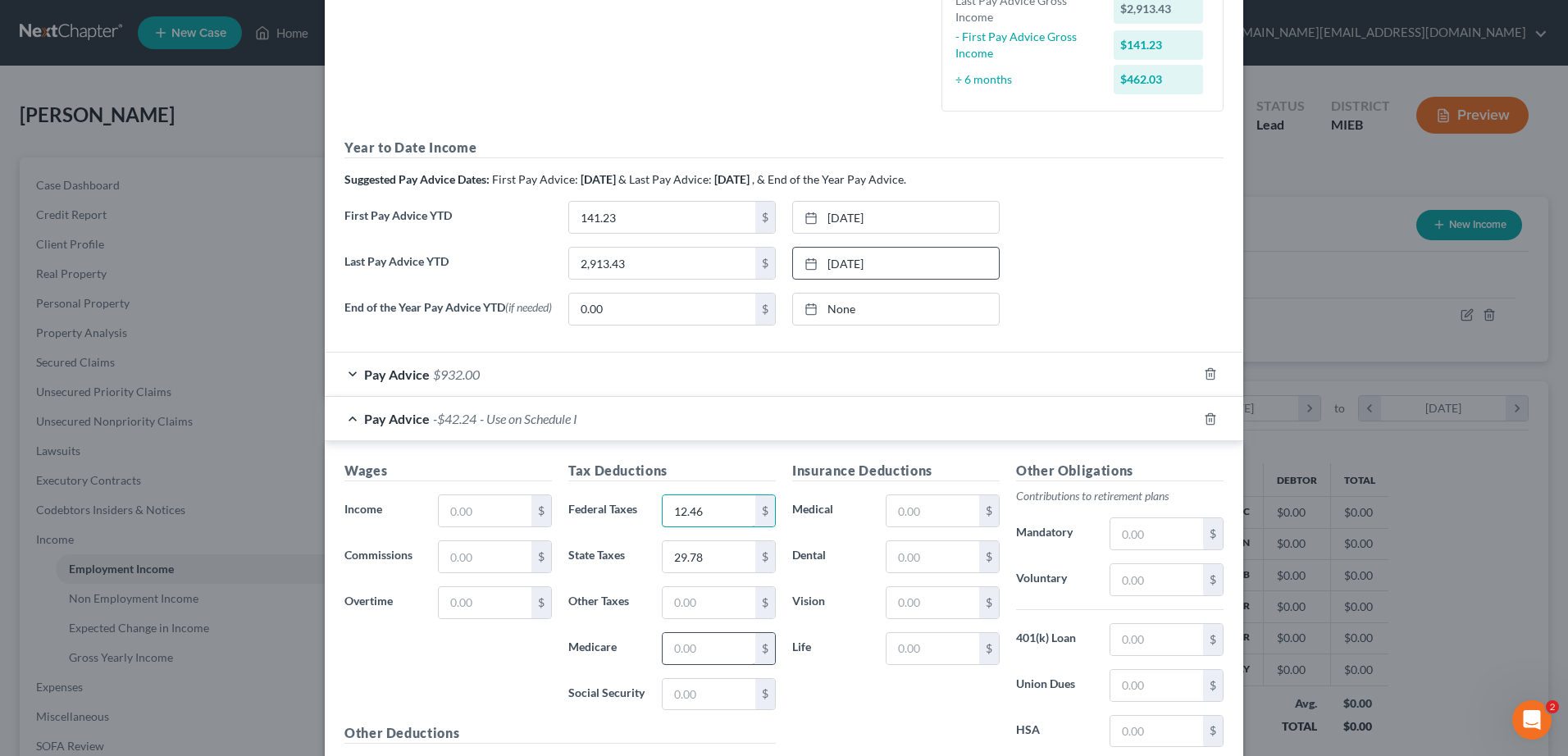 type on "12.46" 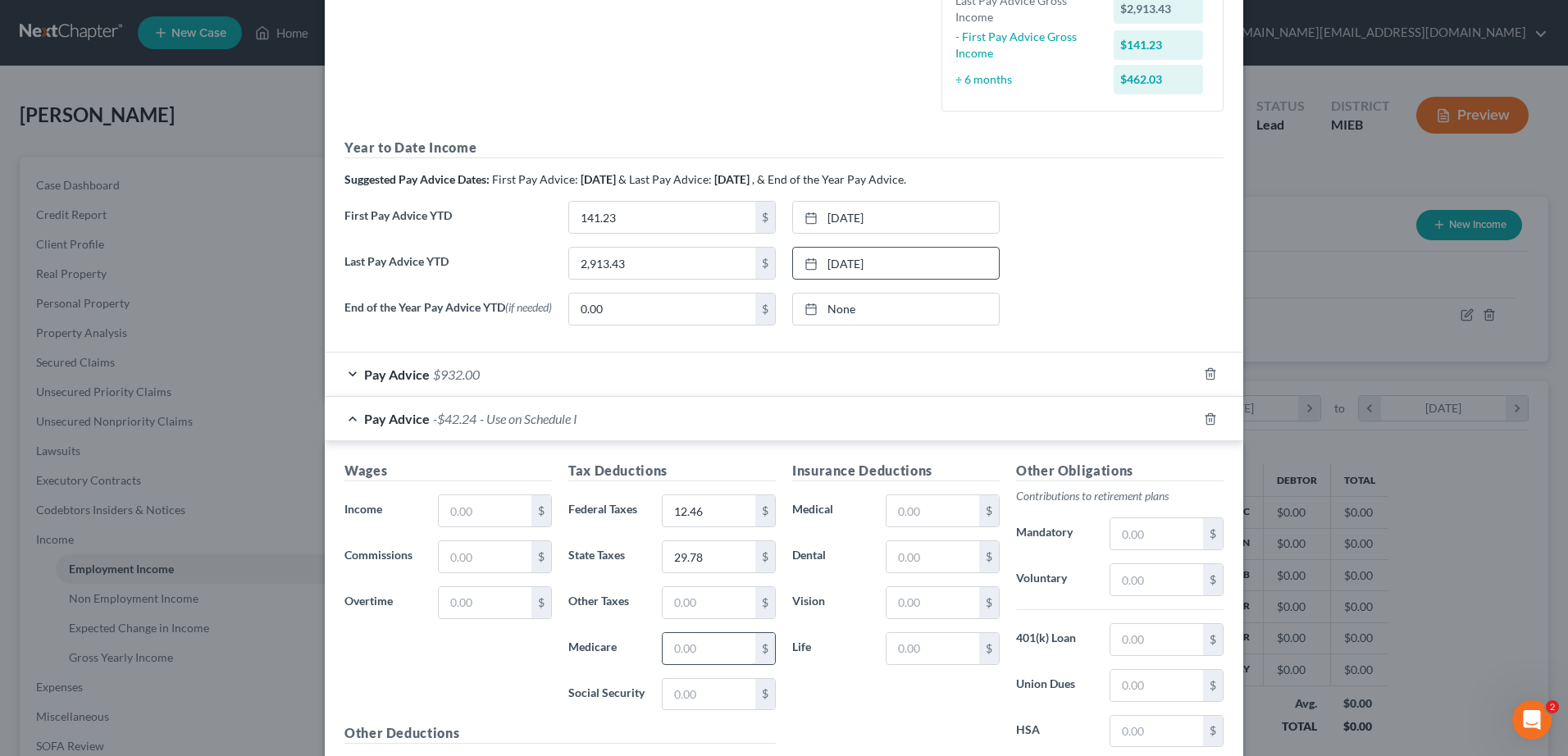 click at bounding box center (709, 649) 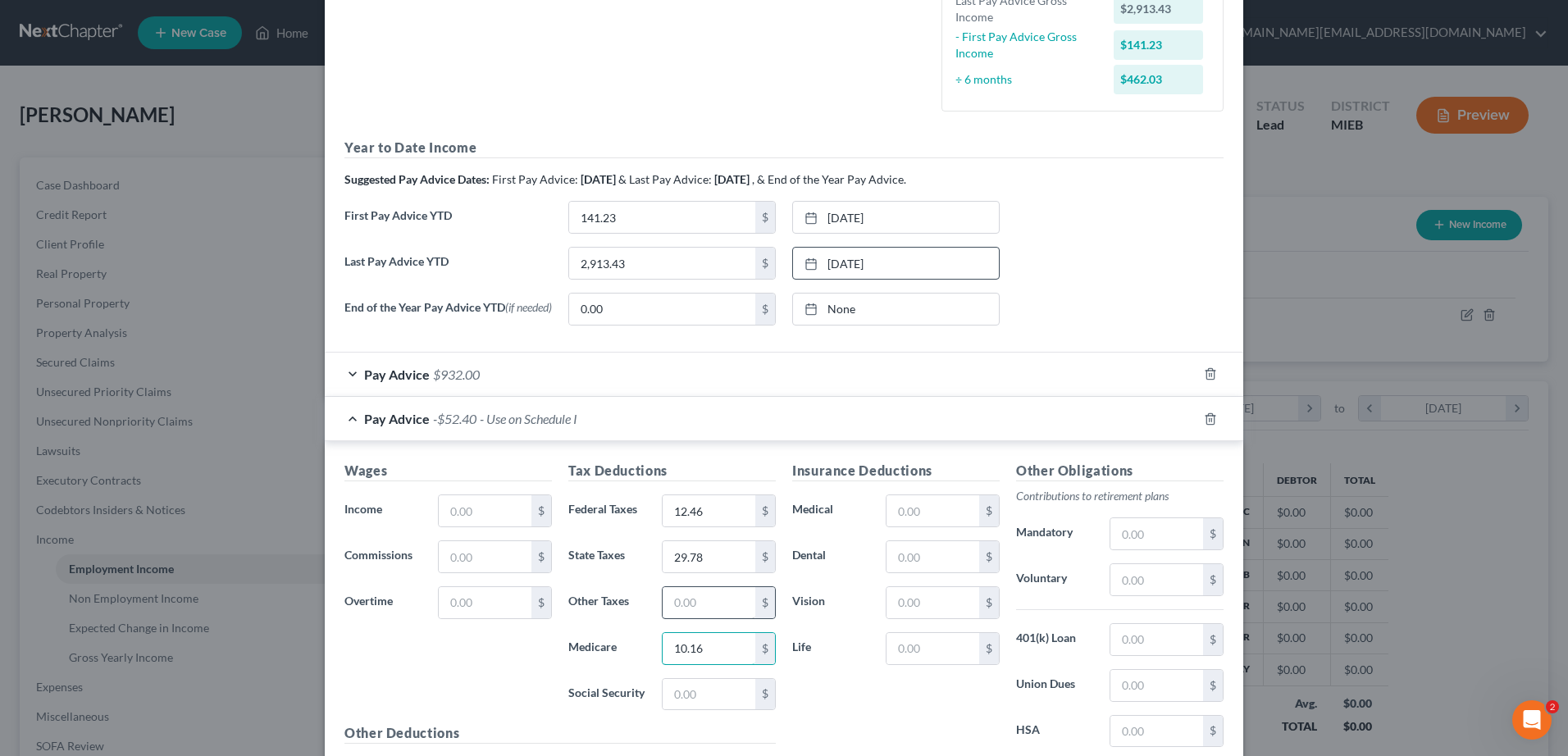 type on "10.16" 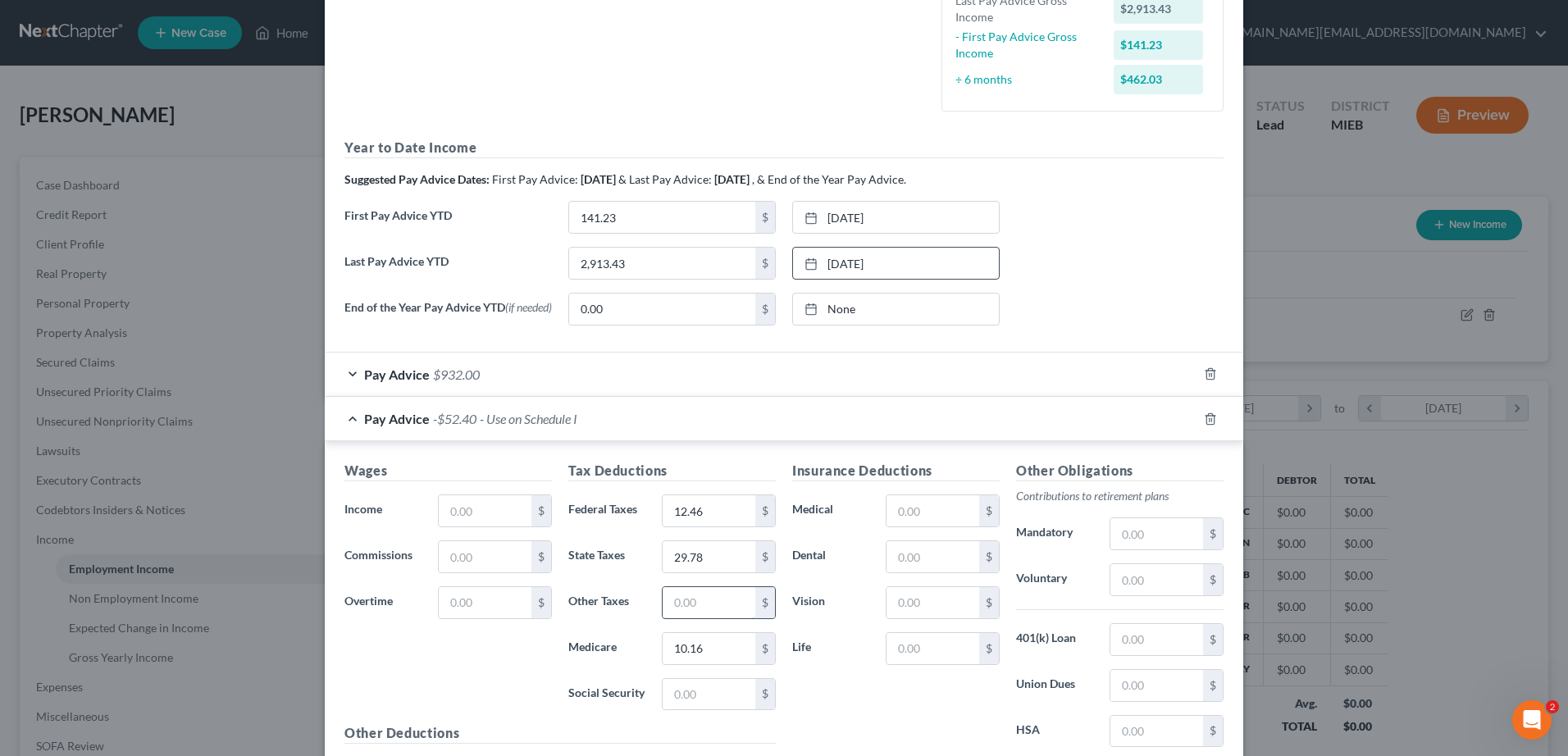 click at bounding box center (709, 603) 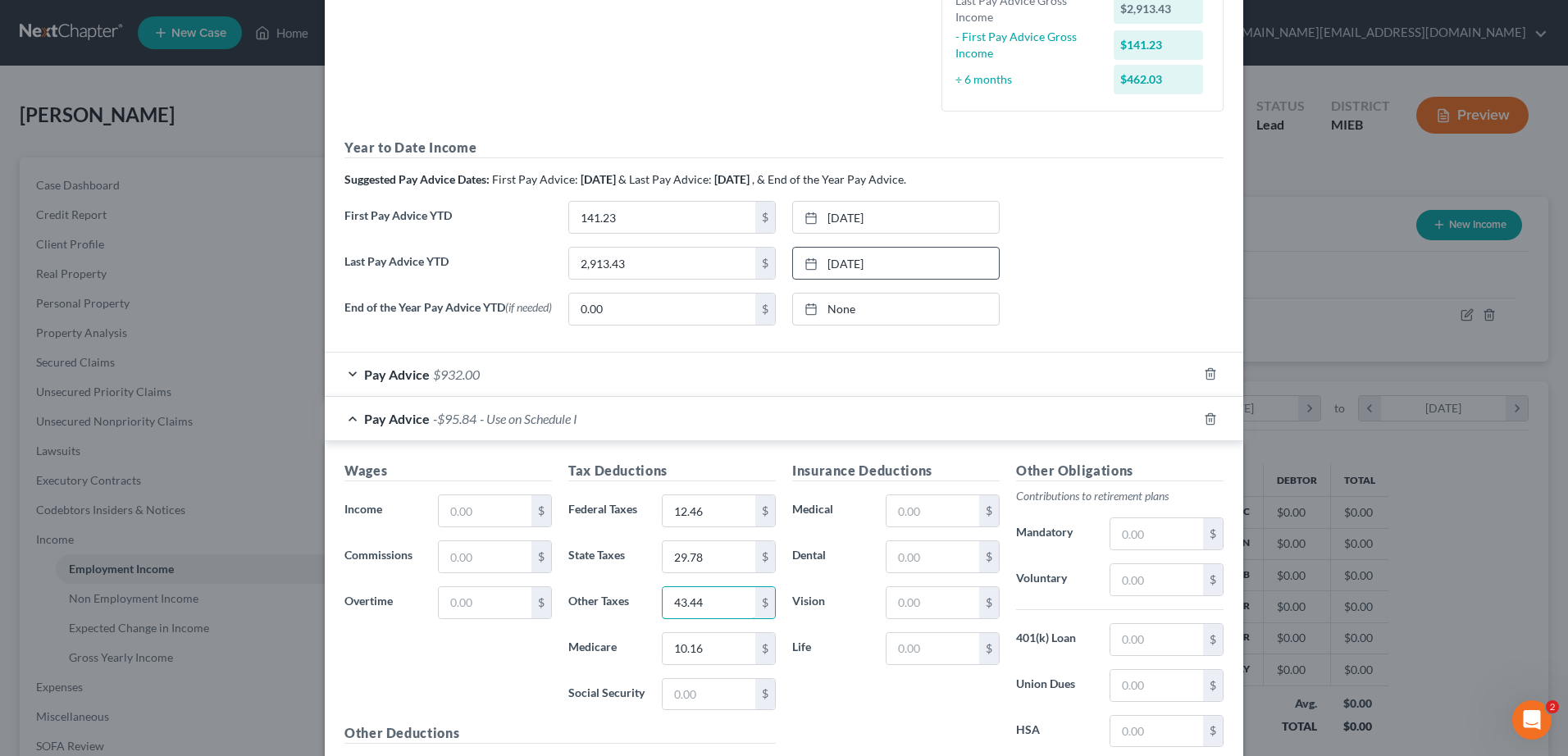 type on "43.44" 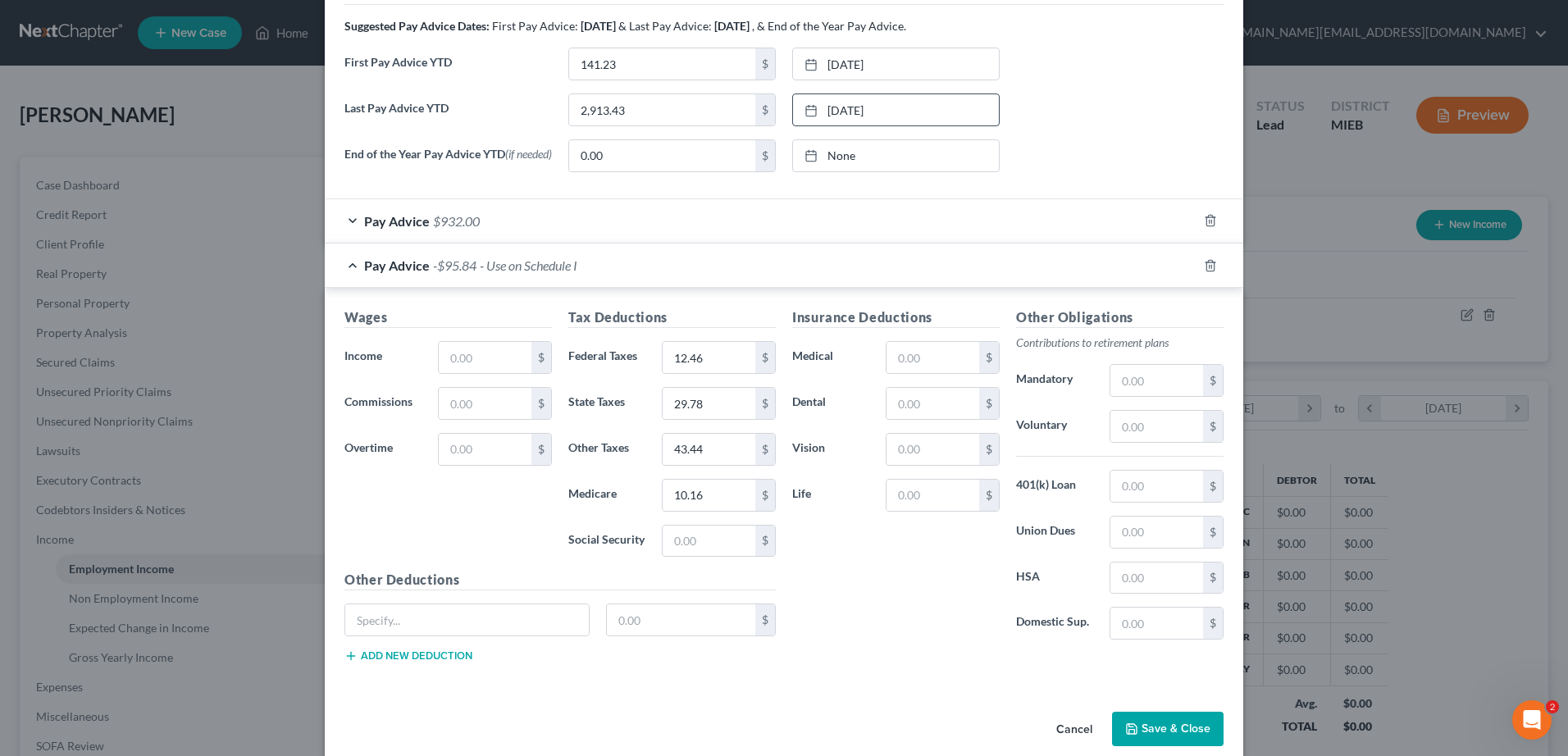 scroll, scrollTop: 585, scrollLeft: 0, axis: vertical 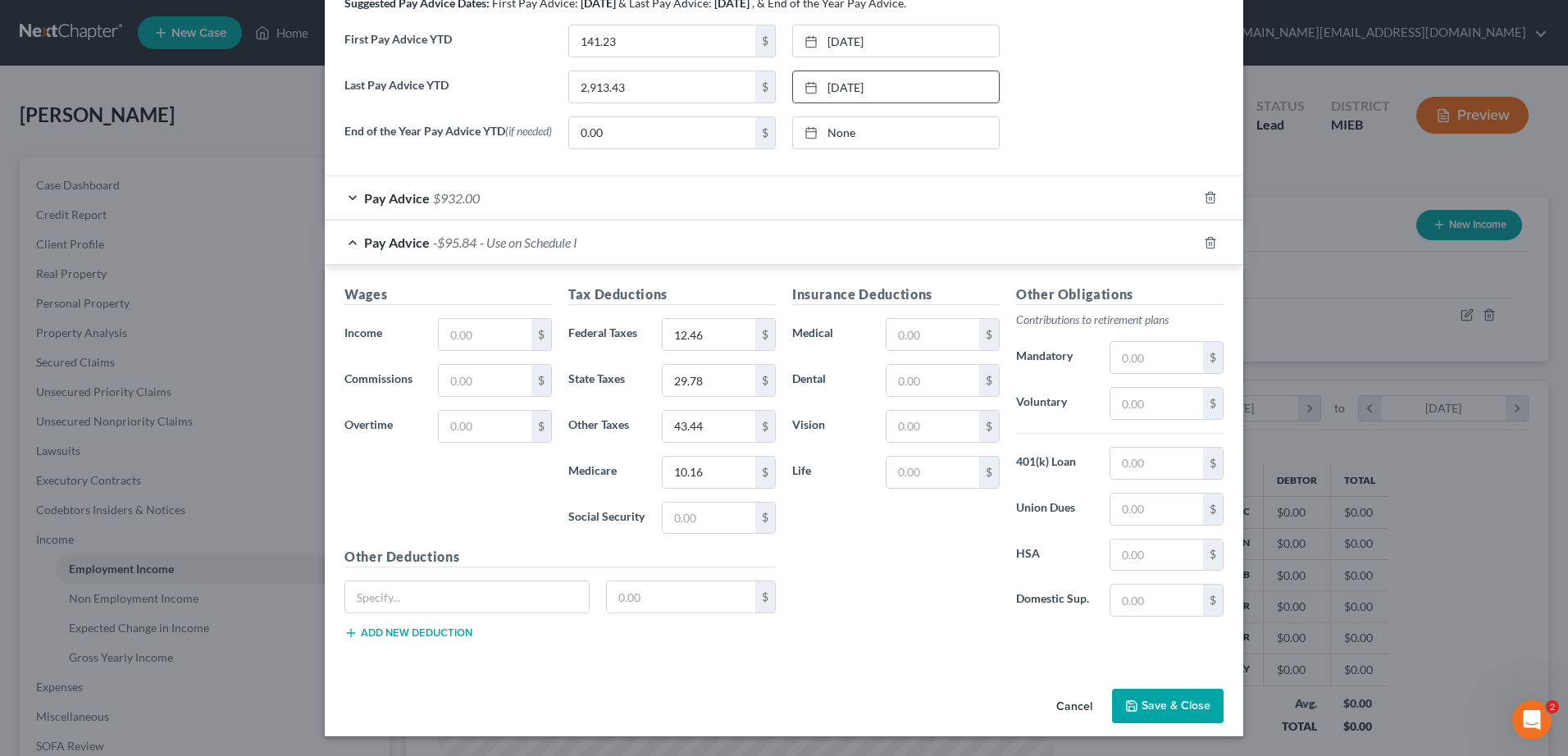 click on "Save & Close" at bounding box center [1168, 706] 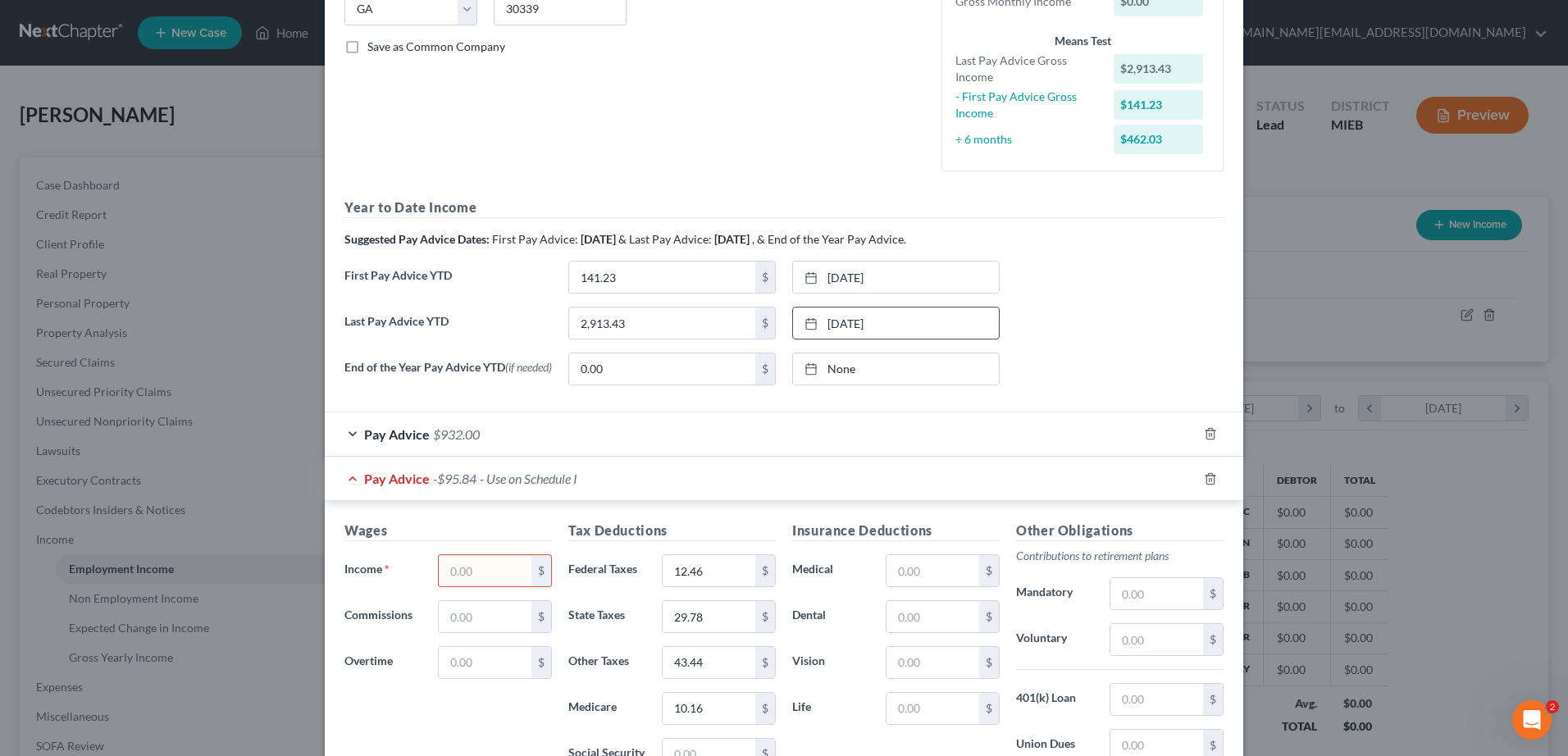 scroll, scrollTop: 362, scrollLeft: 0, axis: vertical 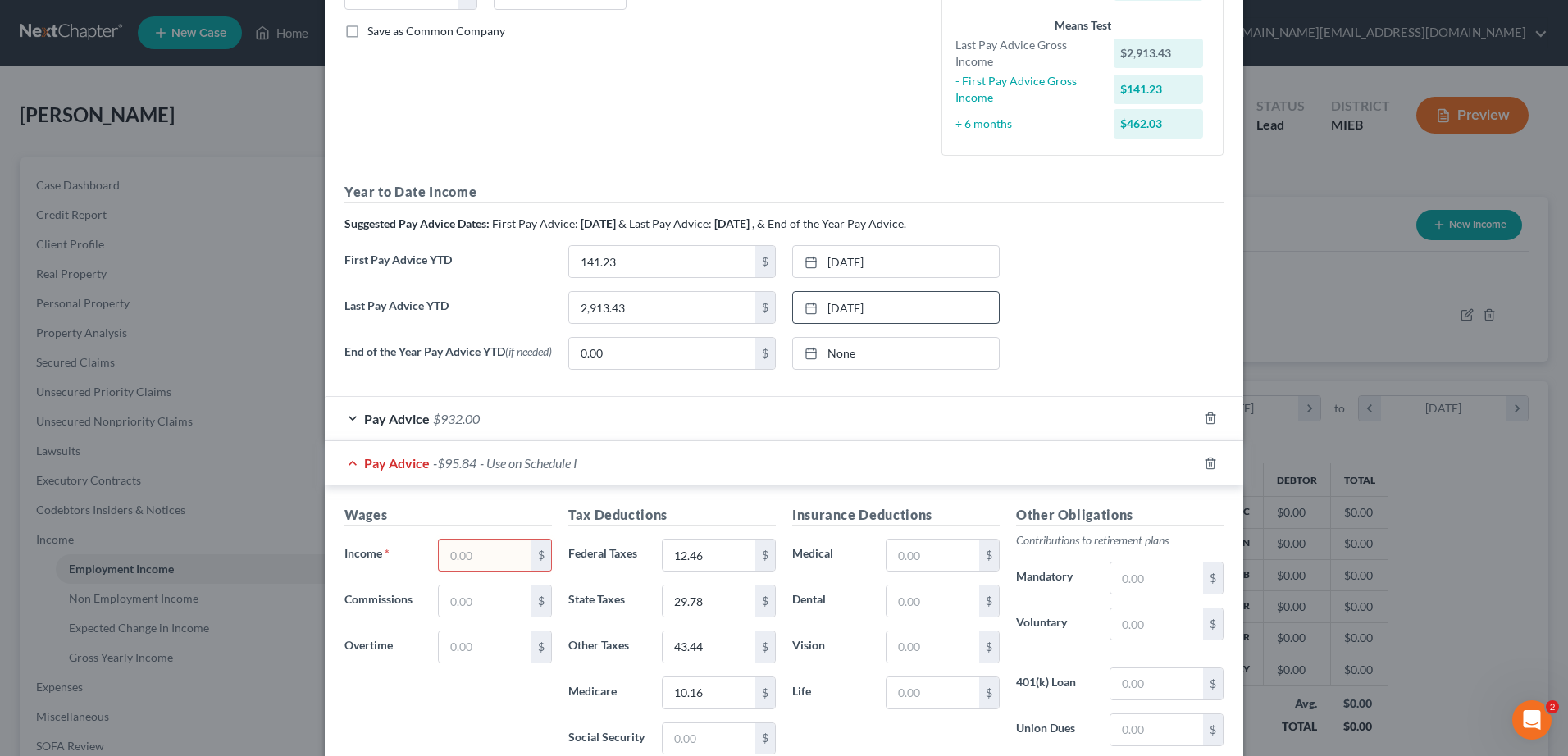 click at bounding box center (485, 555) 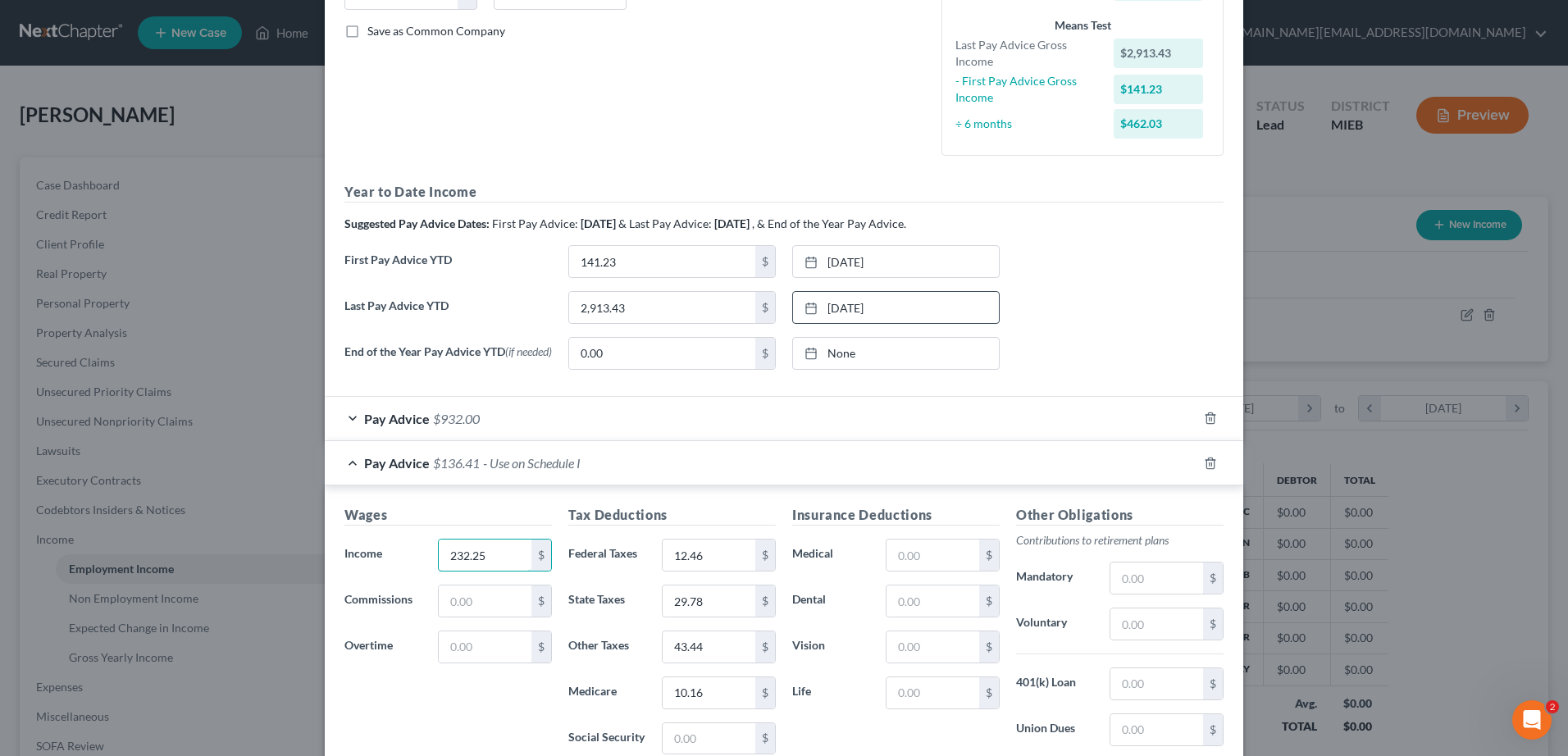 type on "232.25" 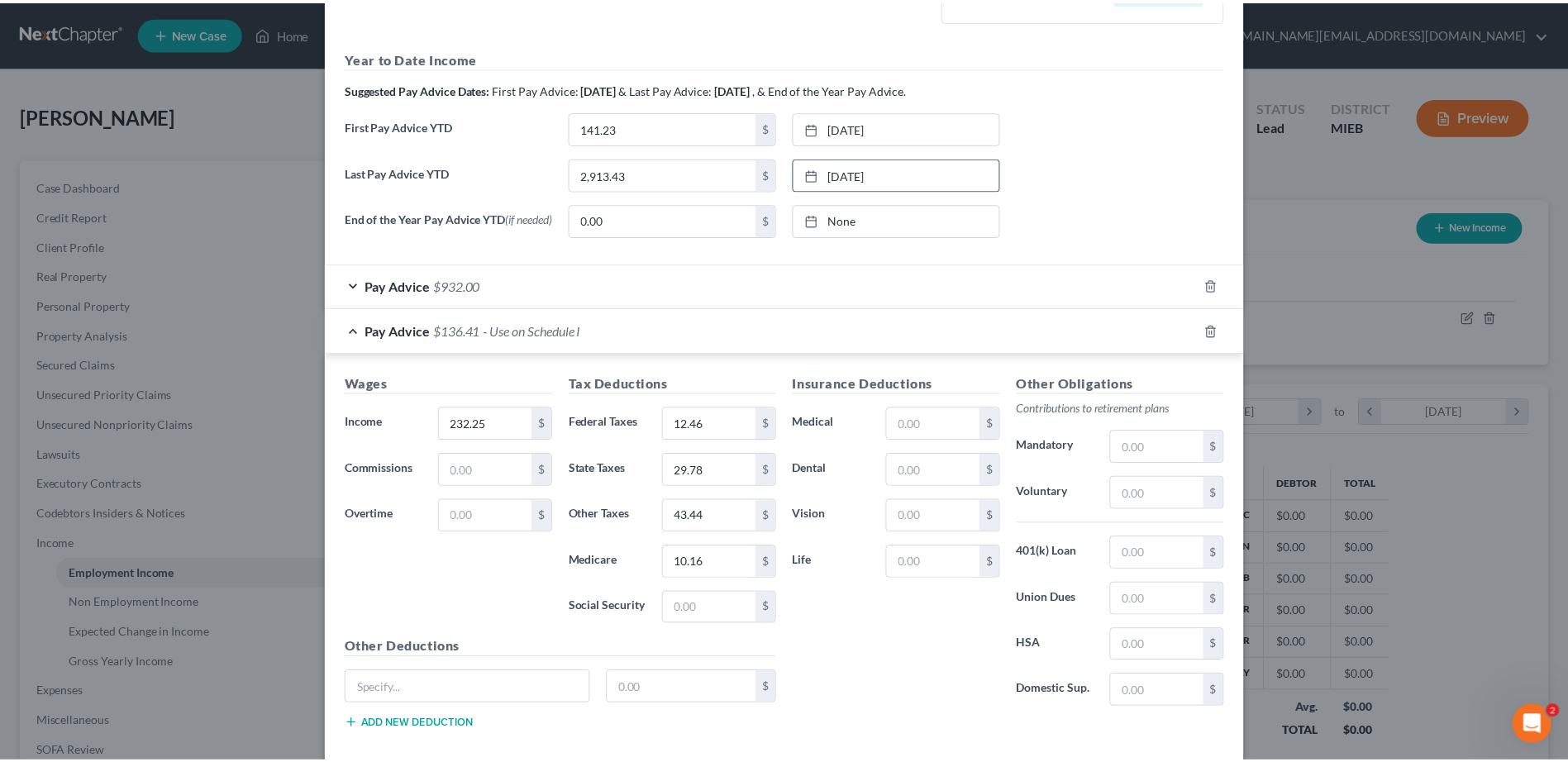 scroll, scrollTop: 587, scrollLeft: 0, axis: vertical 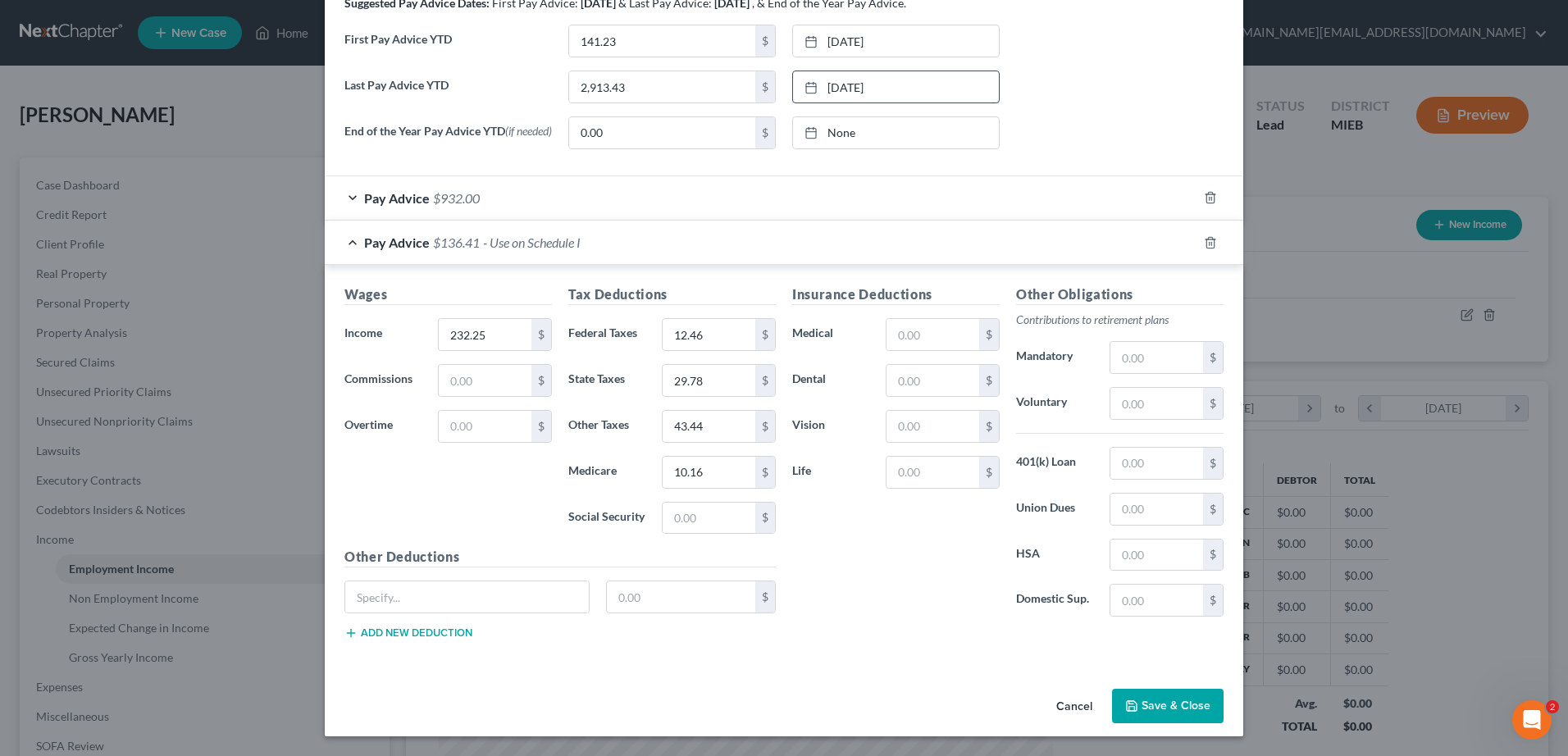 click on "Save & Close" at bounding box center [1168, 706] 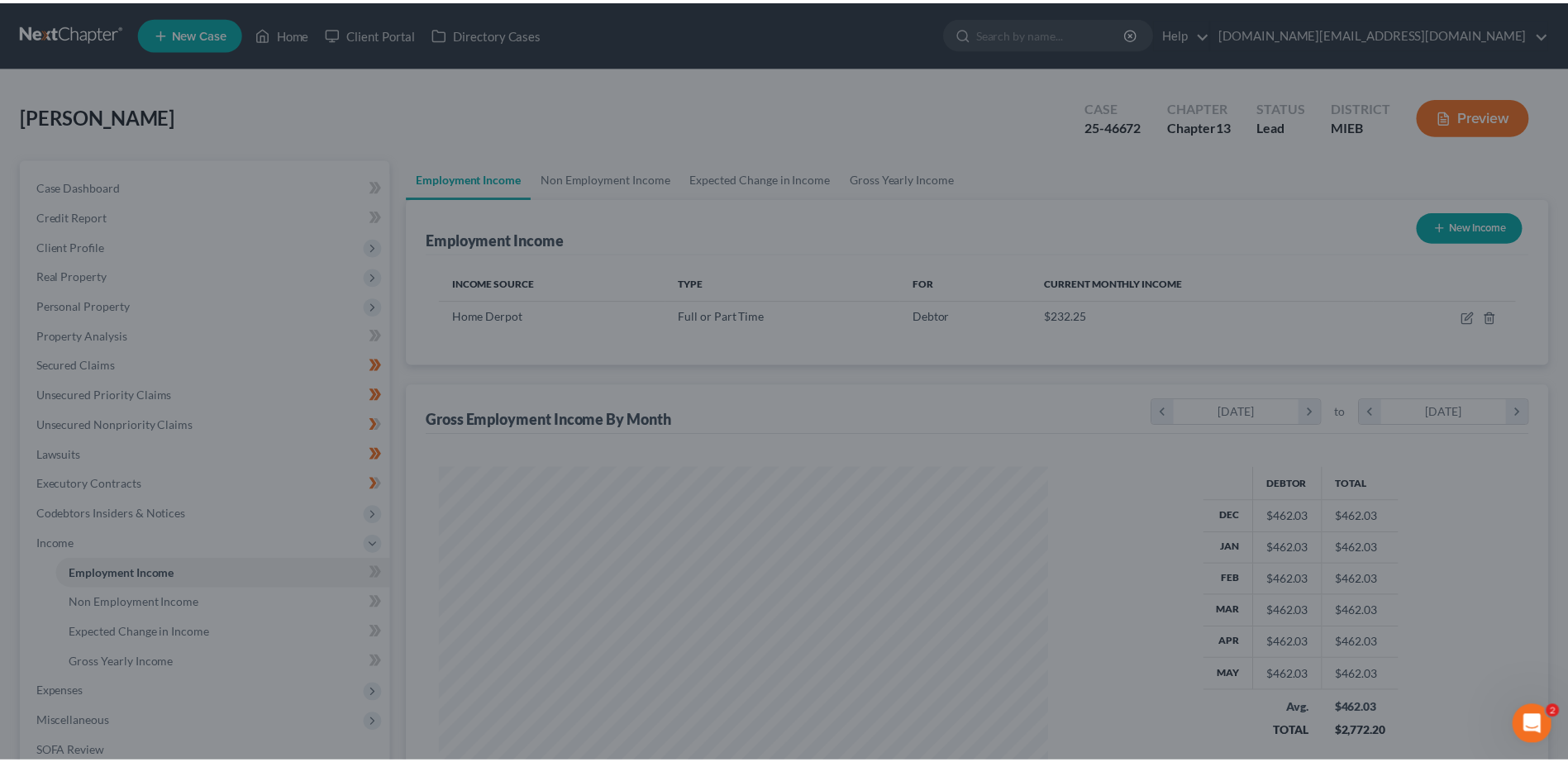 scroll, scrollTop: 307, scrollLeft: 646, axis: both 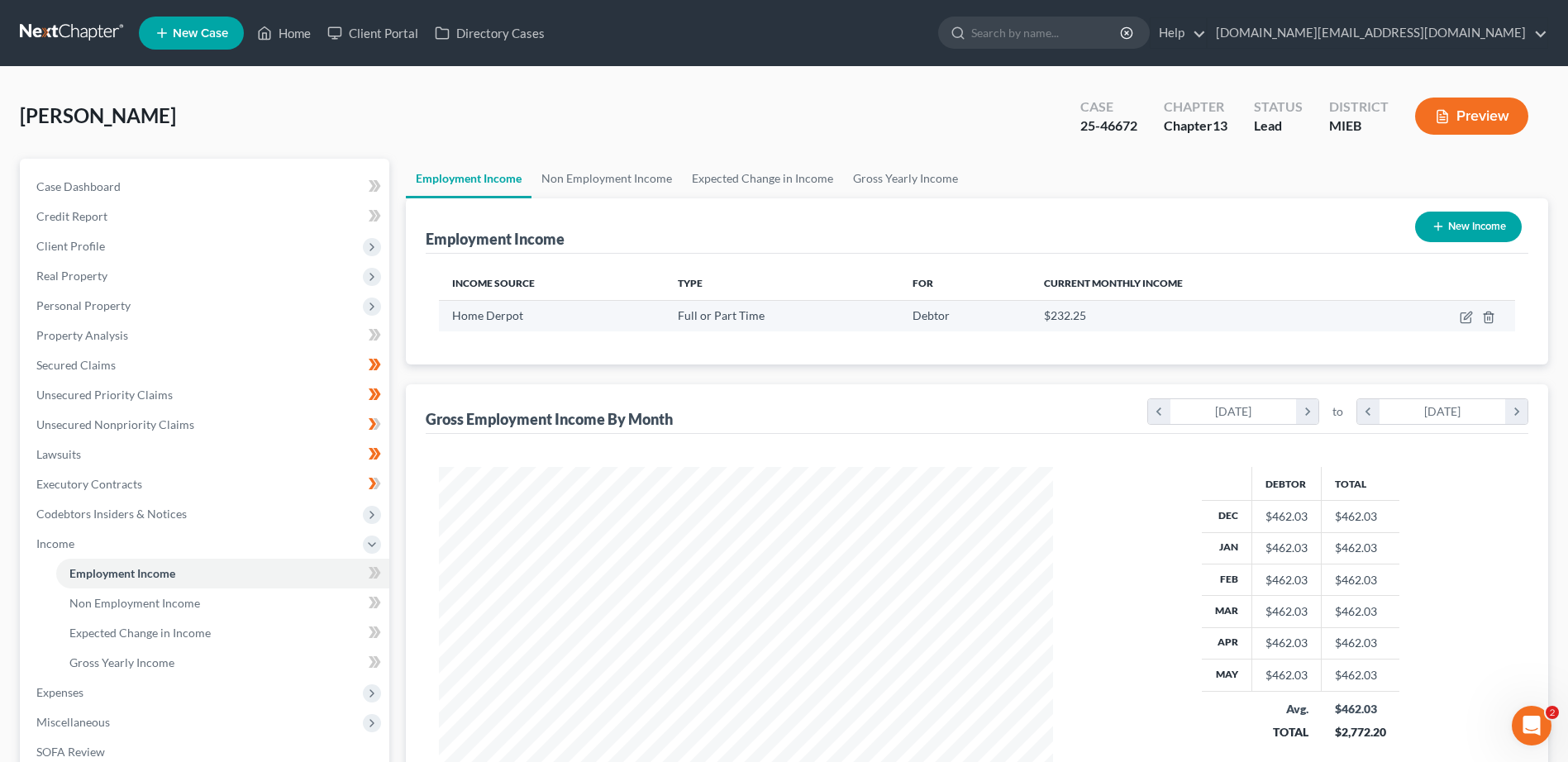 click on "Home Derpot" at bounding box center [488, 315] 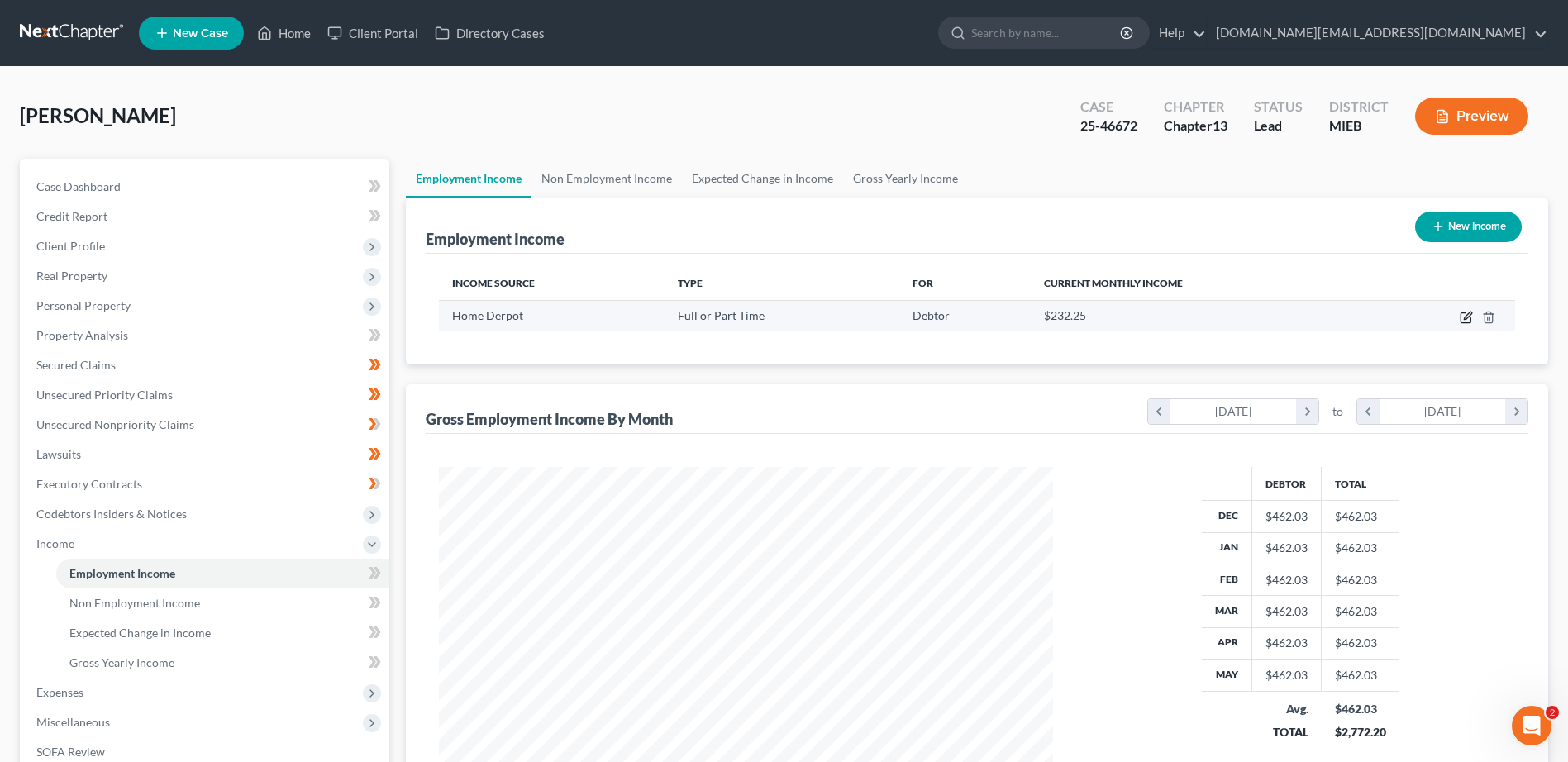 click 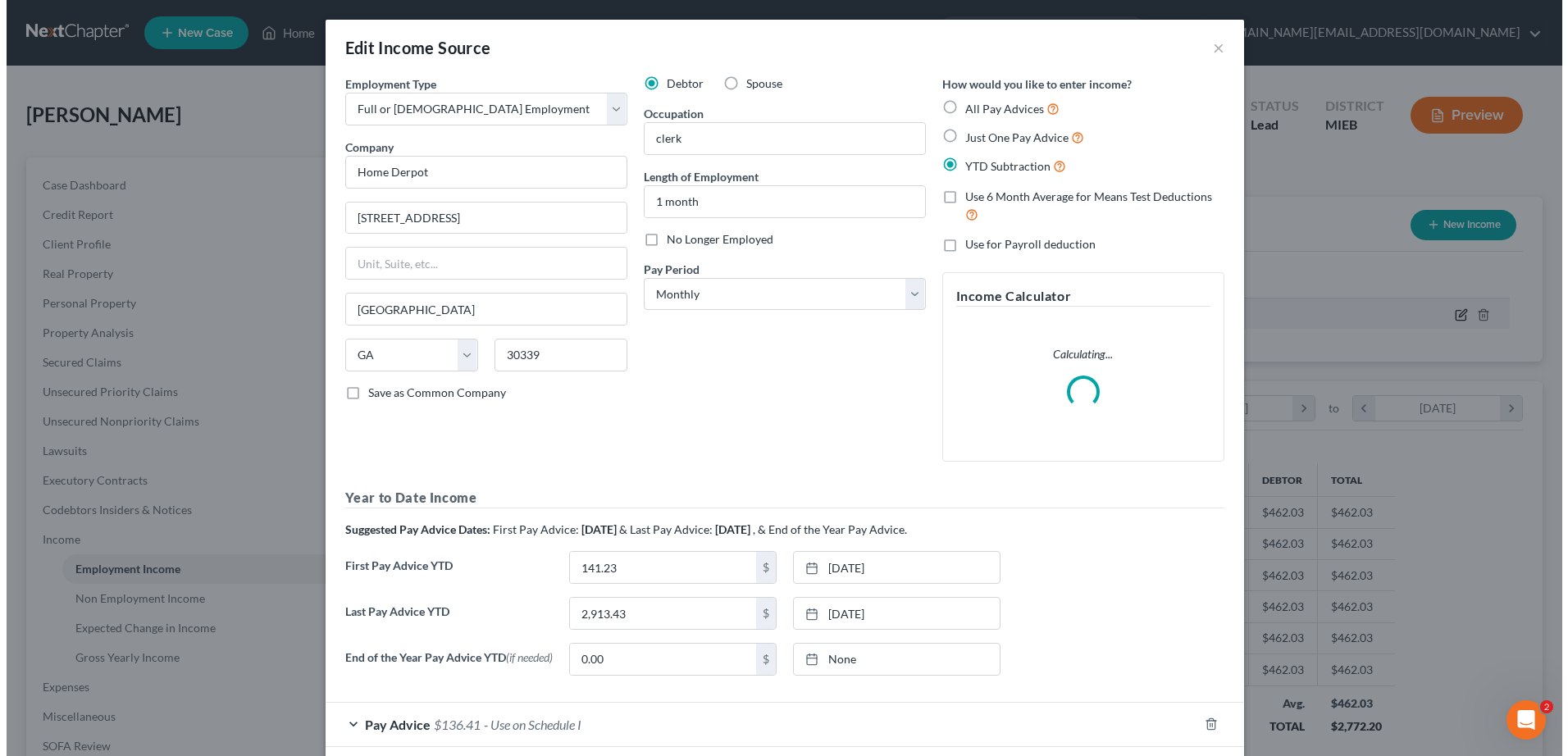 scroll, scrollTop: 819650, scrollLeft: 819437, axis: both 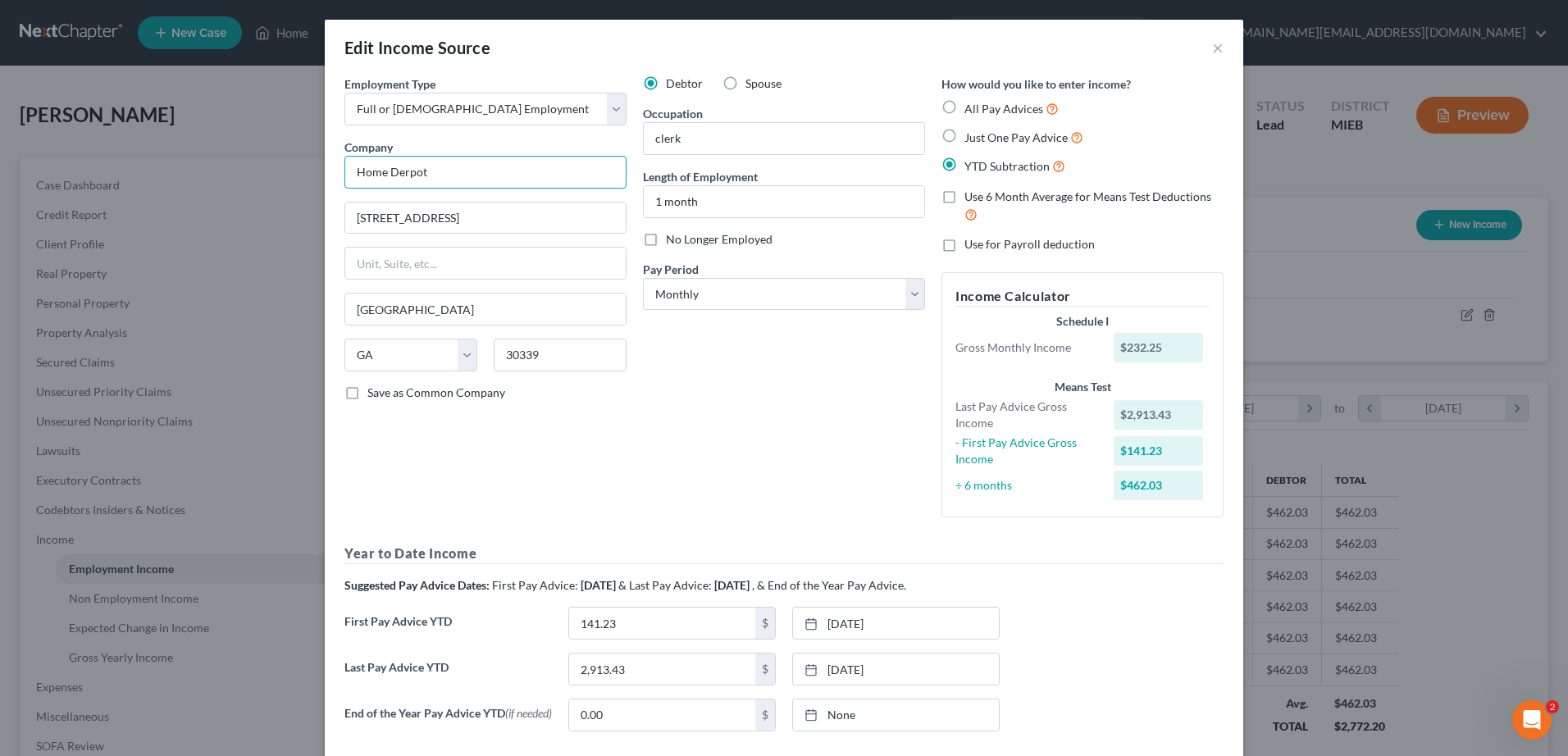 click on "Home Derpot" at bounding box center [485, 172] 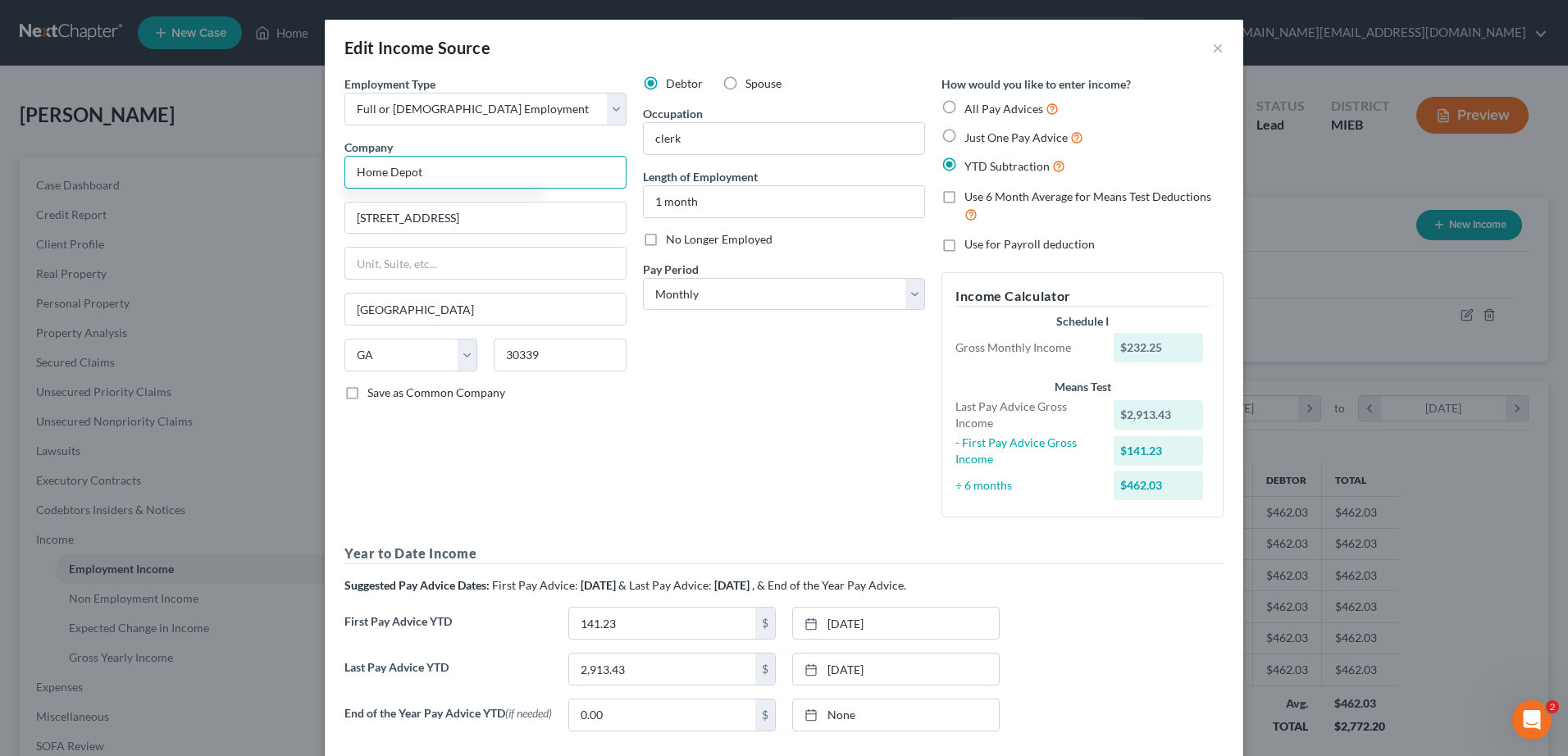 type on "Home Depot" 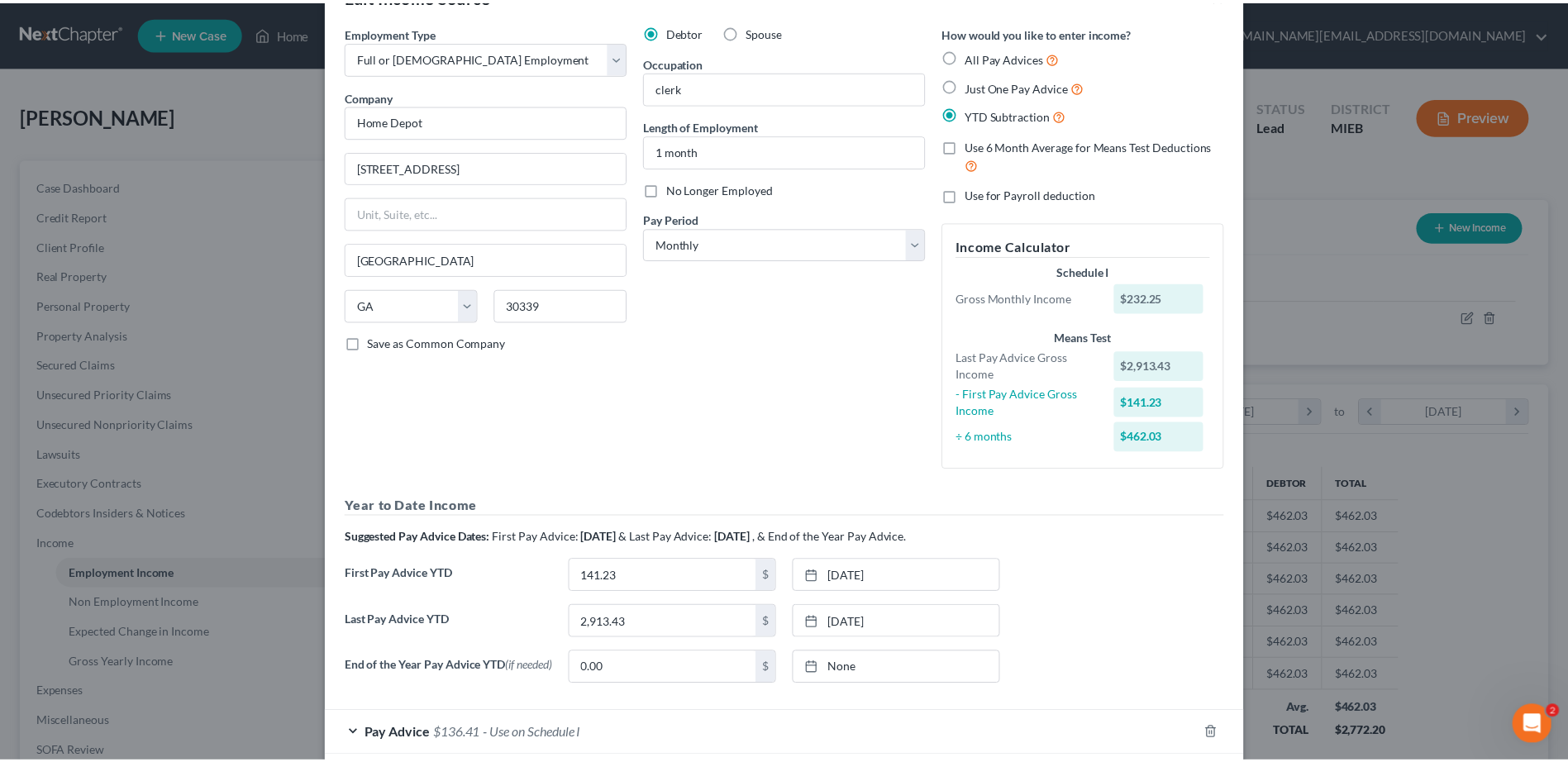 scroll, scrollTop: 186, scrollLeft: 0, axis: vertical 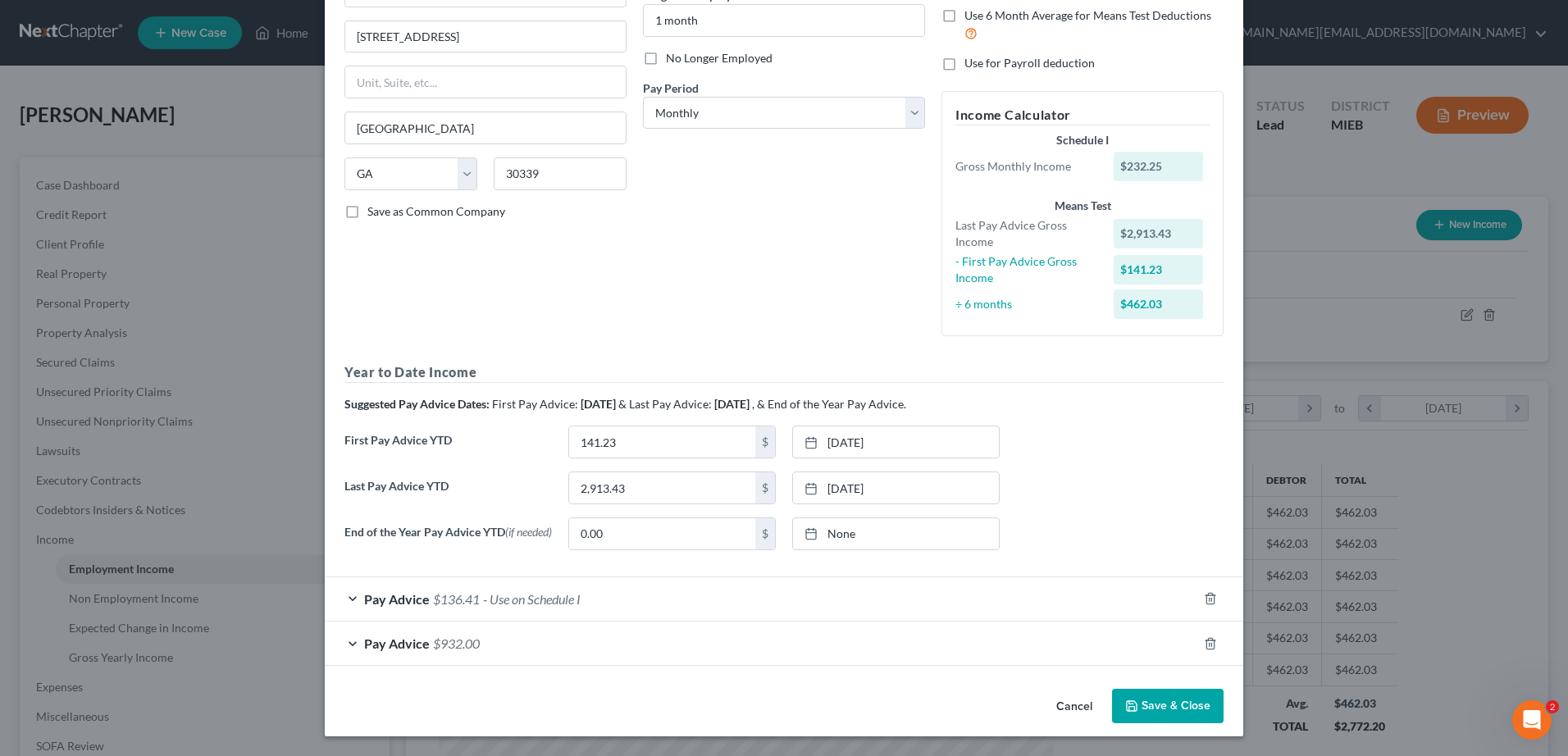 click on "Save & Close" at bounding box center [1168, 706] 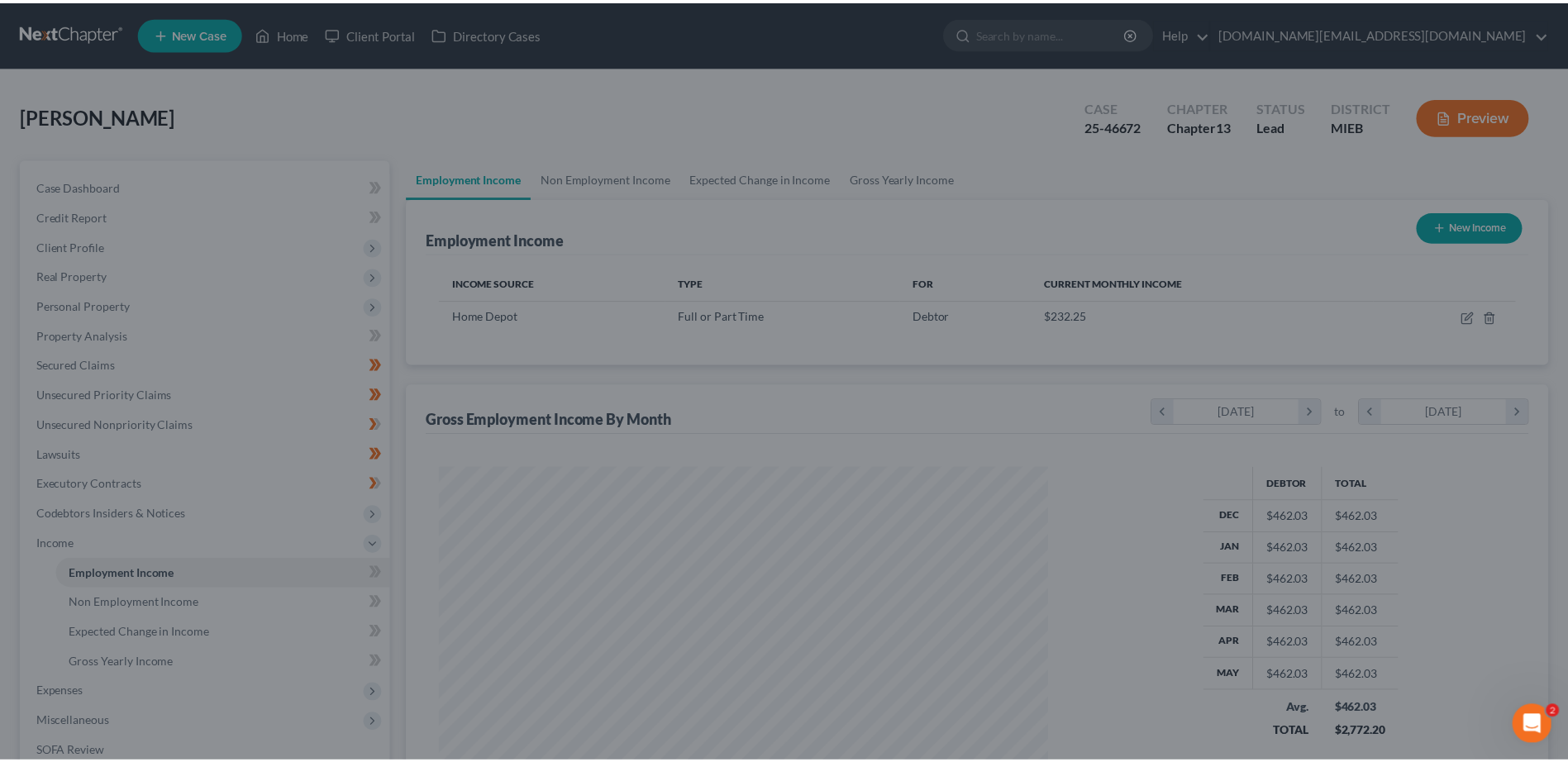 scroll, scrollTop: 307, scrollLeft: 646, axis: both 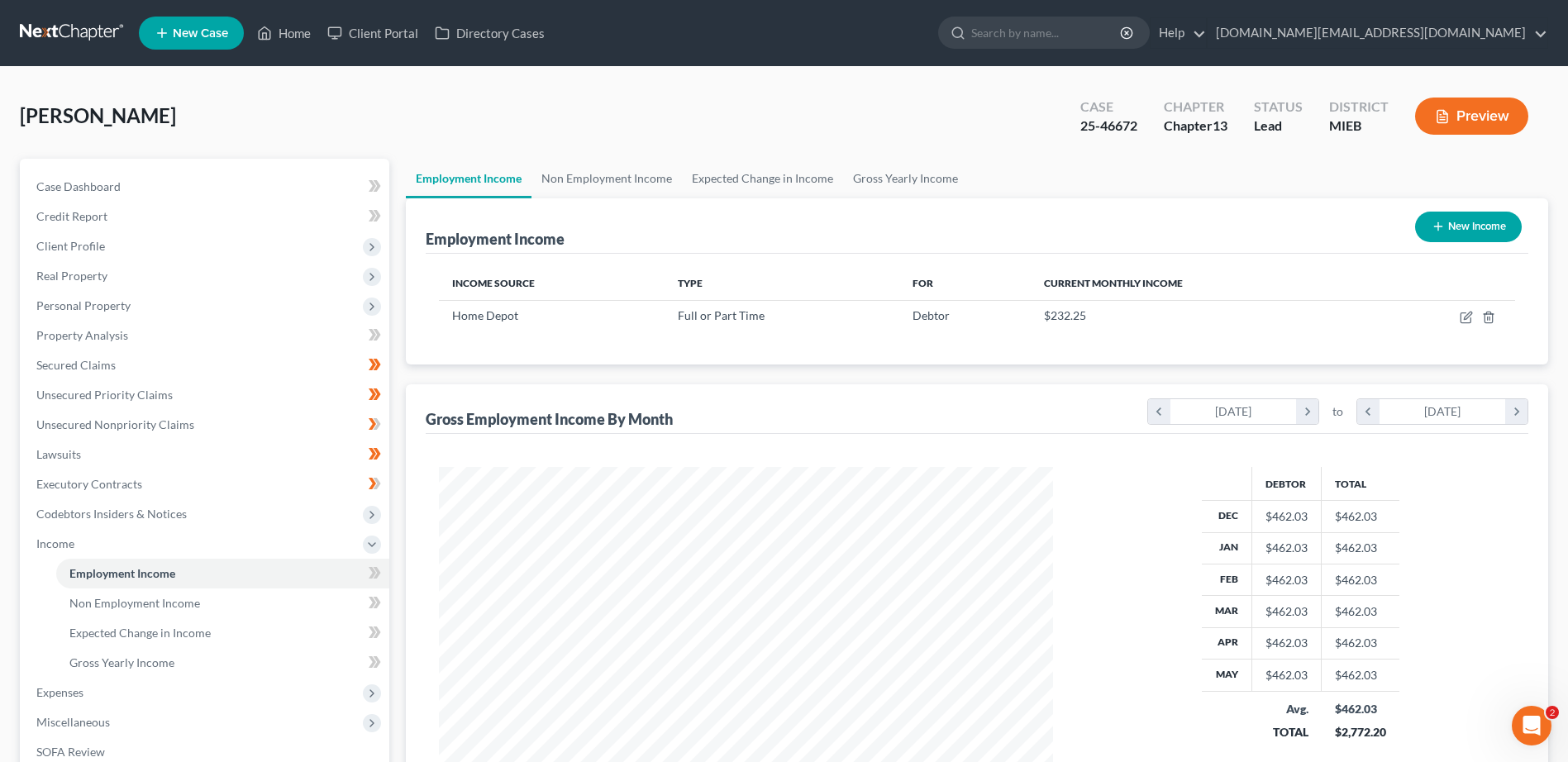 click on "New Income" at bounding box center (1468, 226) 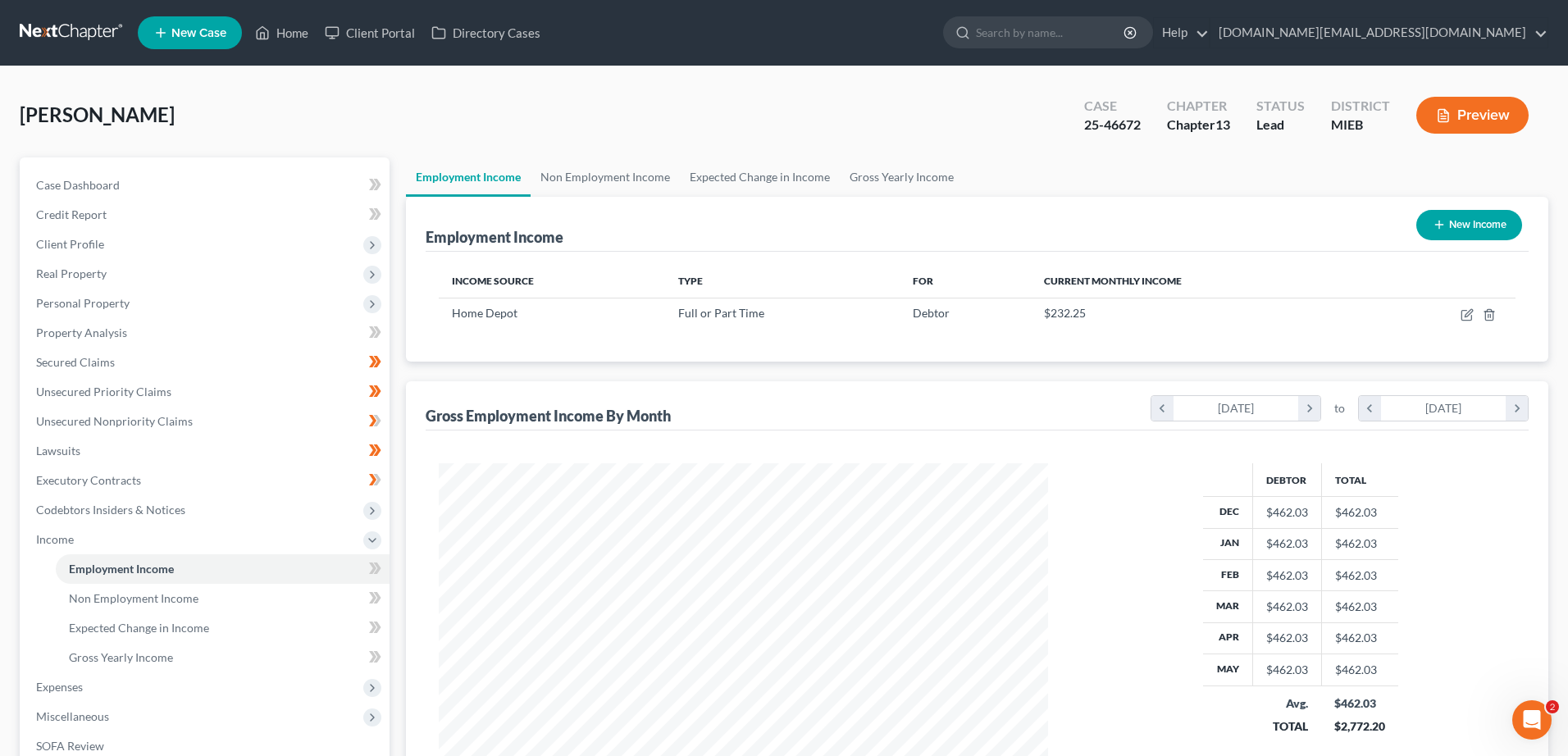 select on "0" 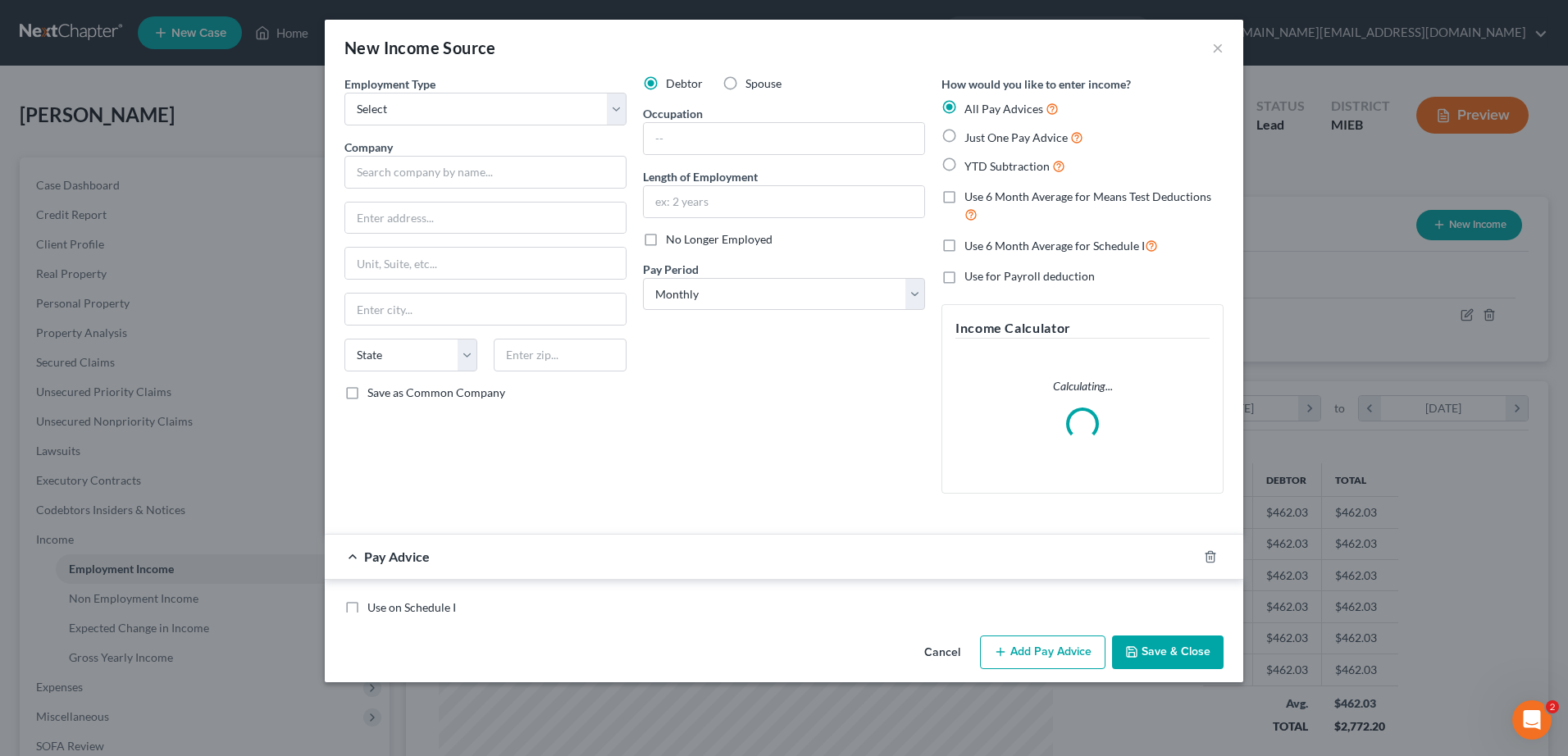 scroll, scrollTop: 819650, scrollLeft: 819437, axis: both 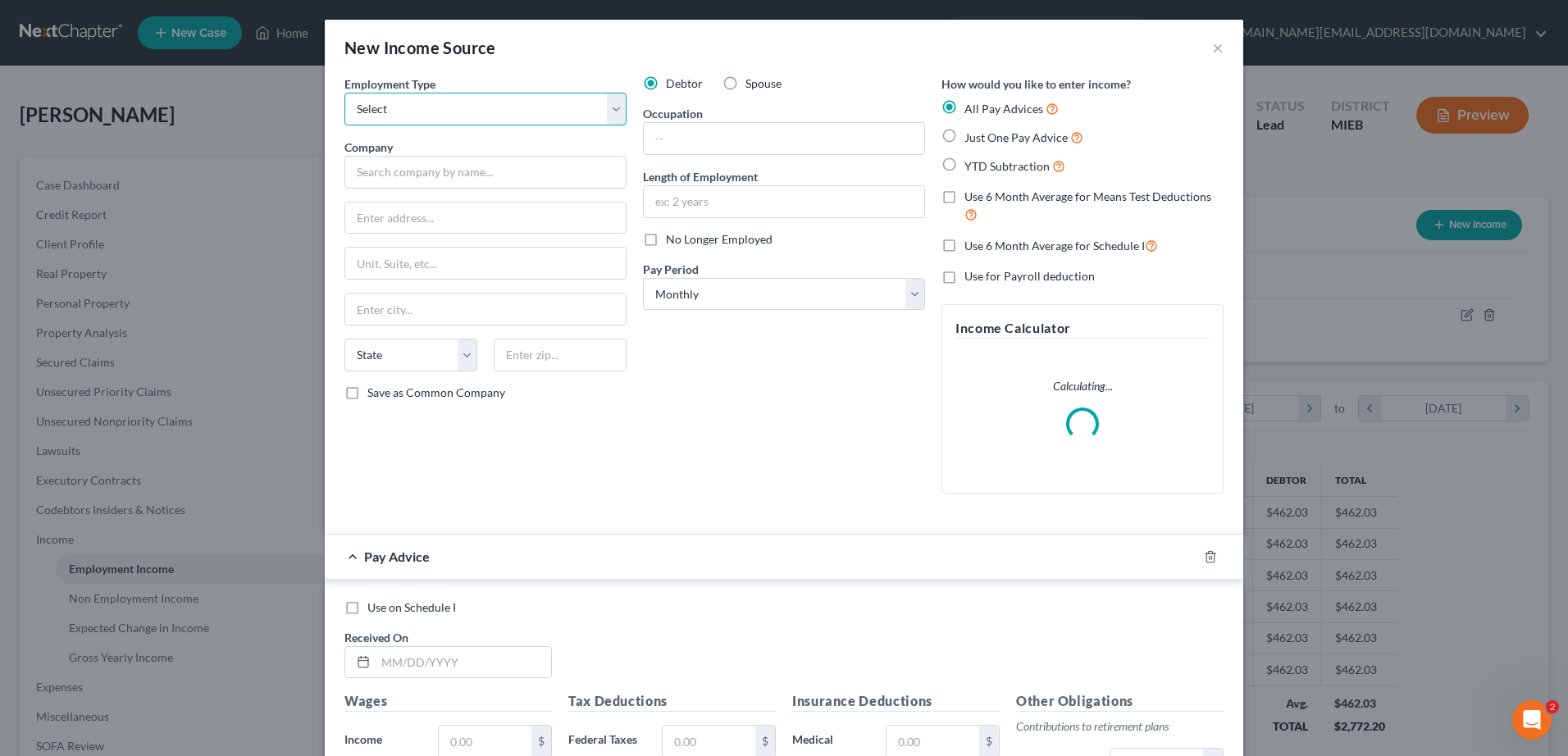 click on "Select Full or [DEMOGRAPHIC_DATA] Employment Self Employment" at bounding box center [485, 109] 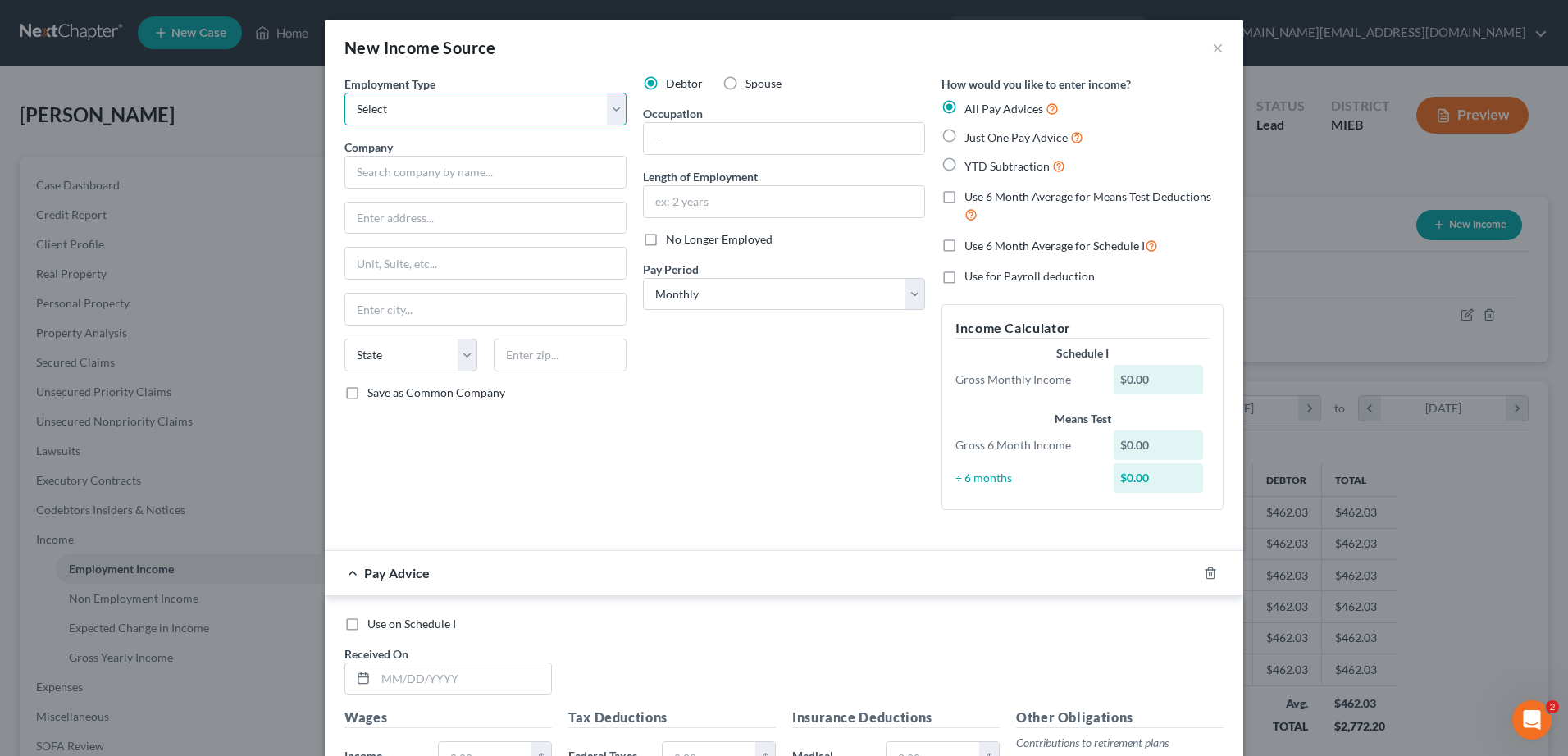 select on "0" 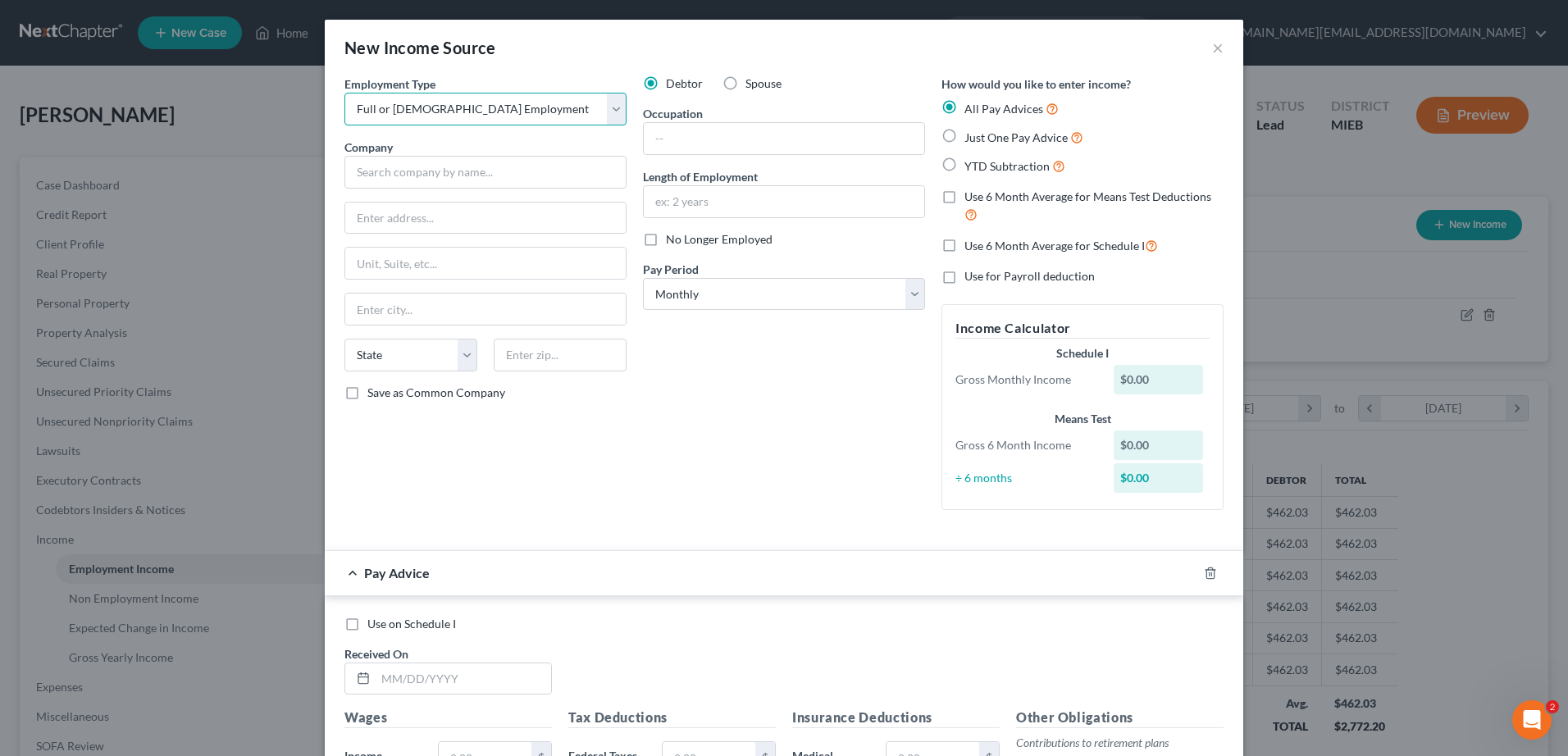 click on "Select Full or [DEMOGRAPHIC_DATA] Employment Self Employment" at bounding box center (485, 109) 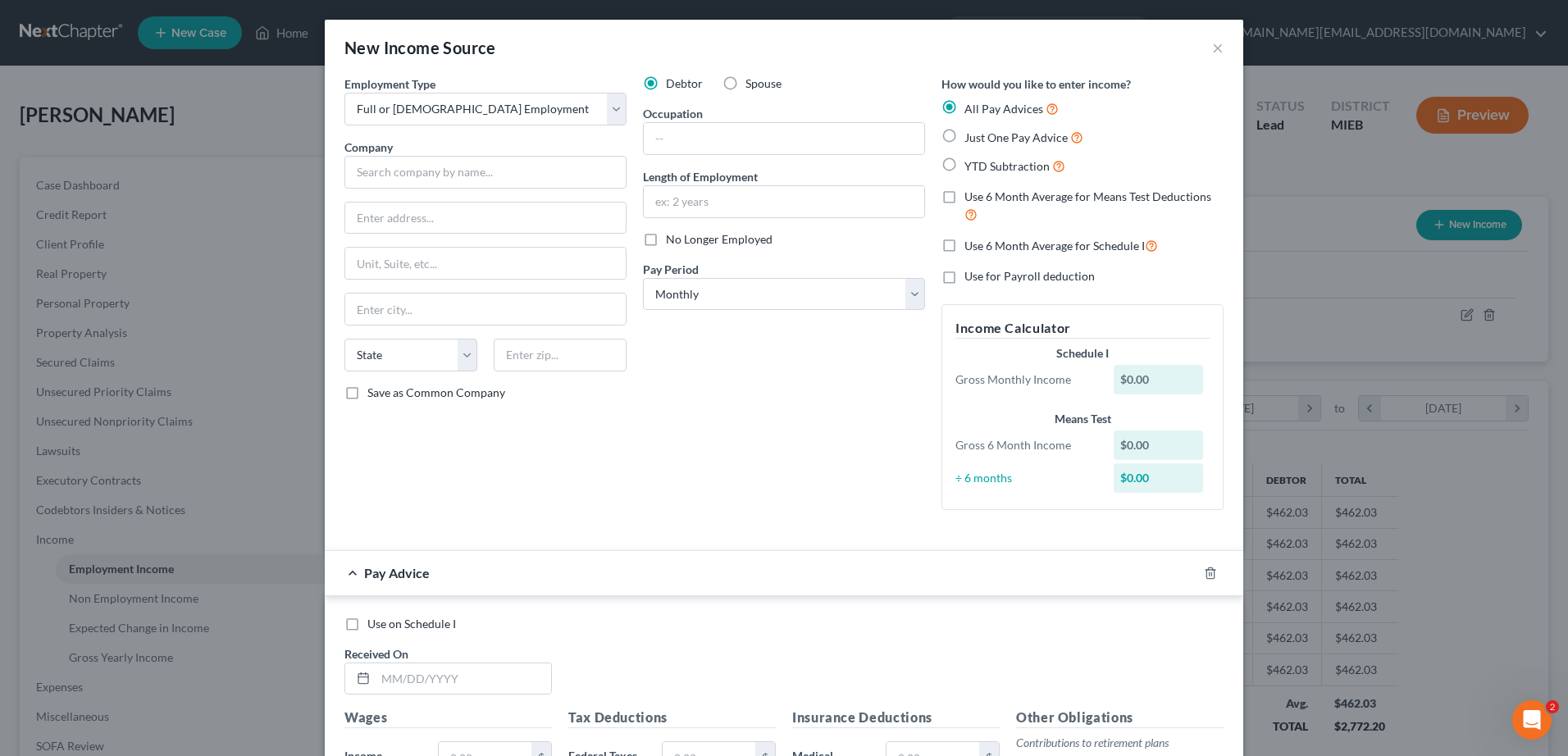 click on "Employment Type
*
Select Full or [DEMOGRAPHIC_DATA] Employment Self Employment
Company
*
State [US_STATE] AK AR AZ CA CO CT DE DC [GEOGRAPHIC_DATA] GA GU HI ID IL IN IA [GEOGRAPHIC_DATA] [GEOGRAPHIC_DATA] LA ME MD [GEOGRAPHIC_DATA] [GEOGRAPHIC_DATA] [GEOGRAPHIC_DATA] [GEOGRAPHIC_DATA] [GEOGRAPHIC_DATA] MT NC [GEOGRAPHIC_DATA] [GEOGRAPHIC_DATA] NV NH [GEOGRAPHIC_DATA] [GEOGRAPHIC_DATA] [GEOGRAPHIC_DATA] [GEOGRAPHIC_DATA] [GEOGRAPHIC_DATA] OR [GEOGRAPHIC_DATA] PR RI SC SD [GEOGRAPHIC_DATA] [GEOGRAPHIC_DATA] [GEOGRAPHIC_DATA] VI [GEOGRAPHIC_DATA] [GEOGRAPHIC_DATA] [GEOGRAPHIC_DATA] WV [GEOGRAPHIC_DATA] WY Save as Common Company" at bounding box center [485, 299] 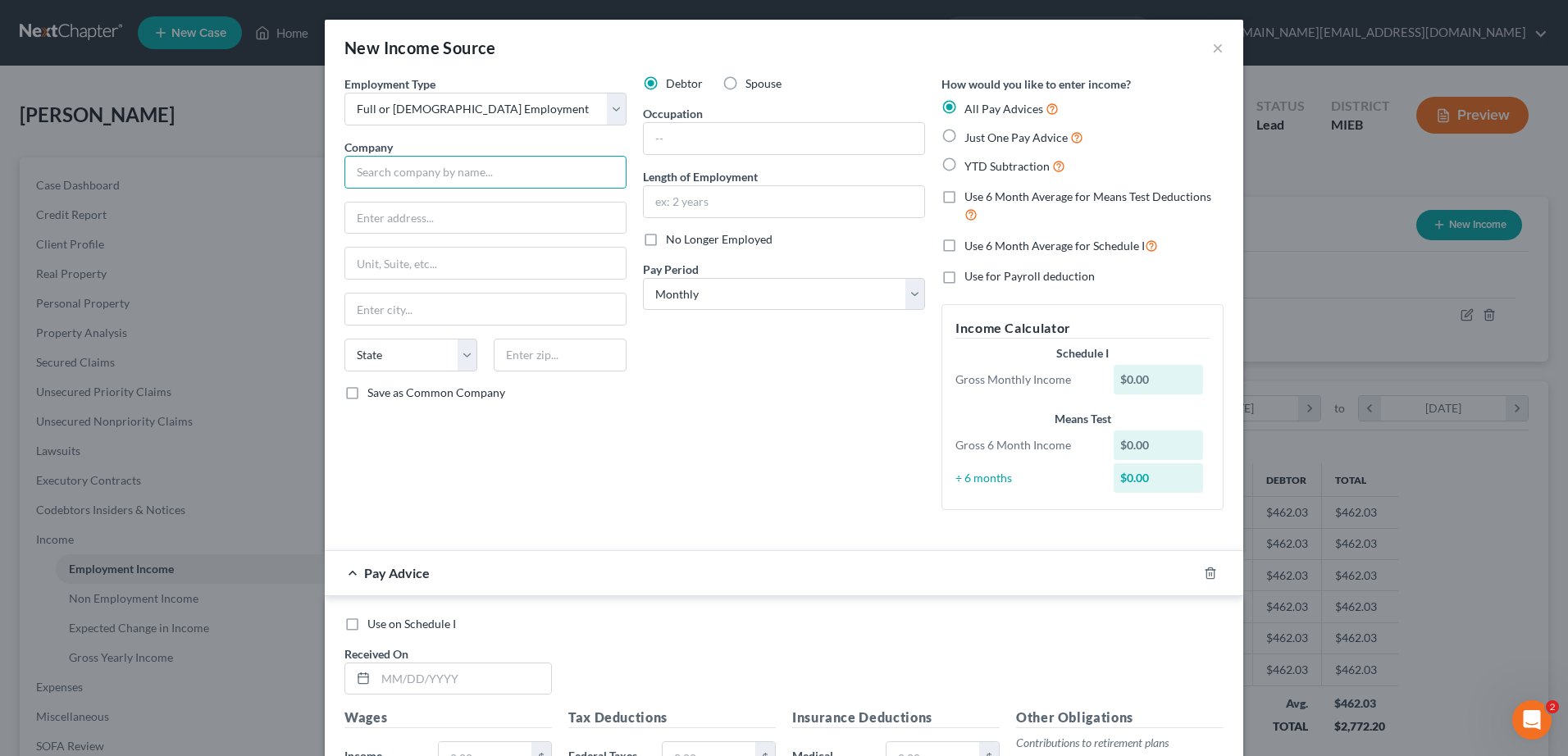 click at bounding box center (485, 172) 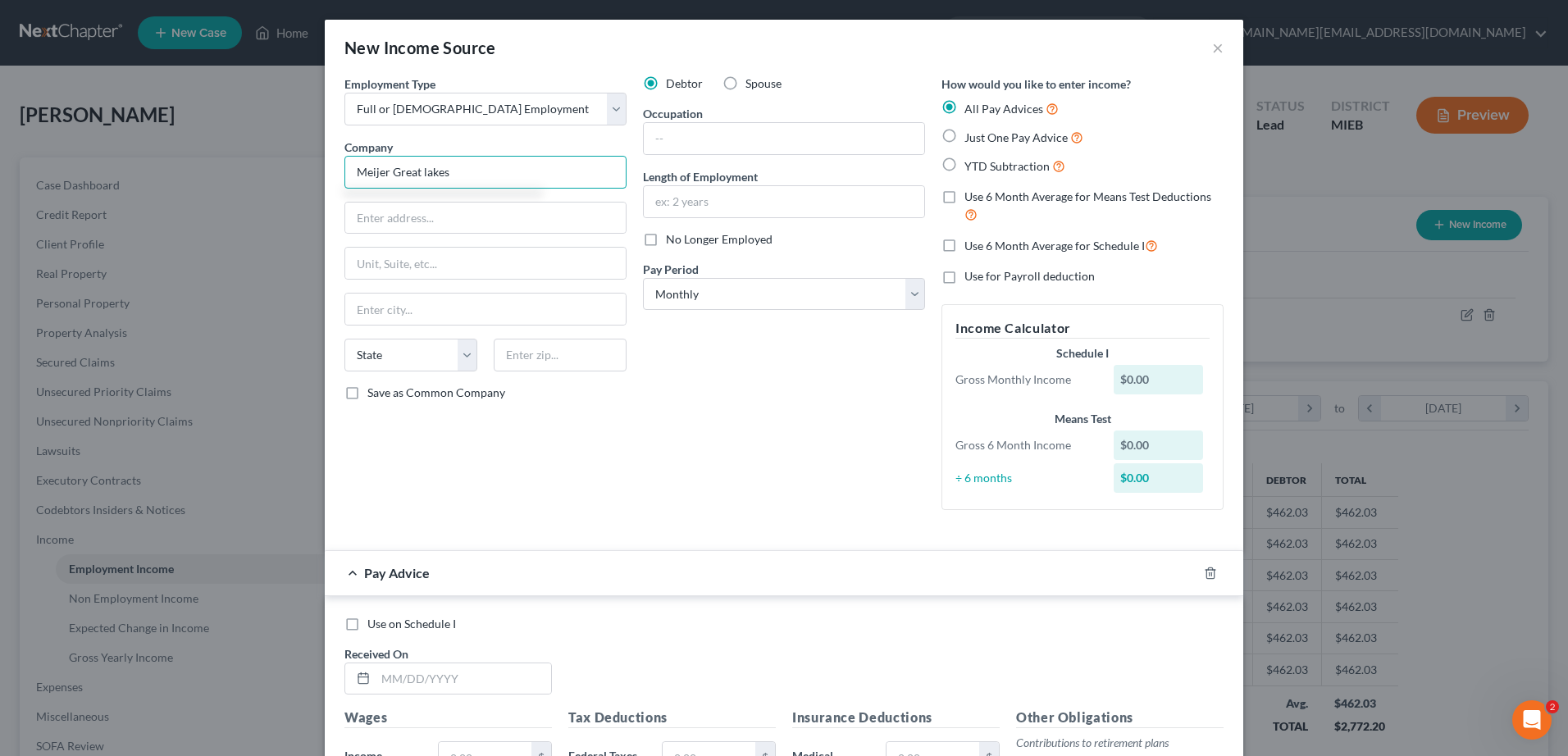 type on "Meijer Great lakes" 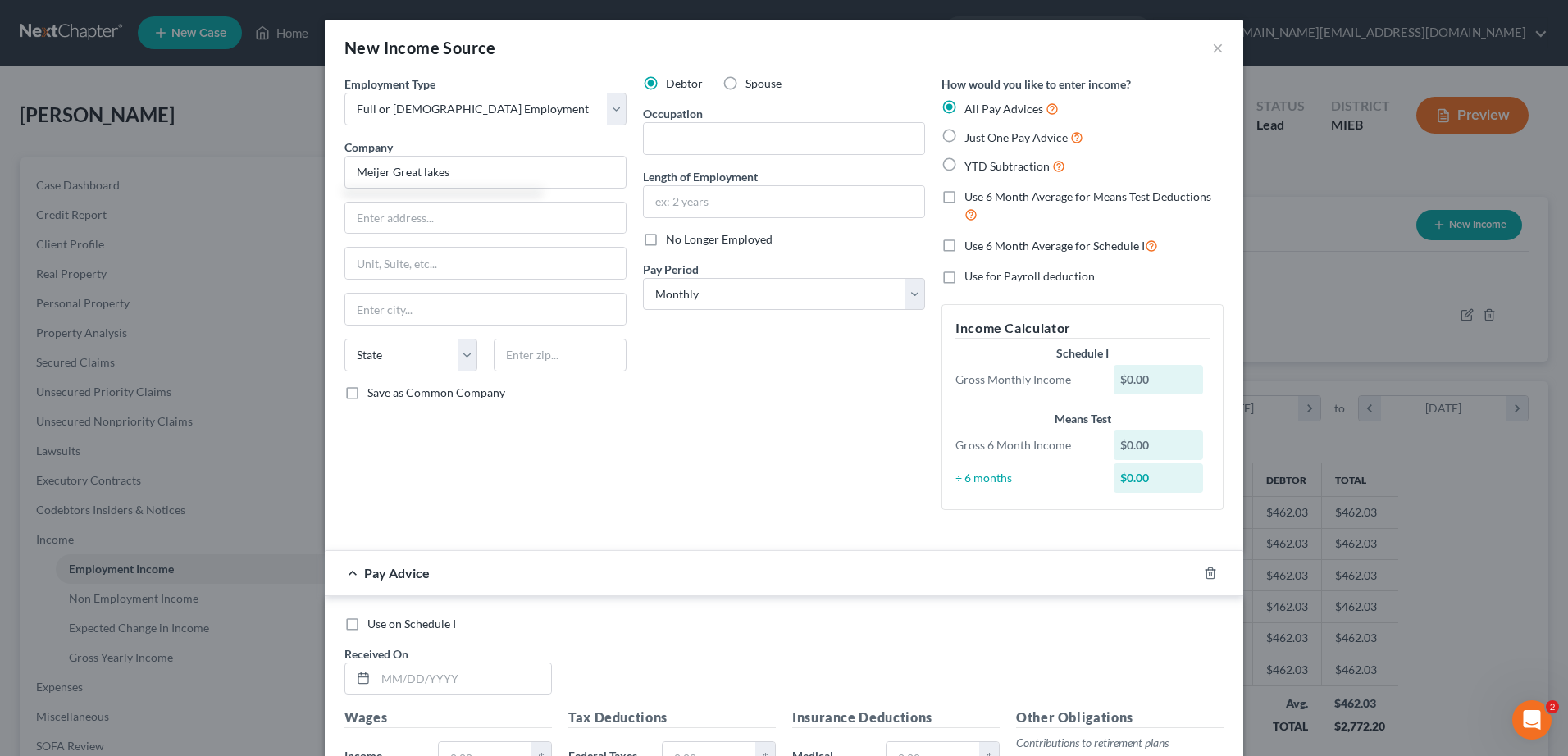 click on "YTD Subtraction" at bounding box center [1014, 166] 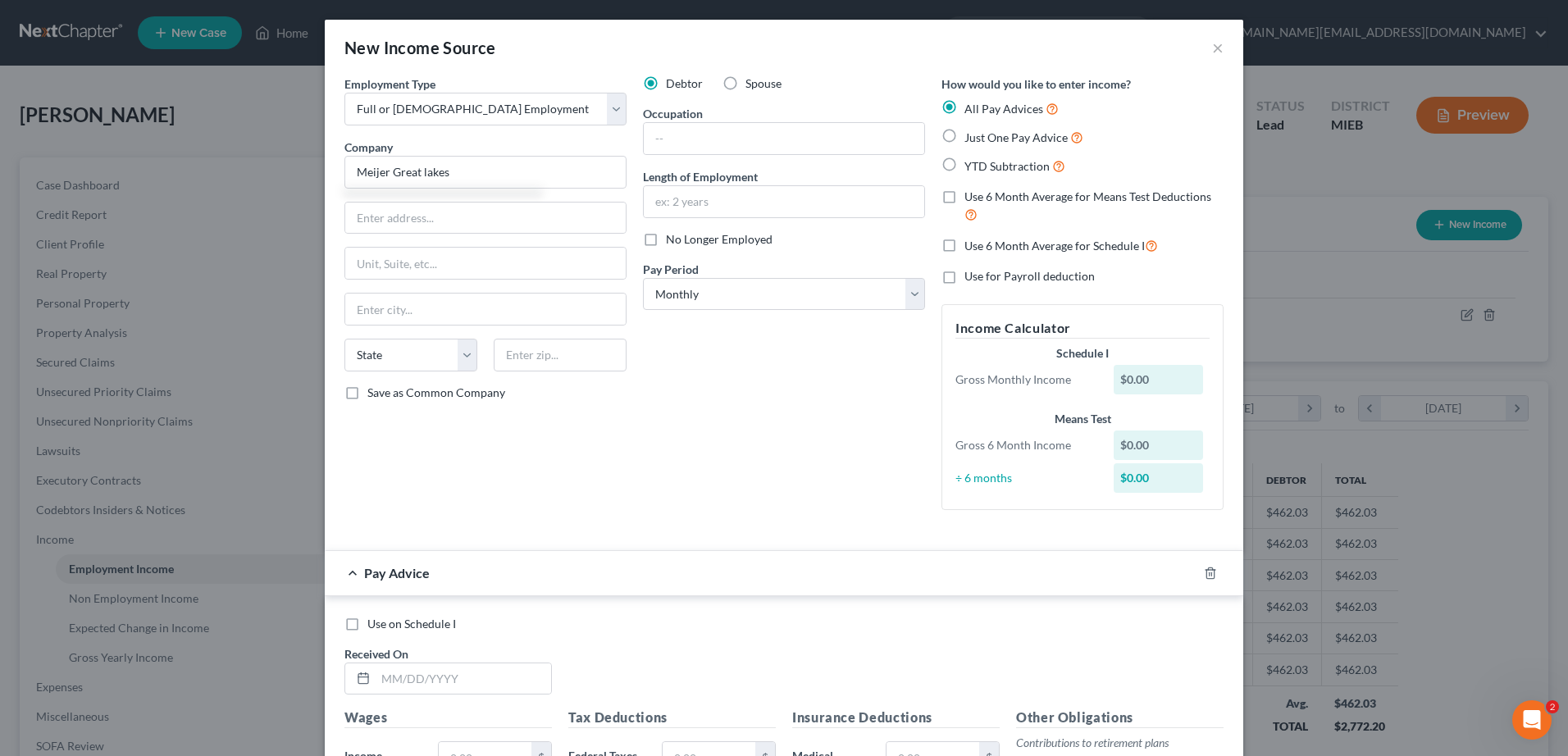 click on "YTD Subtraction" at bounding box center [976, 162] 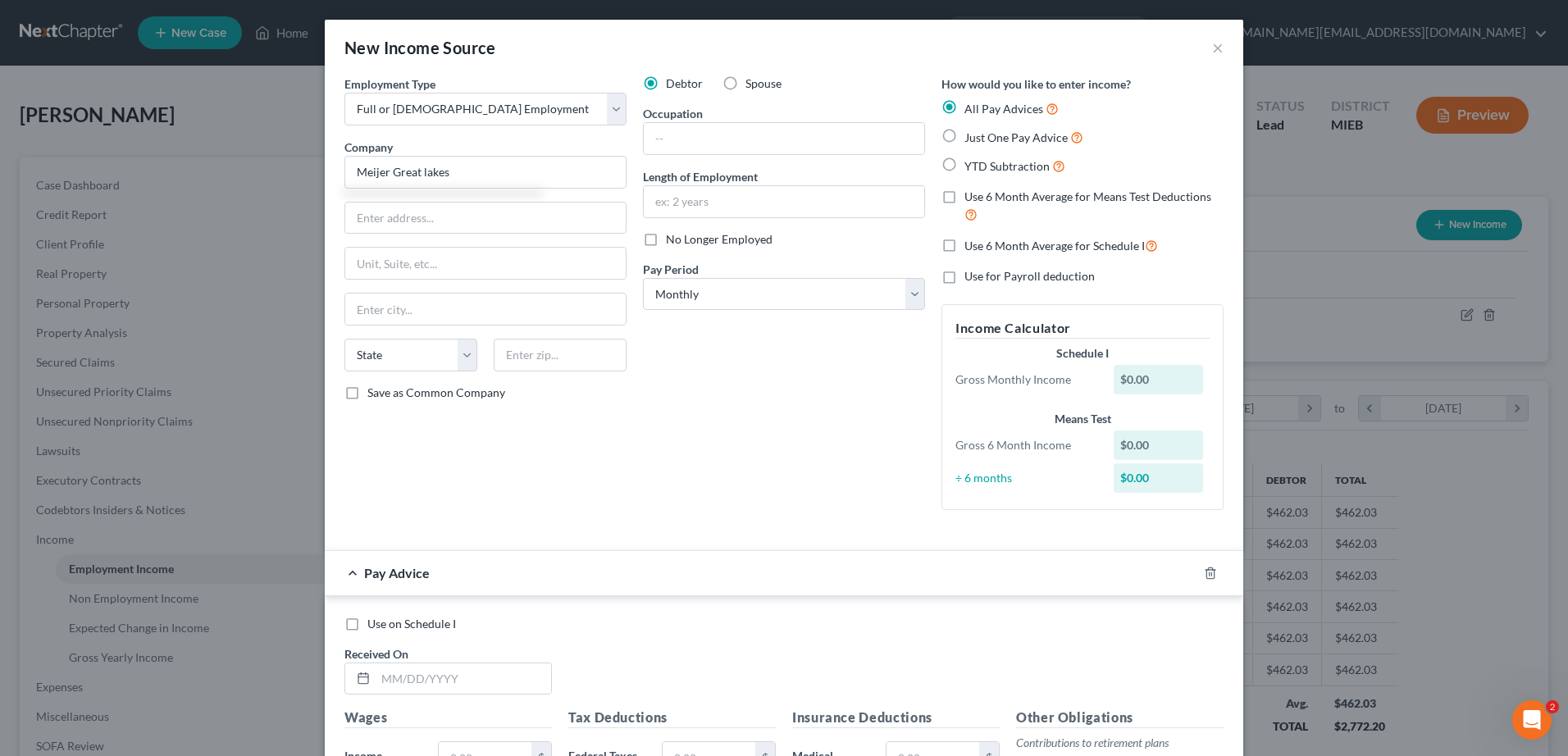radio on "true" 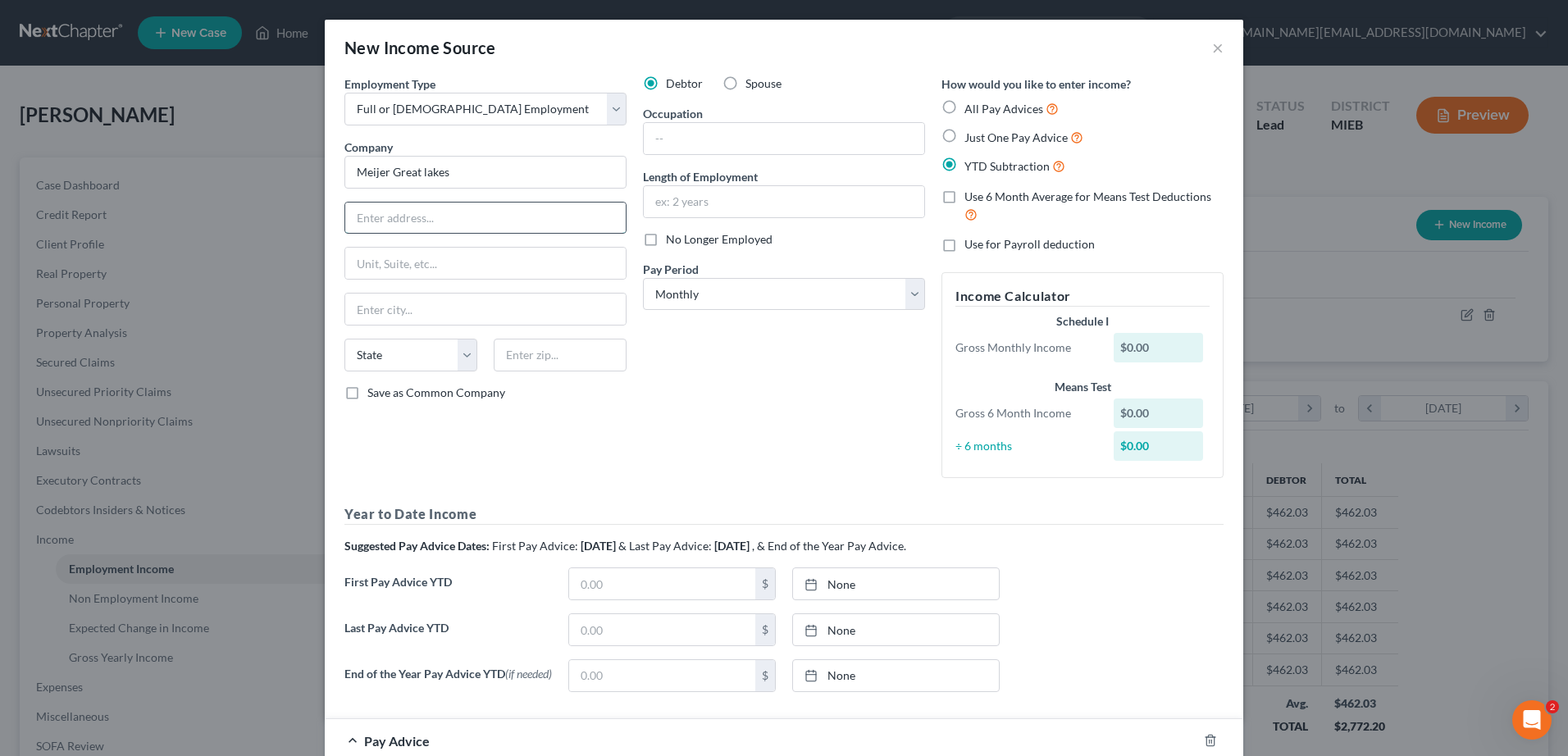 click at bounding box center (485, 218) 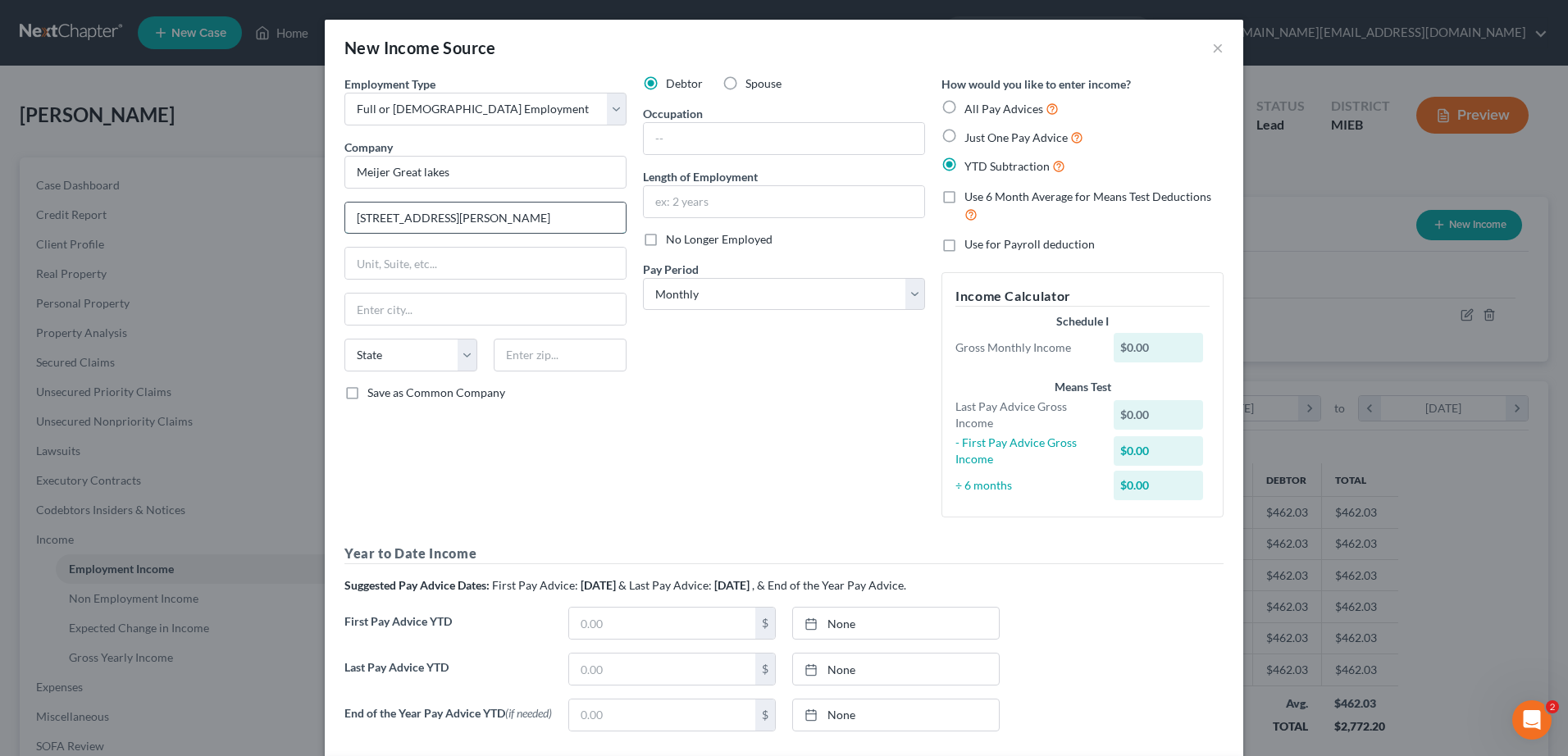 click on "[STREET_ADDRESS][PERSON_NAME]" at bounding box center [485, 218] 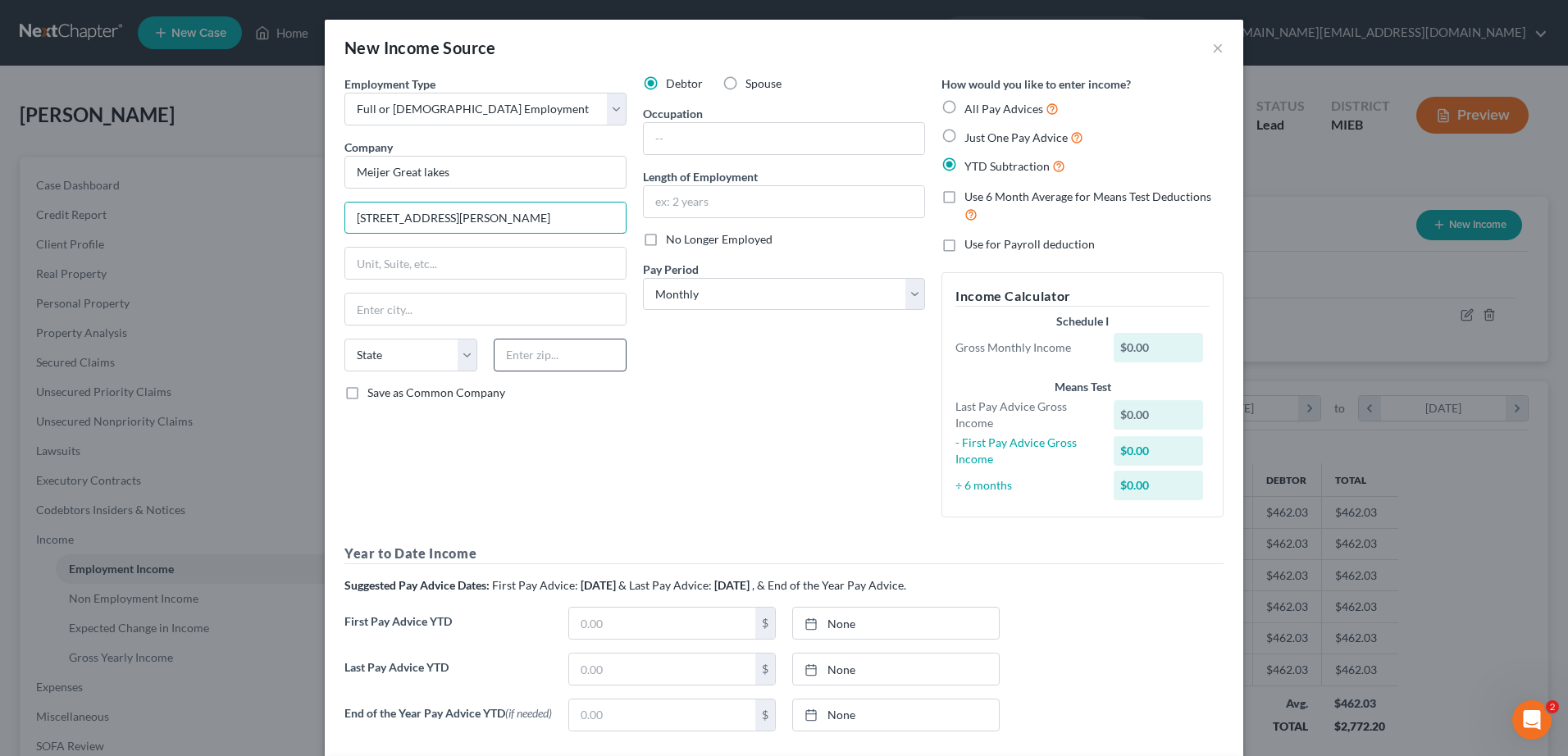 type on "[STREET_ADDRESS][PERSON_NAME]" 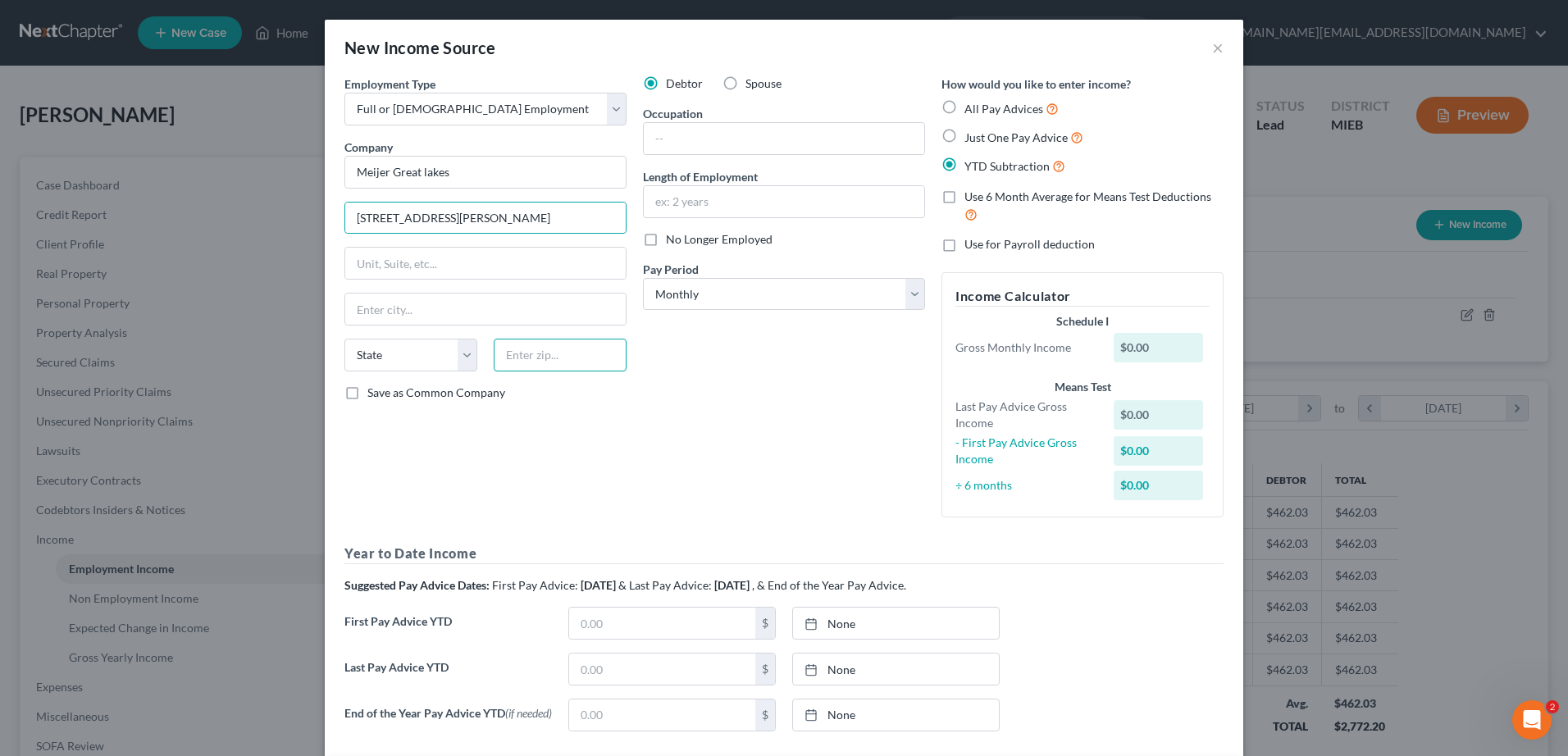 click at bounding box center (560, 355) 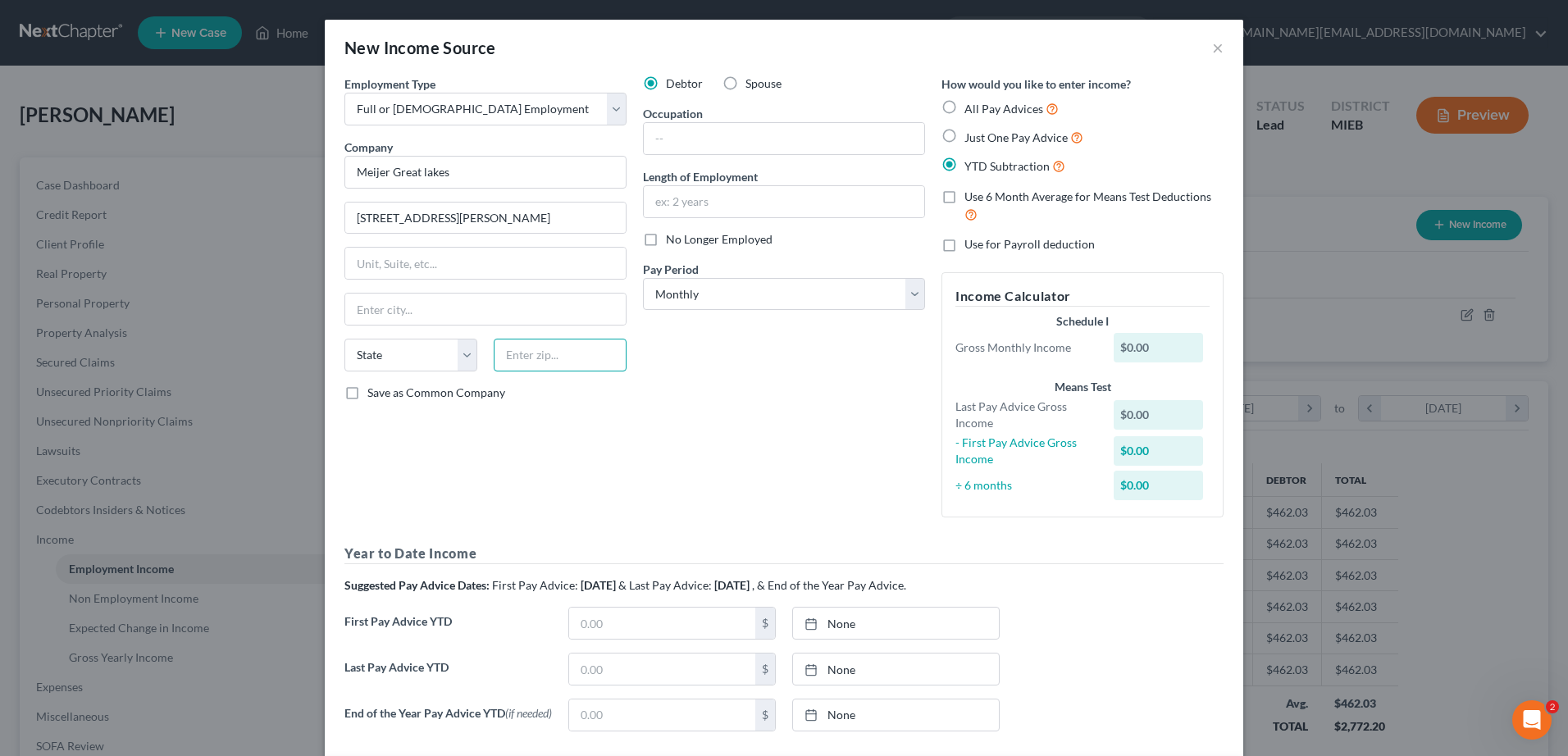 paste on "49544" 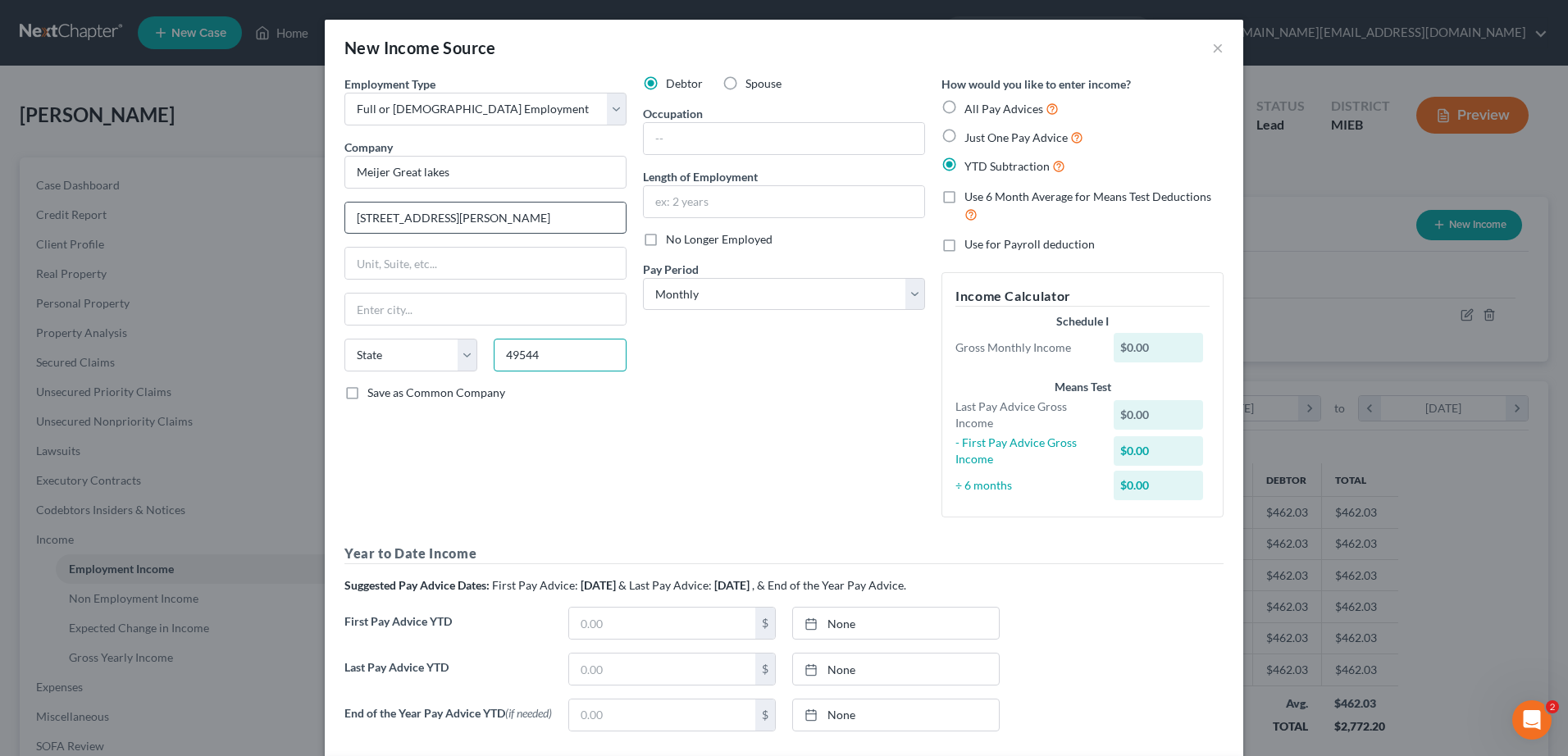type on "49544" 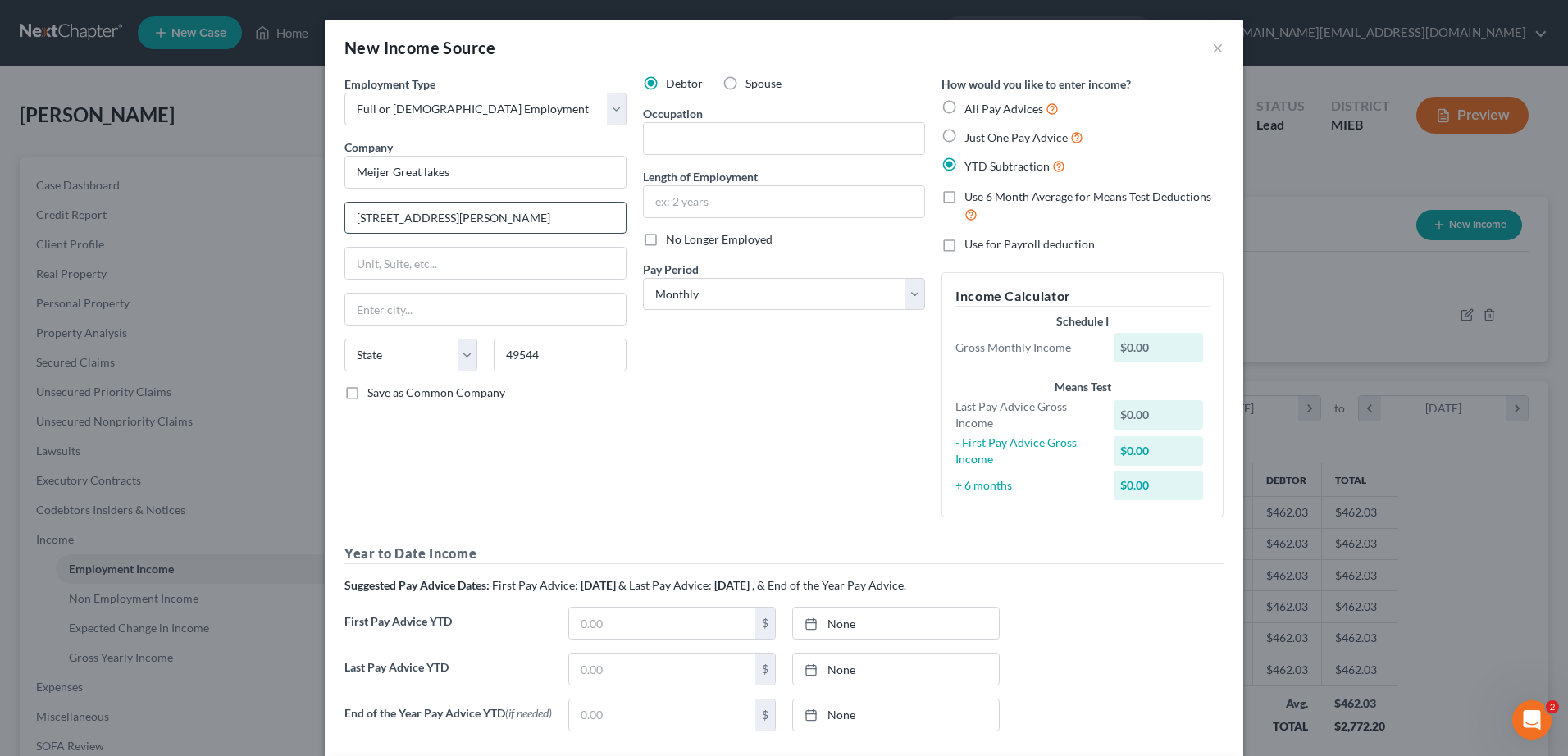 type on "[GEOGRAPHIC_DATA]" 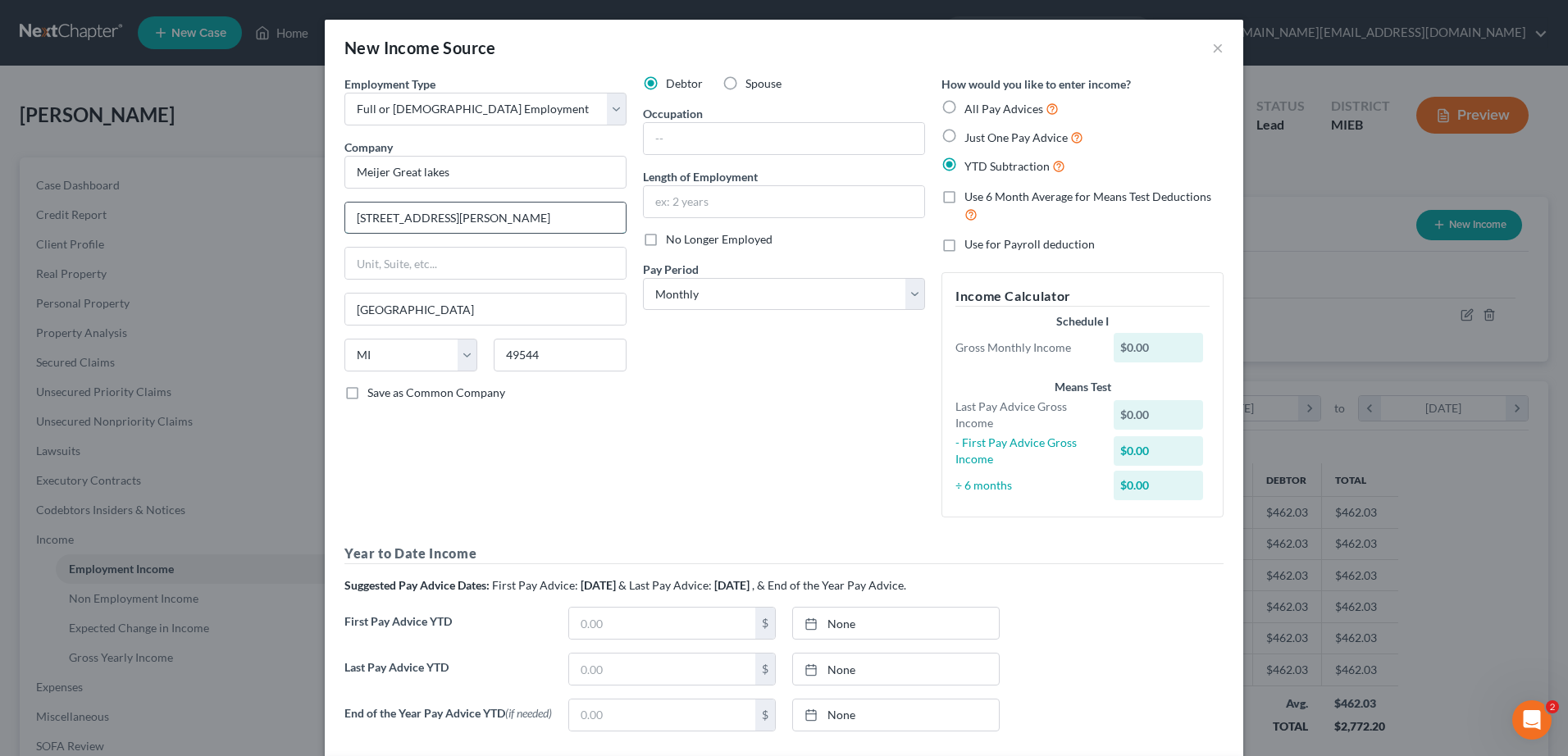 click on "[STREET_ADDRESS][PERSON_NAME]" at bounding box center [485, 218] 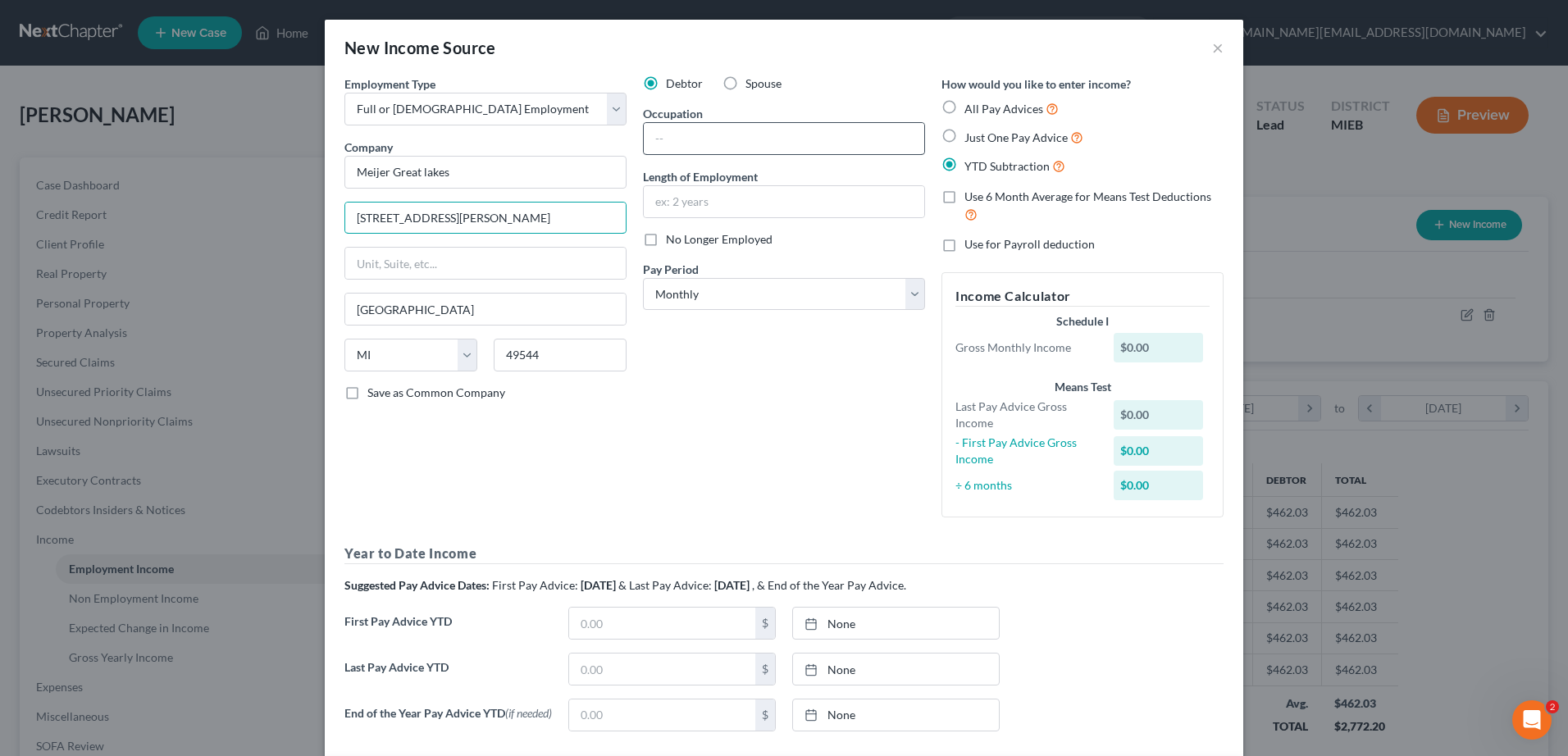 type on "[STREET_ADDRESS][PERSON_NAME]" 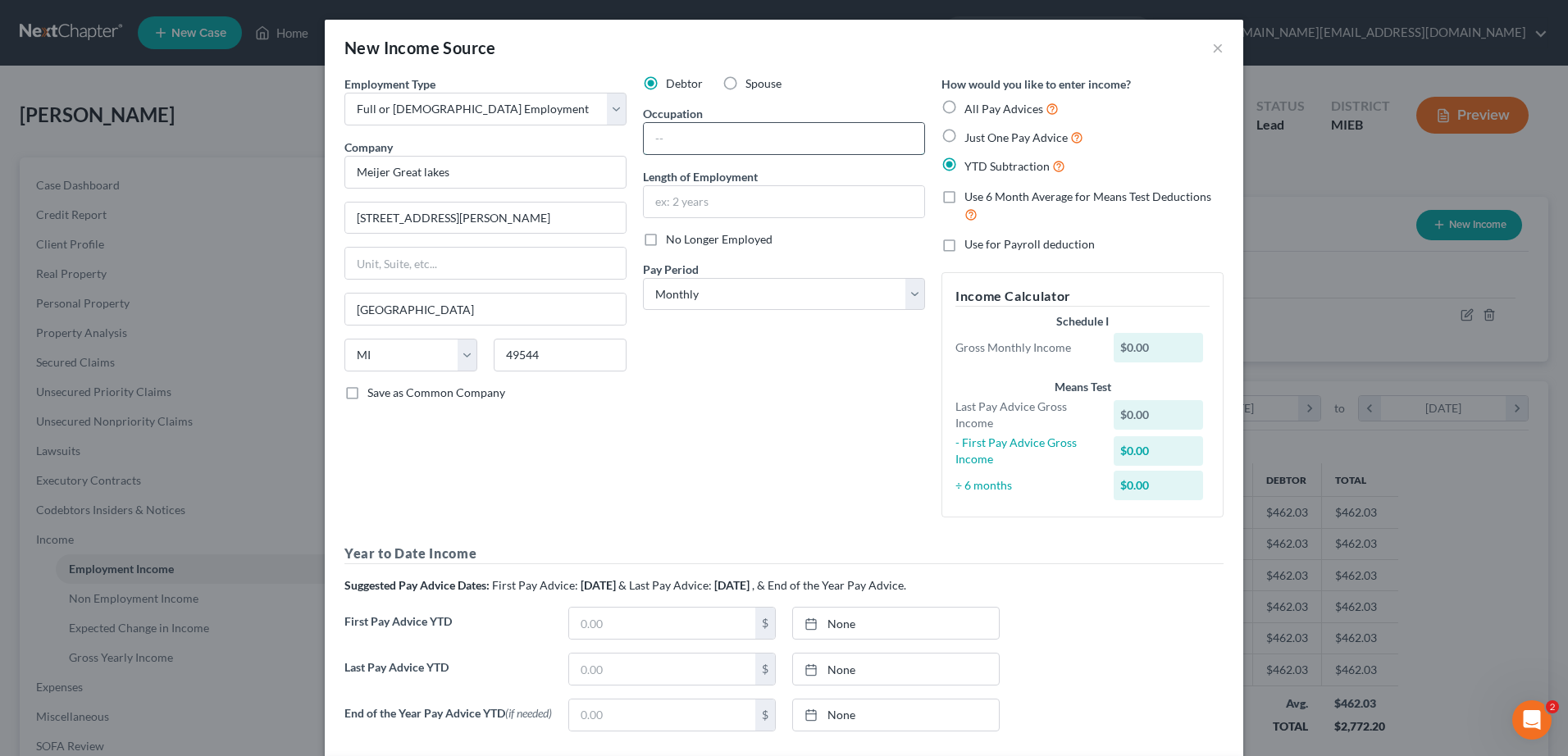 click at bounding box center (784, 139) 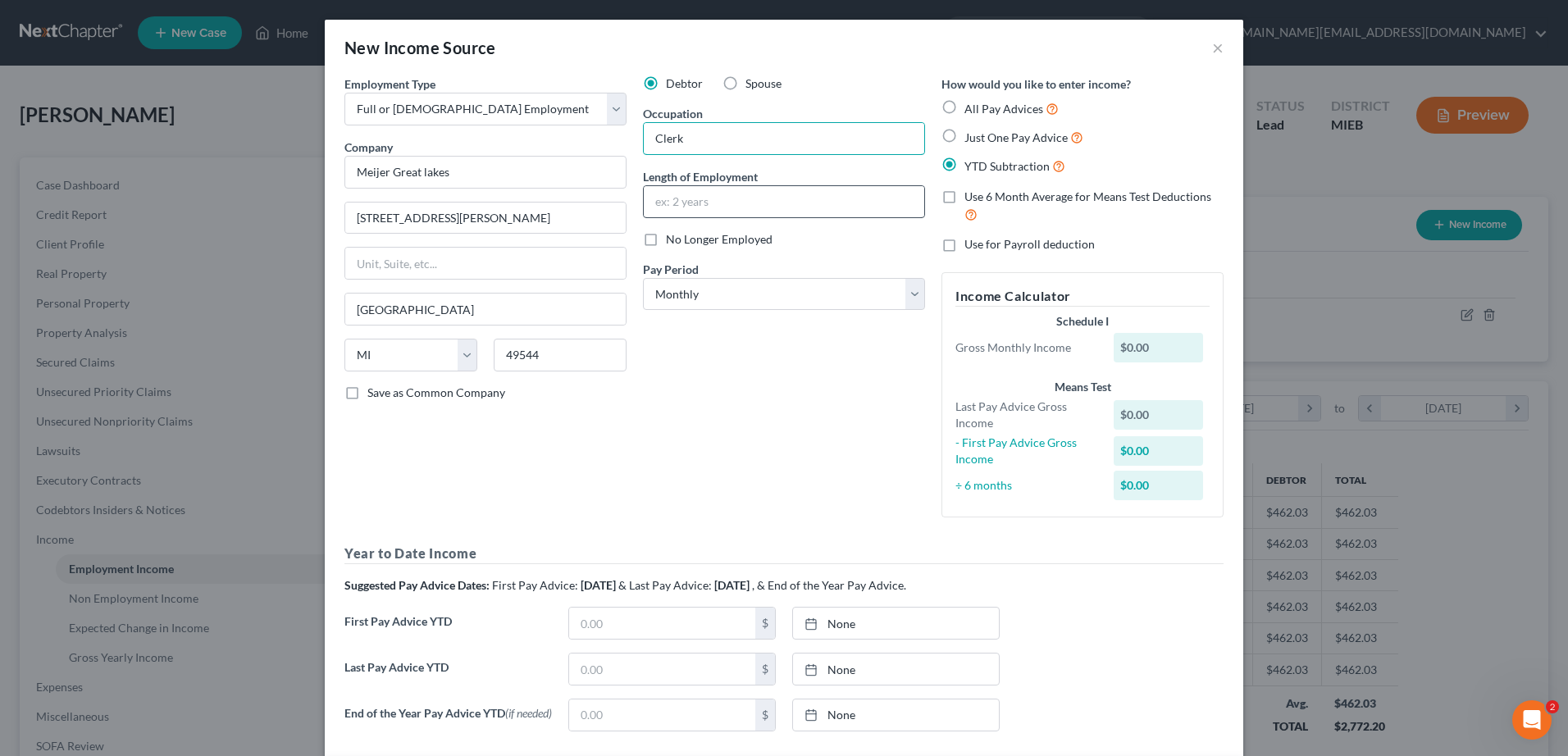 type on "Clerk" 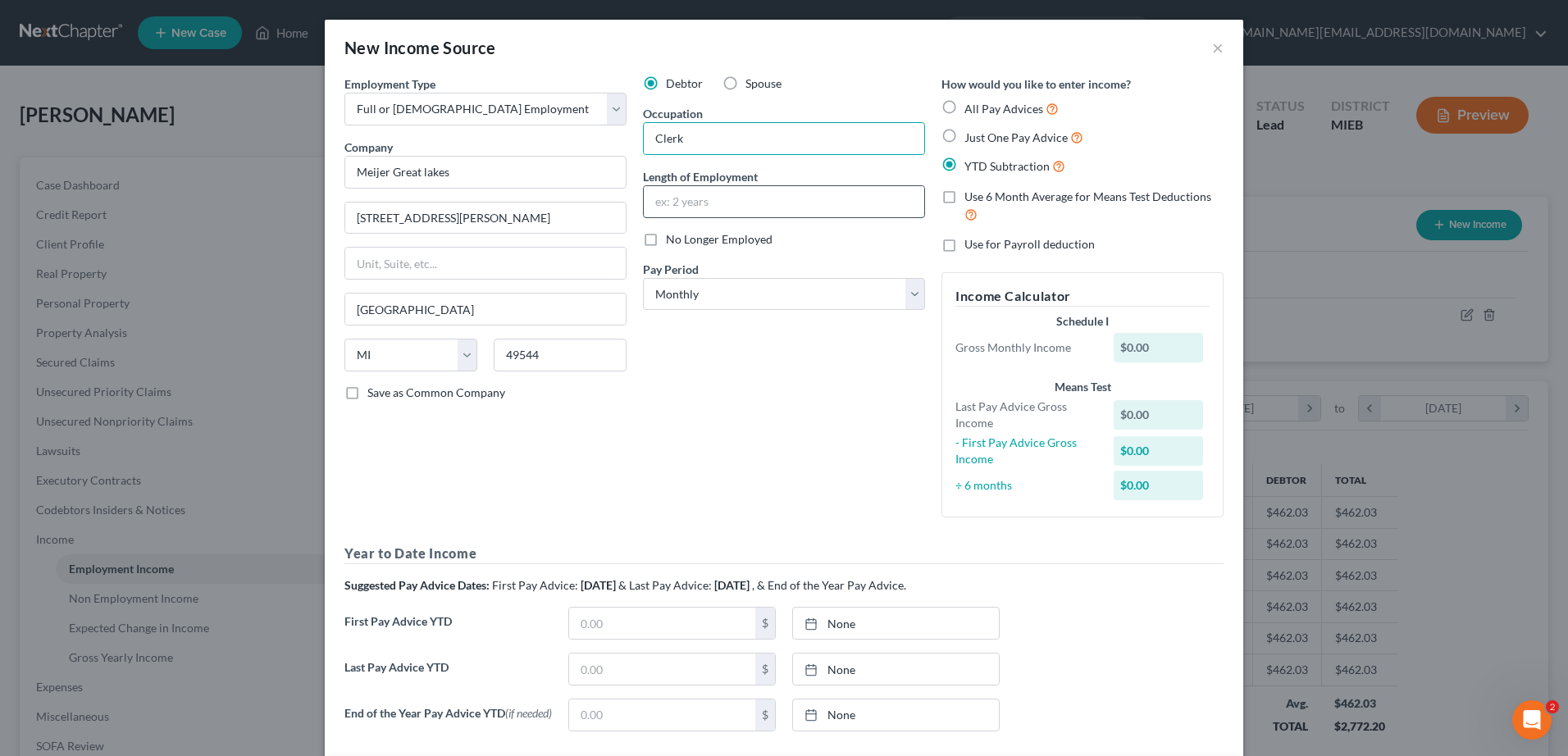 click at bounding box center (784, 202) 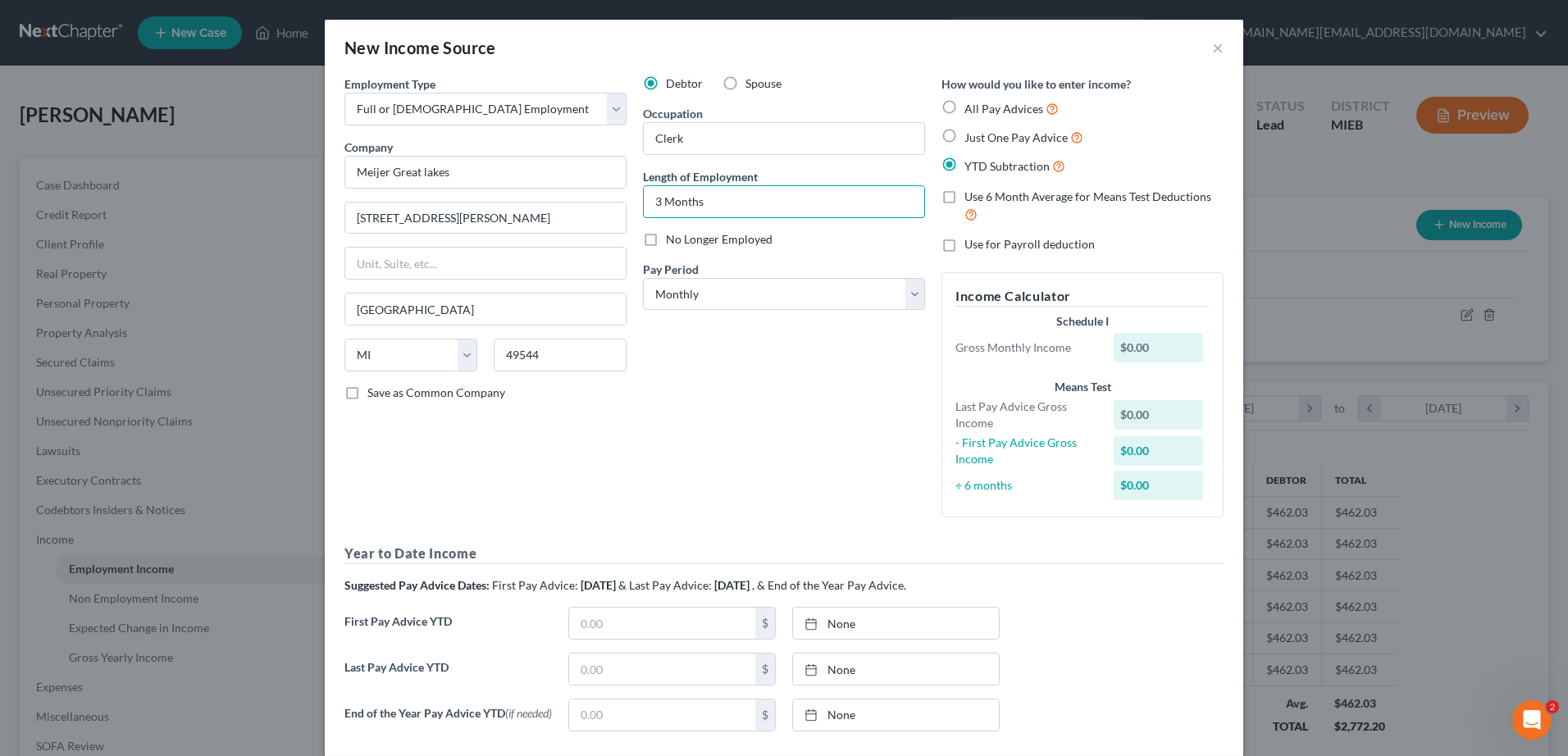 type on "3 Months" 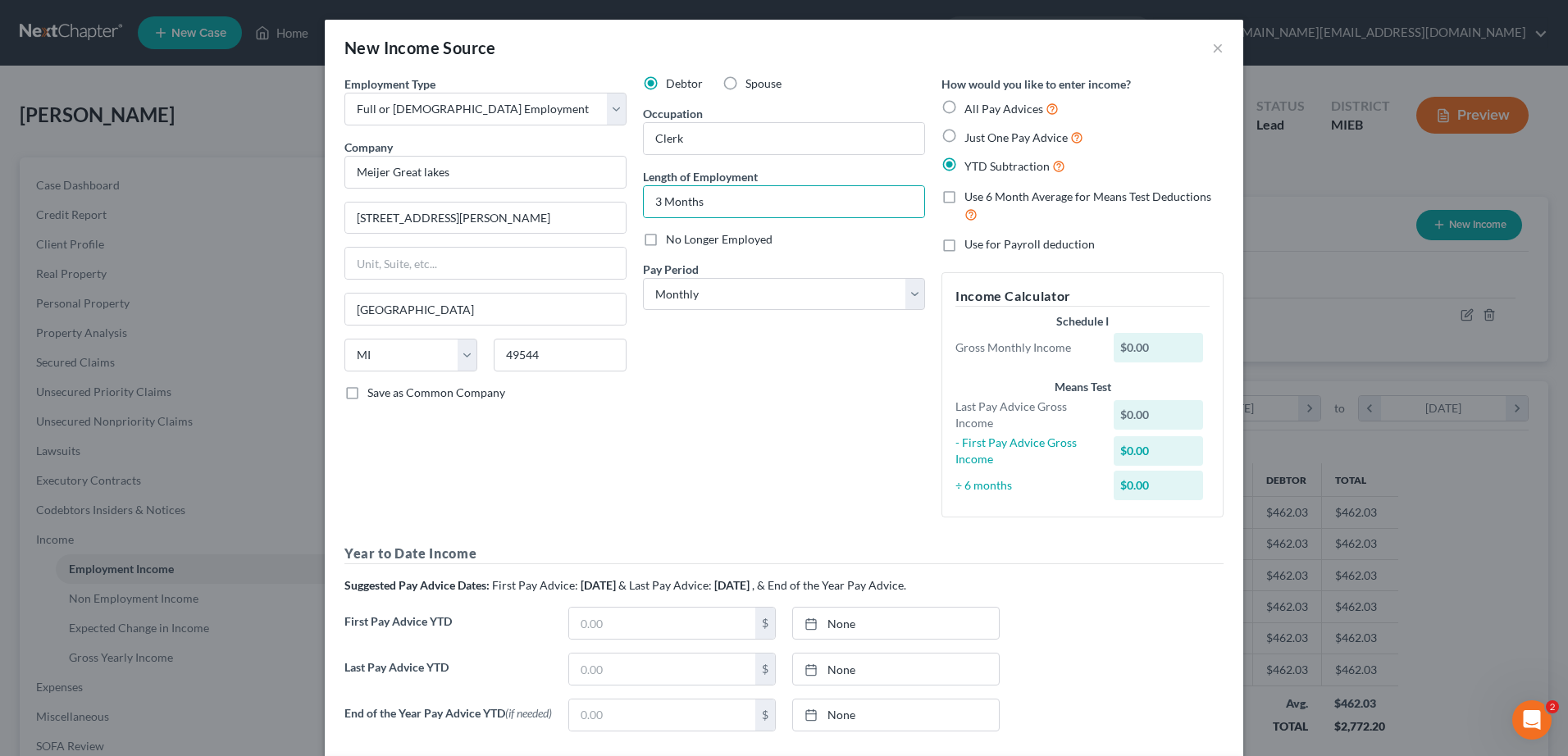 click on "$0.00" at bounding box center (1159, 348) 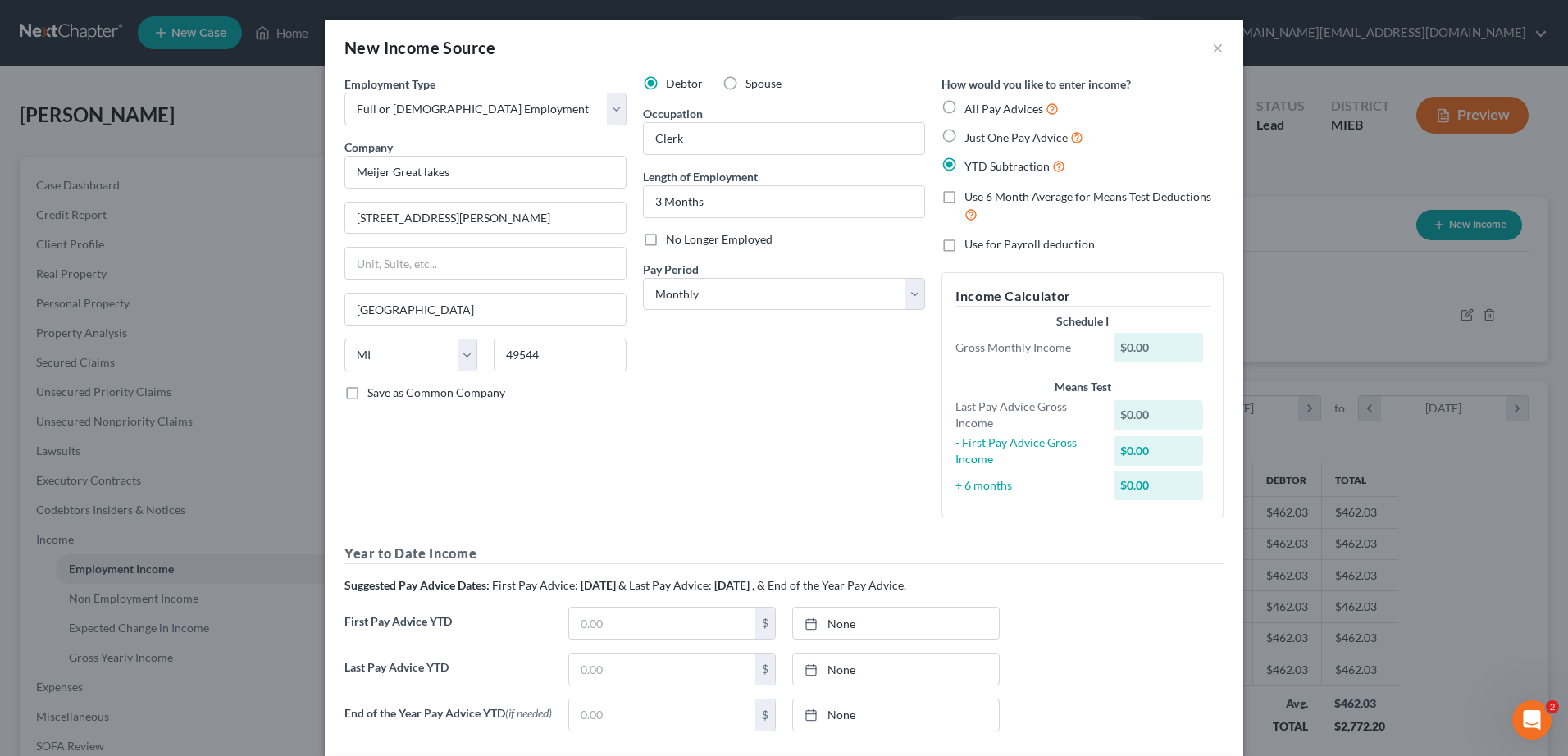 click on "$0.00" at bounding box center [1159, 348] 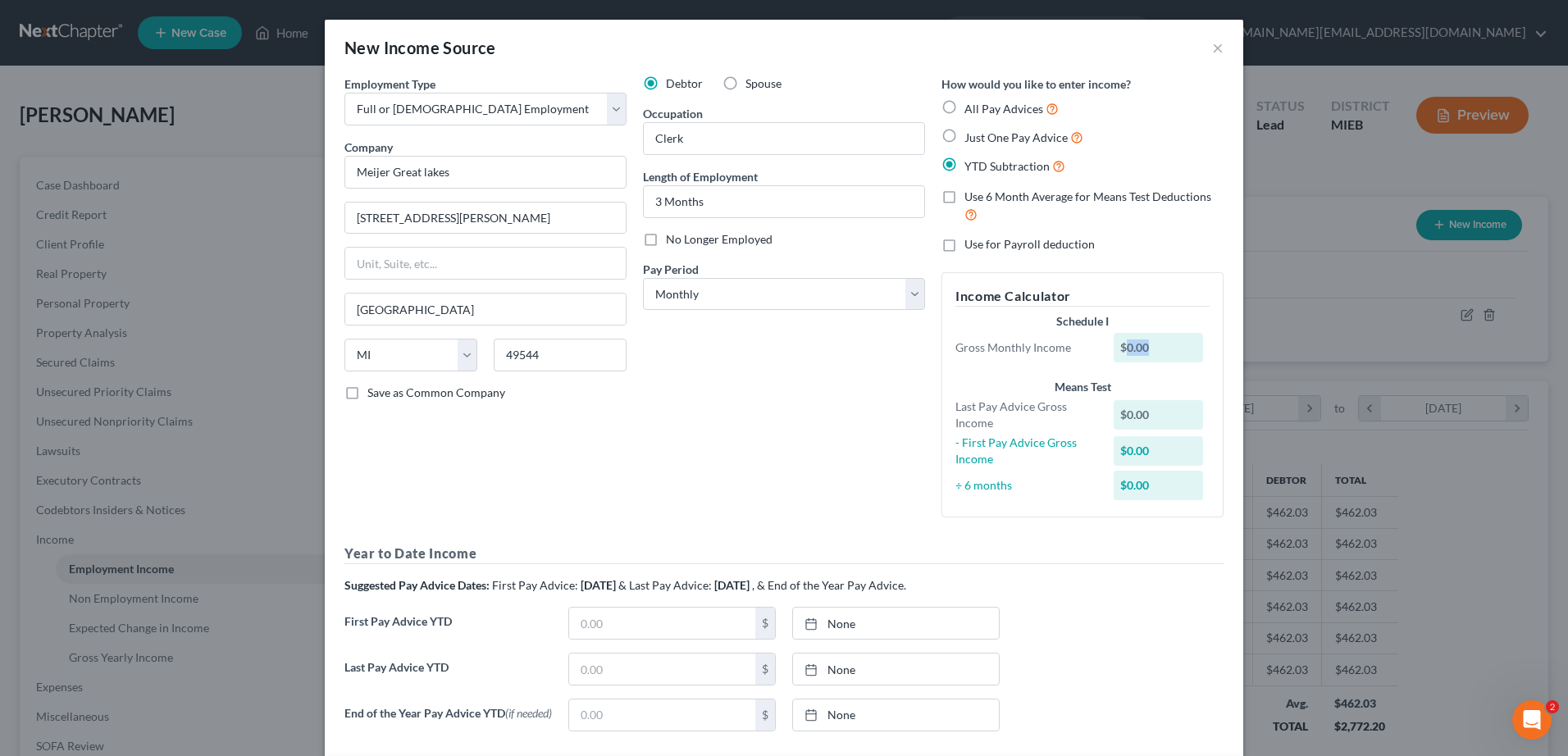 click on "$0.00" at bounding box center [1159, 348] 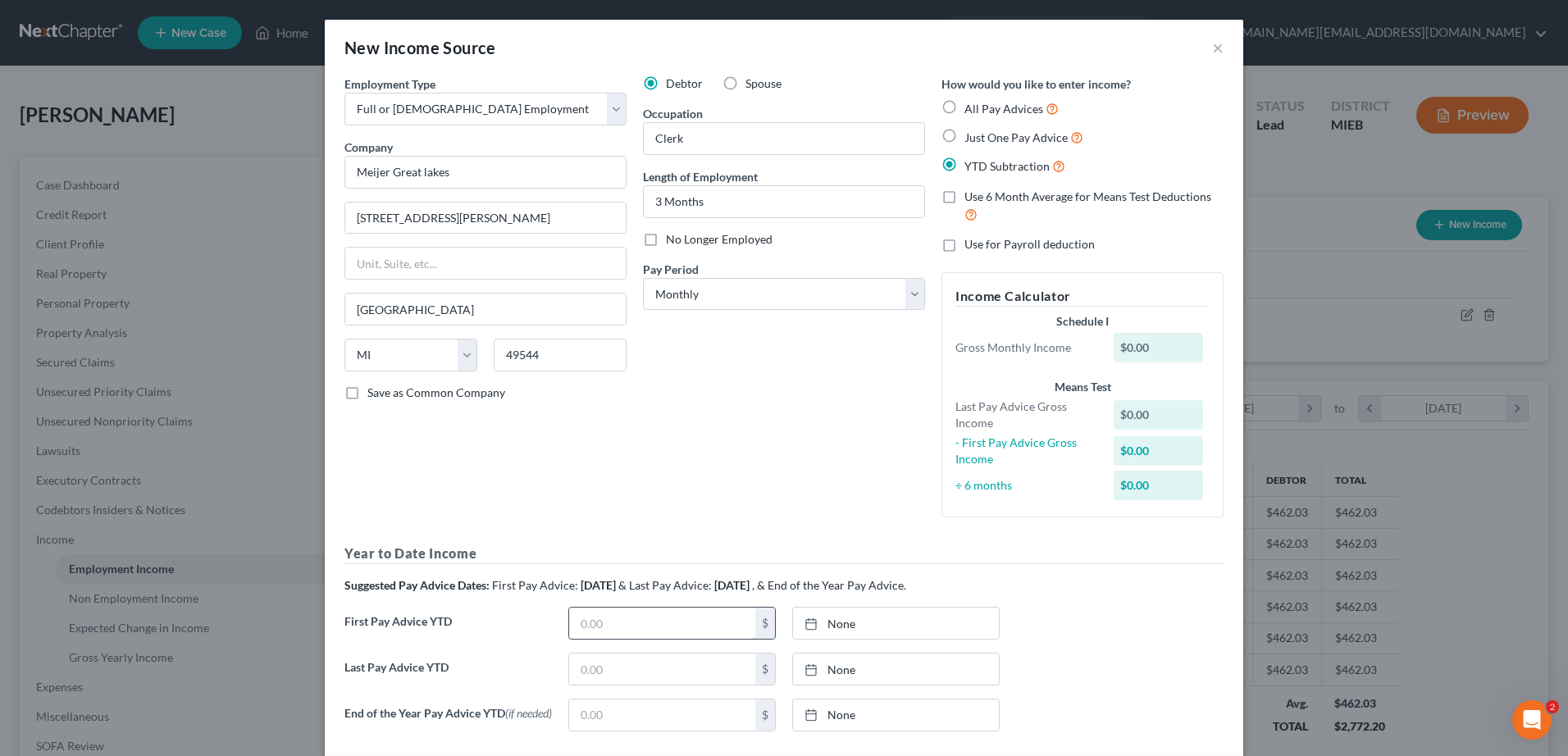 click at bounding box center [662, 623] 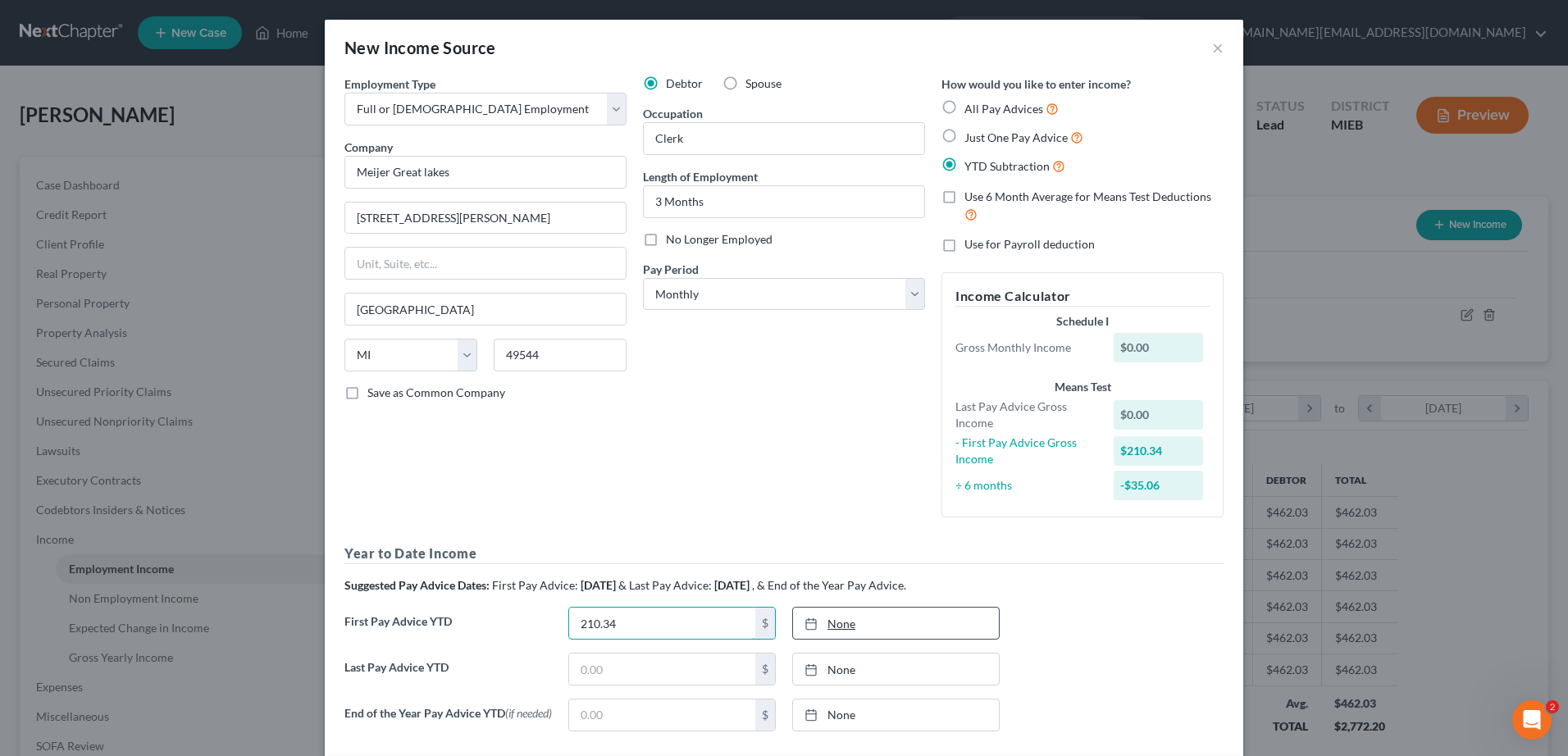 type on "210.34" 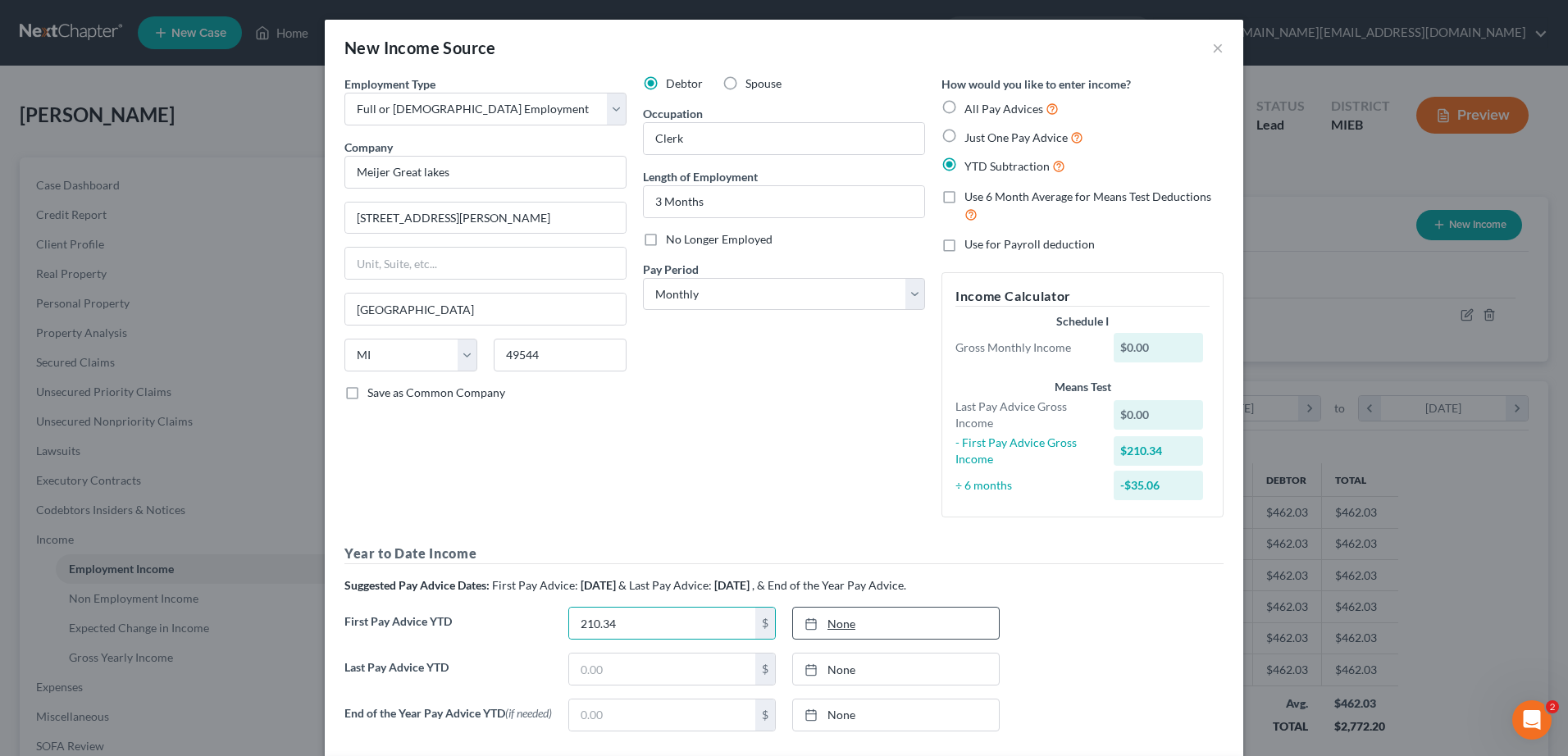 type on "[DATE]" 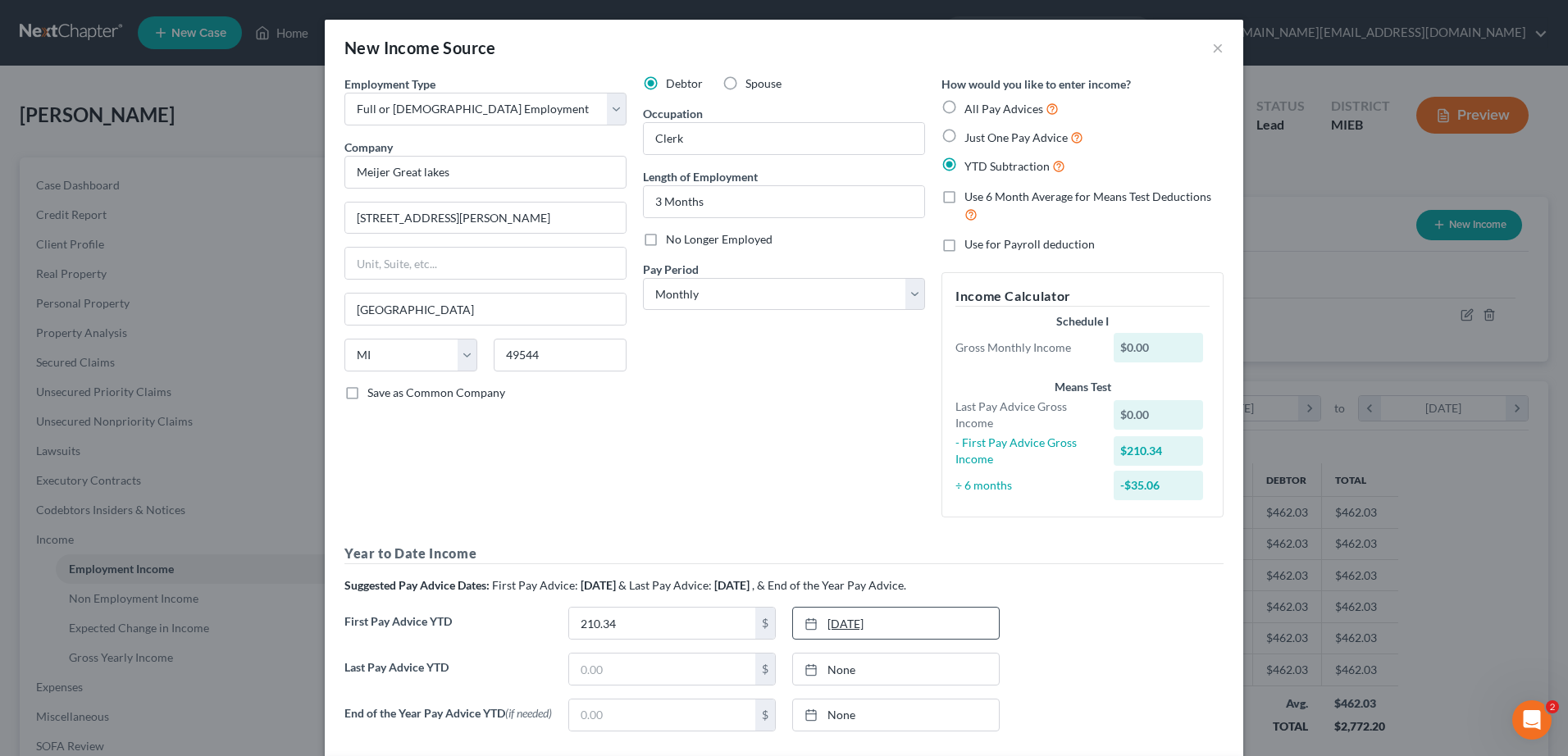 click 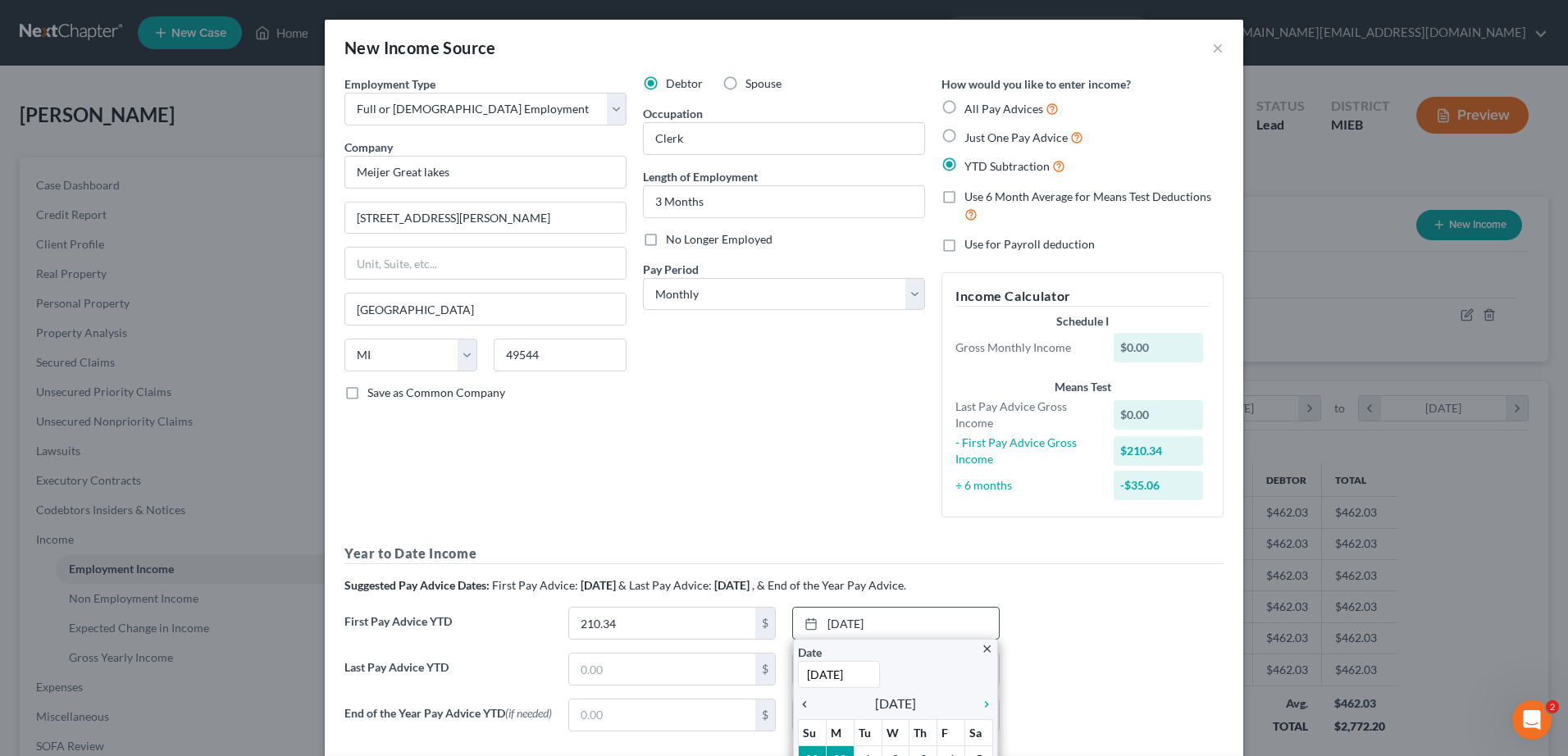 click on "chevron_left" at bounding box center (809, 704) 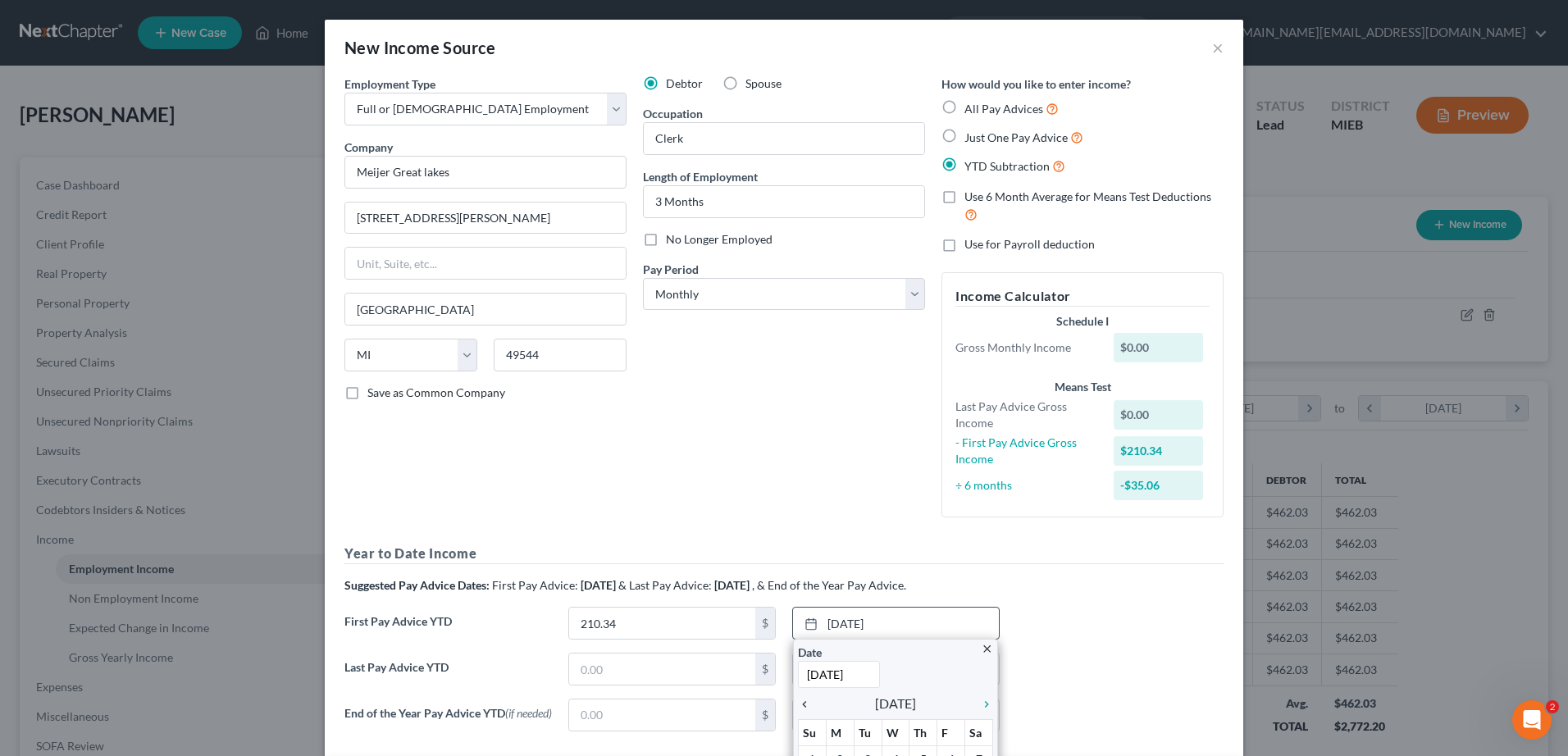click on "chevron_left" at bounding box center [809, 704] 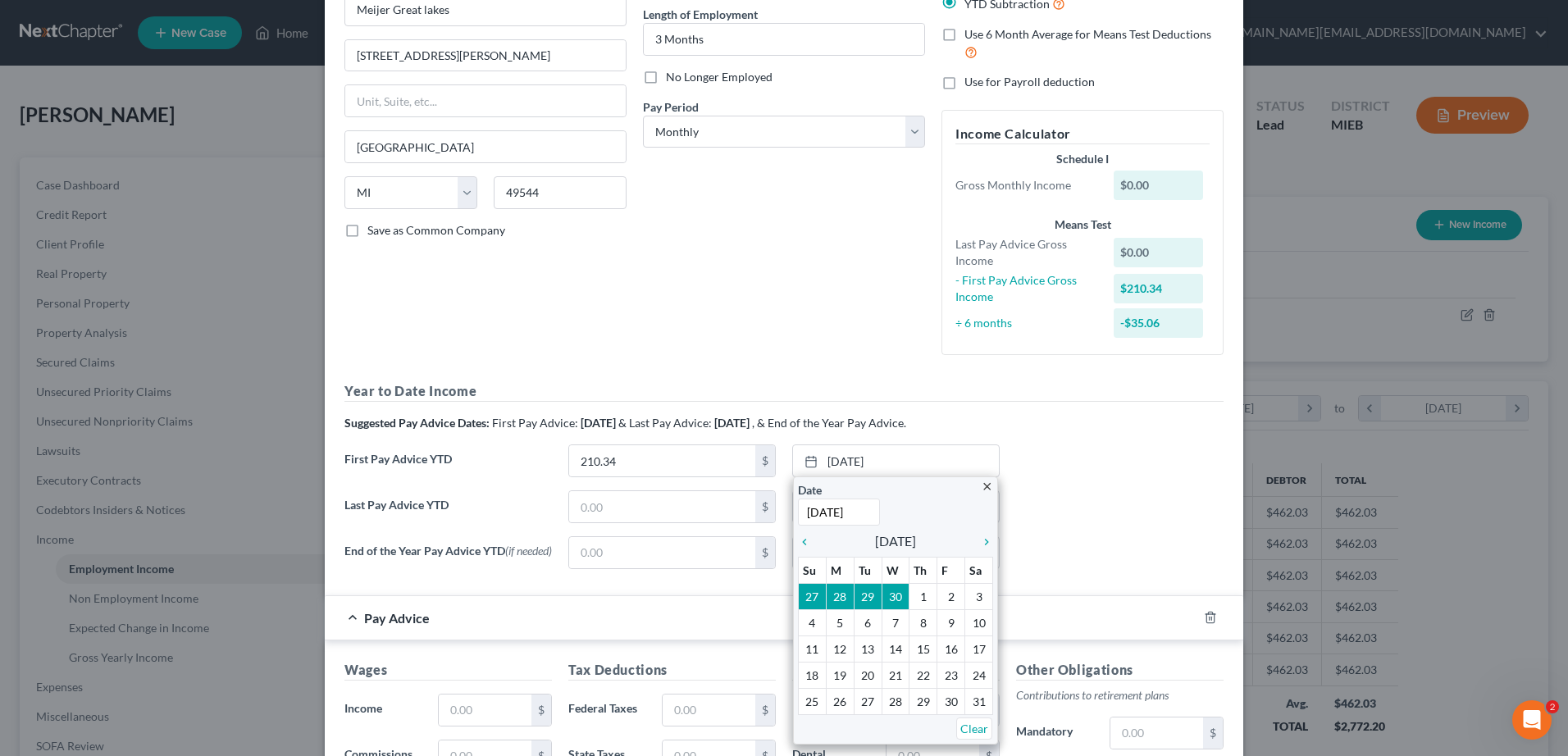 scroll, scrollTop: 176, scrollLeft: 0, axis: vertical 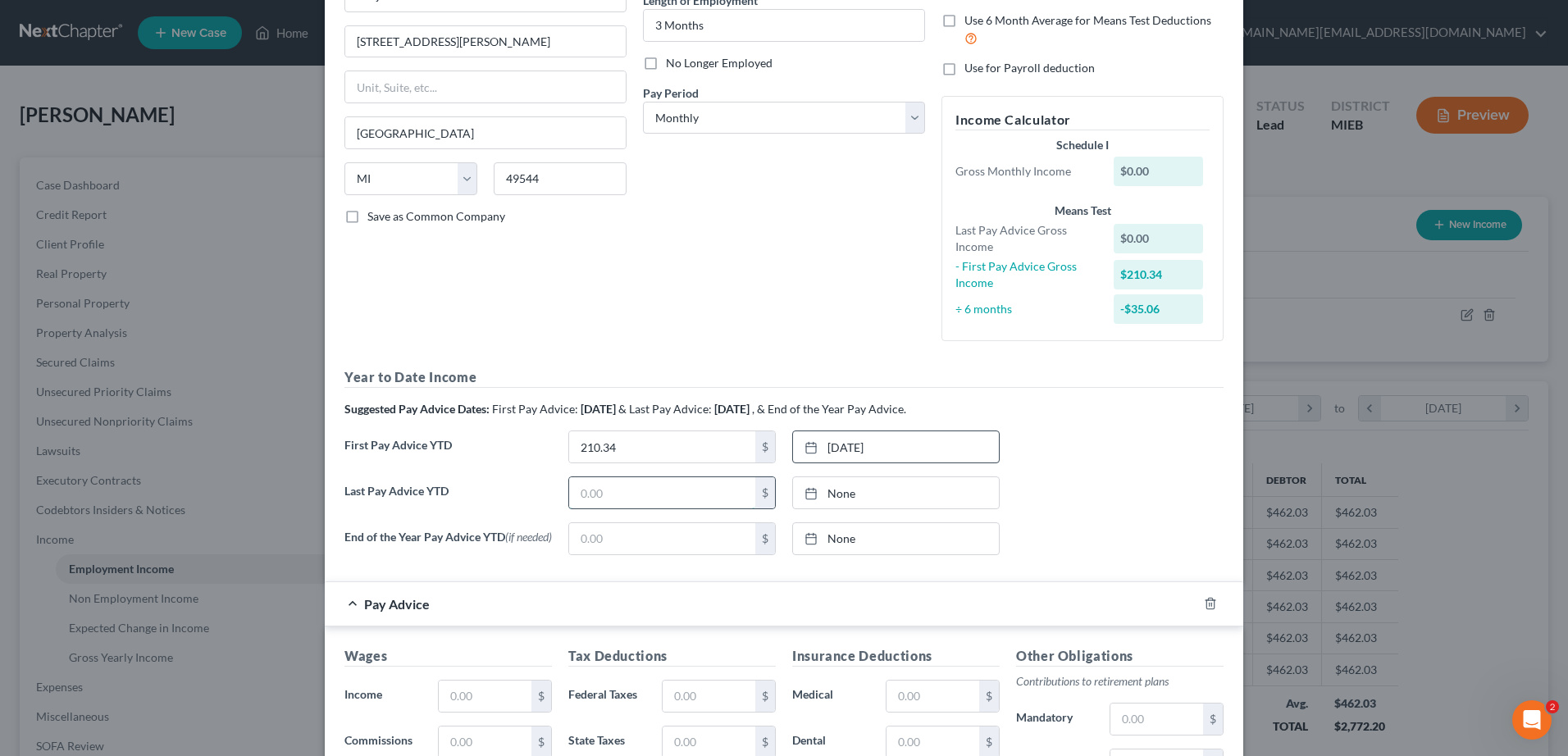 click at bounding box center [662, 493] 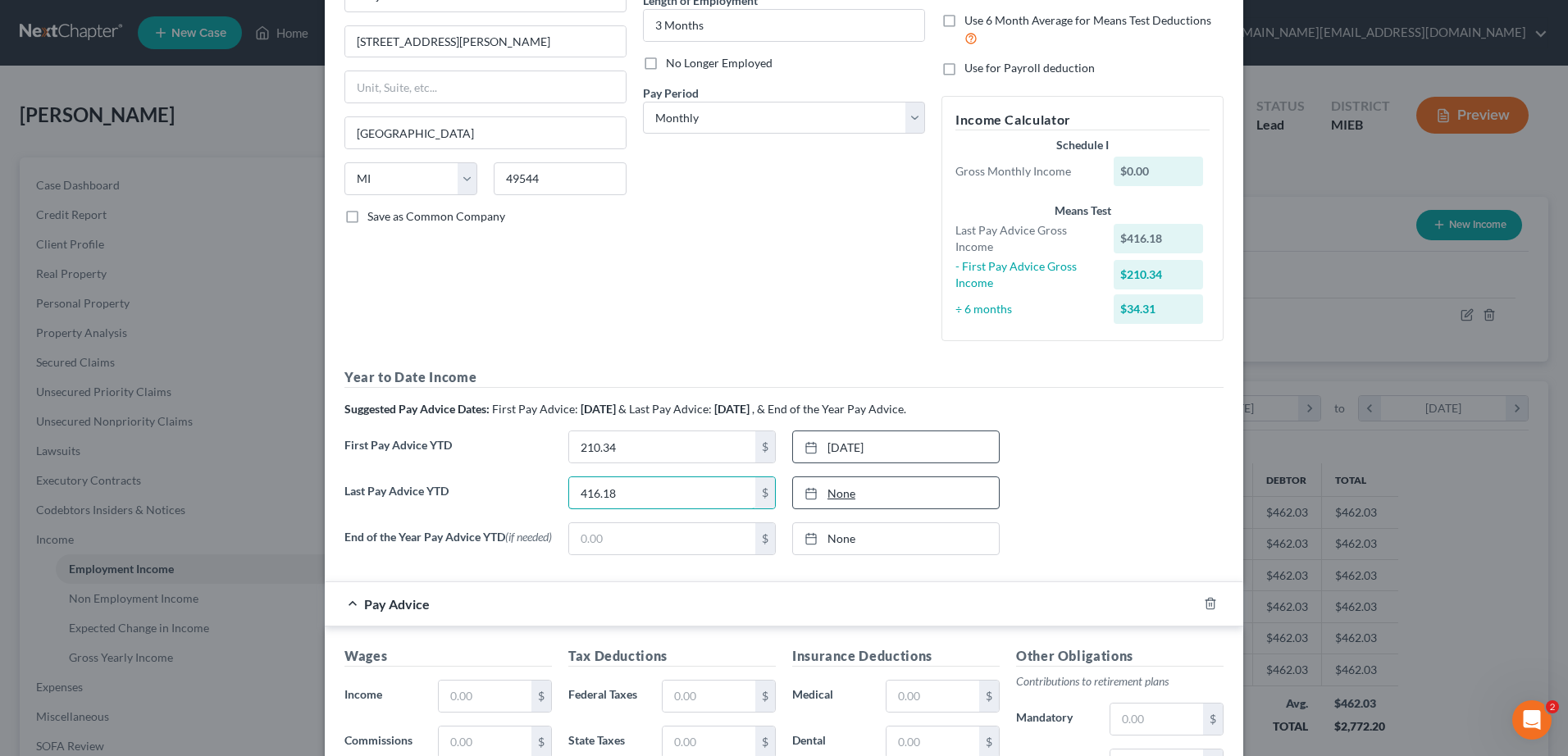 type on "416.18" 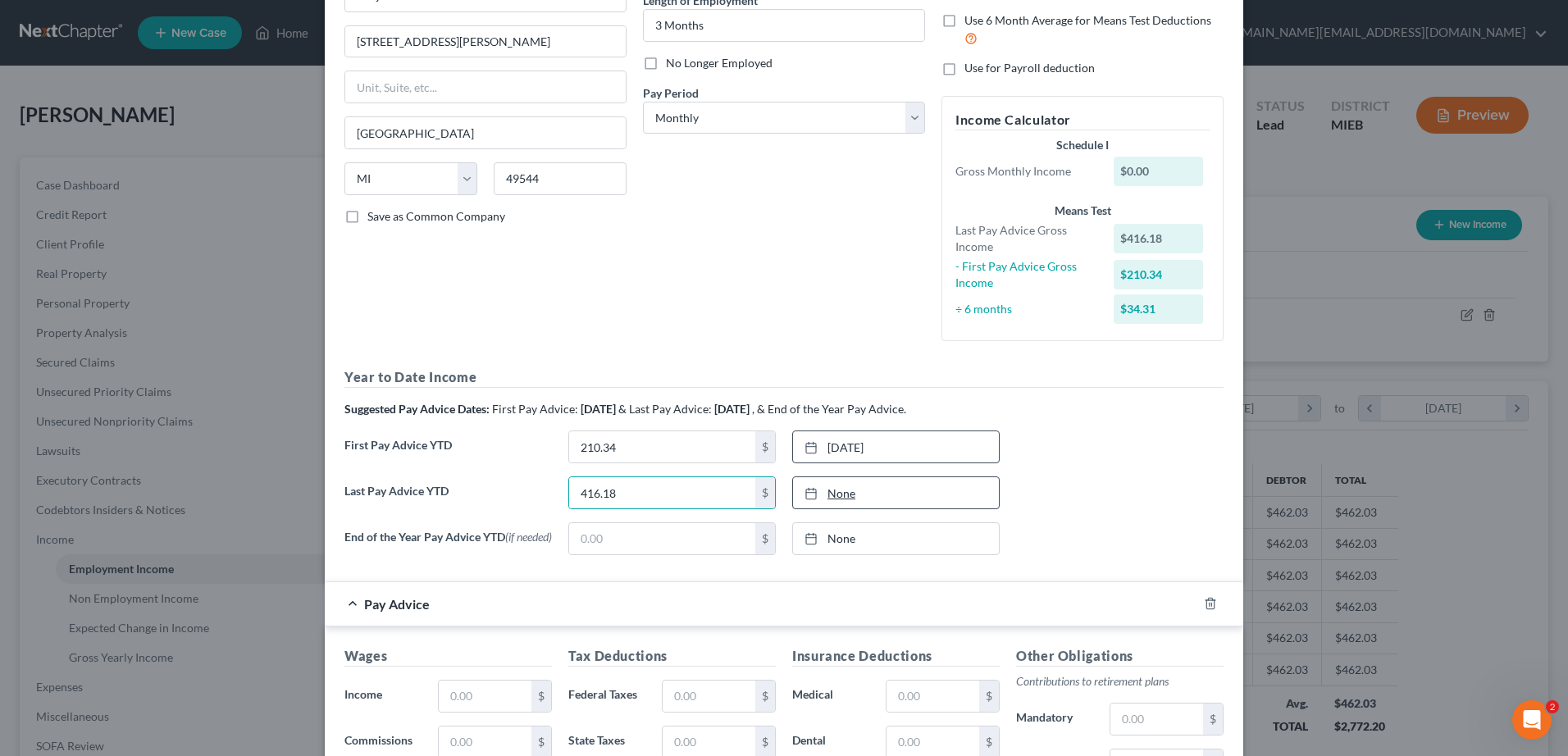 type on "[DATE]" 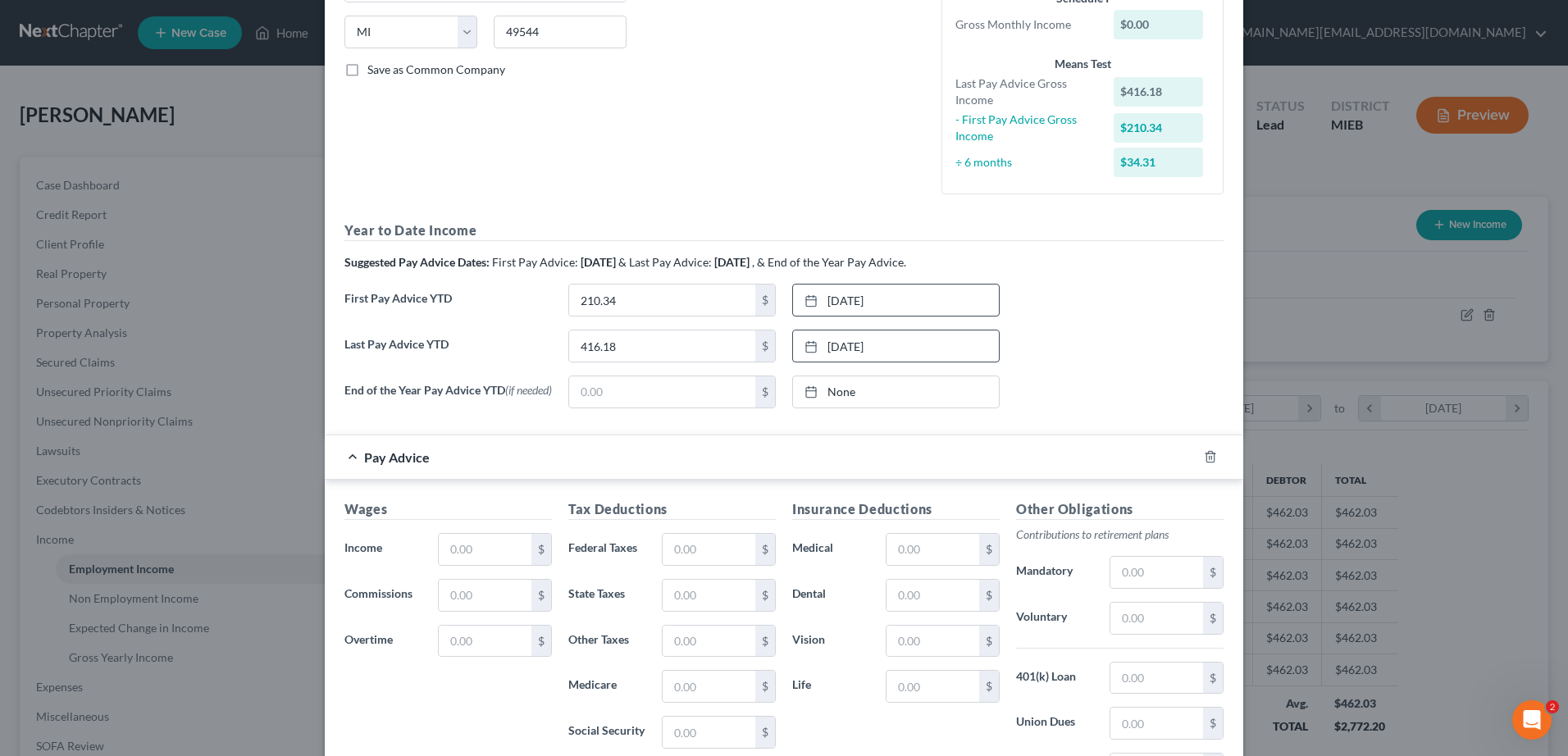 scroll, scrollTop: 376, scrollLeft: 0, axis: vertical 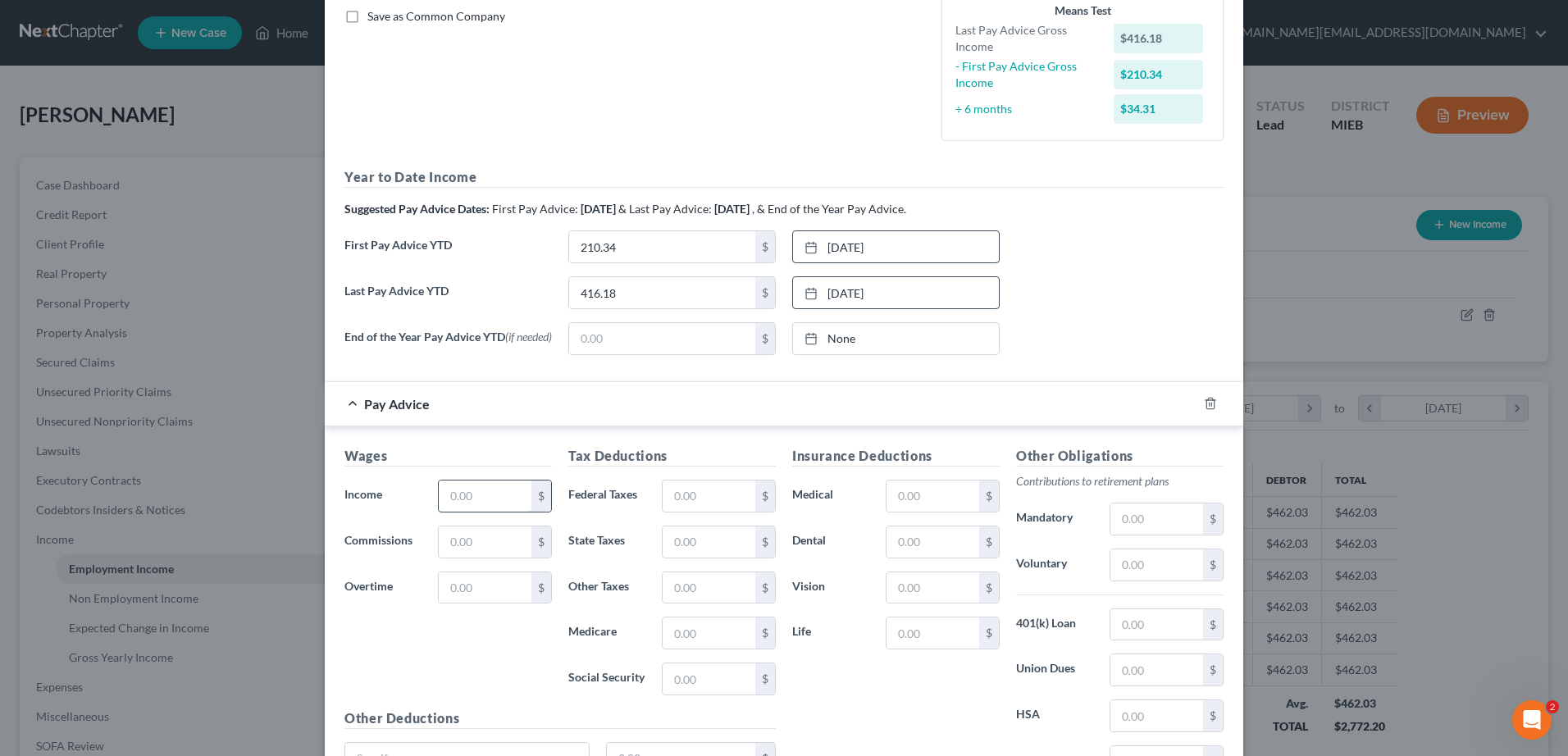 click at bounding box center [485, 496] 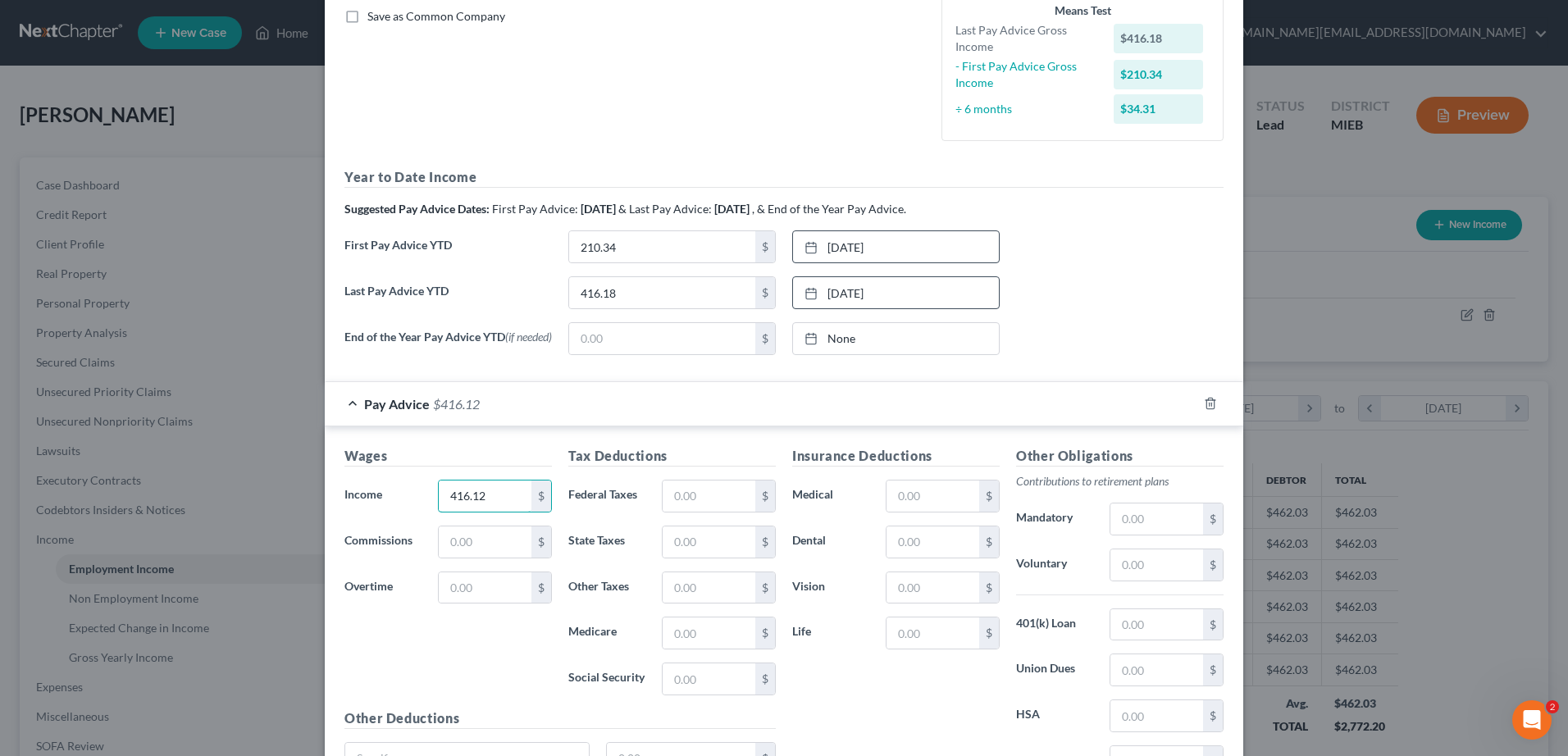 type on "416.12" 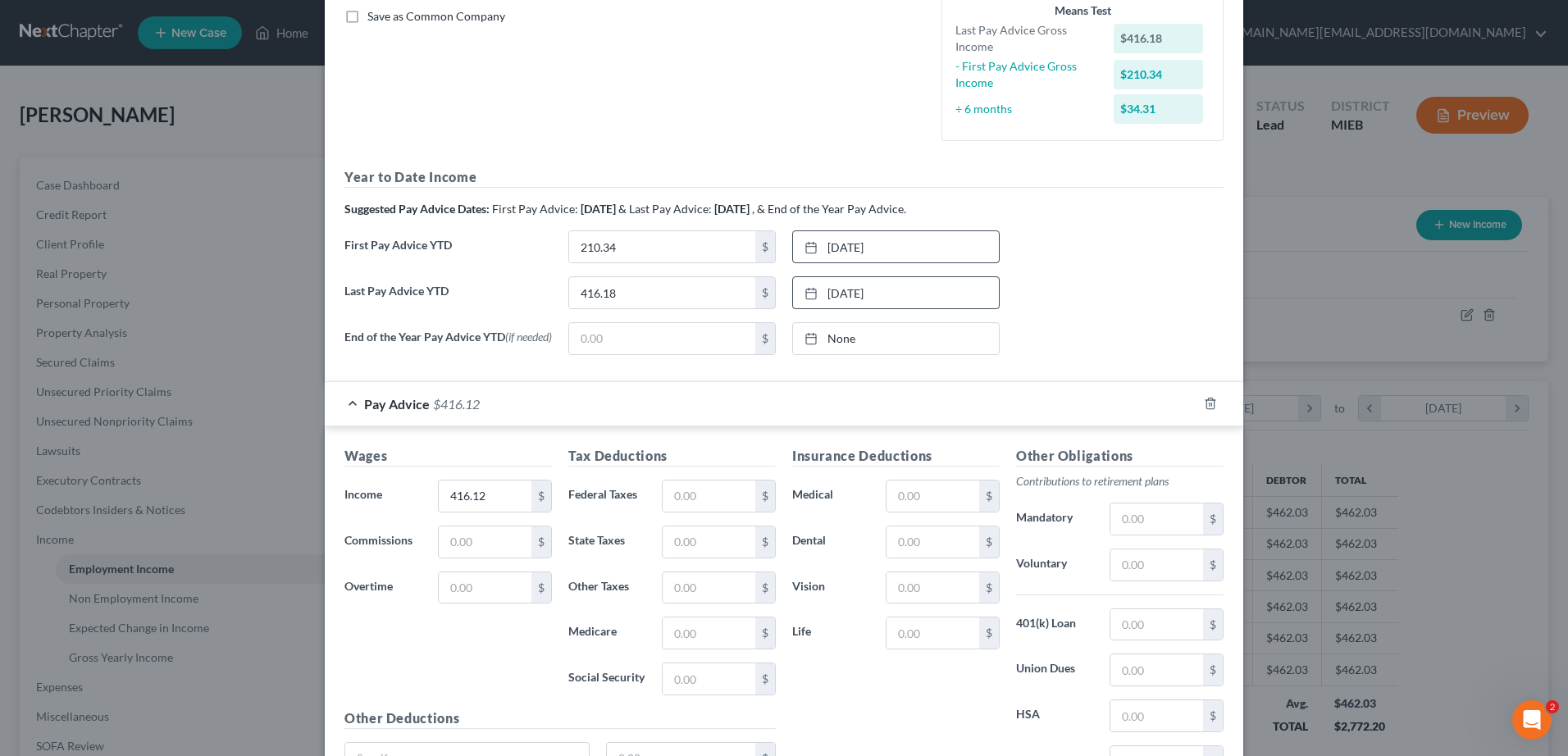 click on "Save as Common Company" at bounding box center [436, 16] 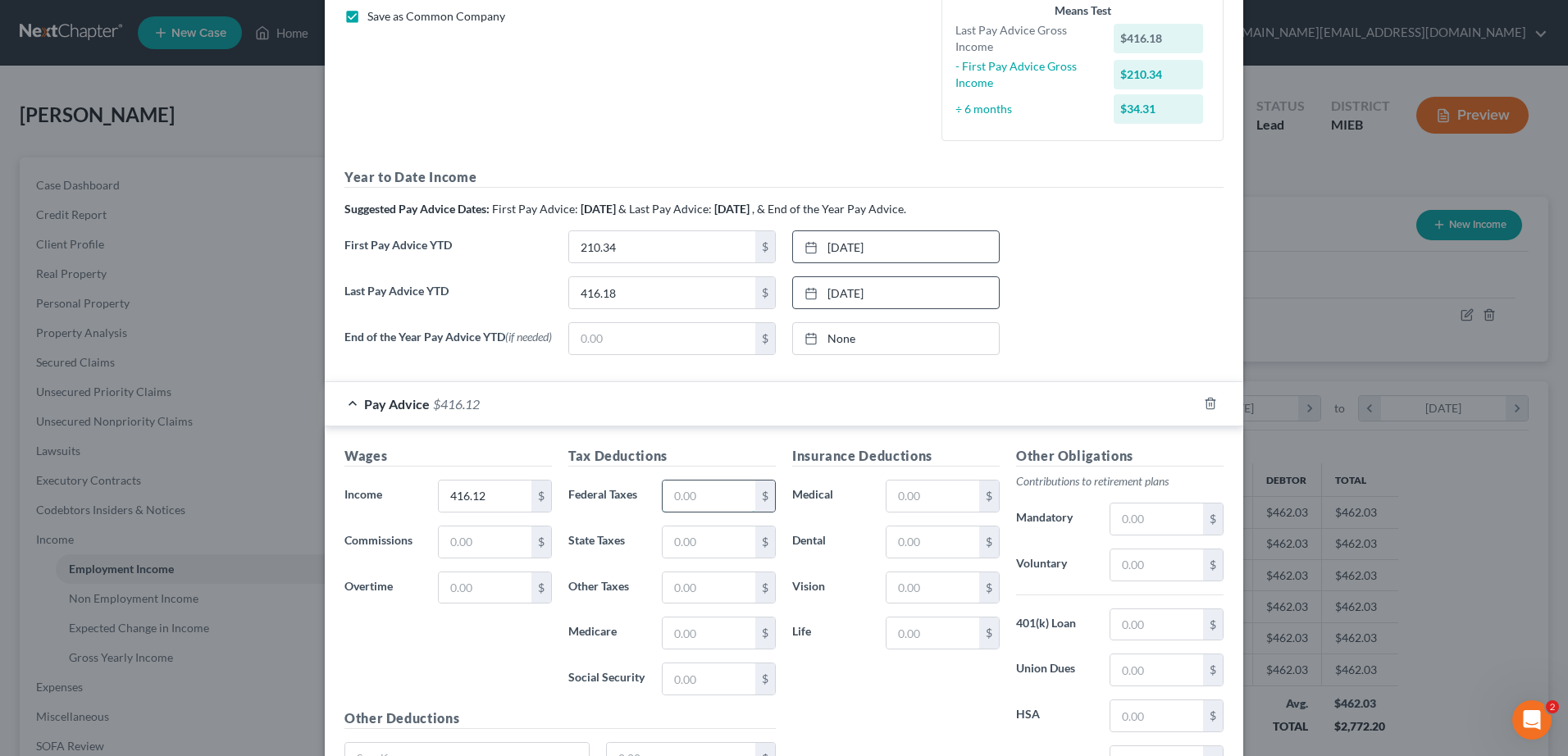 click at bounding box center (709, 496) 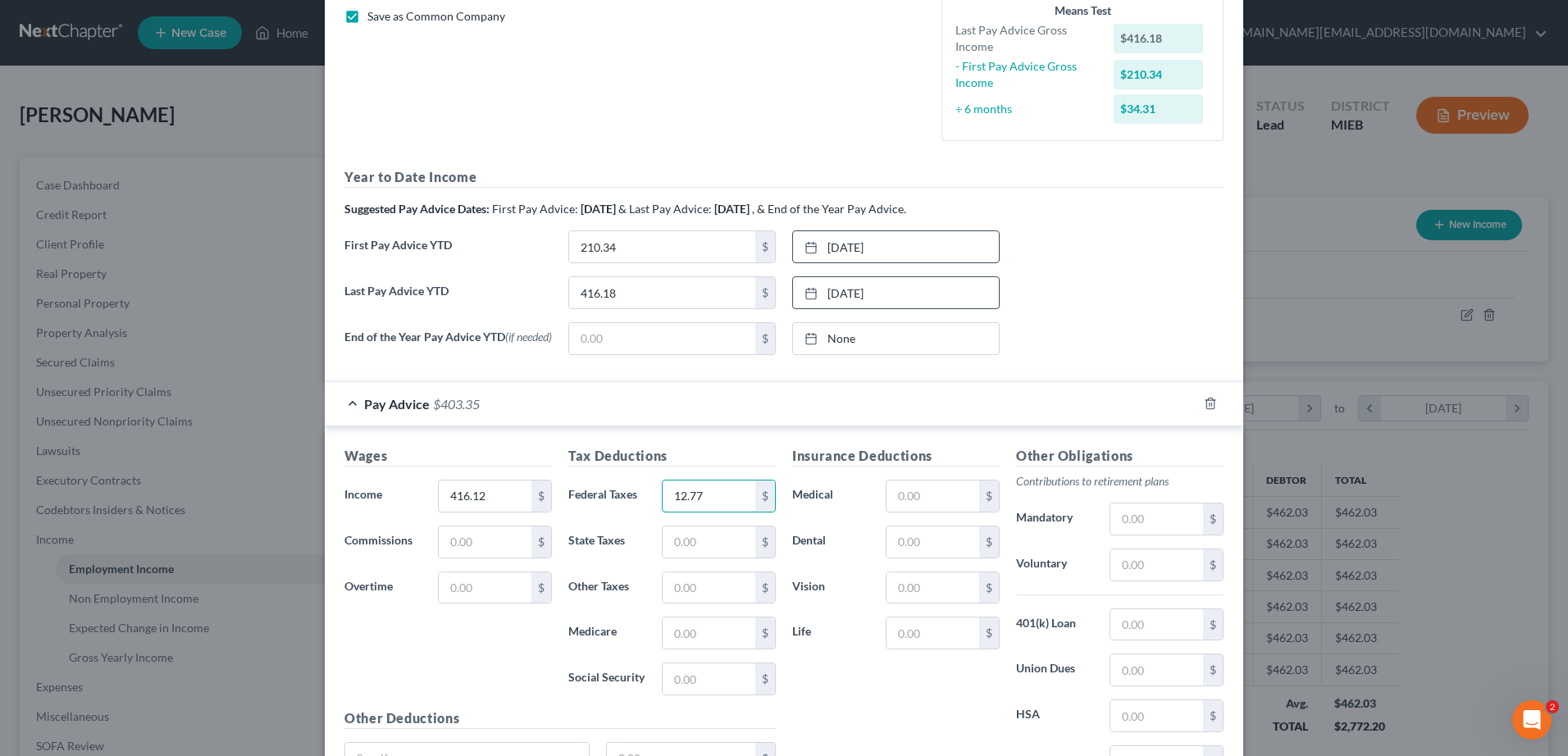 type on "12.77" 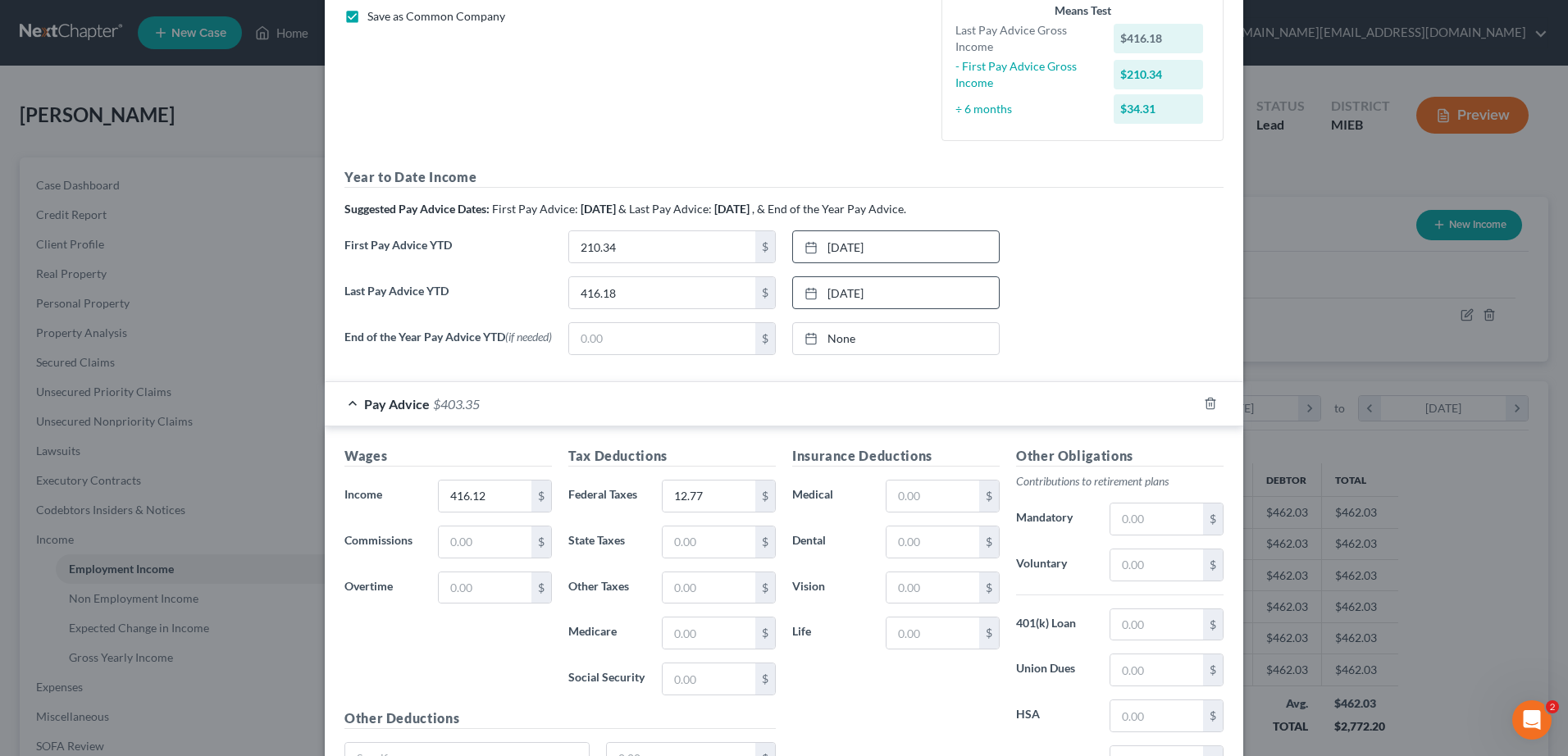 click on "Tax Deductions Federal Taxes 12.77 $ State Taxes $ Other Taxes $ Medicare $ Social Security $" at bounding box center [672, 577] 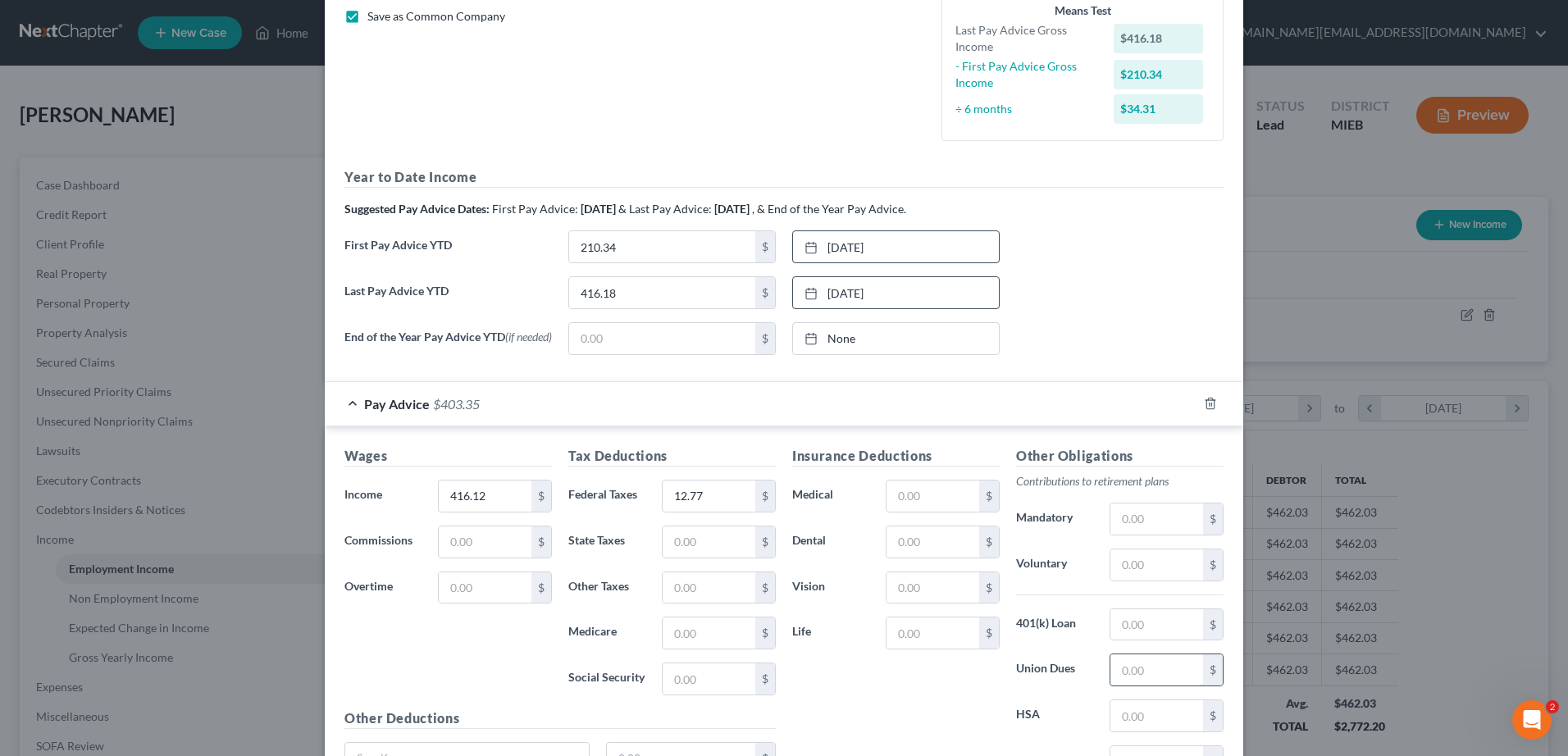 click at bounding box center (1156, 670) 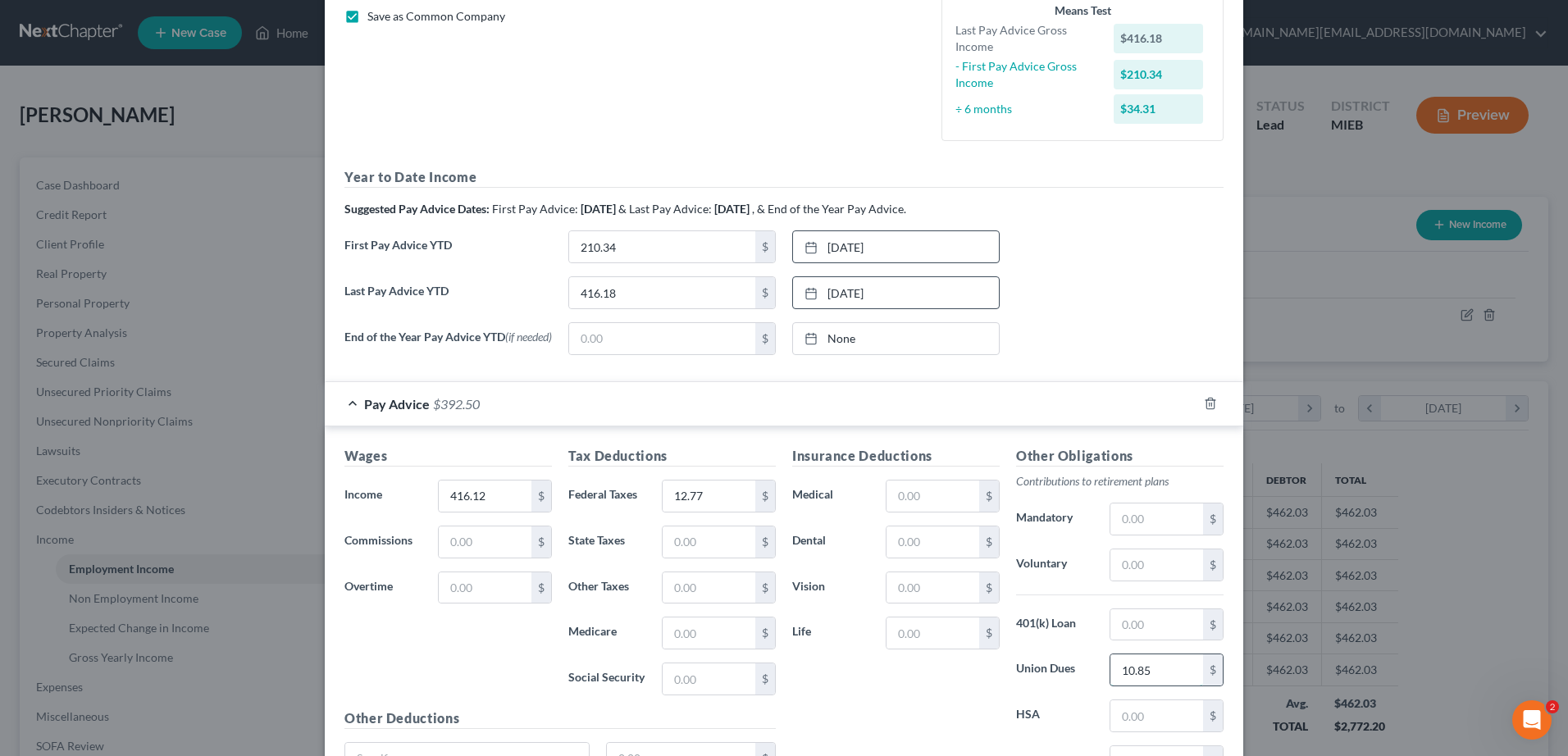 click on "10.85" at bounding box center (1156, 670) 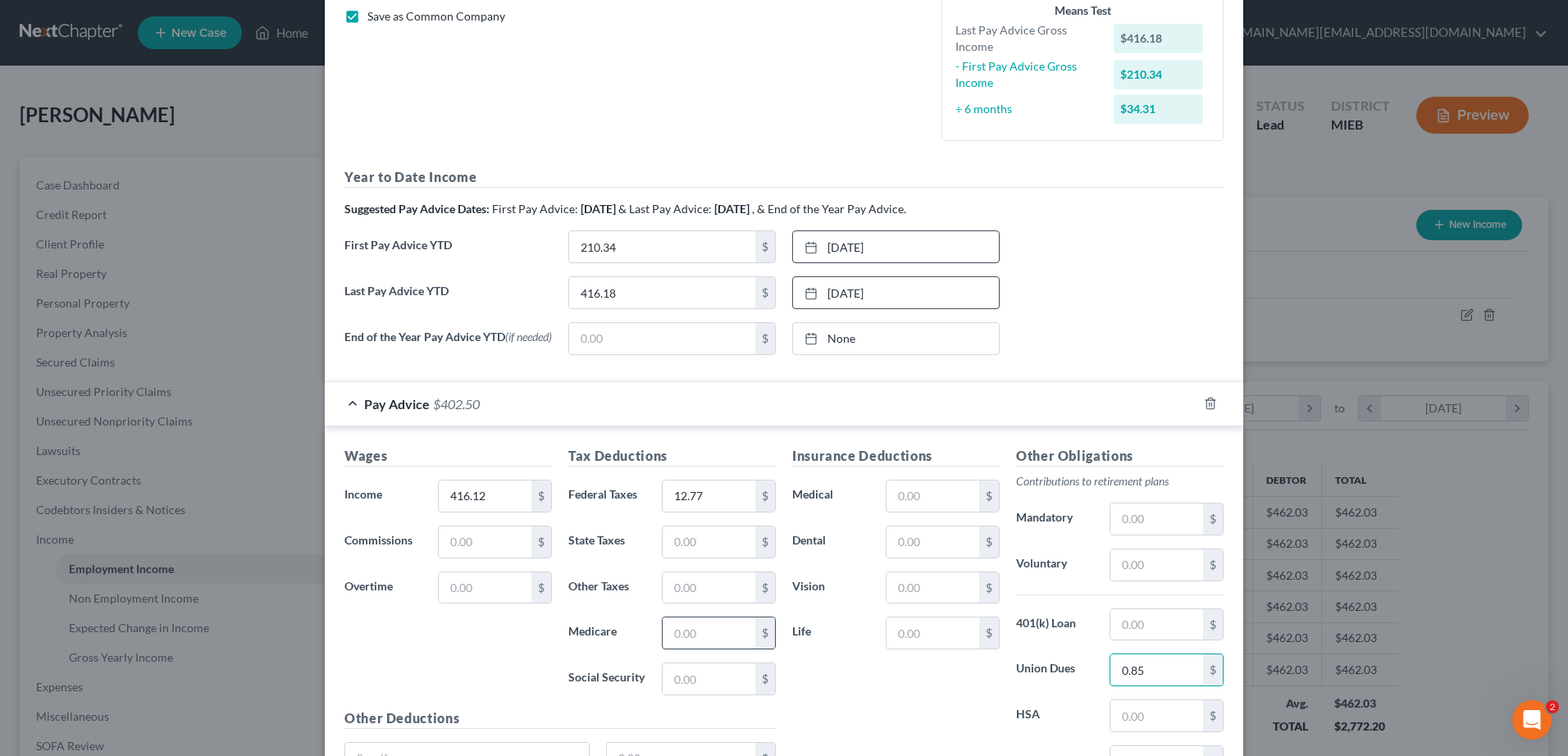 type on "0.85" 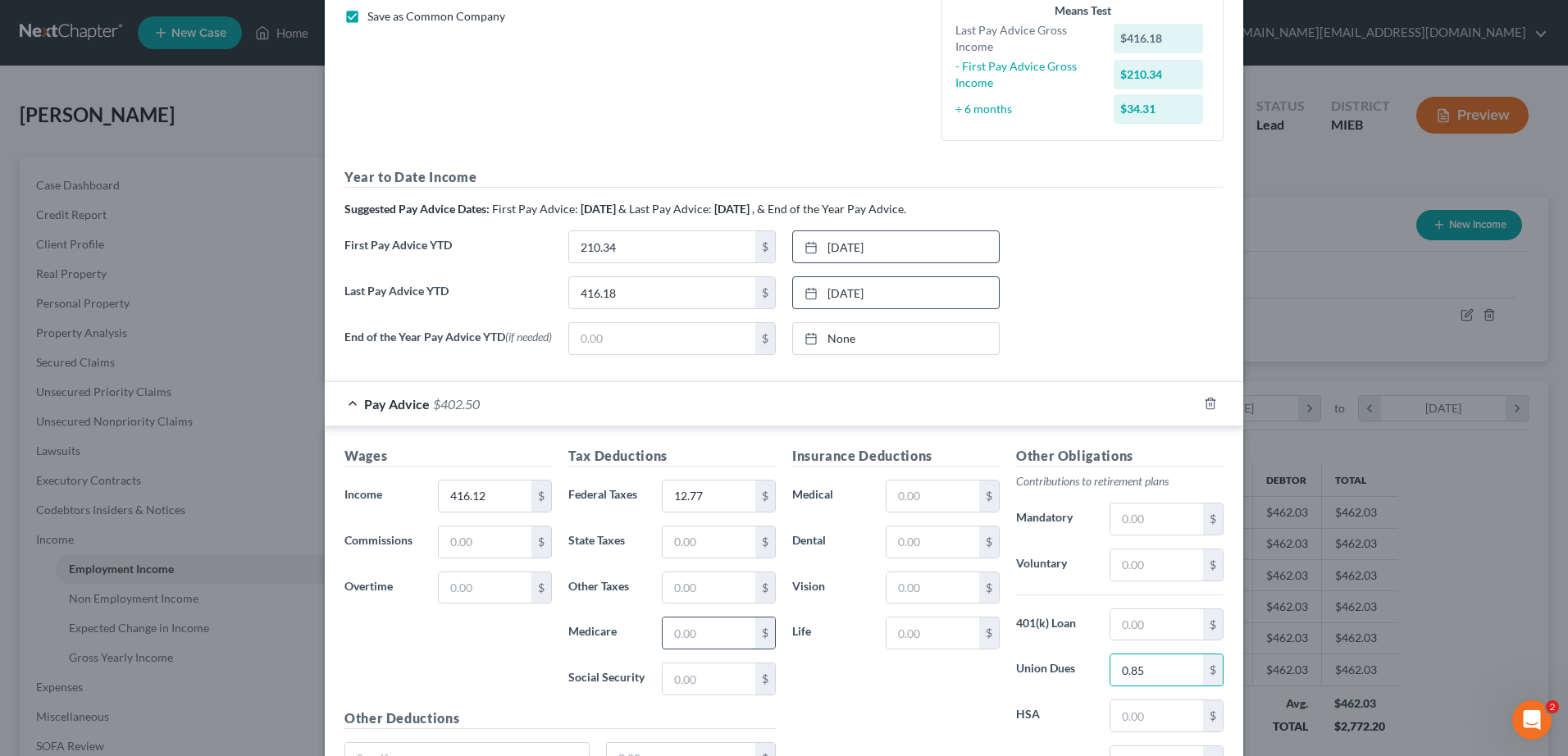 click at bounding box center (709, 633) 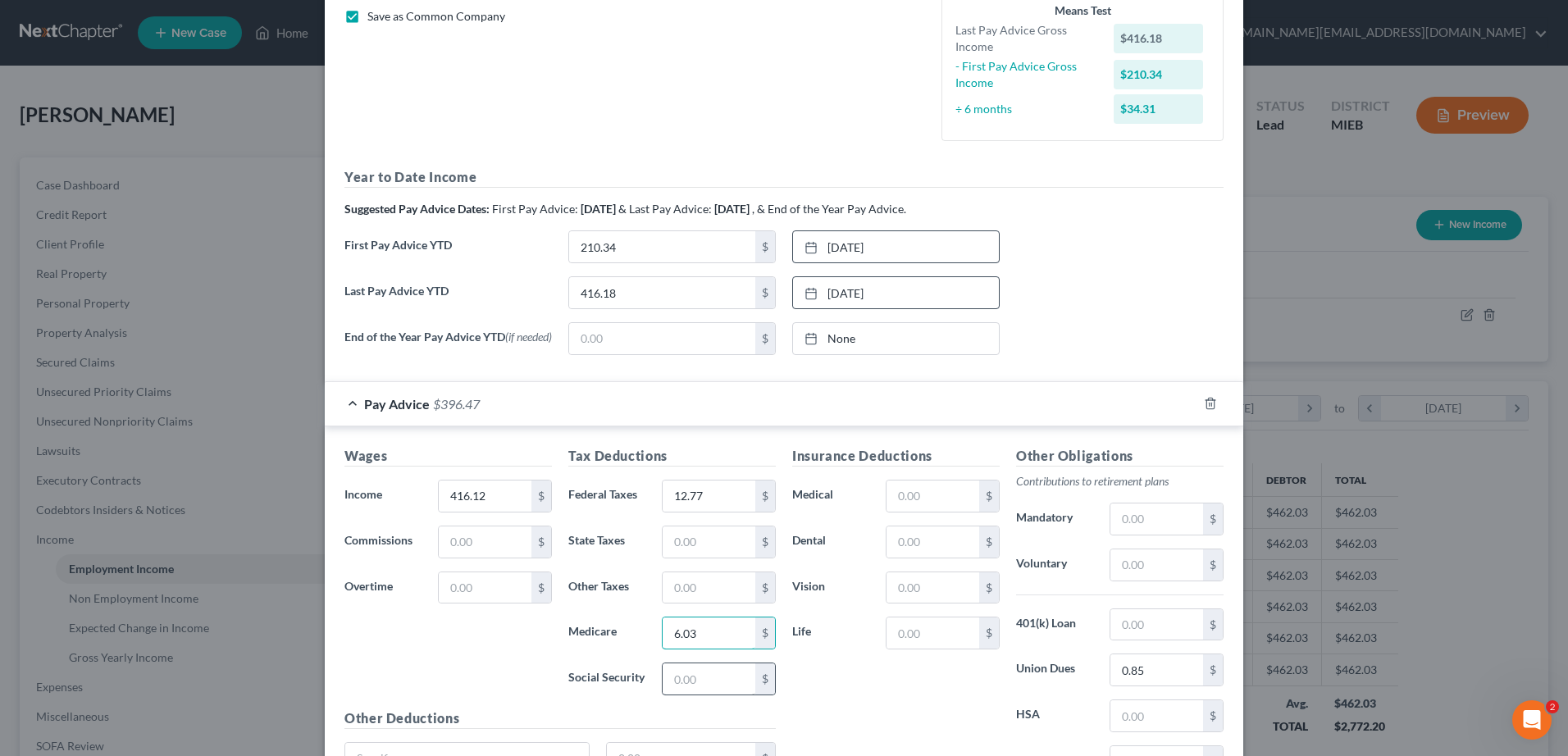 type on "6.03" 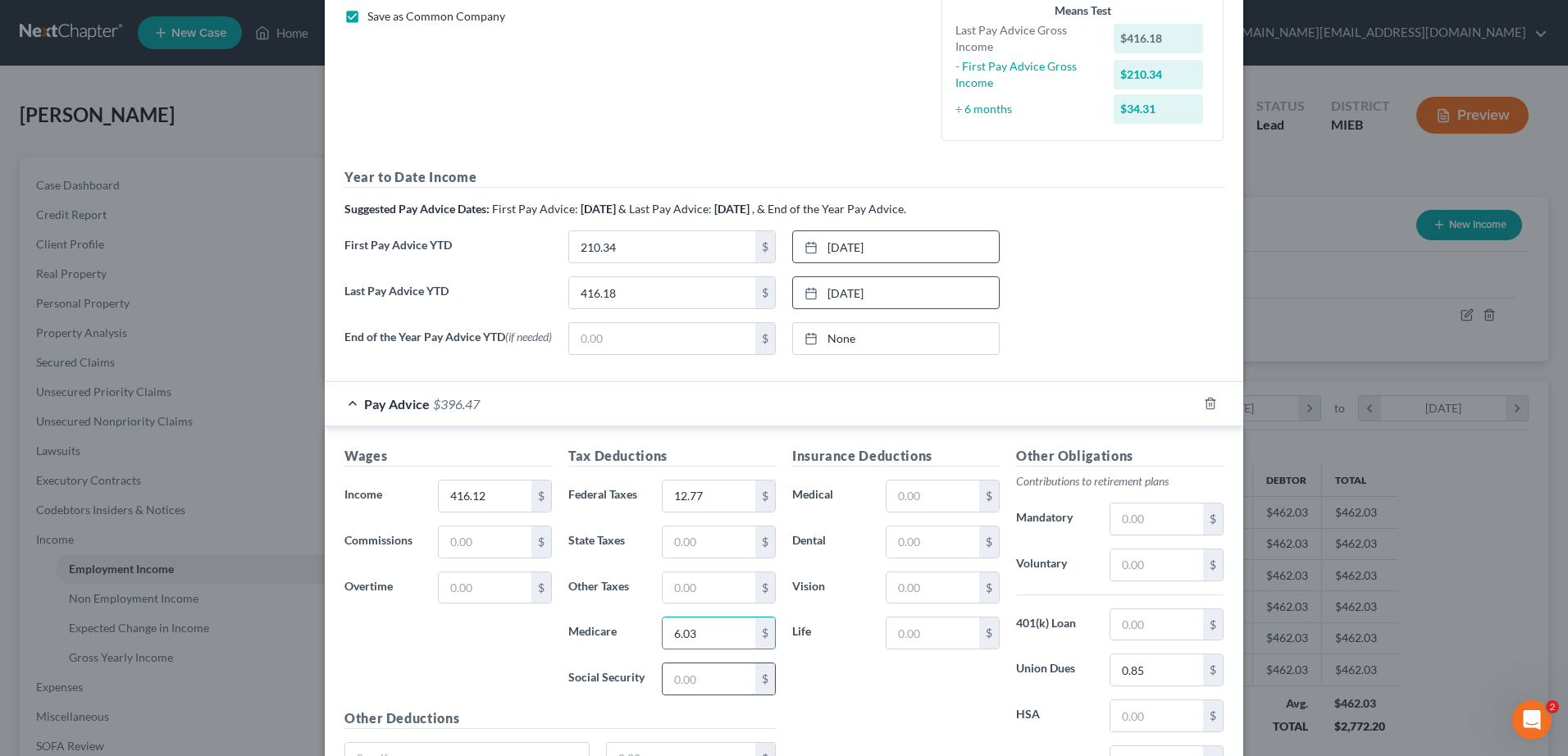 click at bounding box center [709, 679] 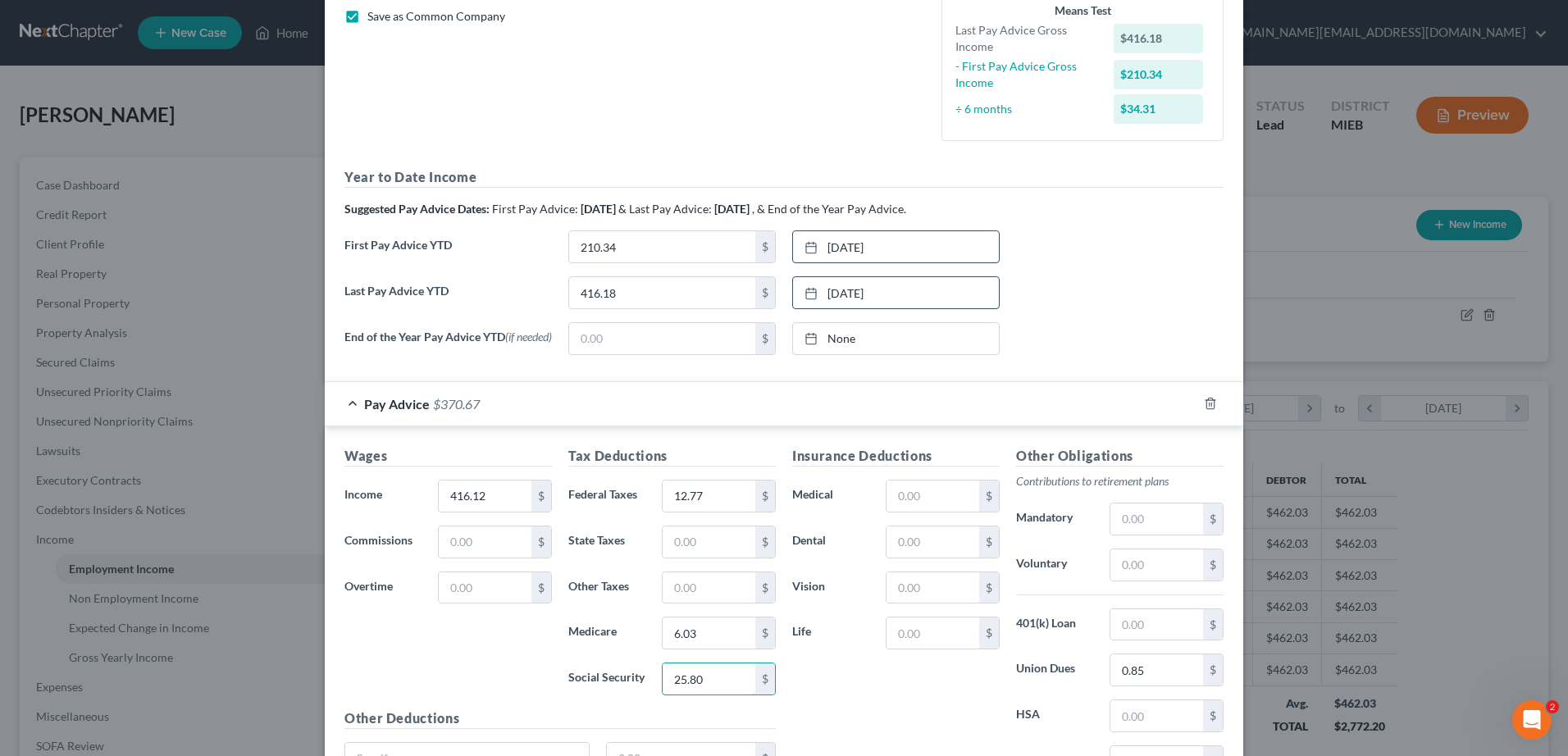 type on "25.80" 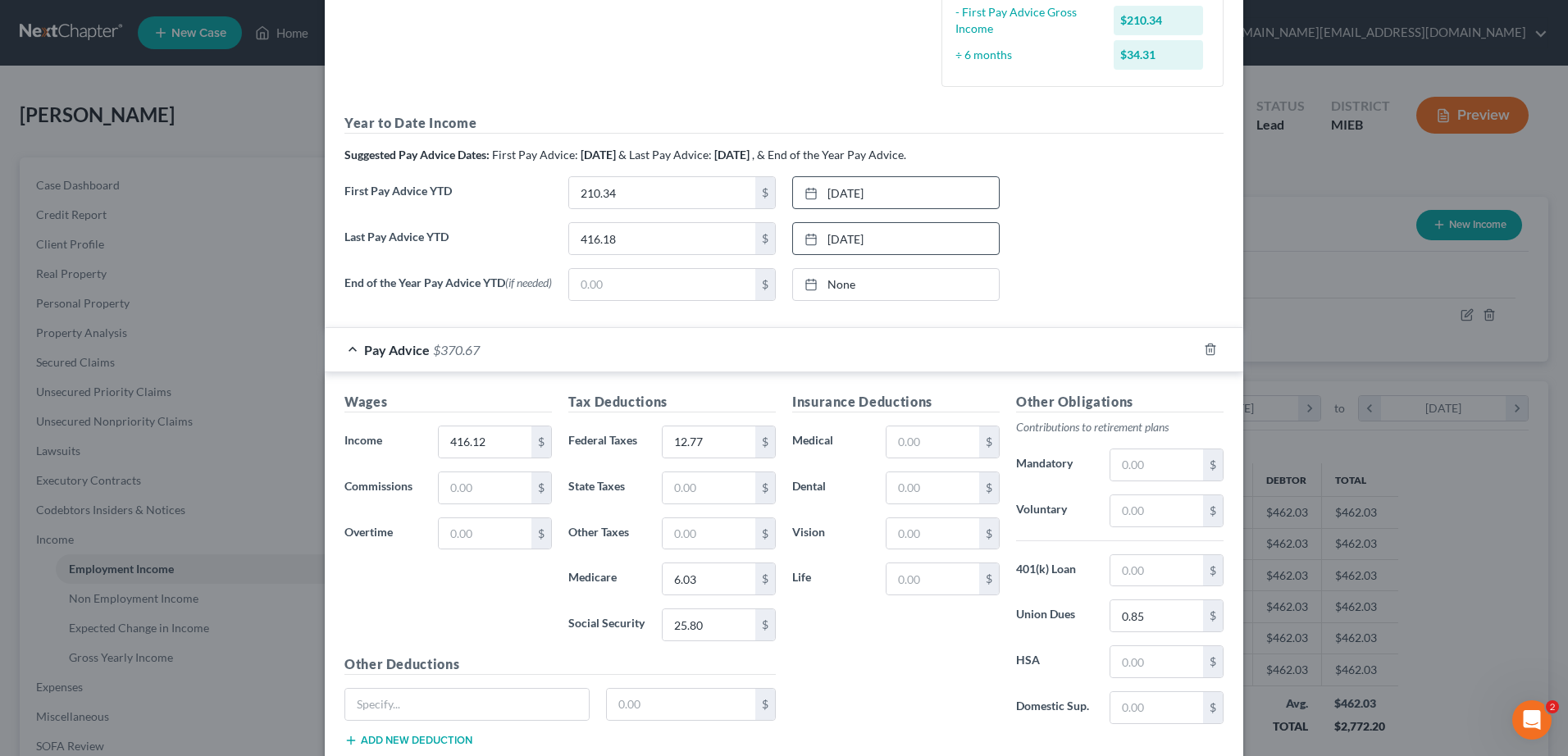 scroll, scrollTop: 407, scrollLeft: 0, axis: vertical 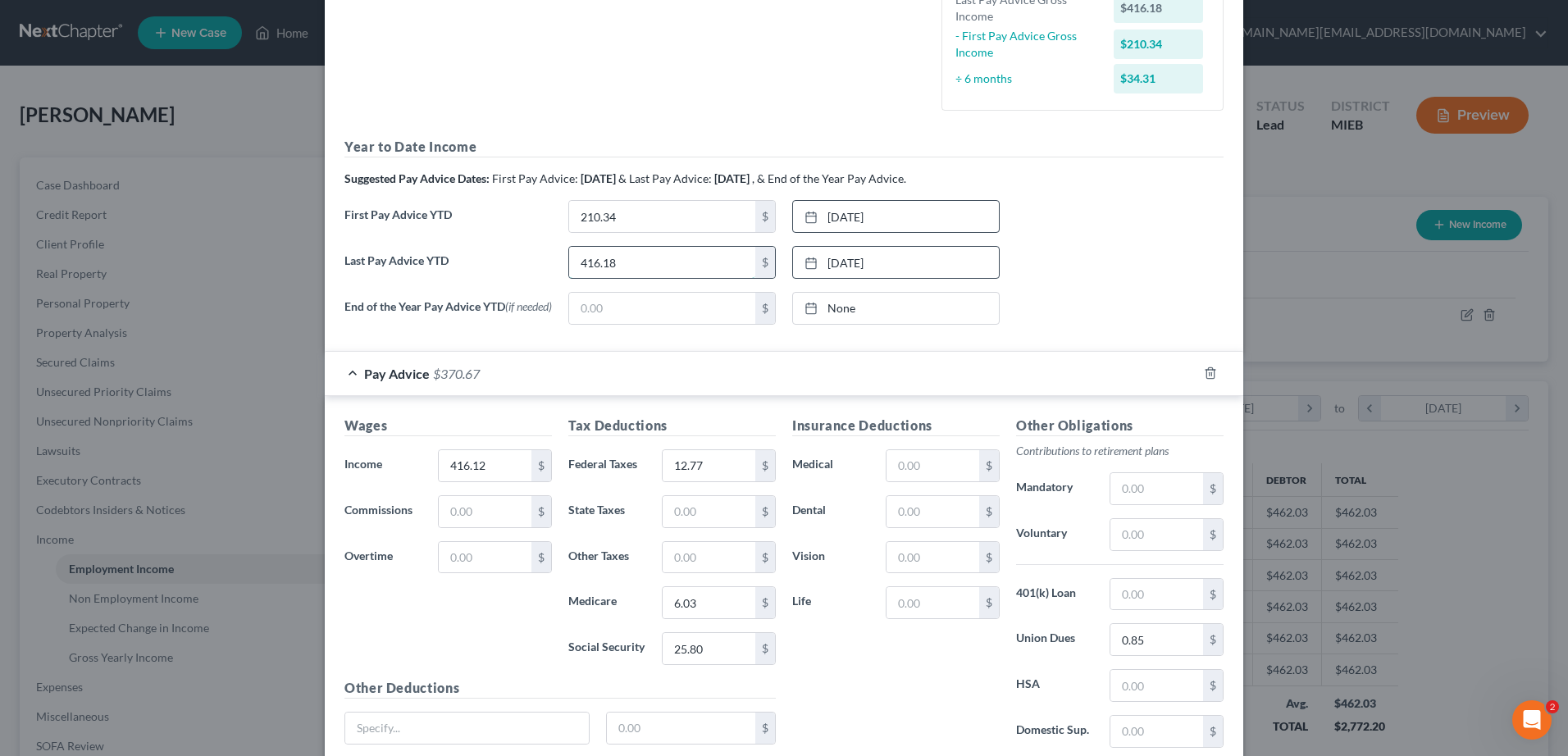 click on "416.18" at bounding box center (662, 262) 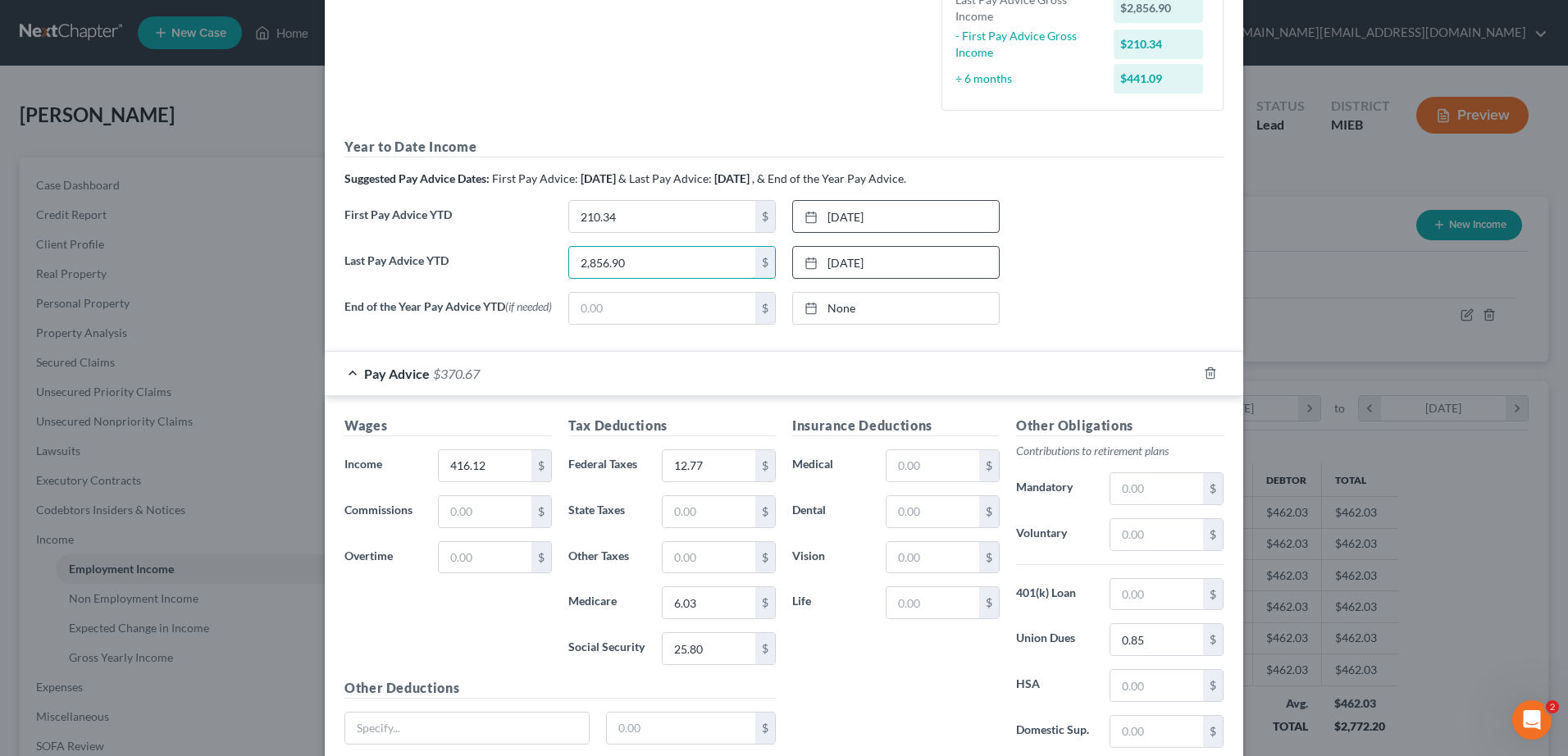 type on "2,856.90" 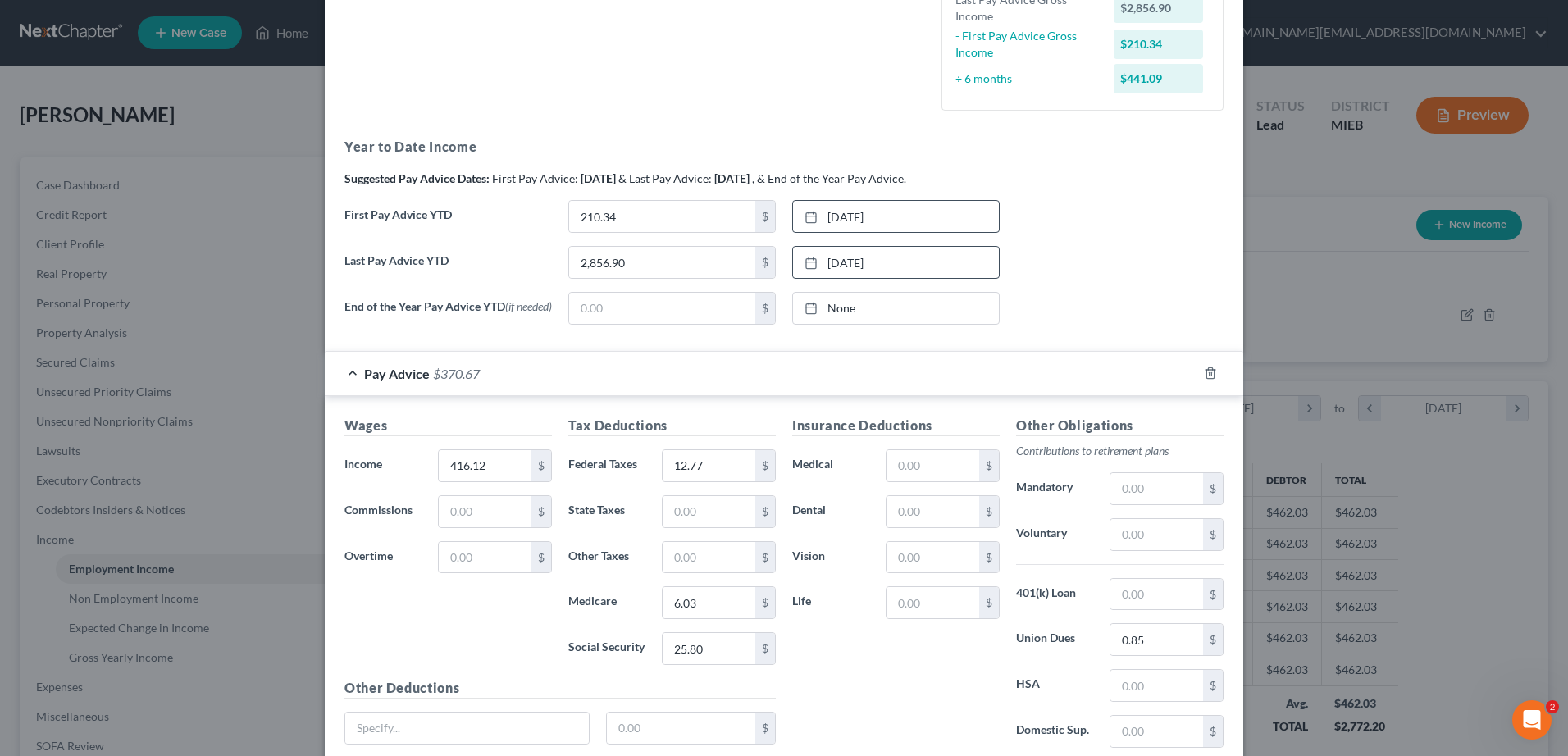 scroll, scrollTop: 541, scrollLeft: 0, axis: vertical 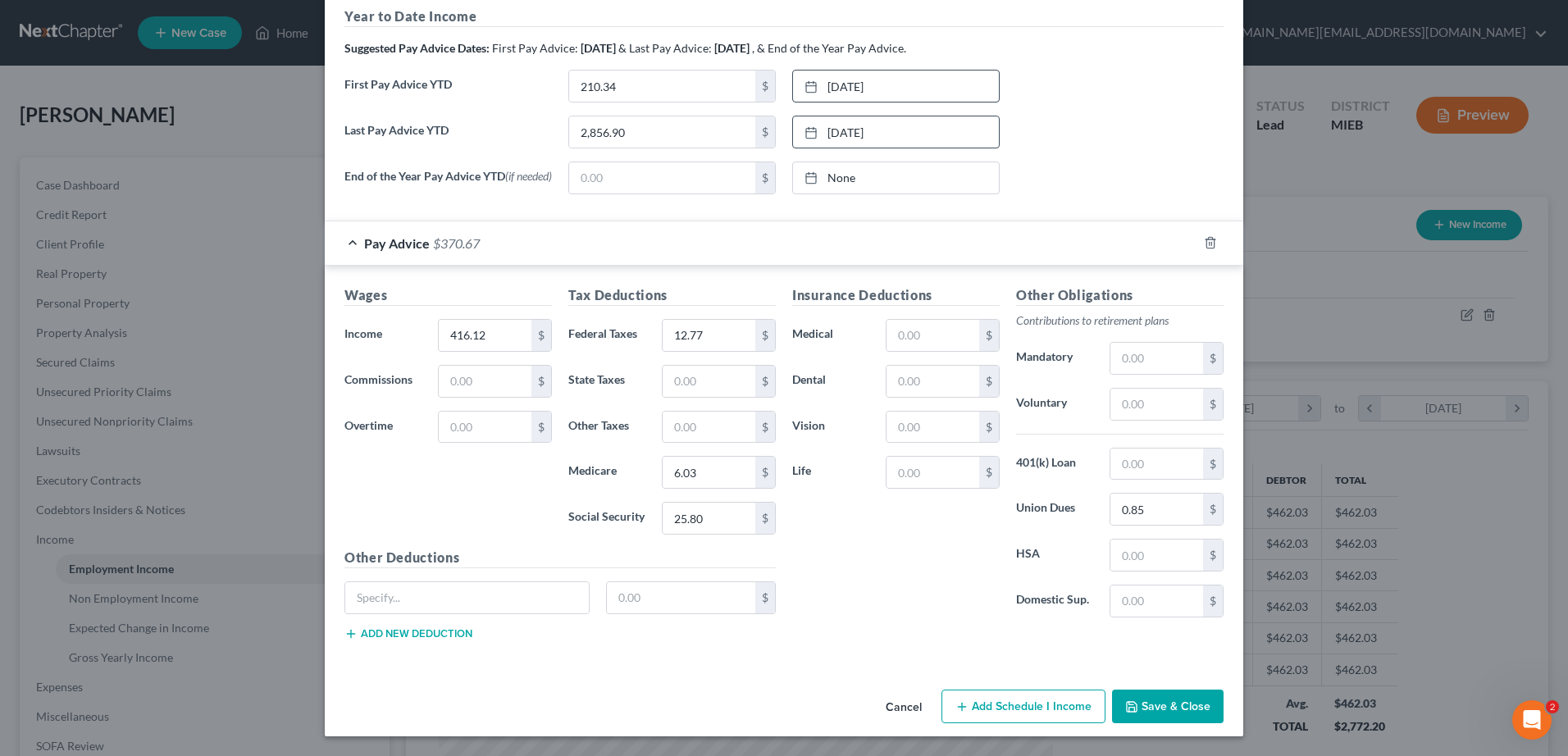 click on "Add Schedule I Income" at bounding box center [1023, 707] 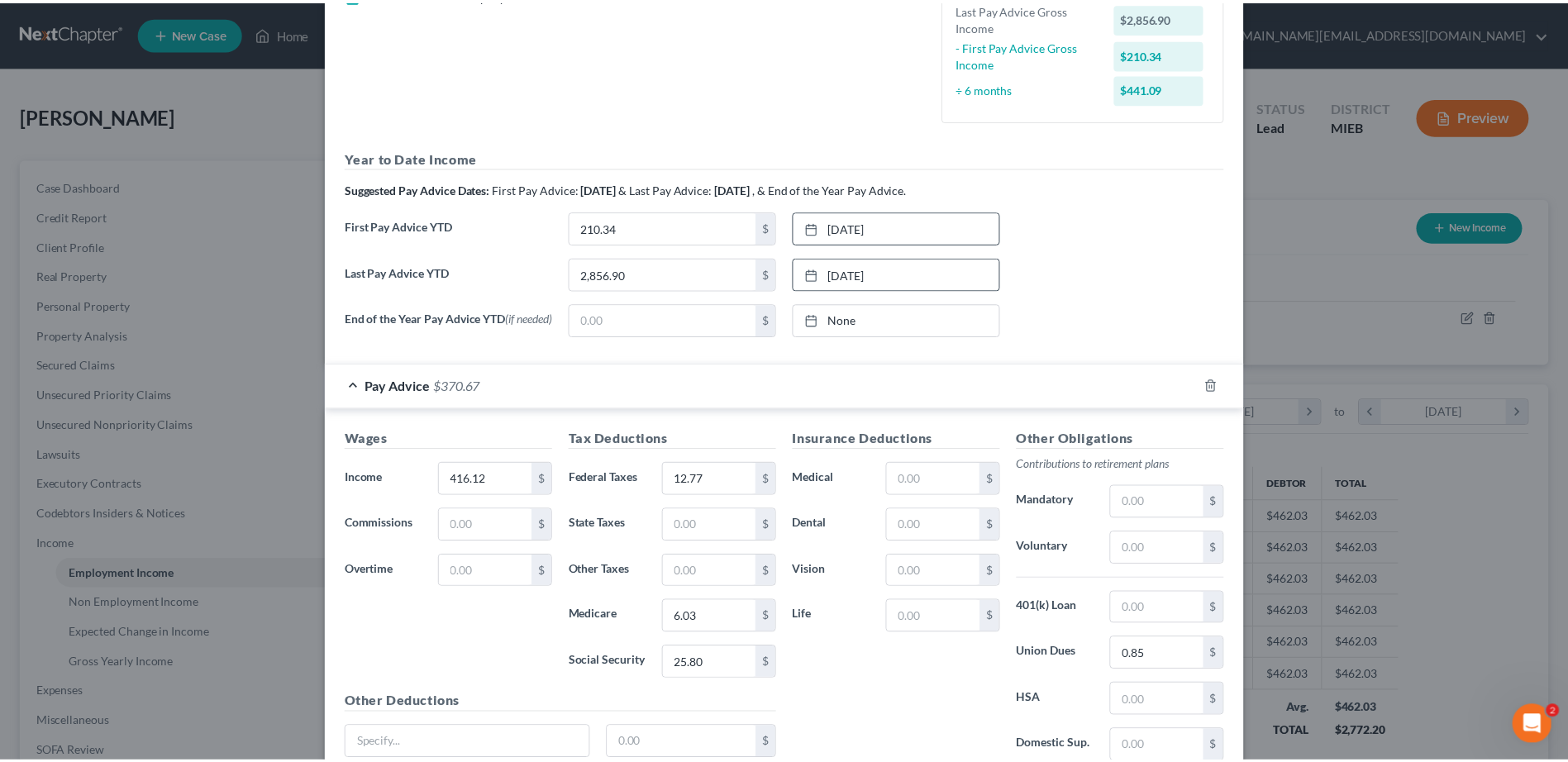 scroll, scrollTop: 0, scrollLeft: 0, axis: both 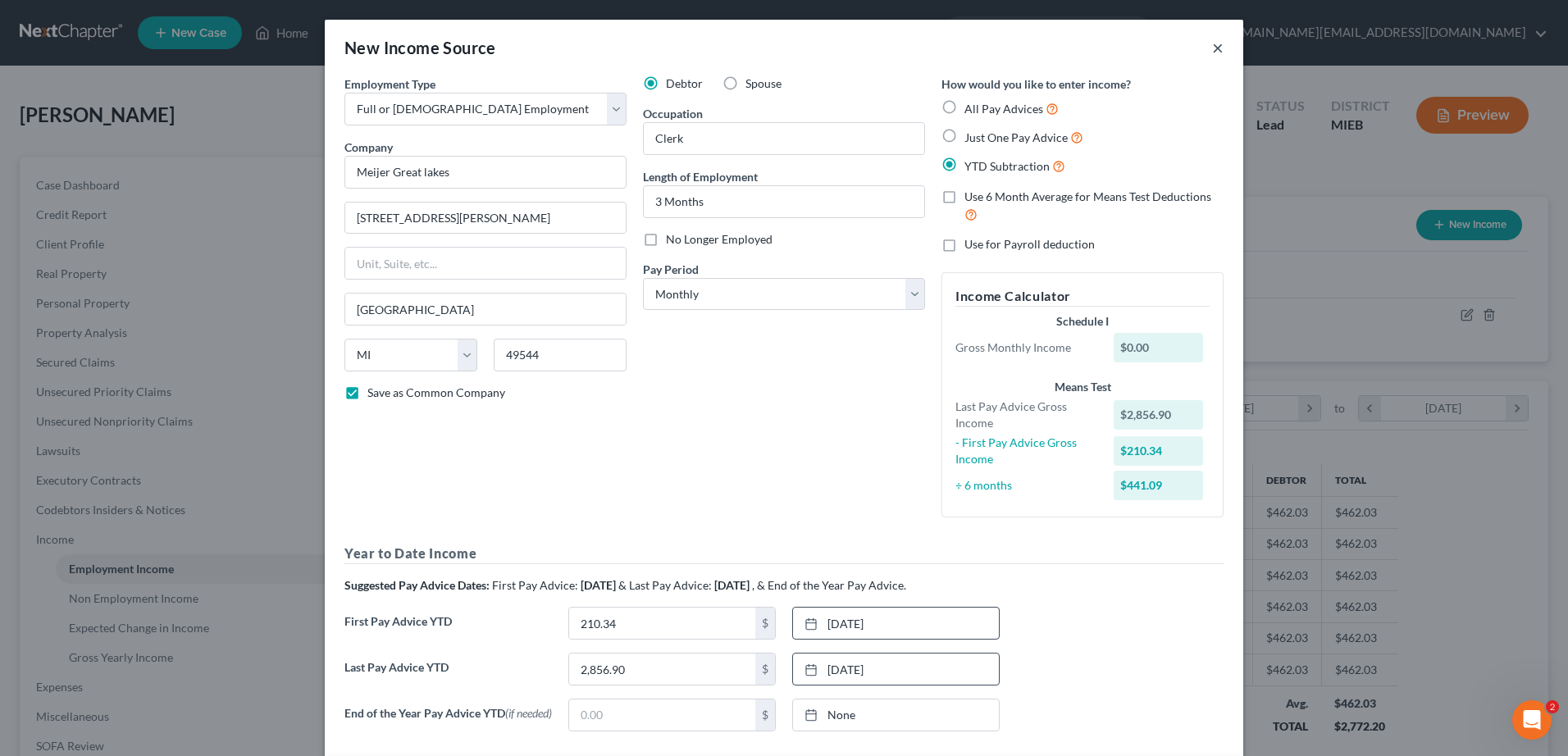 click on "×" at bounding box center [1218, 48] 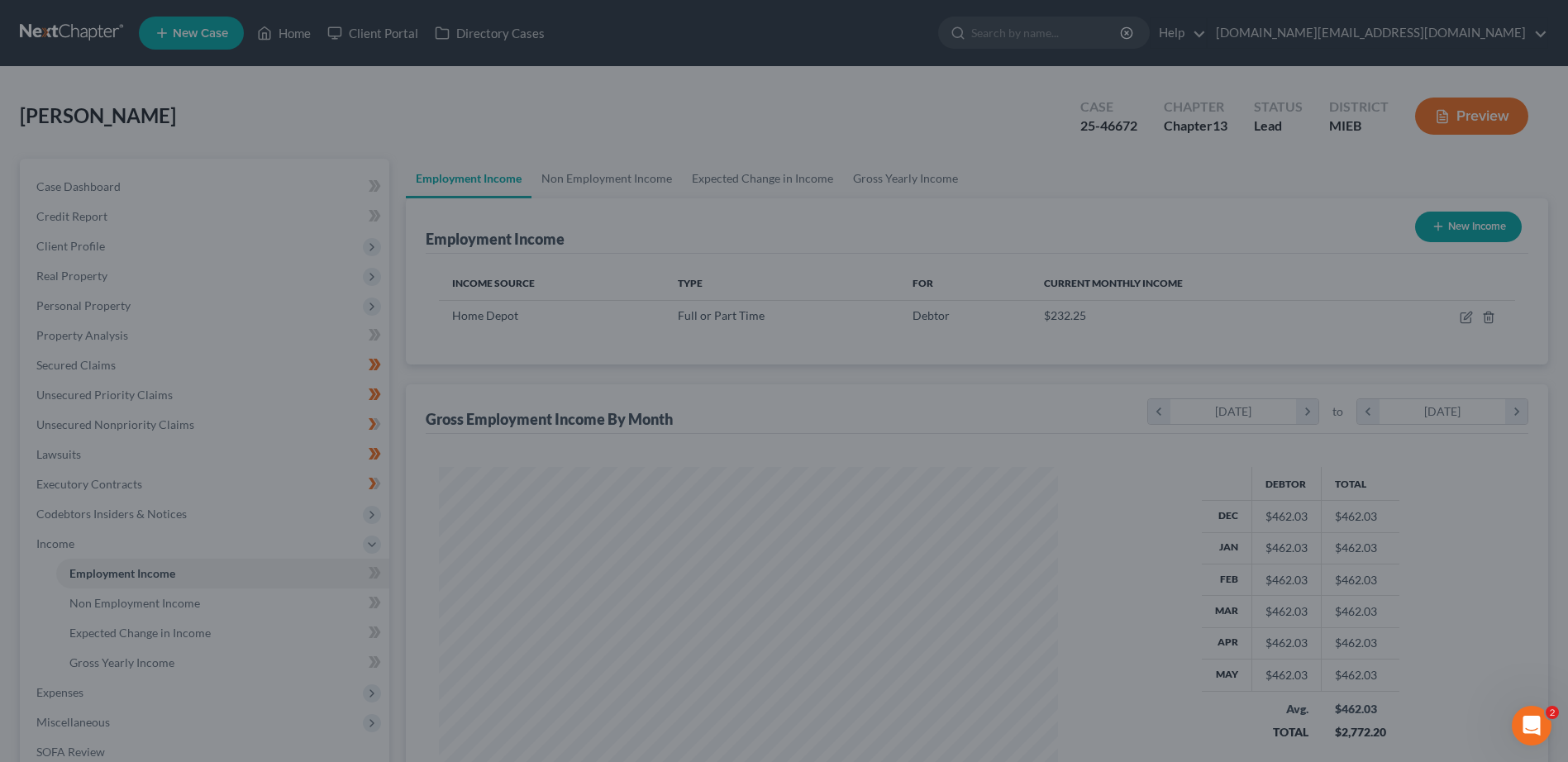 scroll, scrollTop: 307, scrollLeft: 646, axis: both 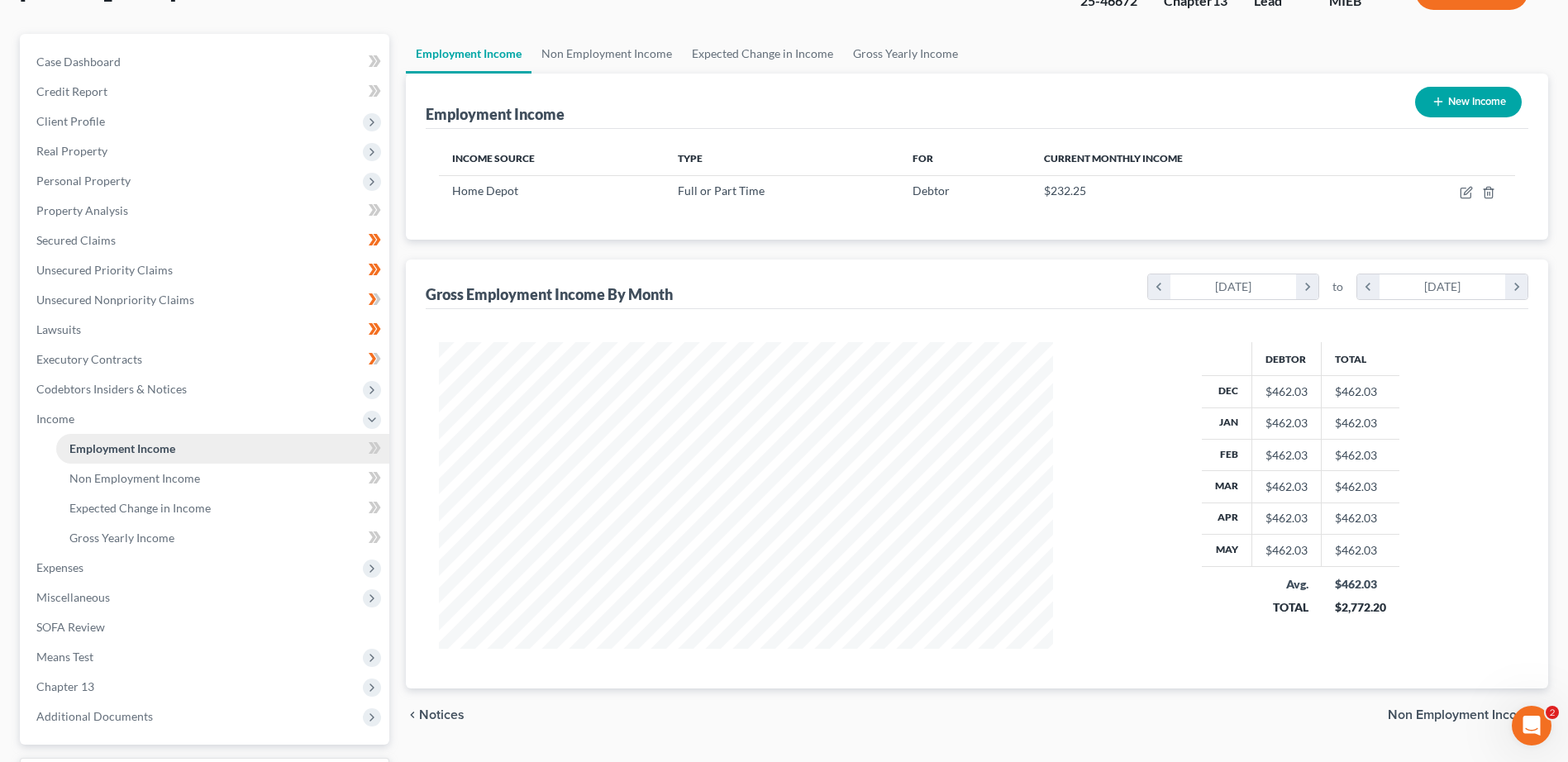click on "Employment Income" at bounding box center [222, 449] 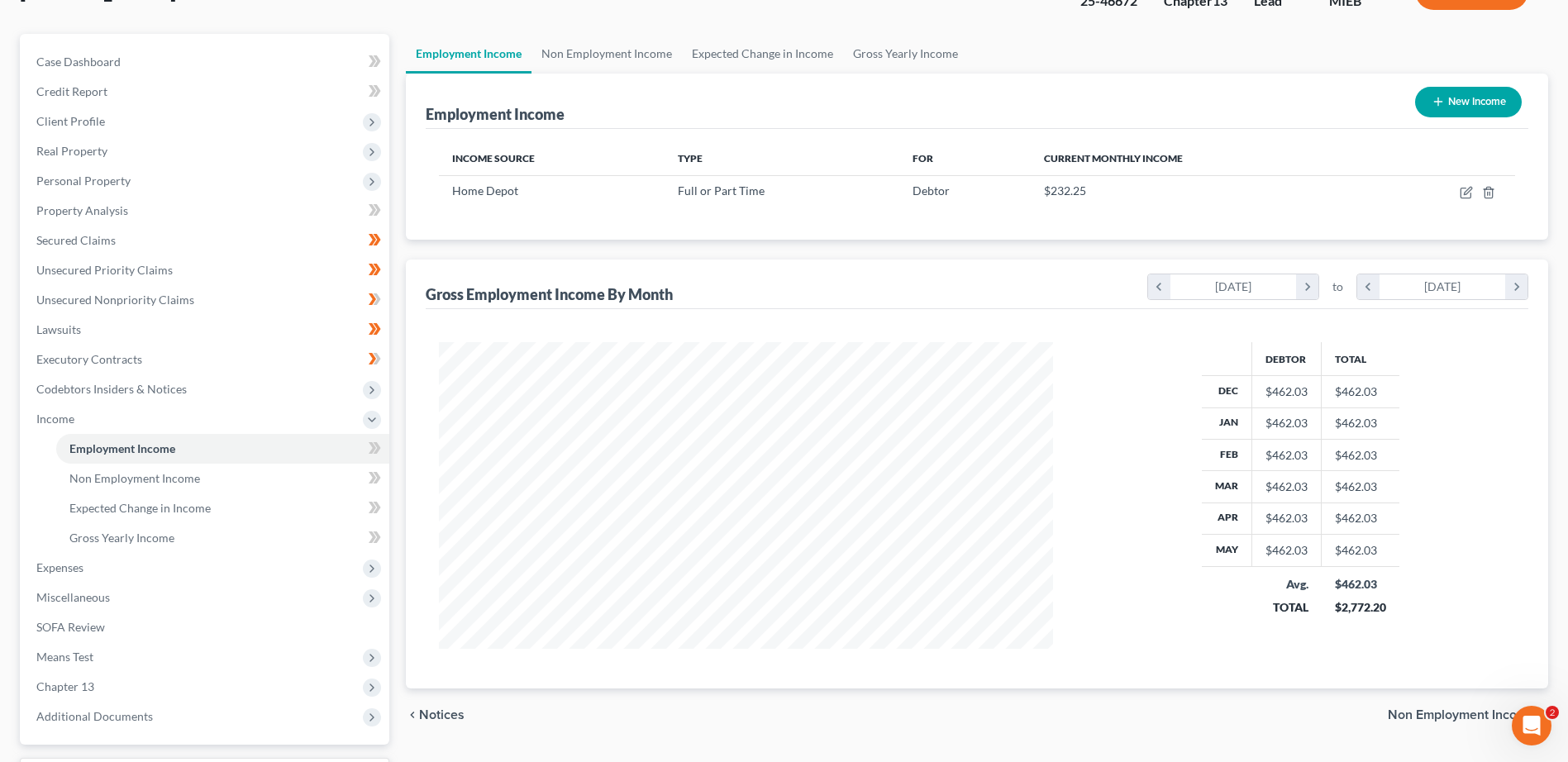 click 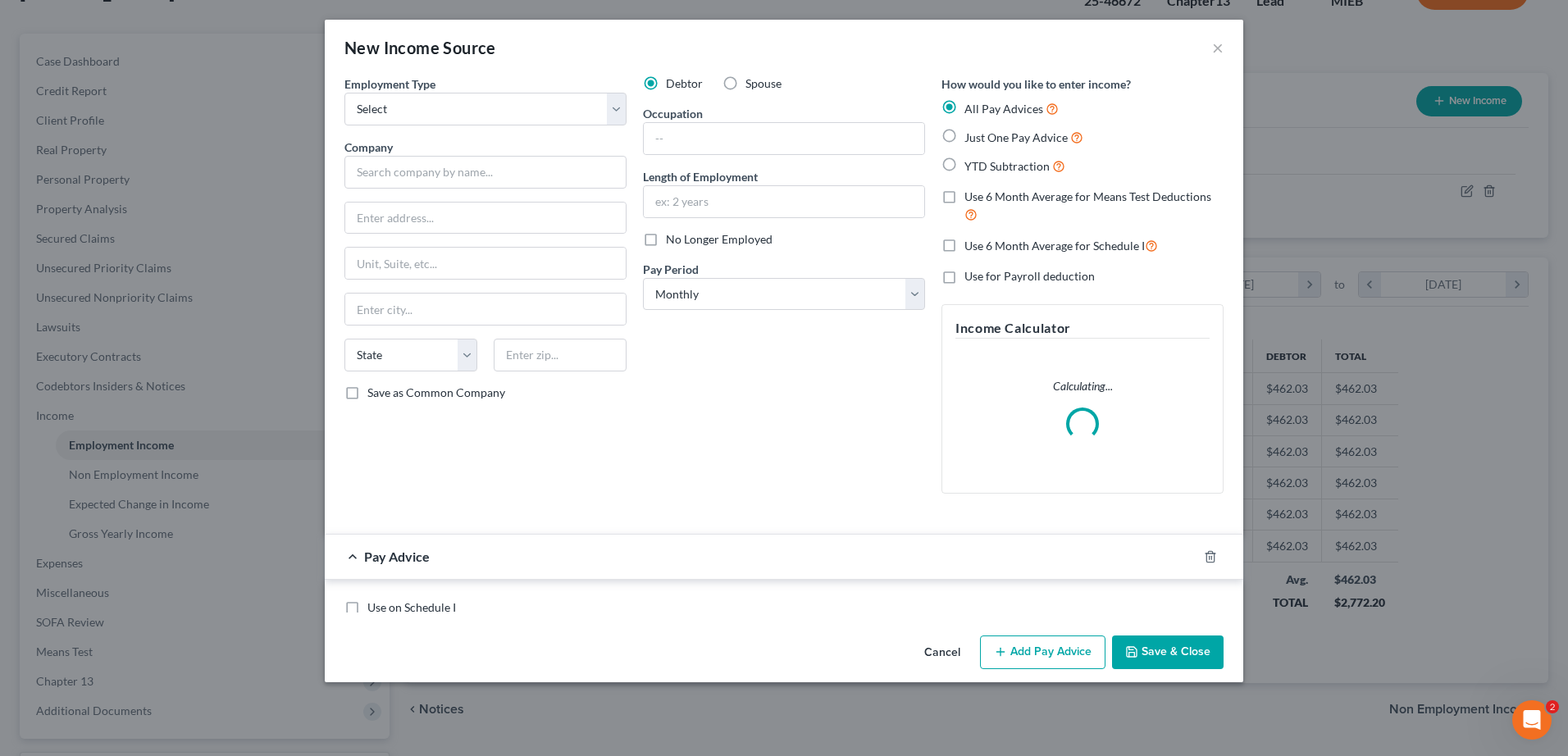 scroll, scrollTop: 819650, scrollLeft: 819437, axis: both 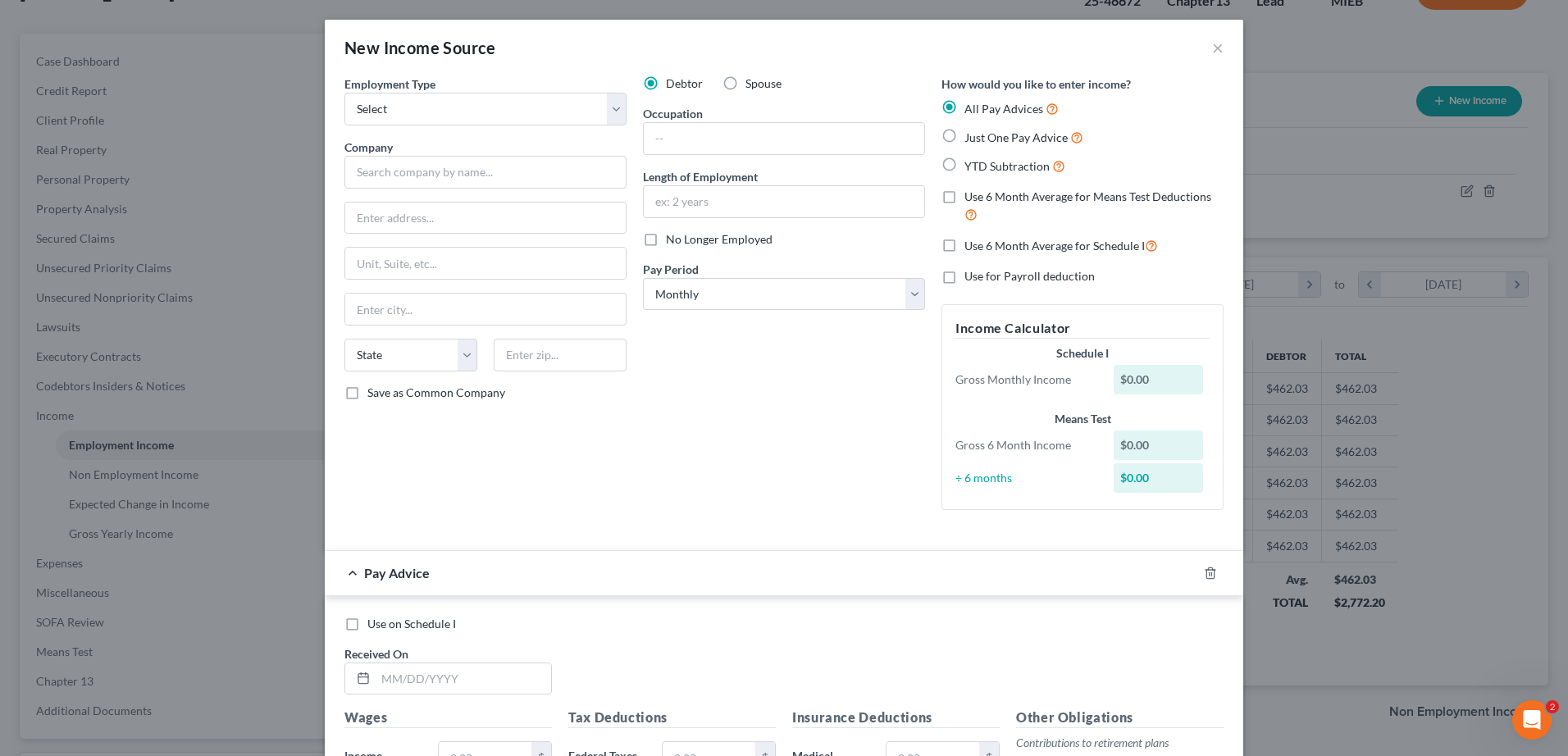 drag, startPoint x: 1552, startPoint y: 178, endPoint x: 1551, endPoint y: 89, distance: 89.00562 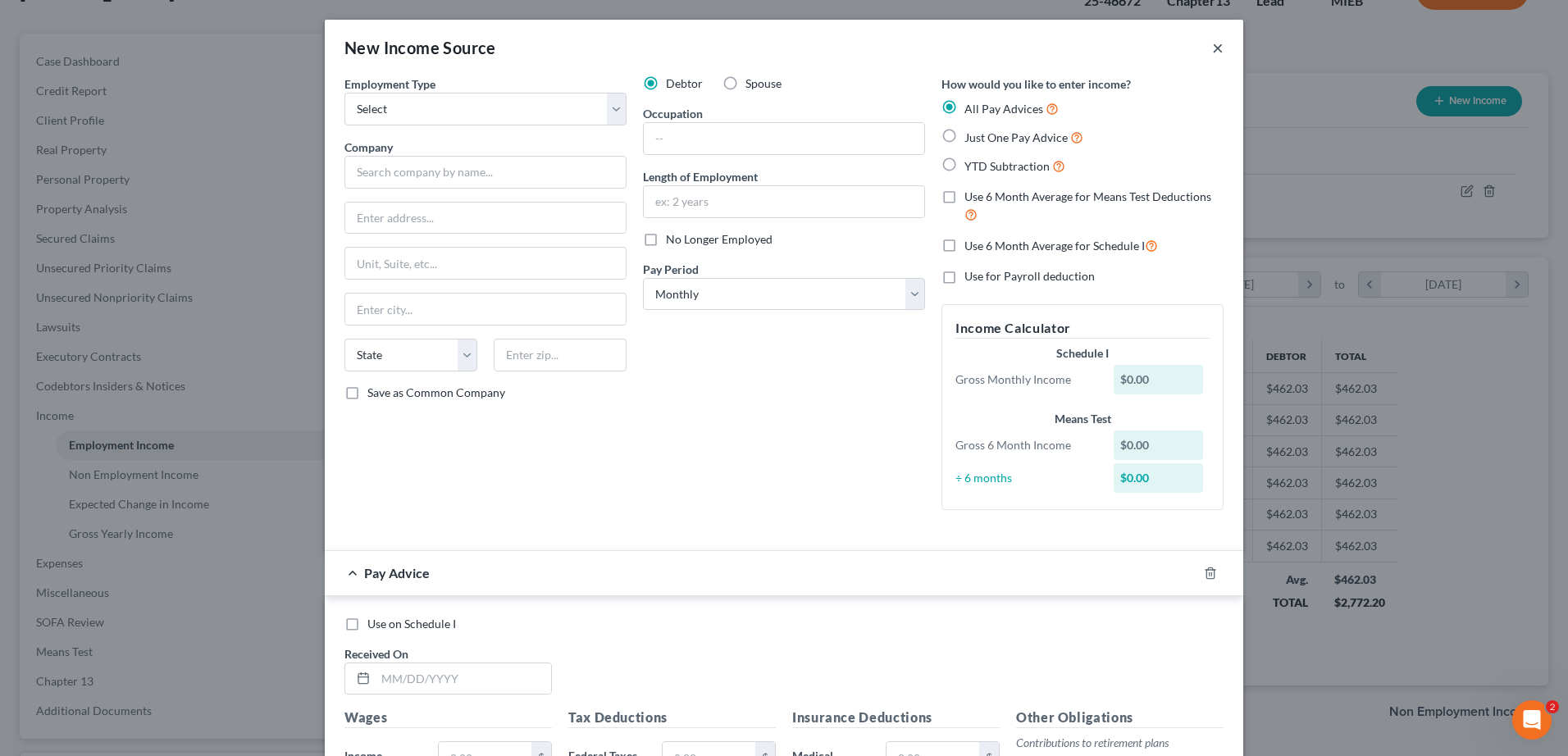click on "×" at bounding box center (1218, 48) 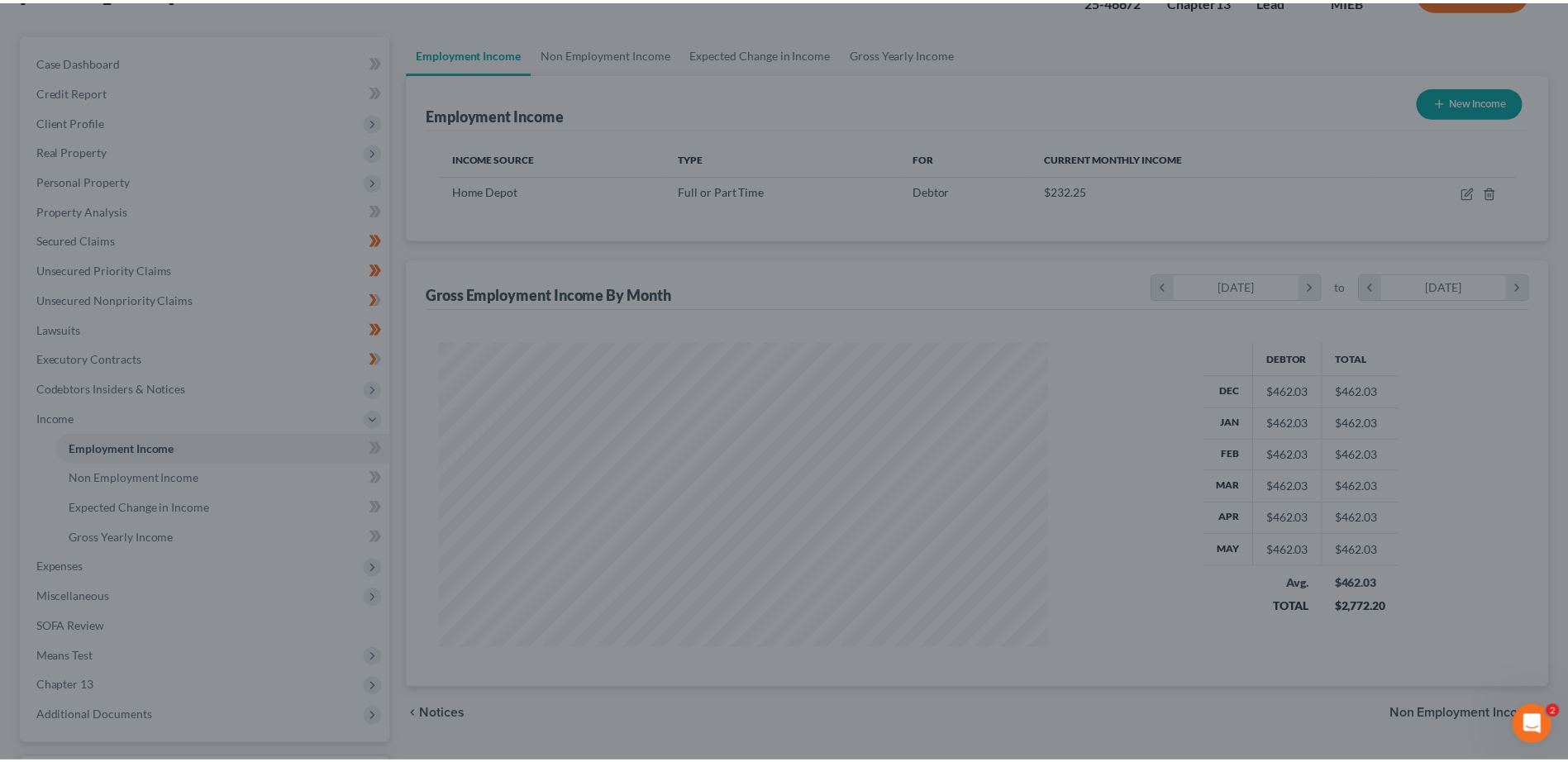 scroll, scrollTop: 307, scrollLeft: 646, axis: both 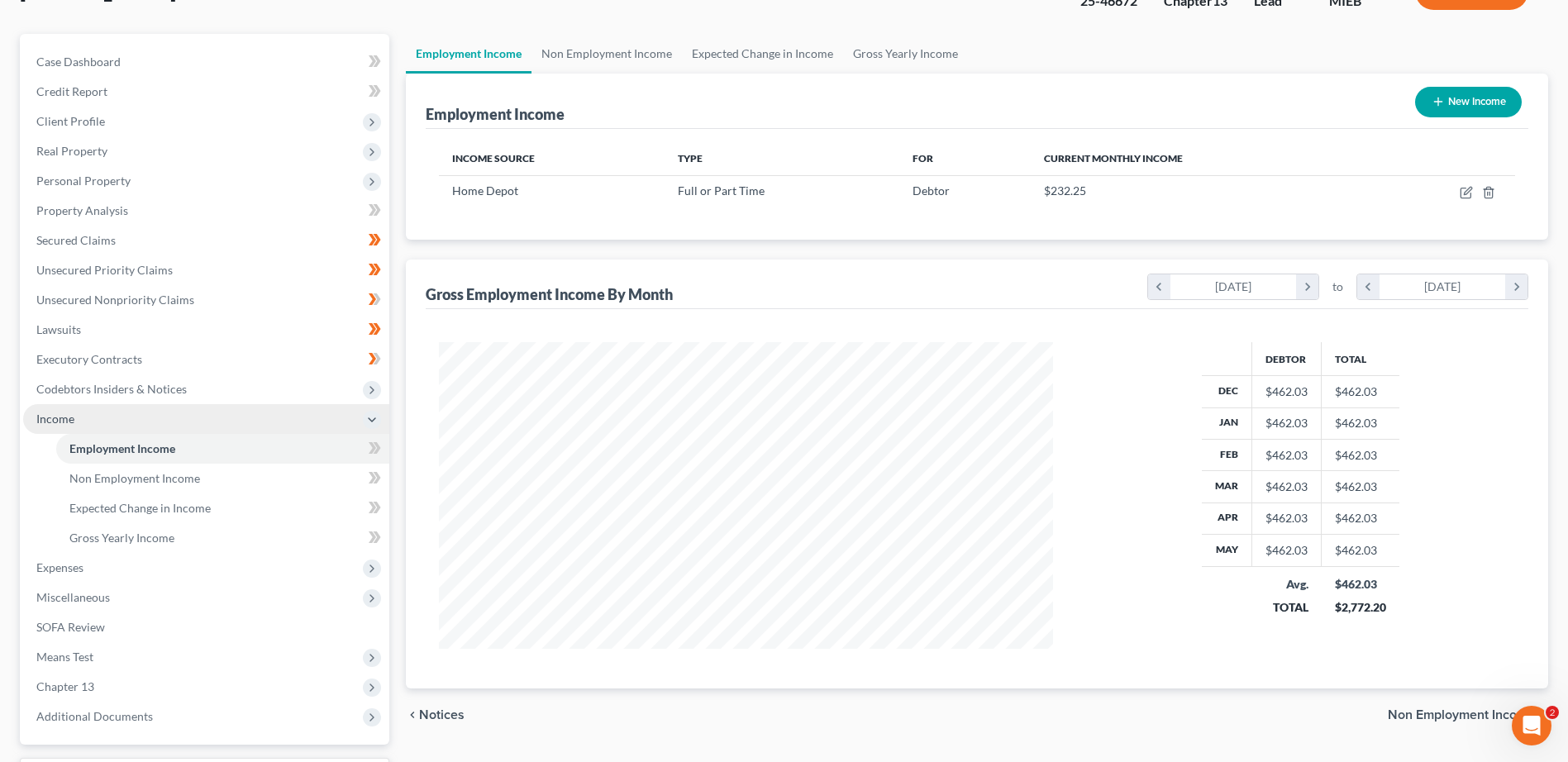 click 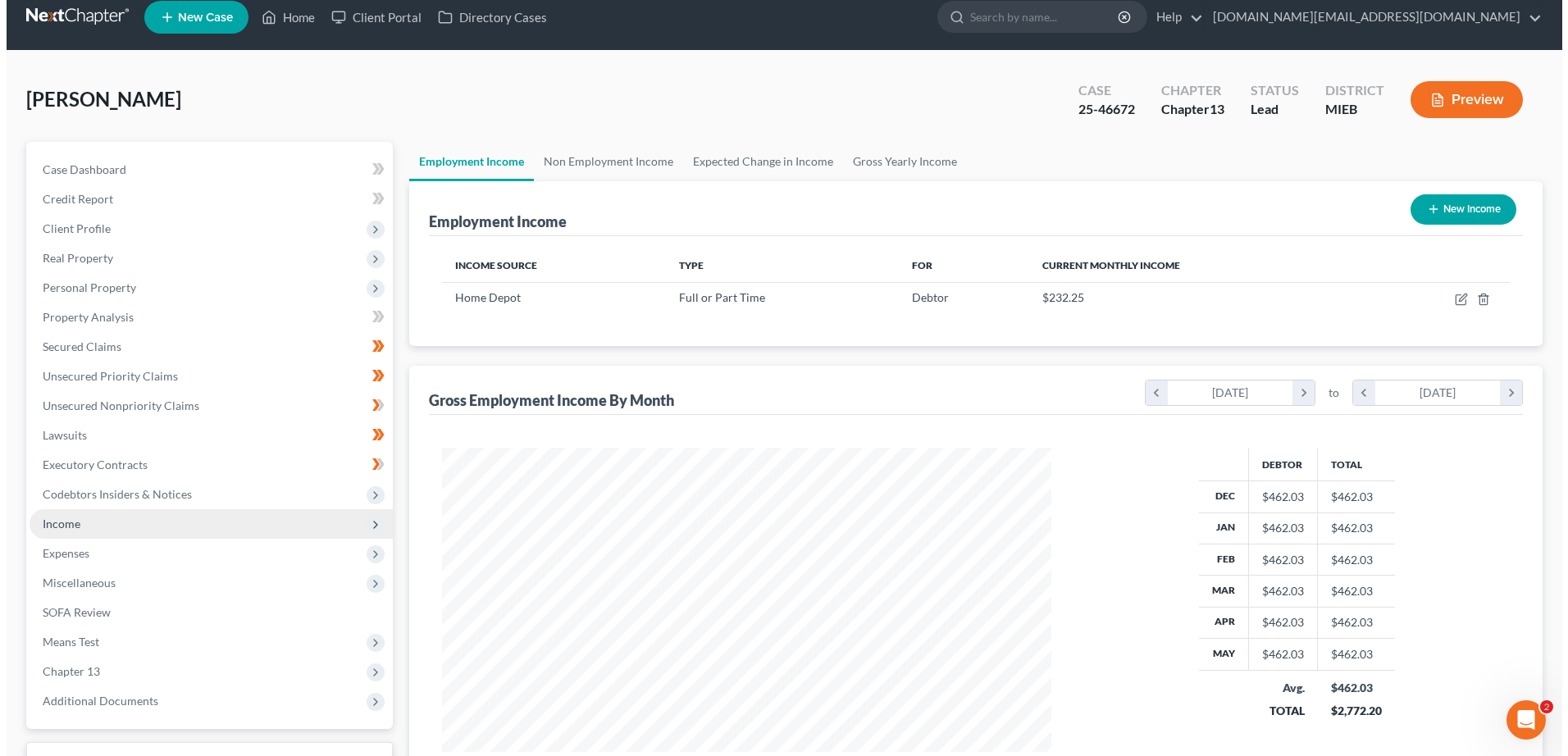 scroll, scrollTop: 0, scrollLeft: 0, axis: both 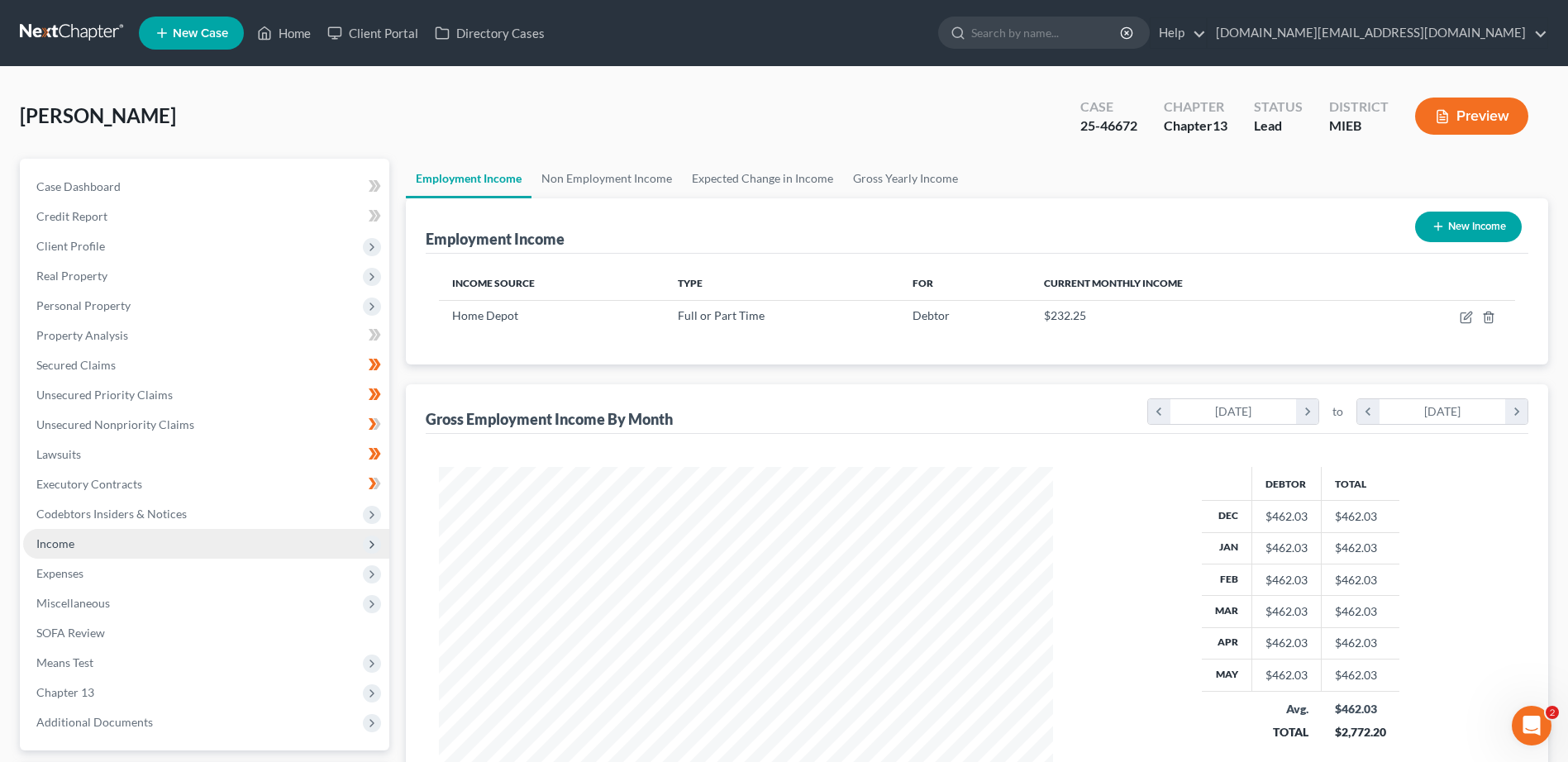 click on "Preview" at bounding box center [1471, 116] 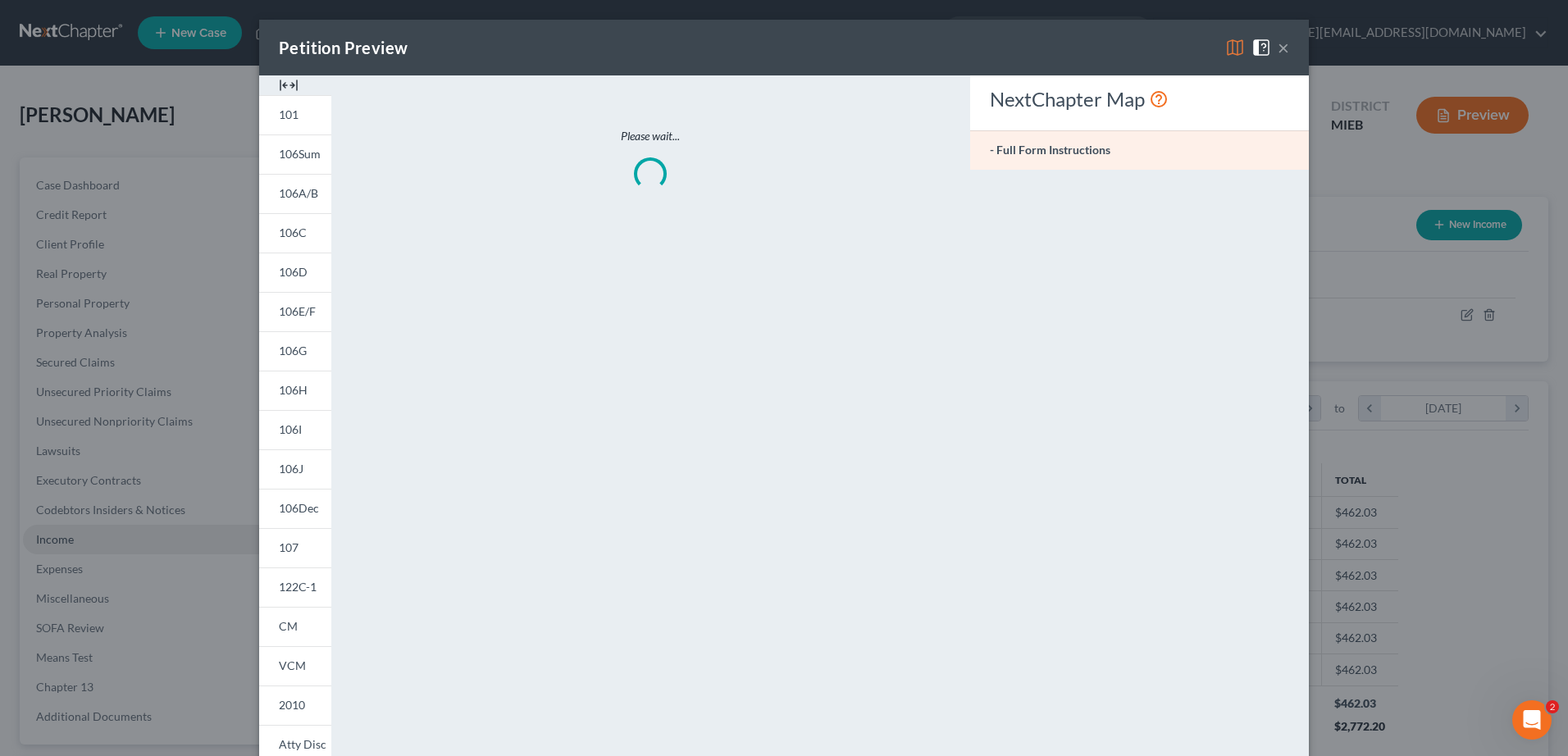 scroll, scrollTop: 819650, scrollLeft: 819437, axis: both 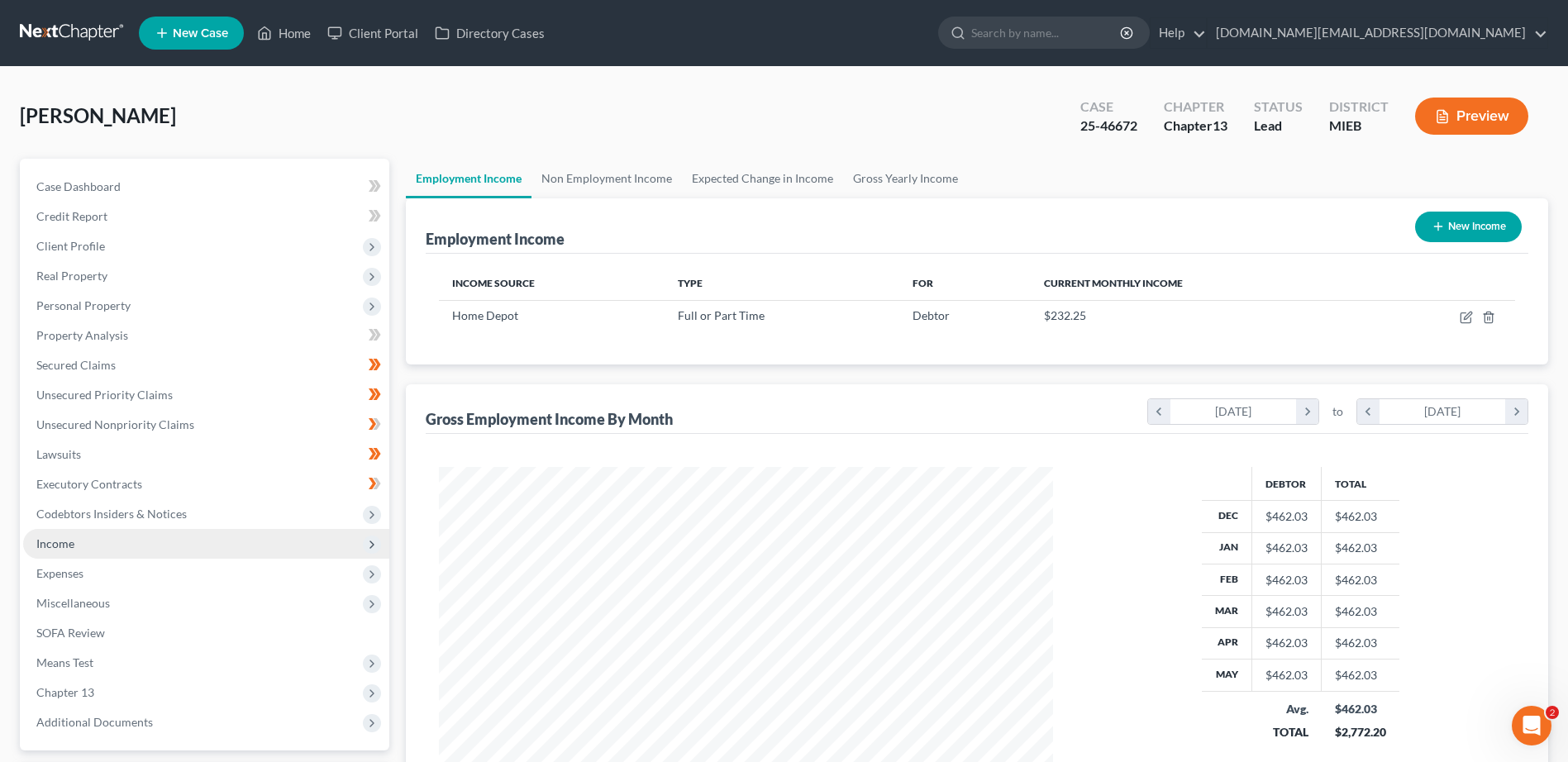 drag, startPoint x: 1567, startPoint y: 219, endPoint x: 1575, endPoint y: 64, distance: 155.20631 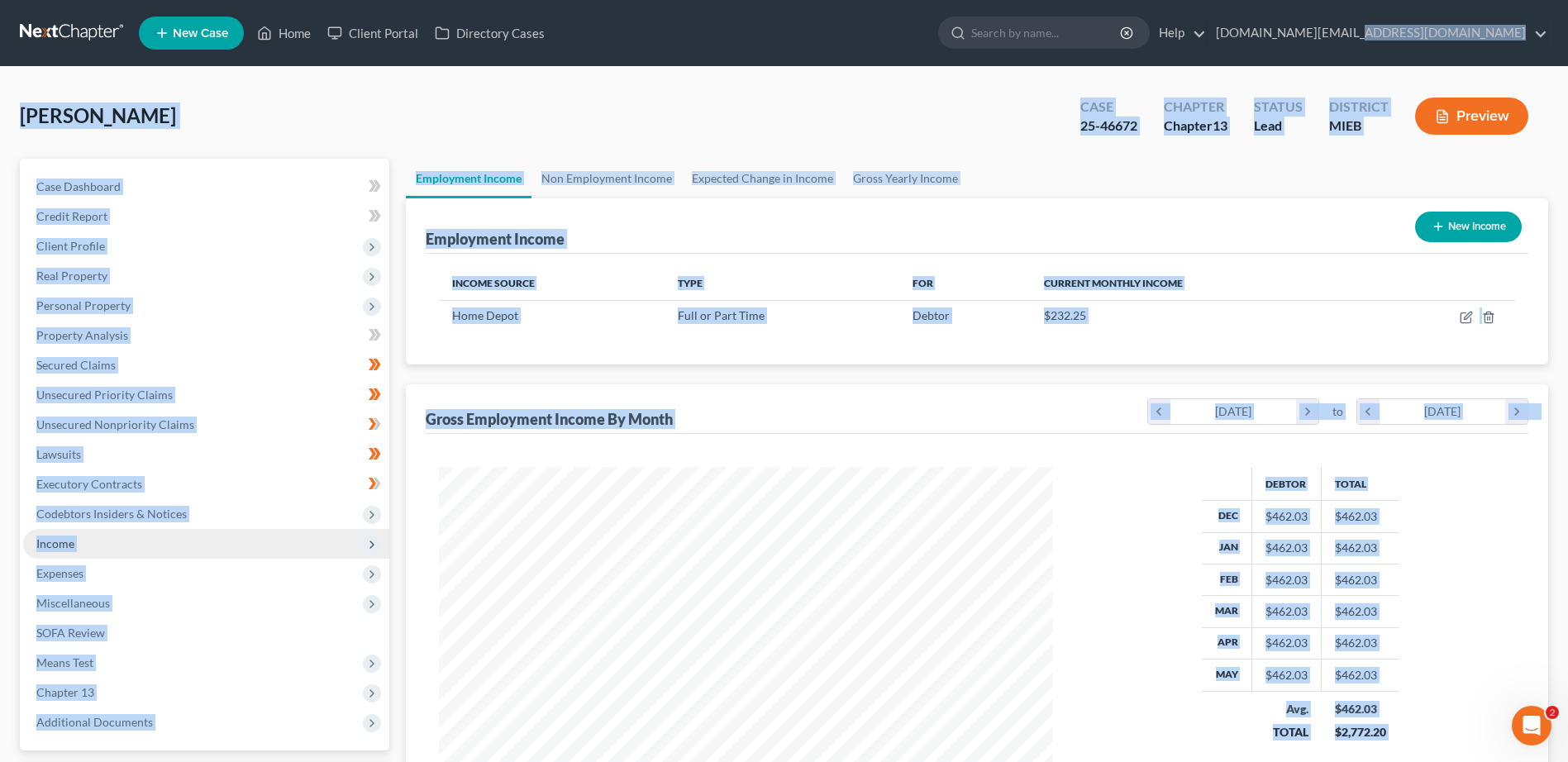 click on "[PERSON_NAME] Upgraded Case 25-46672 Chapter Chapter  13 Status Lead District MIEB Preview" at bounding box center (784, 122) 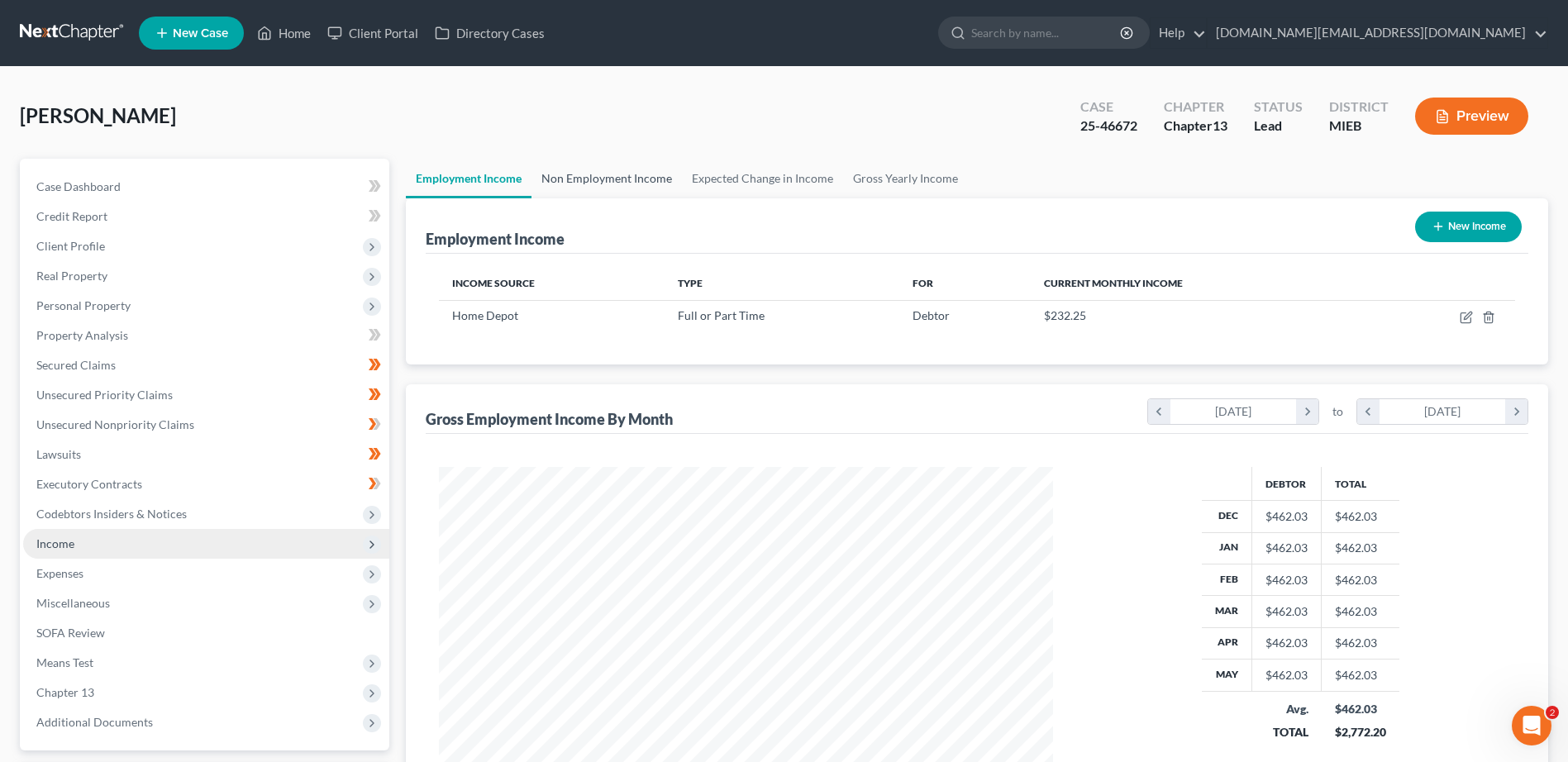 click on "Non Employment Income" at bounding box center (607, 179) 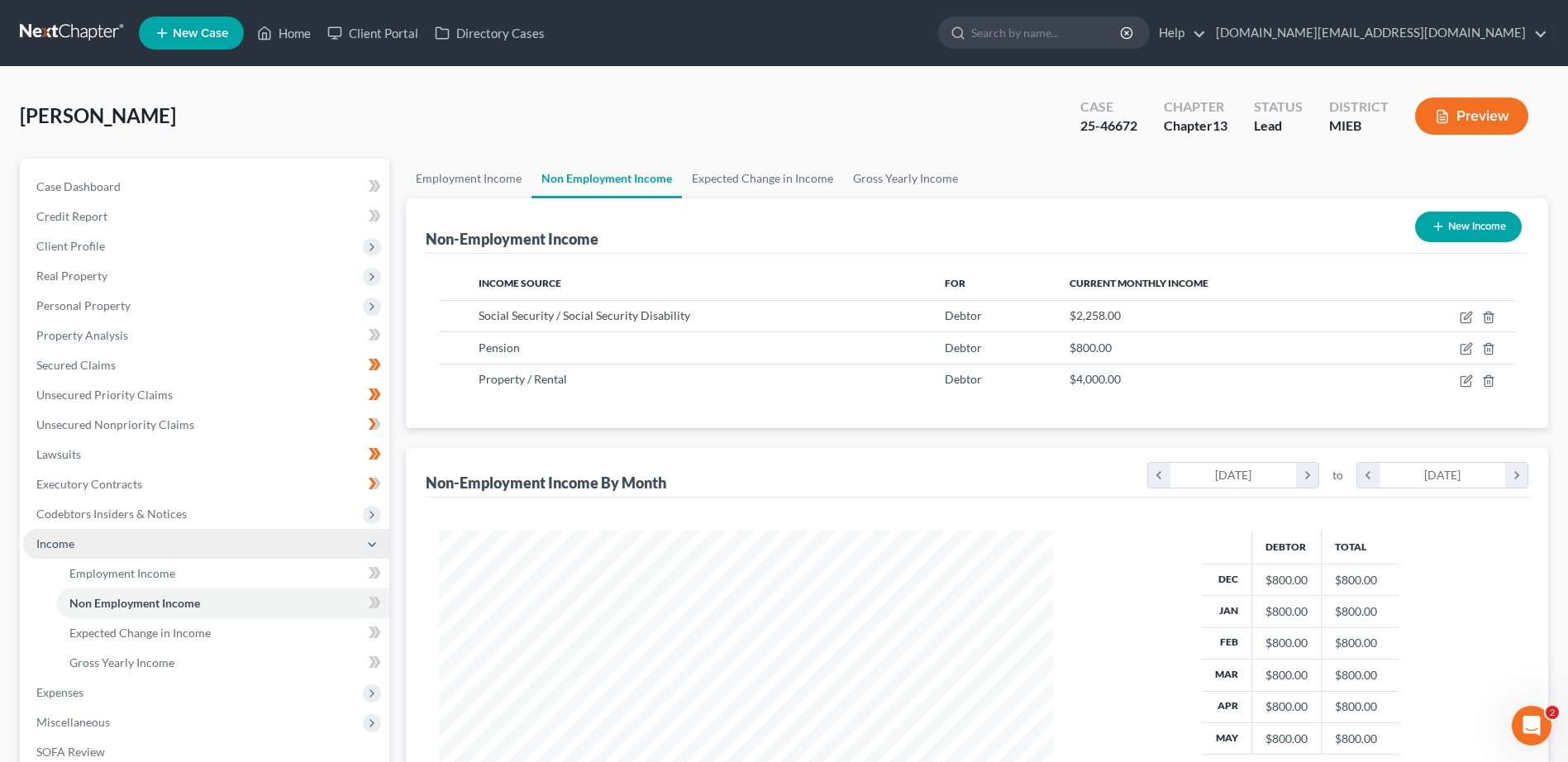 scroll, scrollTop: 826158, scrollLeft: 825921, axis: both 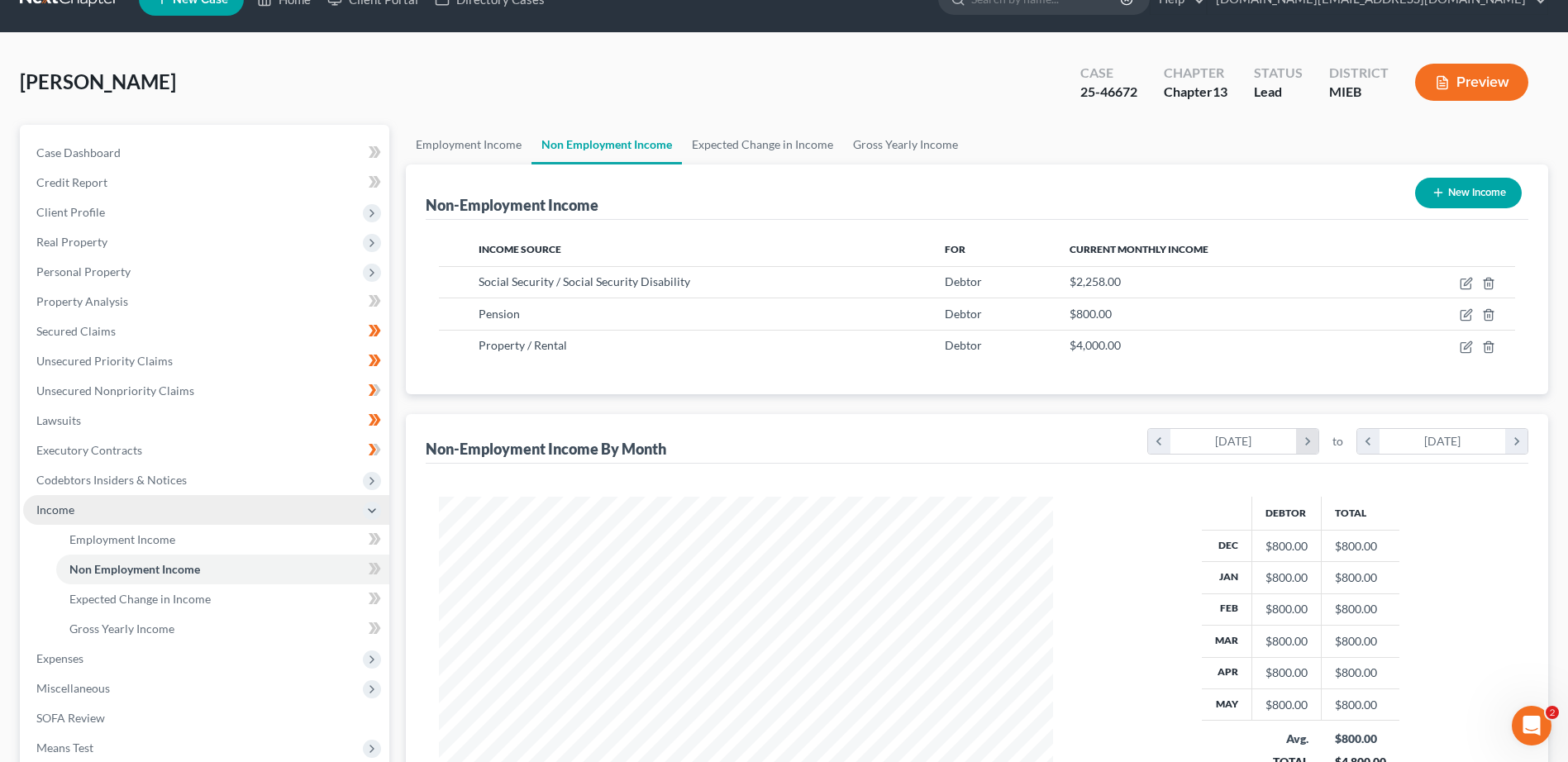 click on "chevron_right" at bounding box center (1307, 441) 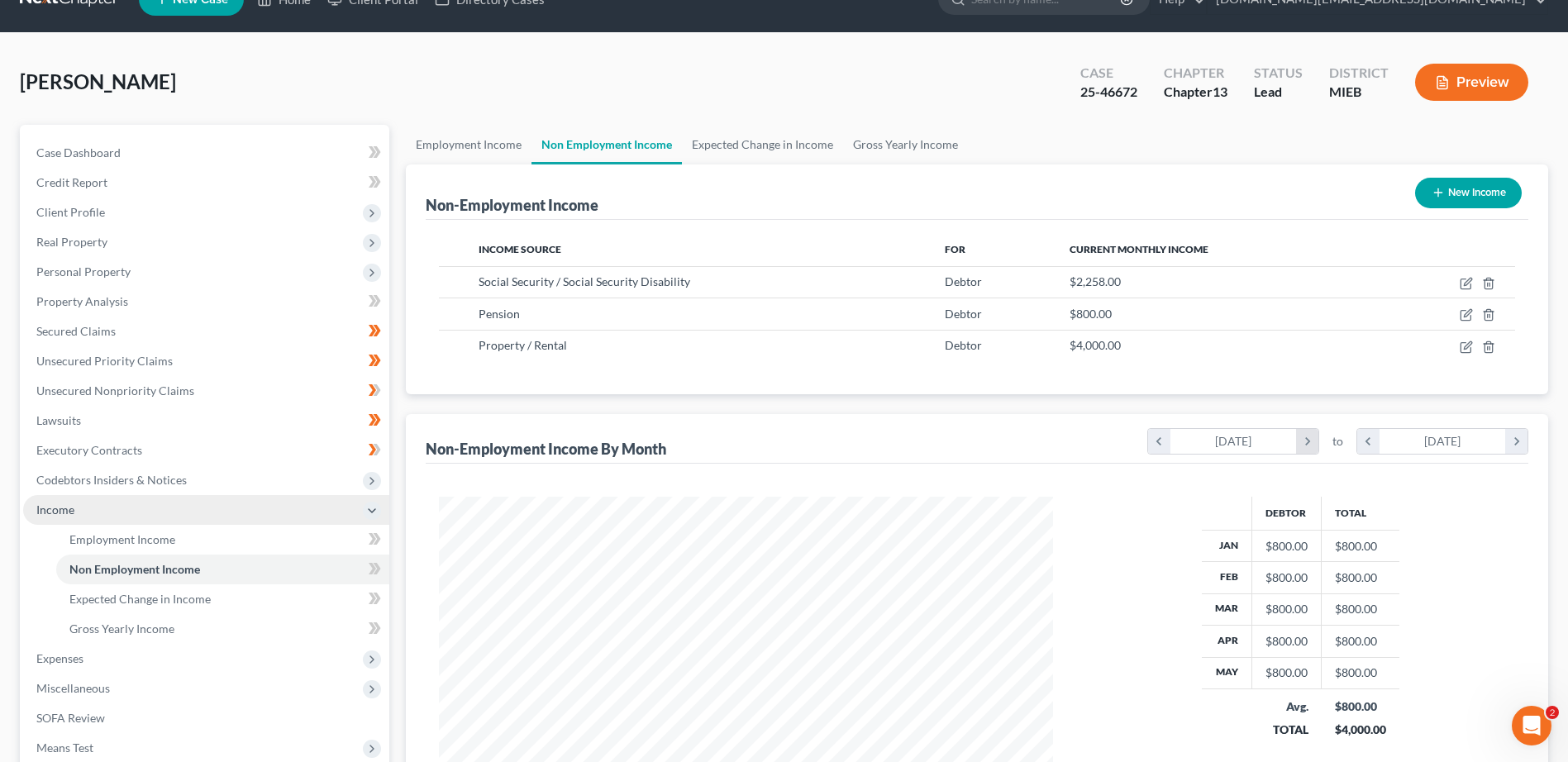 click on "chevron_right" at bounding box center (1307, 441) 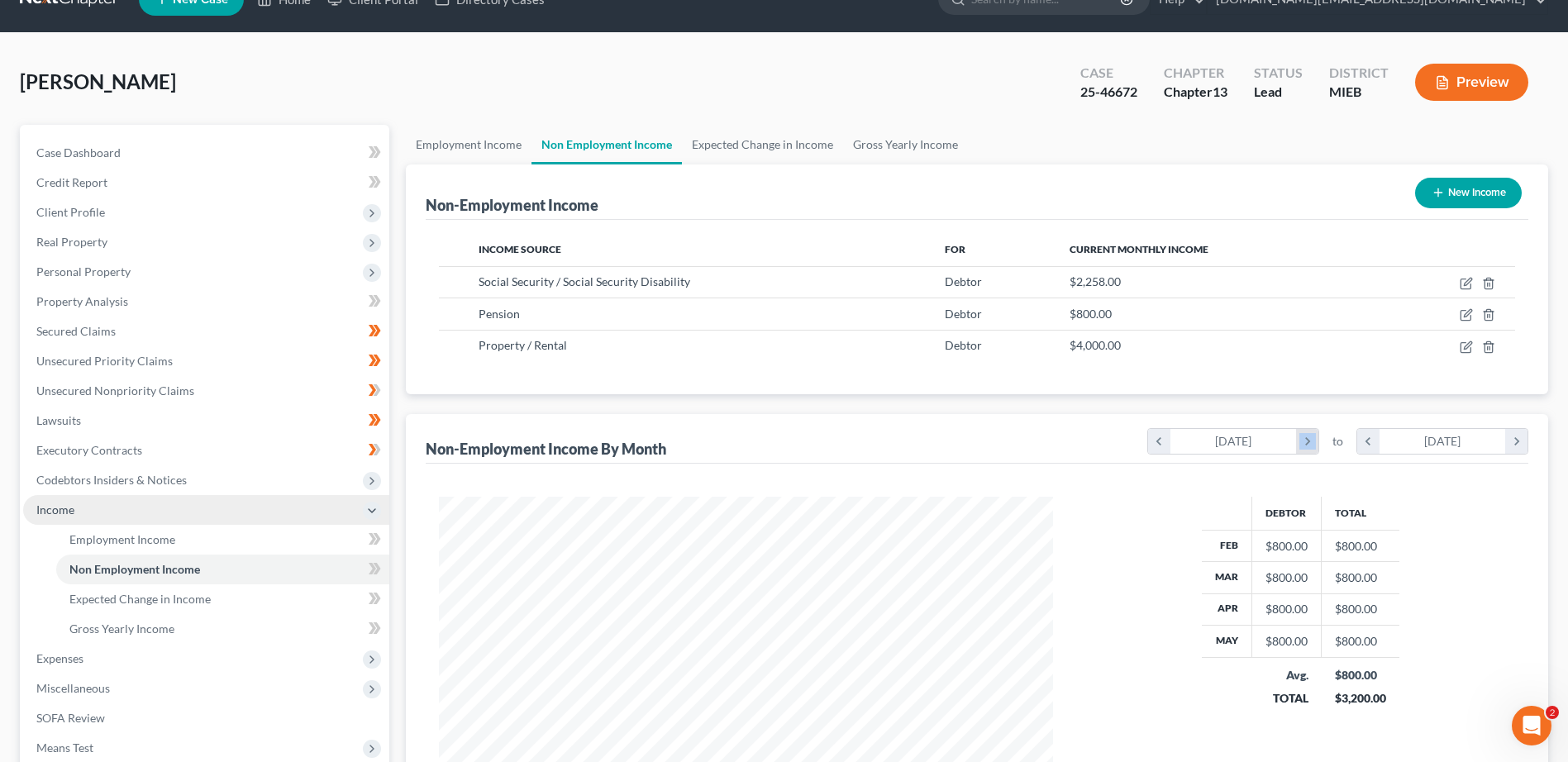 click on "chevron_right" at bounding box center (1307, 441) 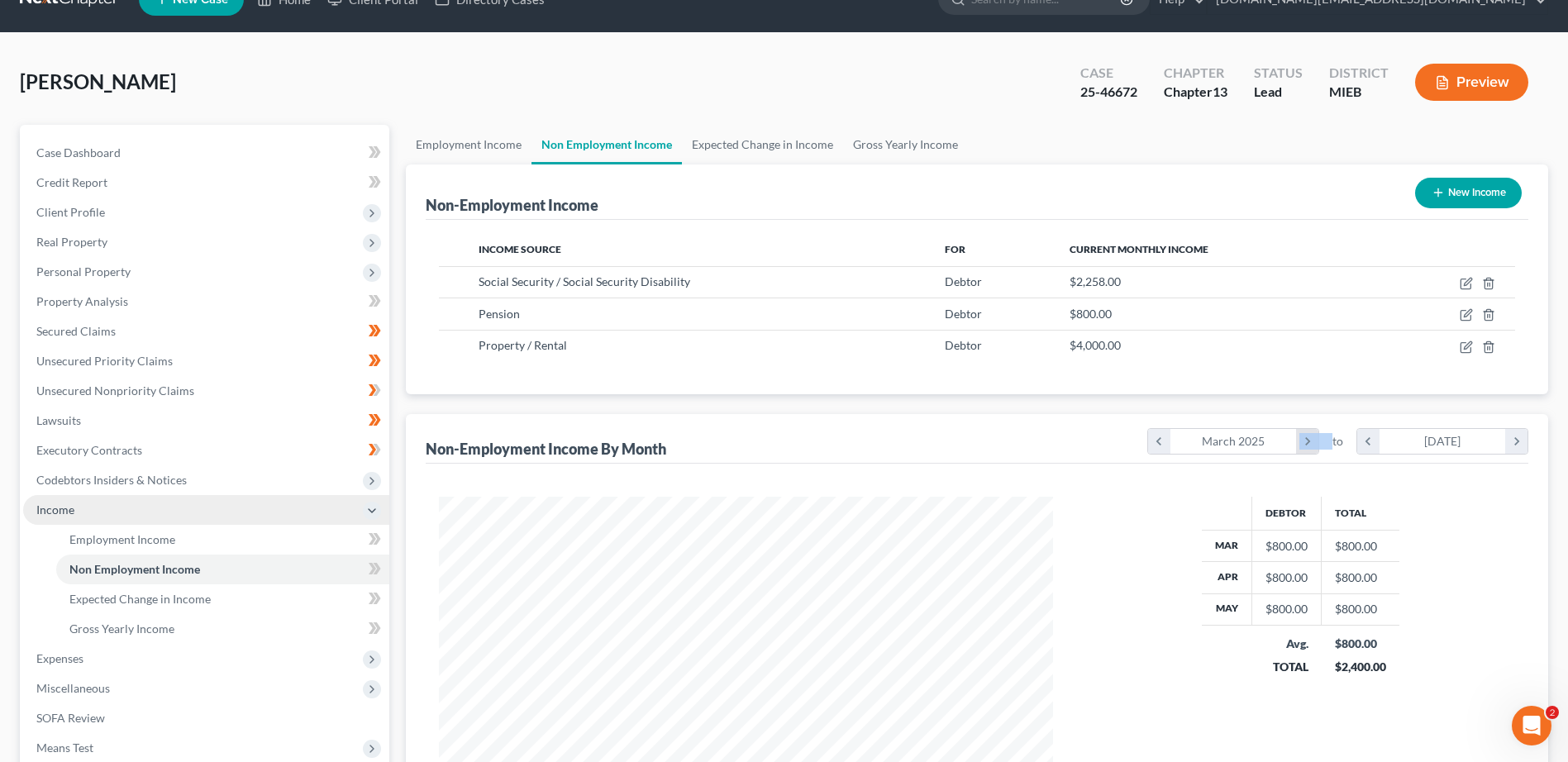 click on "chevron_right" at bounding box center (1307, 441) 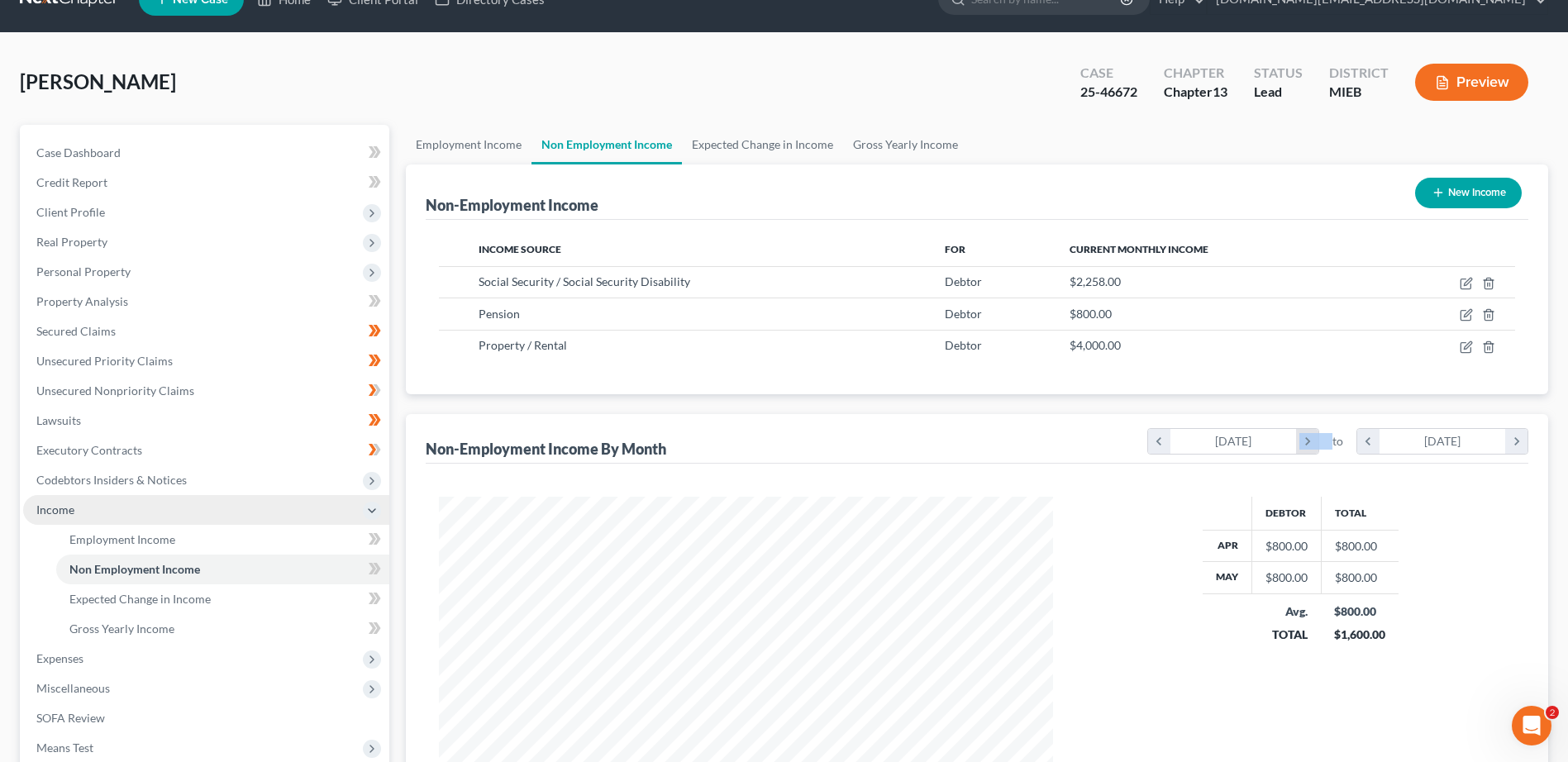 click on "chevron_right" at bounding box center [1307, 441] 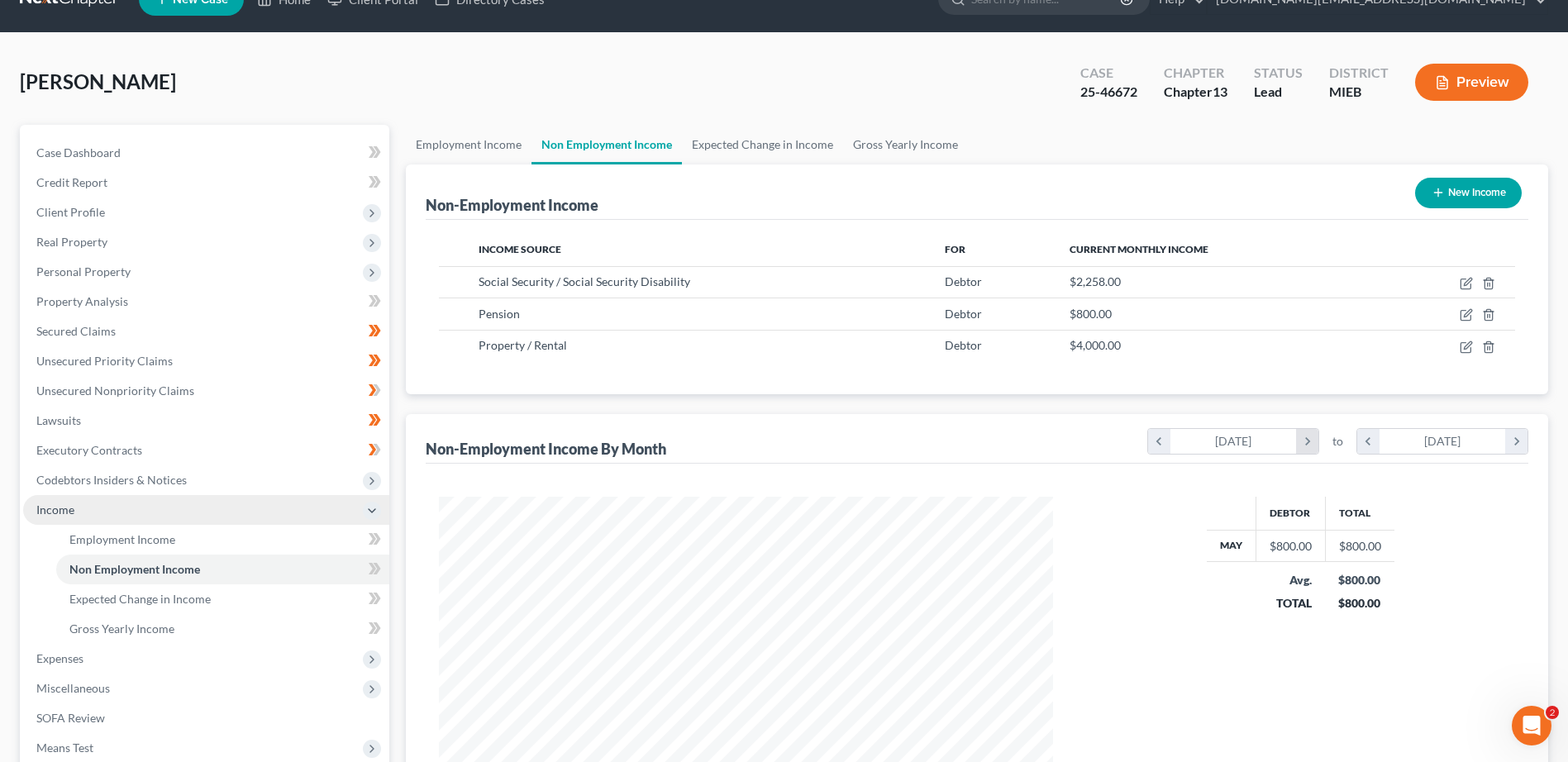 click on "chevron_right" at bounding box center [1307, 441] 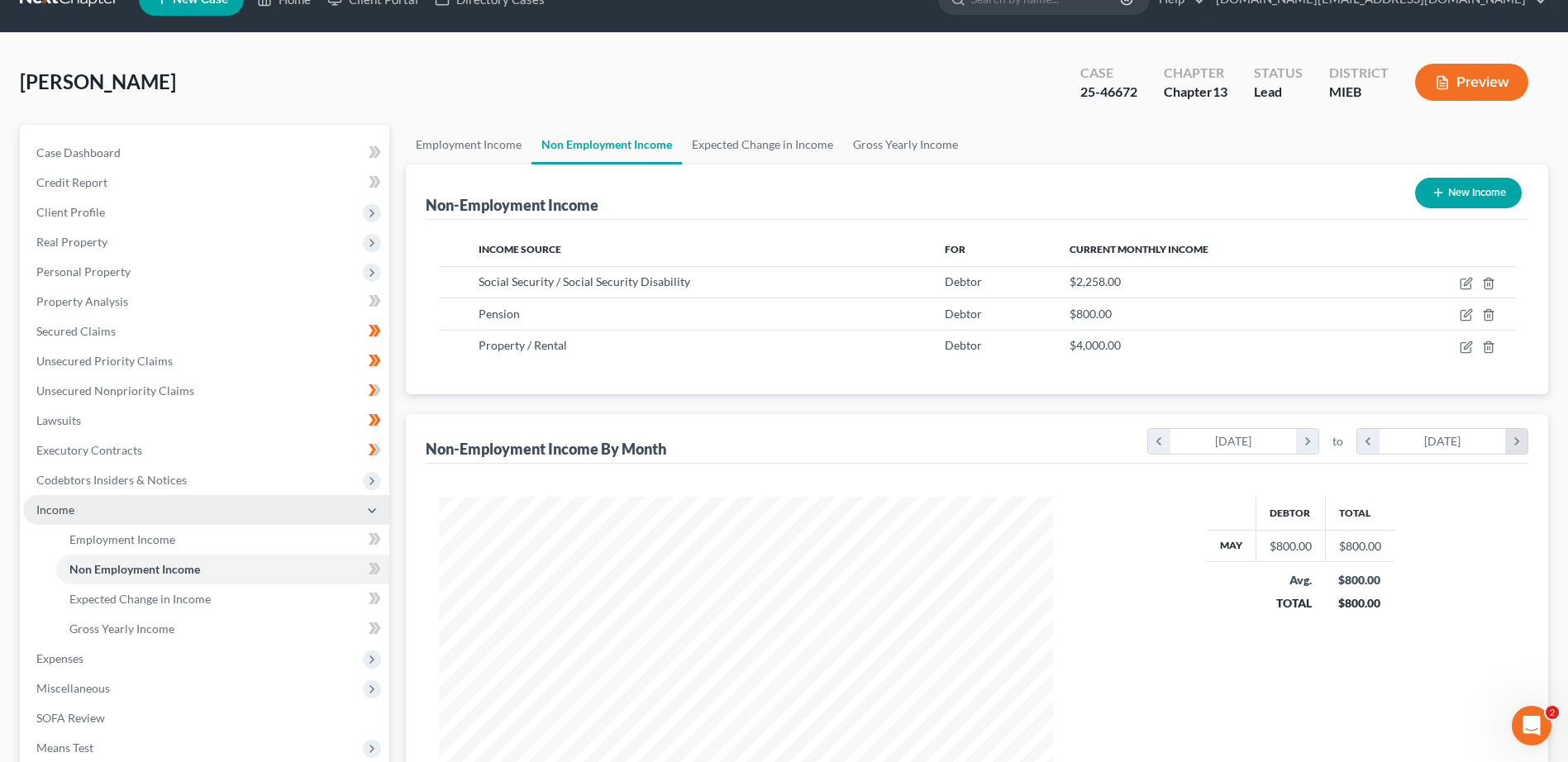 click on "chevron_right" at bounding box center [1516, 441] 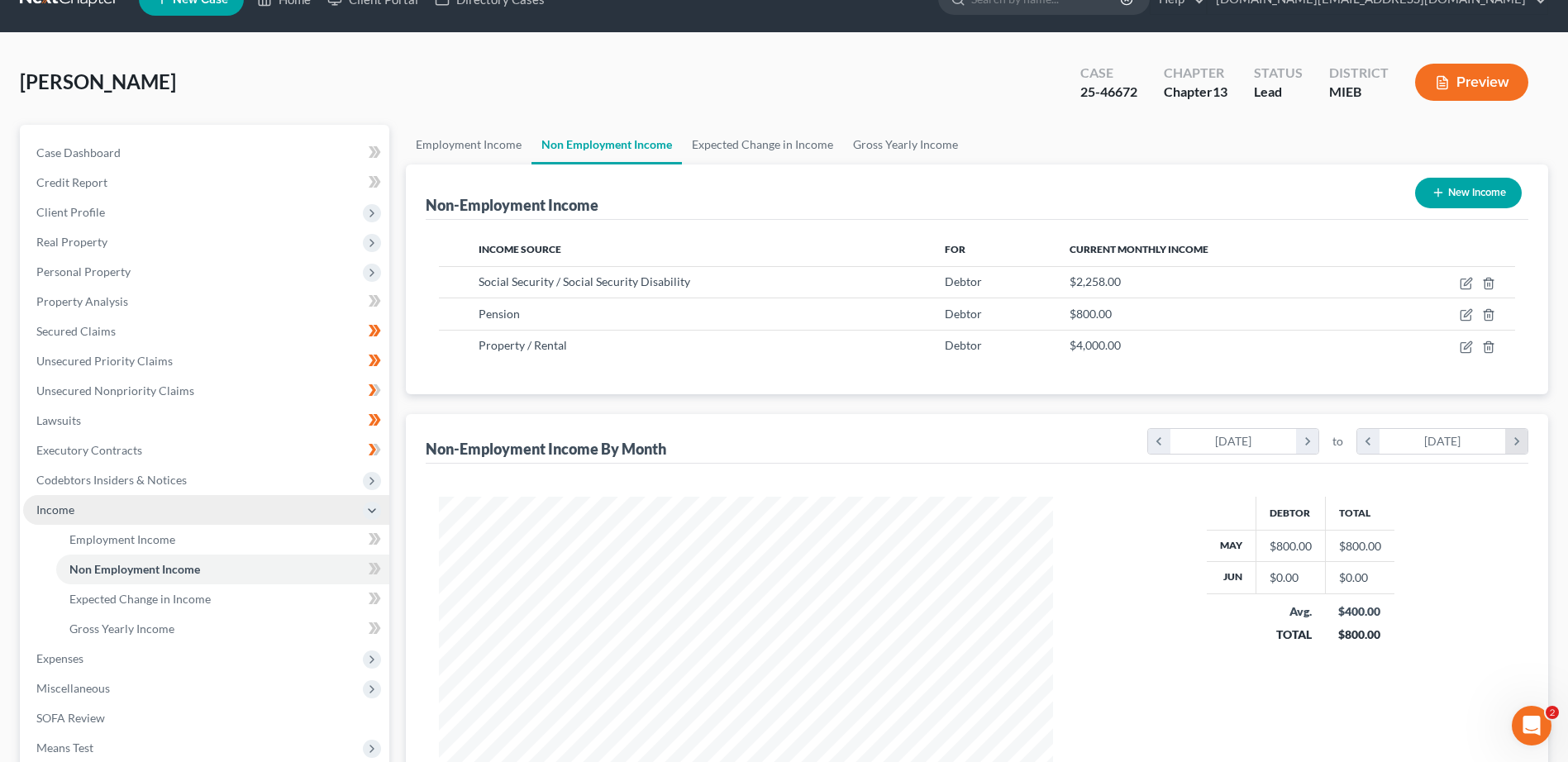 click on "chevron_right" at bounding box center [1516, 441] 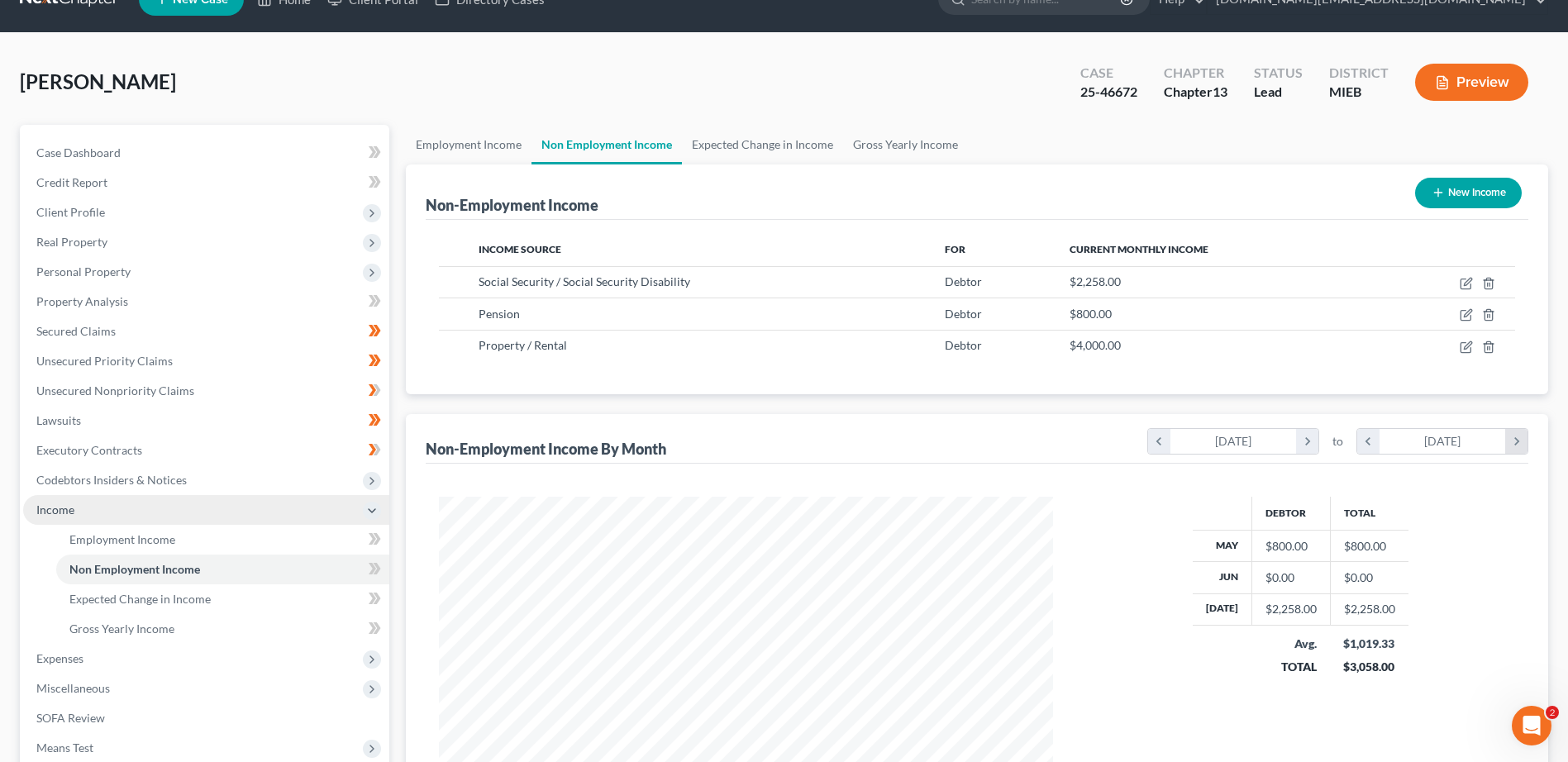 click on "chevron_right" at bounding box center (1516, 441) 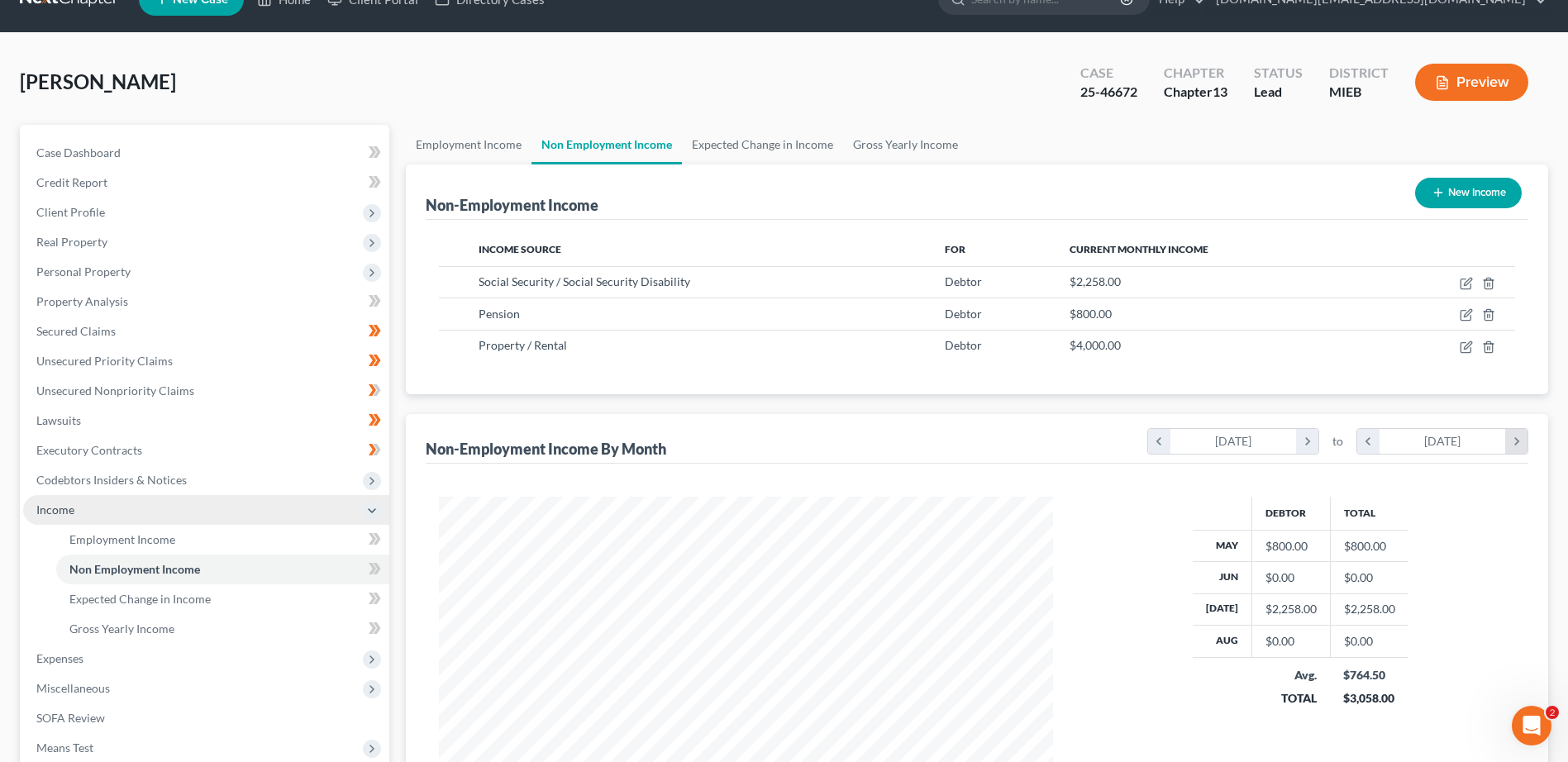 click on "chevron_right" at bounding box center [1516, 441] 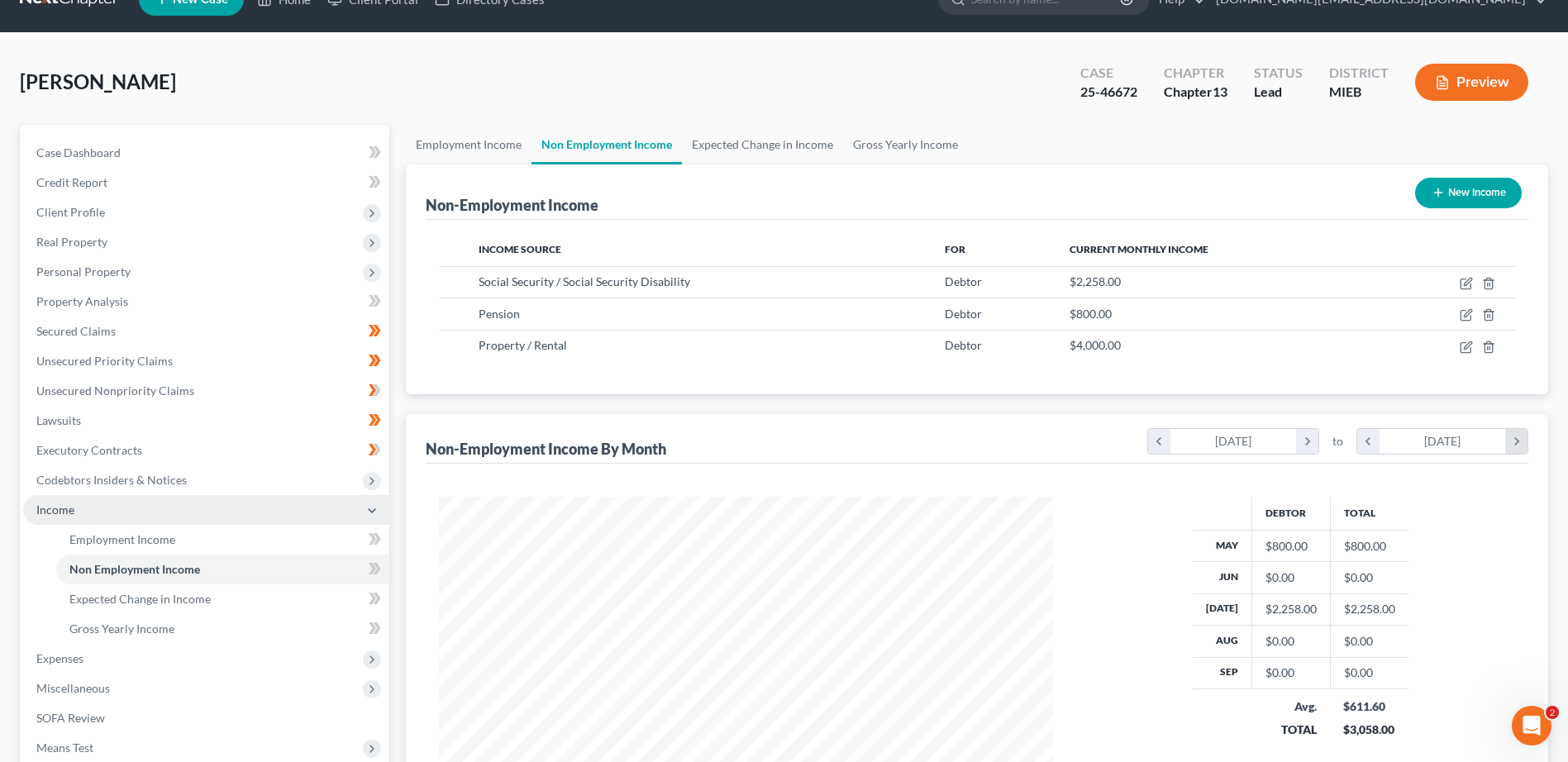 click on "chevron_right" at bounding box center (1516, 441) 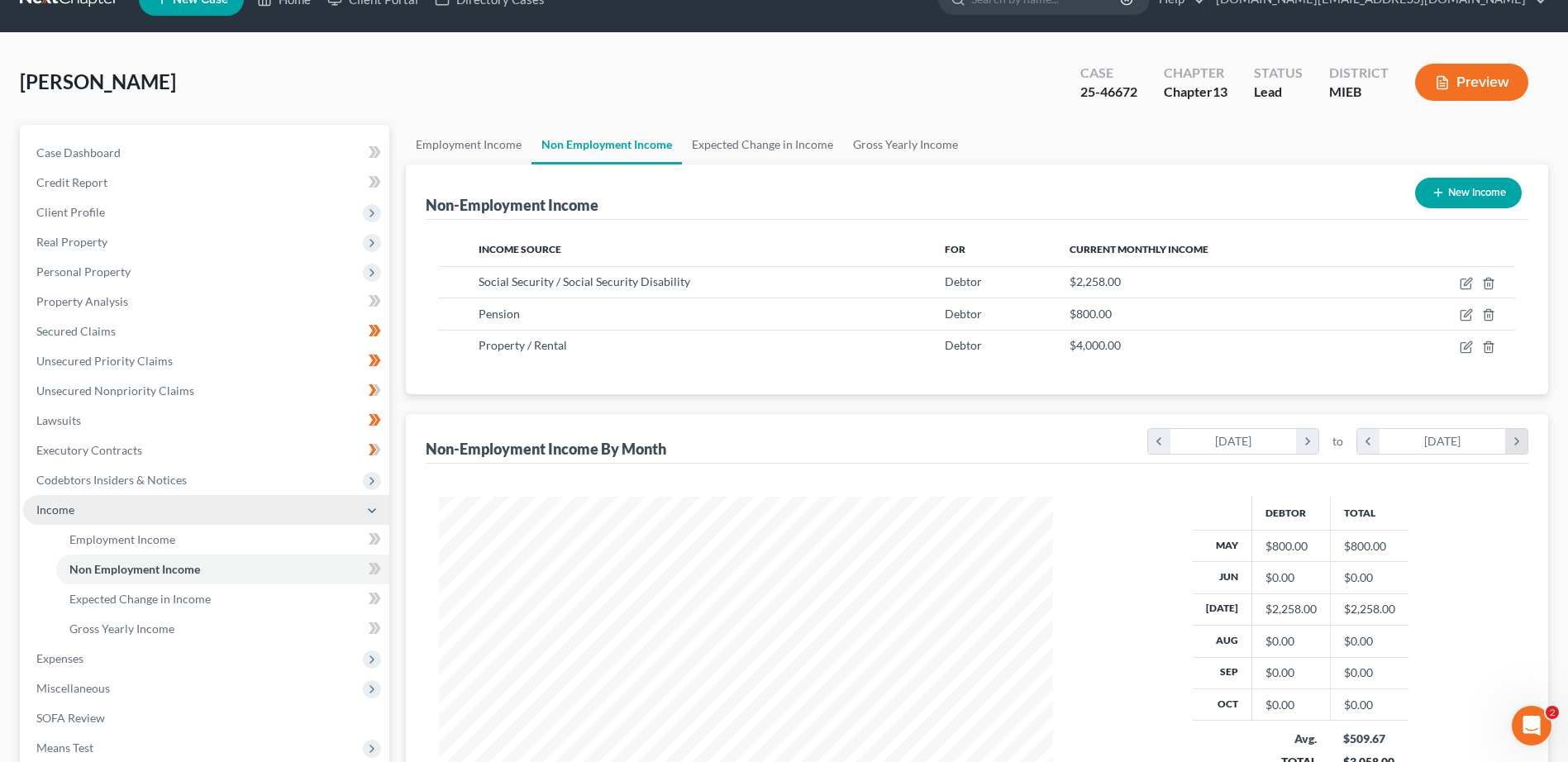 click on "chevron_right" at bounding box center [1516, 441] 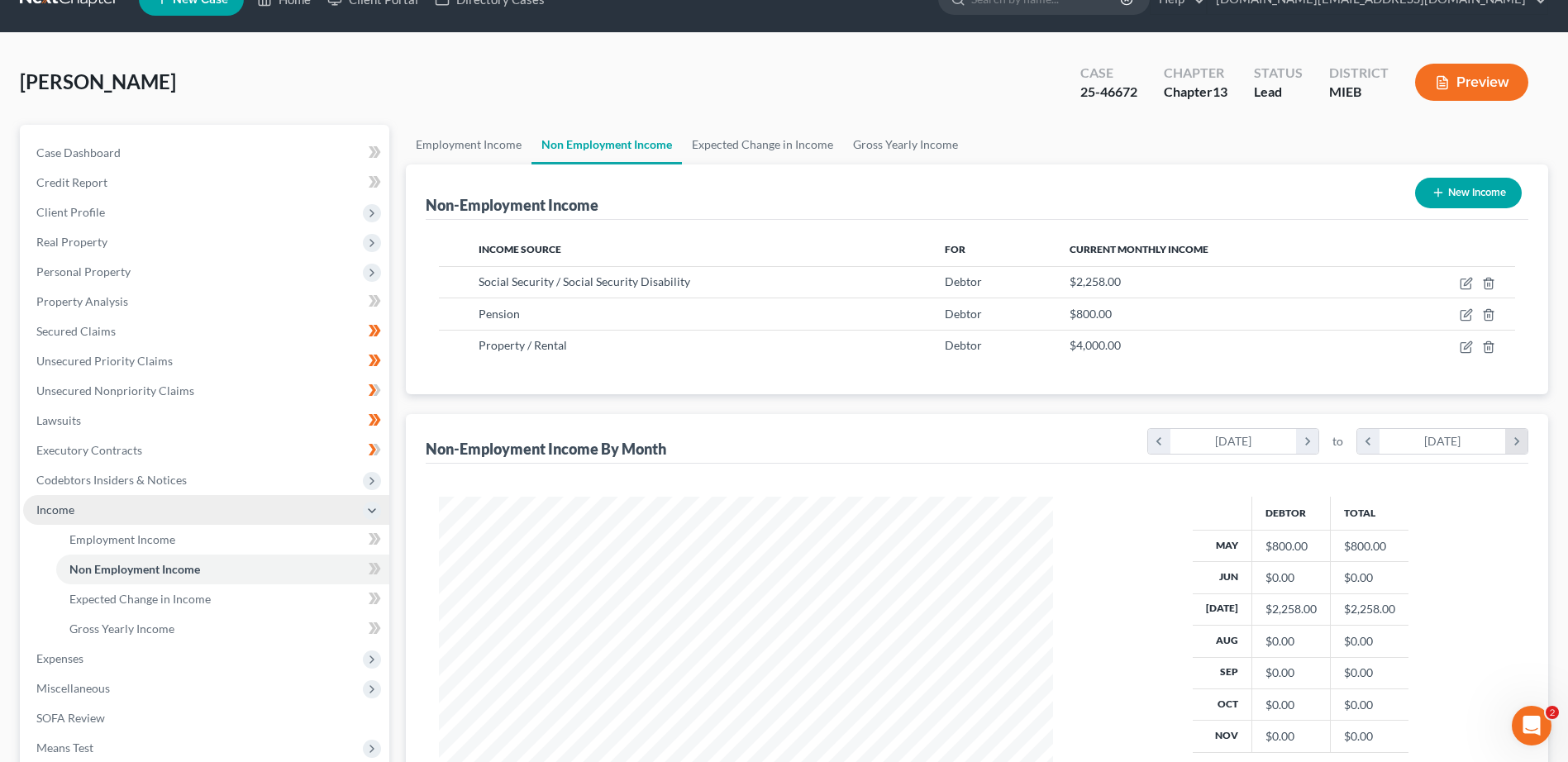 scroll, scrollTop: 826136, scrollLeft: 825921, axis: both 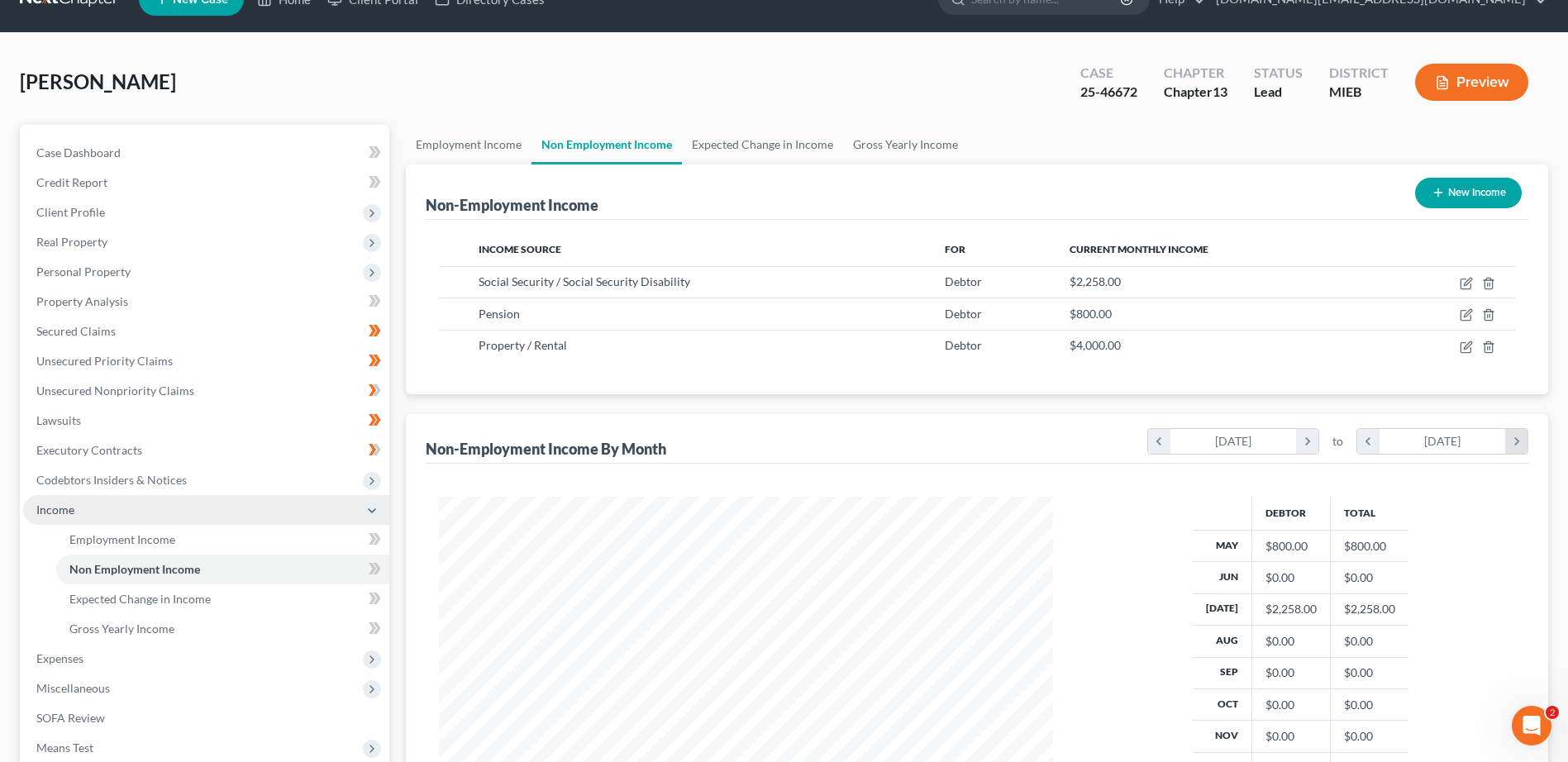 click on "chevron_right" at bounding box center [1516, 441] 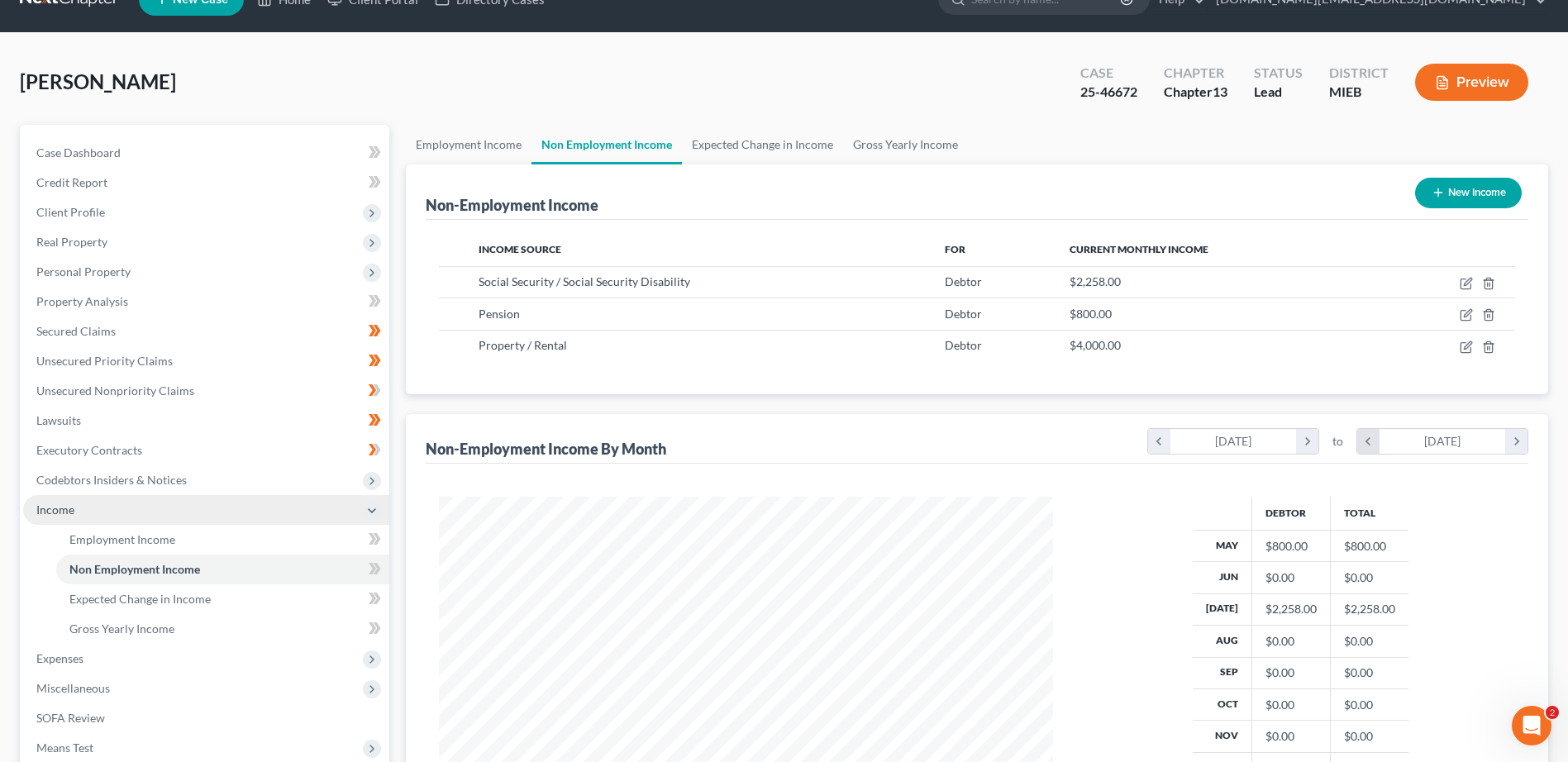 click on "chevron_left" at bounding box center (1368, 441) 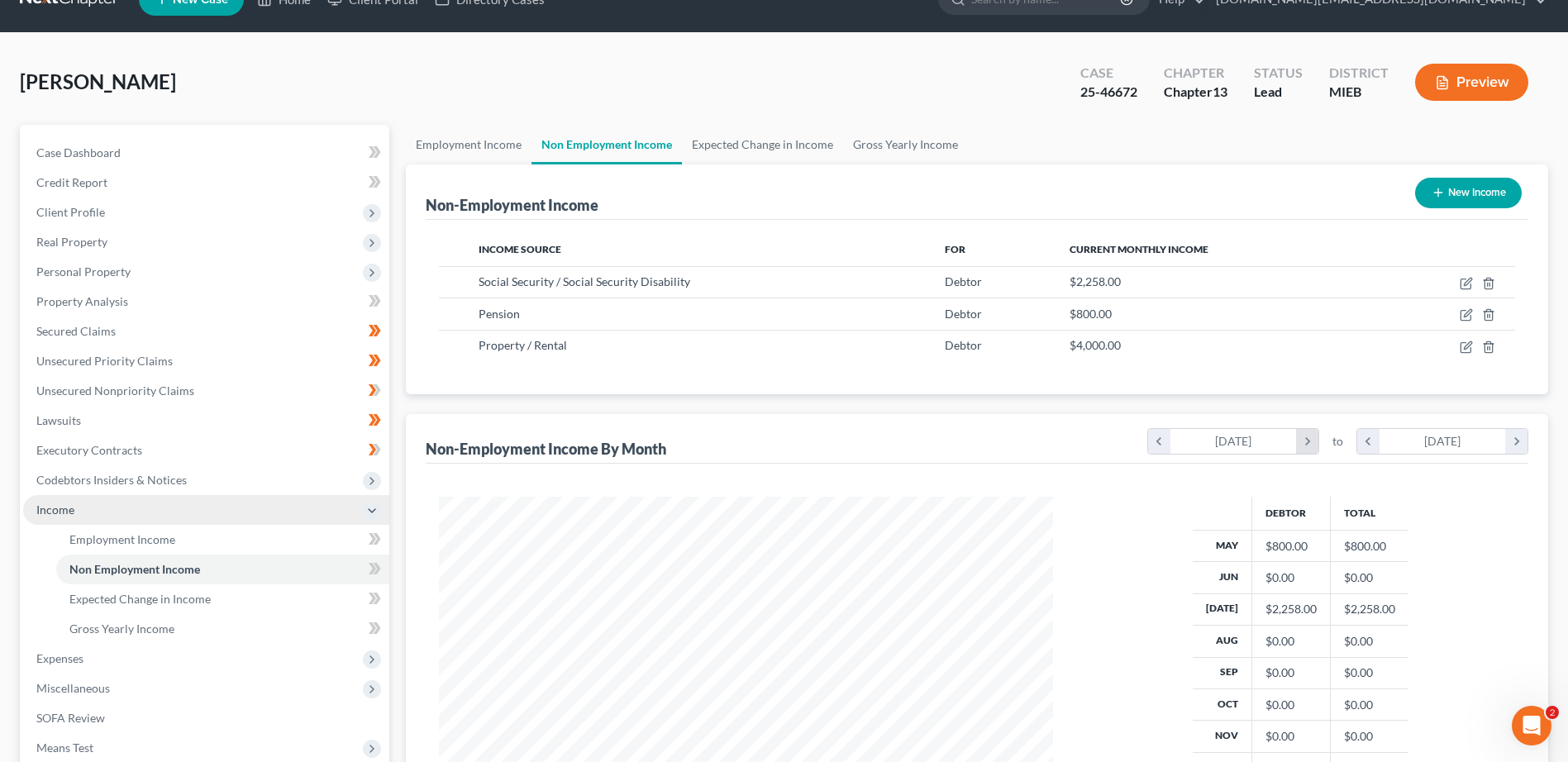 click on "chevron_right" at bounding box center (1307, 441) 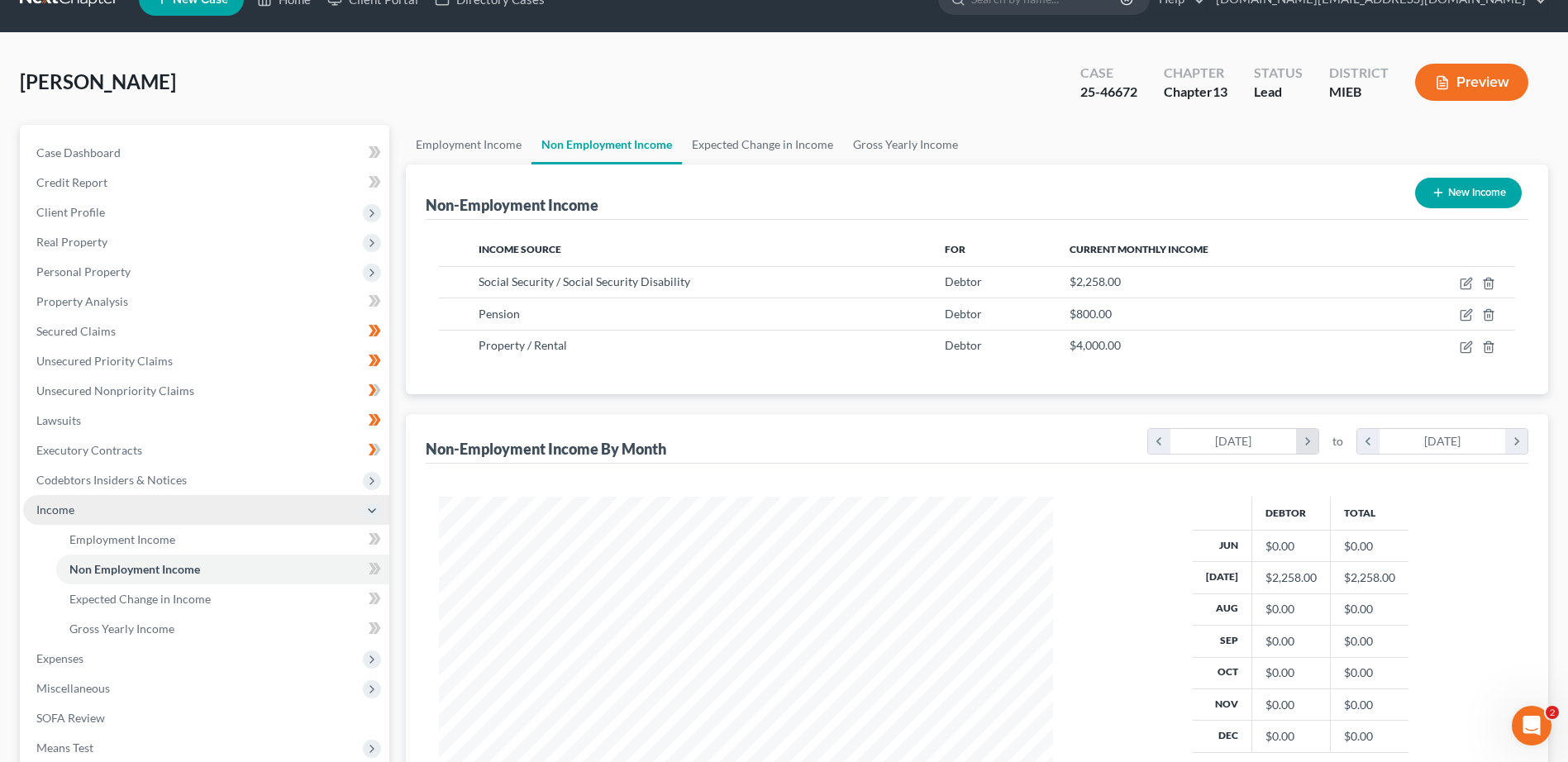 scroll, scrollTop: 327, scrollLeft: 646, axis: both 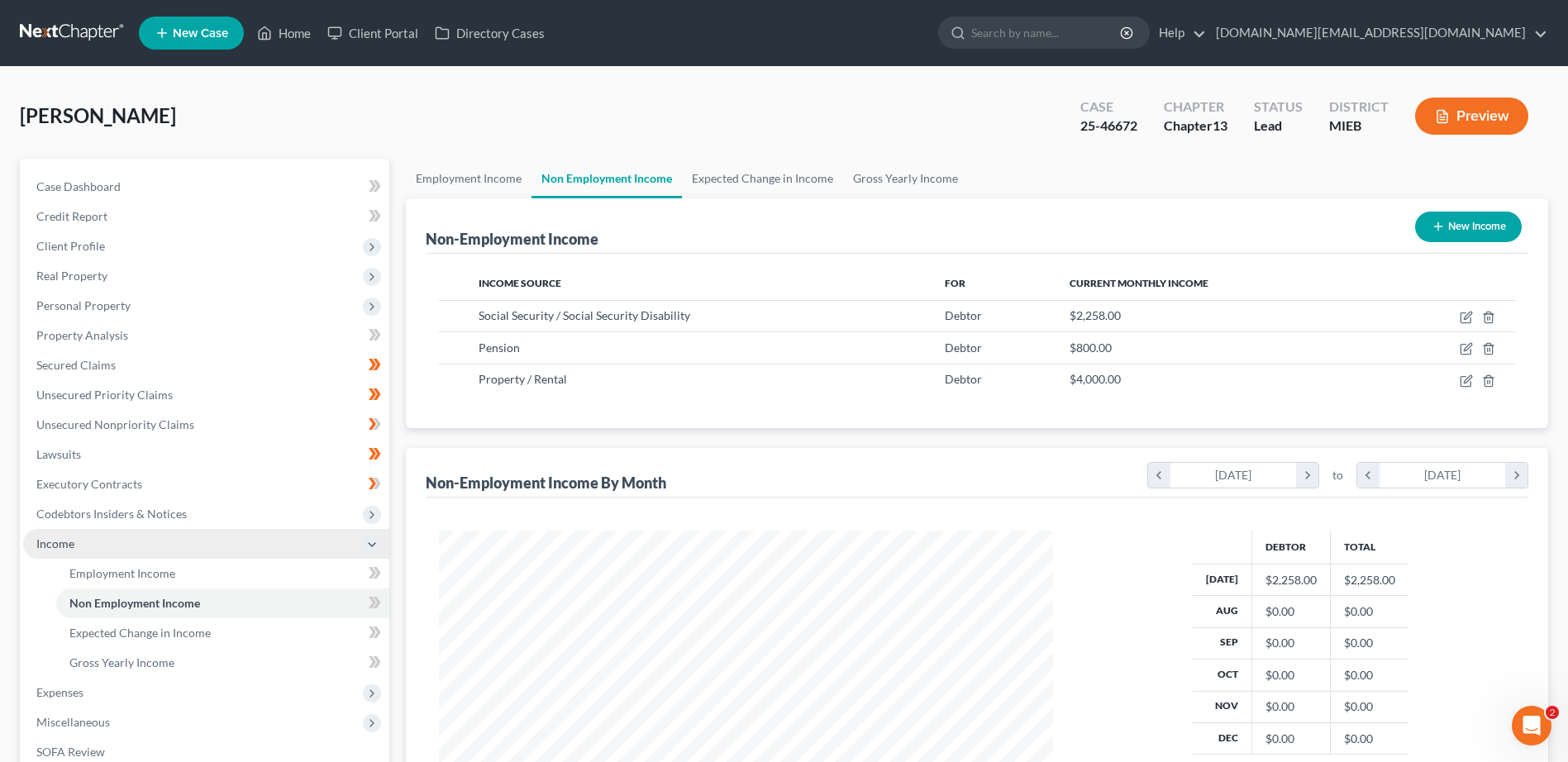 click on "Preview" at bounding box center (1471, 116) 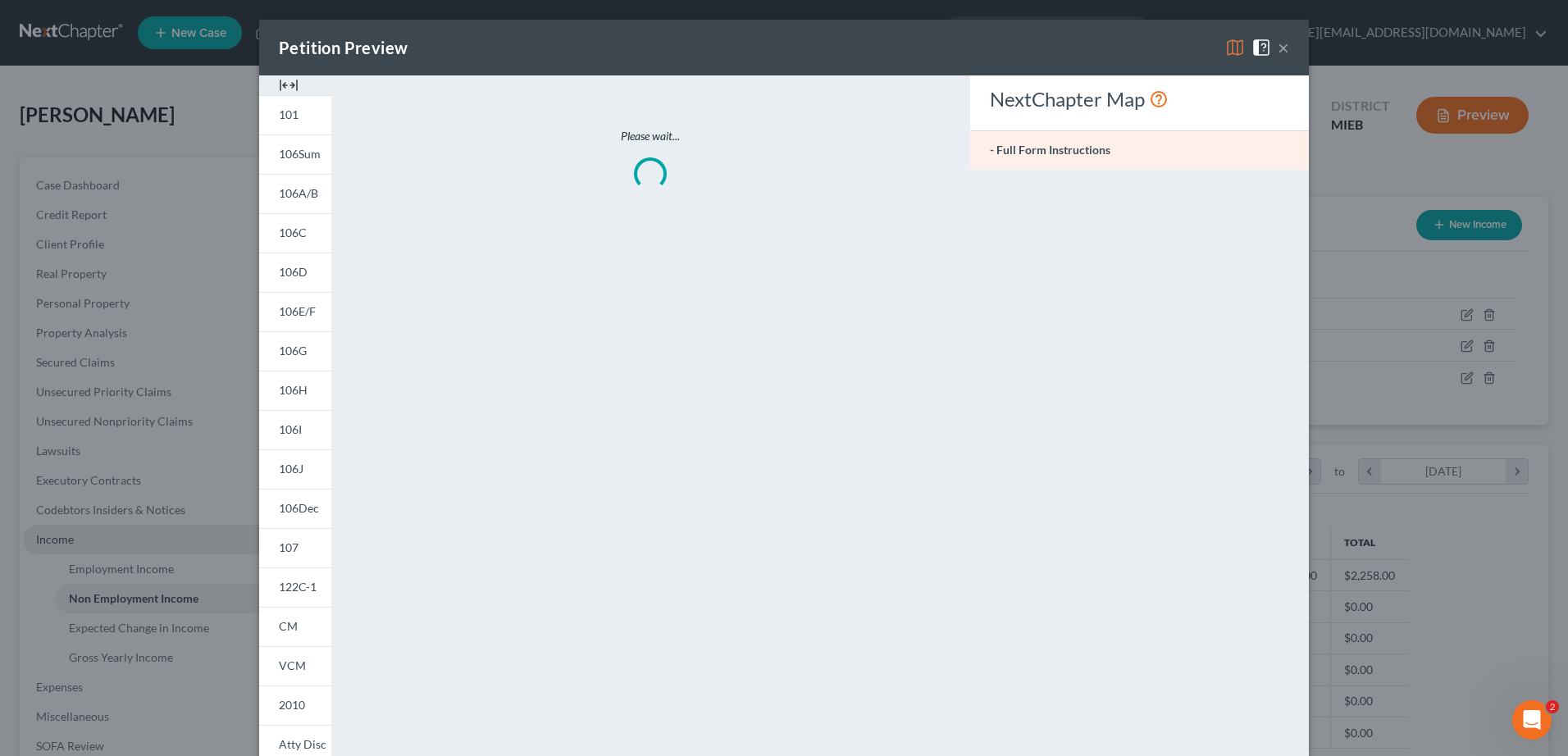 scroll, scrollTop: 819650, scrollLeft: 819437, axis: both 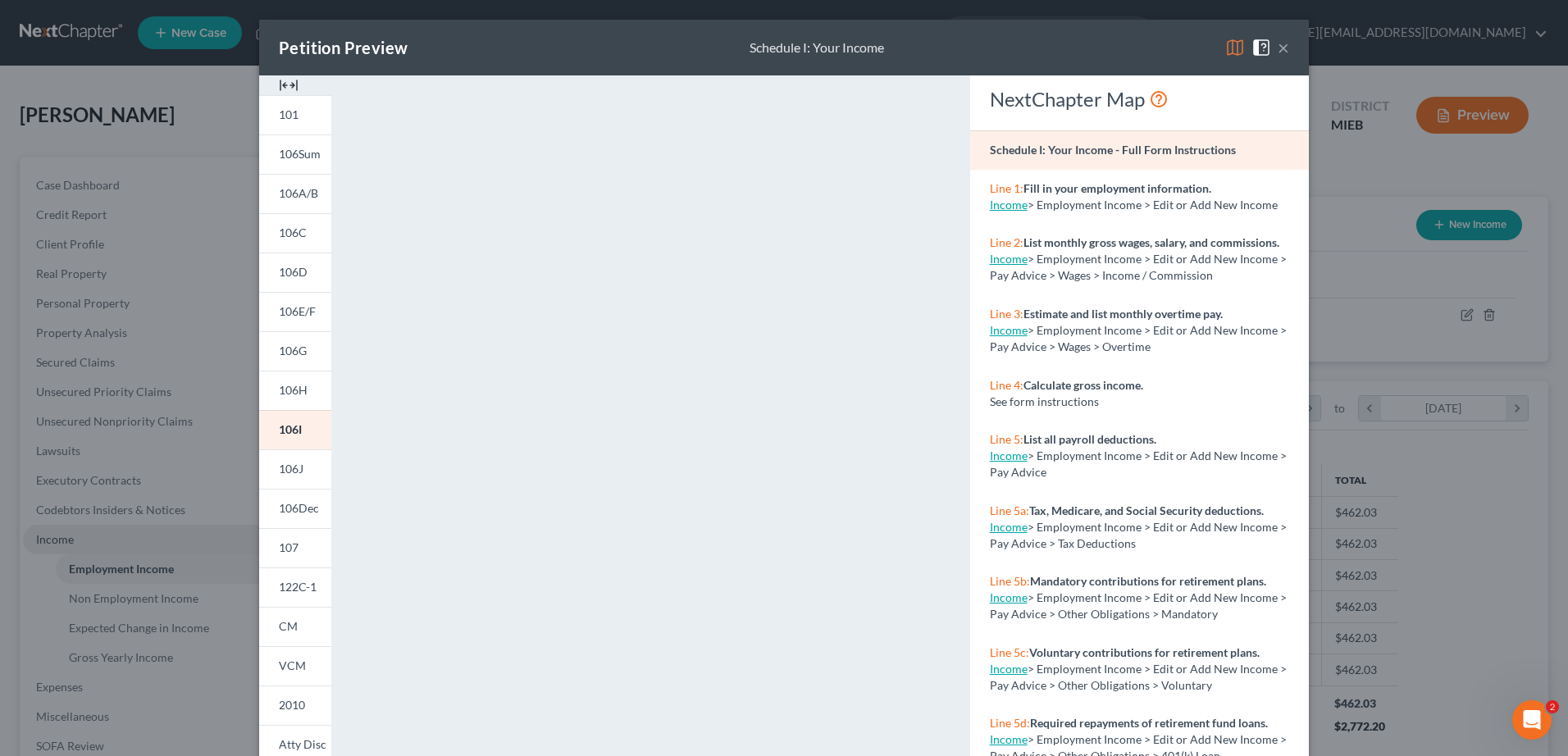click on "Petition Preview Schedule I: Your Income × 101 106Sum 106A/B 106C 106D 106E/F 106G 106H 106I 106J 106Dec 107 122C-1 CM VCM 2010 Atty Disc Download Draft
<object ng-attr-data='[URL][DOMAIN_NAME]' type='application/pdf' width='100%' height='975px'></object>
<p><a href='[URL][DOMAIN_NAME]' target='_blank'>Click here</a> to open in a new window.</p>
NextChapter Map   Schedule I: Your Income - Full Form Instructions  Line 1:  Fill in your employment information.
Income  > Employment Income > Edit or Add New Income
Line 2:  List monthly gross wages, salary, and commissions.
Income  > Employment Income > Edit or Add New Income > Pay Advice > Wages > Income / Commission
Line 3:  Estimate and list monthly overtime pay.
Income  > Employment Income > Edit or Add New Income > Pay Advice > Wages > Overtime
Line 4:" at bounding box center [784, 378] 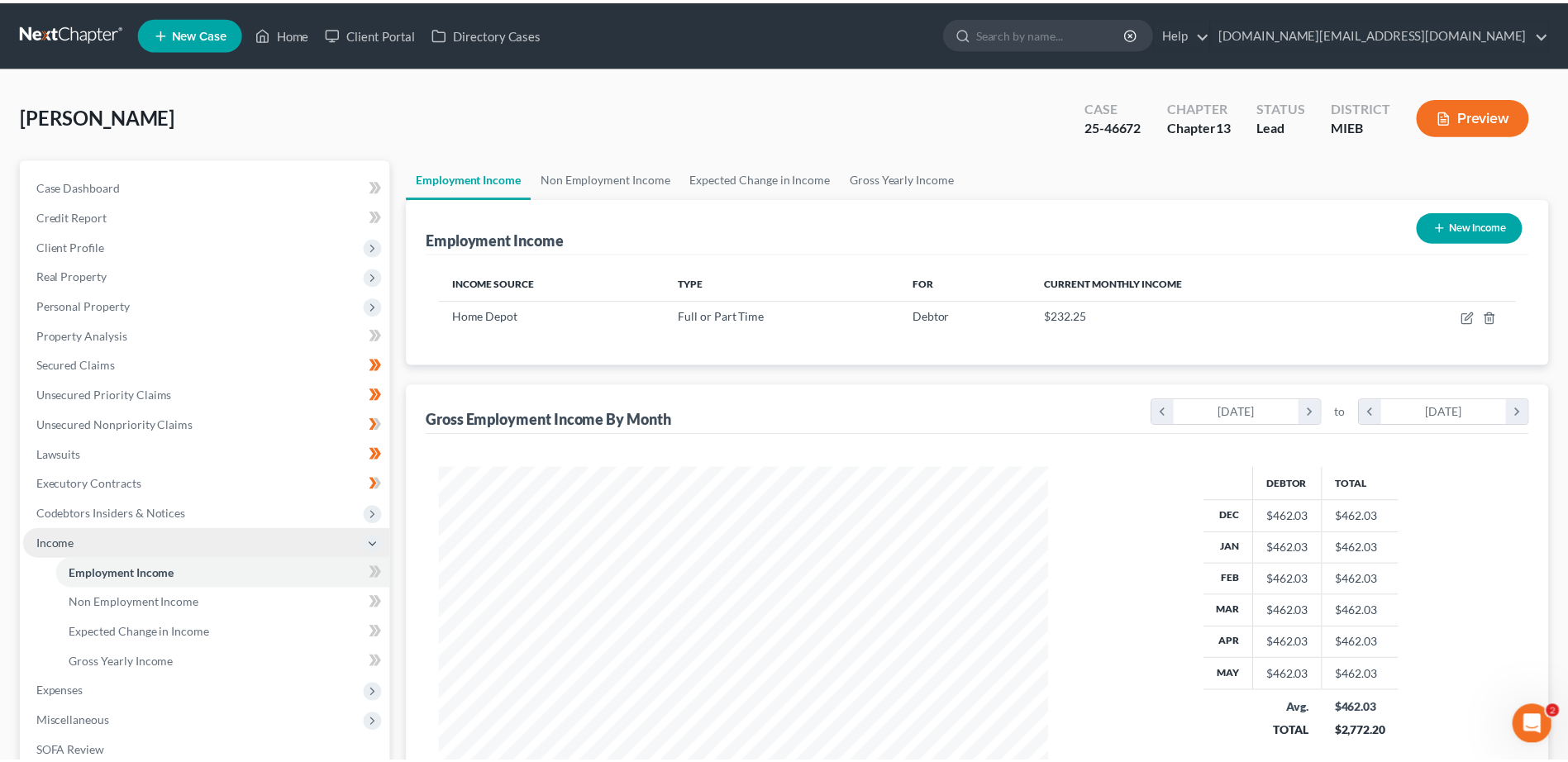 scroll, scrollTop: 307, scrollLeft: 646, axis: both 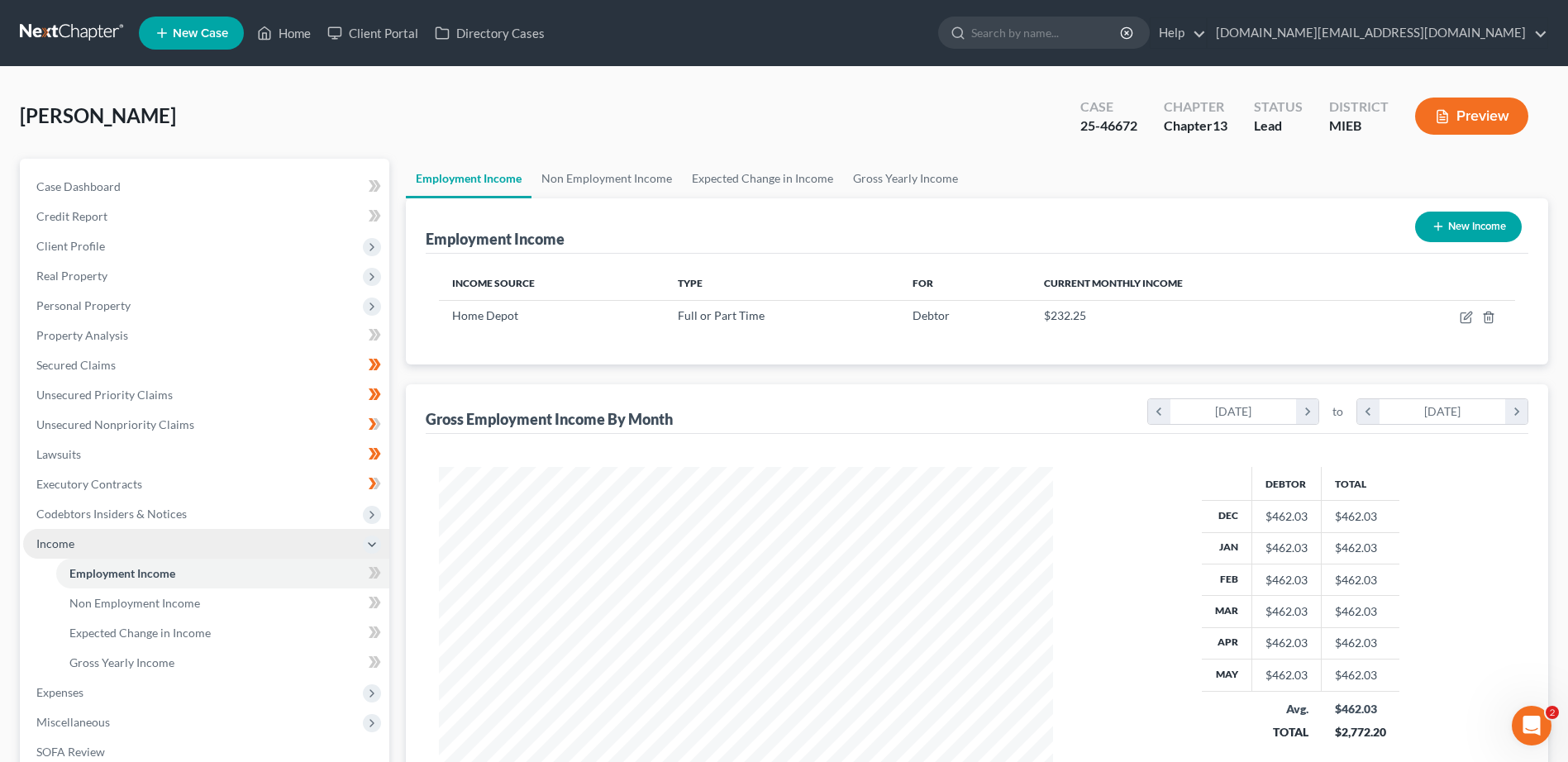 click on "Employment Income" at bounding box center (469, 179) 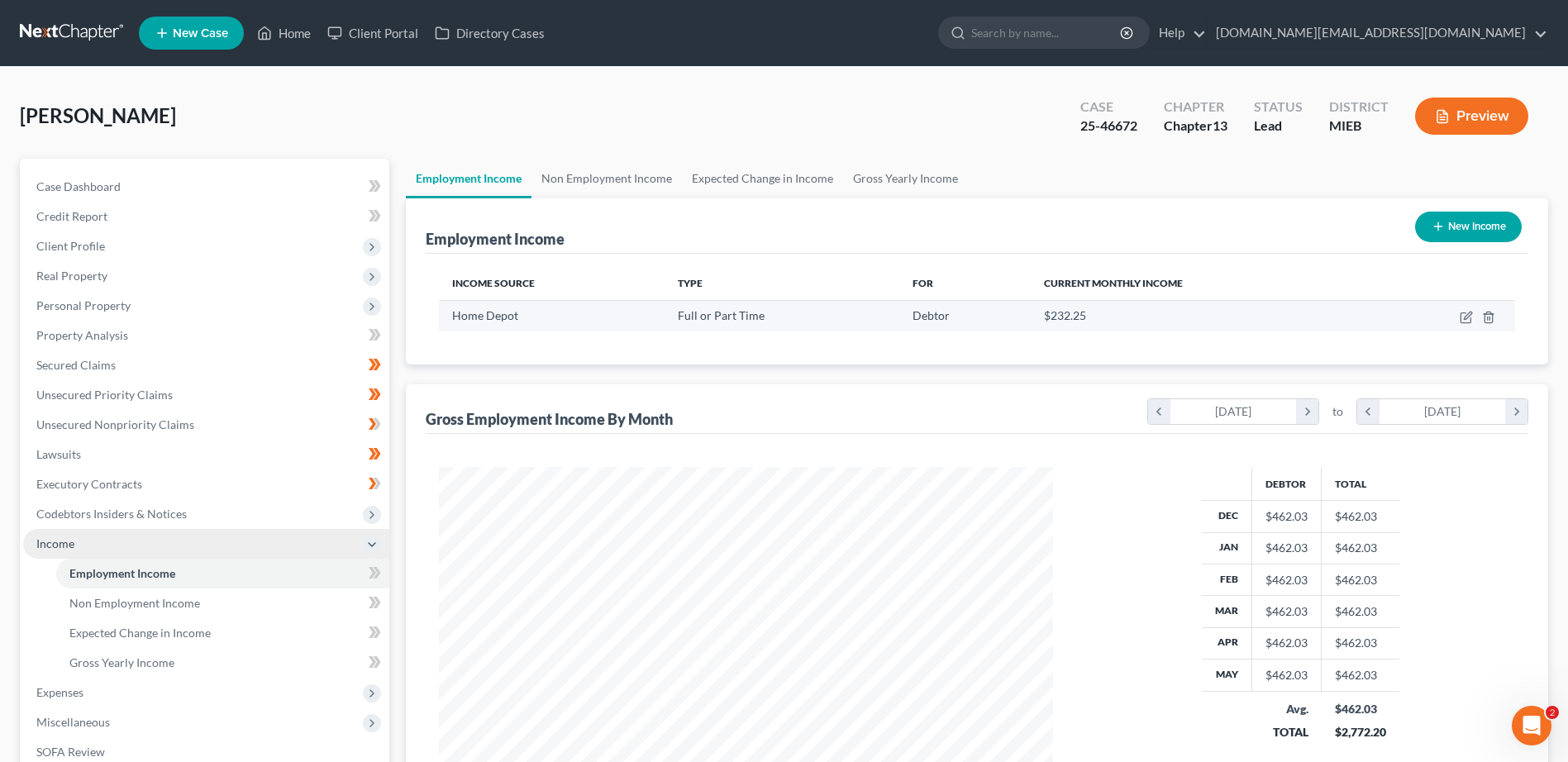 click at bounding box center [1444, 316] 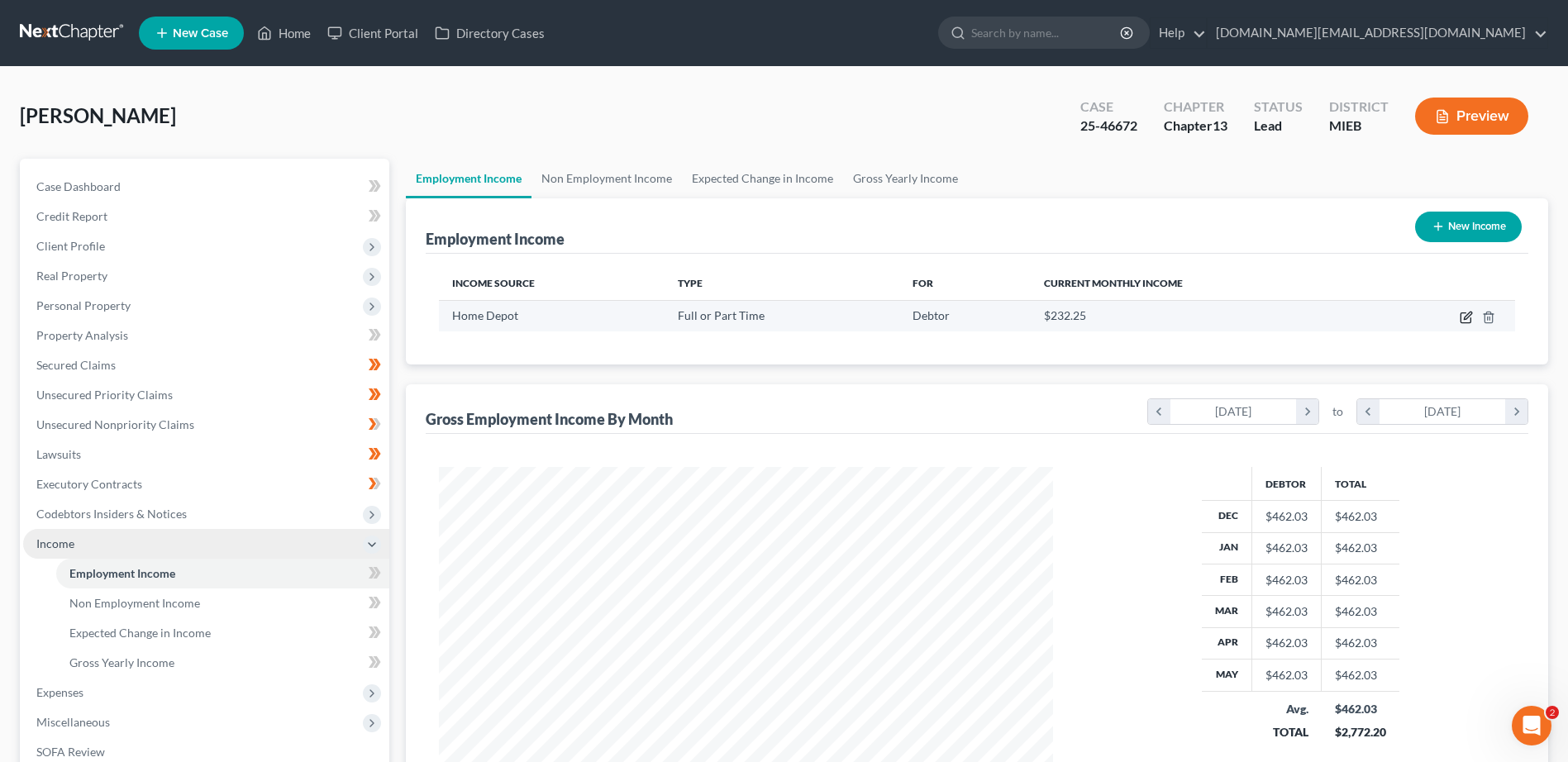 click 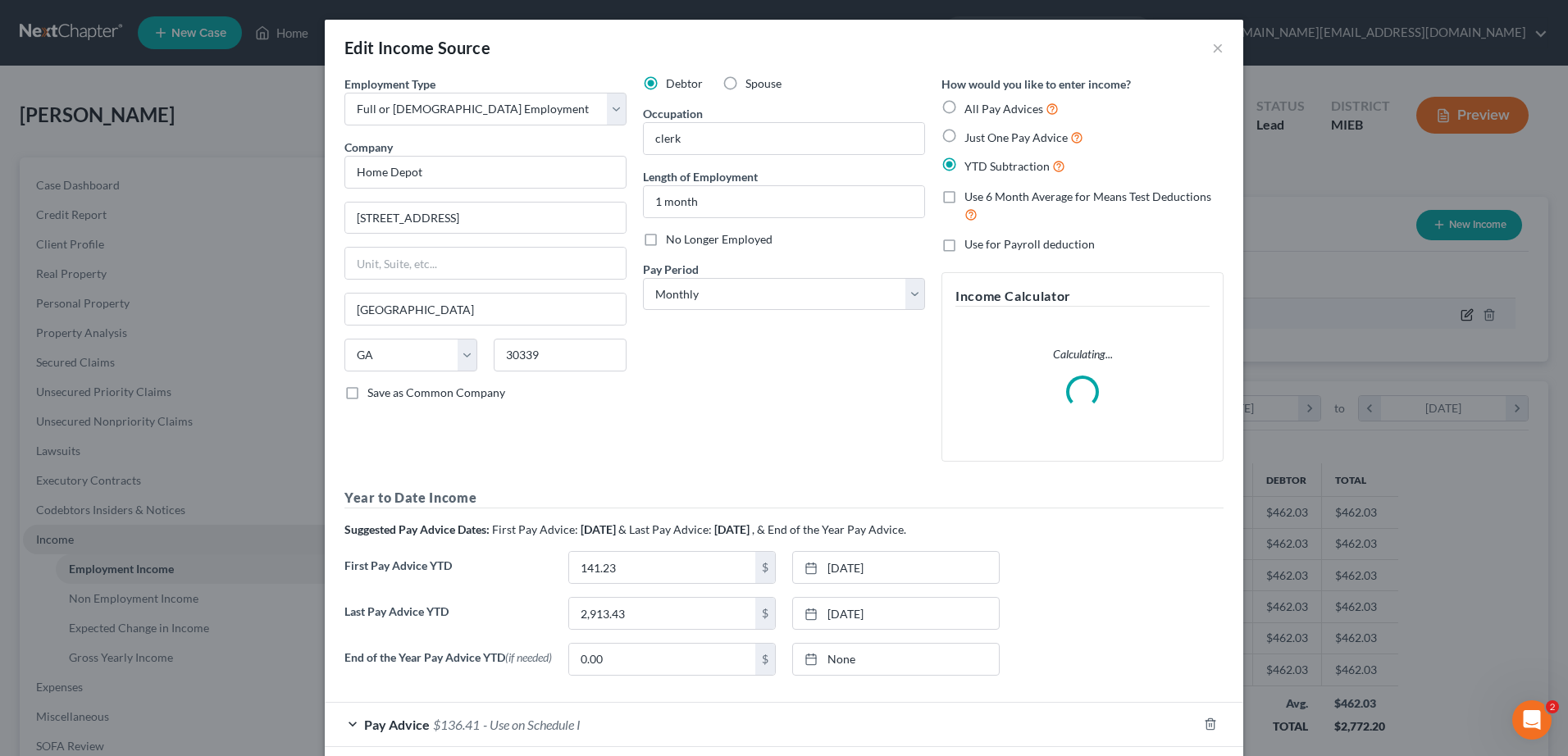 scroll, scrollTop: 819650, scrollLeft: 819437, axis: both 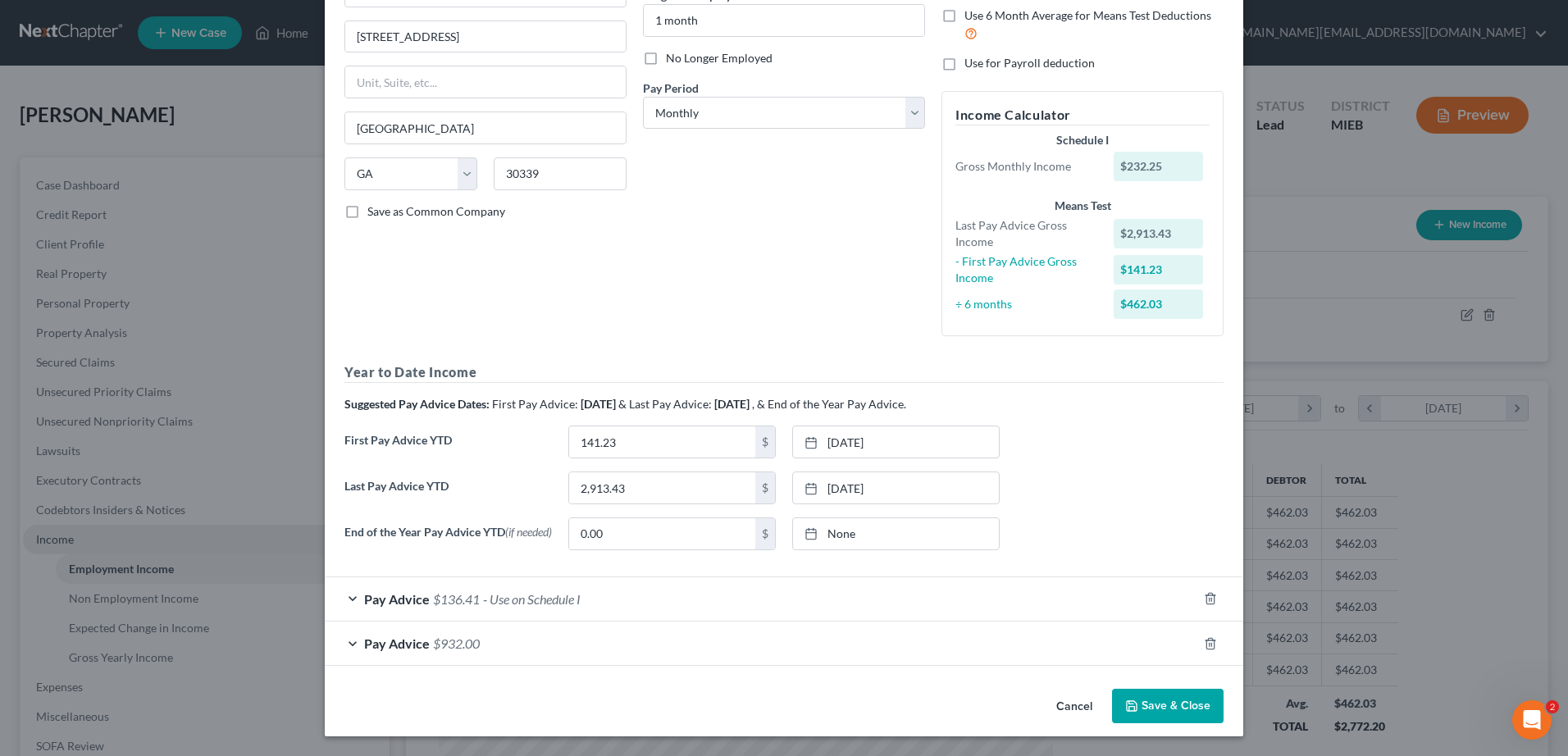 click on "Save & Close" at bounding box center [1168, 706] 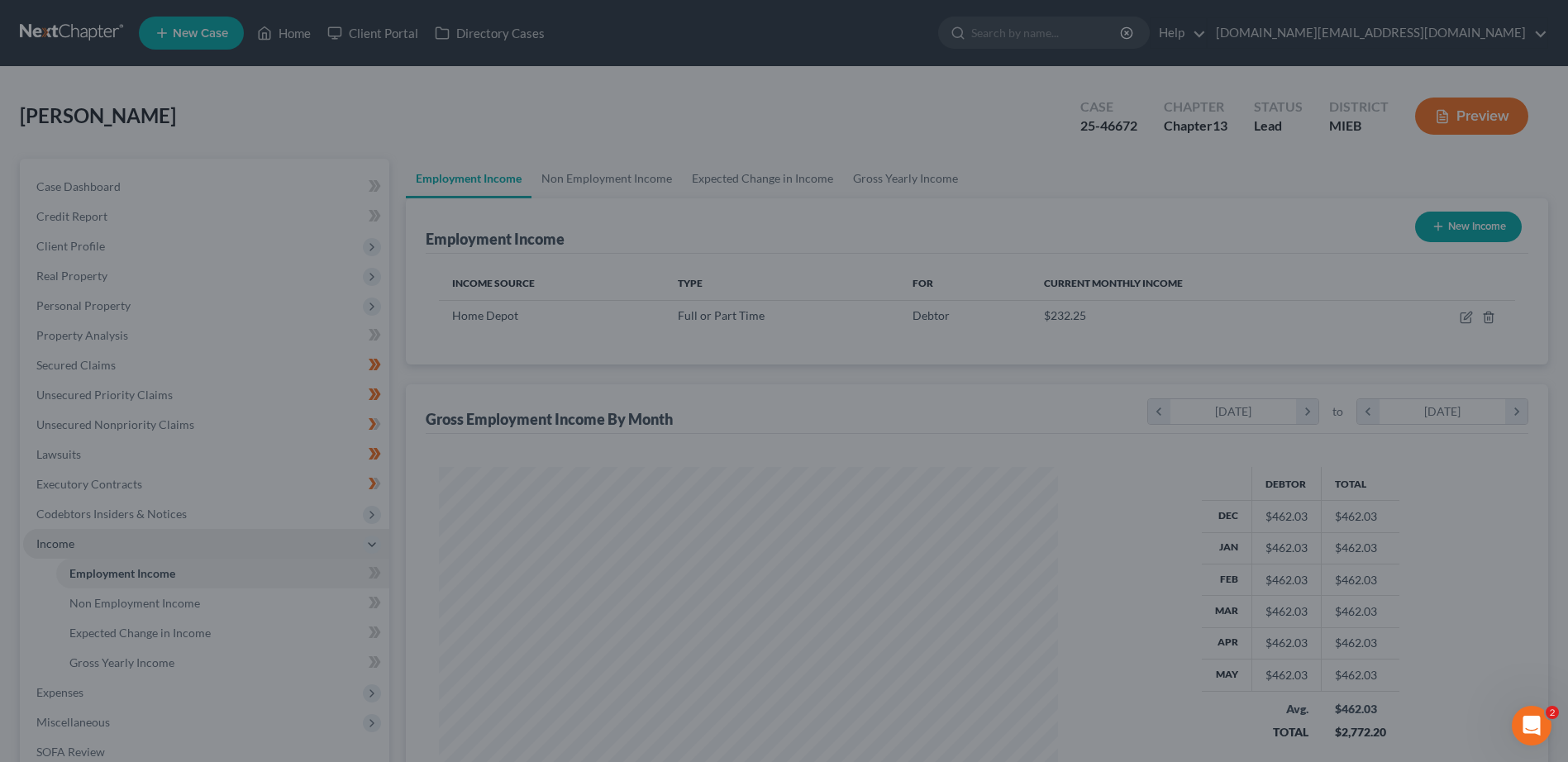 scroll, scrollTop: 307, scrollLeft: 646, axis: both 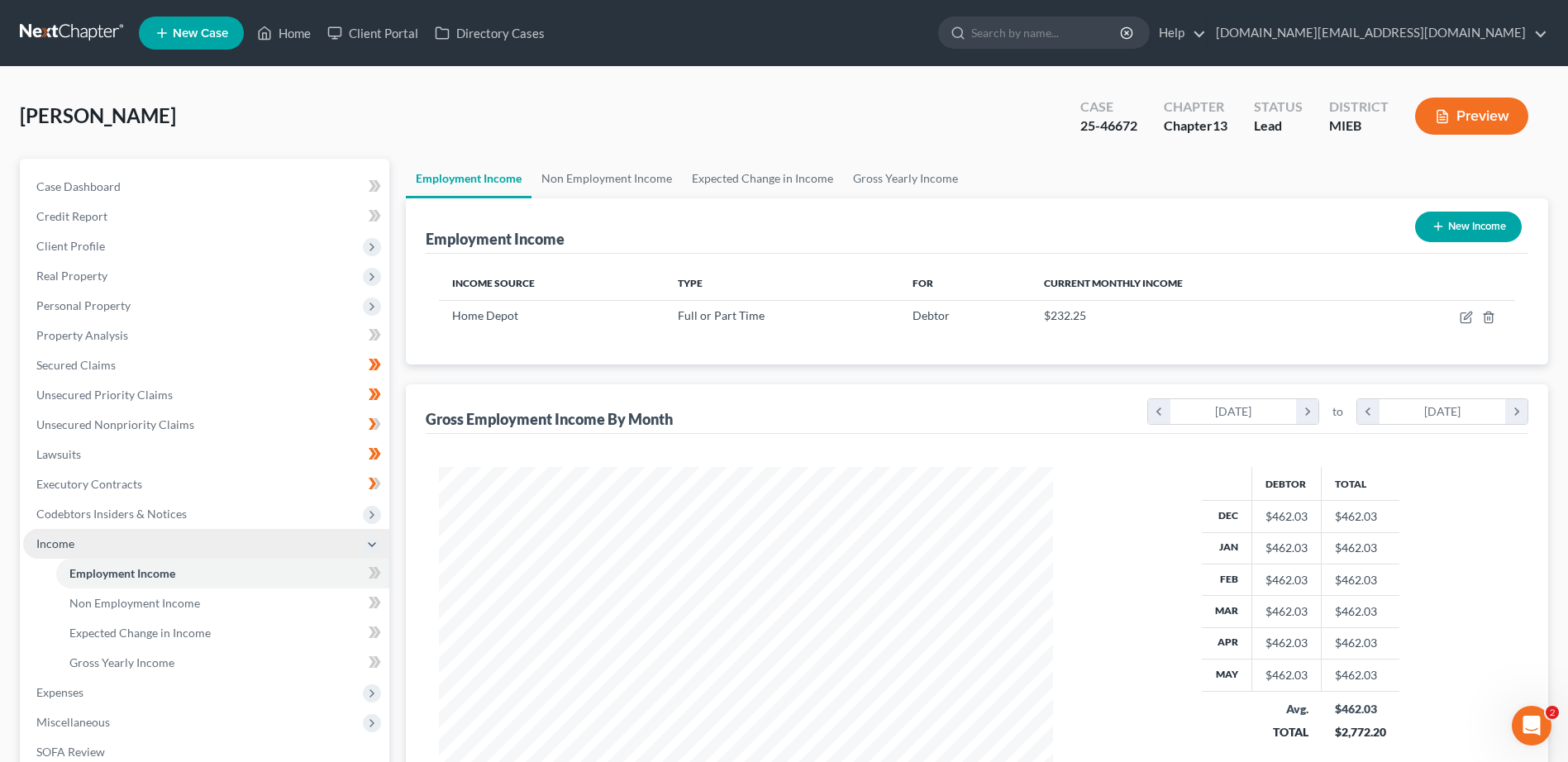 click on "New Income" at bounding box center (1468, 226) 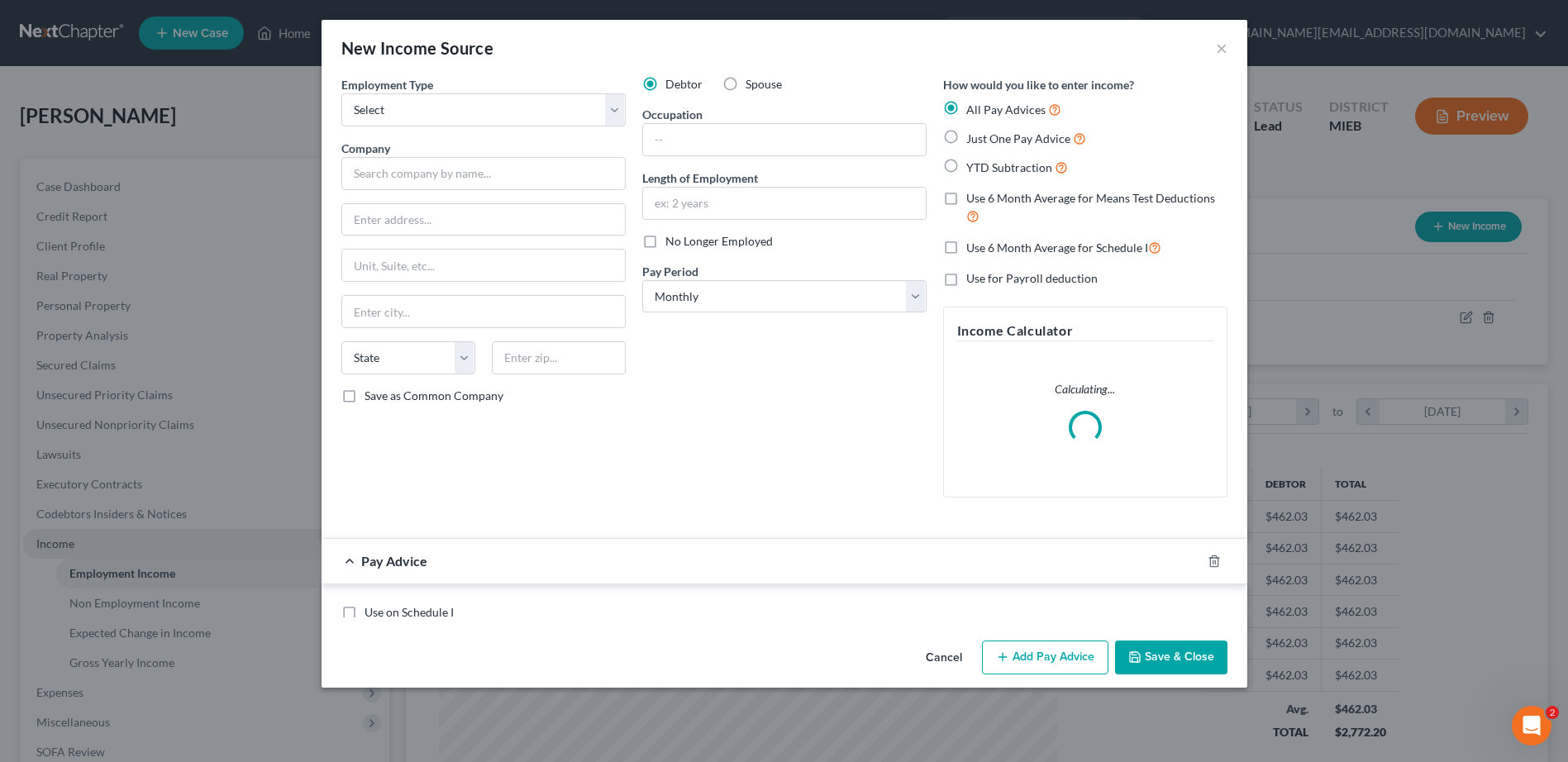 scroll, scrollTop: 826155, scrollLeft: 825916, axis: both 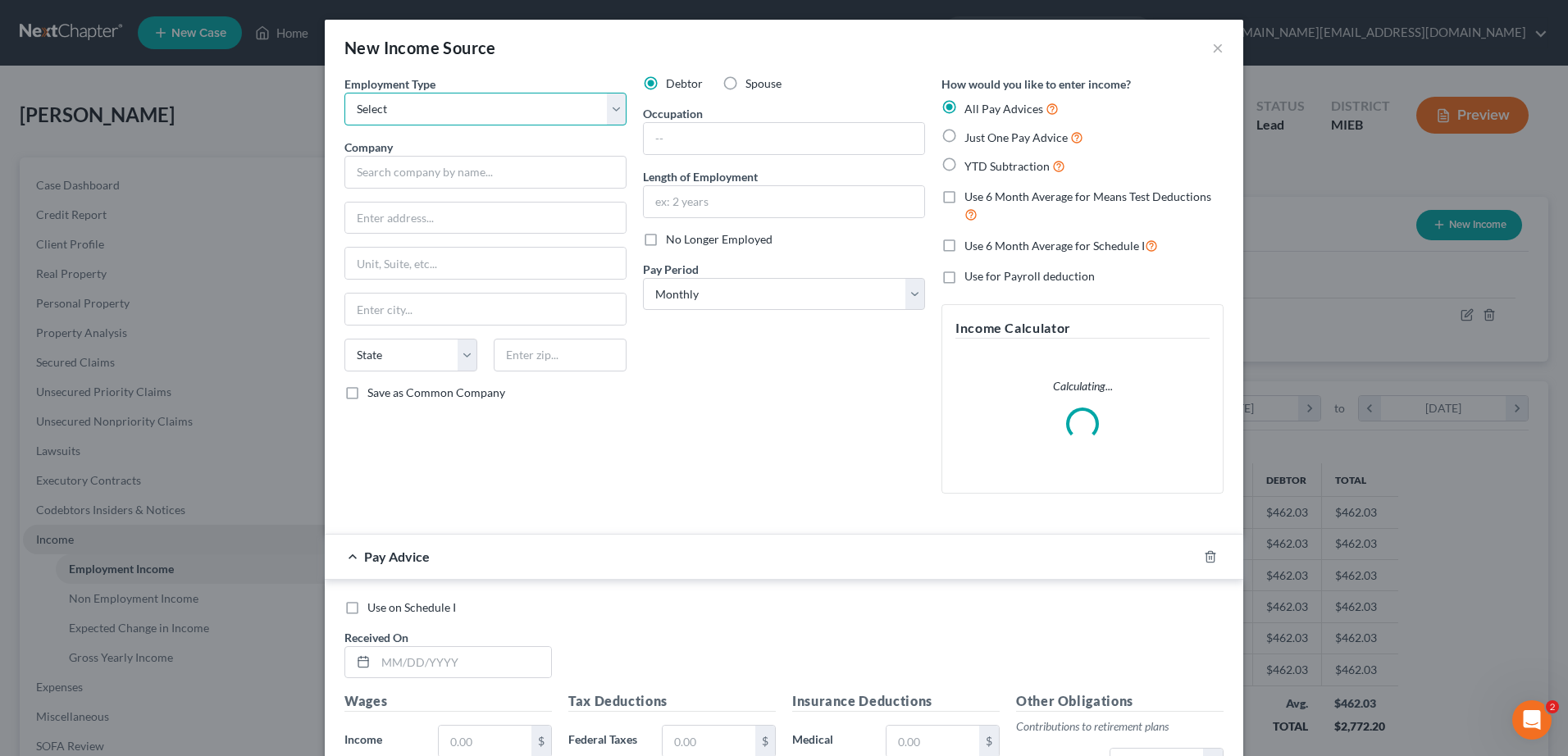 click on "Select Full or [DEMOGRAPHIC_DATA] Employment Self Employment" at bounding box center [485, 109] 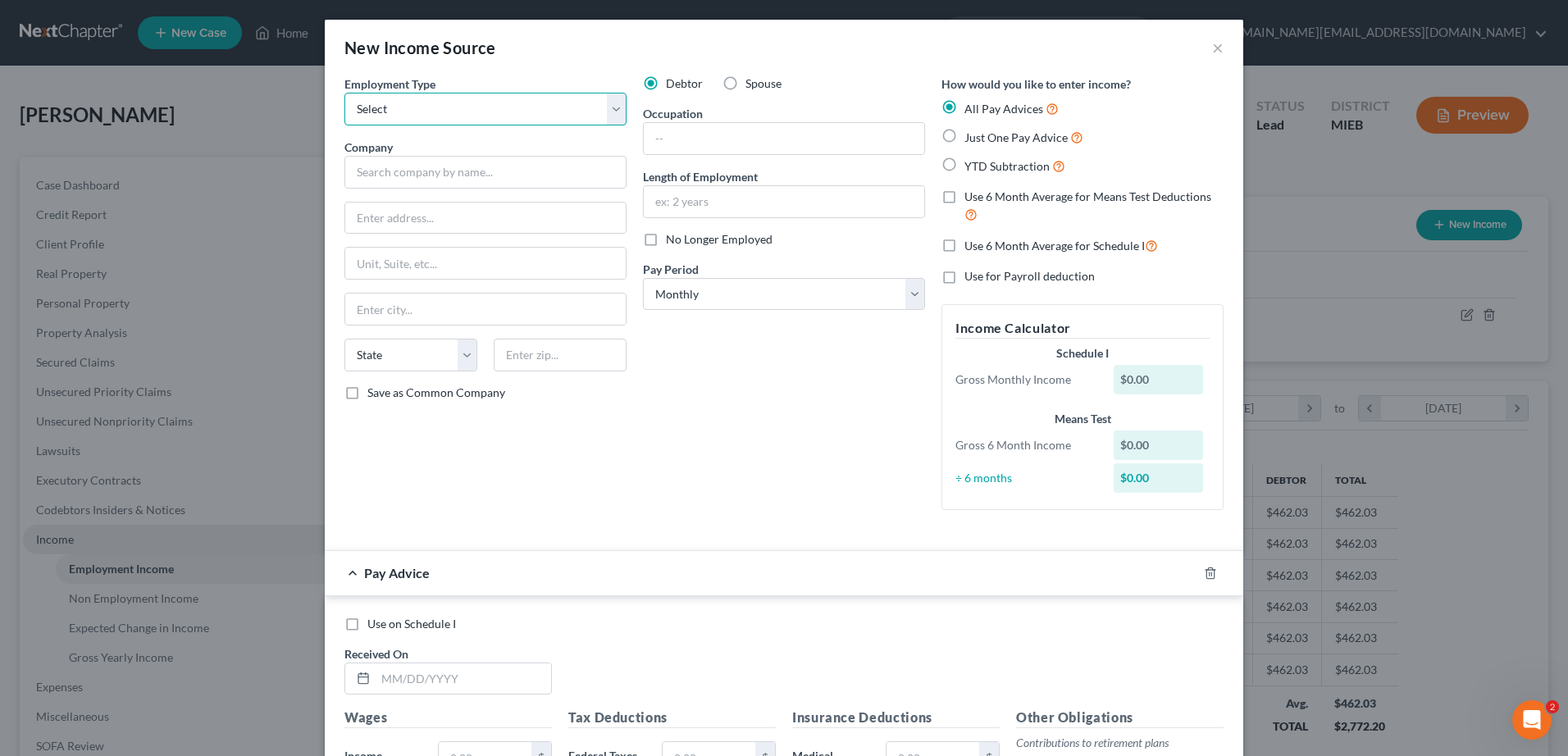 select on "0" 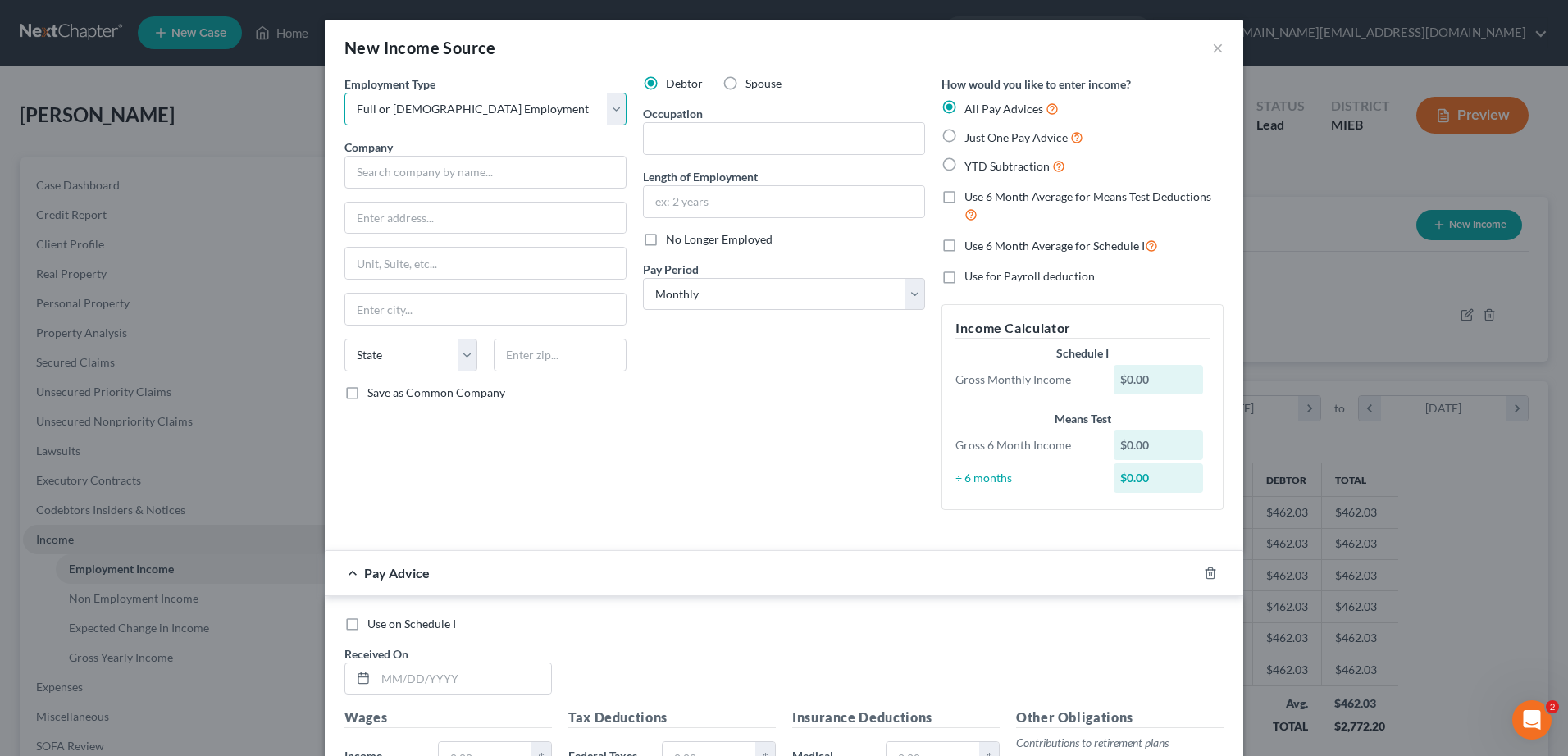 click on "Select Full or [DEMOGRAPHIC_DATA] Employment Self Employment" at bounding box center [485, 109] 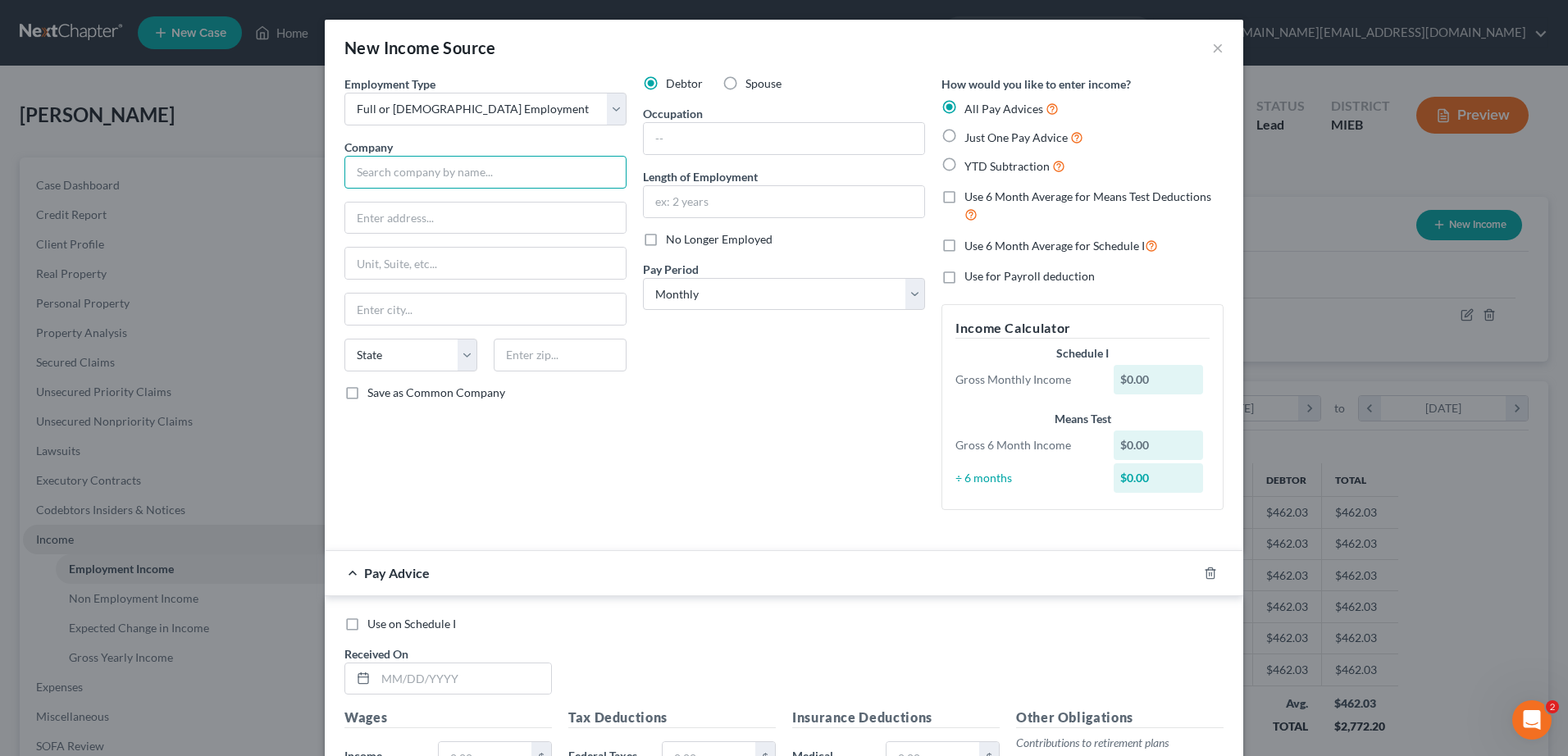 click at bounding box center [485, 172] 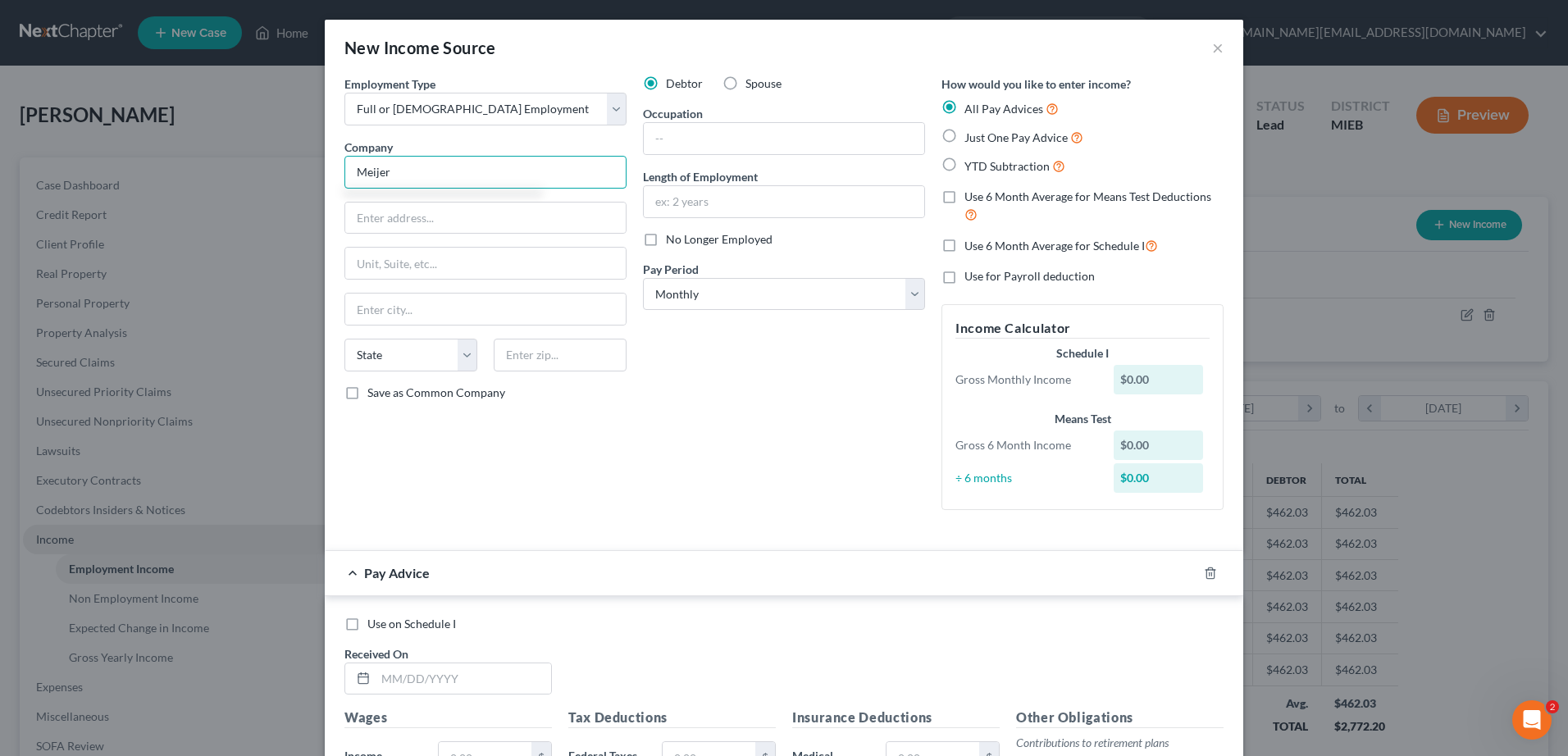 type on "Meijer" 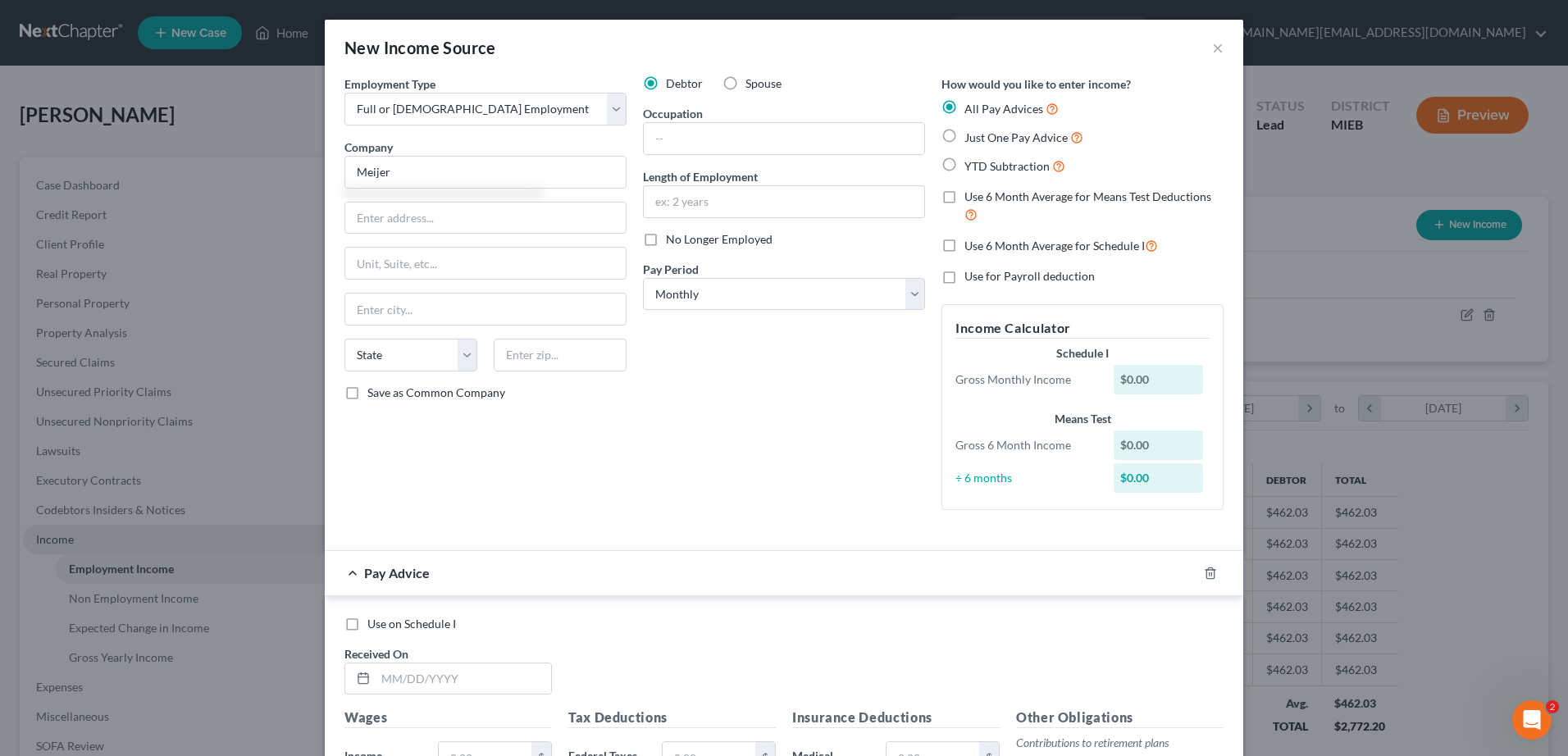 click on "Save as Common Company" at bounding box center [436, 393] 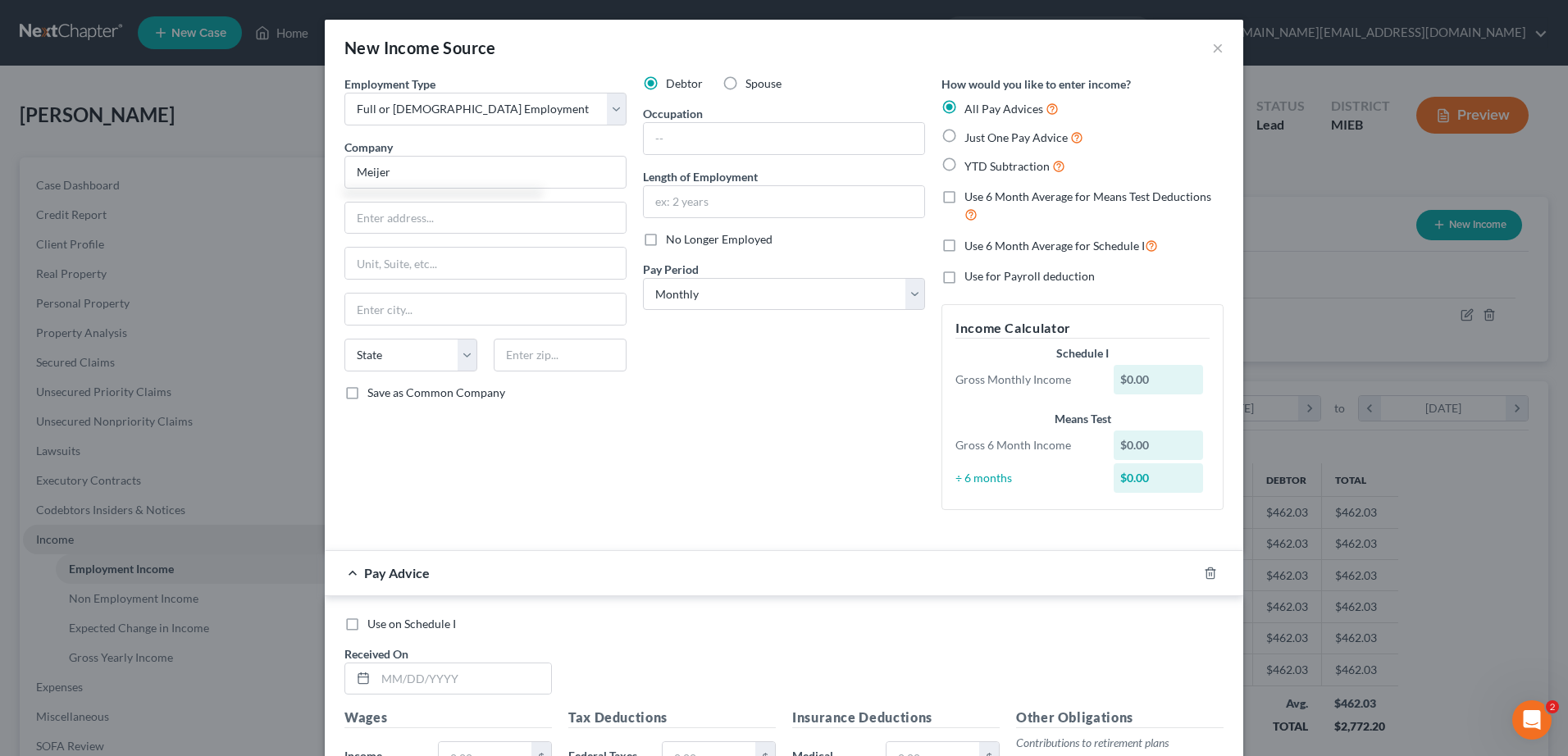 click on "Save as Common Company" at bounding box center (379, 389) 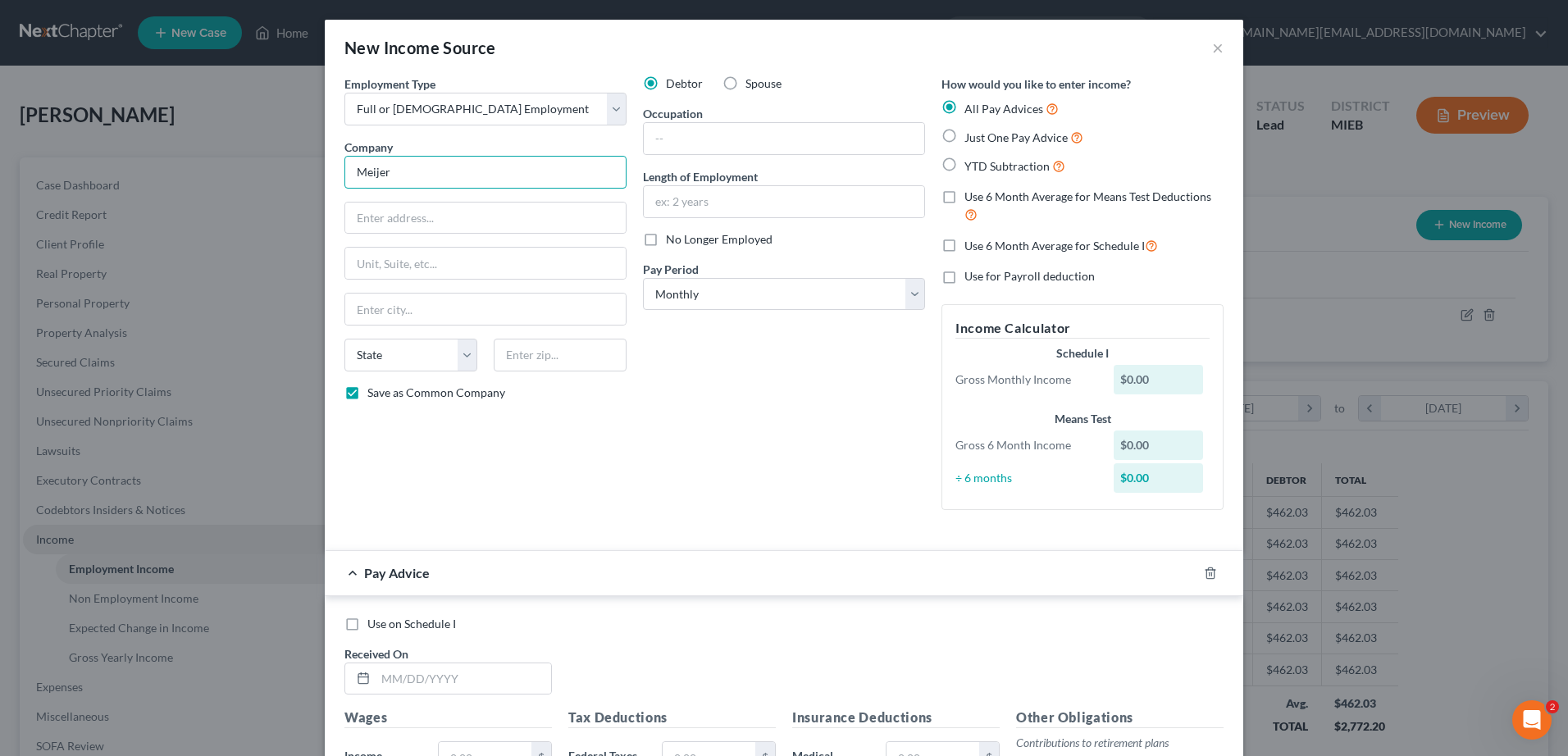 click on "Meijer" at bounding box center (485, 172) 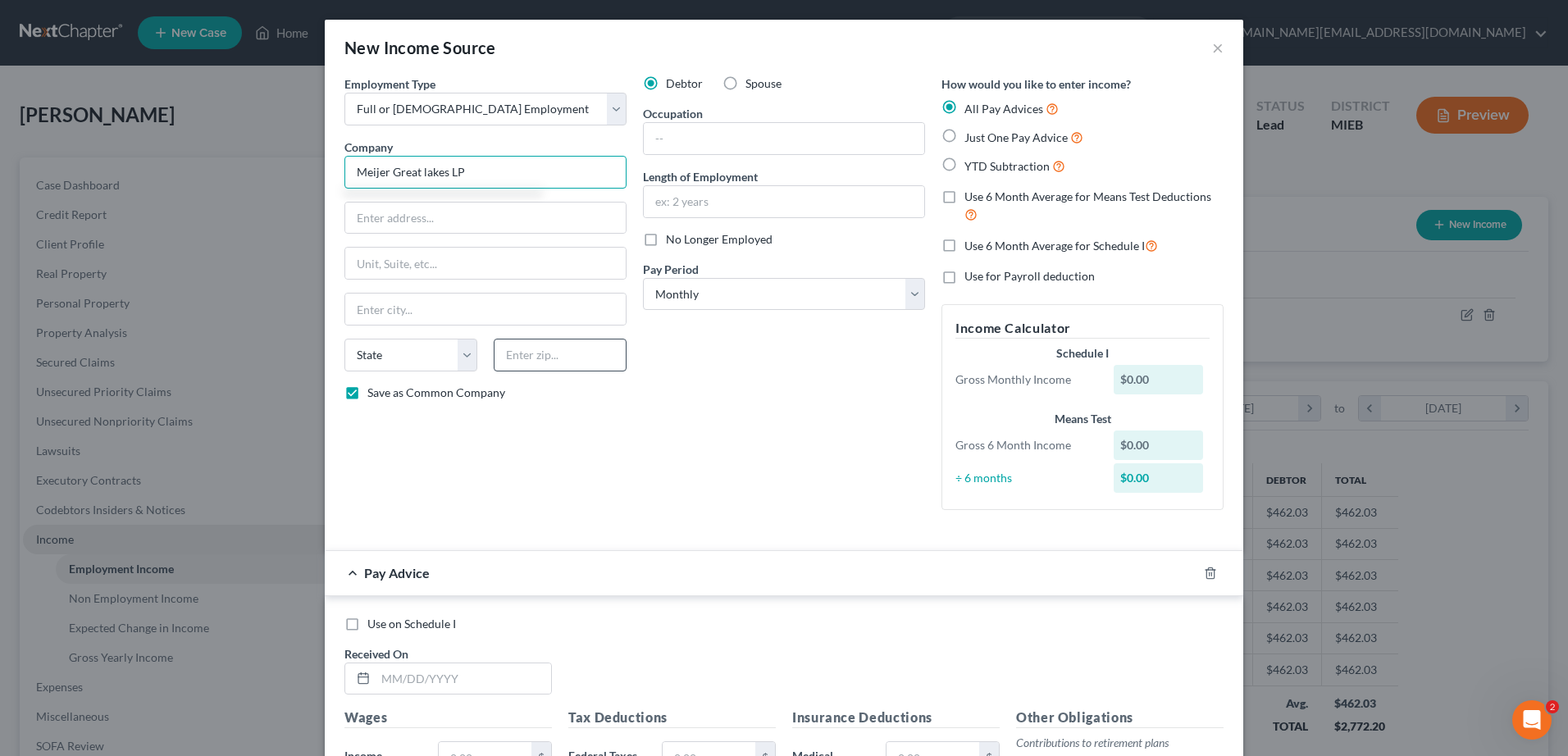 type on "Meijer Great lakes LP" 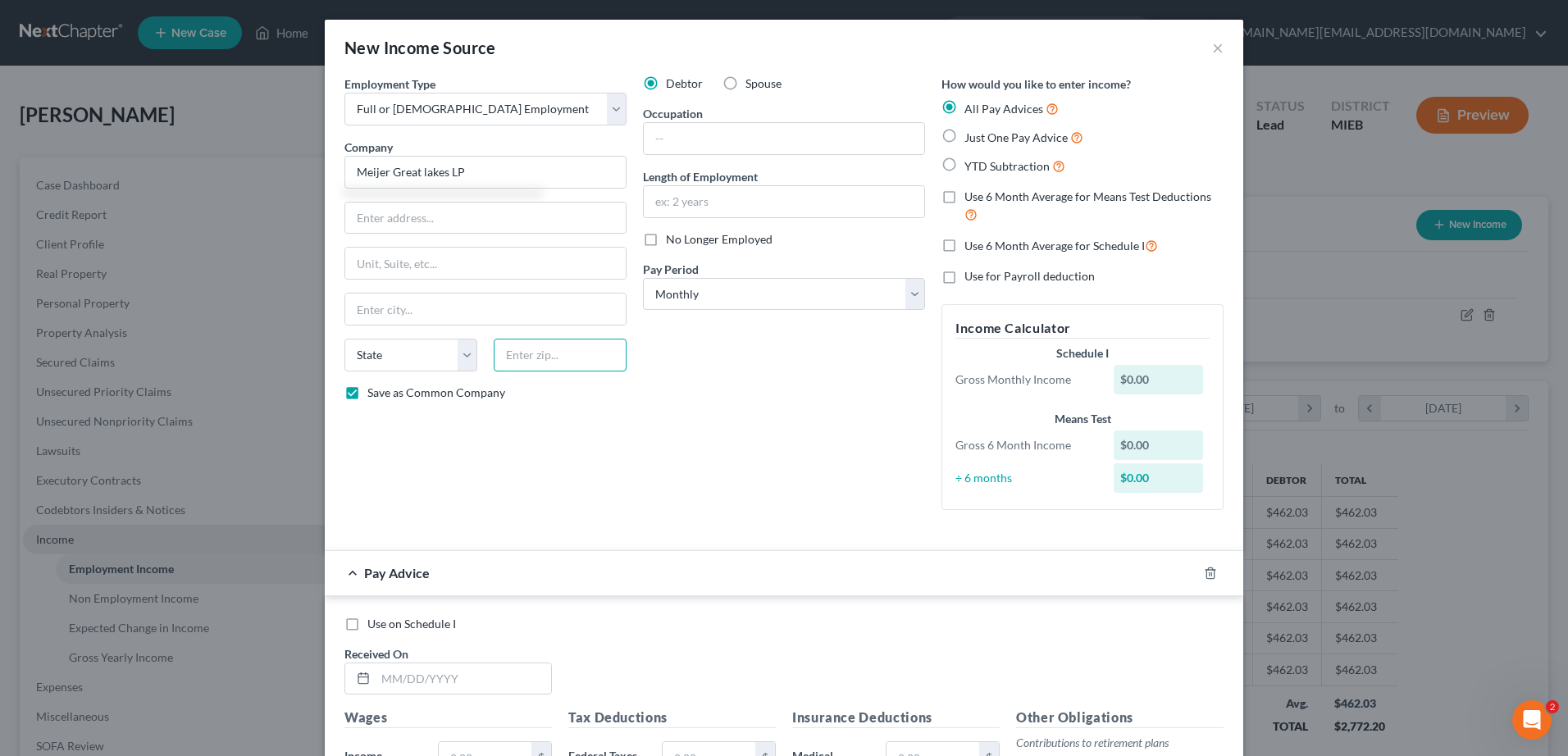click at bounding box center (560, 355) 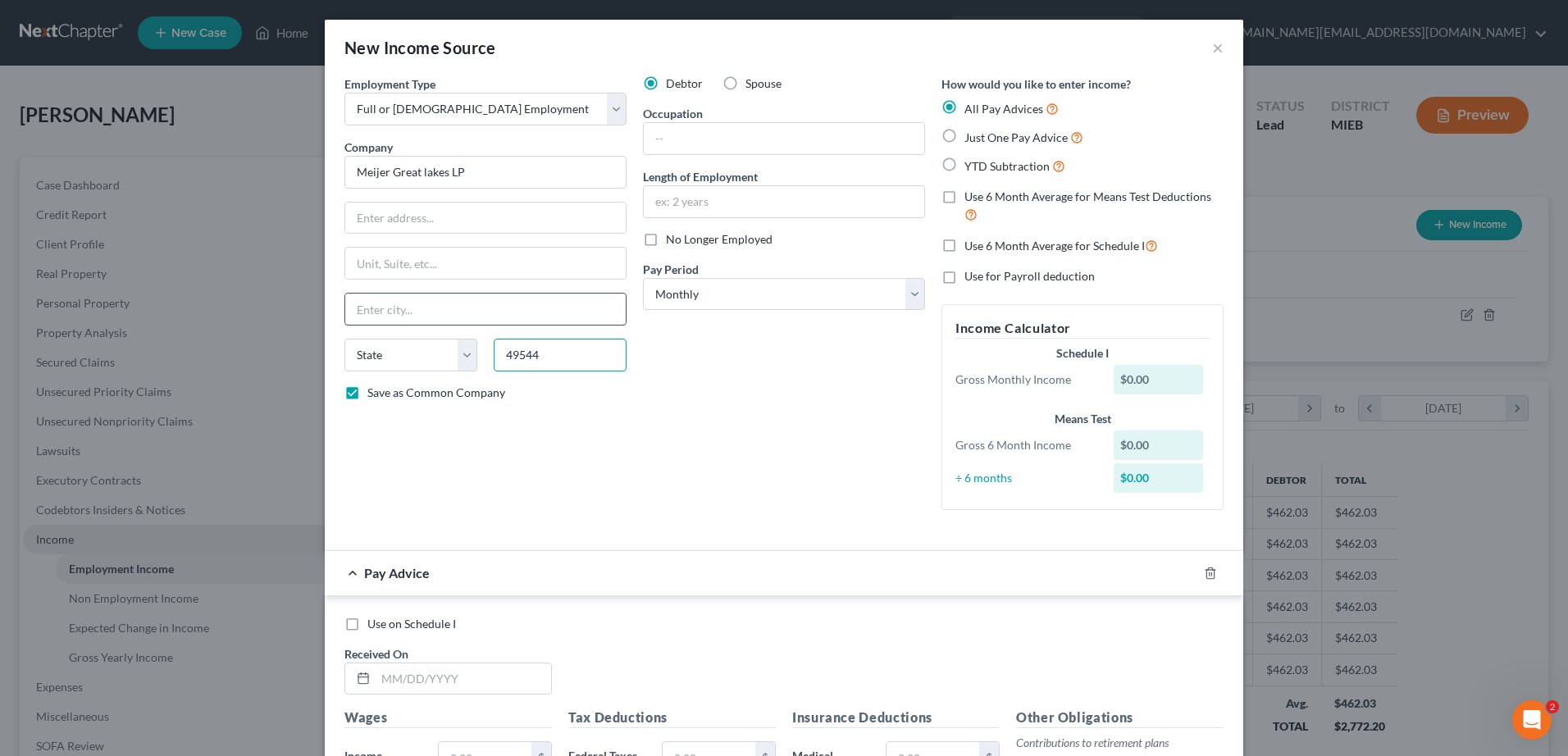 type on "49544" 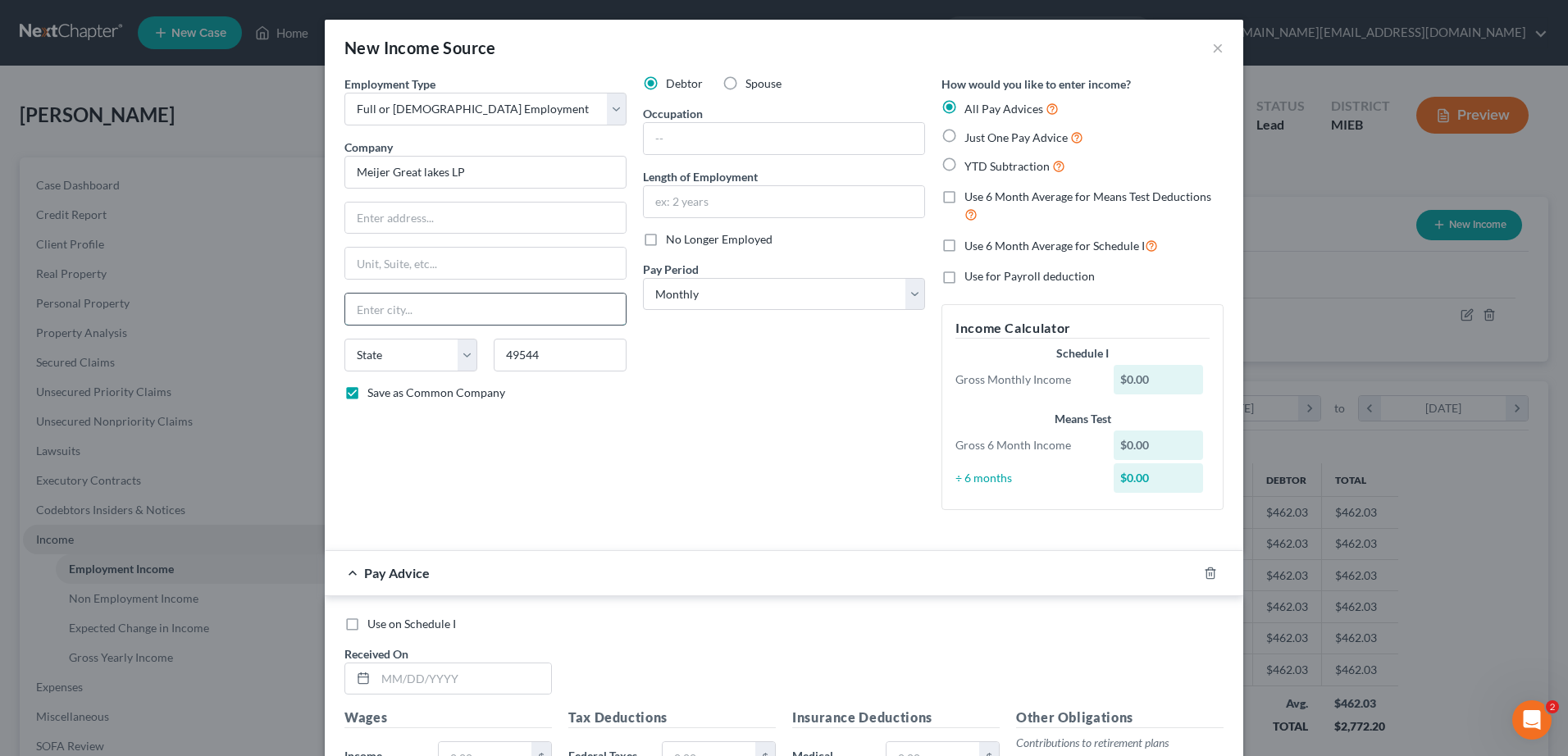 type on "[GEOGRAPHIC_DATA]" 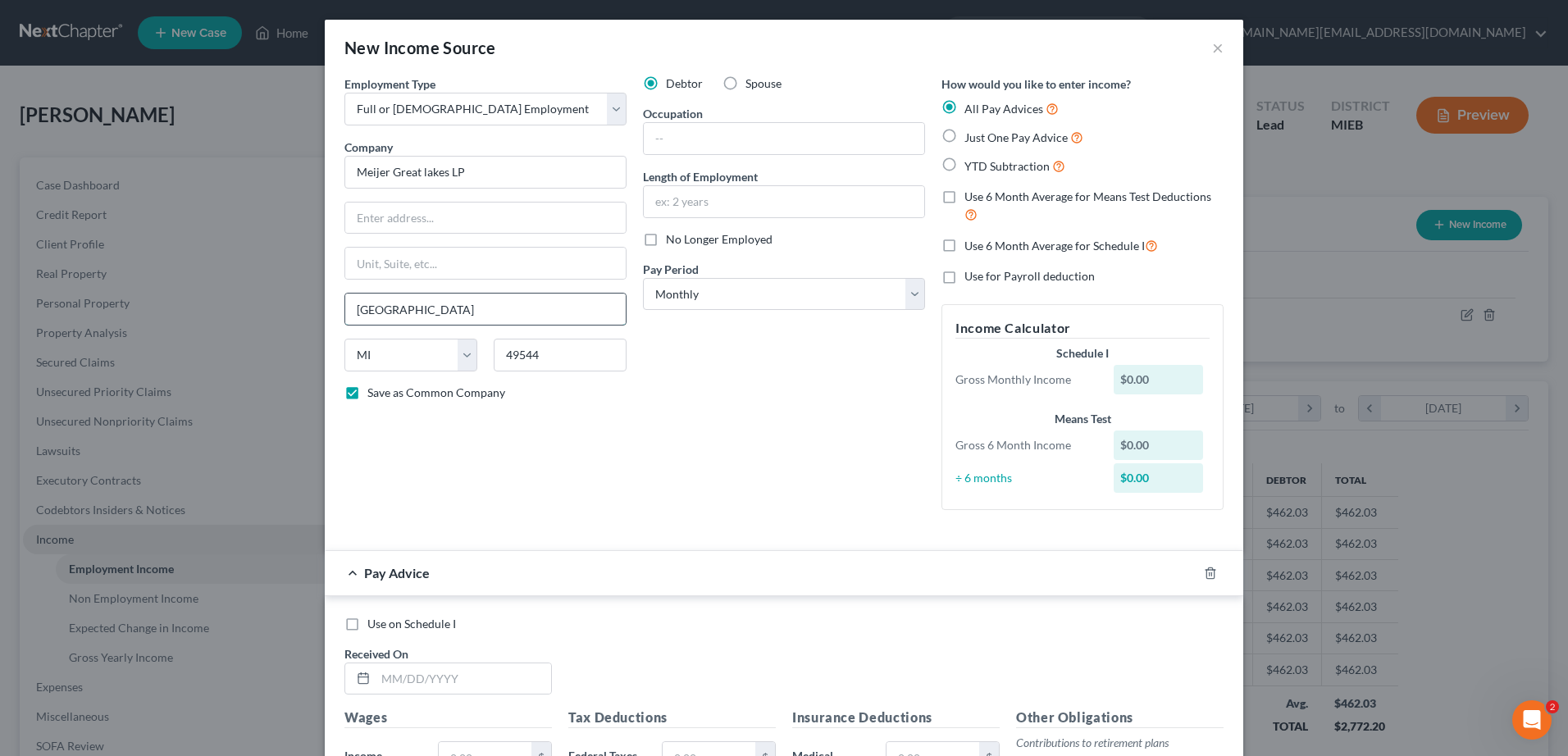 click on "[GEOGRAPHIC_DATA]" at bounding box center [485, 309] 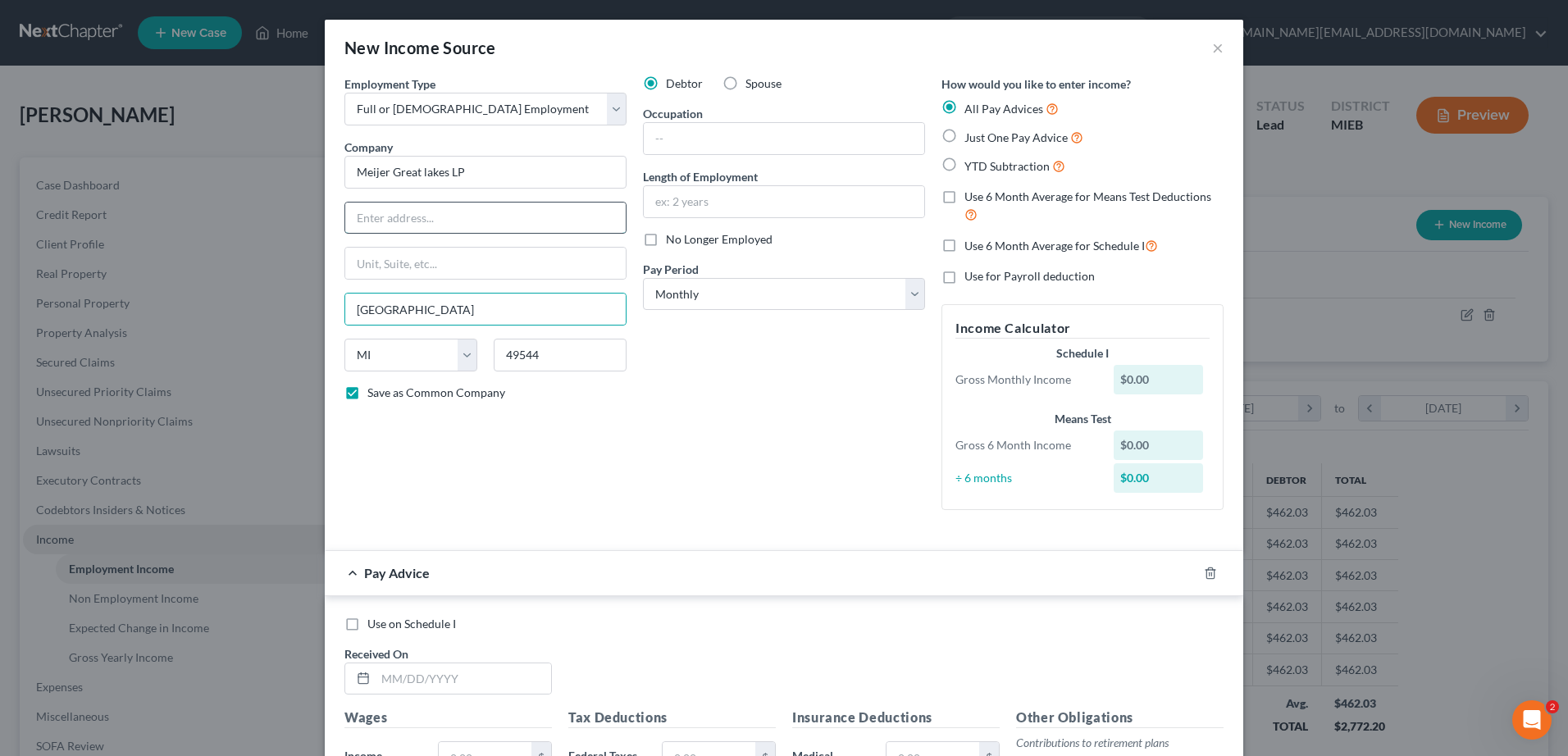 click at bounding box center [485, 218] 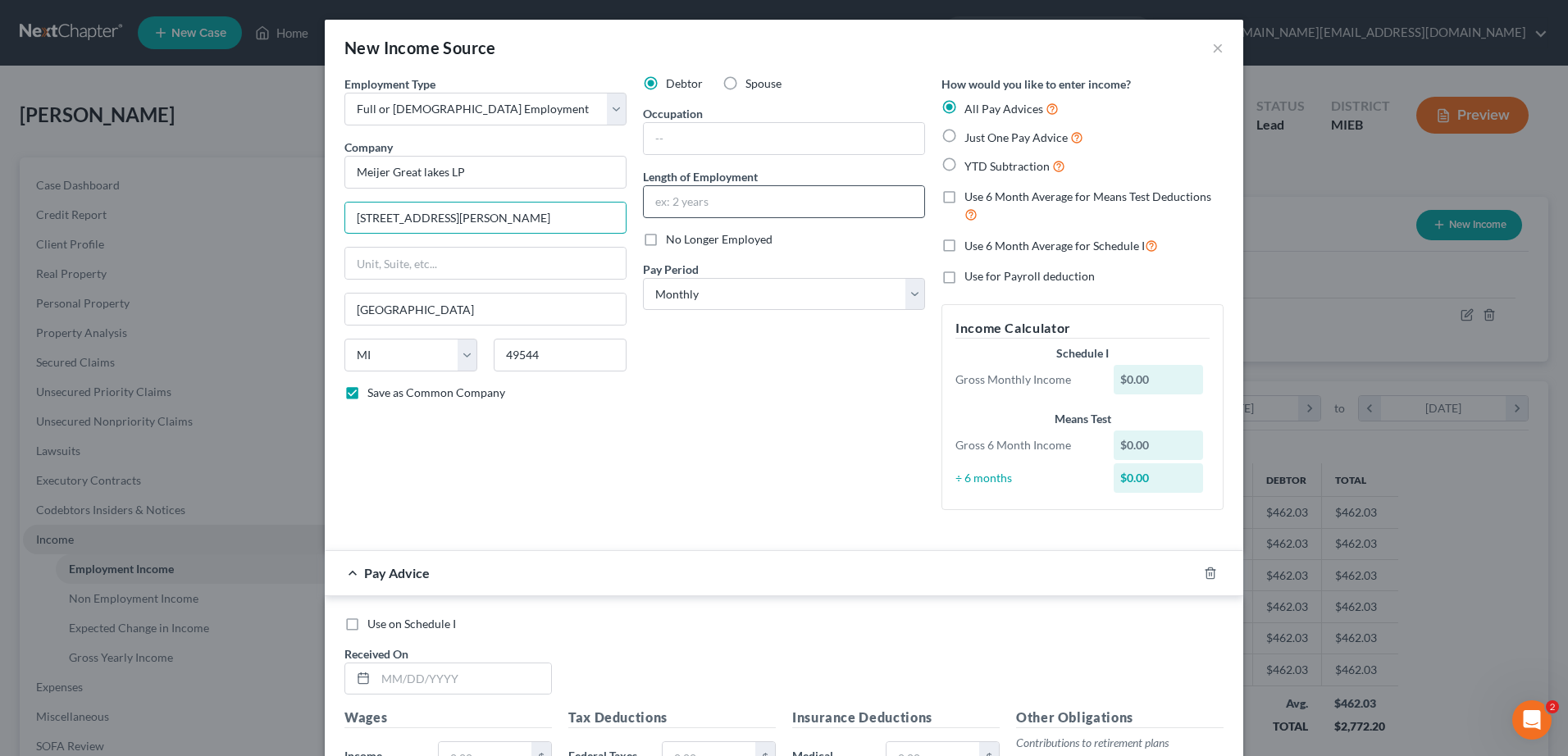 type on "[STREET_ADDRESS][PERSON_NAME]" 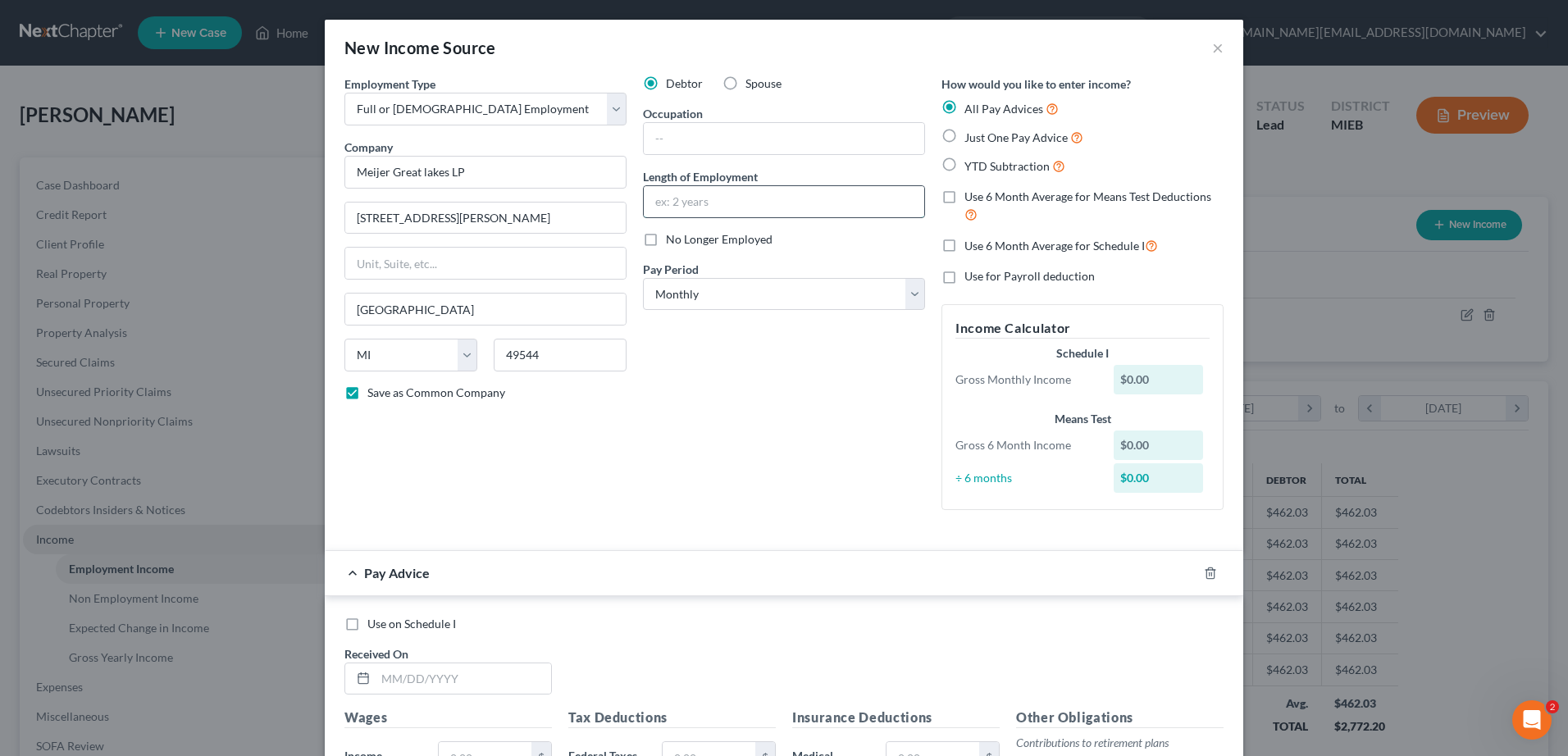 click at bounding box center (784, 202) 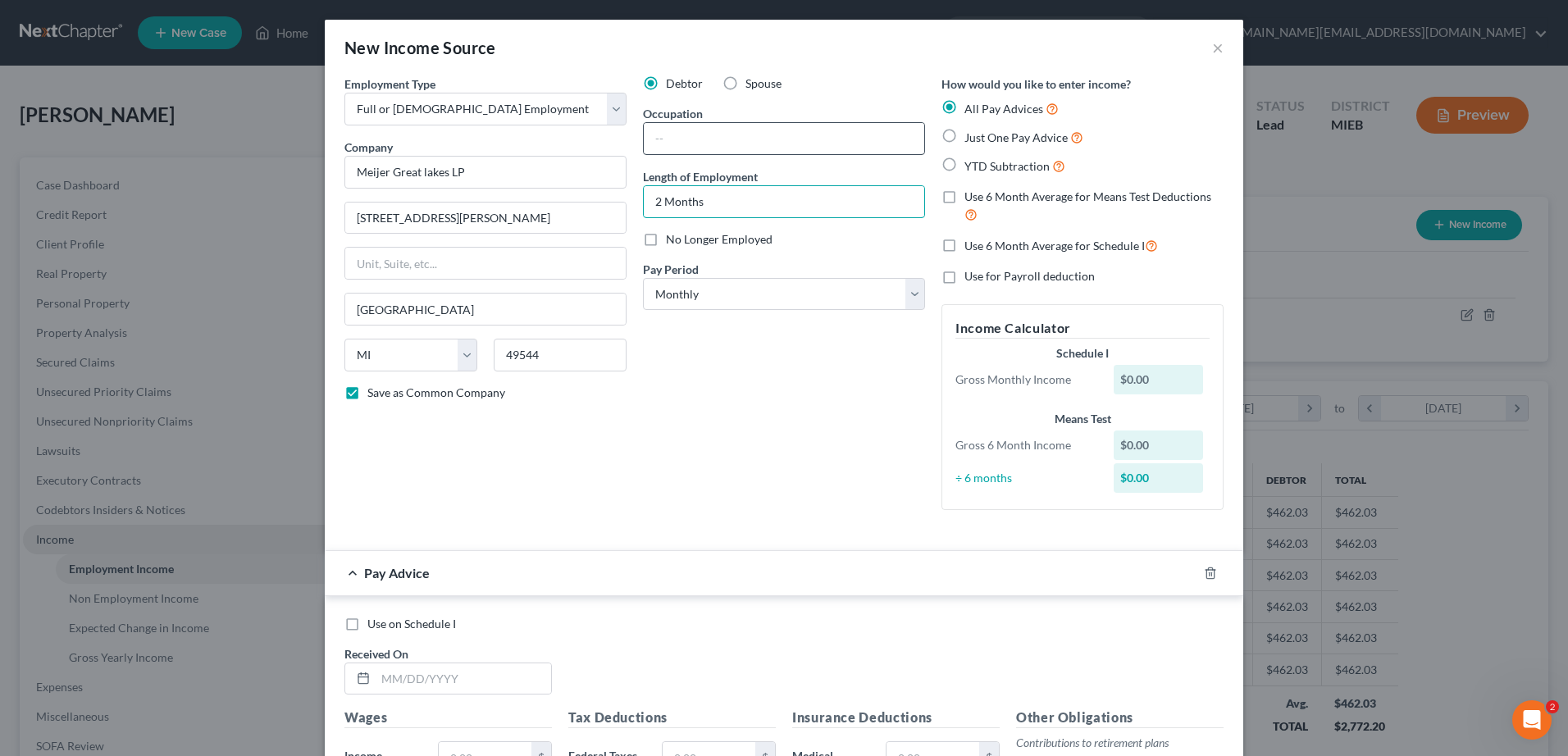 type on "2 Months" 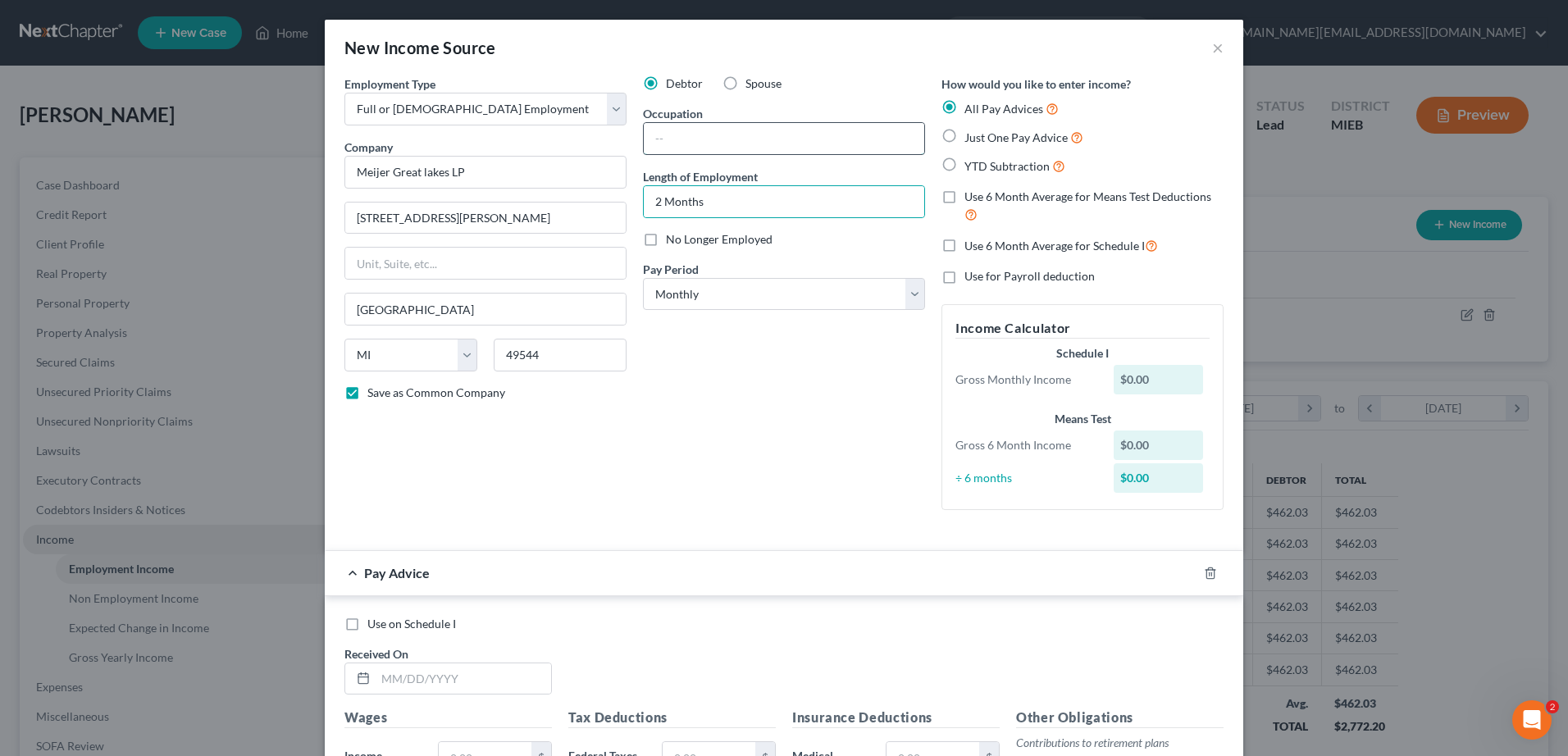 click at bounding box center [784, 139] 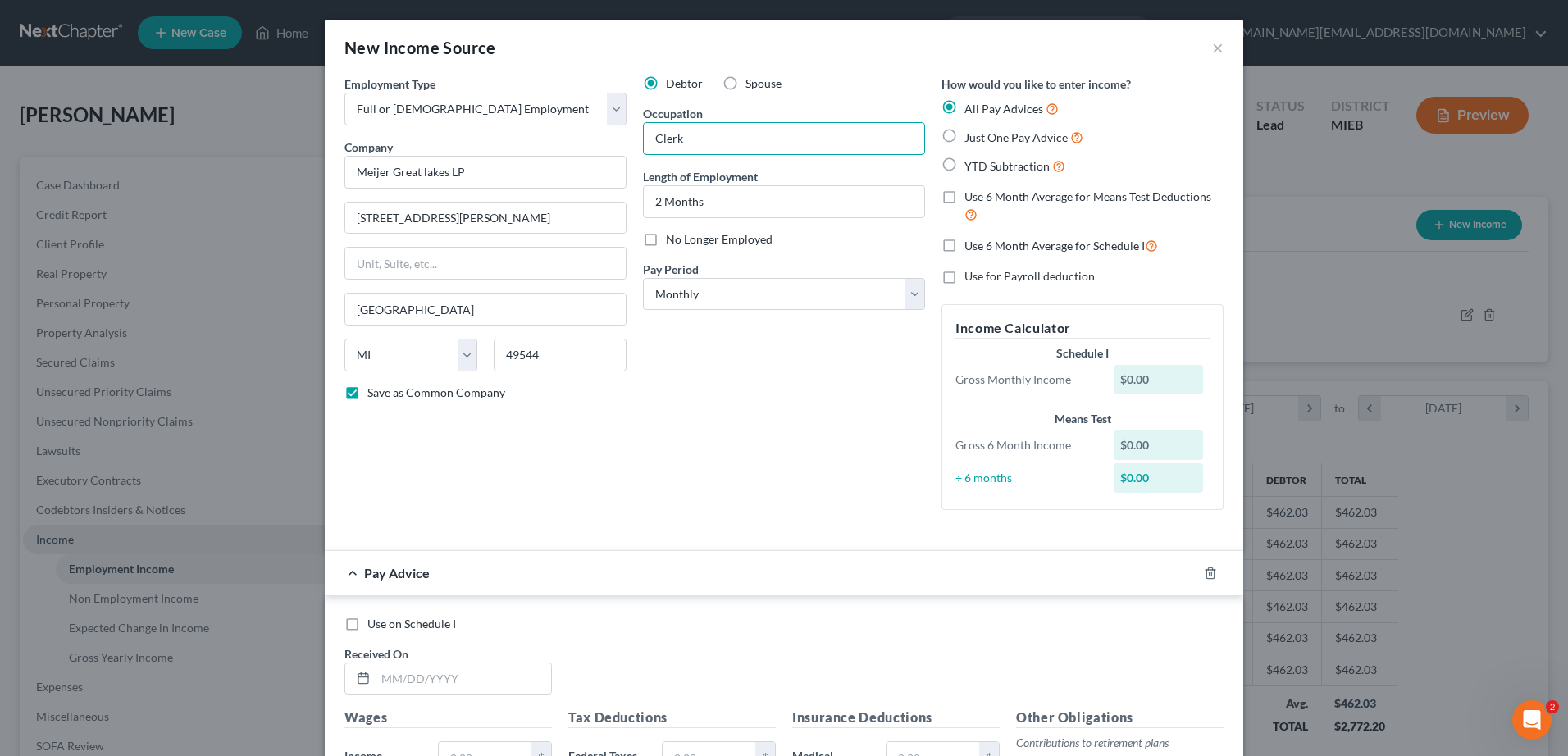 type on "Clerk" 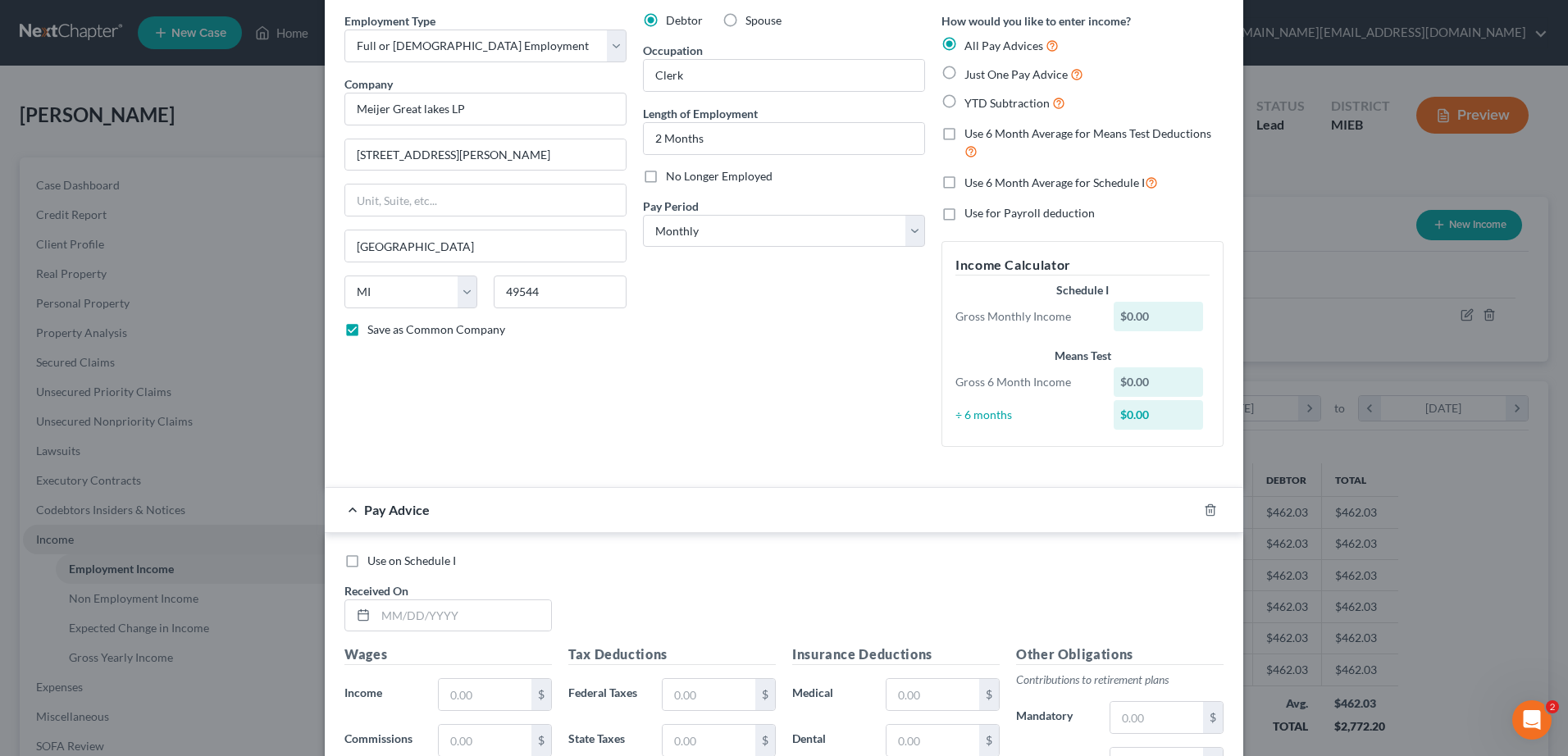 scroll, scrollTop: 69, scrollLeft: 0, axis: vertical 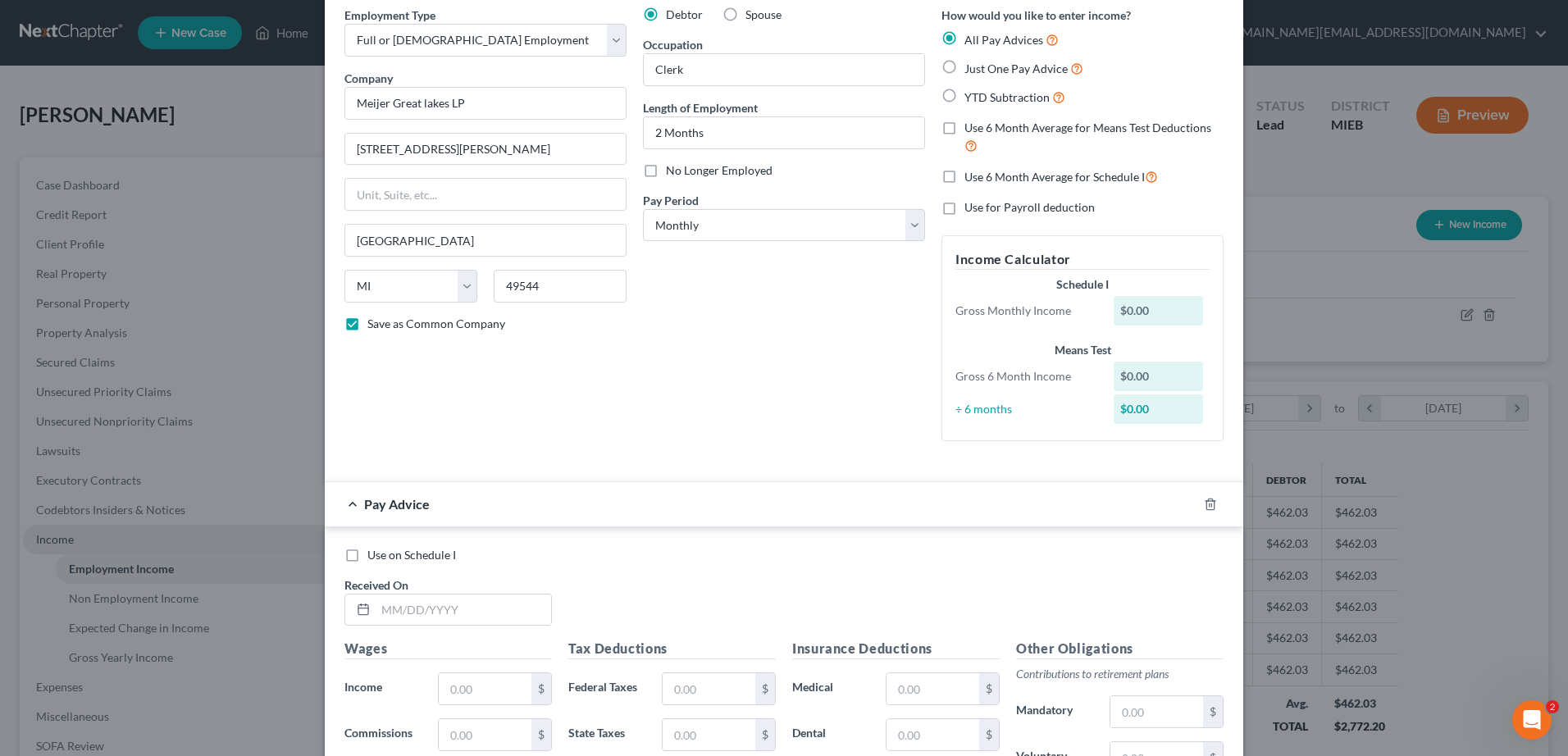click on "Use on Schedule I" at bounding box center (412, 555) 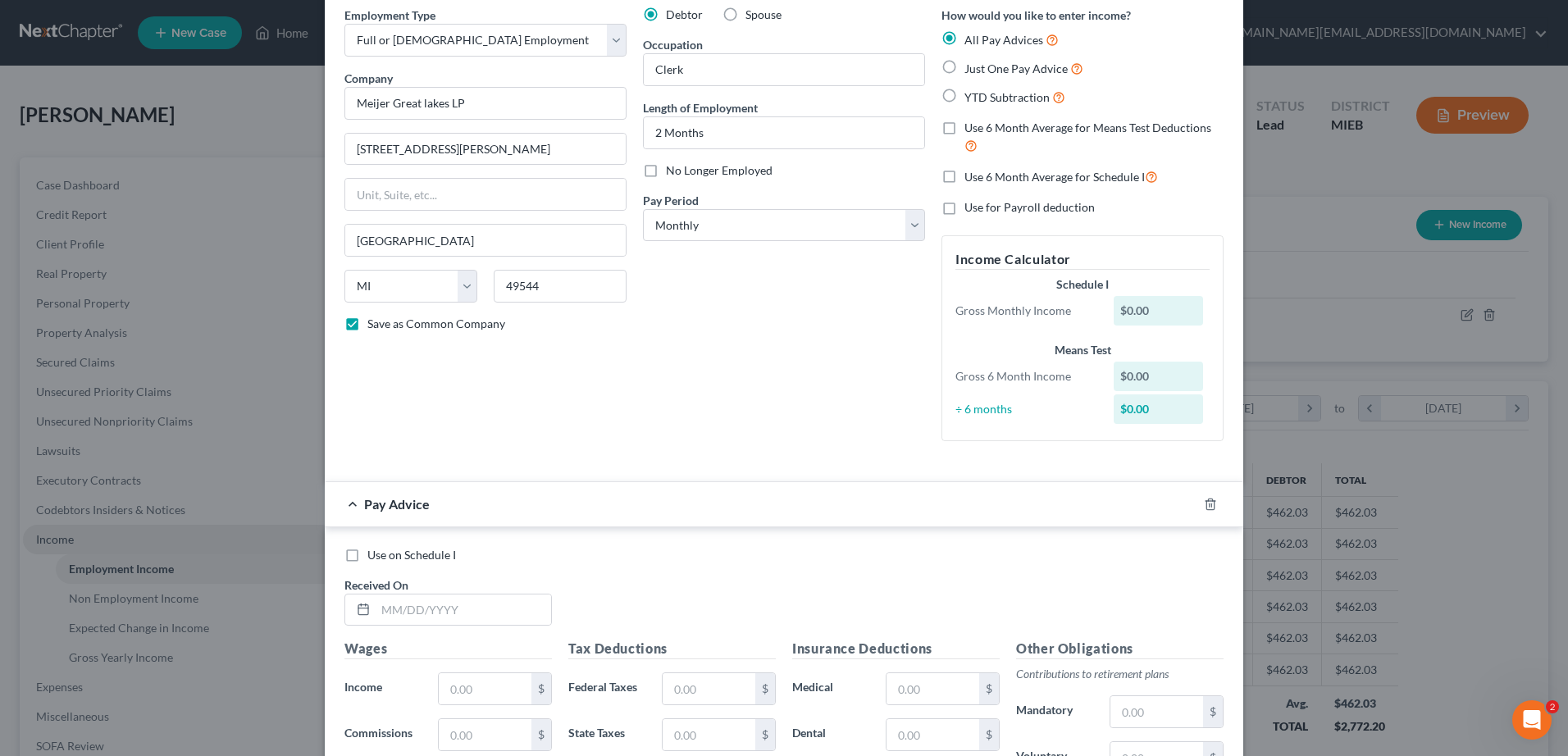click on "Use on Schedule I" at bounding box center (379, 552) 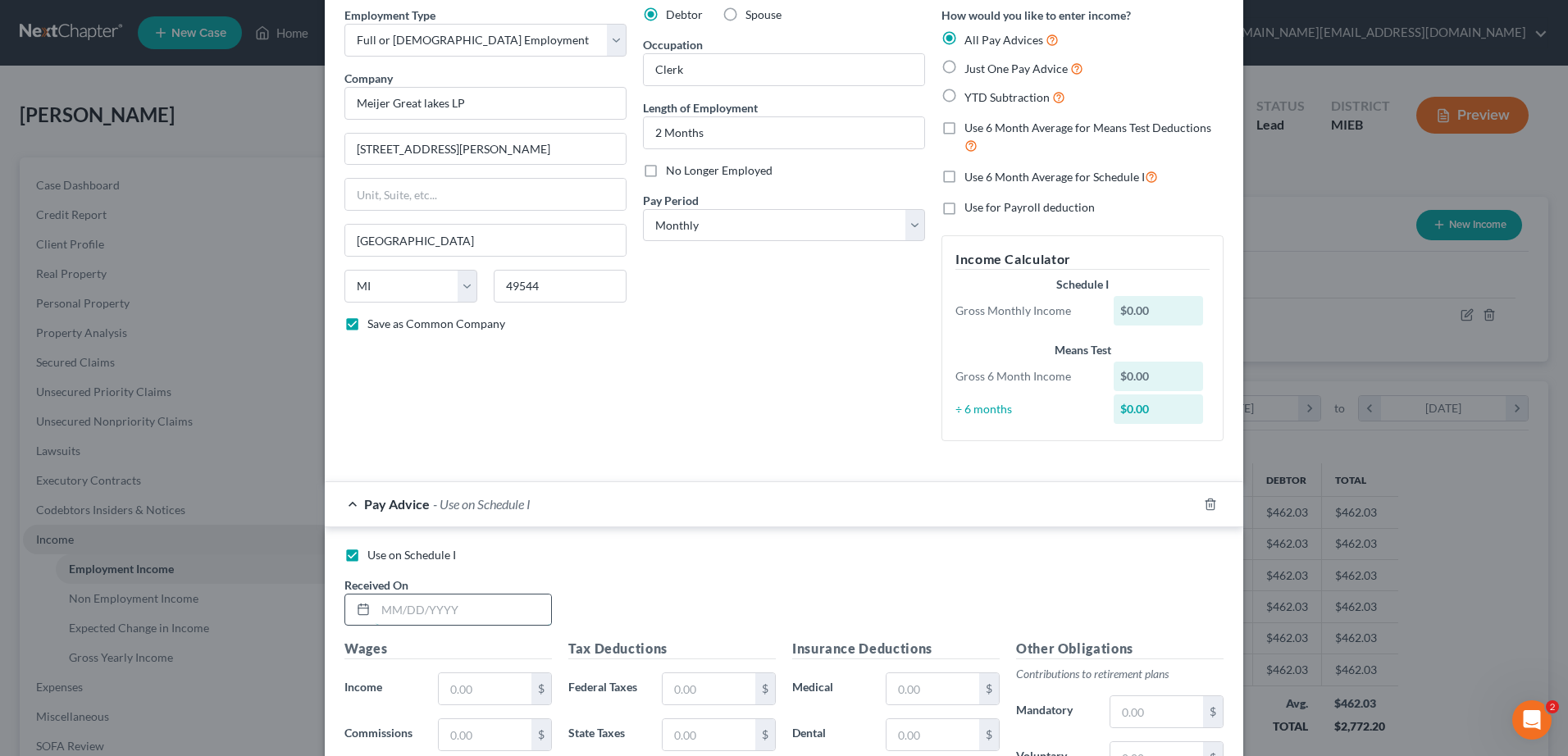 click at bounding box center [463, 610] 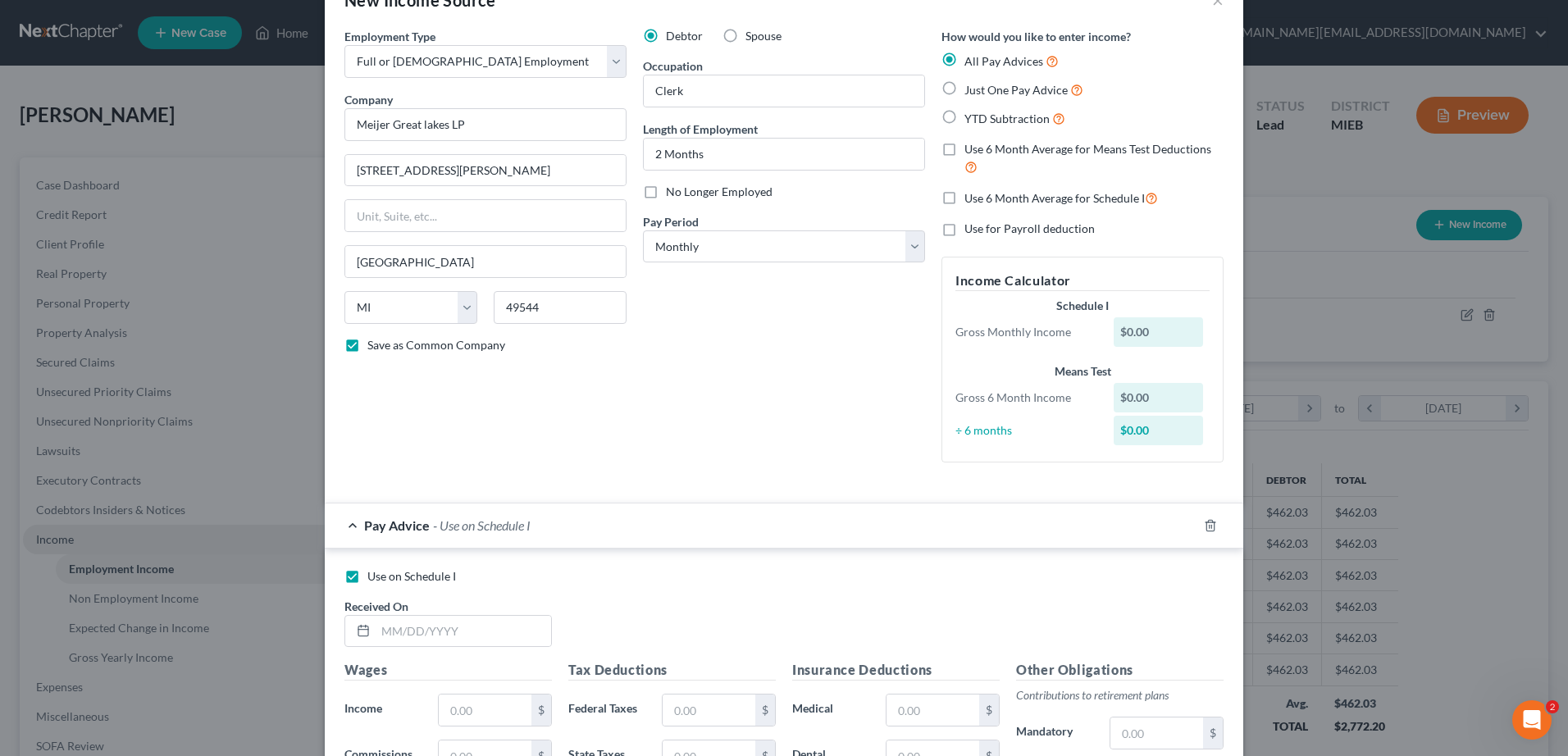 scroll, scrollTop: 34, scrollLeft: 0, axis: vertical 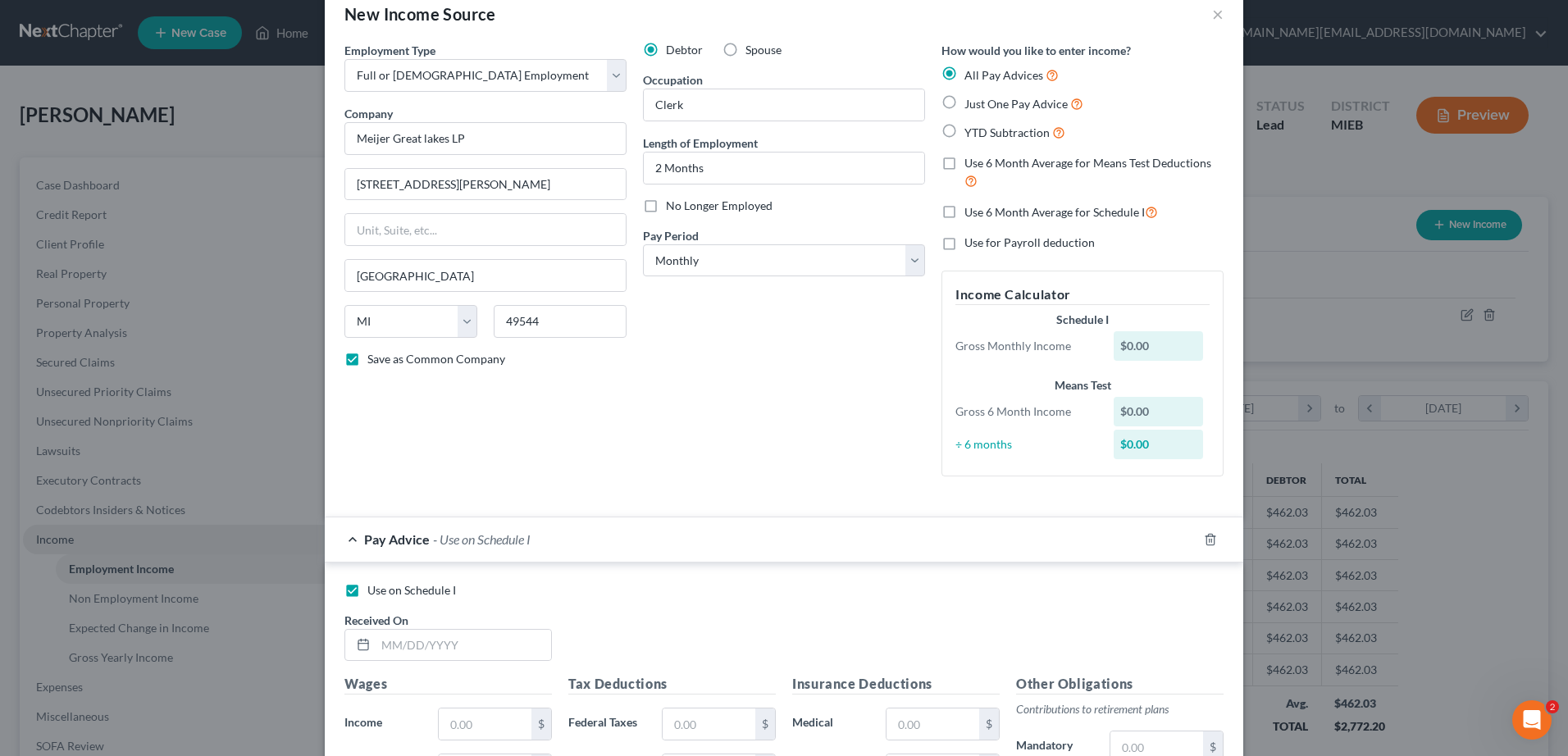 click on "YTD Subtraction" at bounding box center (1014, 132) 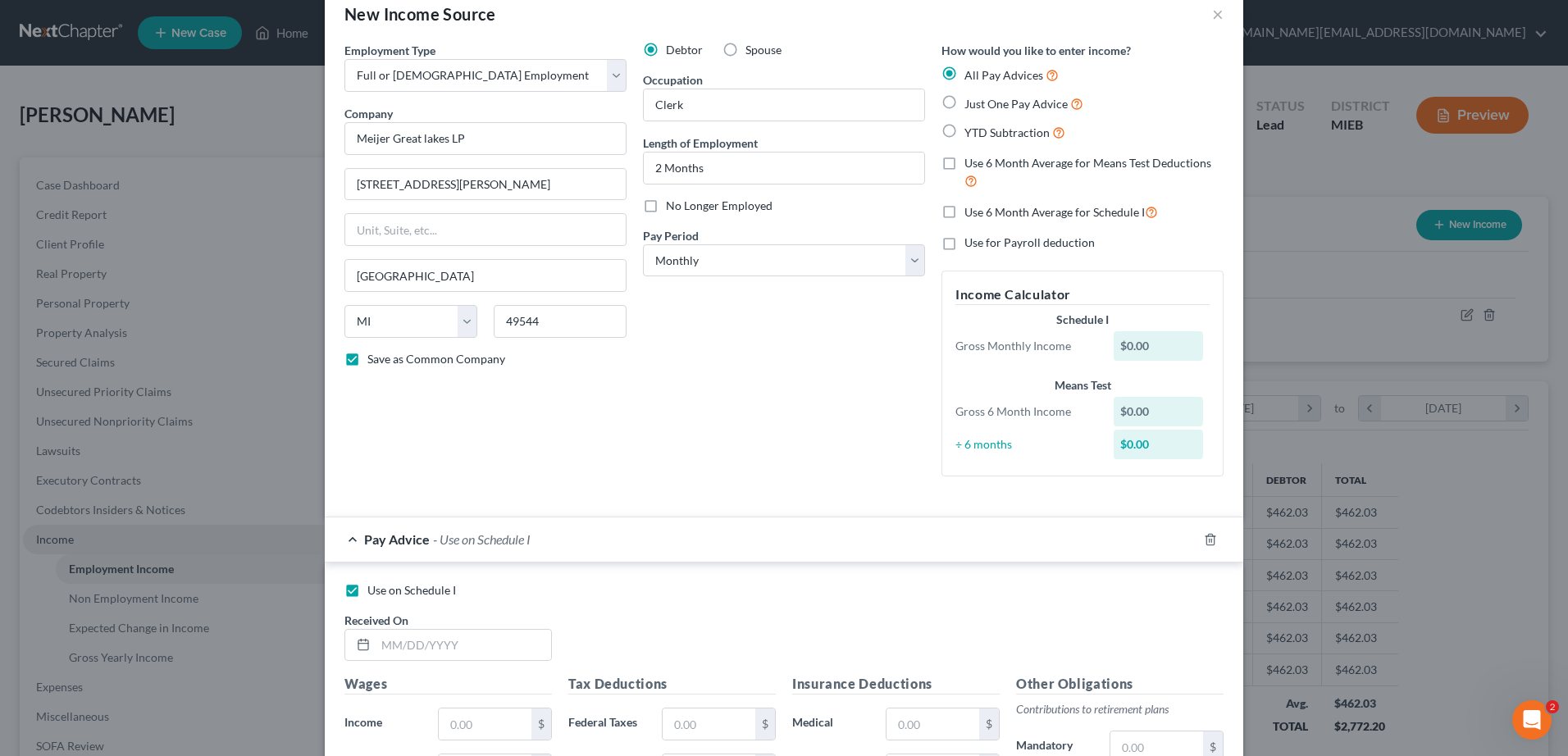 click on "YTD Subtraction" at bounding box center [976, 128] 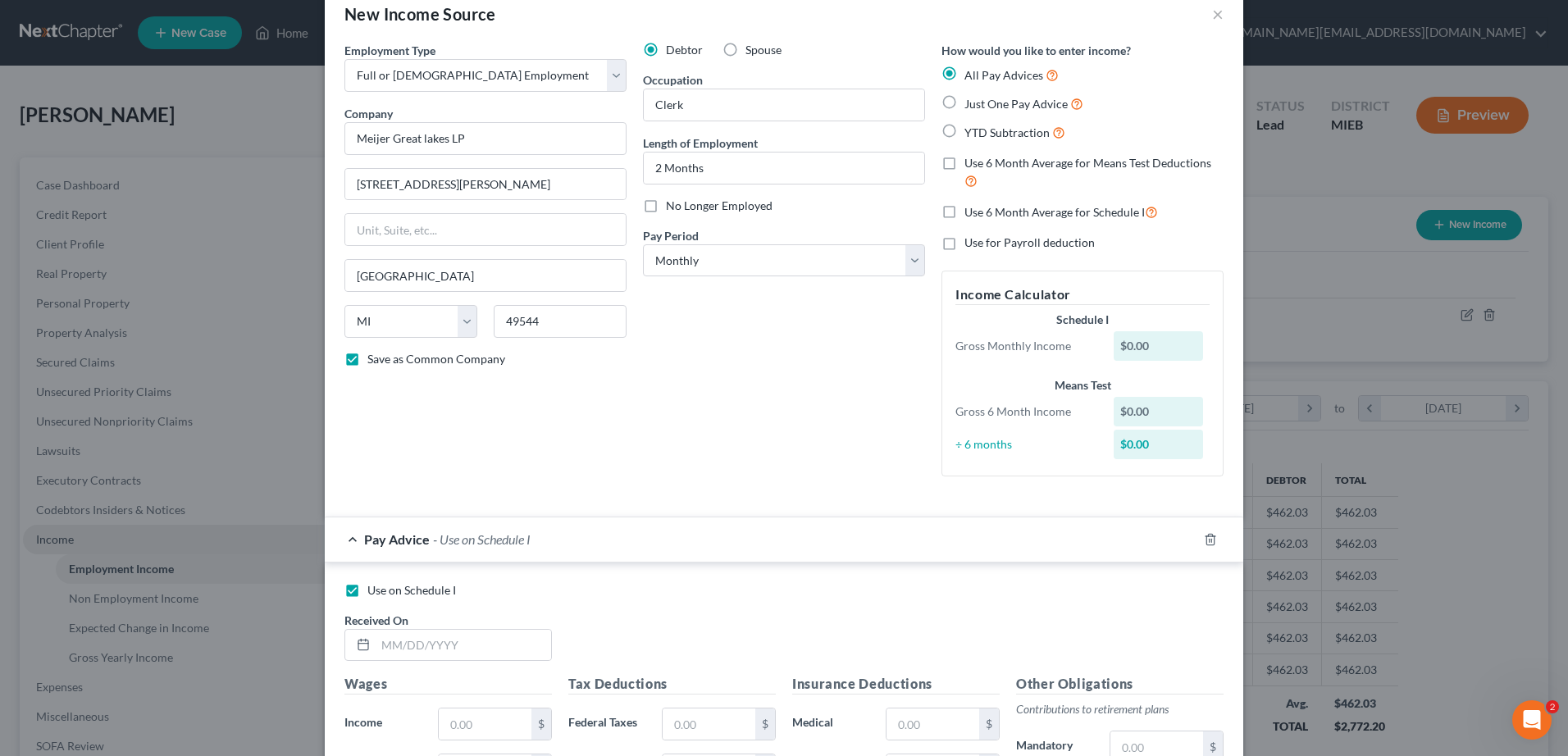 radio on "true" 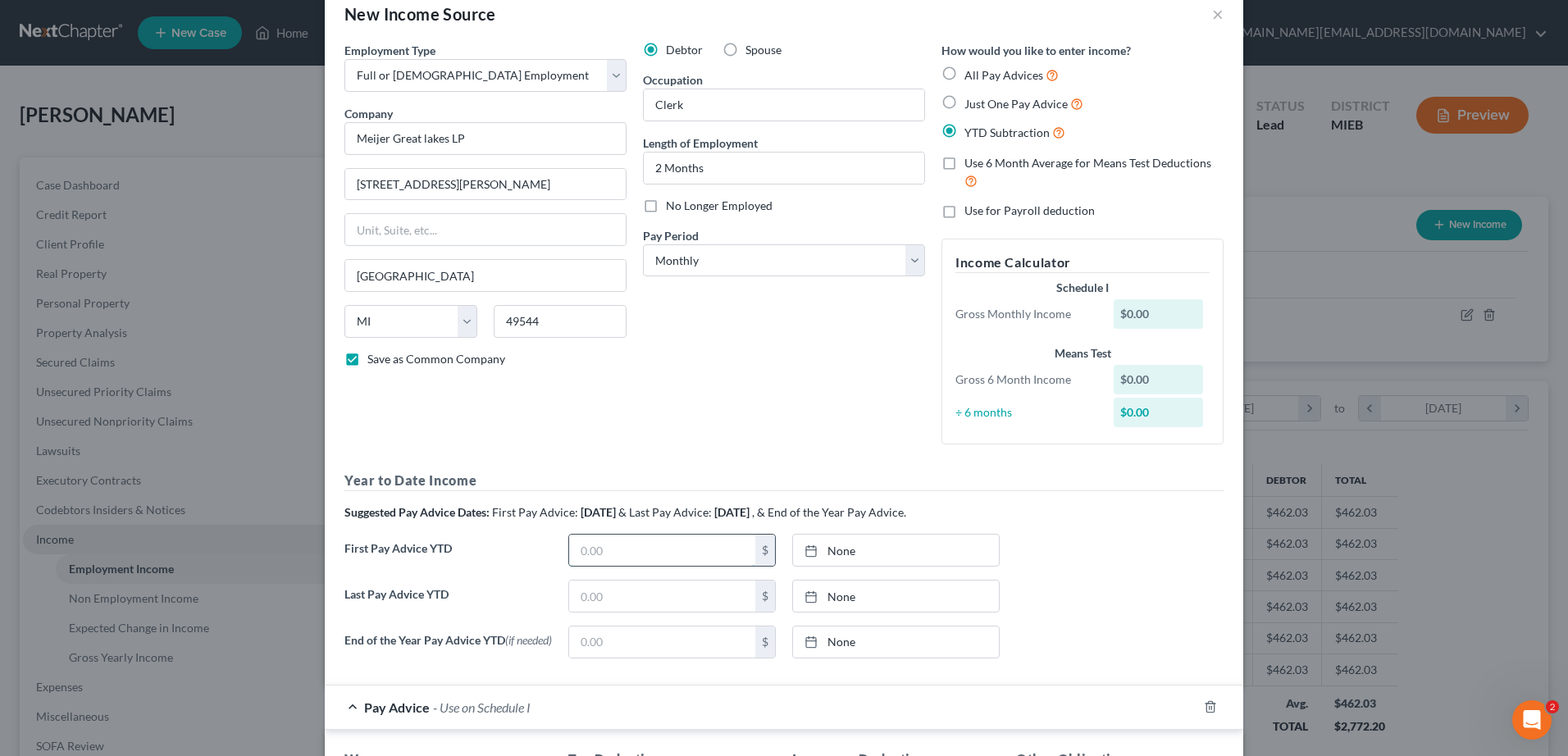 click at bounding box center [662, 550] 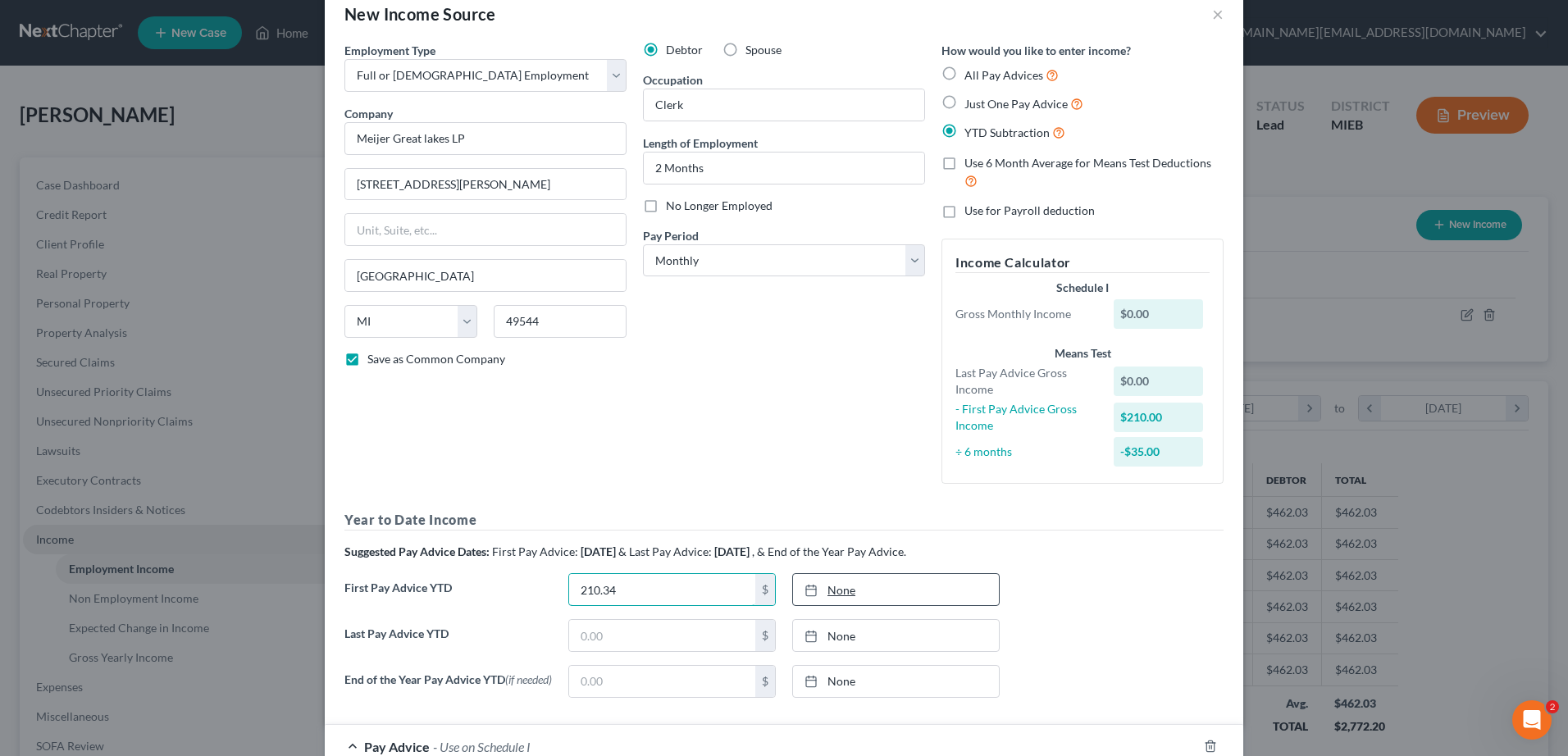 type on "210.34" 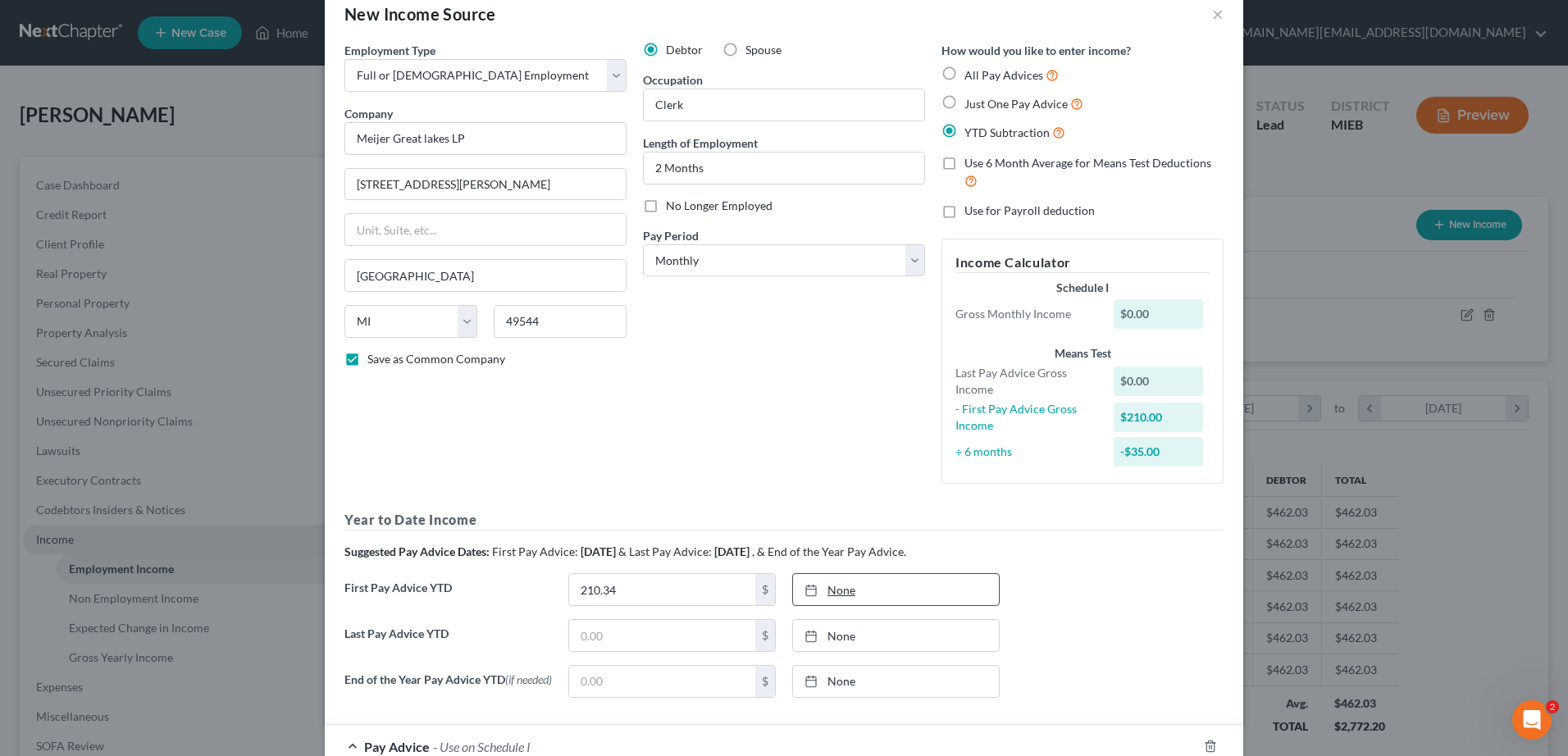 type on "[DATE]" 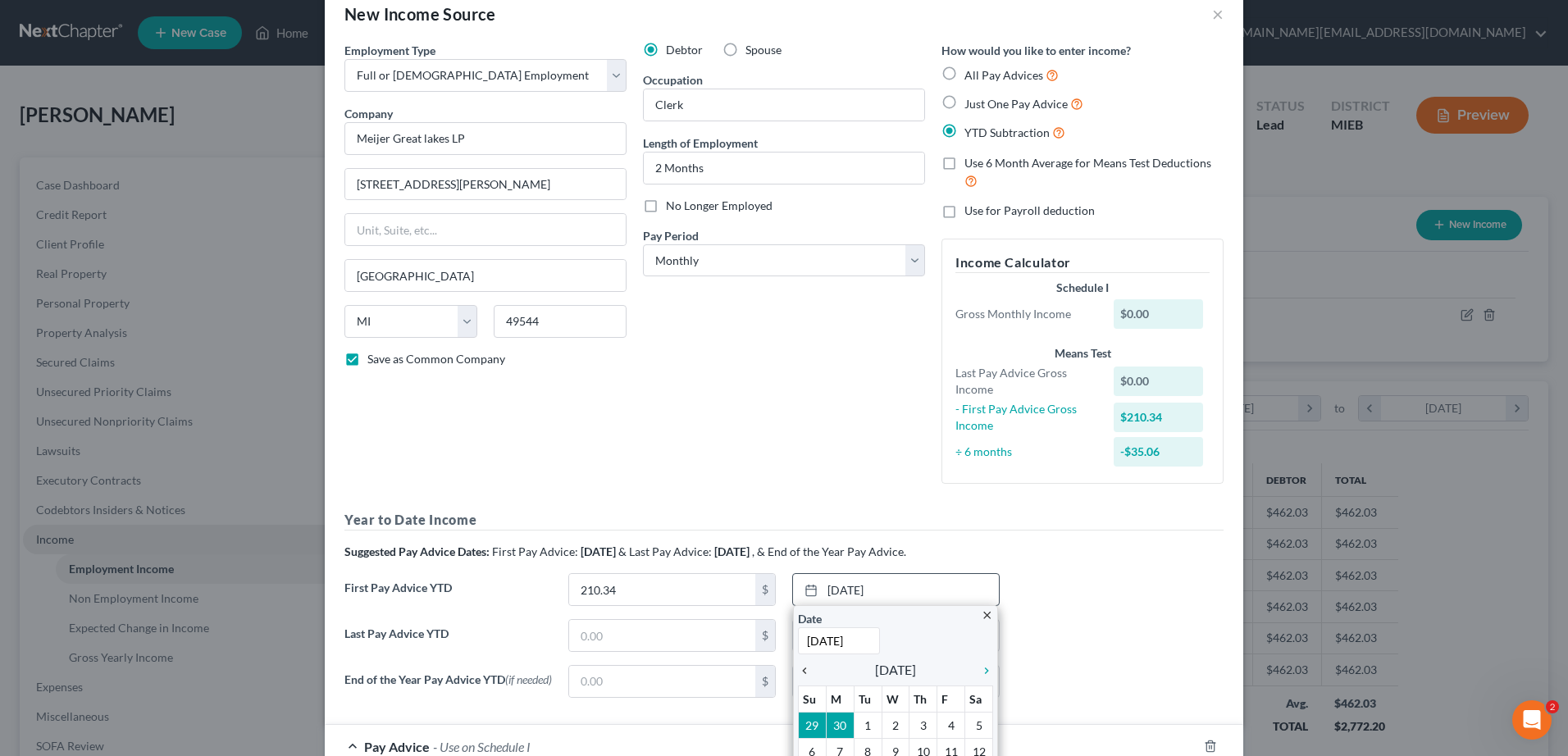 click on "chevron_left" at bounding box center [809, 671] 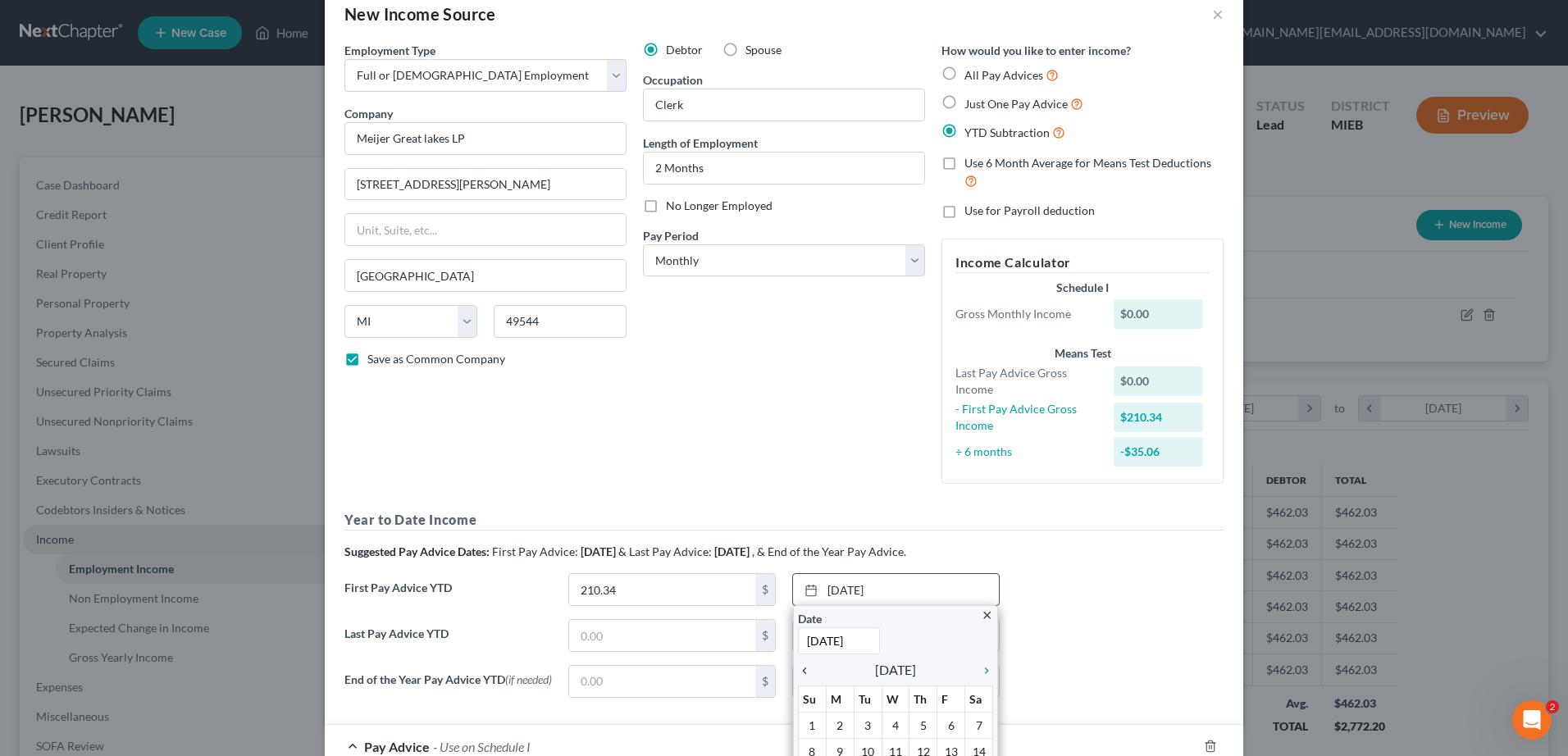 click on "chevron_left" at bounding box center [809, 671] 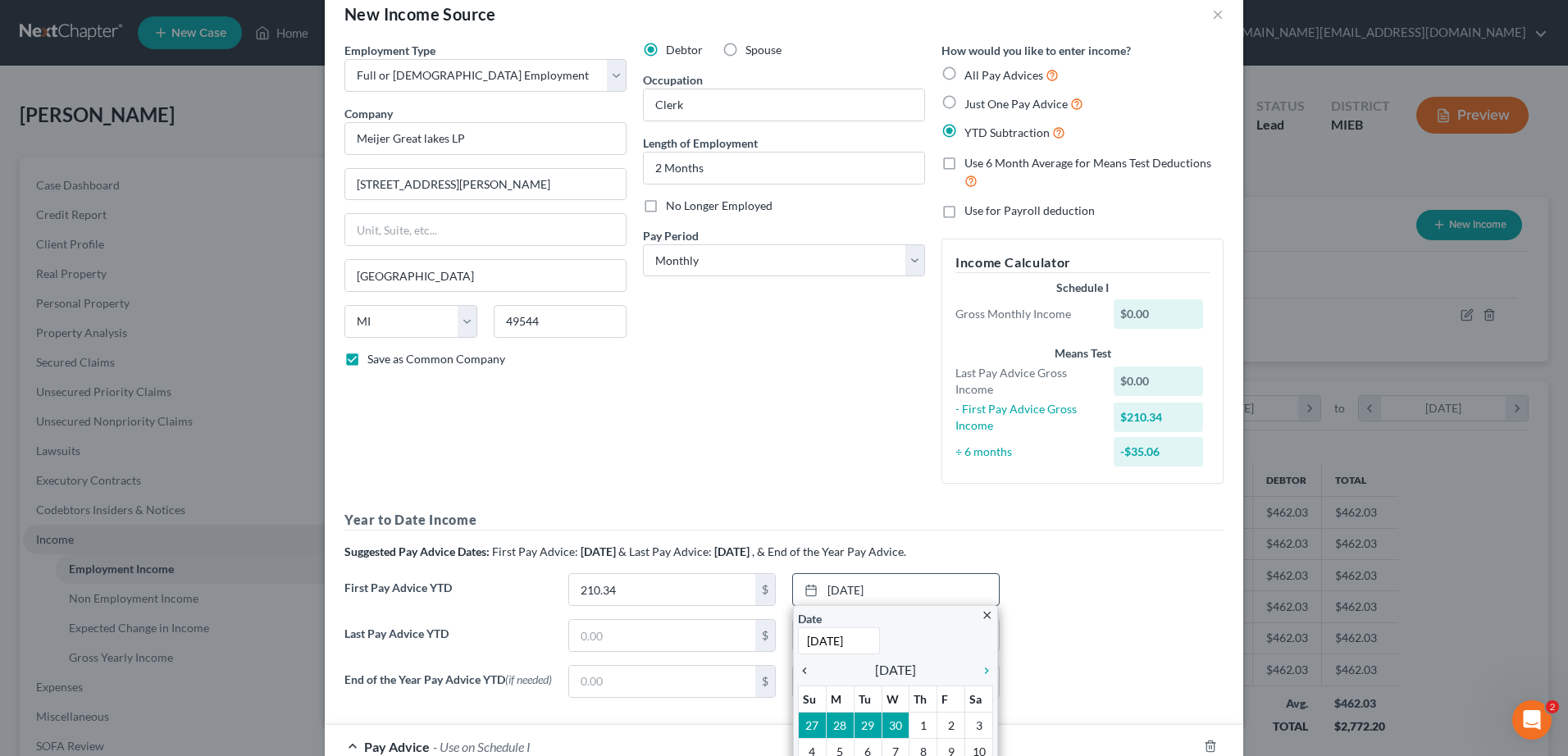 click on "chevron_left" at bounding box center (809, 671) 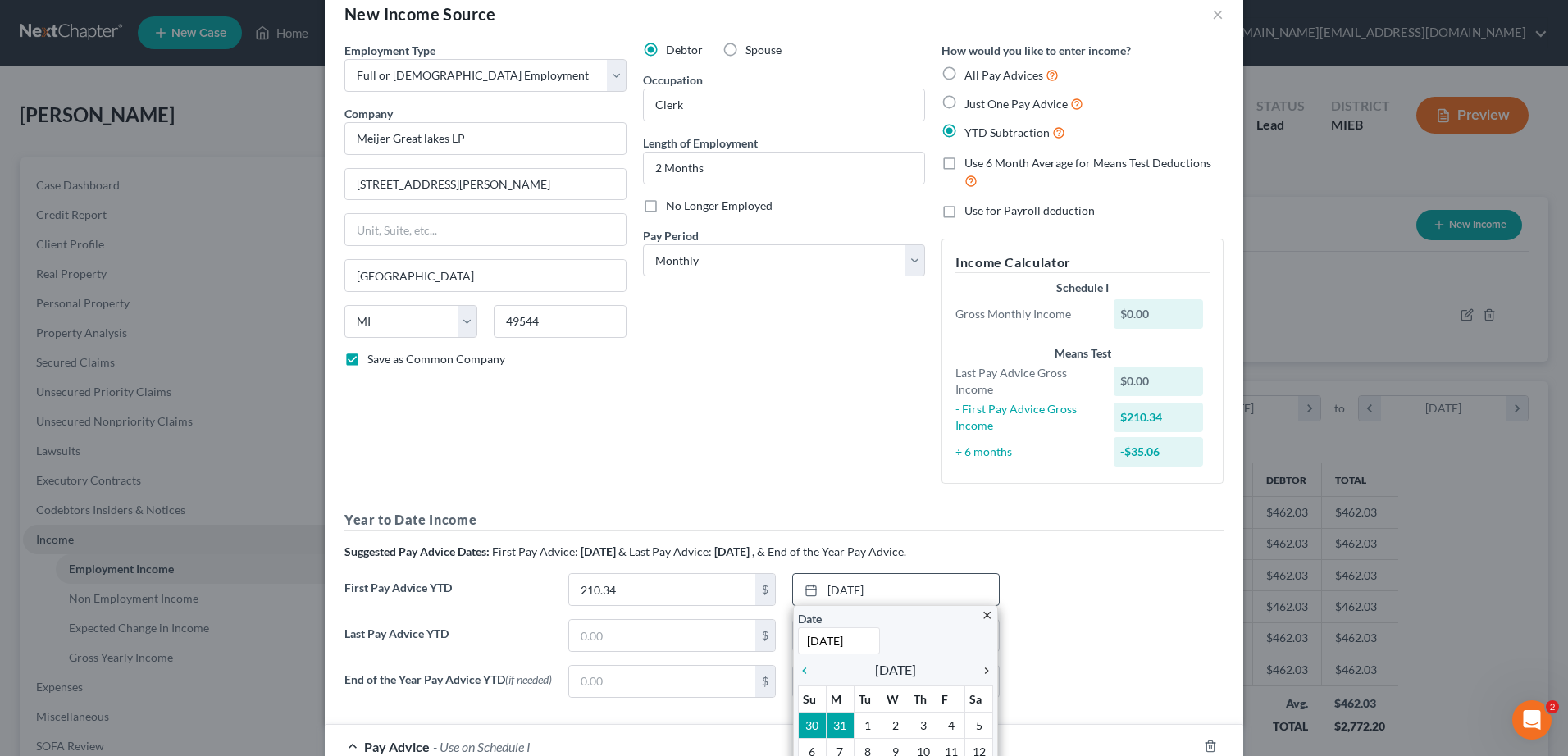 click on "chevron_right" at bounding box center (982, 671) 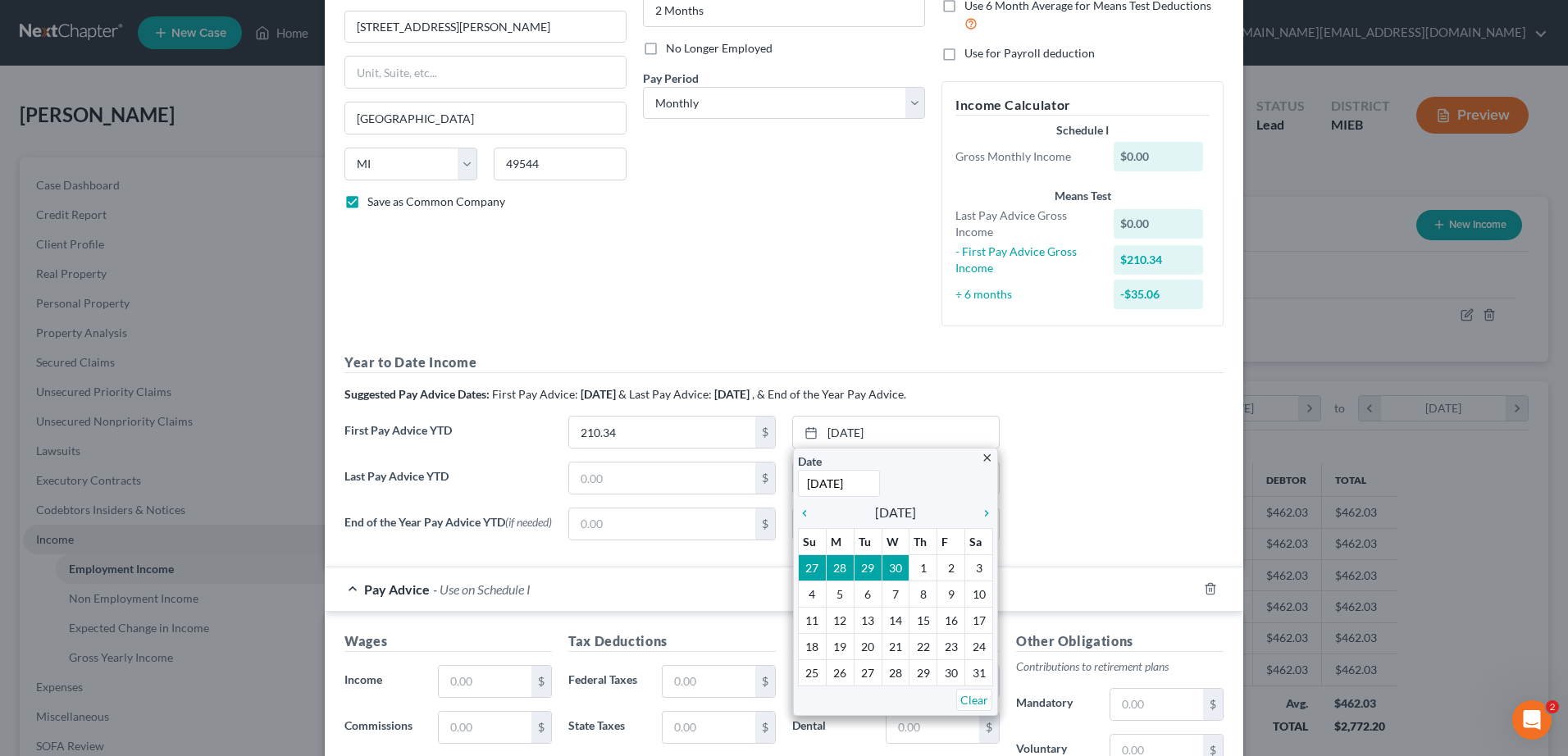 scroll, scrollTop: 195, scrollLeft: 0, axis: vertical 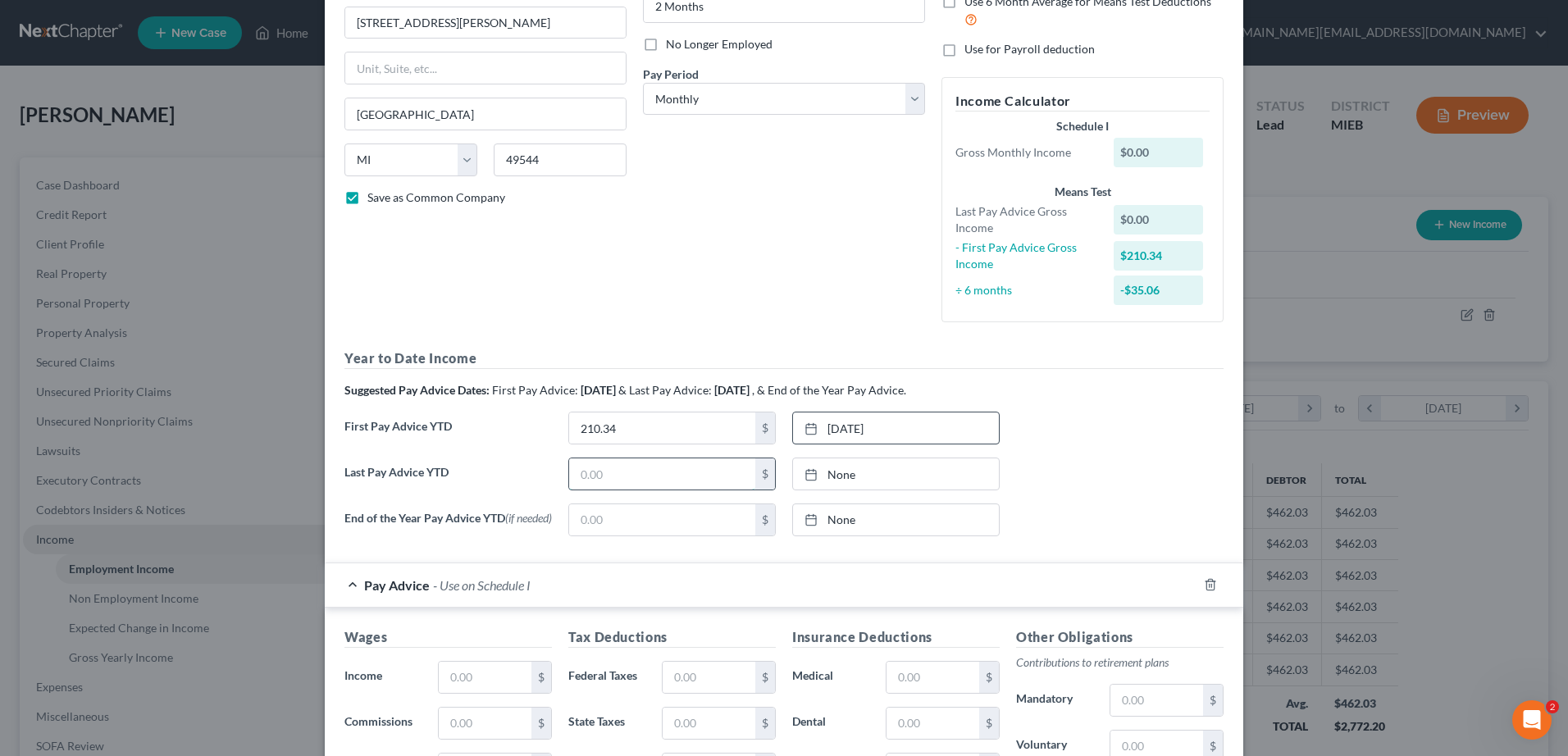 click at bounding box center [662, 474] 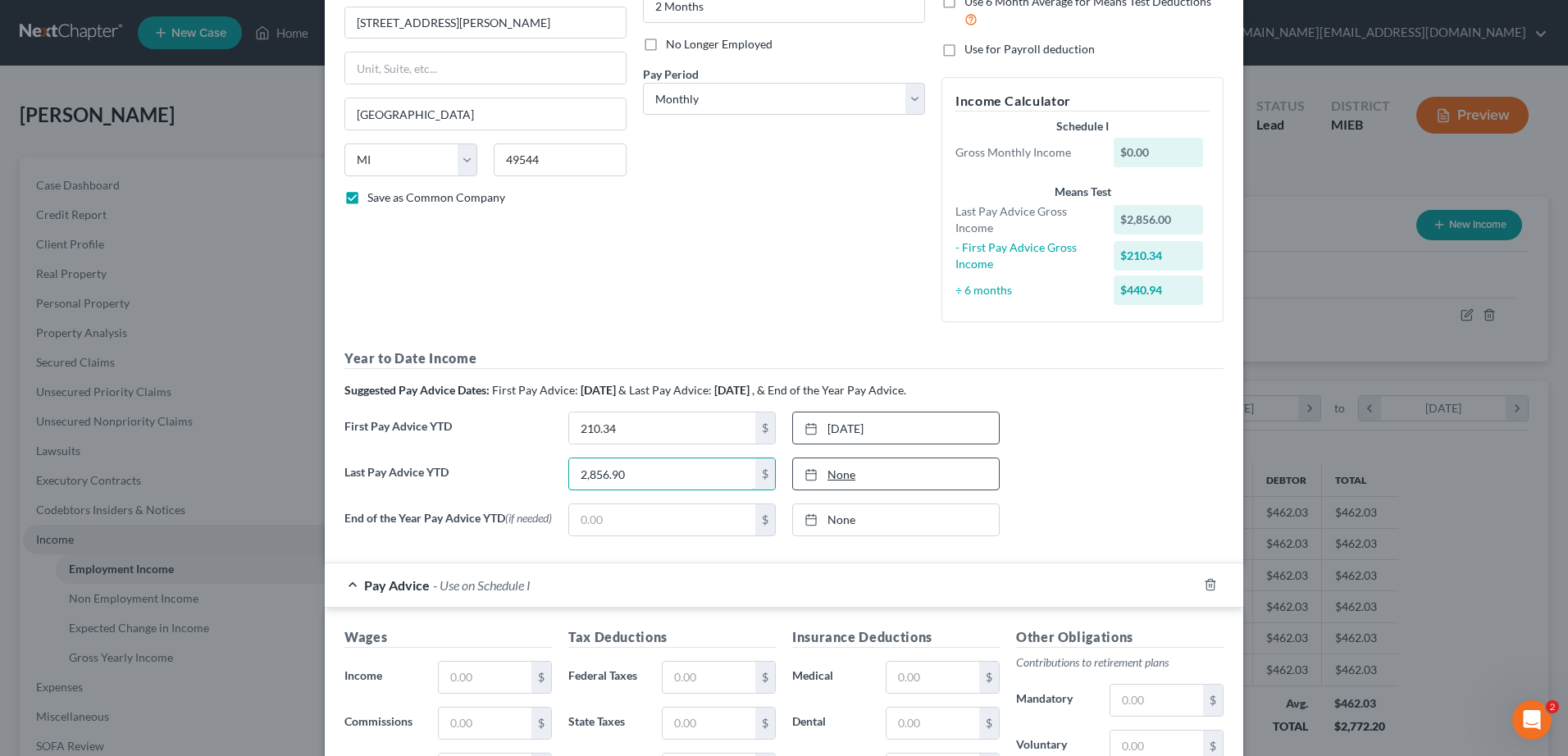 type on "2,856.90" 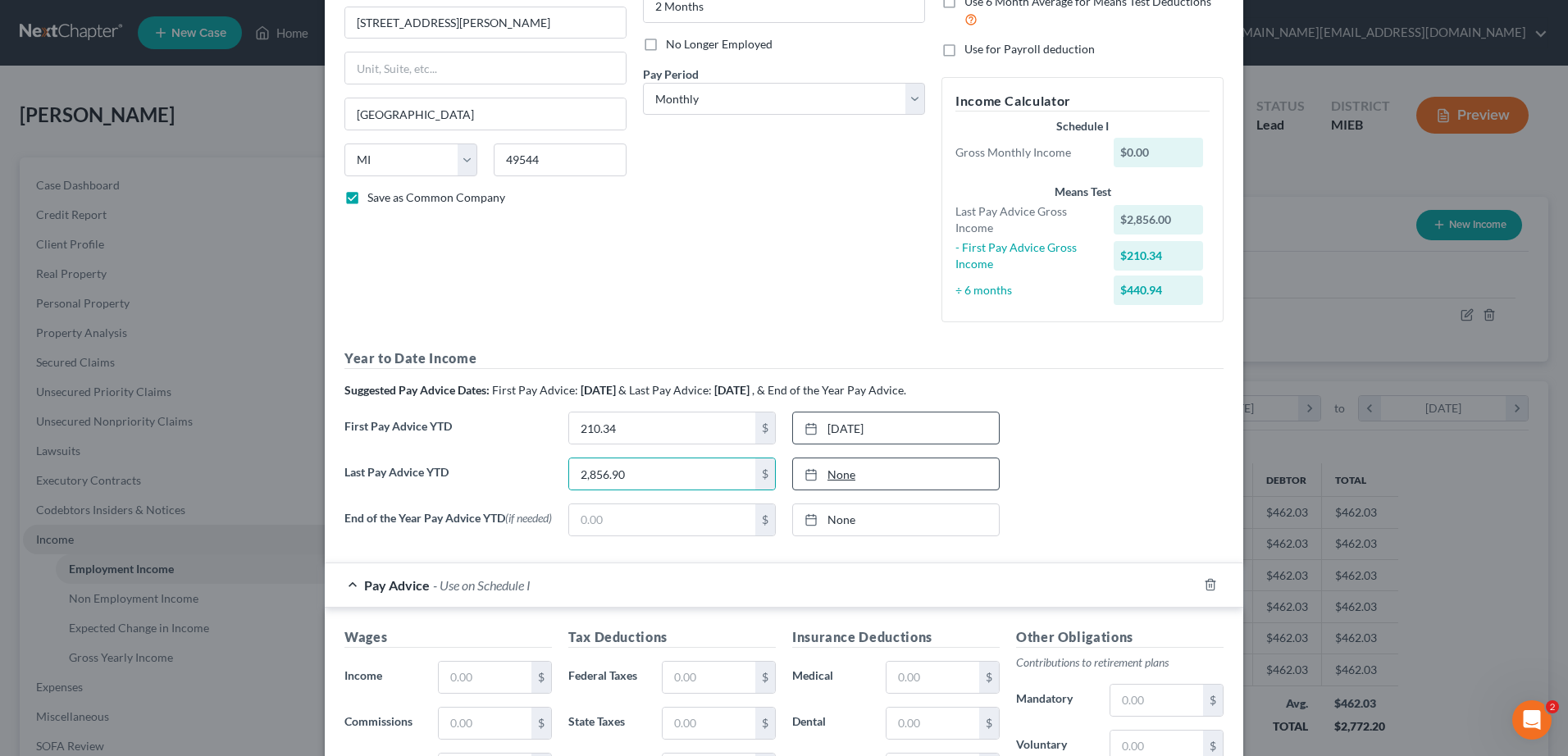 type on "[DATE]" 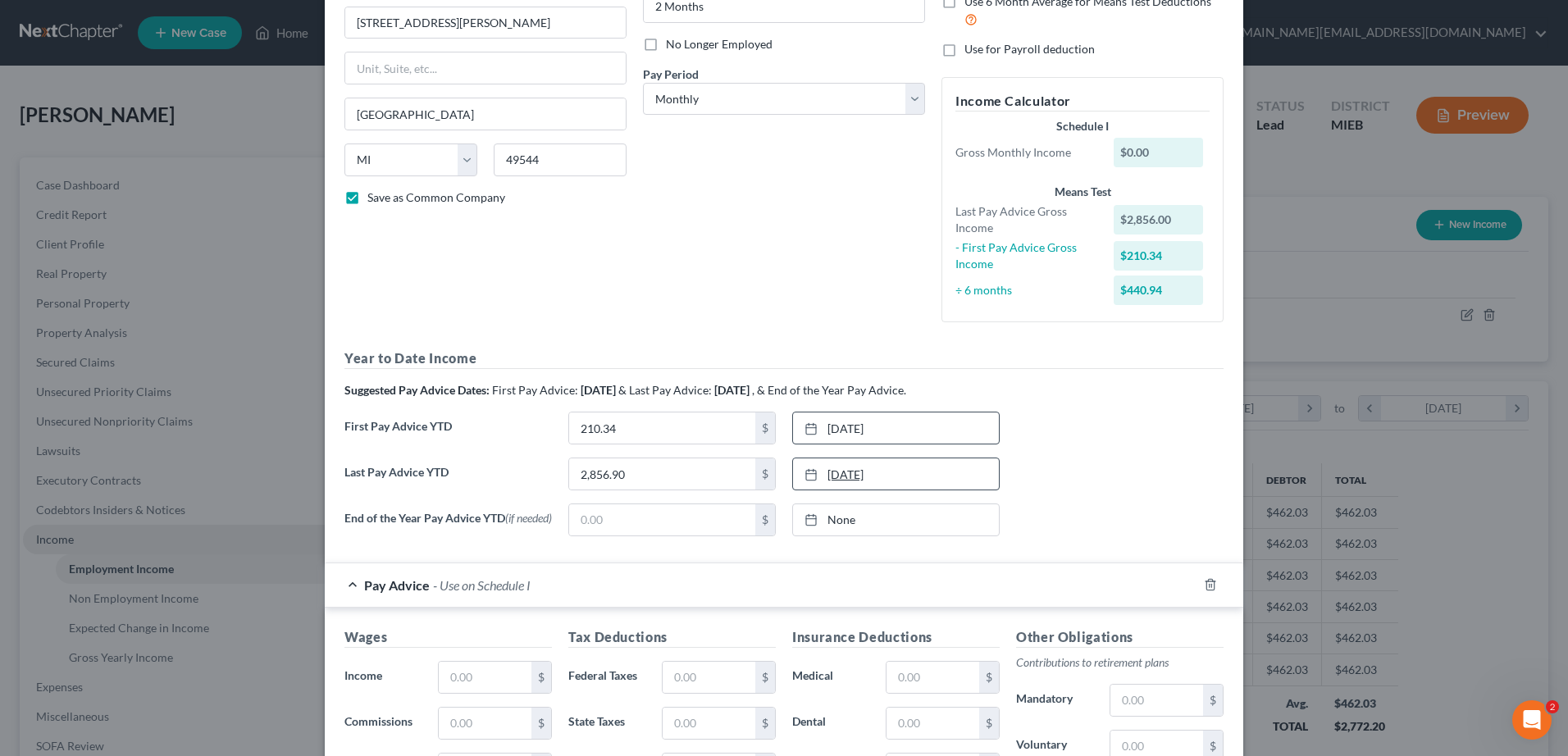 click at bounding box center [816, 474] 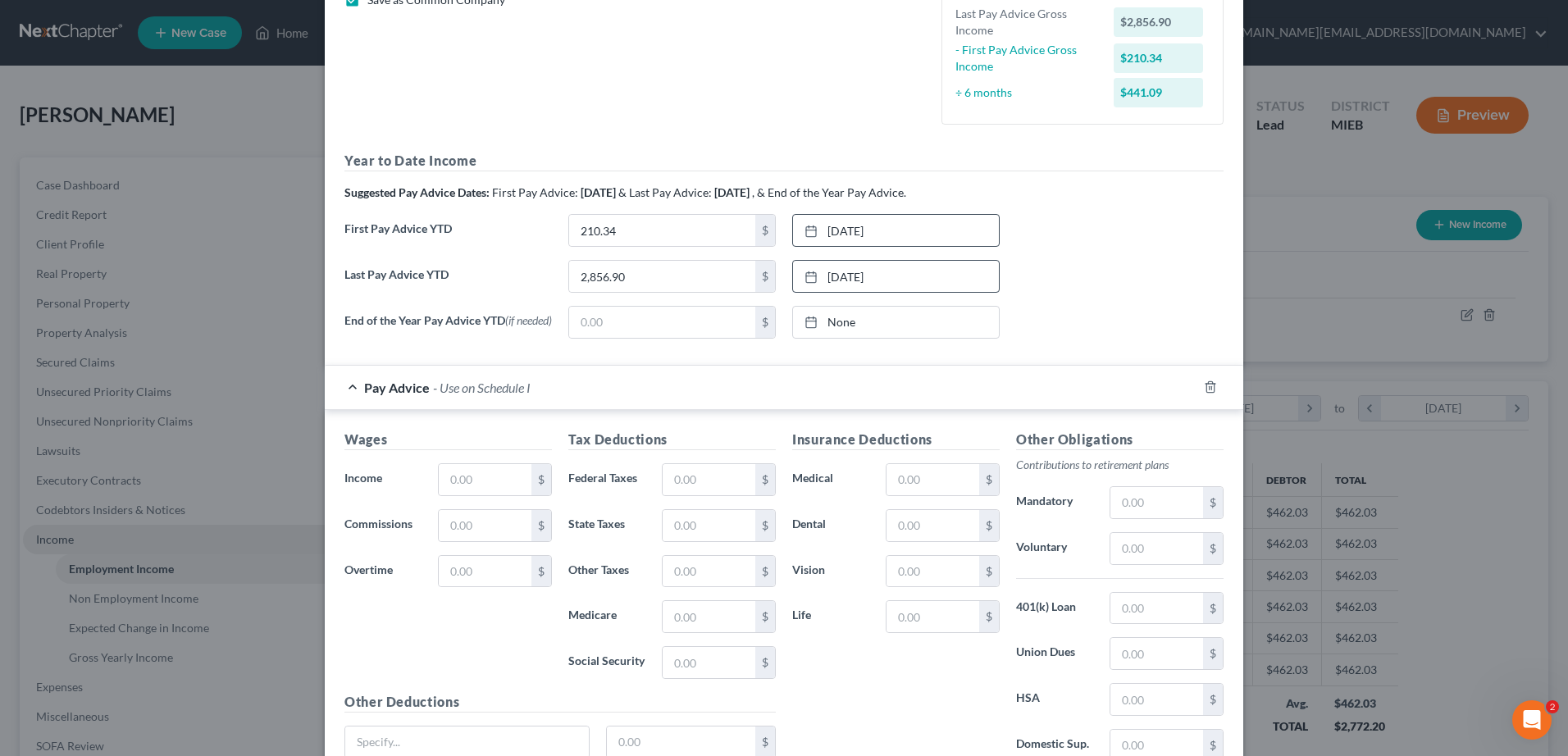 scroll, scrollTop: 456, scrollLeft: 0, axis: vertical 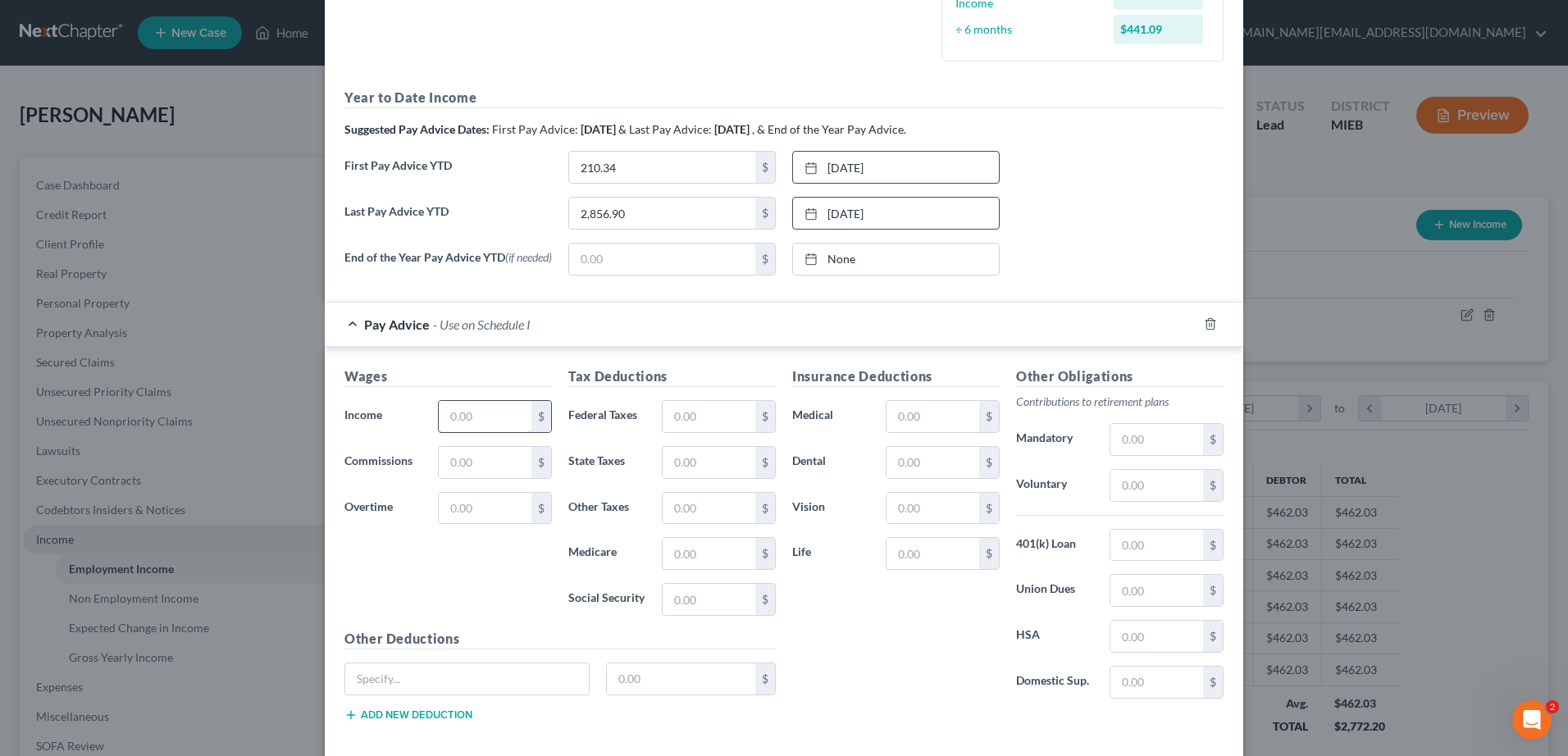 click at bounding box center [485, 417] 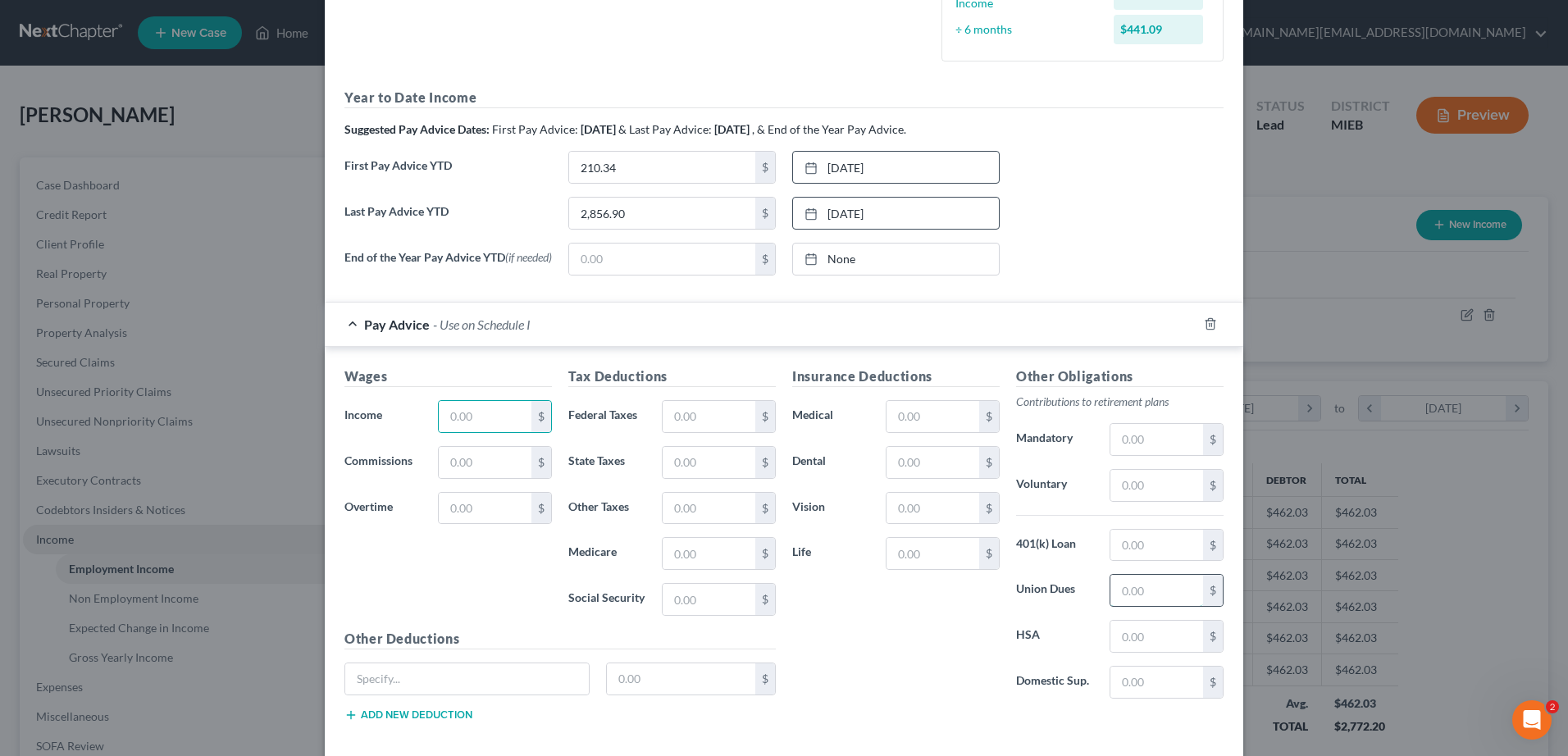 click at bounding box center (1156, 590) 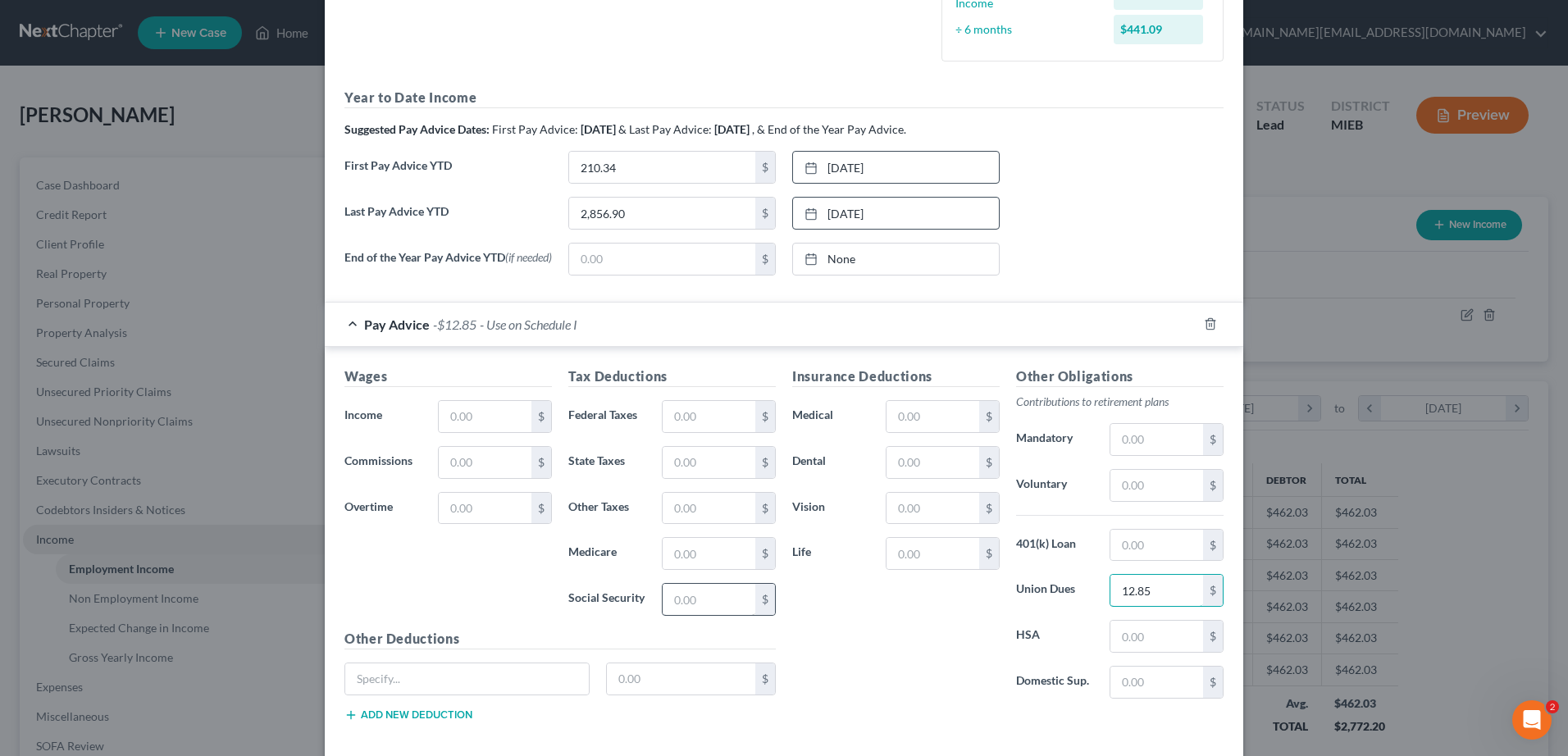 type on "12.85" 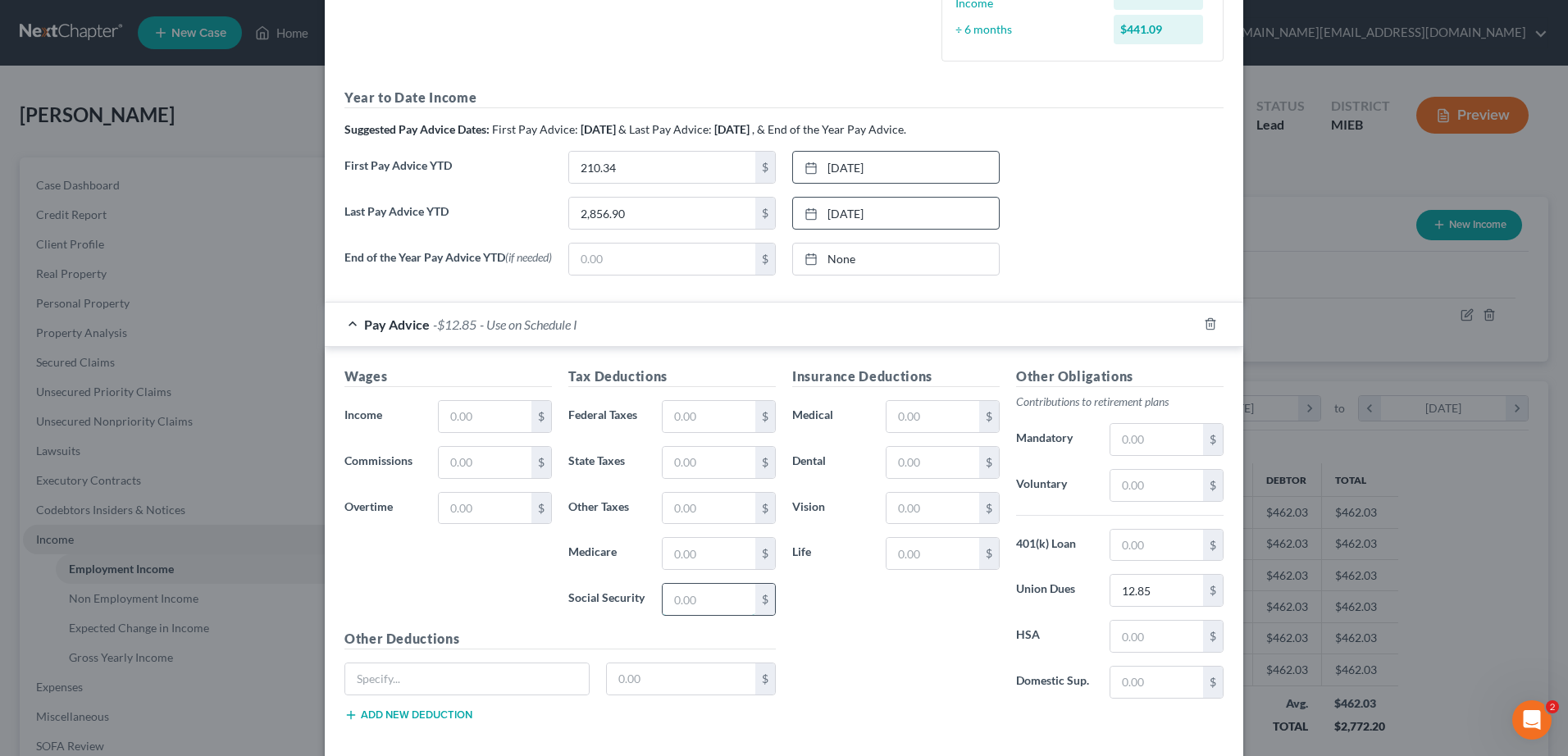 click at bounding box center (709, 599) 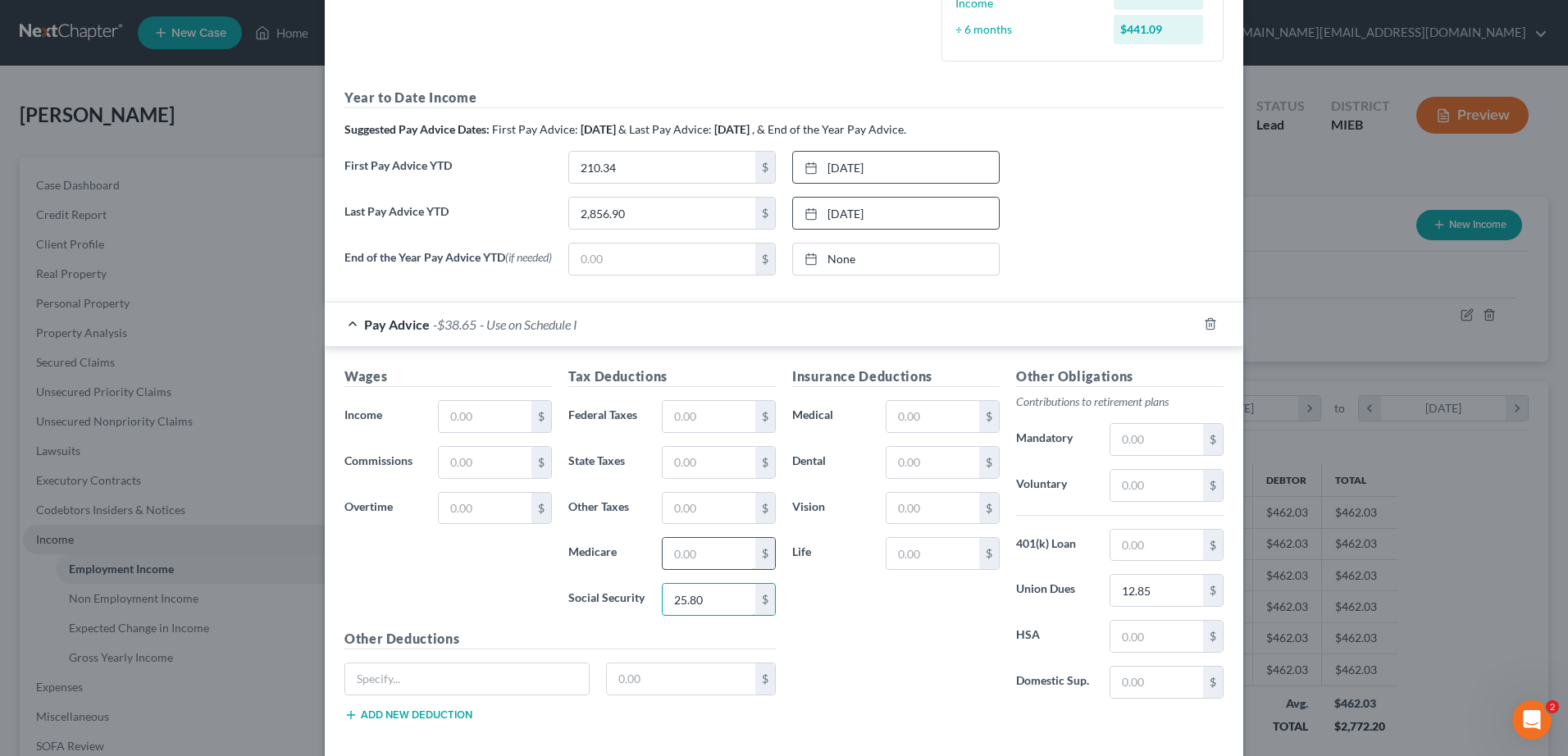 type on "25.80" 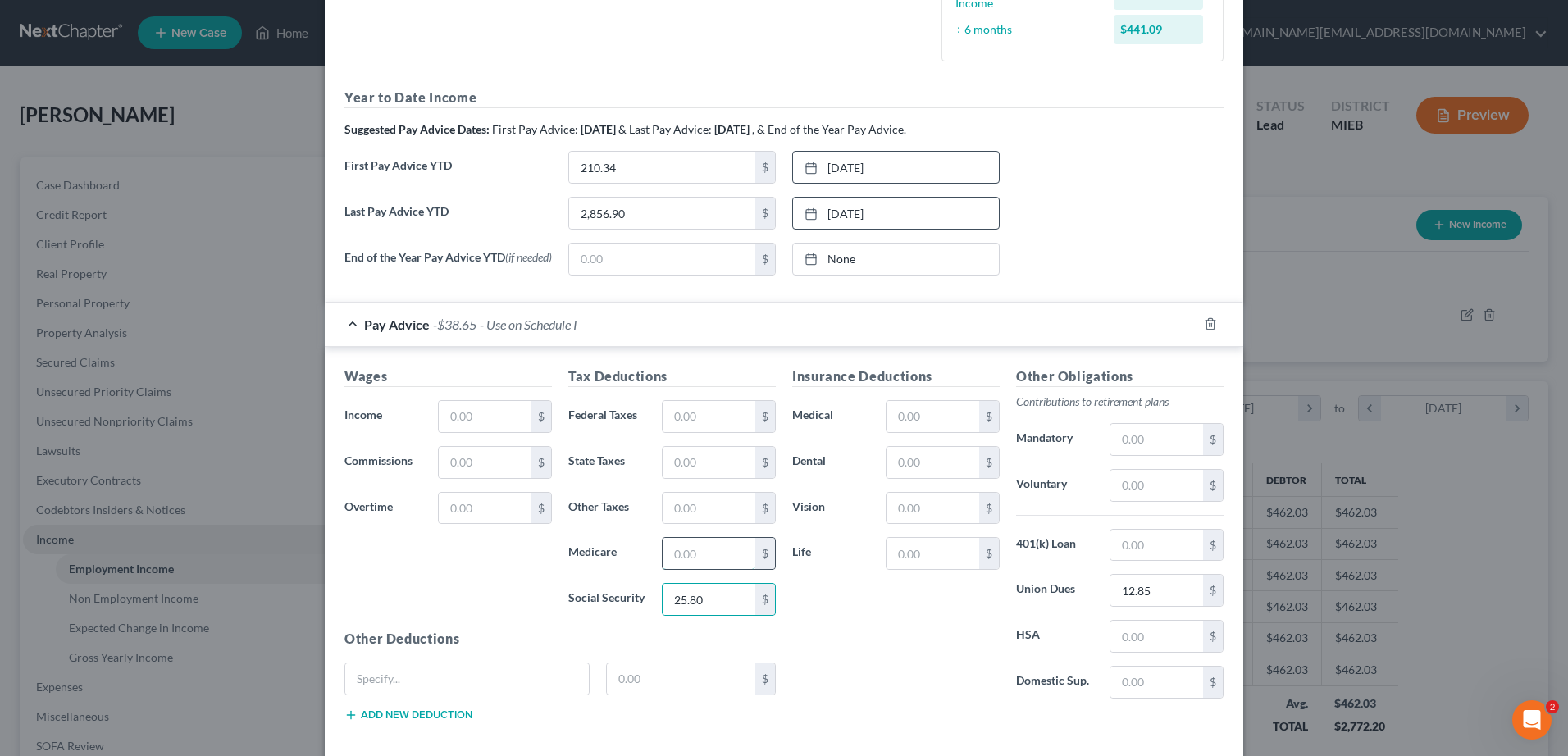 click at bounding box center [709, 553] 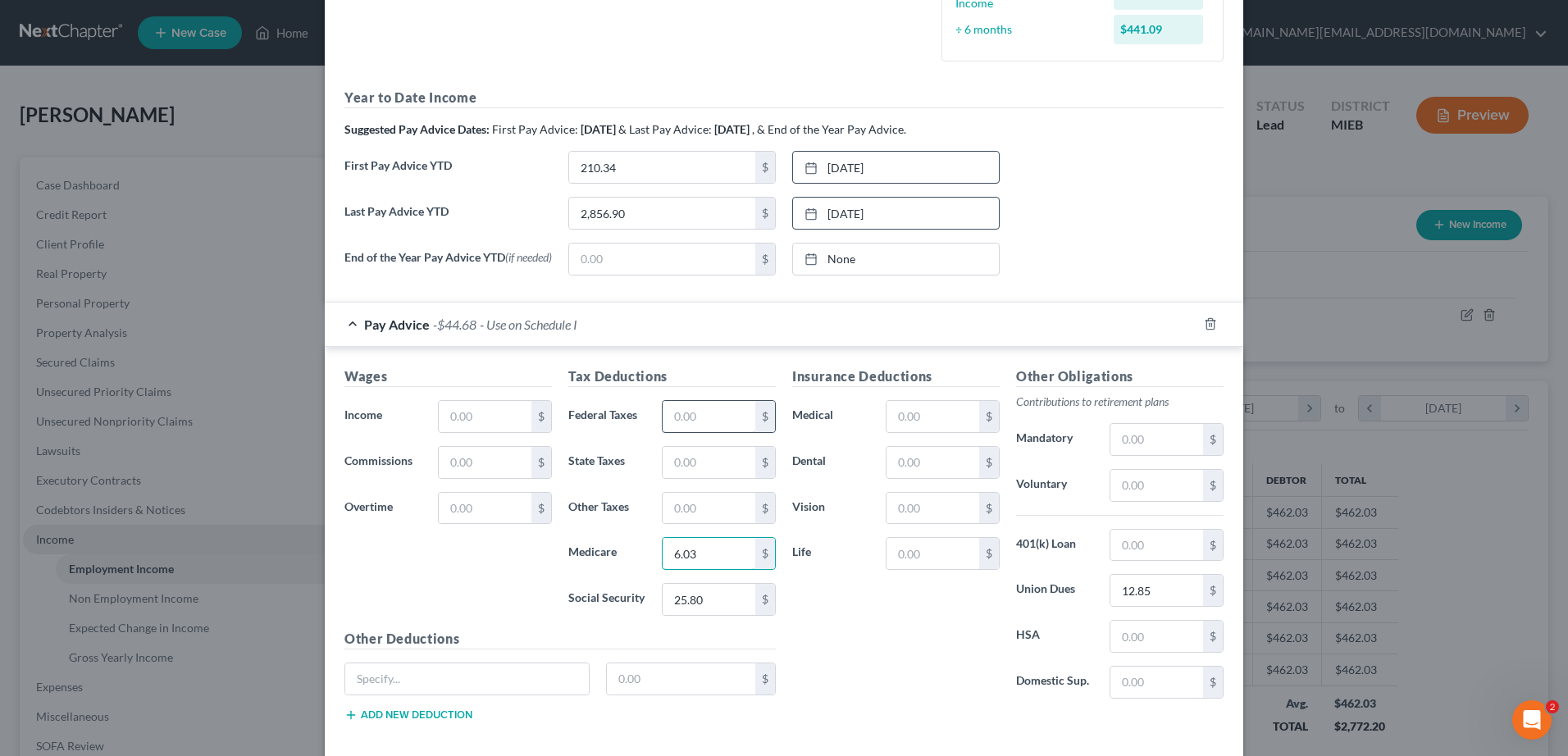 type on "6.03" 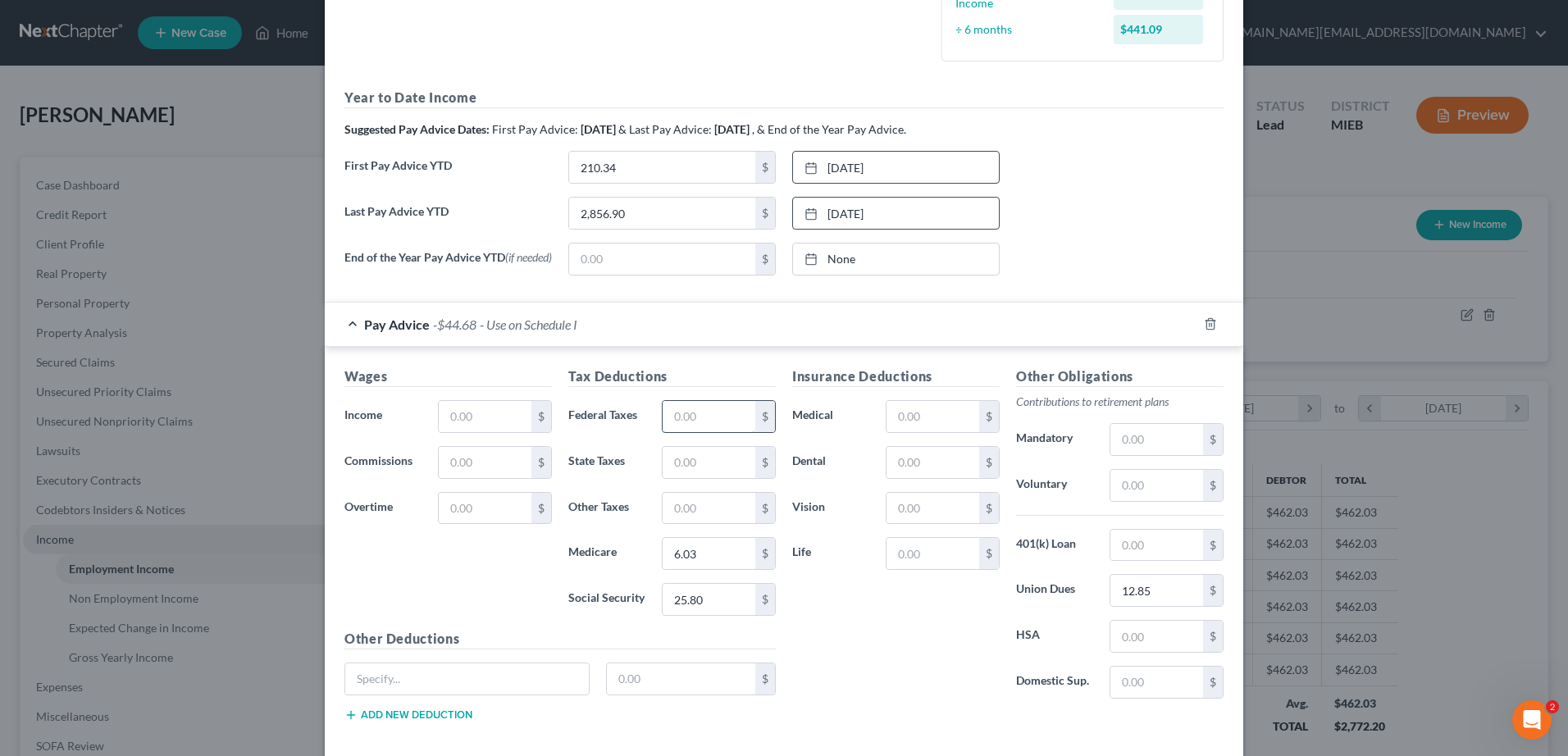 click at bounding box center (709, 417) 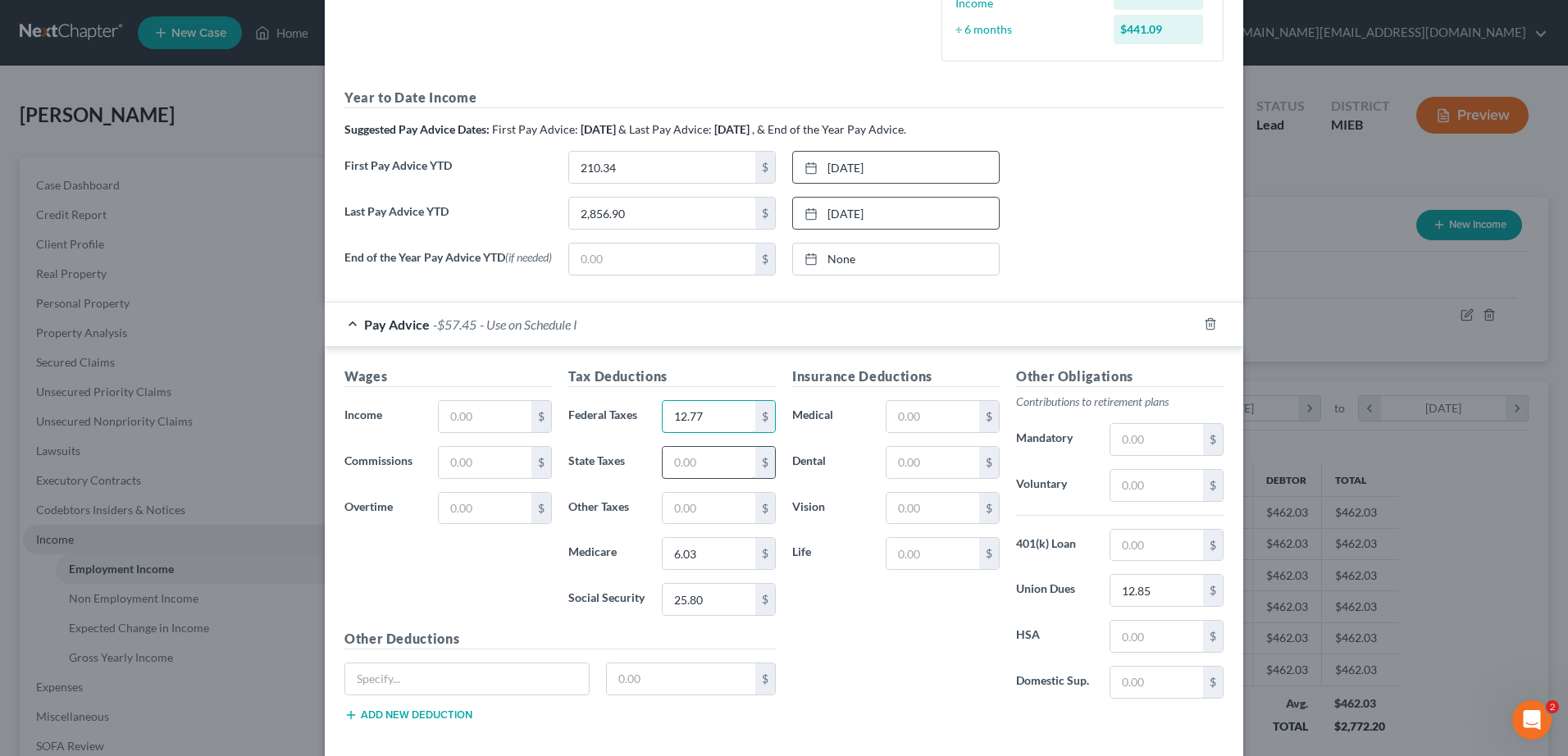 type on "12.77" 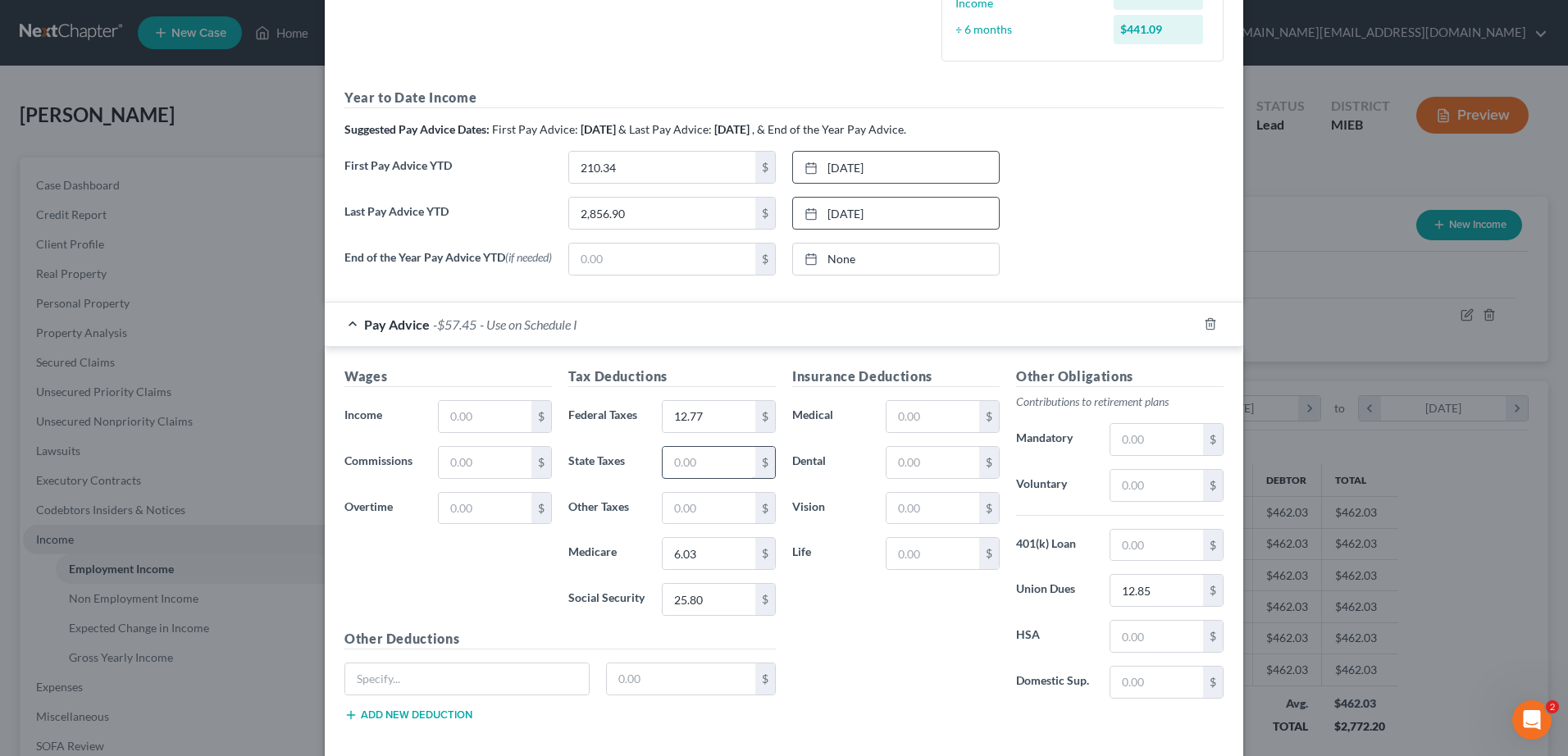 click at bounding box center (709, 462) 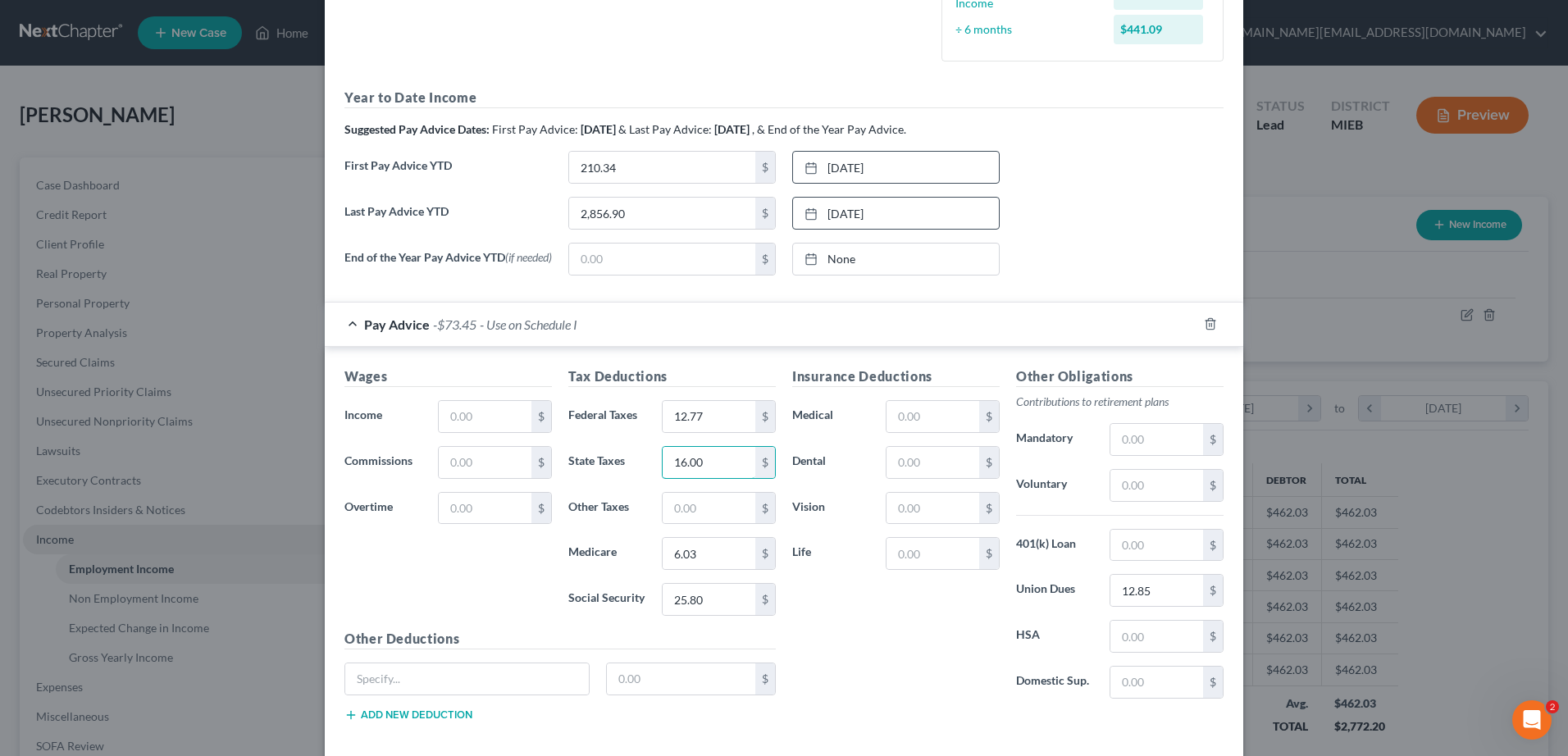 type on "16.00" 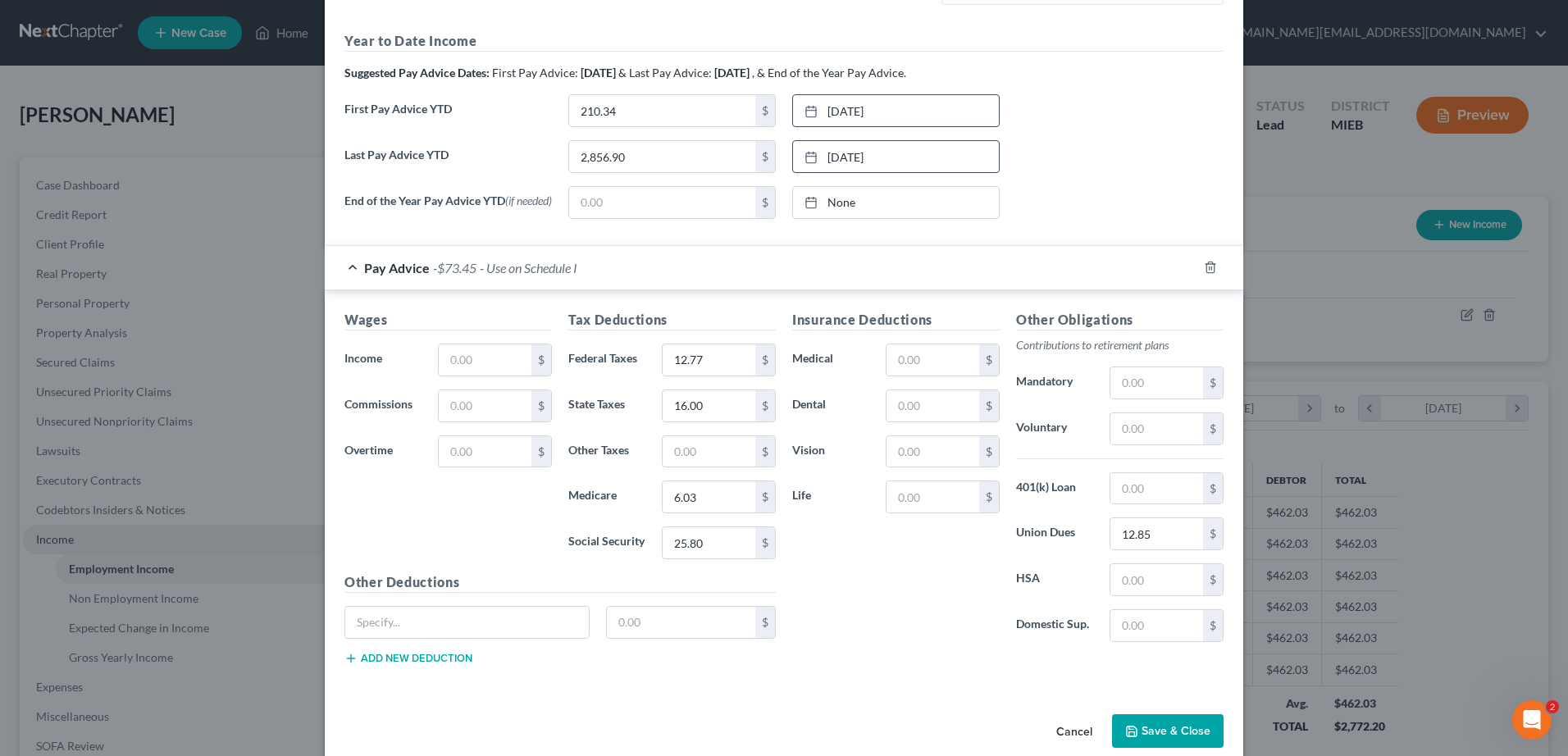 scroll, scrollTop: 541, scrollLeft: 0, axis: vertical 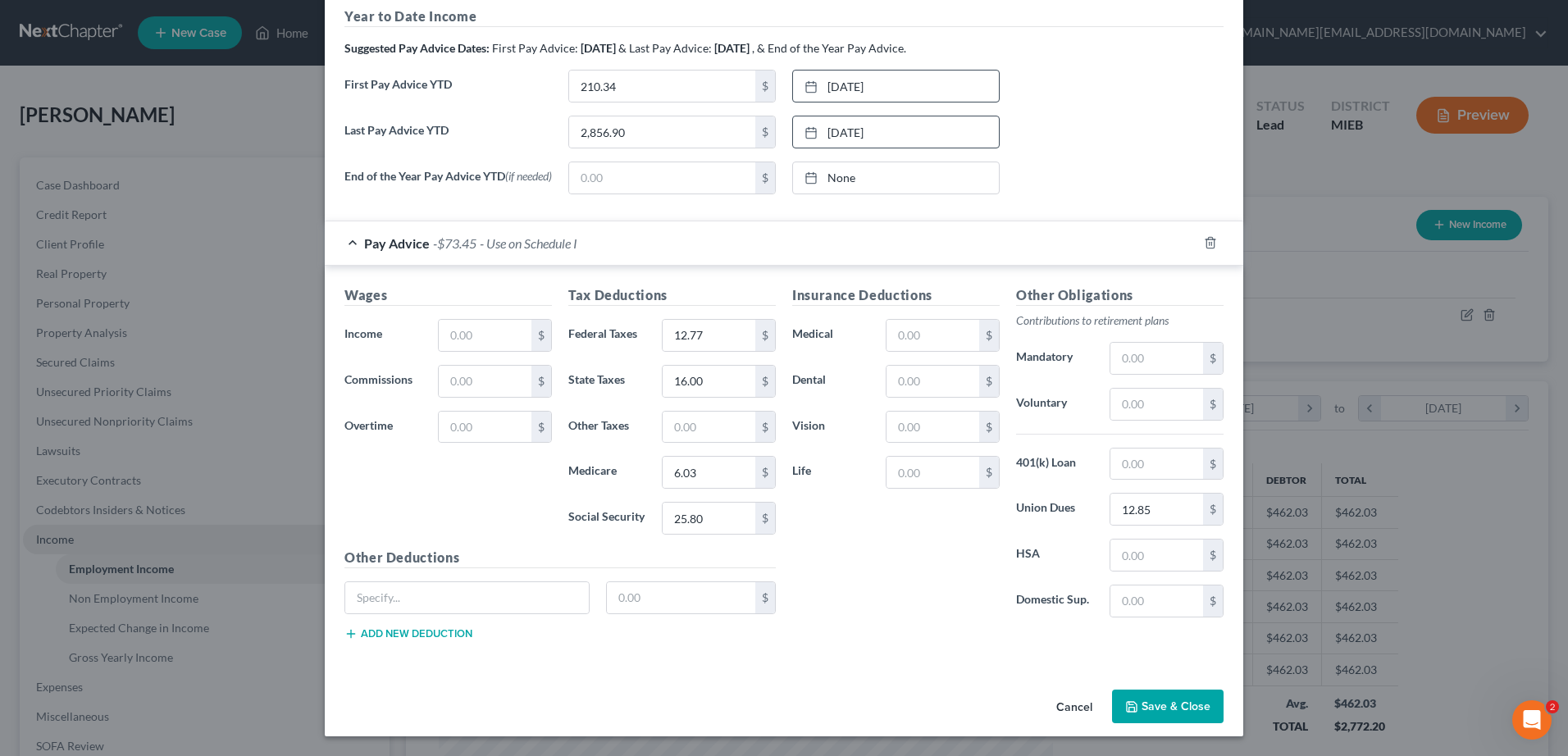 click on "Save & Close" at bounding box center [1168, 707] 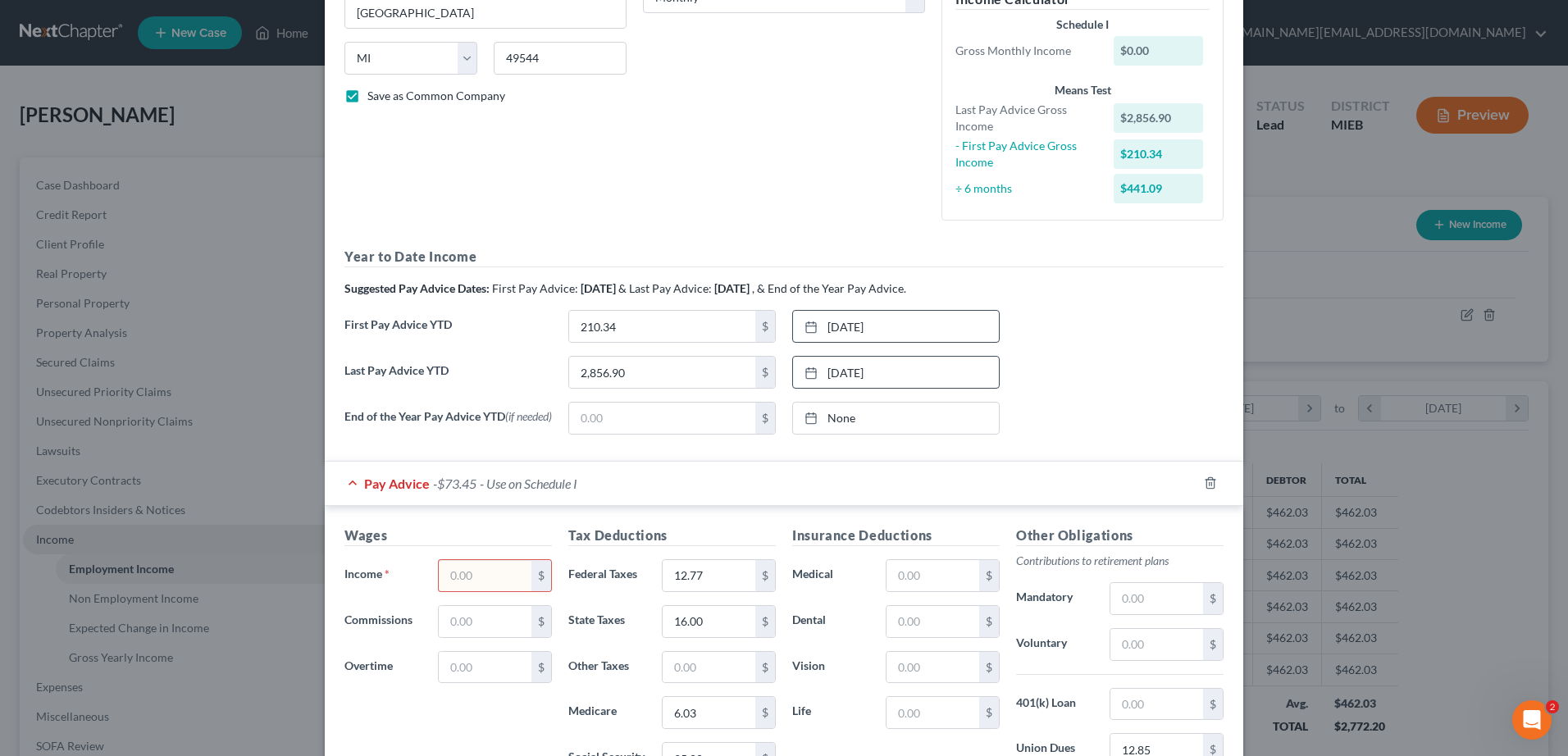 scroll, scrollTop: 323, scrollLeft: 0, axis: vertical 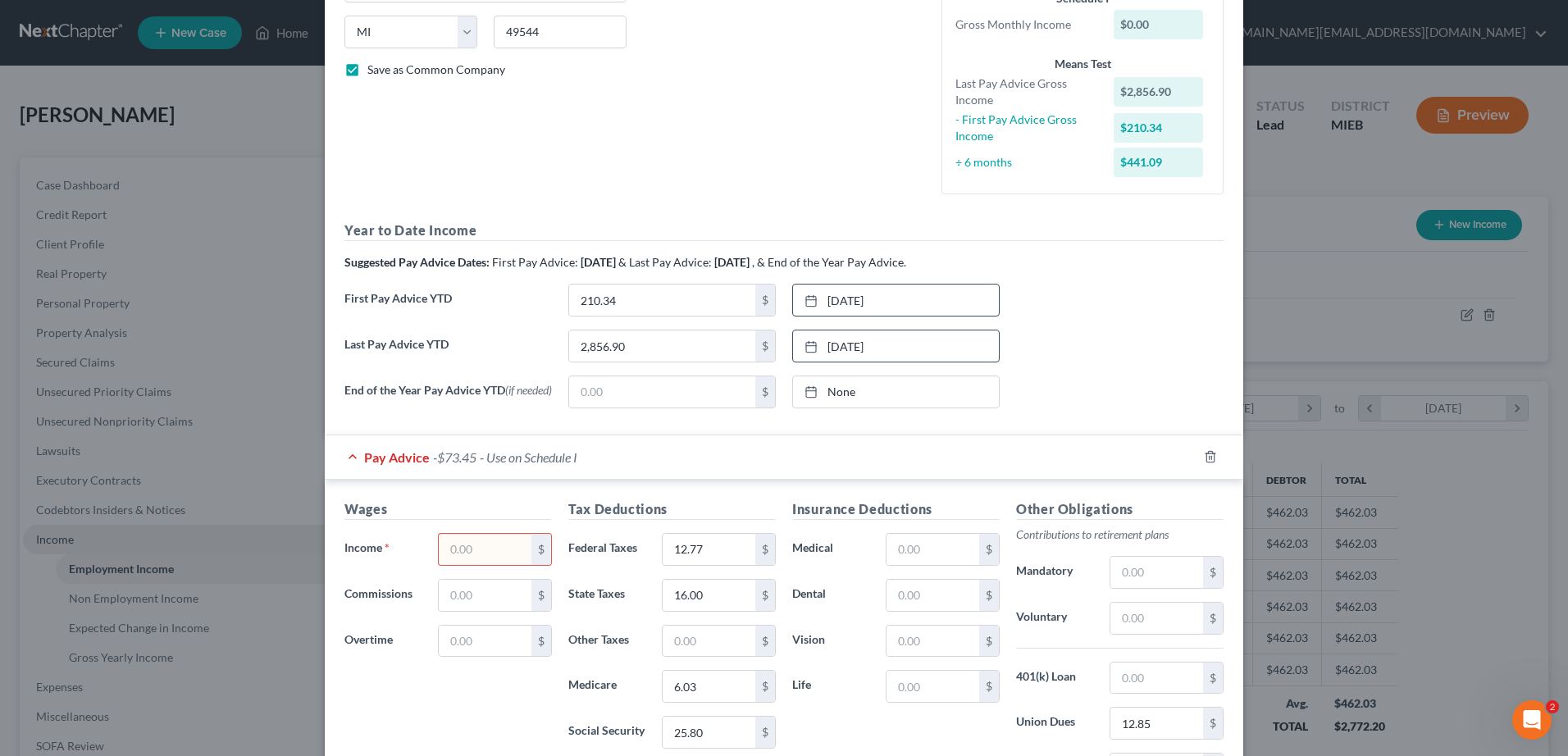 click at bounding box center (485, 549) 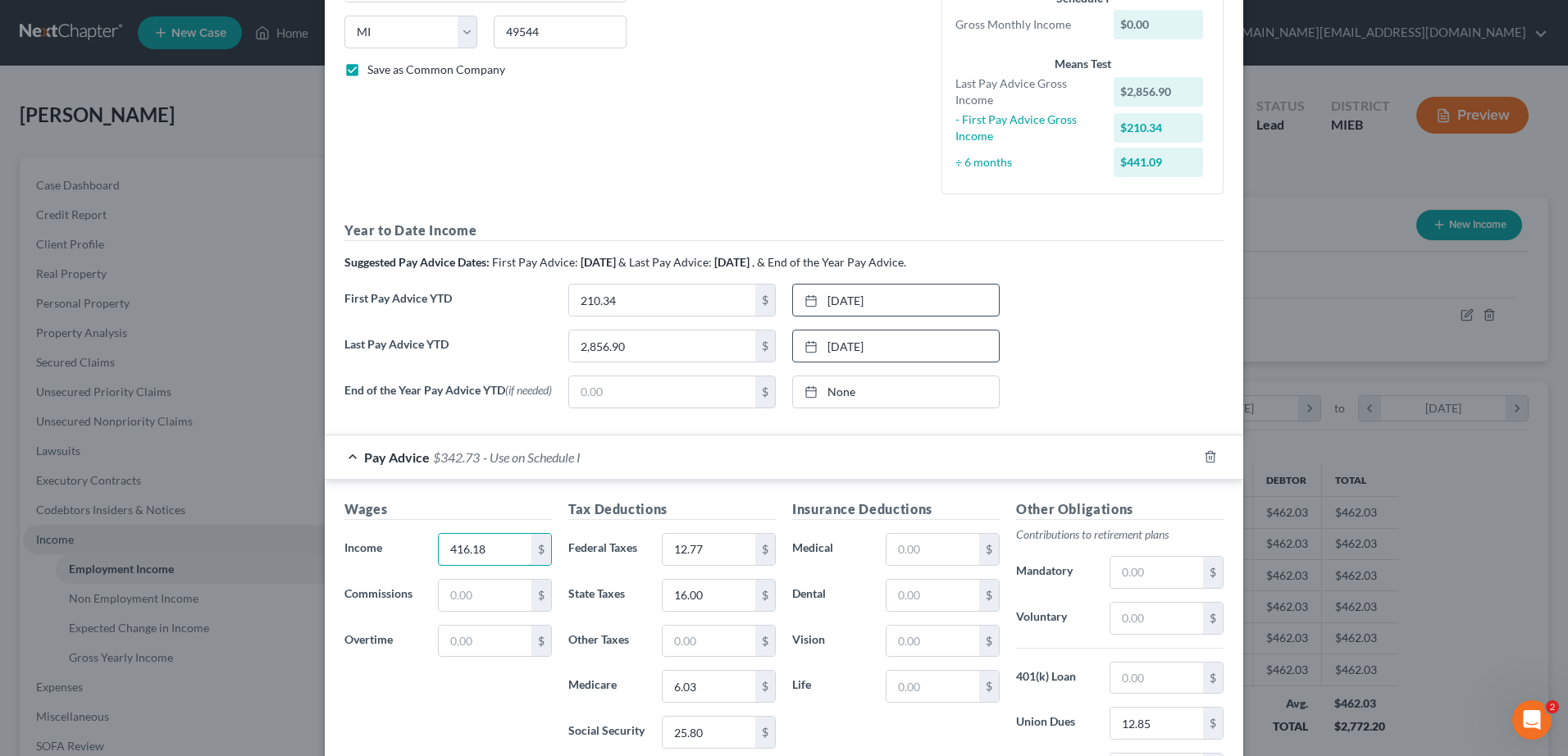 type on "416.18" 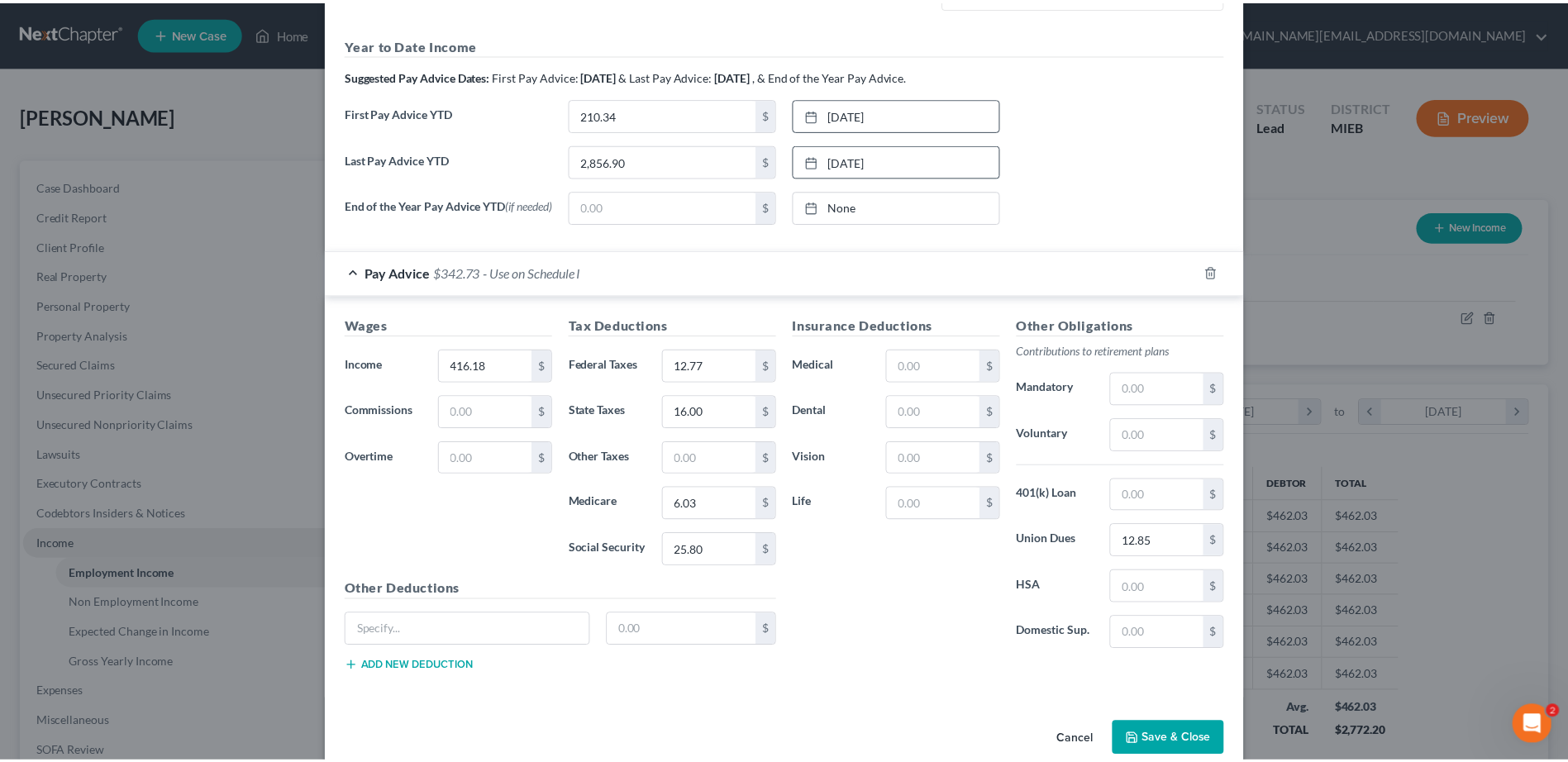 scroll, scrollTop: 545, scrollLeft: 0, axis: vertical 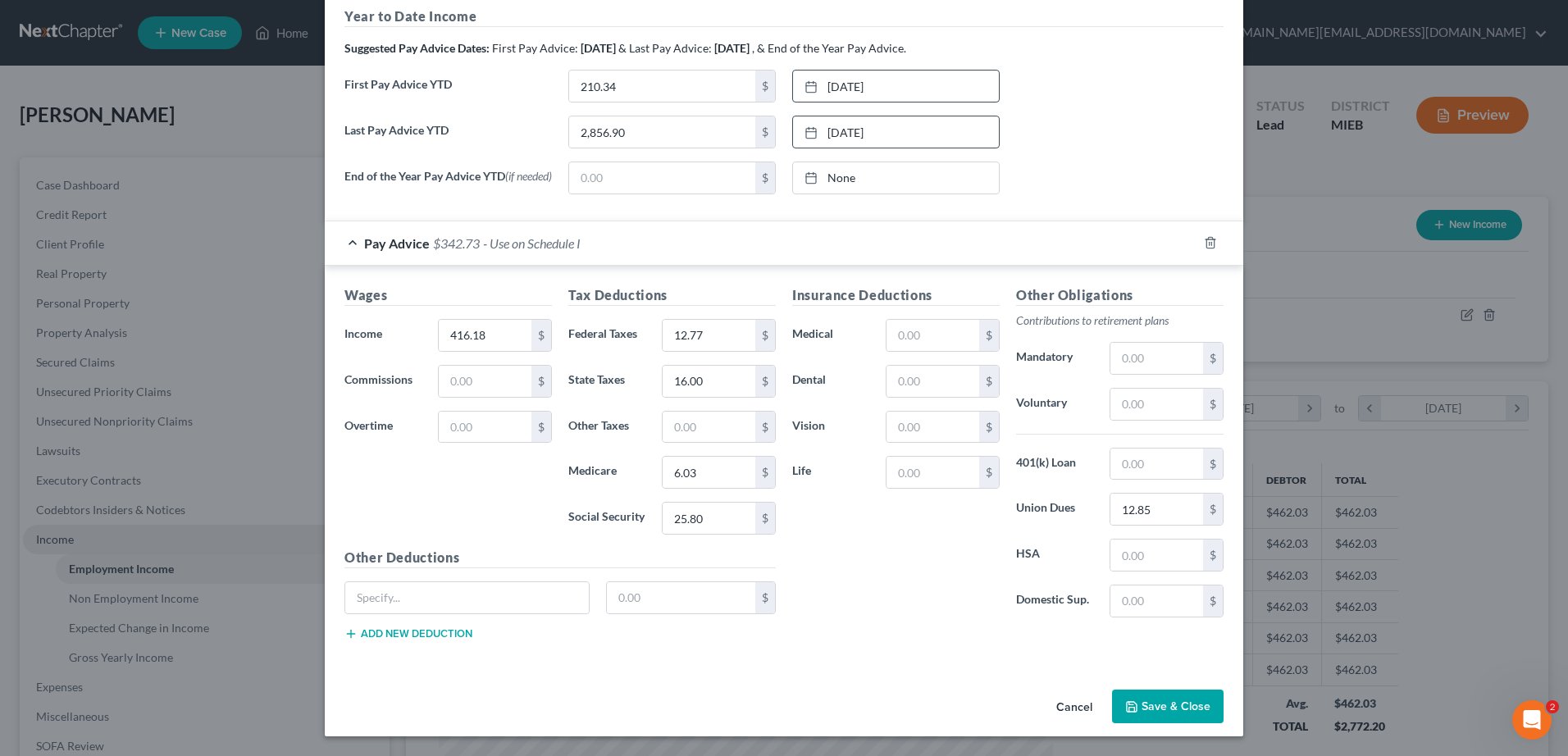 click 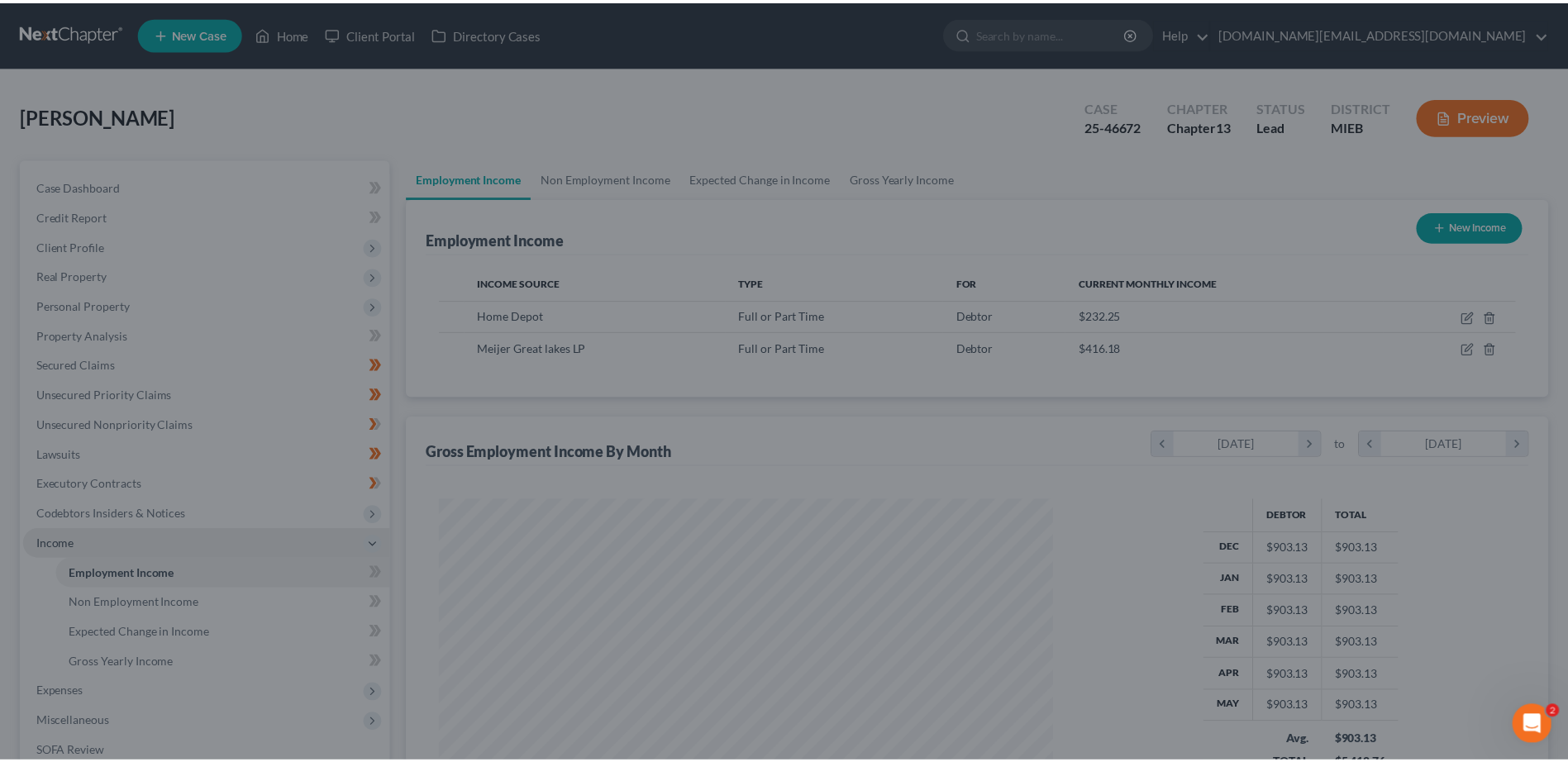 scroll, scrollTop: 307, scrollLeft: 646, axis: both 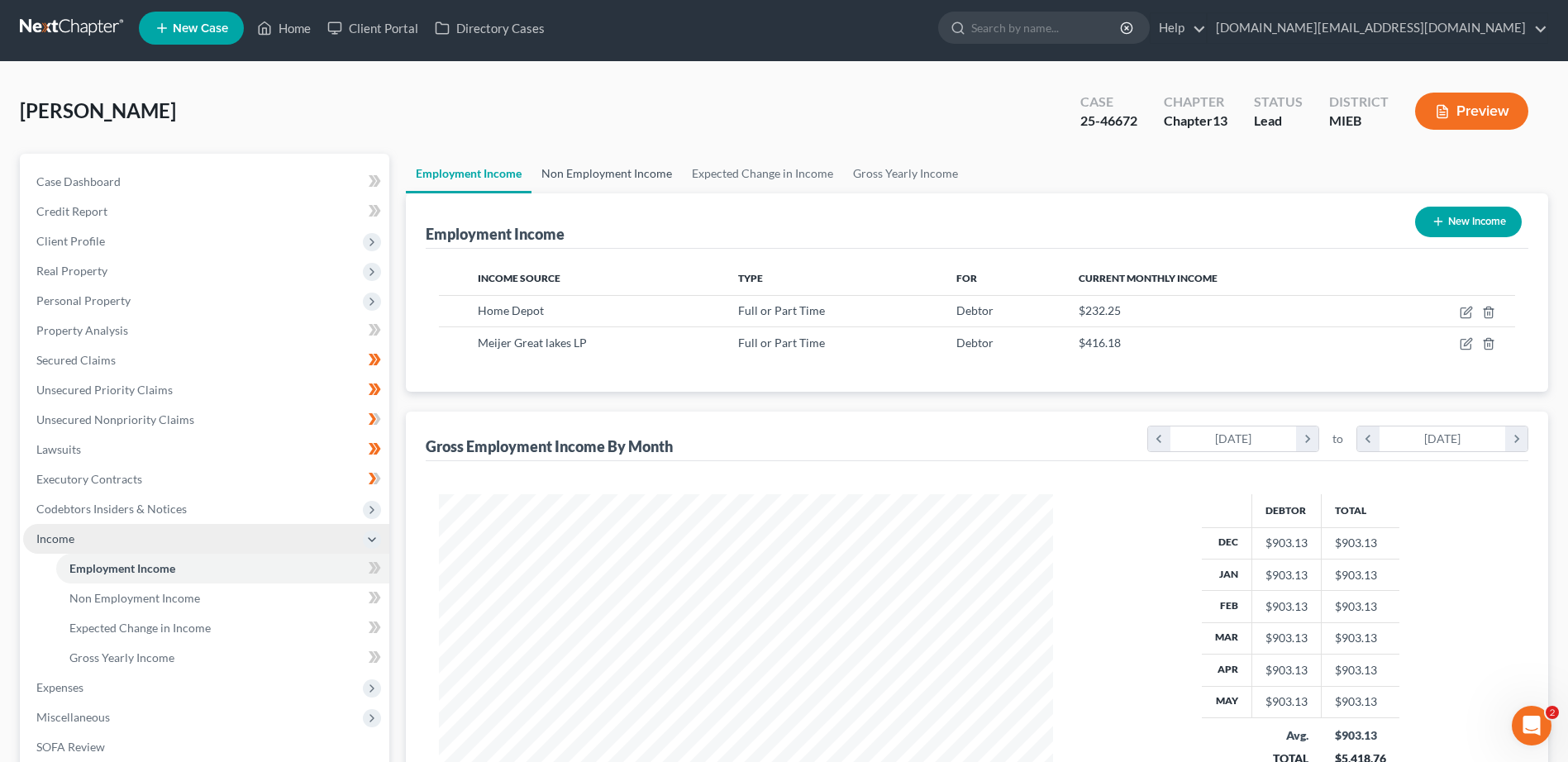 click on "Non Employment Income" at bounding box center [607, 174] 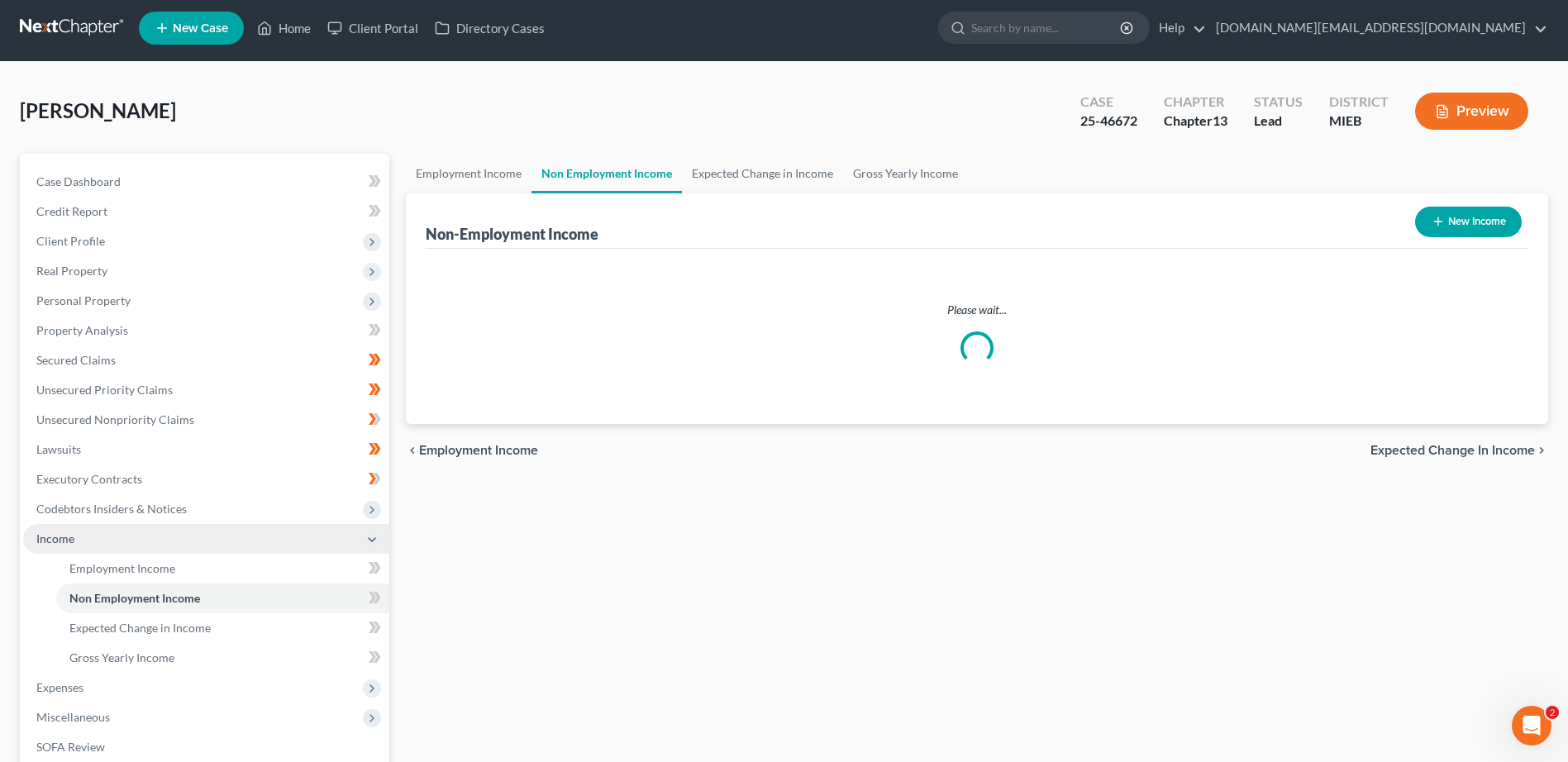 scroll, scrollTop: 0, scrollLeft: 0, axis: both 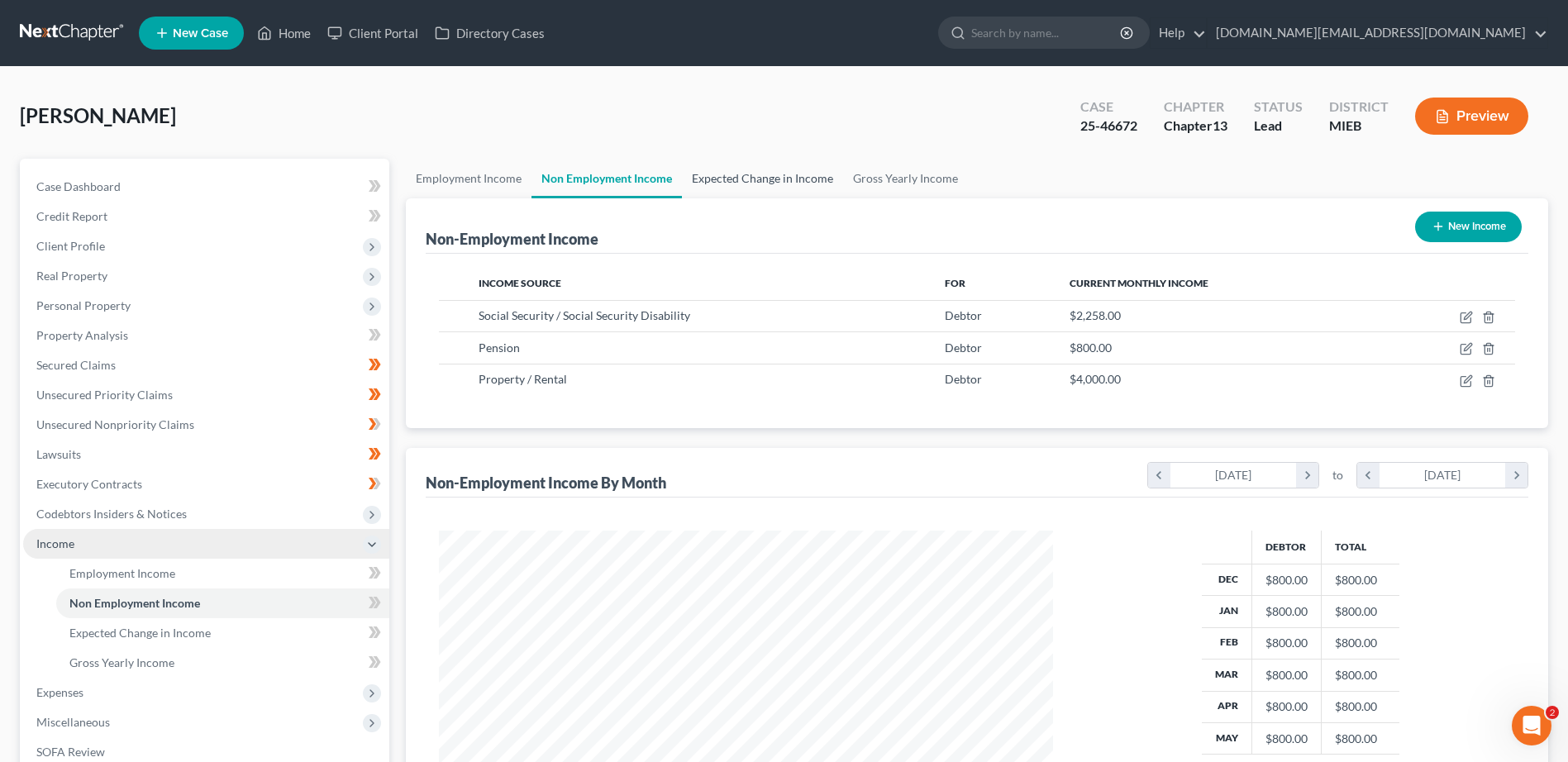 click on "Expected Change in Income" at bounding box center [762, 179] 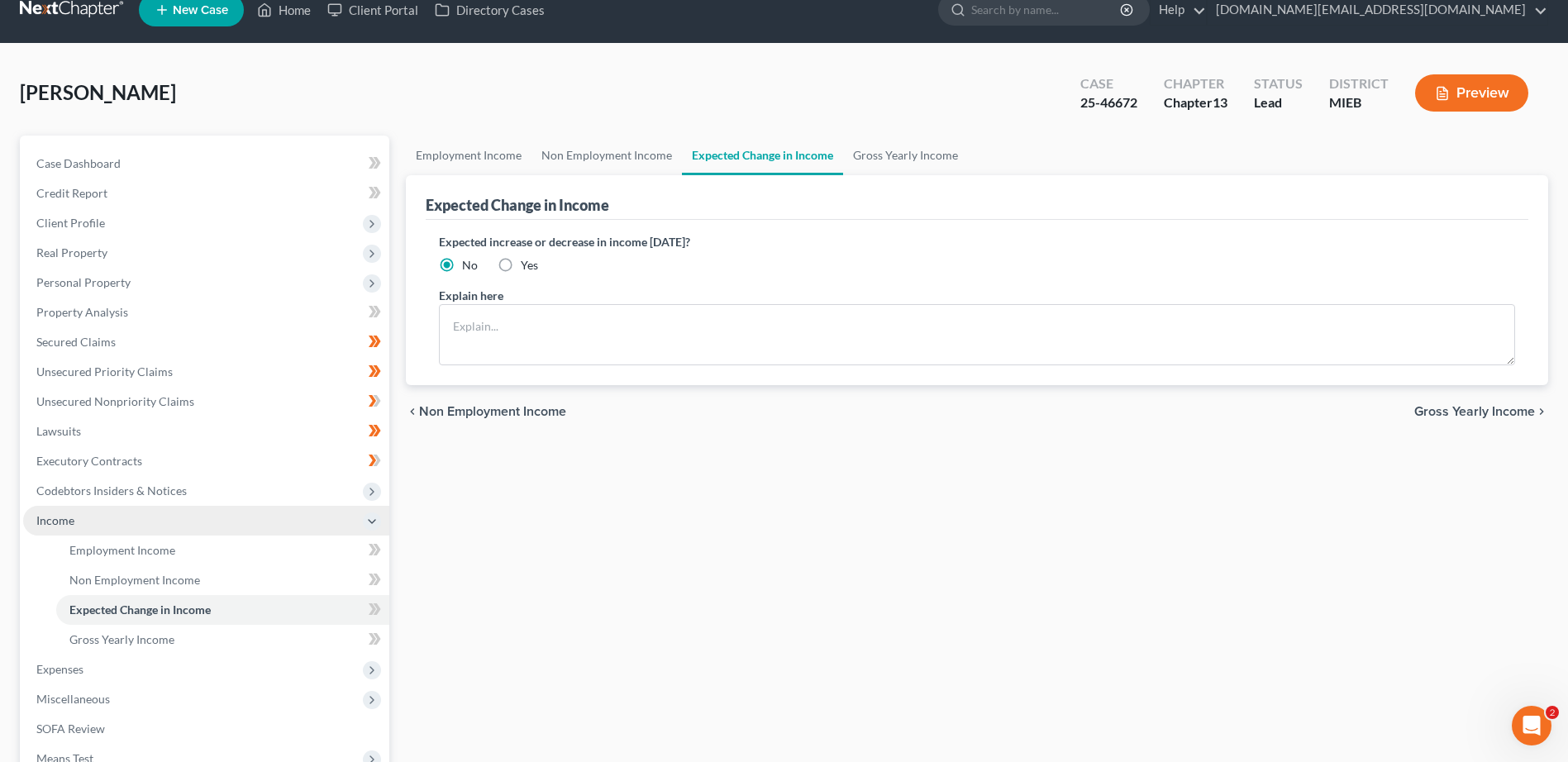 scroll, scrollTop: 15, scrollLeft: 0, axis: vertical 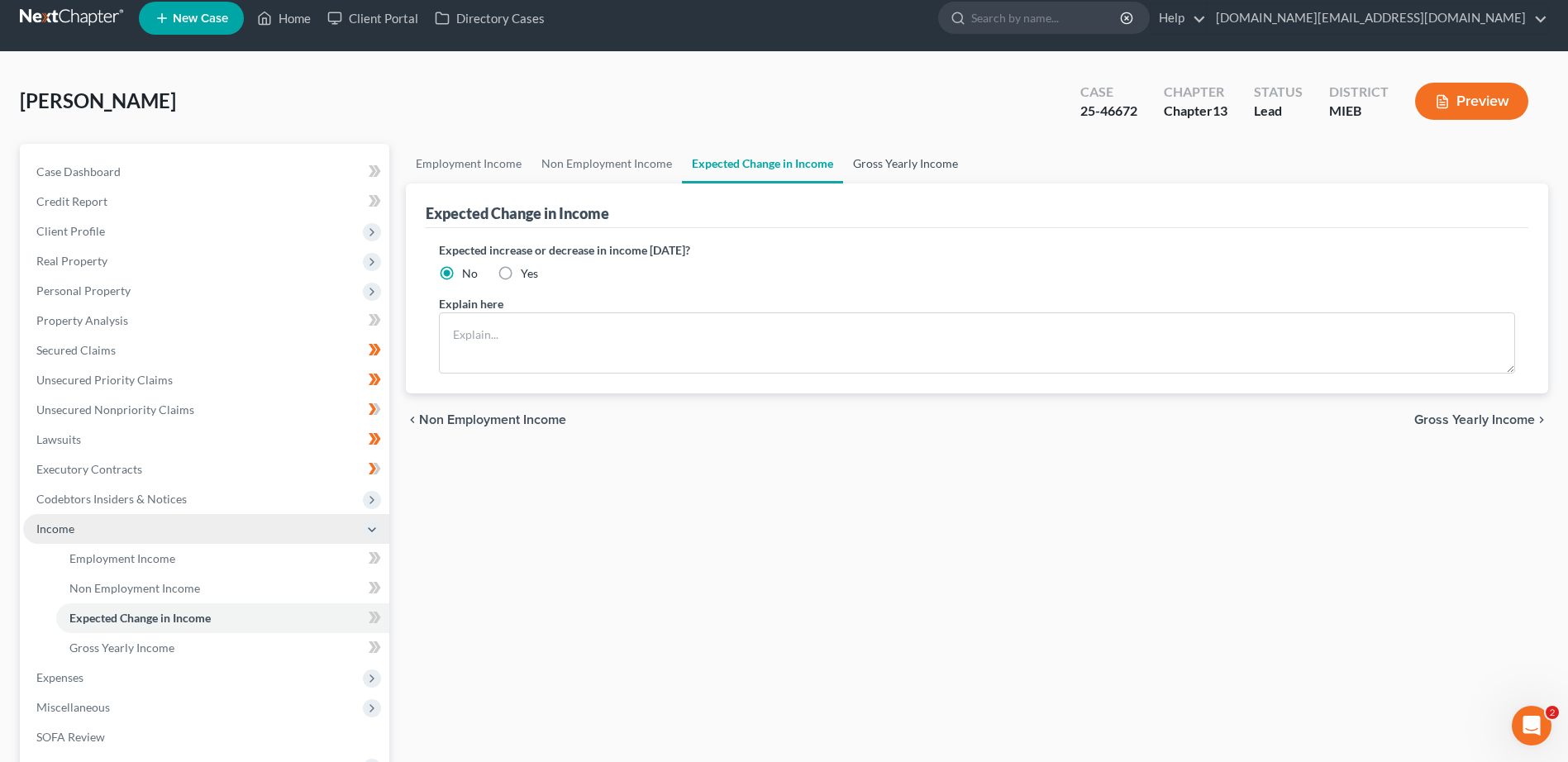 click on "Gross Yearly Income" at bounding box center [905, 164] 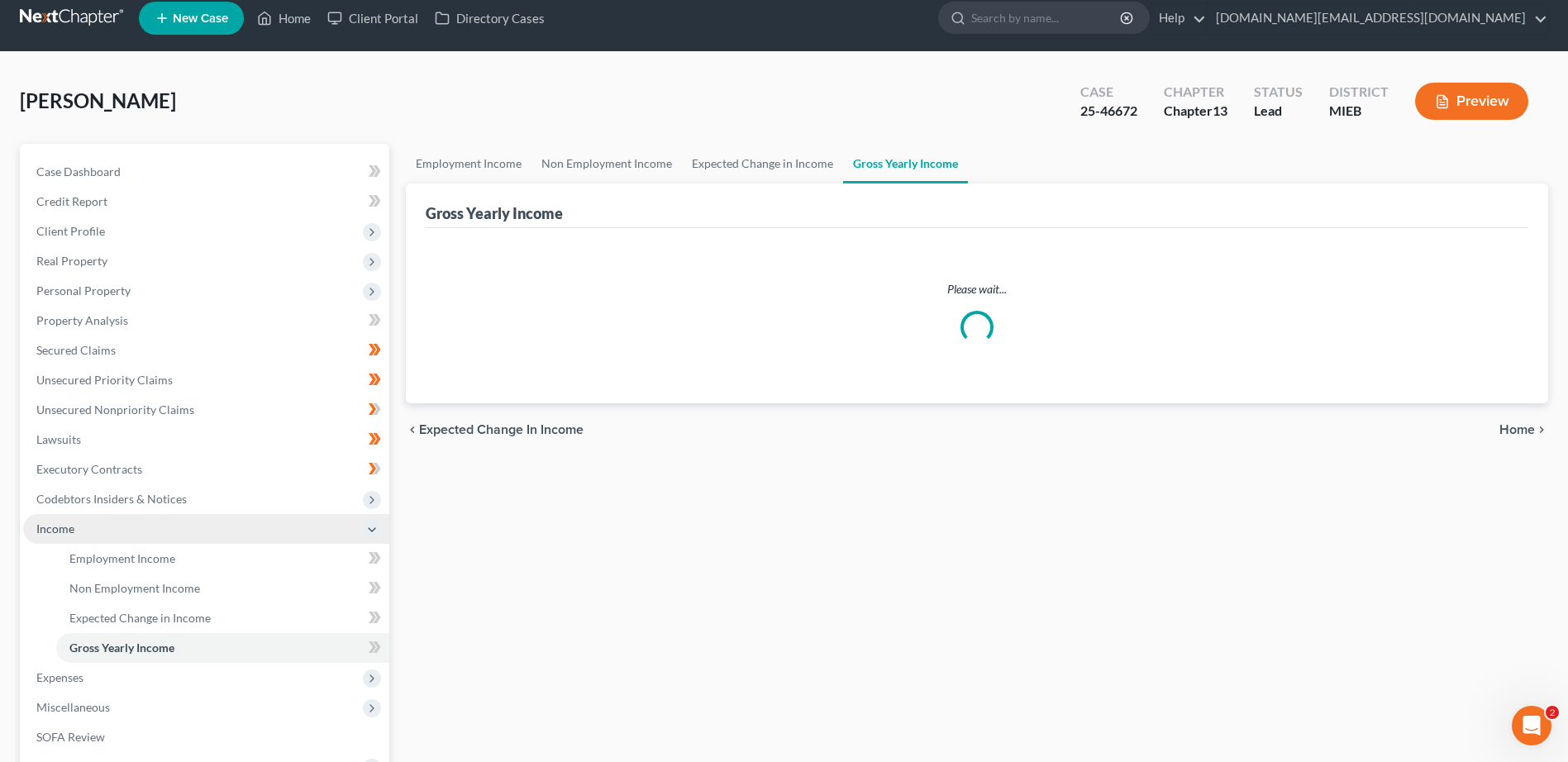 scroll, scrollTop: 0, scrollLeft: 0, axis: both 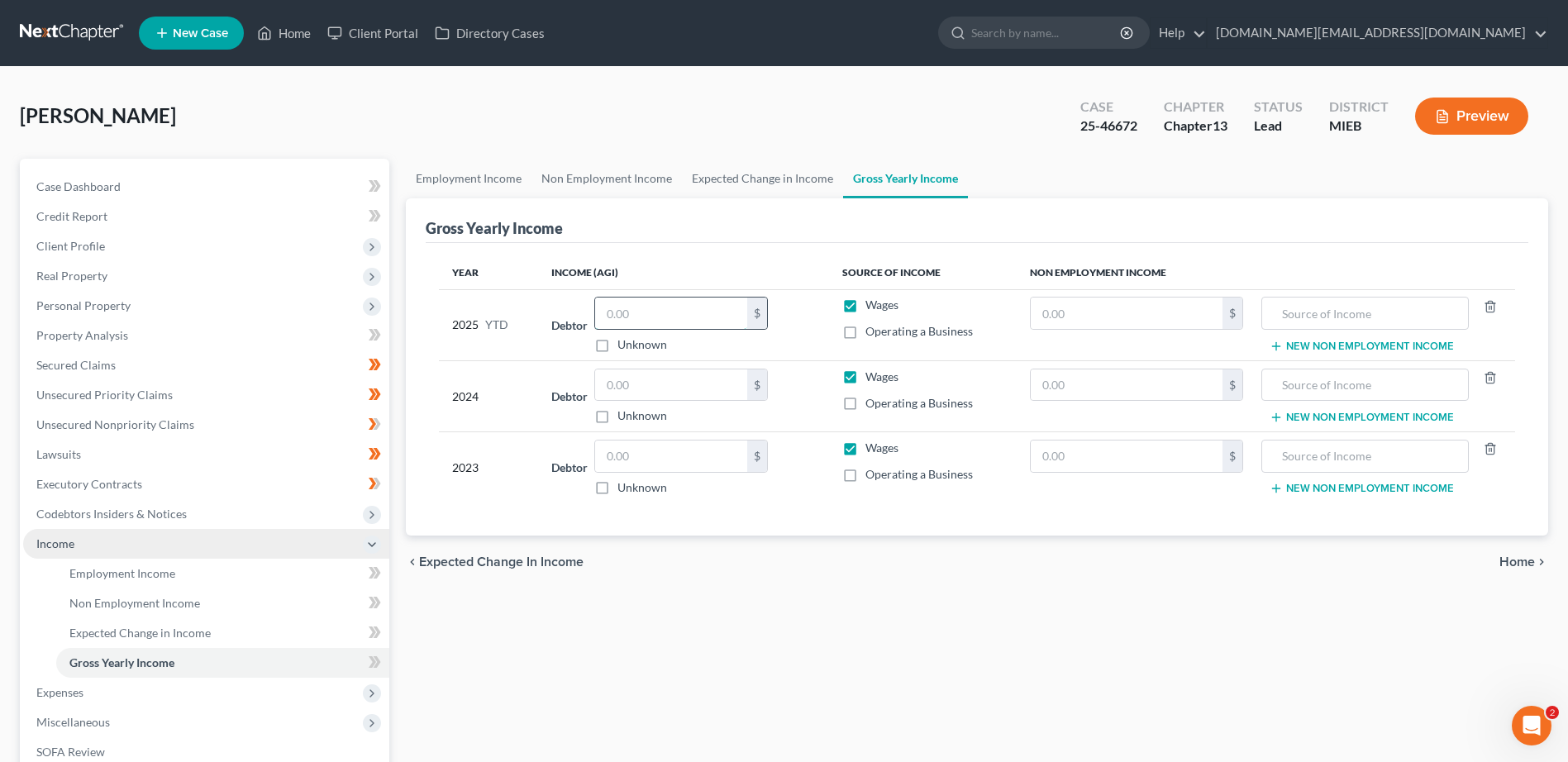 click at bounding box center (671, 313) 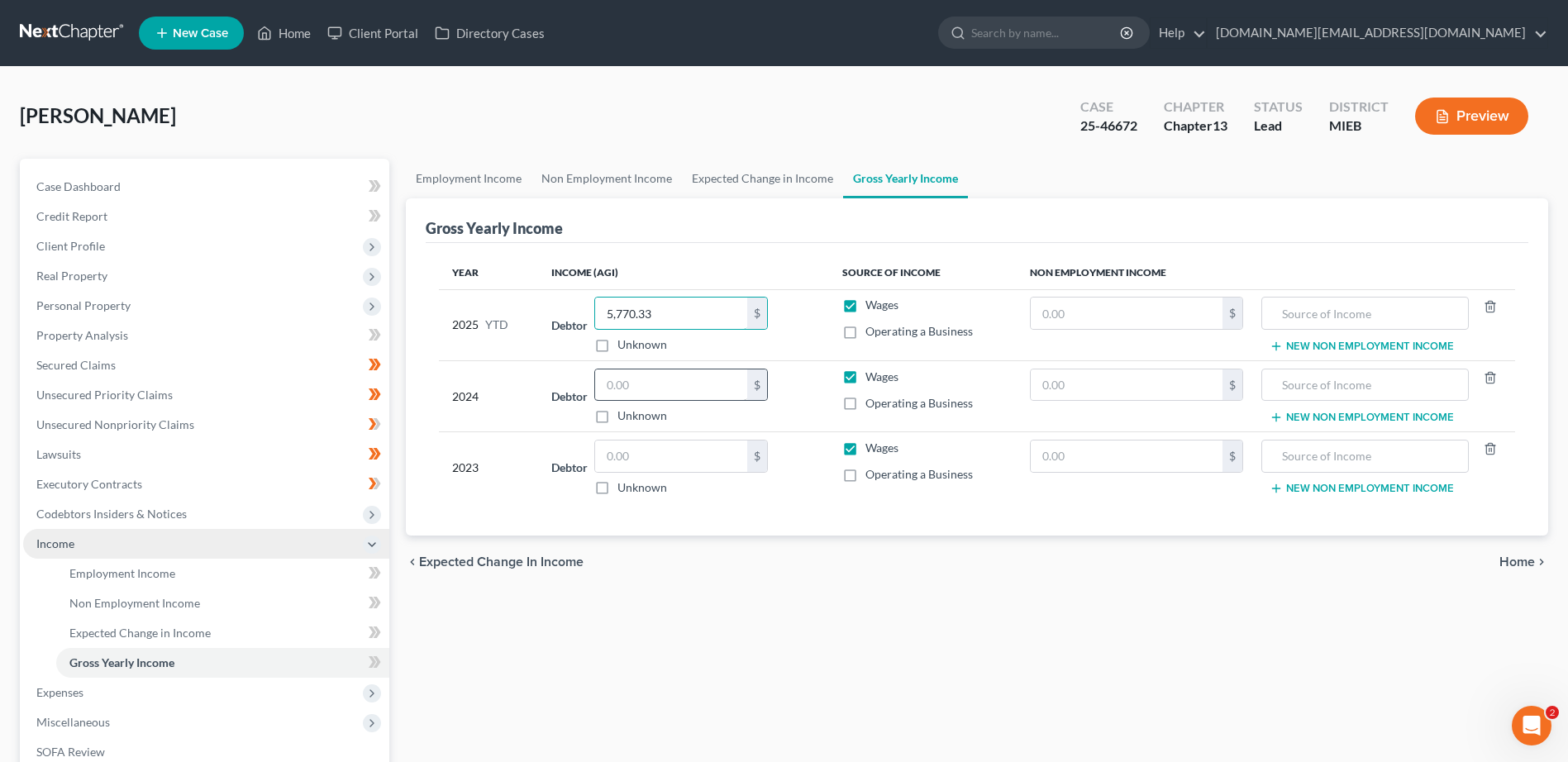 type on "5,770.33" 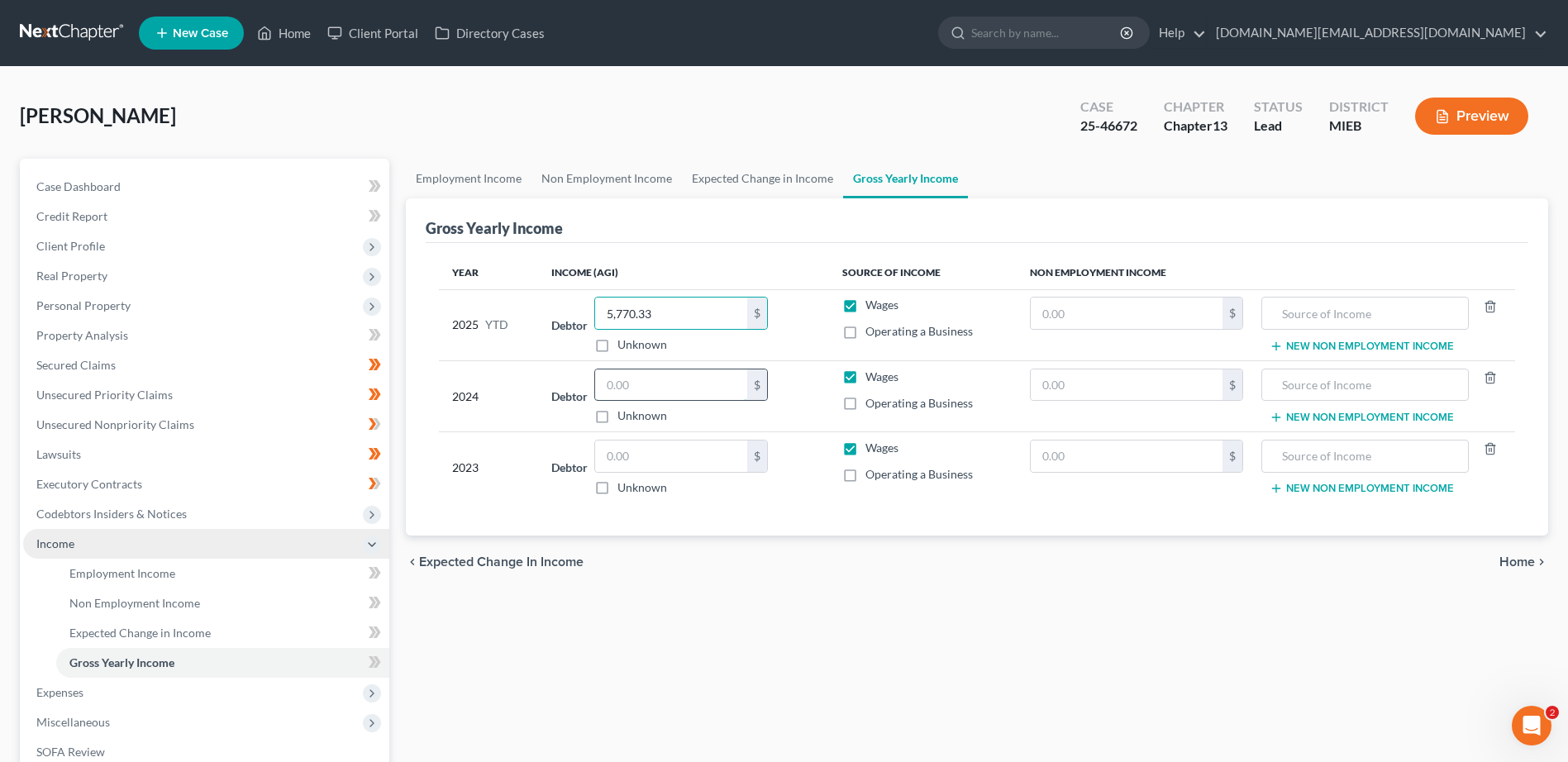 click at bounding box center [671, 385] 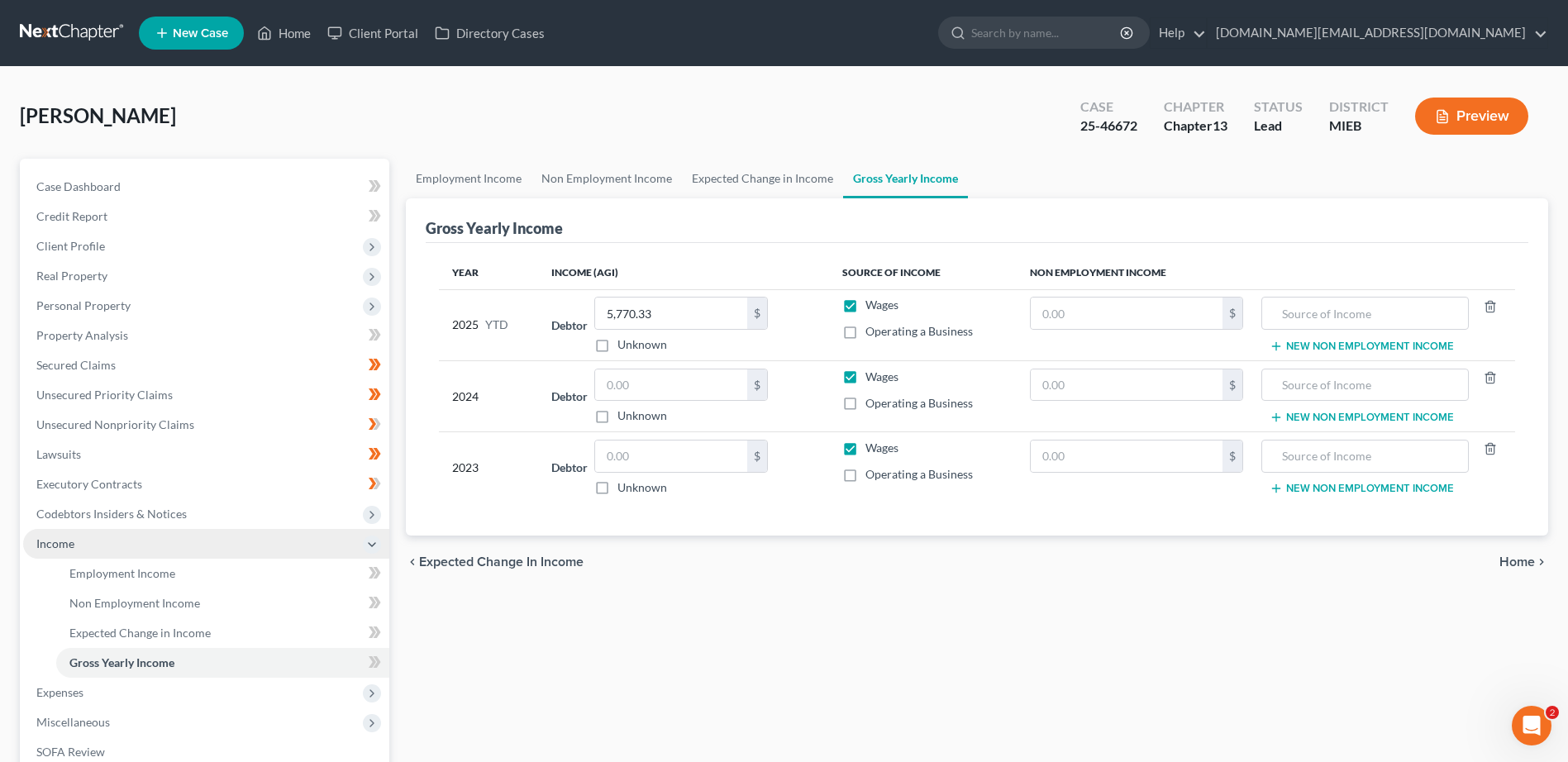 click on "Unknown" at bounding box center [642, 416] 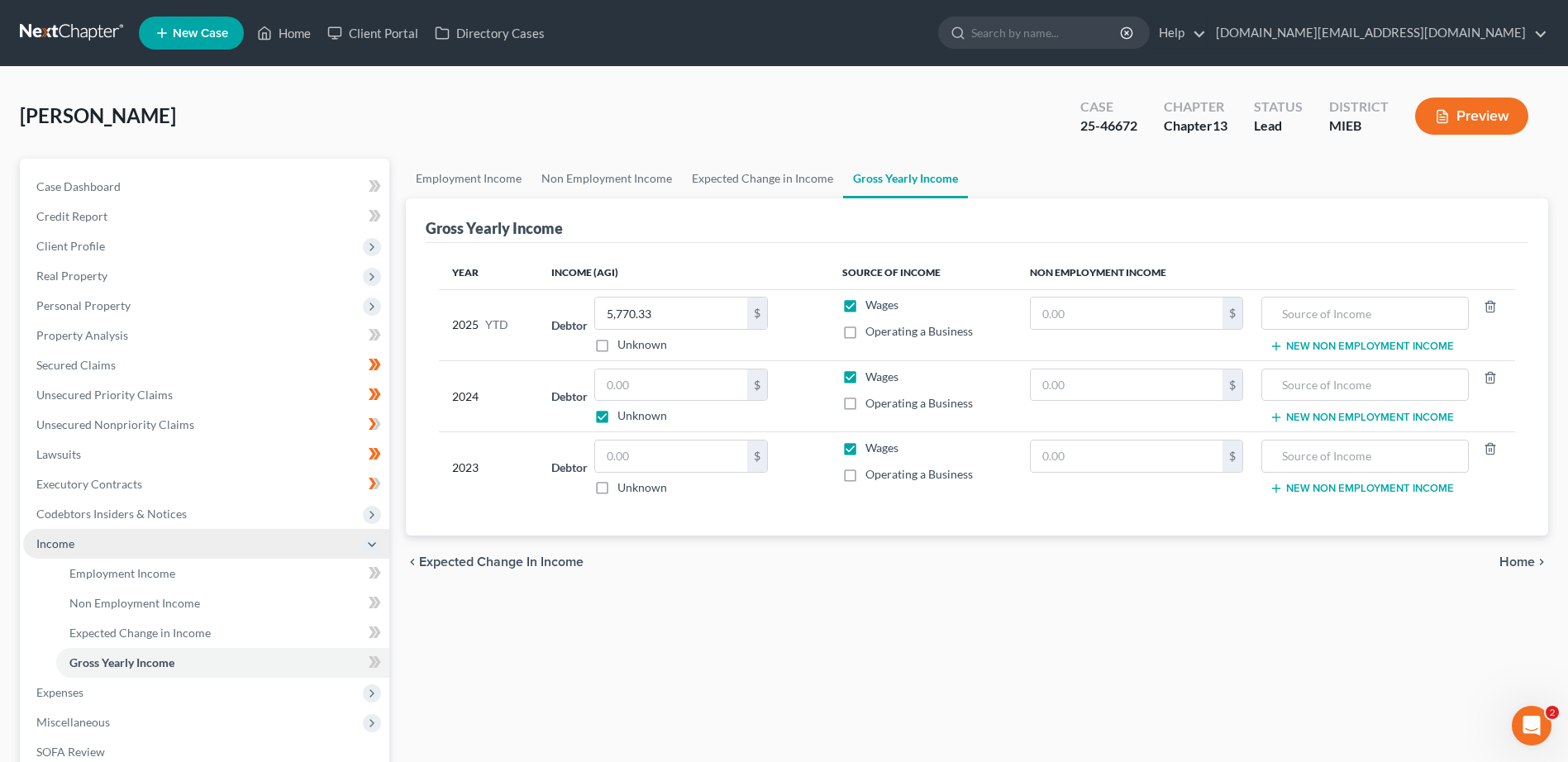 type on "0.00" 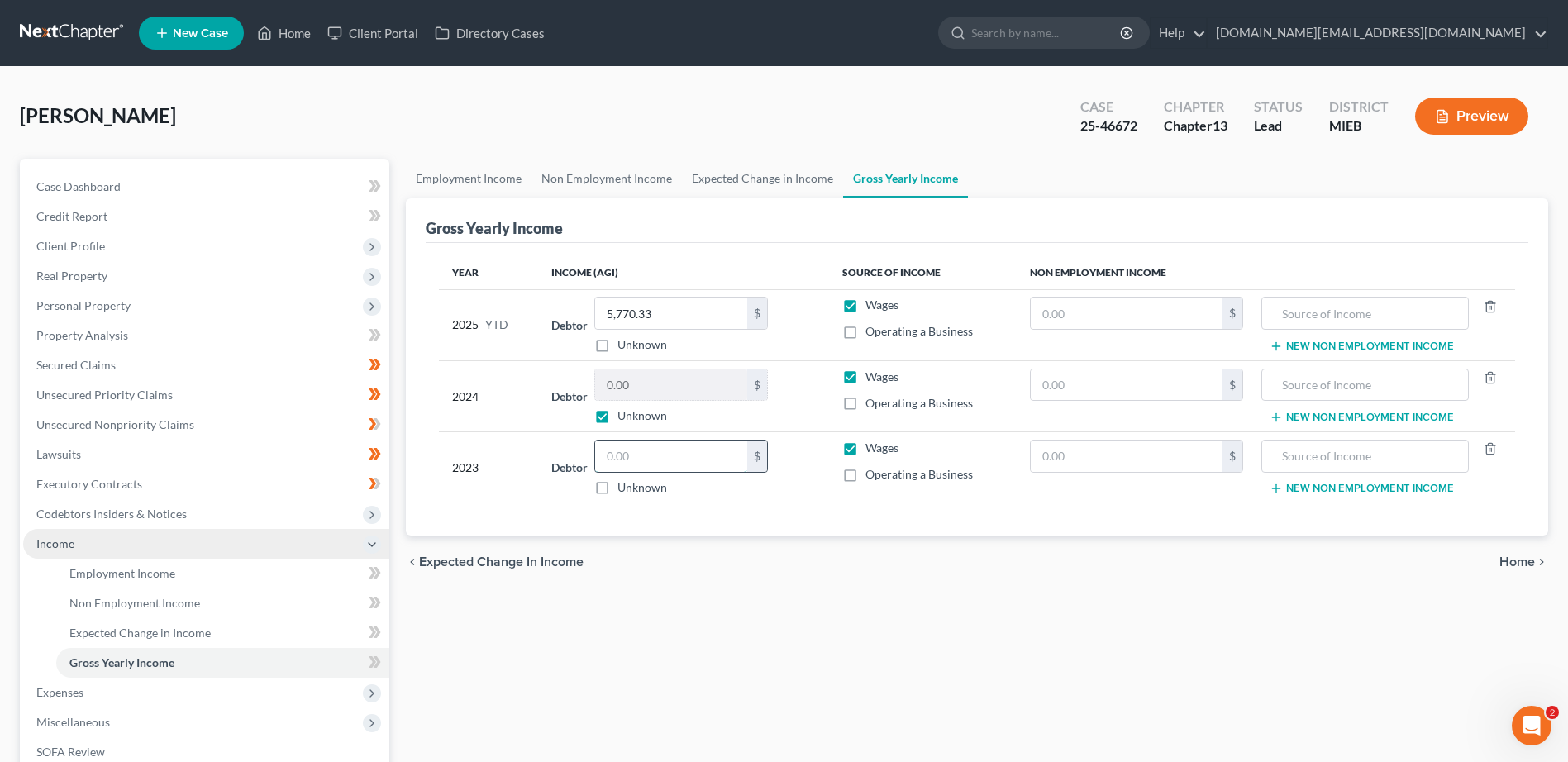 click at bounding box center [671, 456] 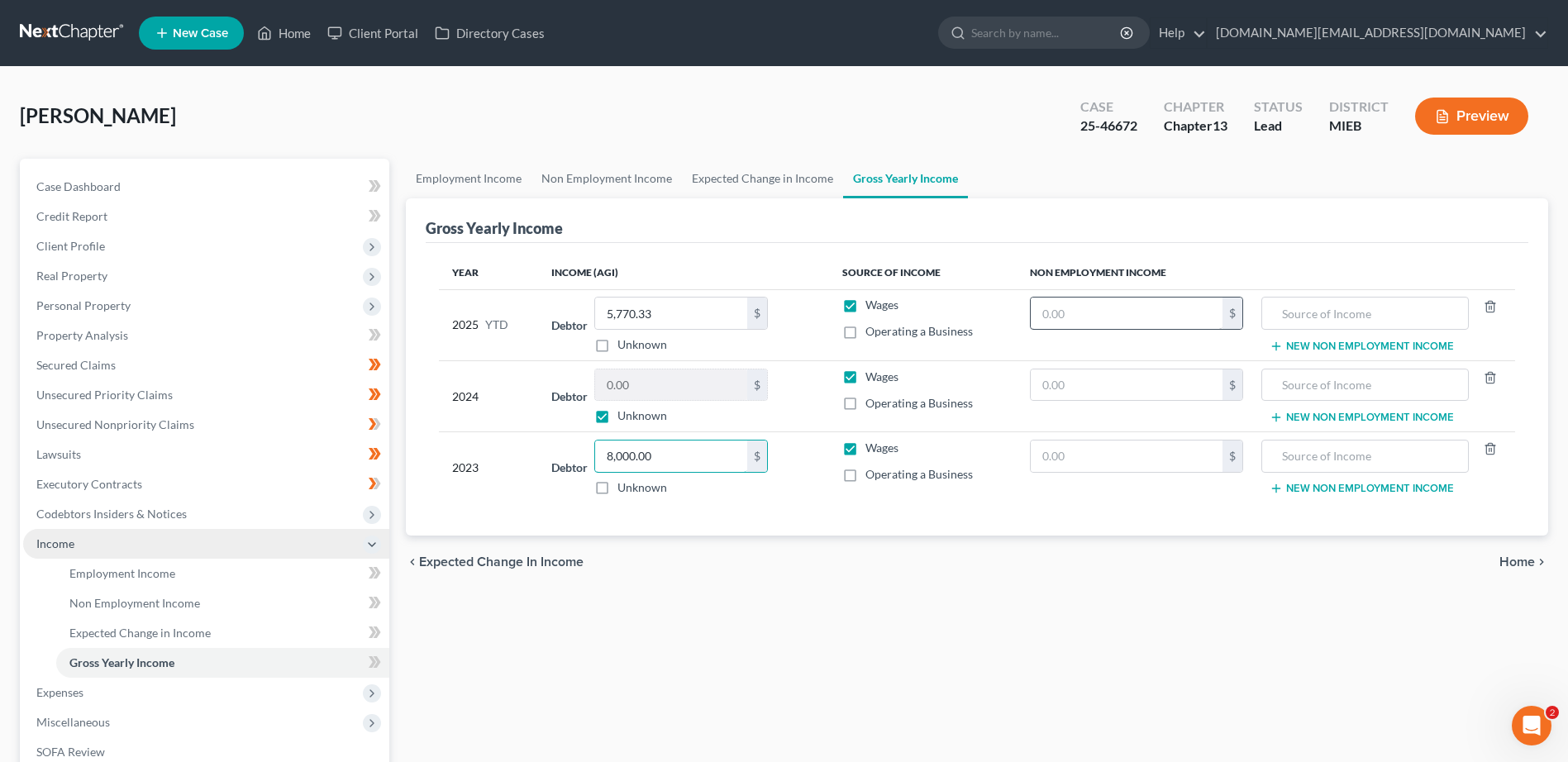 type on "8,000.00" 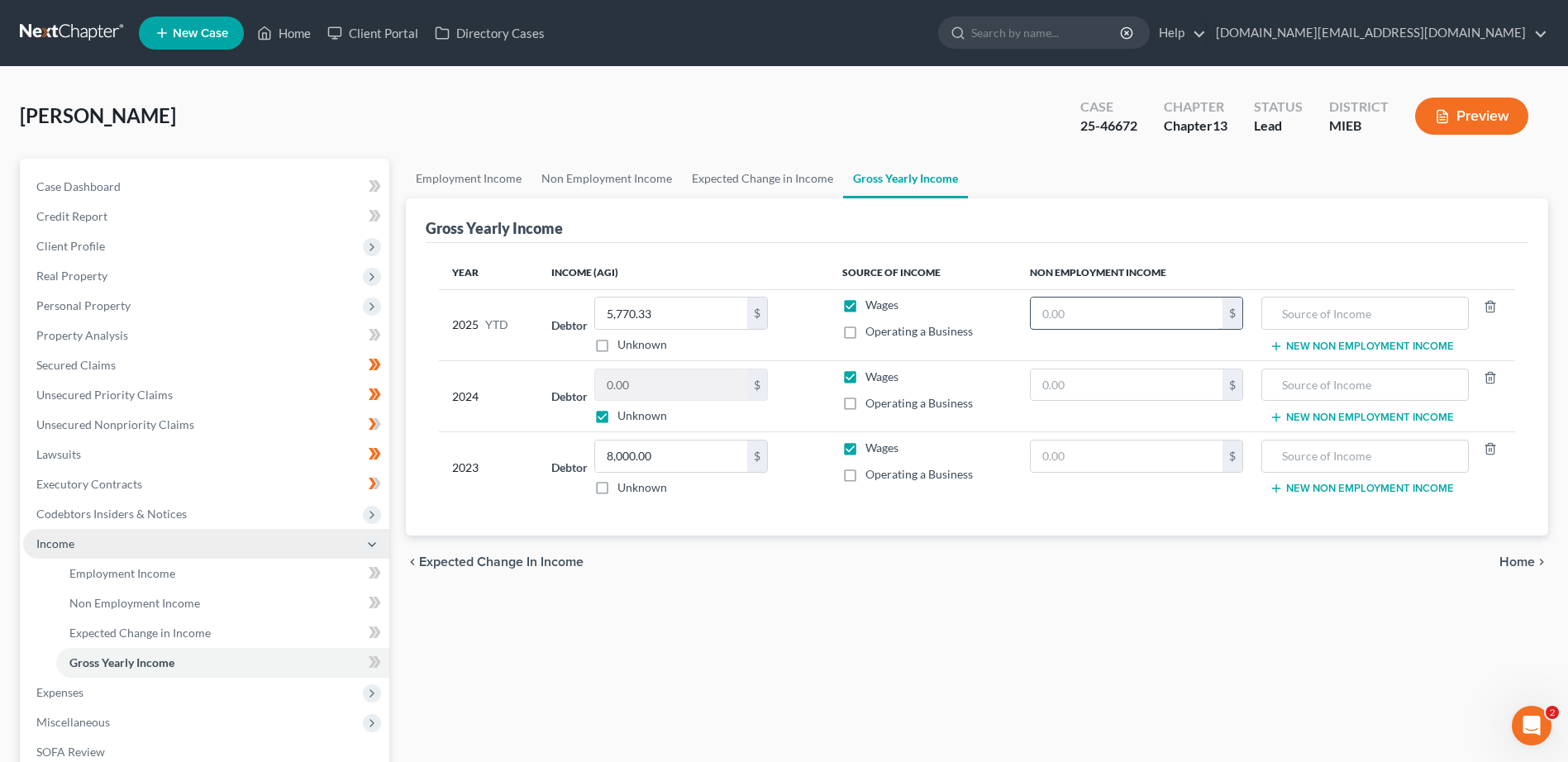 click at bounding box center [1127, 313] 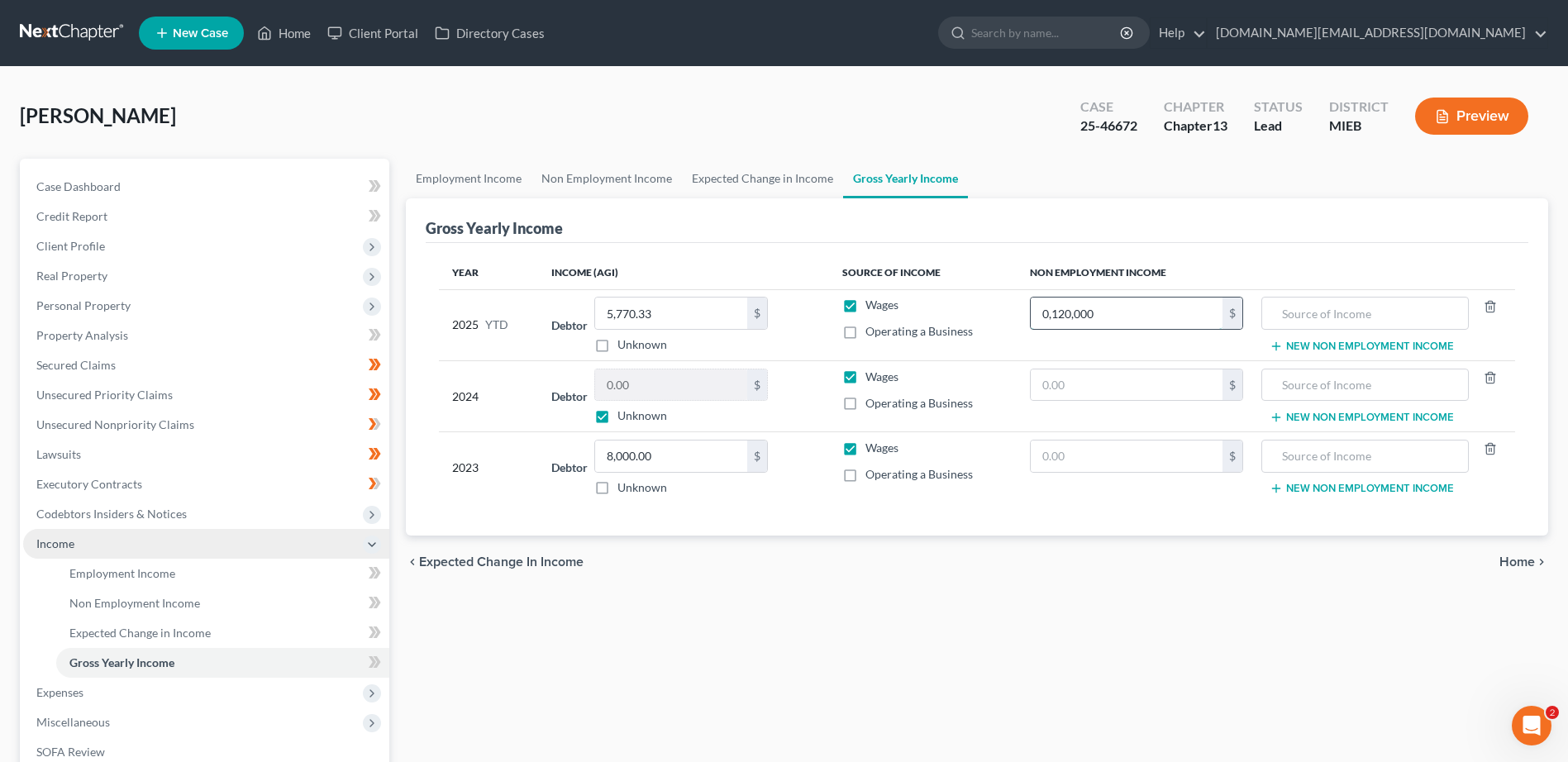 click on "0,120,000" at bounding box center [1127, 313] 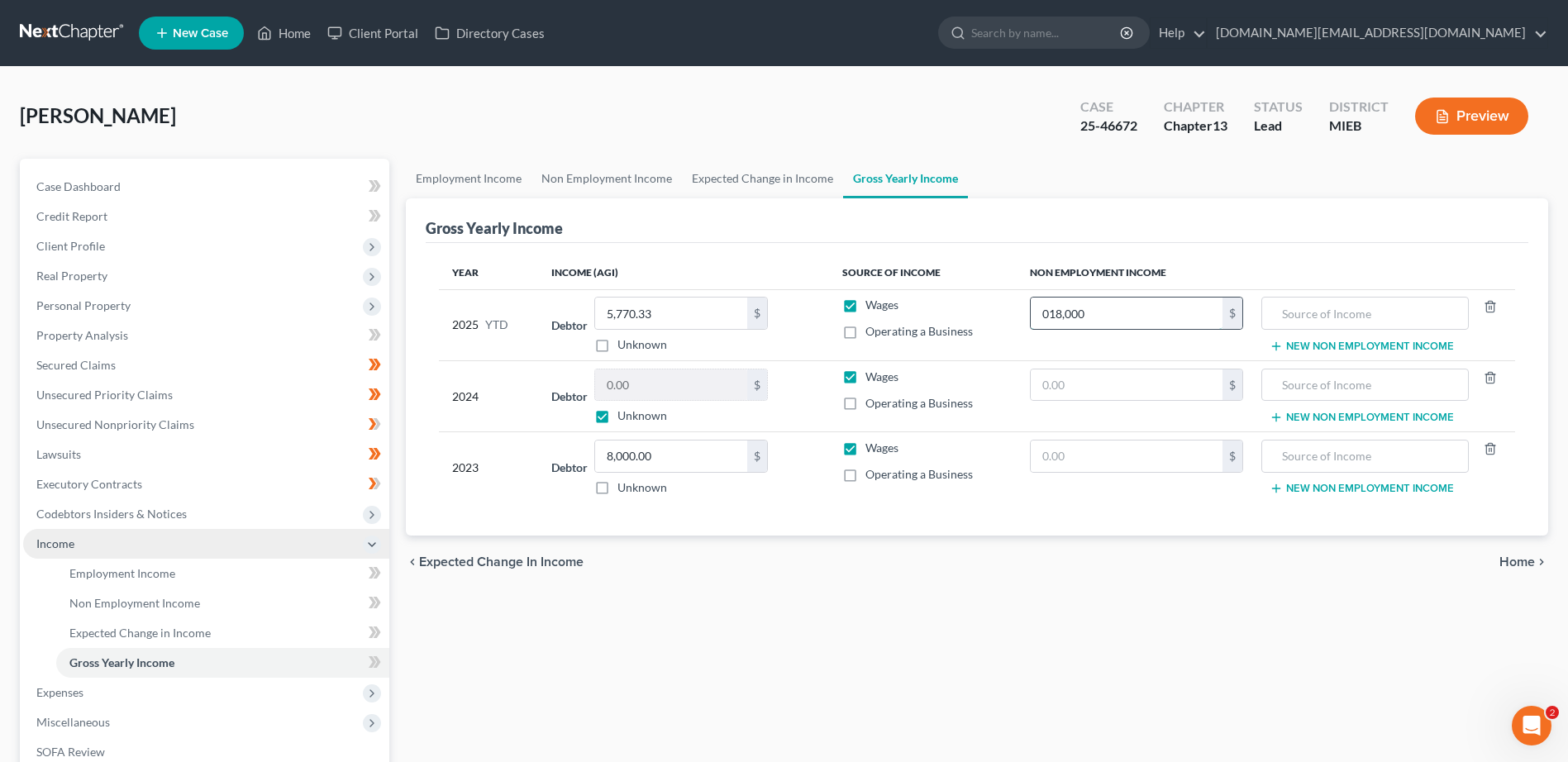click on "018,000" at bounding box center (1127, 313) 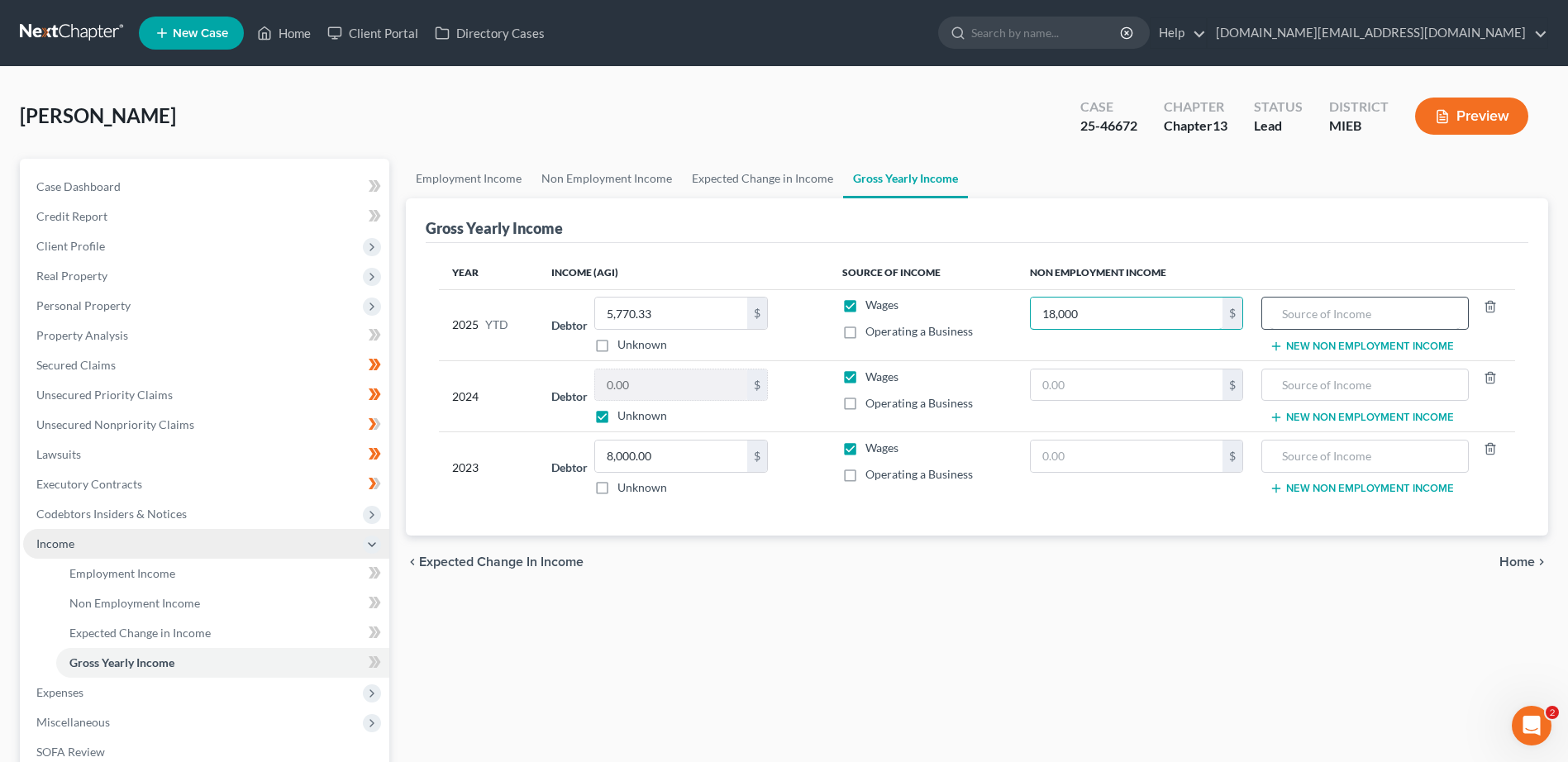 type on "18,000" 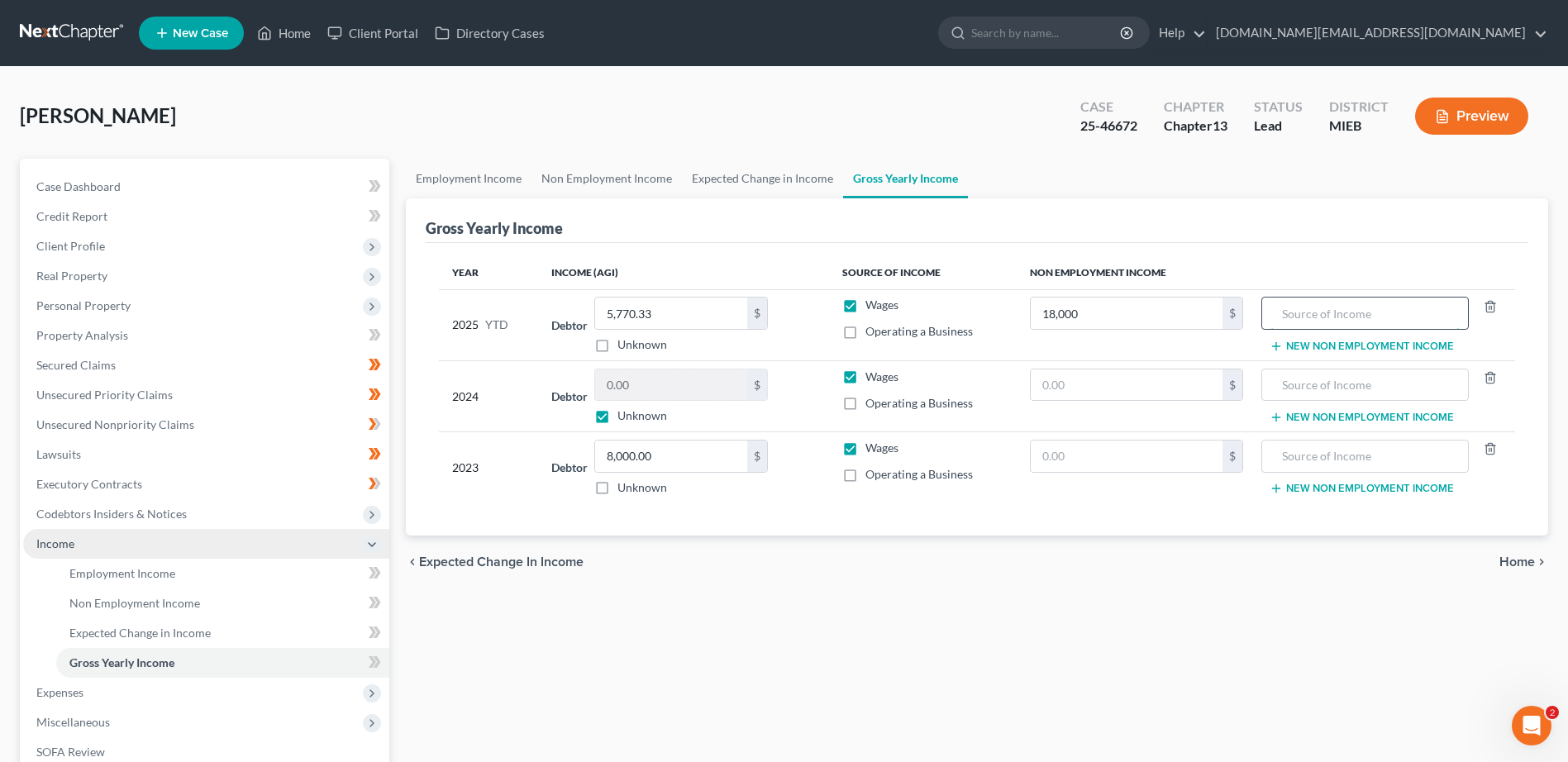 click at bounding box center (1365, 313) 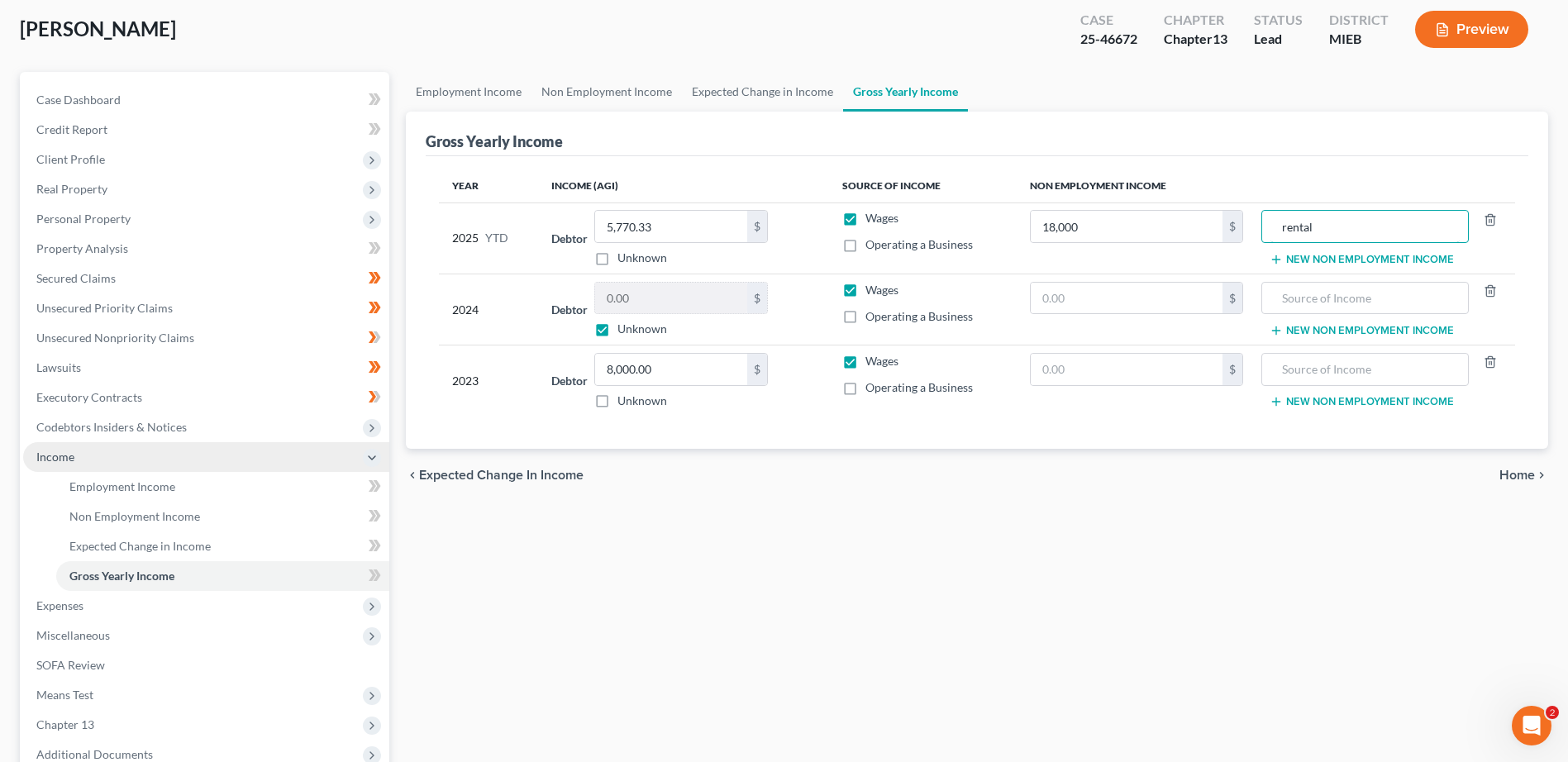 scroll, scrollTop: 94, scrollLeft: 0, axis: vertical 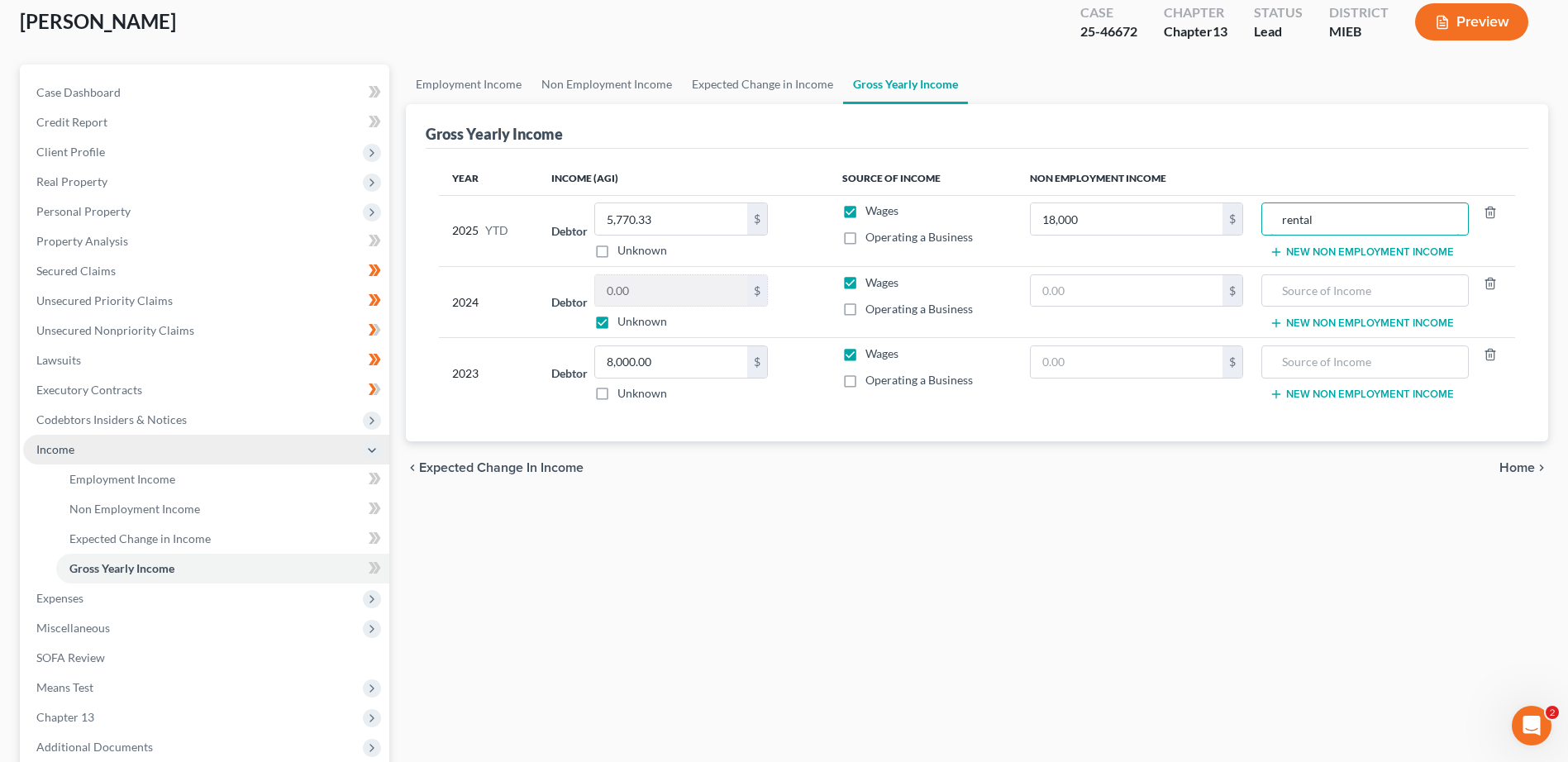 type on "rental" 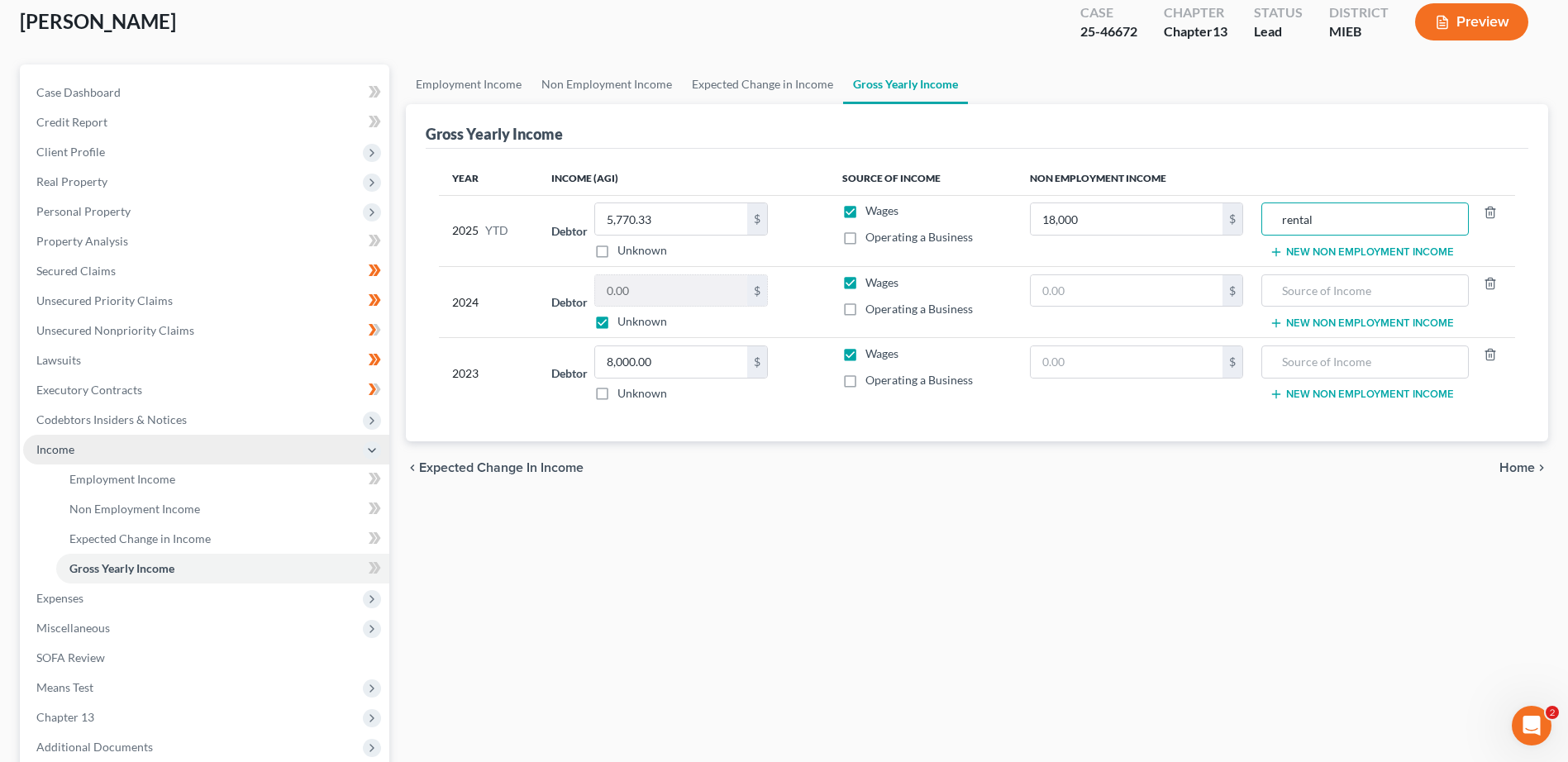 click on "Expected Change in Income" at bounding box center (501, 468) 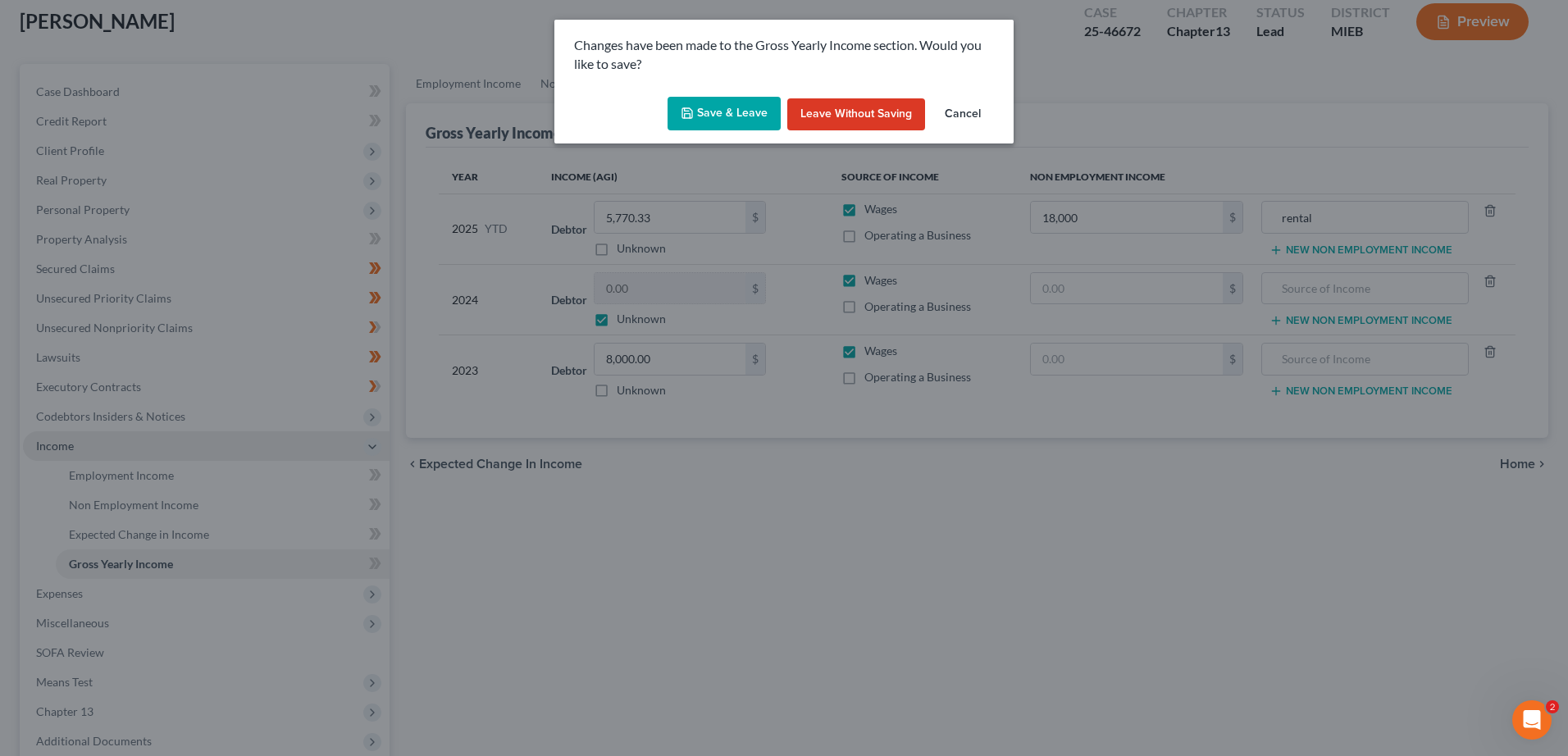 click on "Save & Leave" at bounding box center [724, 114] 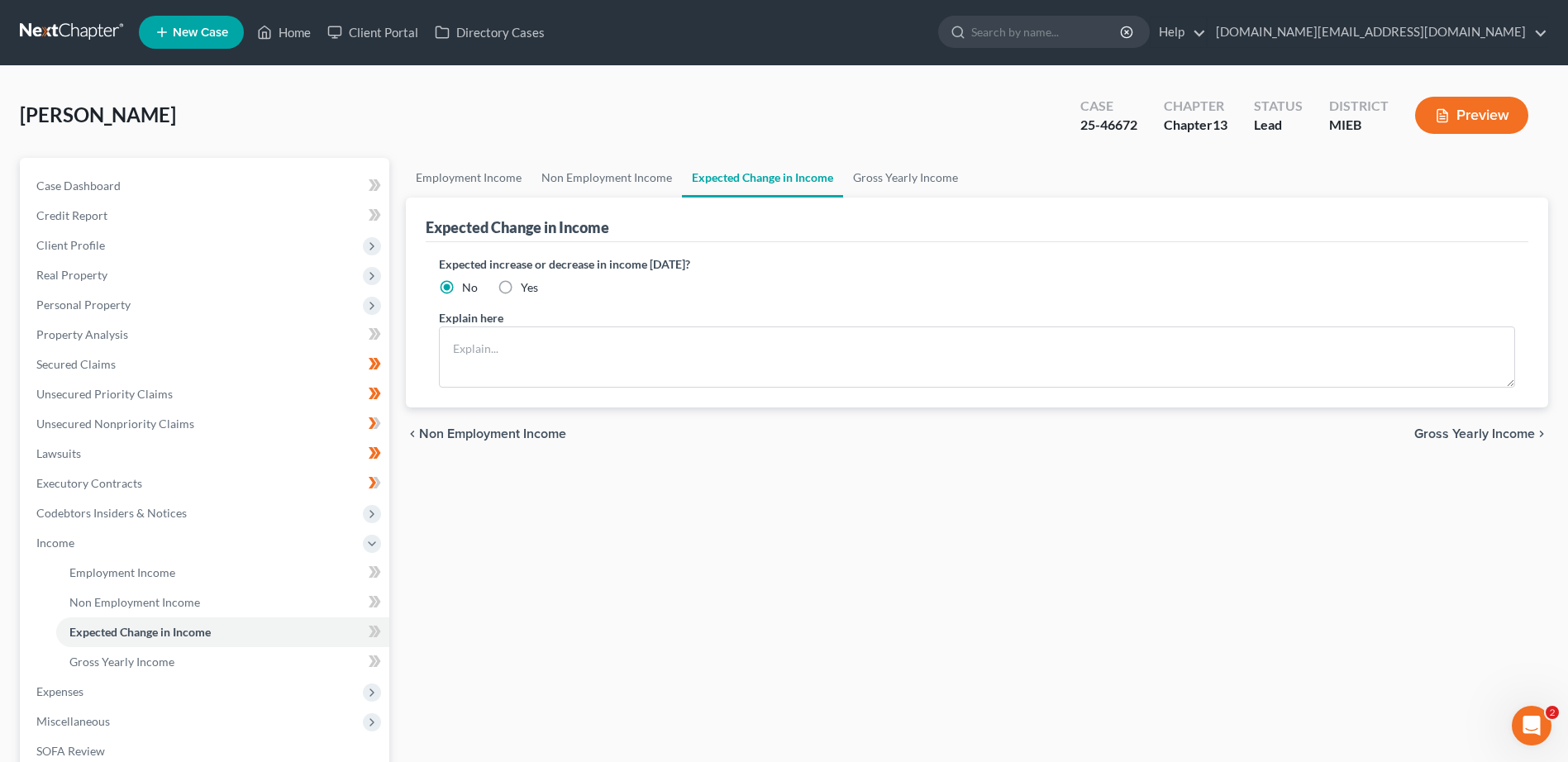 scroll, scrollTop: 0, scrollLeft: 0, axis: both 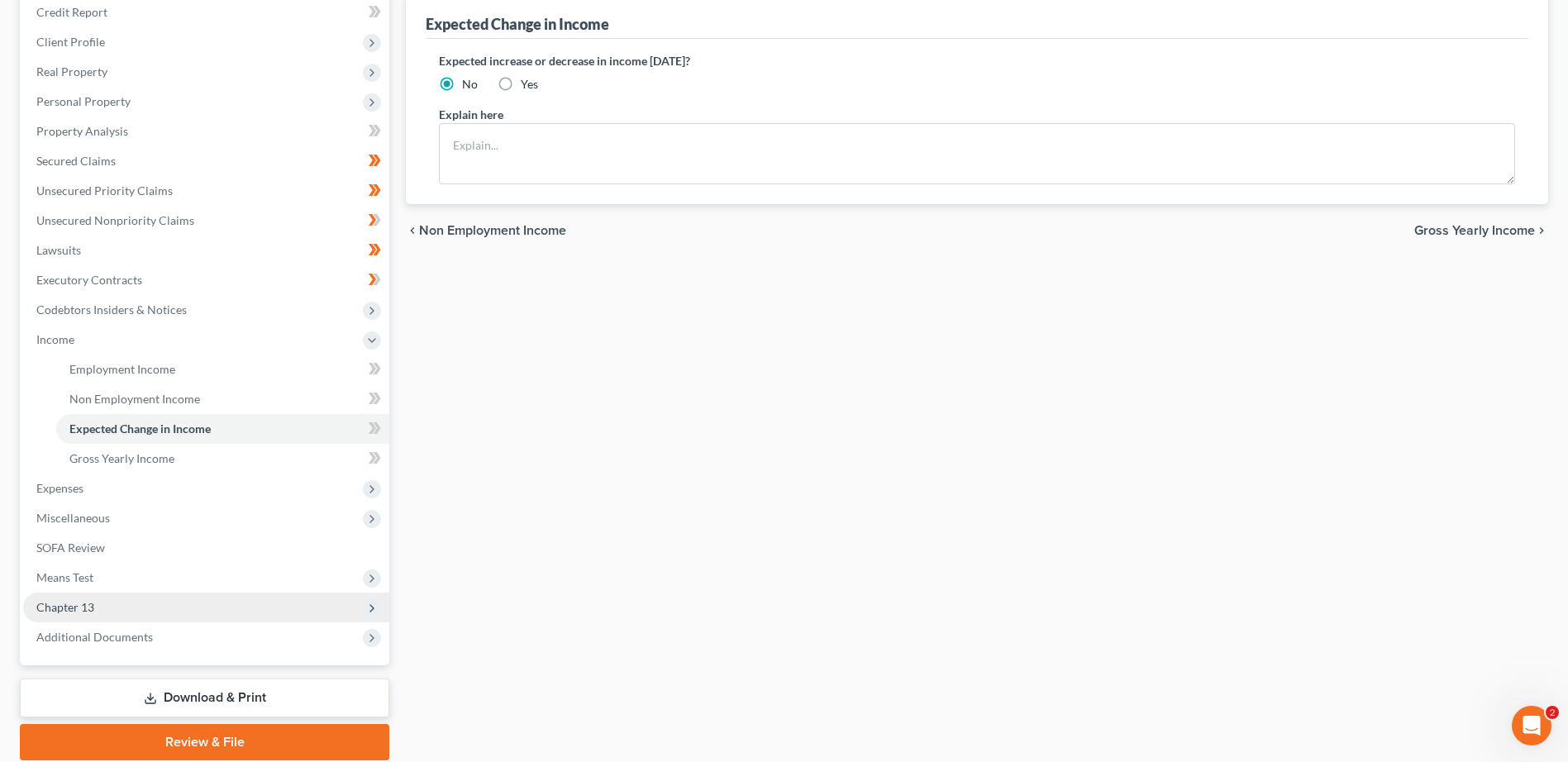 click on "Chapter 13" at bounding box center (65, 607) 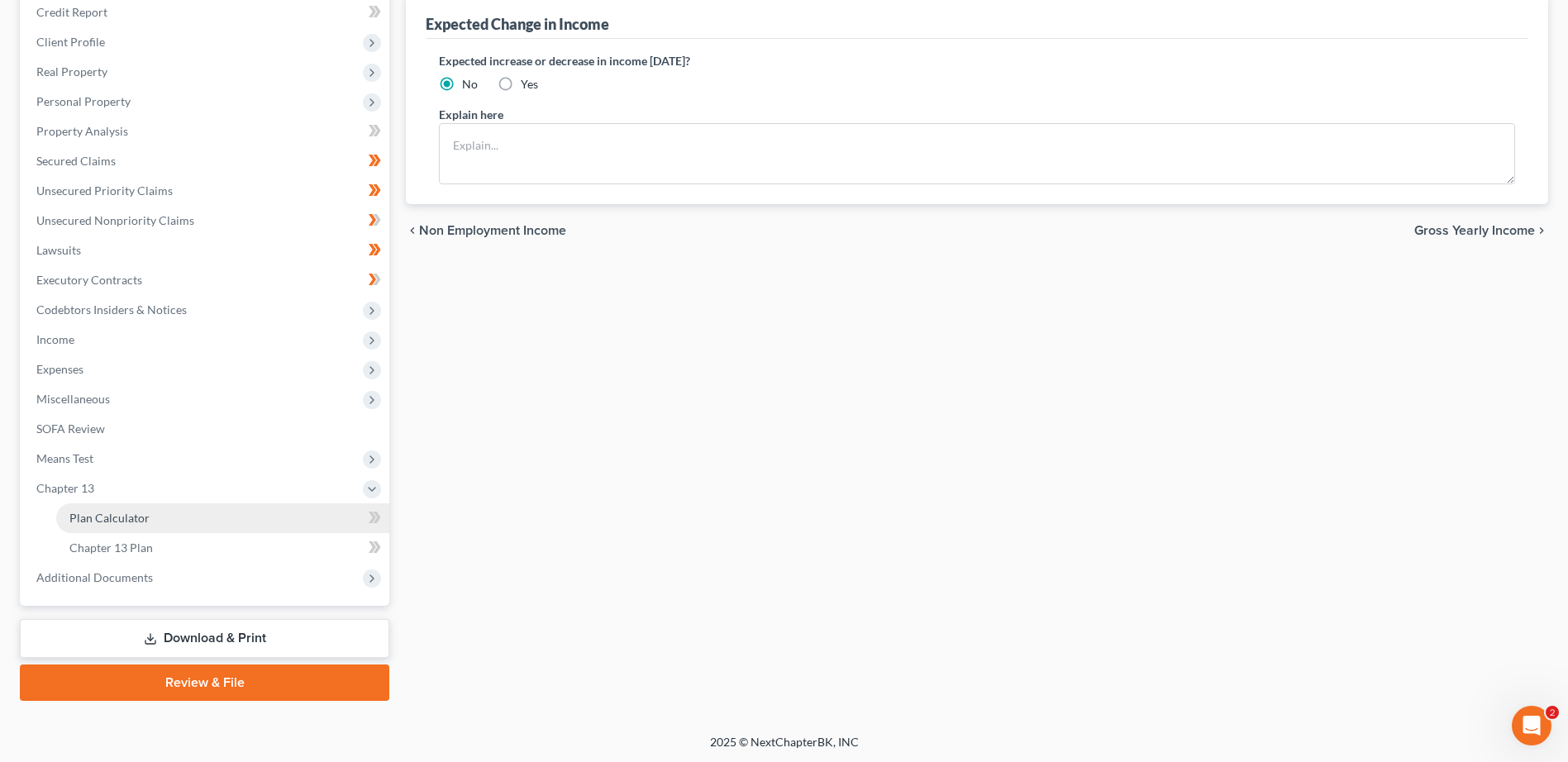 click on "Plan Calculator" at bounding box center [109, 517] 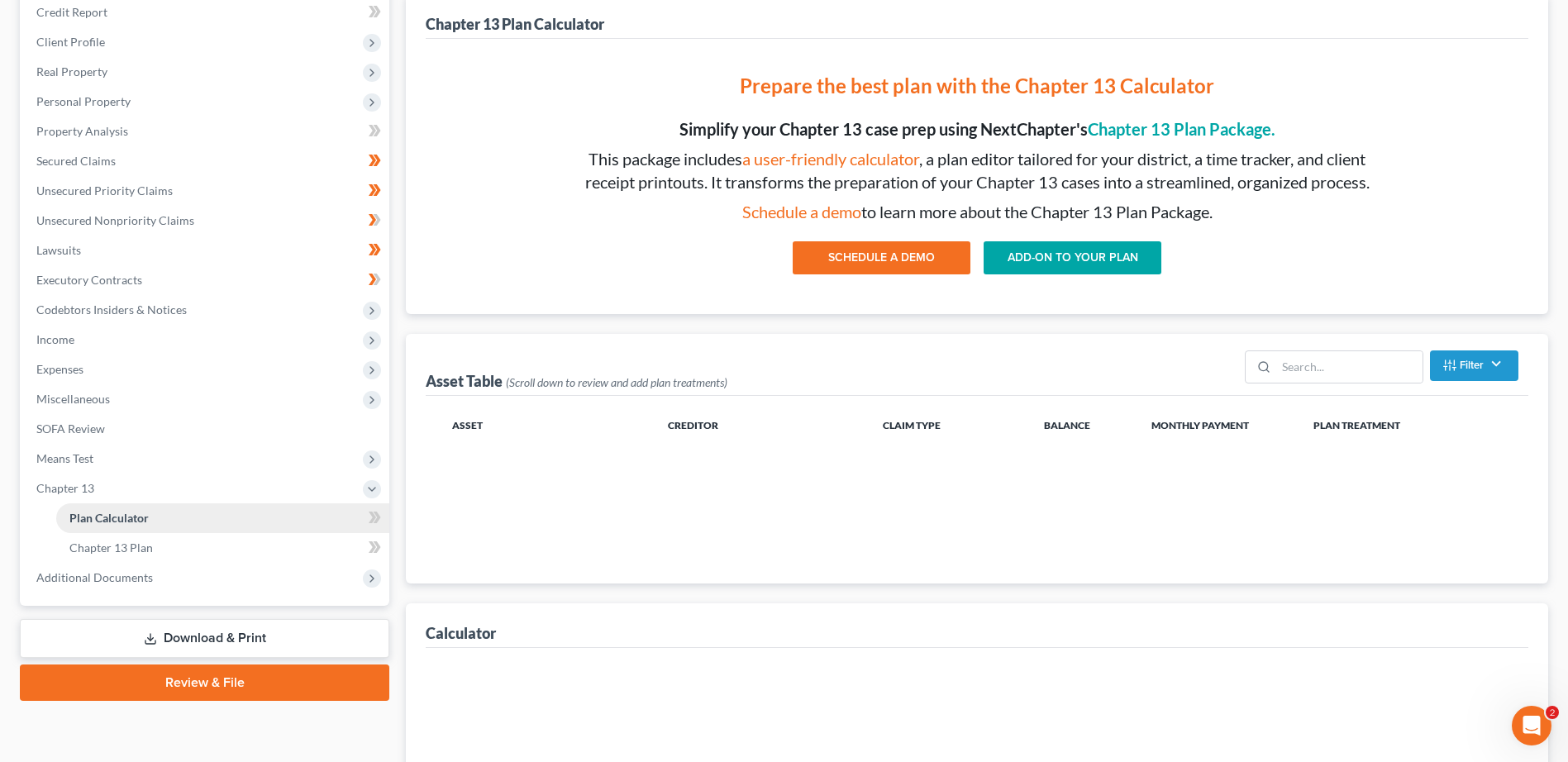 scroll, scrollTop: 0, scrollLeft: 0, axis: both 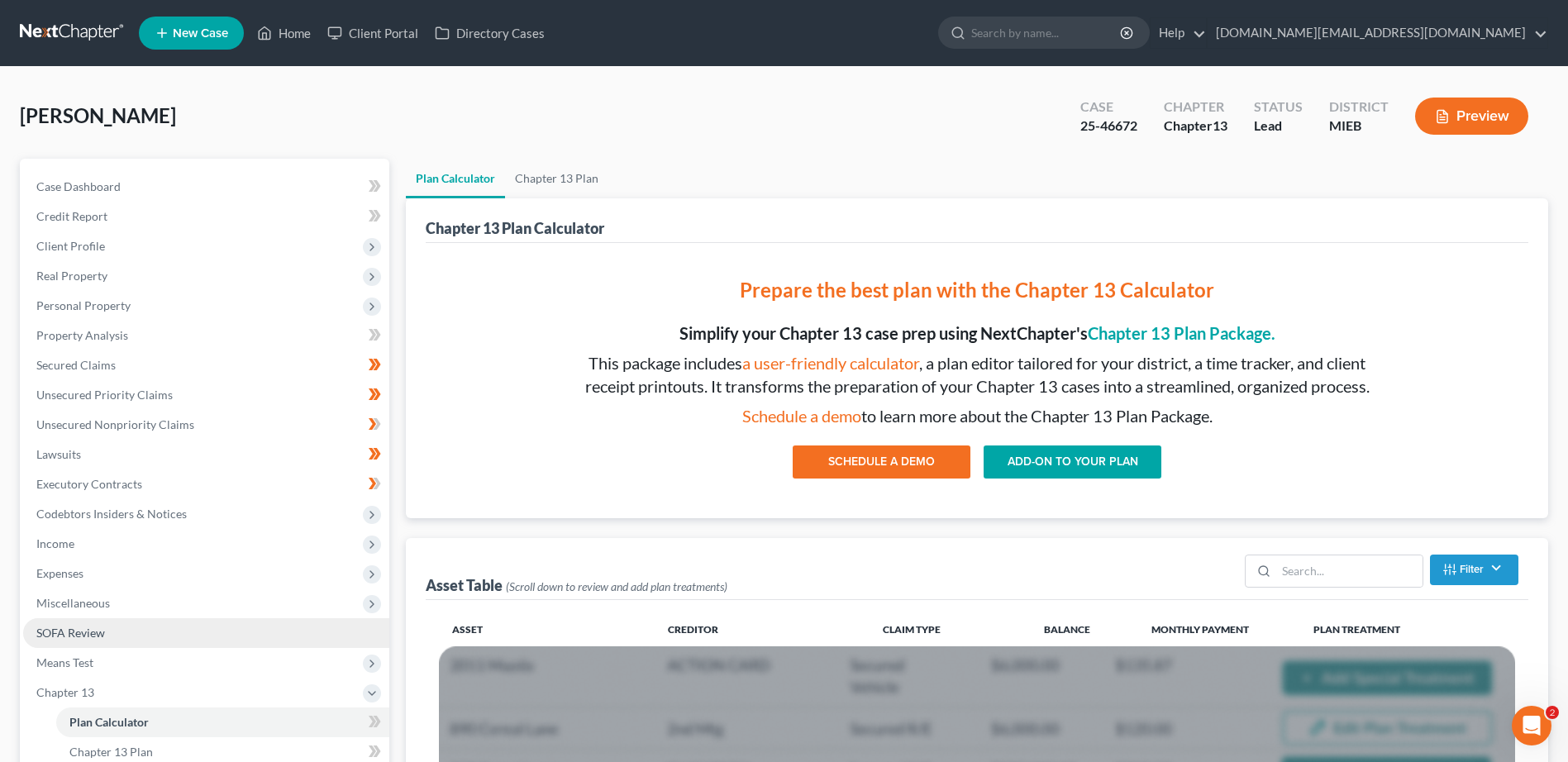 click on "SOFA Review" at bounding box center (70, 632) 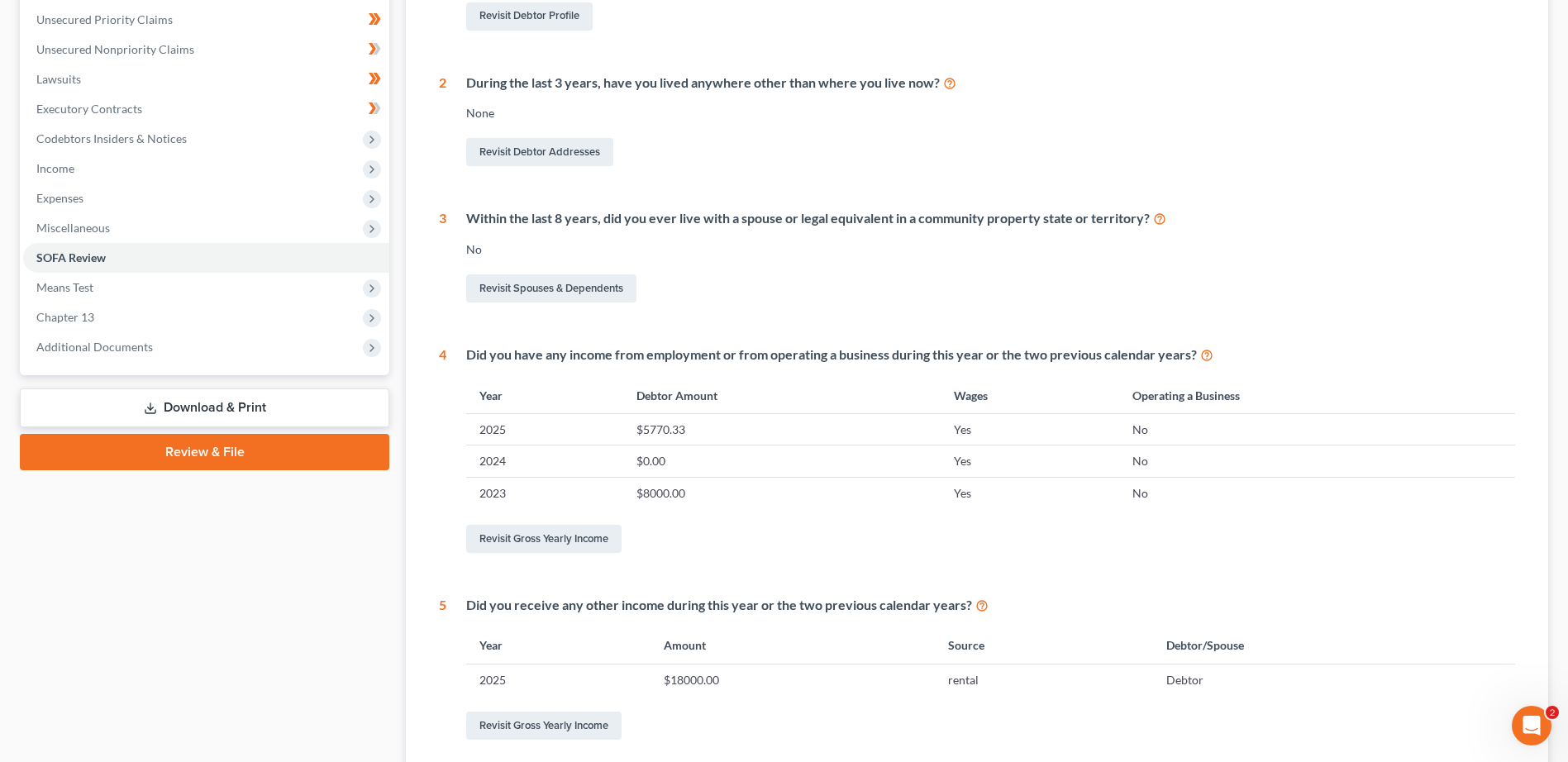 scroll, scrollTop: 385, scrollLeft: 0, axis: vertical 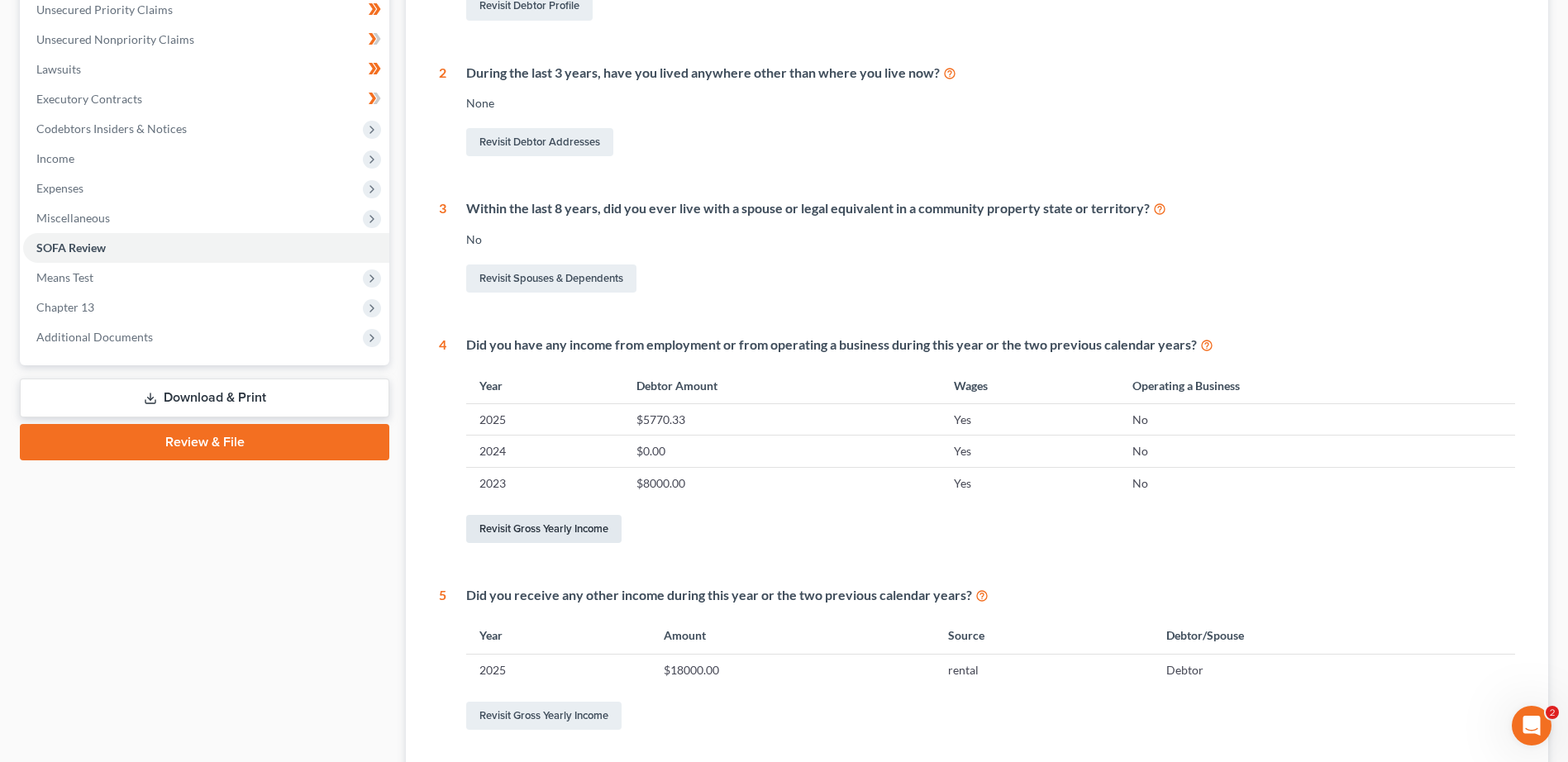 click on "Revisit Gross Yearly Income" at bounding box center (544, 529) 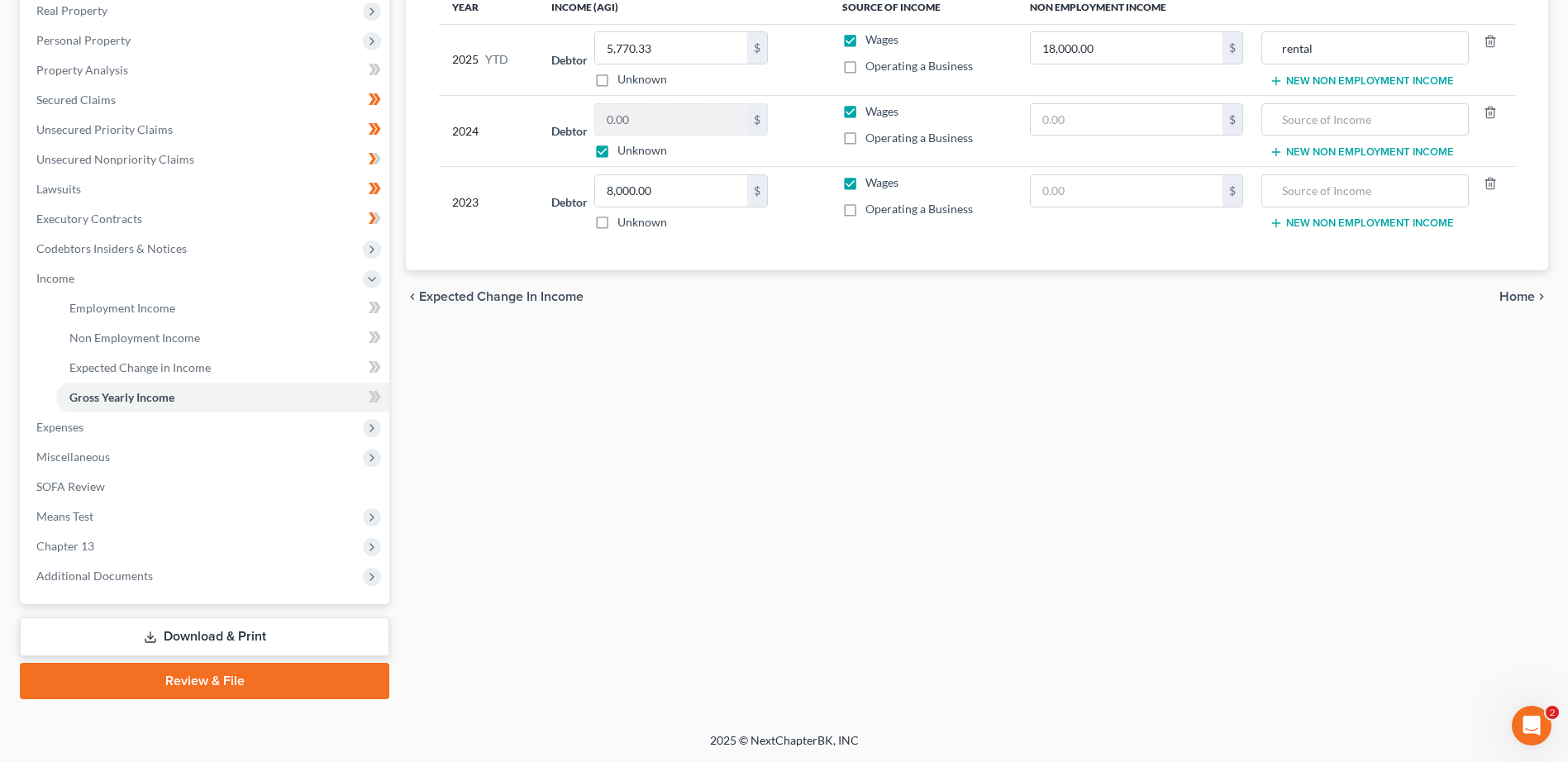 scroll, scrollTop: 0, scrollLeft: 0, axis: both 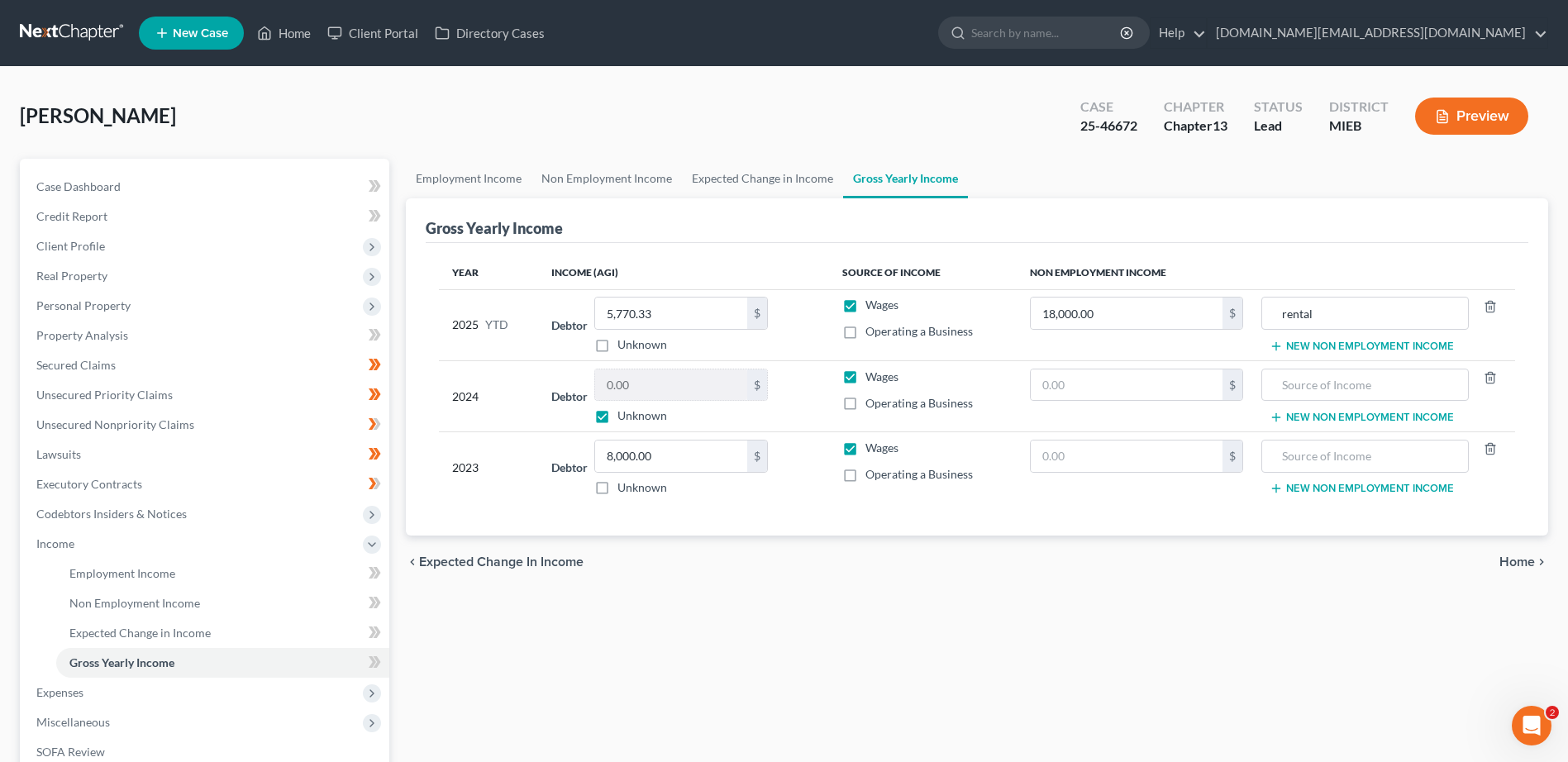 click on "New Non Employment Income" at bounding box center (1361, 346) 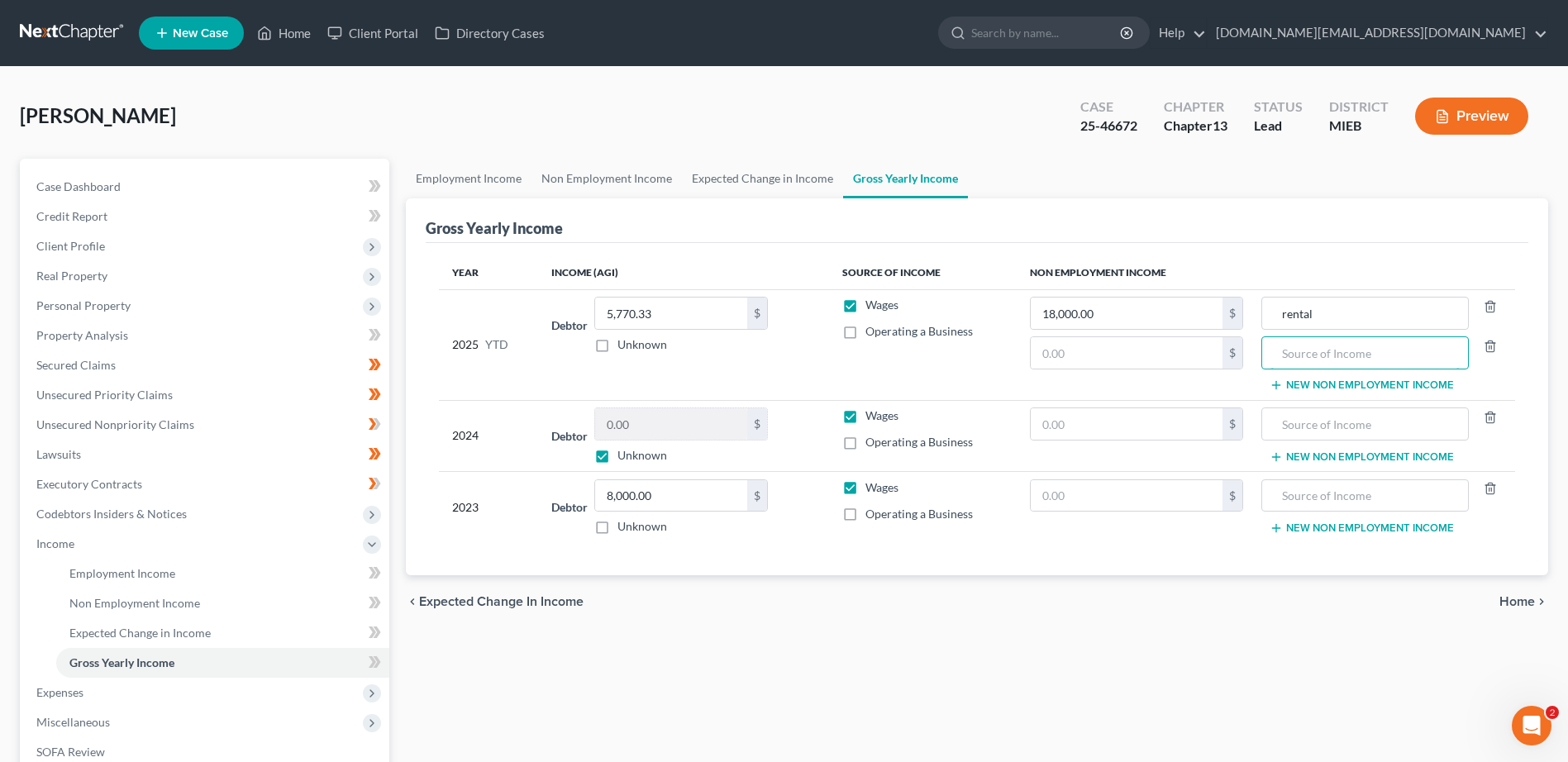 click at bounding box center (1365, 353) 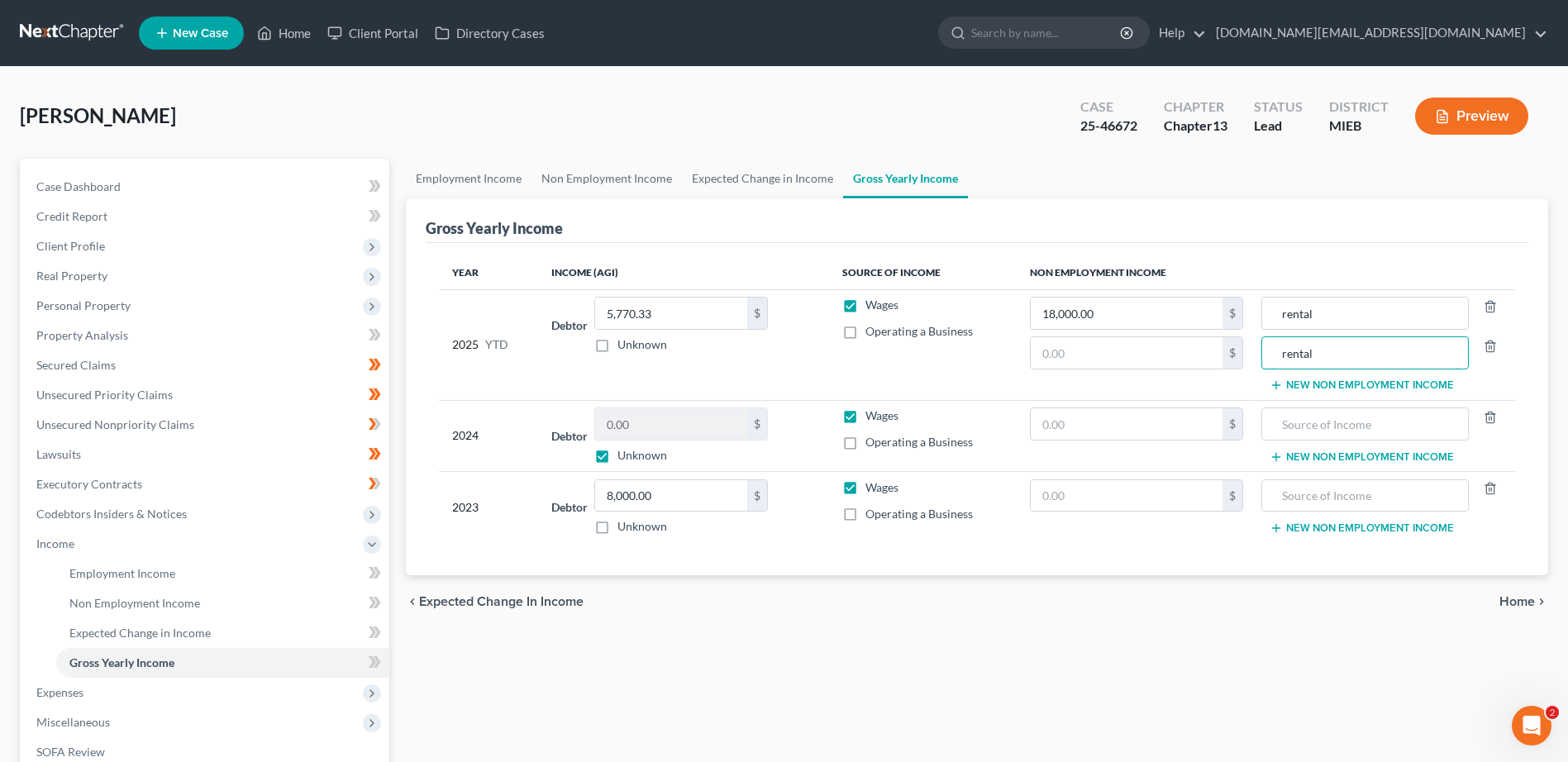 type on "rental" 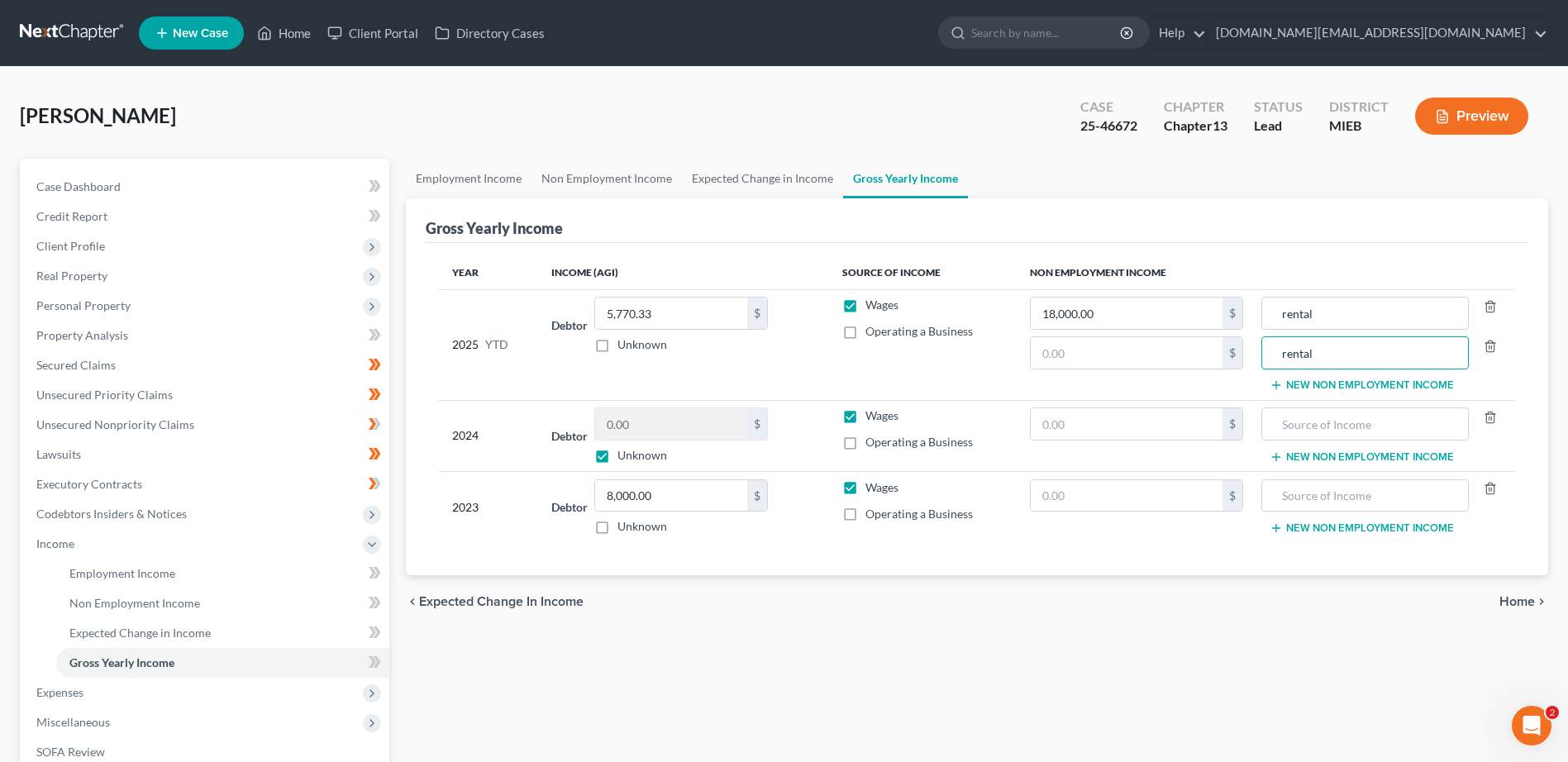 click on "Year Income (AGI) Source of Income Non Employment Income 2025  YTD Debtor
5,770.33 $
Unknown
Balance Undetermined
5,770.33 $
Unknown
Wages Operating a Business 18,000.00 $ $ rental rental New Non Employment Income 2024 Debtor
0.00 $
Unknown
Balance Undetermined
0.00 $
Unknown
Wages Operating a Business $ New Non Employment Income 2023 Debtor
8,000.00 $
Unknown
Balance Undetermined
8,000.00 $
Unknown
Wages Operating a Business $ New Non Employment Income" at bounding box center (977, 409) 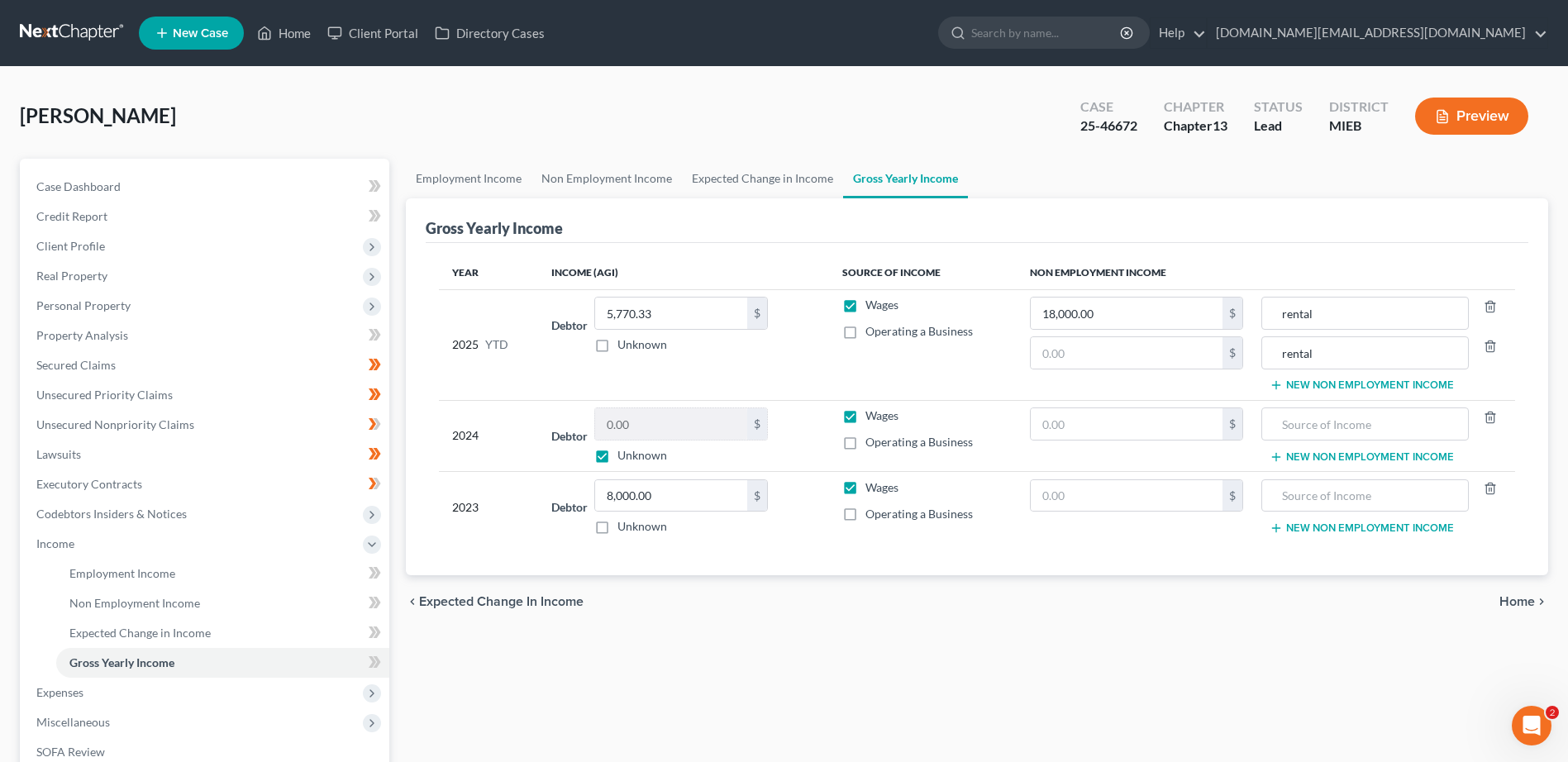 click on "18,000.00 $ $" at bounding box center [1137, 345] 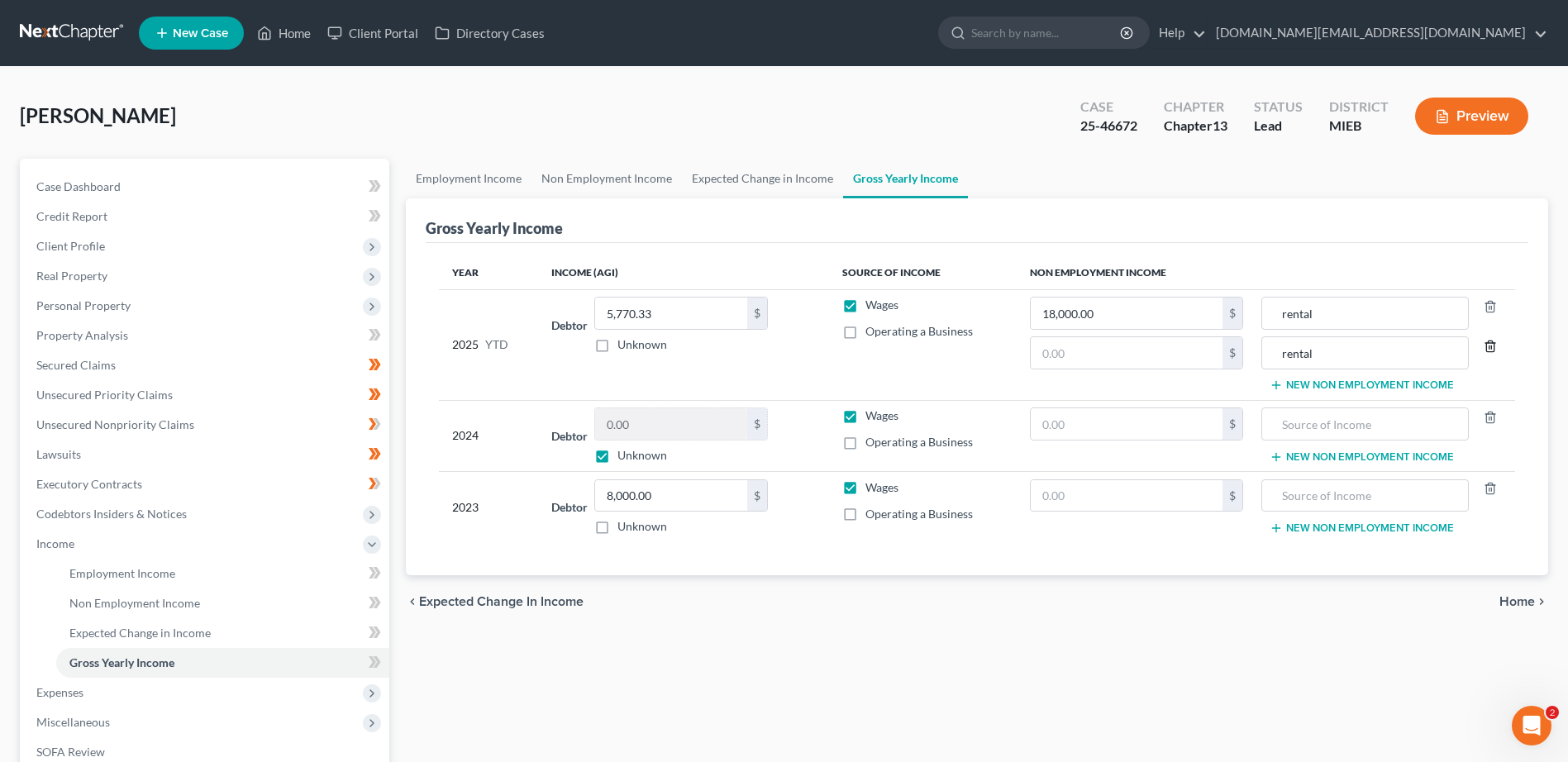 click 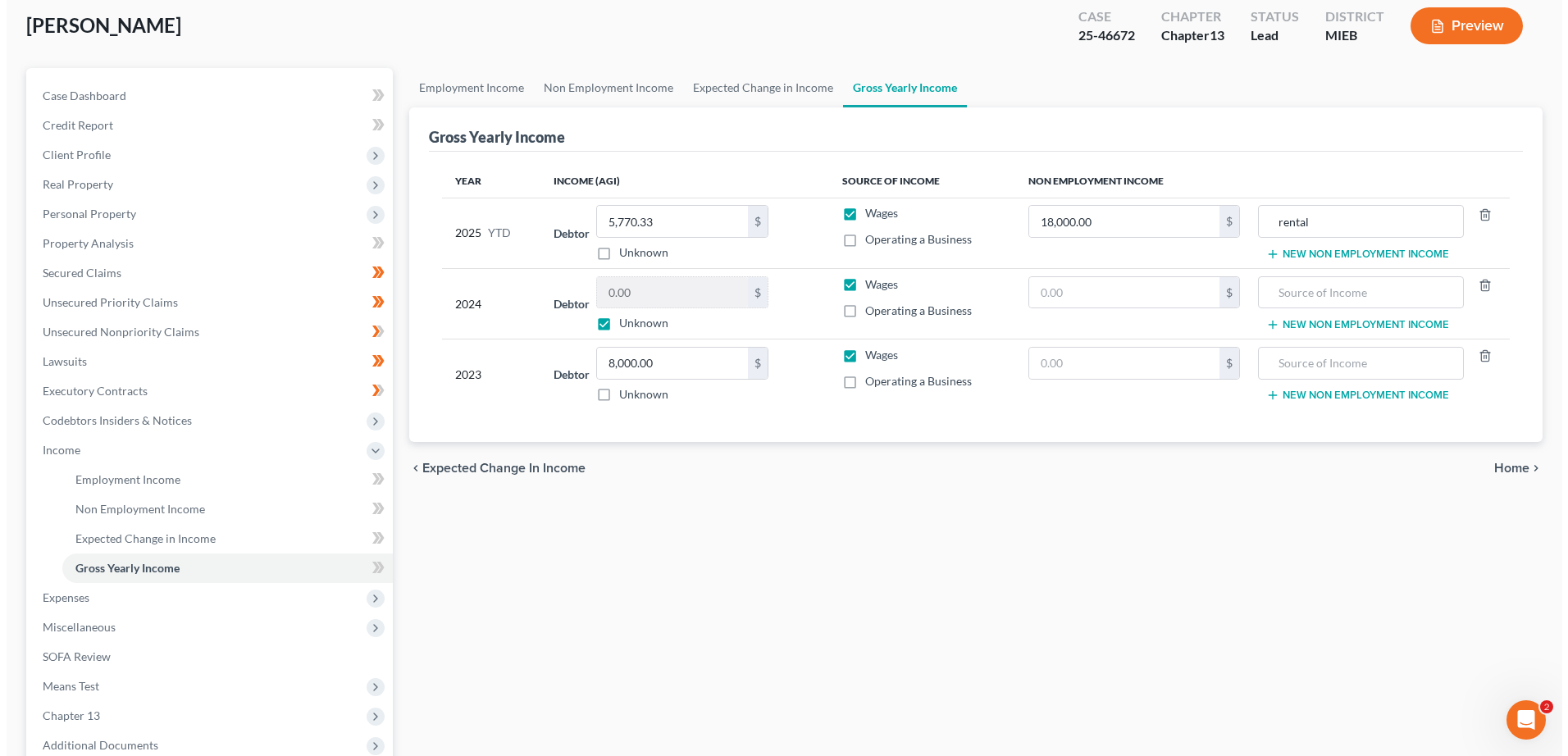 scroll, scrollTop: 174, scrollLeft: 0, axis: vertical 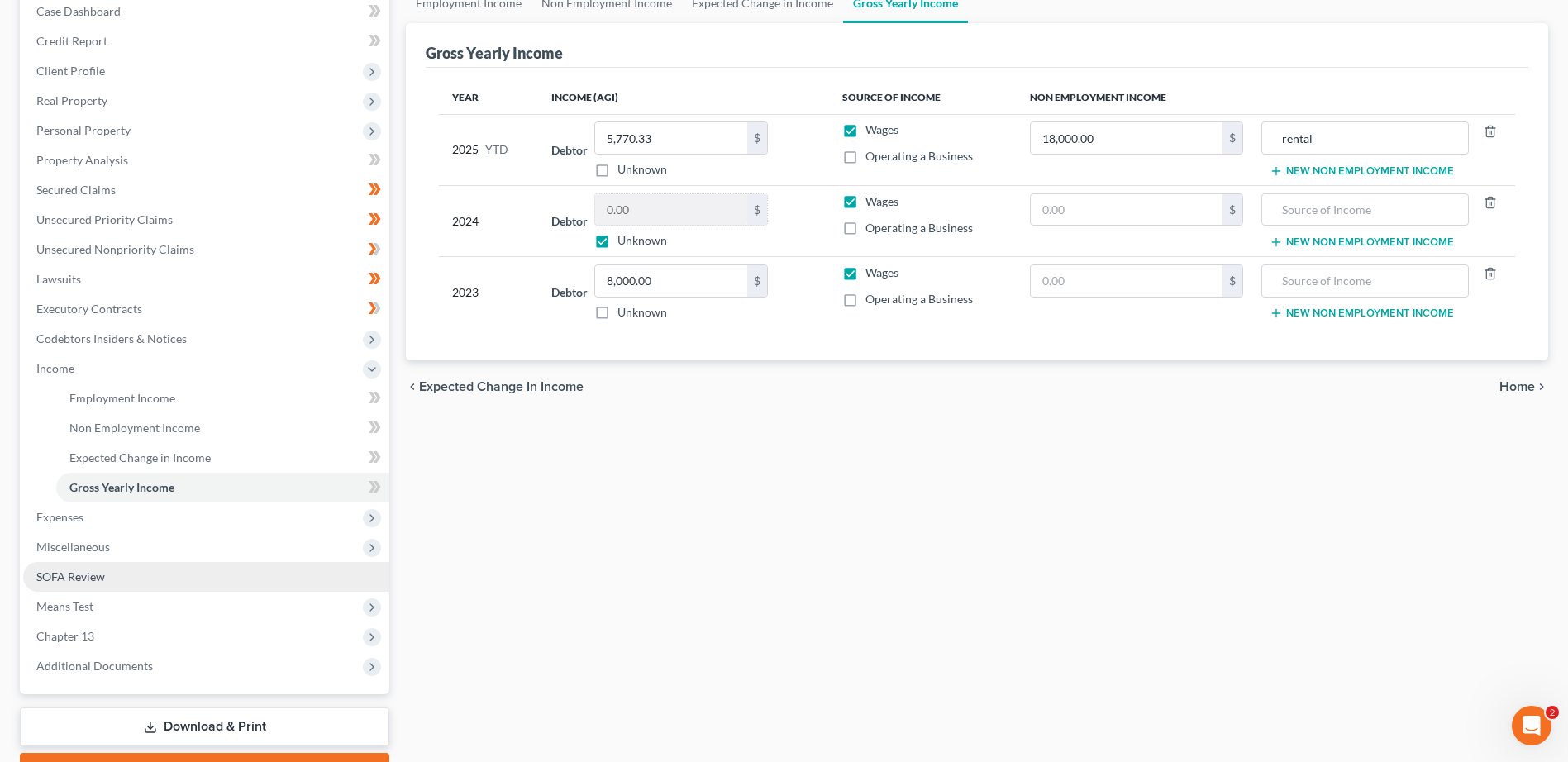 click on "SOFA Review" at bounding box center (70, 576) 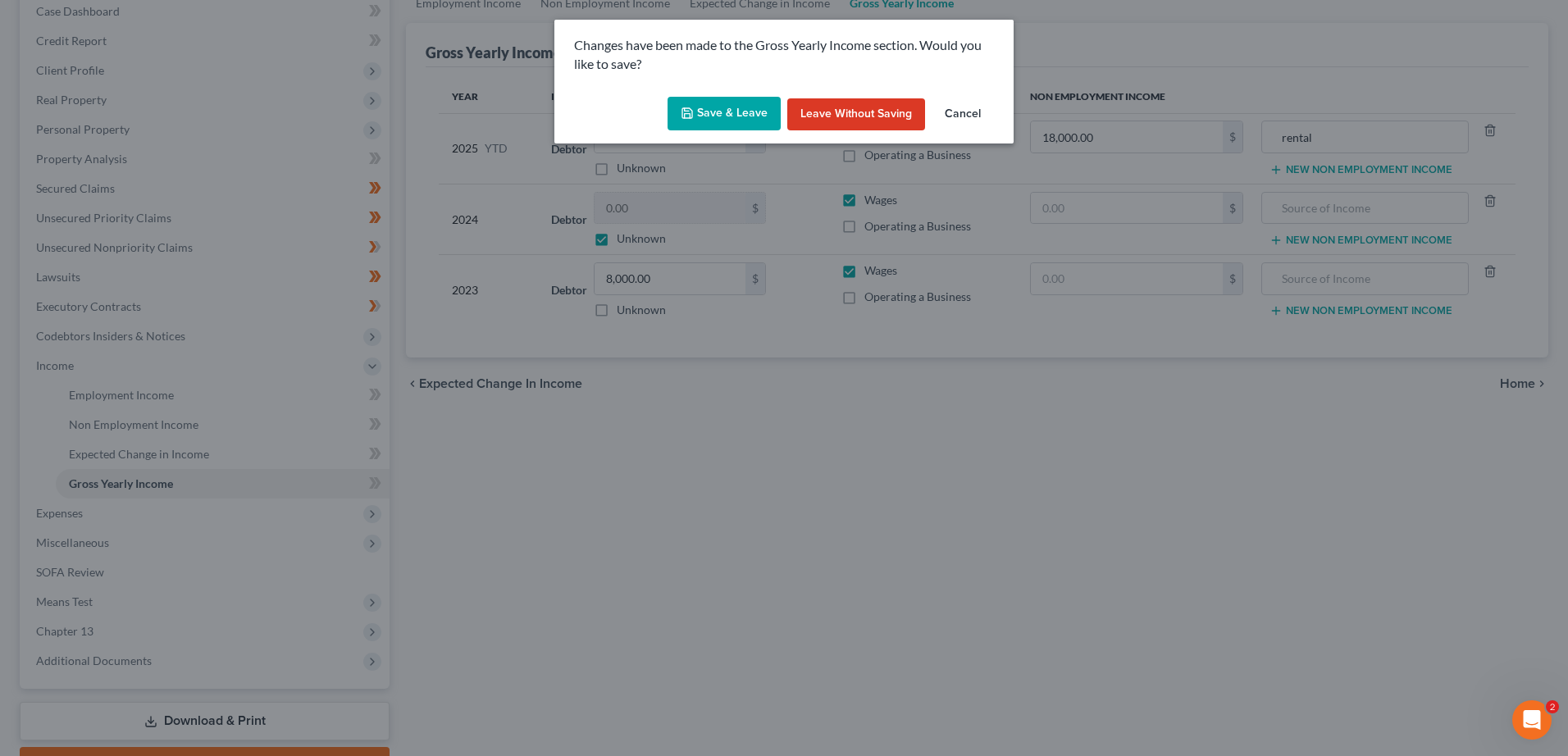 click on "Save & Leave" at bounding box center [724, 114] 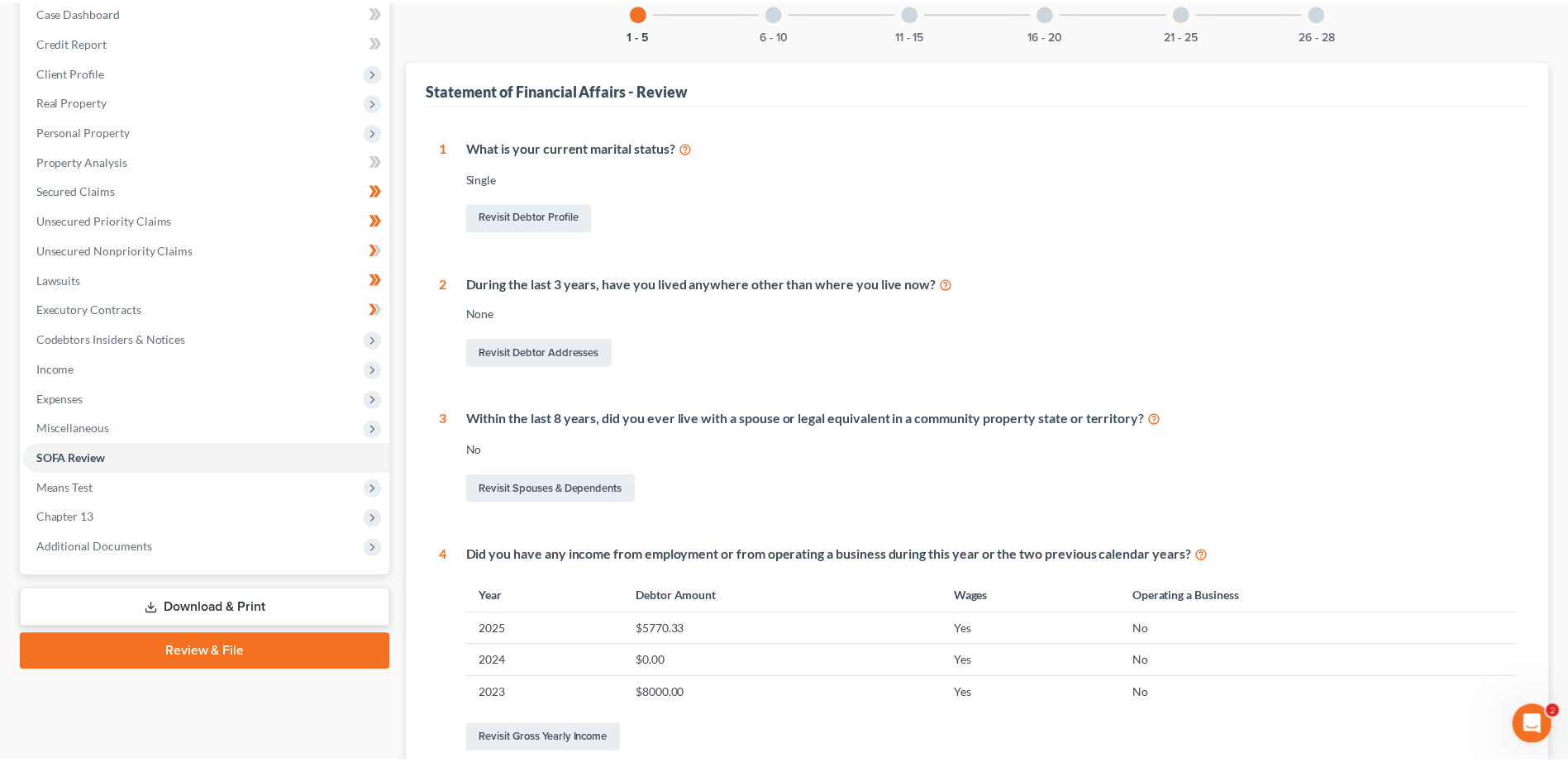 scroll, scrollTop: 0, scrollLeft: 0, axis: both 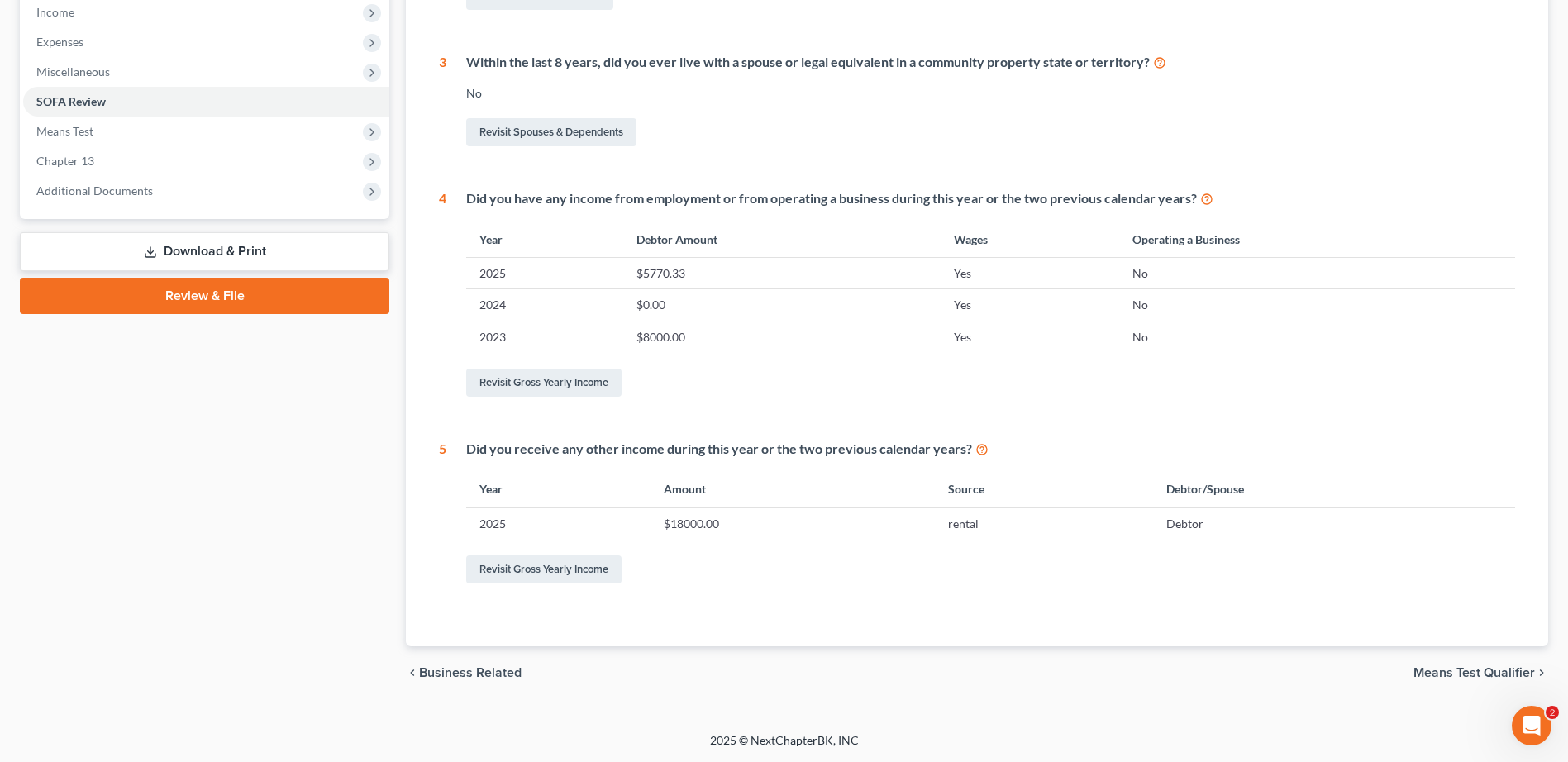 click on "chevron_left
Business Related
Means Test Qualifier
chevron_right" at bounding box center (977, 673) 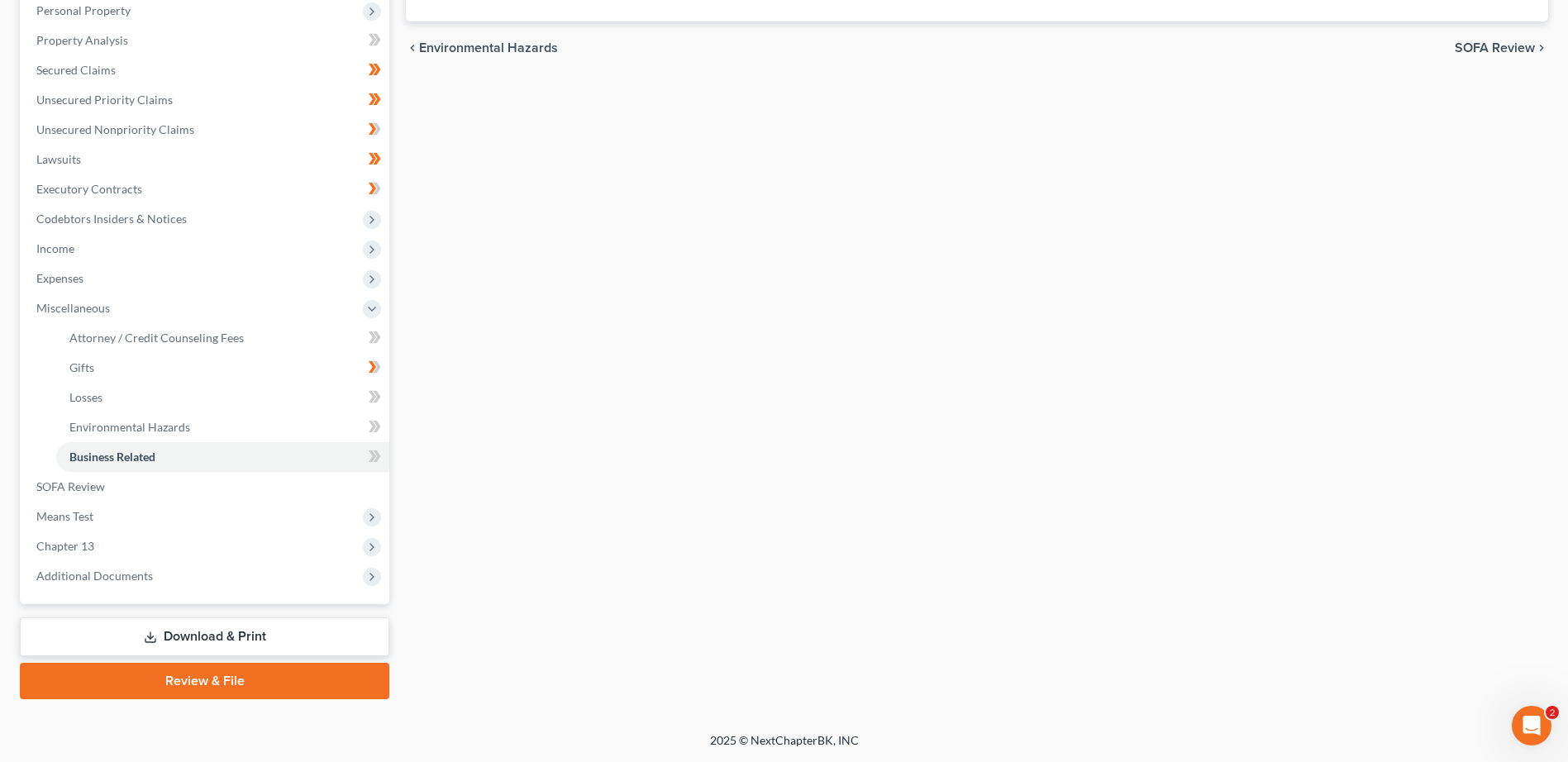 scroll, scrollTop: 0, scrollLeft: 0, axis: both 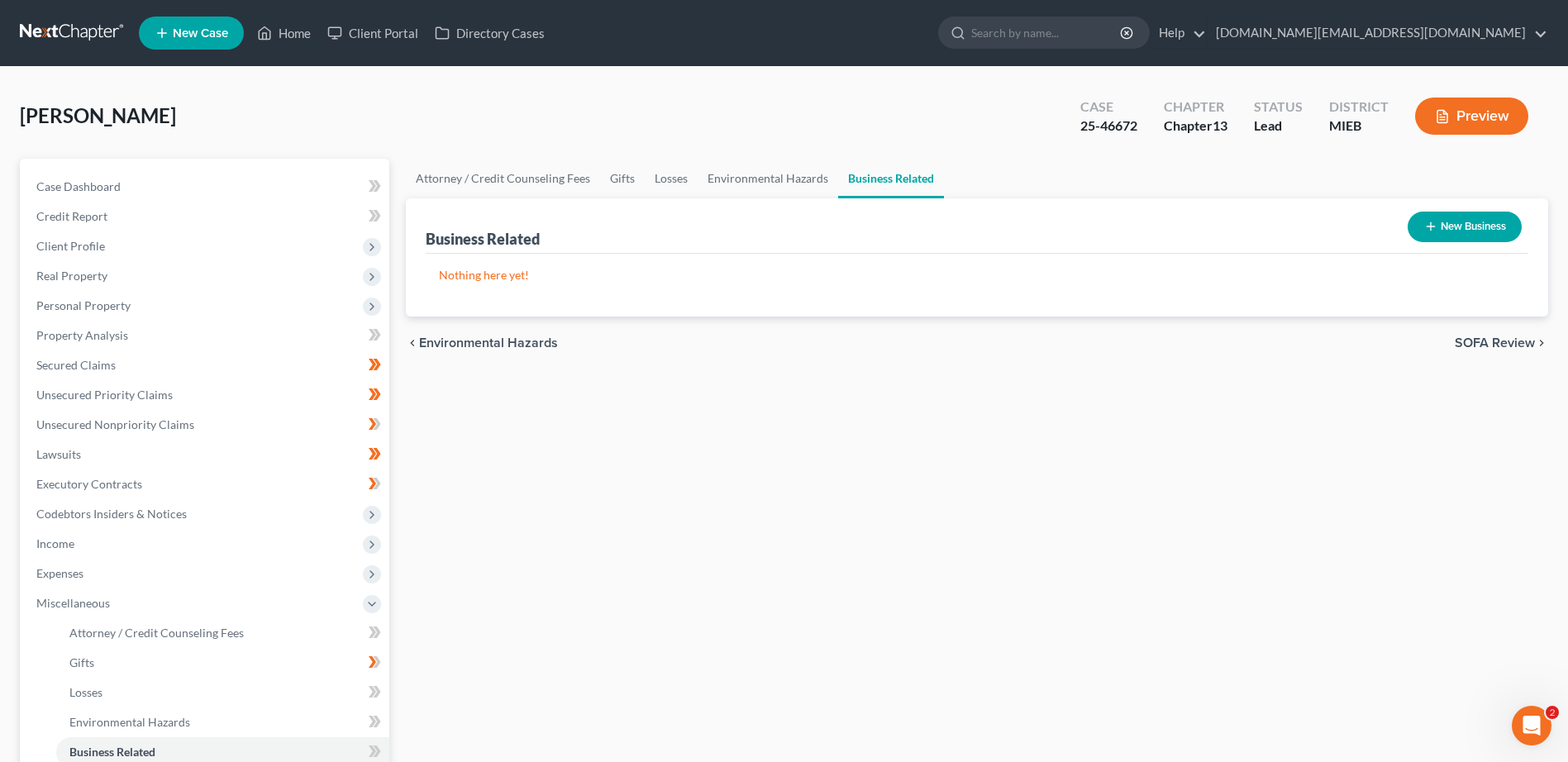 click on "Nothing here yet!" at bounding box center [977, 275] 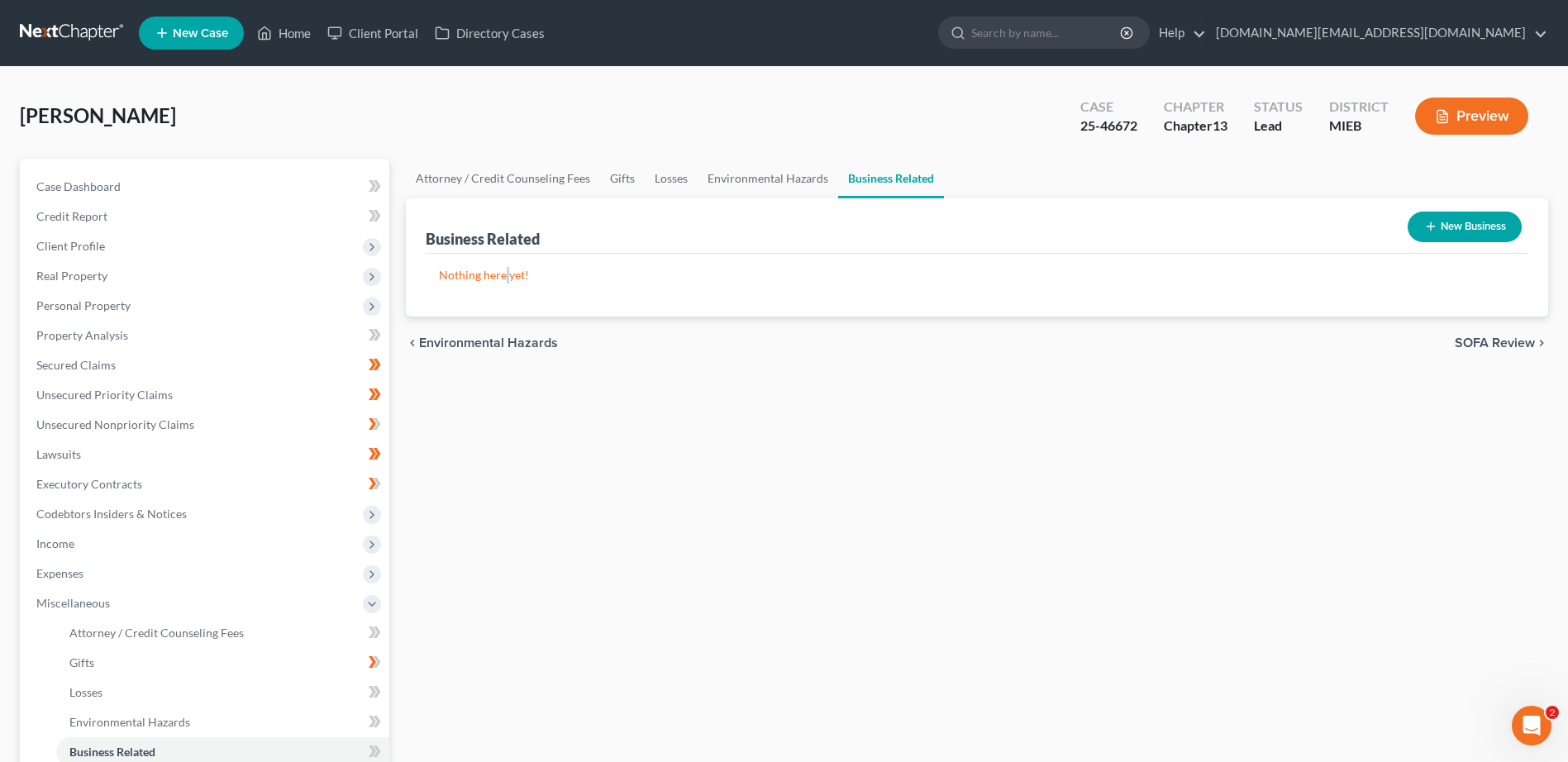click on "Nothing here yet!" at bounding box center (977, 275) 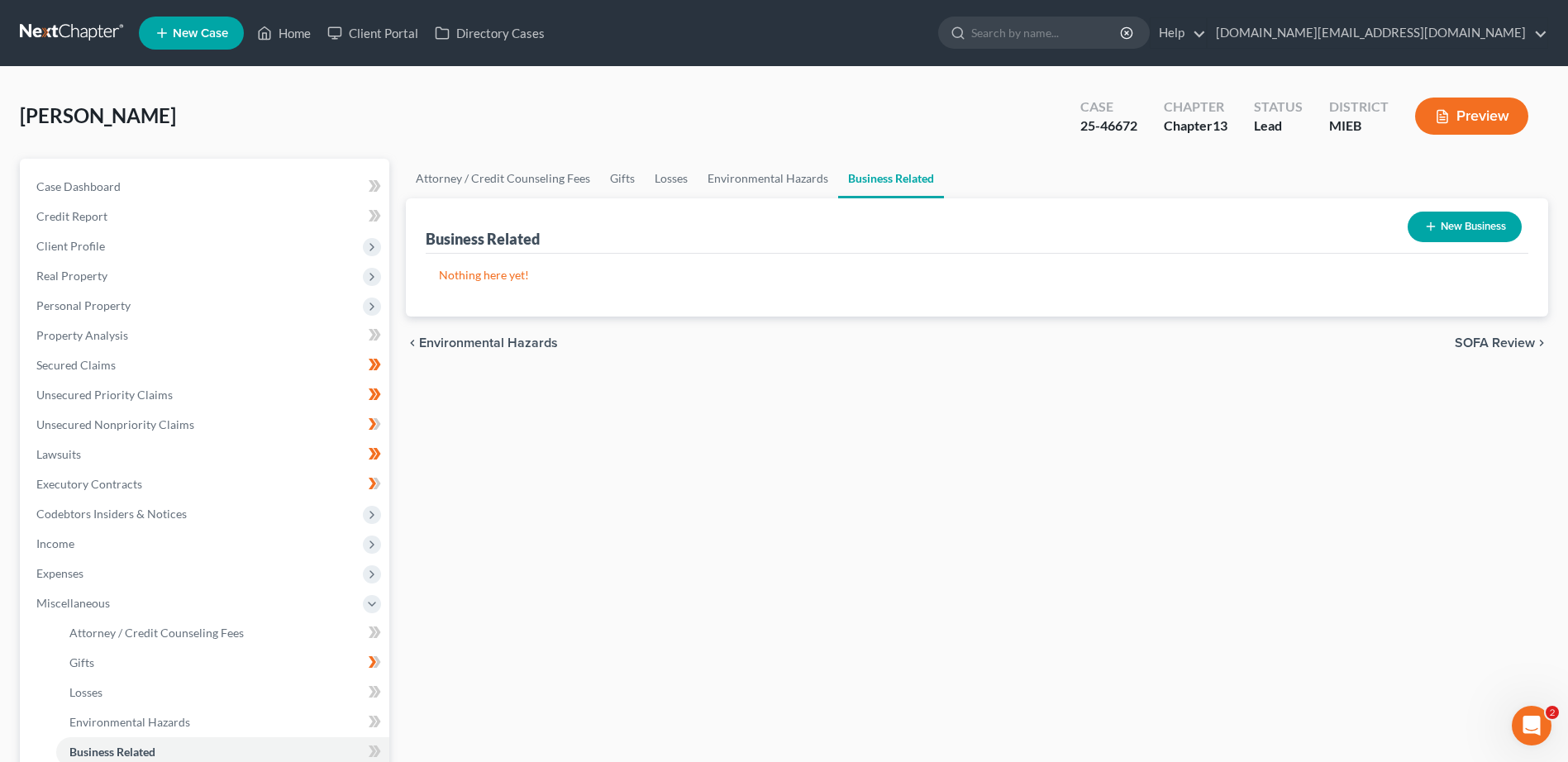click on "Nothing here yet!" at bounding box center [977, 275] 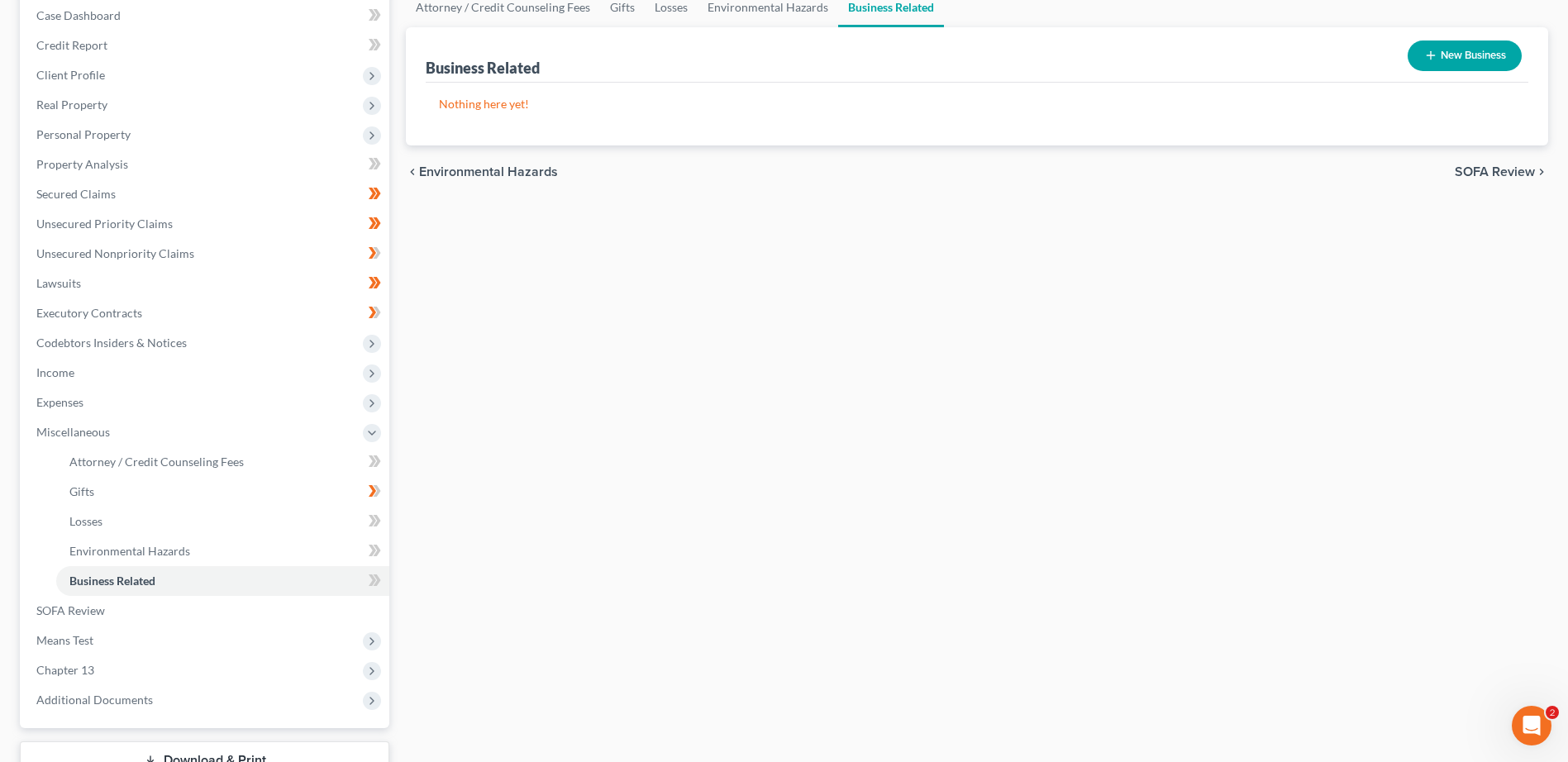 scroll, scrollTop: 188, scrollLeft: 0, axis: vertical 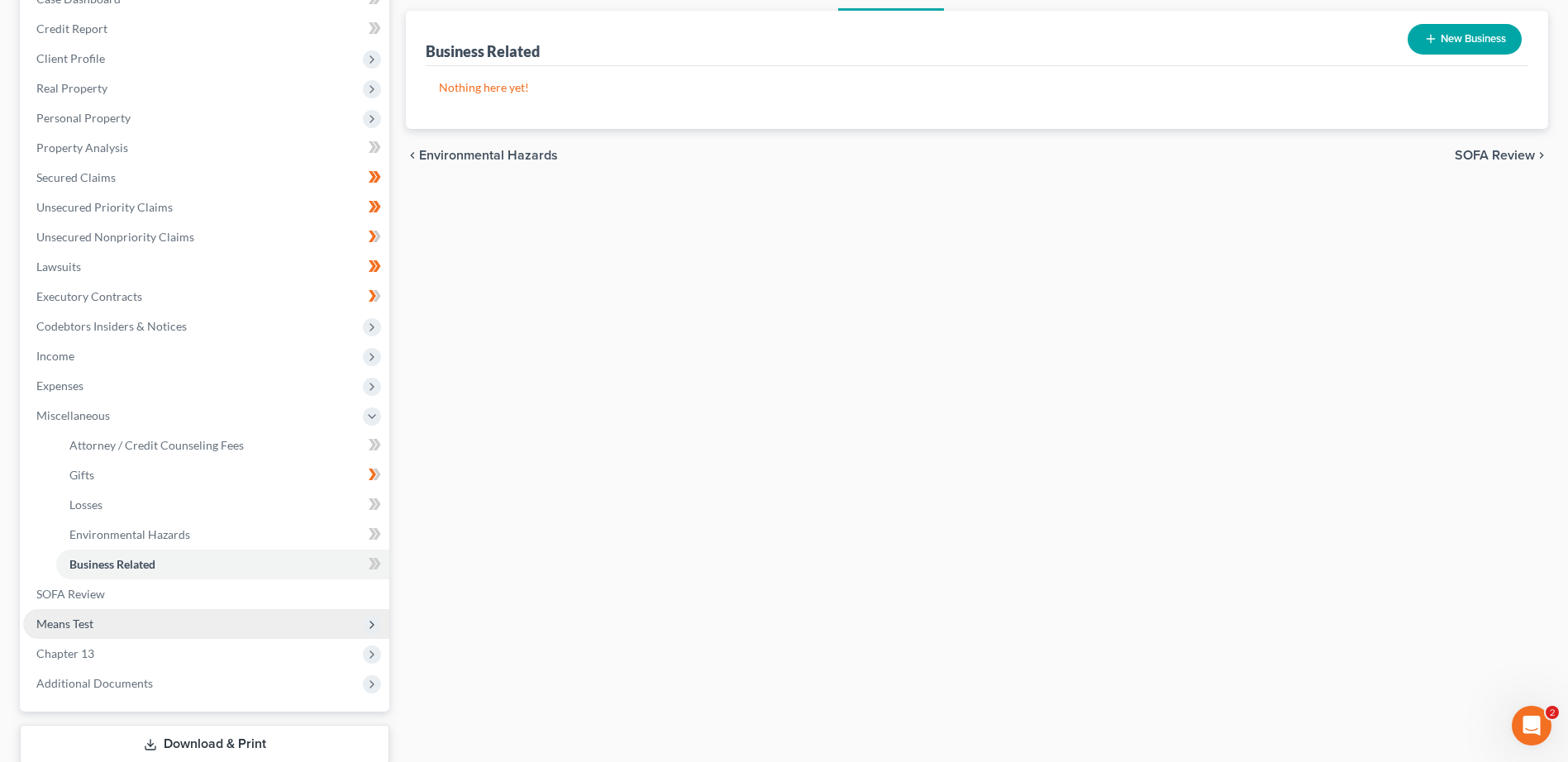 click 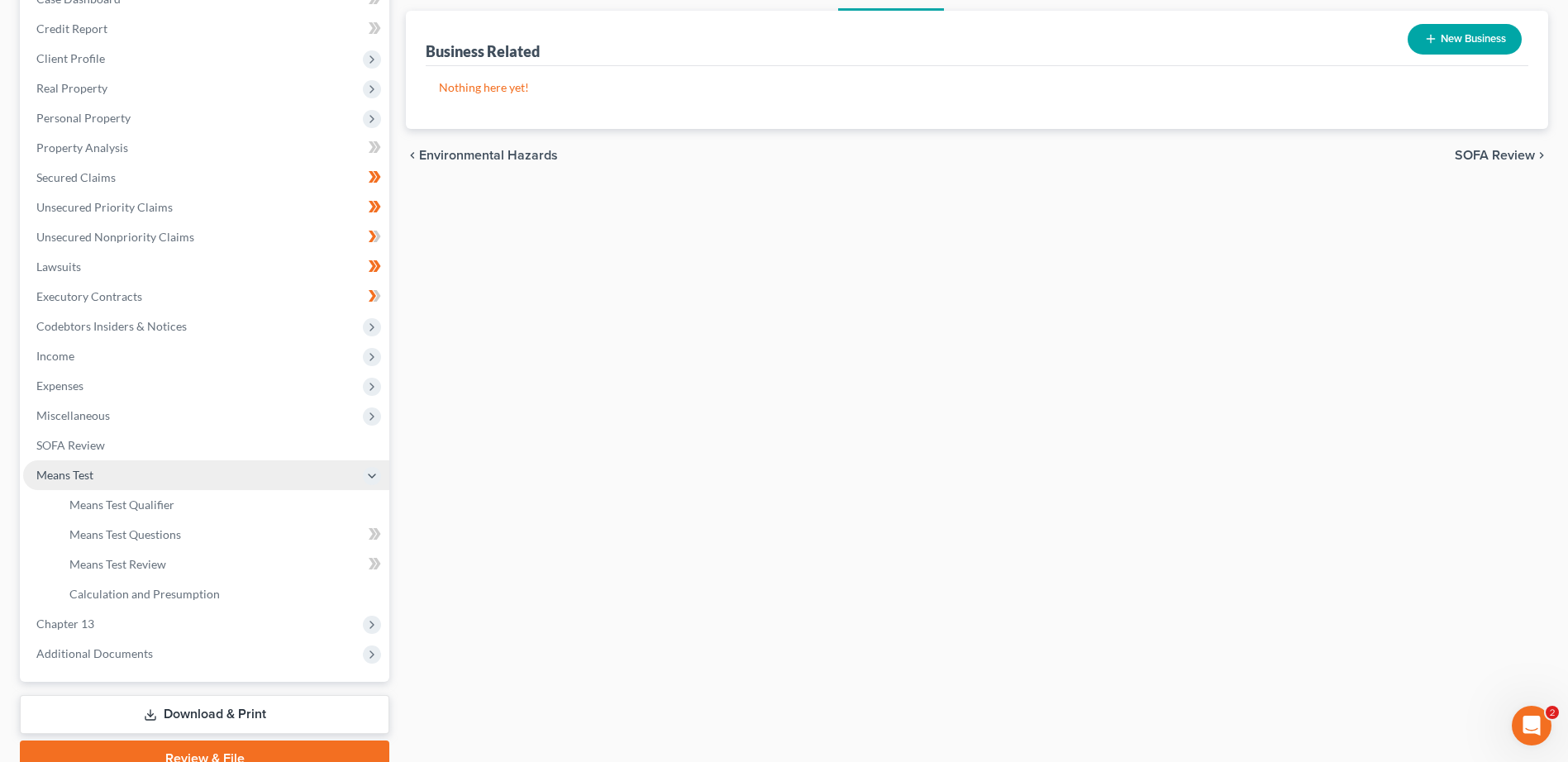 scroll, scrollTop: 265, scrollLeft: 0, axis: vertical 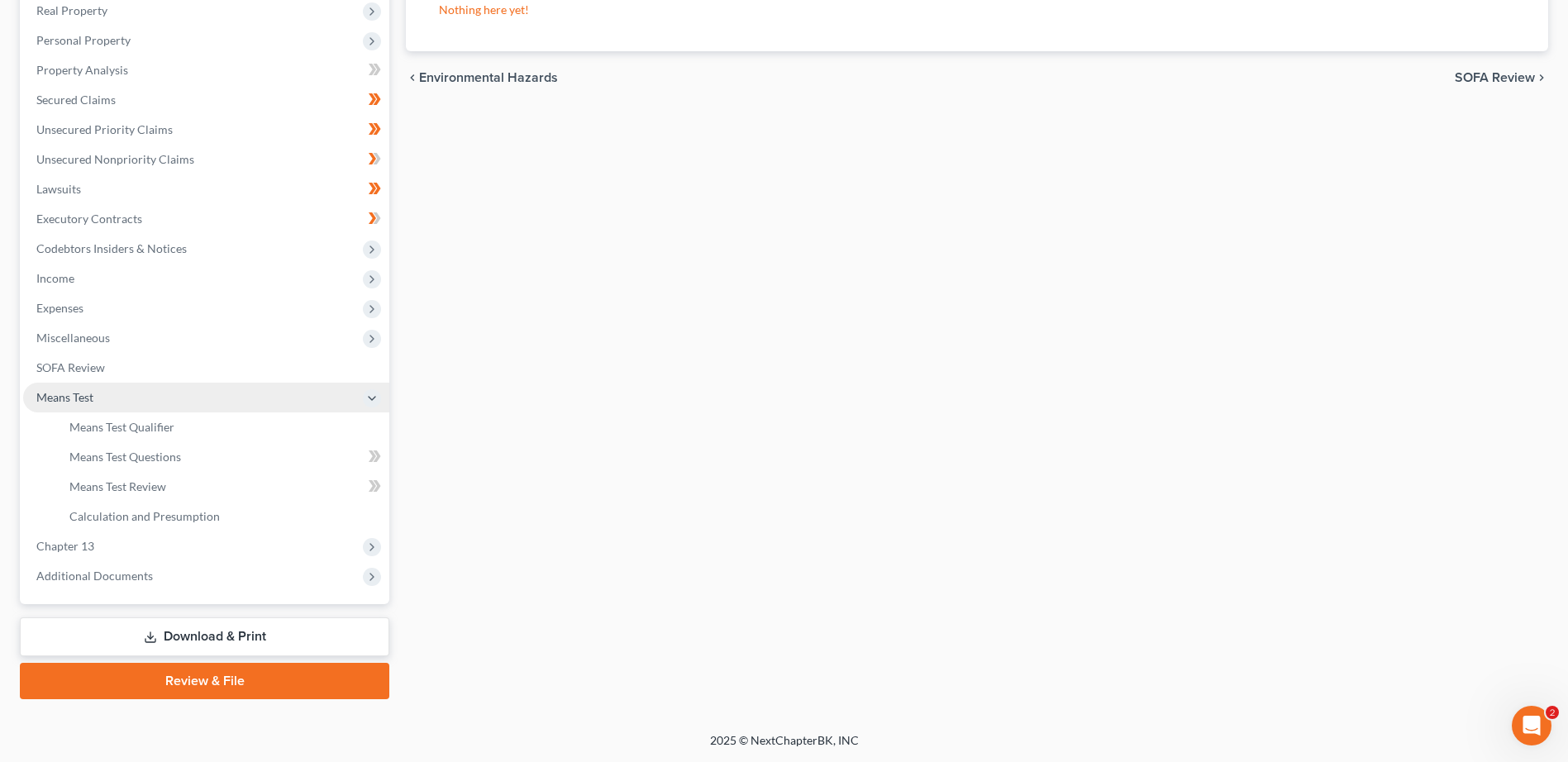 click on "SOFA Review" at bounding box center (1494, 78) 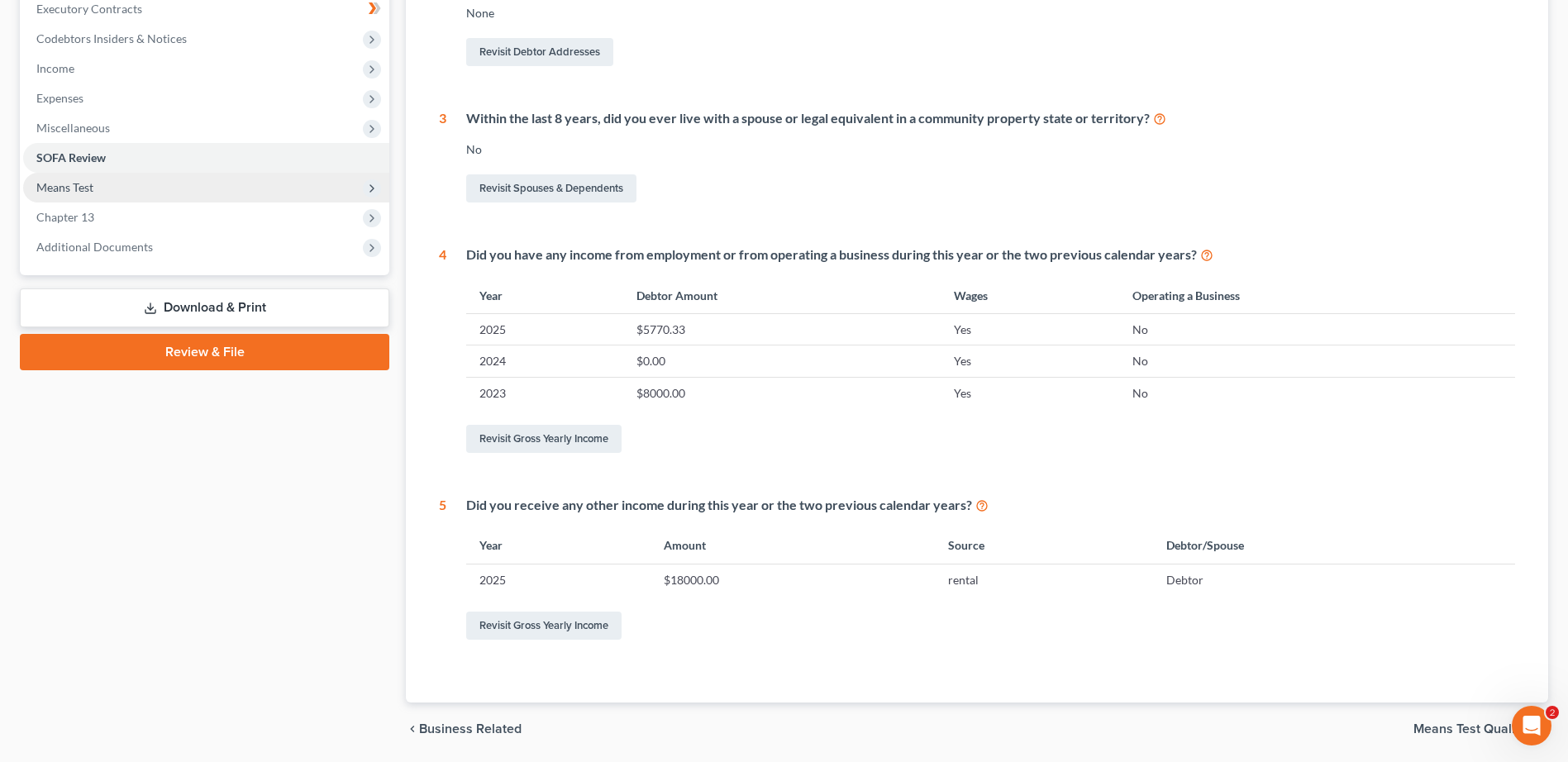 scroll, scrollTop: 531, scrollLeft: 0, axis: vertical 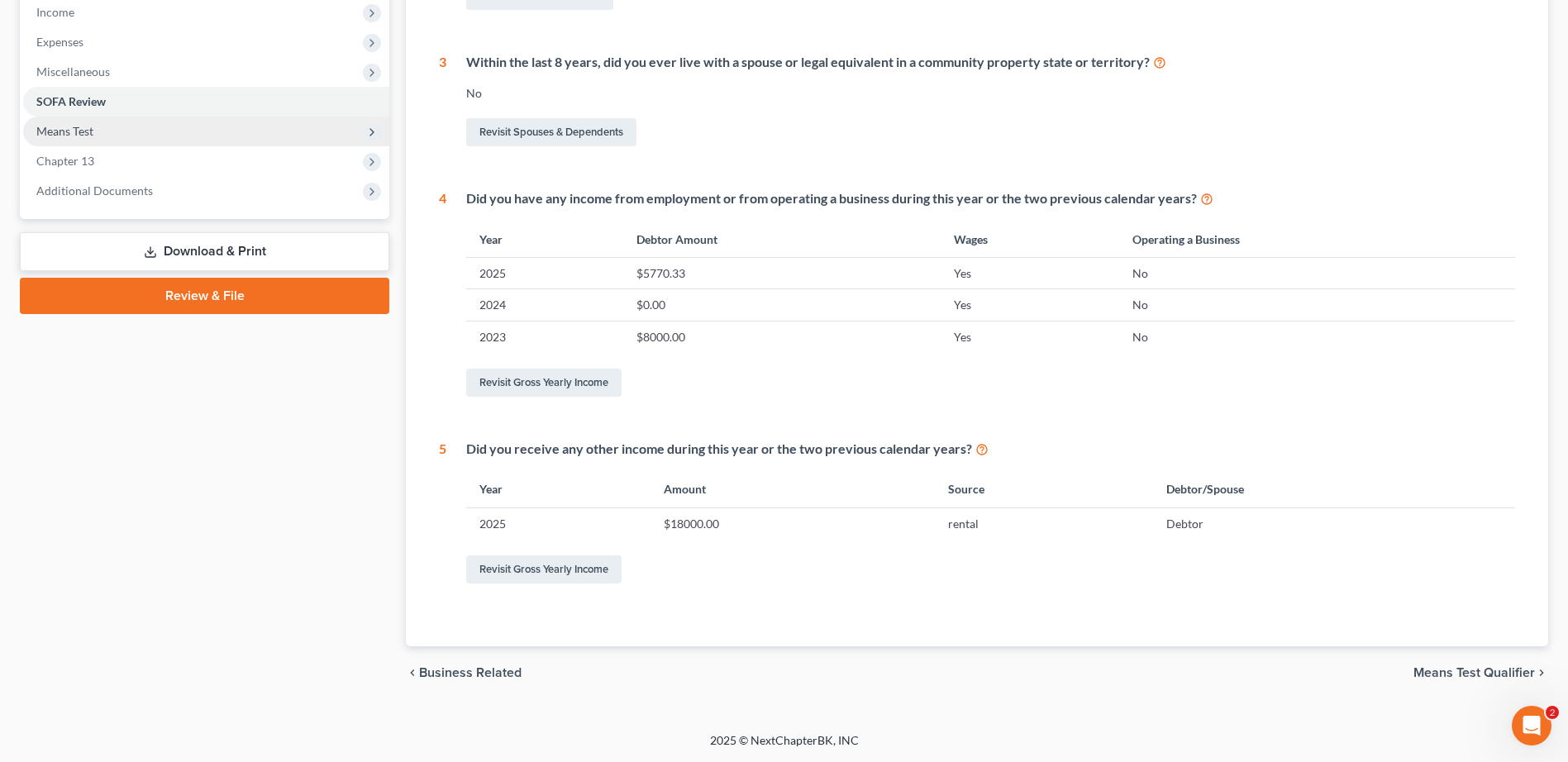 click on "Means Test Qualifier" at bounding box center (1474, 673) 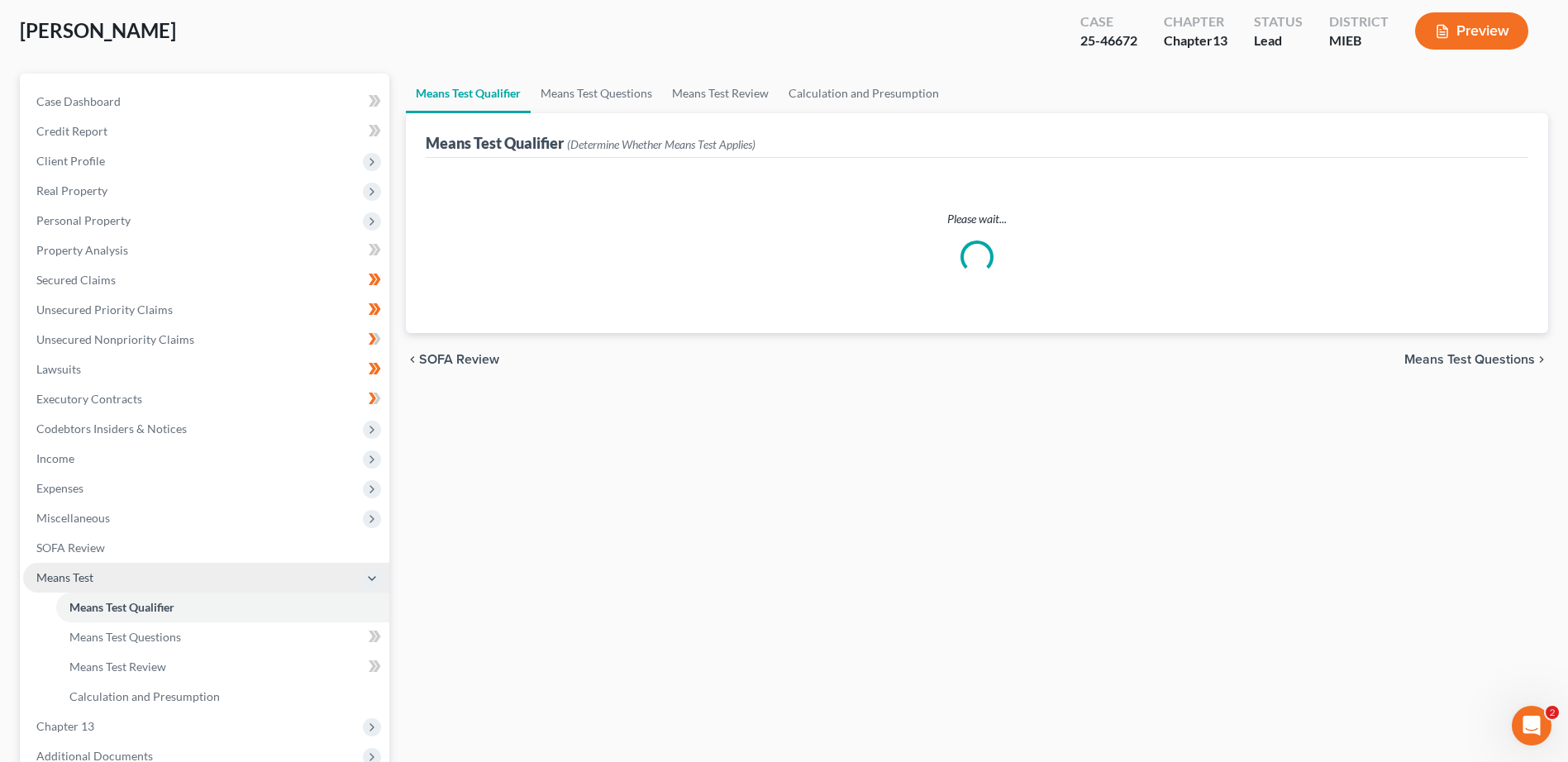 scroll, scrollTop: 0, scrollLeft: 0, axis: both 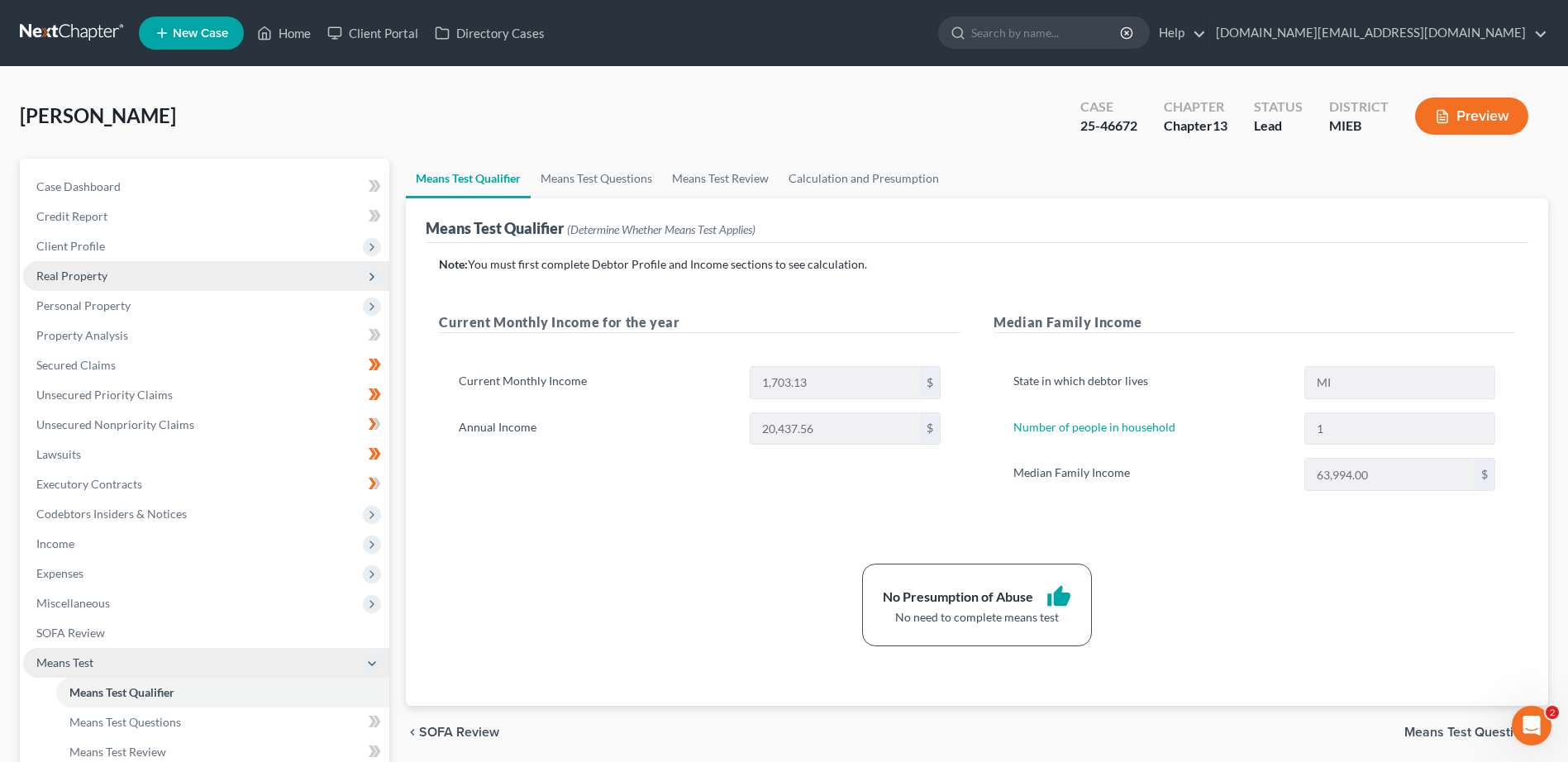 click on "Real Property" at bounding box center [206, 276] 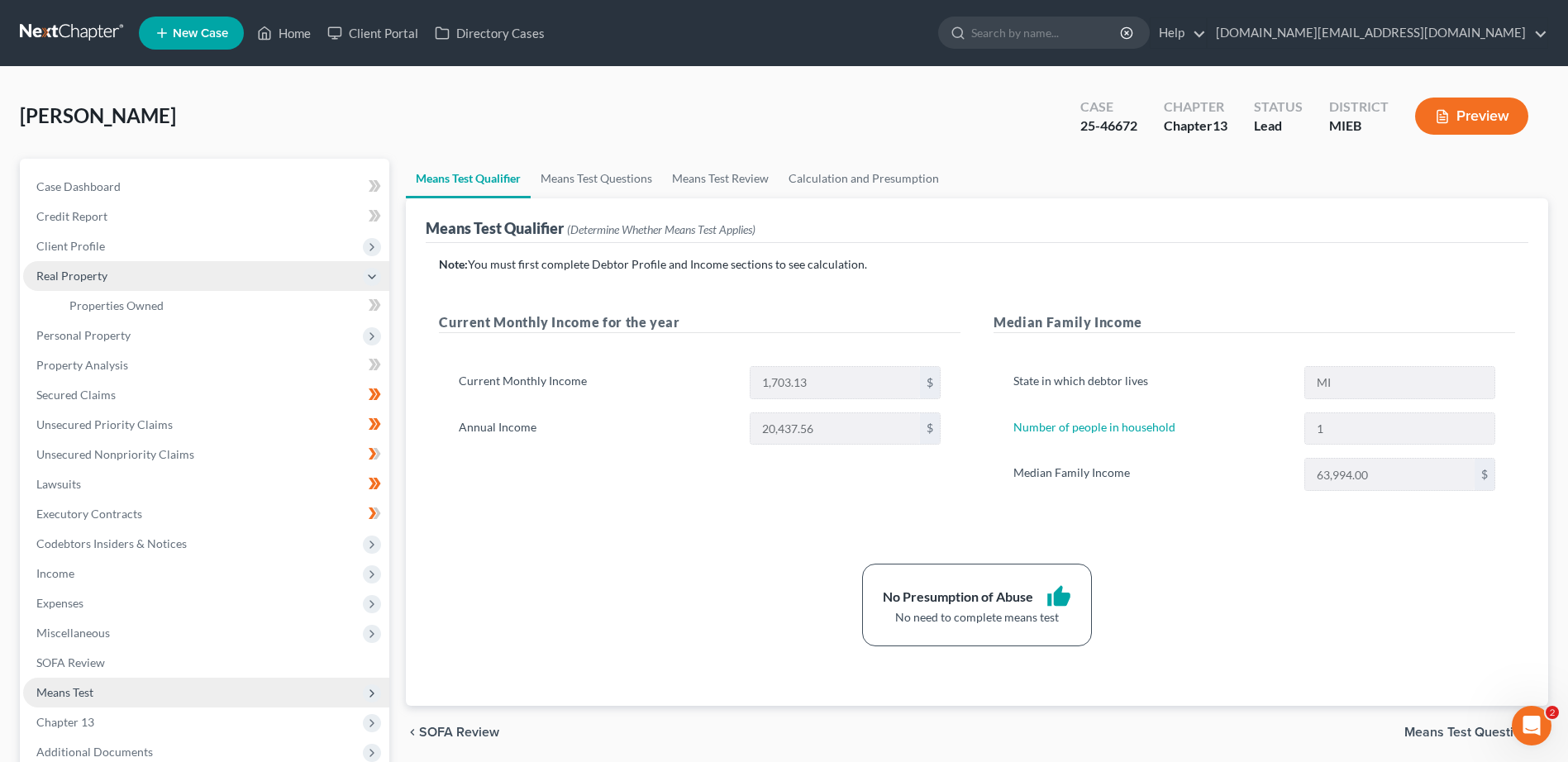 click on "Real Property" at bounding box center (206, 276) 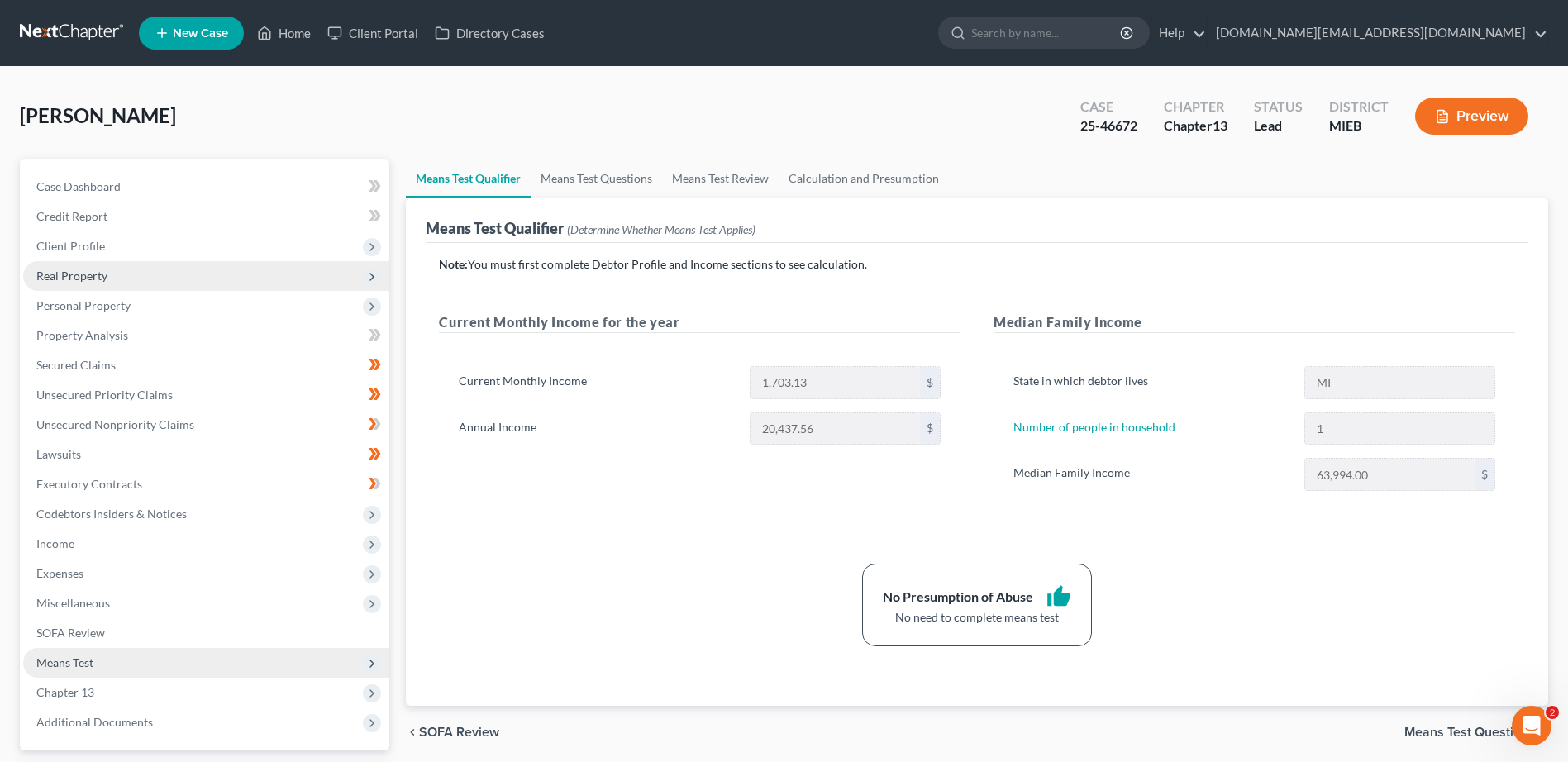 click on "Real Property" at bounding box center [206, 276] 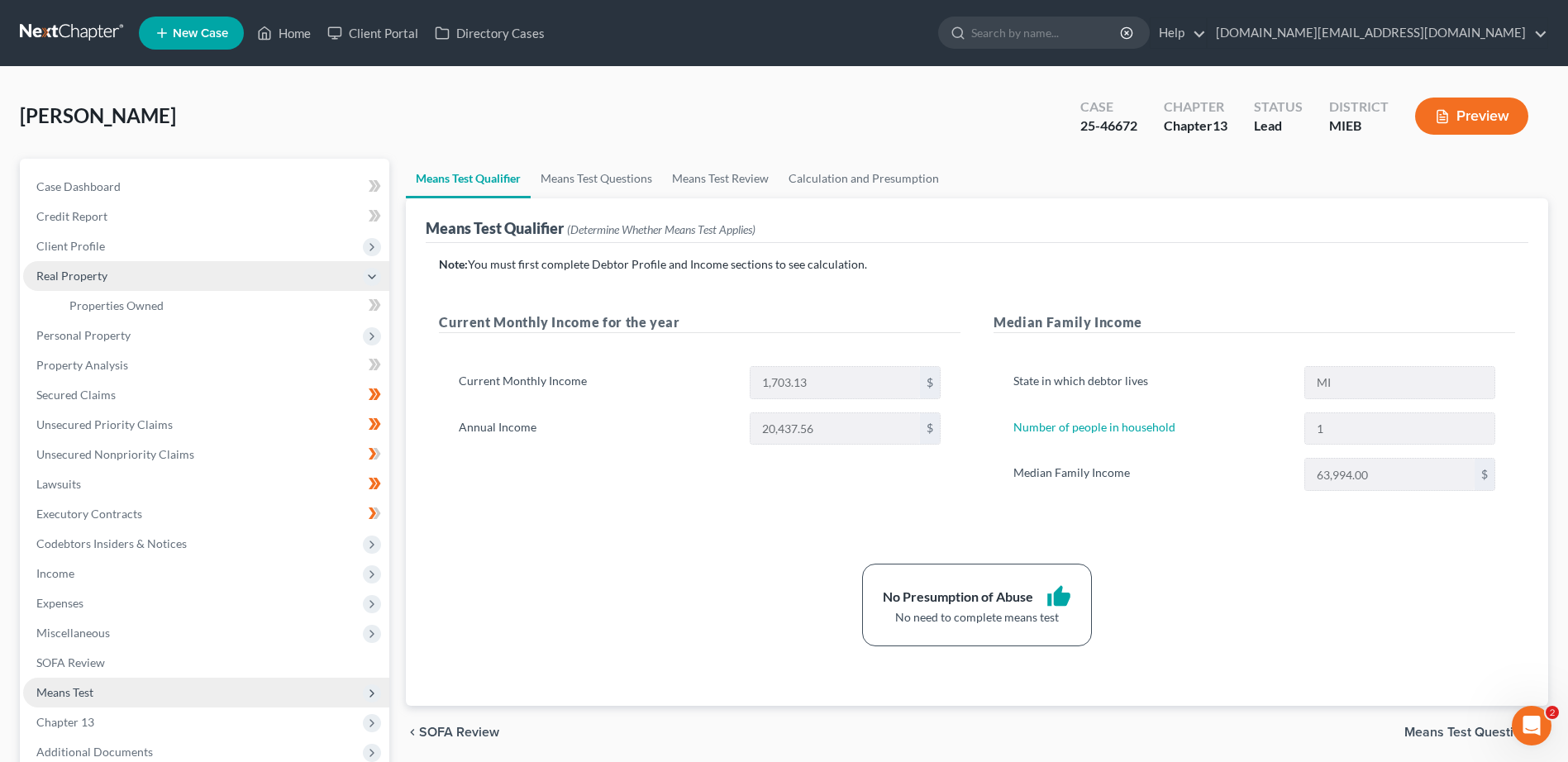 click 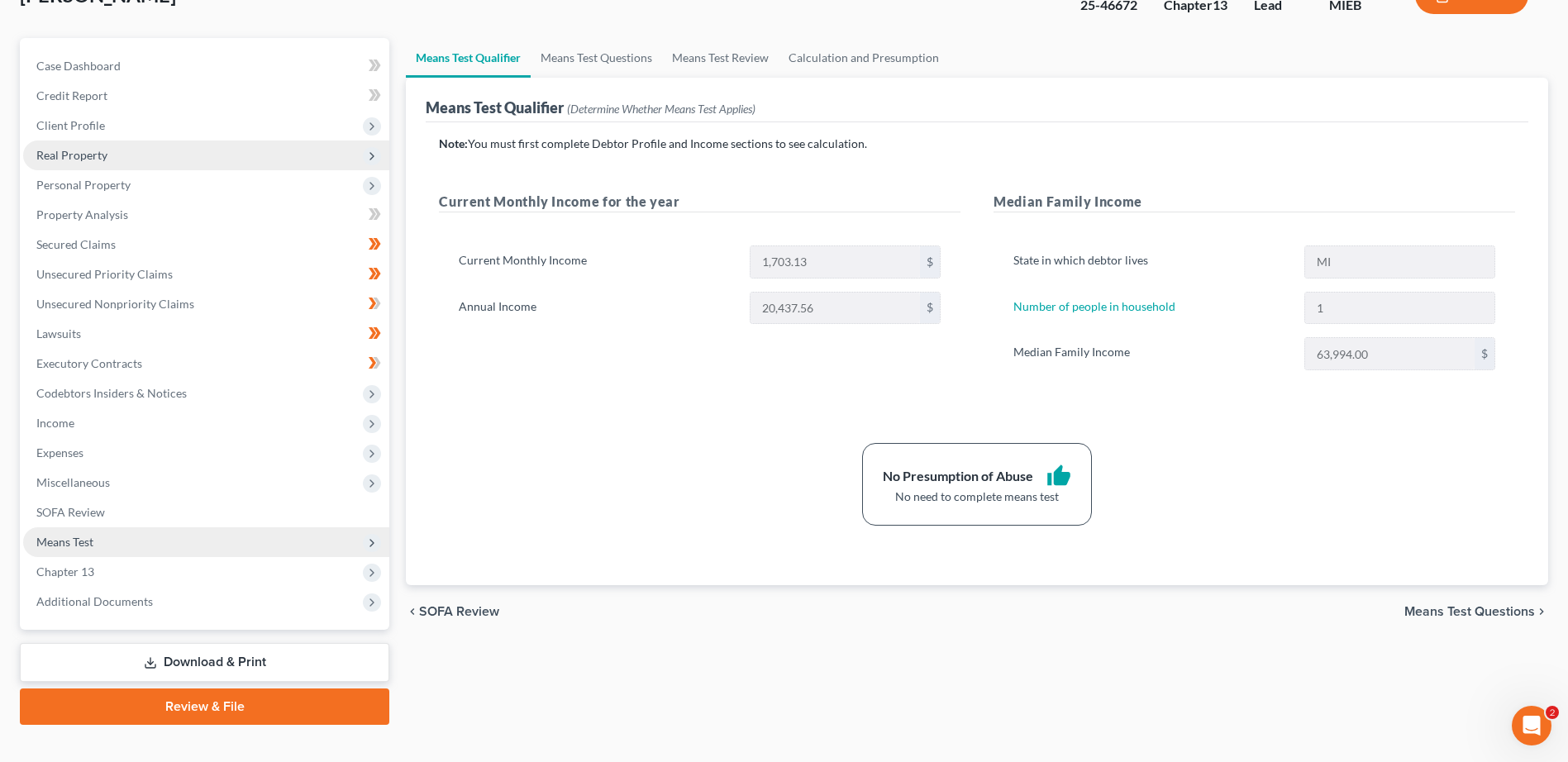 scroll, scrollTop: 146, scrollLeft: 0, axis: vertical 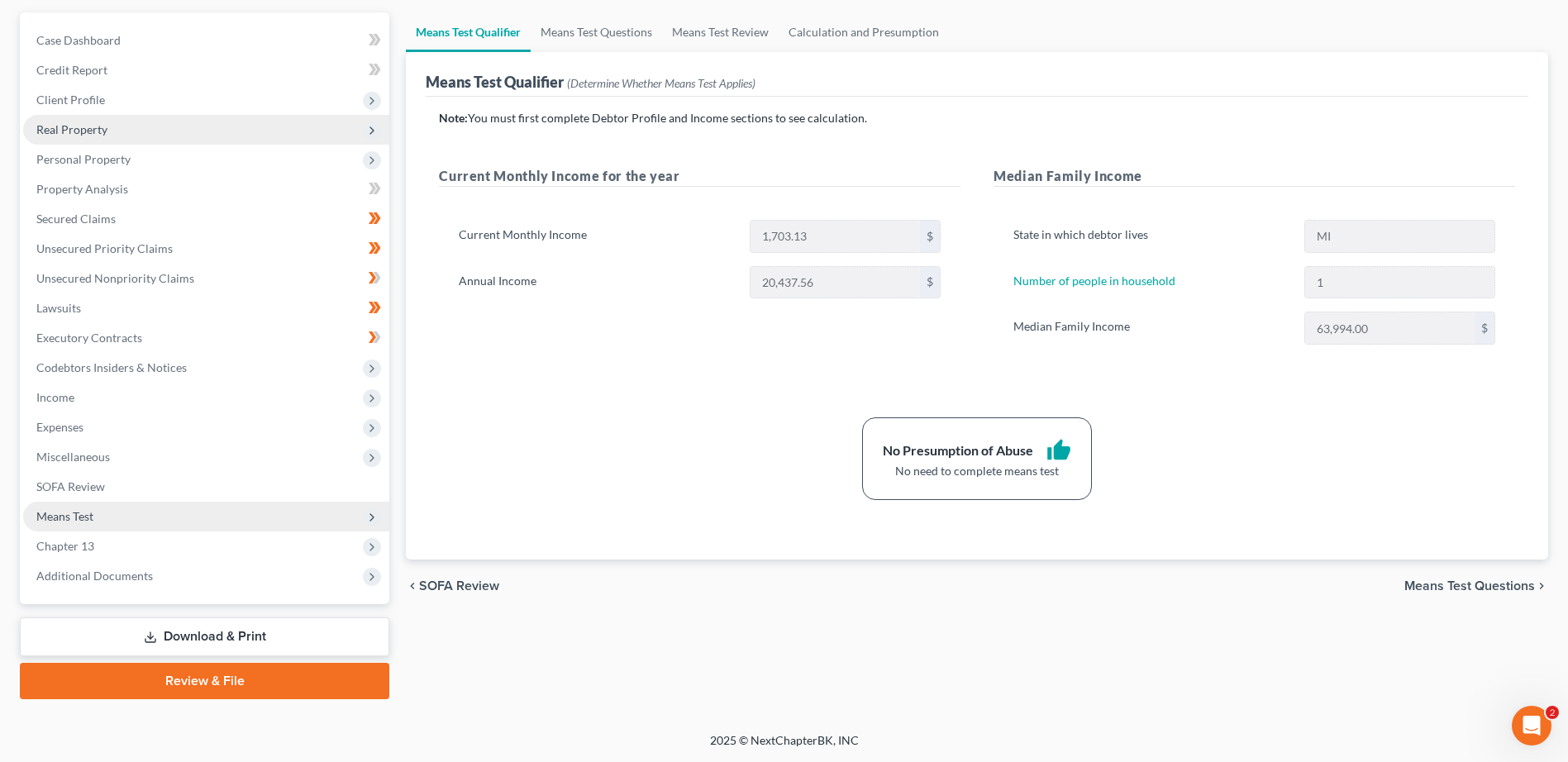 click on "SOFA Review" at bounding box center (459, 586) 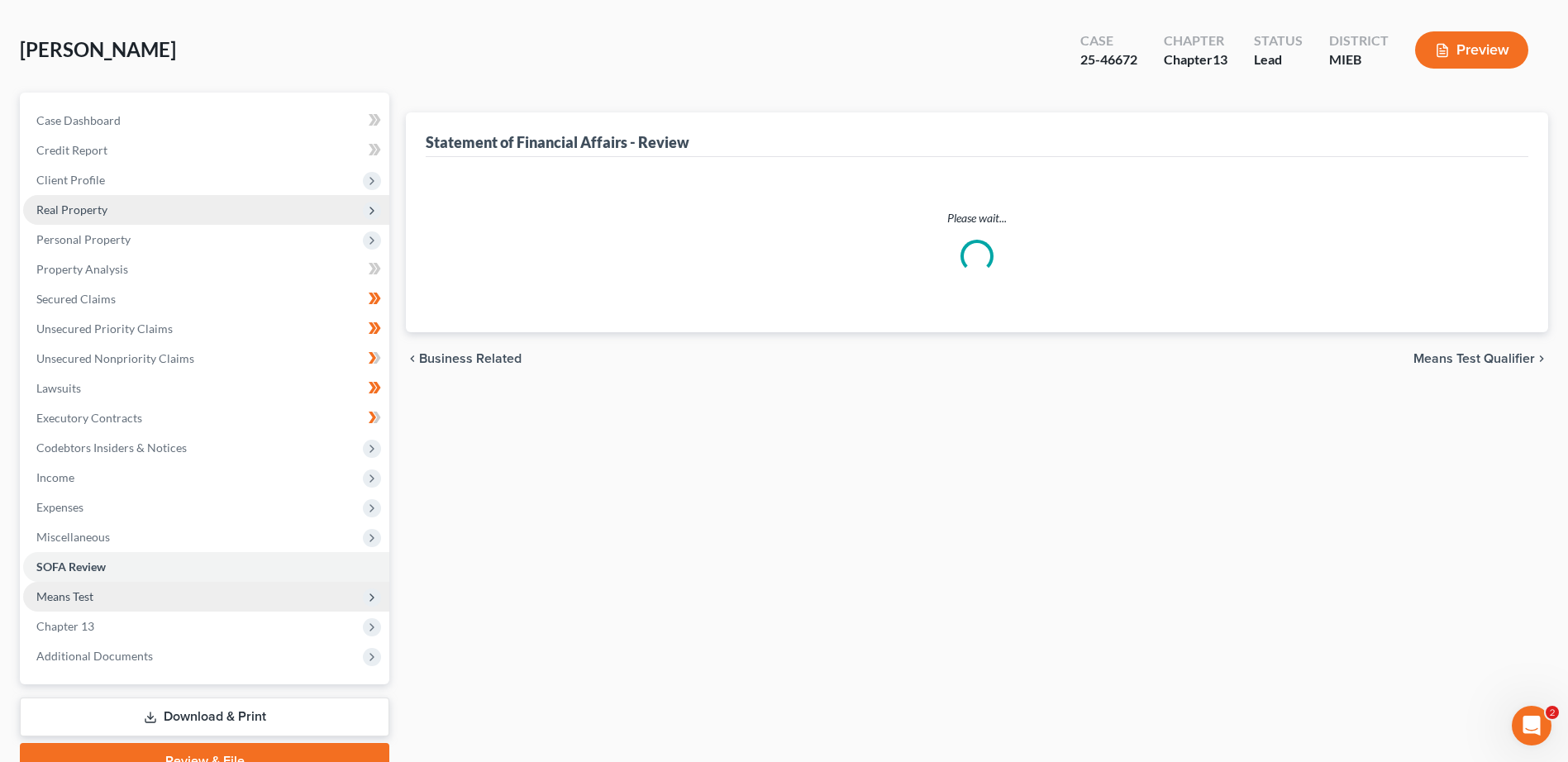 scroll, scrollTop: 0, scrollLeft: 0, axis: both 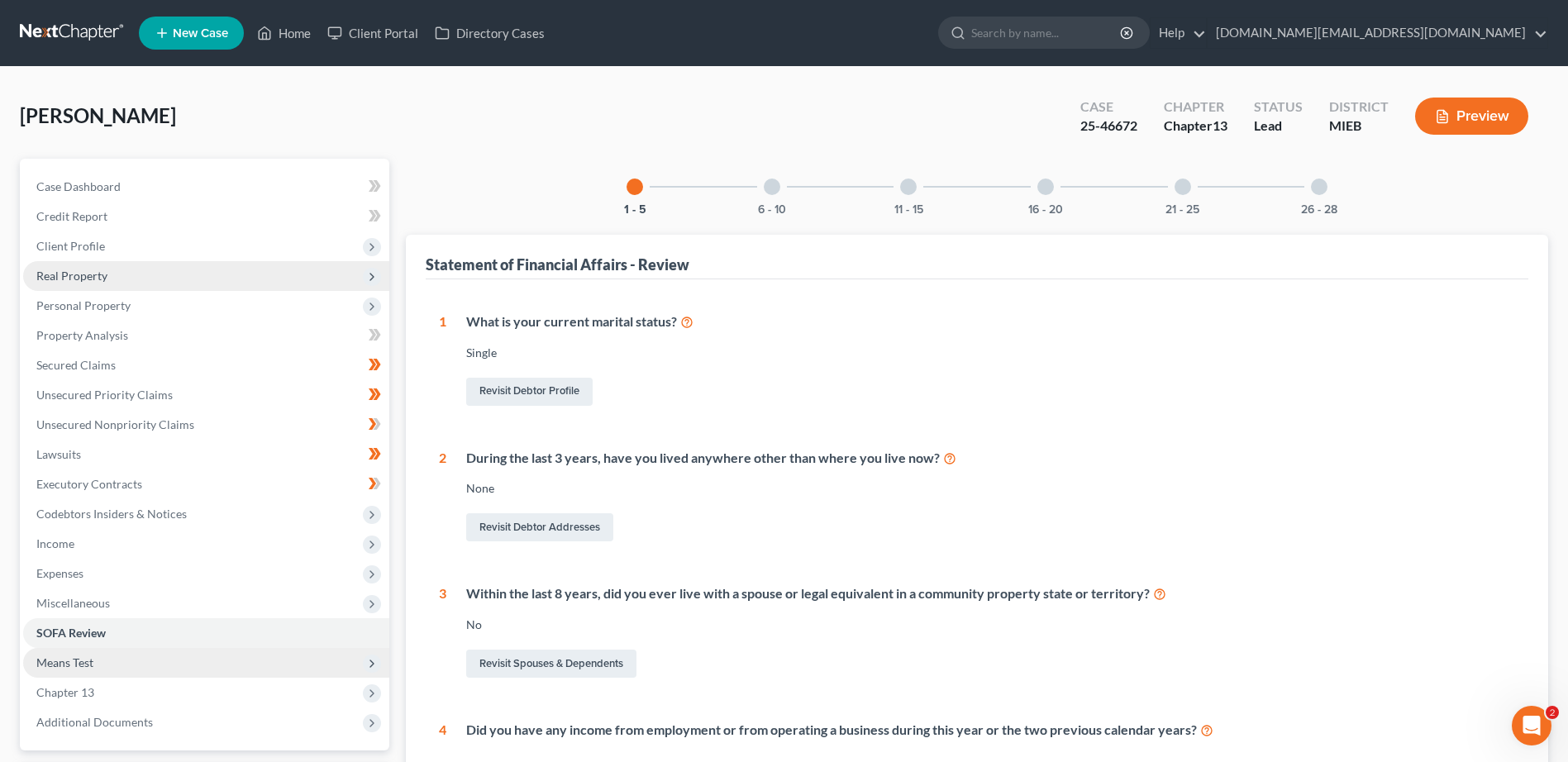 click on "Preview" at bounding box center (1471, 116) 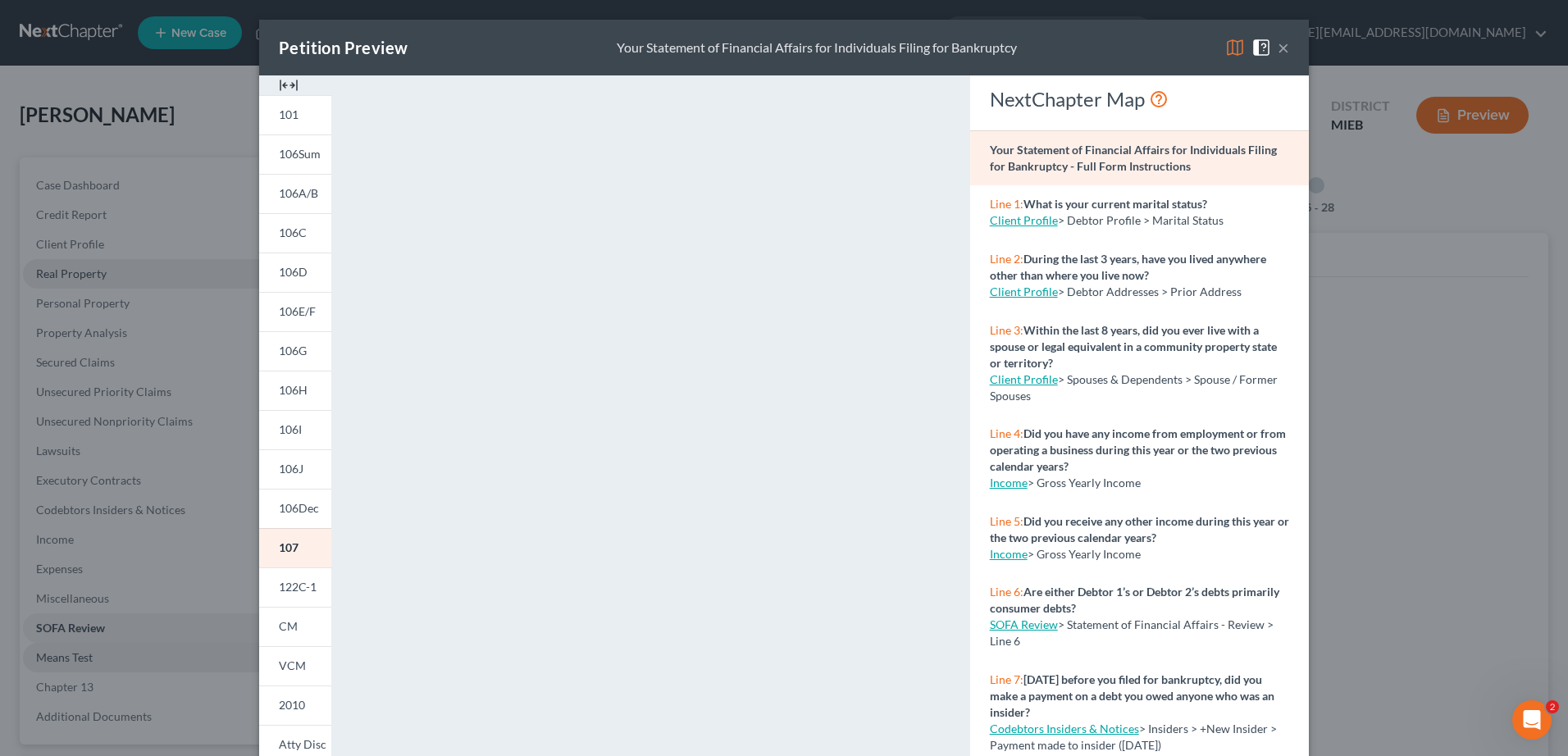 drag, startPoint x: 361, startPoint y: 278, endPoint x: 1389, endPoint y: 346, distance: 1030.2466 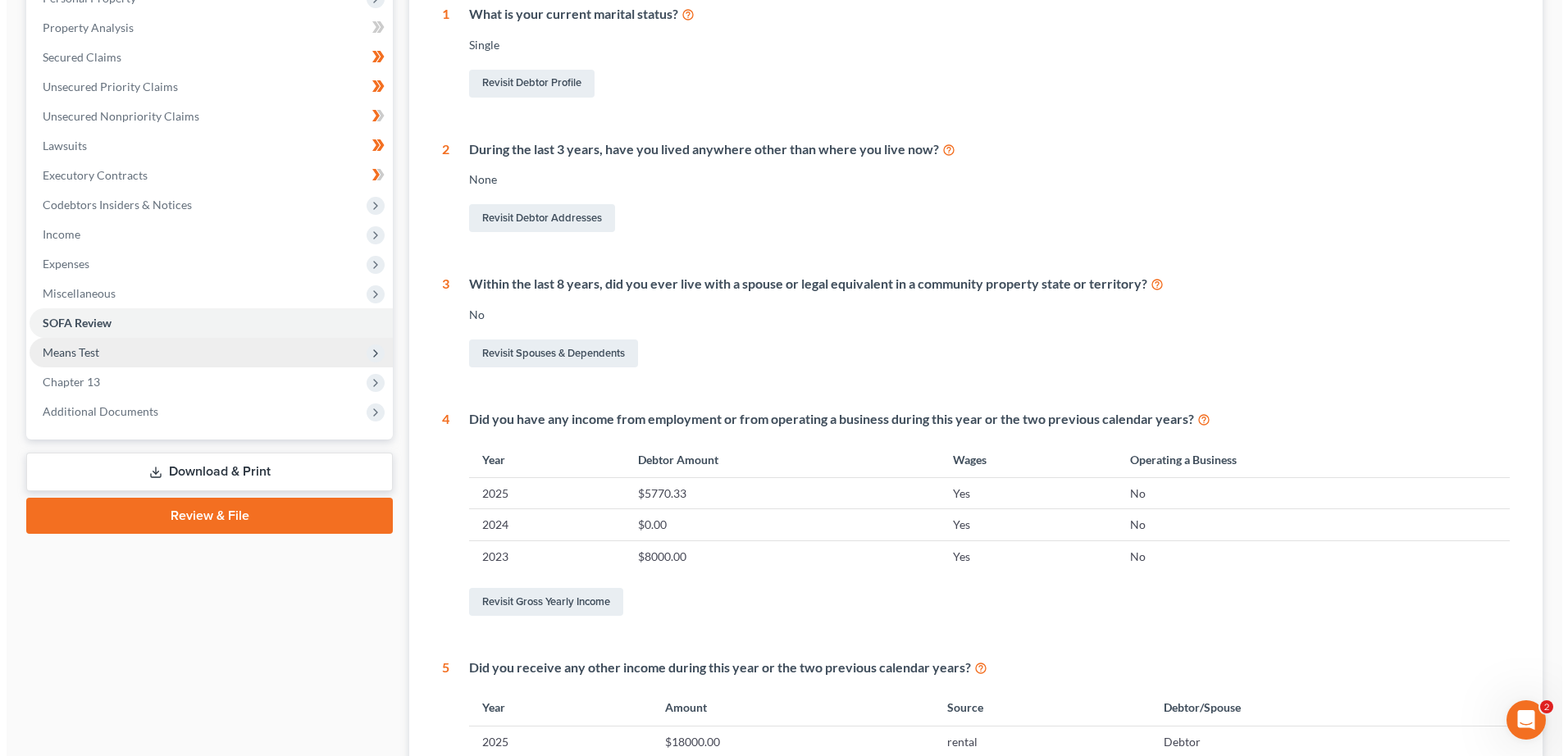 scroll, scrollTop: 0, scrollLeft: 0, axis: both 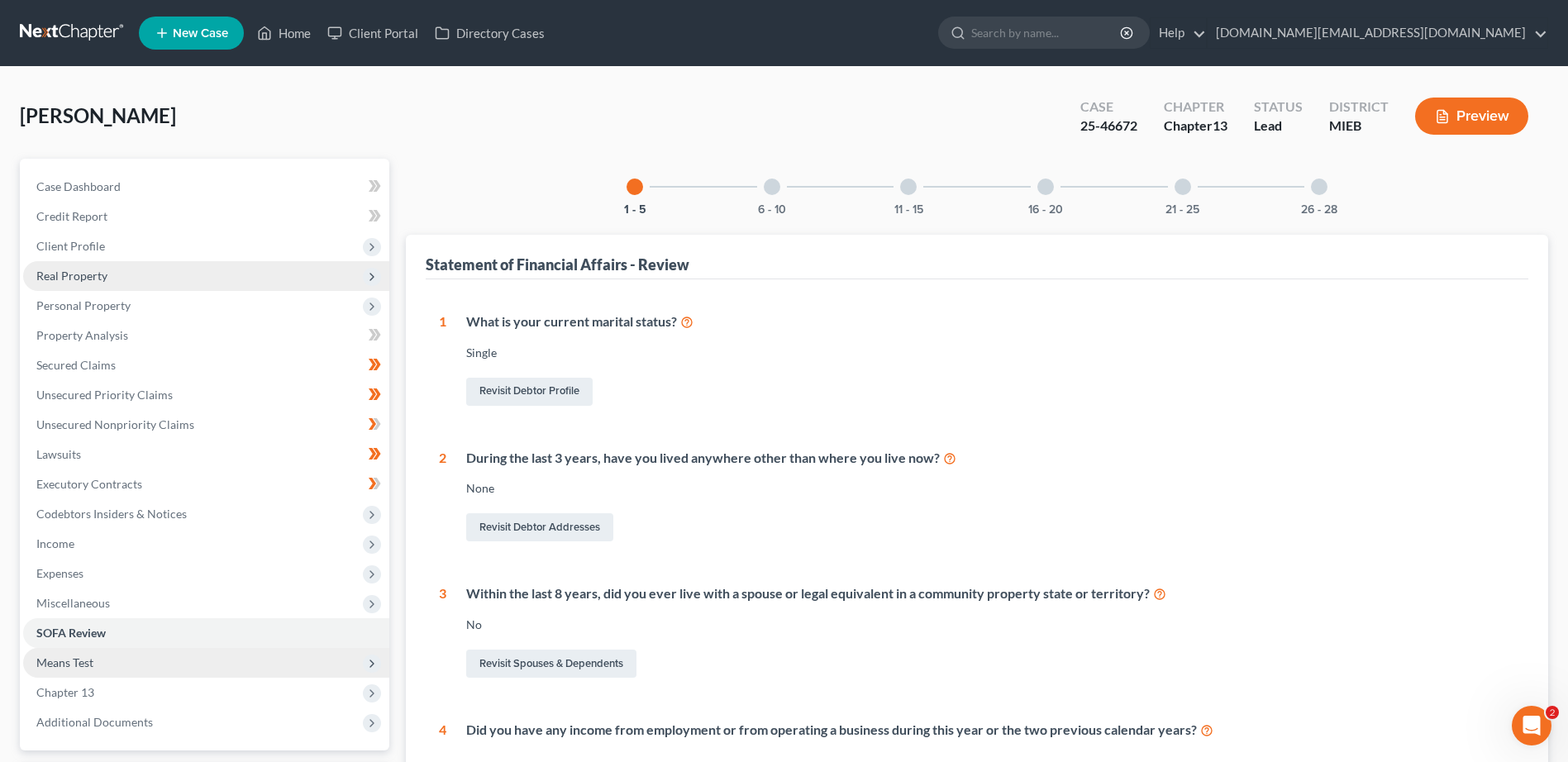 click on "Real Property" at bounding box center (72, 275) 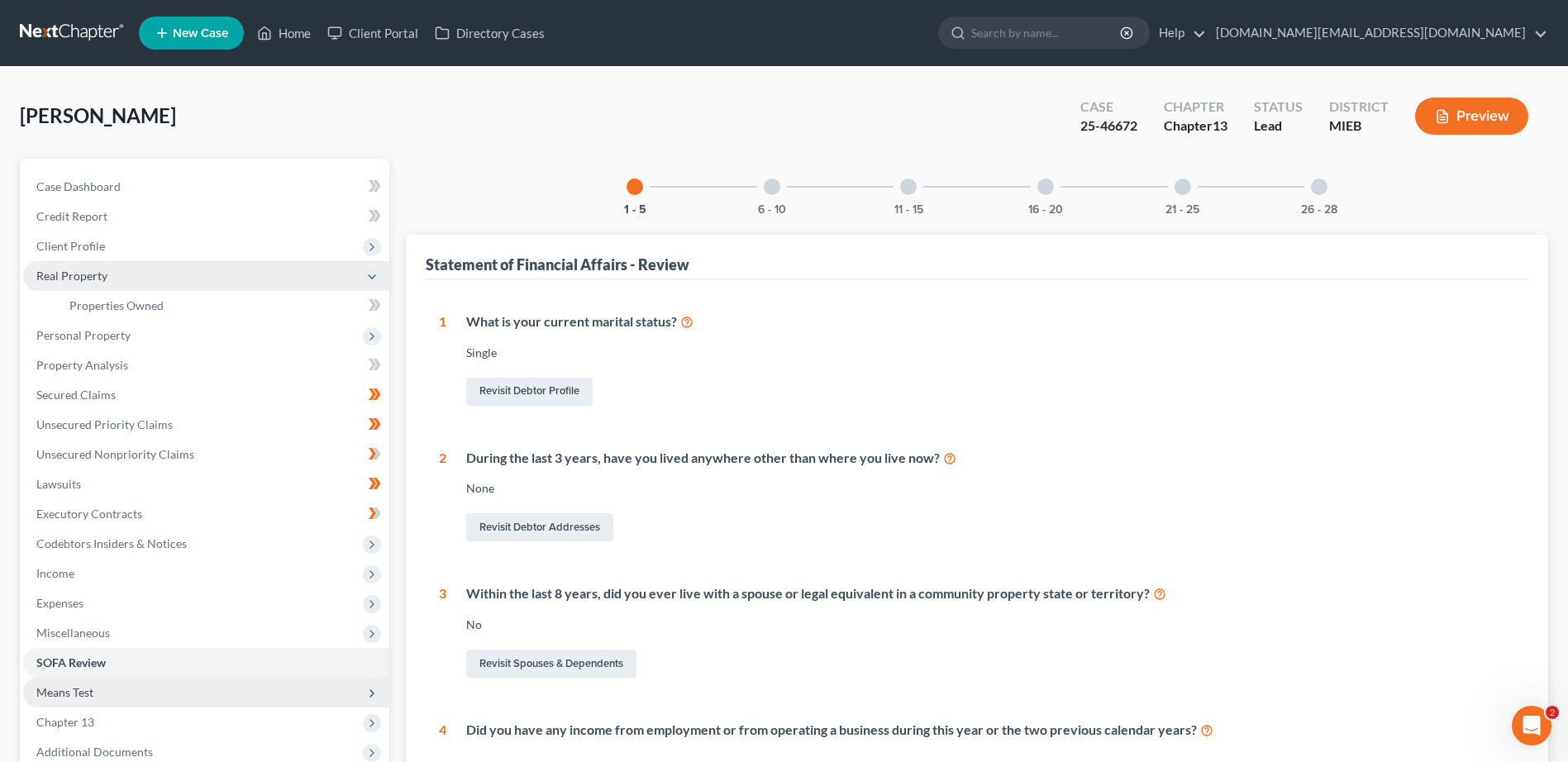click 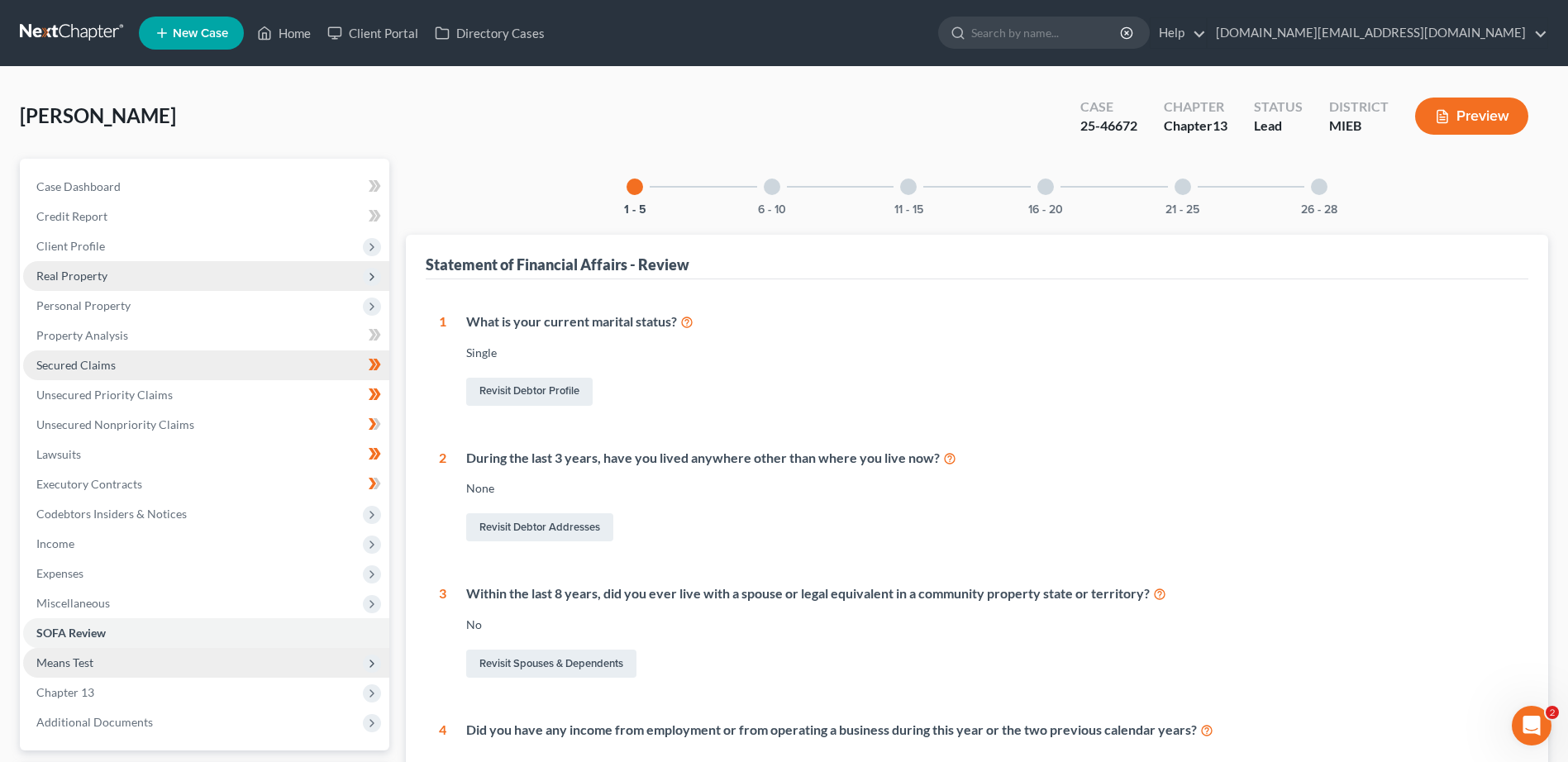 click on "Secured Claims" at bounding box center [206, 365] 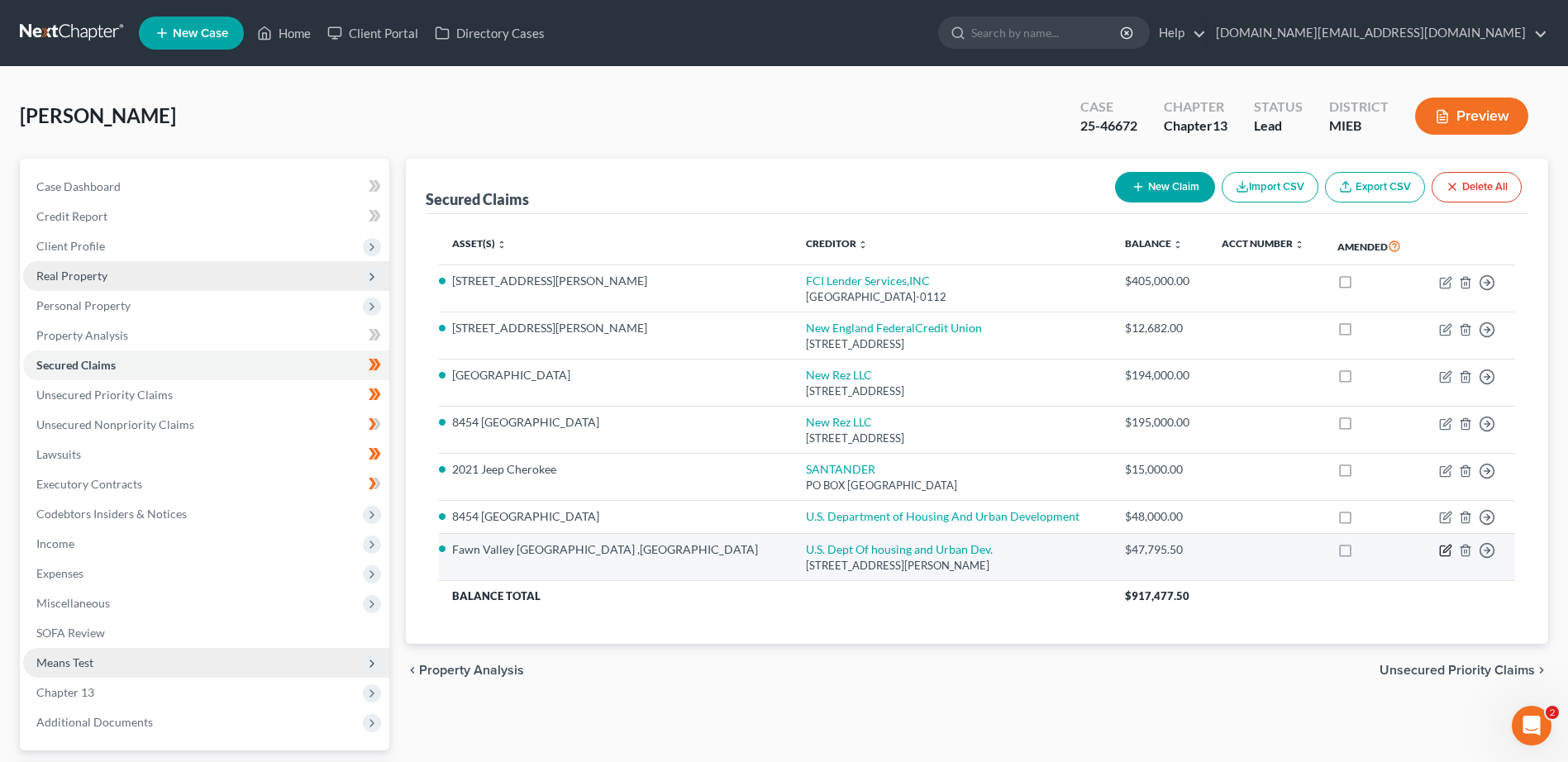 click 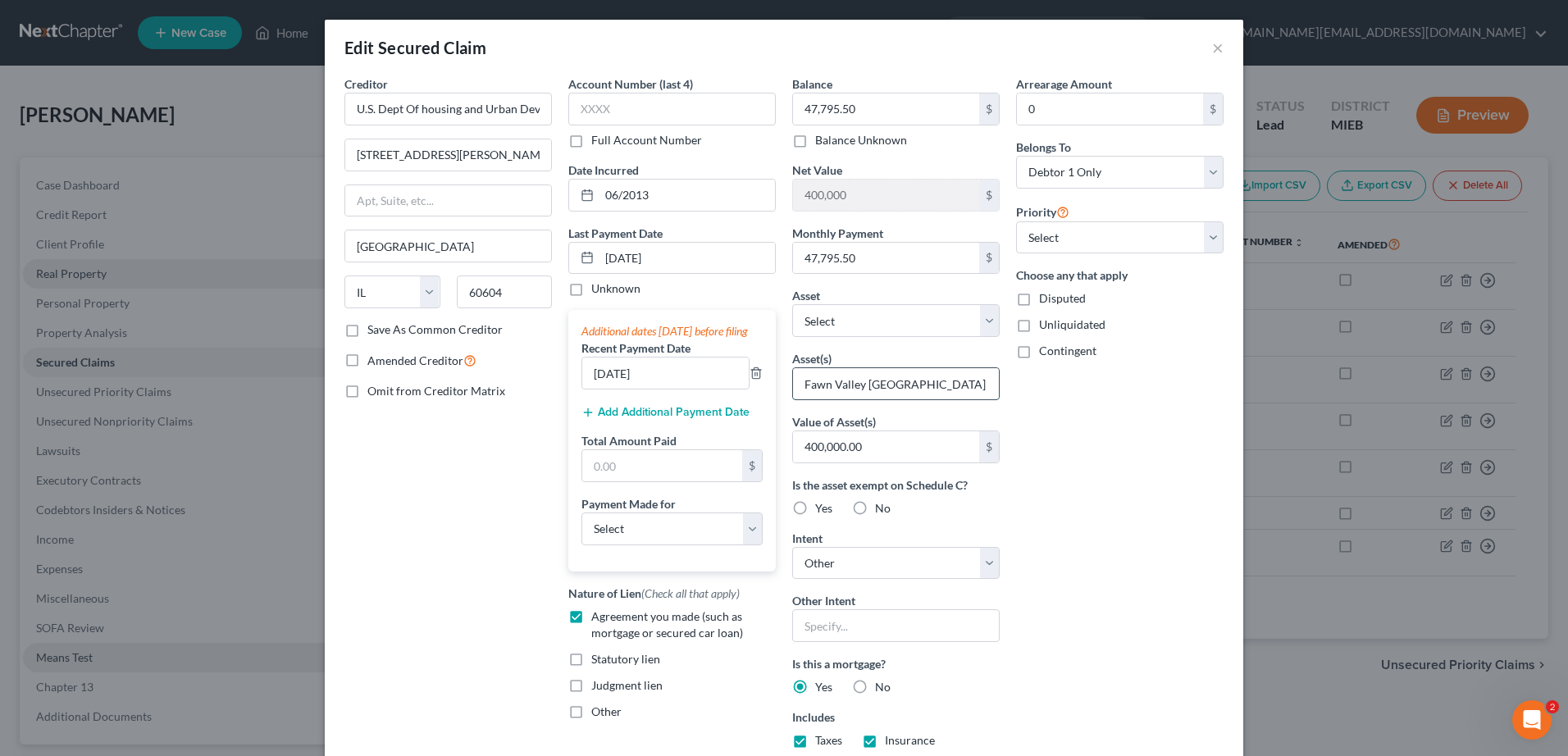 click on "Fawn Valley [GEOGRAPHIC_DATA] ,[GEOGRAPHIC_DATA]" at bounding box center [896, 384] 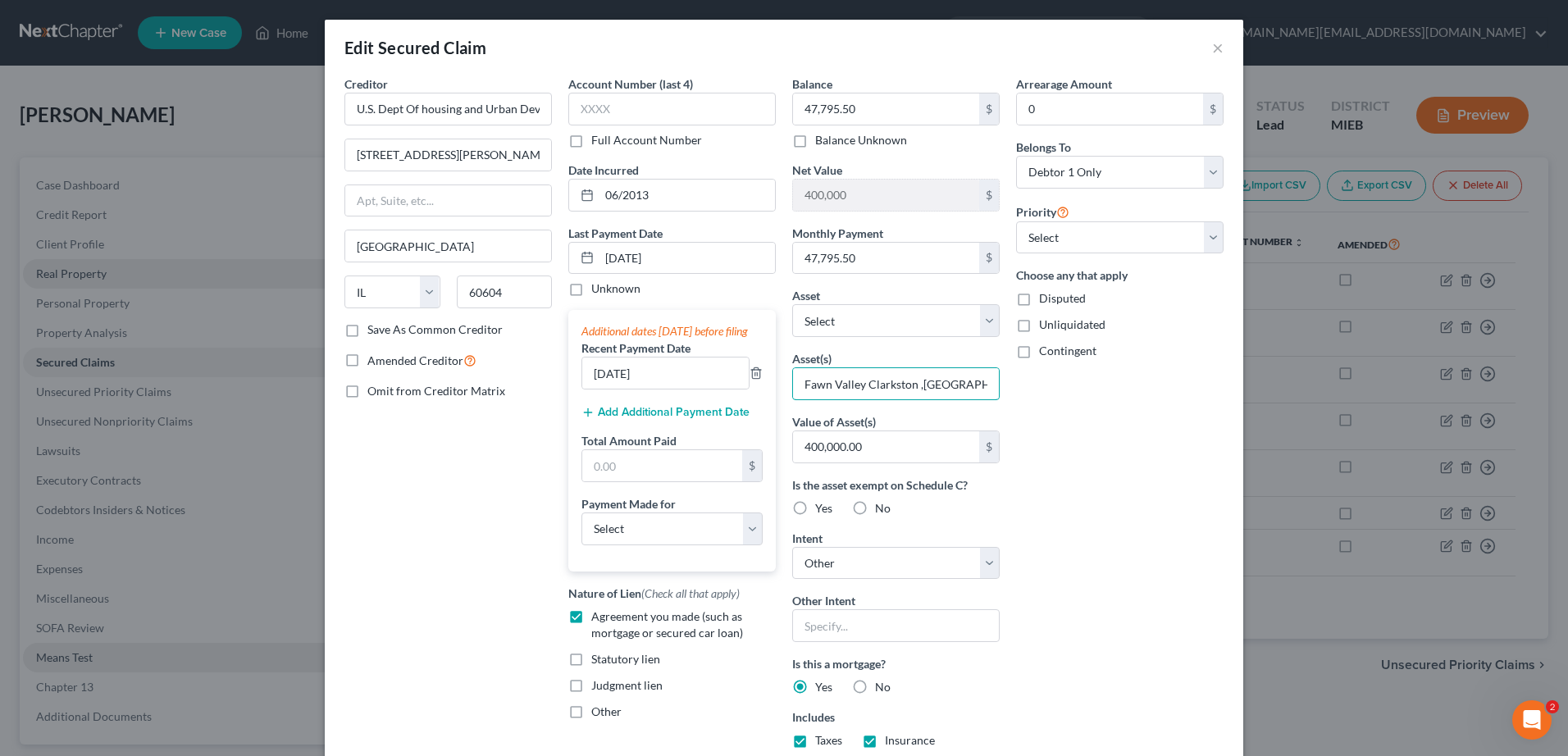 type on "Fawn Valley Clarkston ,[GEOGRAPHIC_DATA]" 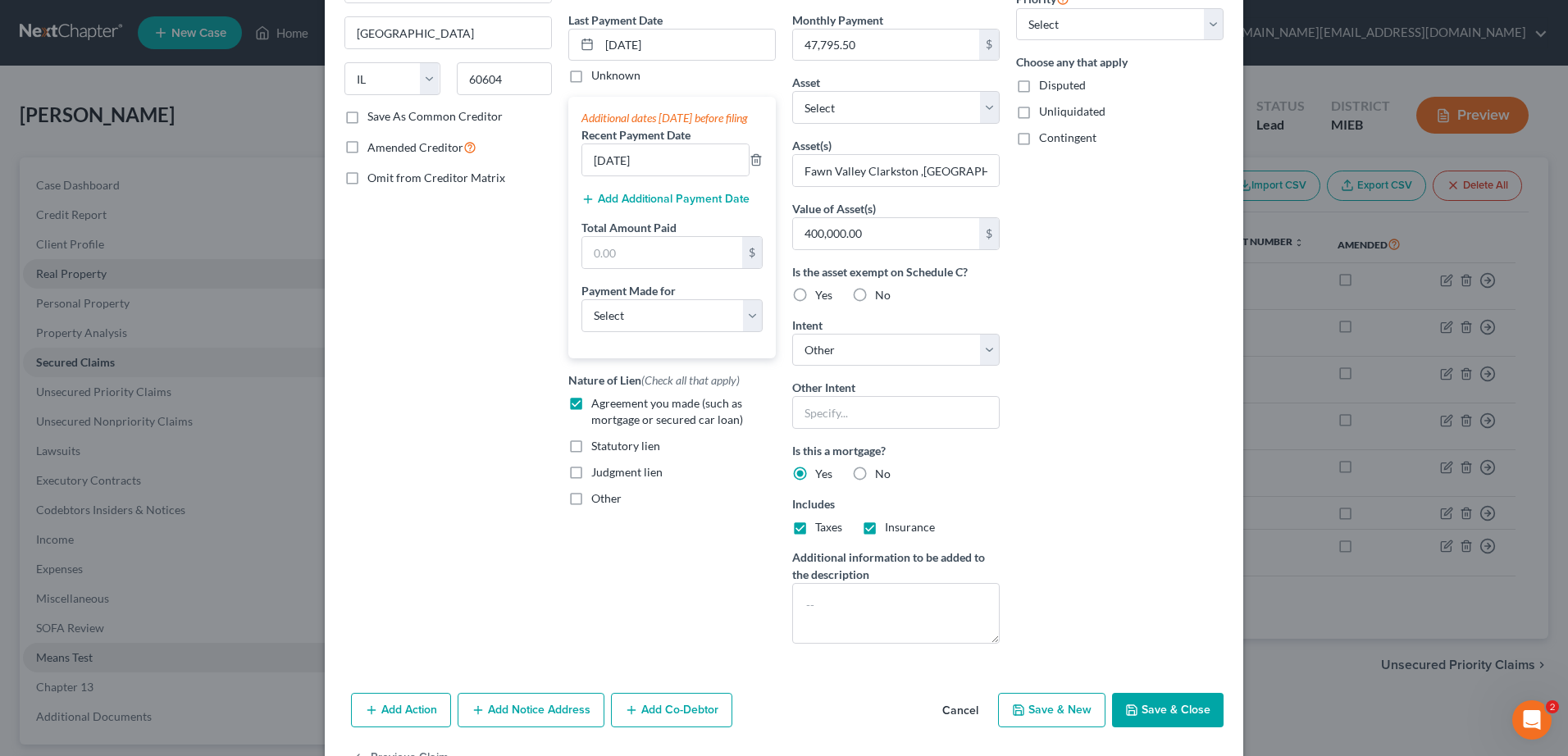 scroll, scrollTop: 257, scrollLeft: 0, axis: vertical 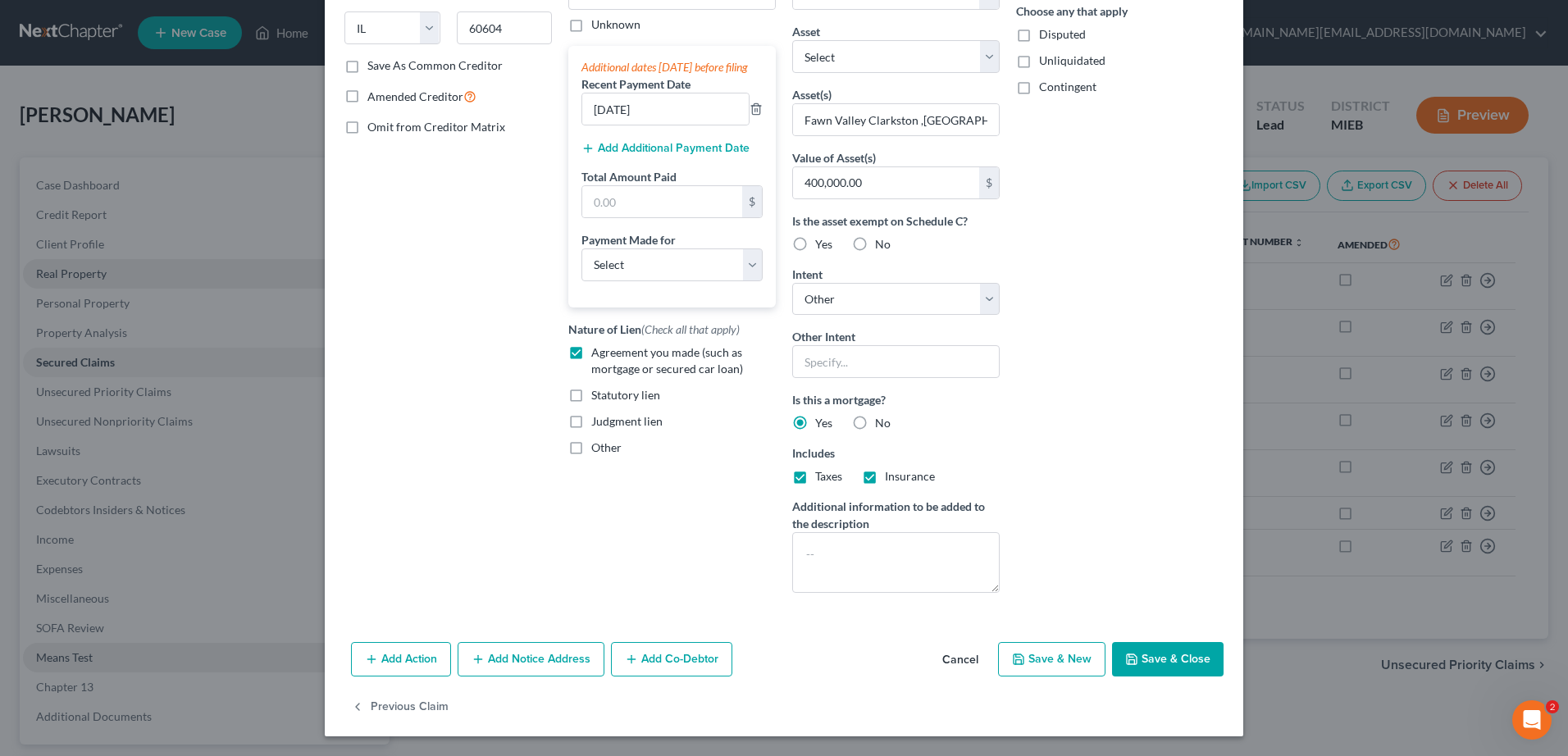 click on "Add Co-Debtor" at bounding box center (672, 659) 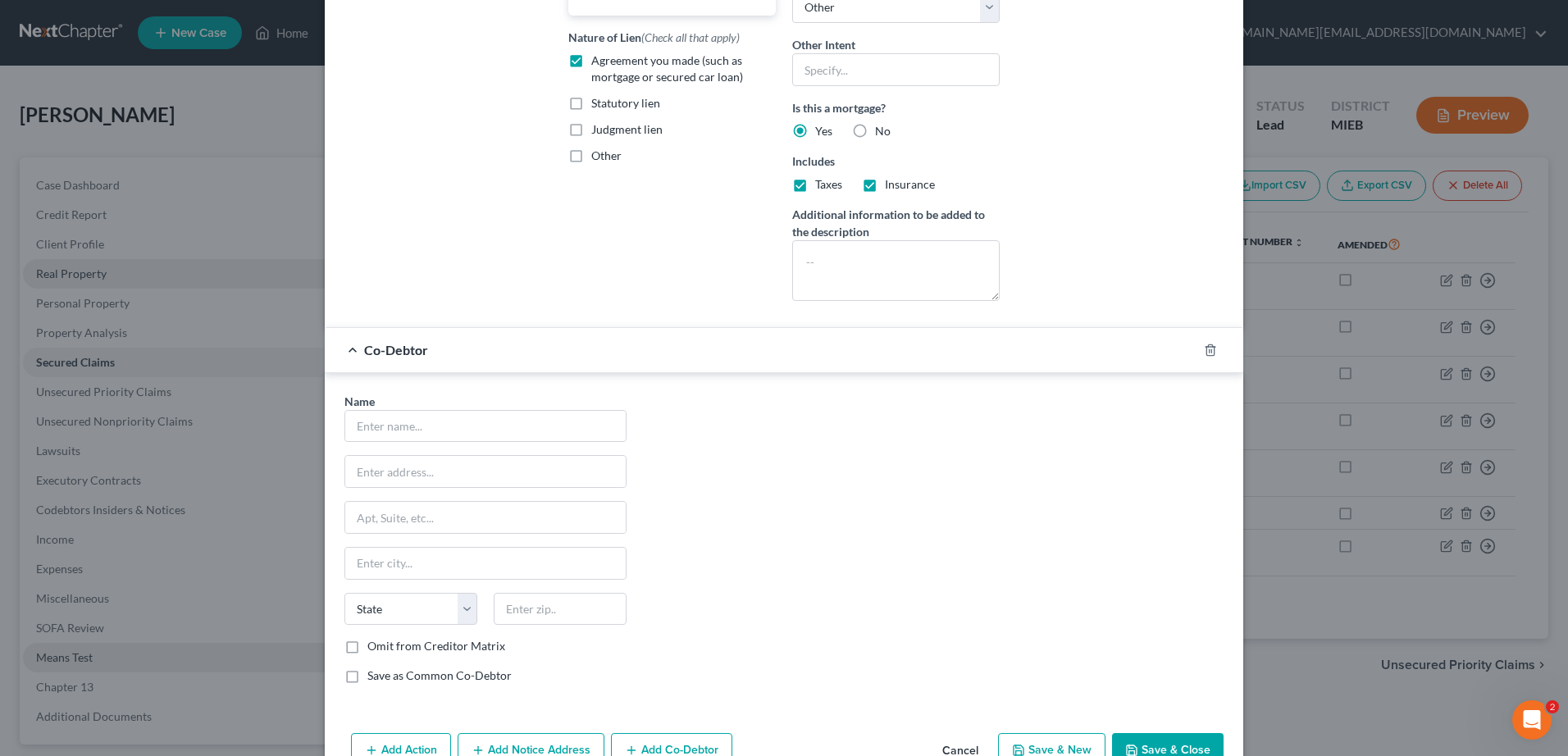 scroll, scrollTop: 580, scrollLeft: 0, axis: vertical 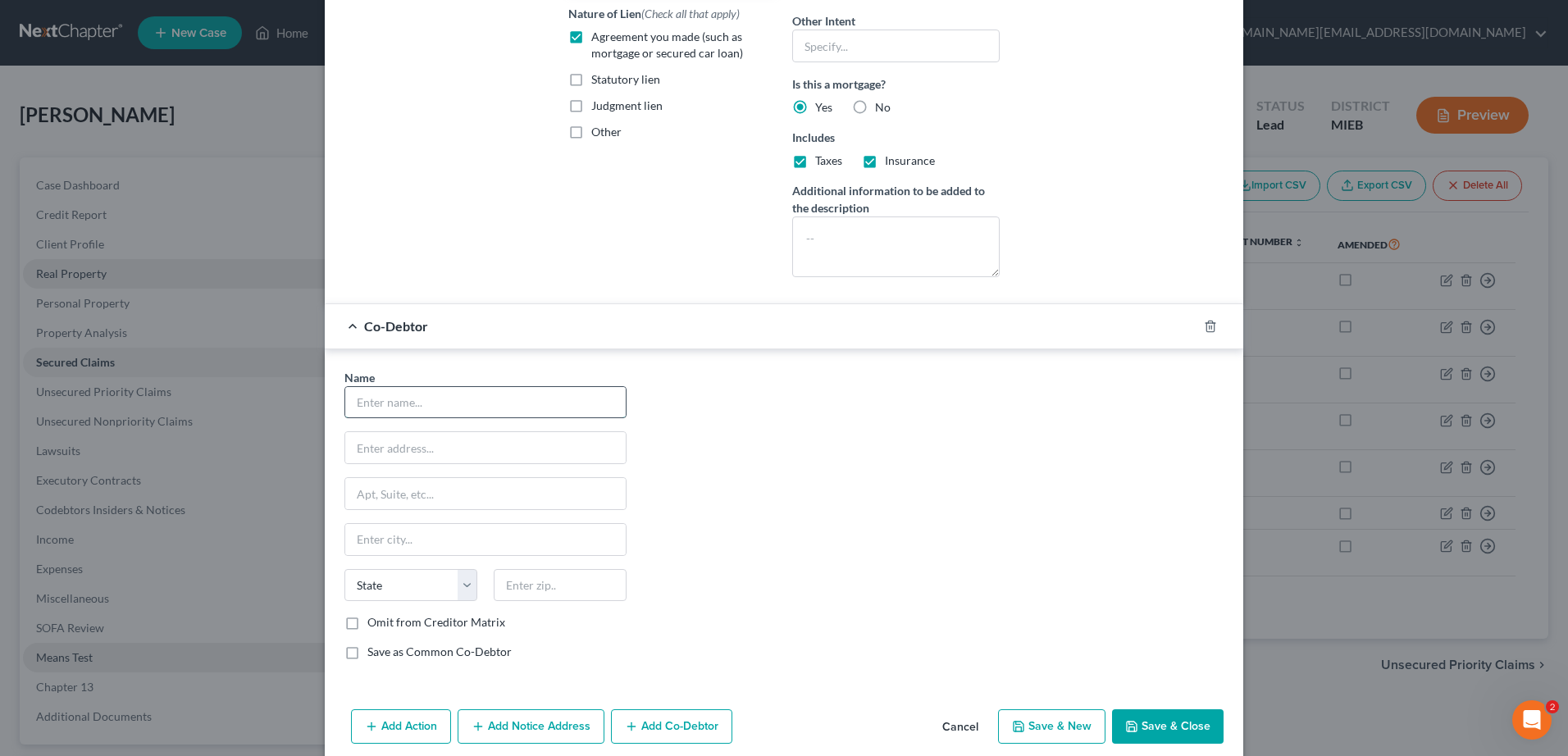 click at bounding box center [485, 403] 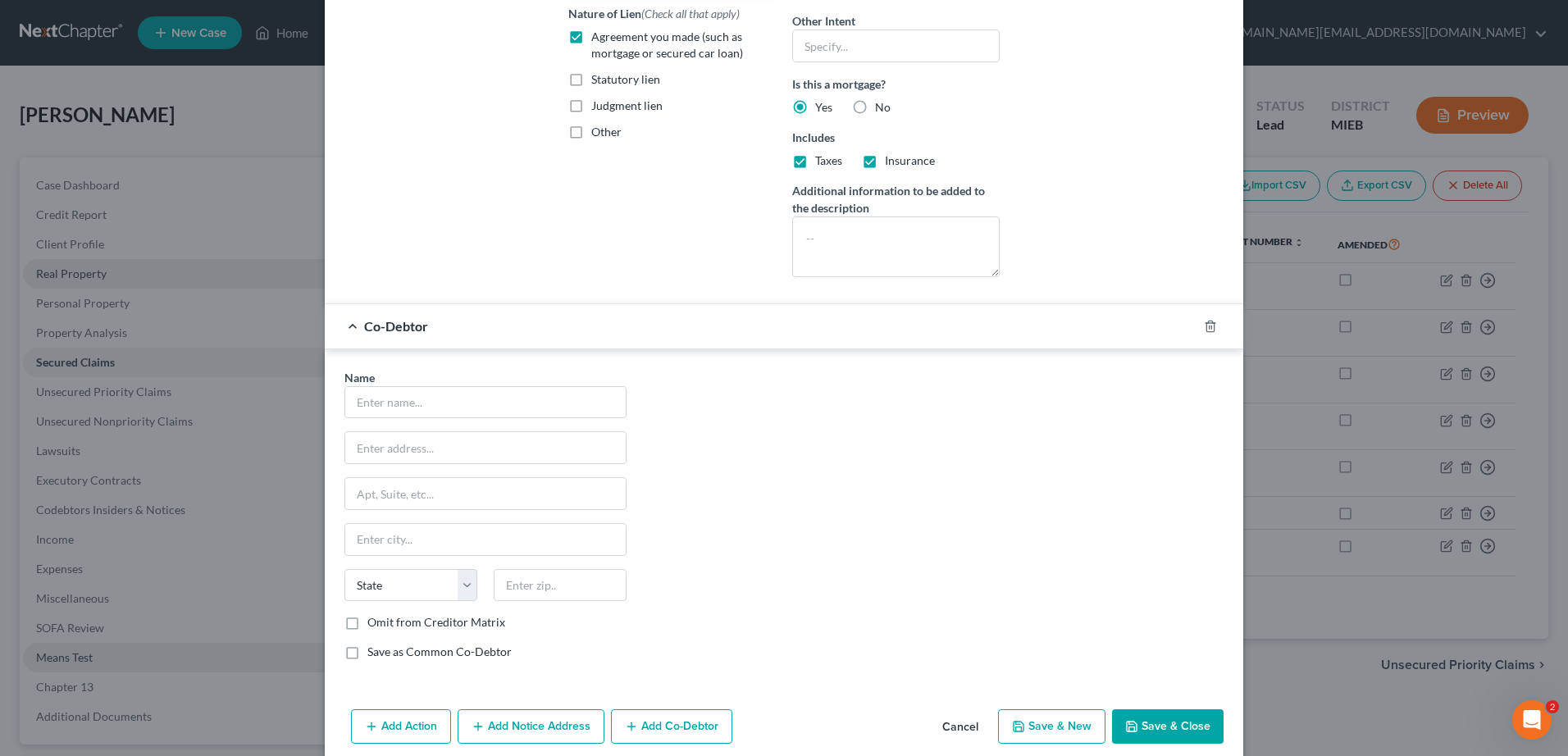 click on "Save as Common Co-Debtor" at bounding box center [440, 652] 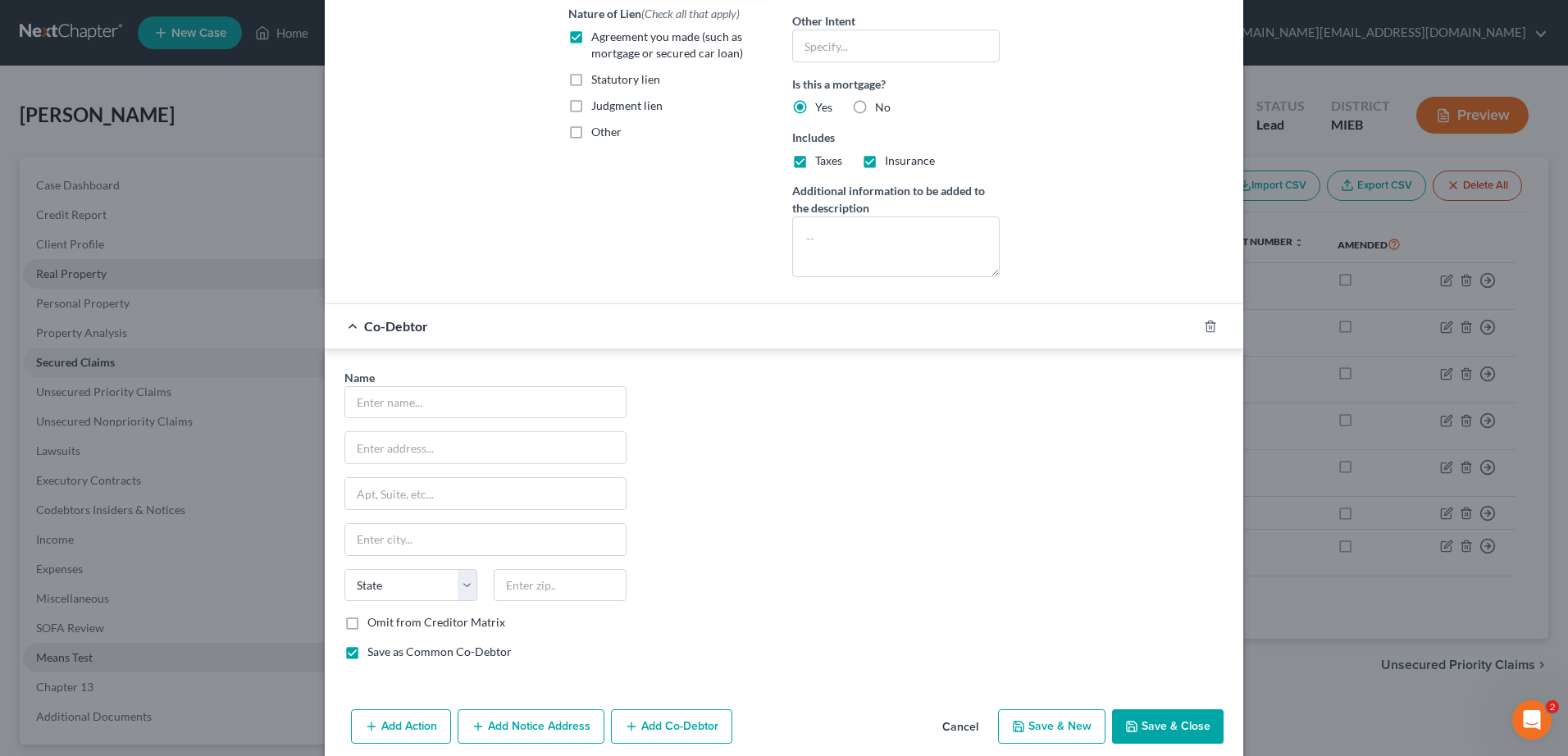 click on "Add Co-Debtor" at bounding box center (672, 726) 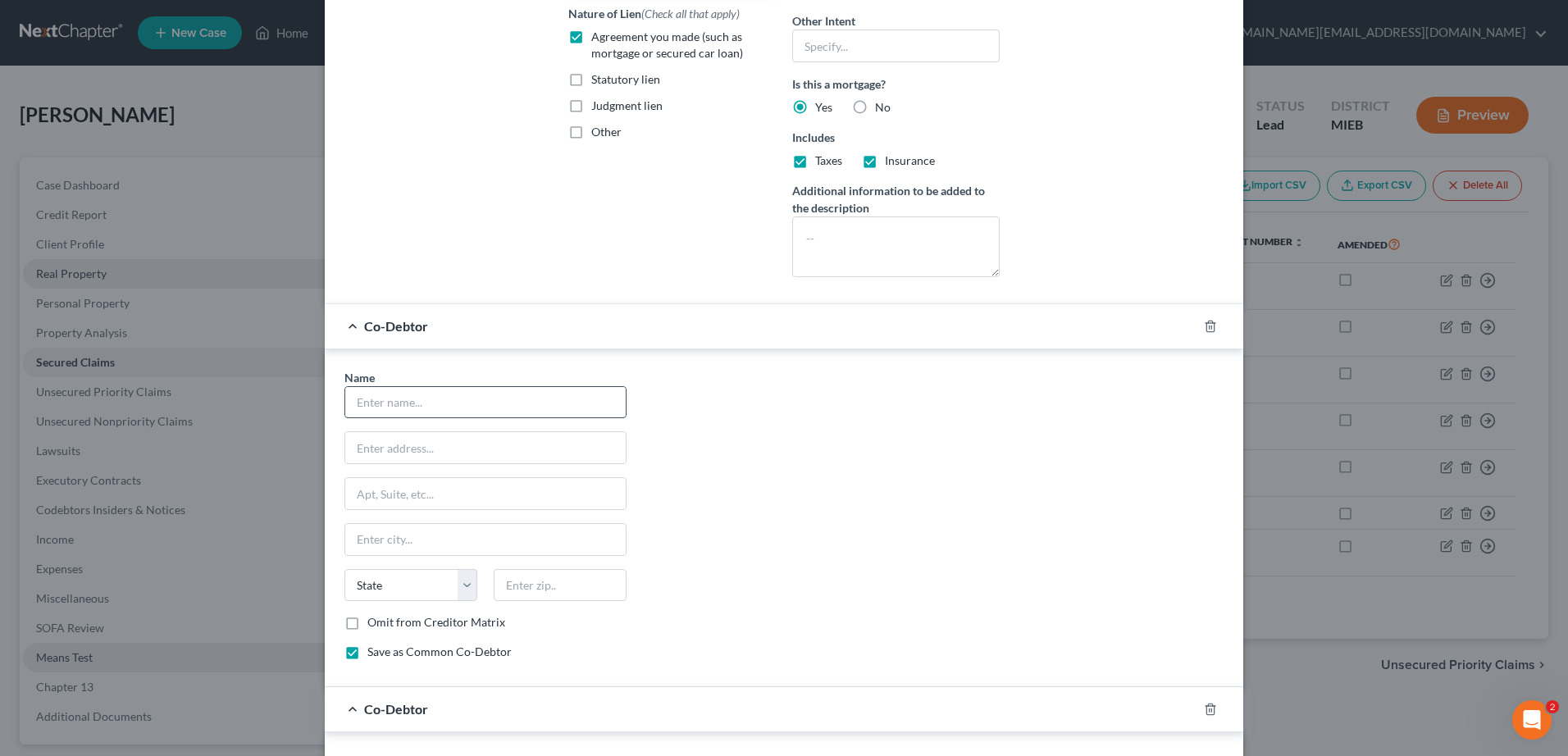 click at bounding box center (485, 403) 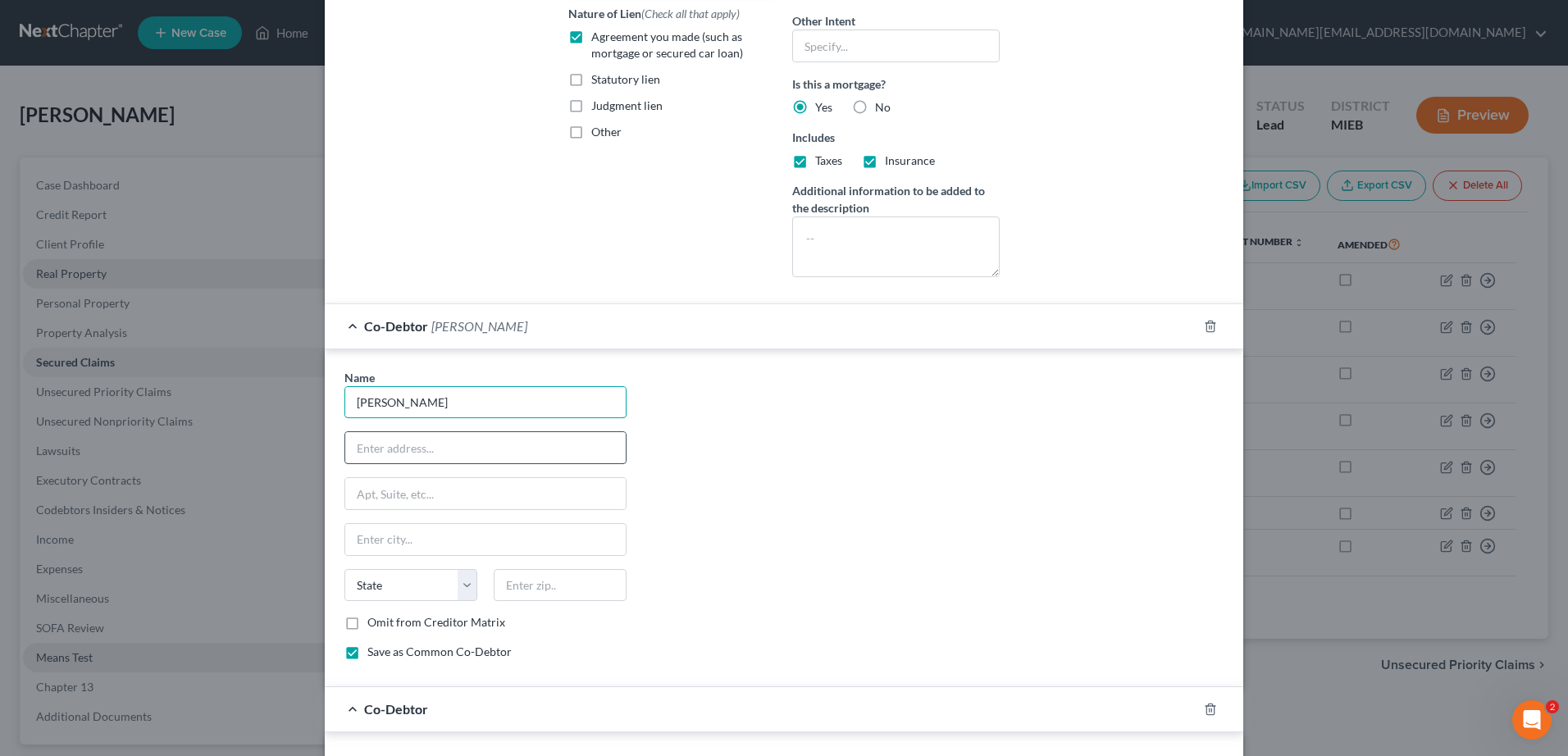 type on "[PERSON_NAME]" 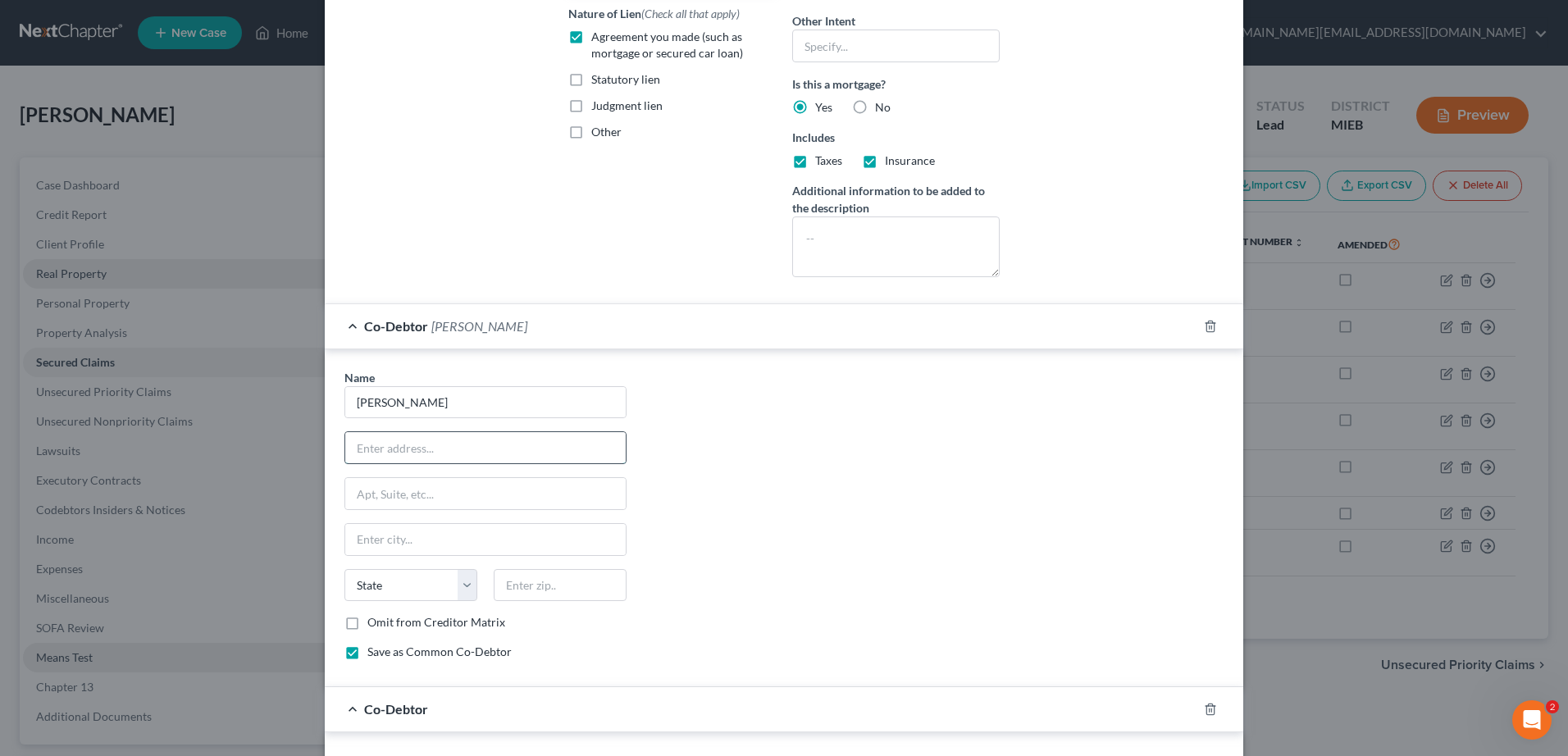 click at bounding box center (485, 448) 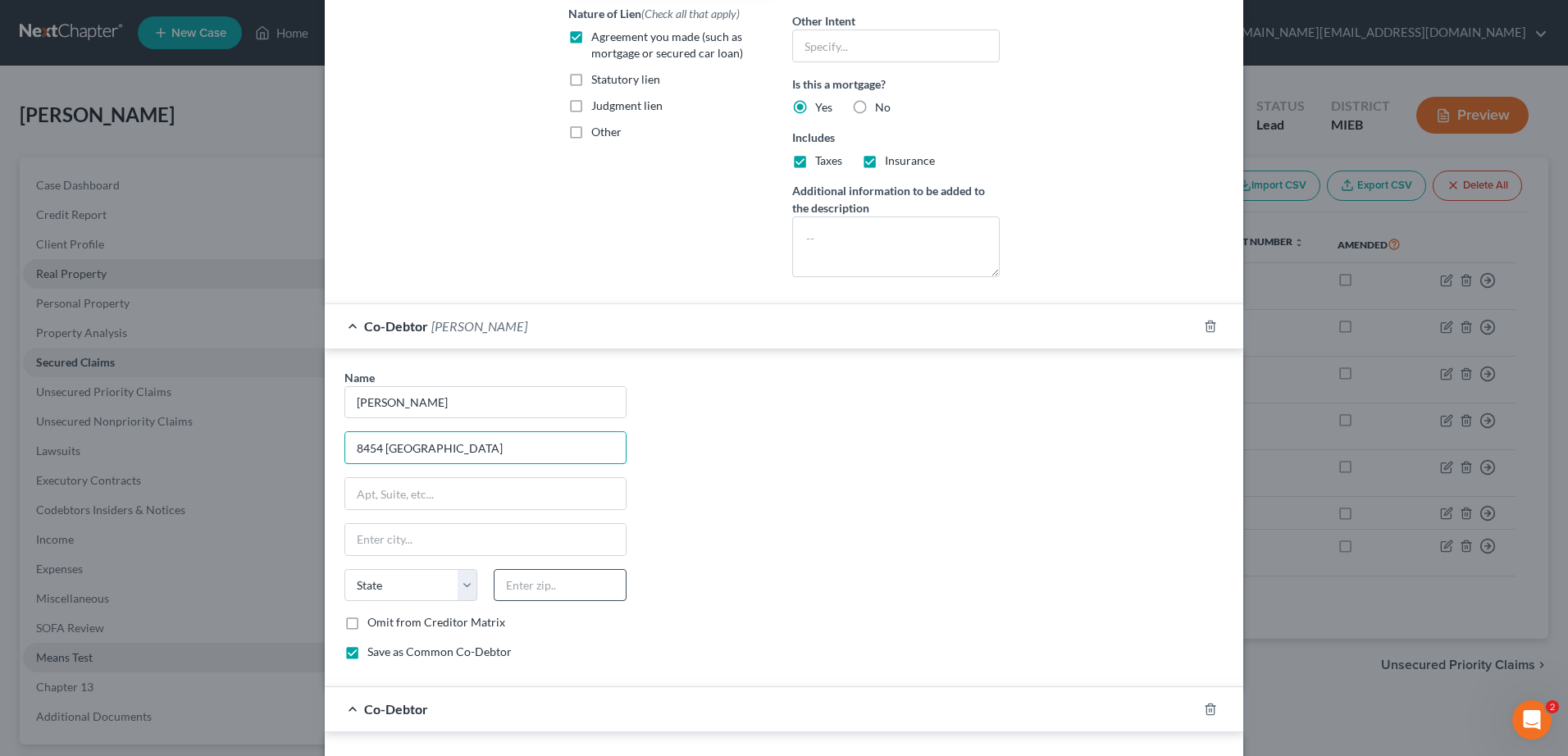 type on "8454 [GEOGRAPHIC_DATA]" 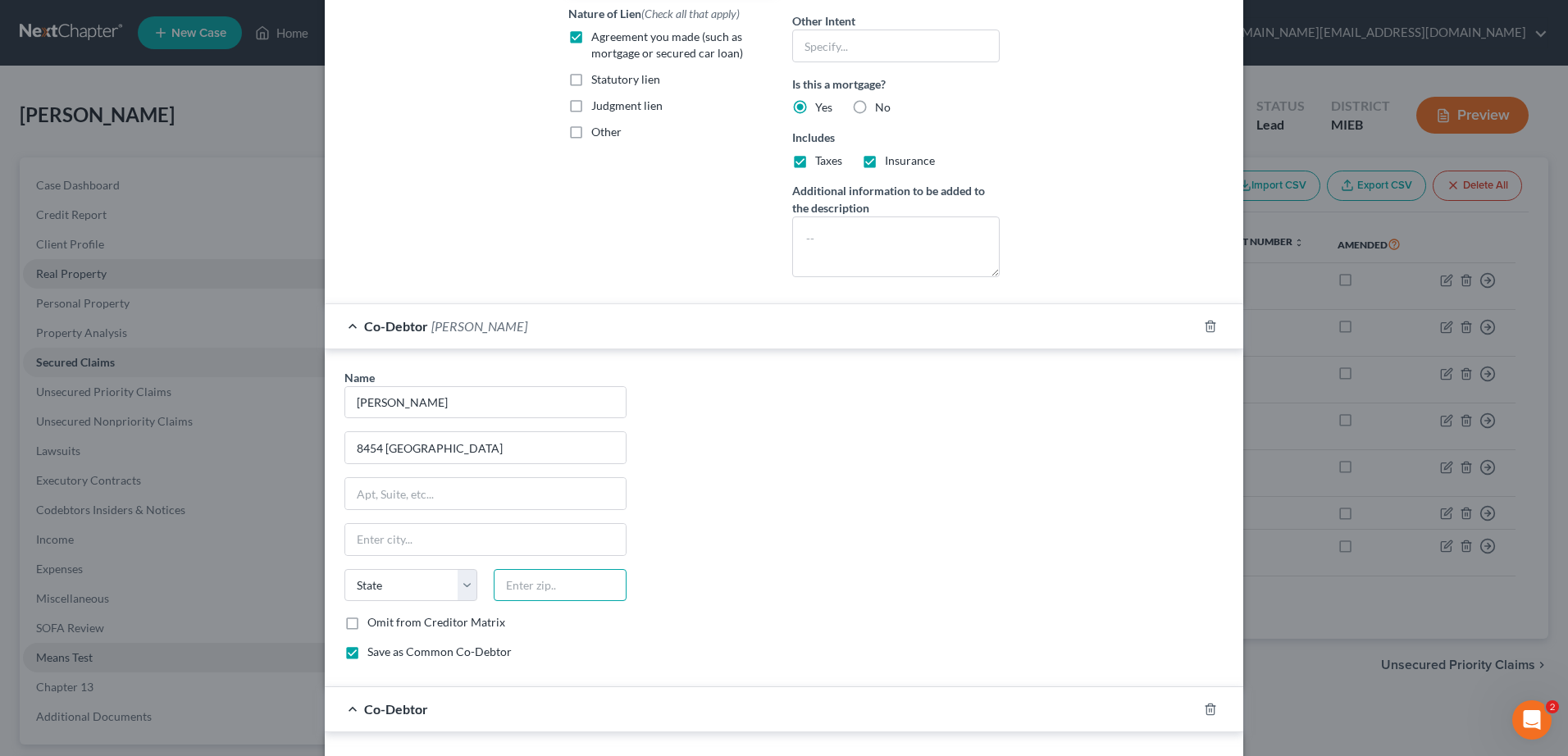 click at bounding box center (560, 585) 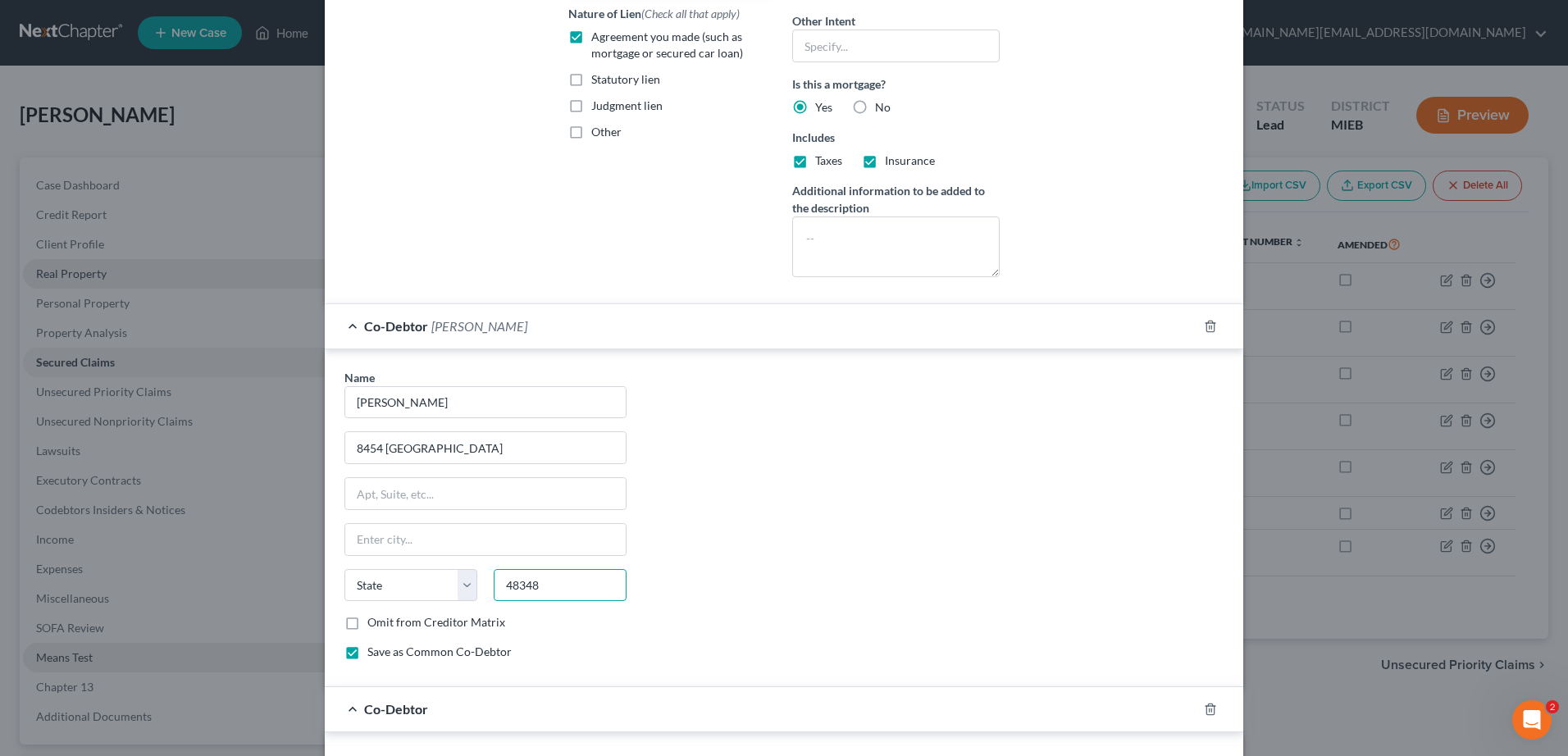 type on "48348" 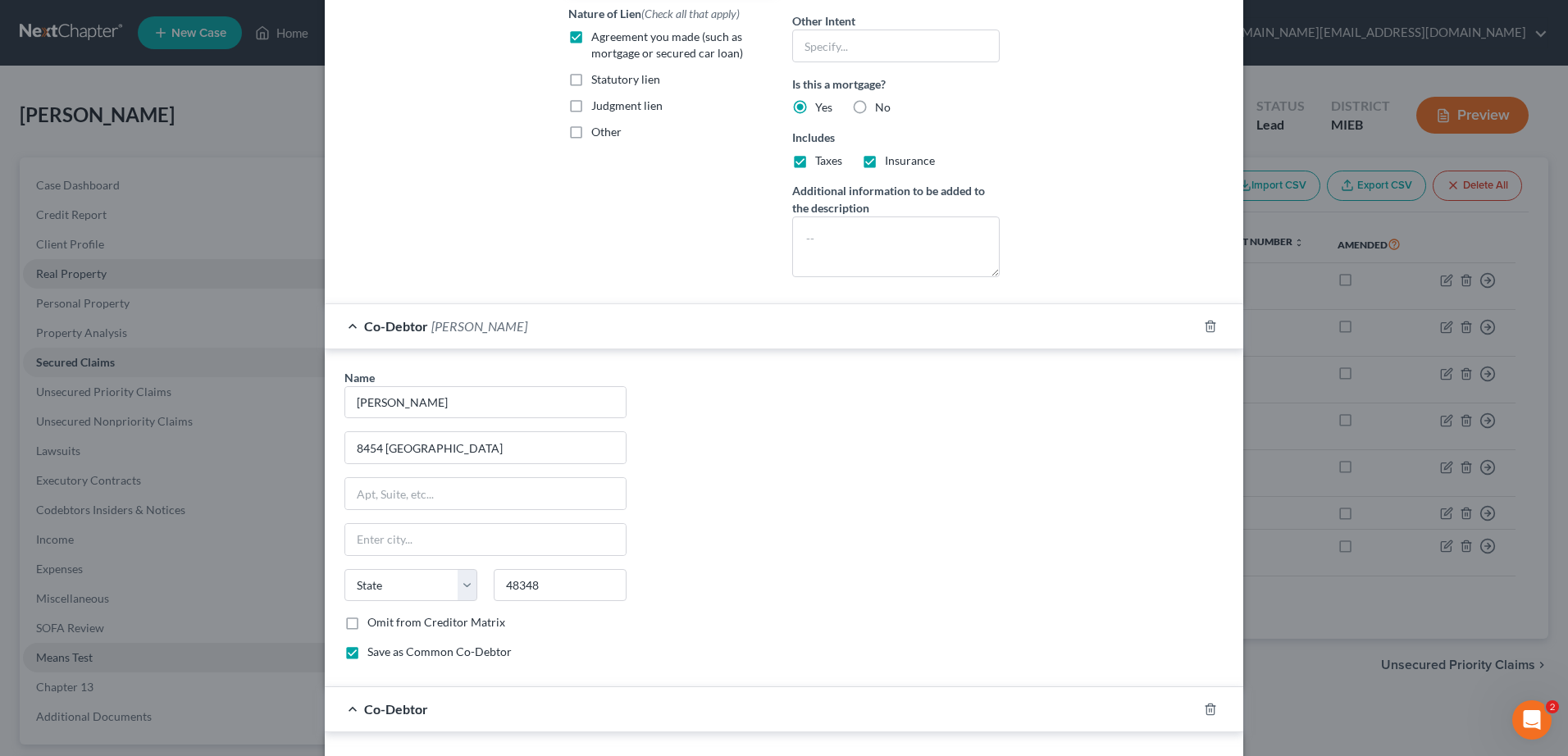 type on "Clarkston" 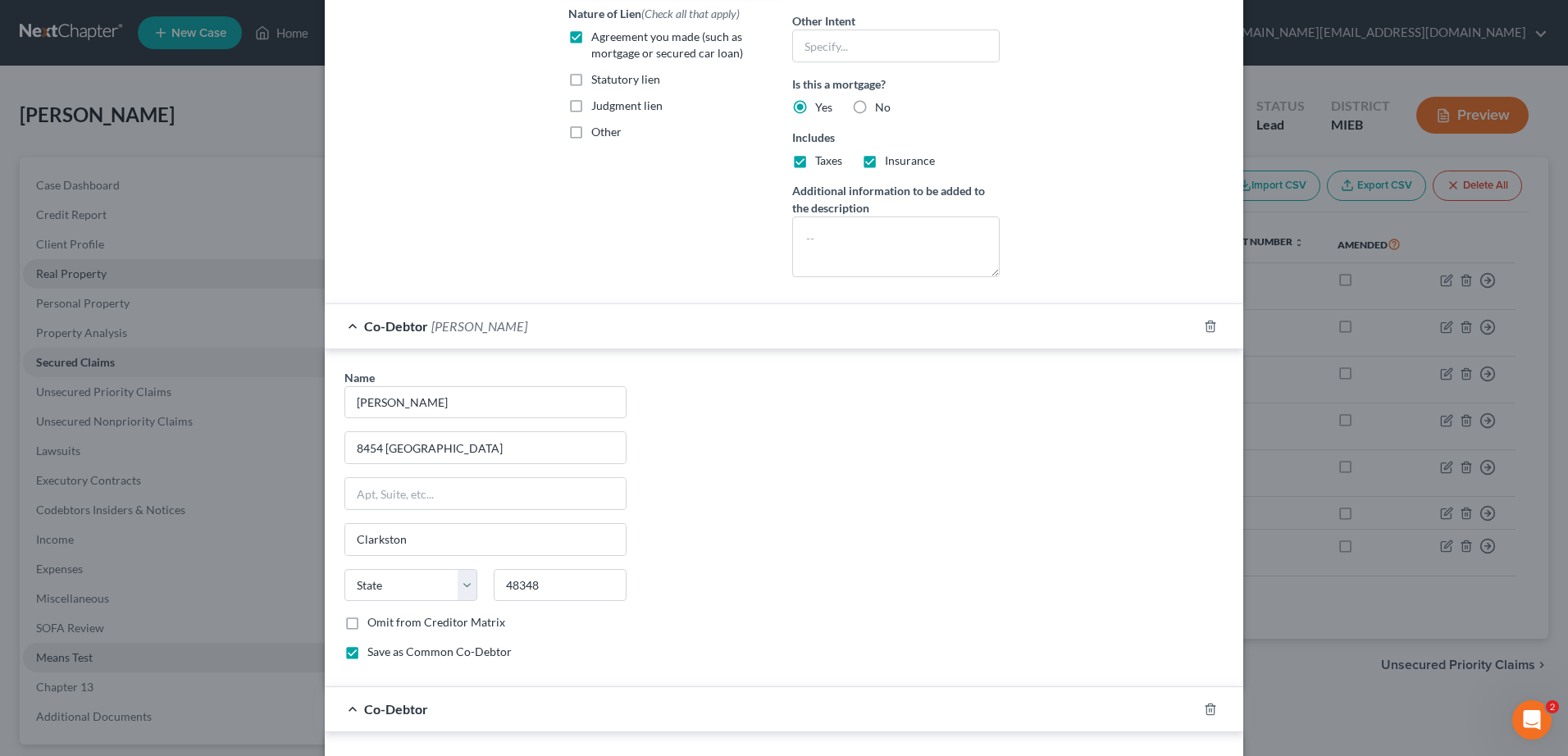 select on "23" 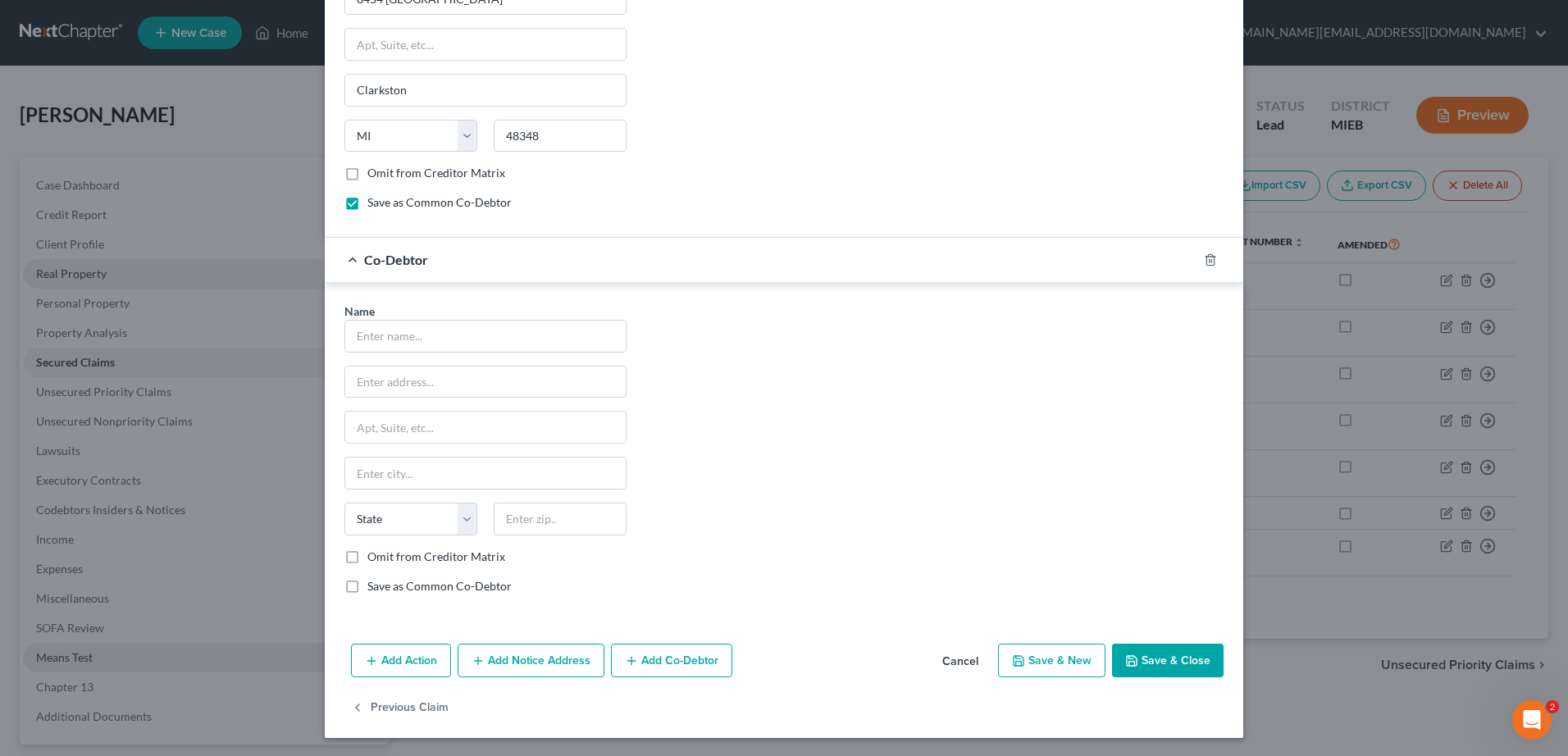 scroll, scrollTop: 1031, scrollLeft: 0, axis: vertical 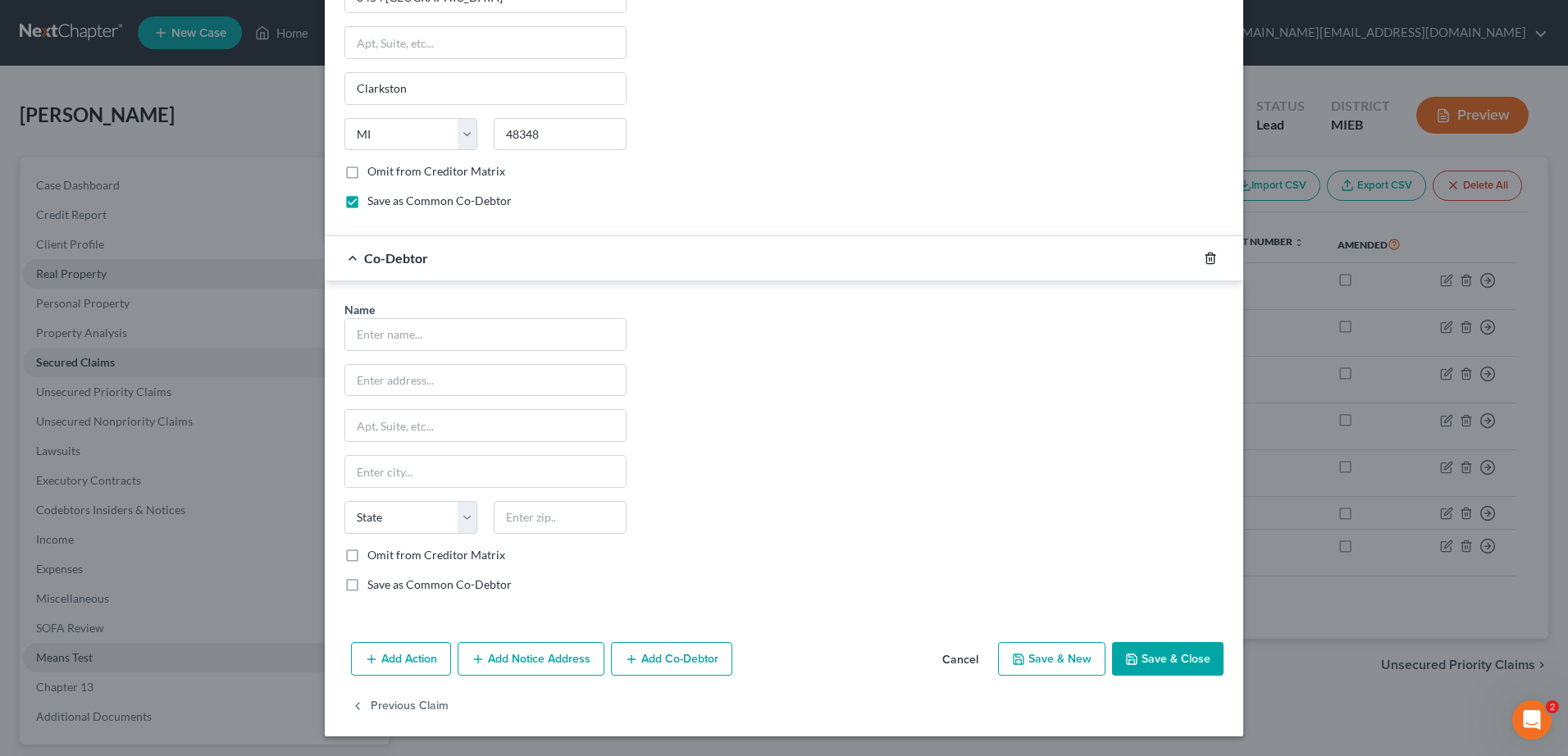 click 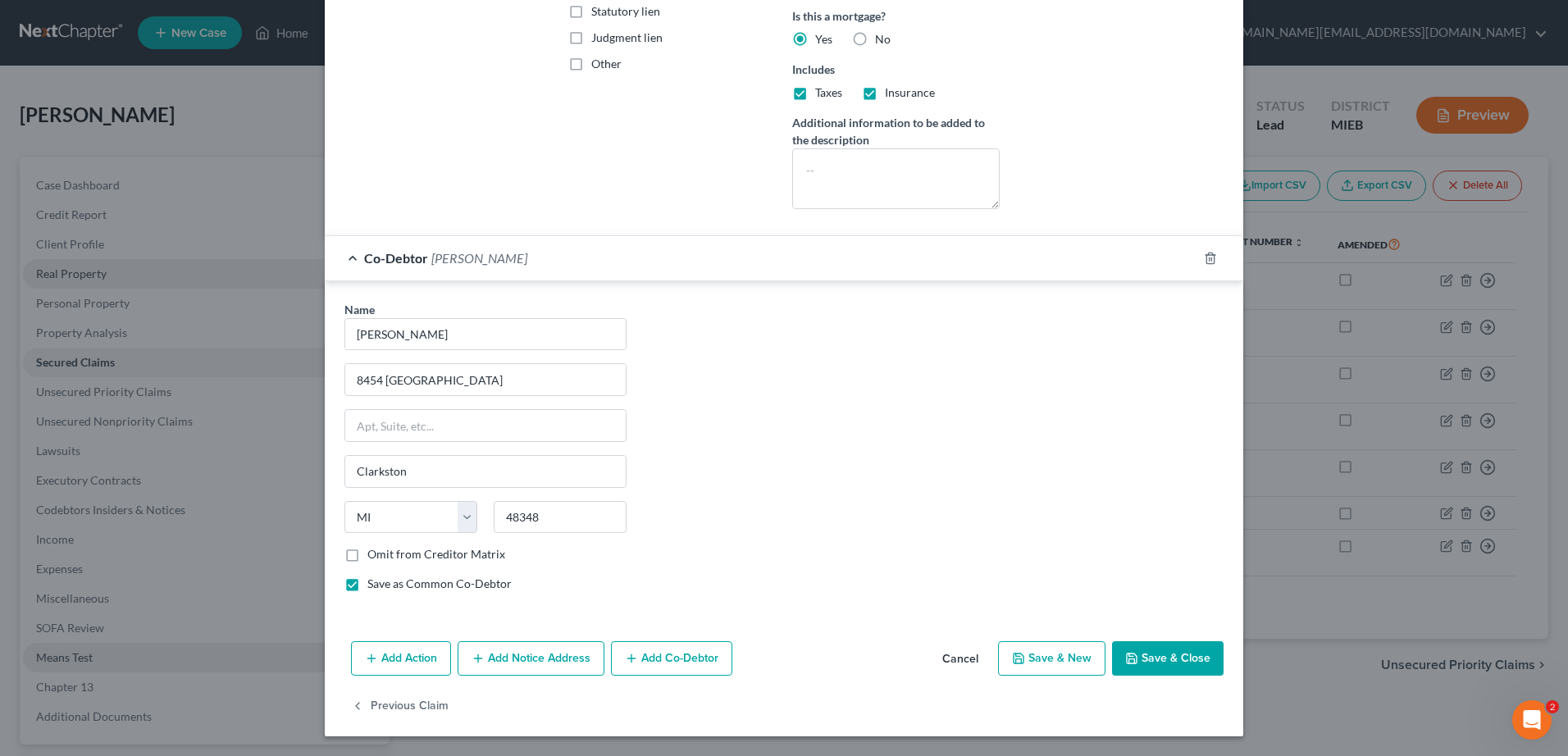 scroll, scrollTop: 648, scrollLeft: 0, axis: vertical 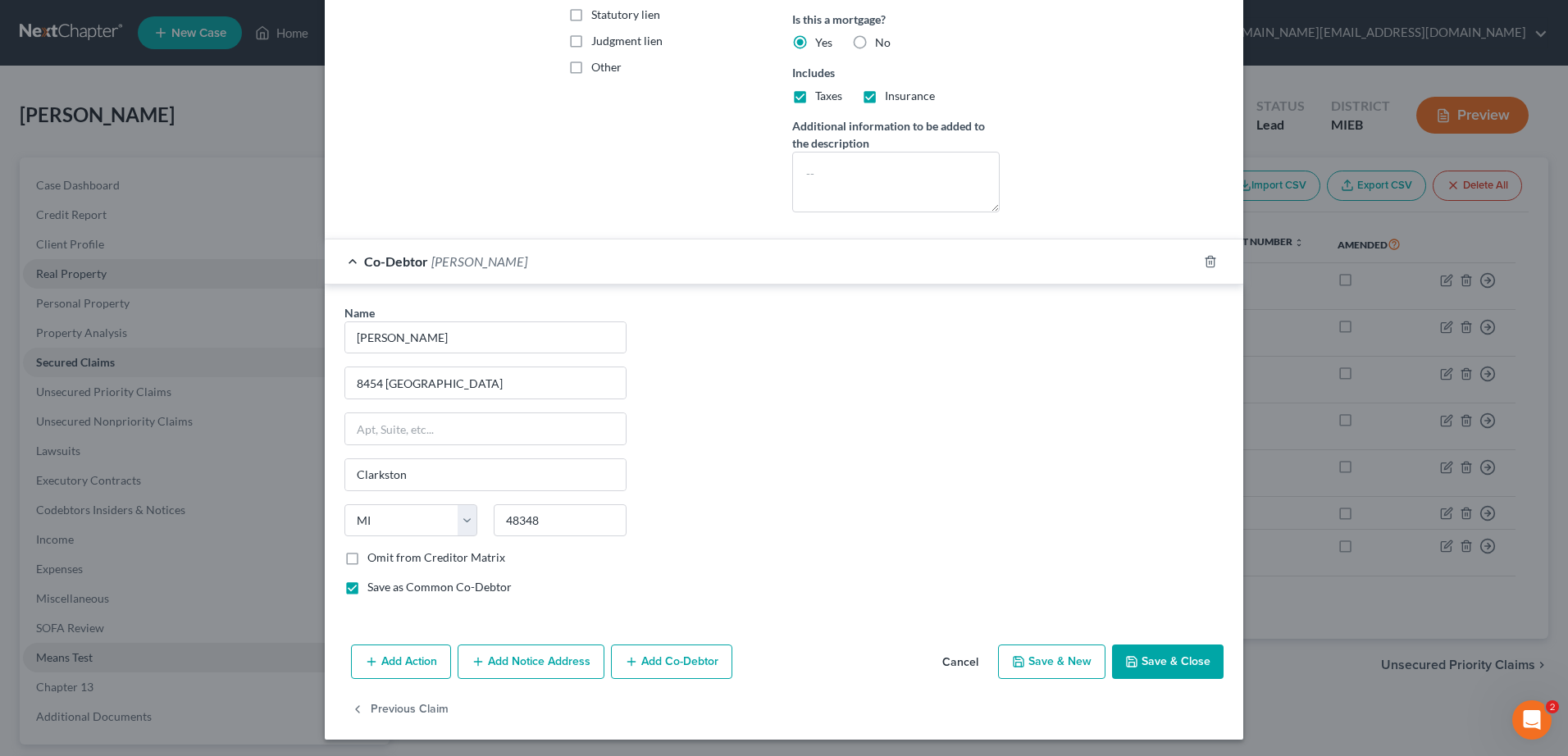 click on "Save & Close" at bounding box center [1168, 662] 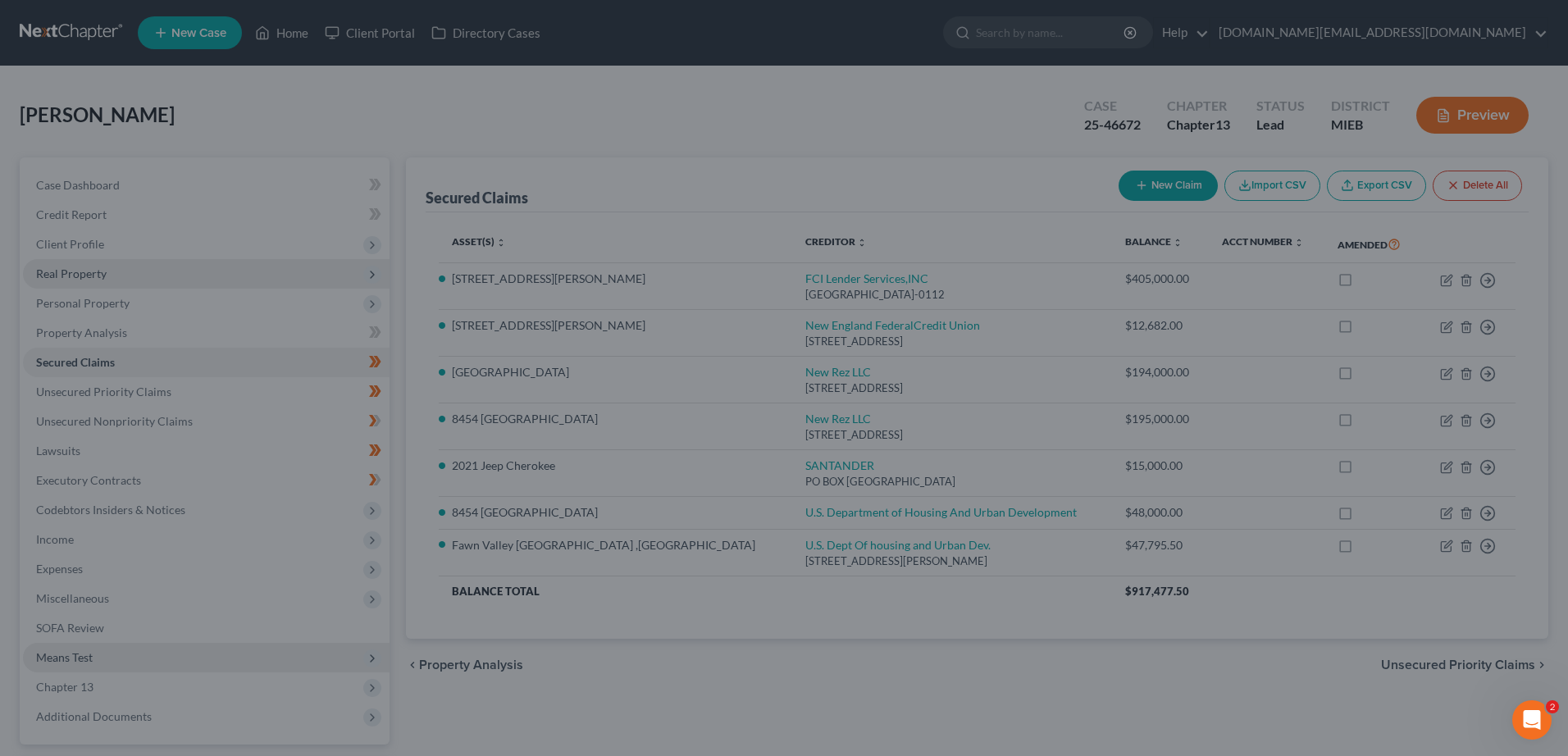 scroll, scrollTop: 526, scrollLeft: 0, axis: vertical 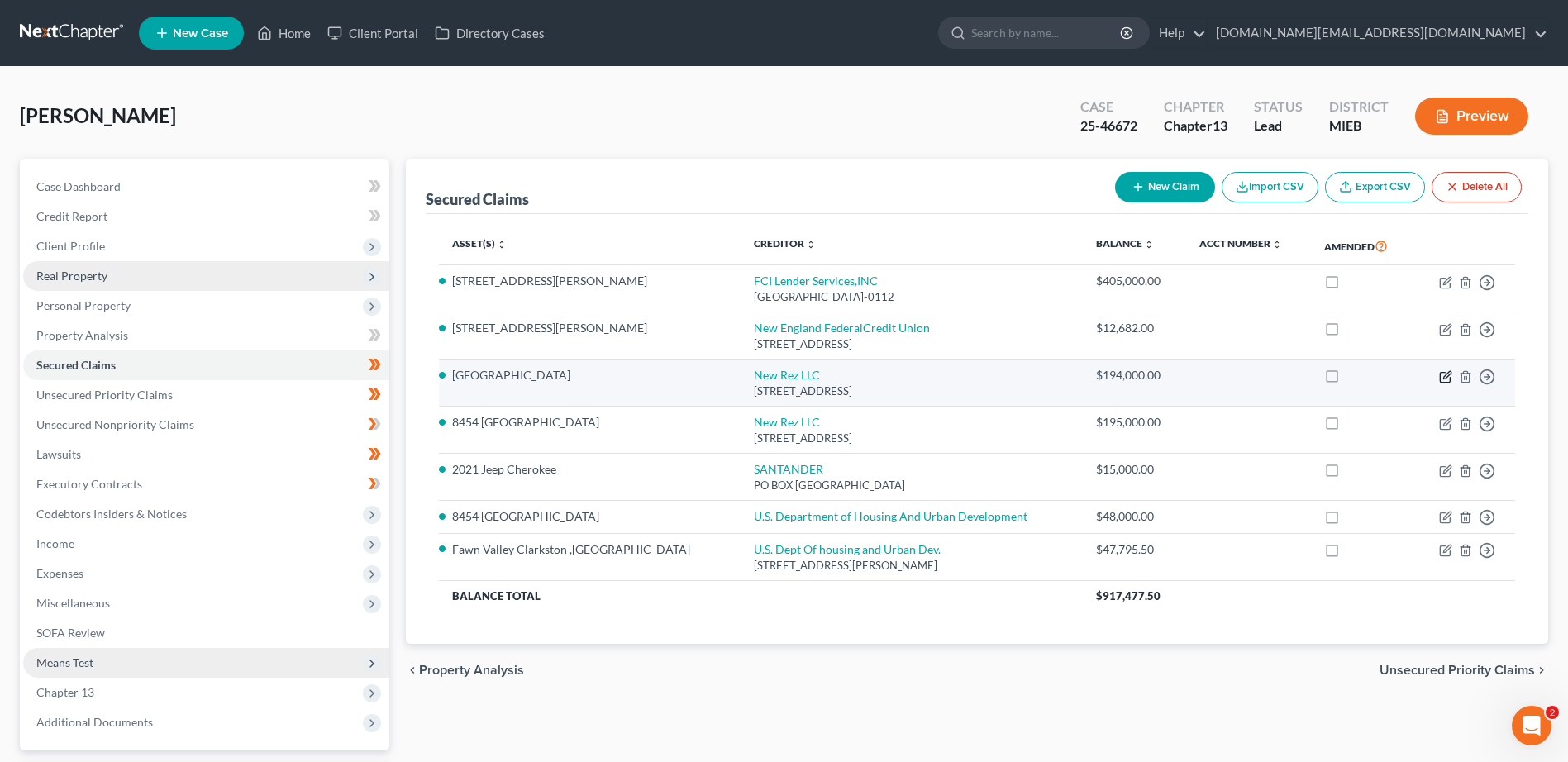 click 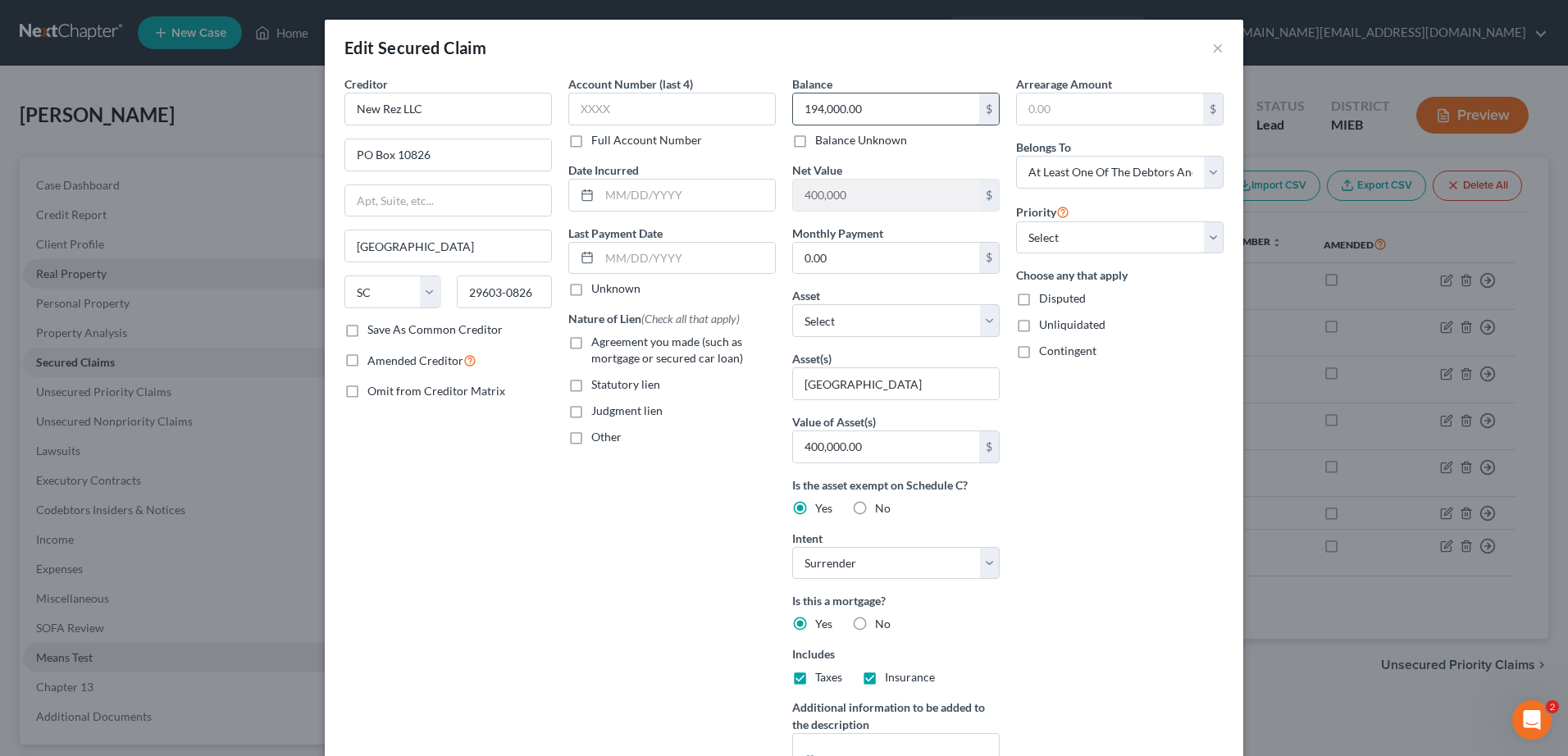 click on "194,000.00" at bounding box center [886, 109] 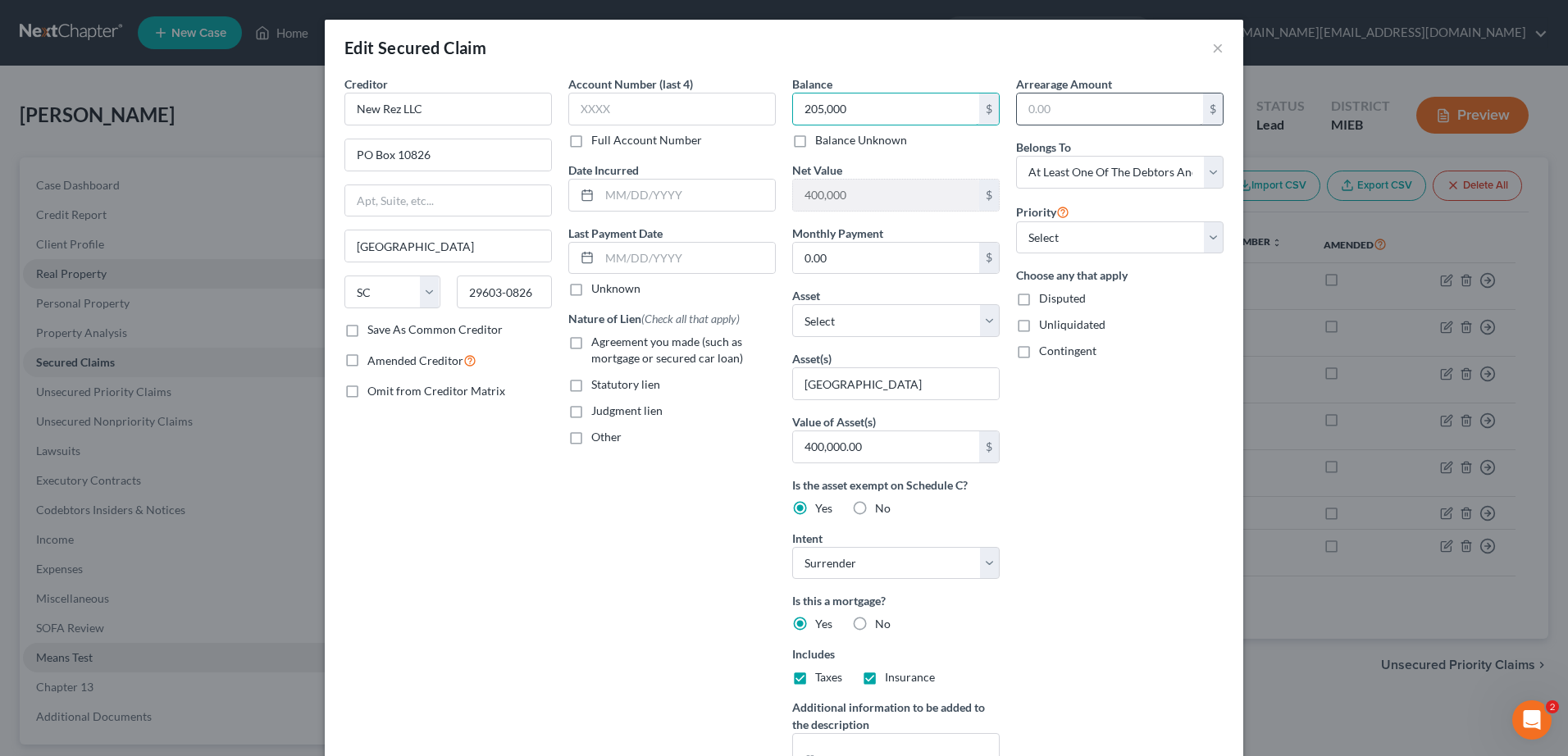 type on "205,000" 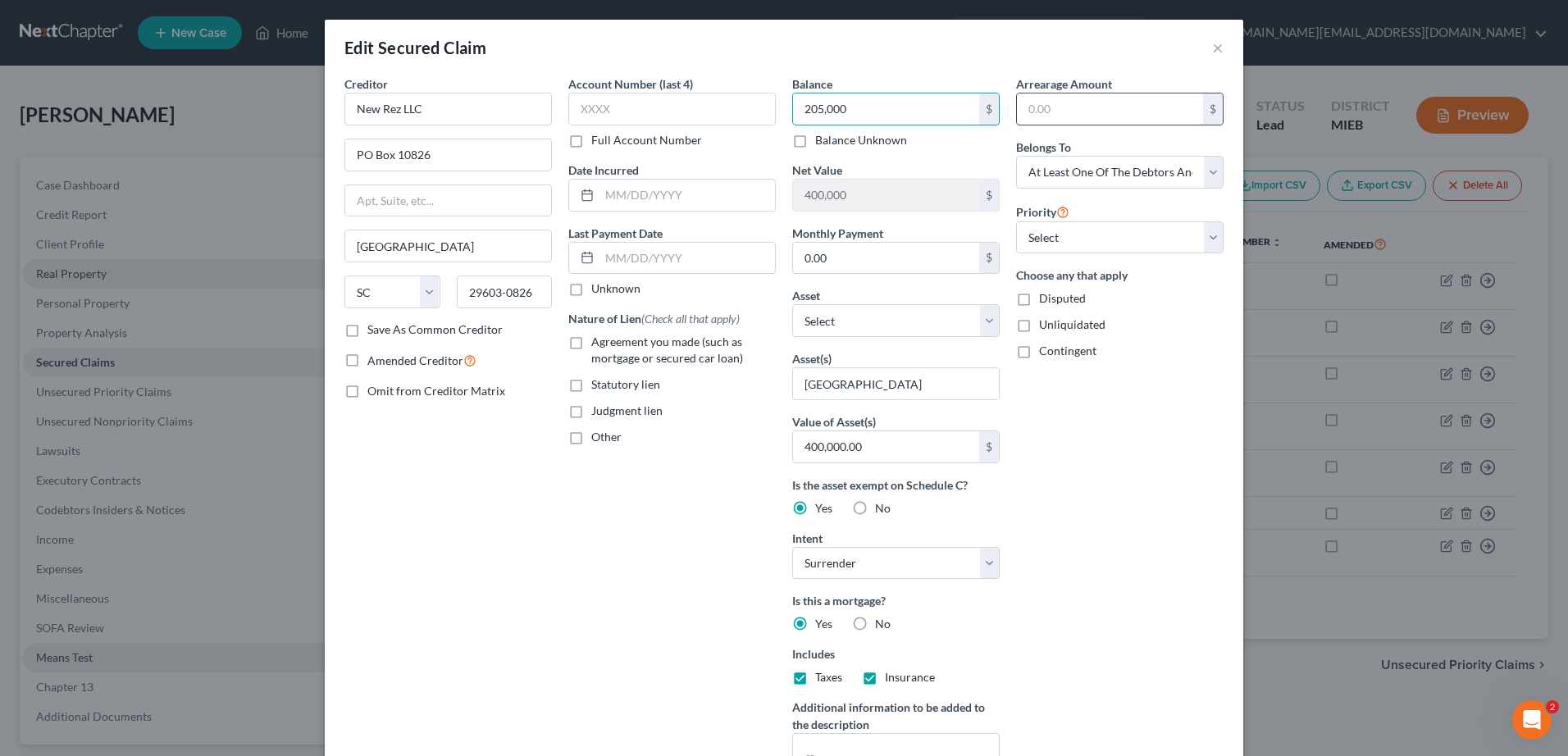 click at bounding box center [1110, 109] 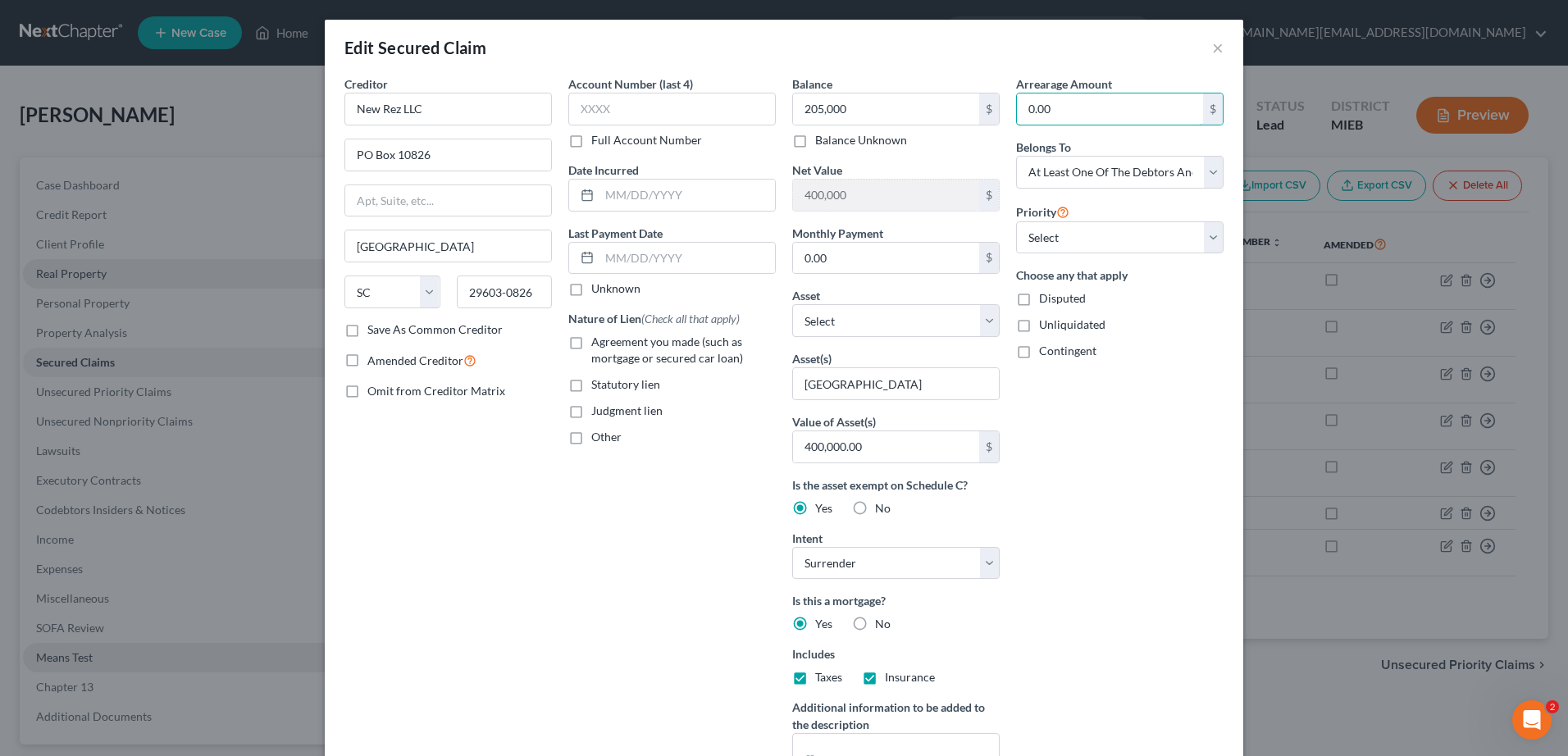 type on "0.00" 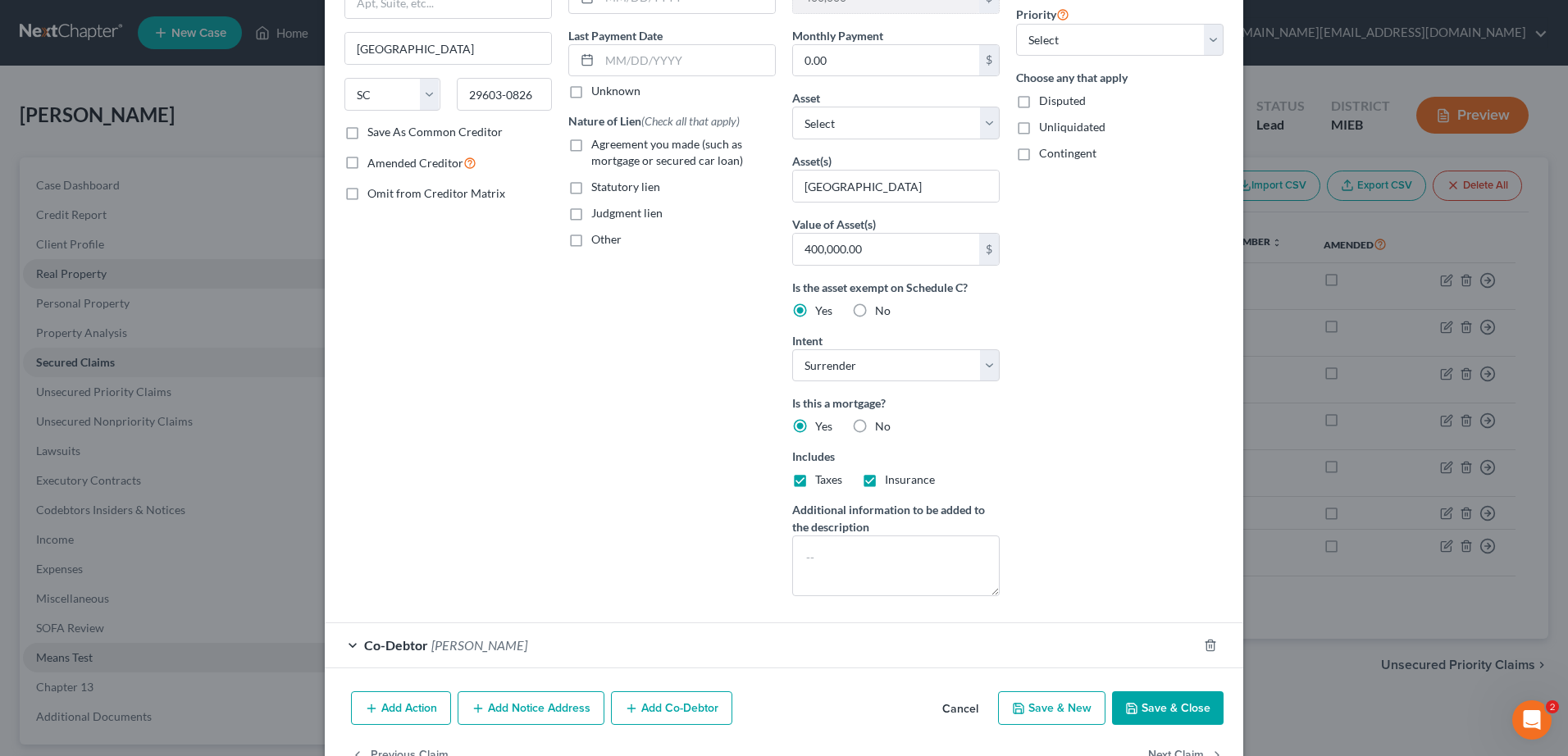 scroll, scrollTop: 247, scrollLeft: 0, axis: vertical 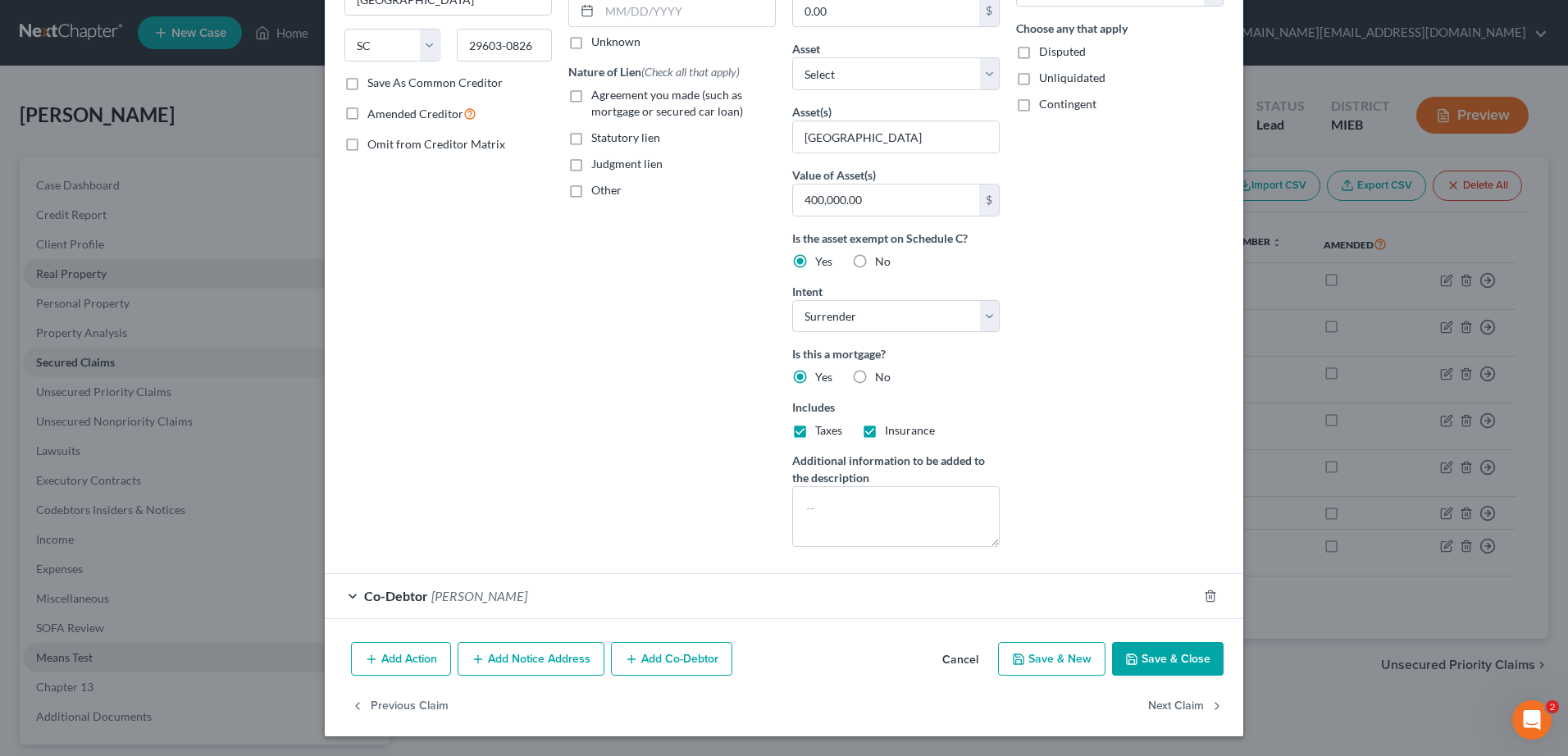 click on "Save & Close" at bounding box center (1168, 659) 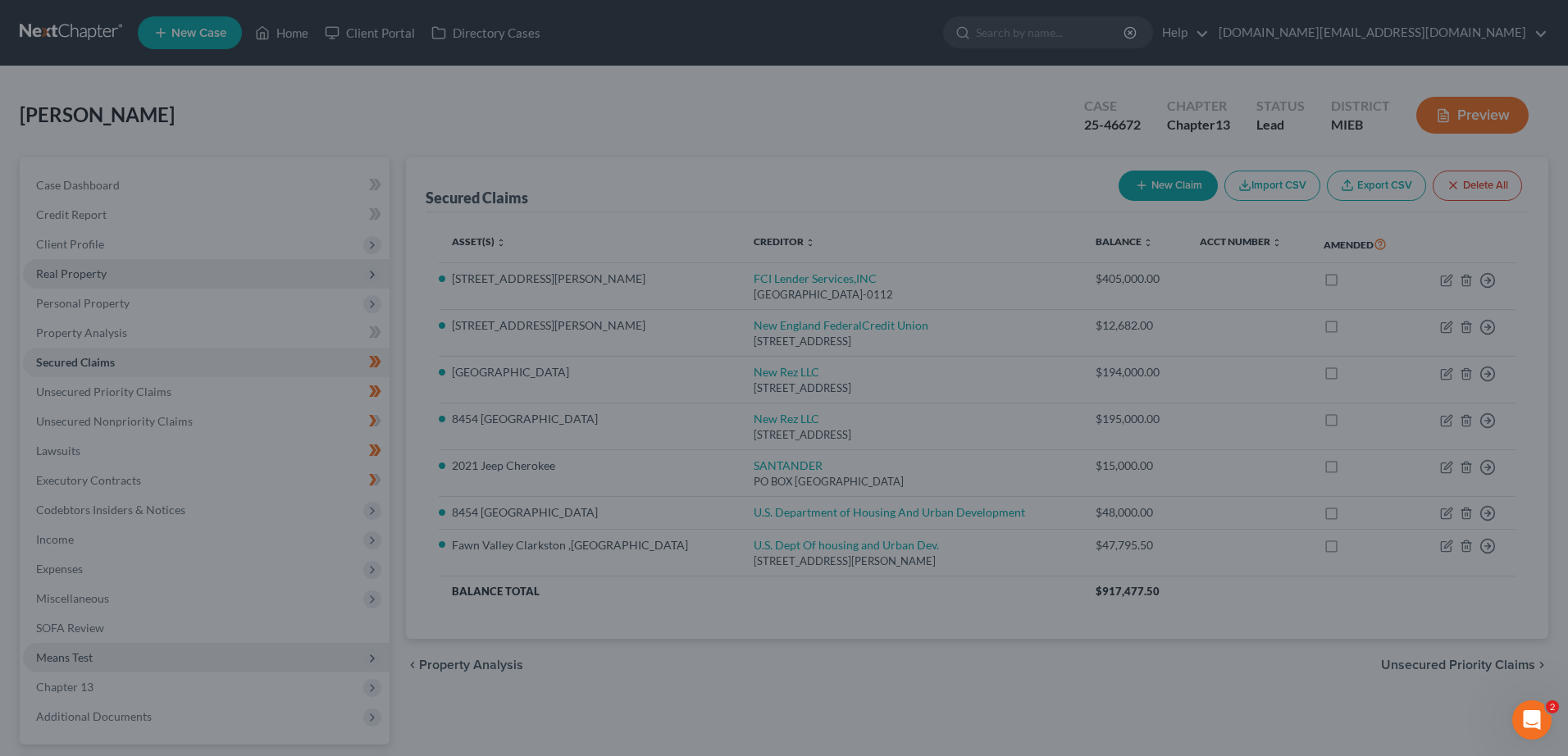 type on "205,000.00" 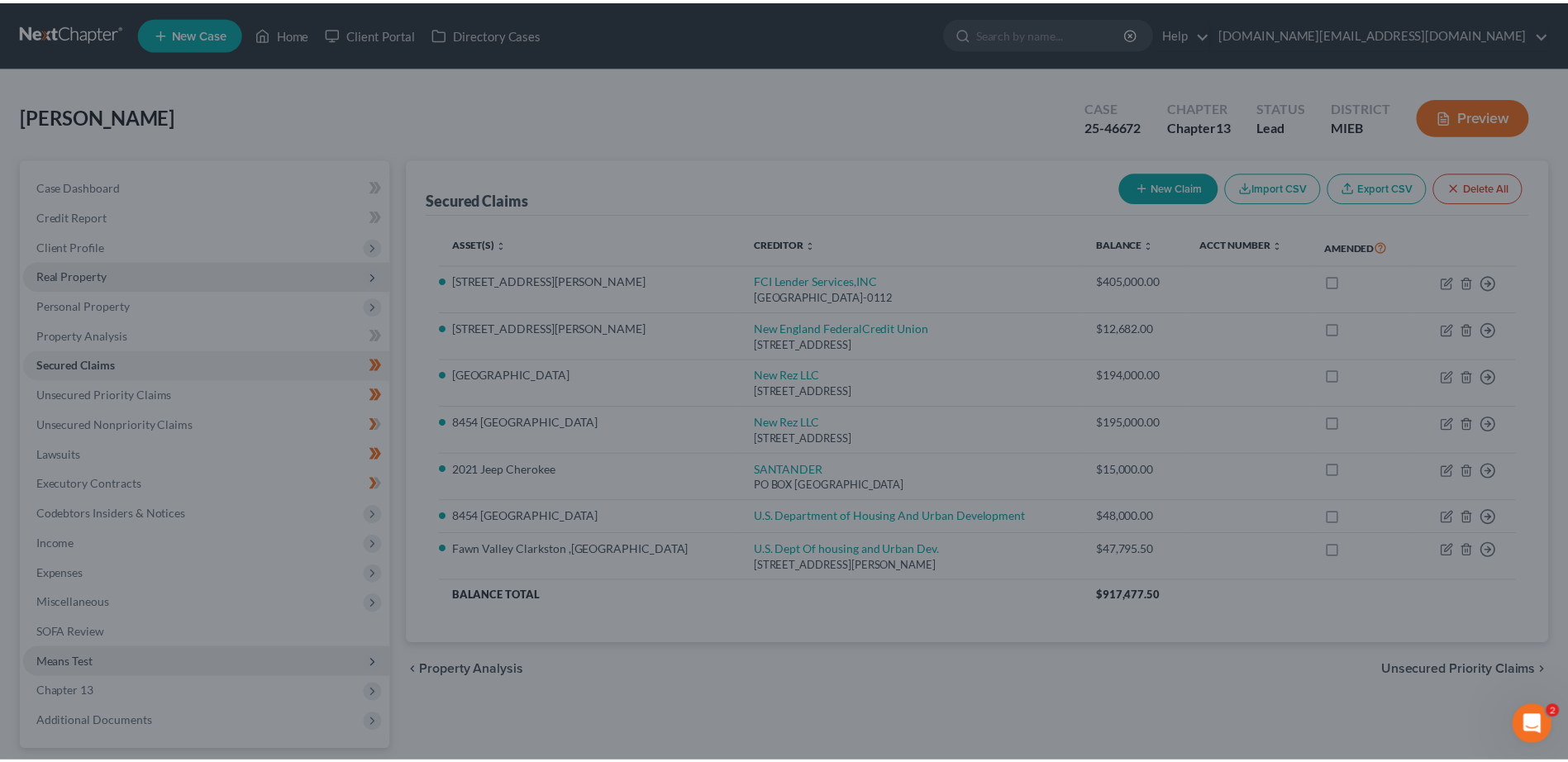 scroll, scrollTop: 68, scrollLeft: 0, axis: vertical 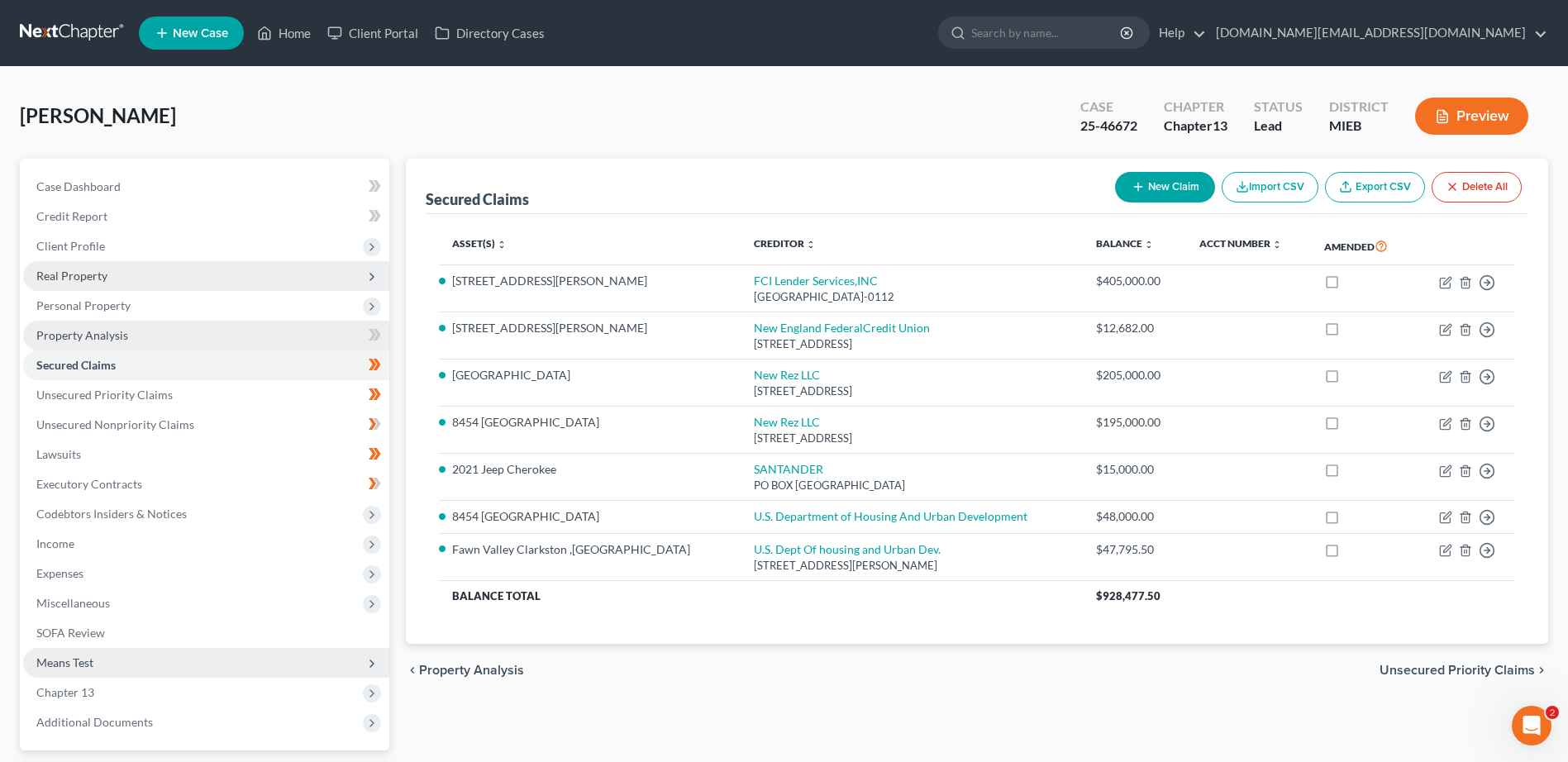 click on "Property Analysis" at bounding box center [82, 335] 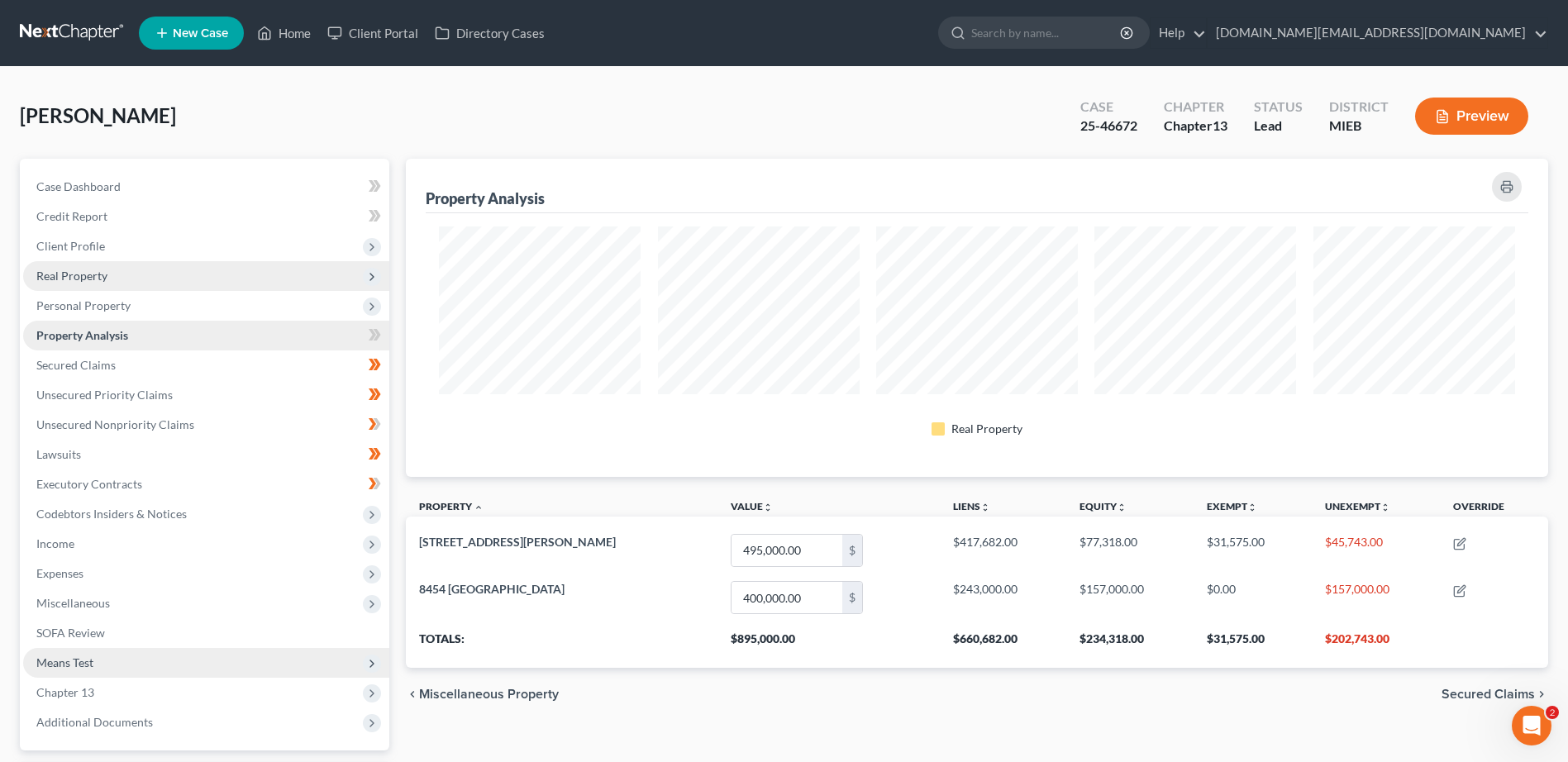 scroll, scrollTop: 826146, scrollLeft: 825426, axis: both 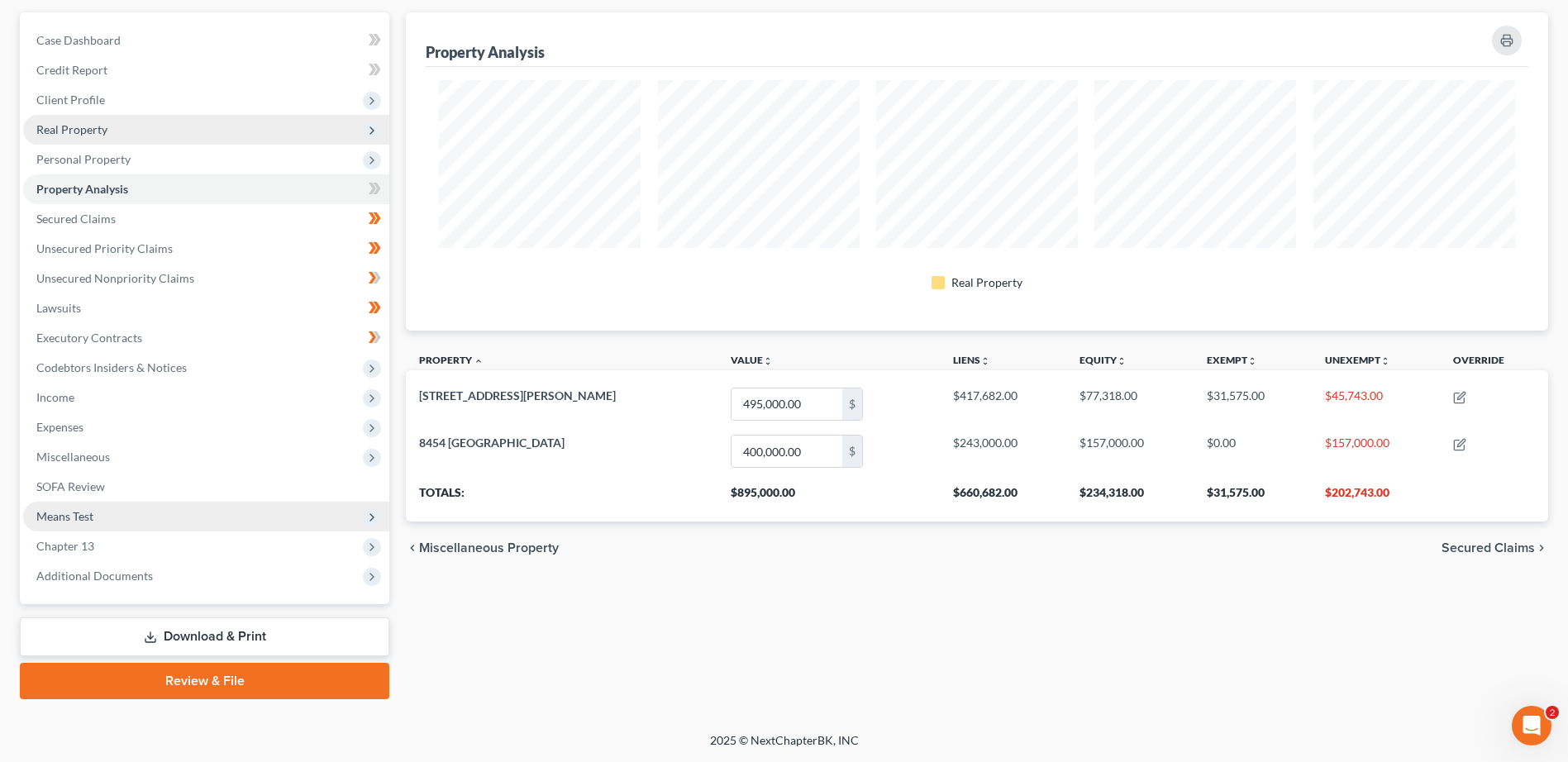 click on "Secured Claims" at bounding box center [1488, 548] 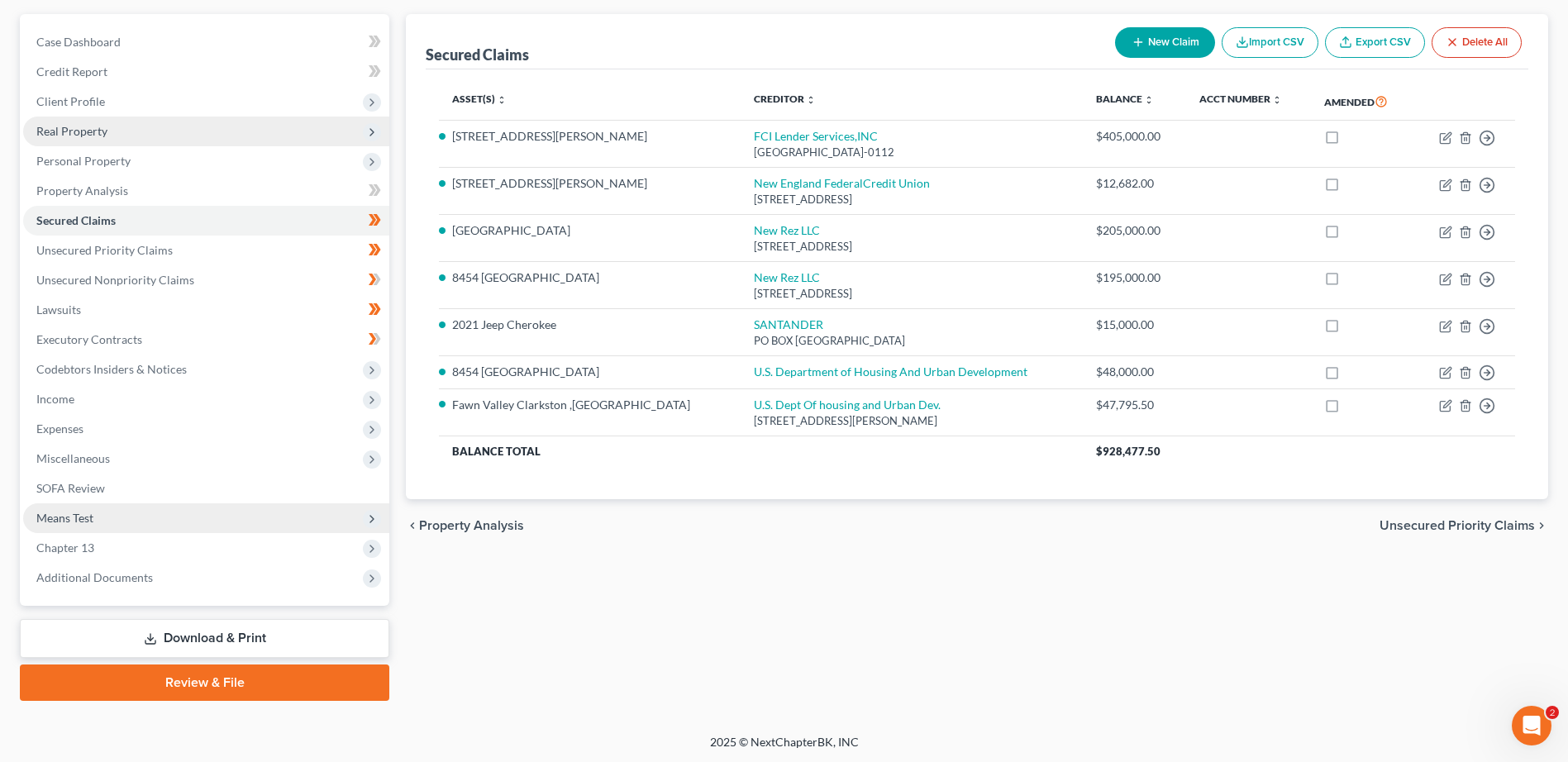scroll, scrollTop: 0, scrollLeft: 0, axis: both 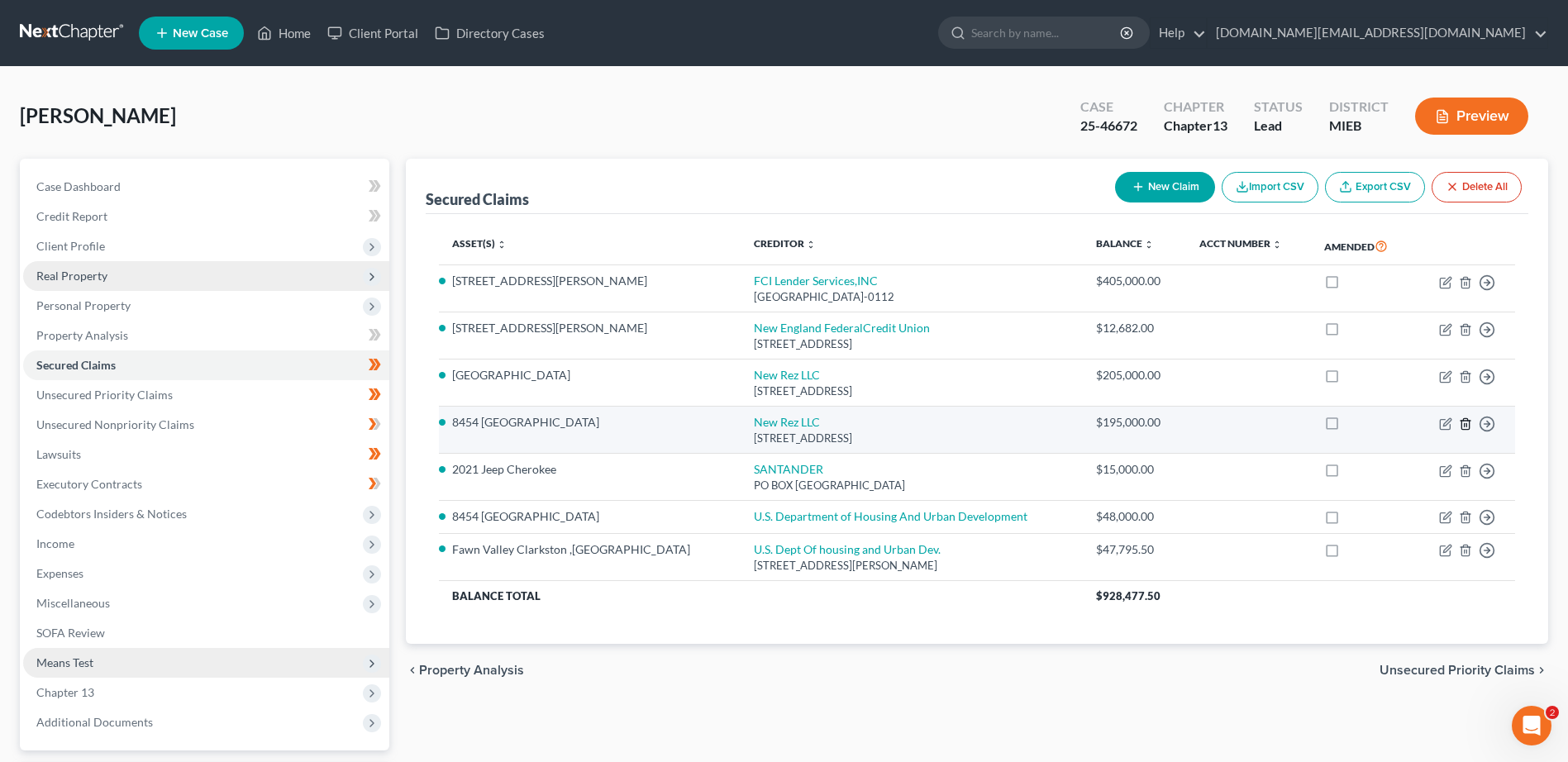 click 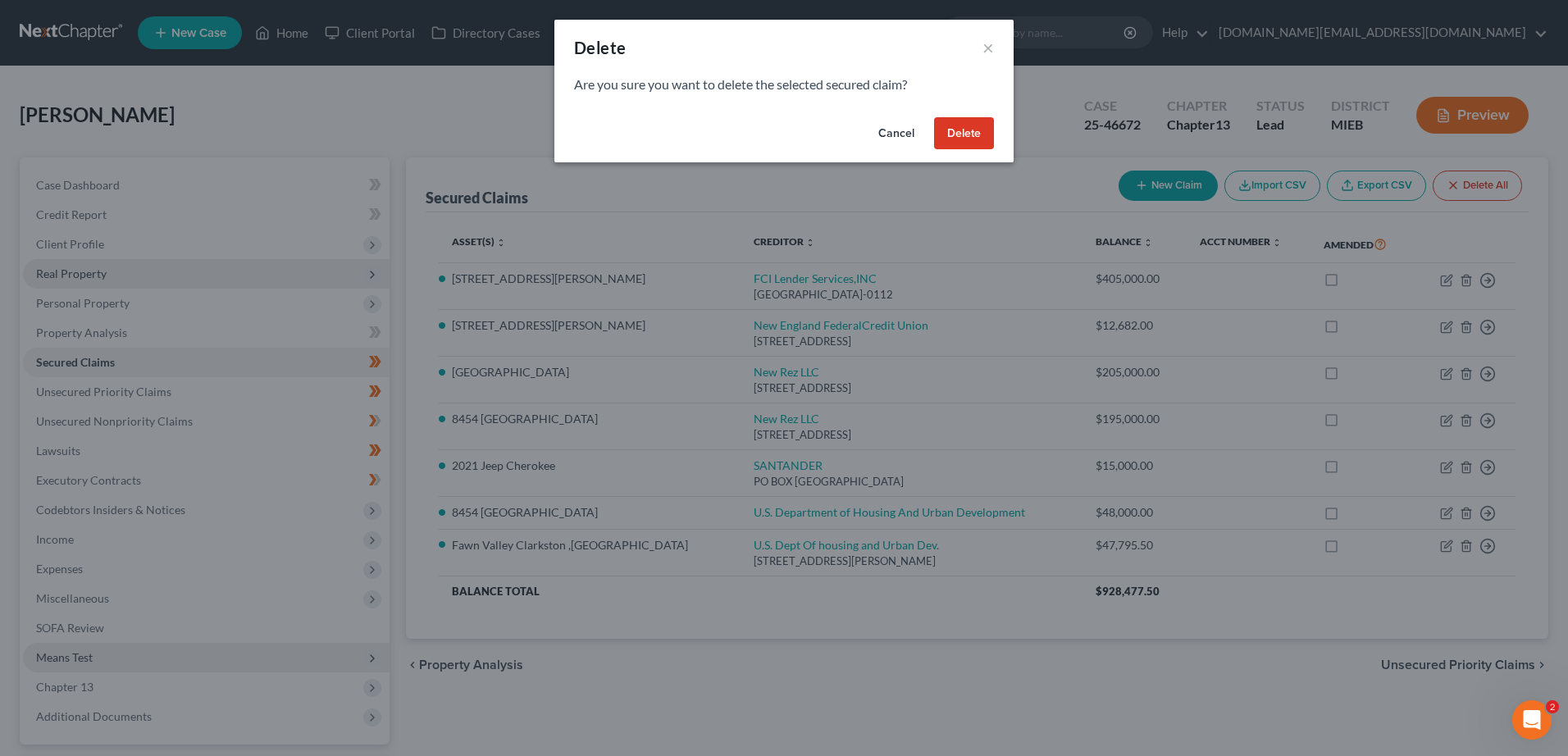 click on "Delete" at bounding box center [964, 134] 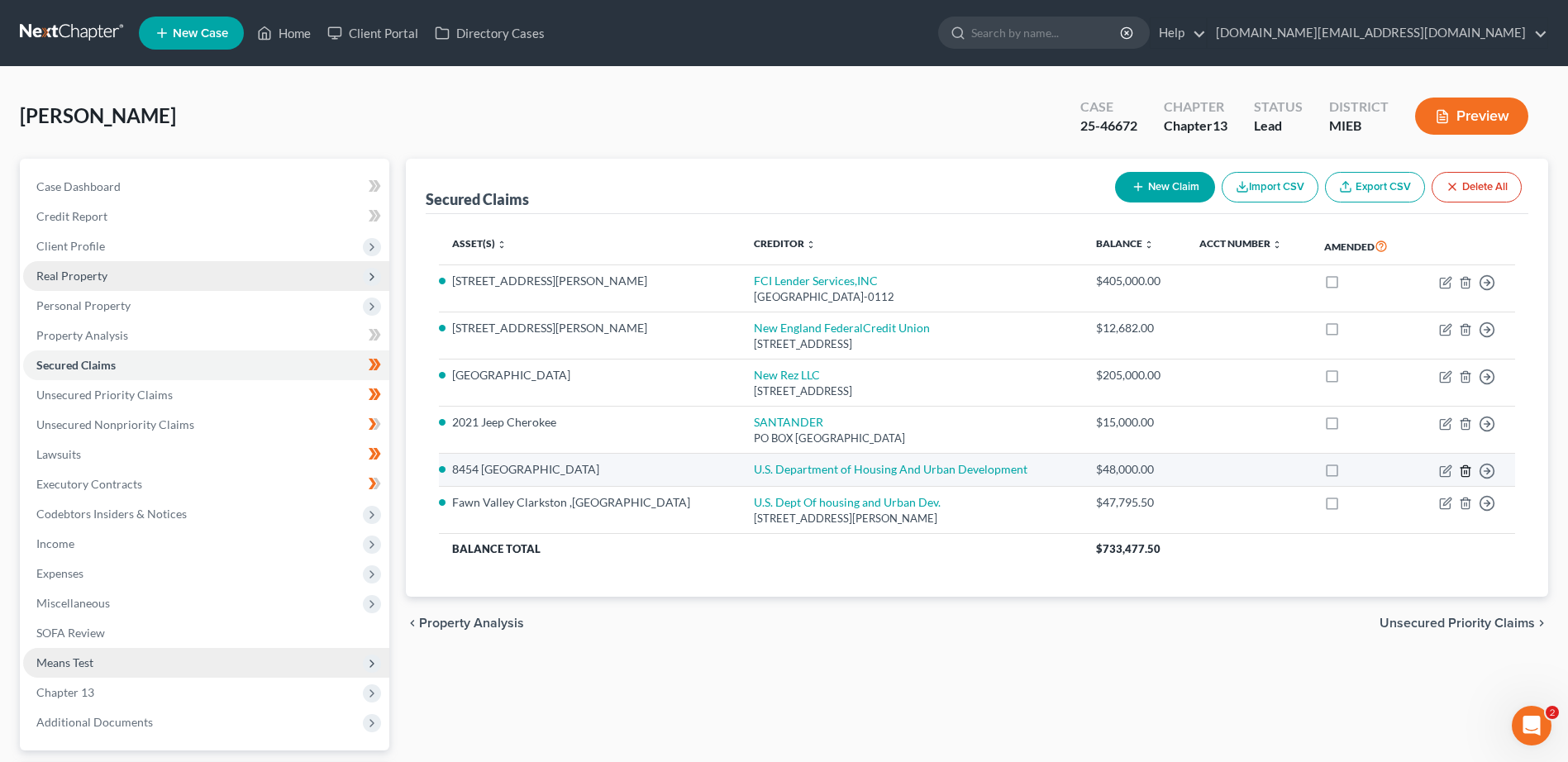 click 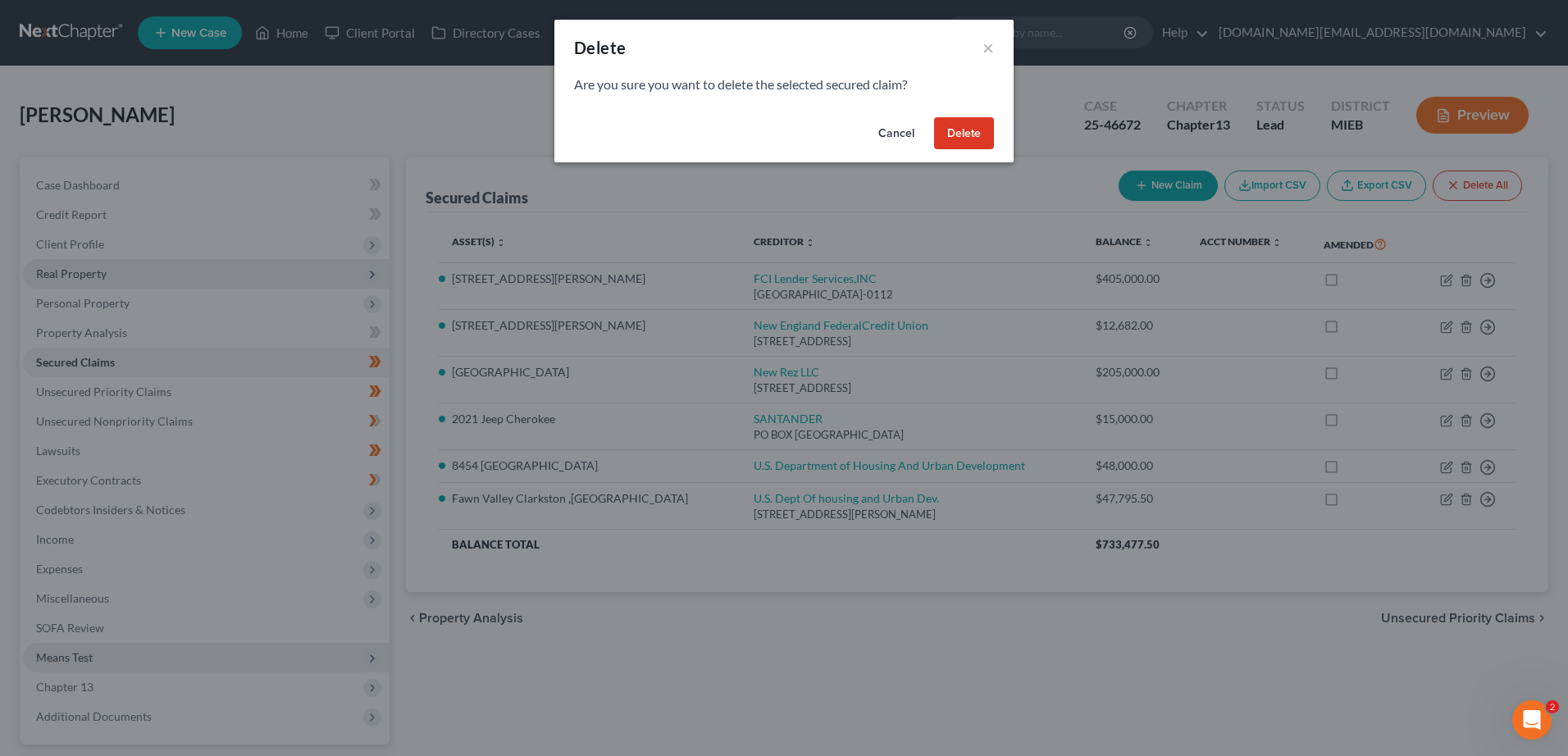 click on "Delete" at bounding box center [964, 134] 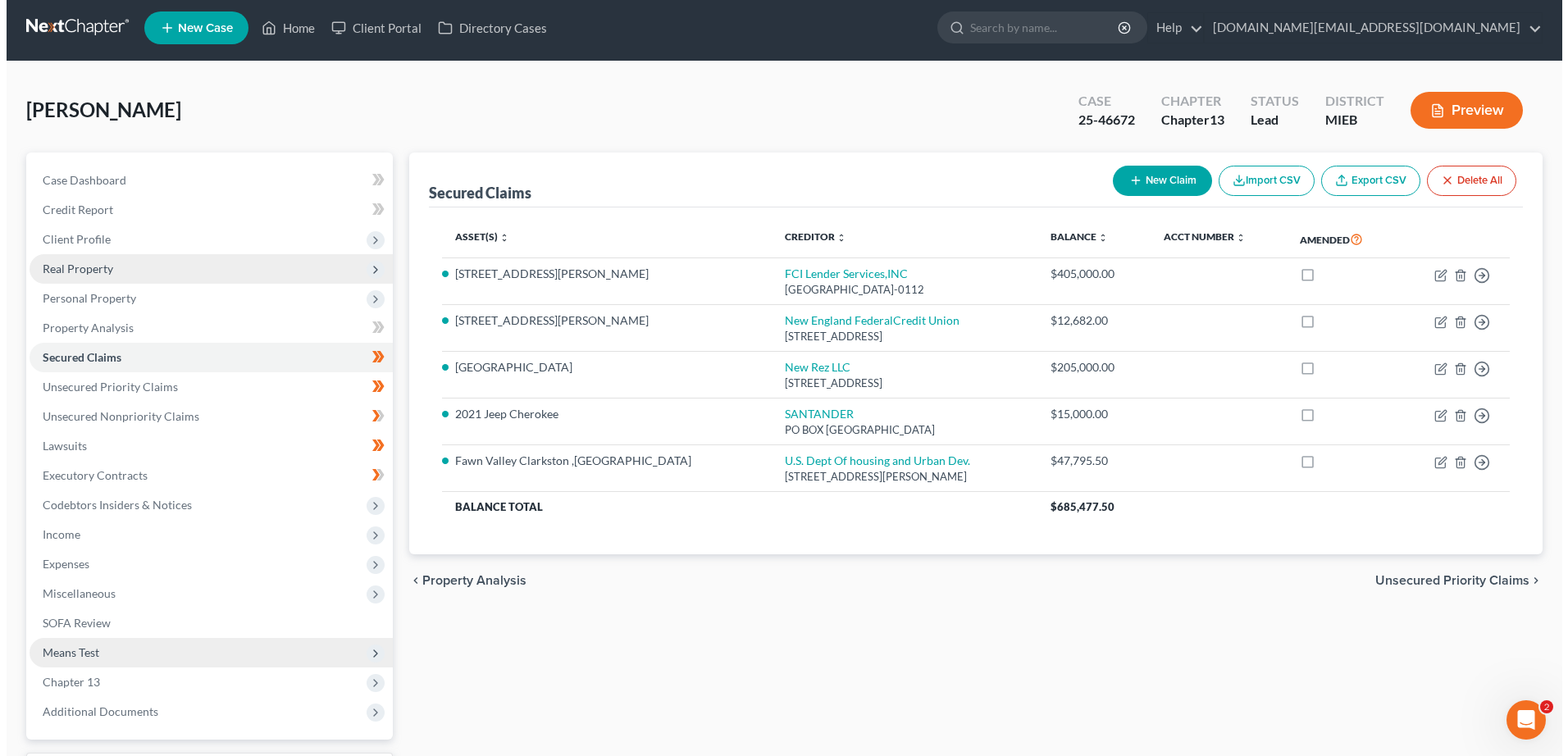 scroll, scrollTop: 0, scrollLeft: 0, axis: both 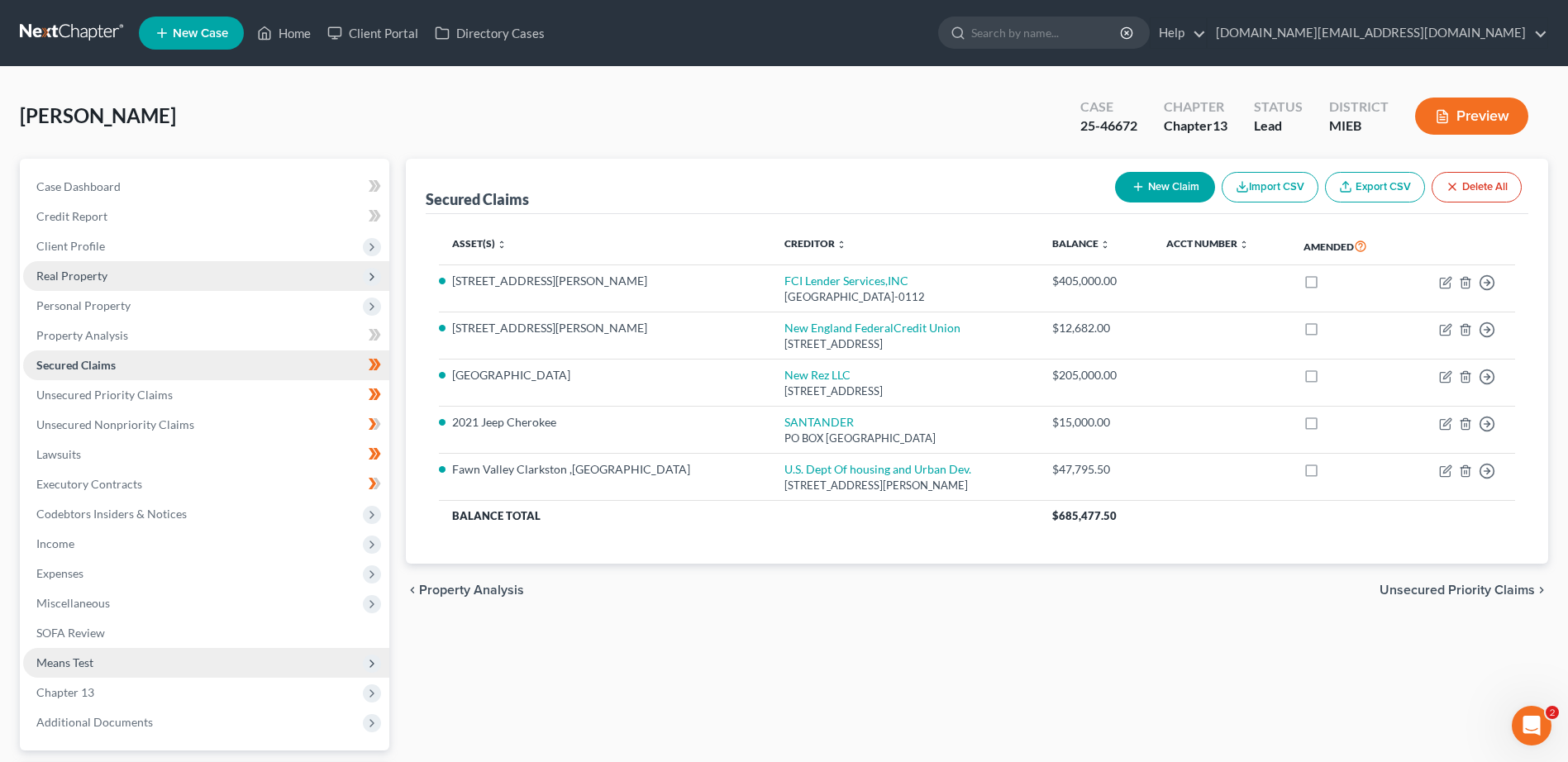 click on "Secured Claims" at bounding box center [206, 365] 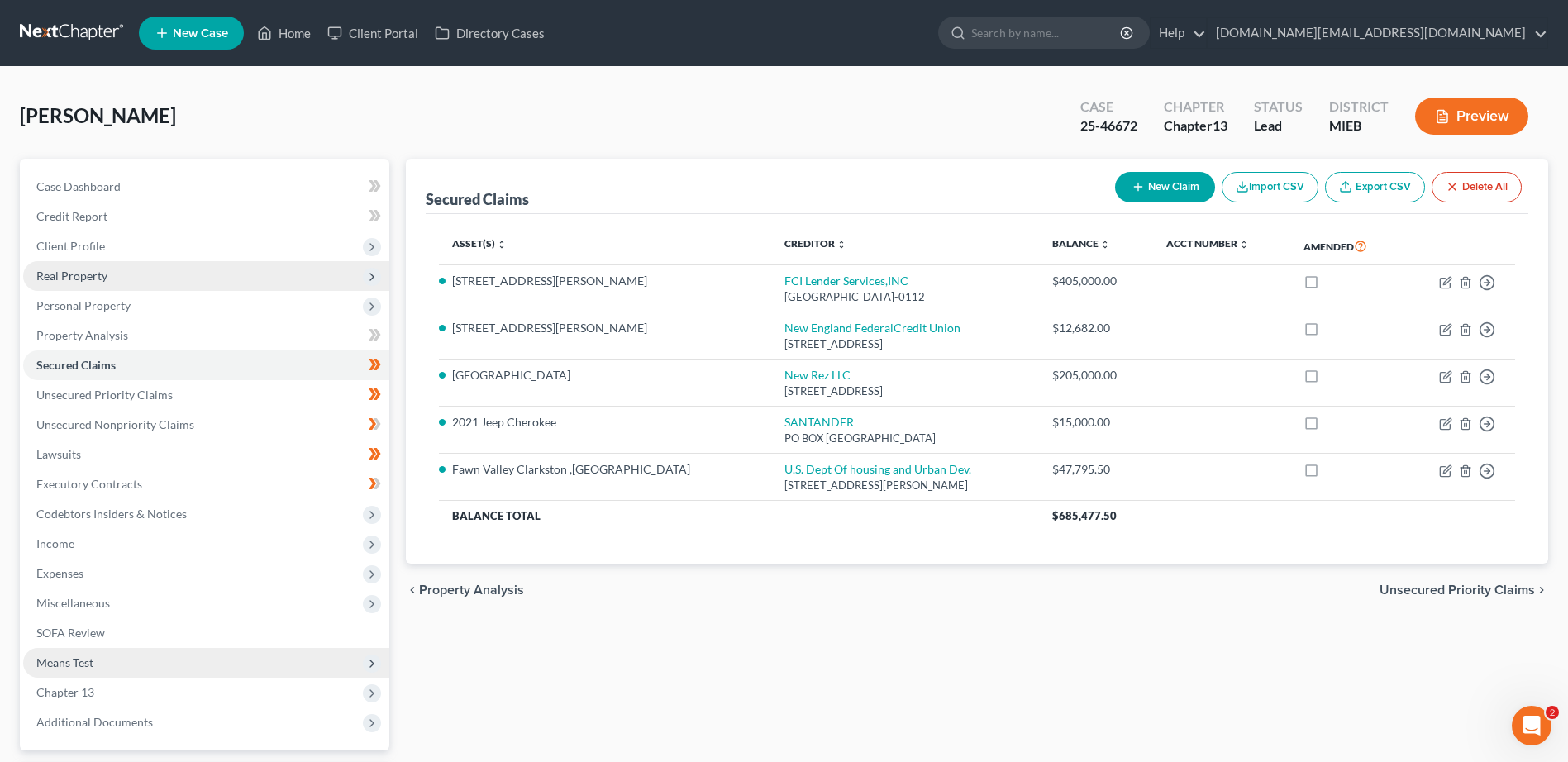 click on "New Claim" at bounding box center [1165, 187] 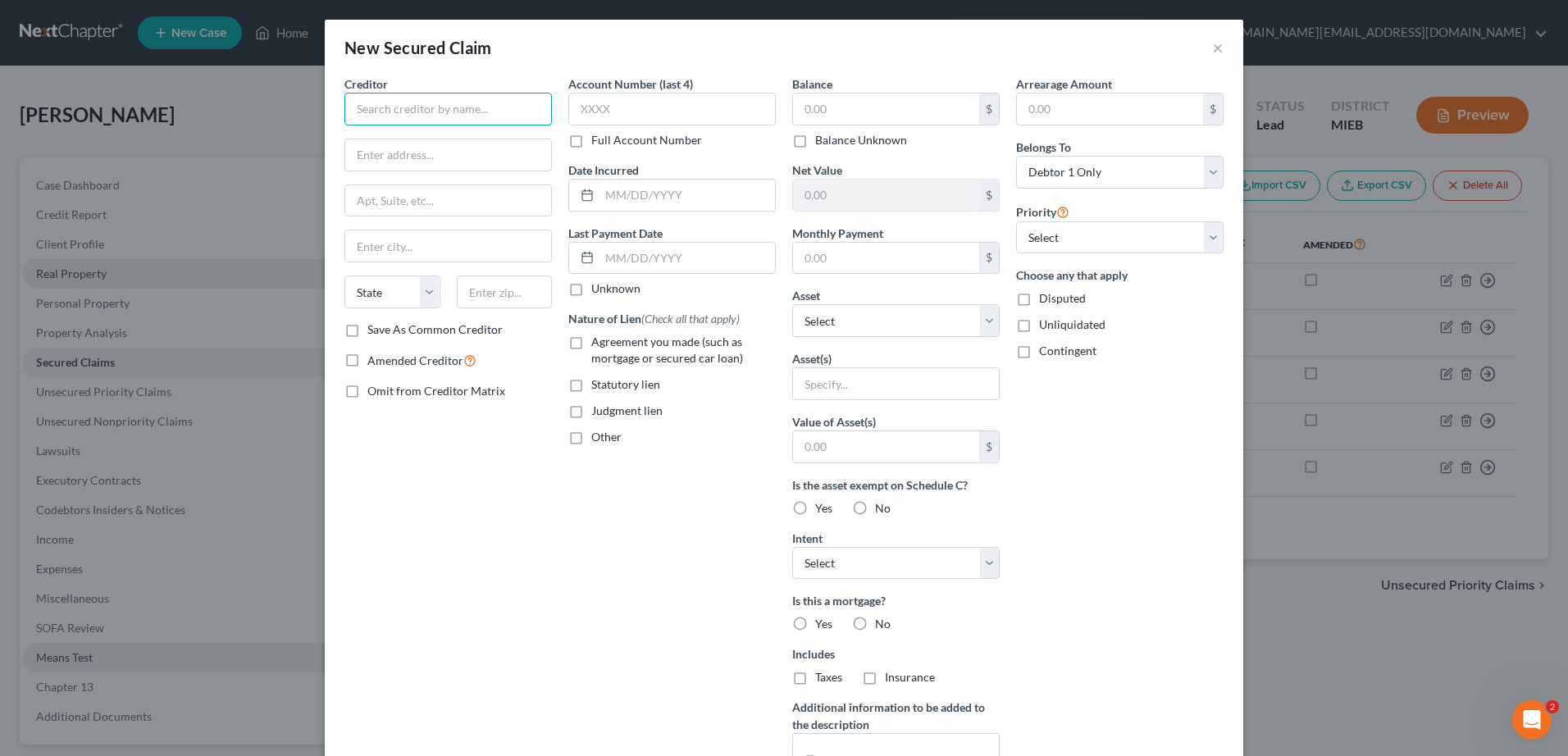 click at bounding box center (448, 109) 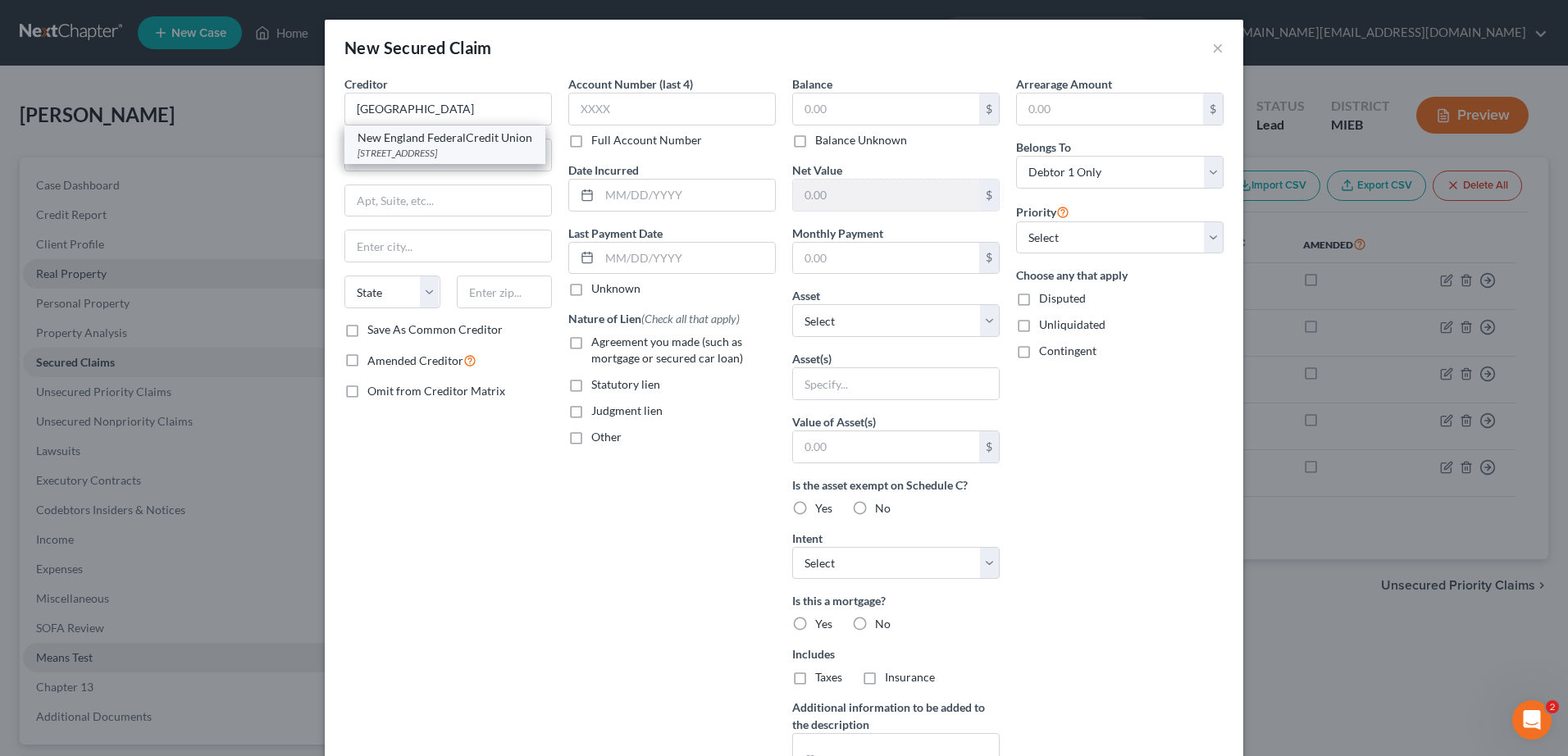 click on "New England  FederalCredit Union" at bounding box center (444, 138) 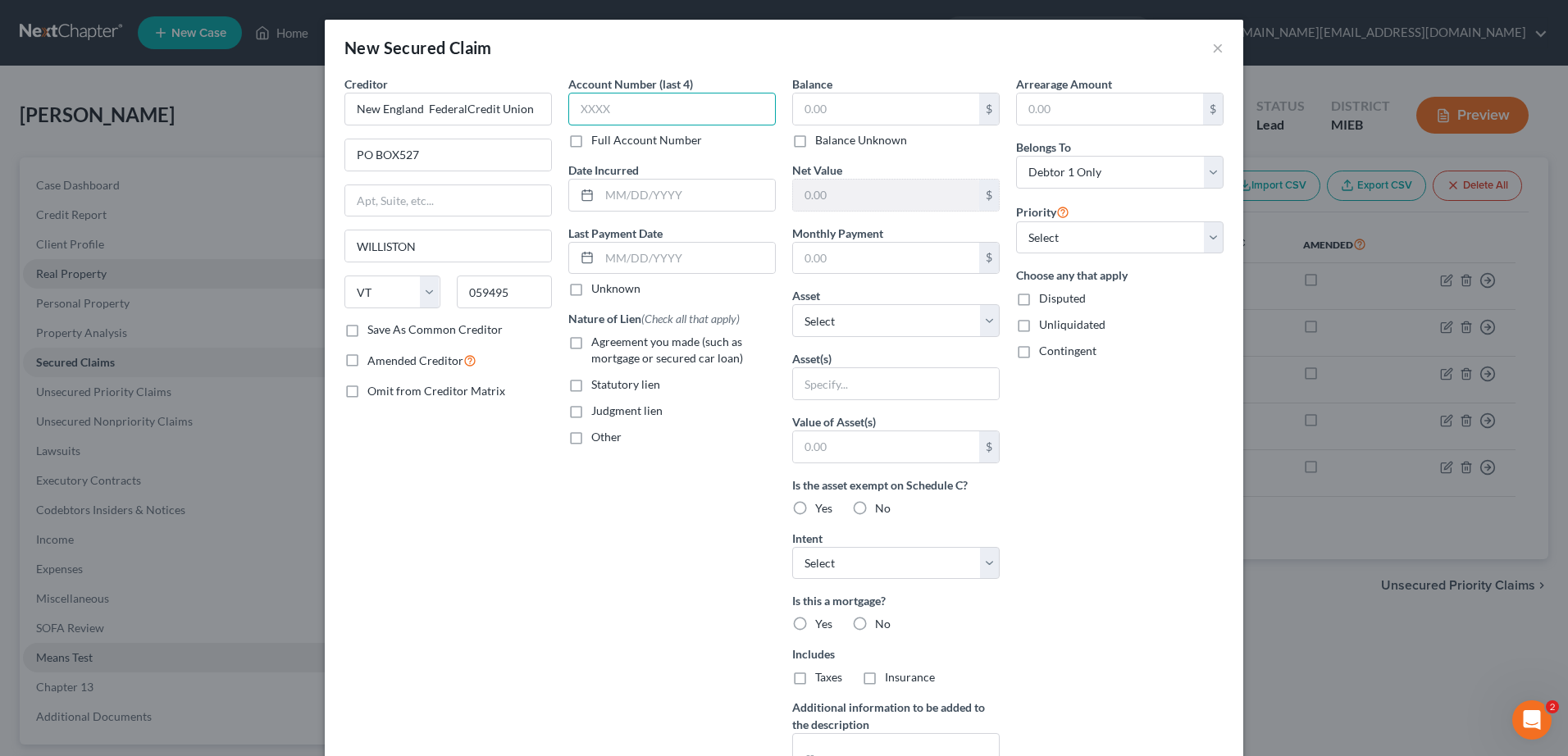 click at bounding box center [672, 109] 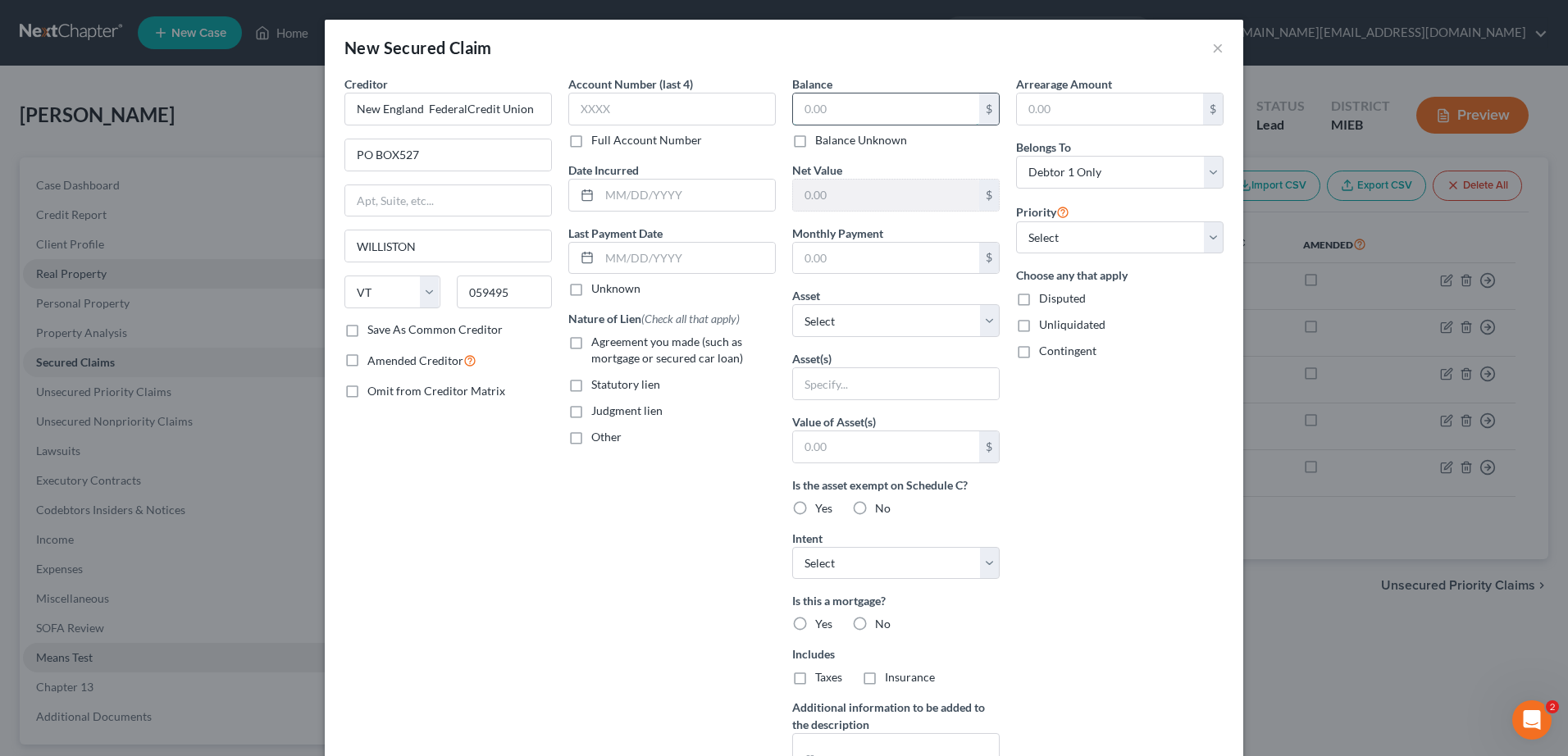 click at bounding box center [886, 109] 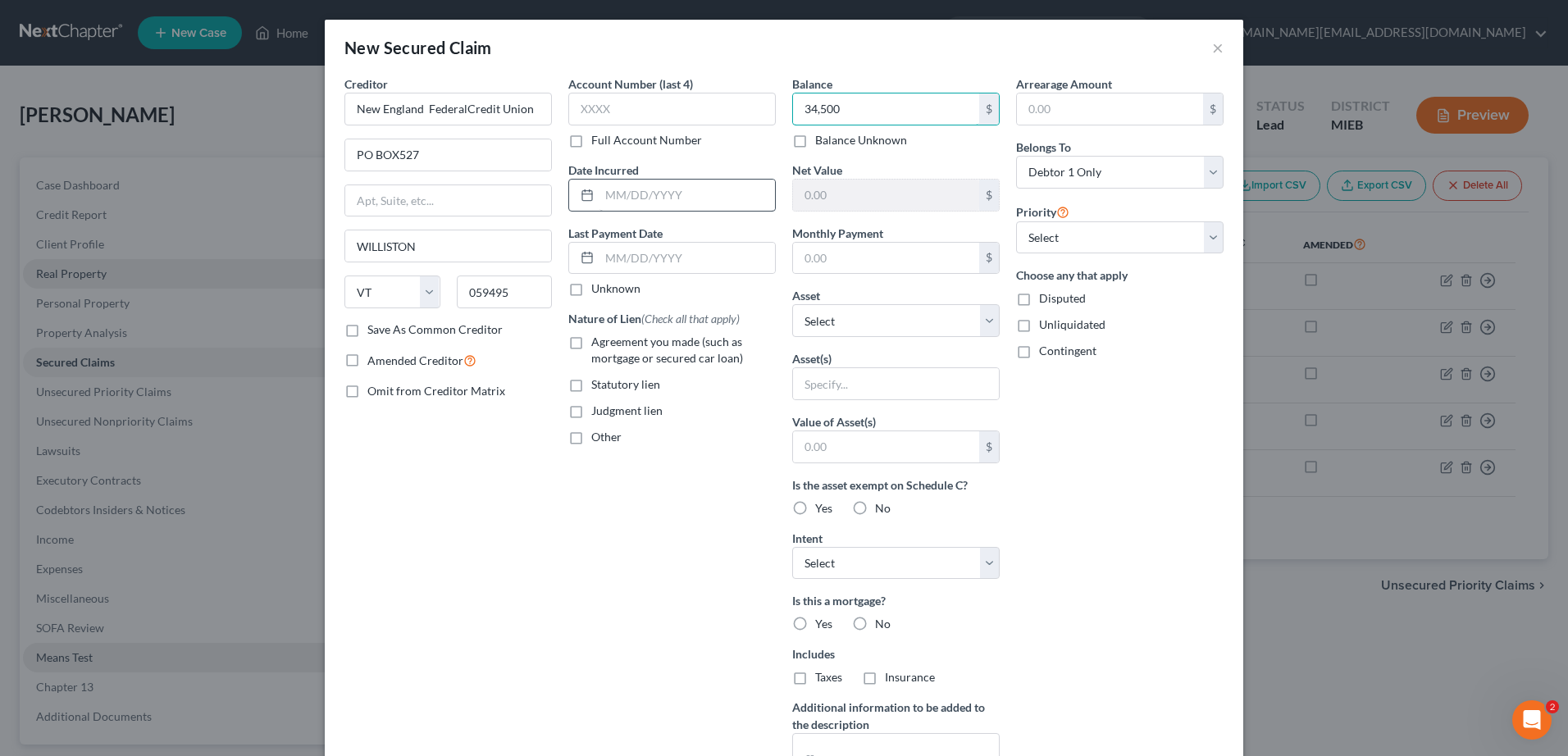 type on "34,500" 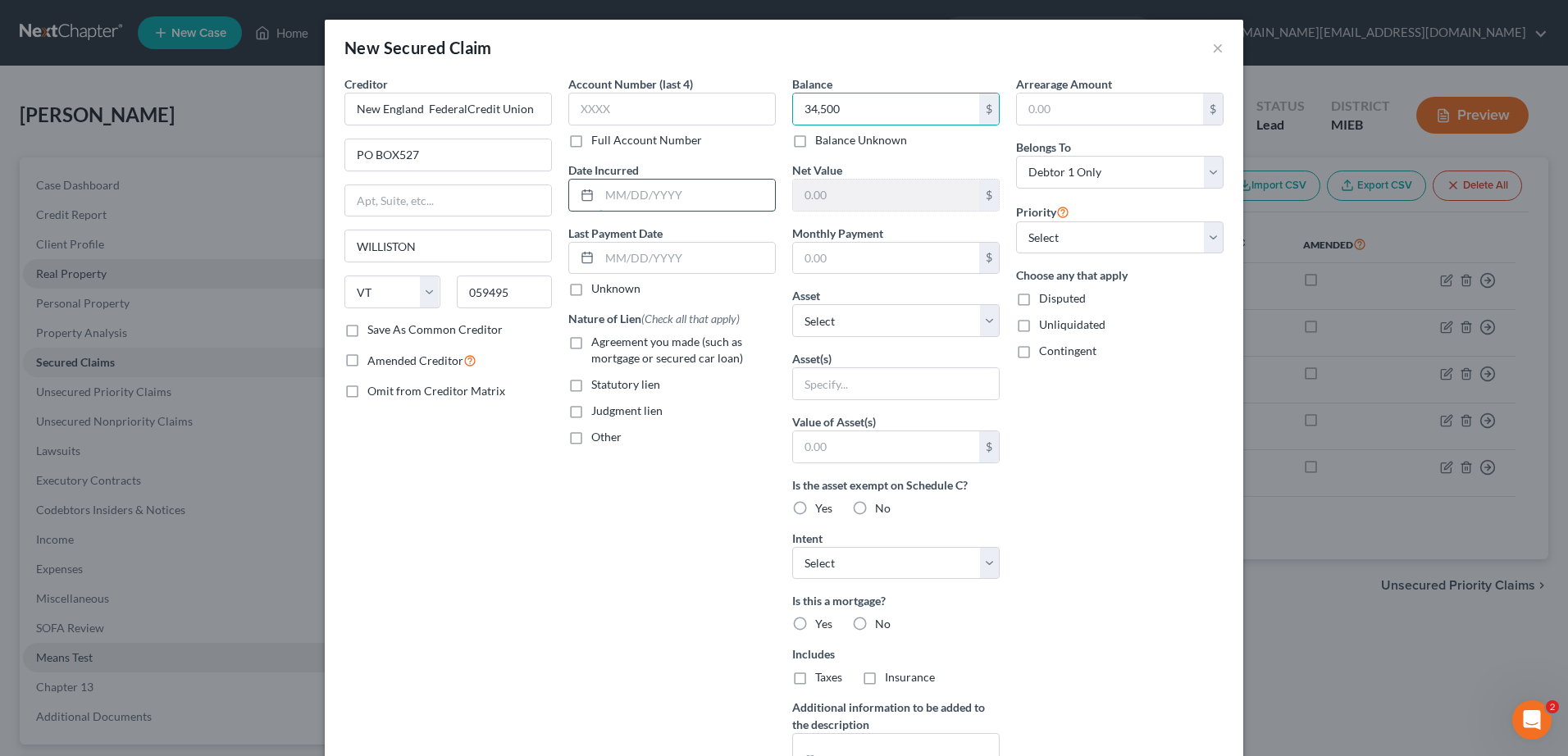 click at bounding box center (687, 195) 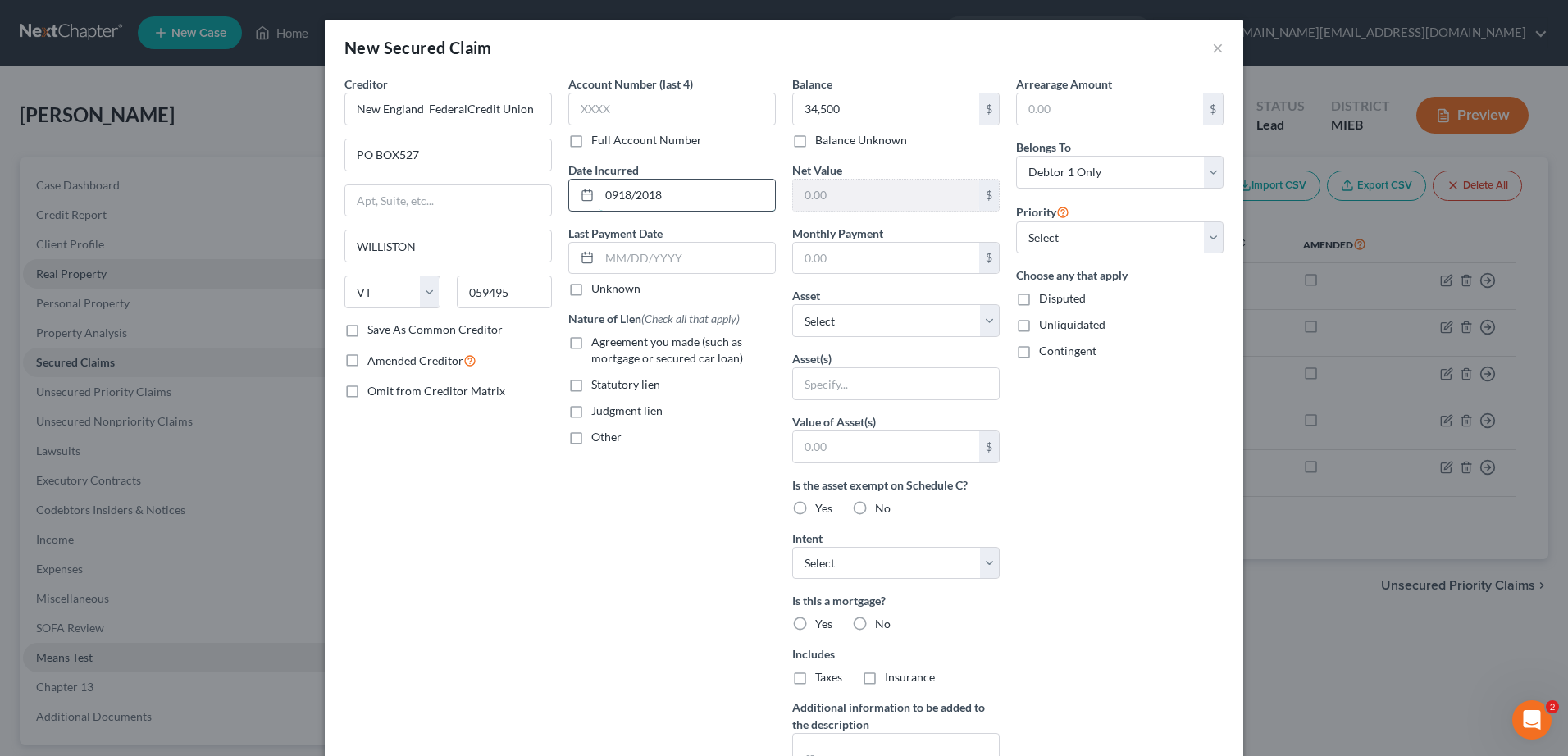 click on "0918/2018" at bounding box center [687, 195] 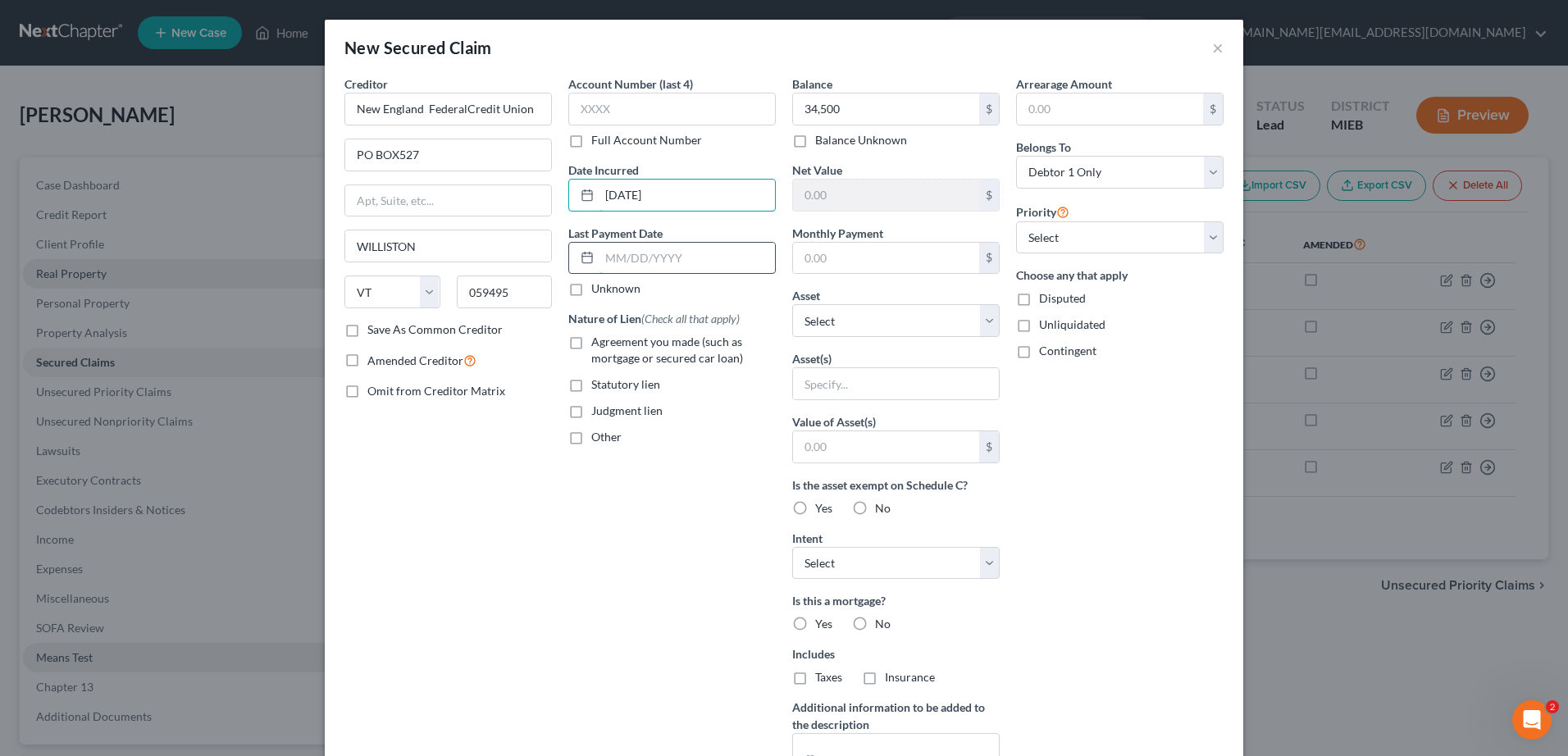 type on "[DATE]" 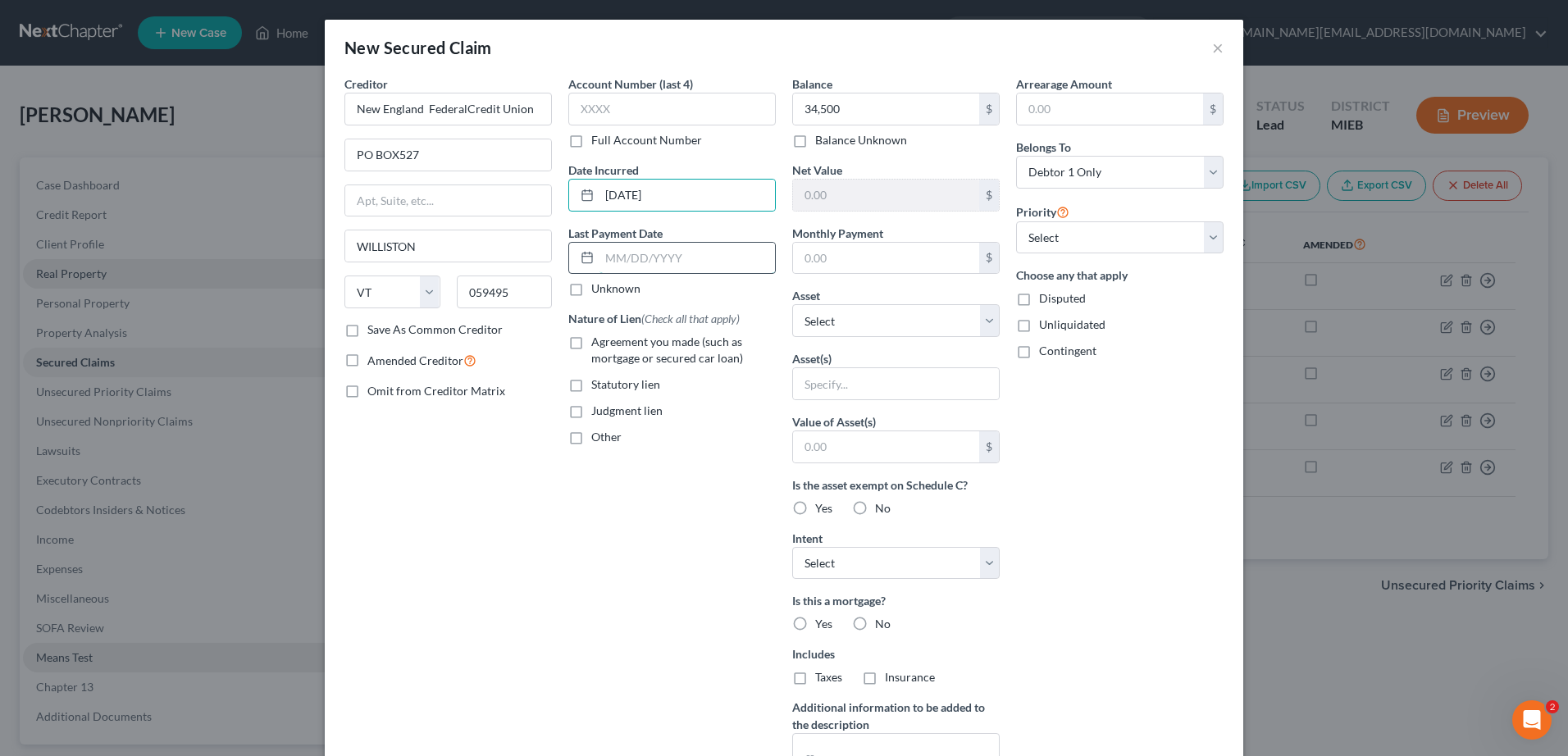 click at bounding box center [687, 258] 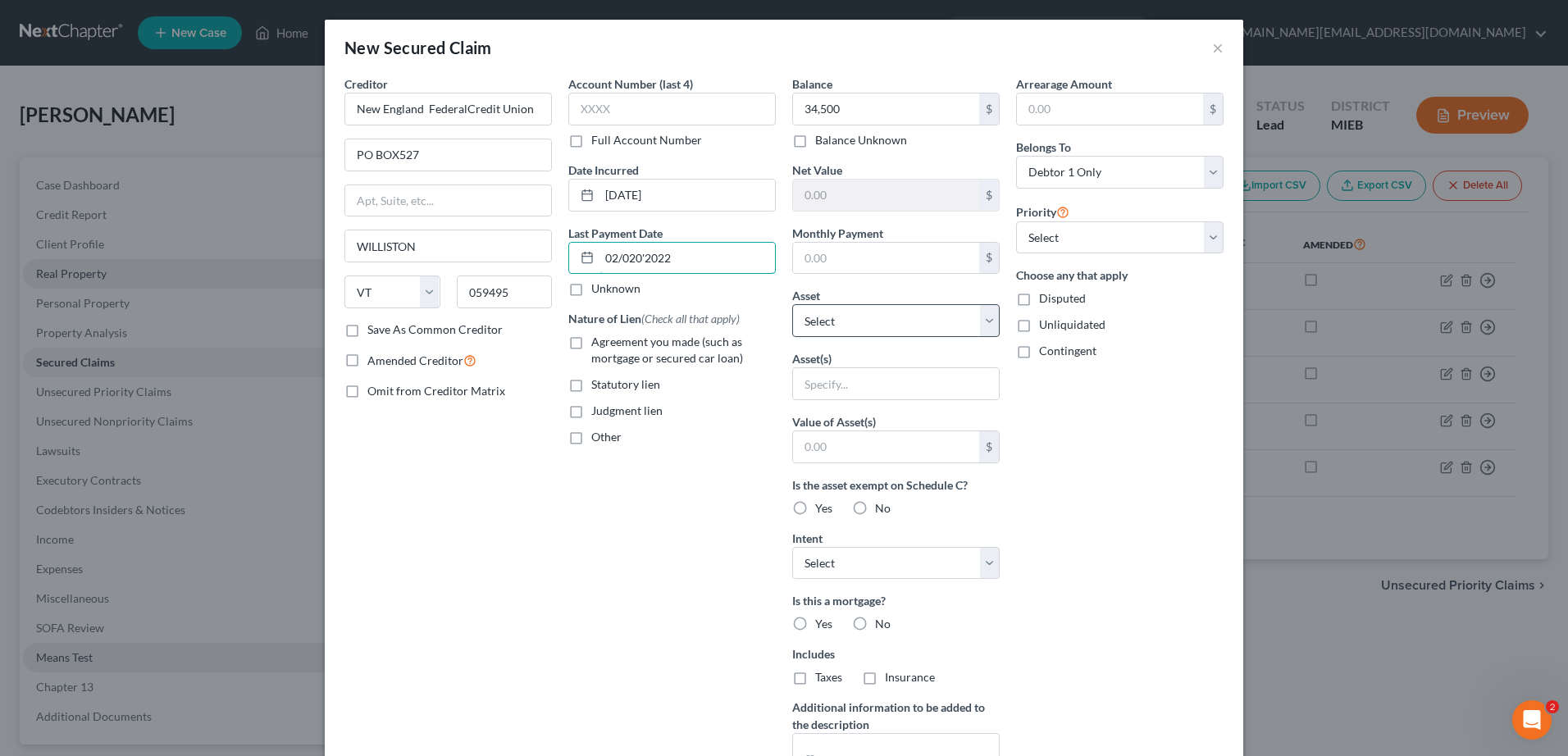 type on "02/020'2022" 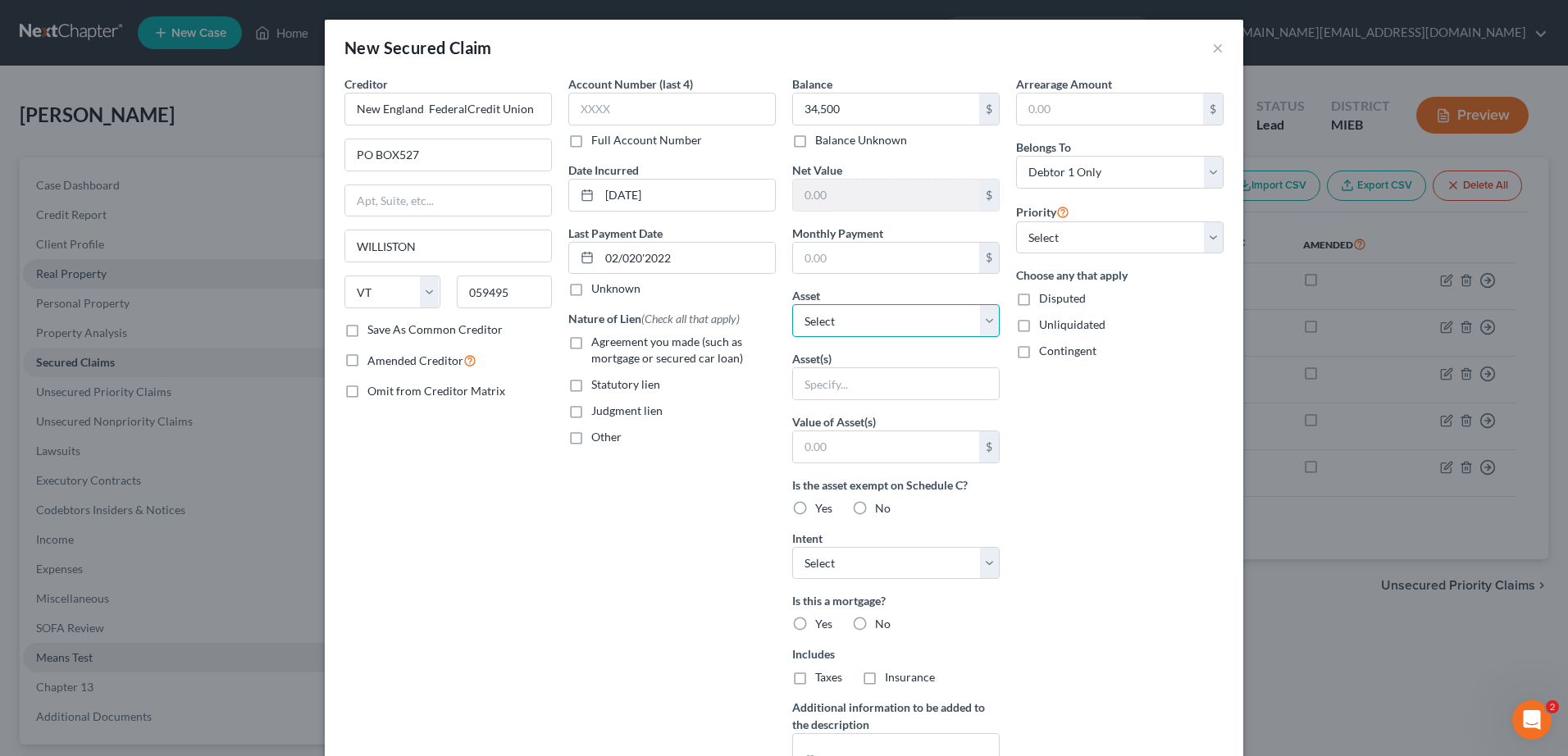 click on "Select Other Multiple Assets 8454 Fawn ValleyDrive - $400000.0 [STREET_ADDRESS][PERSON_NAME] - $495000.0" at bounding box center [896, 321] 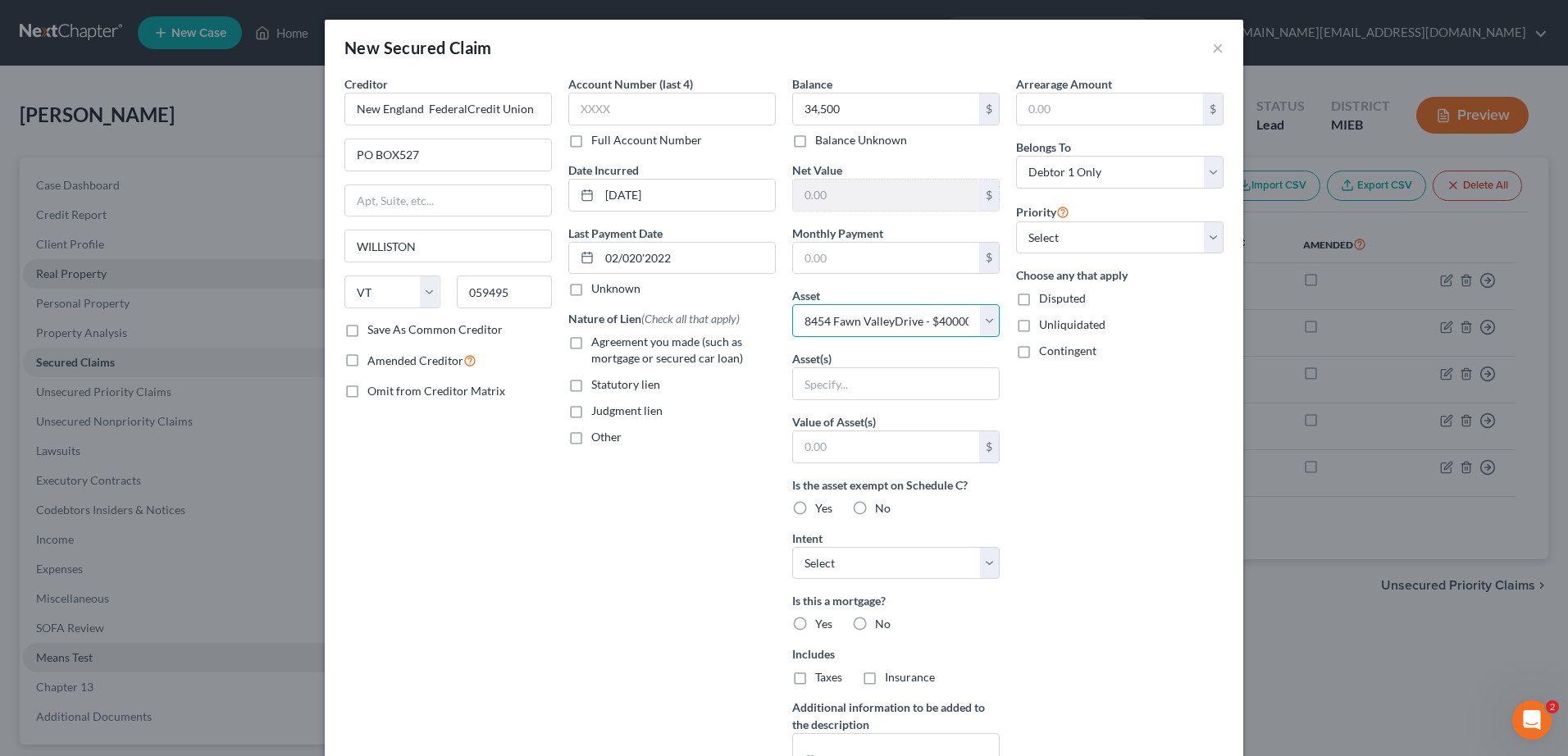 click on "Select Other Multiple Assets 8454 Fawn ValleyDrive - $400000.0 [STREET_ADDRESS][PERSON_NAME] - $495000.0" at bounding box center [896, 321] 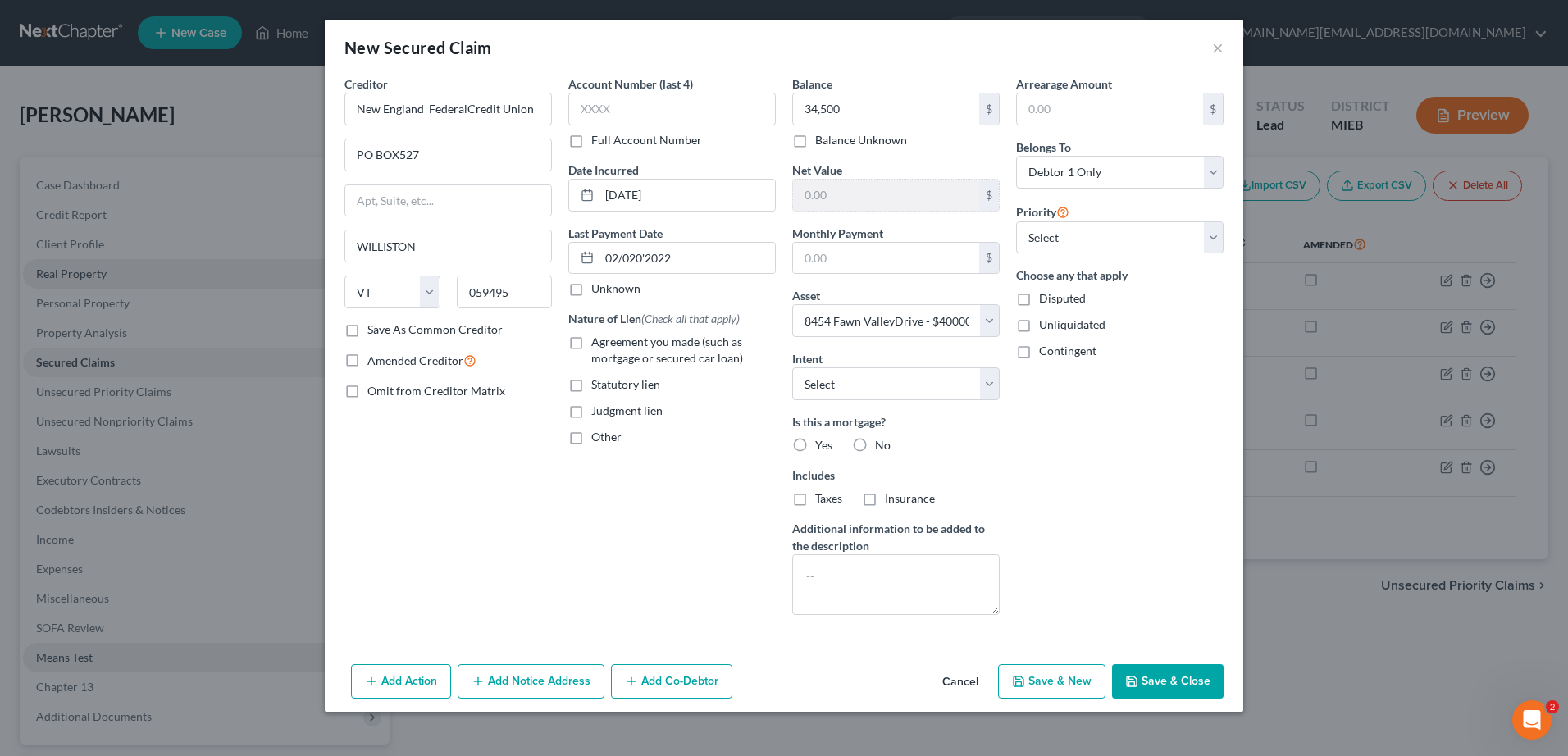 drag, startPoint x: 1163, startPoint y: 671, endPoint x: 1157, endPoint y: 626, distance: 45.398238 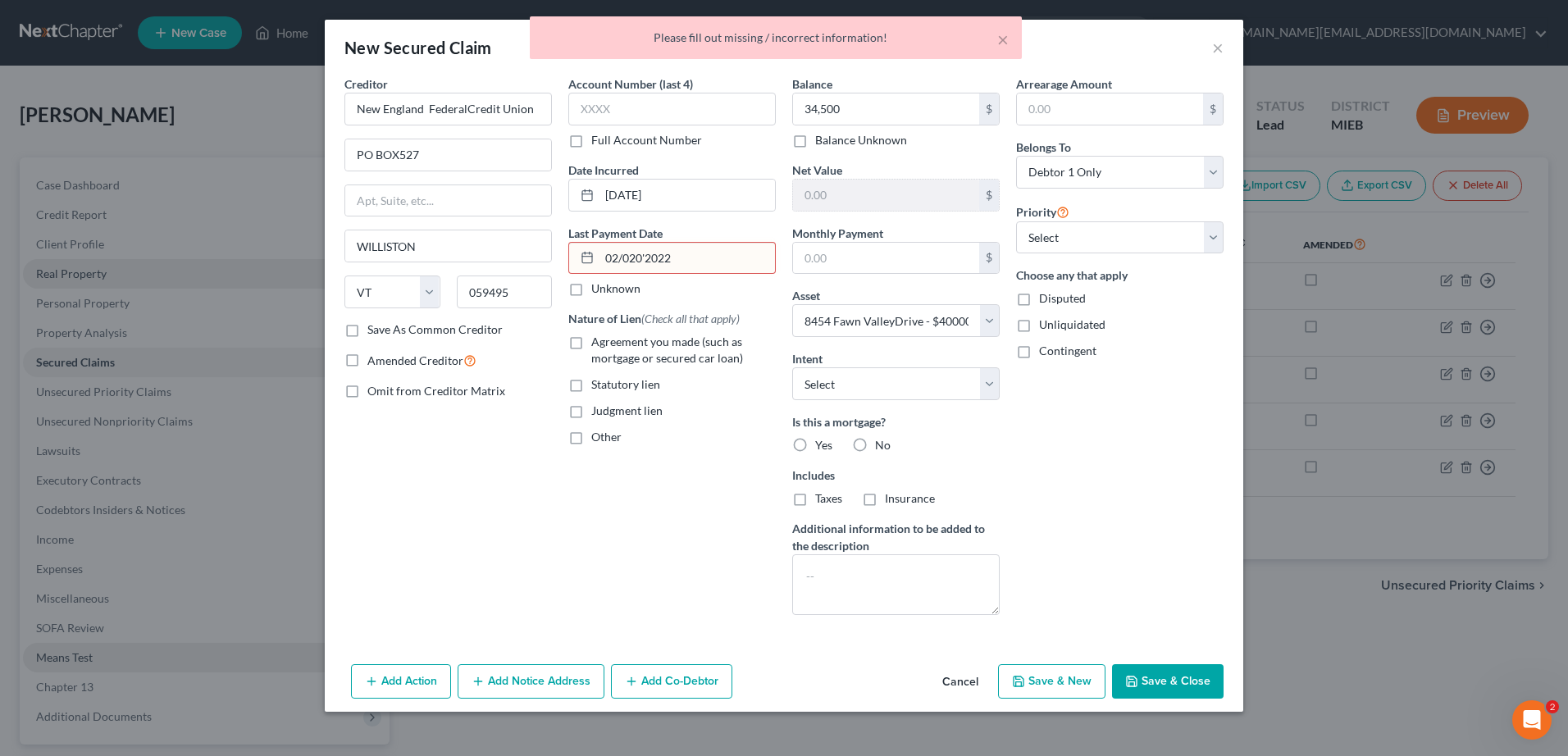 click on "02/020'2022" at bounding box center [687, 258] 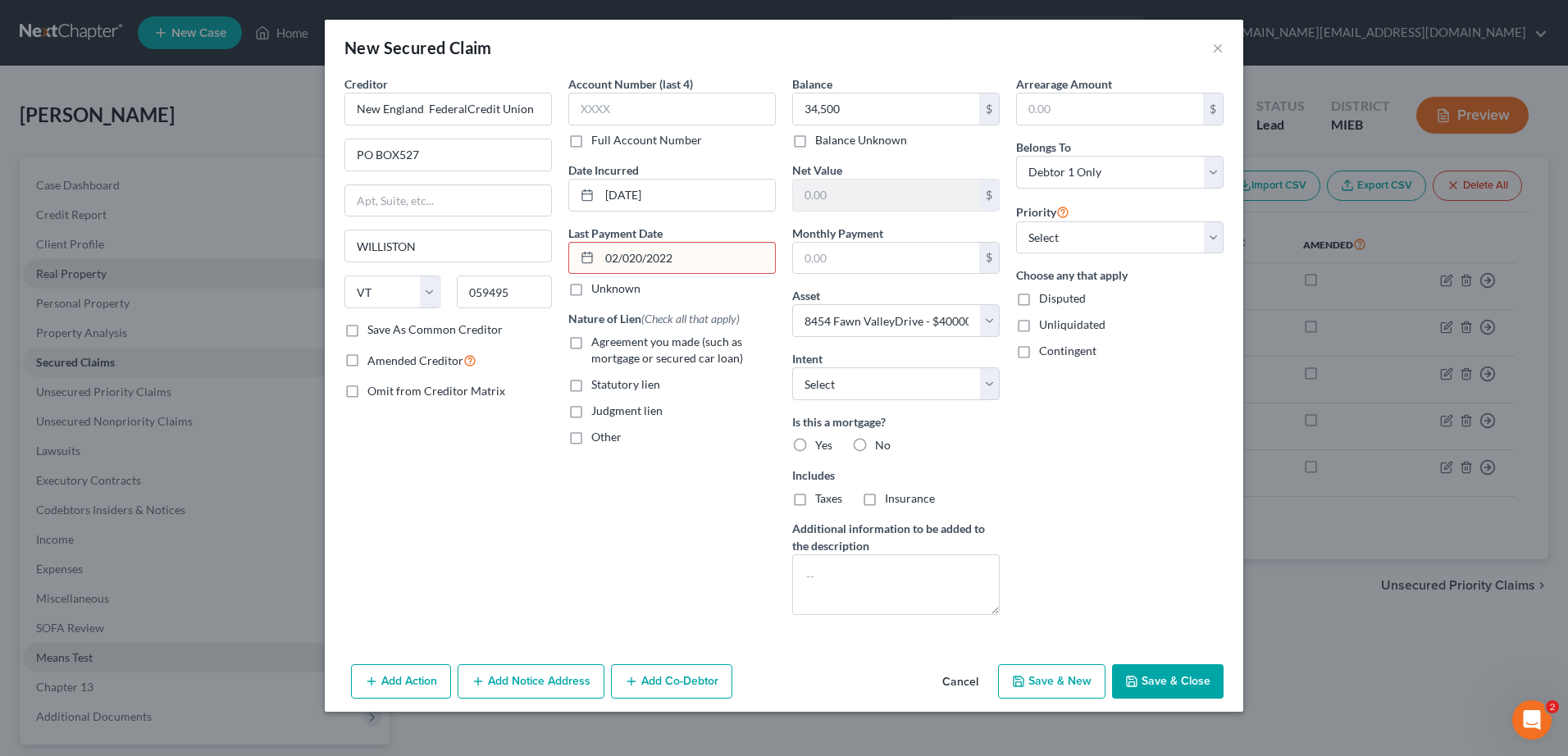 click on "Save & Close" at bounding box center [1168, 681] 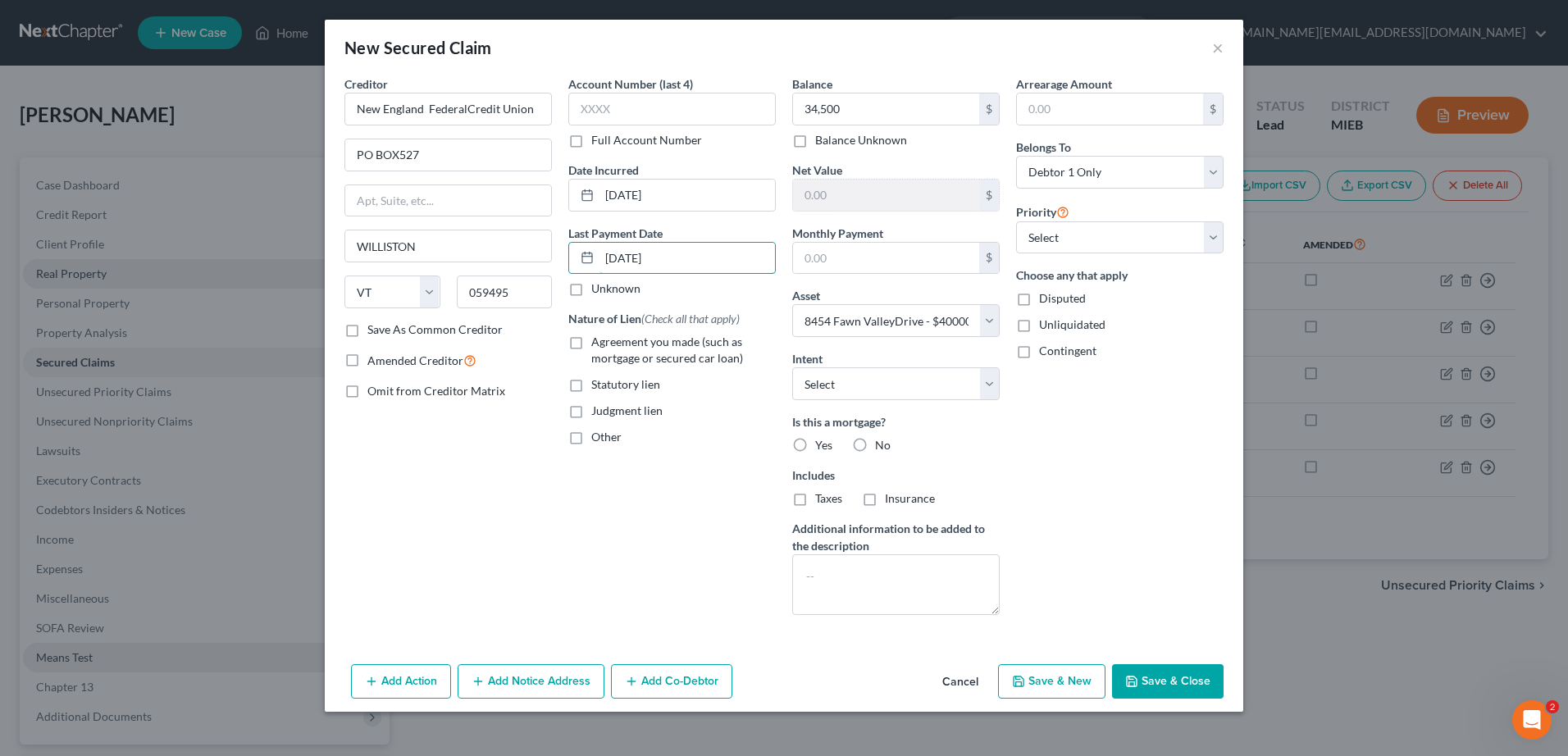 type on "[DATE]" 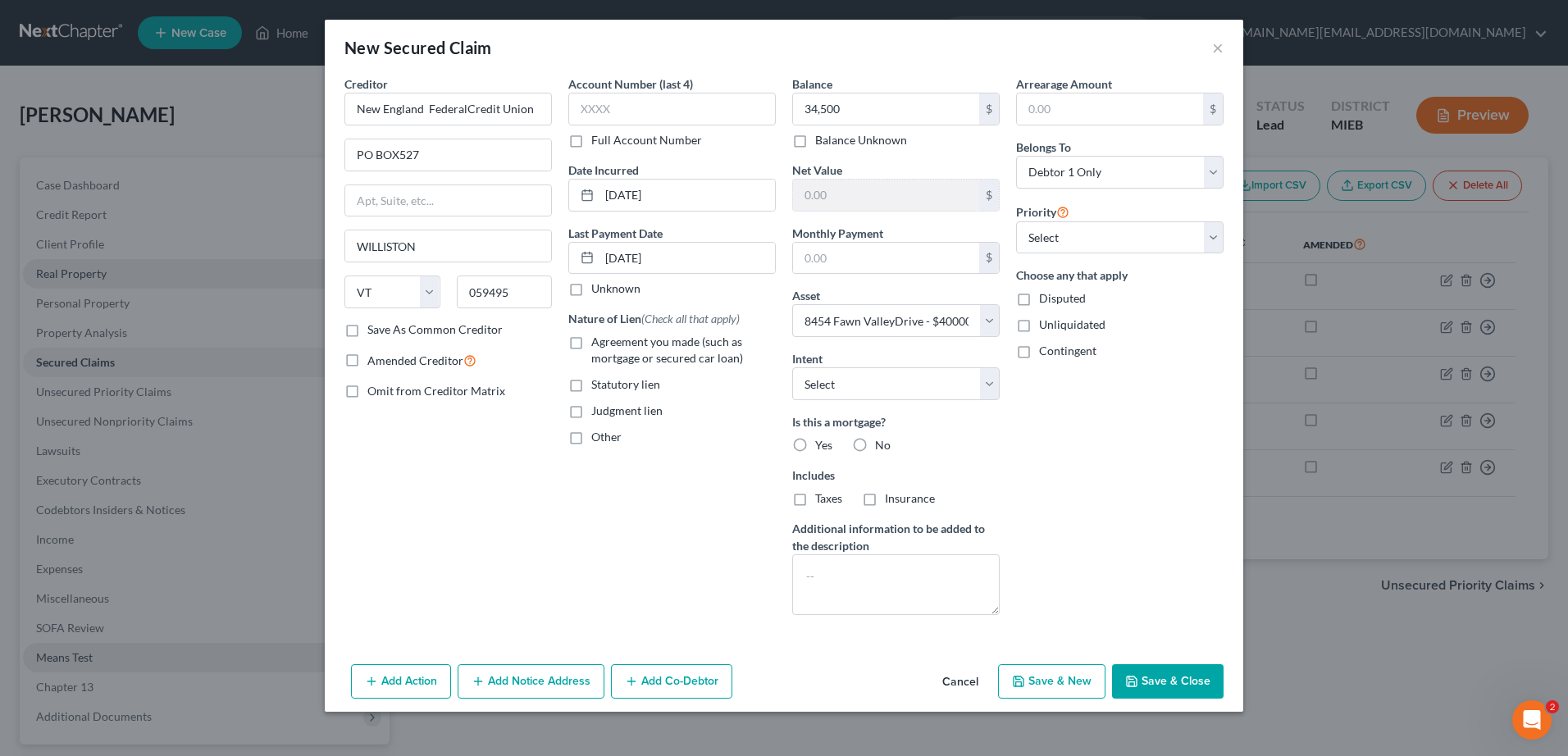 click on "Save & Close" at bounding box center (1168, 681) 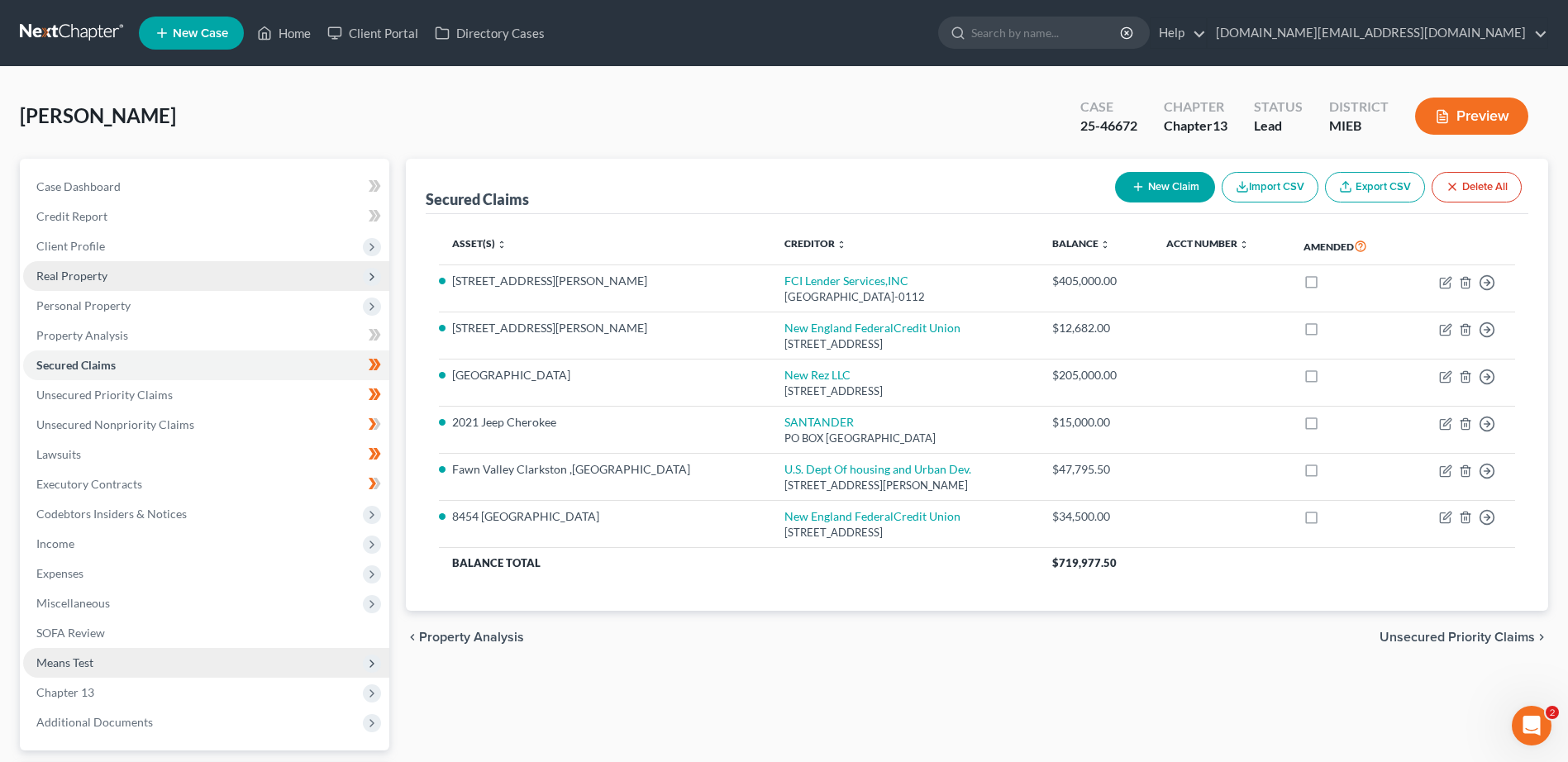 click 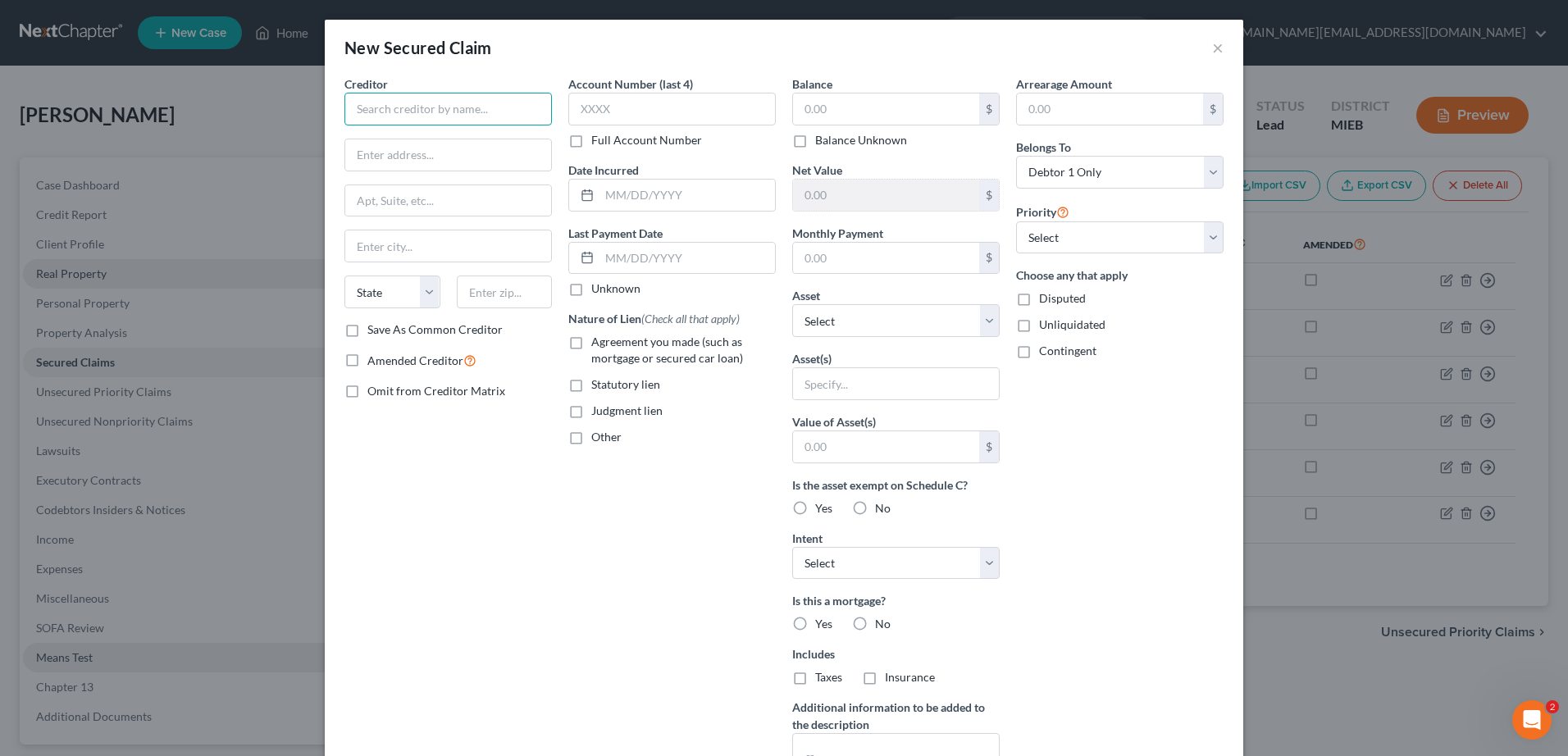 click at bounding box center [448, 109] 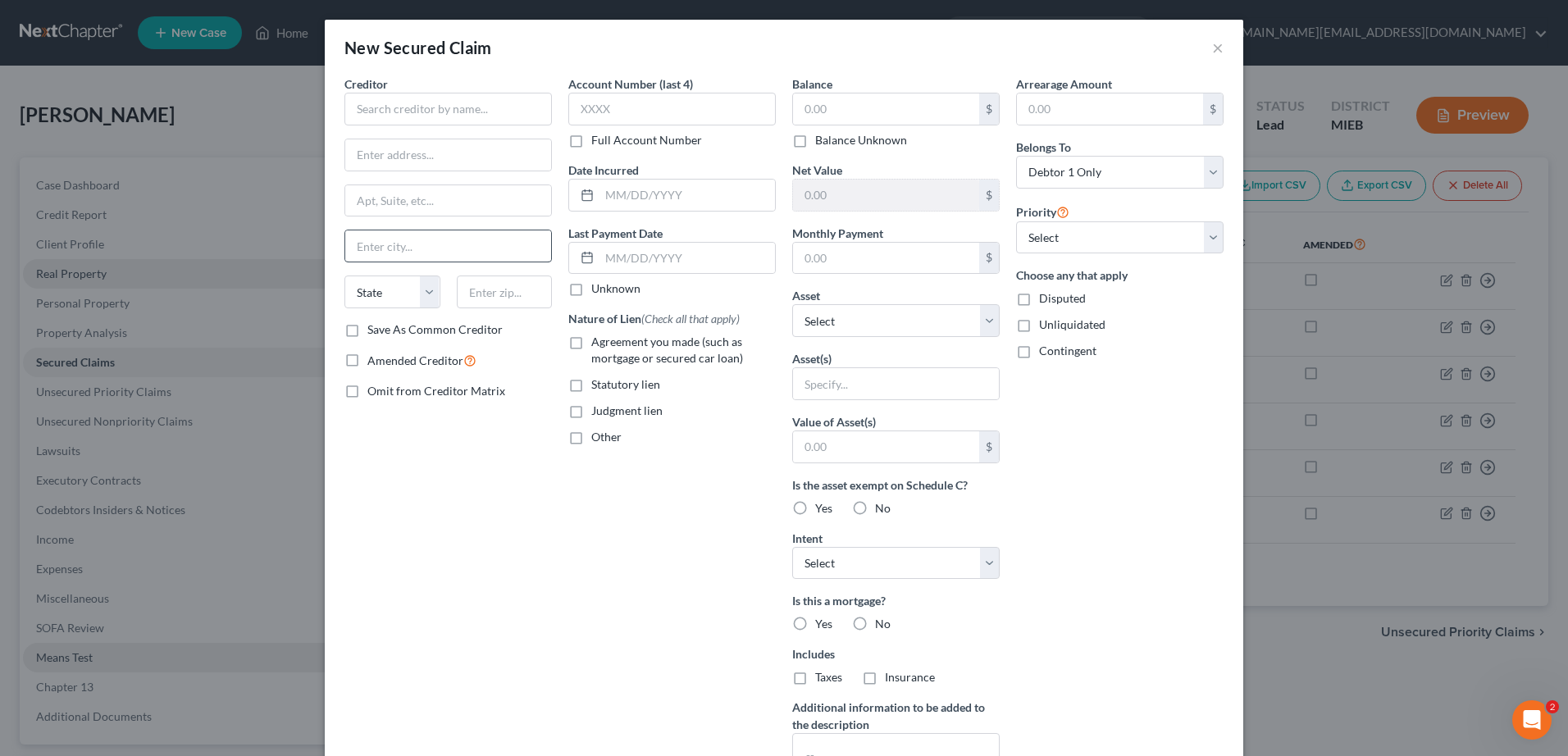 drag, startPoint x: 348, startPoint y: 331, endPoint x: 348, endPoint y: 230, distance: 101 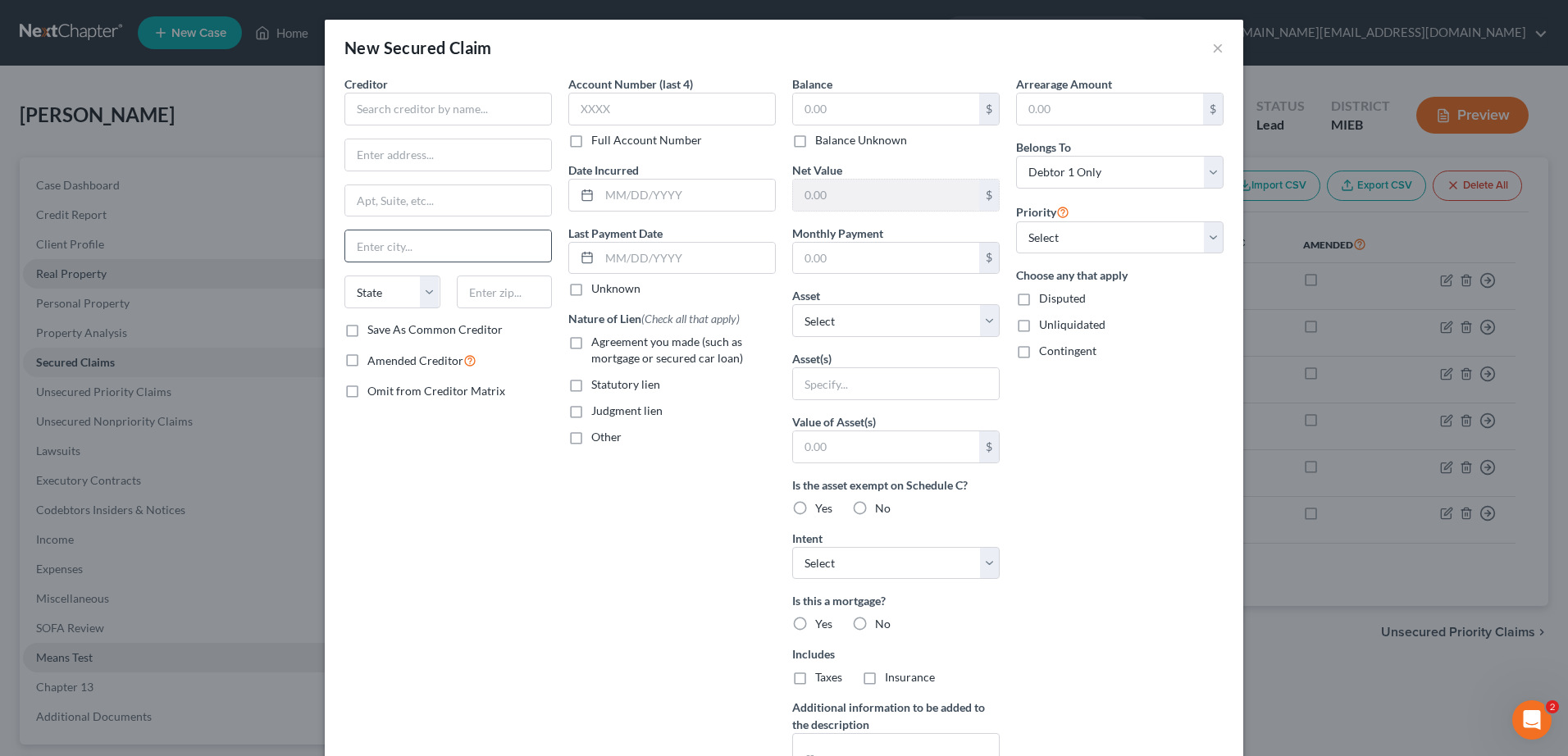 click on "Save As Common Creditor" at bounding box center (379, 326) 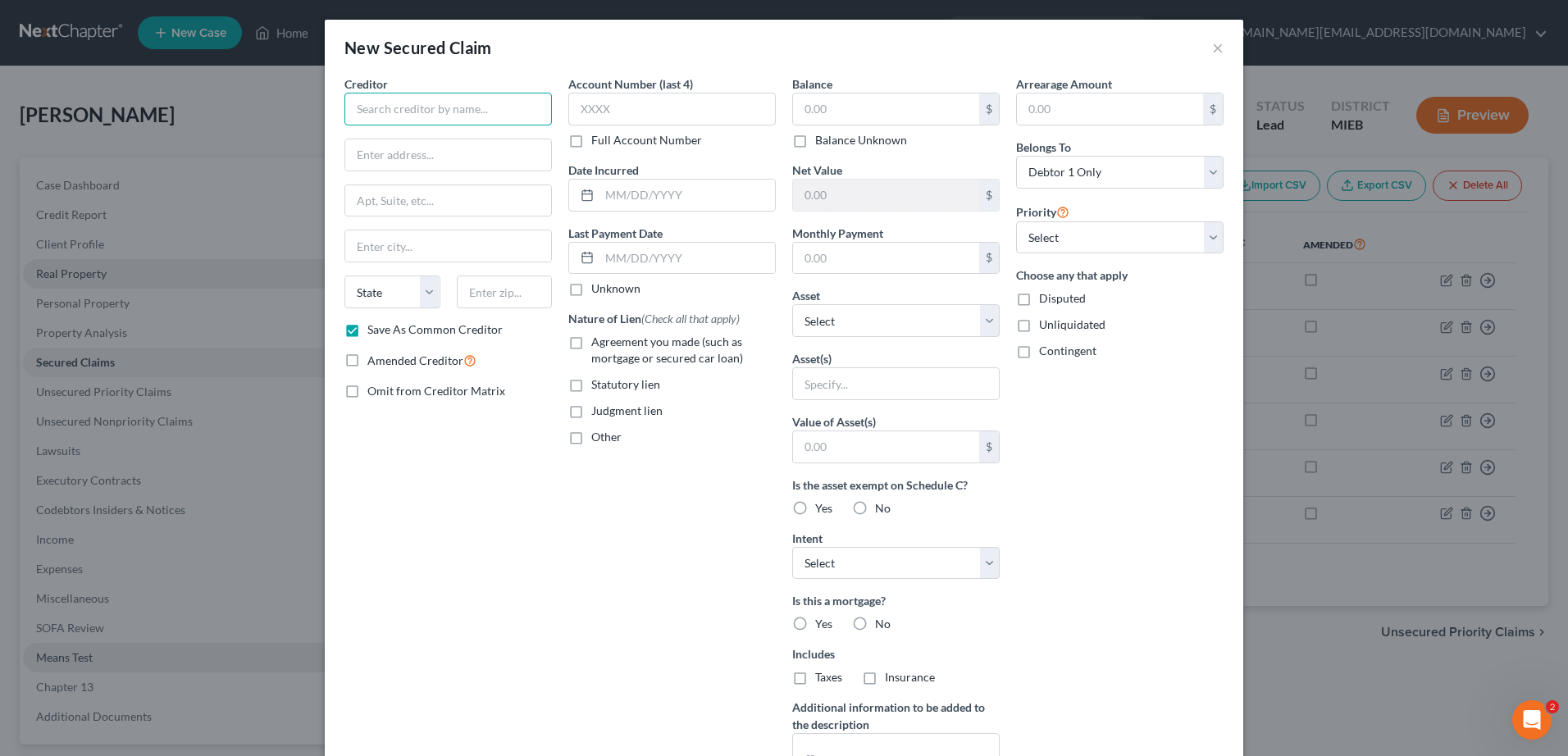 click at bounding box center [448, 109] 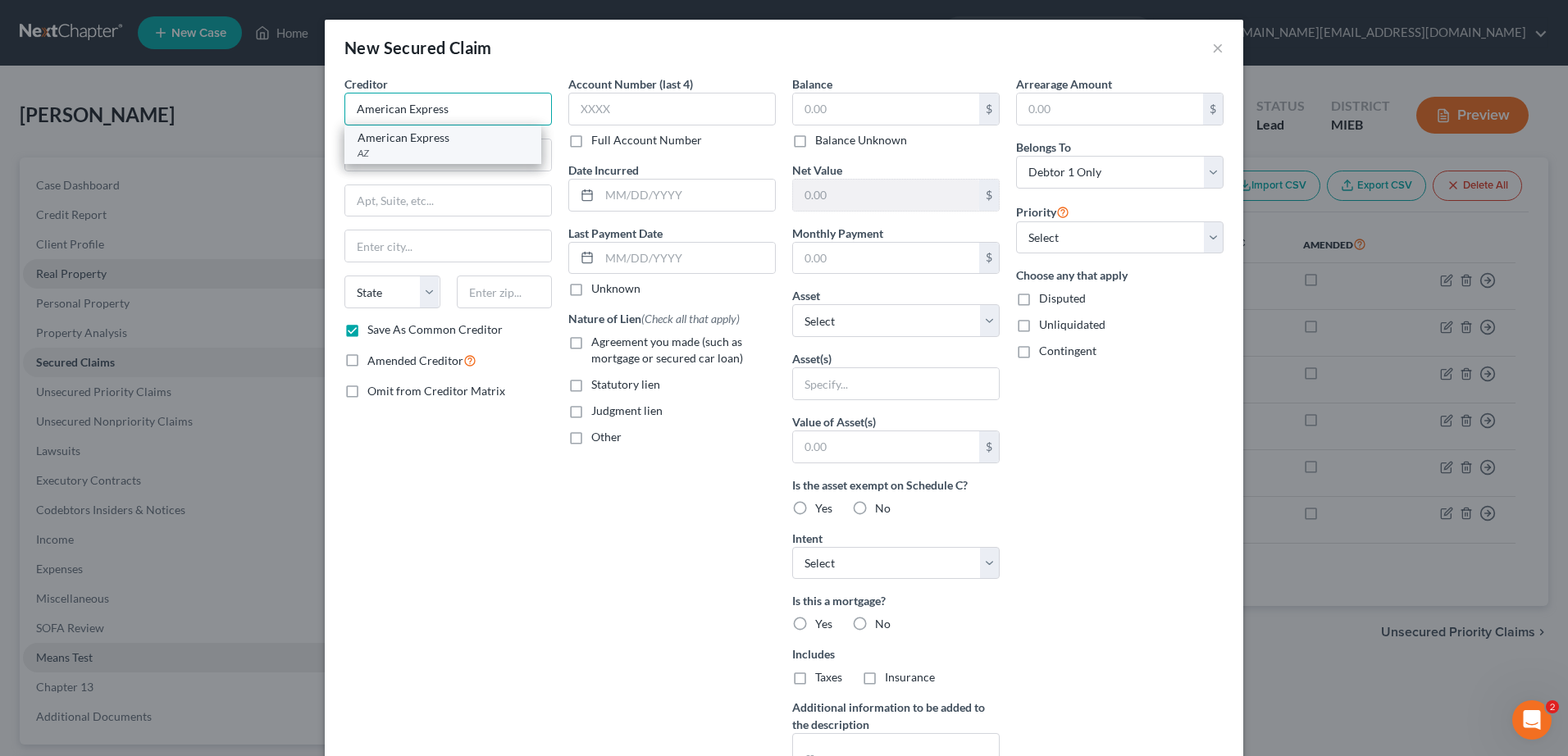 type on "American Express" 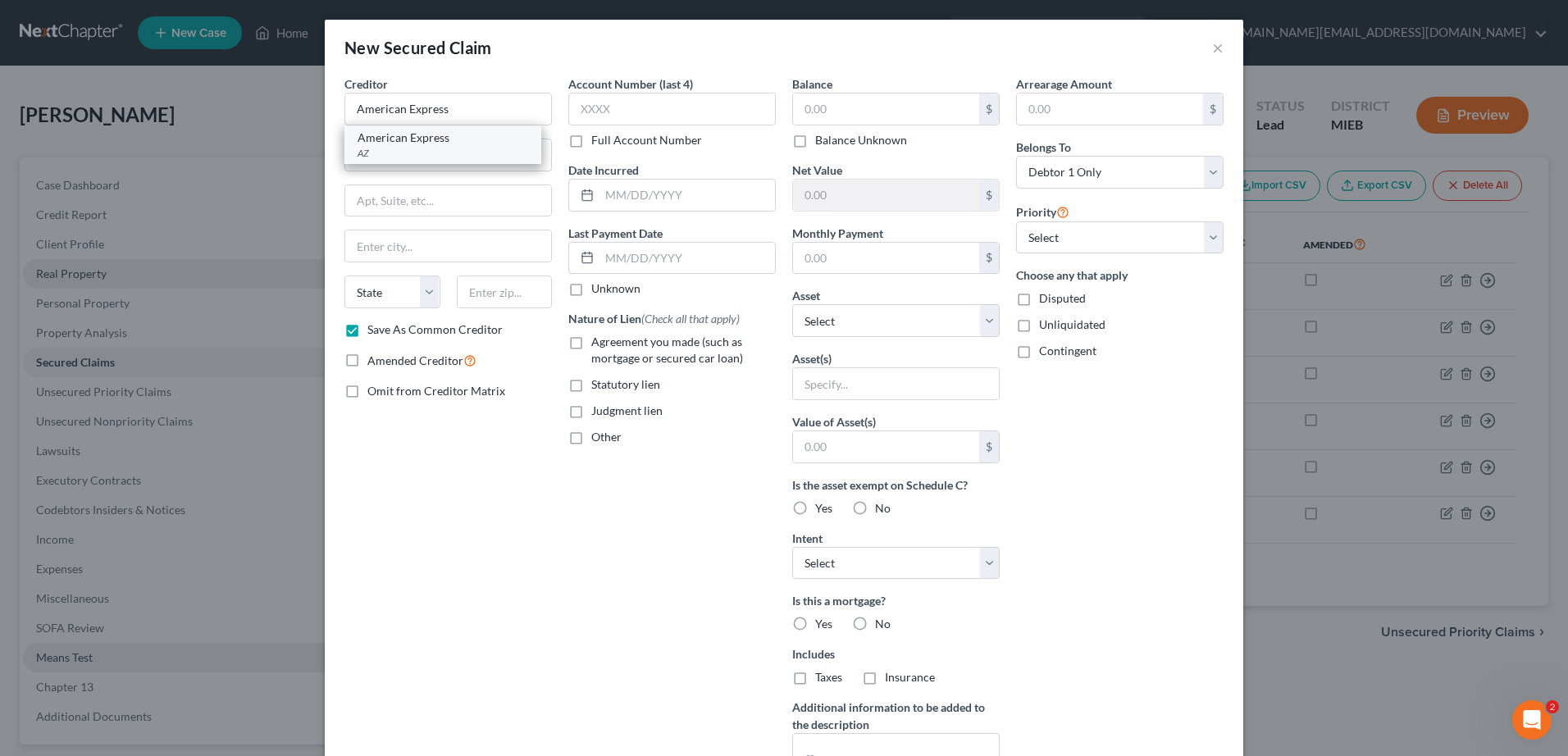click on "American Express" at bounding box center [443, 138] 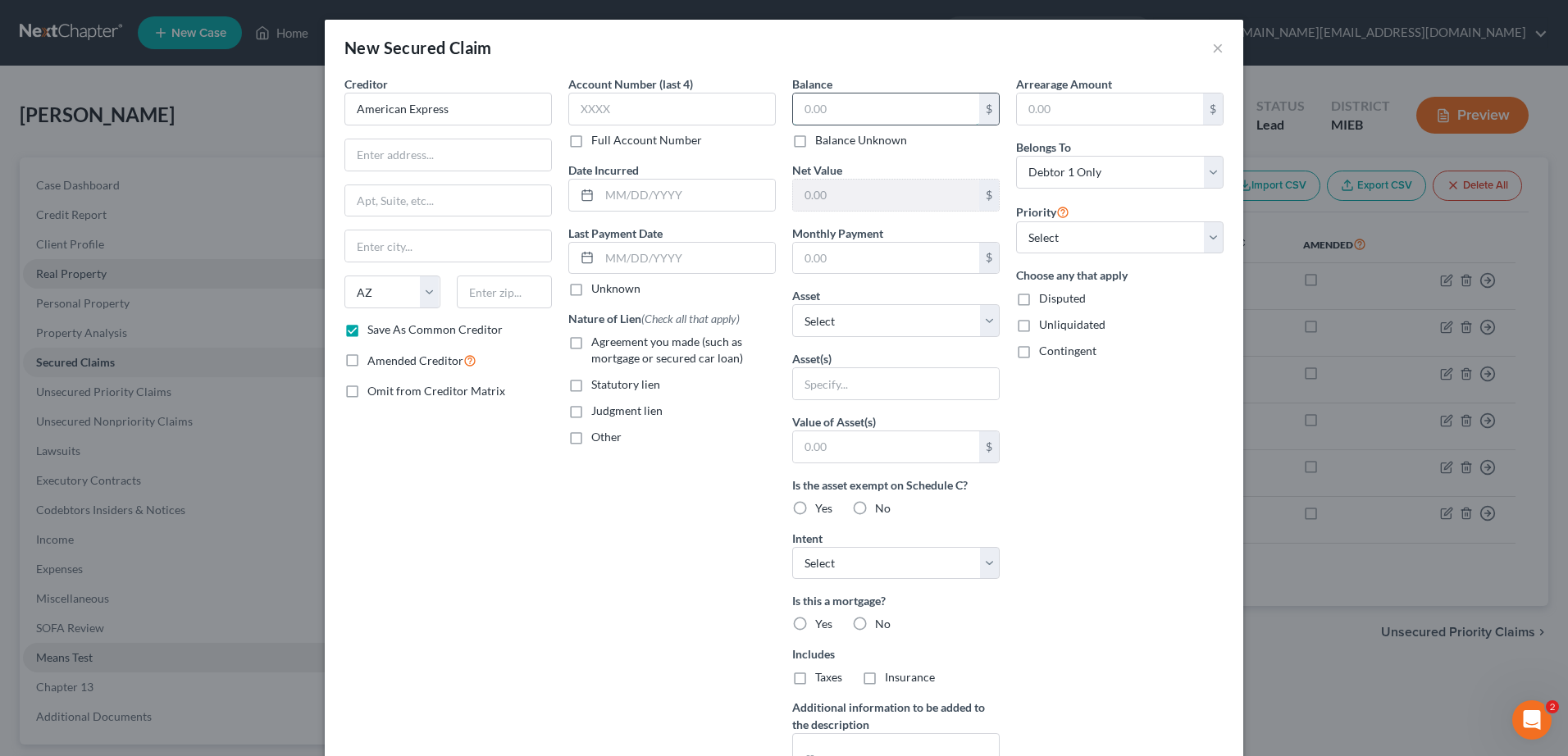 click at bounding box center [886, 109] 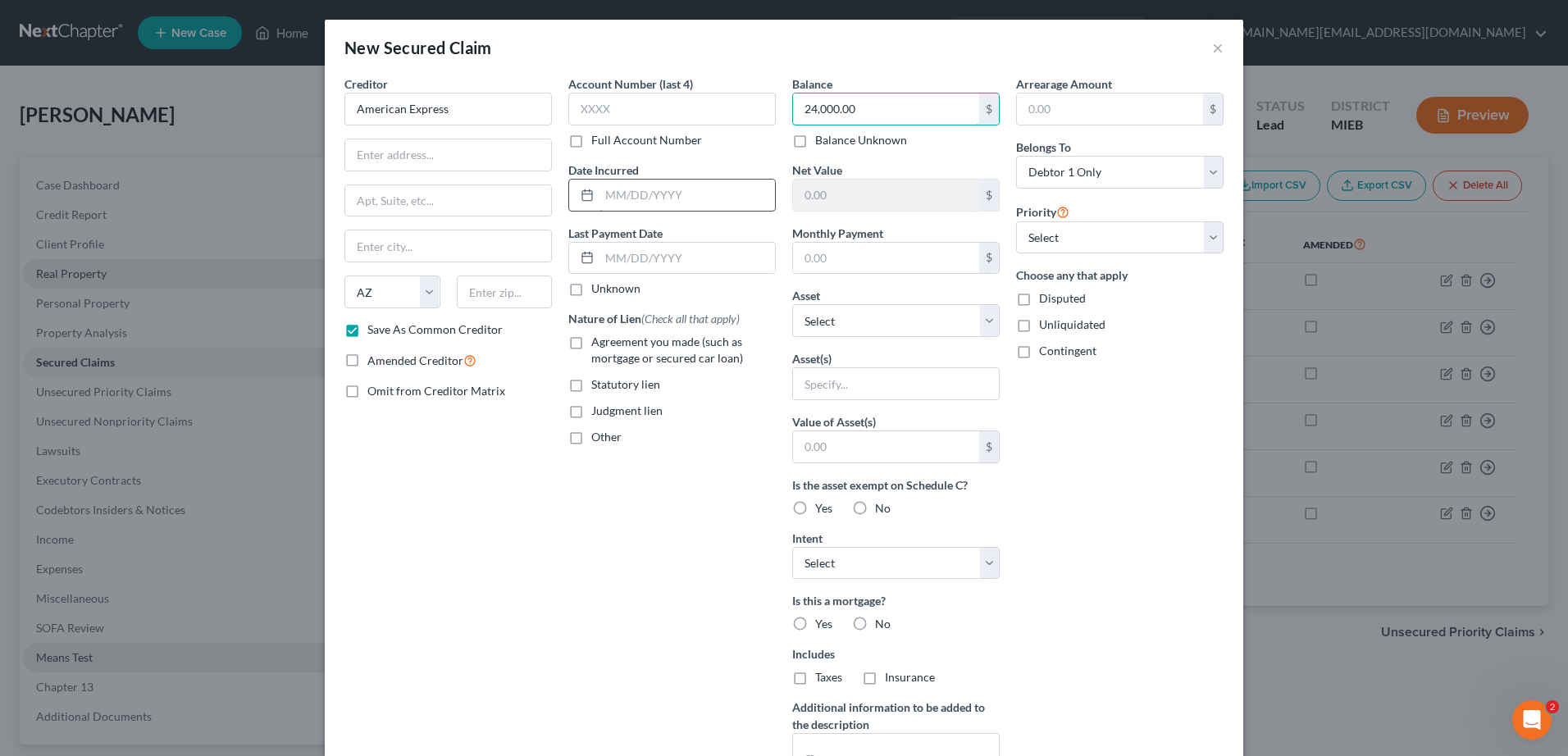 type on "24,000.00" 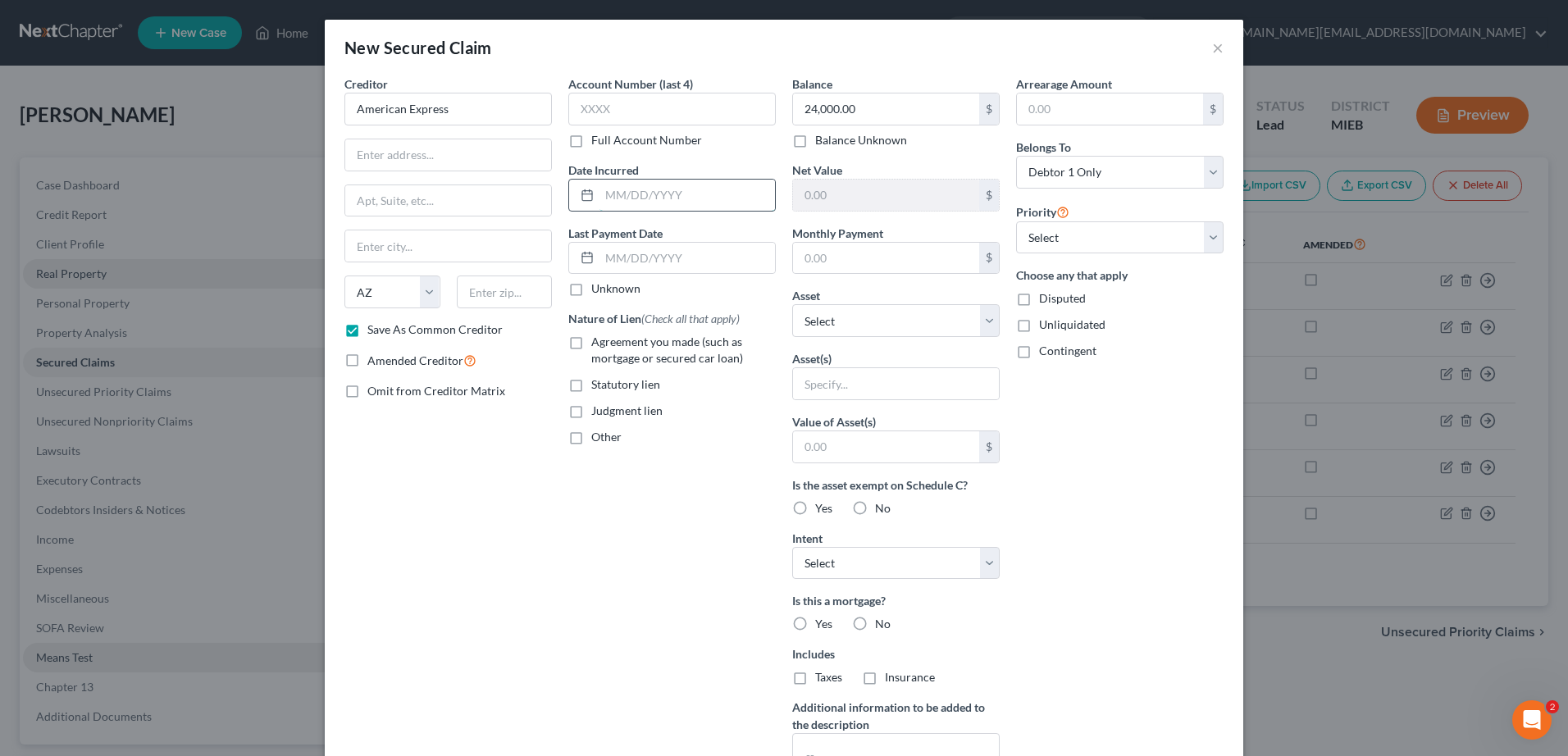 click at bounding box center (687, 195) 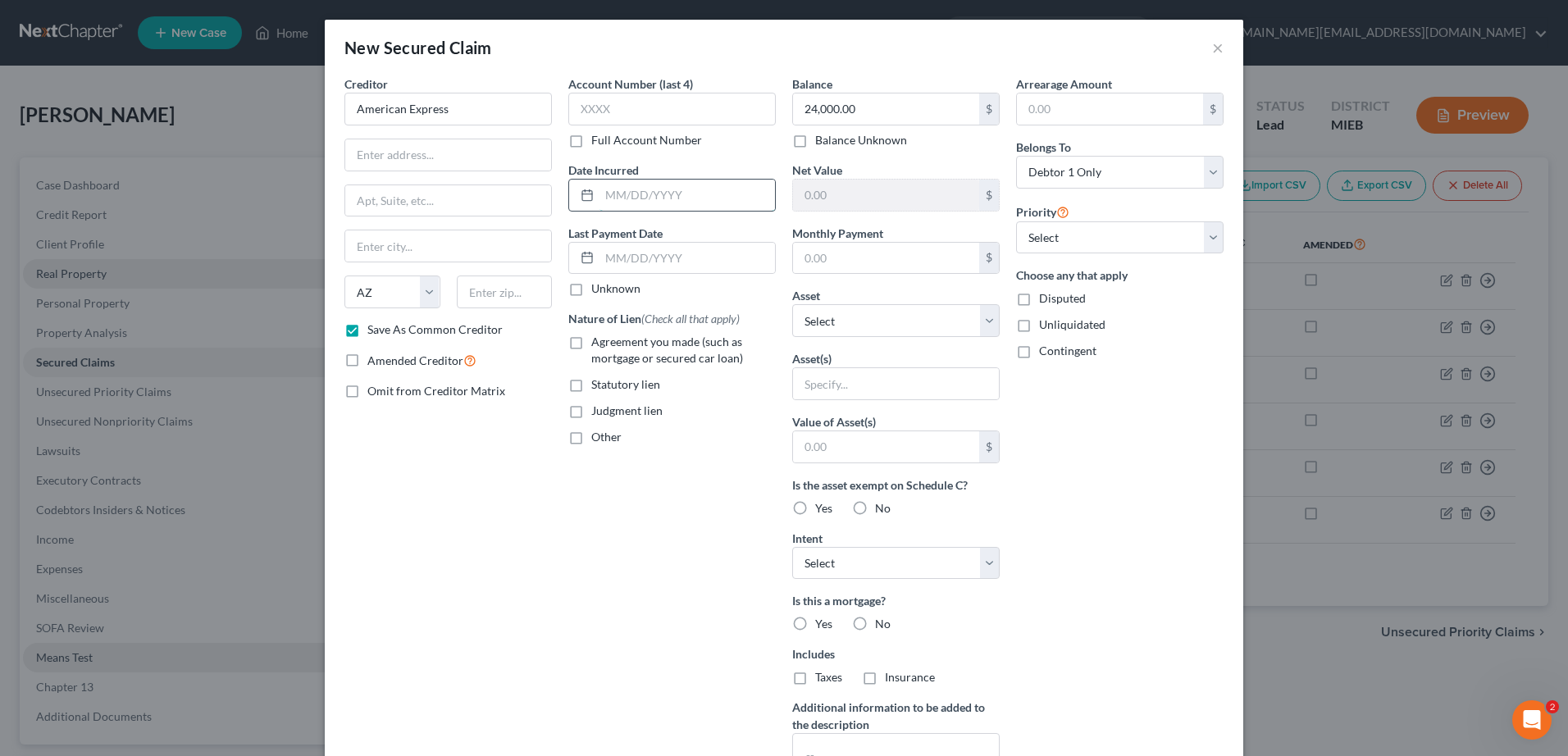 click at bounding box center (687, 195) 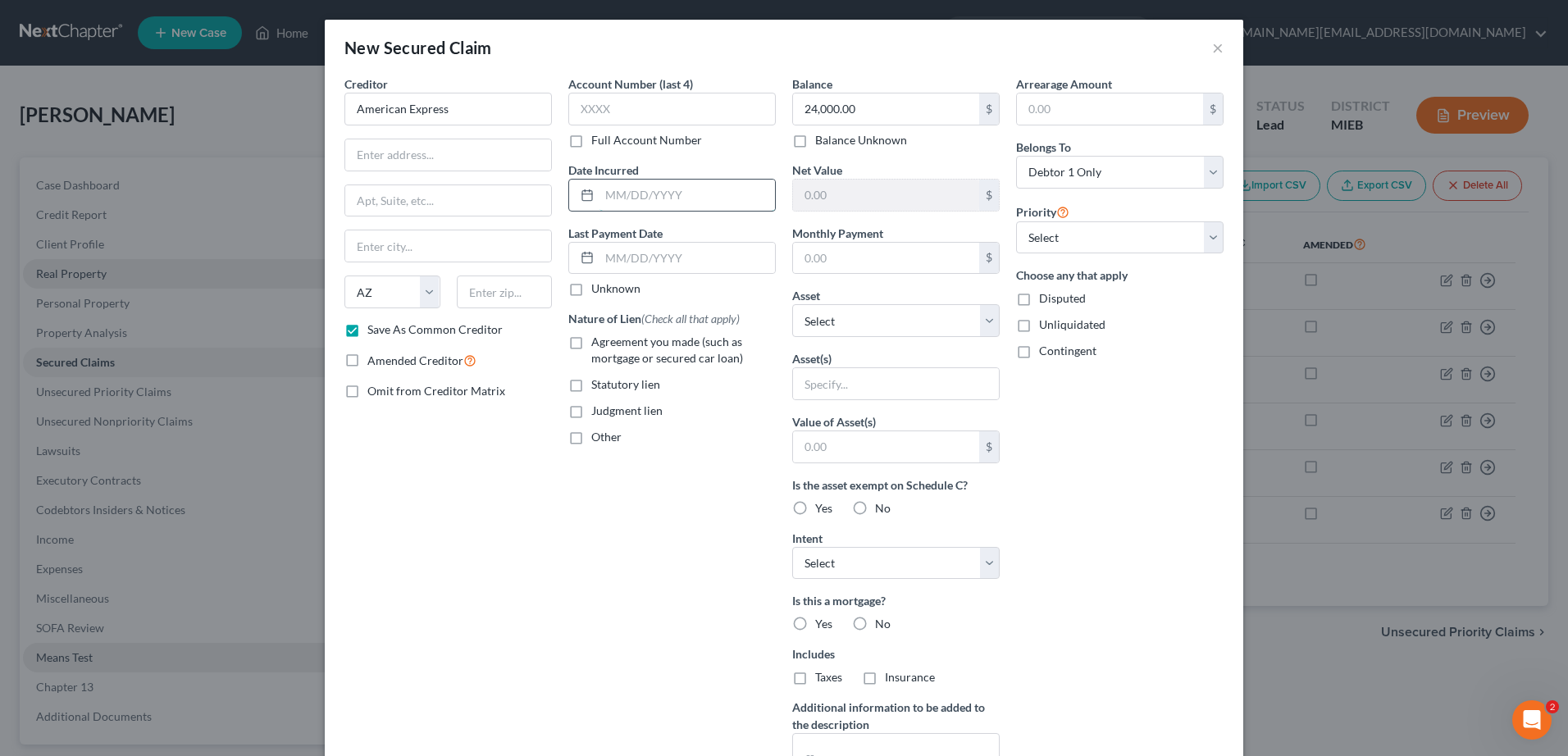 type on "3" 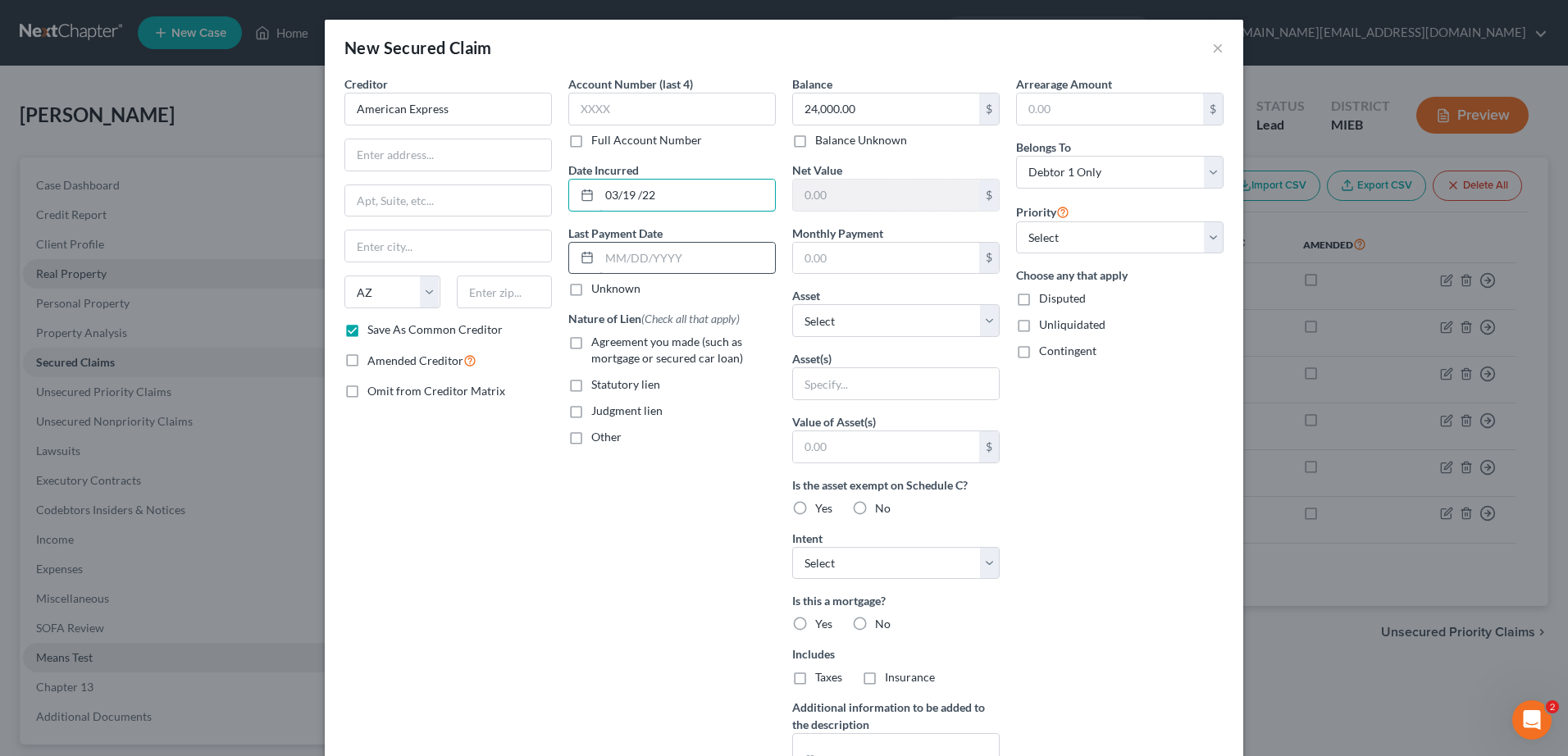 type on "03/19 /22" 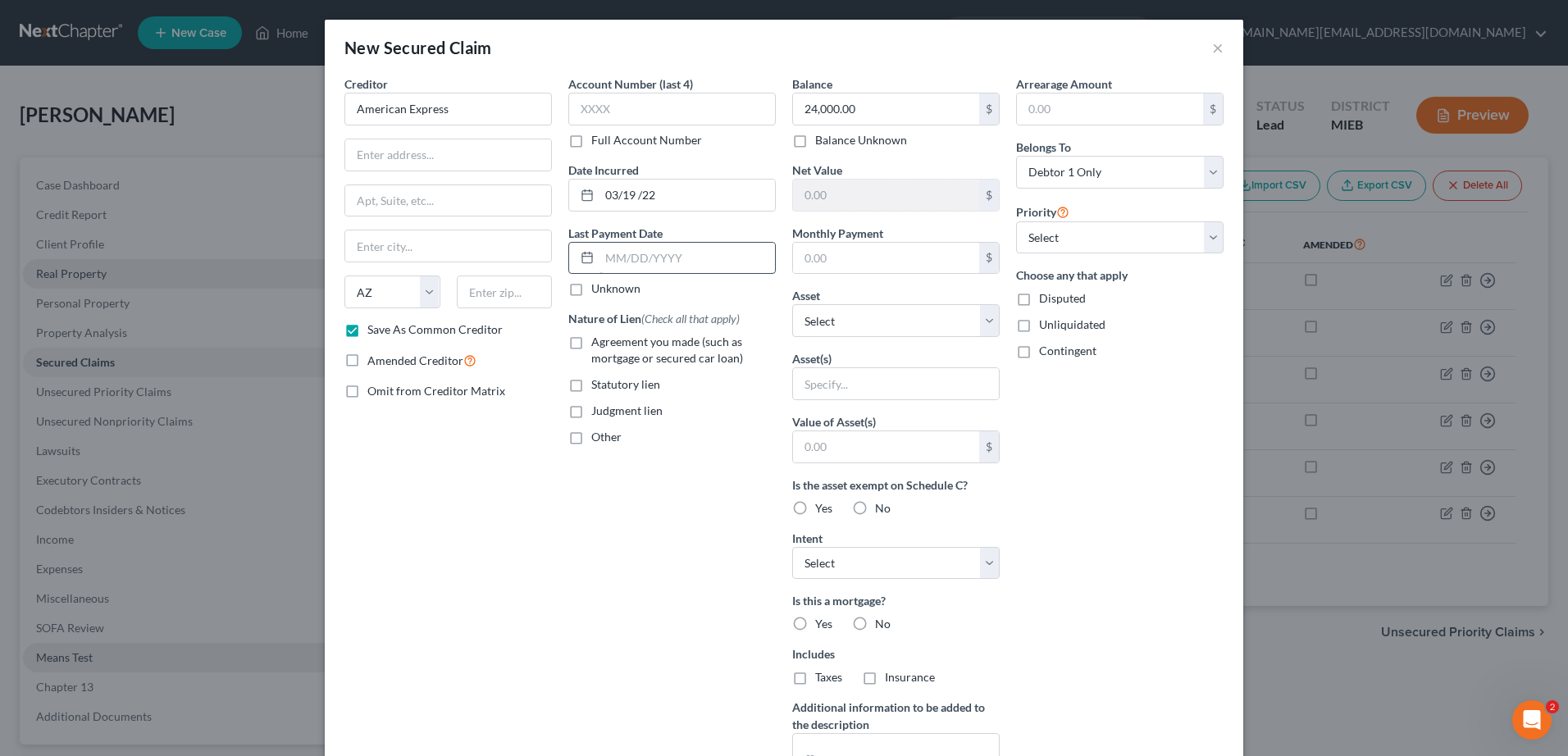 click at bounding box center [687, 258] 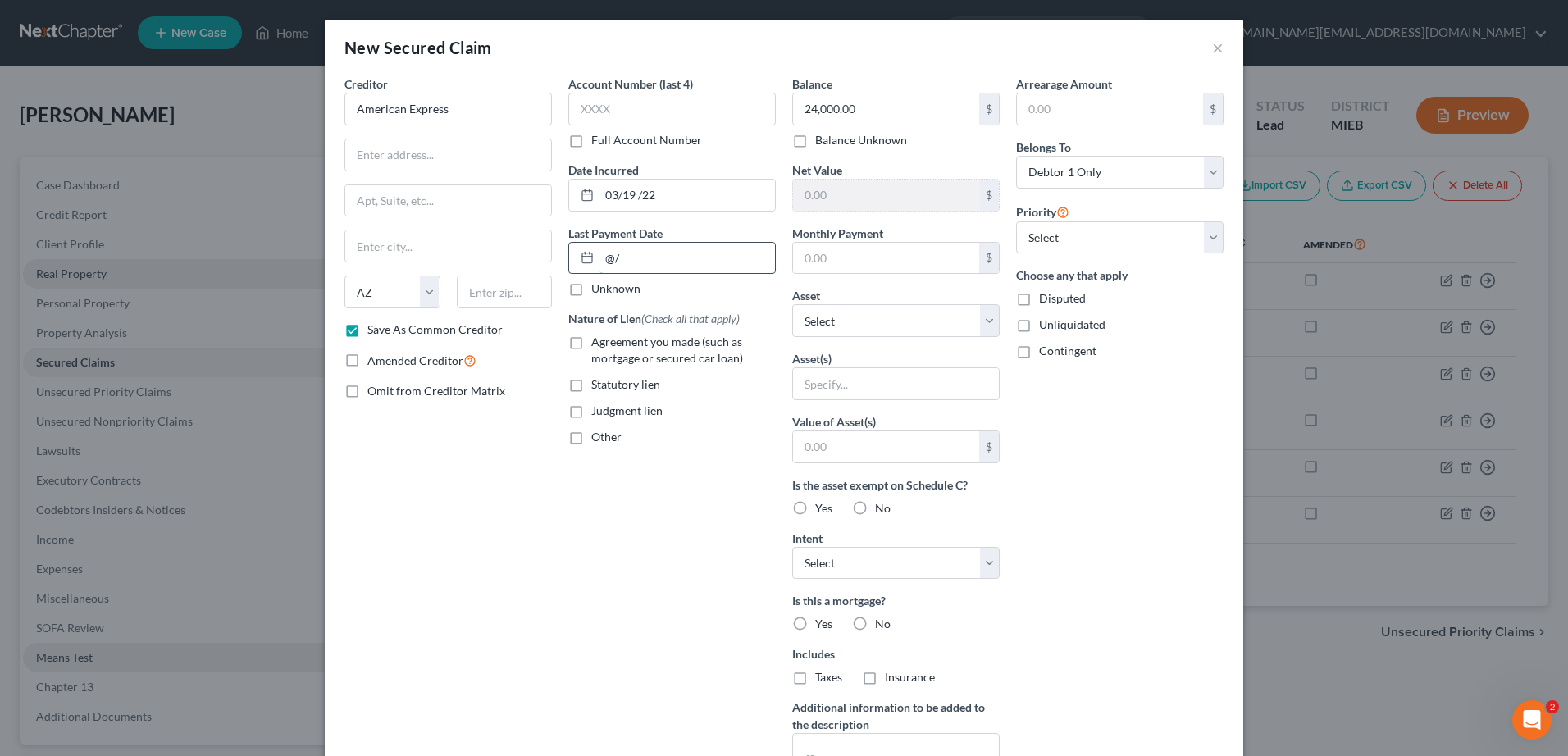 type on "@" 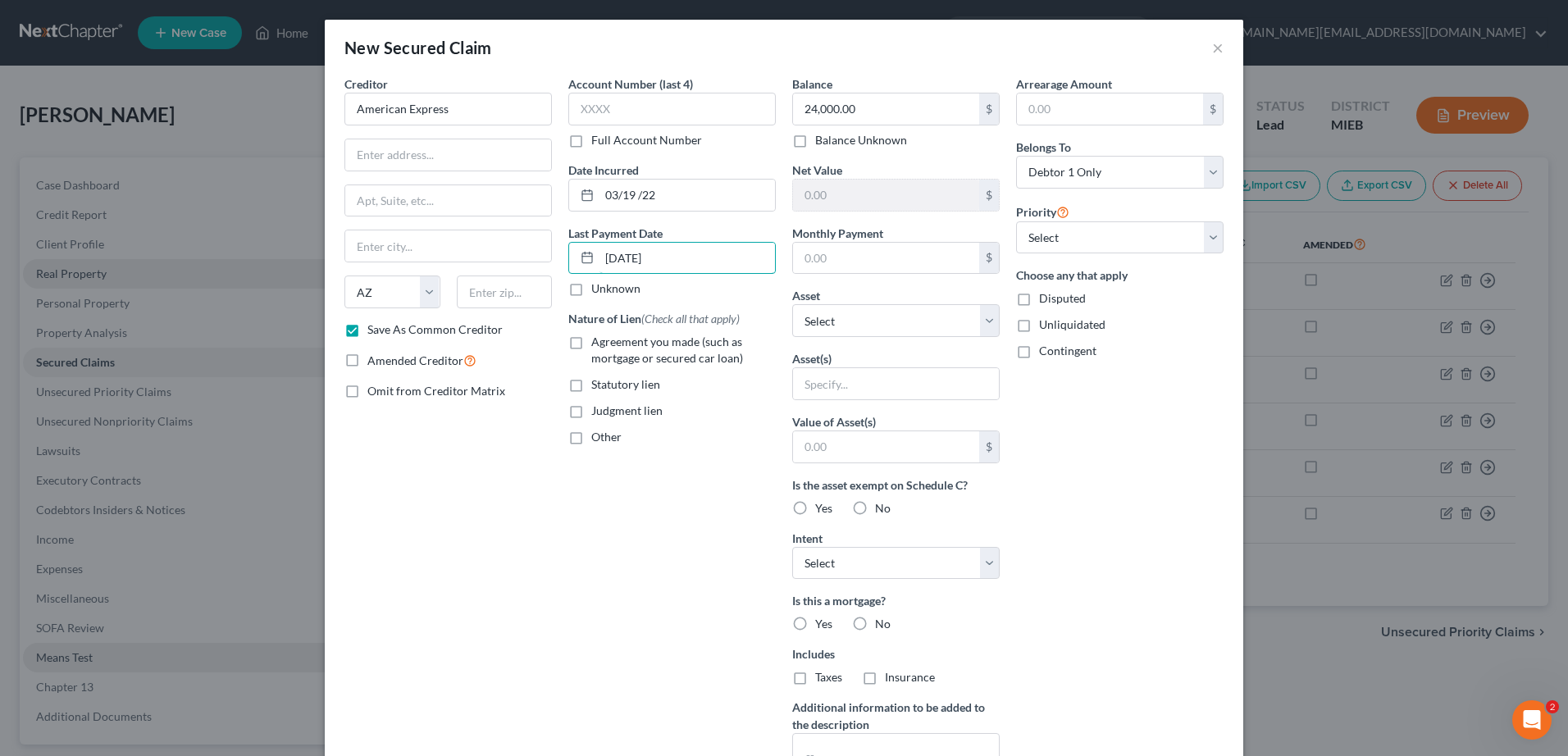 type on "[DATE]" 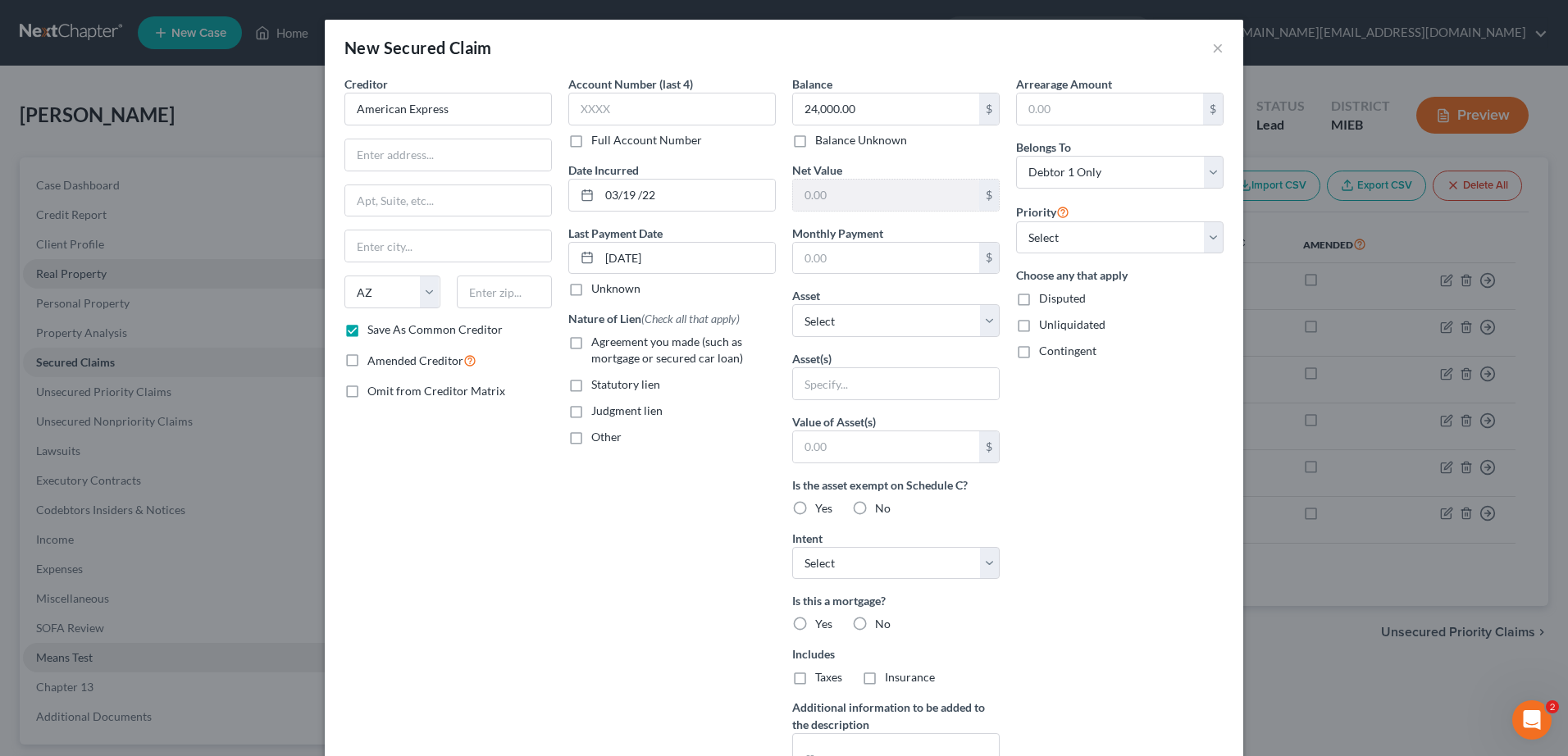 click on "Judgment lien" at bounding box center (627, 411) 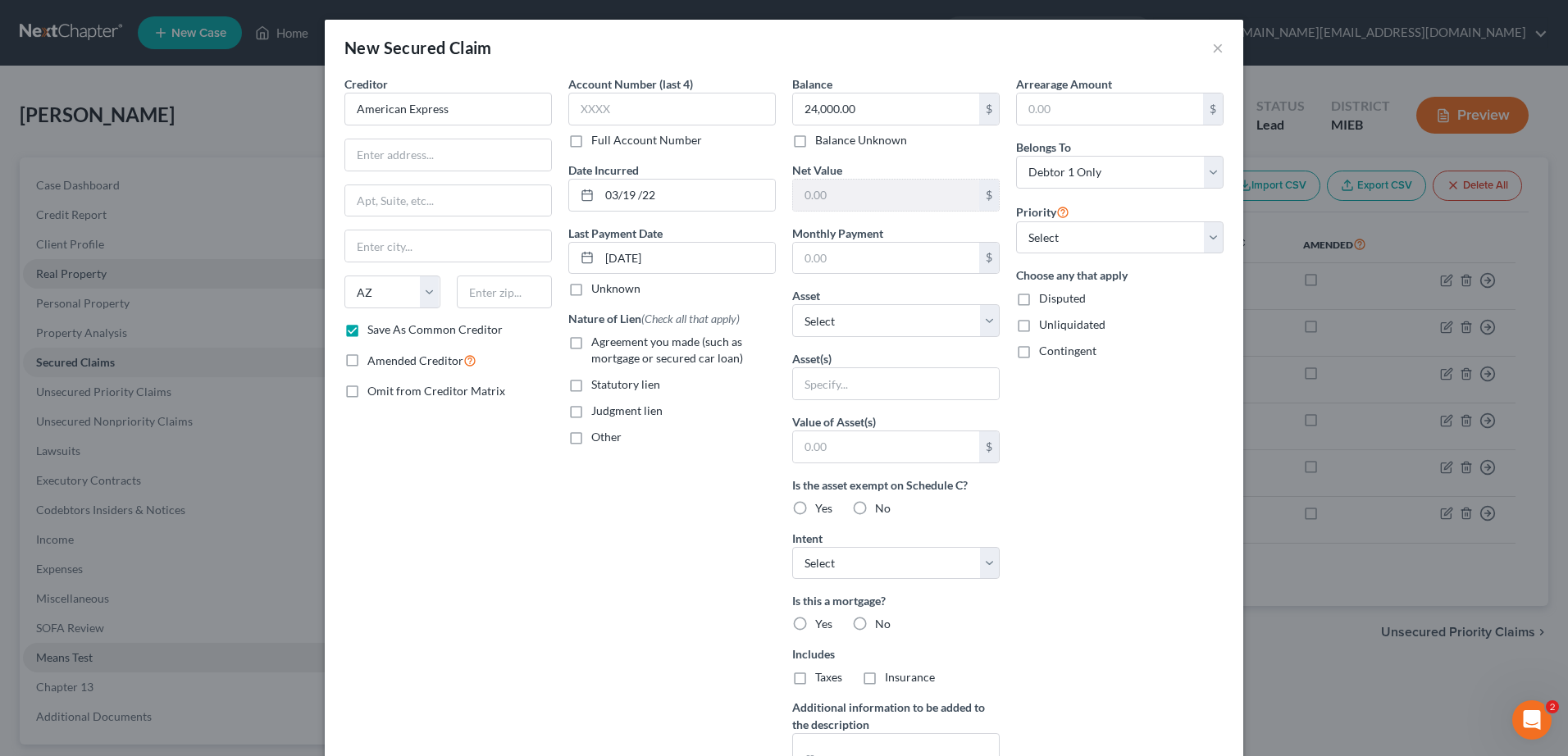 click on "Judgment lien" at bounding box center (603, 408) 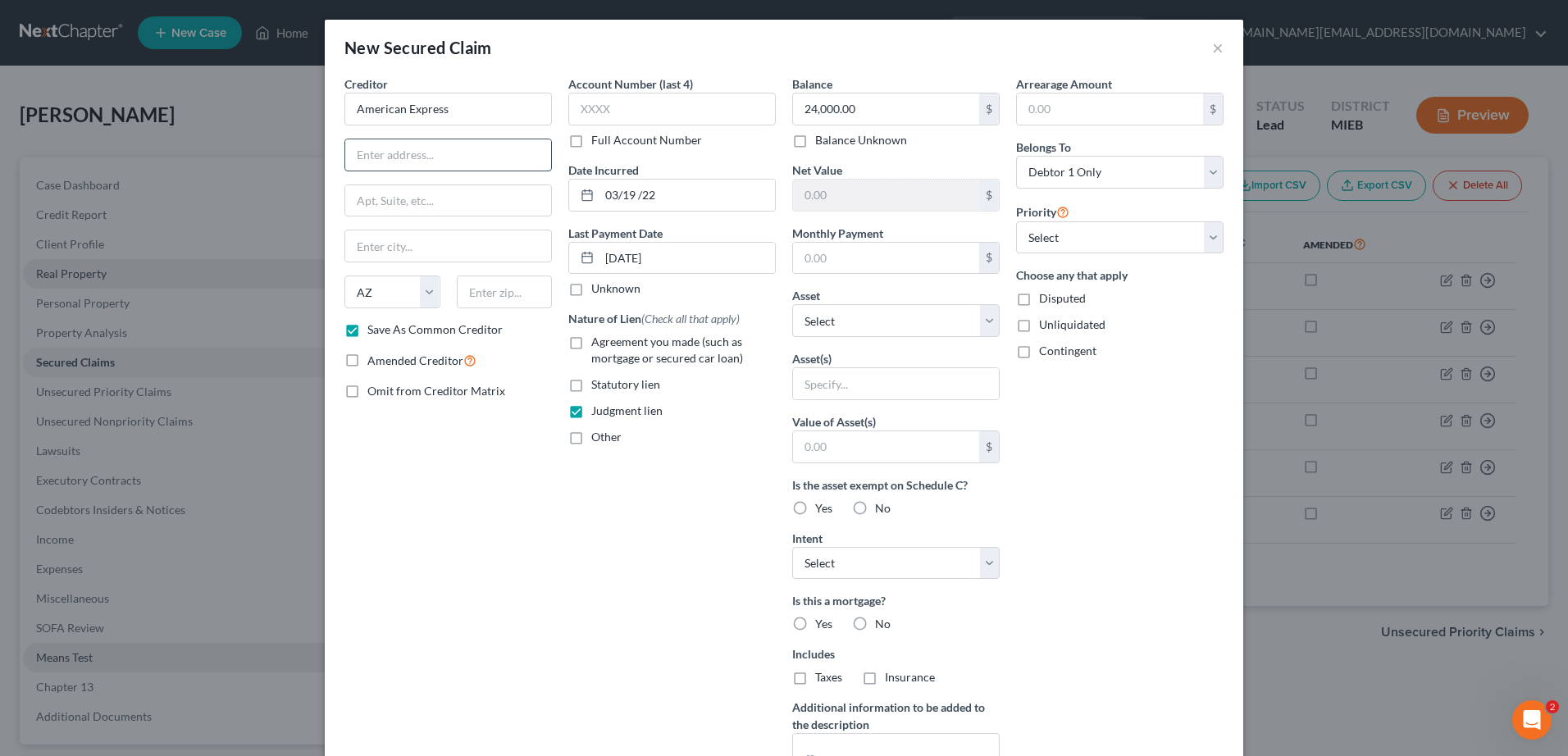 click at bounding box center (448, 155) 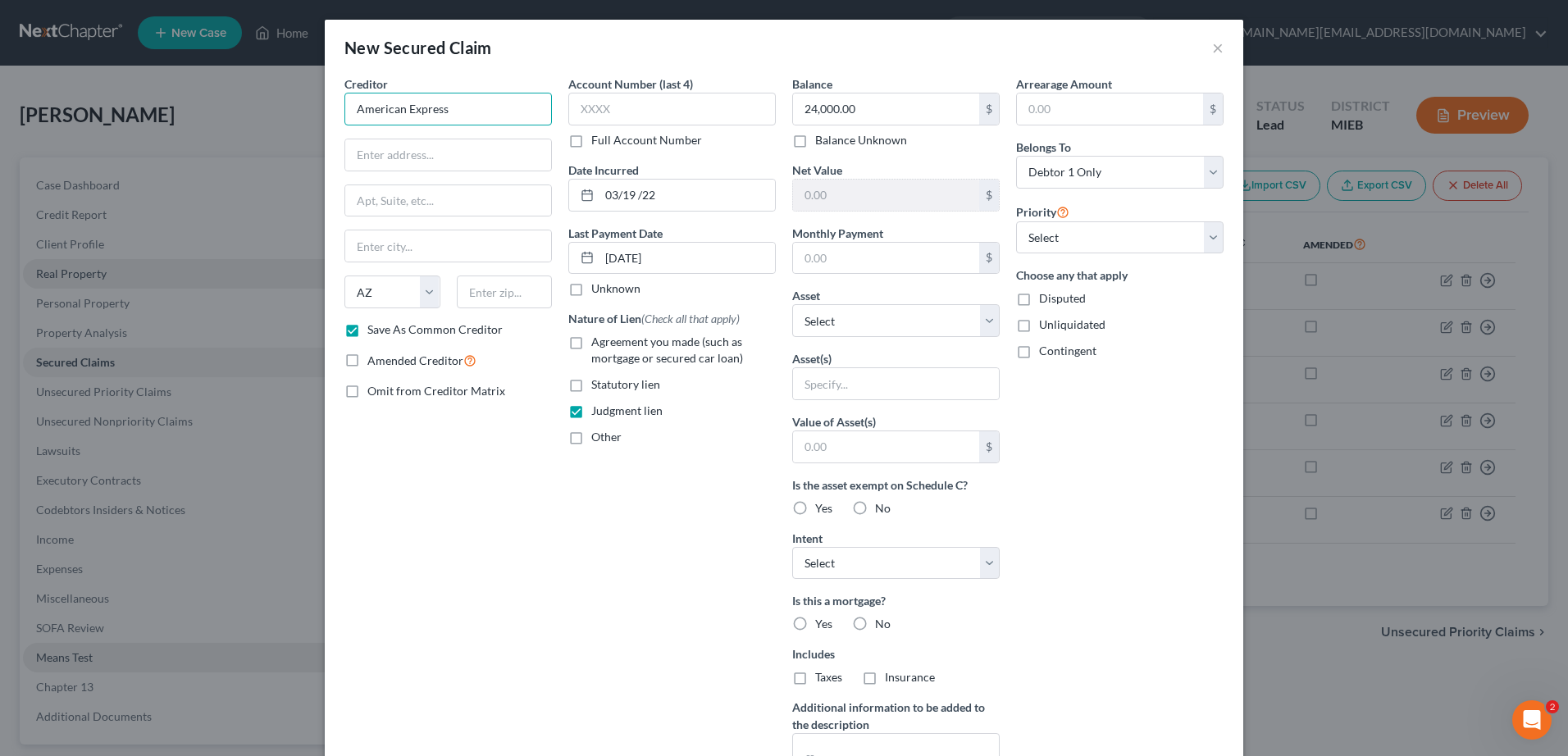 click on "American Express" at bounding box center (448, 109) 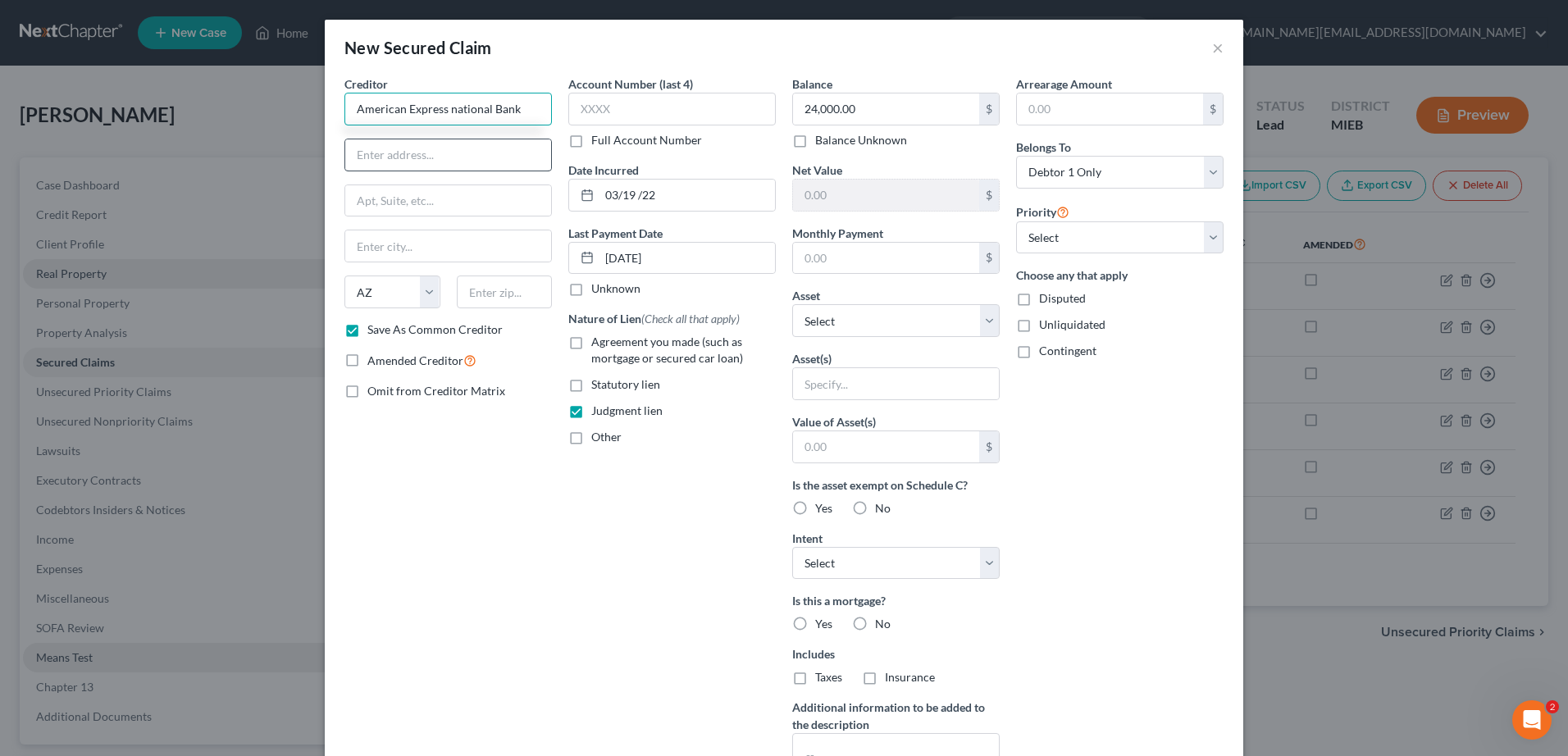 type on "American Express national Bank" 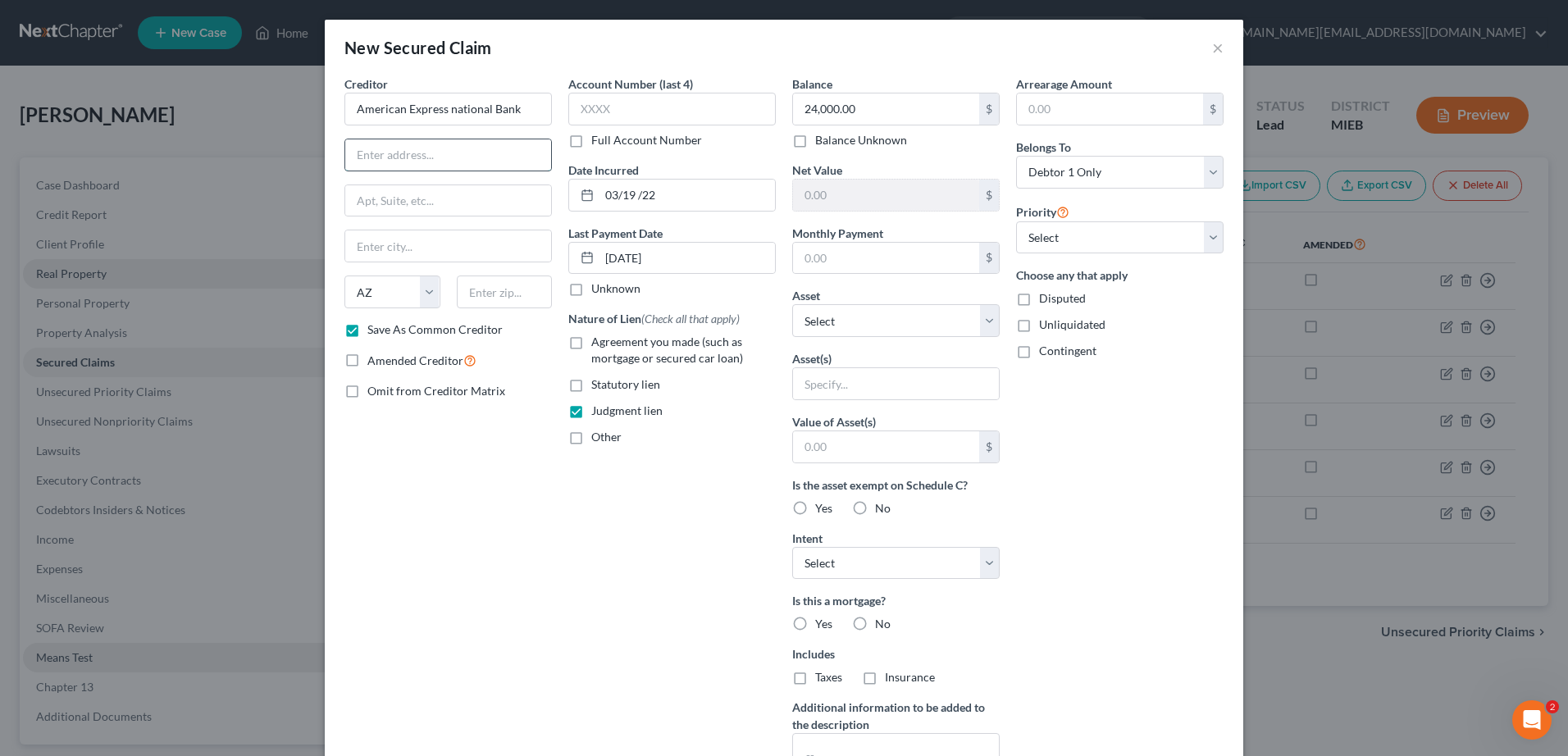 click at bounding box center (448, 155) 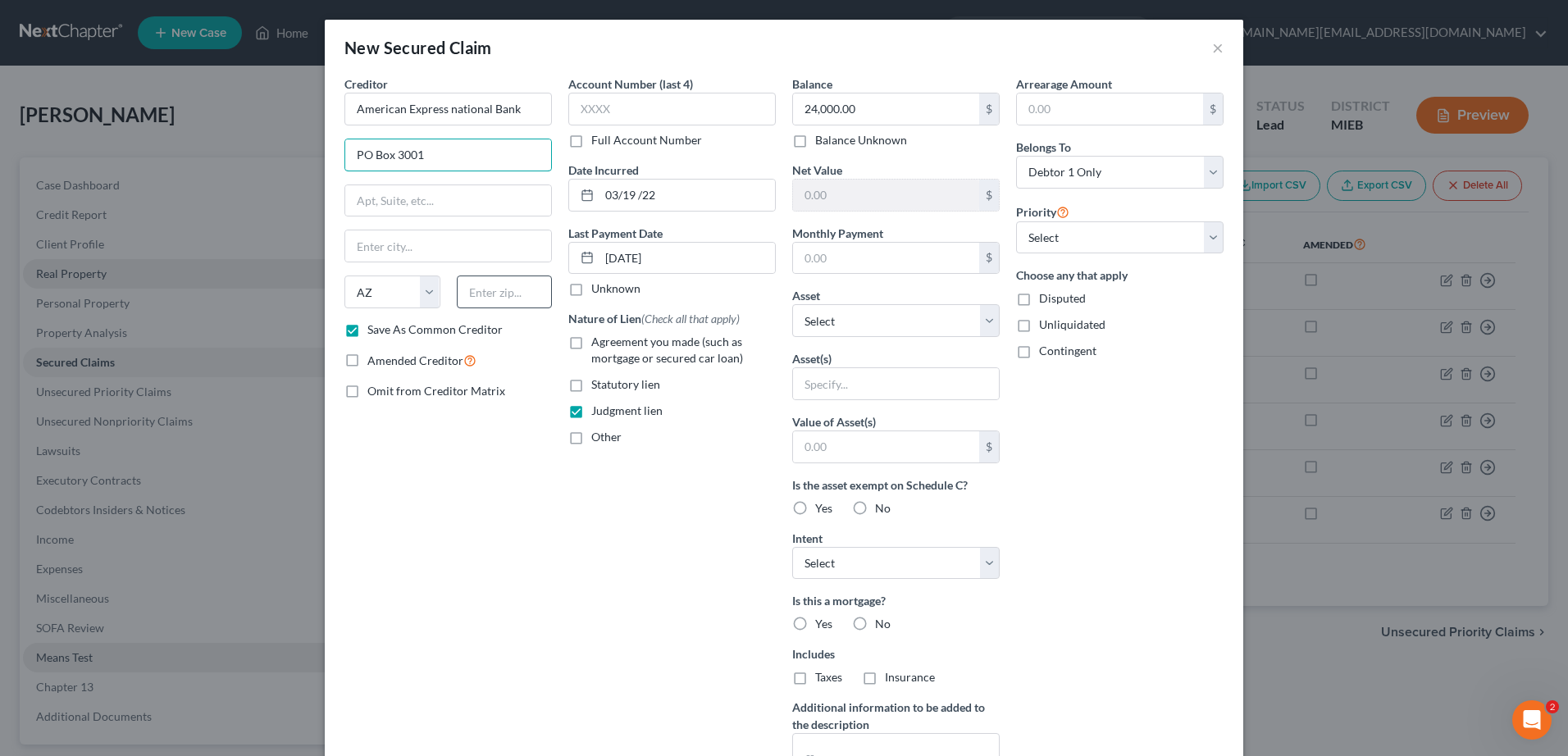 type on "PO Box 3001" 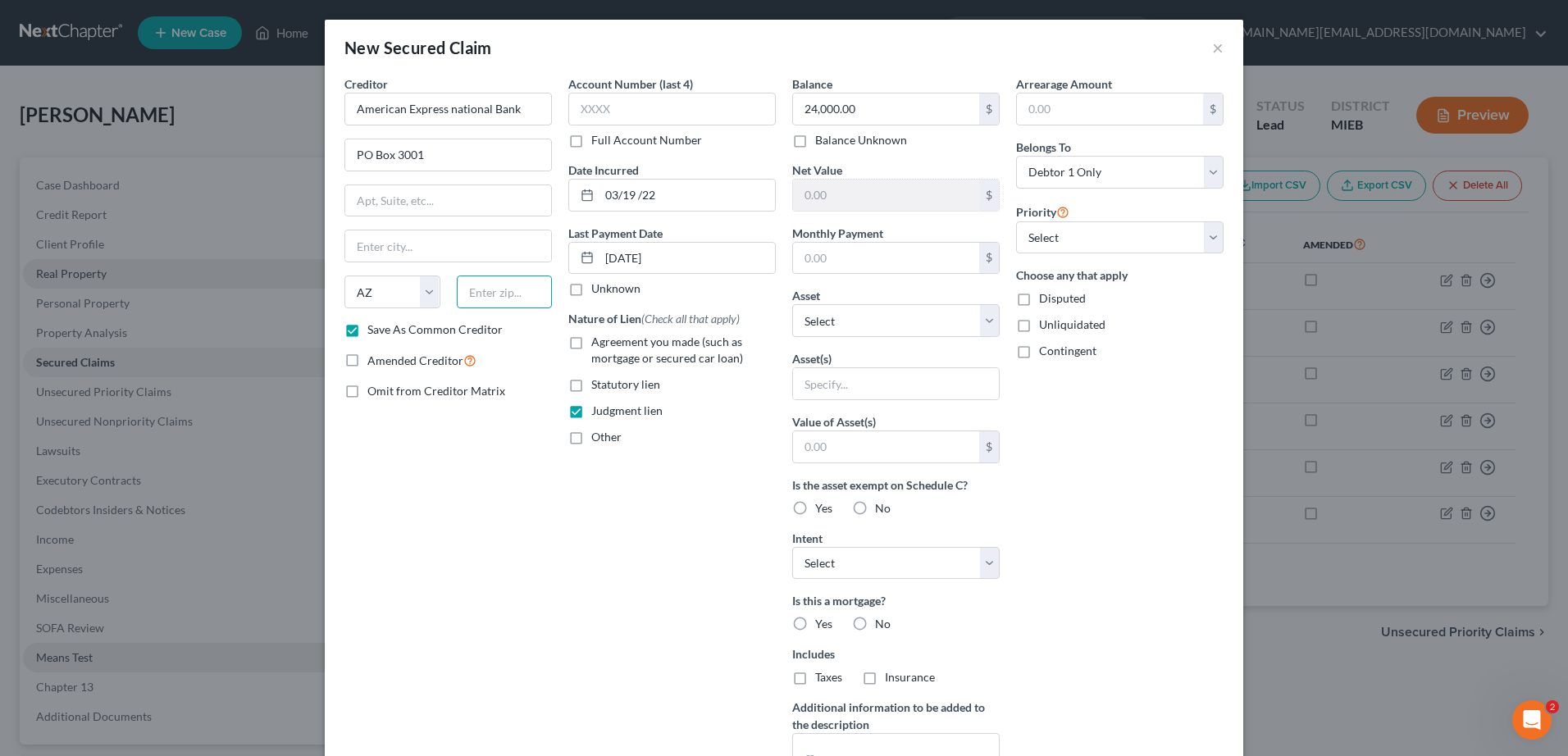 click at bounding box center [504, 292] 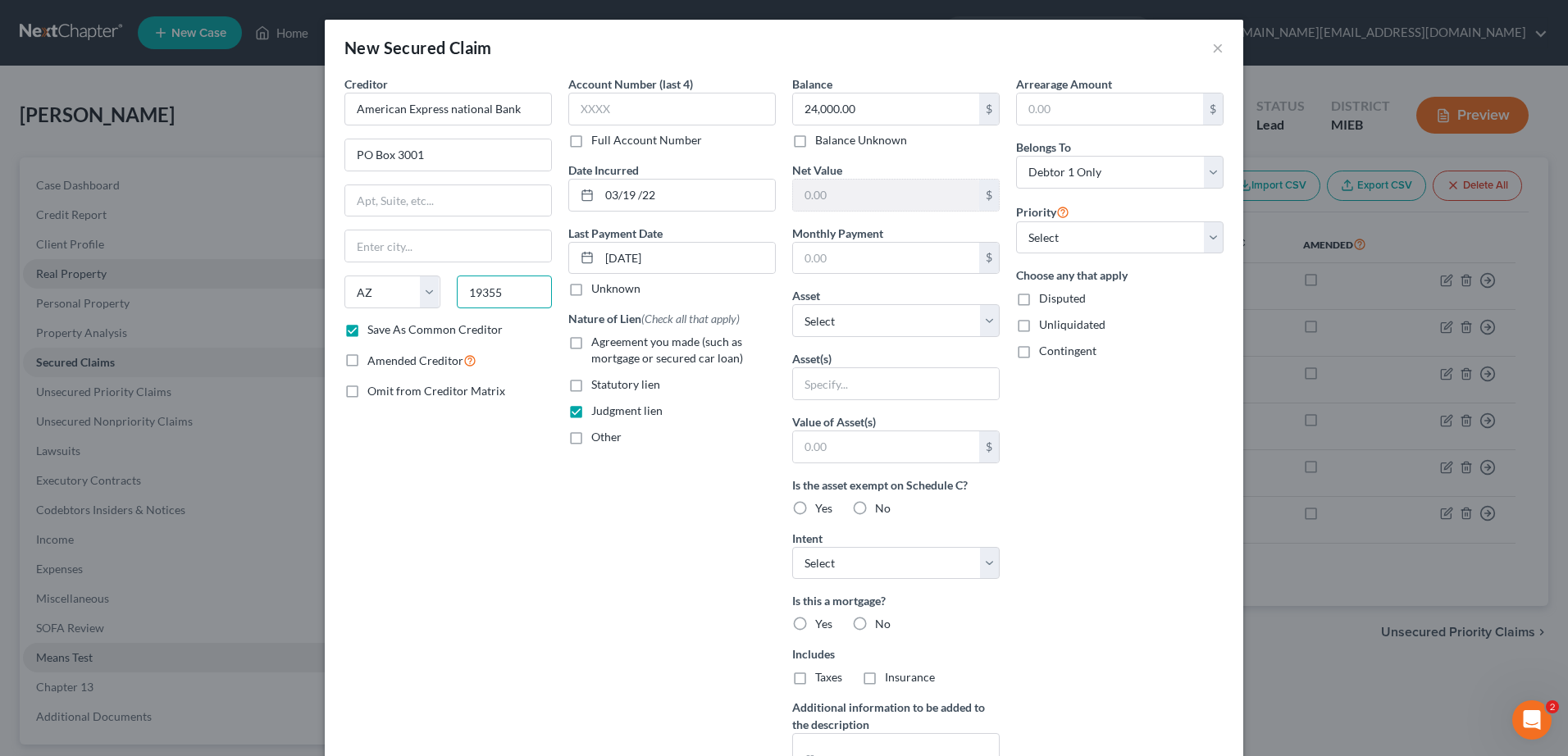 type on "19355" 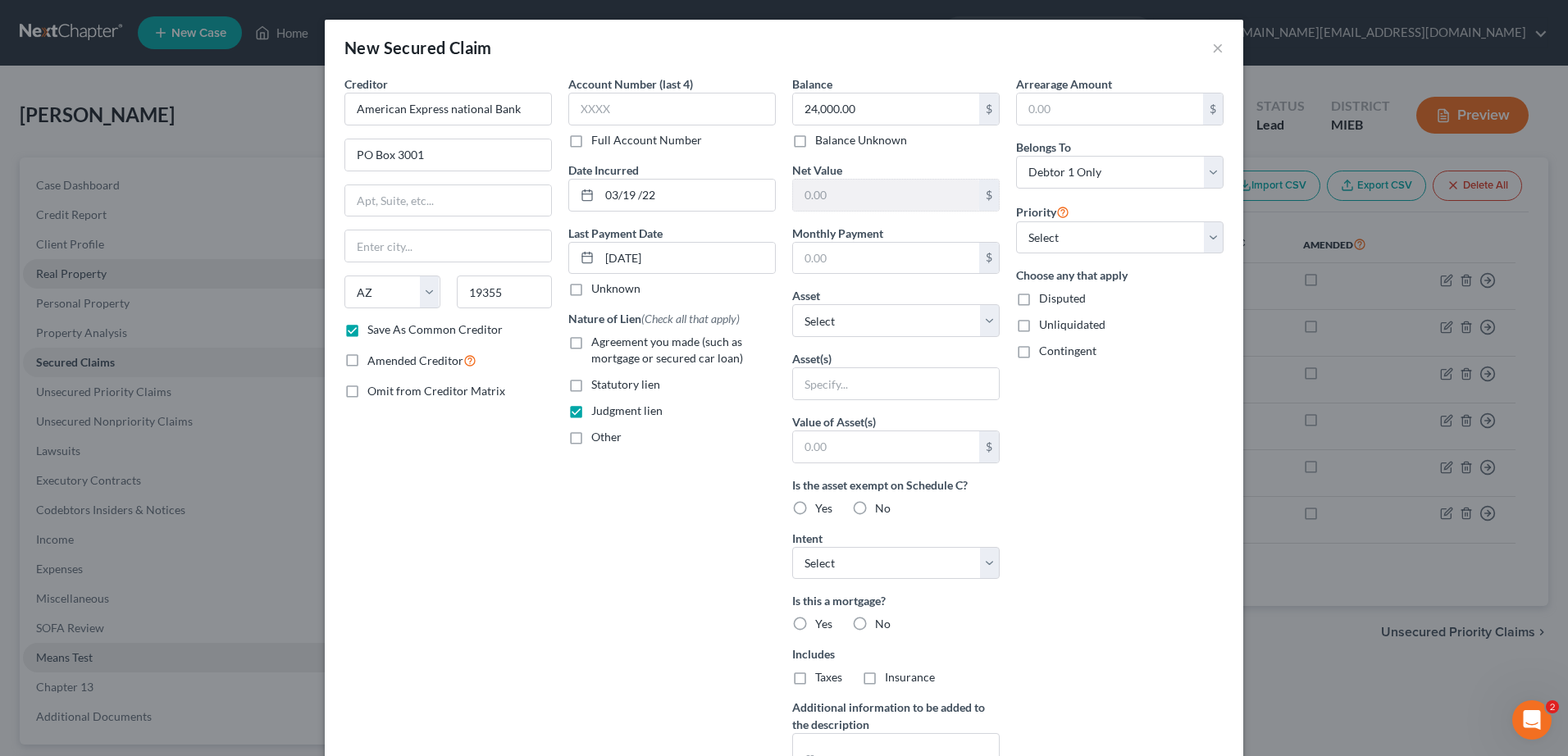 type on "Malvern" 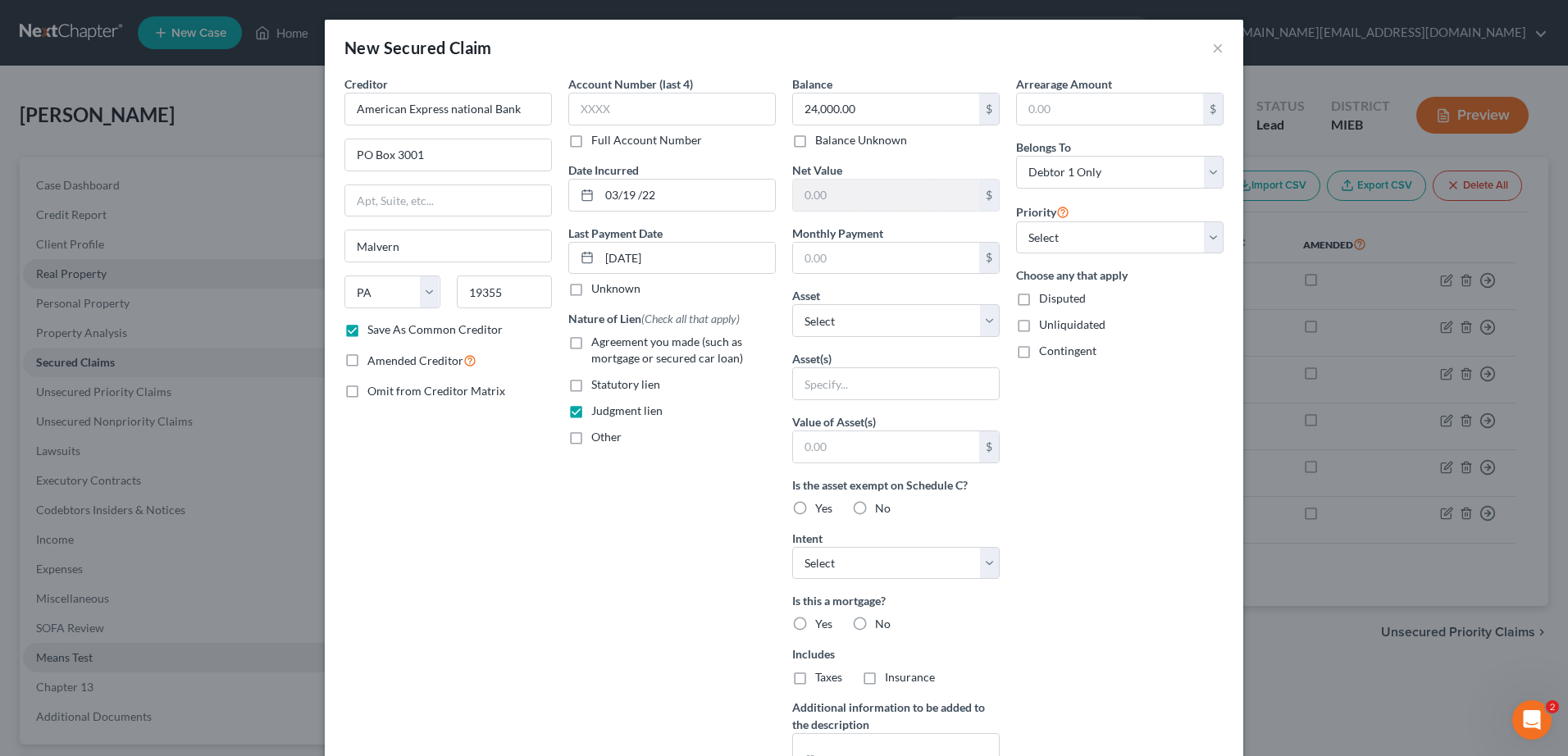 click on "Creditor *    American Express national Bank                      [GEOGRAPHIC_DATA] [US_STATE] AK AR AZ CA CO CT DE DC [GEOGRAPHIC_DATA] [GEOGRAPHIC_DATA] GU HI ID IL IN IA [GEOGRAPHIC_DATA] [GEOGRAPHIC_DATA] LA ME MD [GEOGRAPHIC_DATA] [GEOGRAPHIC_DATA] [GEOGRAPHIC_DATA] [GEOGRAPHIC_DATA] [GEOGRAPHIC_DATA] MT [GEOGRAPHIC_DATA] [GEOGRAPHIC_DATA] [GEOGRAPHIC_DATA] [GEOGRAPHIC_DATA] [GEOGRAPHIC_DATA] [GEOGRAPHIC_DATA] [GEOGRAPHIC_DATA] [GEOGRAPHIC_DATA] [GEOGRAPHIC_DATA] [GEOGRAPHIC_DATA] OR [GEOGRAPHIC_DATA] PR RI SC SD [GEOGRAPHIC_DATA] [GEOGRAPHIC_DATA] [GEOGRAPHIC_DATA] VI VA VT [GEOGRAPHIC_DATA] WV WI WY 19355" at bounding box center (448, 198) 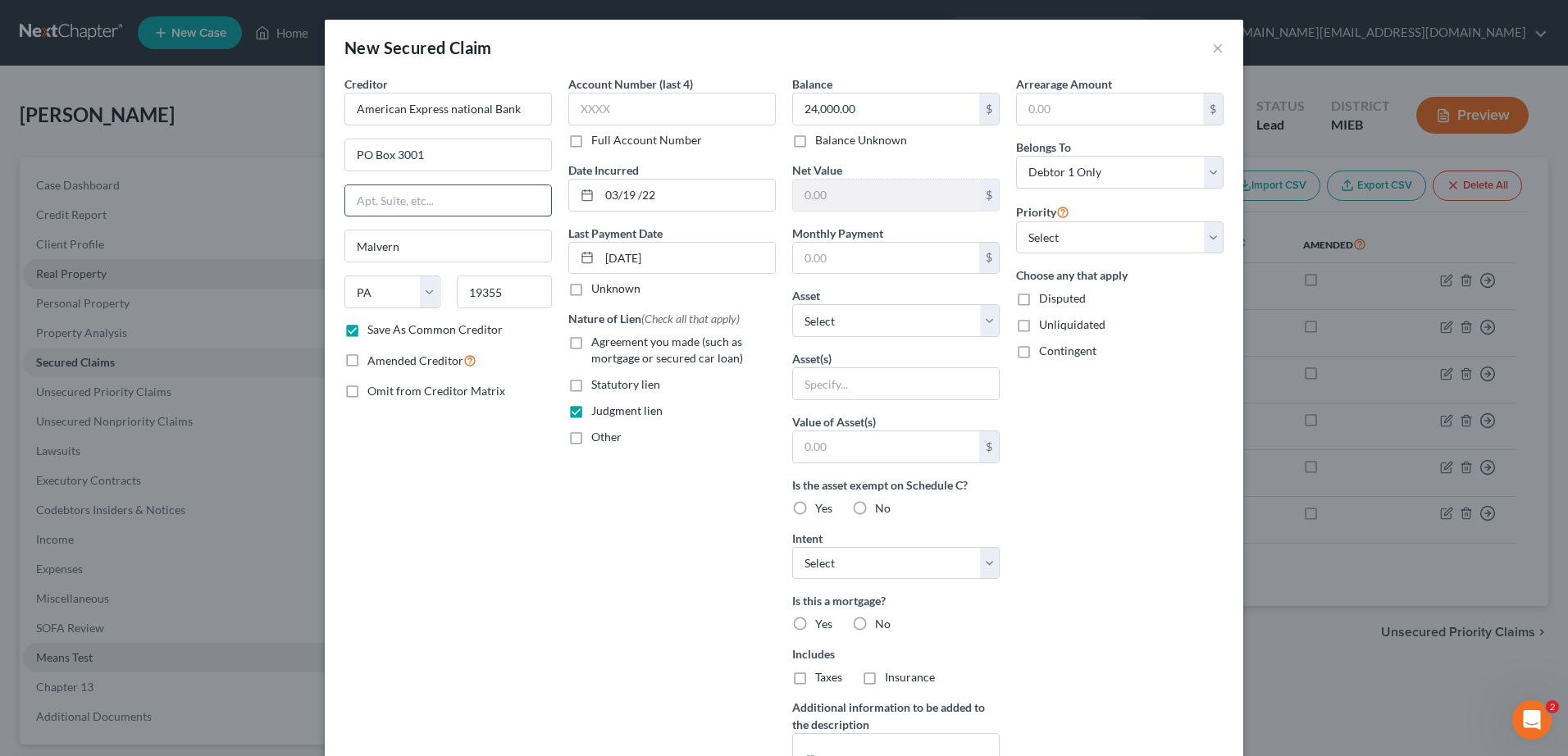 click at bounding box center [448, 201] 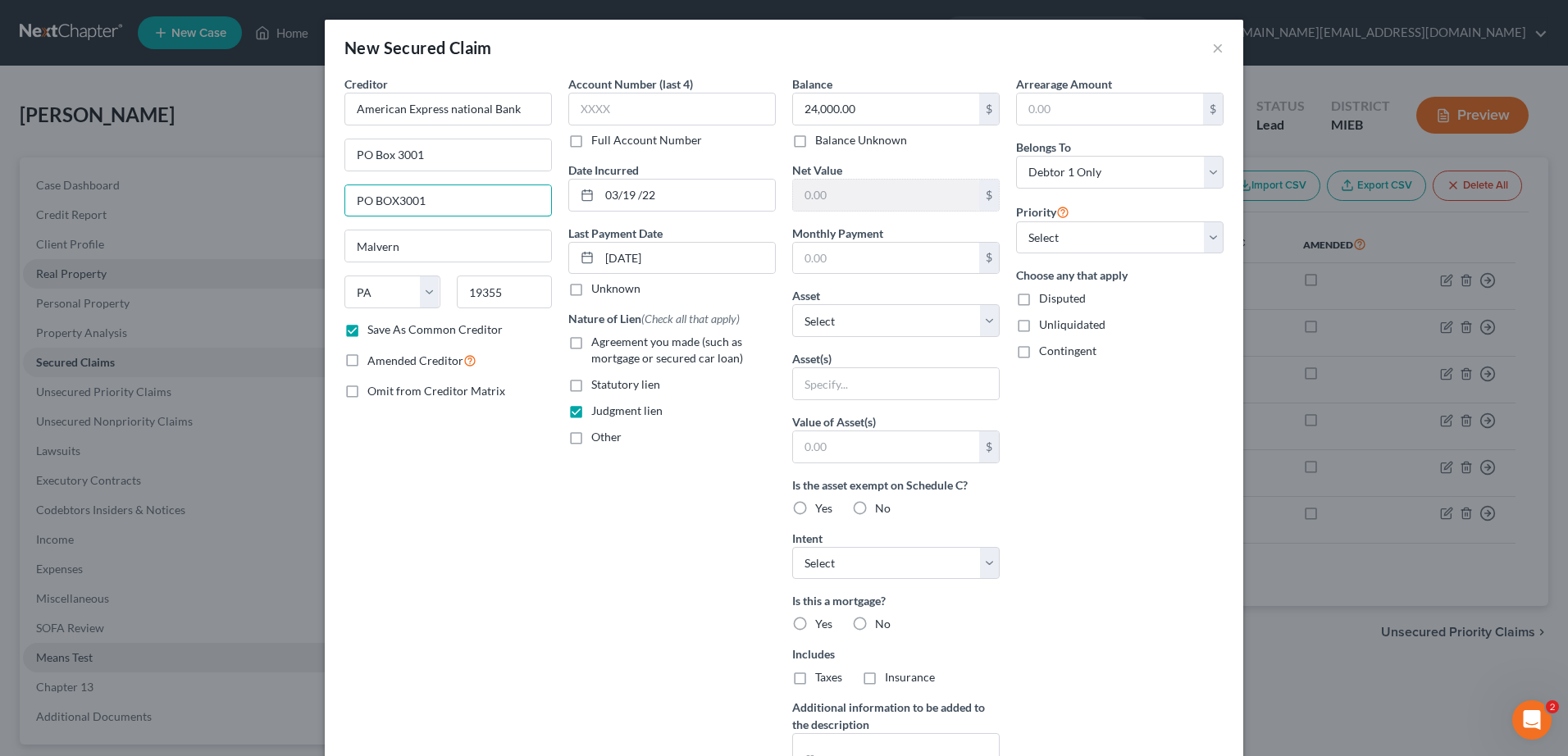 type on "PO BOX3001" 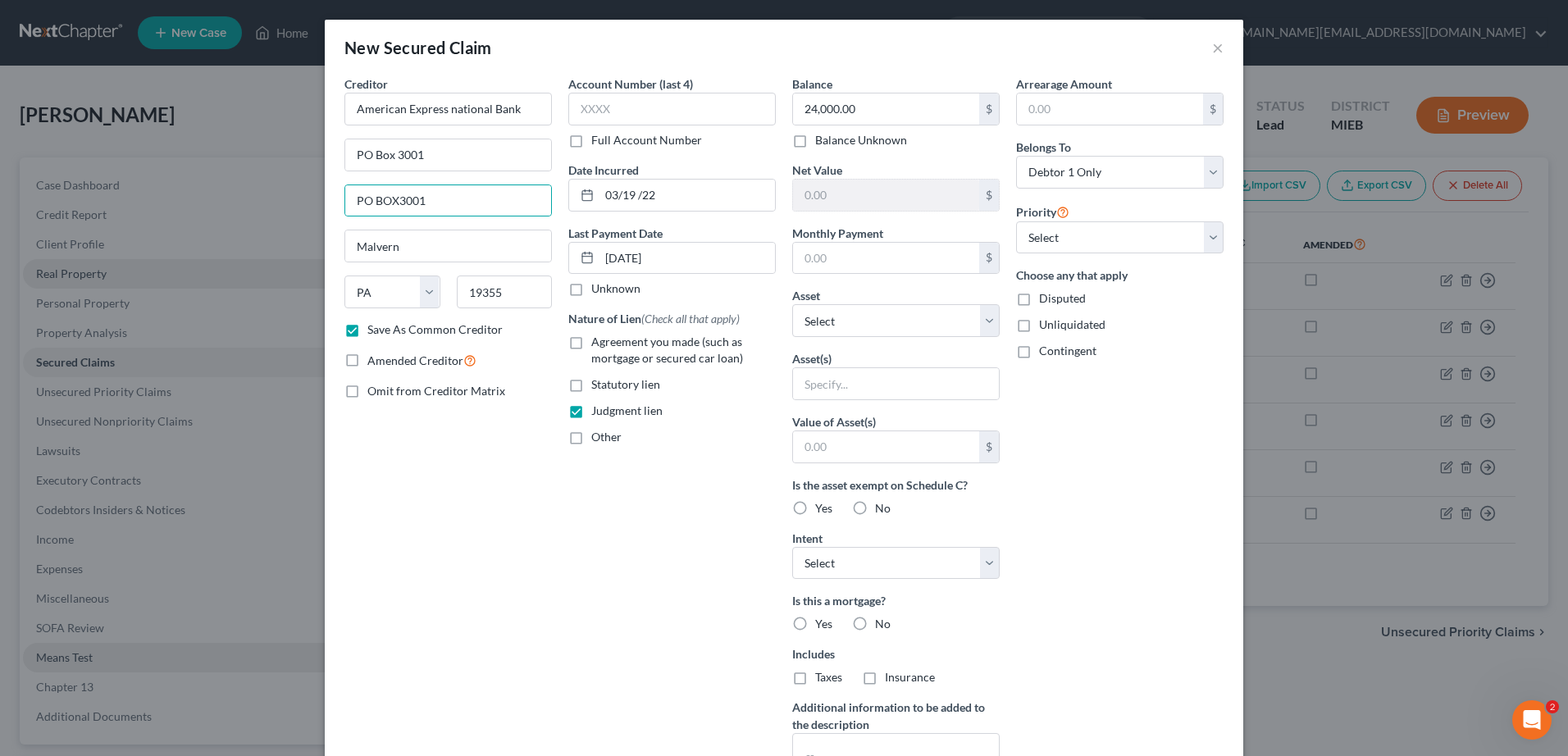 click on "No" at bounding box center [882, 624] 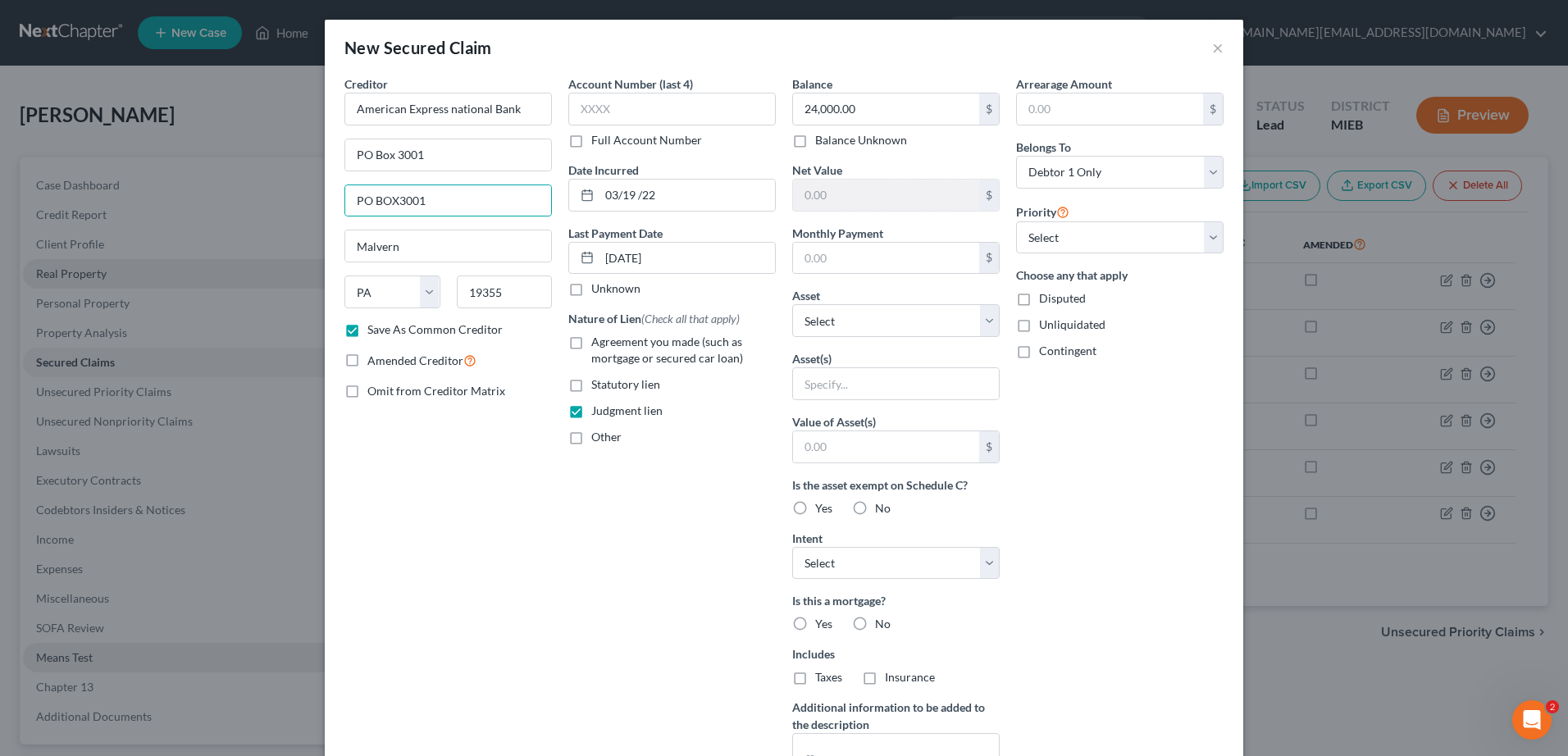 click on "No" at bounding box center [887, 621] 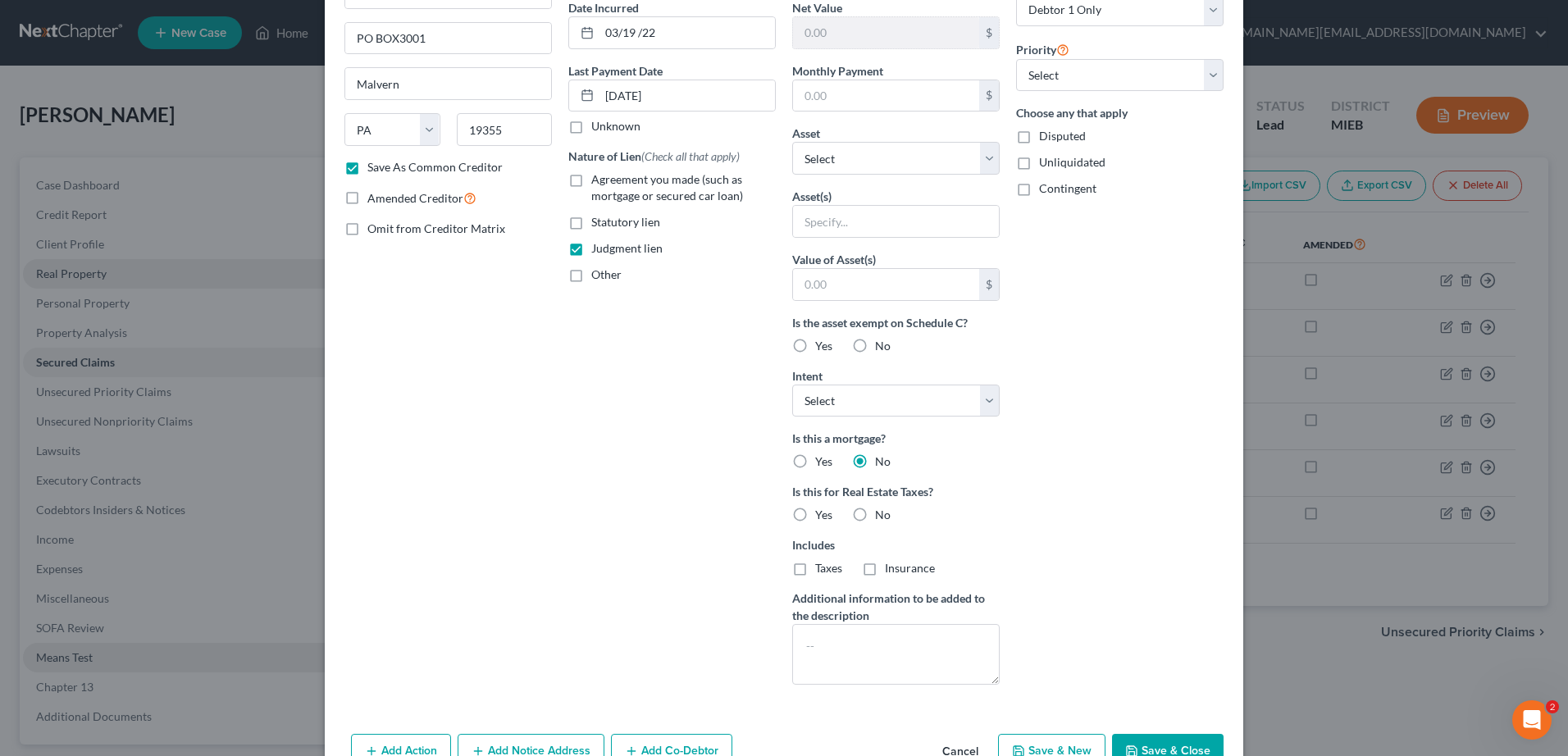 scroll, scrollTop: 194, scrollLeft: 0, axis: vertical 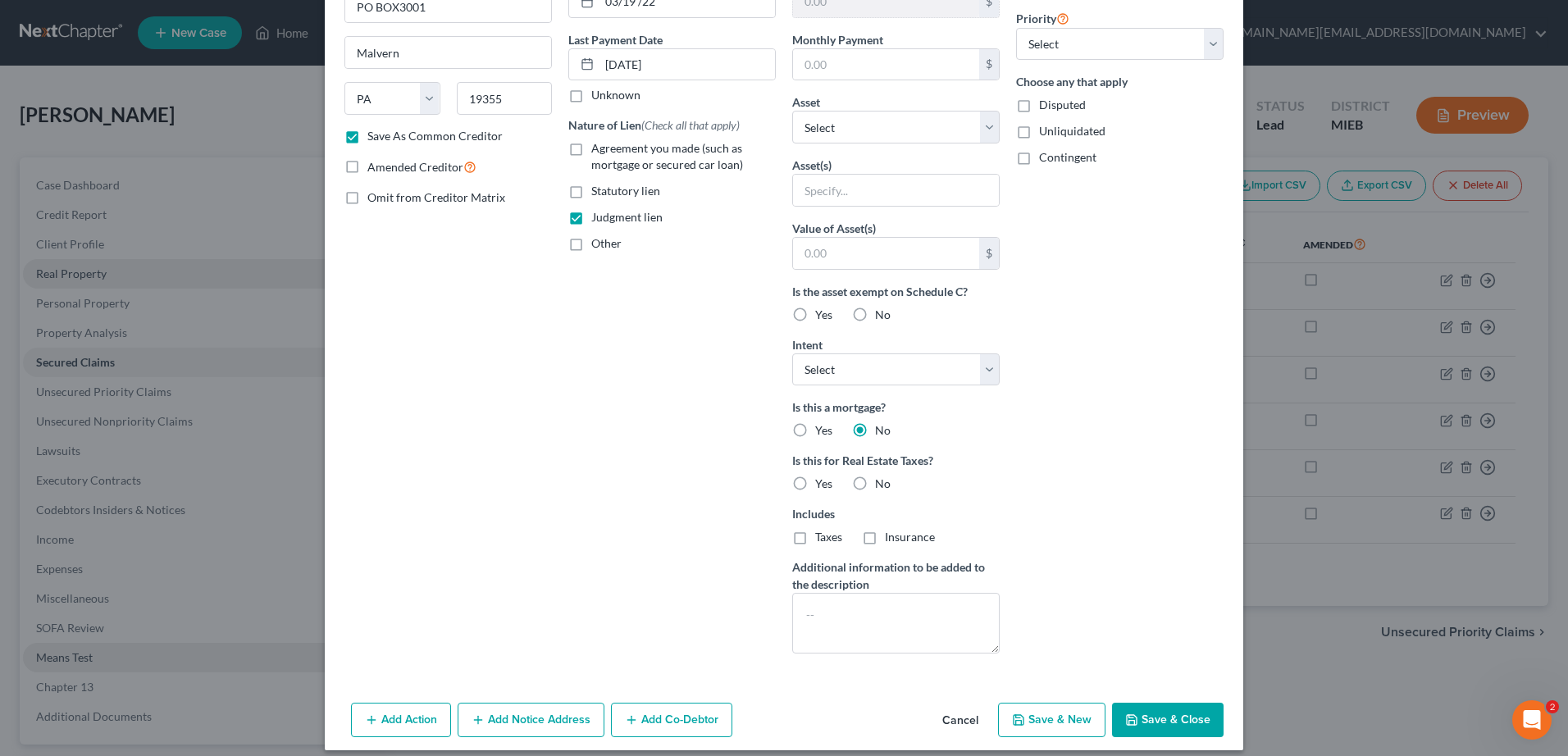 click on "Save & Close" at bounding box center (1168, 720) 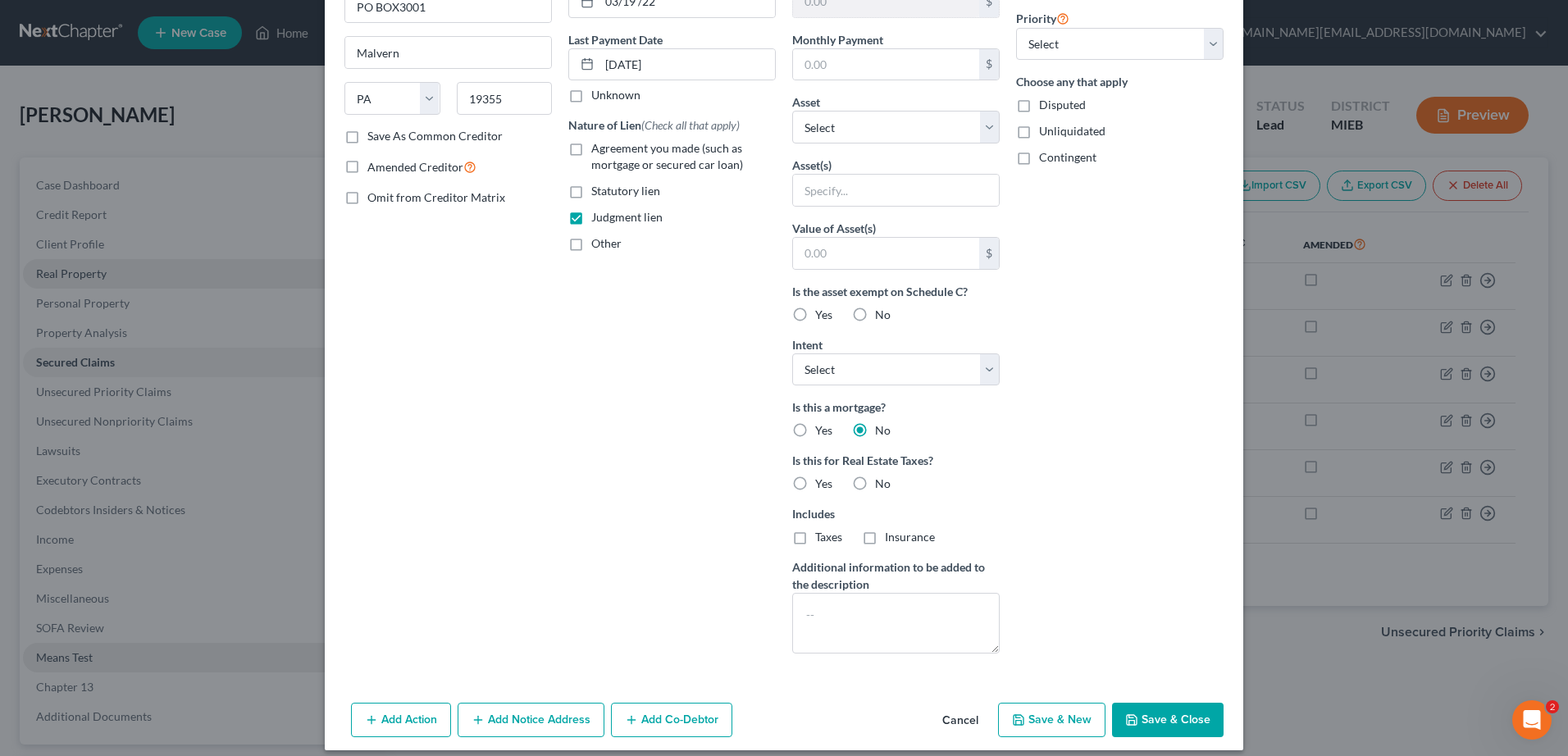 checkbox on "false" 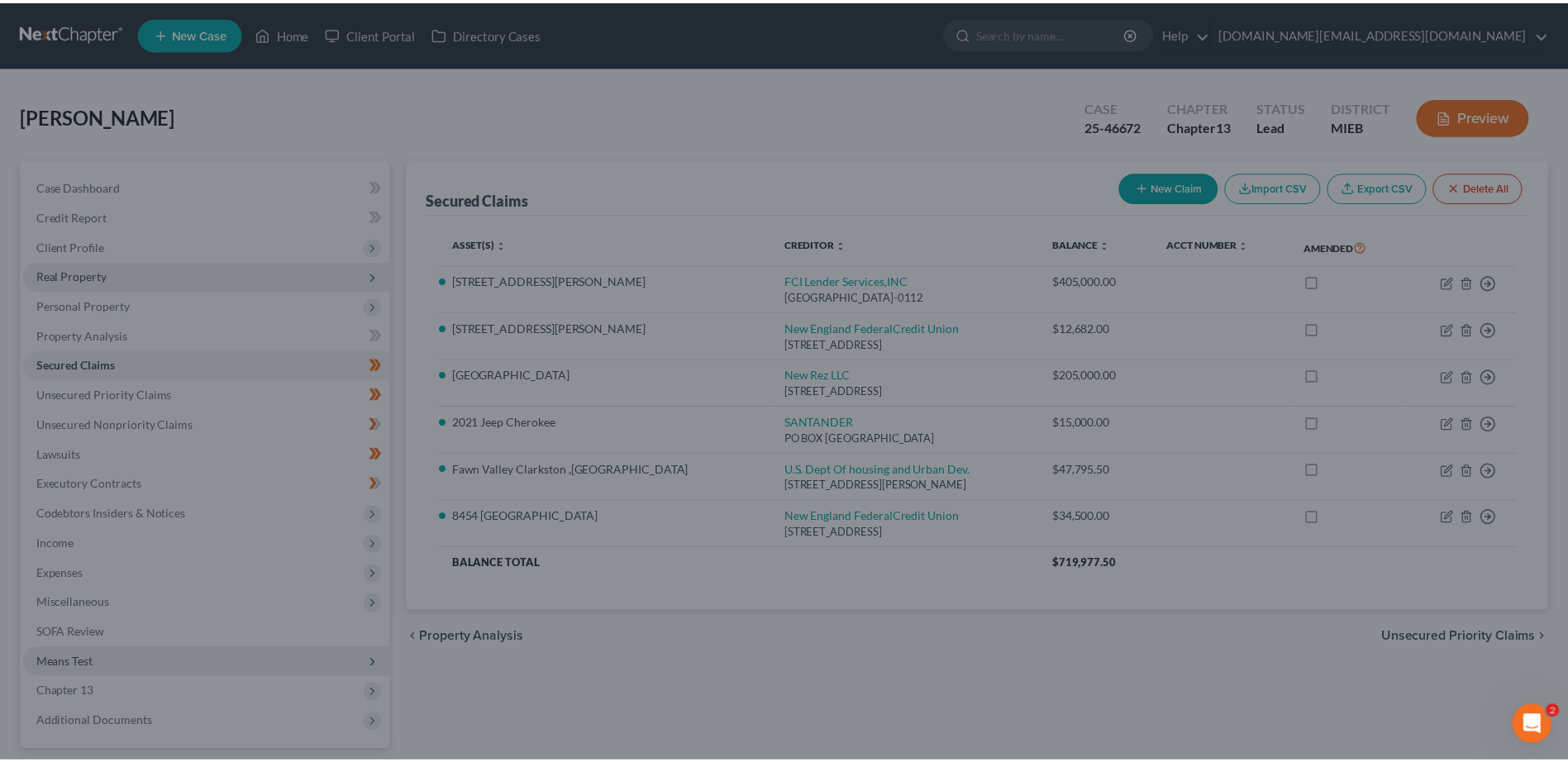 scroll, scrollTop: 0, scrollLeft: 0, axis: both 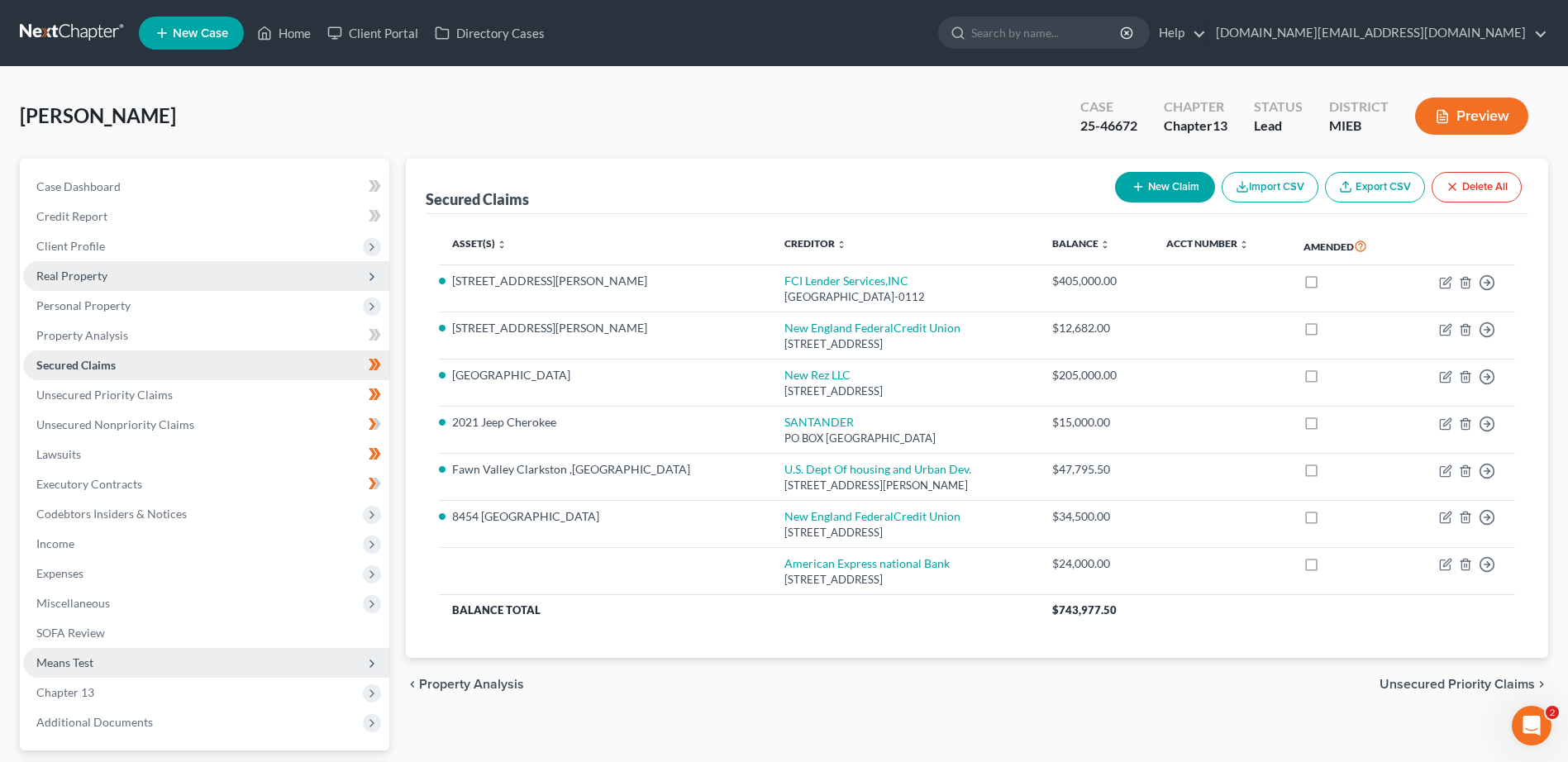 click on "Secured Claims" at bounding box center (206, 365) 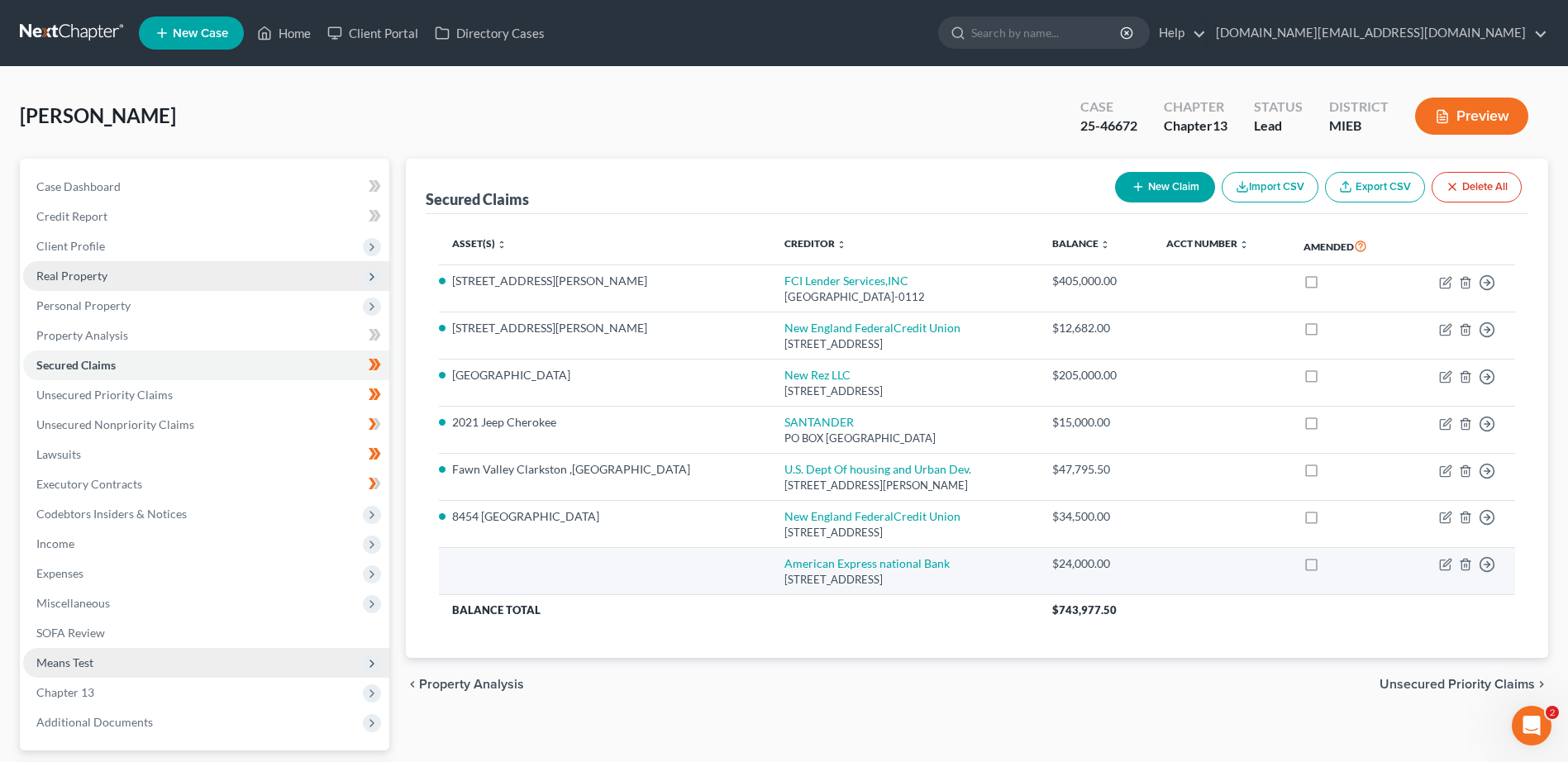 click at bounding box center (605, 571) 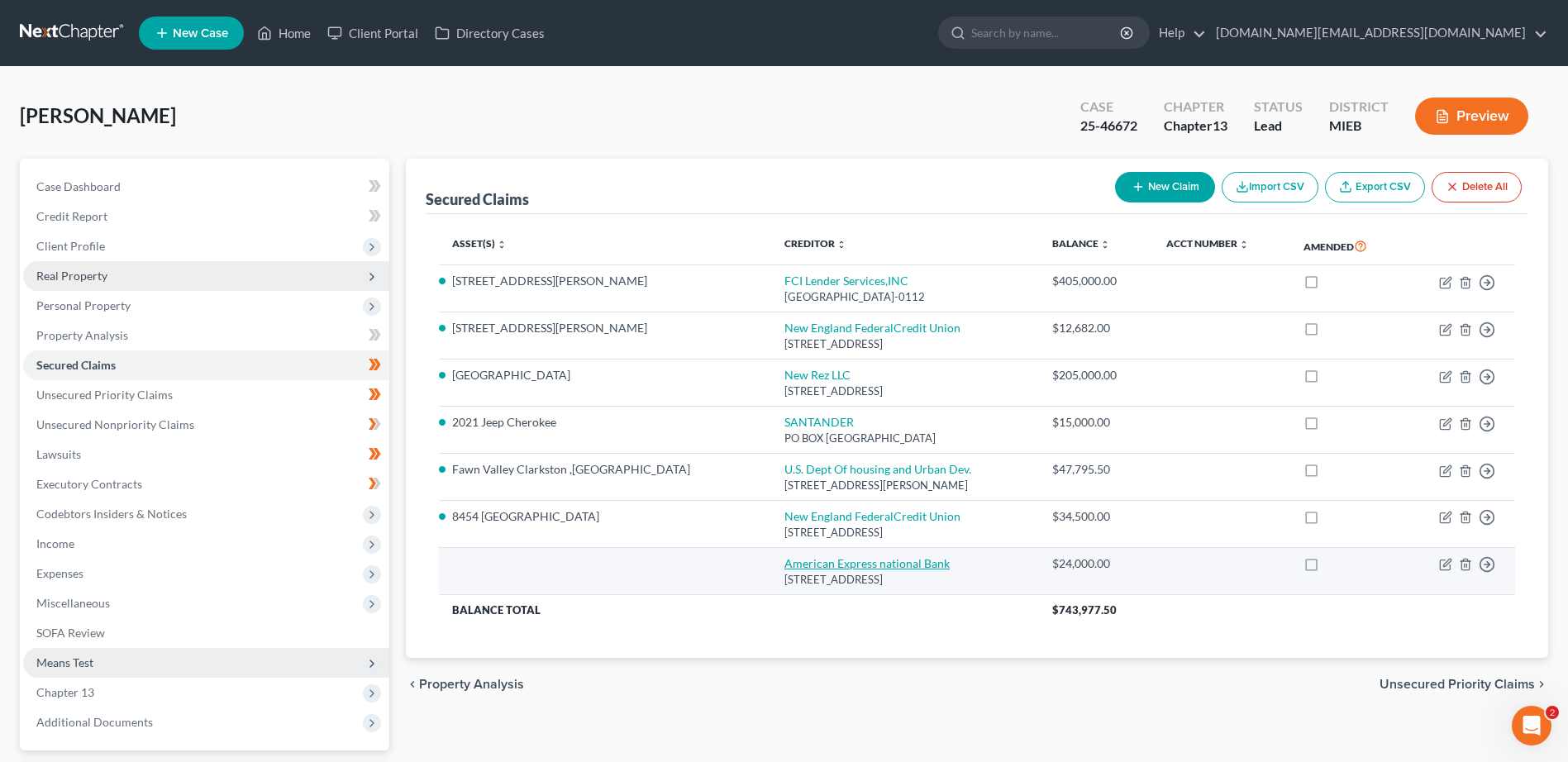 click on "American Express national Bank" at bounding box center [867, 563] 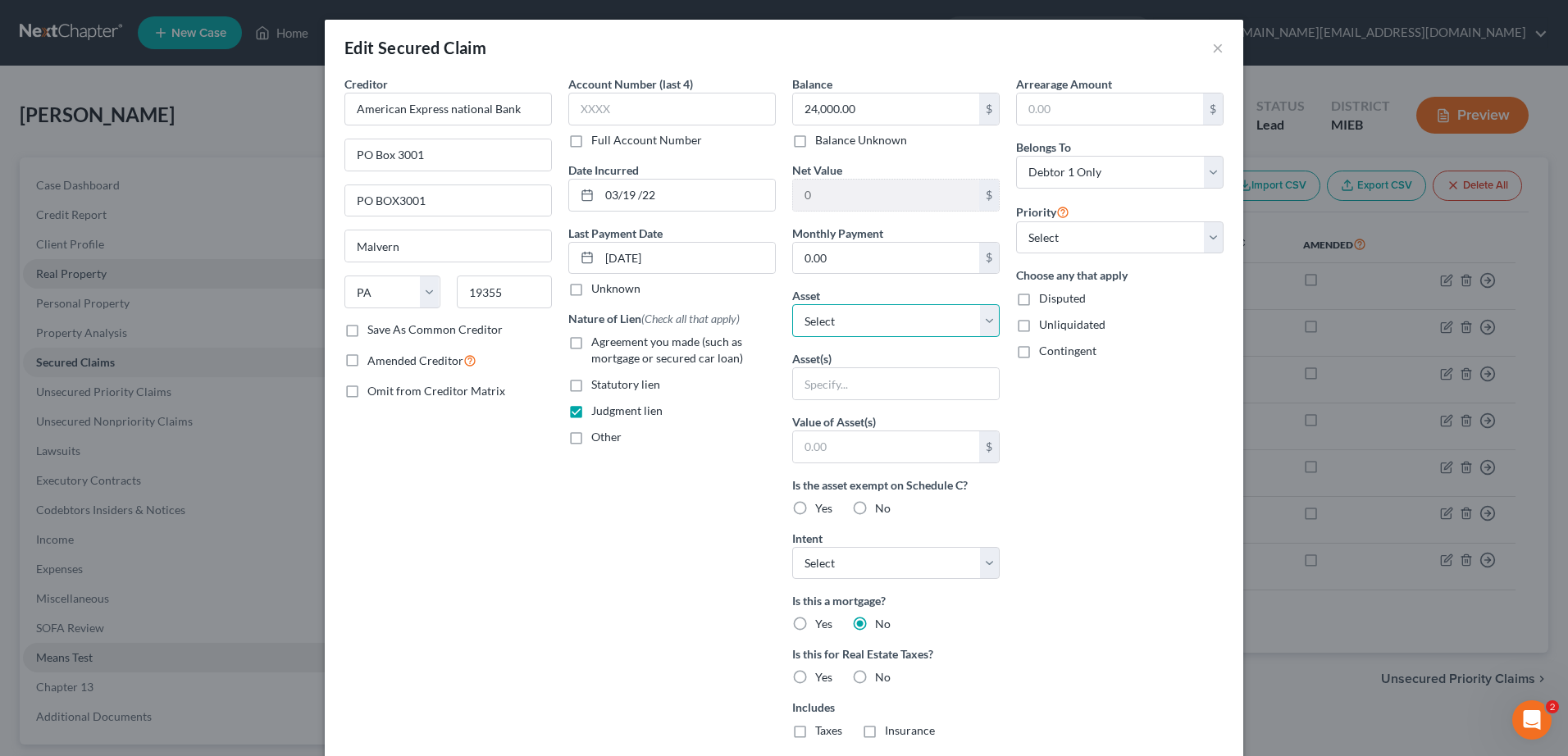 click on "Select Other Multiple Assets 8454 Fawn ValleyDrive - $400000.0 [STREET_ADDRESS][PERSON_NAME] - $495000.0" at bounding box center [896, 321] 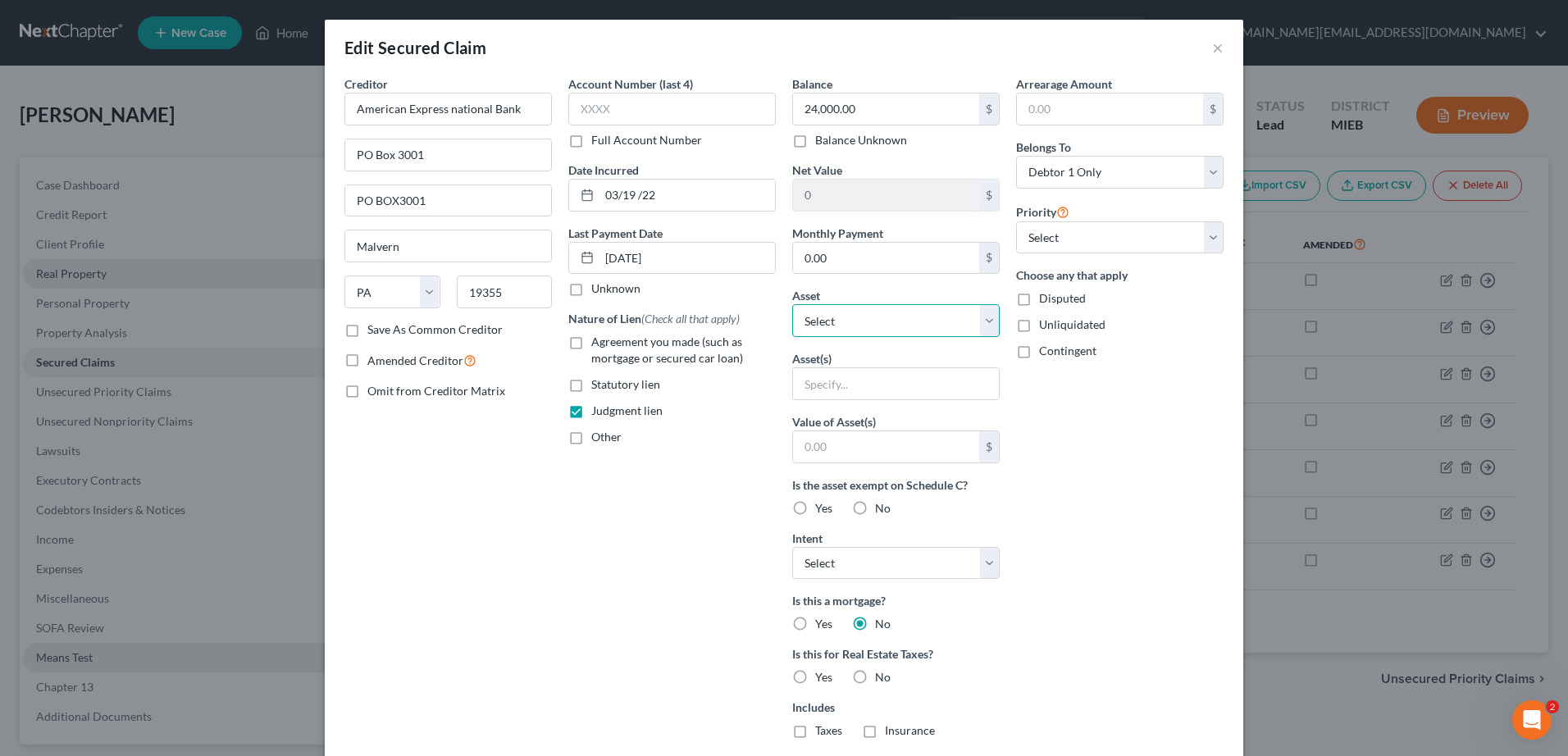 select on "2" 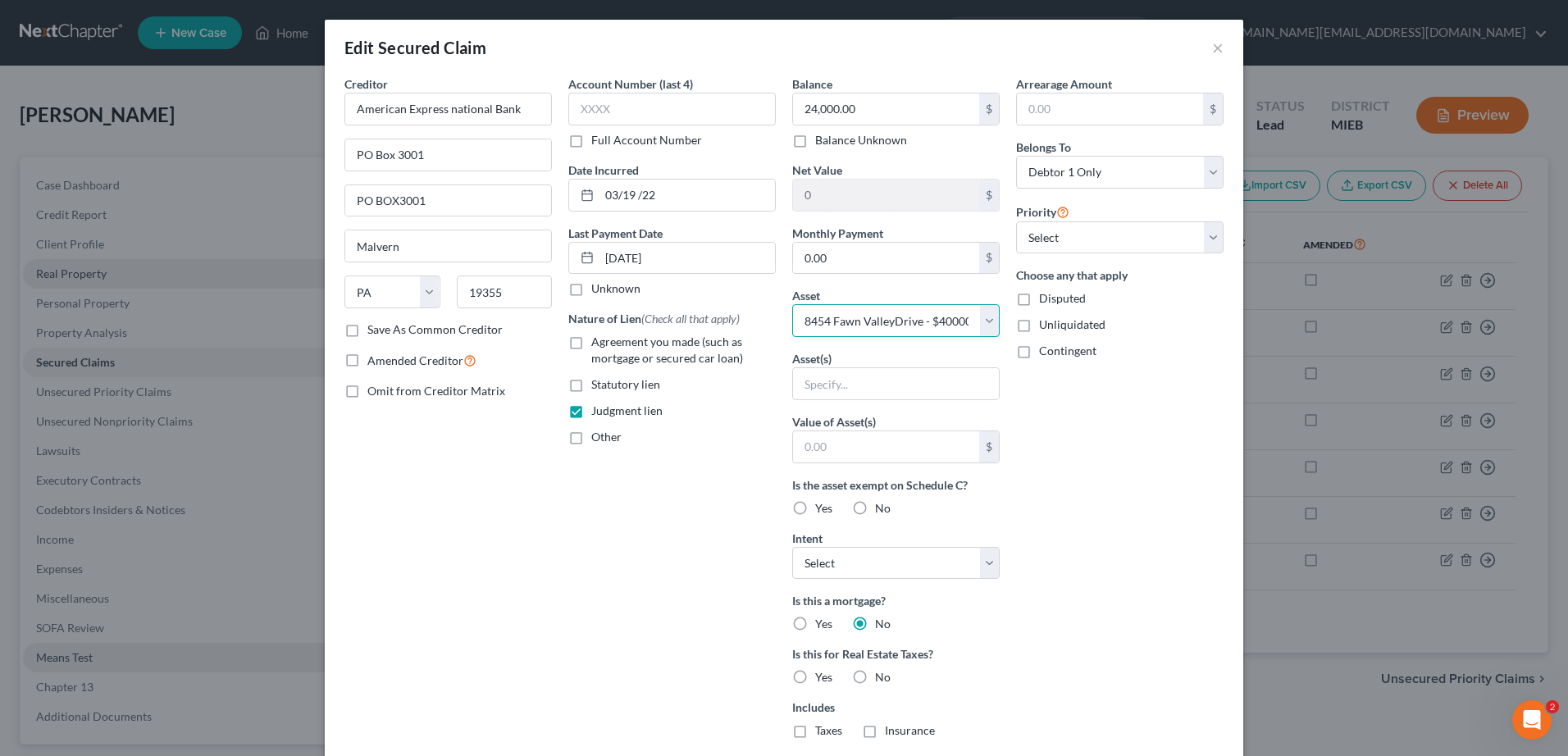 click on "Select Other Multiple Assets 8454 Fawn ValleyDrive - $400000.0 [STREET_ADDRESS][PERSON_NAME] - $495000.0" at bounding box center [896, 321] 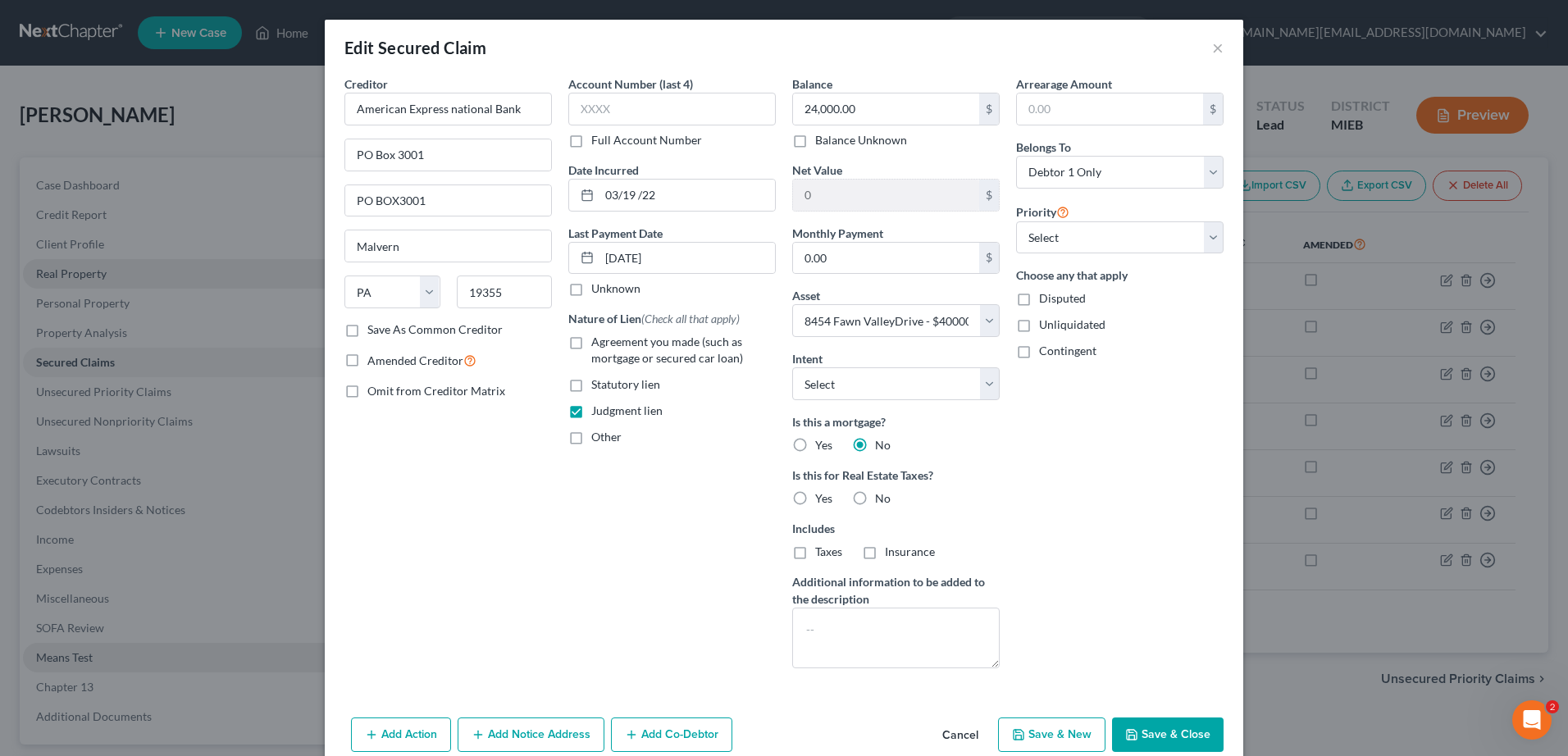 click on "Save & Close" at bounding box center (1168, 735) 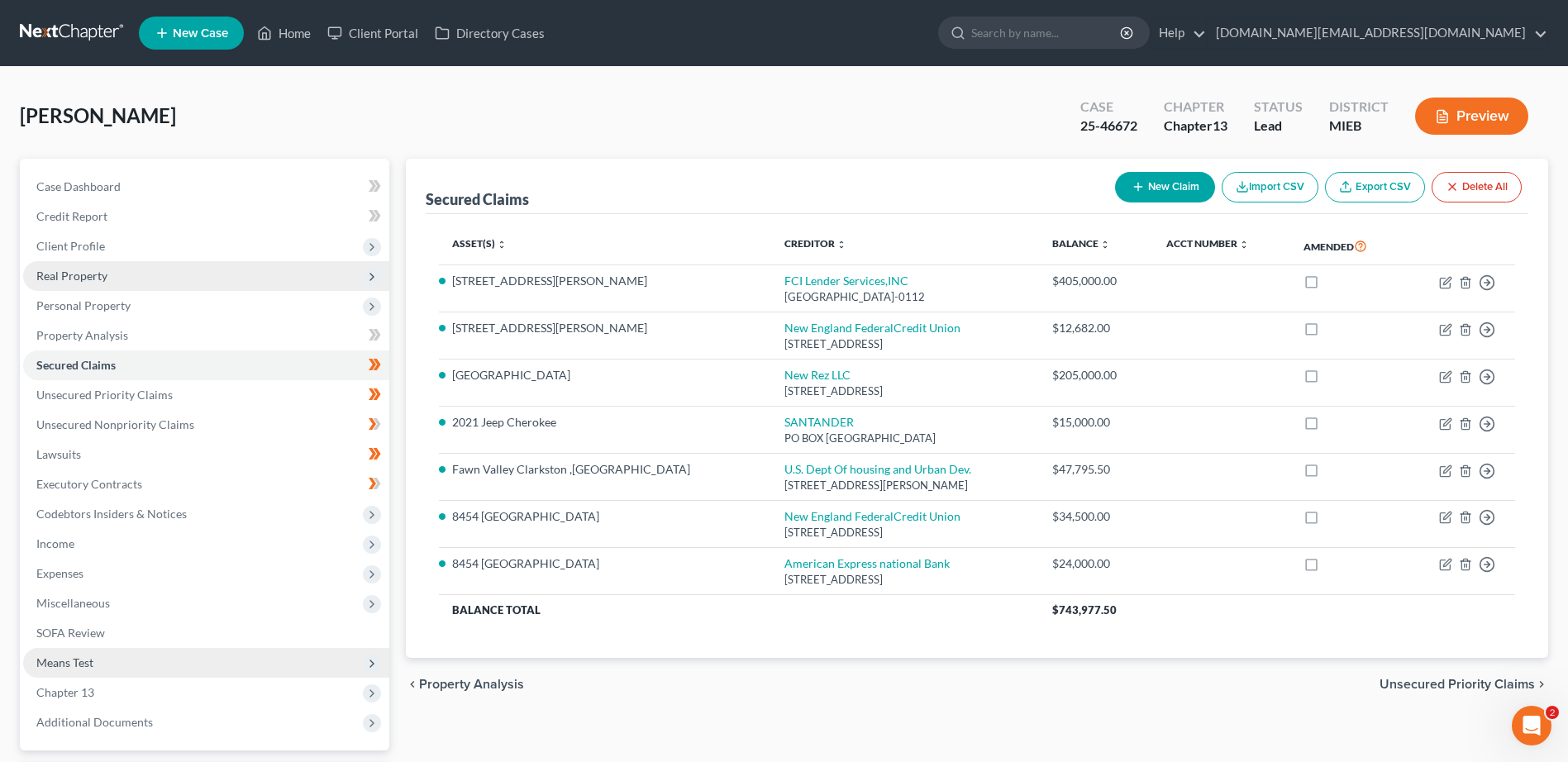 click on "New Claim" at bounding box center [1165, 187] 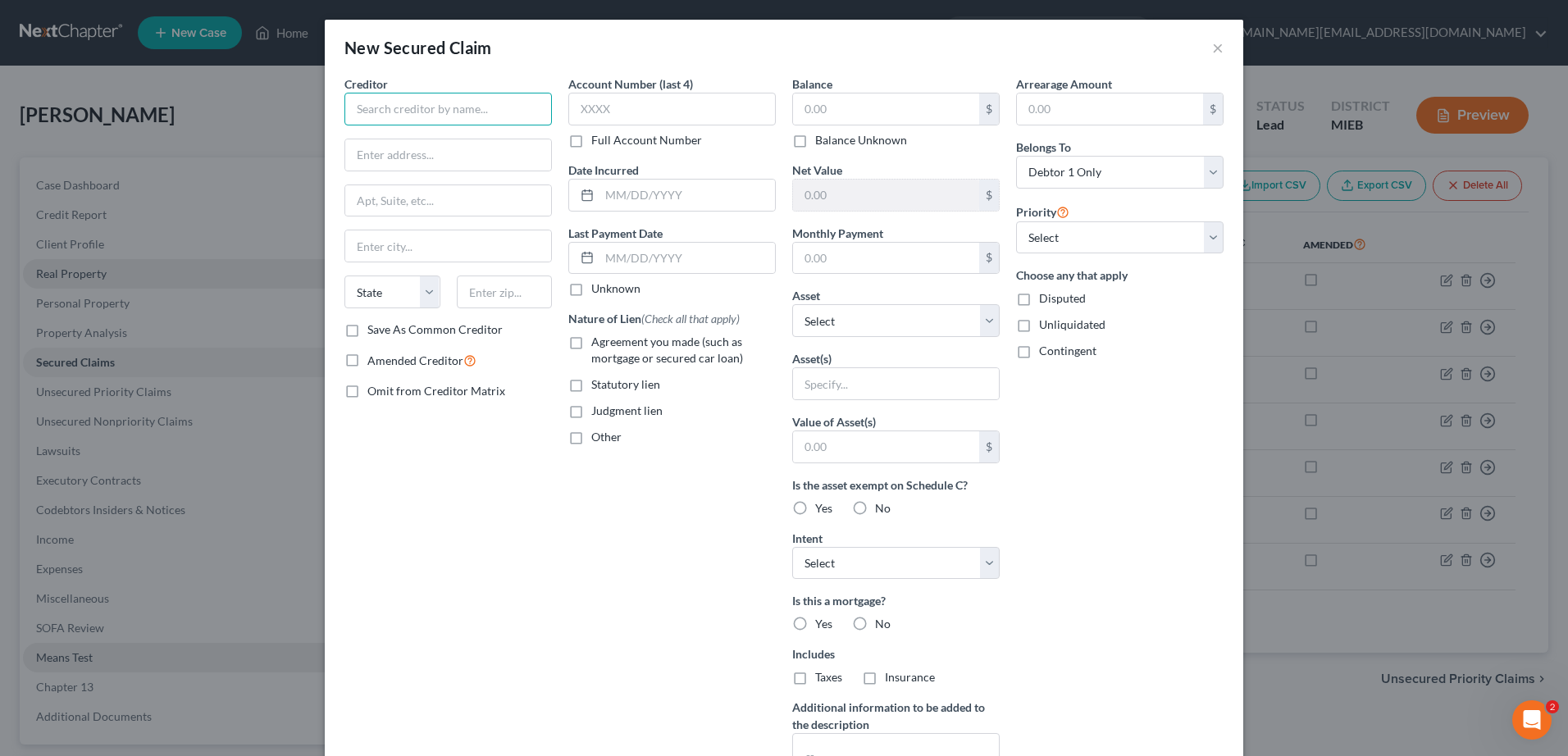 click at bounding box center (448, 109) 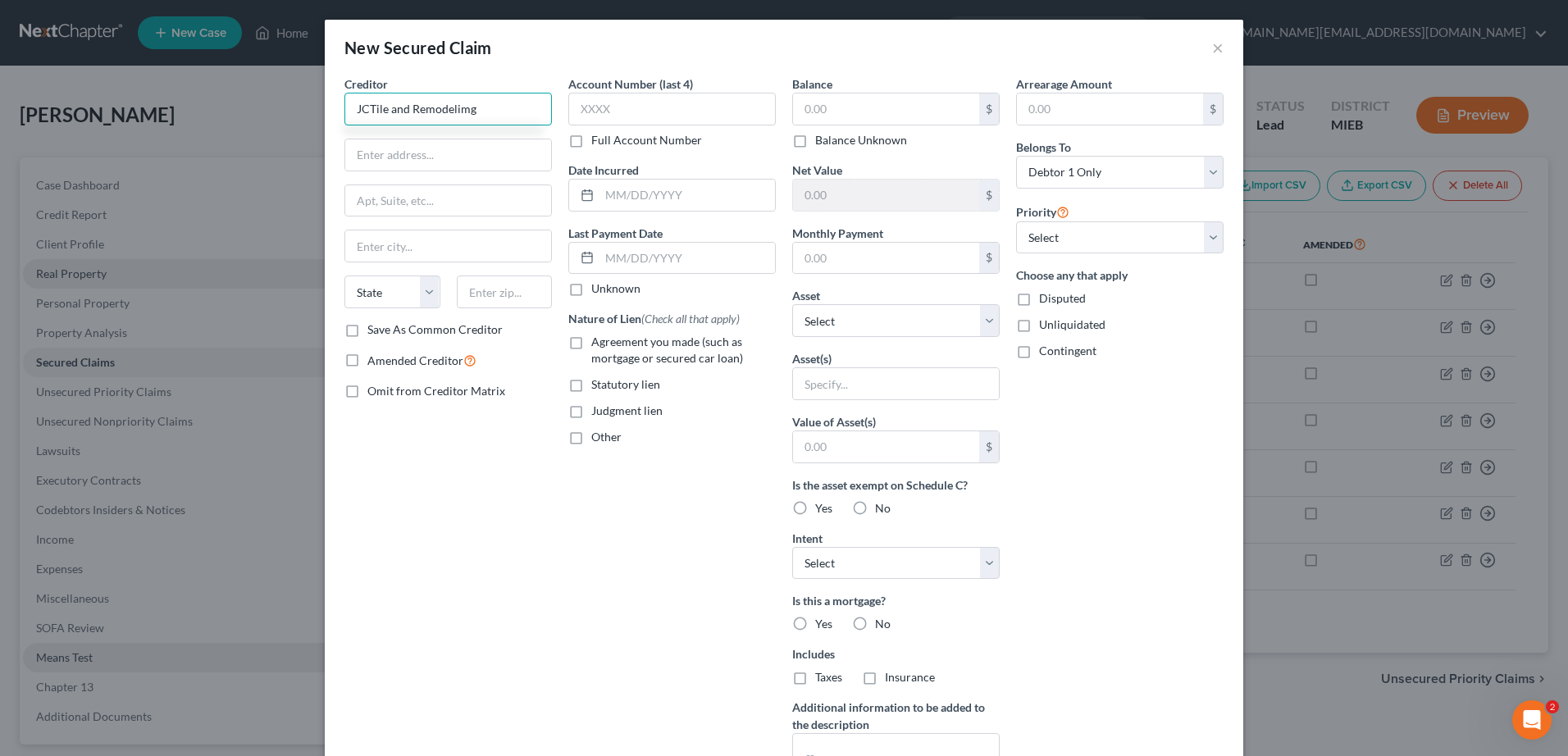 click on "JCTile and Remodelimg" at bounding box center [448, 109] 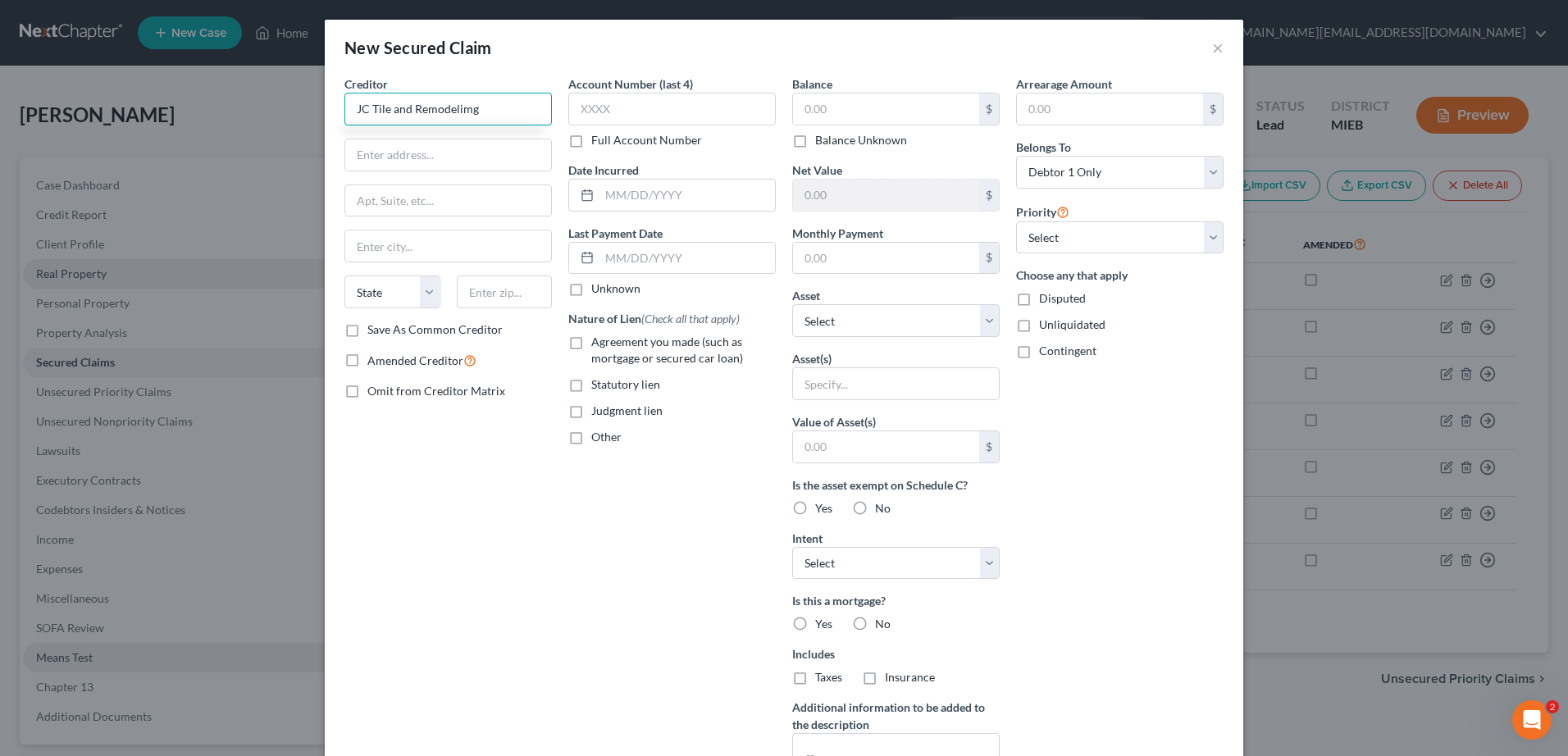 type on "JC Tile and Remodelimg" 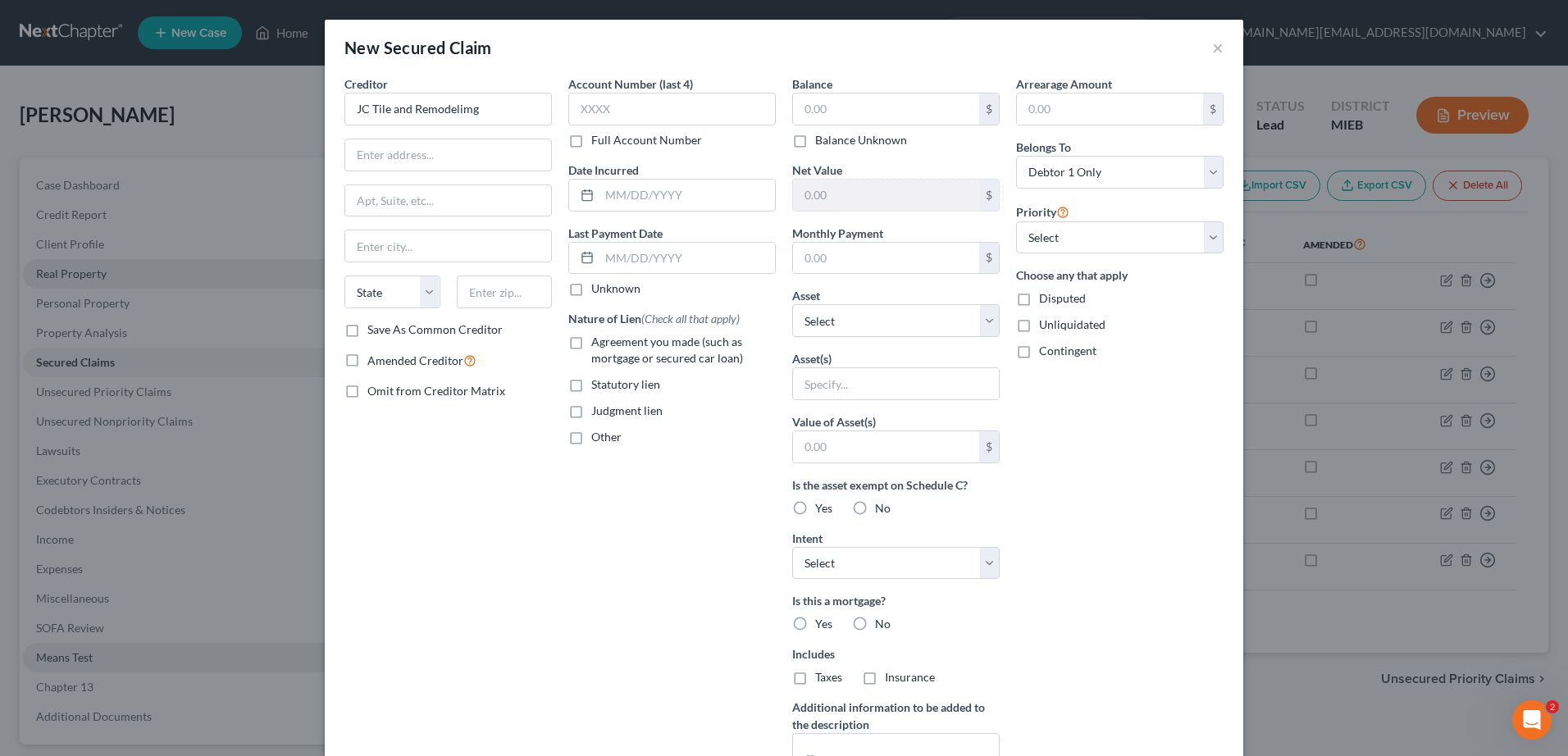 click on "Judgment lien" at bounding box center (627, 411) 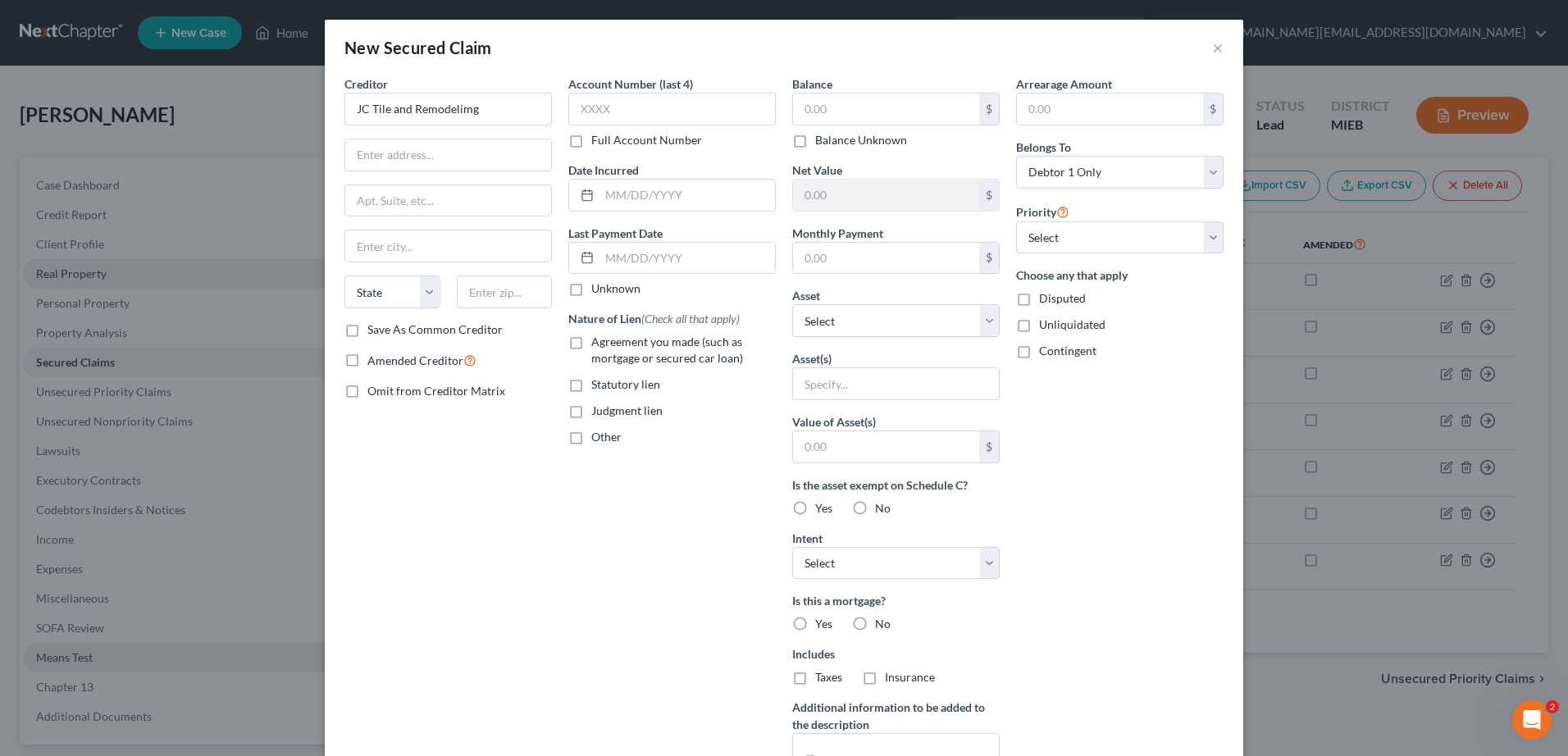 click on "Judgment lien" at bounding box center (603, 408) 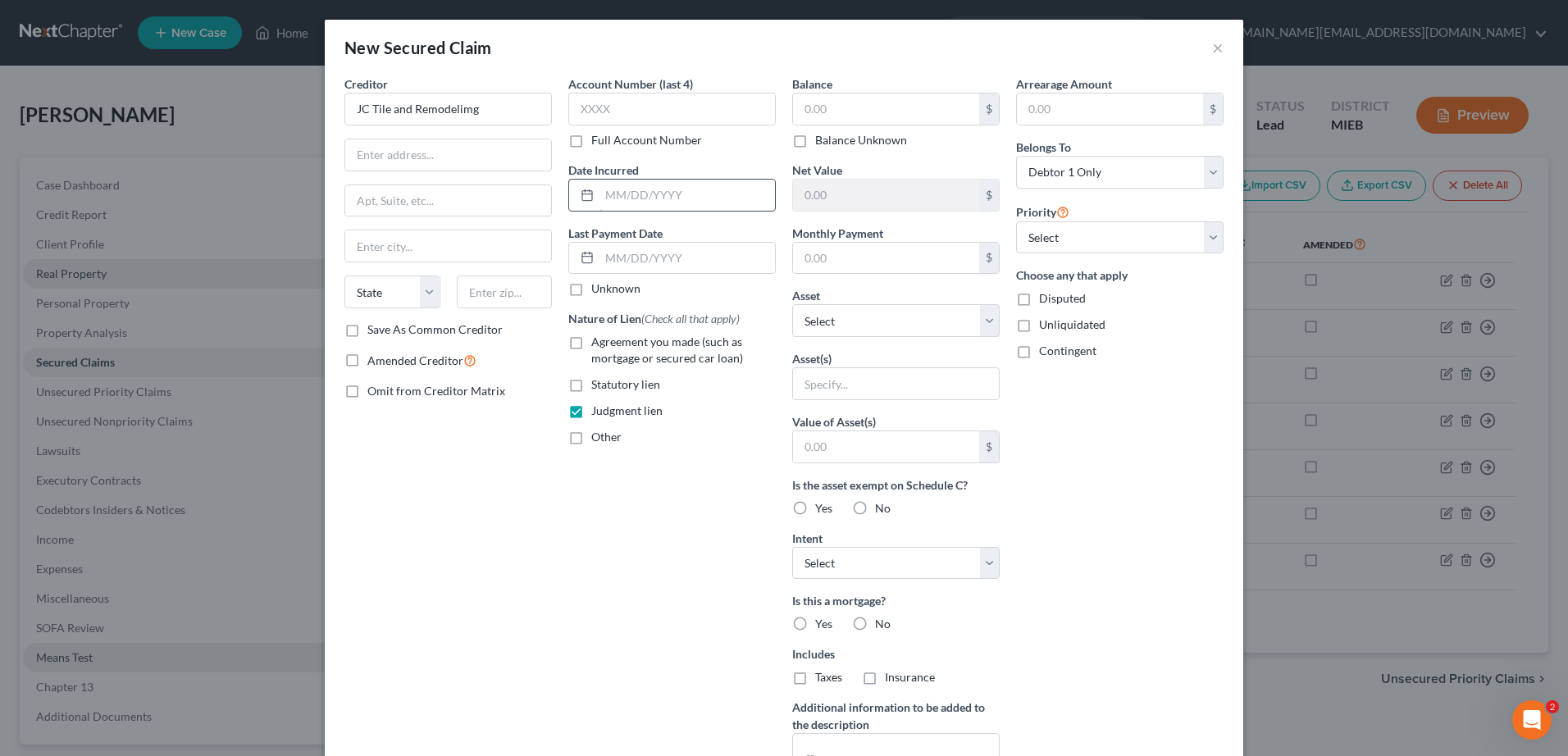 click at bounding box center [687, 195] 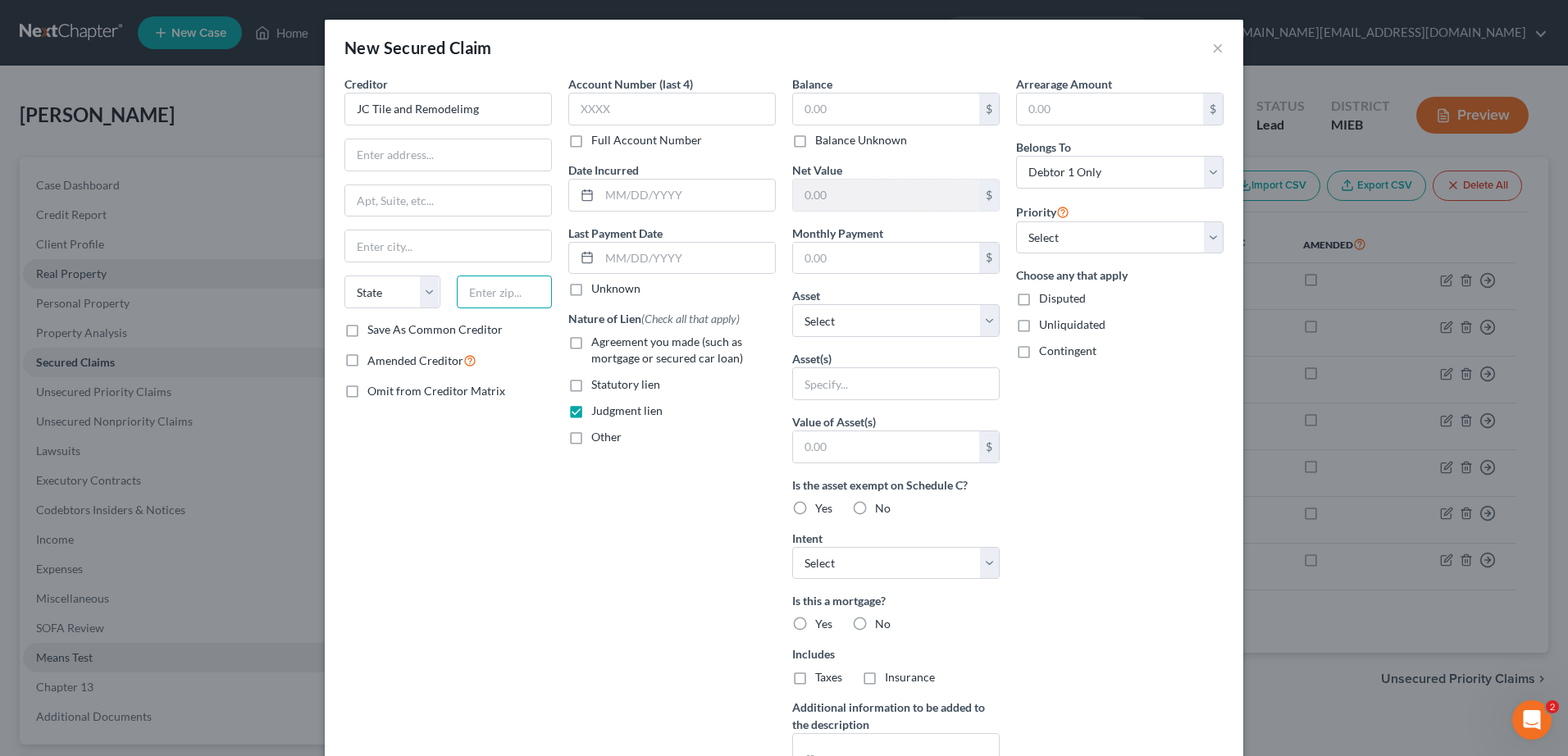click at bounding box center (504, 292) 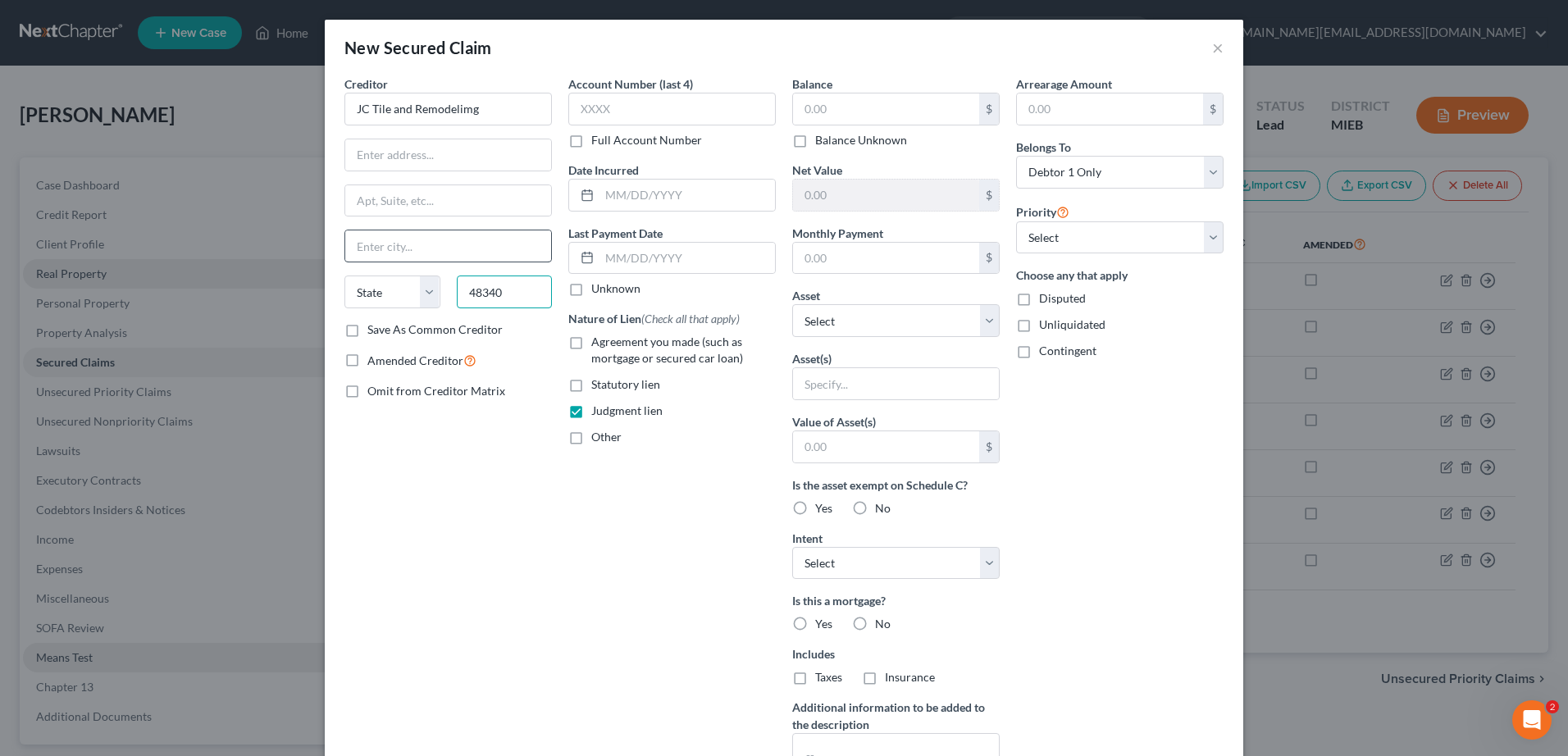 type on "48340" 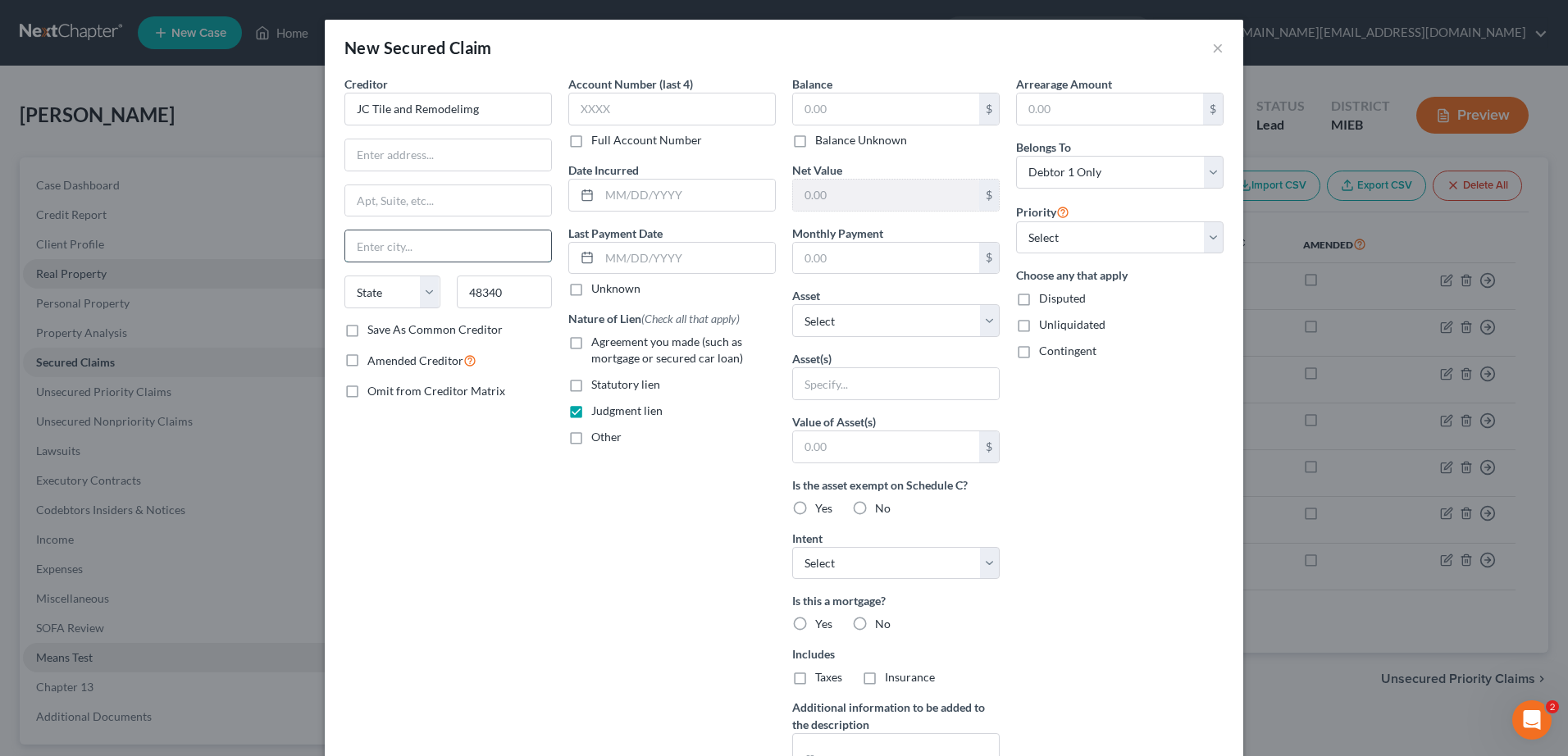 click at bounding box center [448, 246] 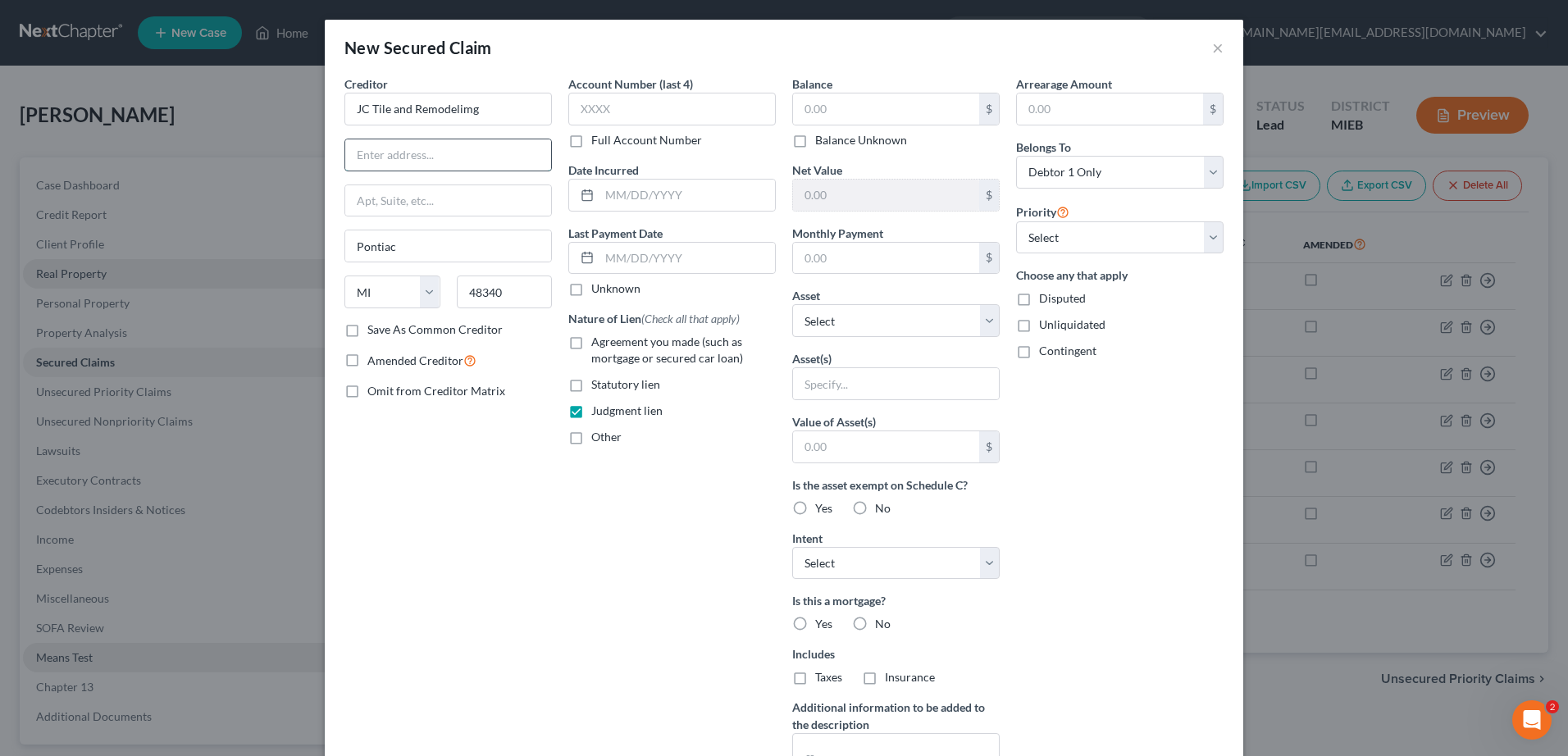 click at bounding box center [448, 155] 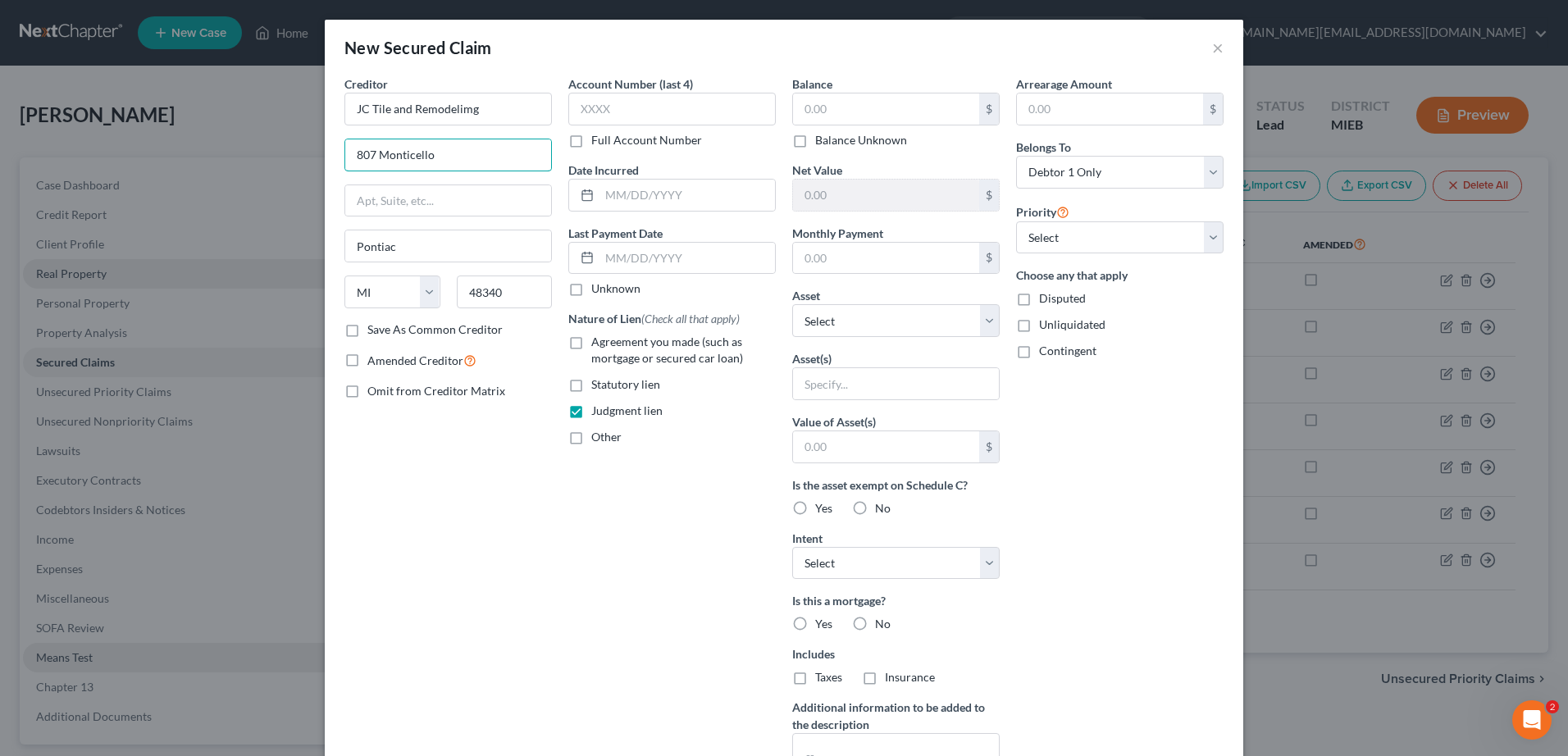 type on "807 Monticello" 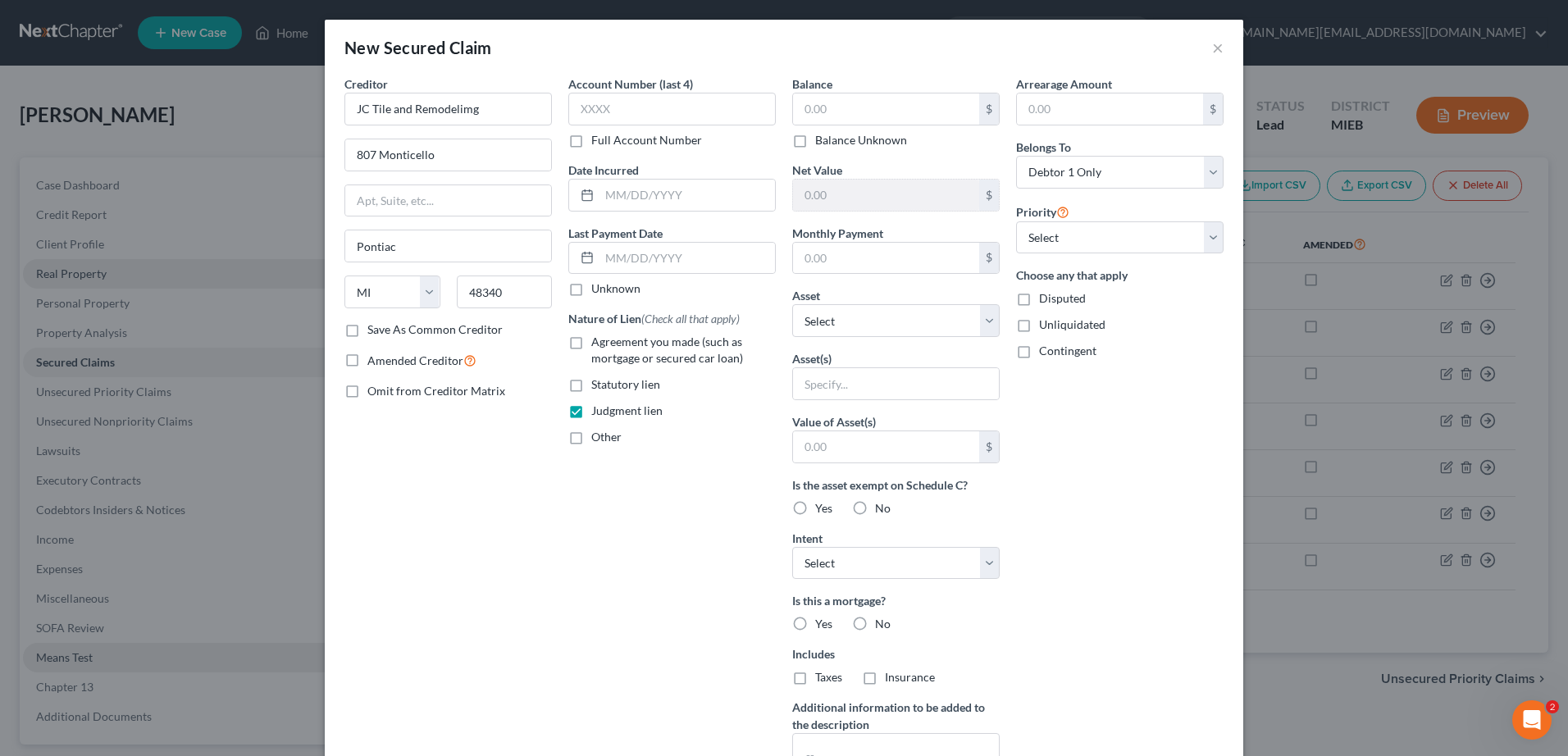 click on "Other" at bounding box center (606, 437) 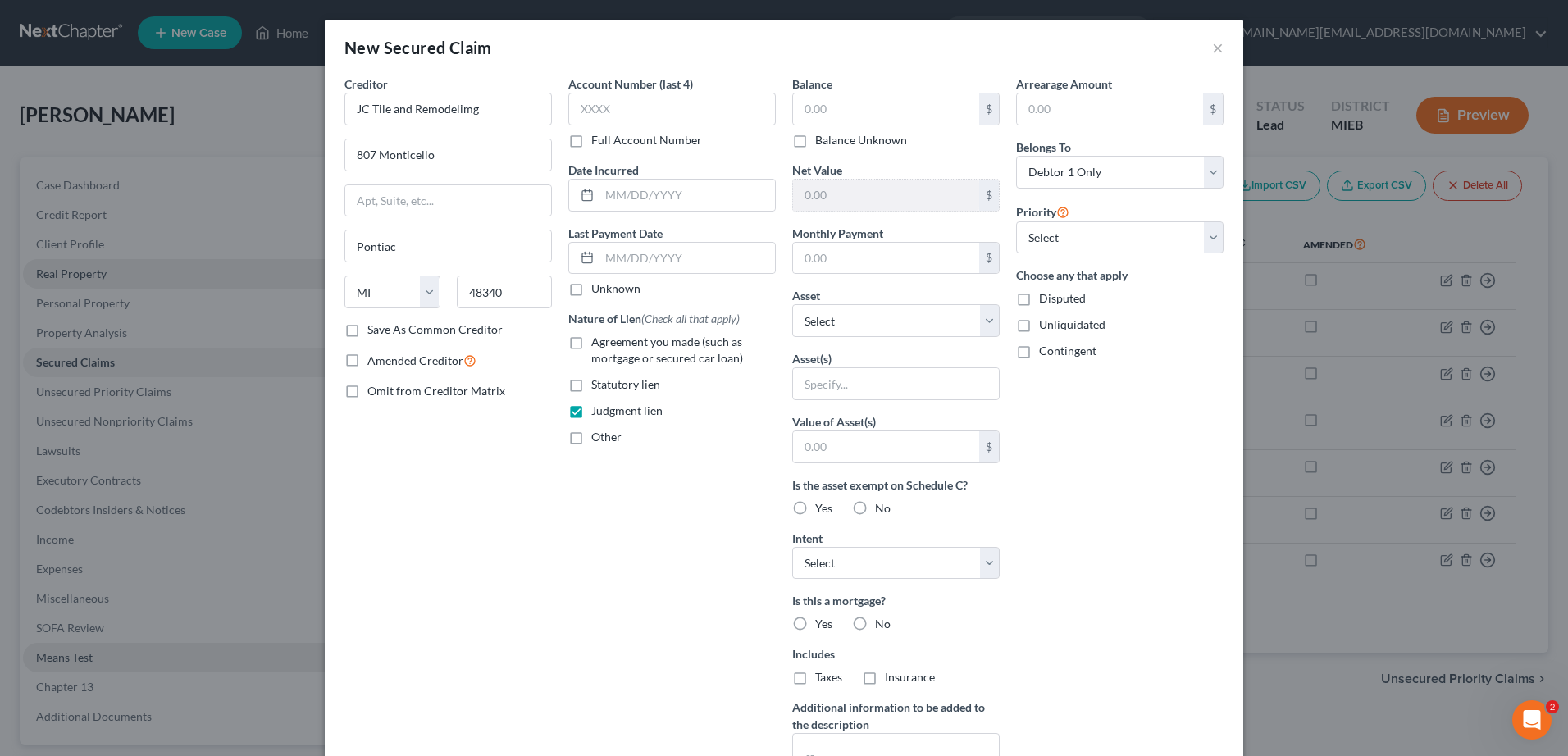 click on "Other" at bounding box center (603, 434) 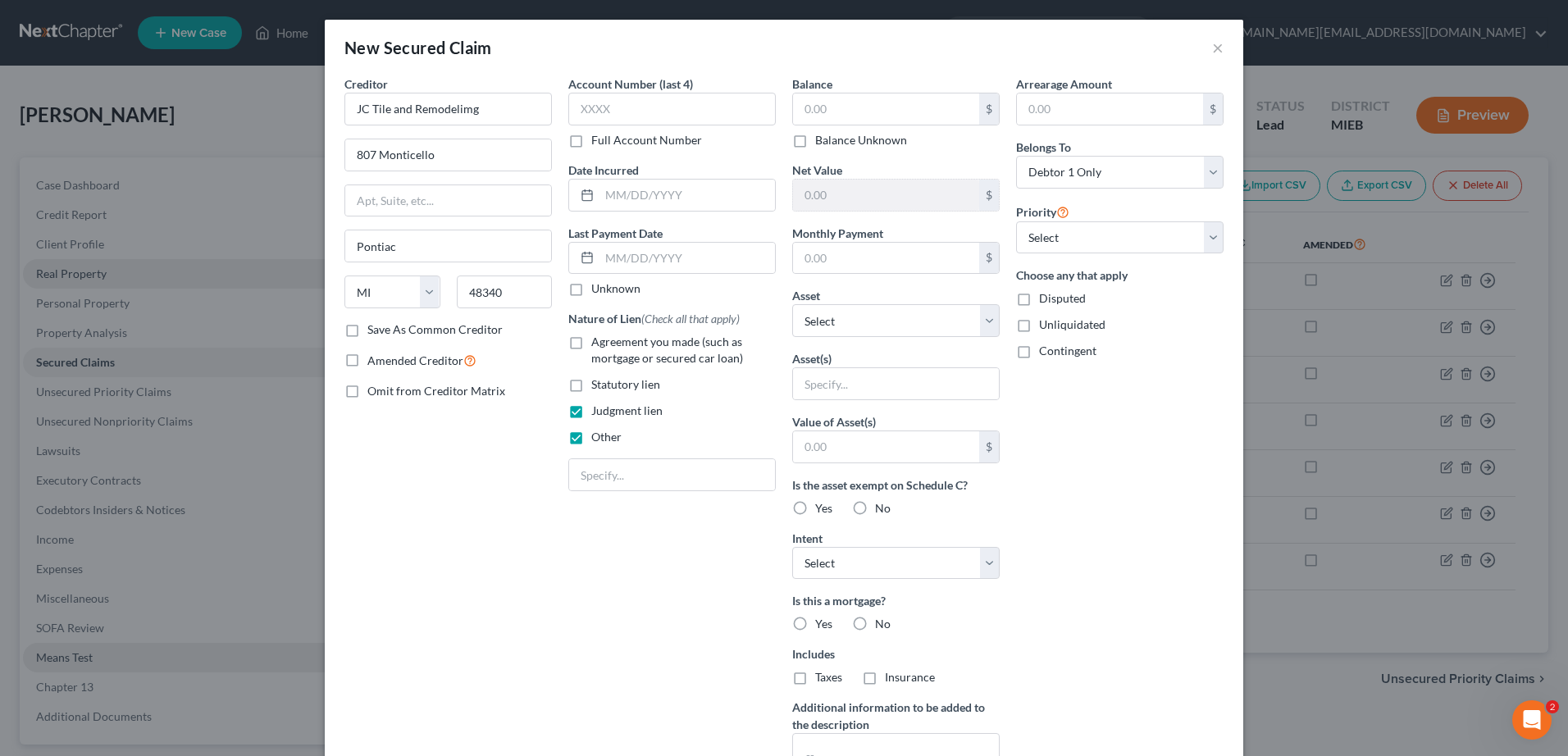 click on "Judgment lien" at bounding box center [627, 411] 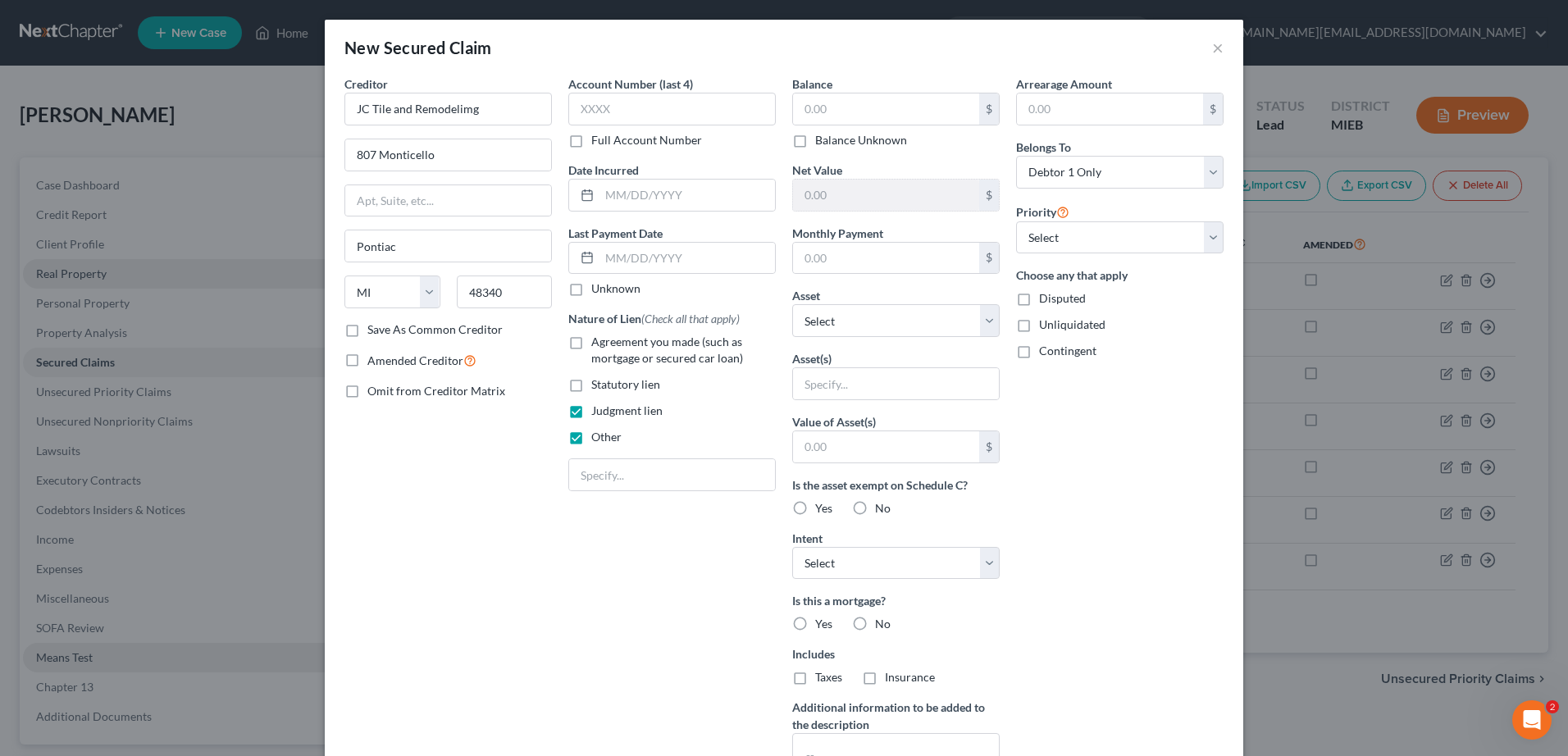 click on "Judgment lien" at bounding box center [603, 408] 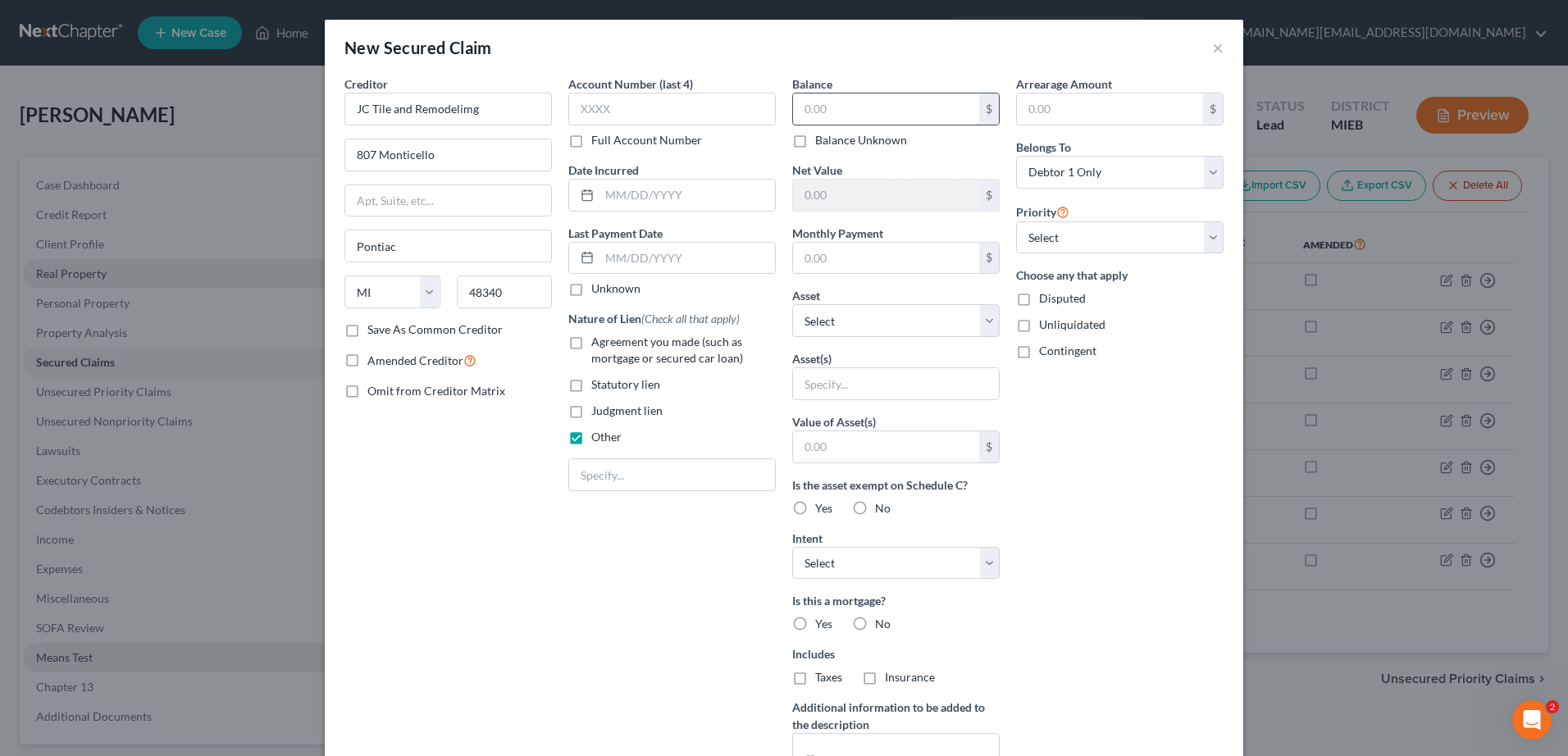 click at bounding box center [886, 109] 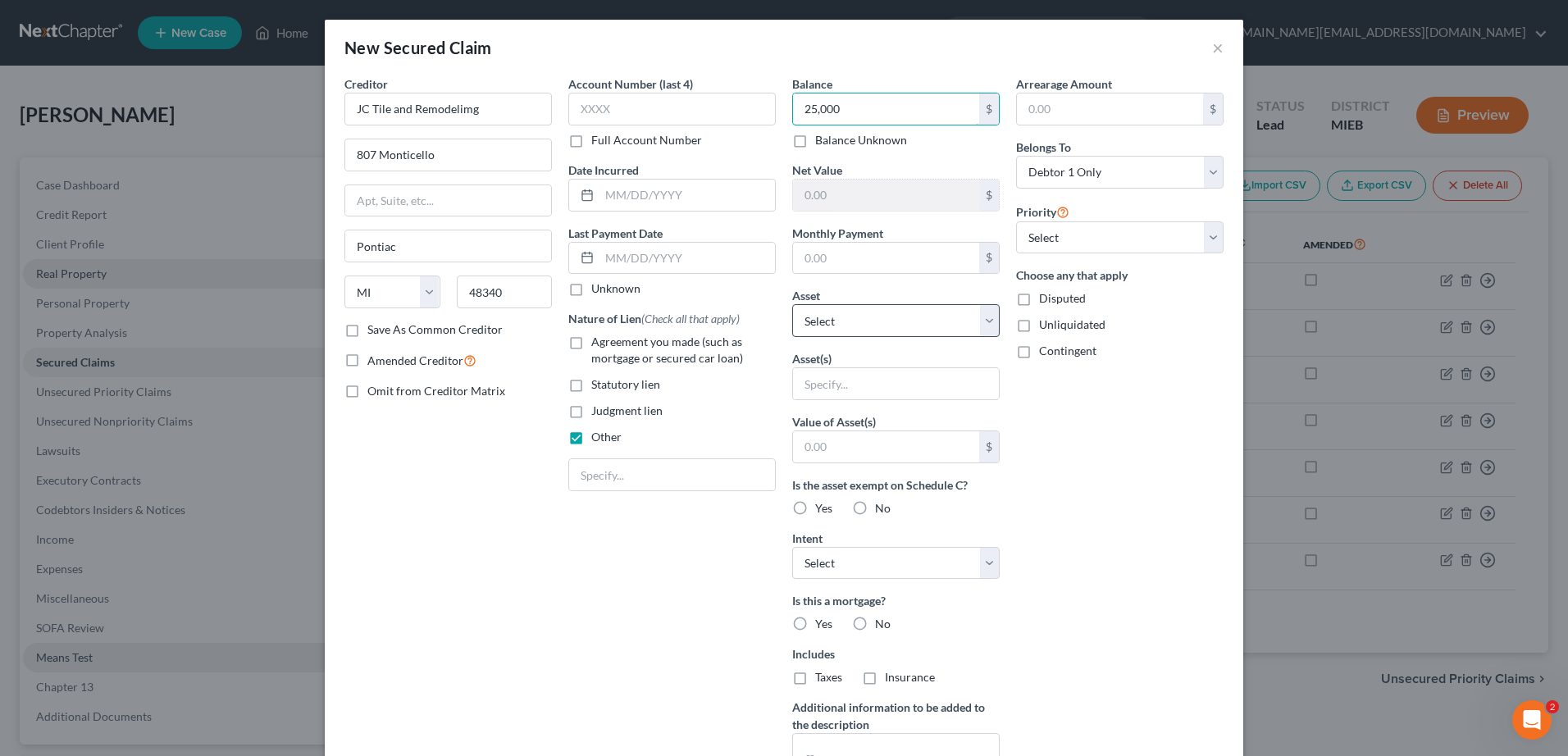 type on "25,000" 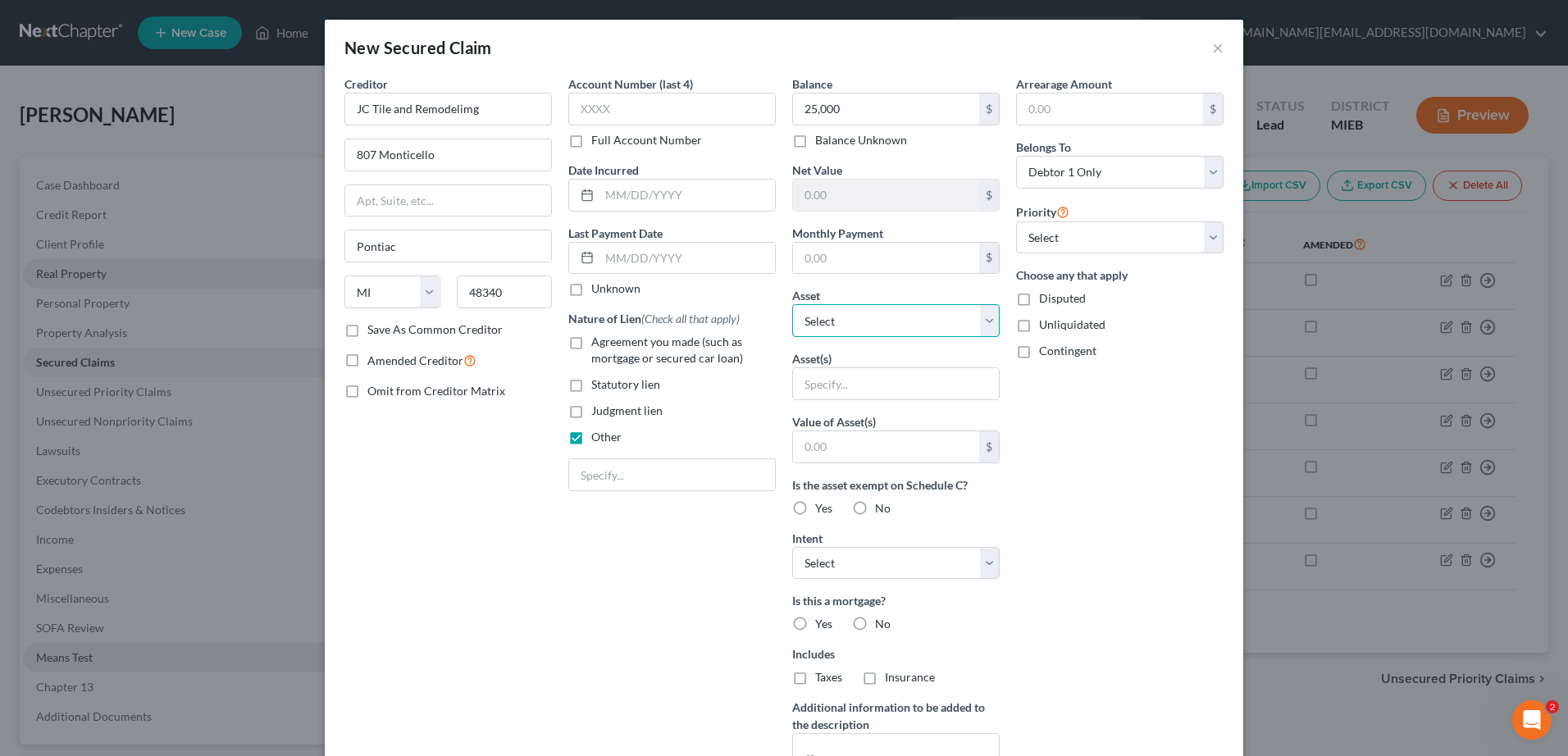 click on "Select Other Multiple Assets 8454 Fawn ValleyDrive - $400000.0 [STREET_ADDRESS][PERSON_NAME] - $495000.0" at bounding box center [896, 321] 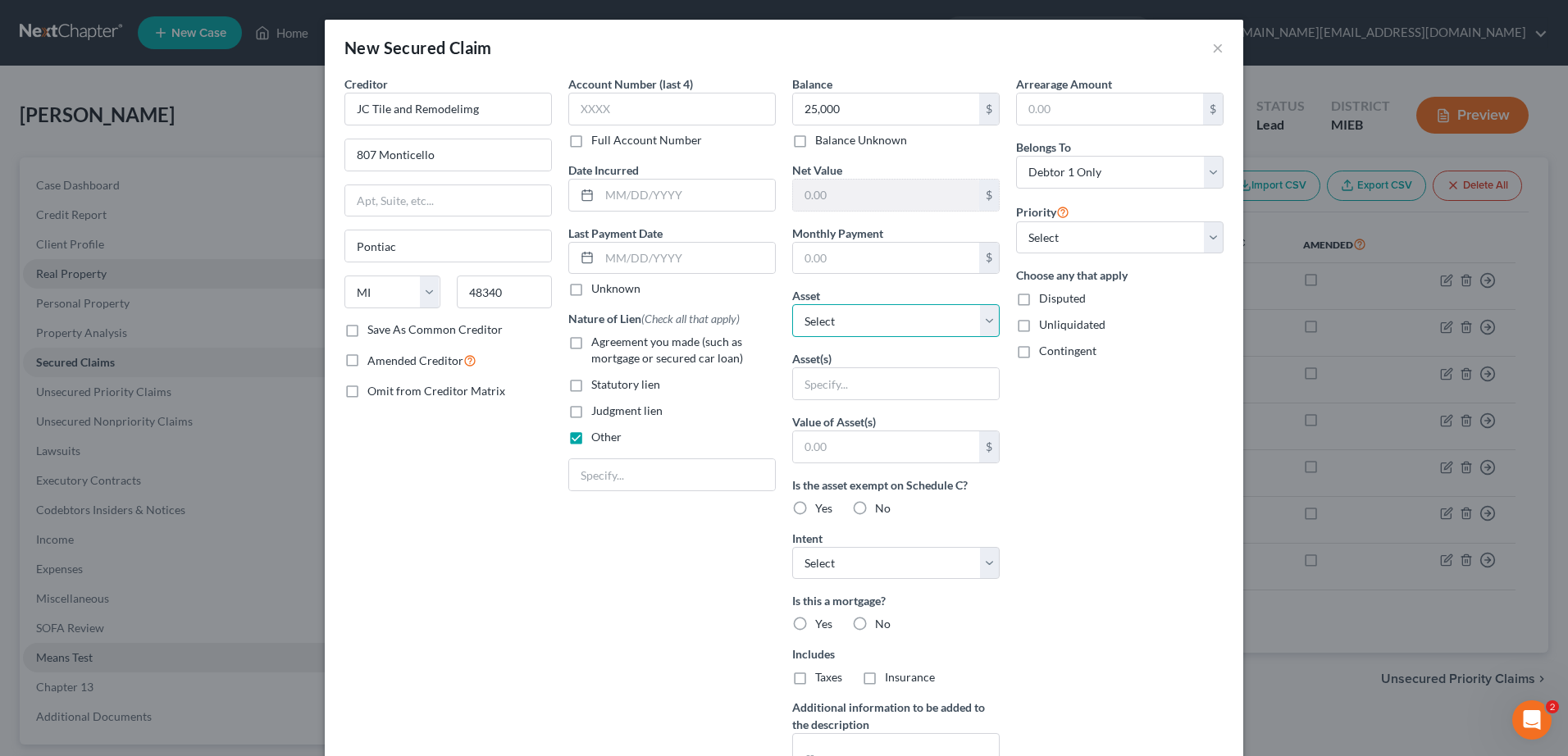 select on "2" 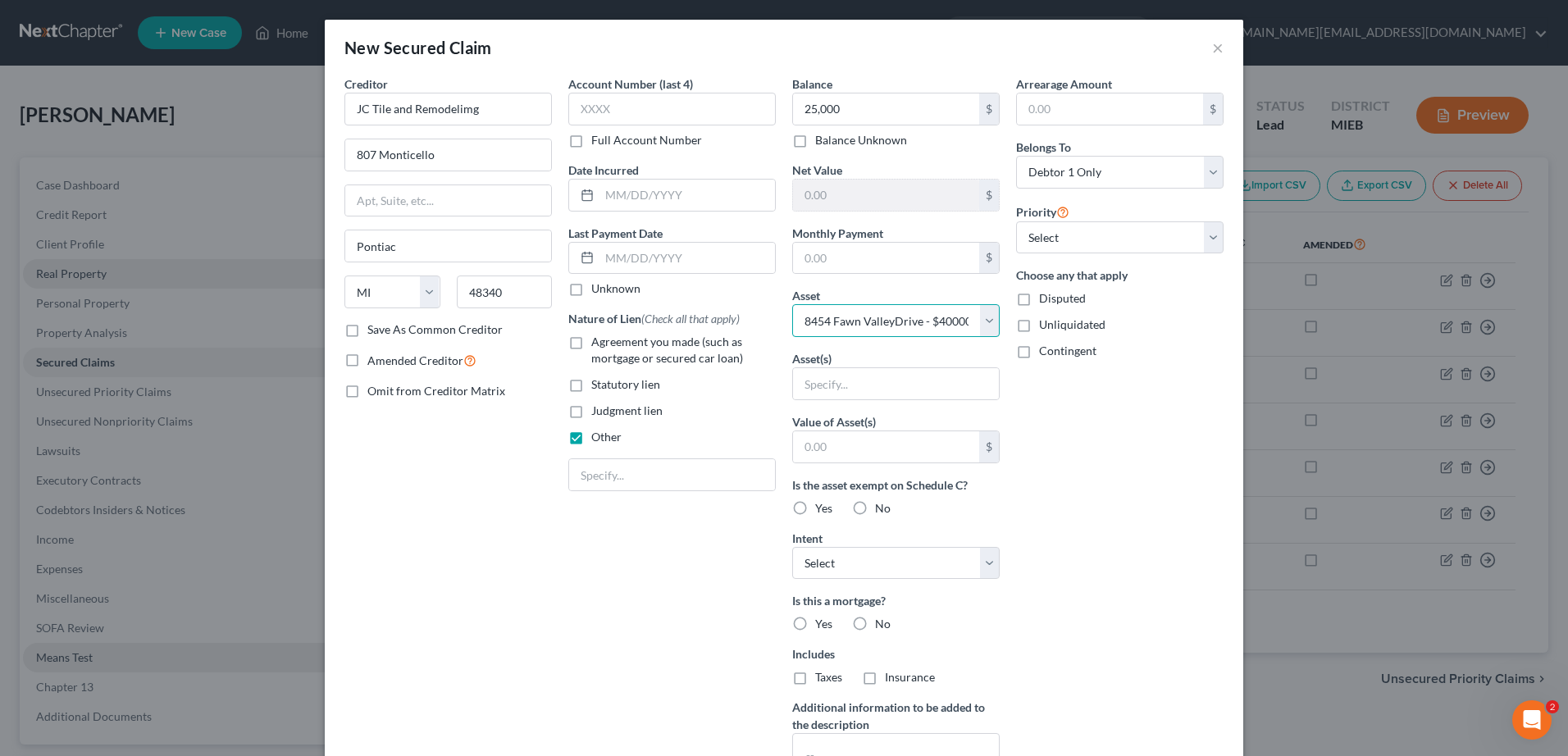 click on "Select Other Multiple Assets 8454 Fawn ValleyDrive - $400000.0 [STREET_ADDRESS][PERSON_NAME] - $495000.0" at bounding box center (896, 321) 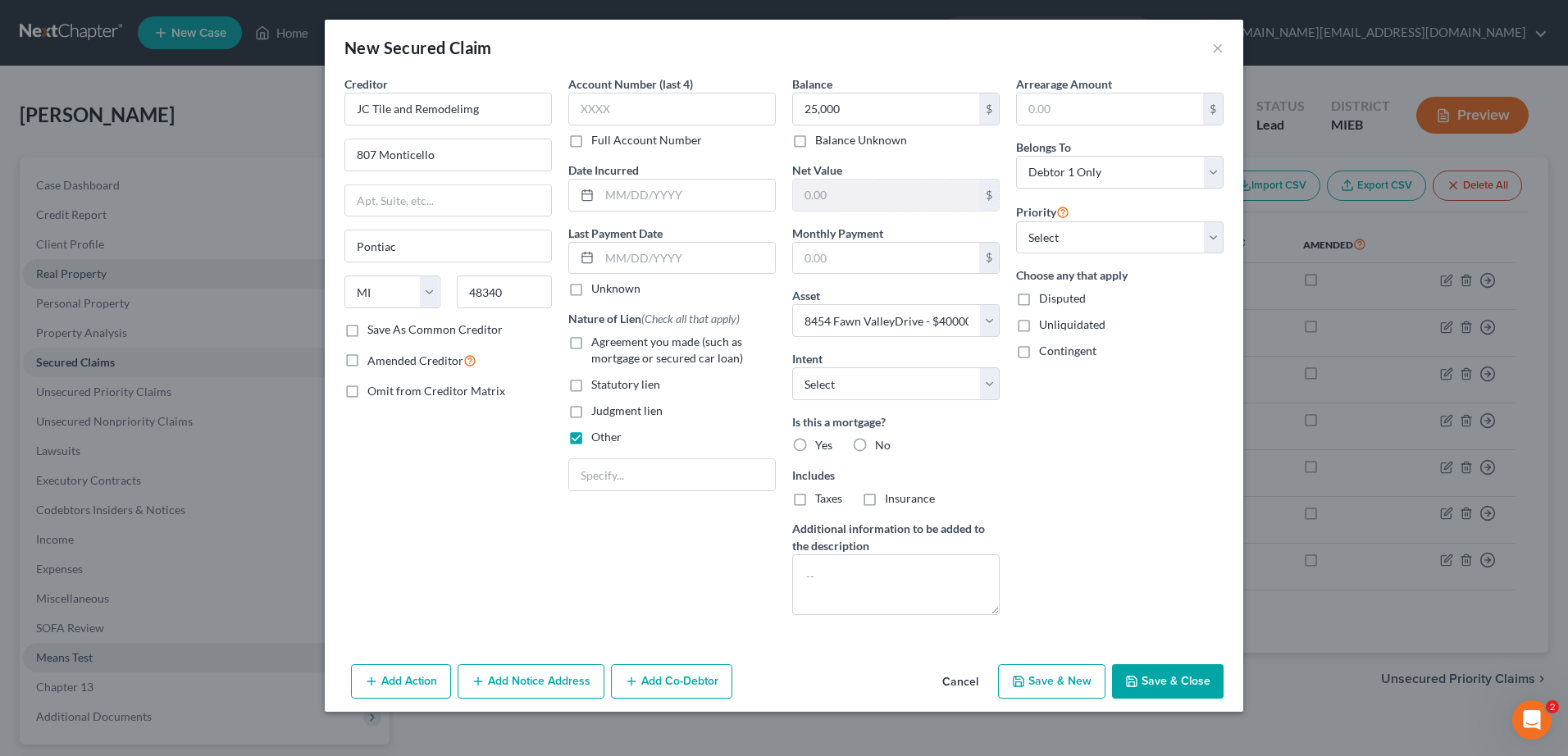 click on "Save & Close" at bounding box center (1168, 681) 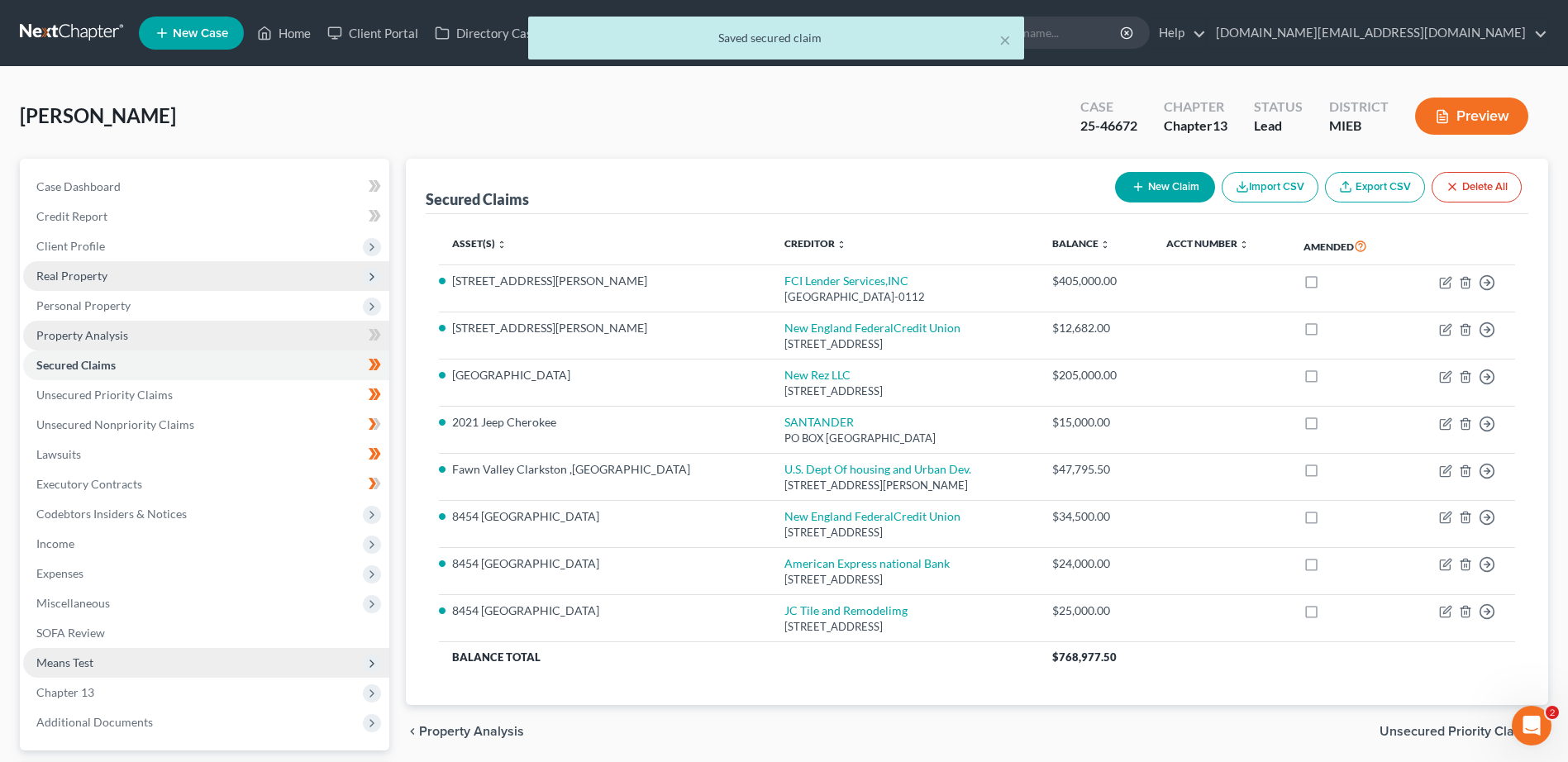 click on "Property Analysis" at bounding box center [82, 335] 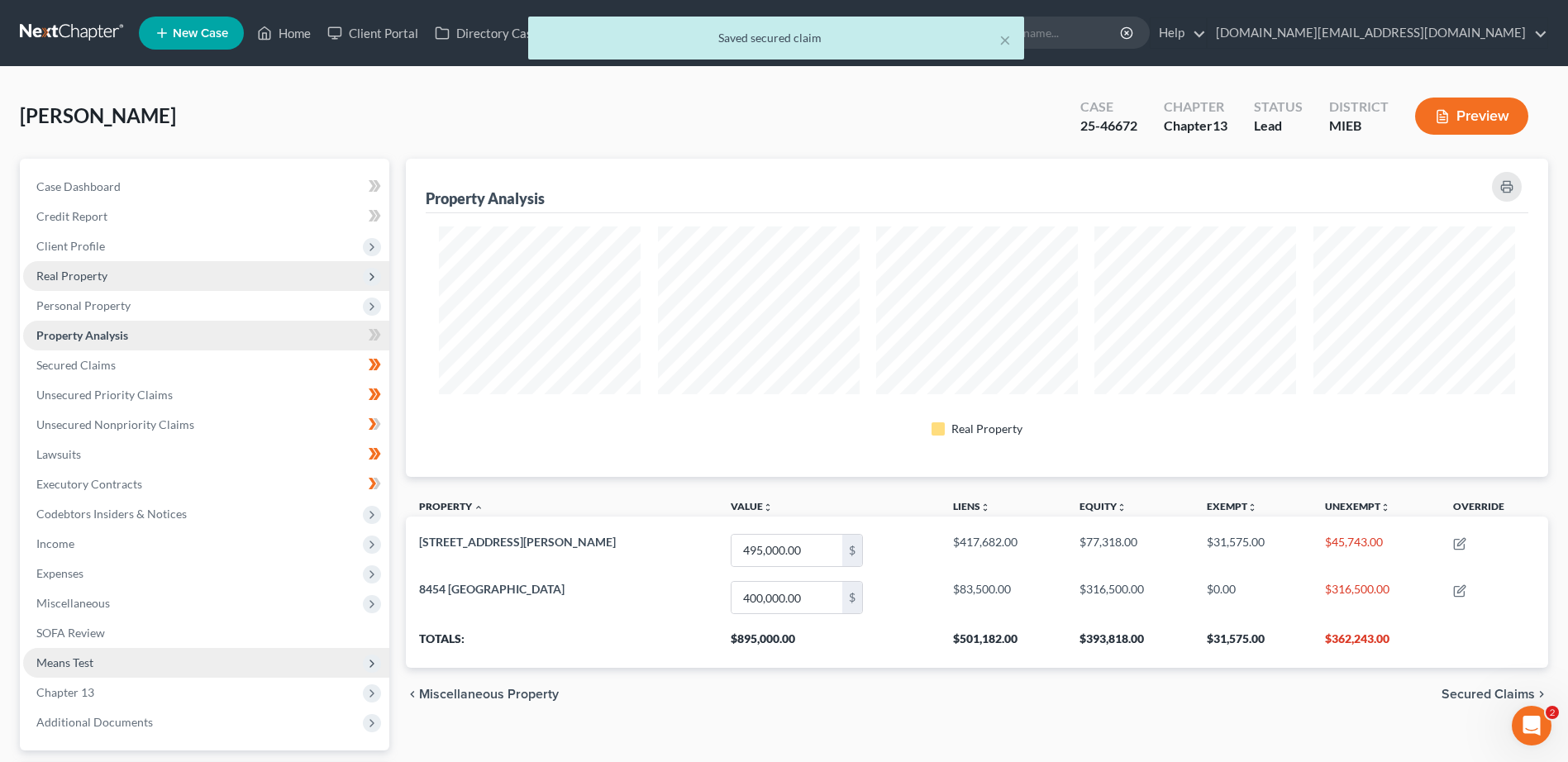 scroll, scrollTop: 826146, scrollLeft: 825426, axis: both 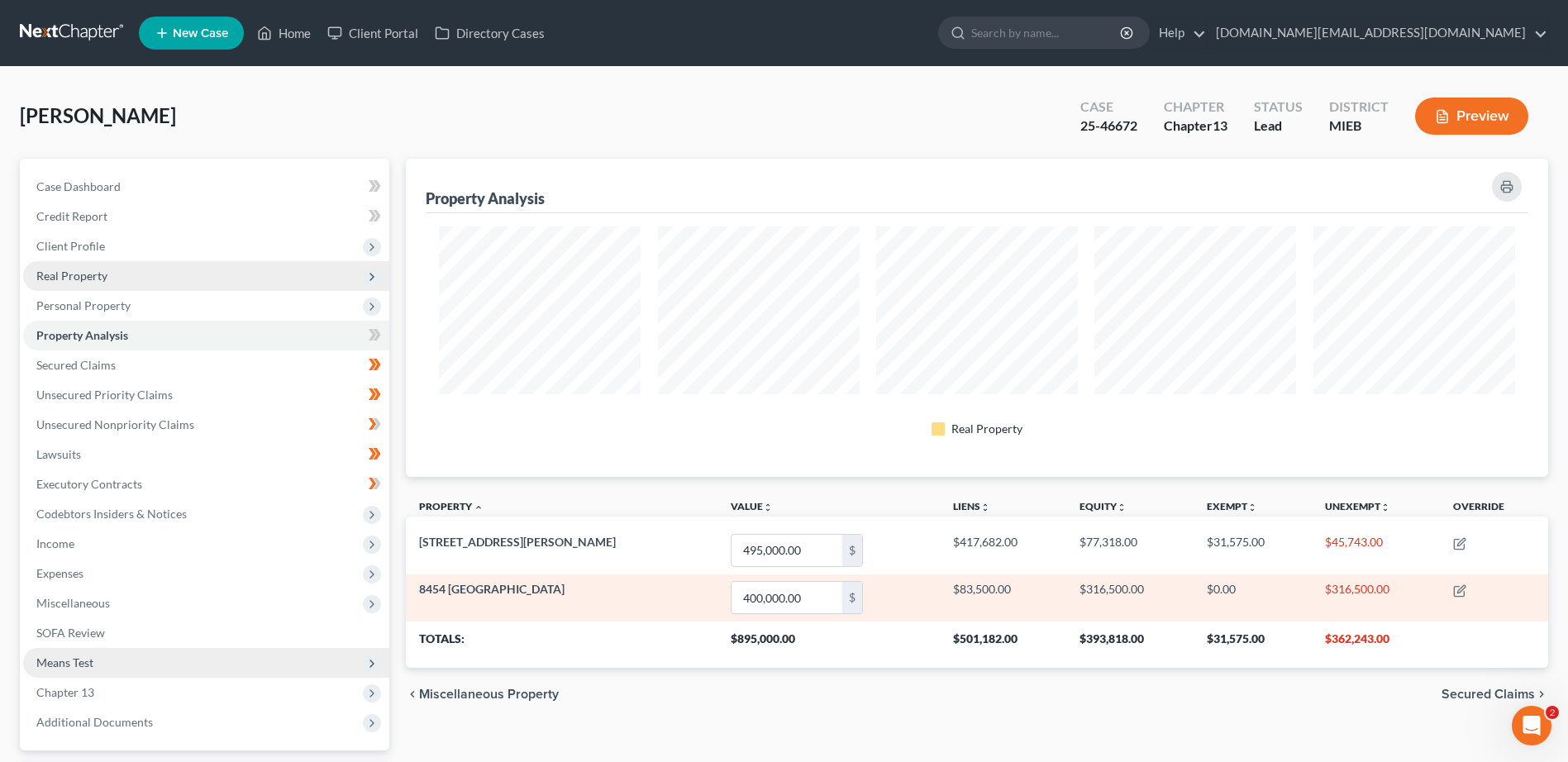 click on "8454 [GEOGRAPHIC_DATA]" at bounding box center (492, 588) 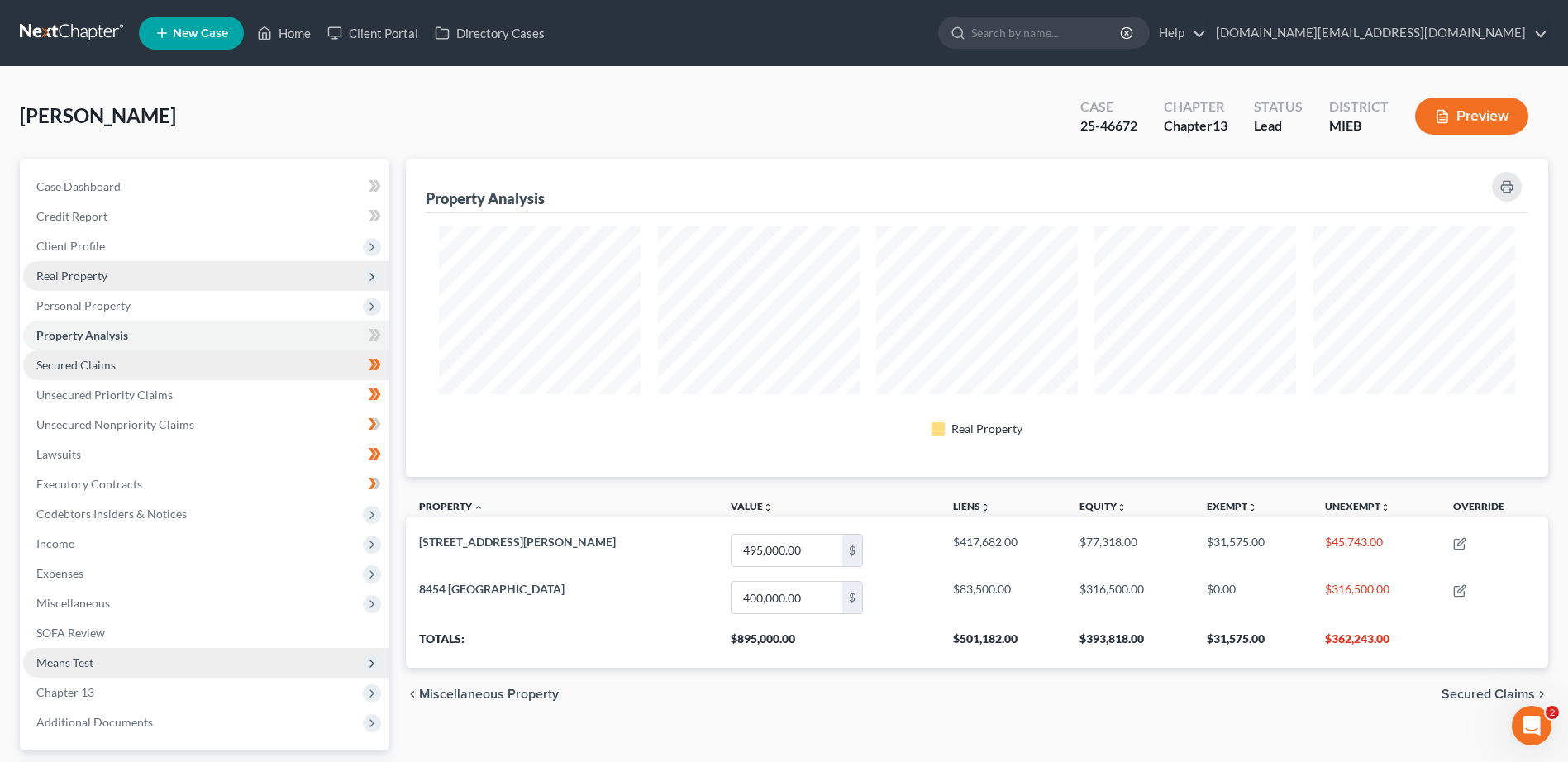 click on "Secured Claims" at bounding box center [76, 364] 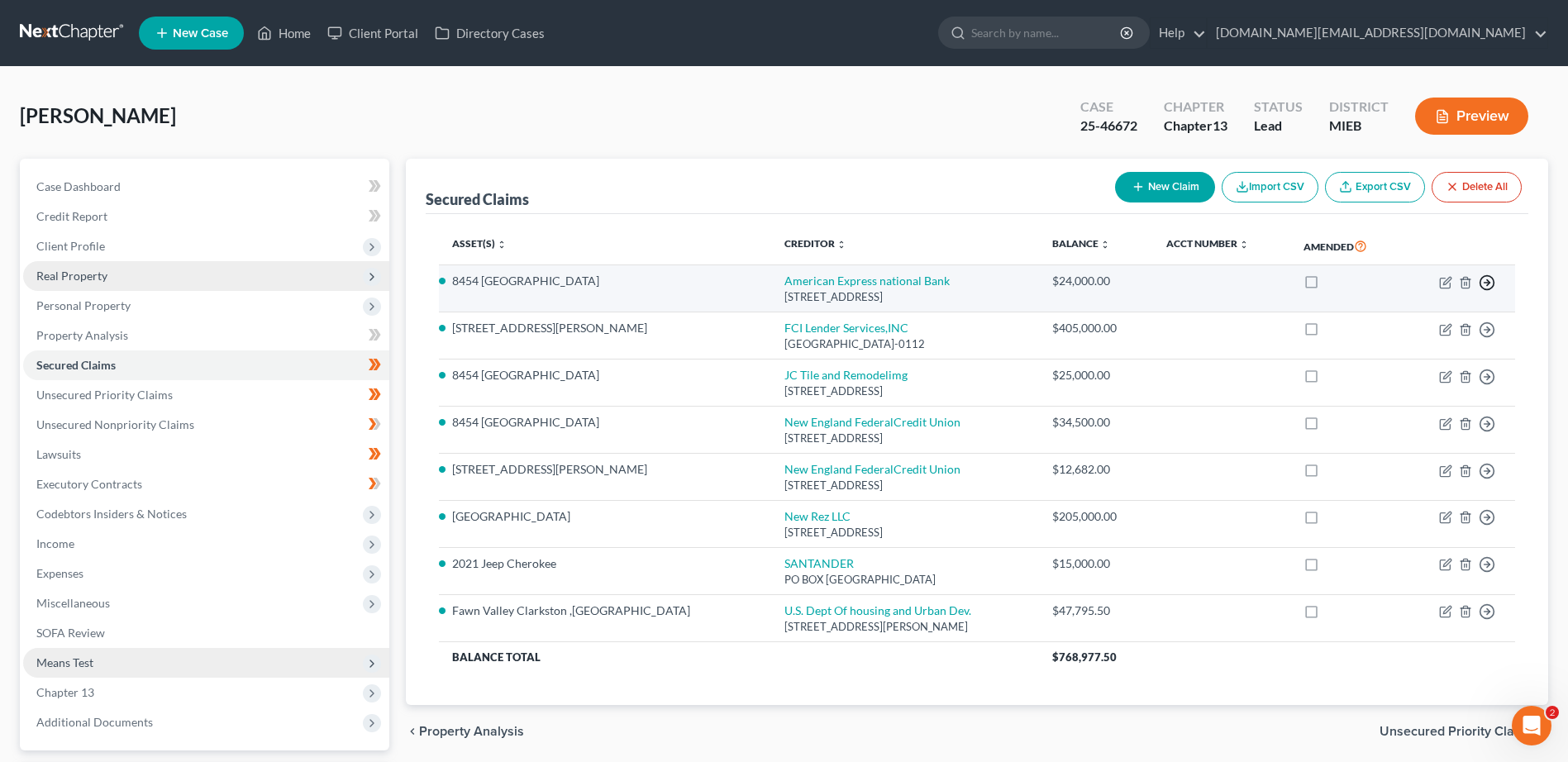click 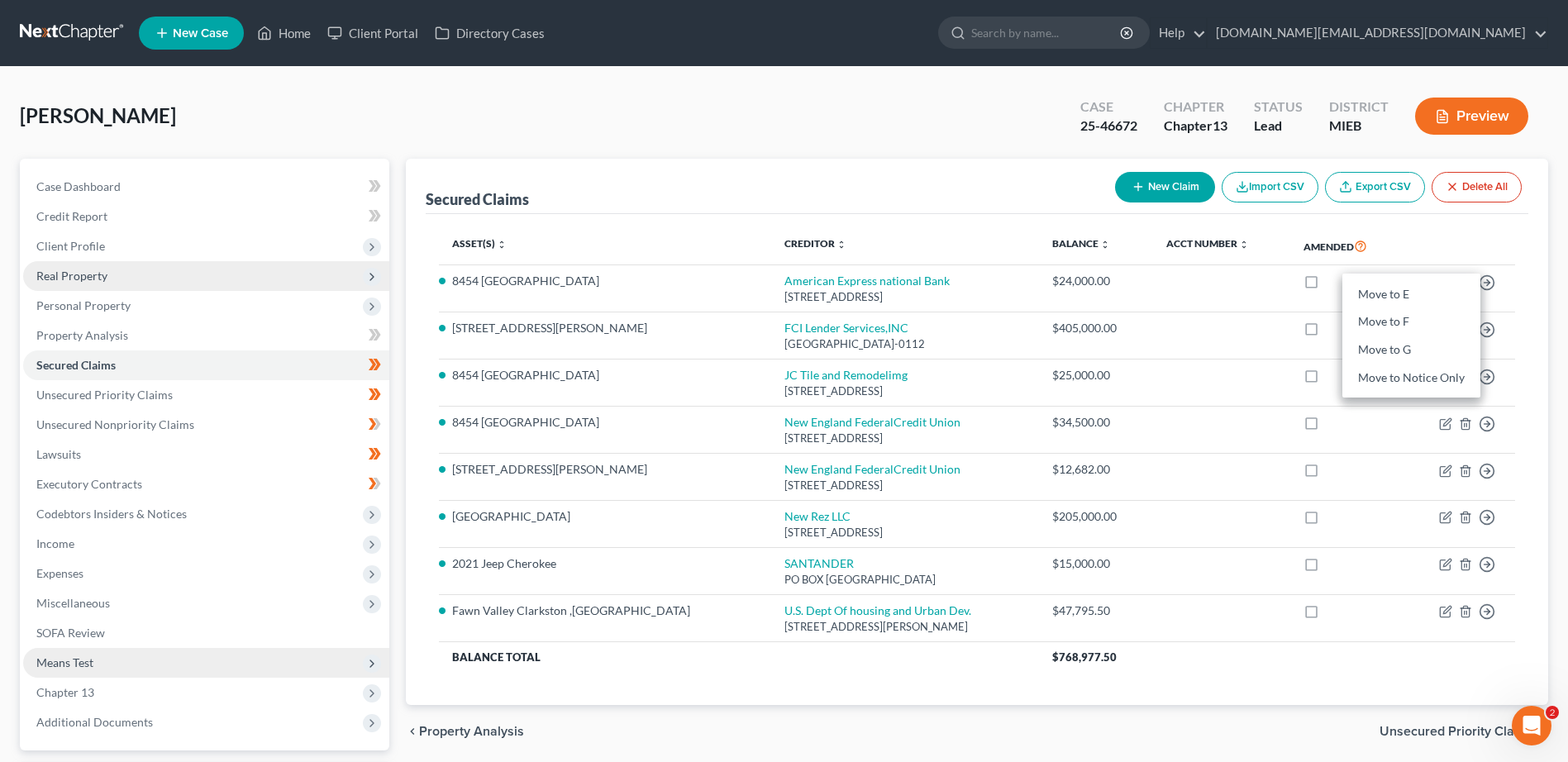 click on "Asset(s)  expand_more   expand_less   unfold_more Creditor  expand_more   expand_less   unfold_more Balance  expand_more   expand_less   unfold_more Acct Number  expand_more   expand_less   unfold_more Amended  8454 Fawn ValleyDrive American Express [GEOGRAPHIC_DATA][STREET_ADDRESS] $24,000.00 Move to E Move to F Move to G Move to Notice Only 4571 [PERSON_NAME] Ct. FCI Lender Services,INC [GEOGRAPHIC_DATA]-0112 $405,000.00 Move to E Move to F Move to G Move to Notice Only 8454 Fawn ValleyDrive JC Tile and Remodelimg [STREET_ADDRESS] $25,000.00 Move to E Move to F Move to G Move to Notice Only 8454 Fawn ValleyDrive [GEOGRAPHIC_DATA]  FederalCredit [GEOGRAPHIC_DATA] 059495 $34,500.00 Move to E Move to F Move to G Move to Notice Only [STREET_ADDRESS][PERSON_NAME] New England  FederalCredit [GEOGRAPHIC_DATA] 059495 $12,682.00 Move to E Move to F Move to G Move to Notice Only [GEOGRAPHIC_DATA] New Rez LLC [STREET_ADDRESS]" at bounding box center [977, 460] 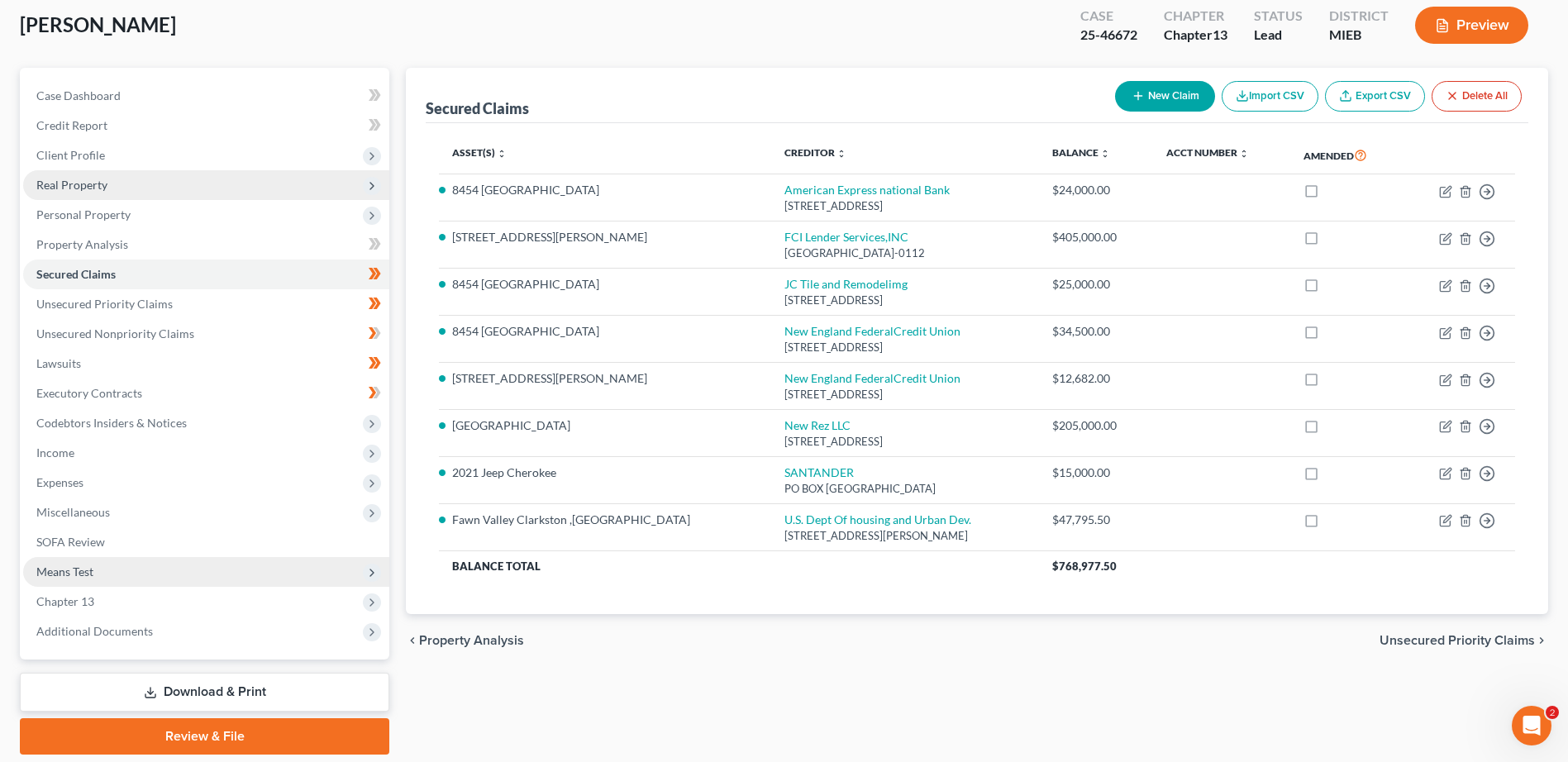 scroll, scrollTop: 97, scrollLeft: 0, axis: vertical 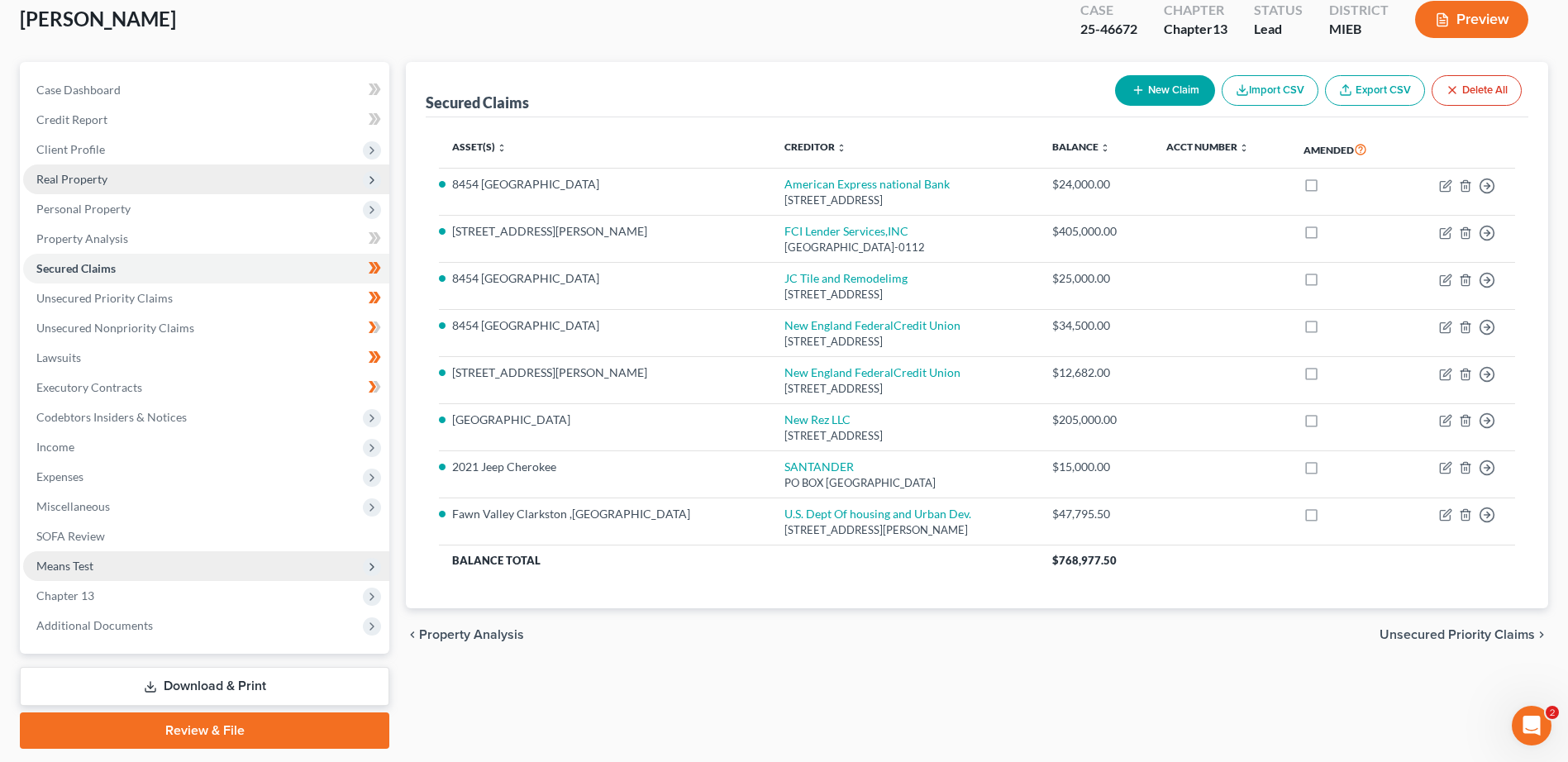 click on "Property Analysis" at bounding box center [471, 635] 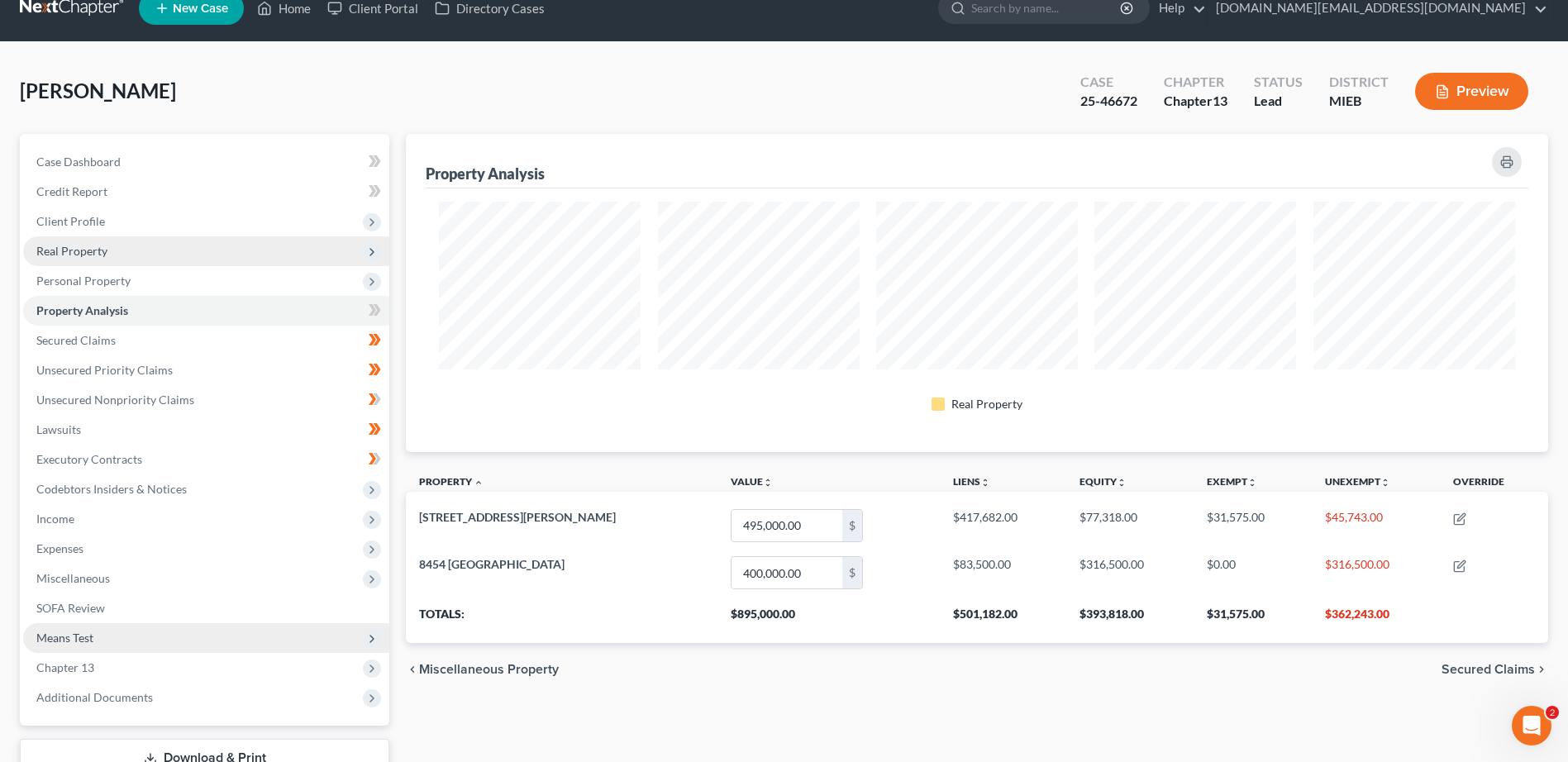 scroll, scrollTop: 0, scrollLeft: 0, axis: both 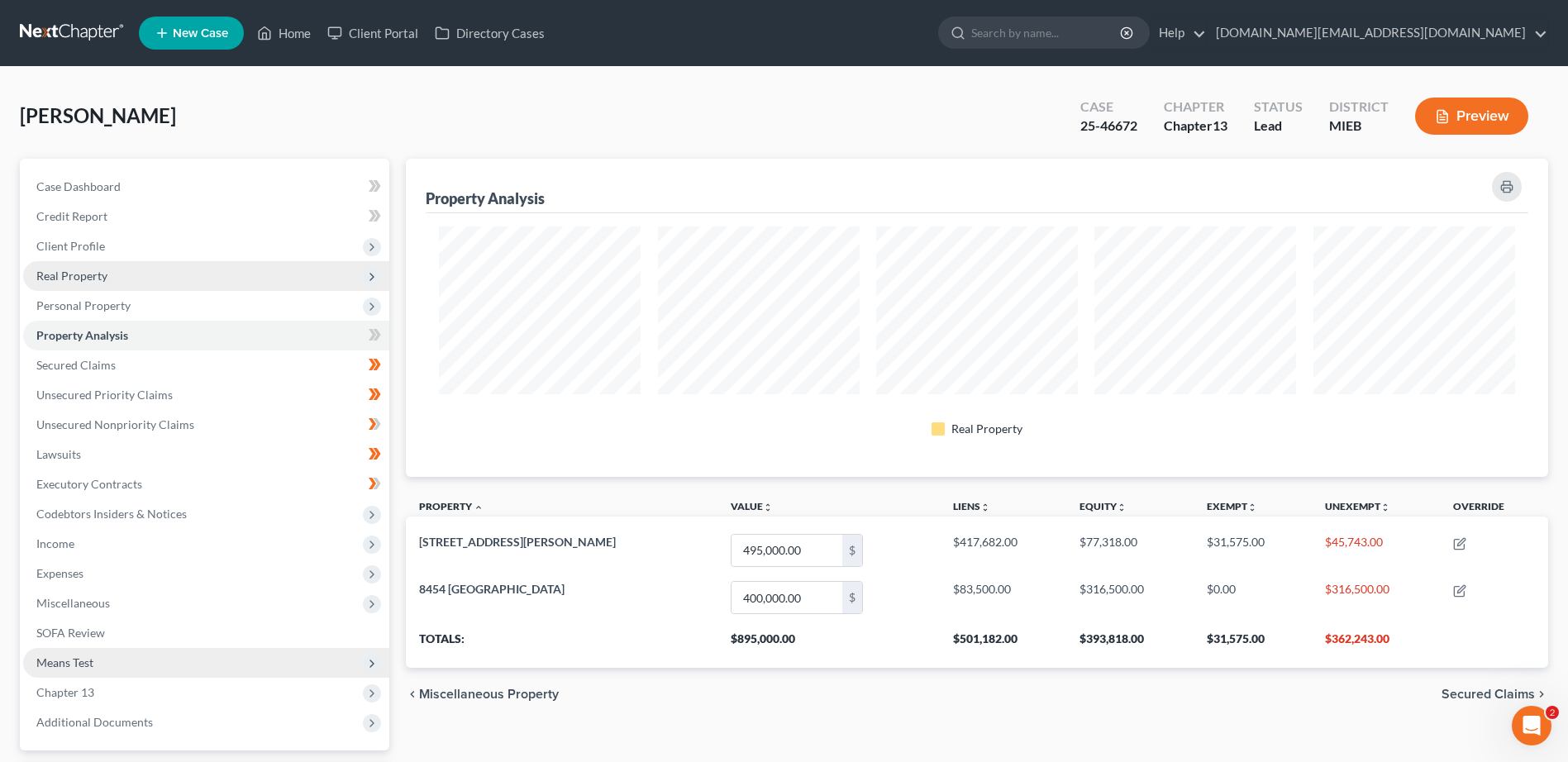 click on "Real Property" at bounding box center (72, 275) 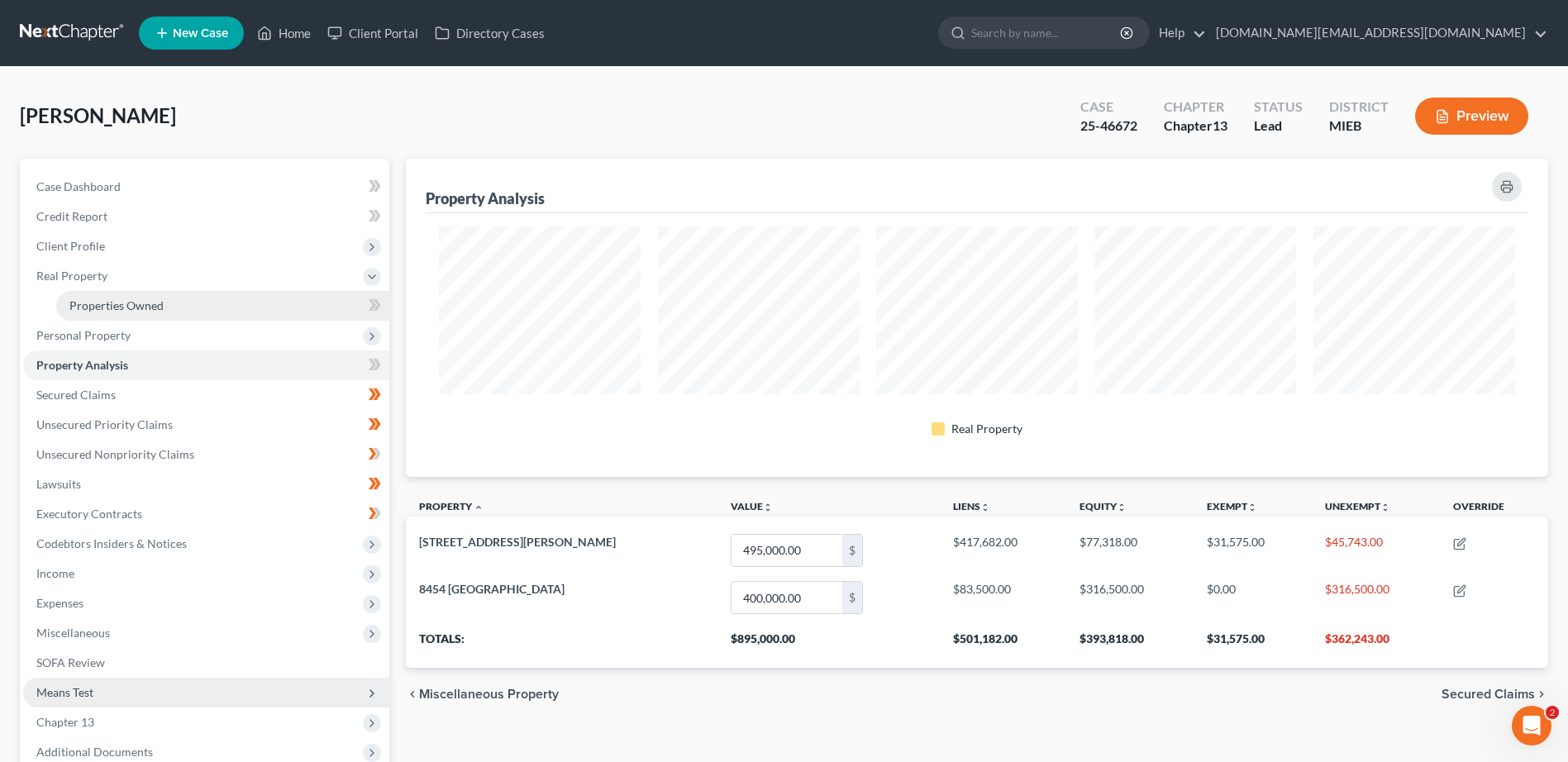 click on "Properties Owned" at bounding box center (117, 305) 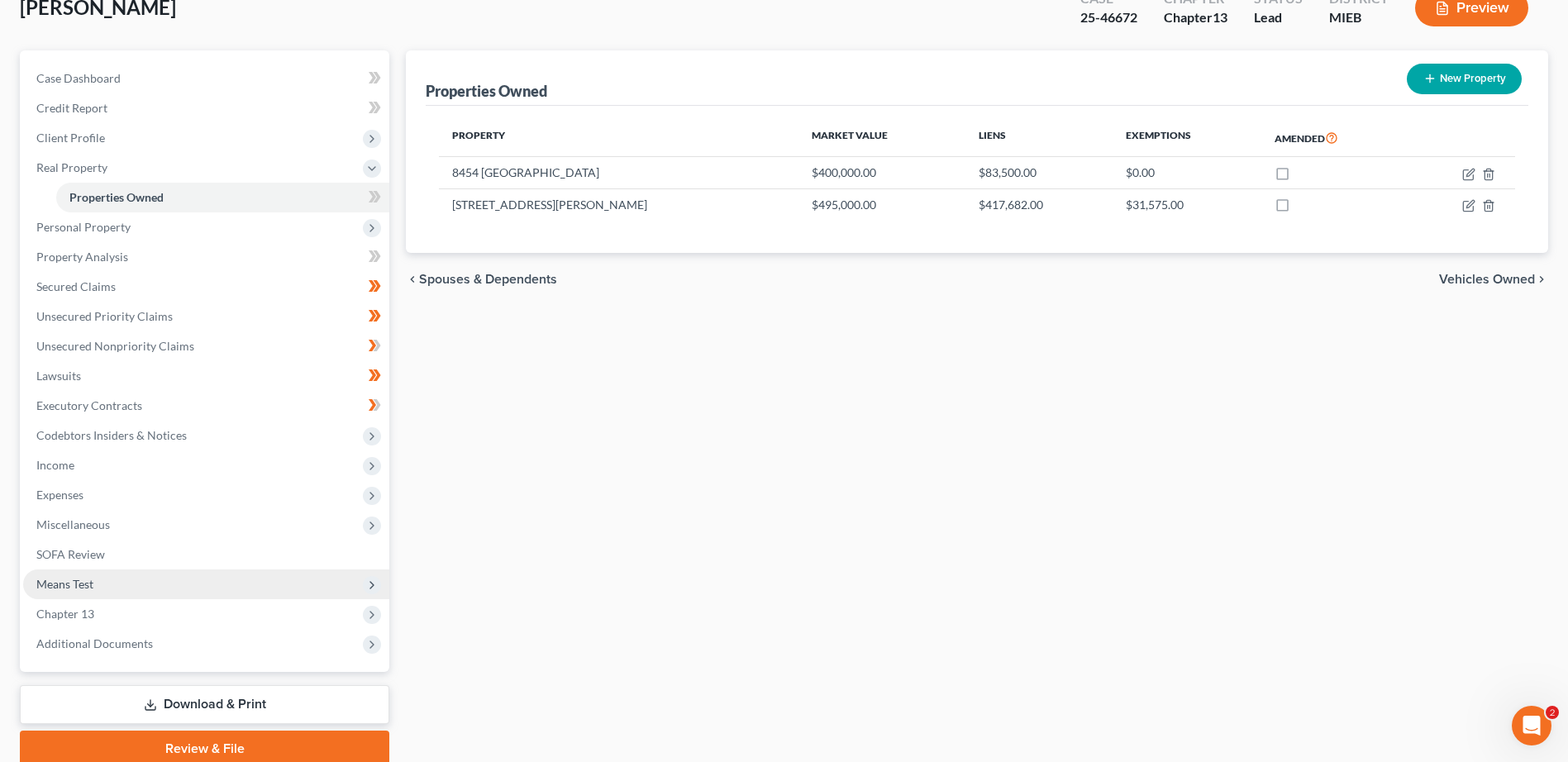 scroll, scrollTop: 123, scrollLeft: 0, axis: vertical 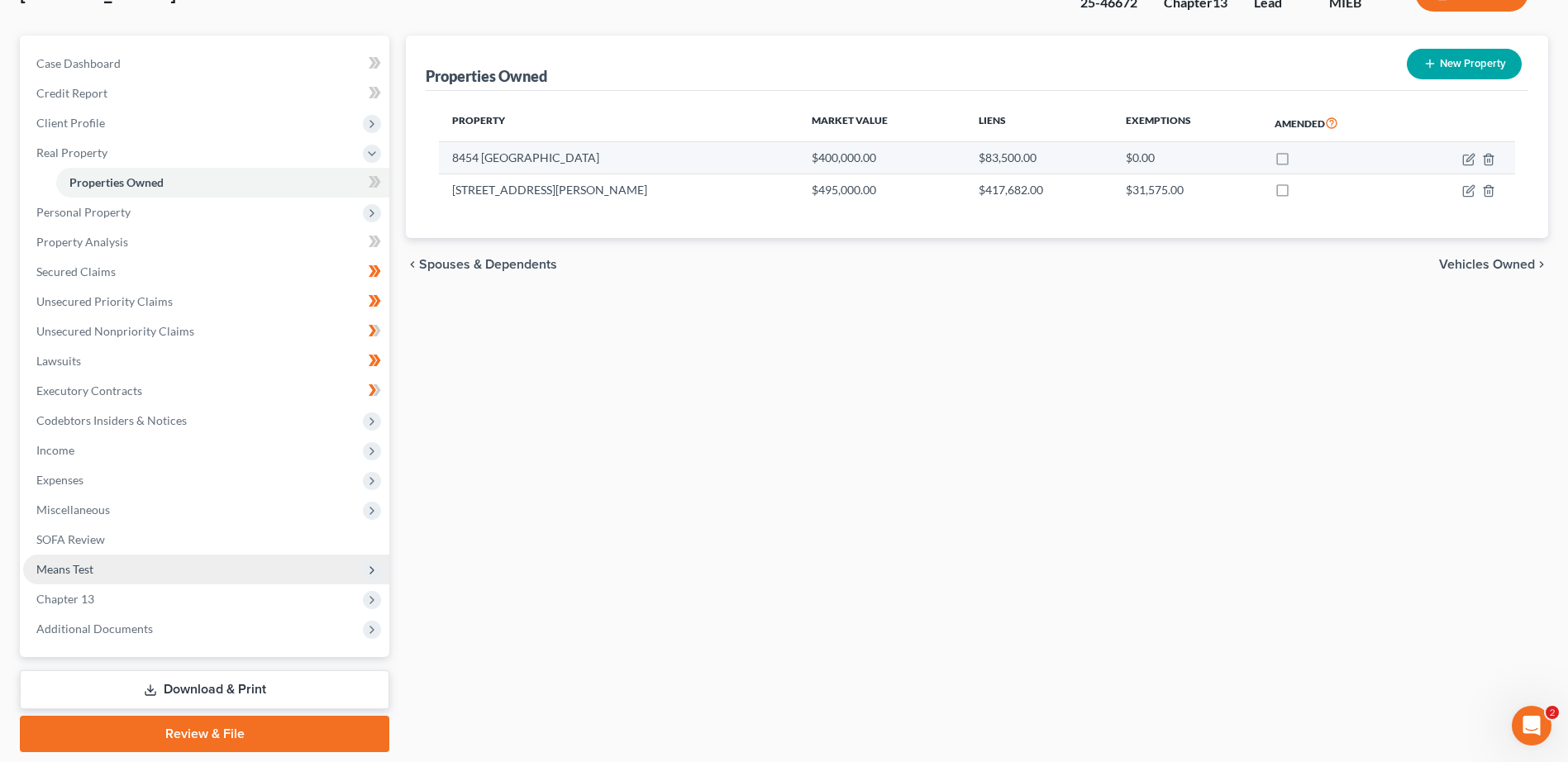 click on "$400,000.00" at bounding box center [881, 158] 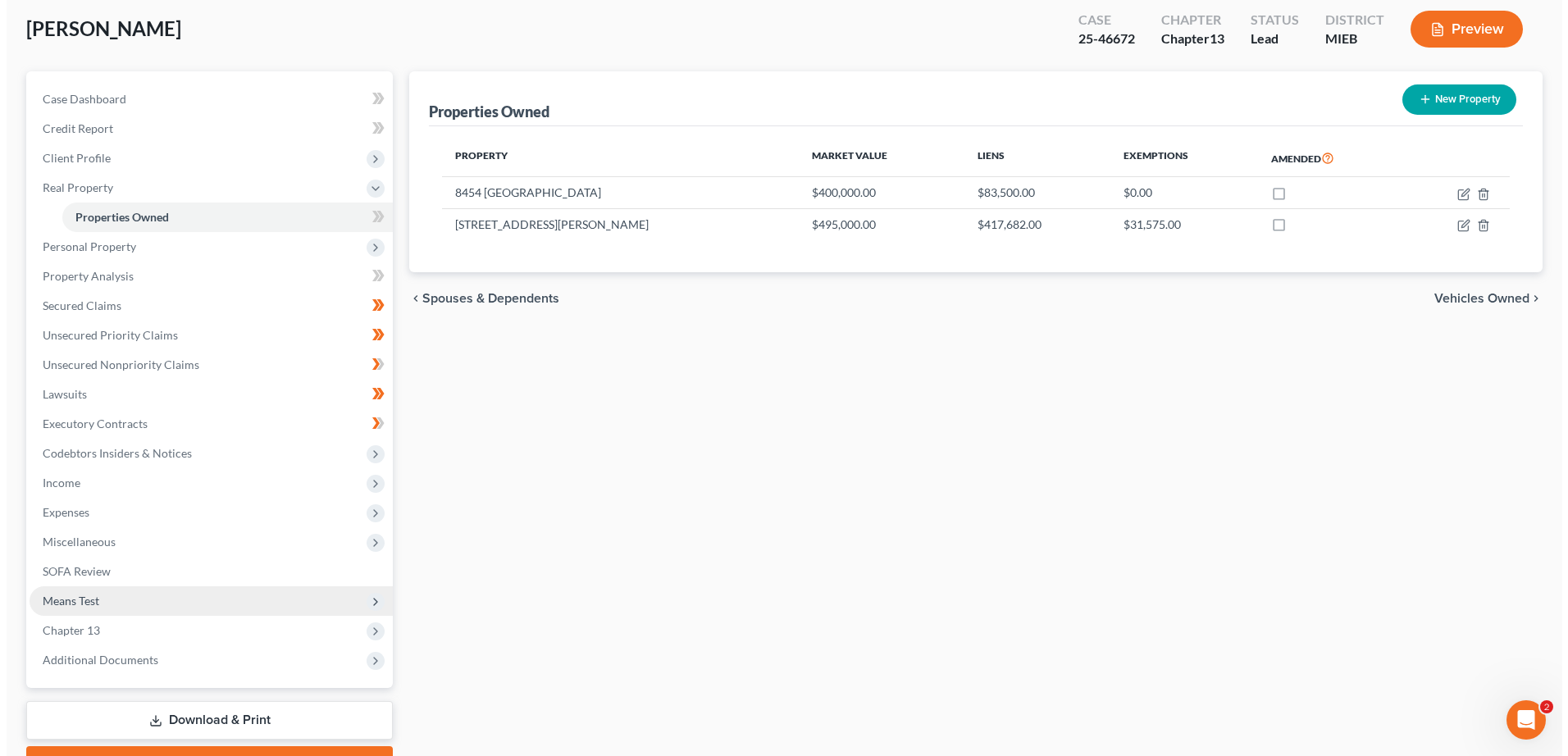 scroll, scrollTop: 65, scrollLeft: 0, axis: vertical 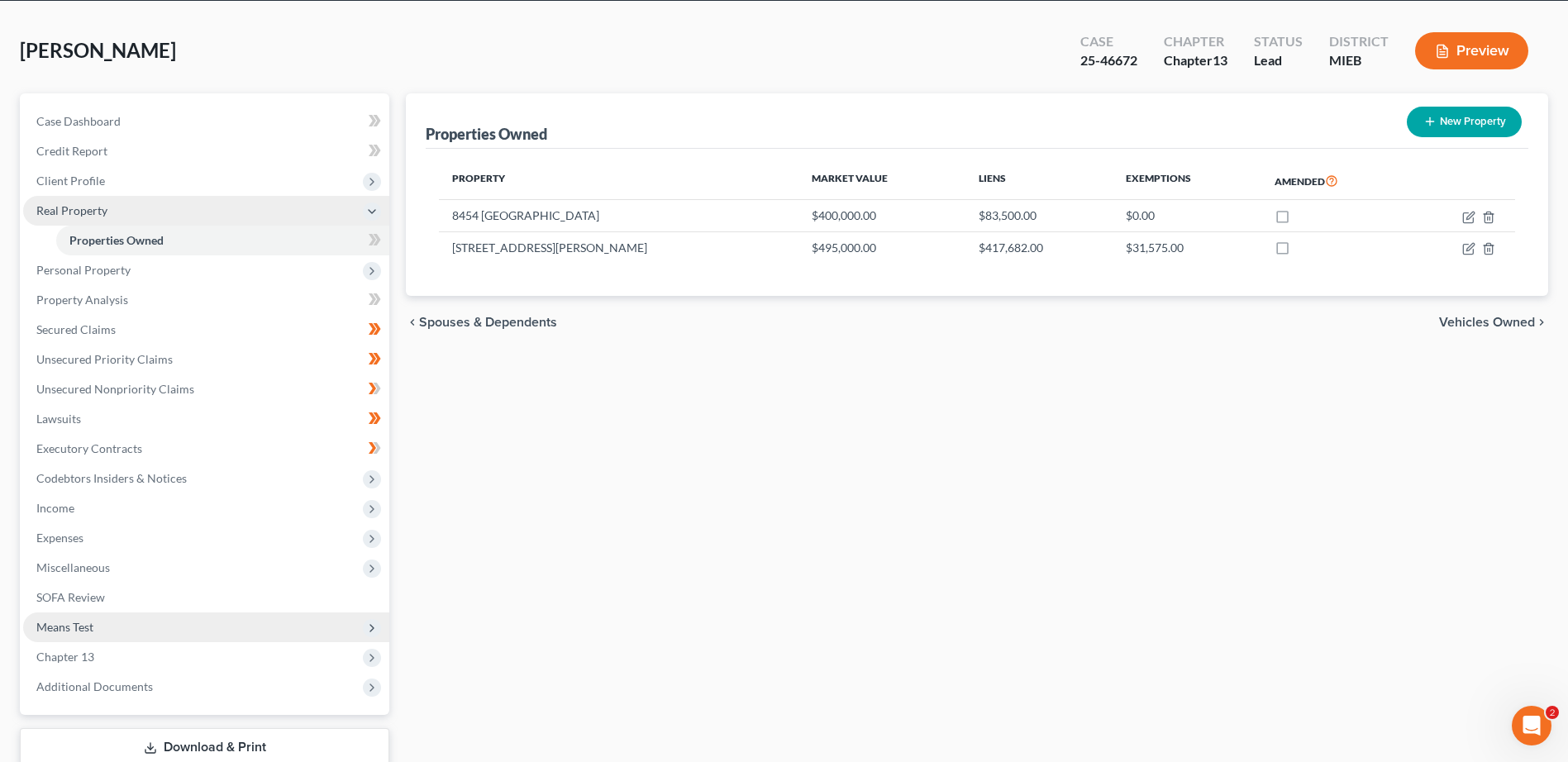 click on "Real Property" at bounding box center [72, 210] 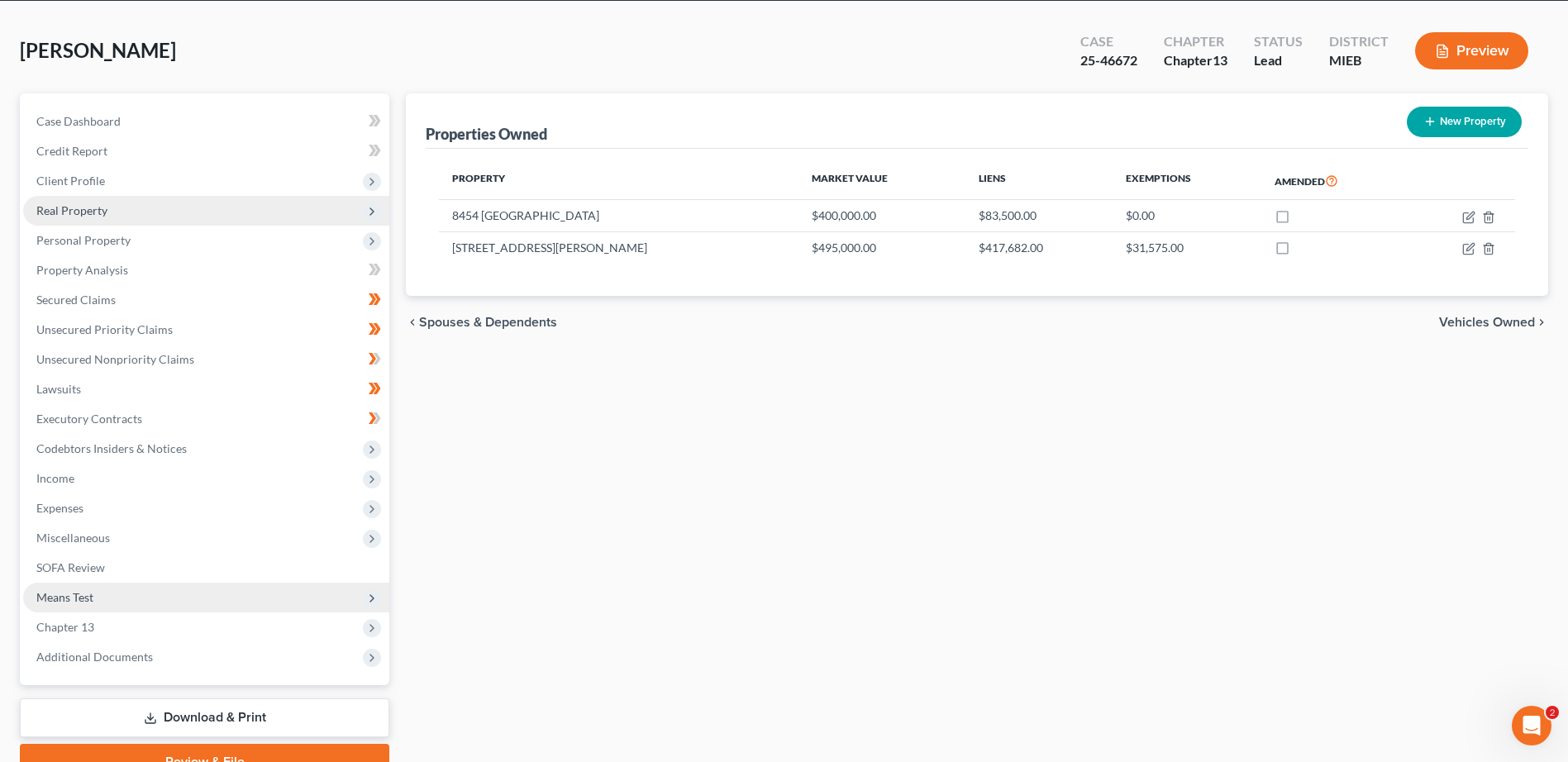 click on "Real Property" at bounding box center (72, 210) 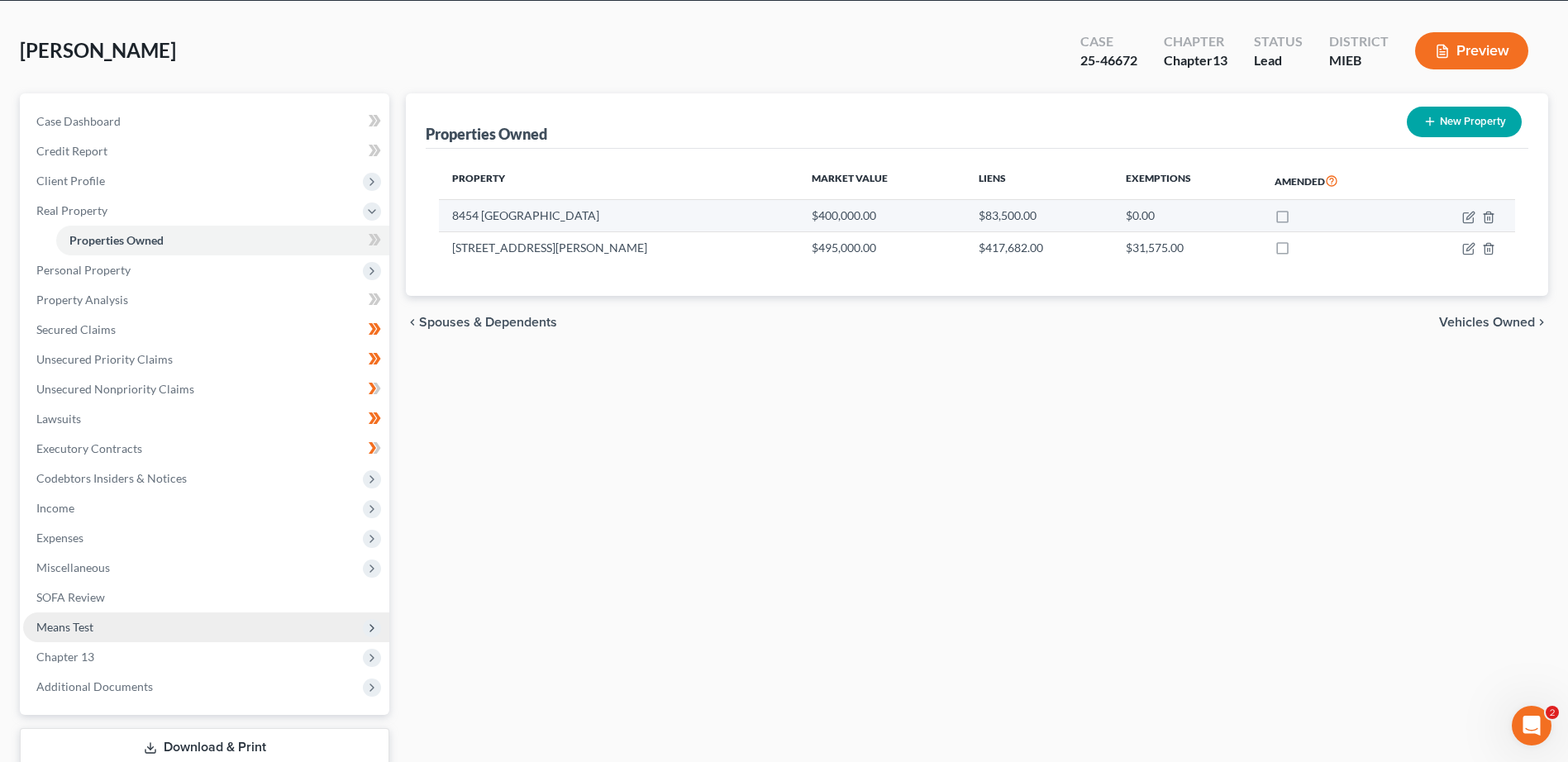 click on "8454 [GEOGRAPHIC_DATA]" at bounding box center [618, 216] 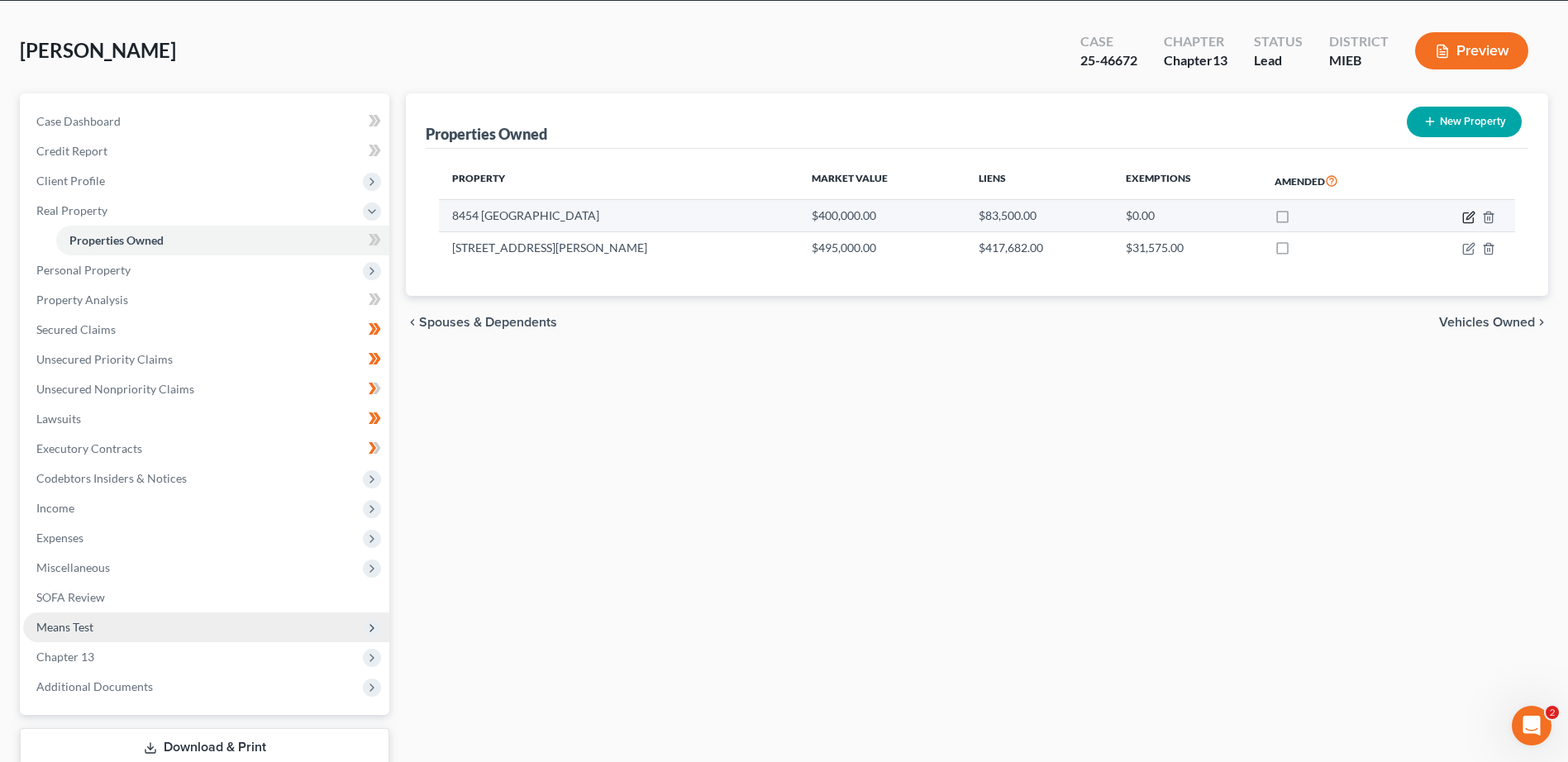 click 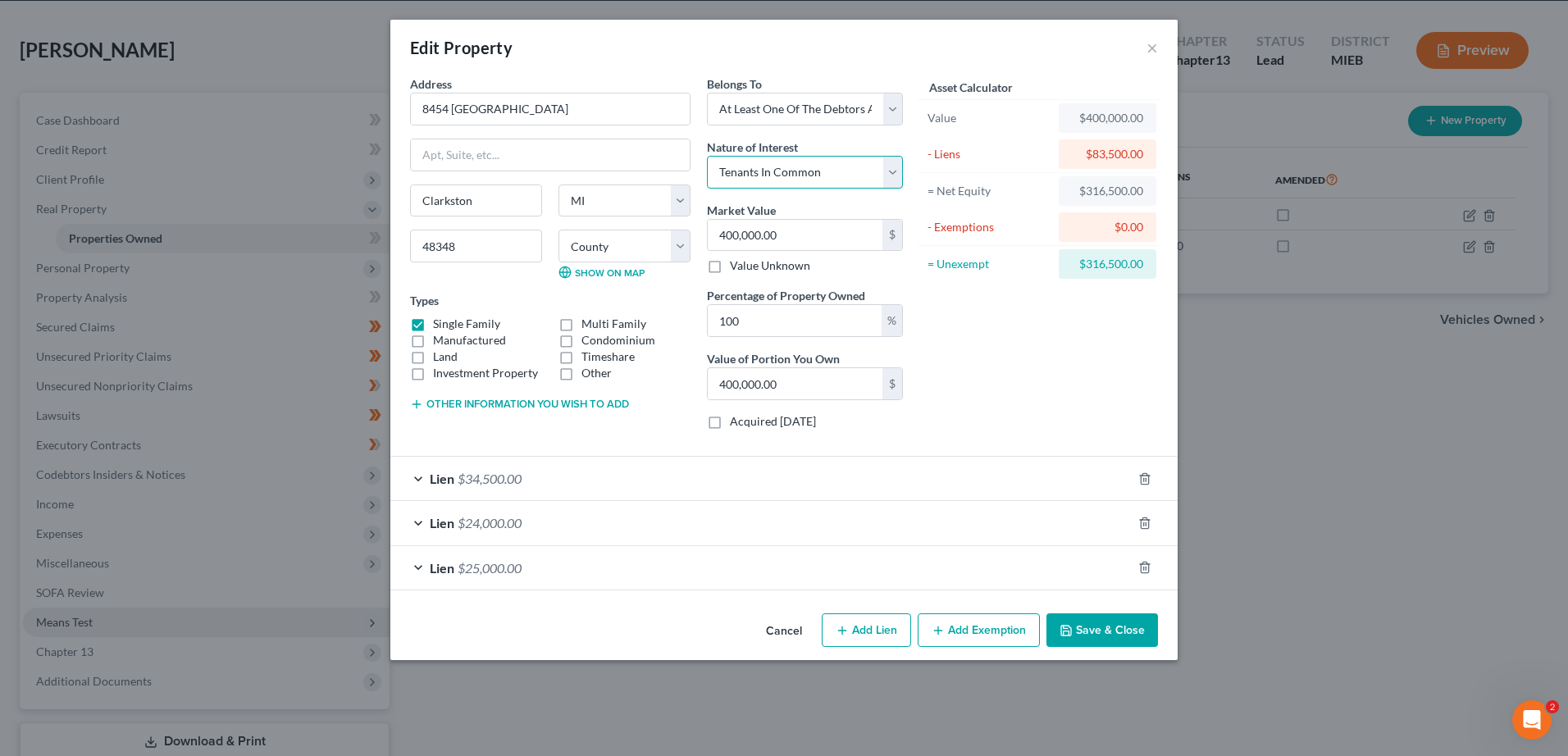 click on "Select Fee Simple Joint Tenant Life Estate Equitable Interest Future Interest Tenancy By The Entireties Tenants In Common Other" at bounding box center [805, 172] 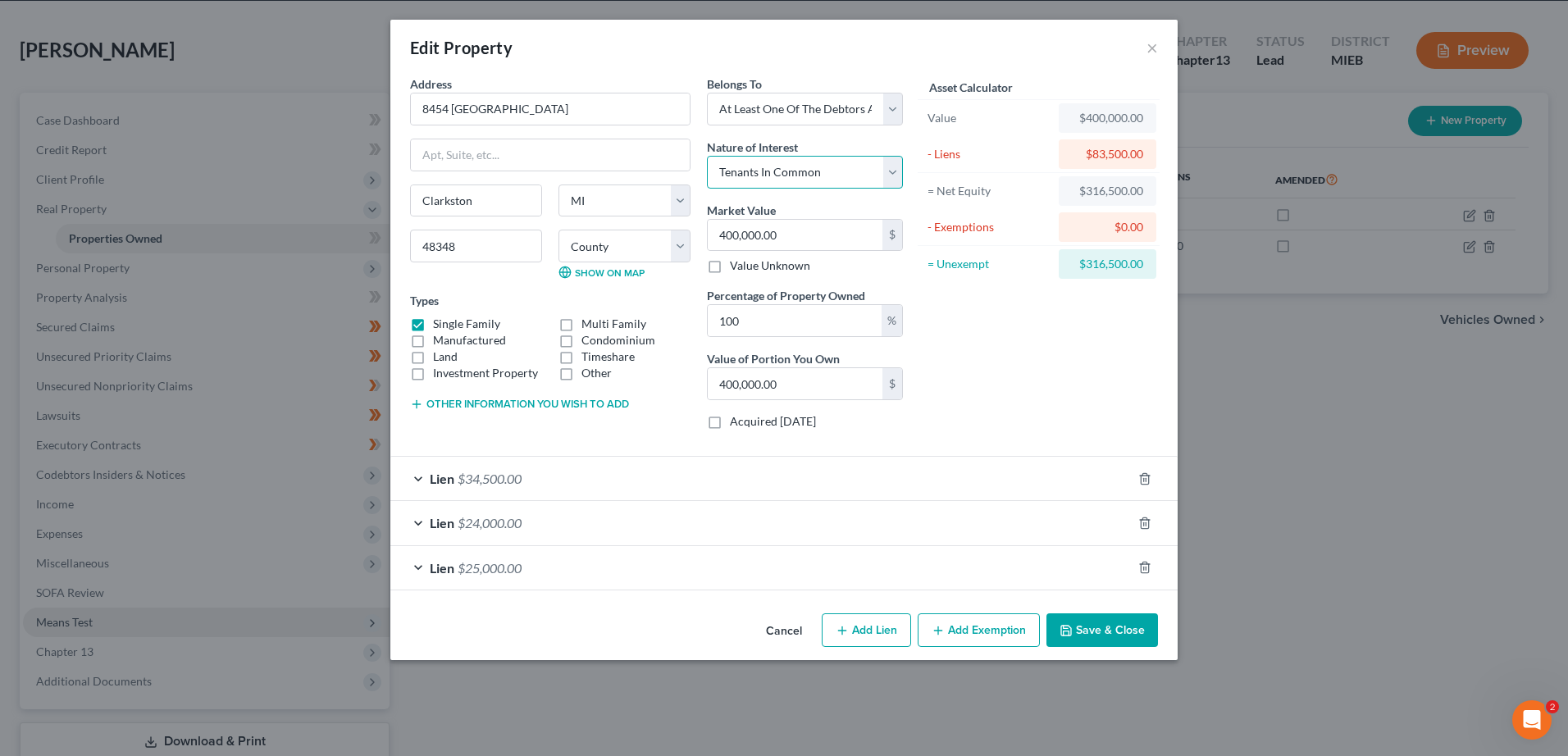 select on "1" 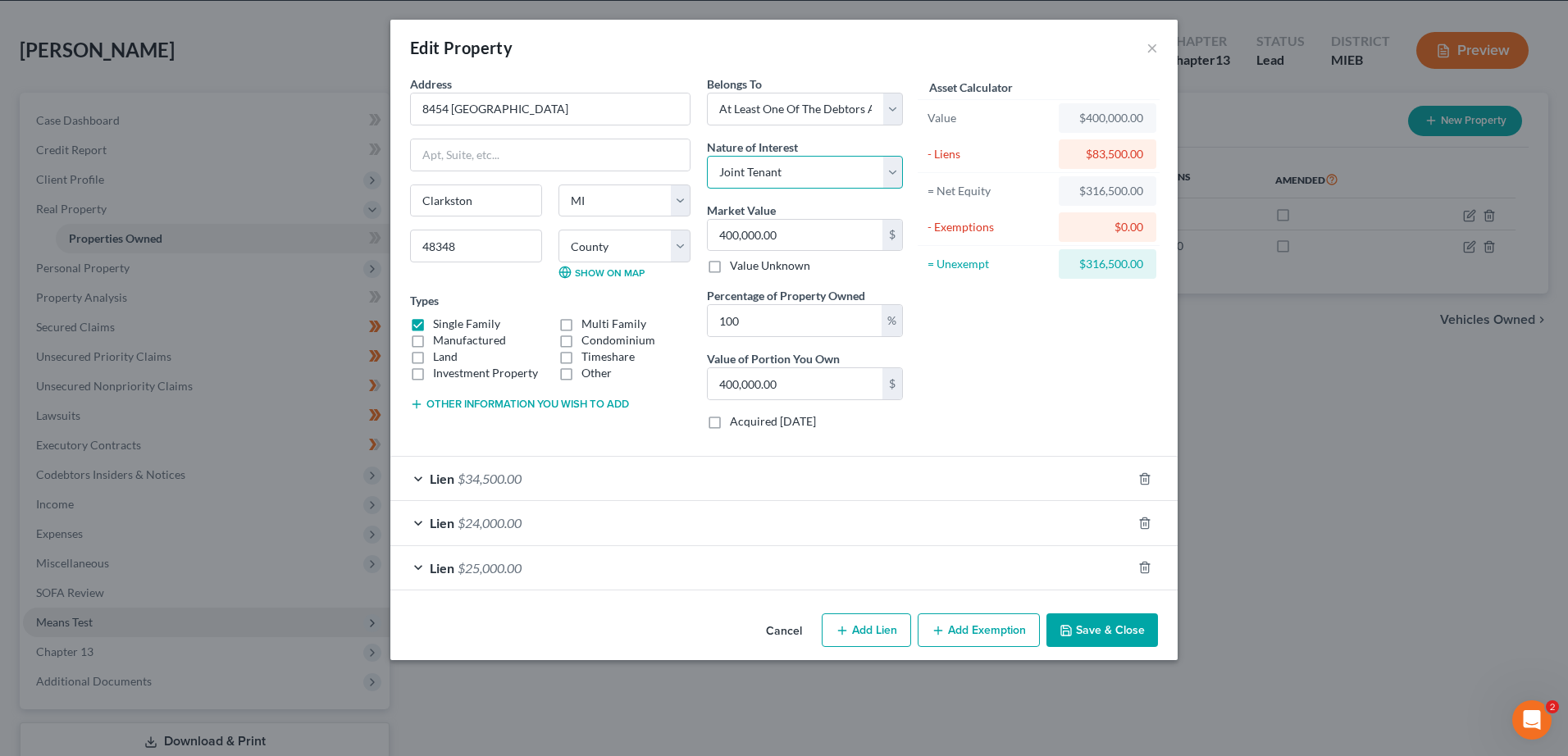 click on "Select Fee Simple Joint Tenant Life Estate Equitable Interest Future Interest Tenancy By The Entireties Tenants In Common Other" at bounding box center [805, 172] 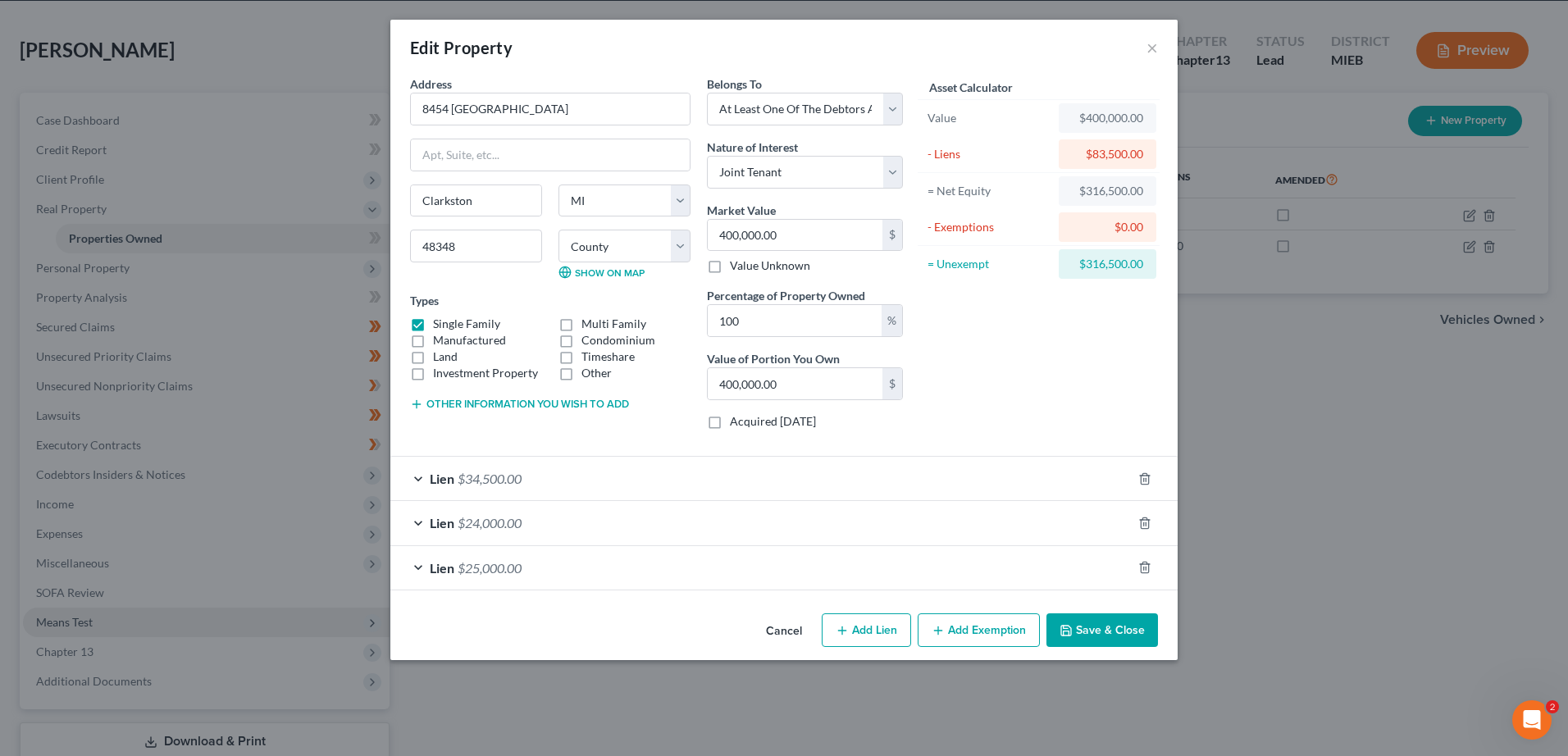 click on "Add Lien" at bounding box center (866, 631) 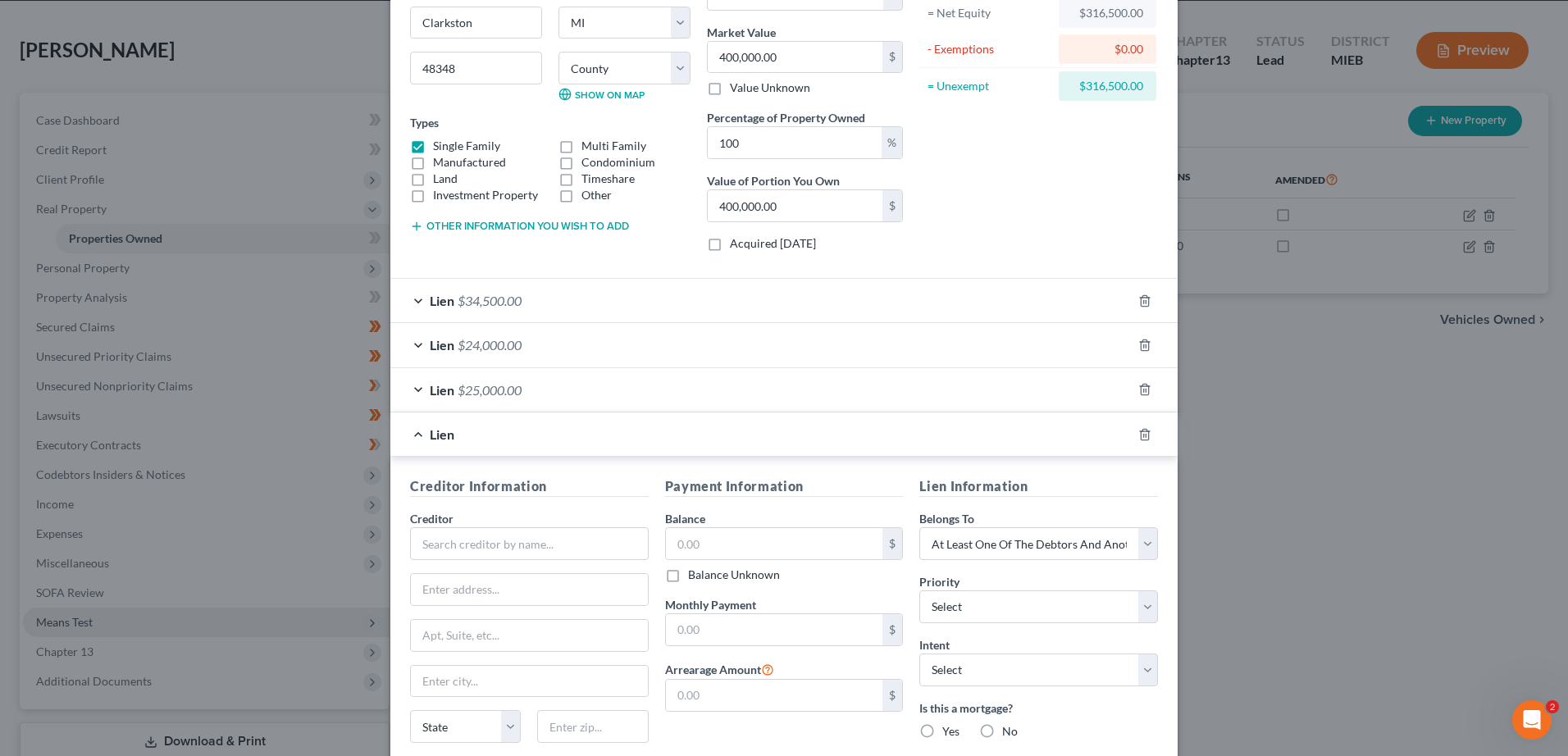 scroll, scrollTop: 316, scrollLeft: 0, axis: vertical 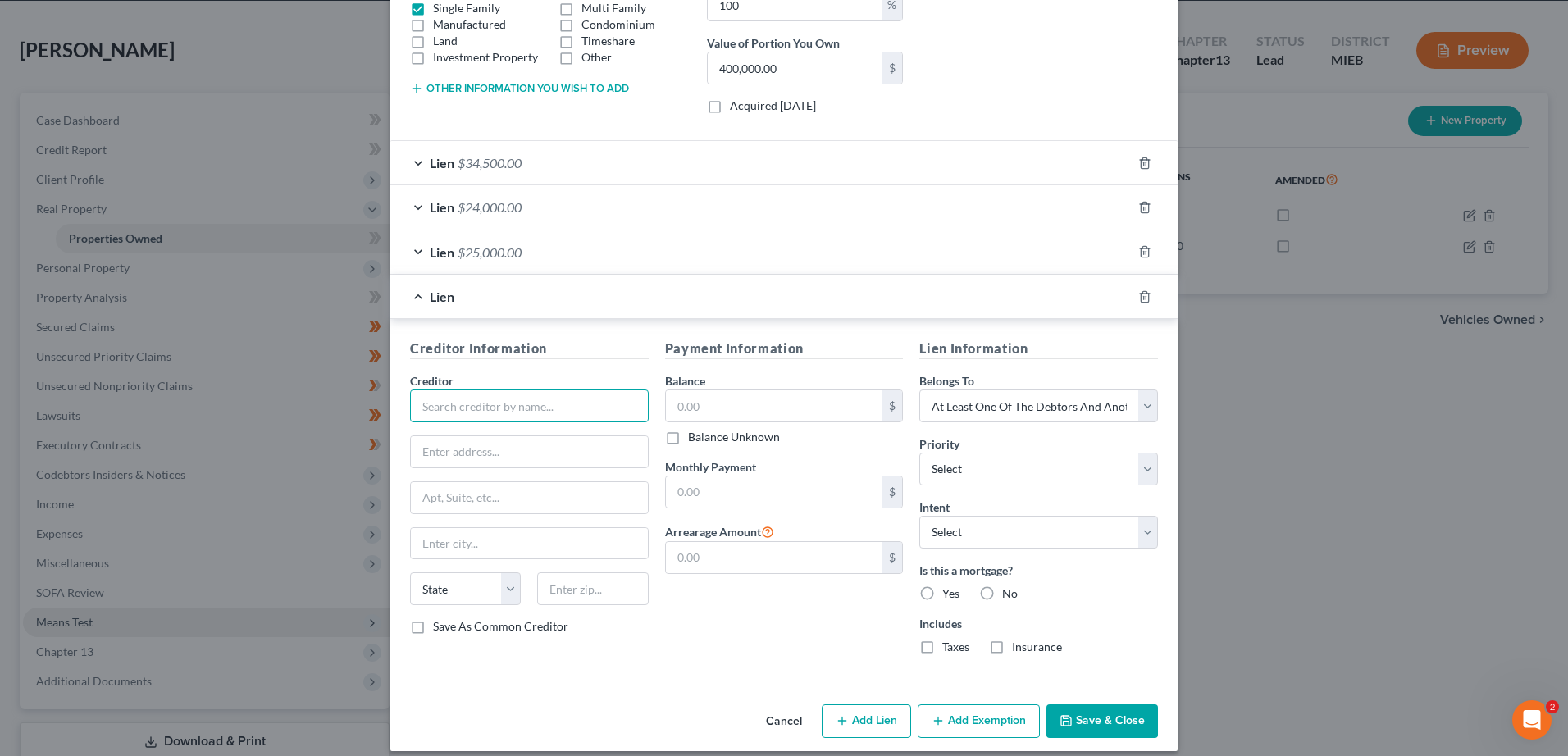 click at bounding box center (529, 406) 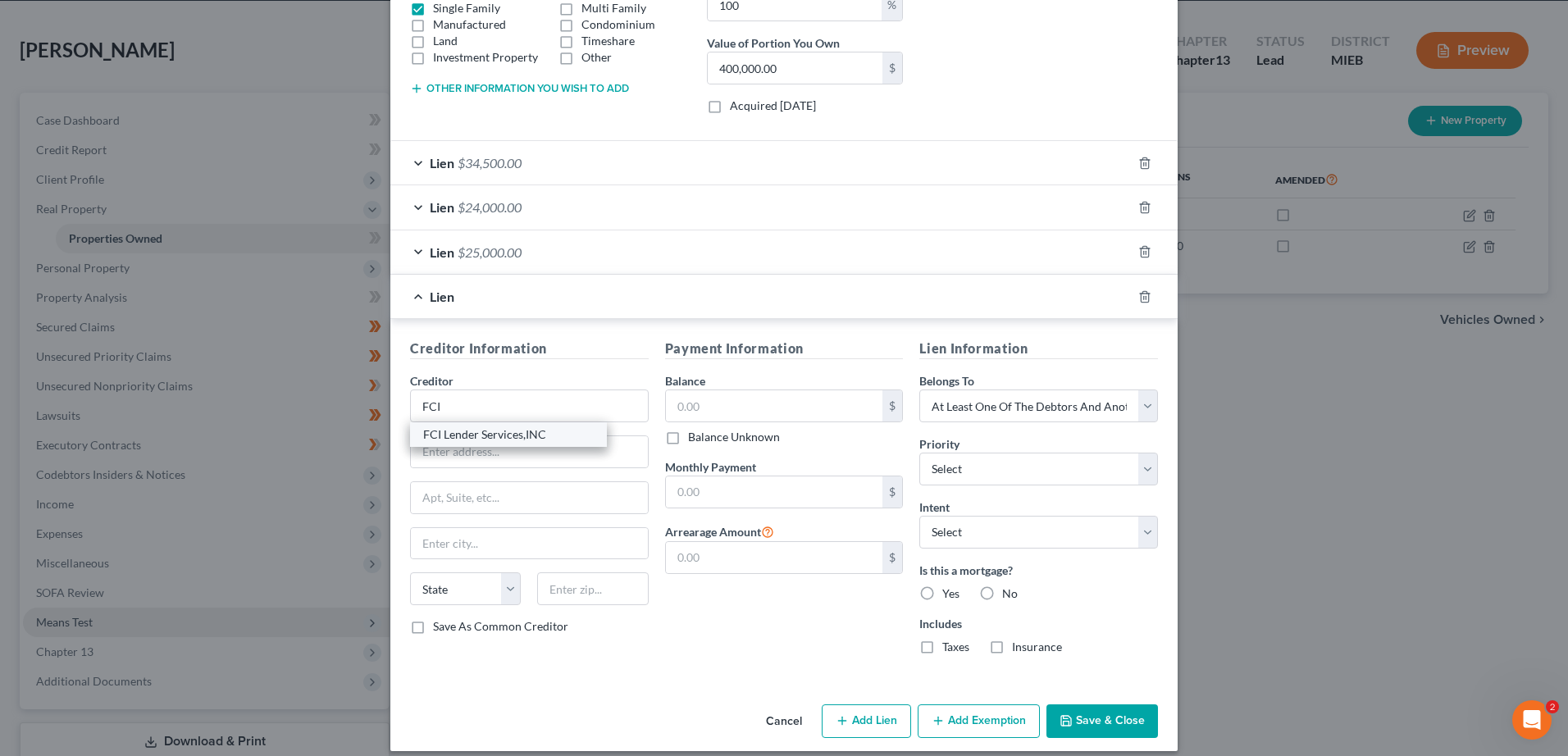 click on "FCI Lender Services,INC" at bounding box center (508, 435) 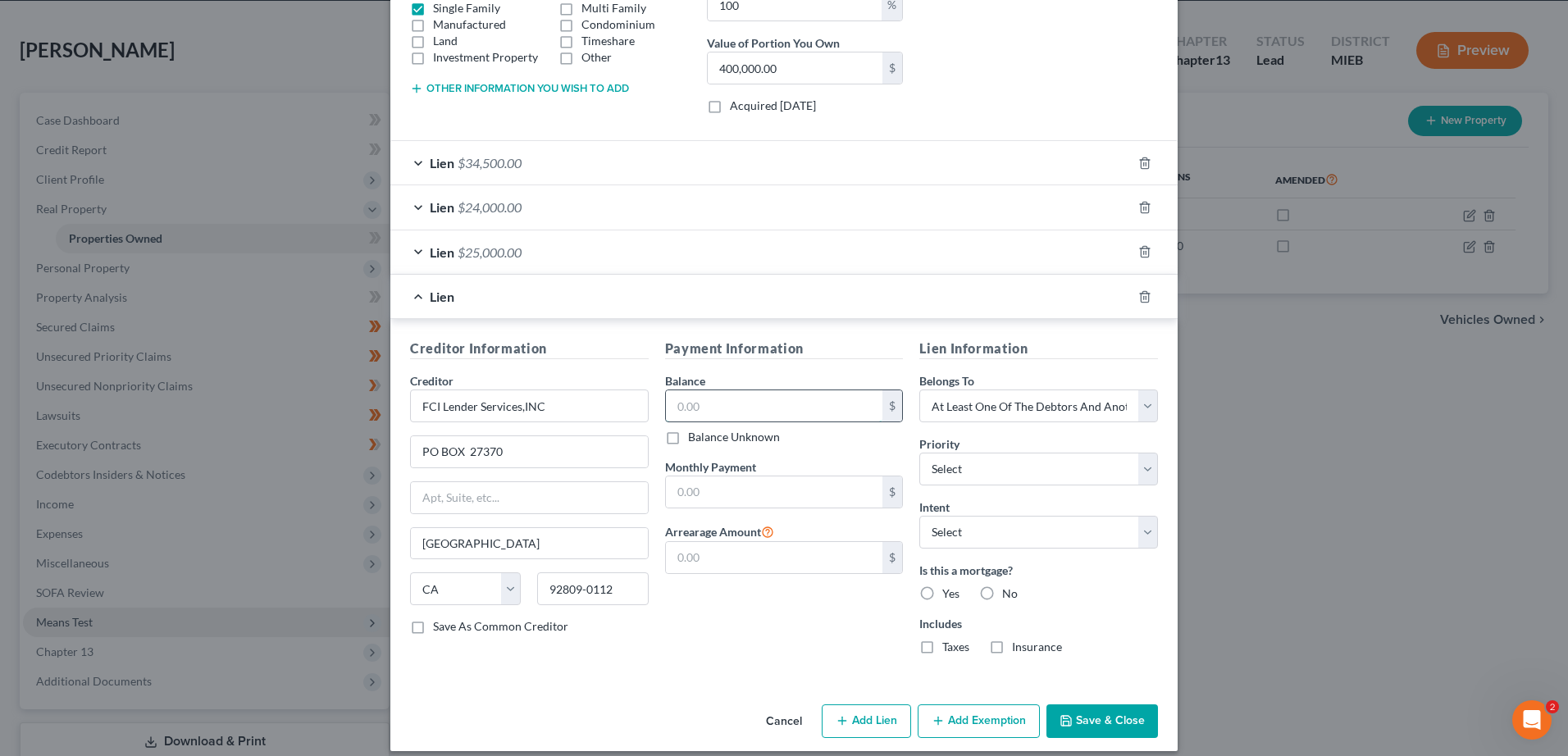 click at bounding box center [774, 406] 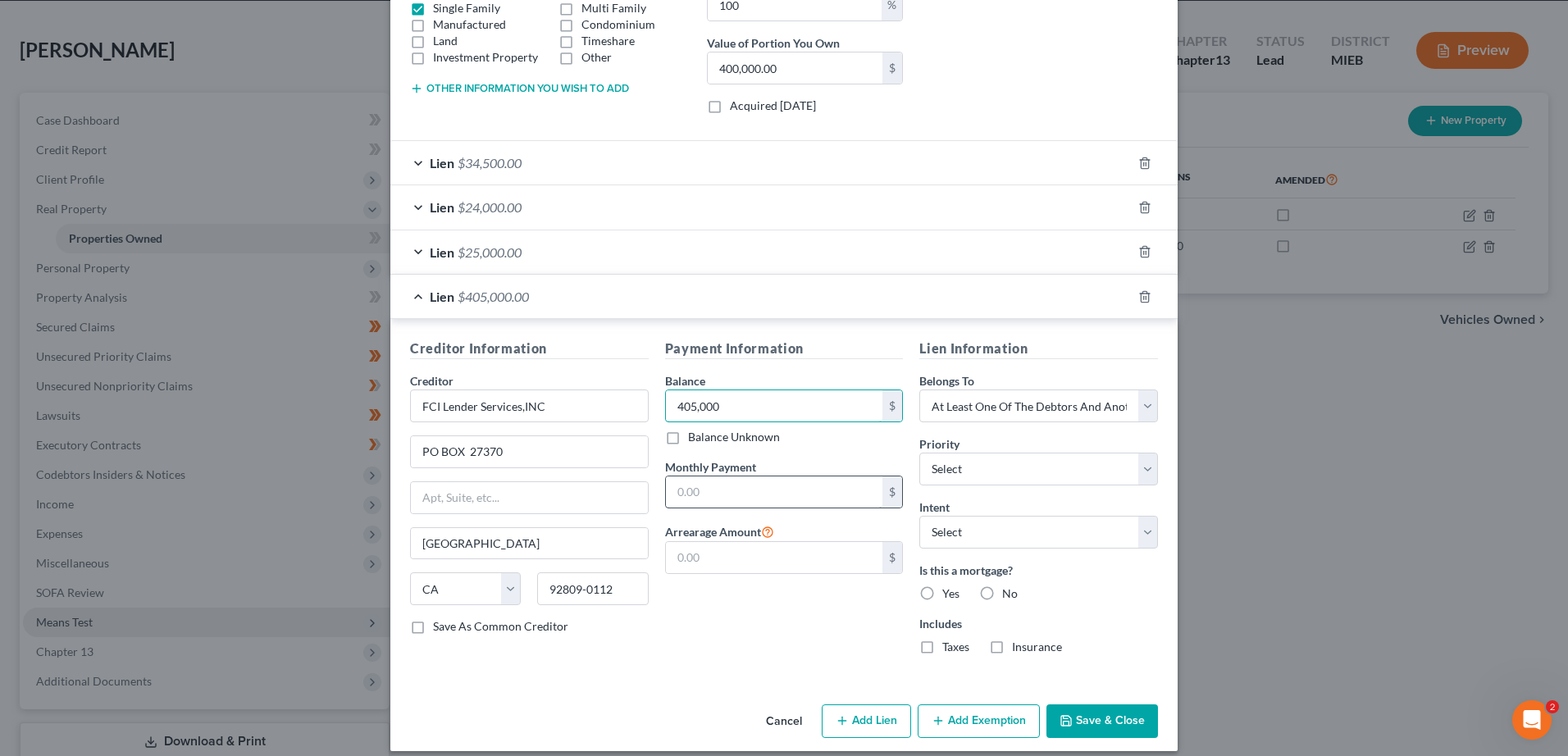 type on "405,000" 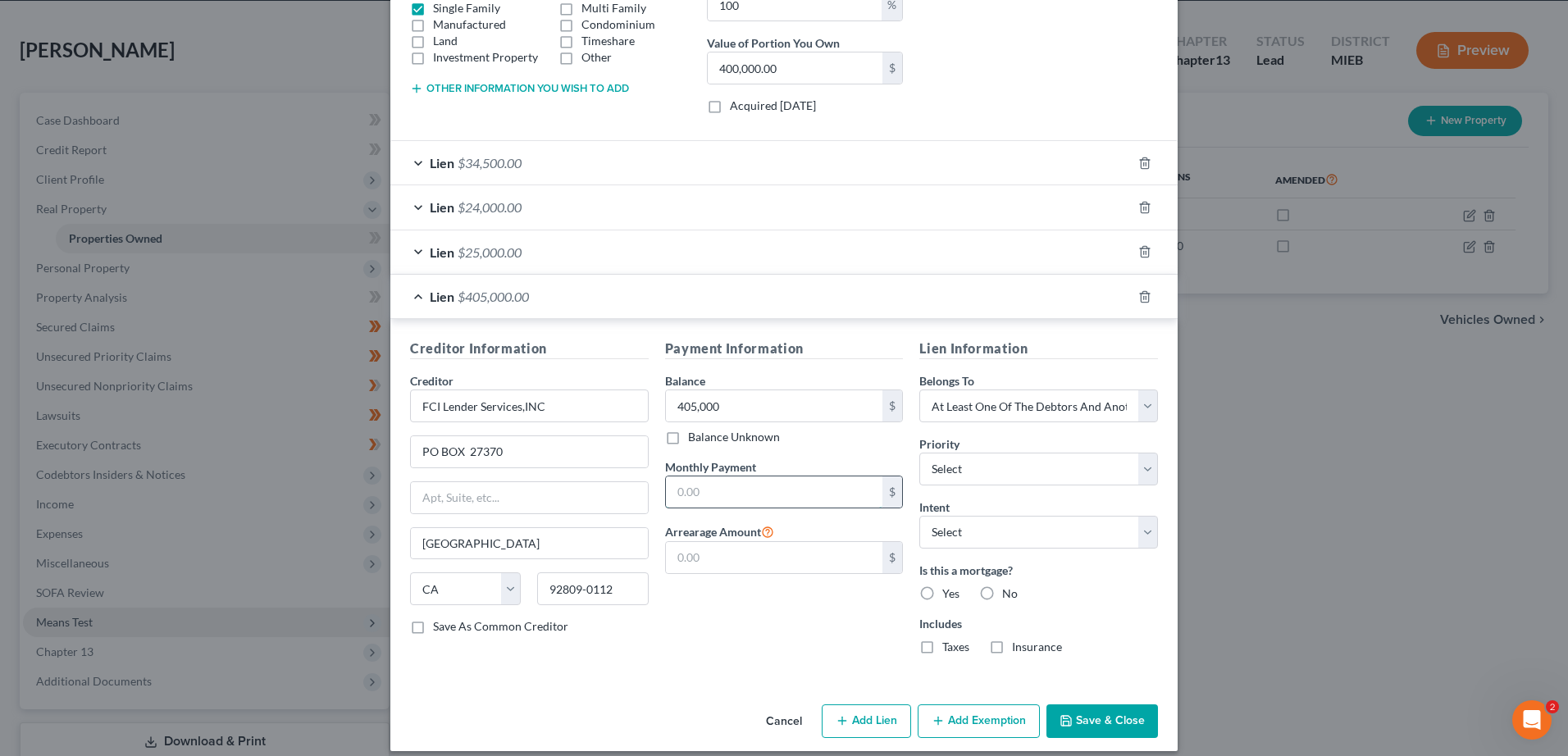 click at bounding box center [774, 492] 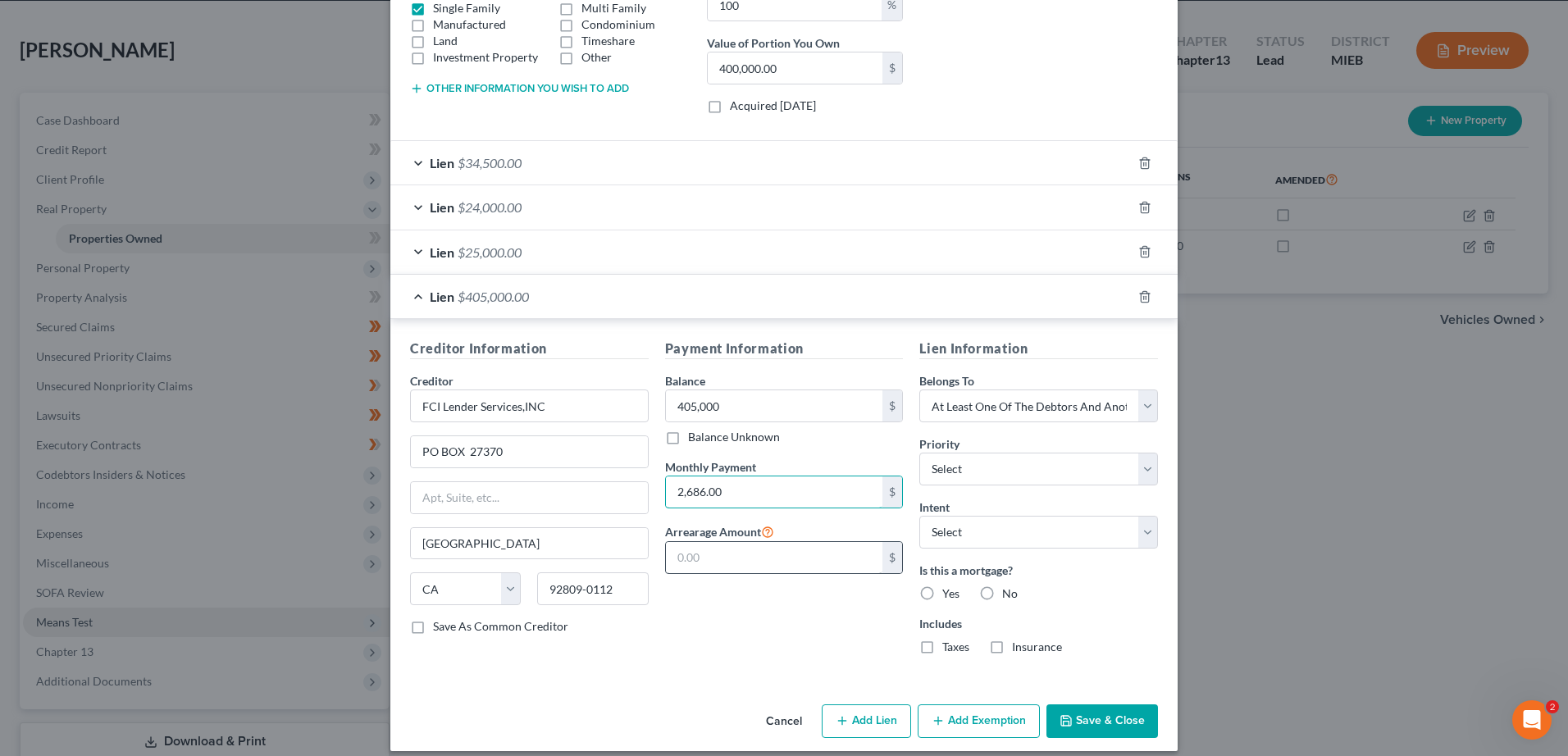 type on "2,686.00" 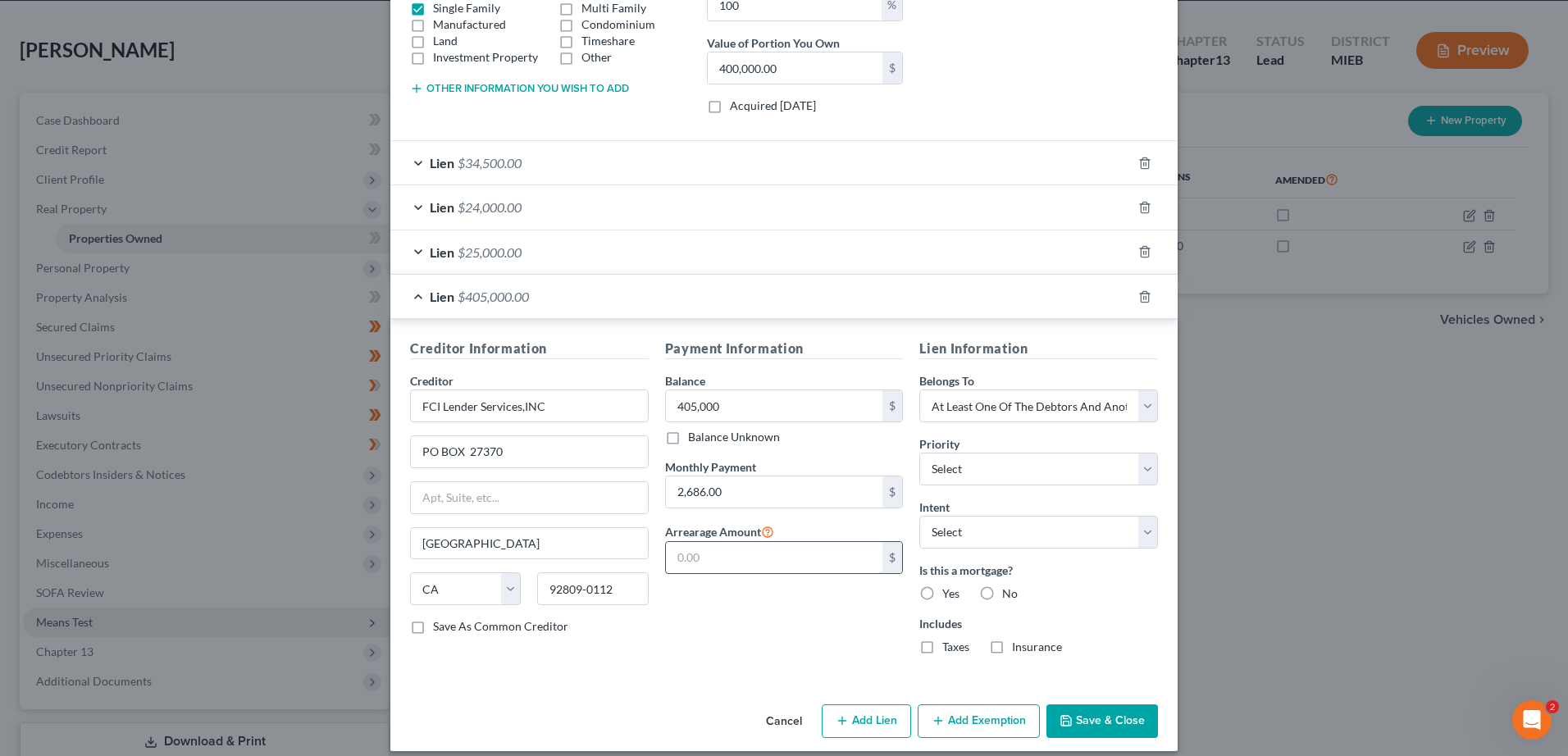 click at bounding box center (774, 558) 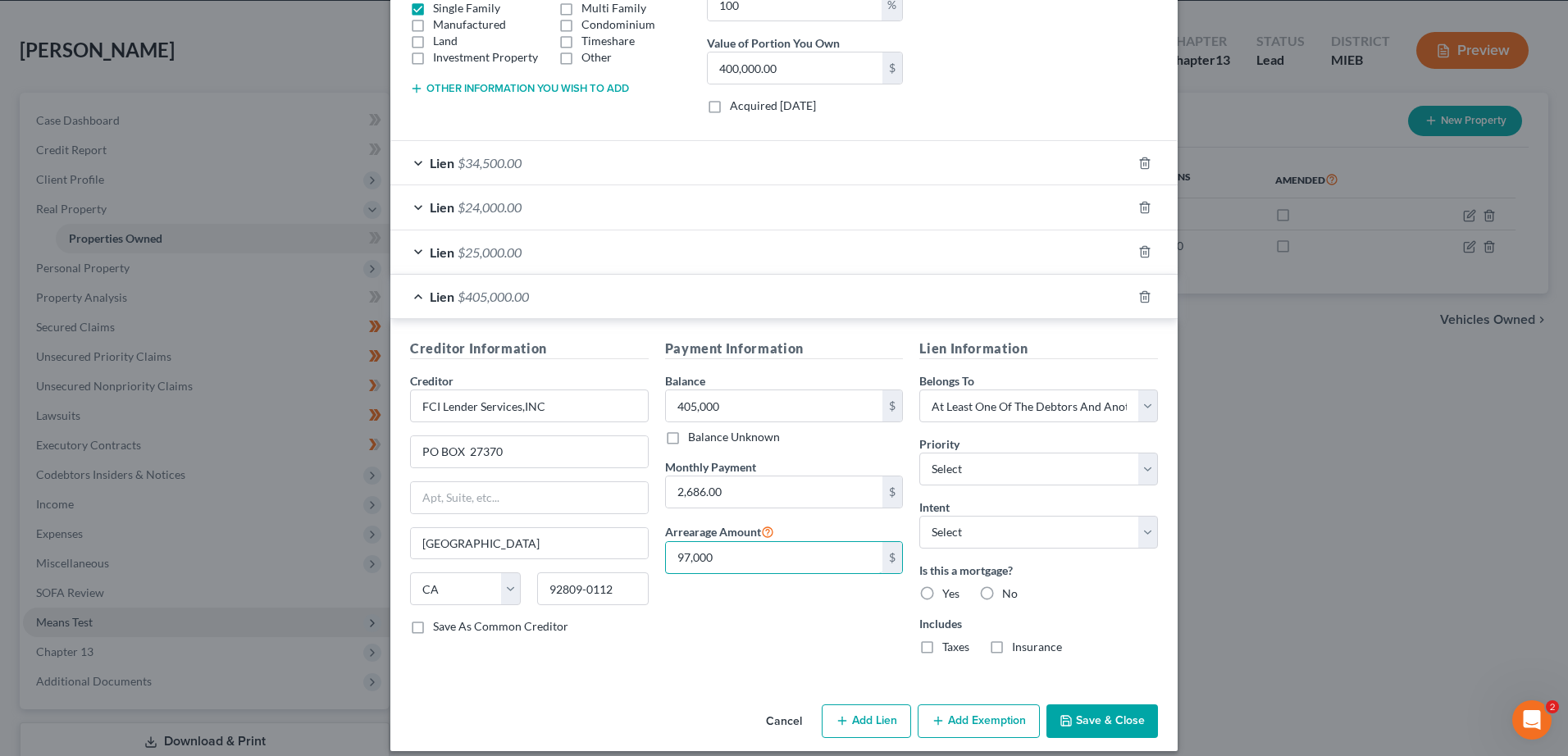 type on "97,000" 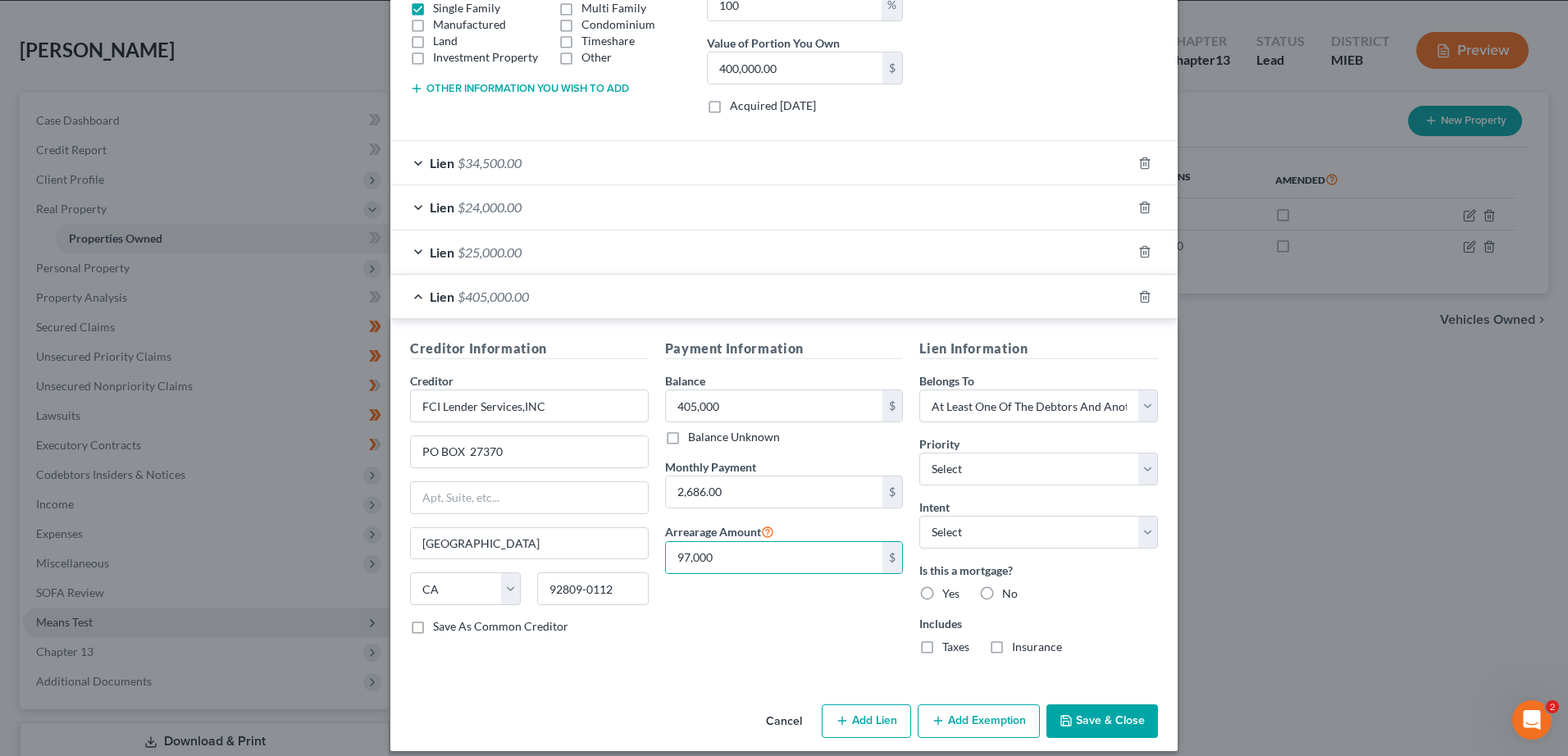 click on "Yes" at bounding box center (939, 594) 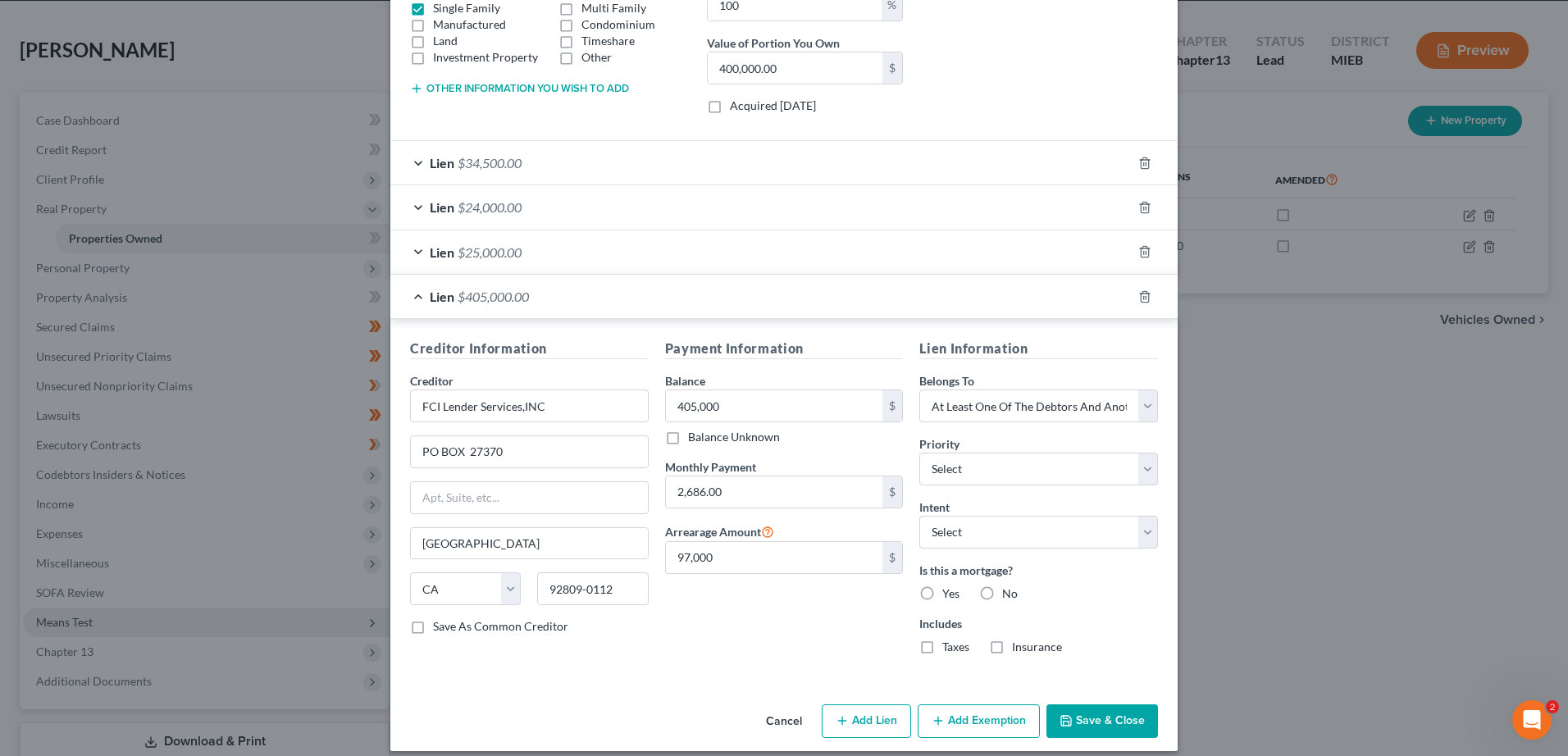 click on "Yes" at bounding box center [950, 594] 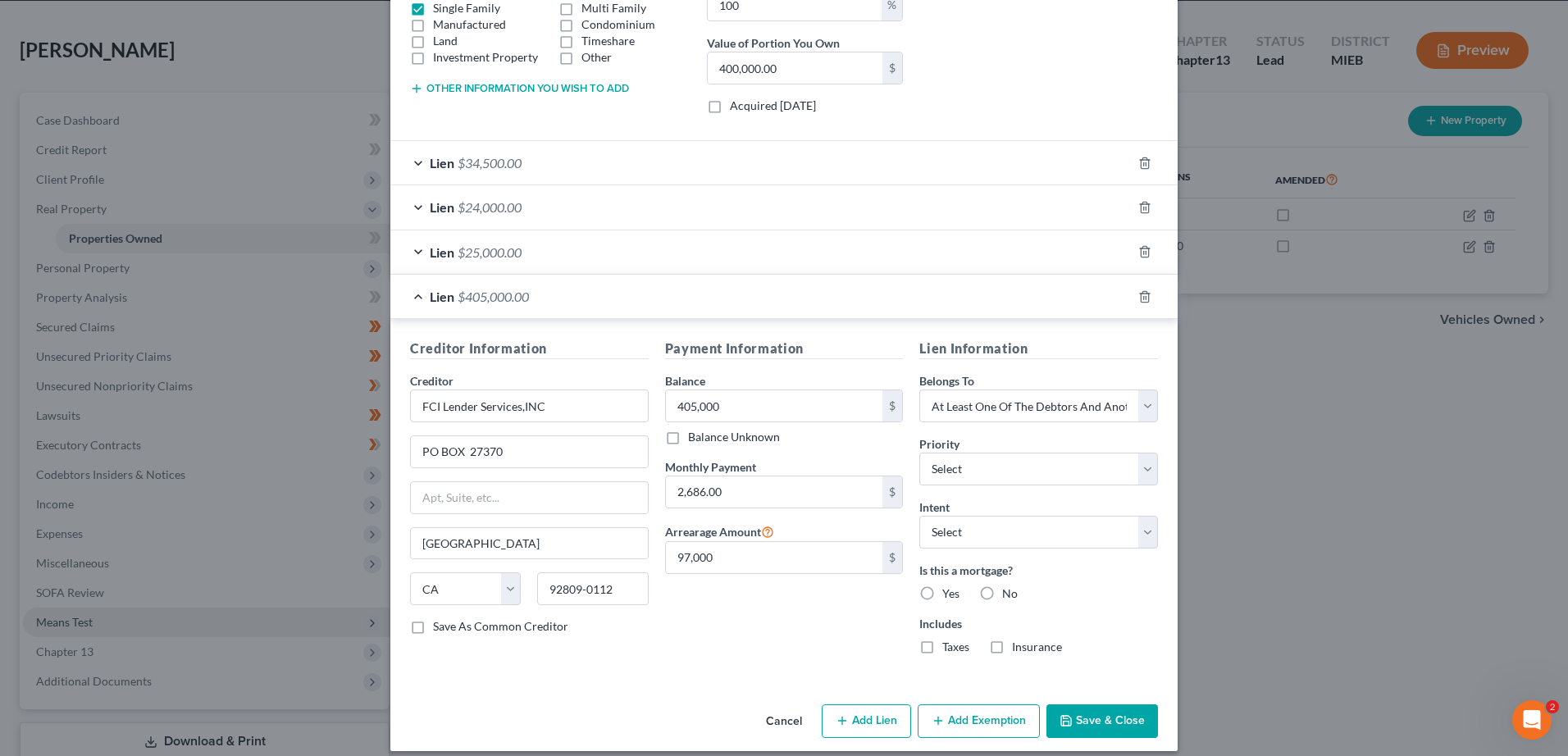 click on "Yes" at bounding box center (954, 590) 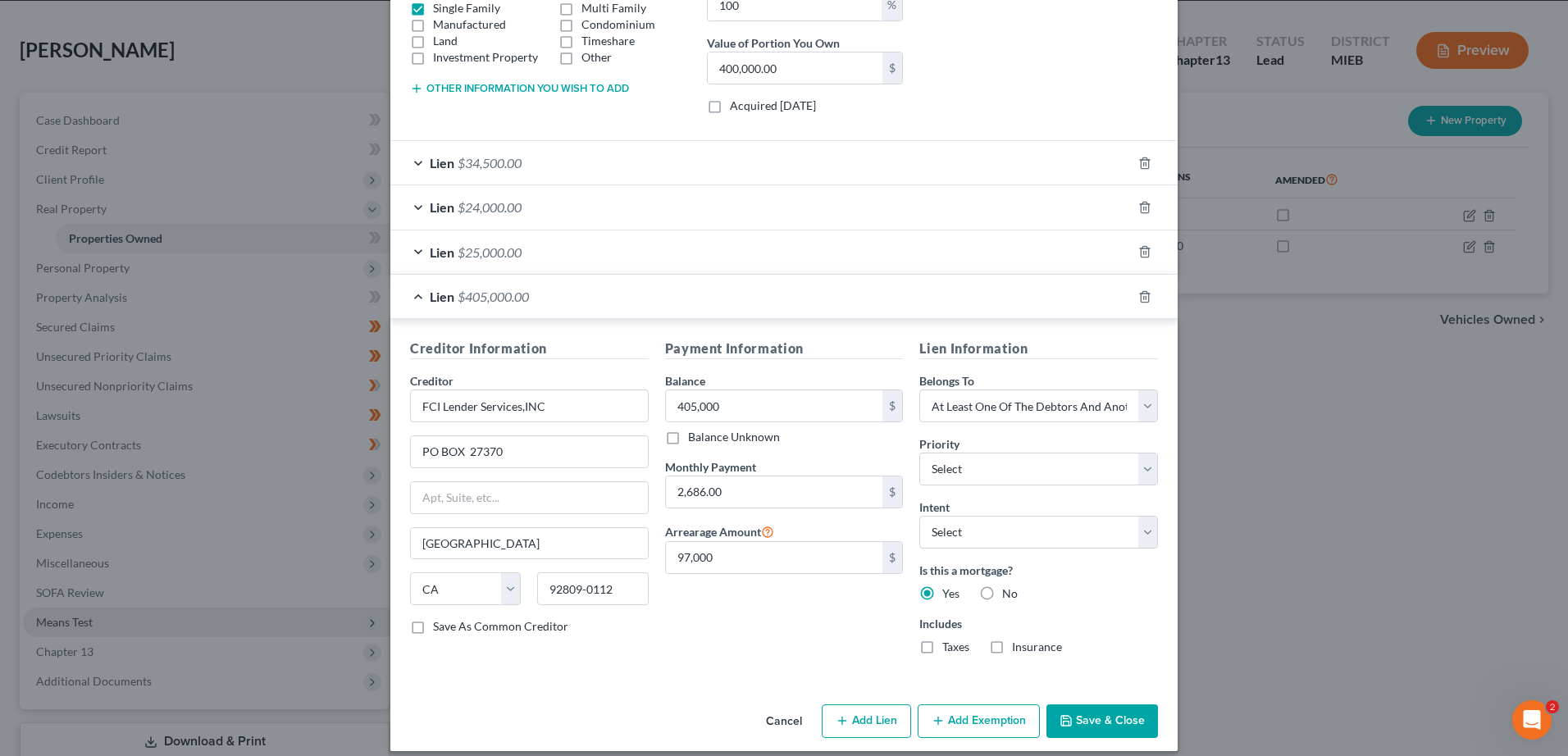click on "Taxes" at bounding box center (955, 647) 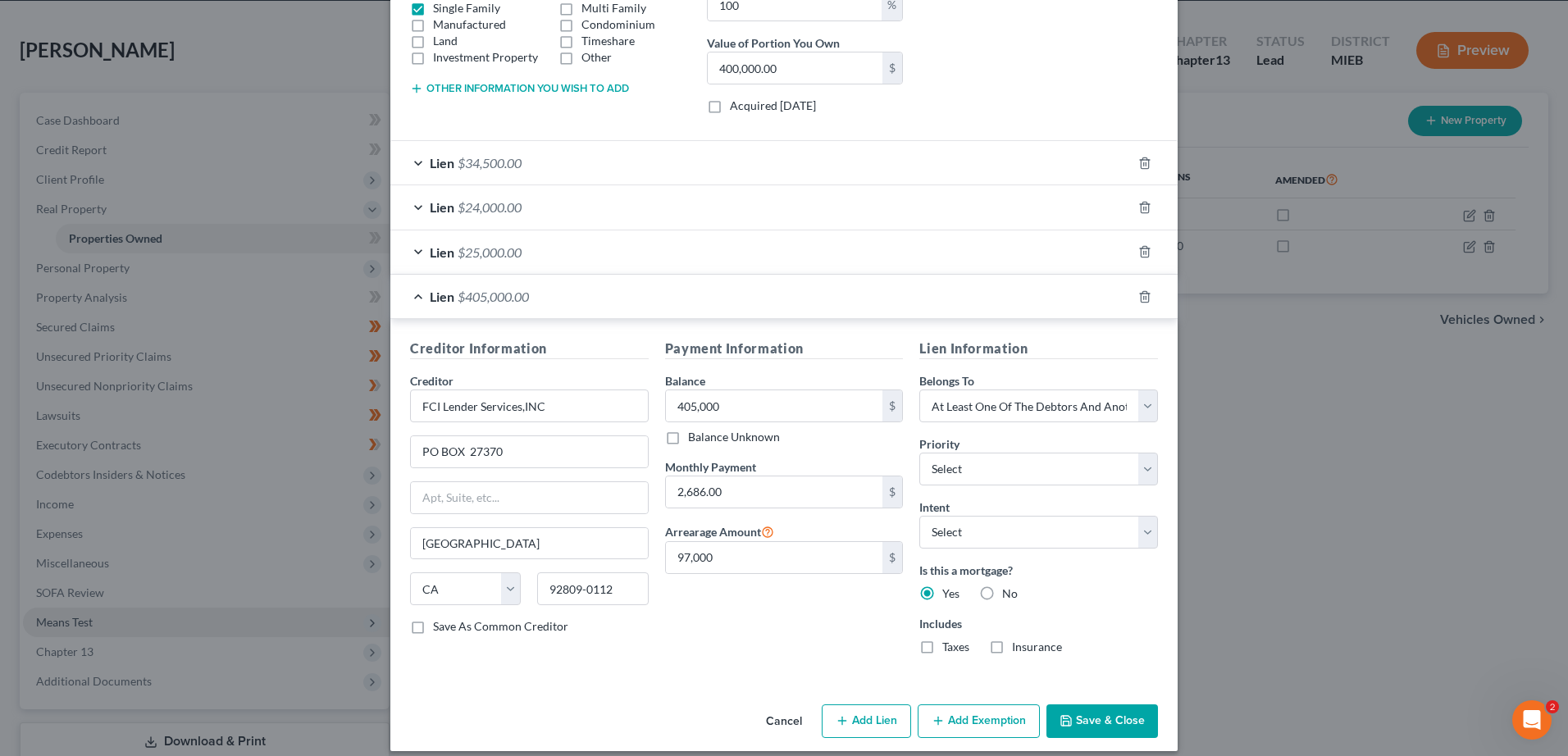click on "Taxes" at bounding box center (954, 644) 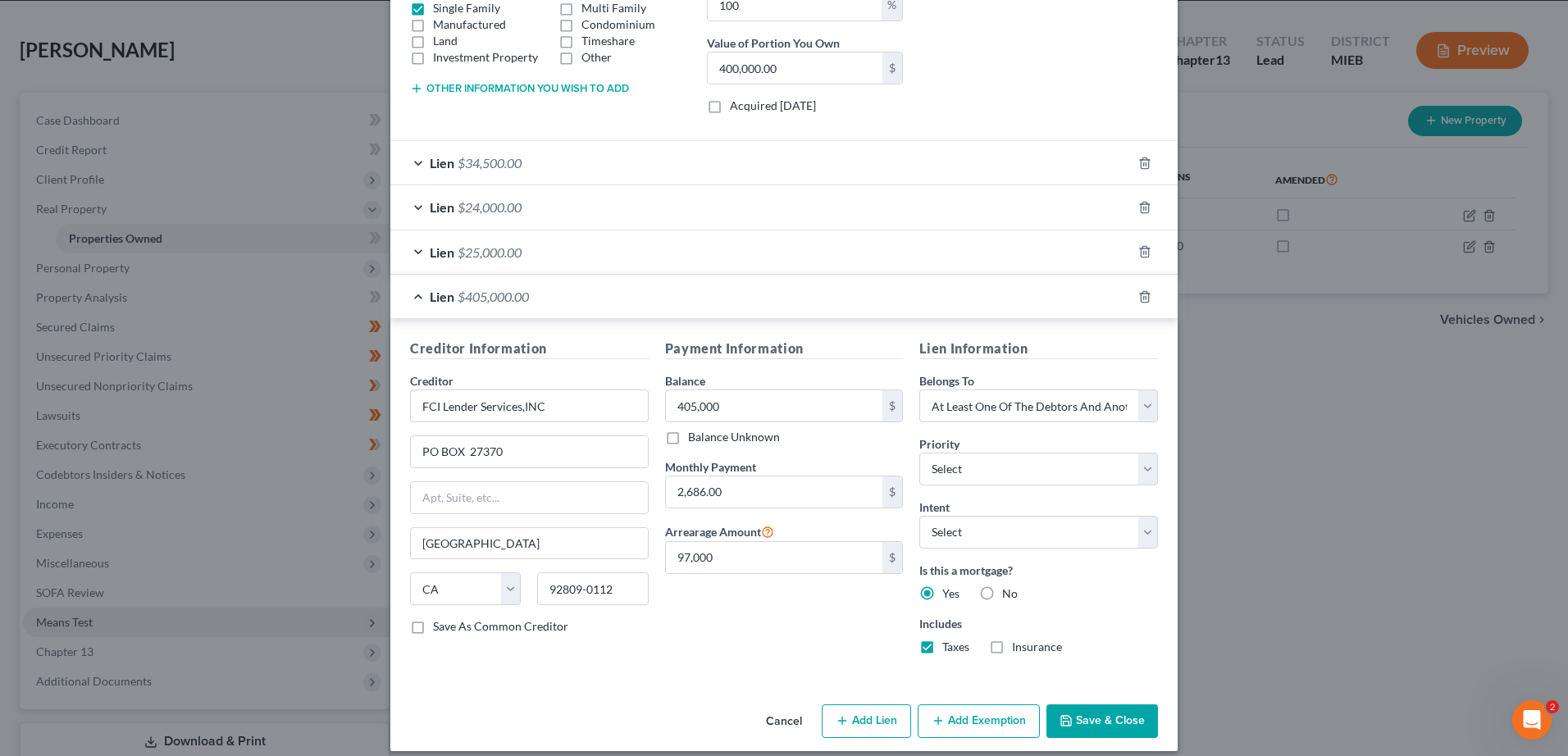 click on "Insurance" at bounding box center (1037, 647) 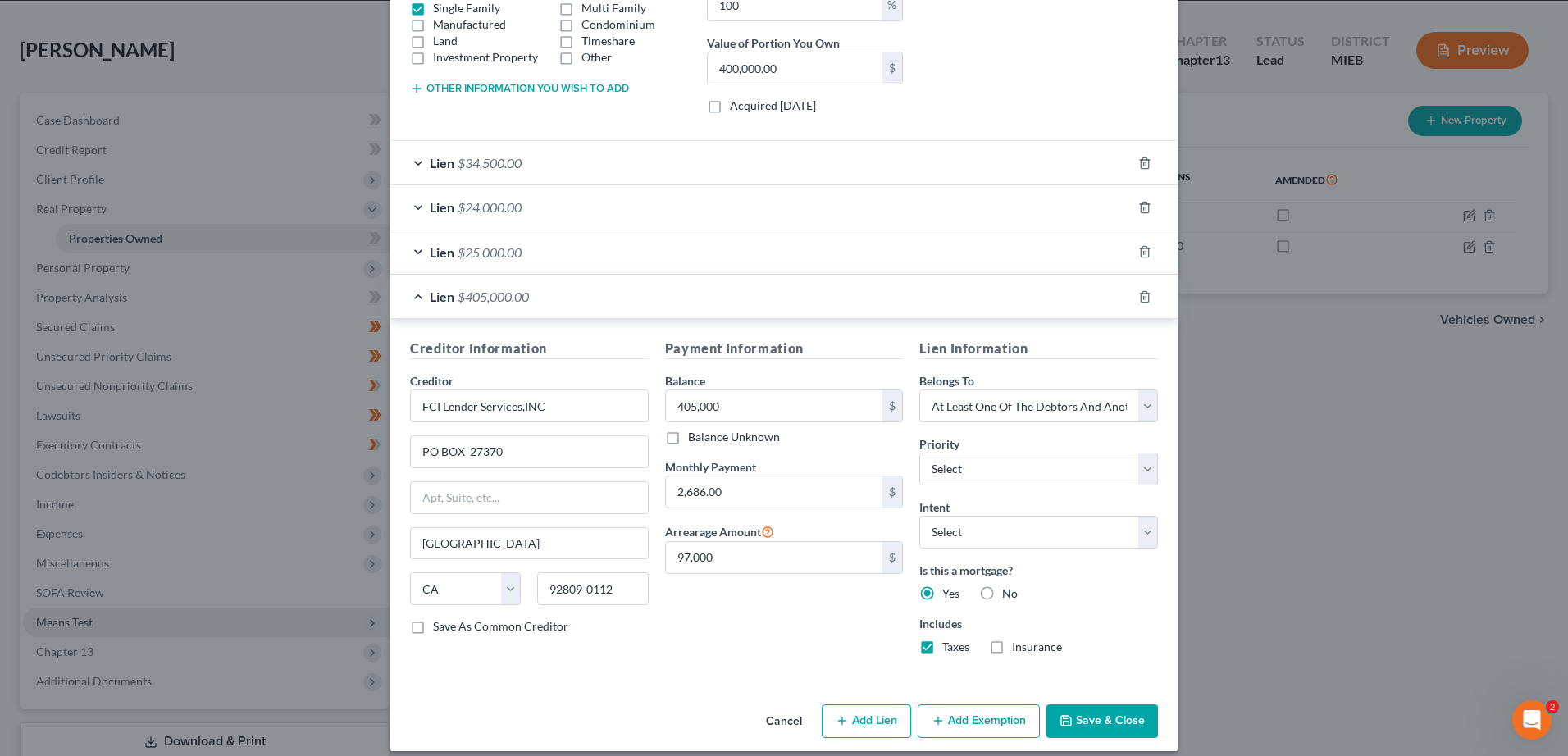 click on "Insurance" at bounding box center [1023, 644] 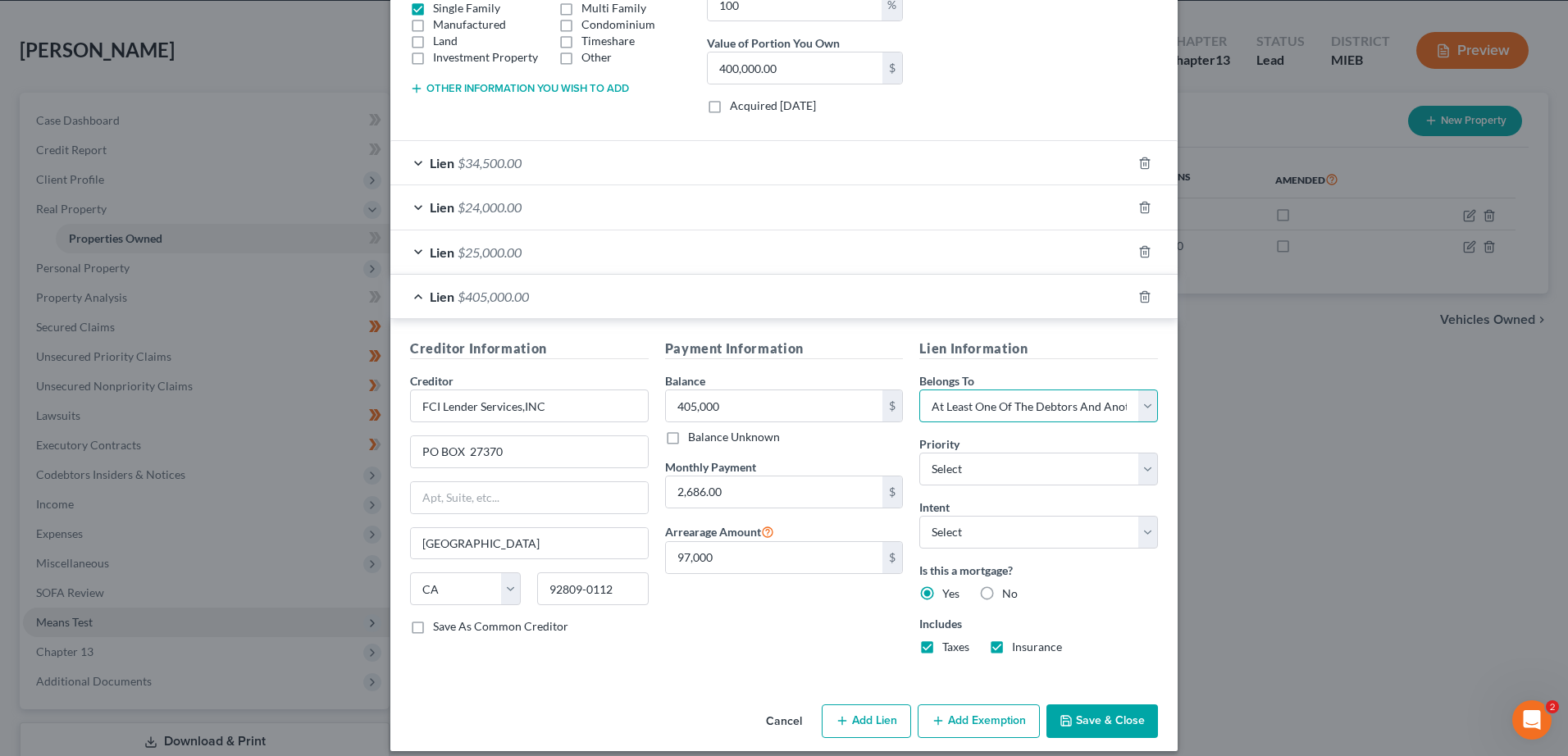 click on "Select Debtor 1 Only Debtor 2 Only Debtor 1 And Debtor 2 Only At Least One Of The Debtors And Another Community Property" at bounding box center [1038, 406] 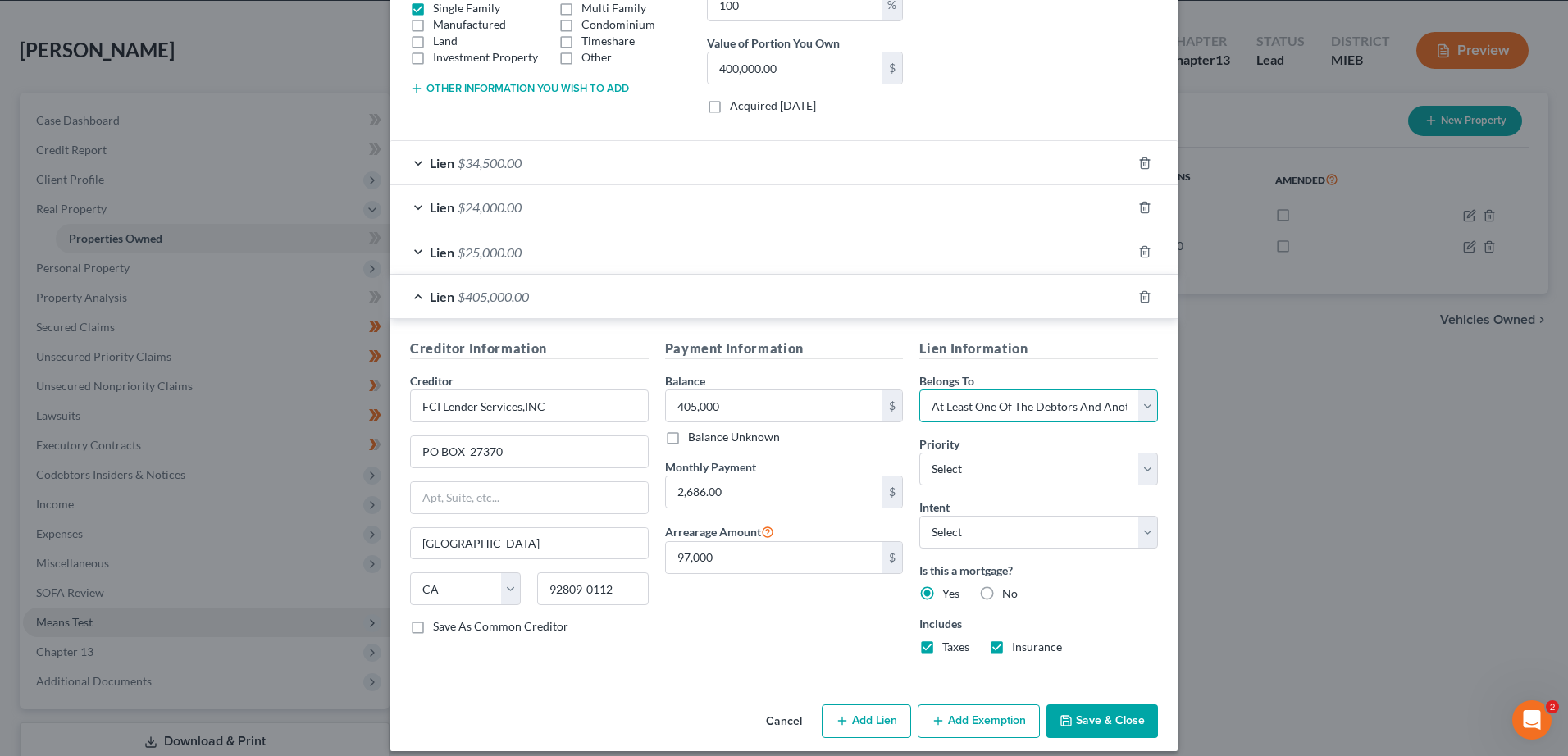 select on "0" 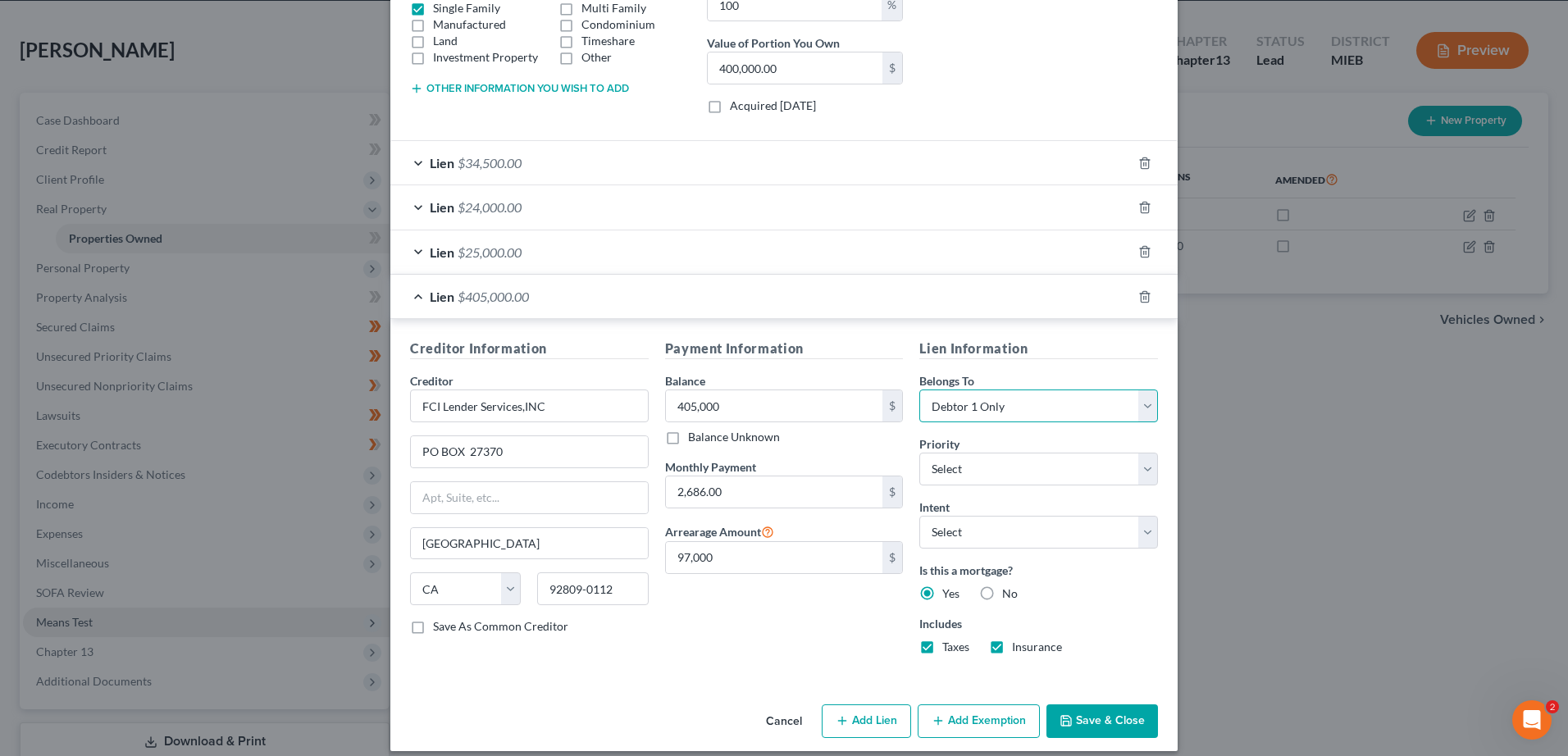 click on "Select Debtor 1 Only Debtor 2 Only Debtor 1 And Debtor 2 Only At Least One Of The Debtors And Another Community Property" at bounding box center (1038, 406) 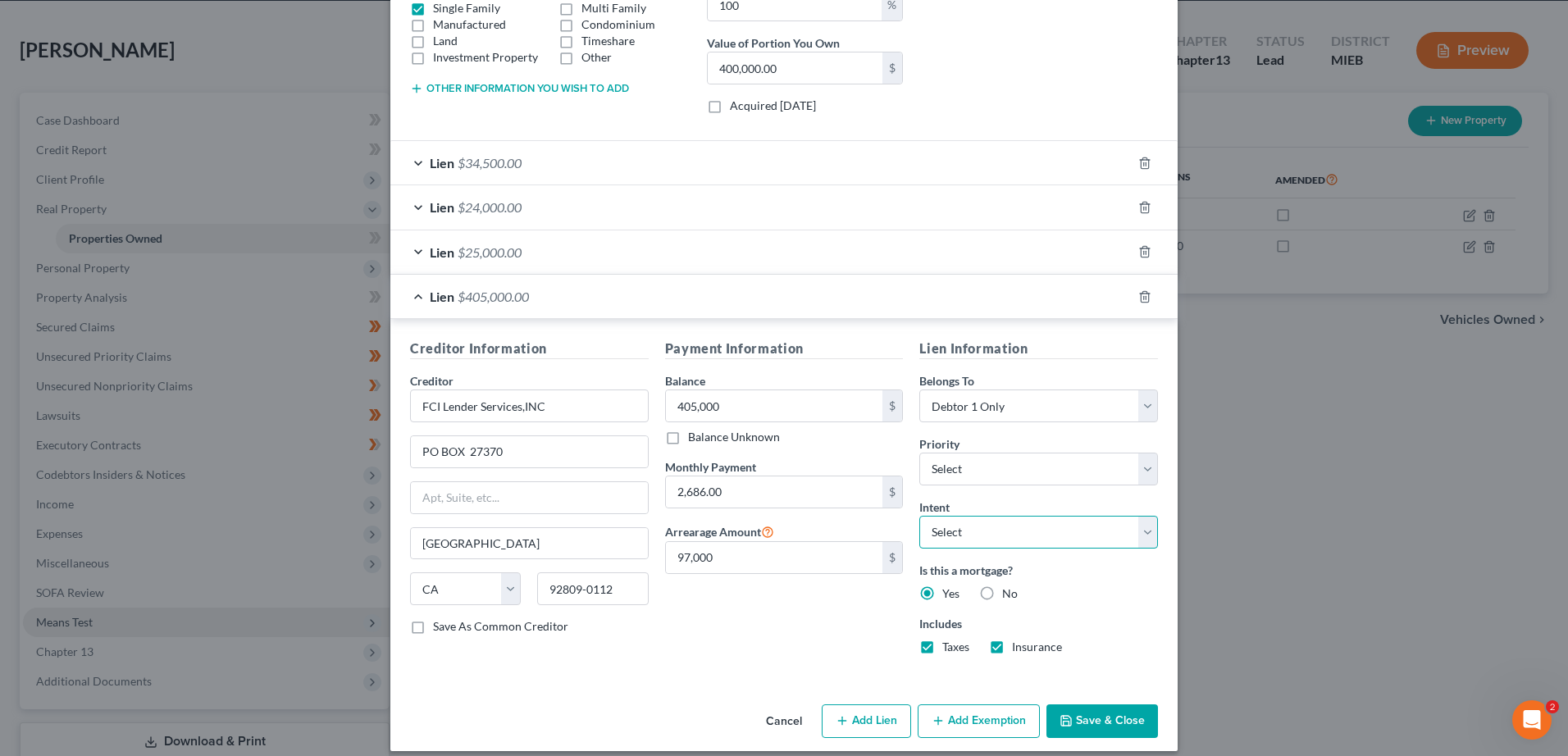 click on "Select Surrender Redeem Reaffirm Avoid Other" at bounding box center [1038, 532] 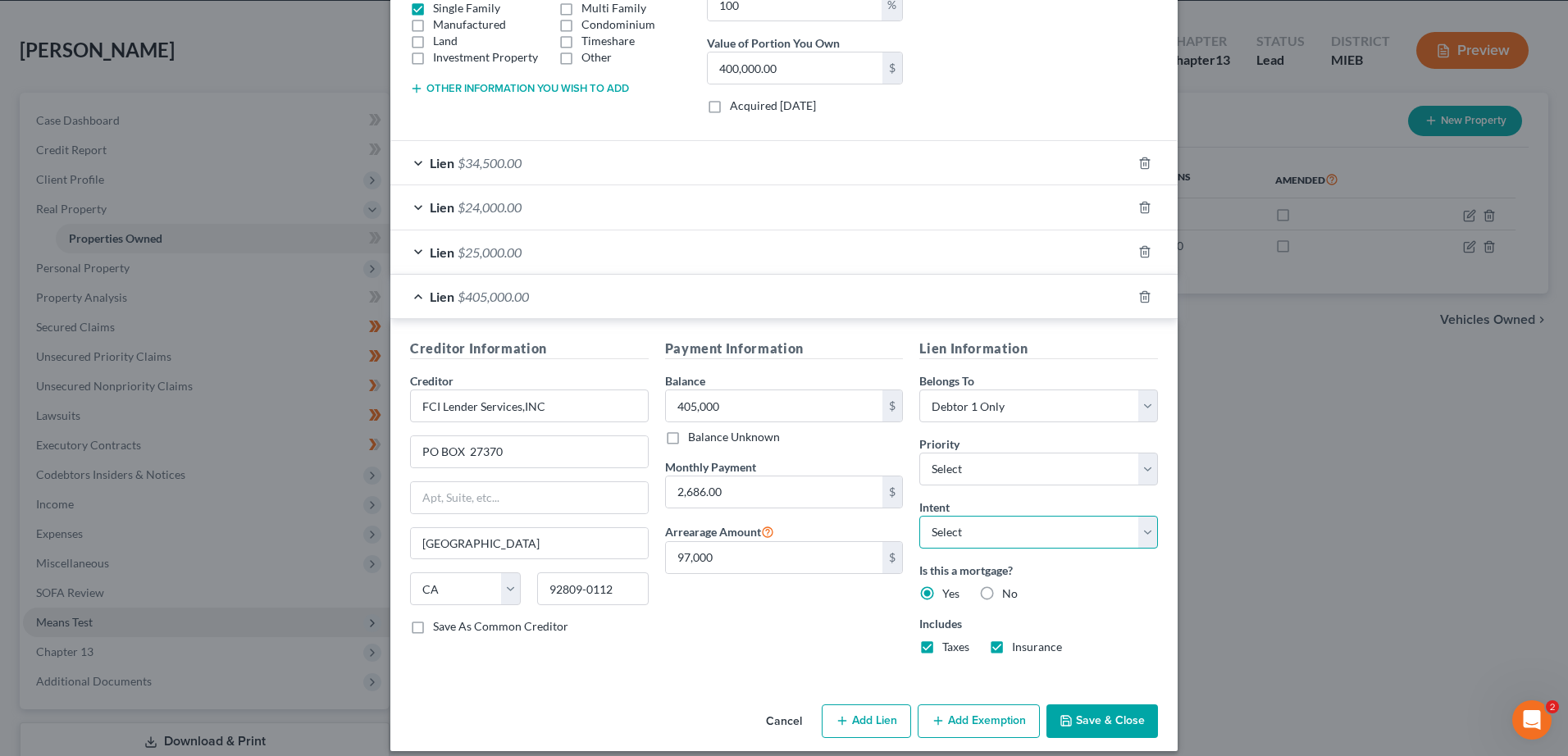 select on "4" 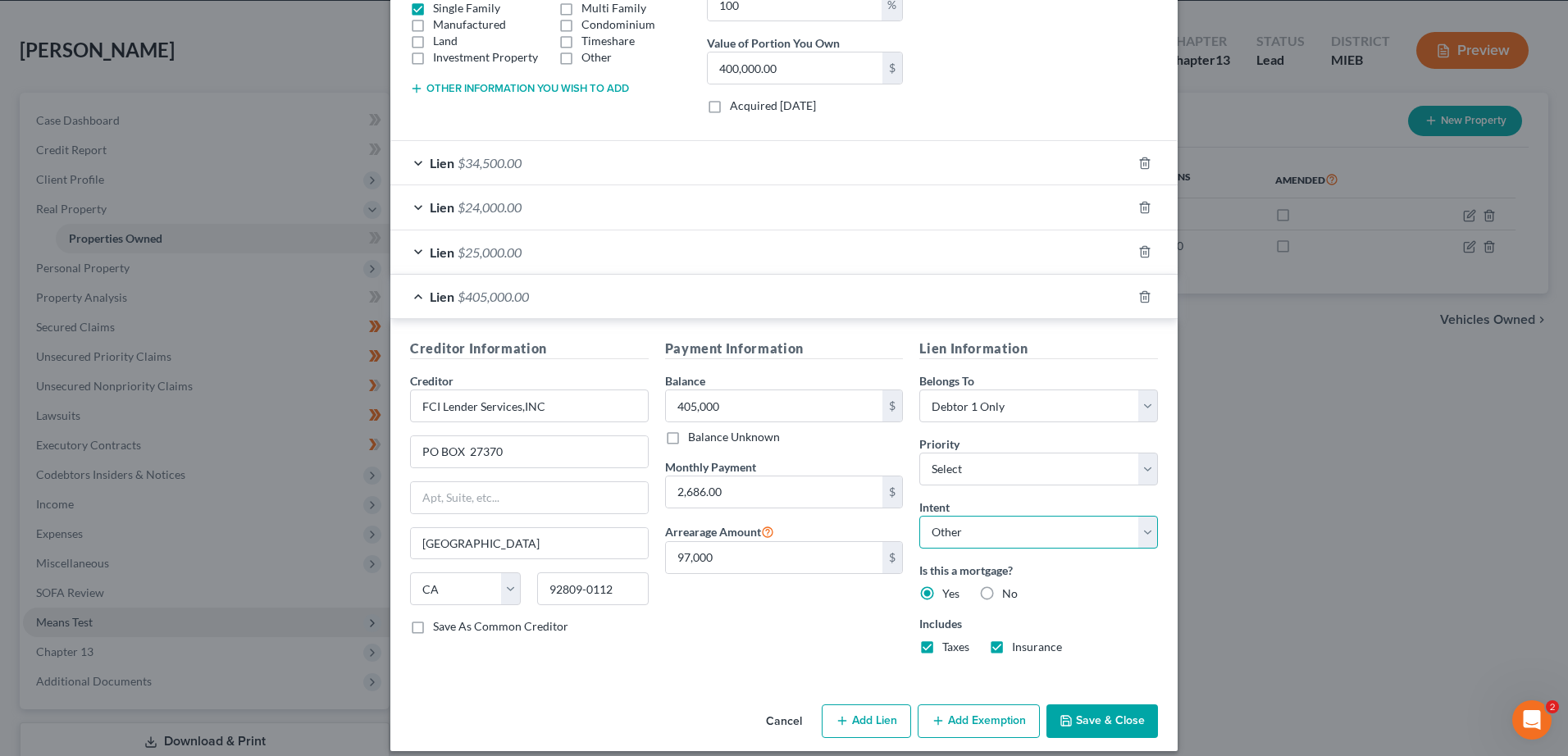 click on "Select Surrender Redeem Reaffirm Avoid Other" at bounding box center (1038, 532) 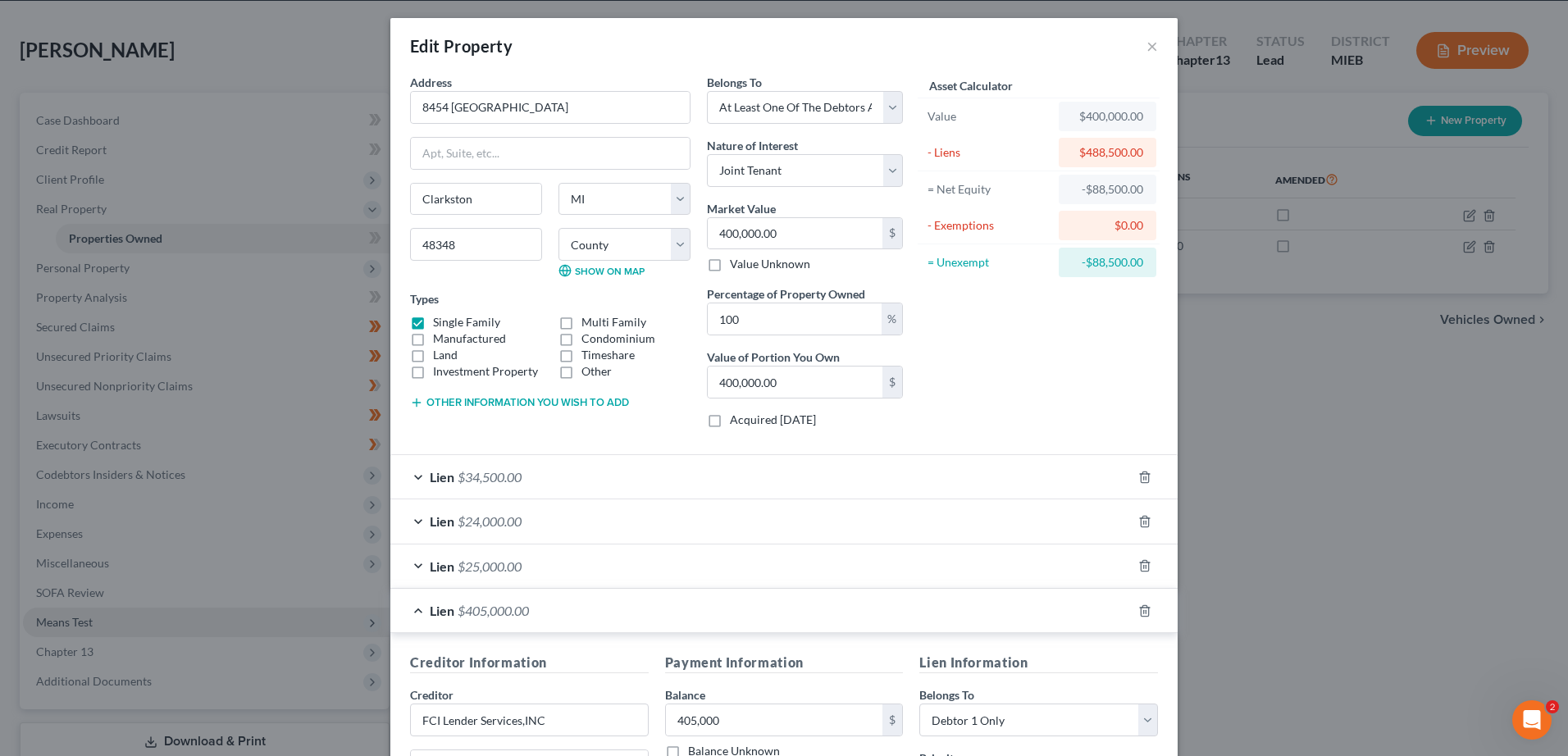 scroll, scrollTop: 0, scrollLeft: 0, axis: both 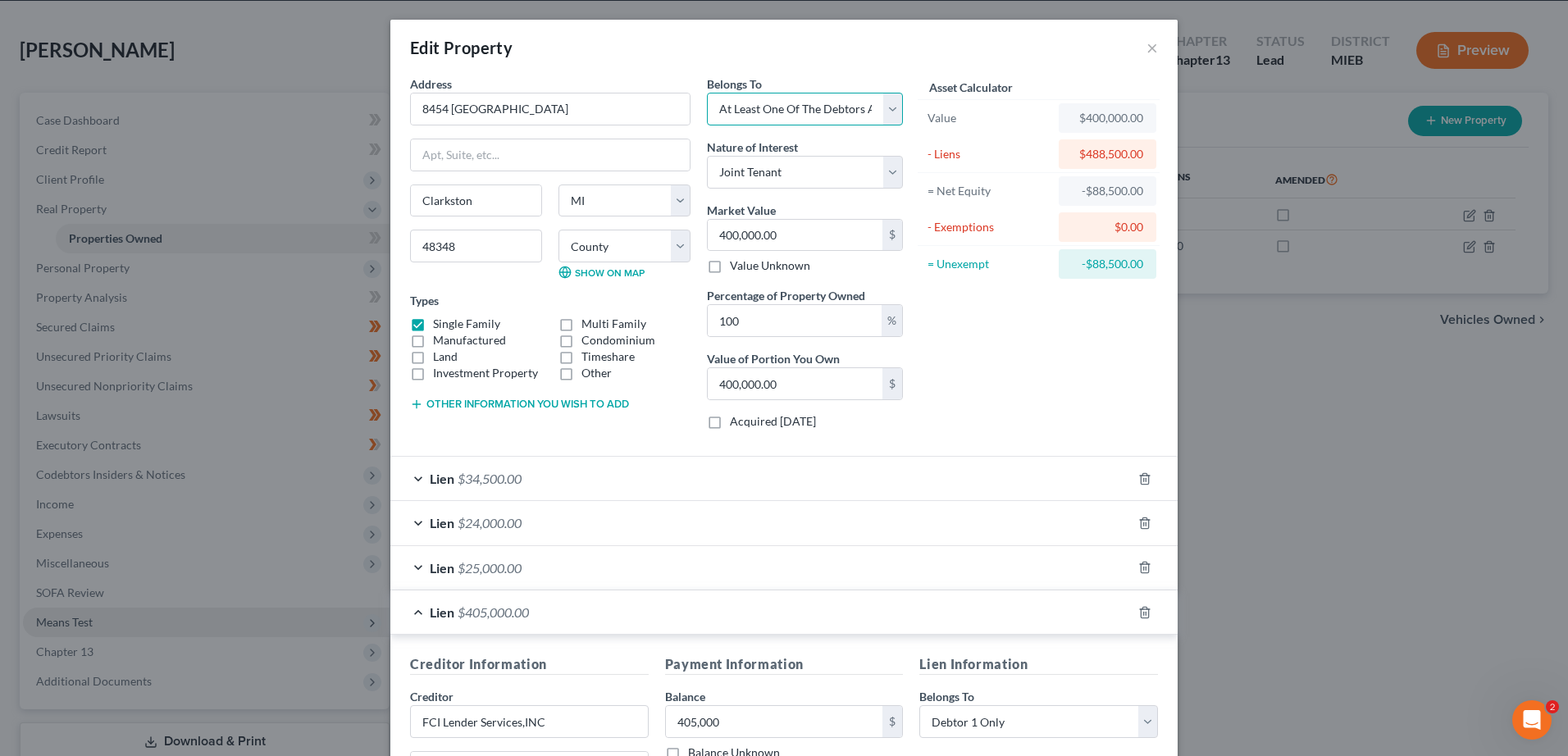 click on "Select Debtor 1 Only Debtor 2 Only Debtor 1 And Debtor 2 Only At Least One Of The Debtors And Another Community Property" at bounding box center (805, 109) 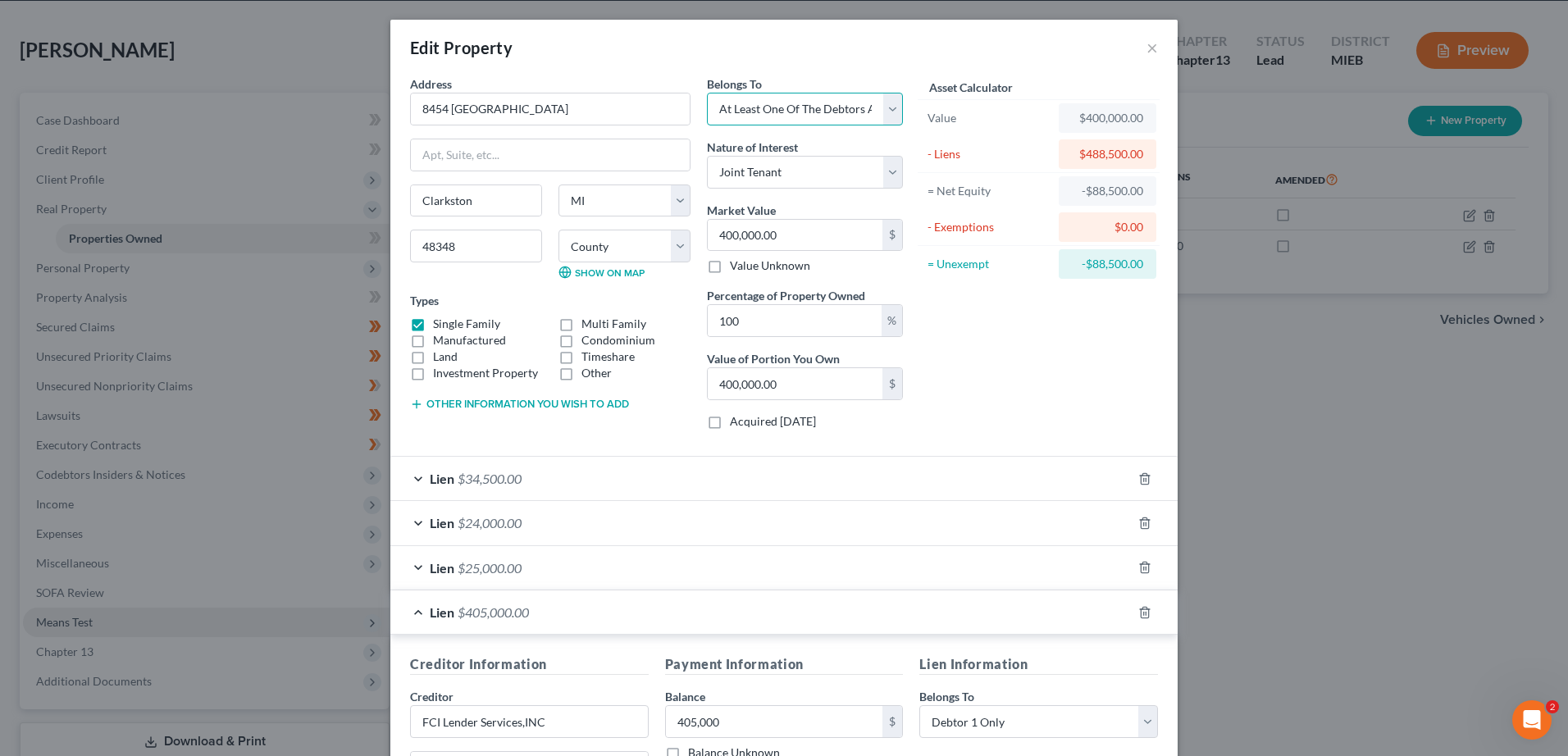click on "Select Debtor 1 Only Debtor 2 Only Debtor 1 And Debtor 2 Only At Least One Of The Debtors And Another Community Property" at bounding box center [805, 109] 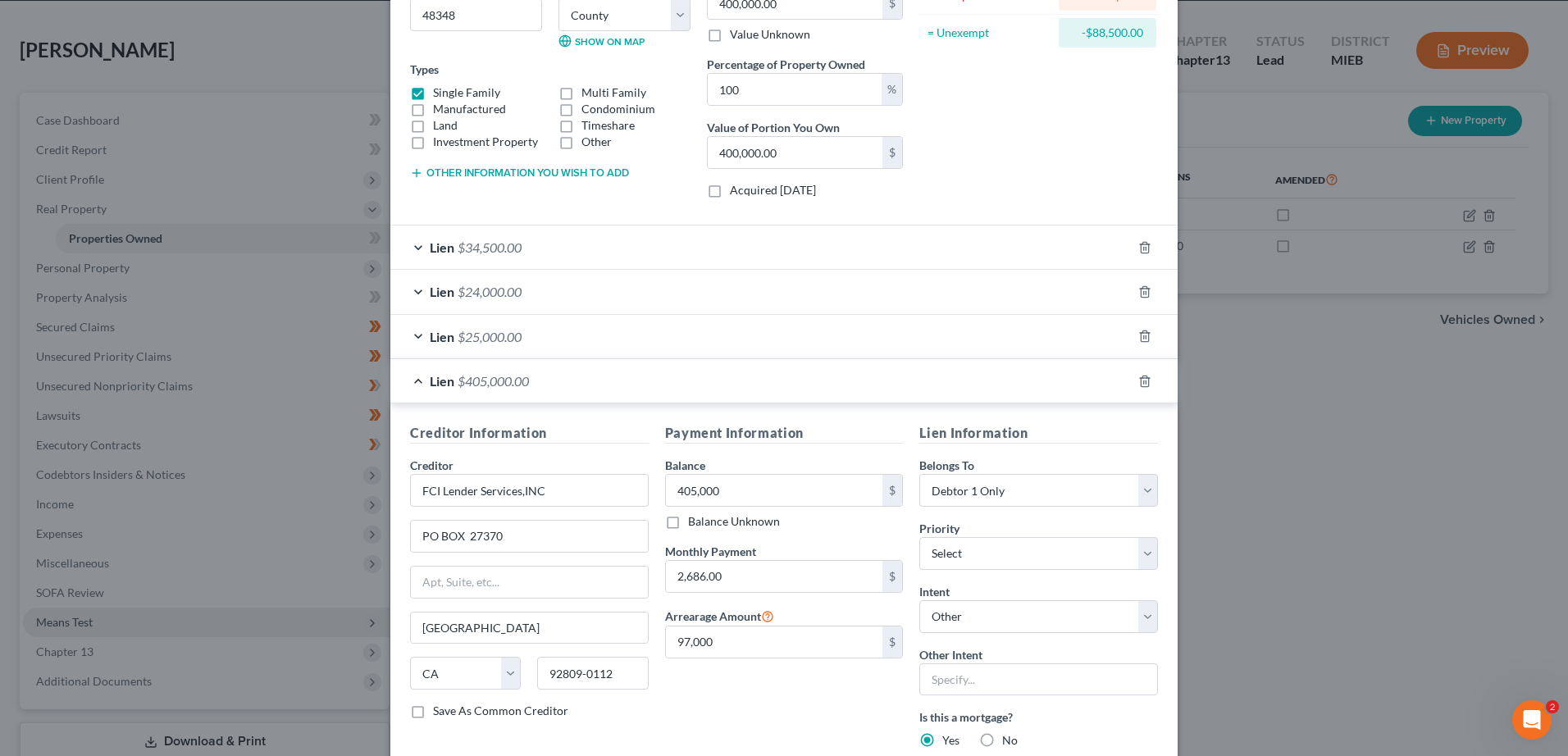 scroll, scrollTop: 251, scrollLeft: 0, axis: vertical 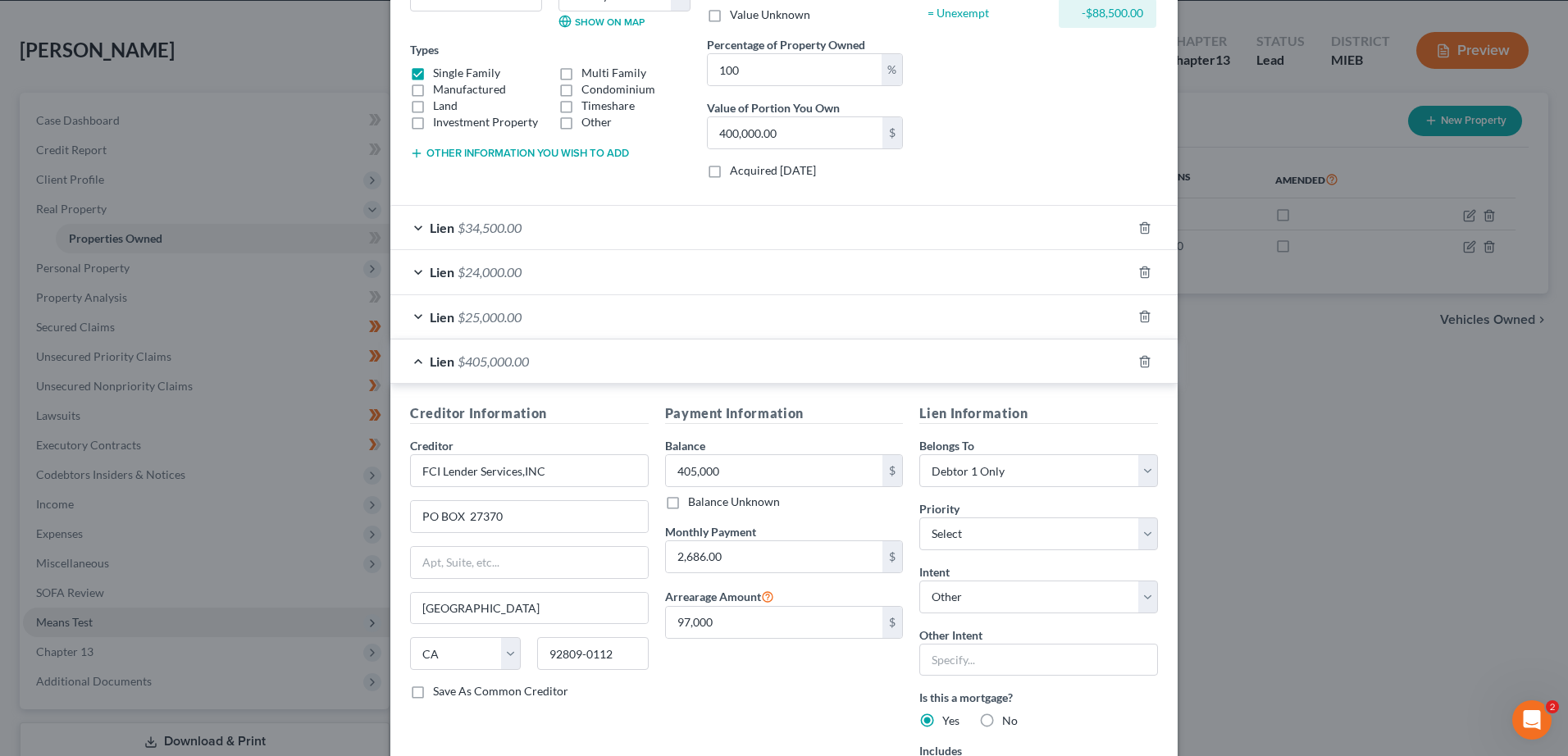 click on "Lien" at bounding box center [442, 361] 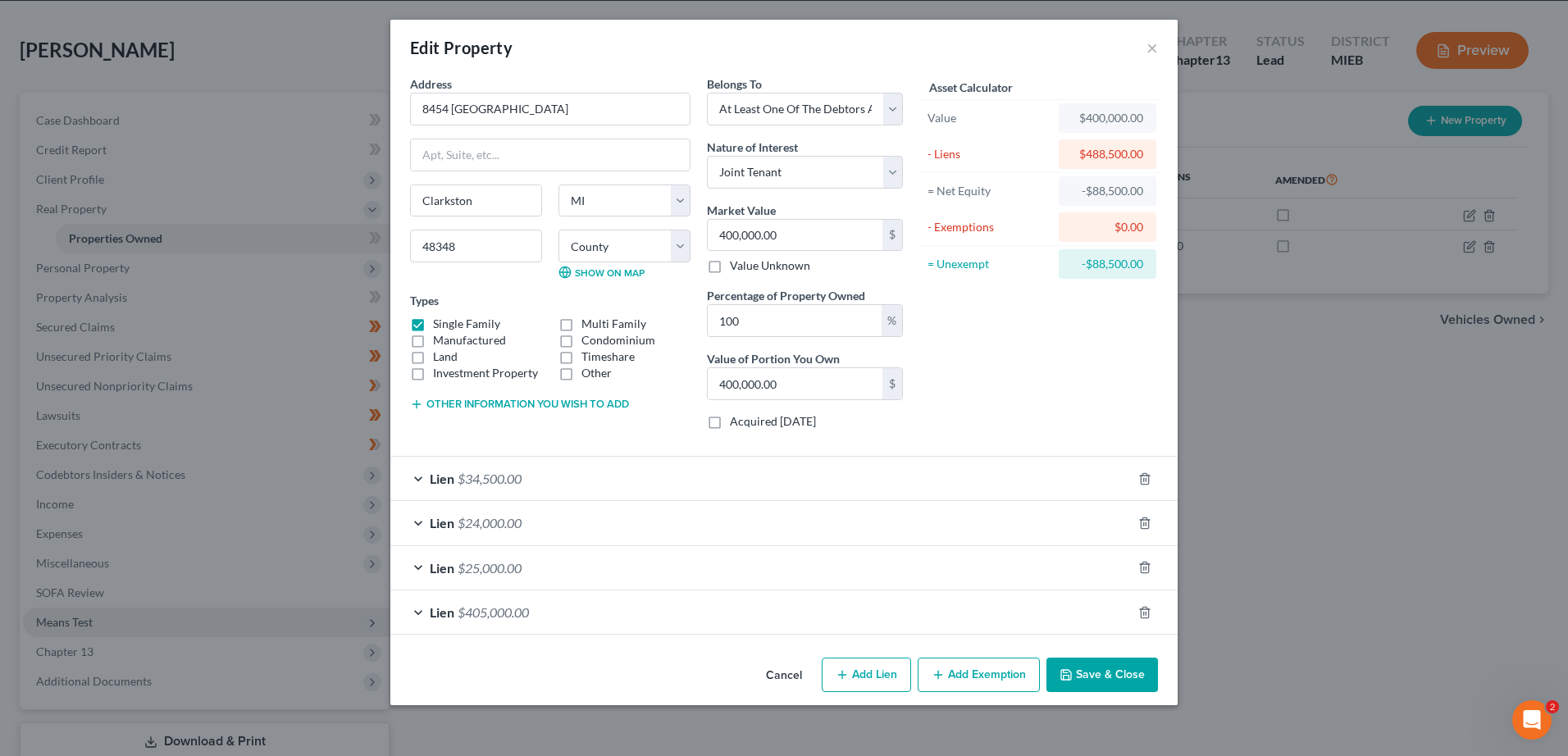 scroll, scrollTop: 0, scrollLeft: 0, axis: both 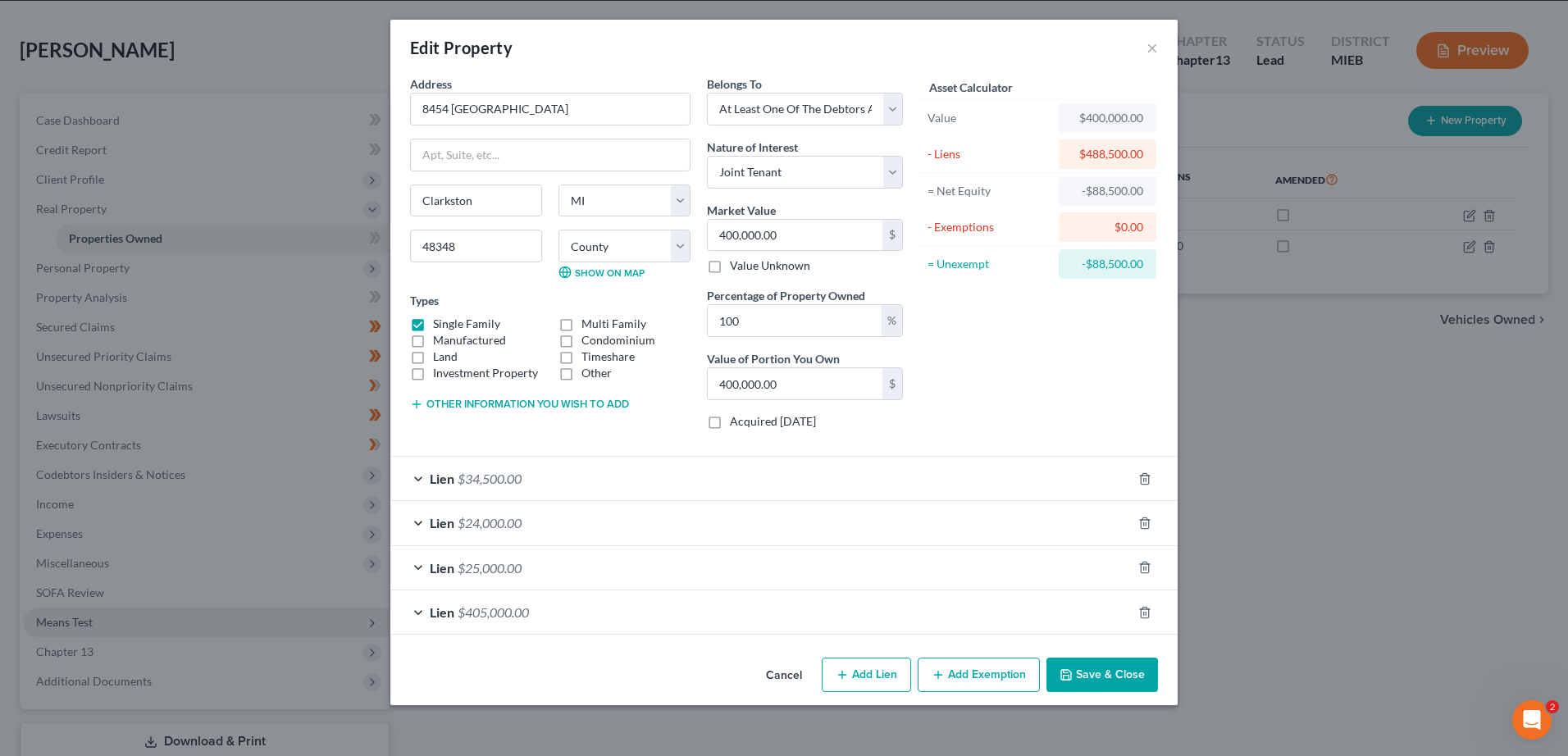 click on "Lien" at bounding box center [442, 612] 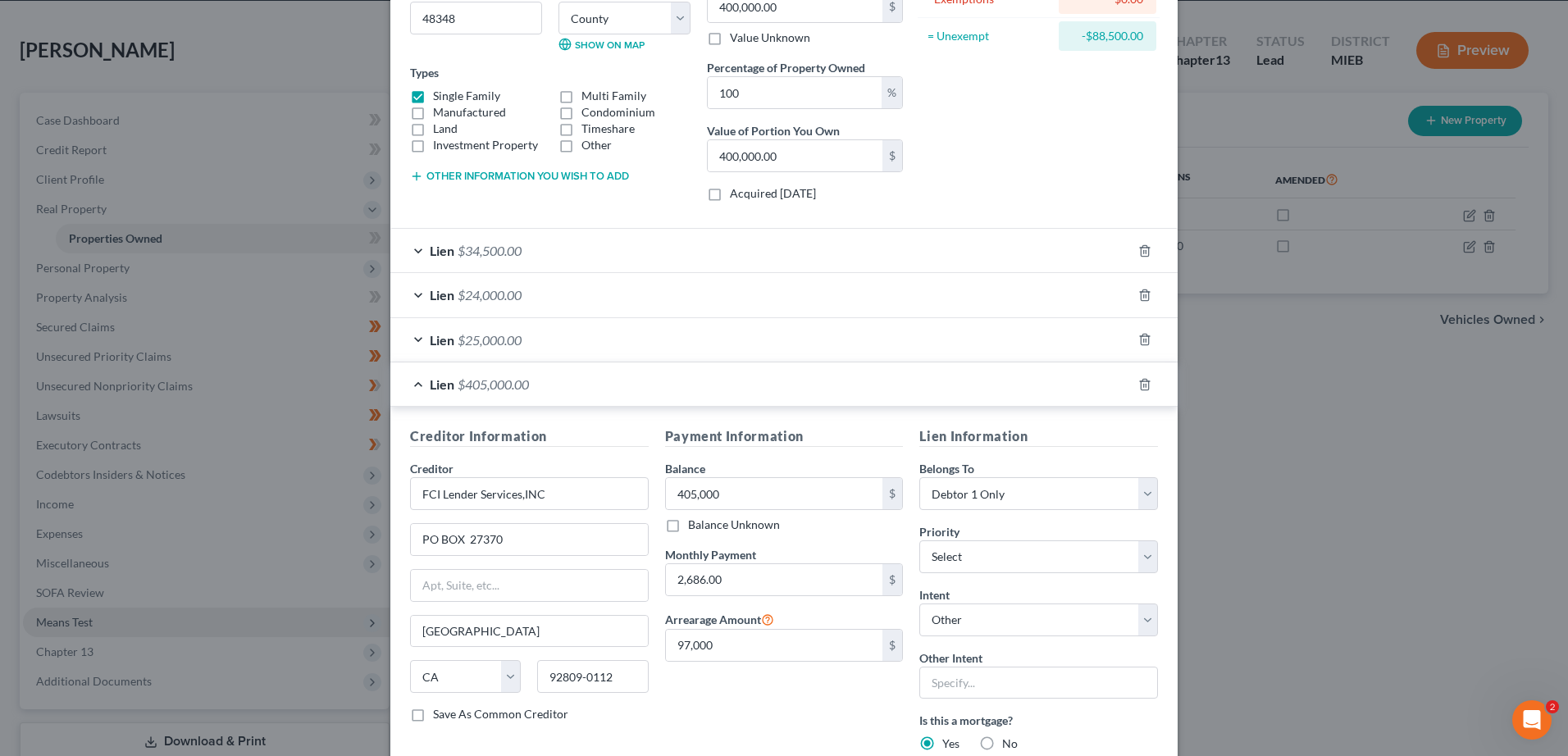 scroll, scrollTop: 0, scrollLeft: 0, axis: both 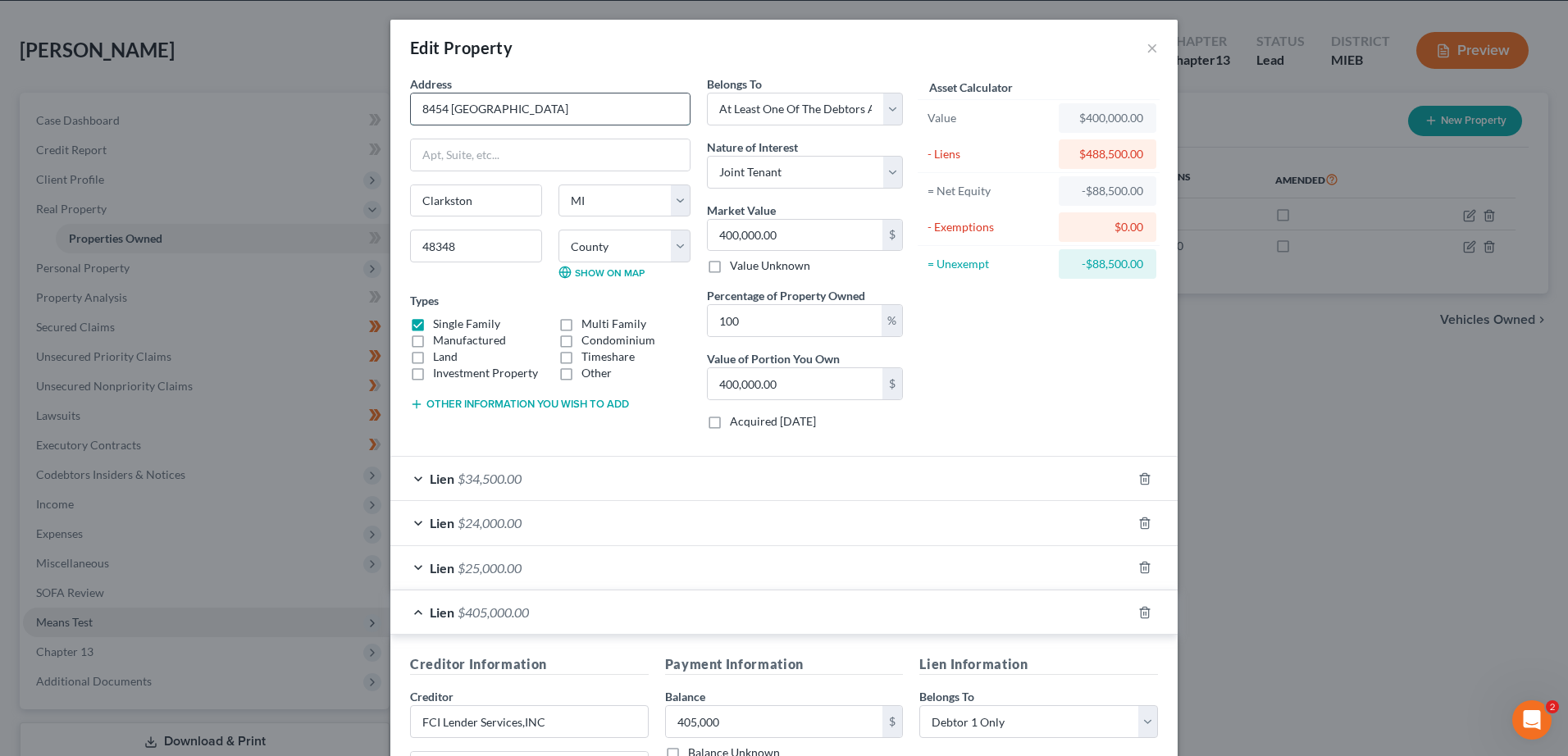 click on "8454 [GEOGRAPHIC_DATA]" at bounding box center (550, 109) 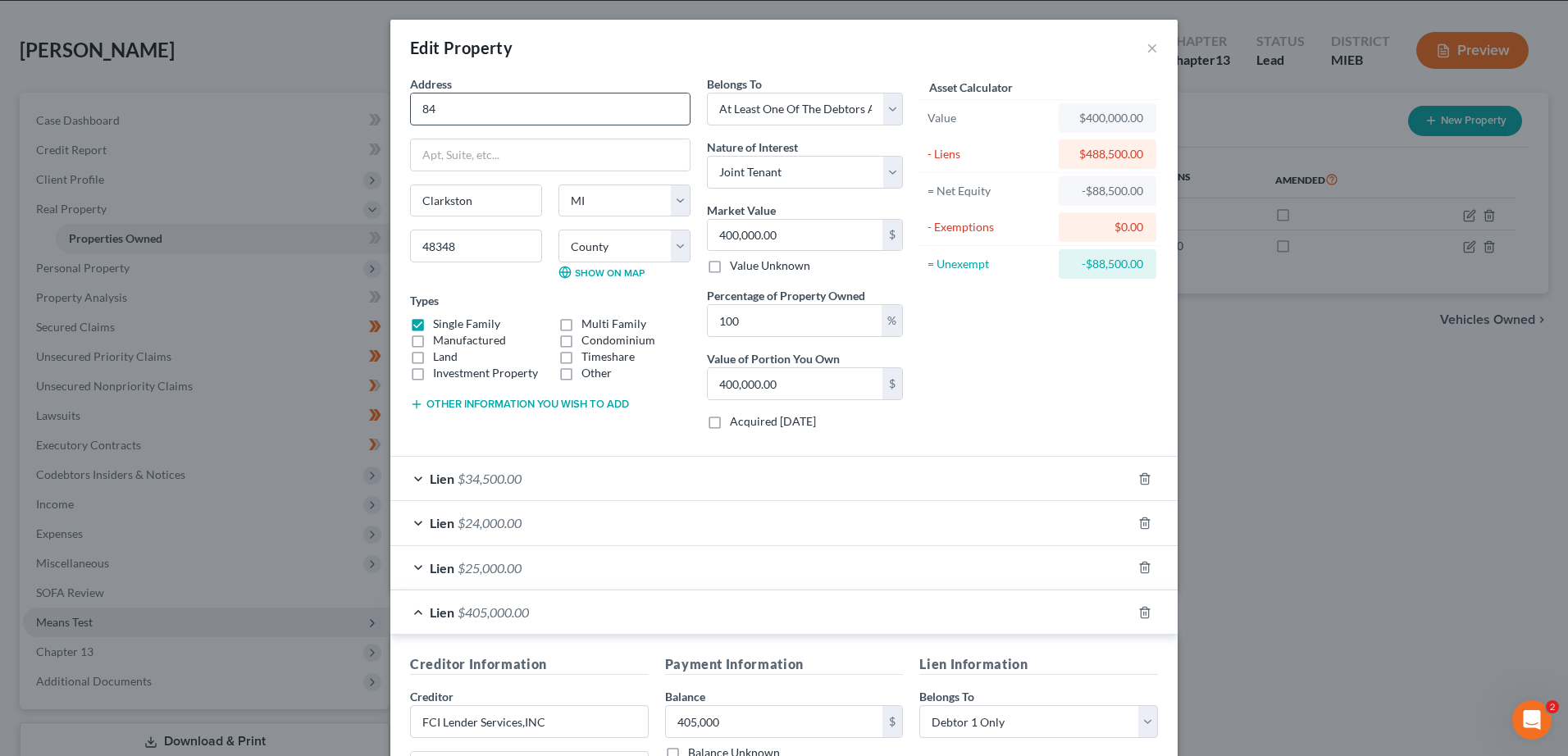 type on "8" 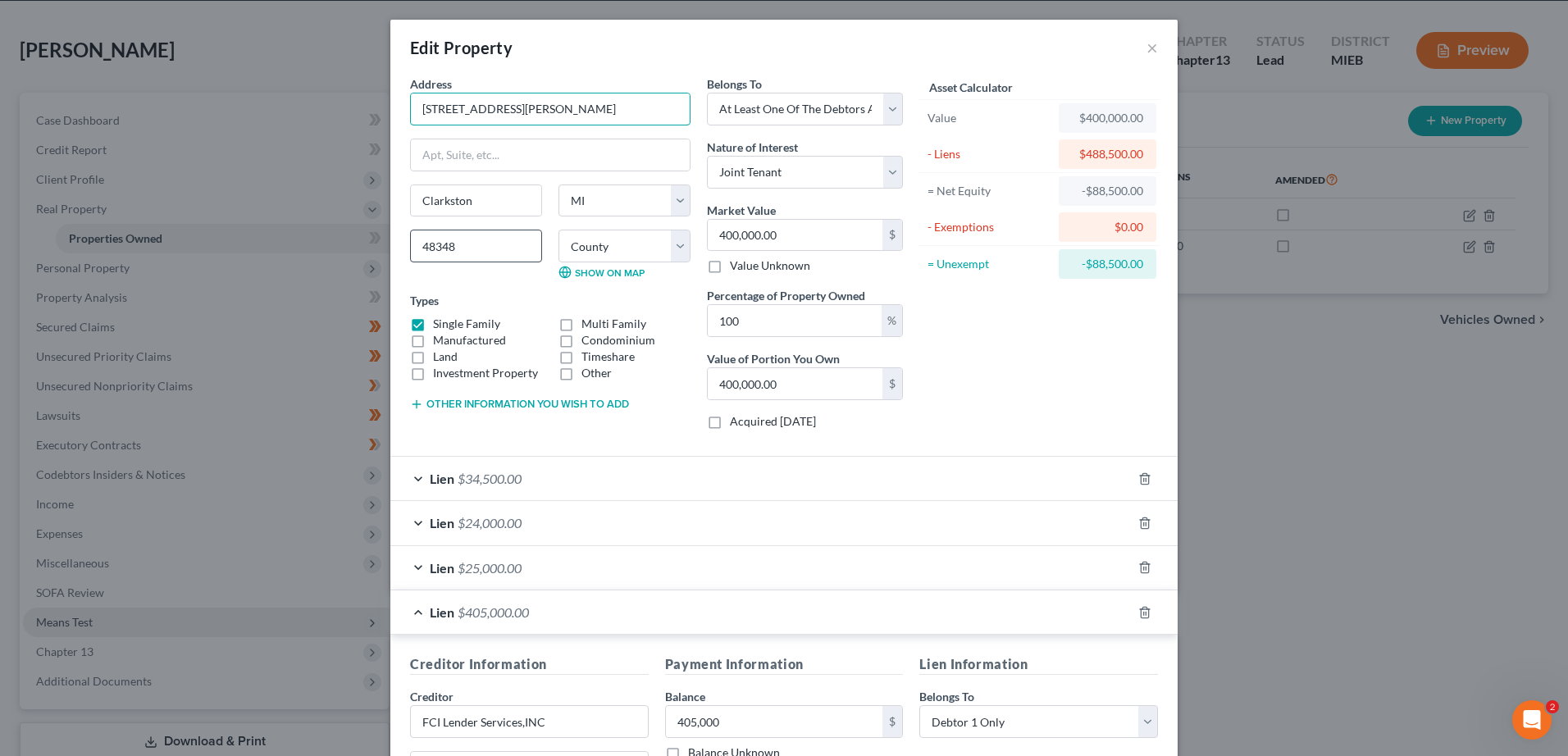 type on "[STREET_ADDRESS][PERSON_NAME]" 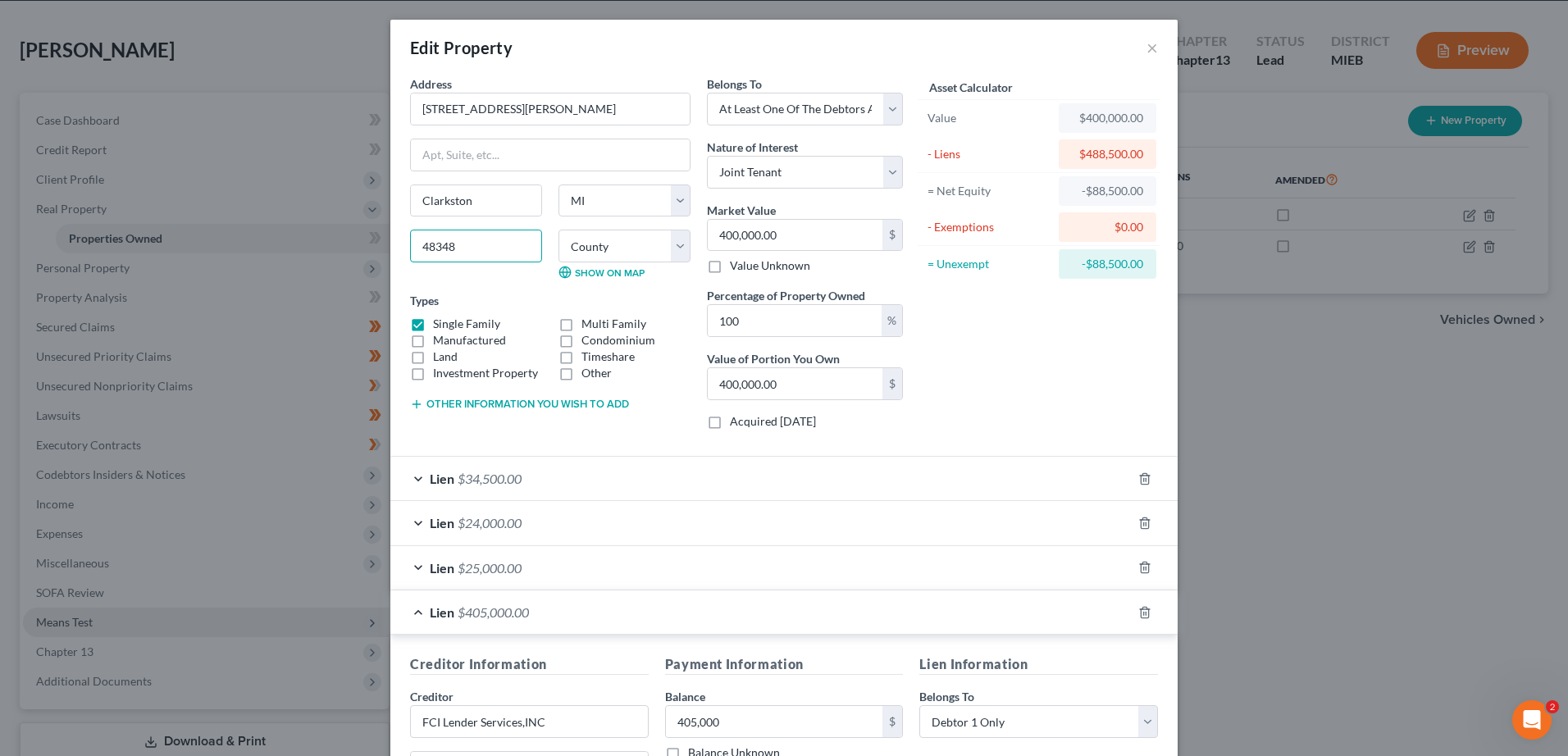 click on "48348" at bounding box center (476, 246) 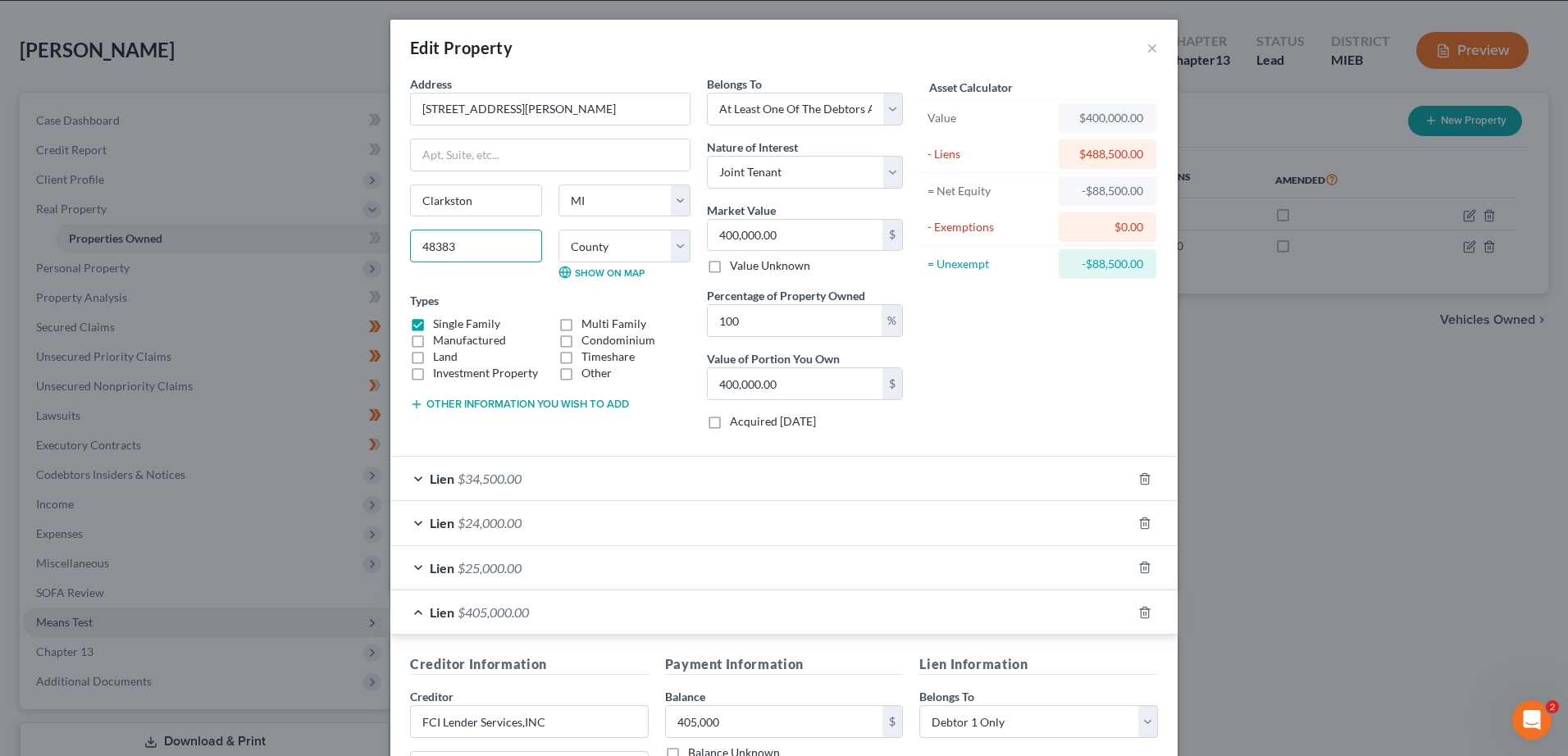 type on "48383" 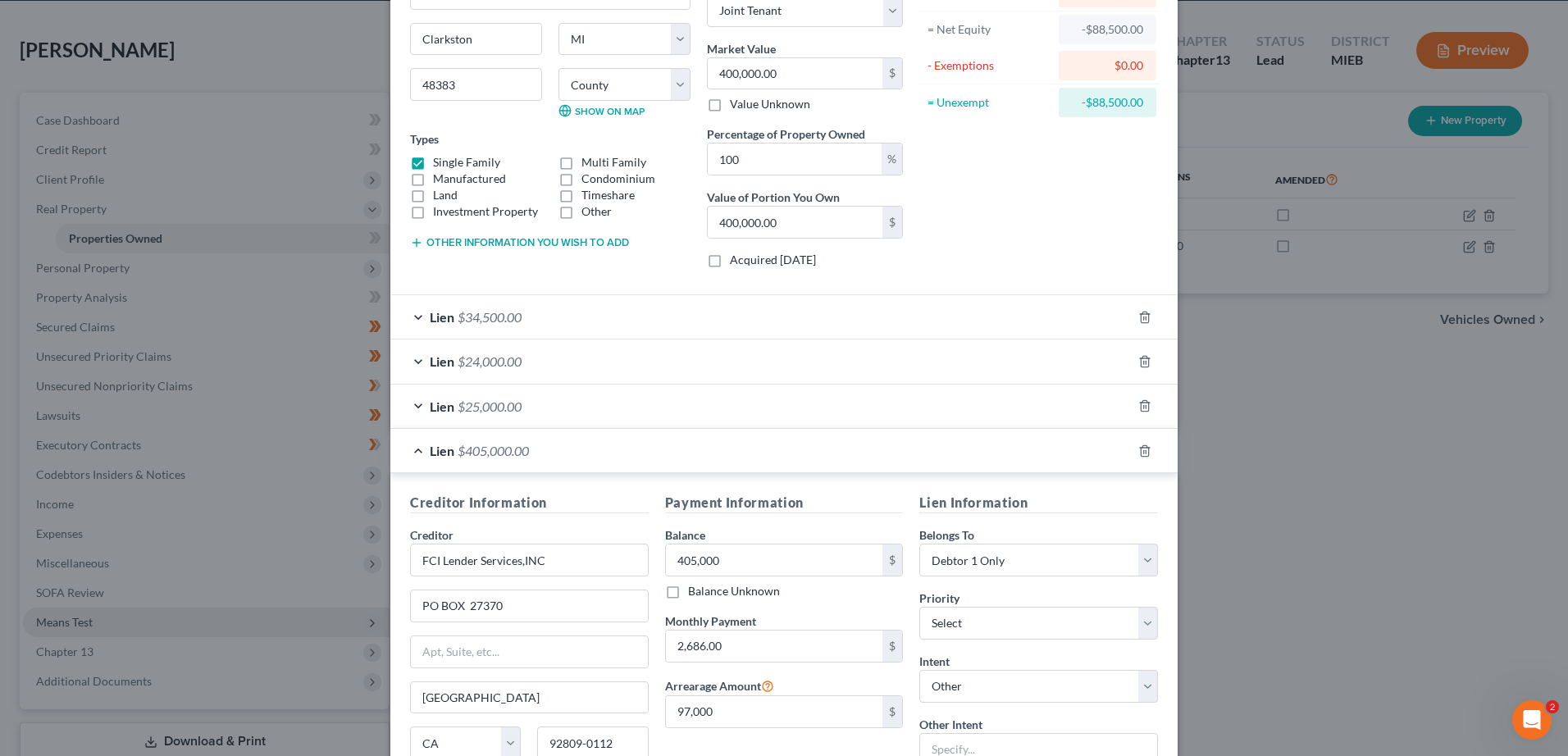 type on "[GEOGRAPHIC_DATA]" 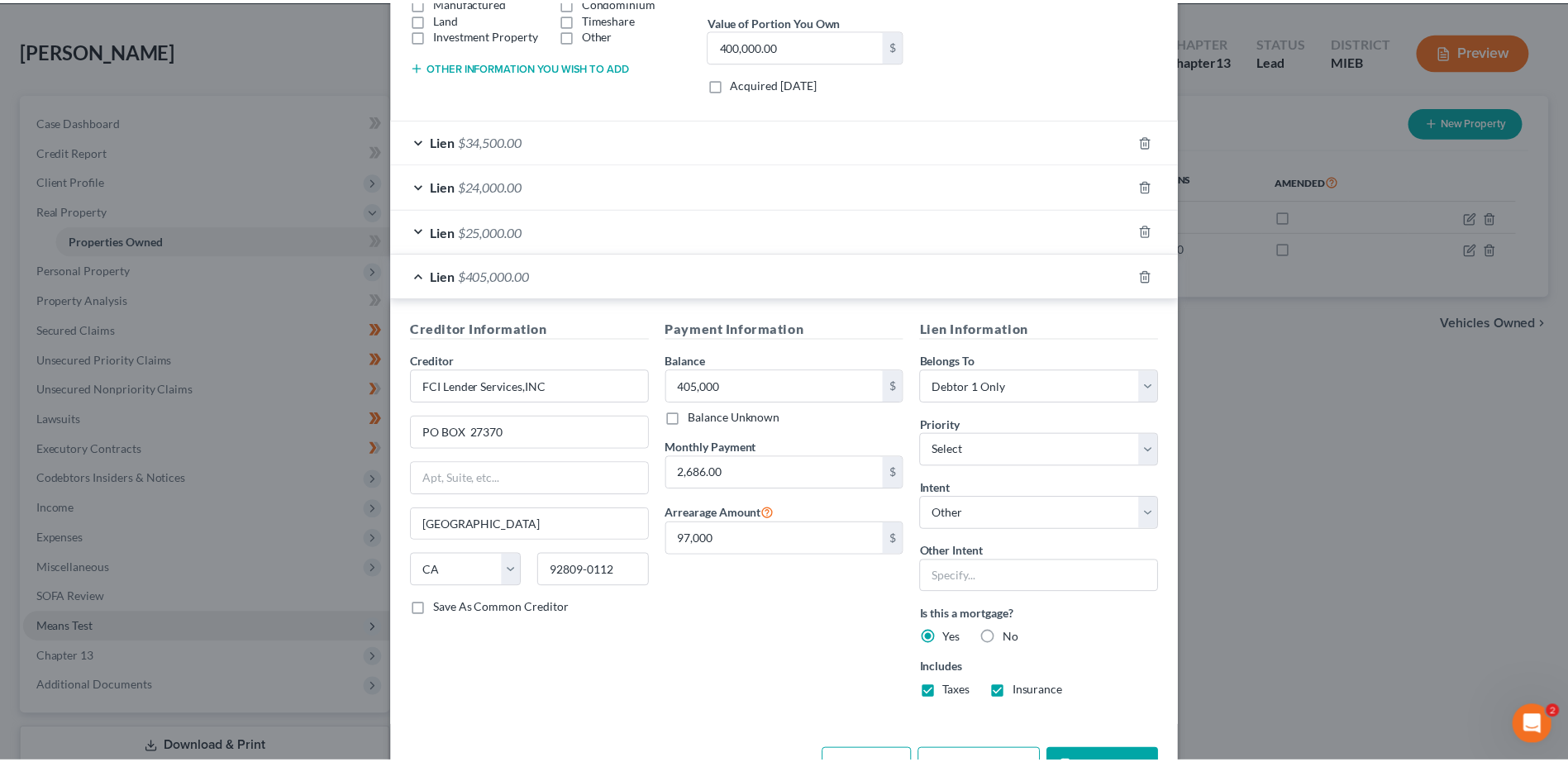 scroll, scrollTop: 397, scrollLeft: 0, axis: vertical 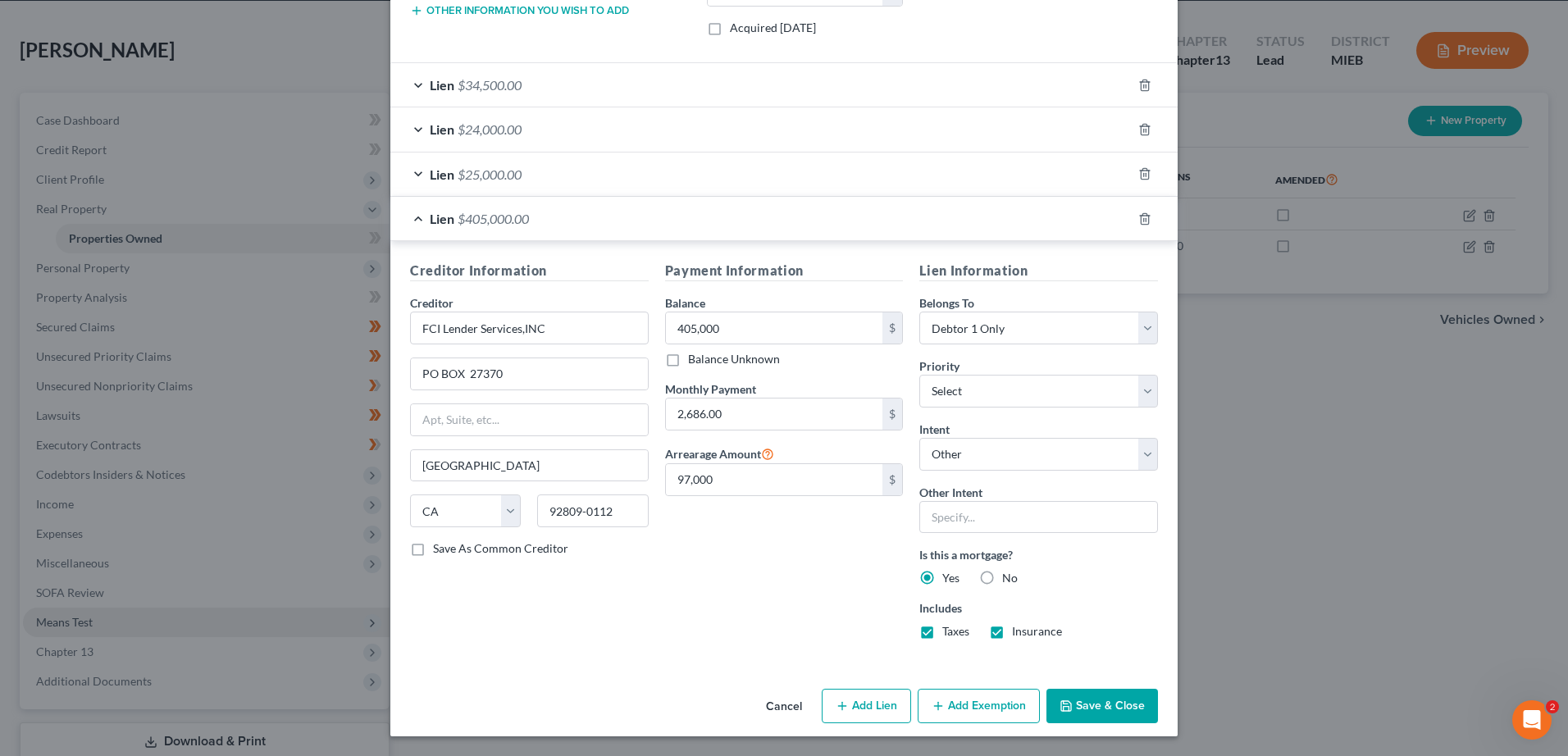 click on "Save & Close" at bounding box center (1102, 706) 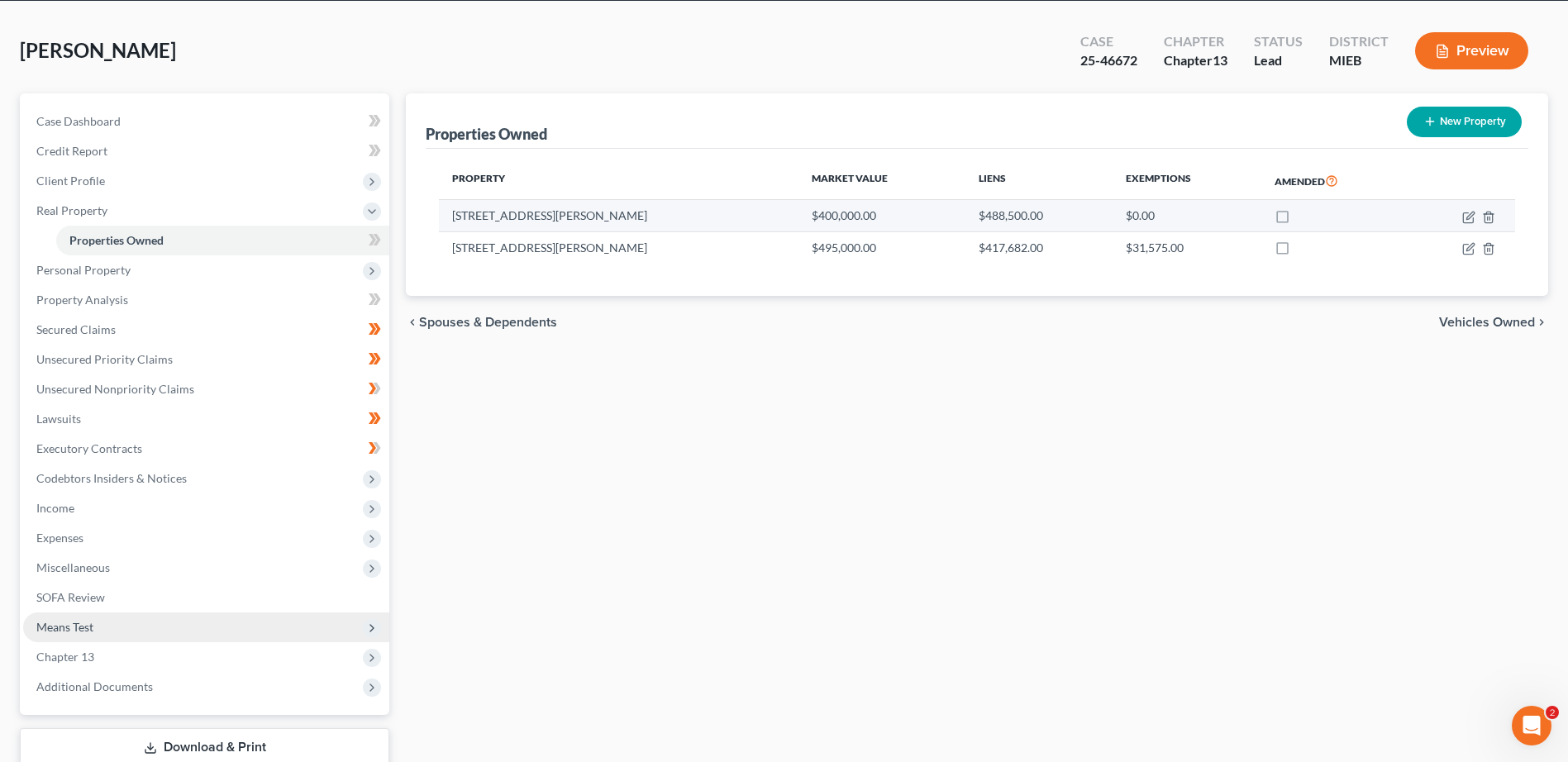 click on "[STREET_ADDRESS][PERSON_NAME]" at bounding box center (618, 216) 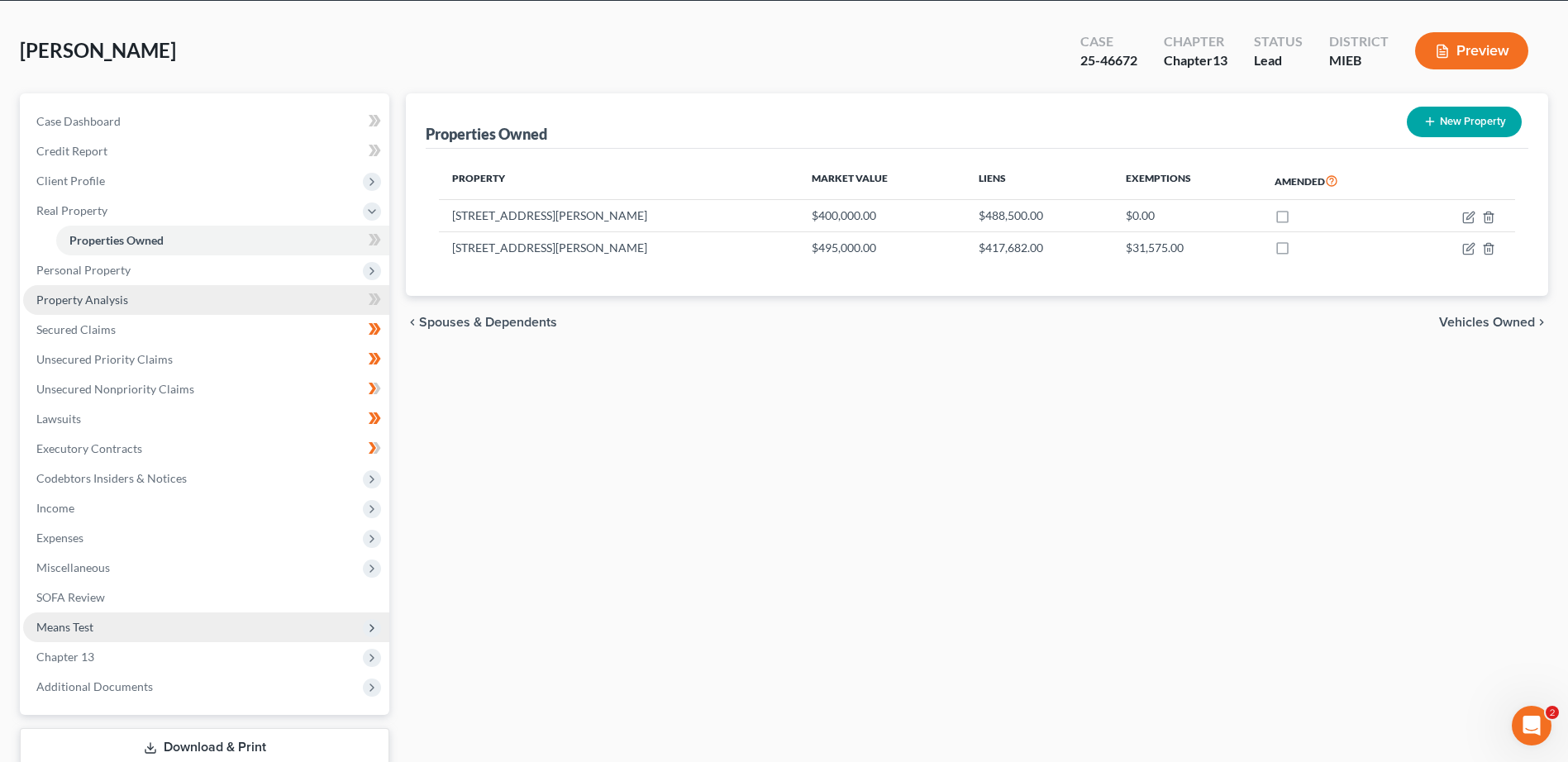 click on "Property Analysis" at bounding box center [206, 300] 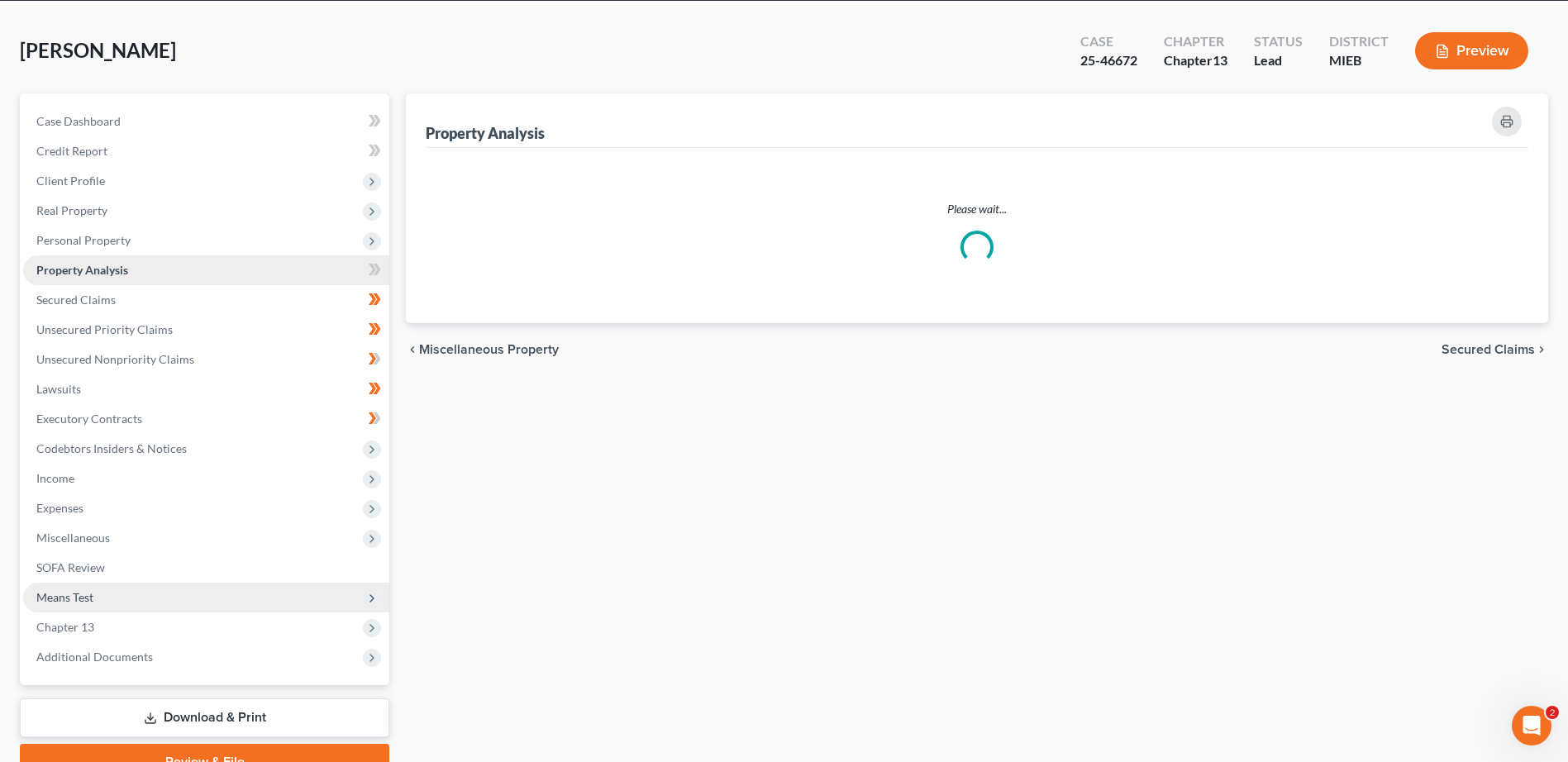scroll, scrollTop: 0, scrollLeft: 0, axis: both 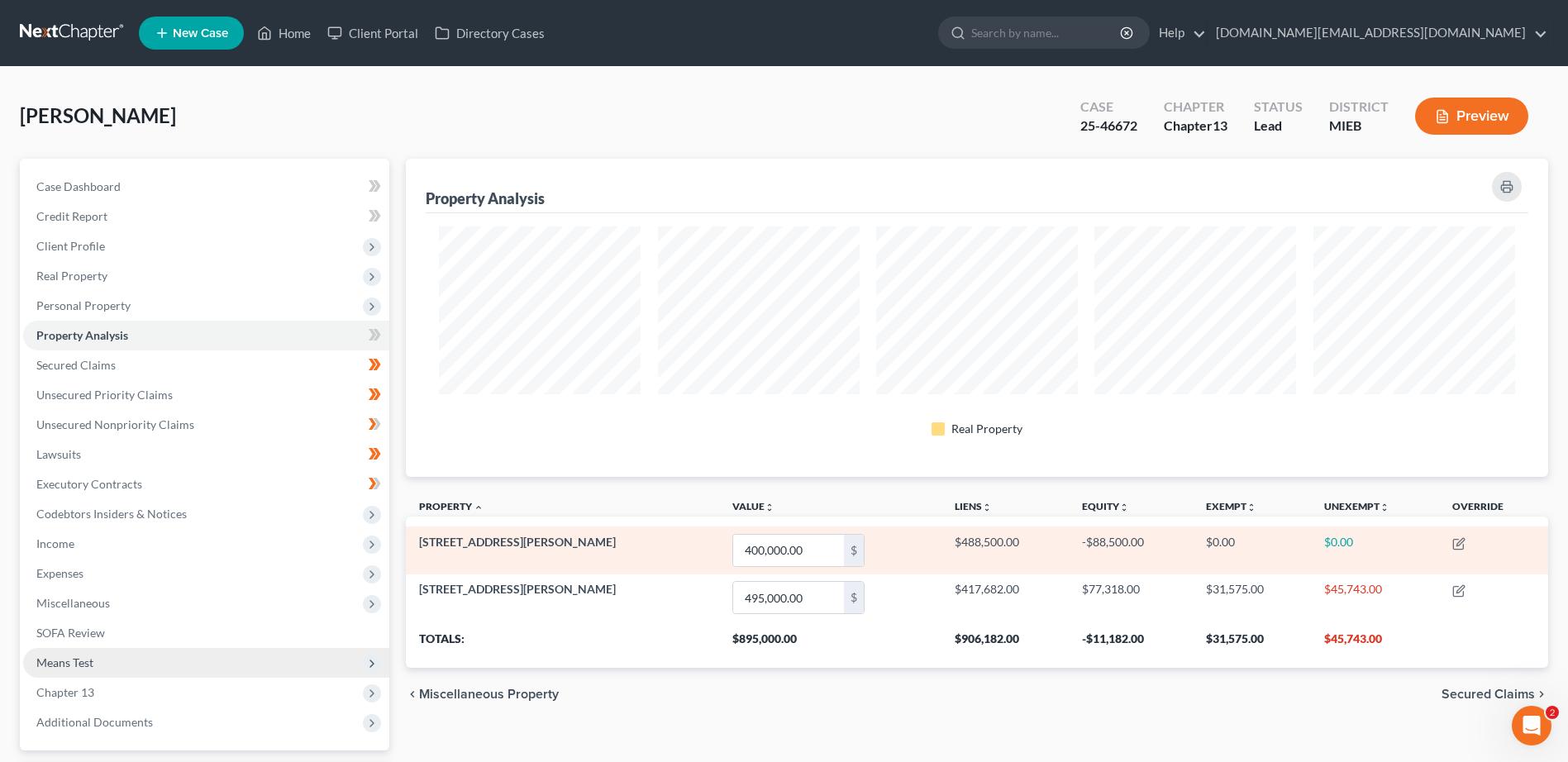 click on "$488,500.00" at bounding box center (1005, 550) 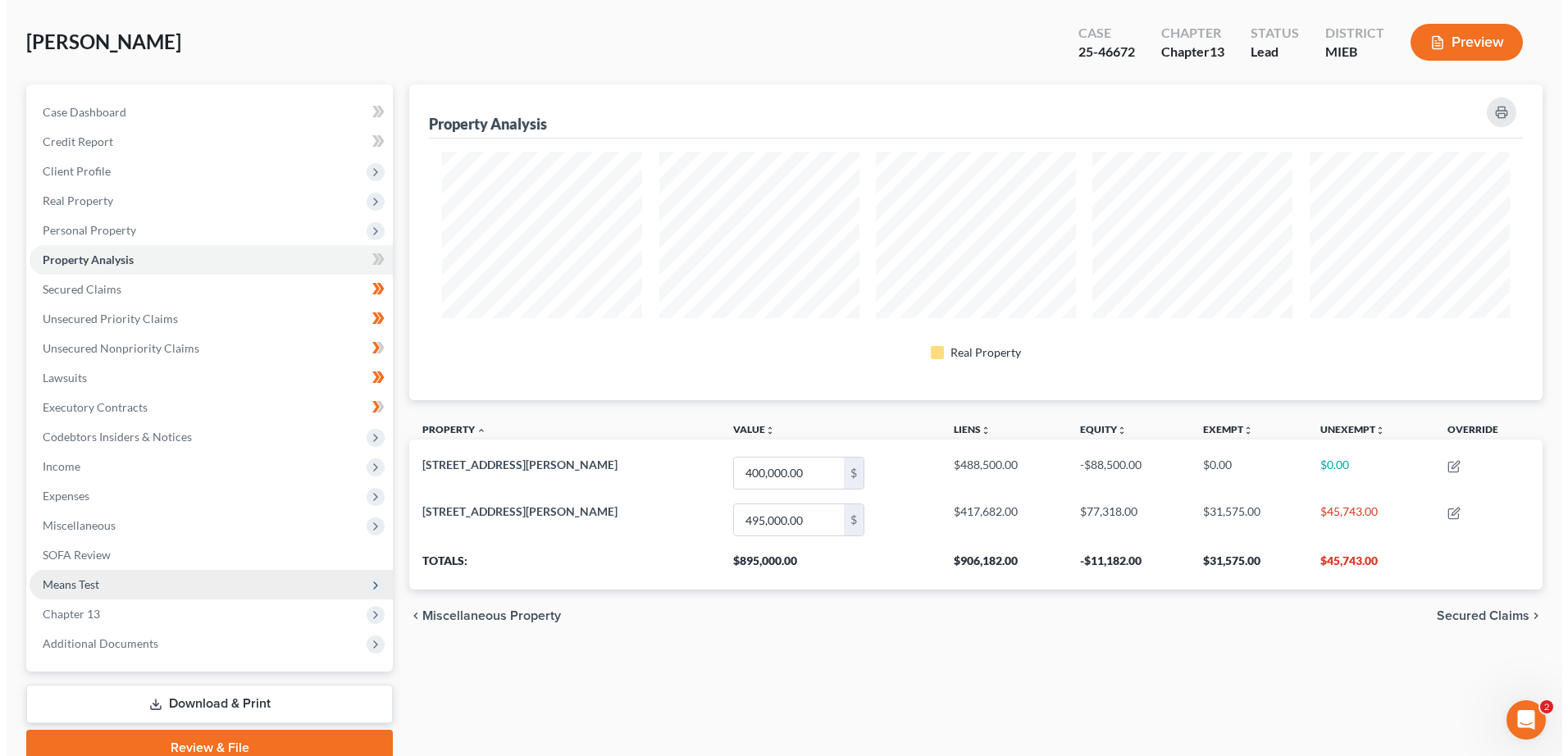 scroll, scrollTop: 145, scrollLeft: 0, axis: vertical 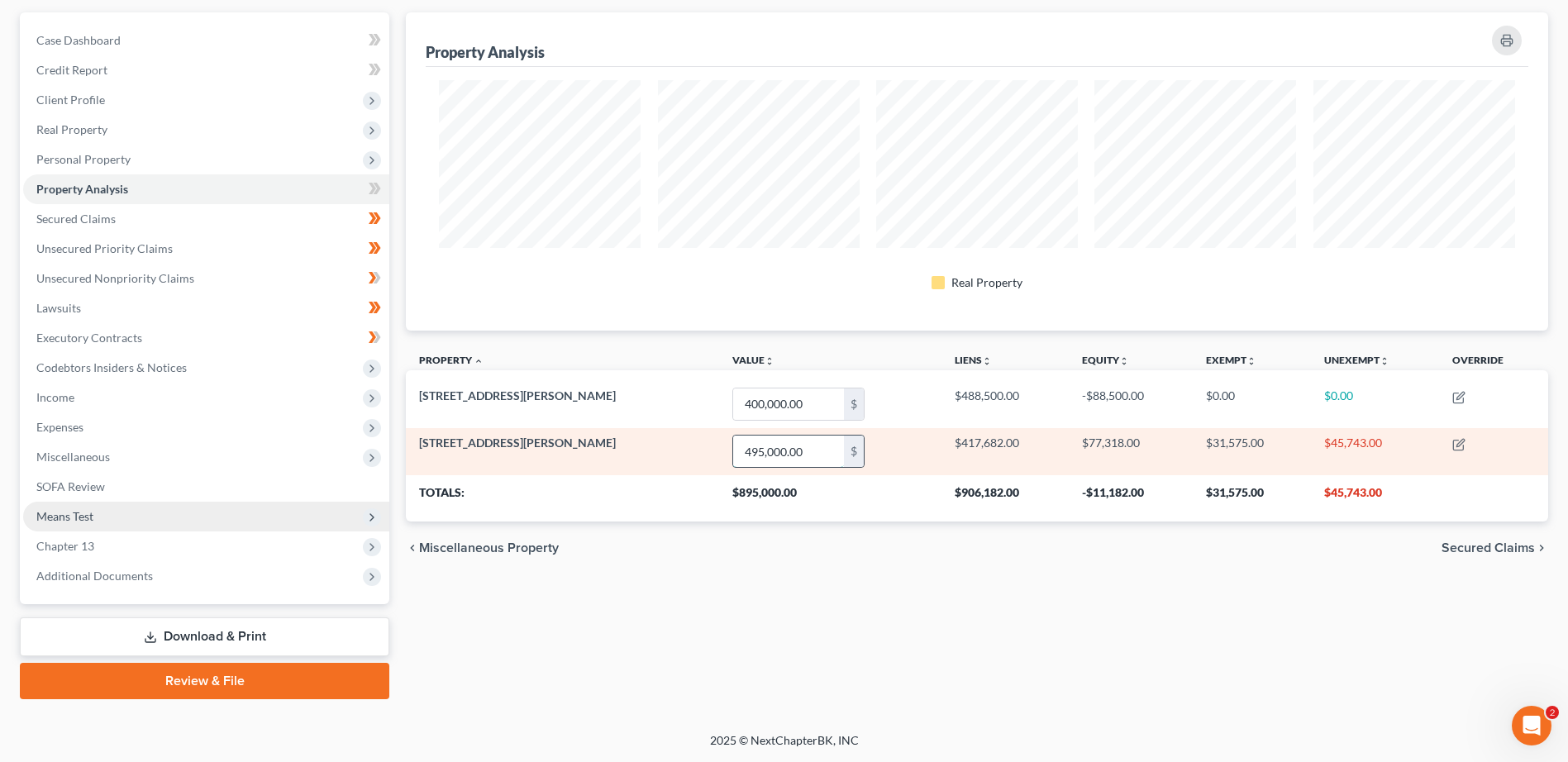 click on "495,000.00" at bounding box center (789, 451) 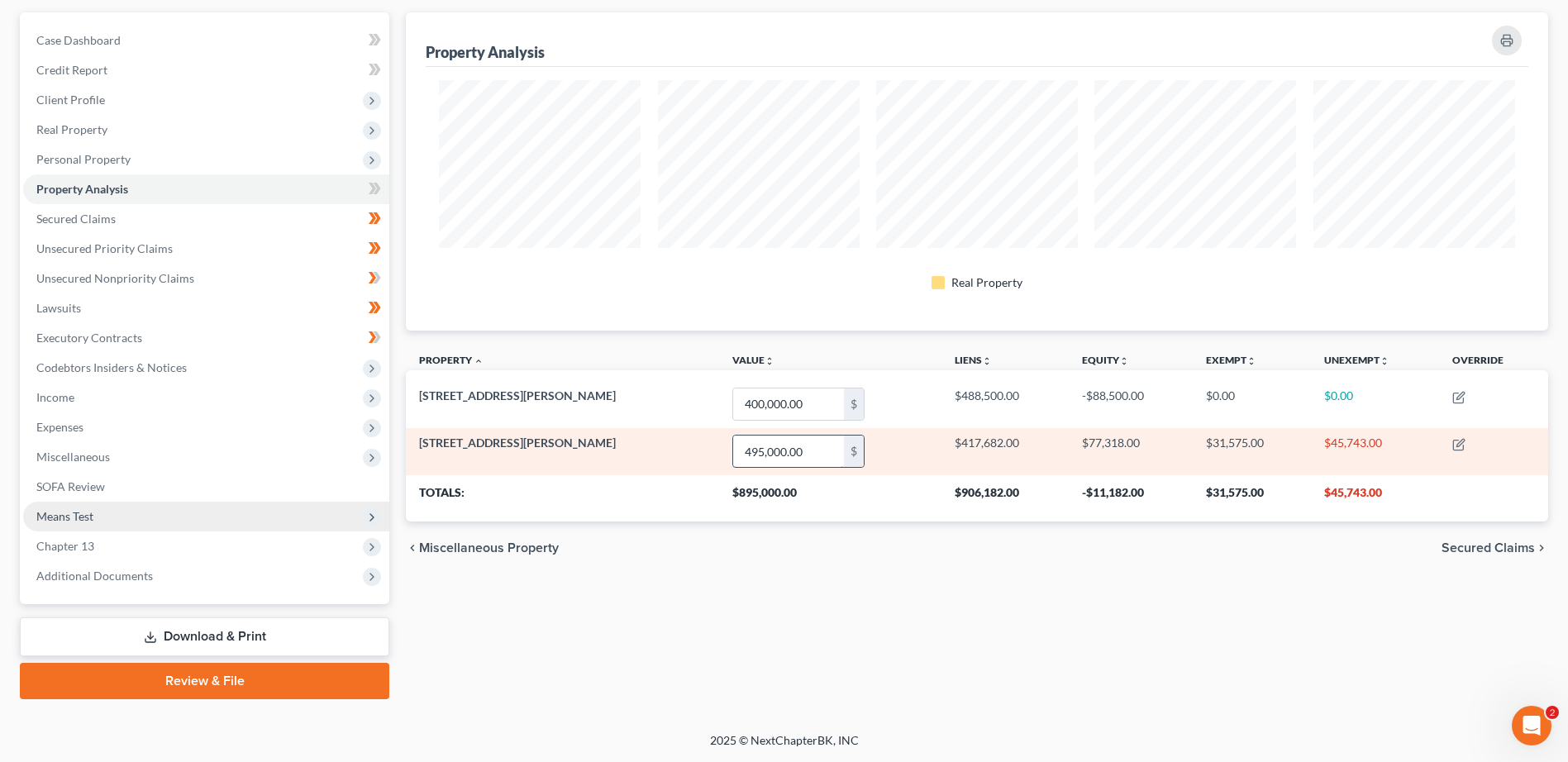 click on "495,000.00" at bounding box center (789, 451) 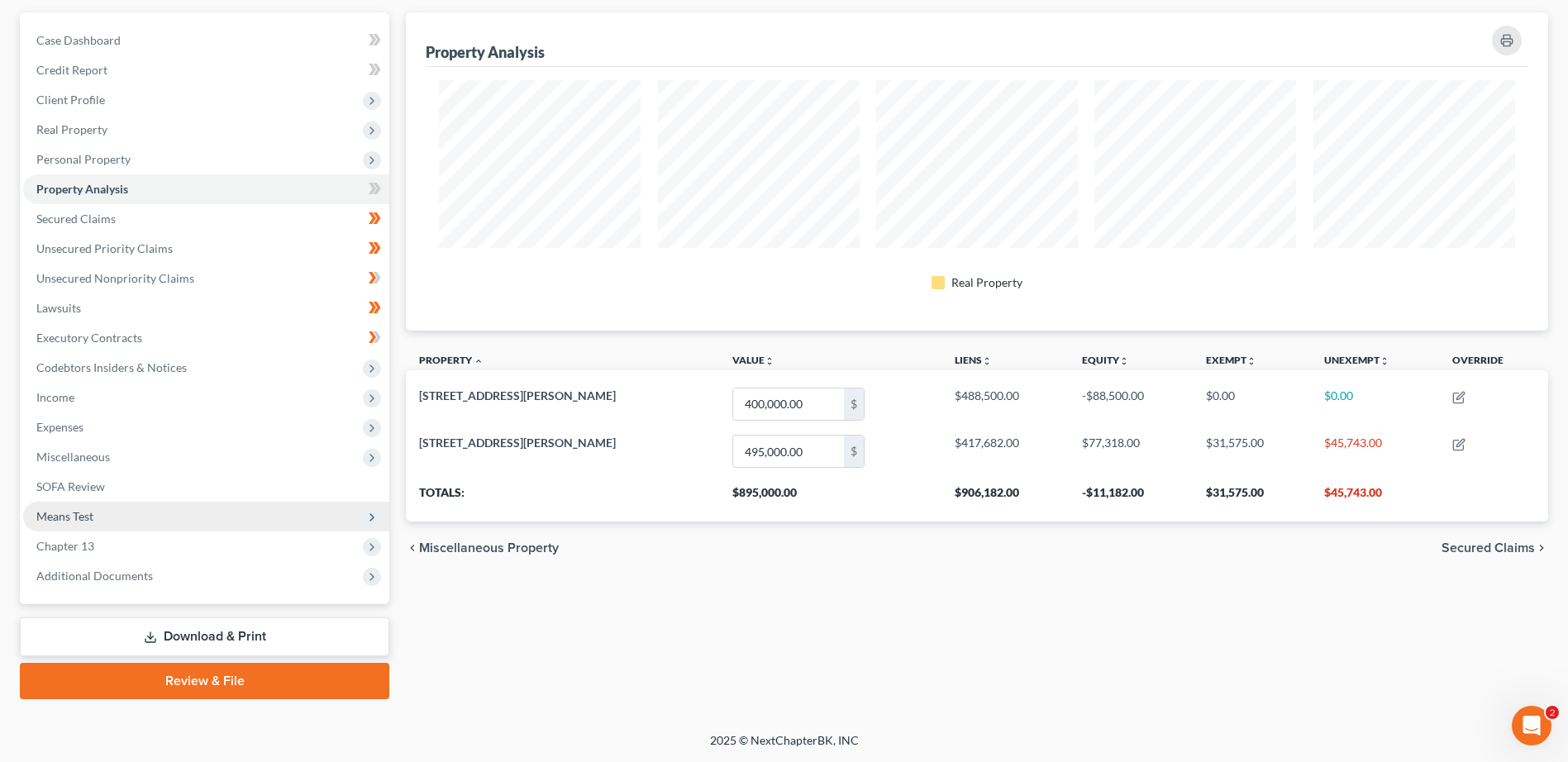 click on "Override" at bounding box center (1494, 362) 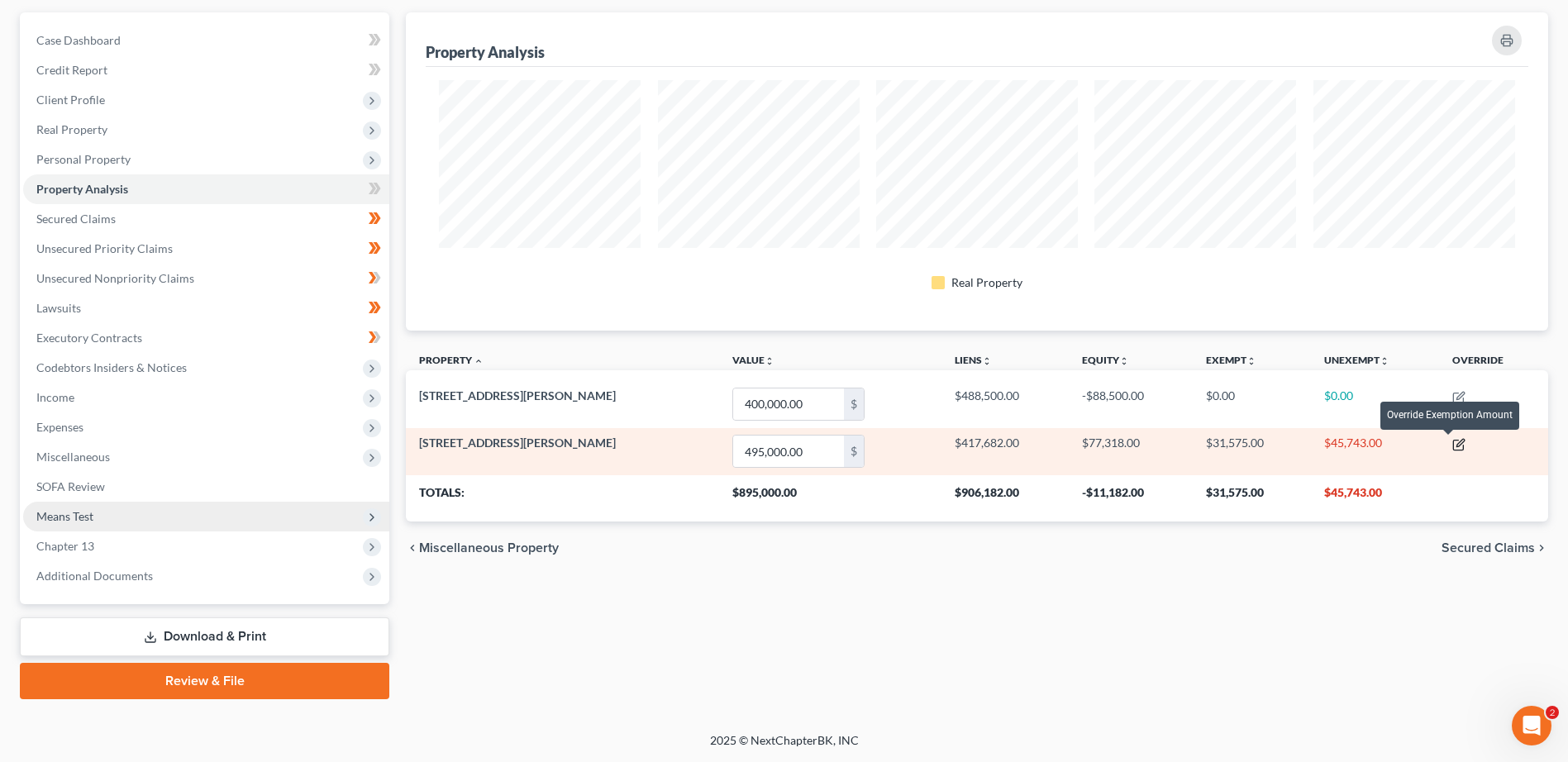 click 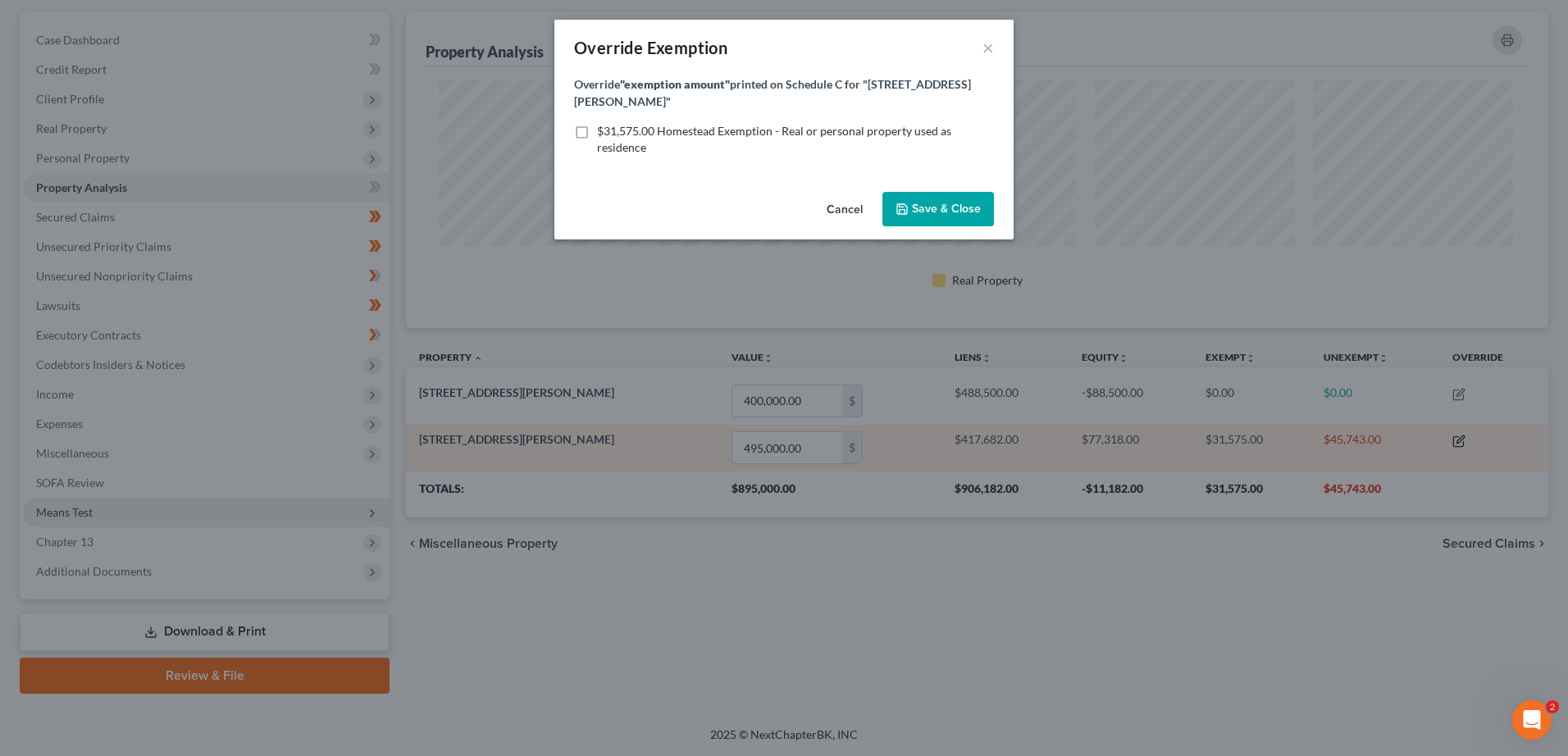 scroll, scrollTop: 819639, scrollLeft: 818941, axis: both 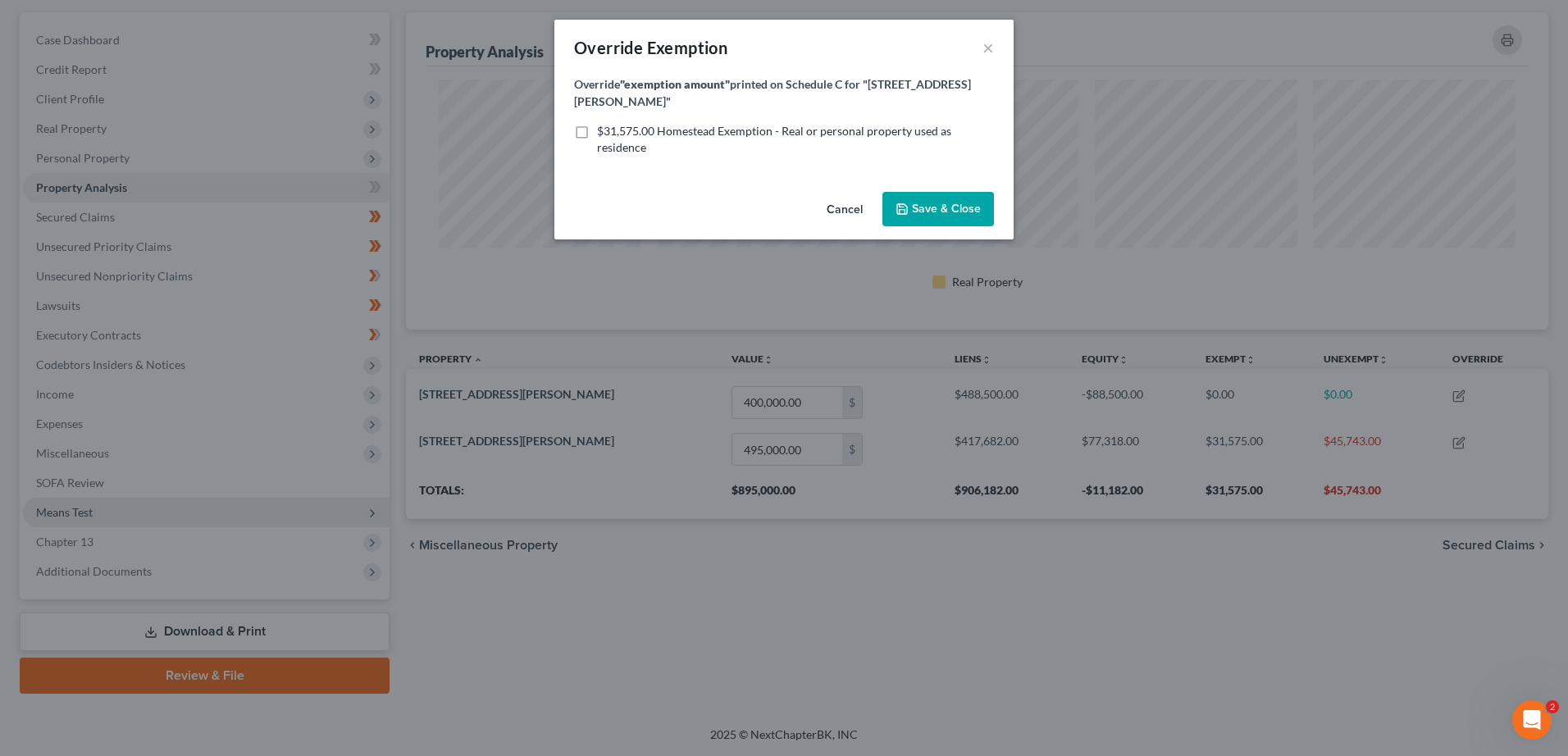 click on "Cancel" at bounding box center [845, 210] 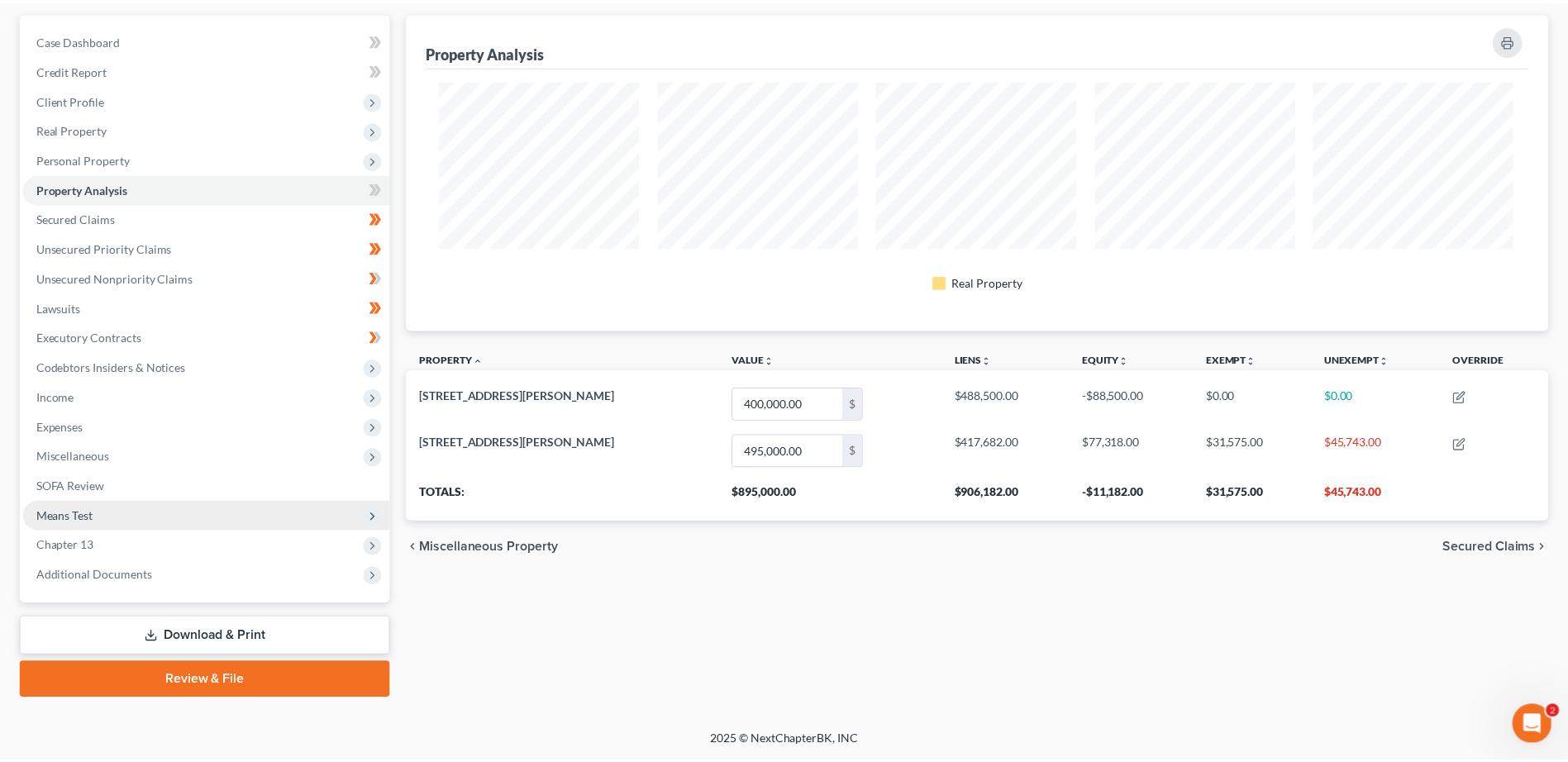 scroll, scrollTop: 318, scrollLeft: 1142, axis: both 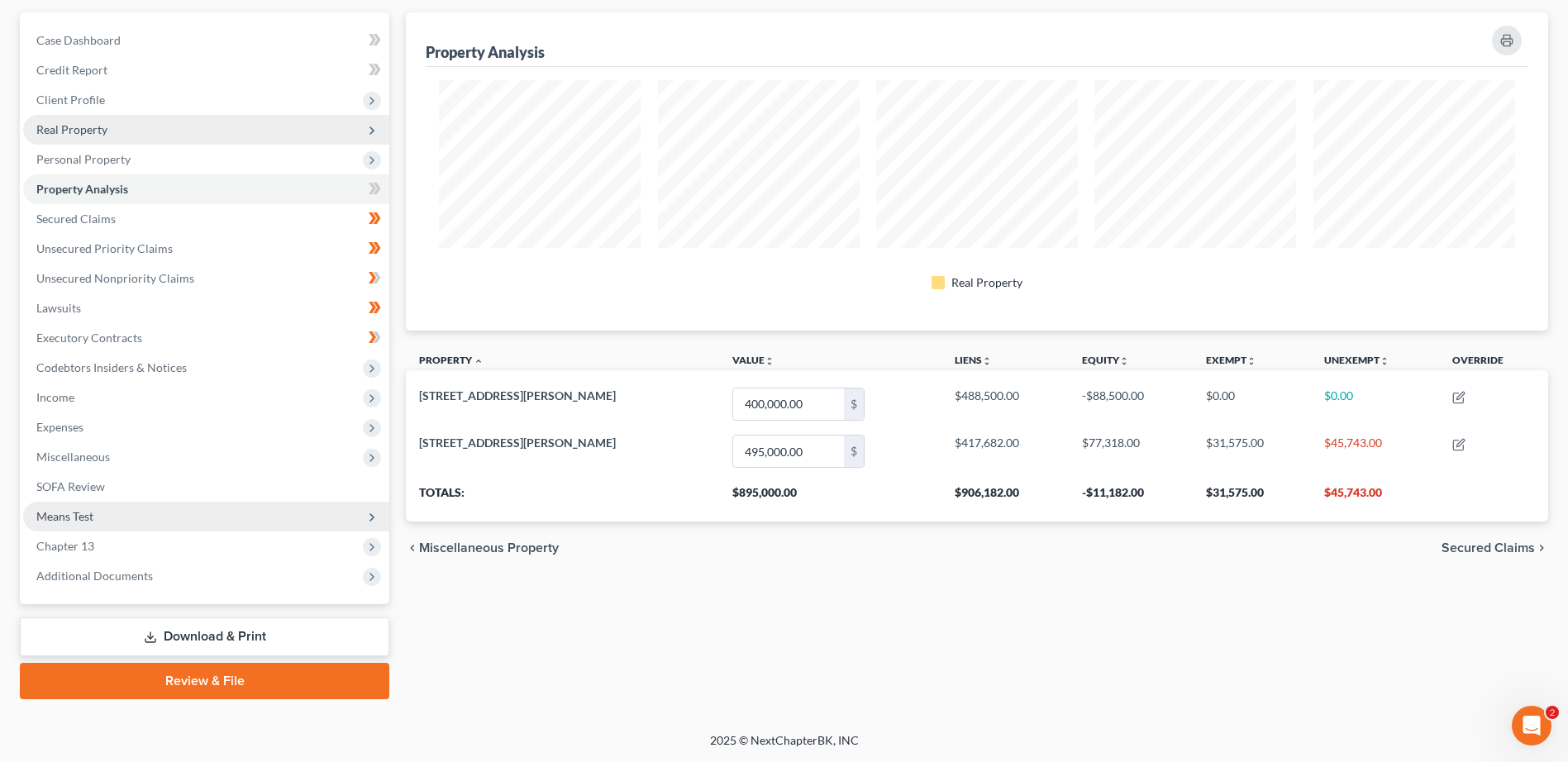 click on "Real Property" at bounding box center (206, 130) 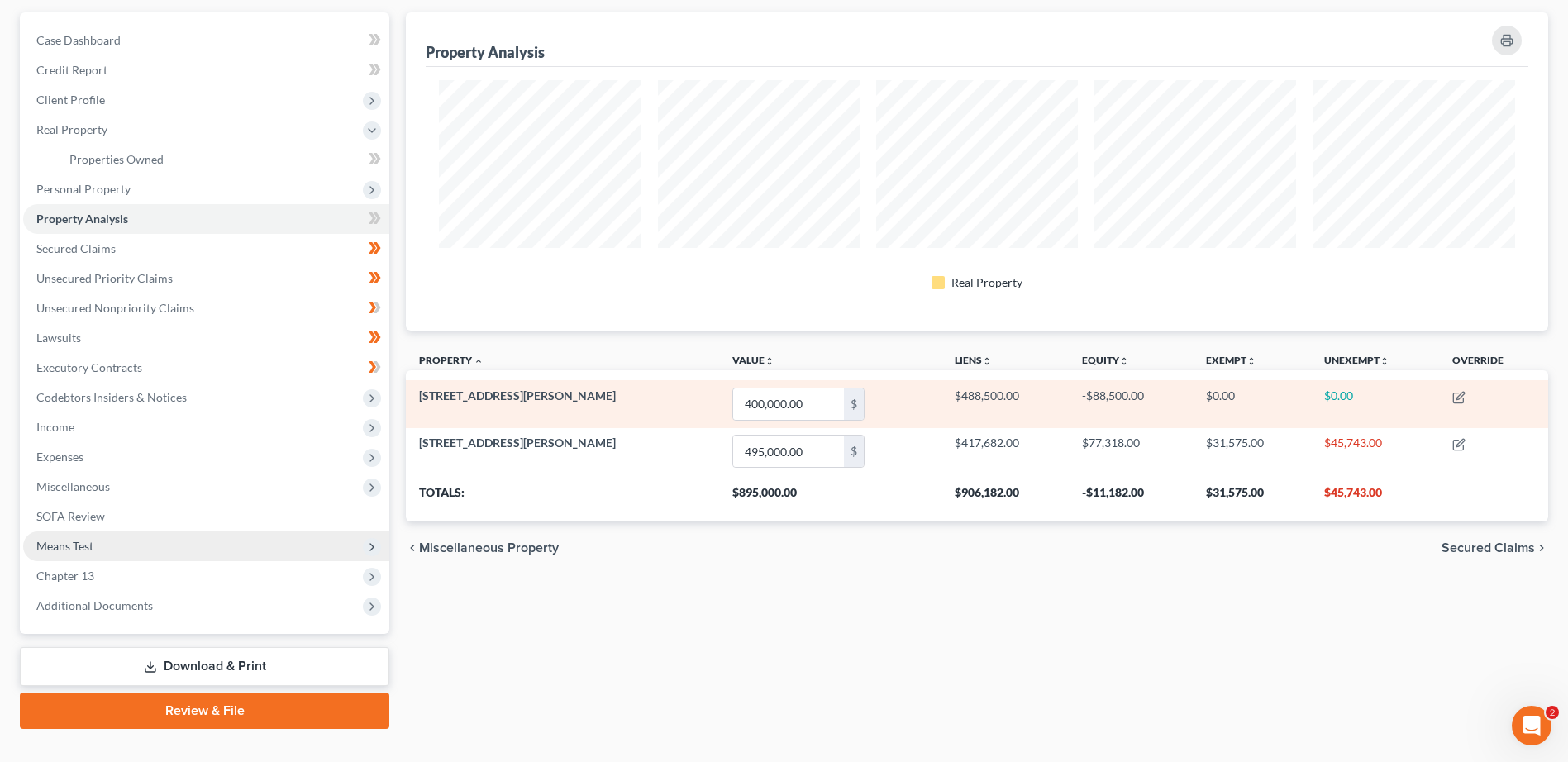 click on "[STREET_ADDRESS][PERSON_NAME]" at bounding box center [562, 403] 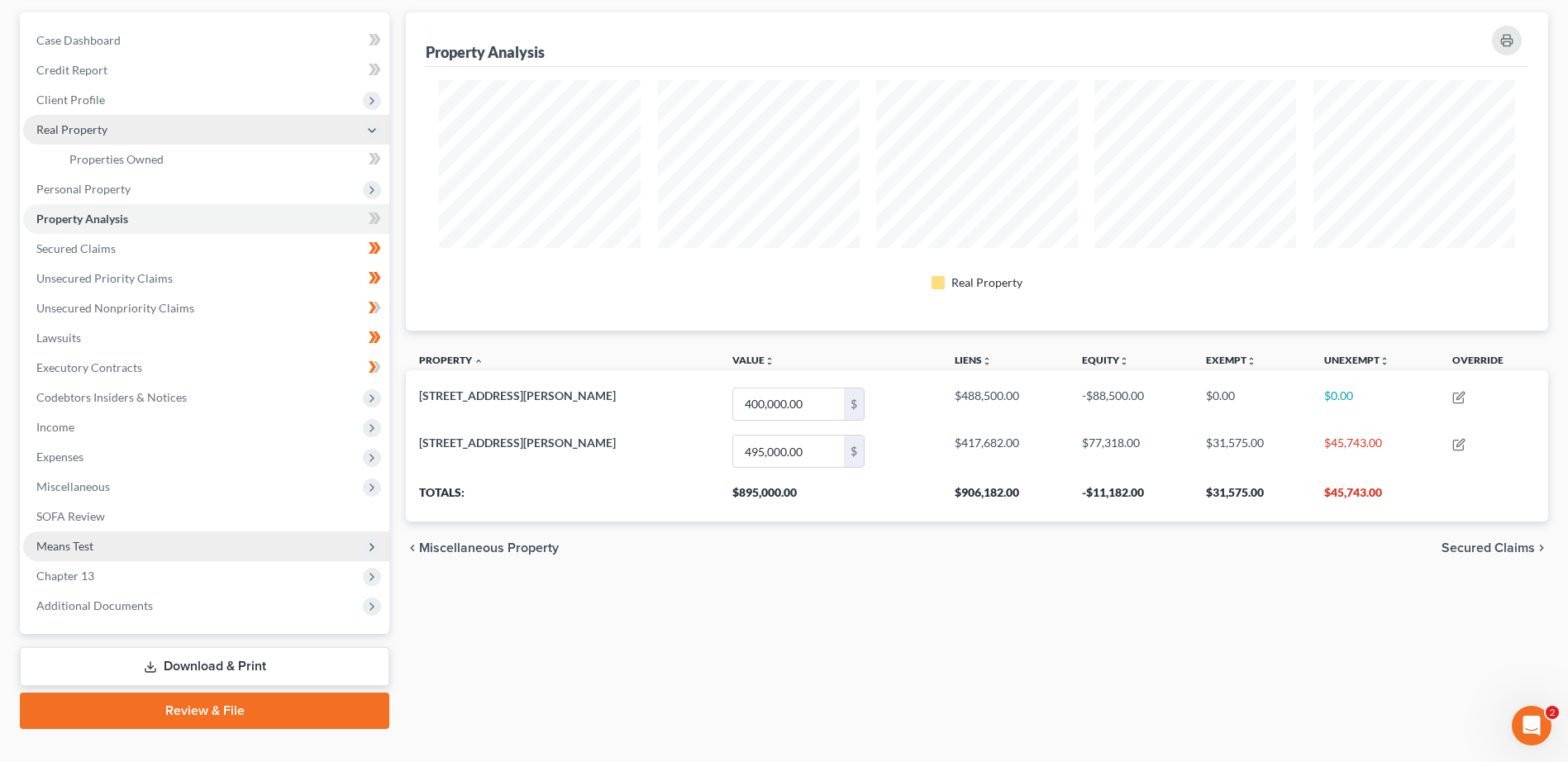 click on "Real Property" at bounding box center (72, 129) 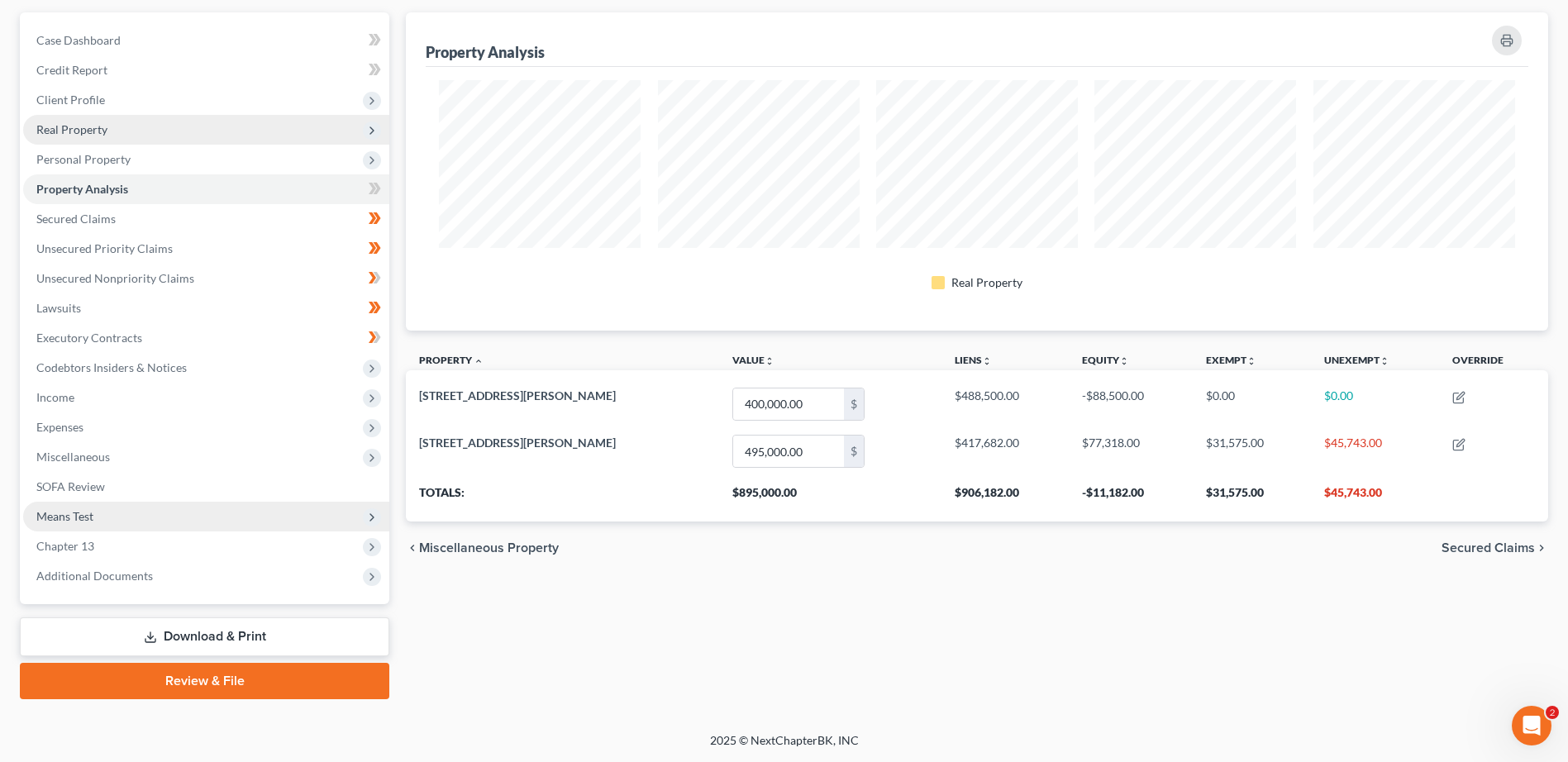 click on "Real Property" at bounding box center [72, 129] 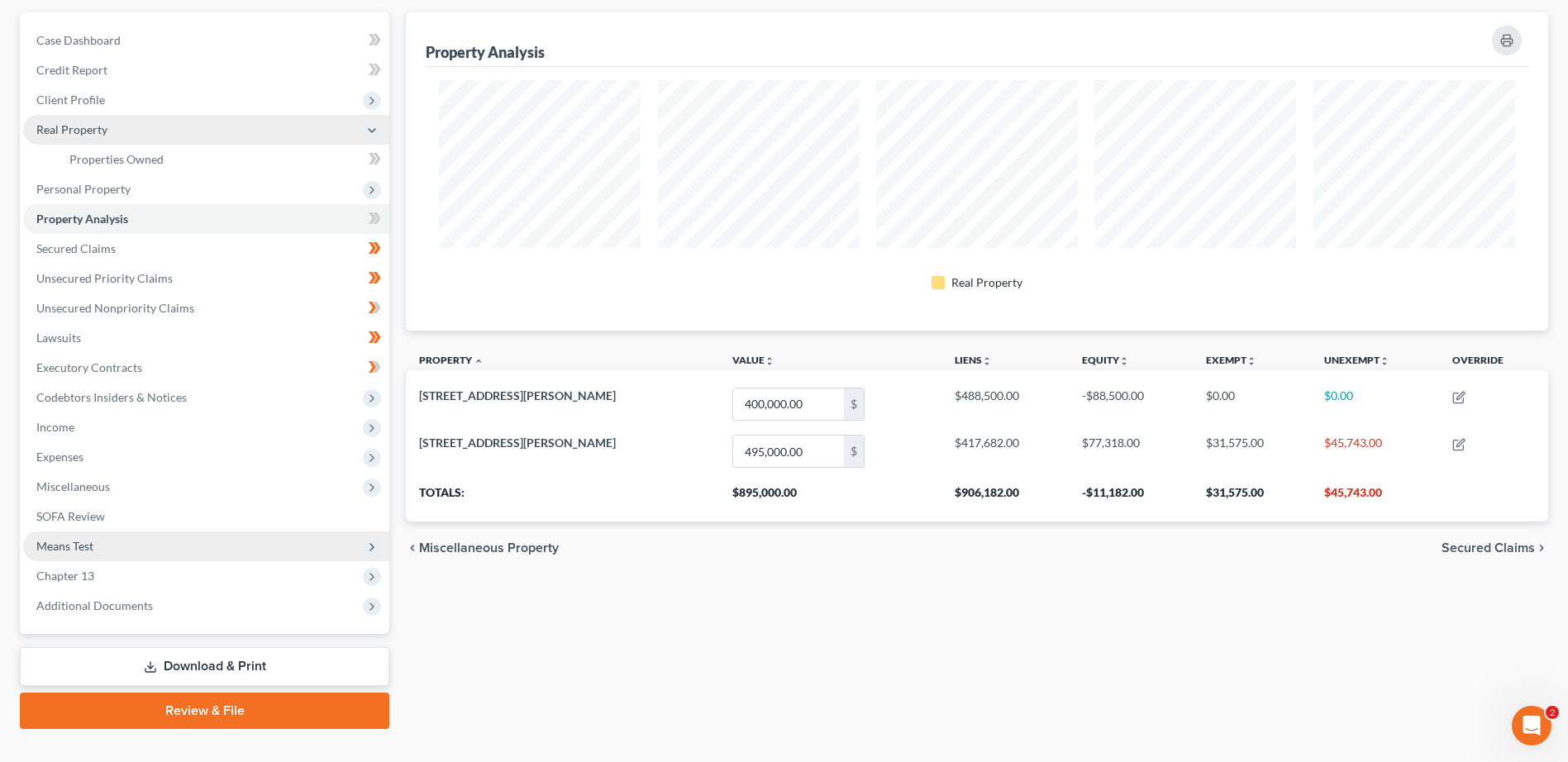 click on "Real Property" at bounding box center (72, 129) 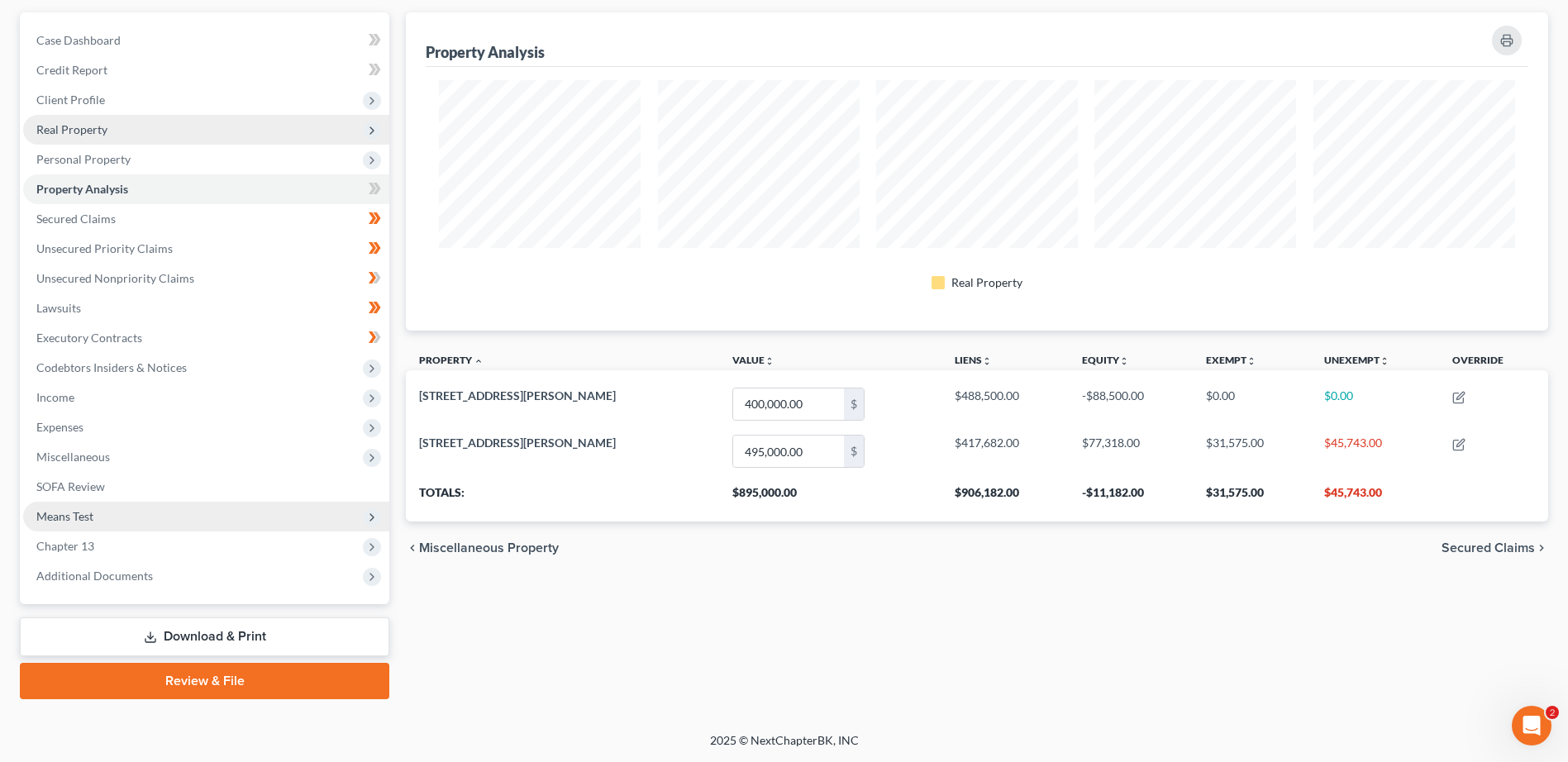 click on "Real Property" at bounding box center [72, 129] 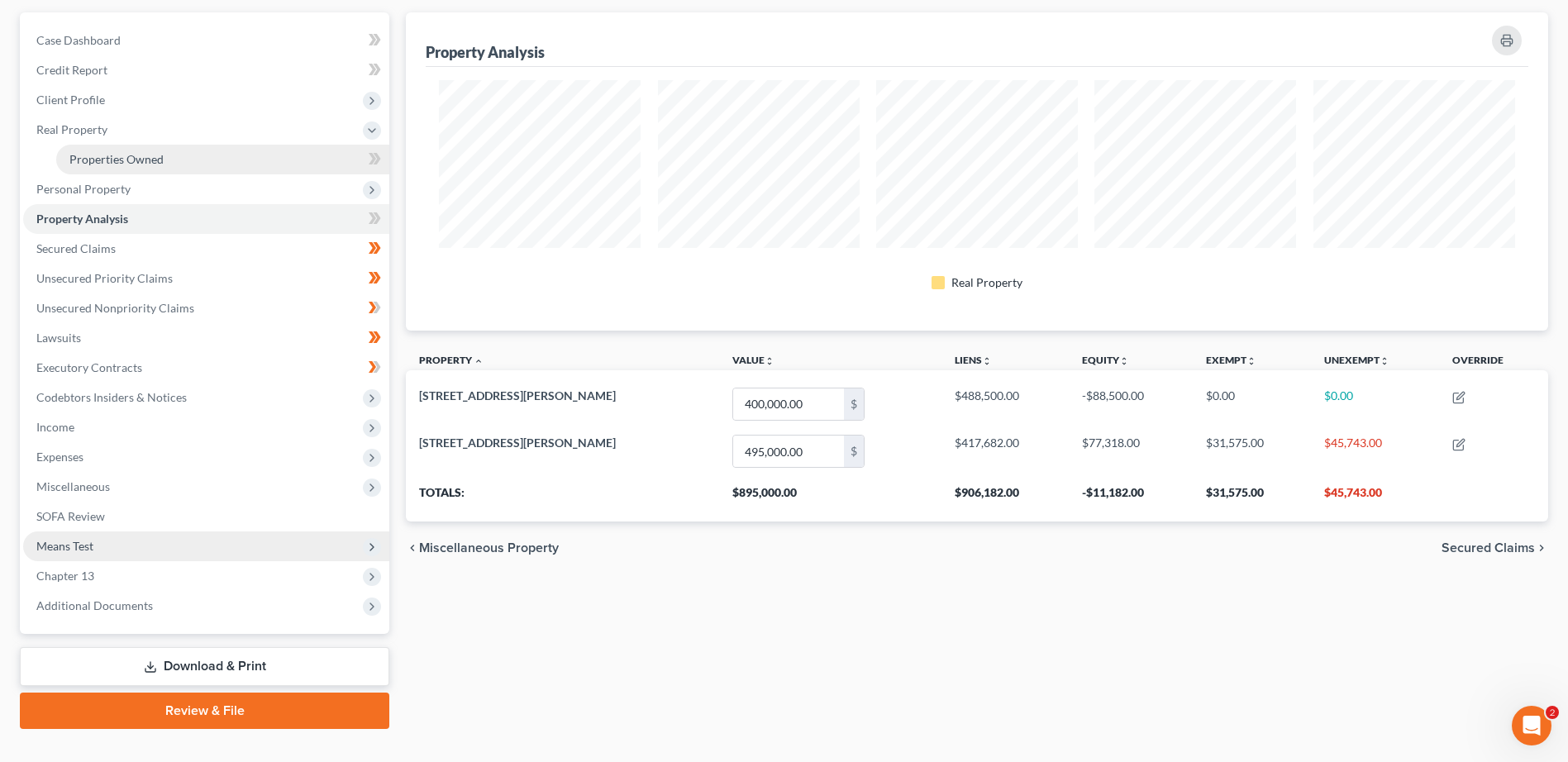 click on "Properties Owned" at bounding box center [117, 159] 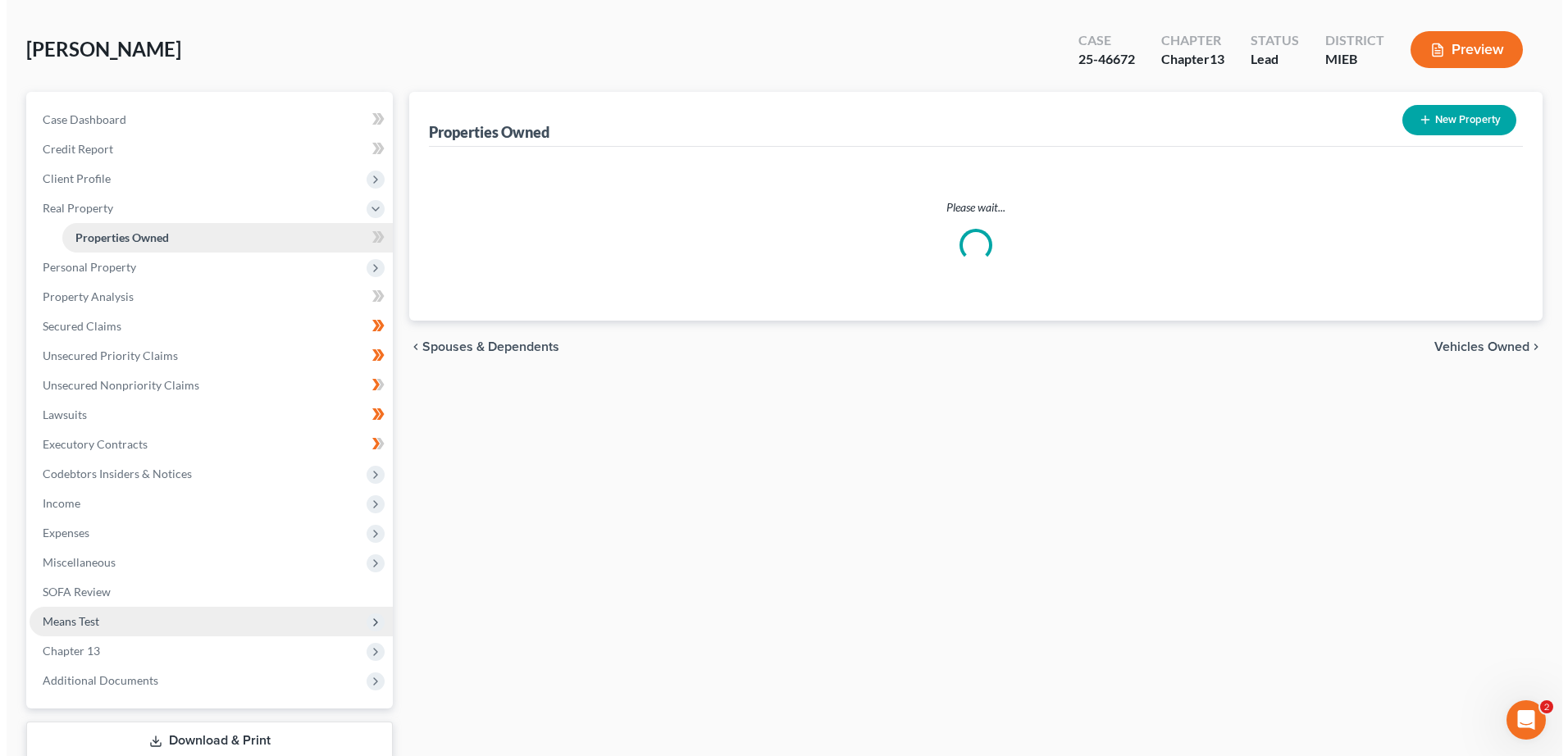 scroll, scrollTop: 0, scrollLeft: 0, axis: both 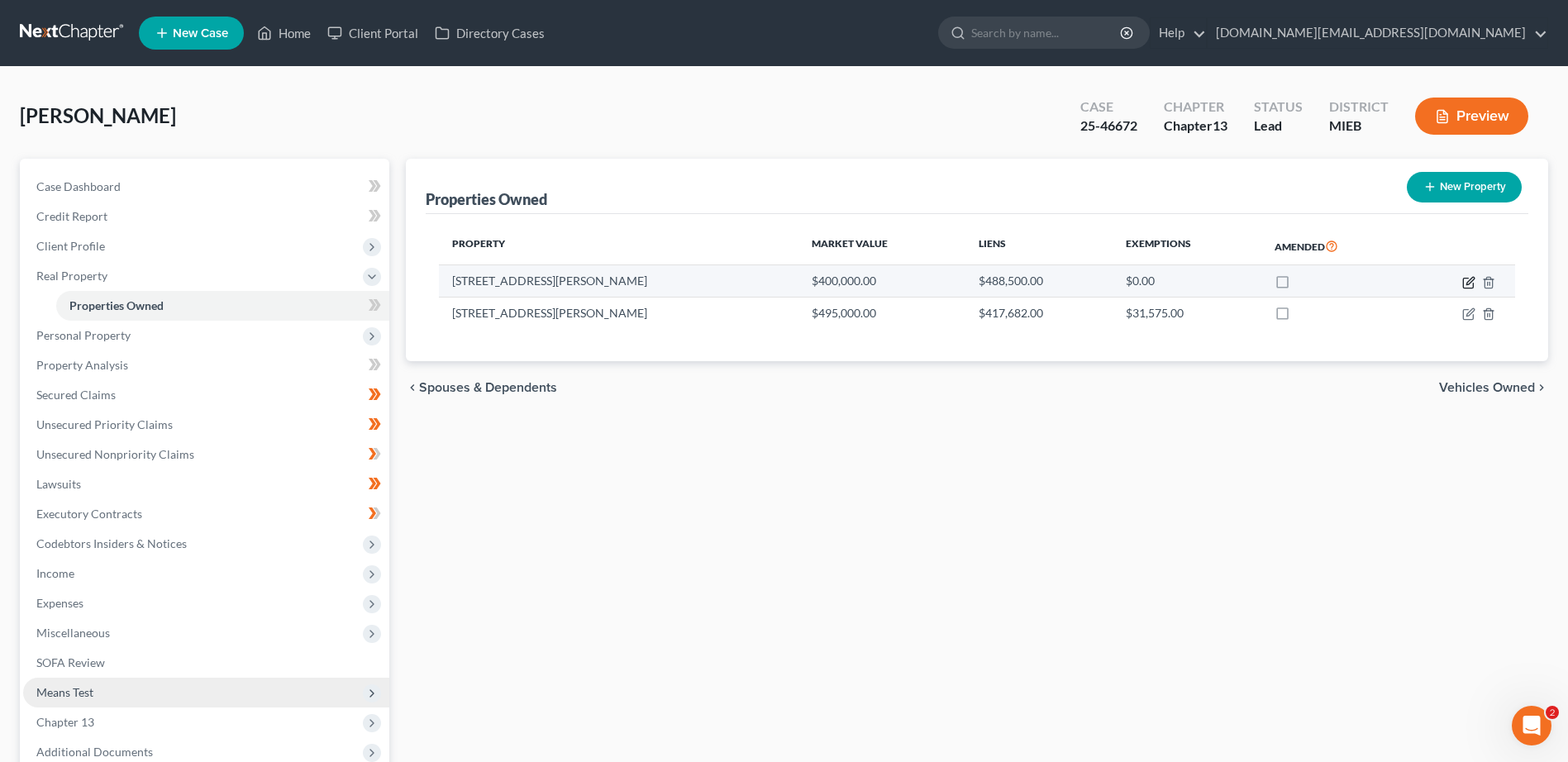 click 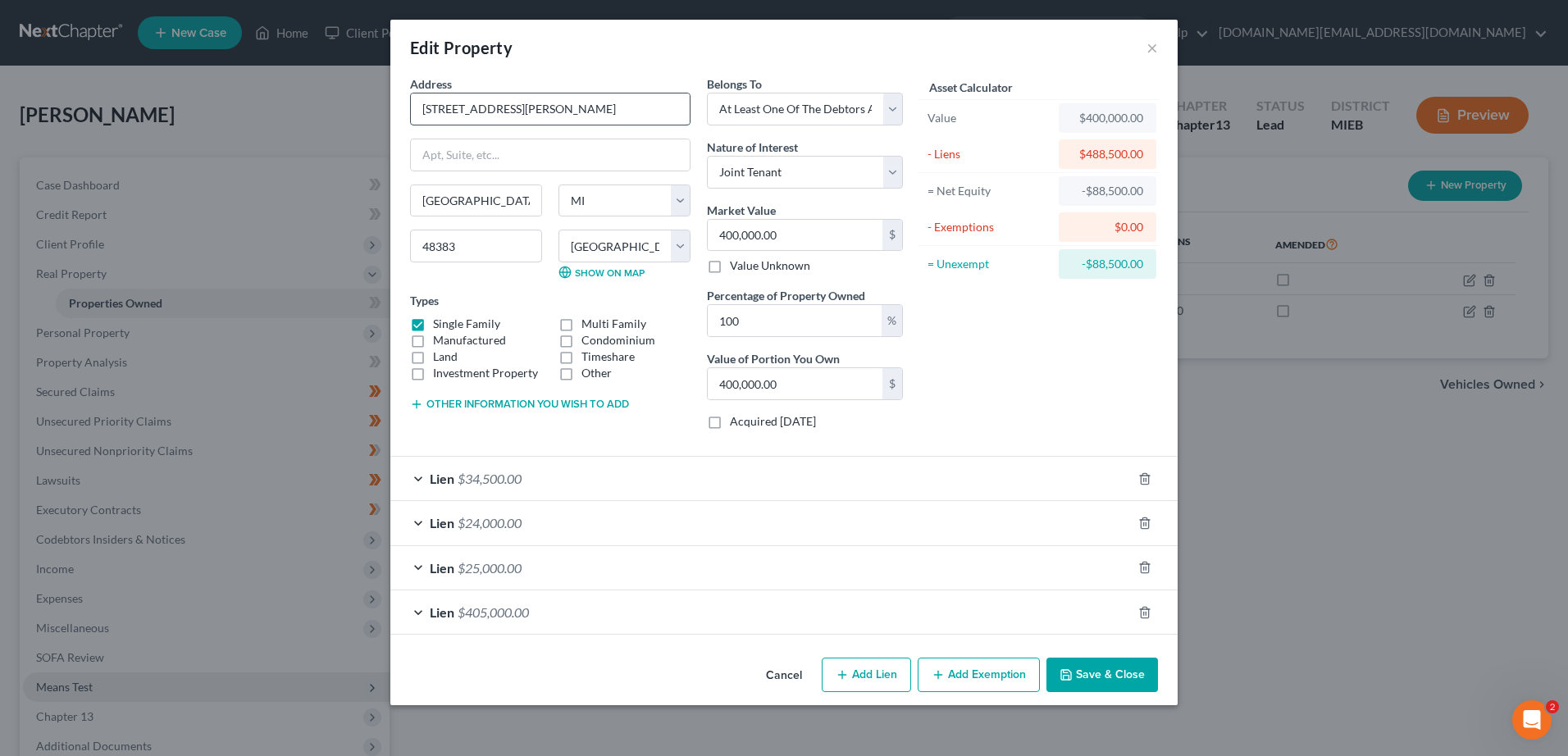 click on "[STREET_ADDRESS][PERSON_NAME]" at bounding box center (550, 109) 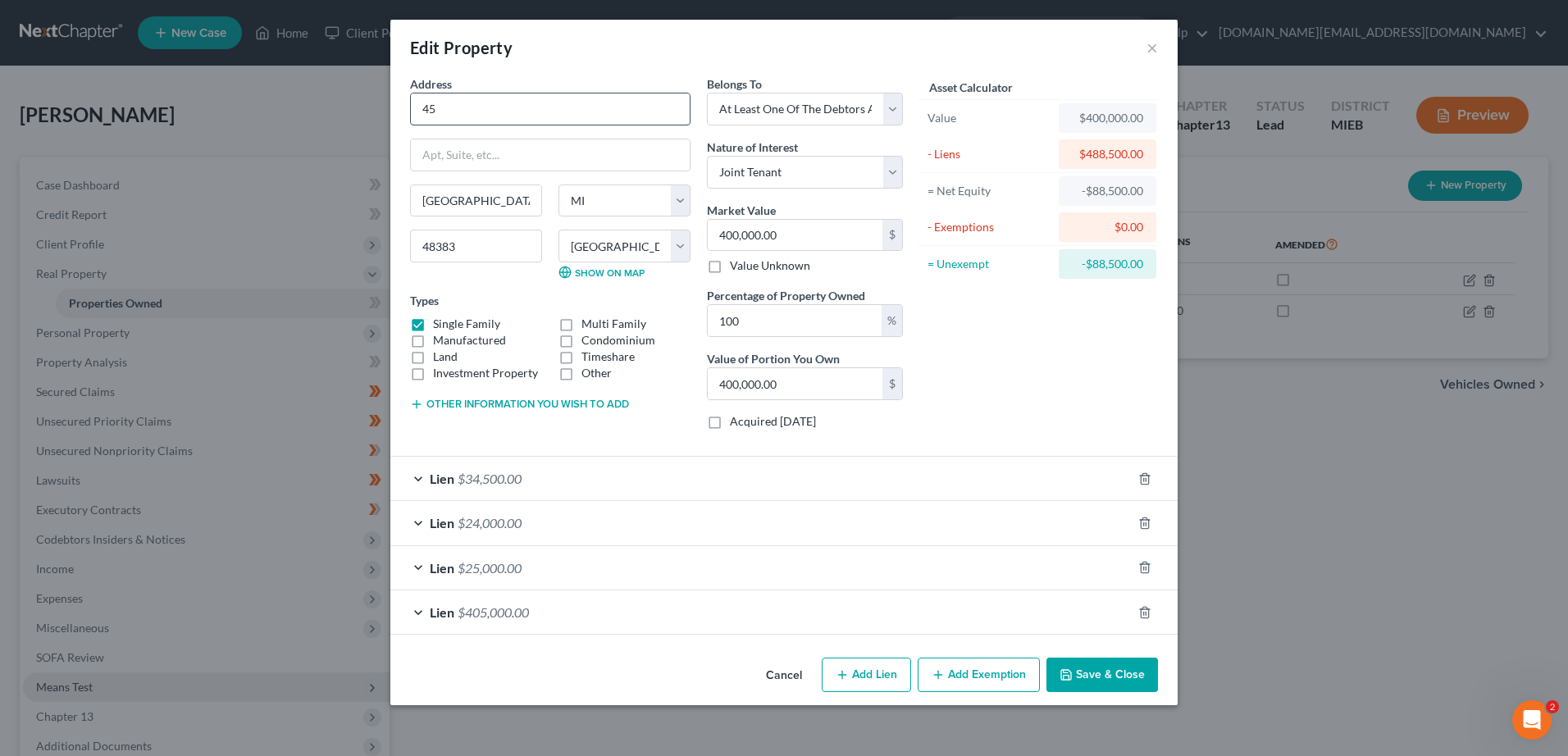 type on "4" 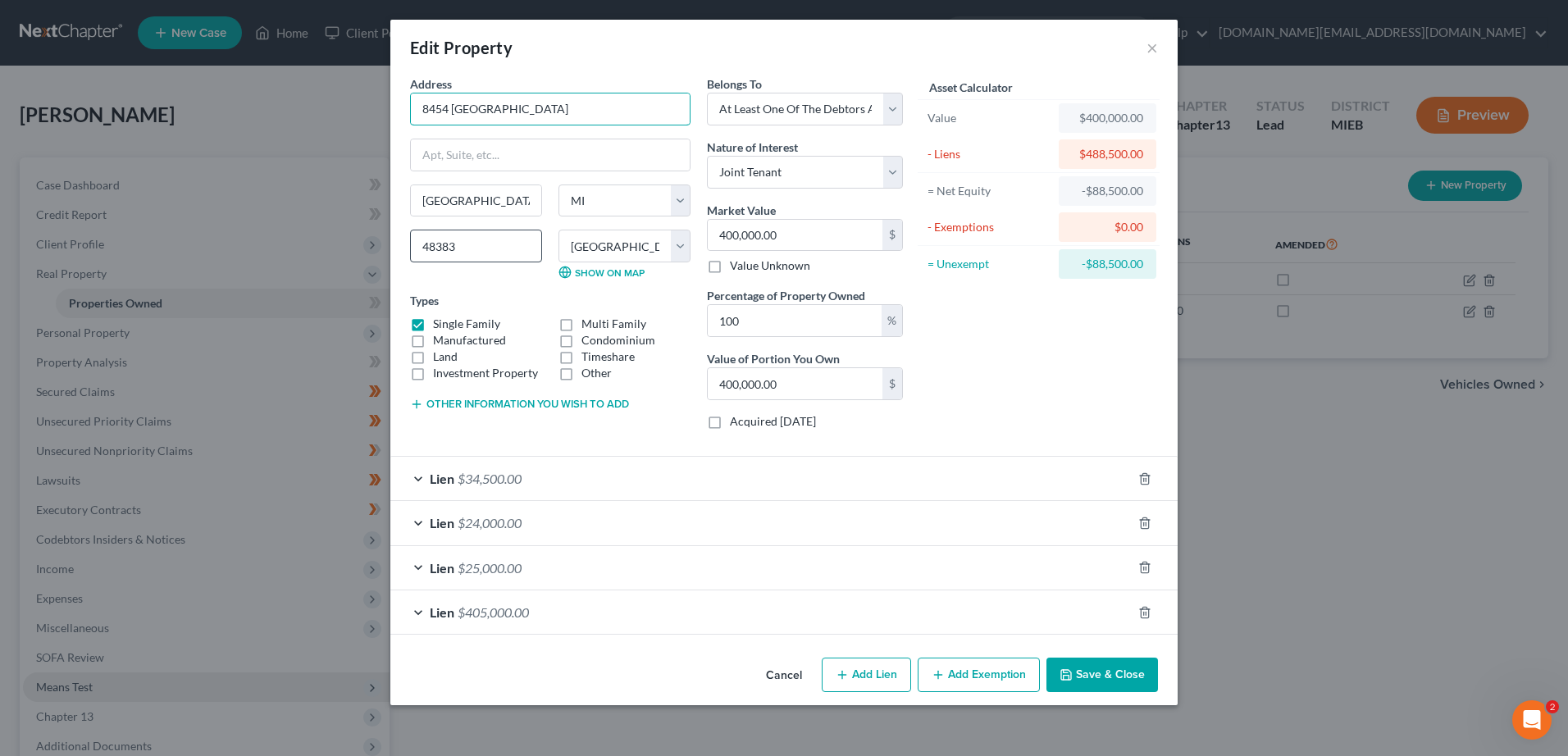type on "8454 [GEOGRAPHIC_DATA]" 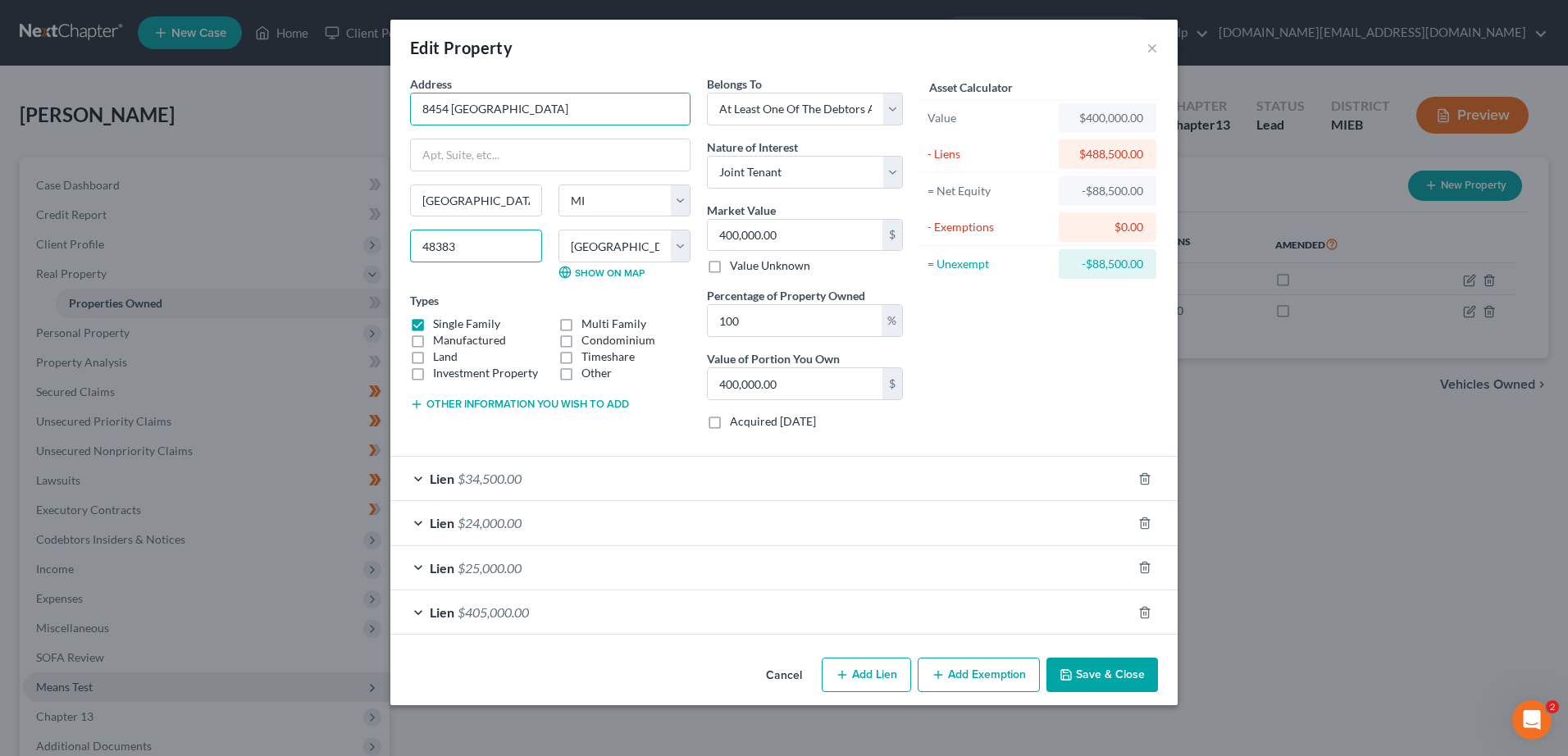 click on "48383" at bounding box center [476, 246] 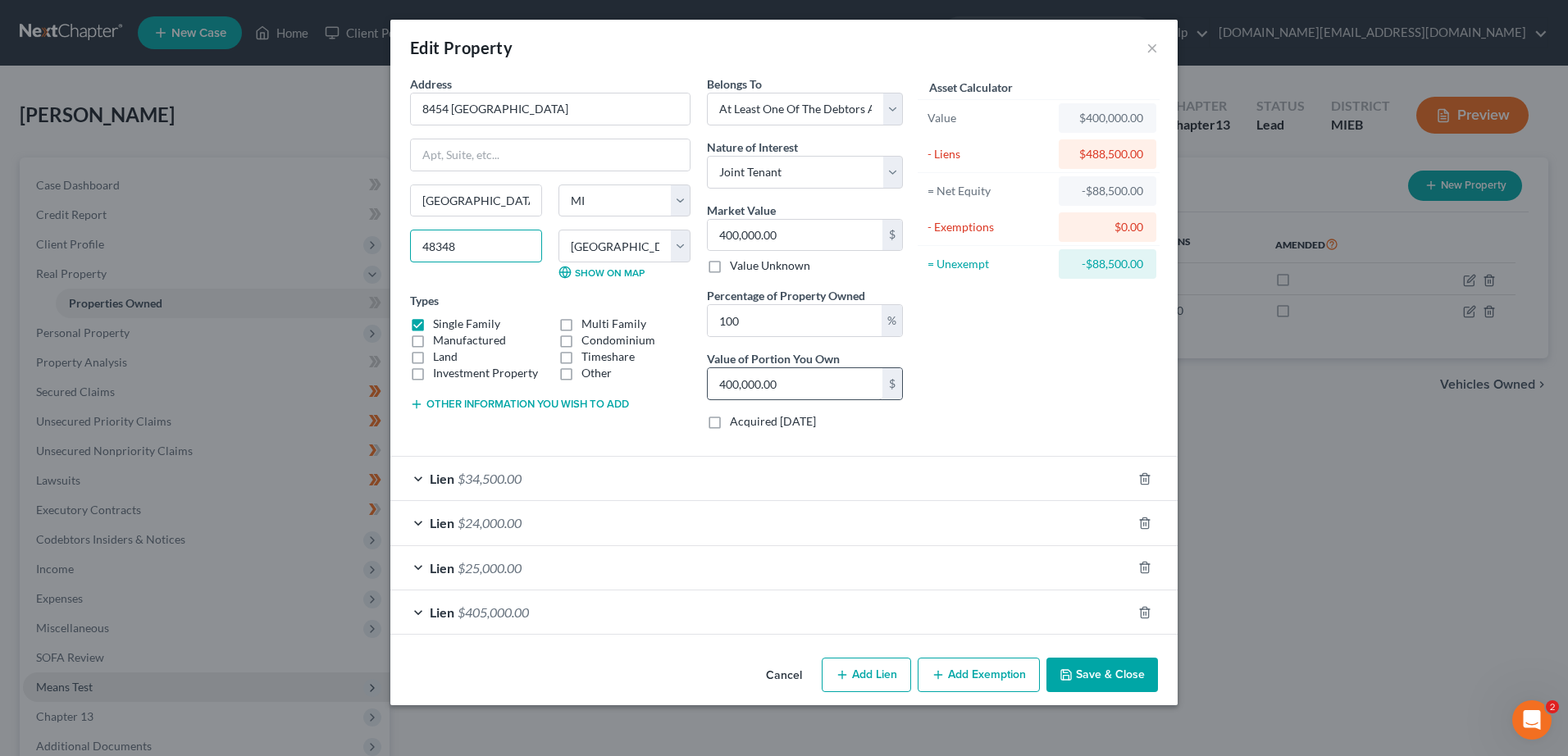 type on "48348" 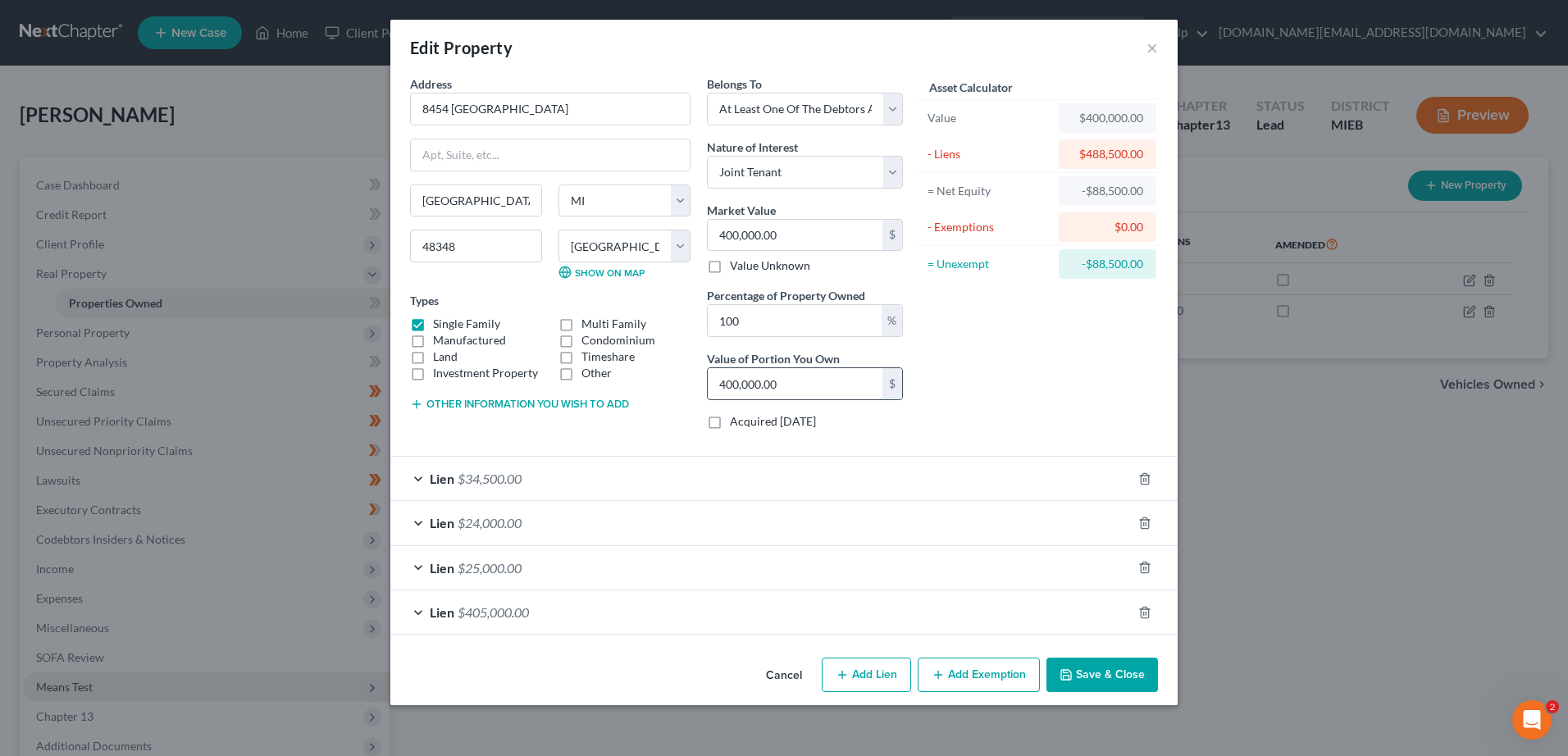 click on "400,000.00" at bounding box center [795, 384] 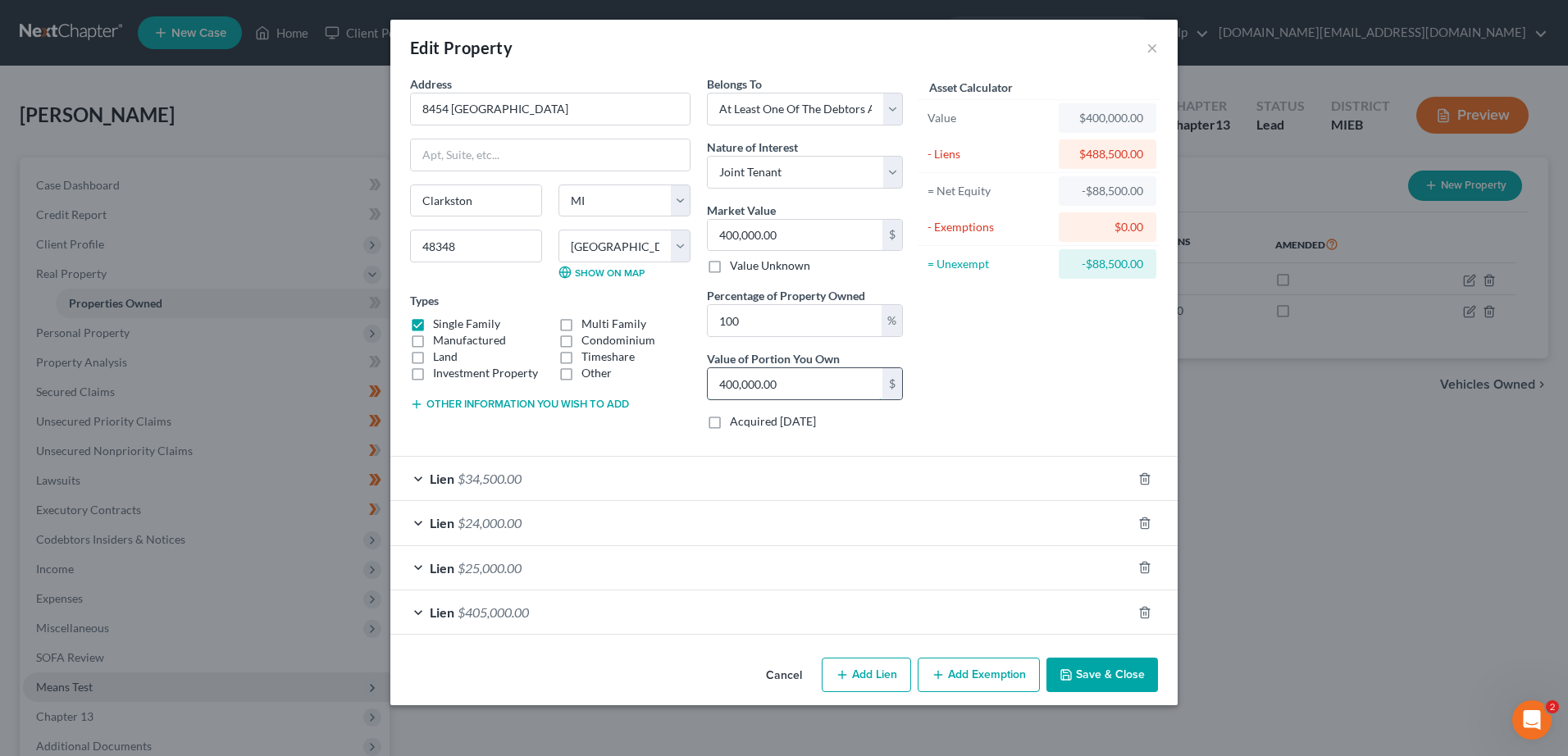 click on "400,000.00" at bounding box center (795, 384) 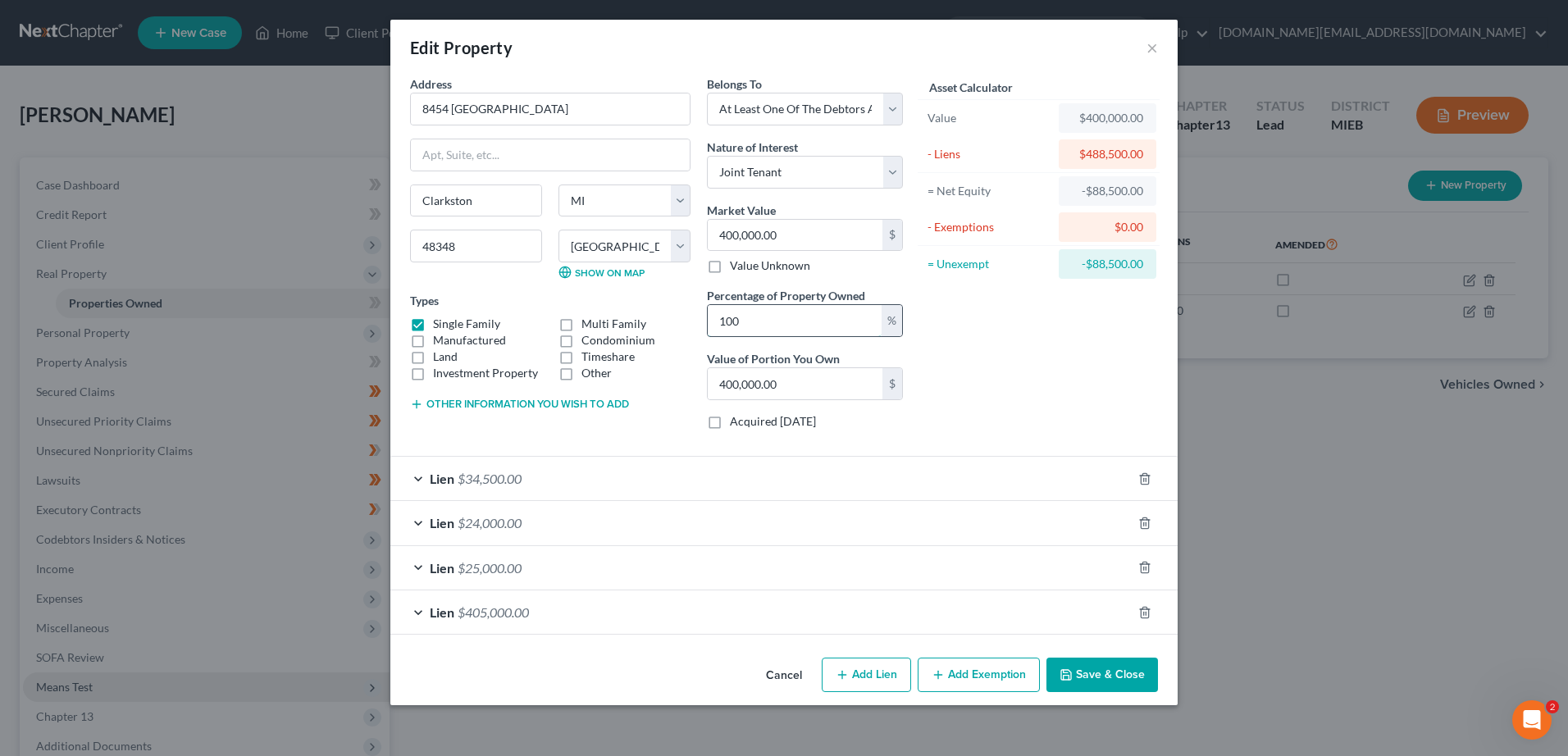 click on "100" at bounding box center [795, 321] 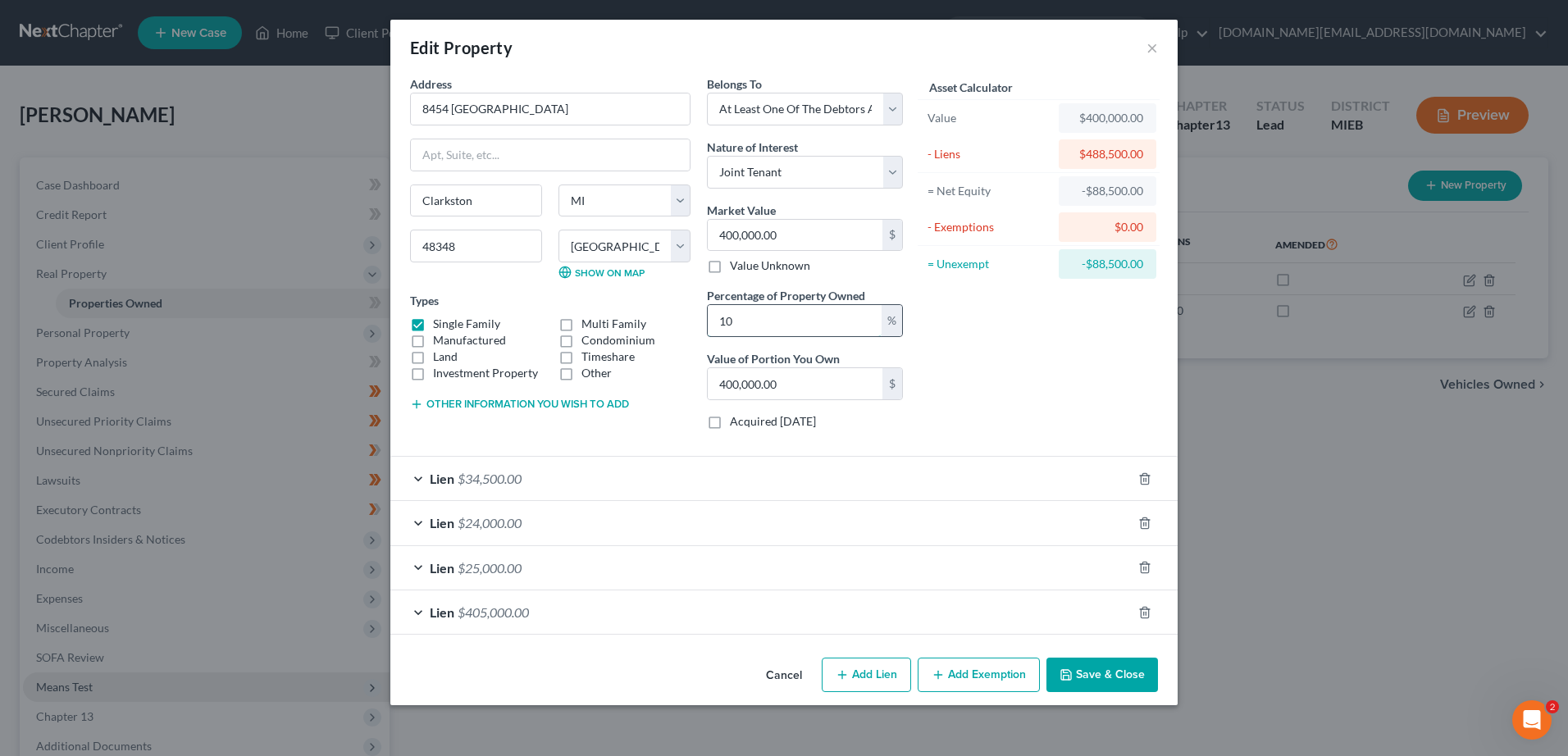 type on "40,000.00" 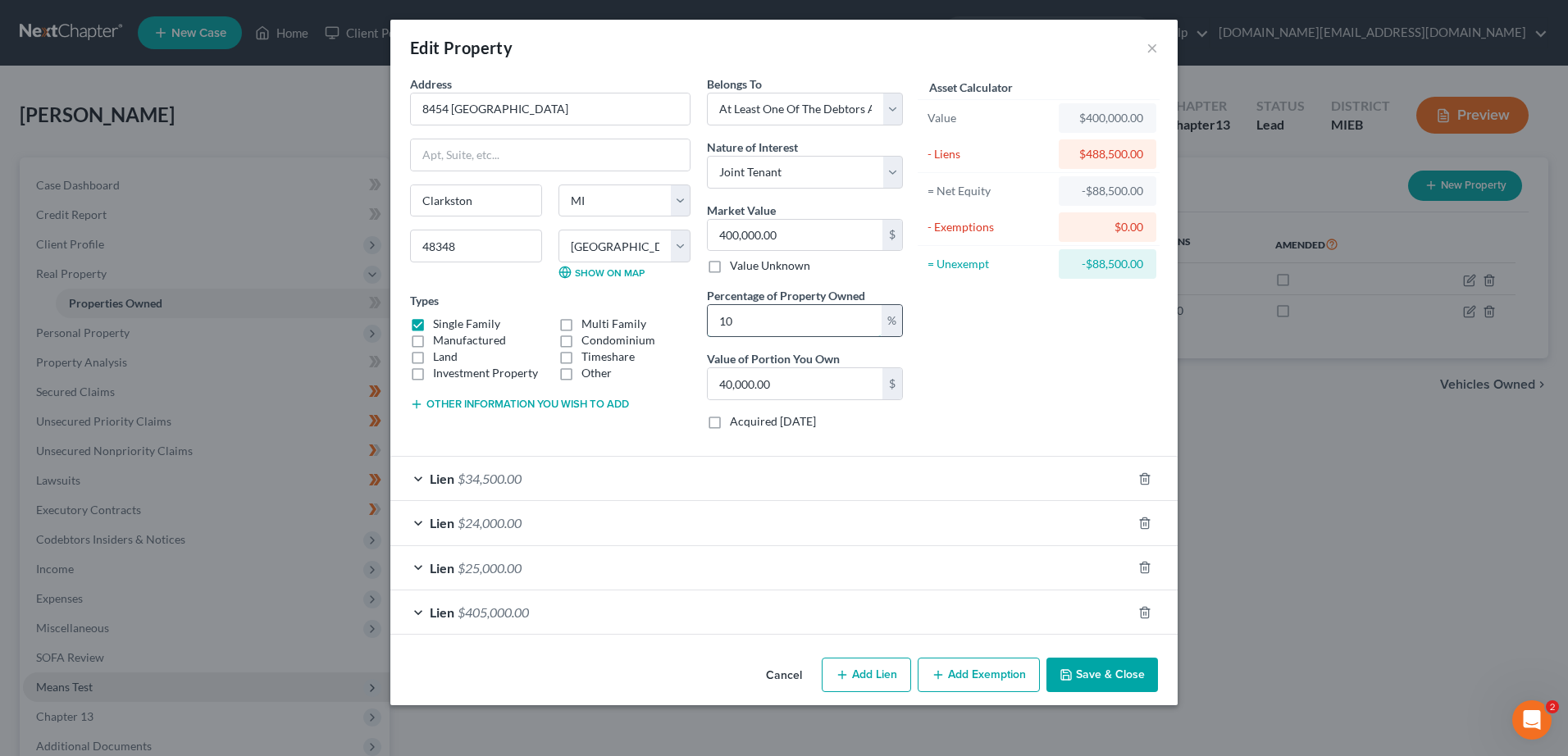 type on "1" 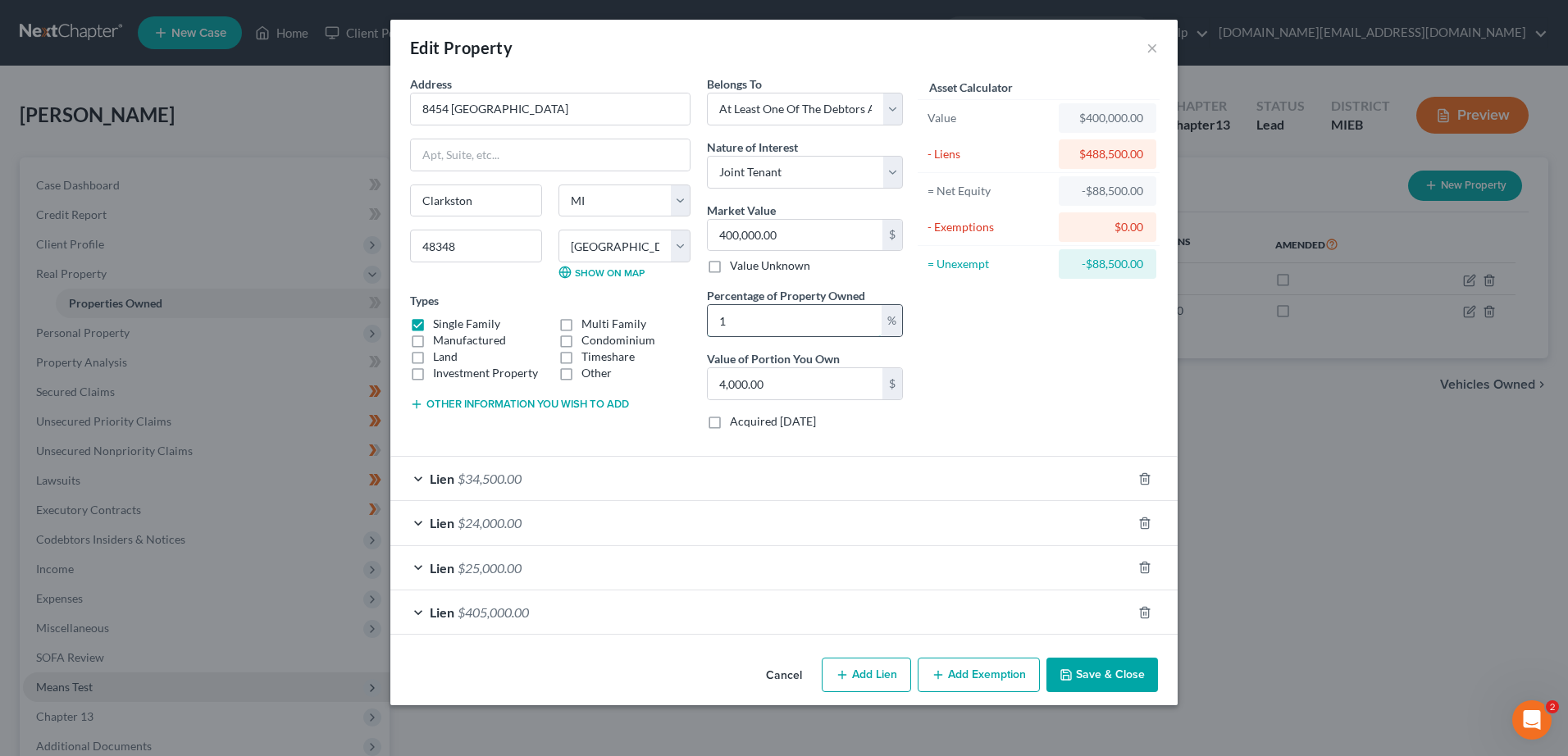 type 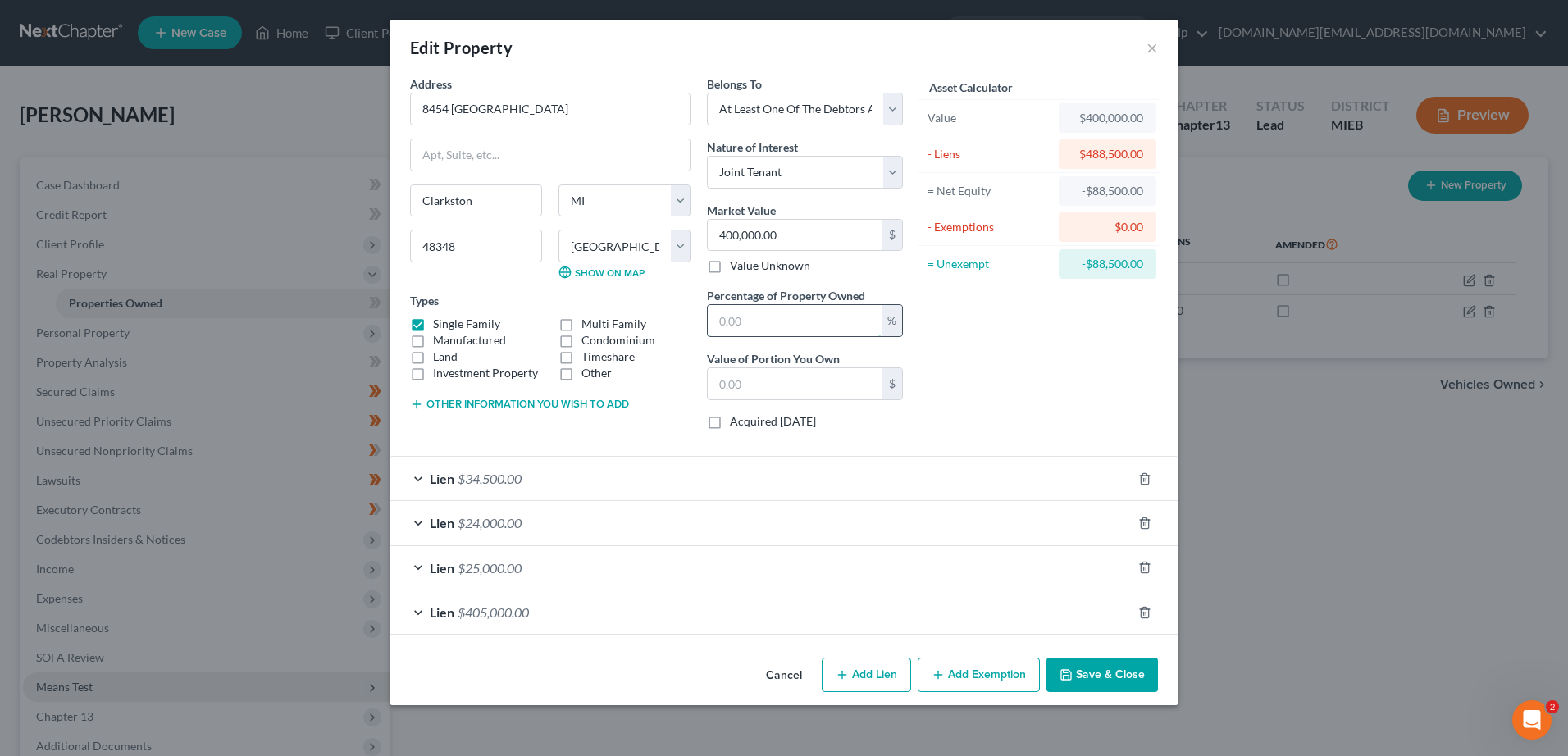 type on "5" 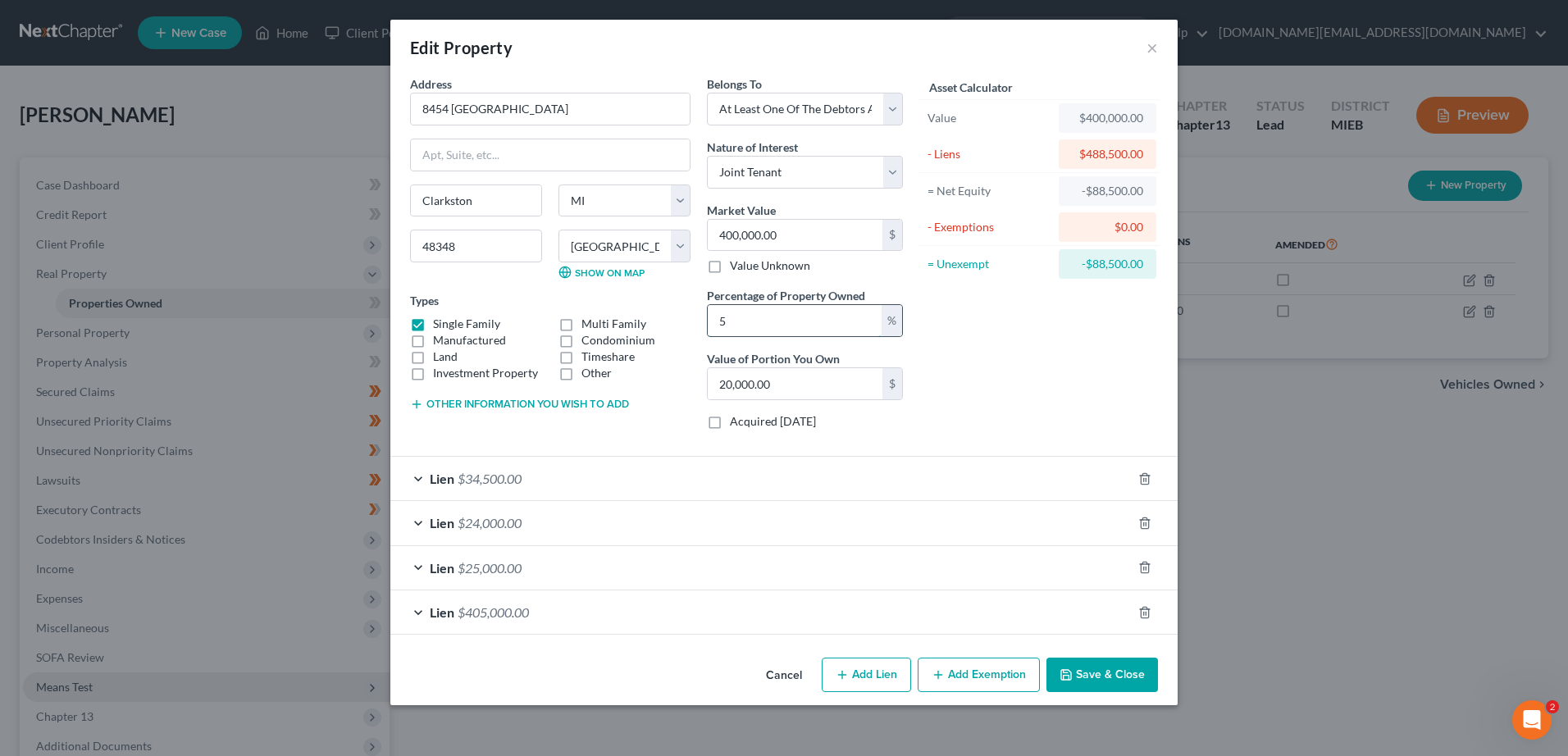 type on "50" 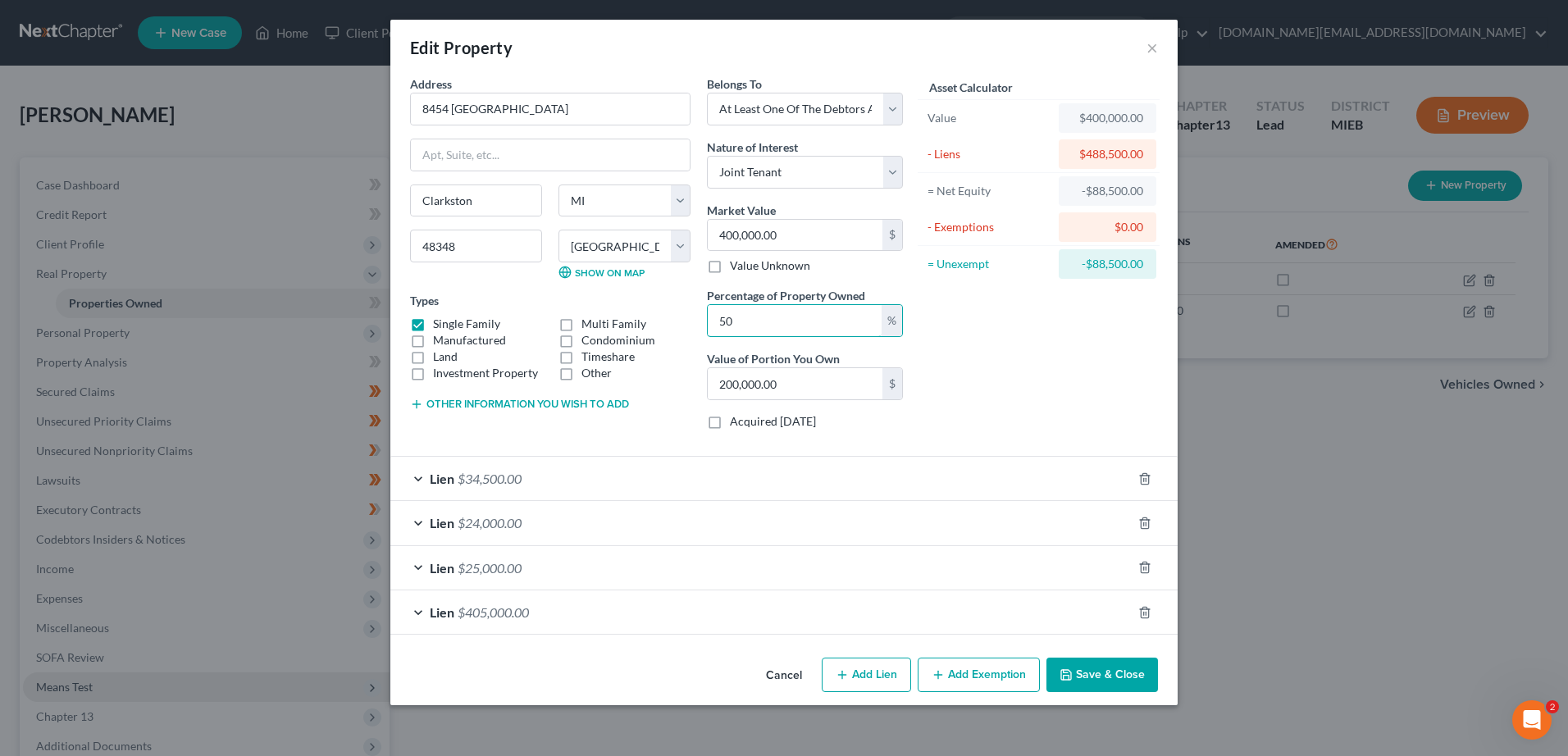 type on "50" 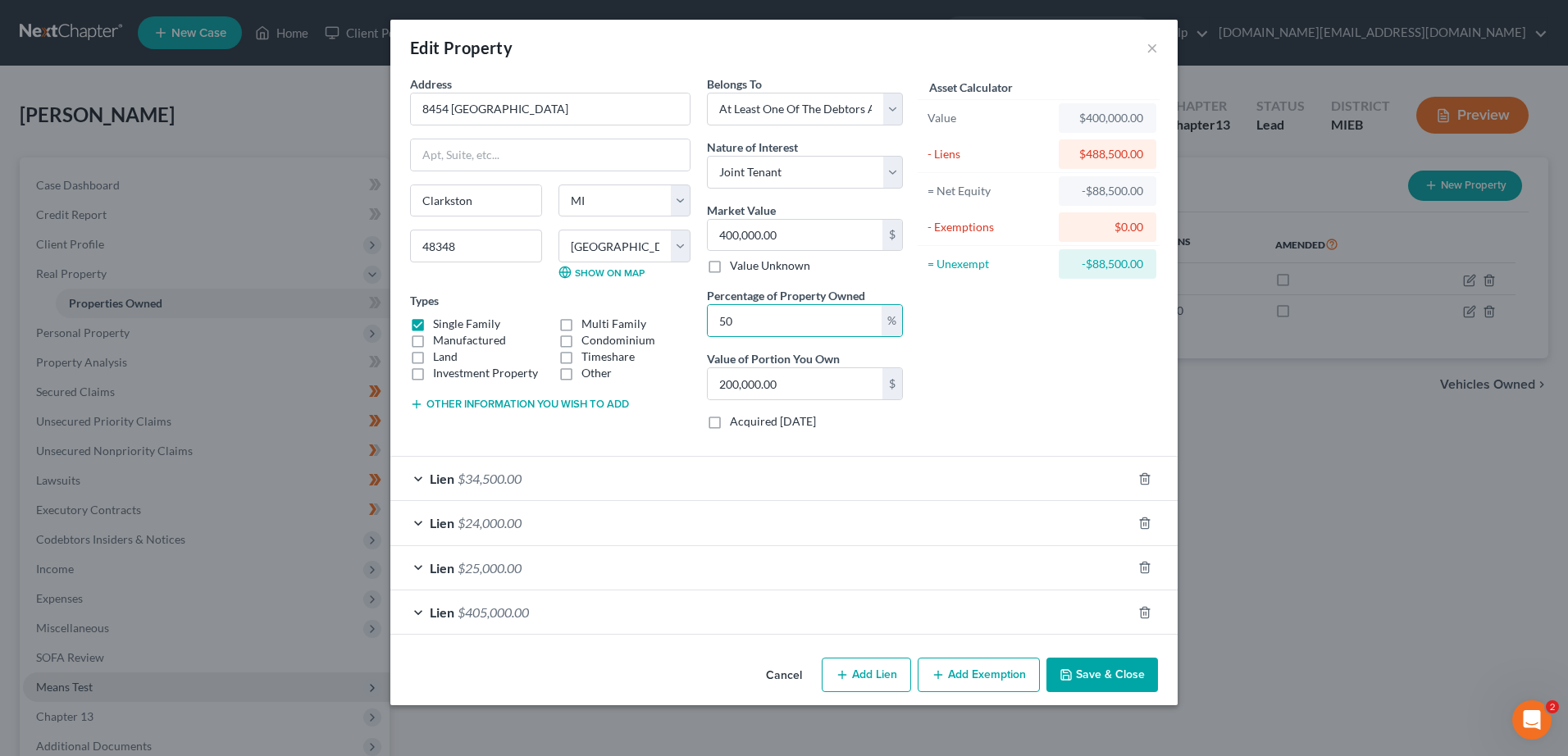 click on "Asset Calculator Value $400,000.00 - Liens $488,500.00 = Net Equity -$88,500.00 - Exemptions $0.00 = Unexempt -$88,500.00" at bounding box center [1038, 259] 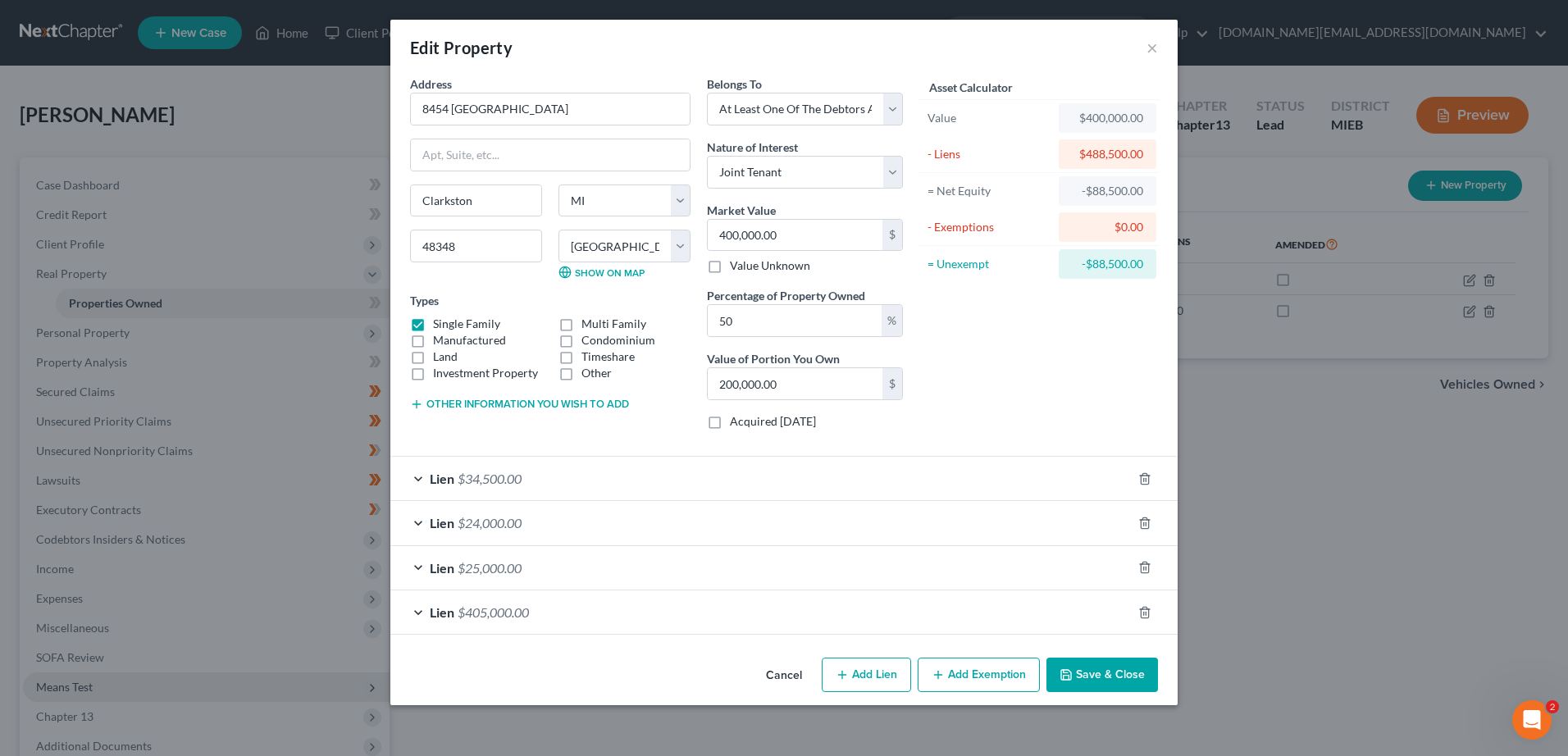 click on "Save & Close" at bounding box center [1102, 675] 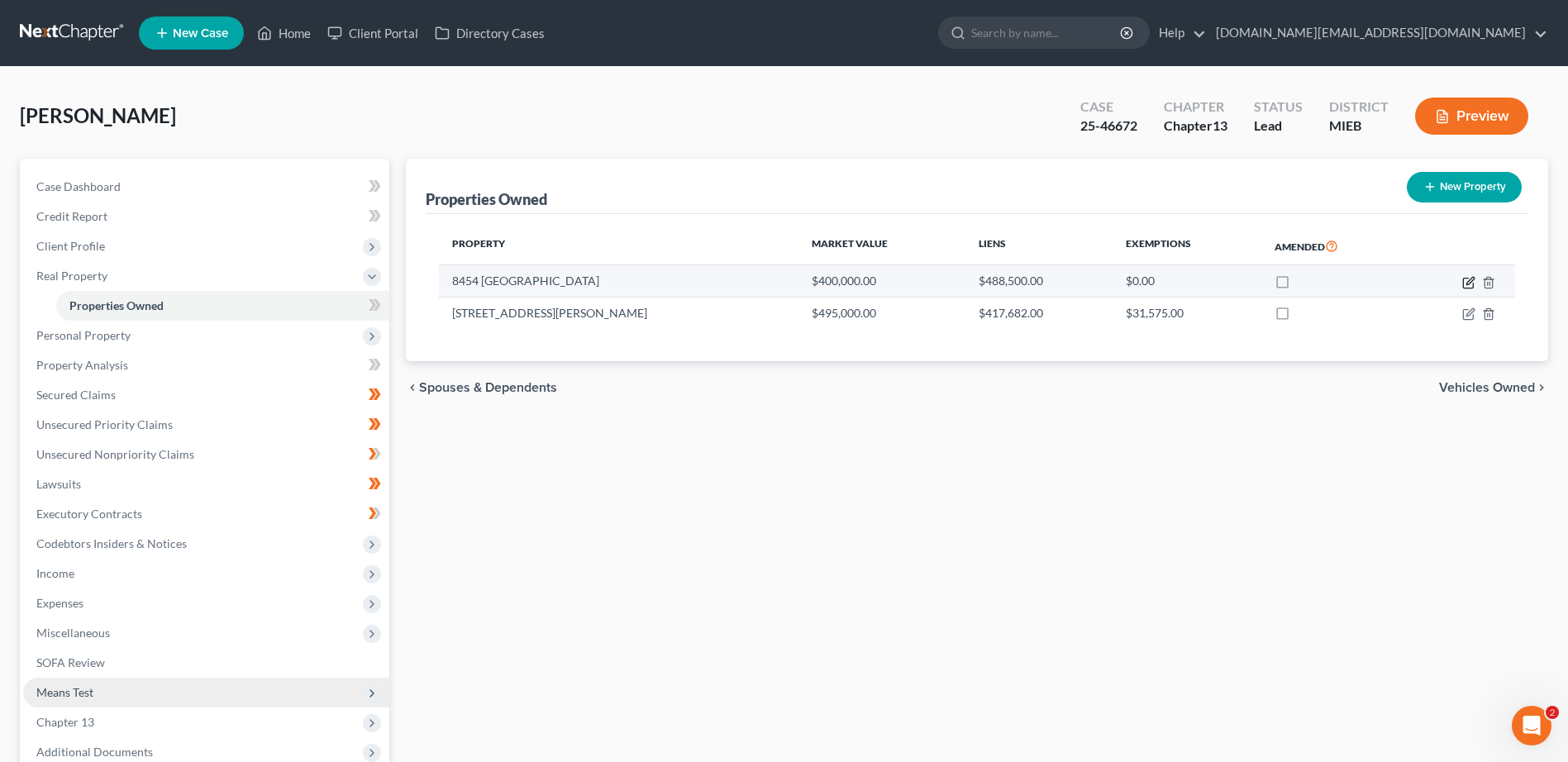 click 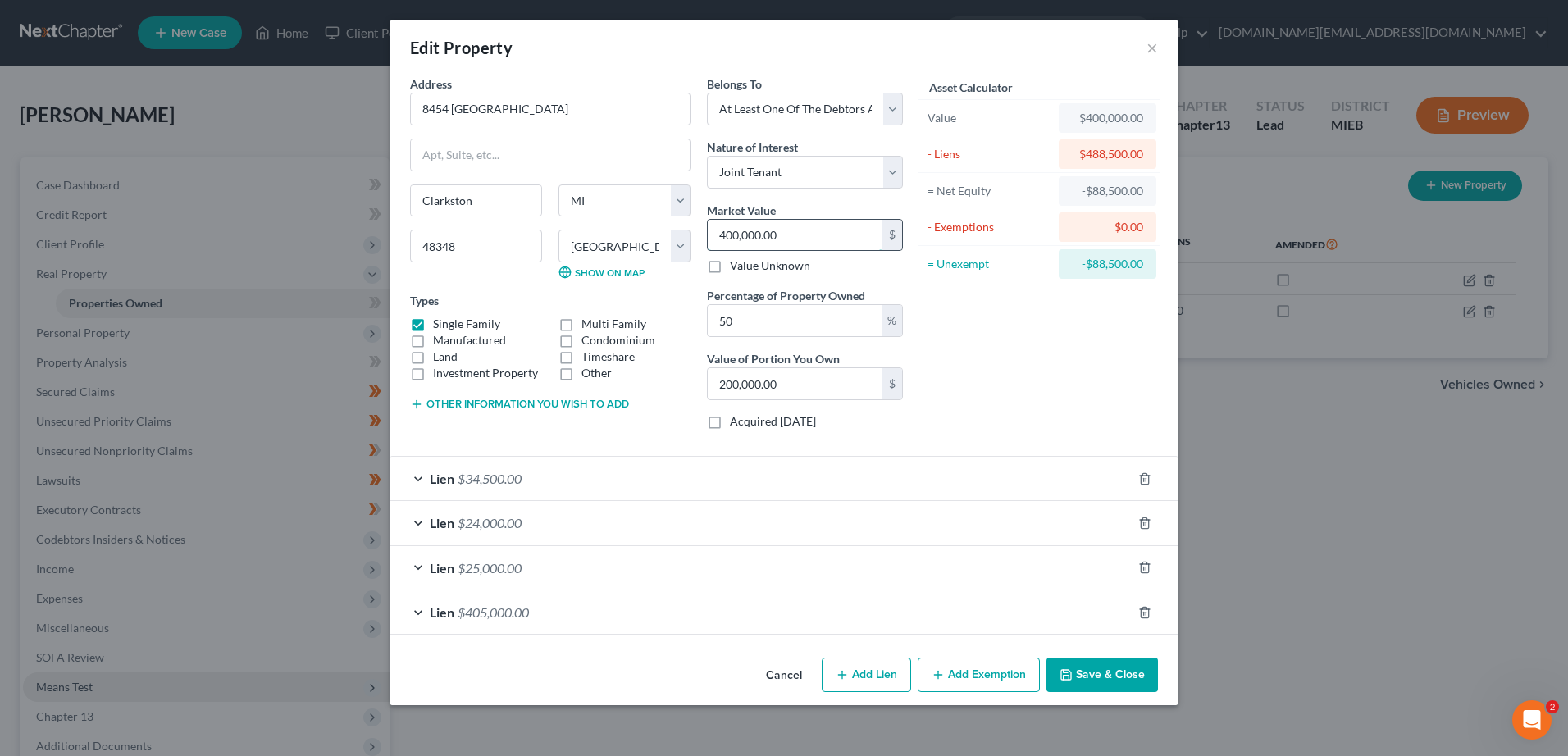 click on "400,000.00" at bounding box center (795, 235) 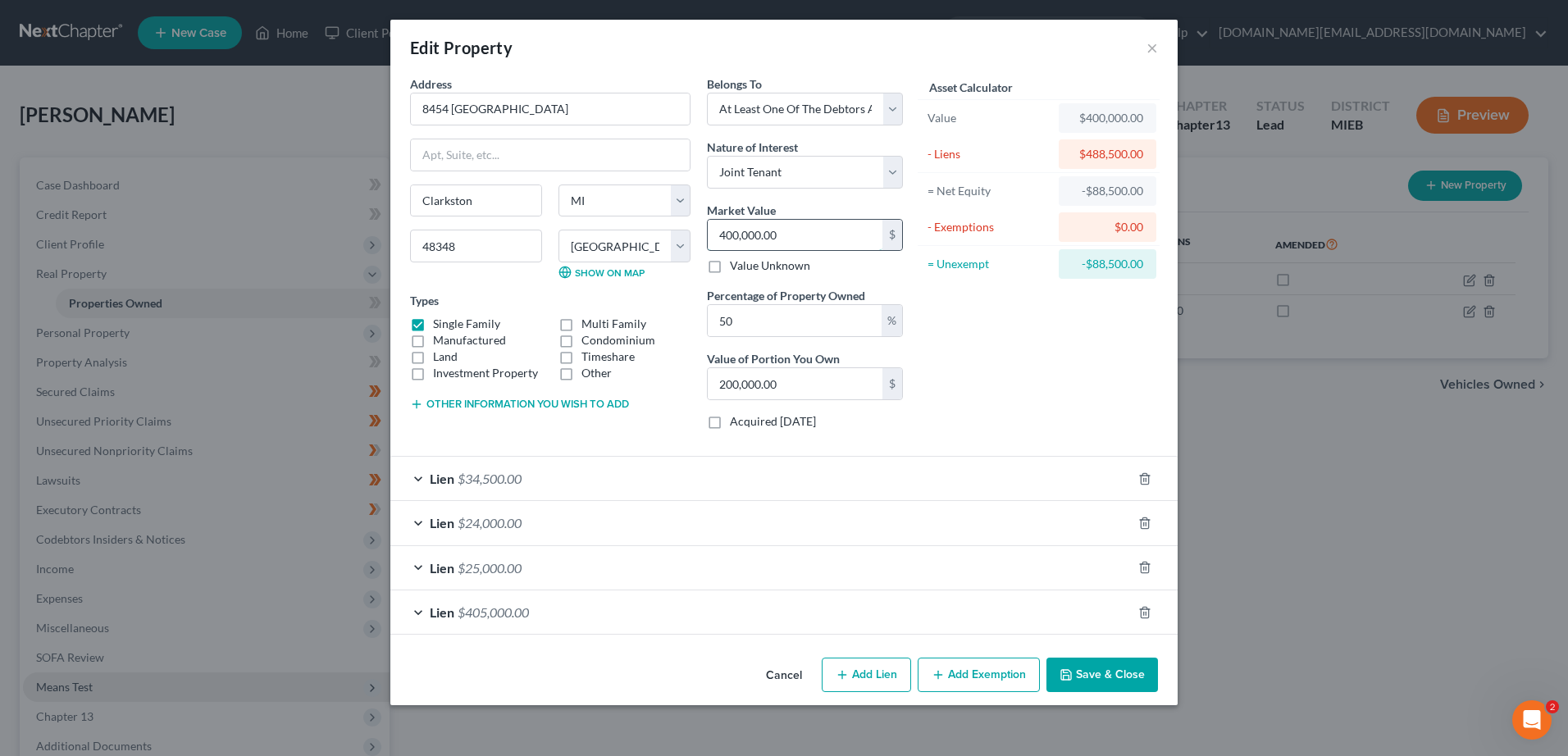 click on "400,000.00" at bounding box center (795, 235) 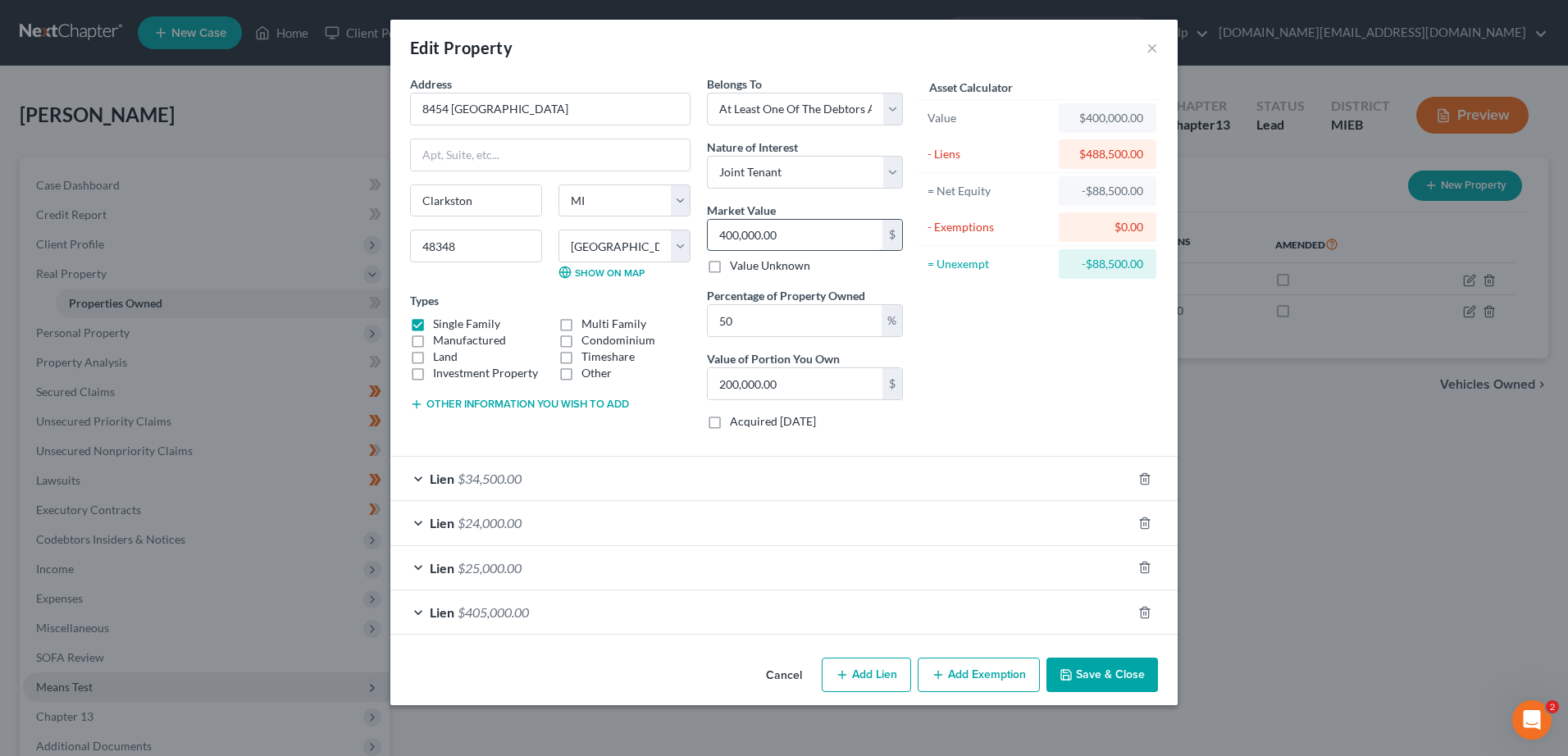 type on "40,000.00" 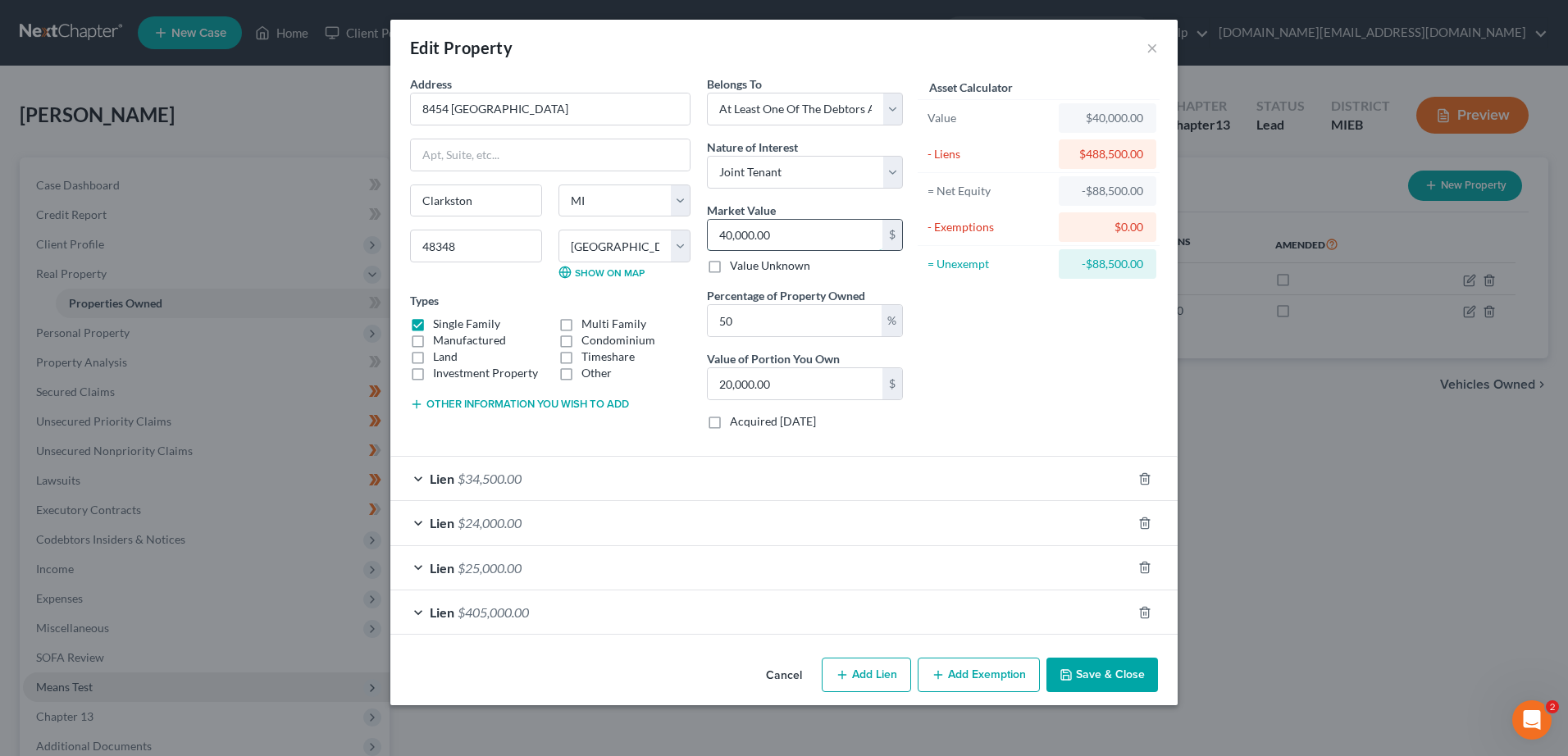 type on "4,000.00" 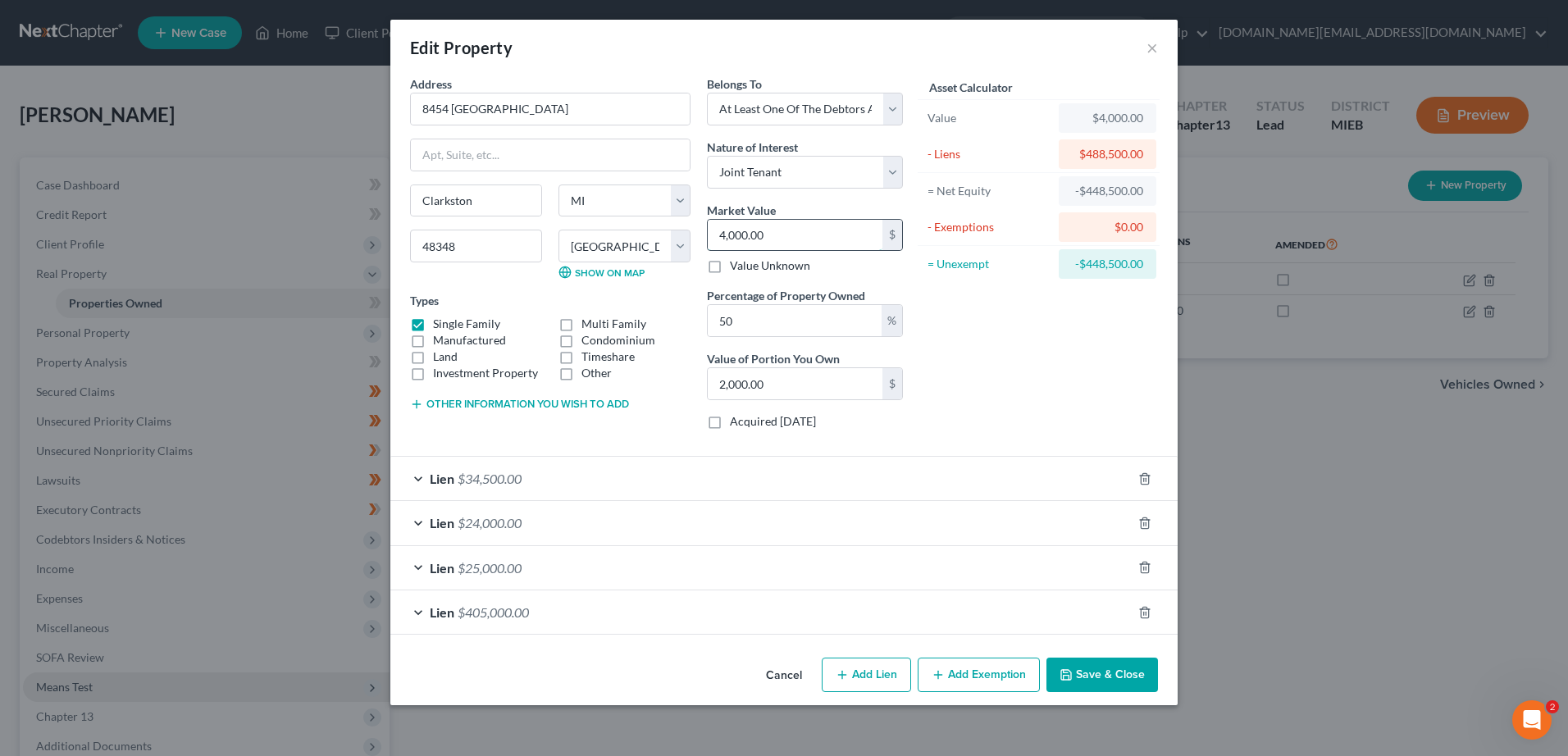 type on ",000.00" 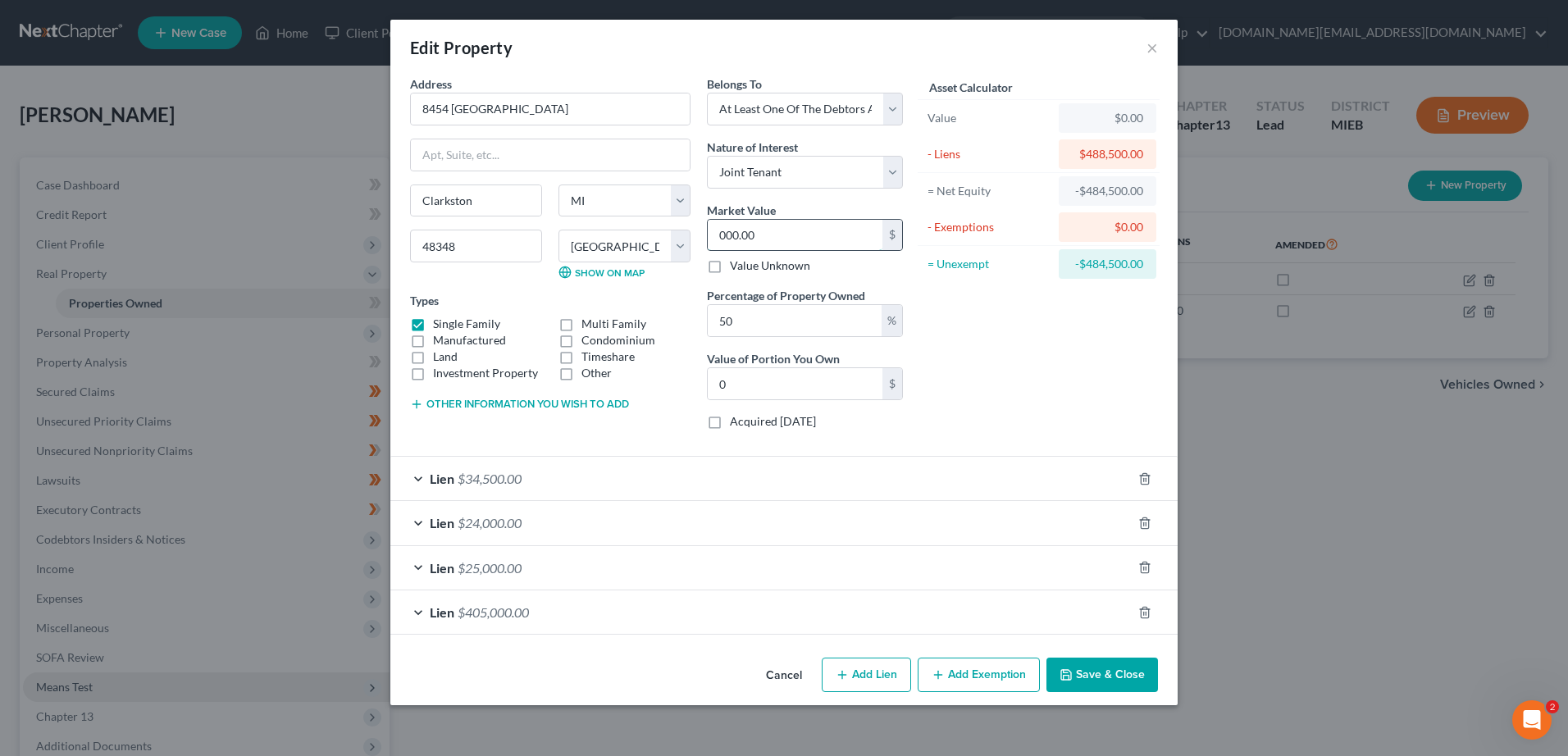 type on "000.004" 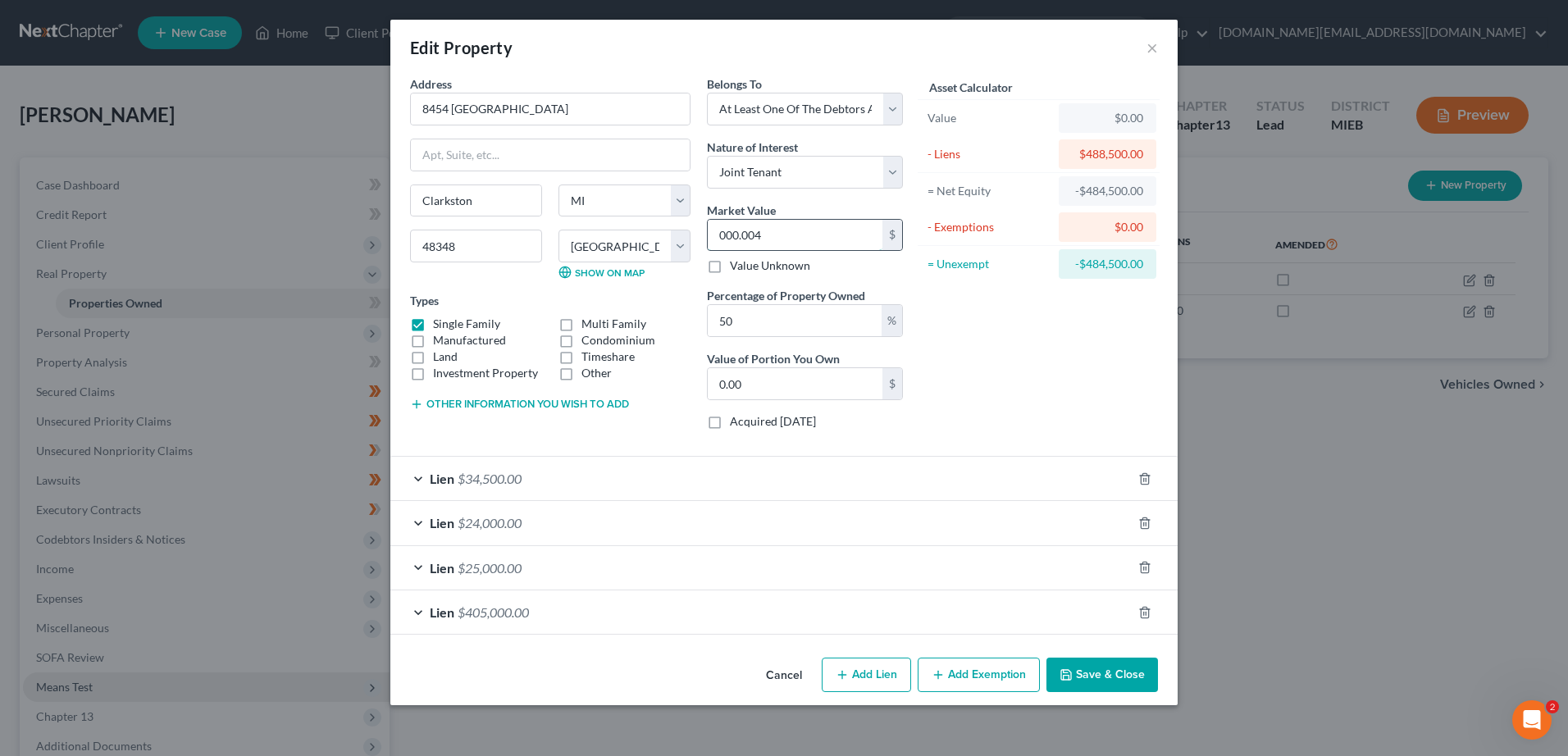 type on "000.00" 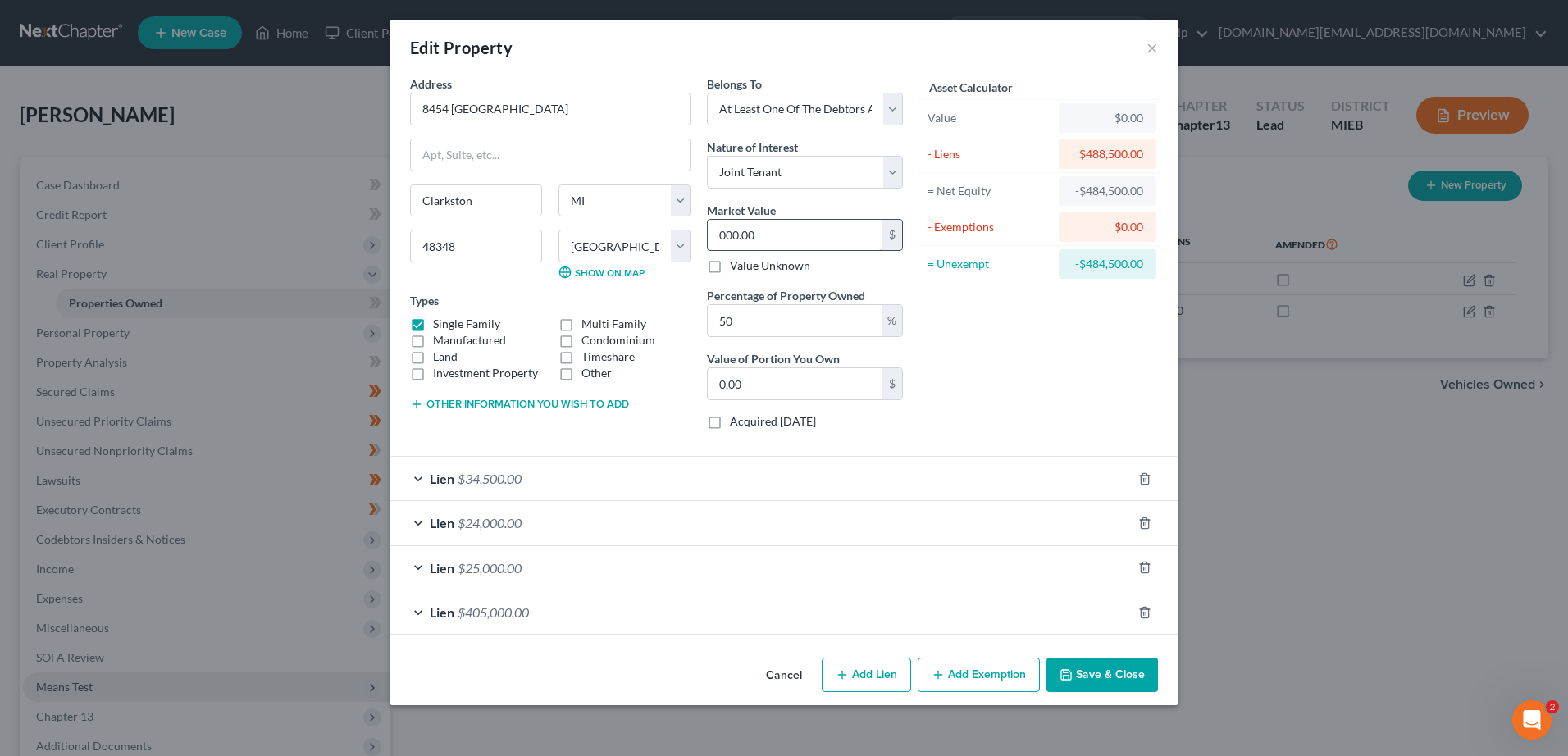 type on "0" 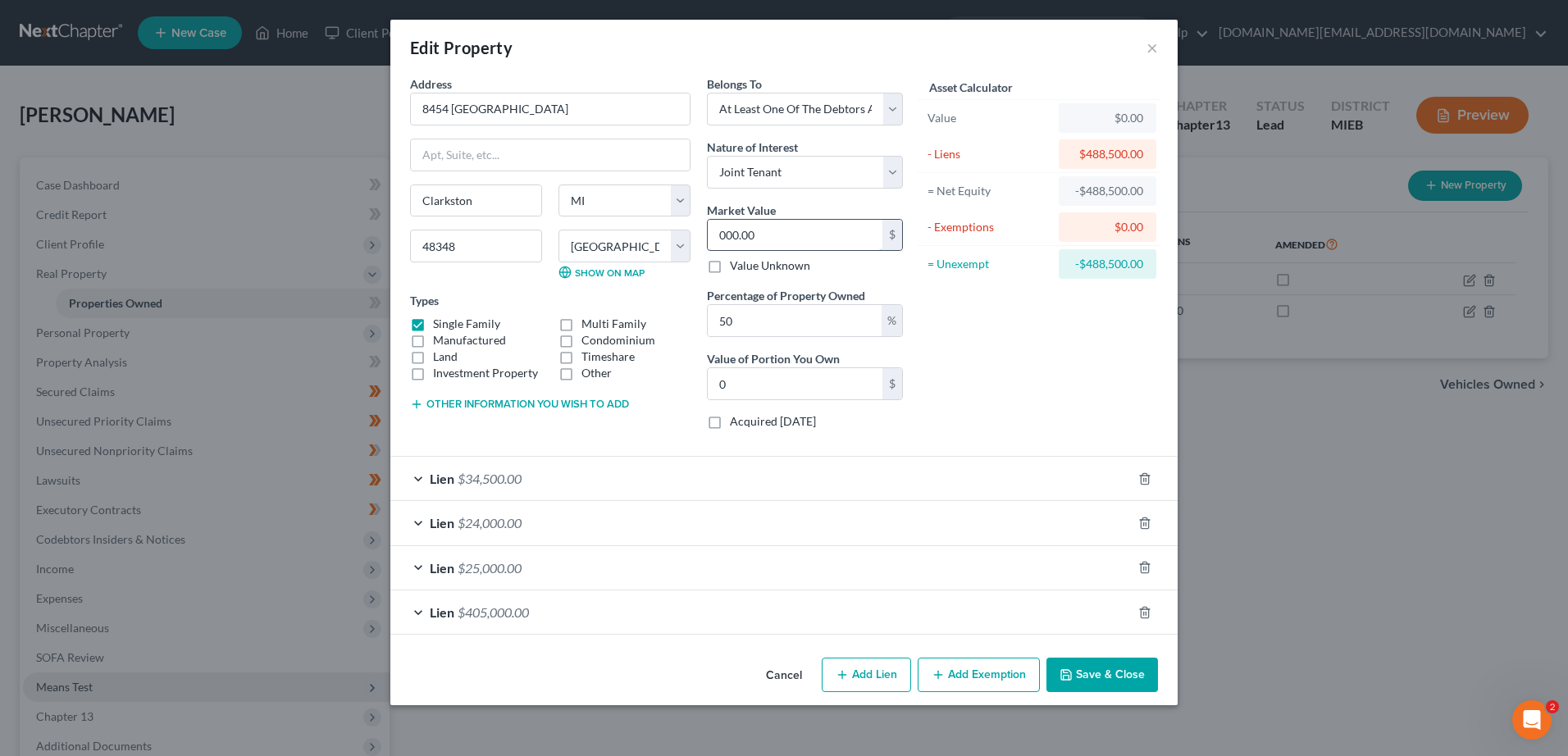 type on "000.009" 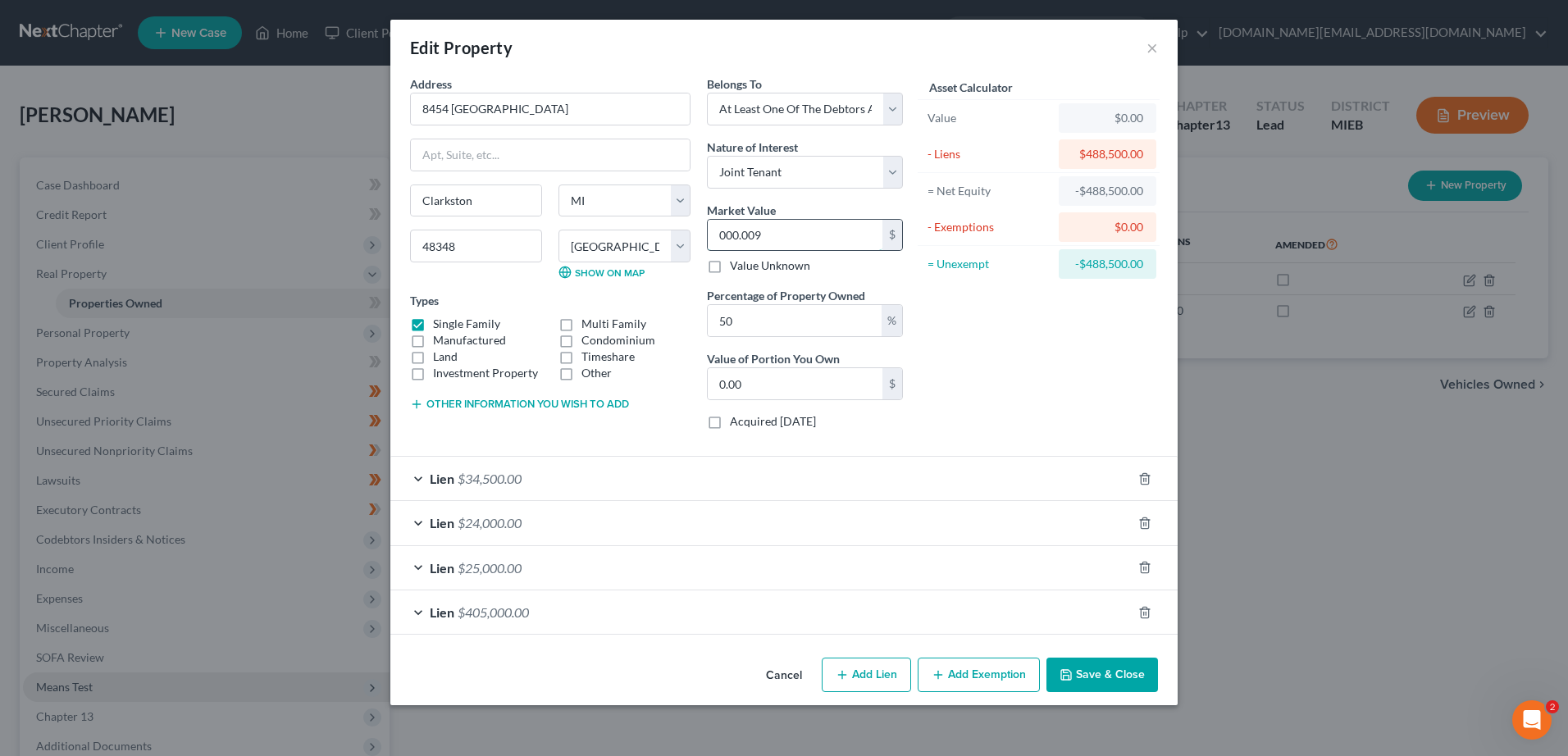 type on "000.00" 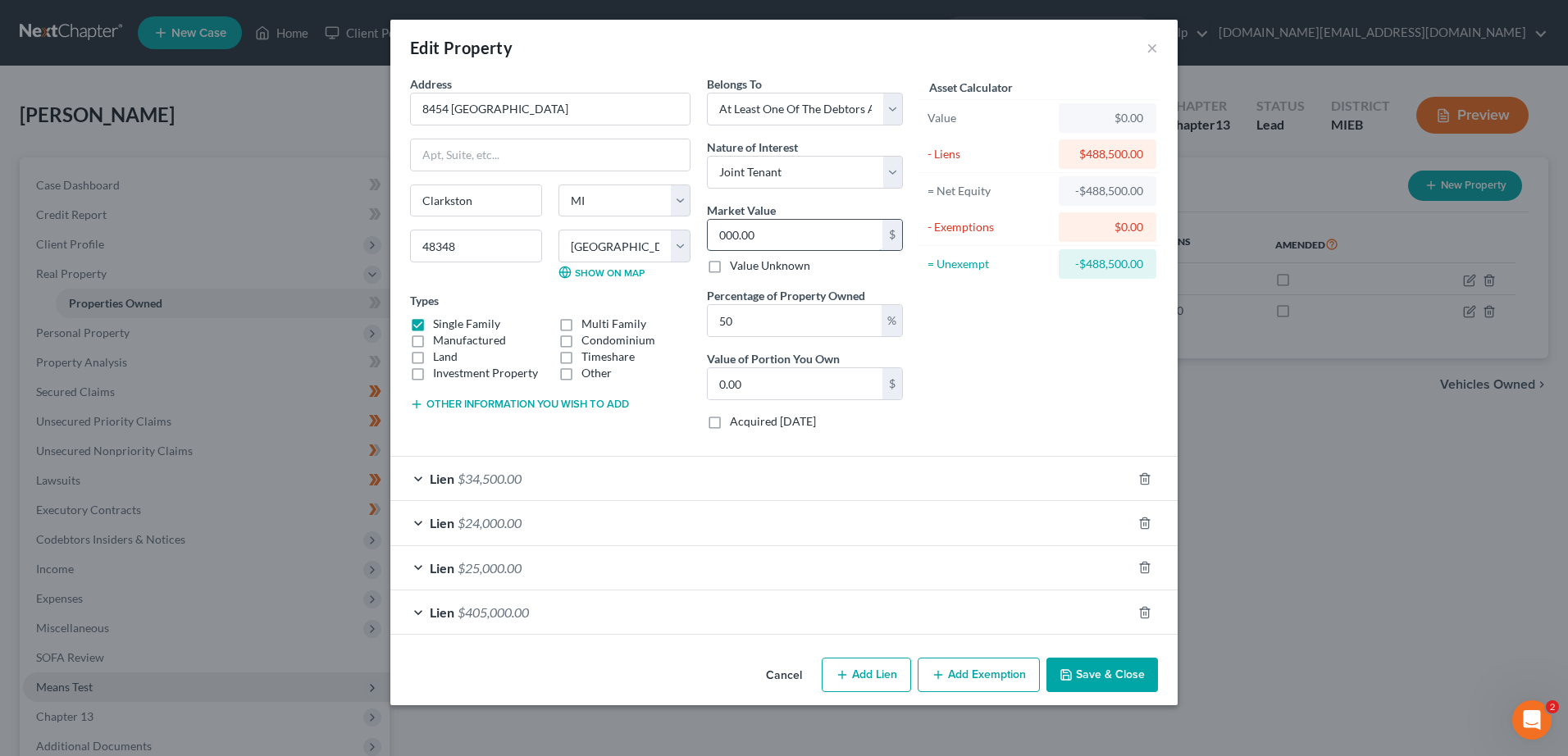 type on "0" 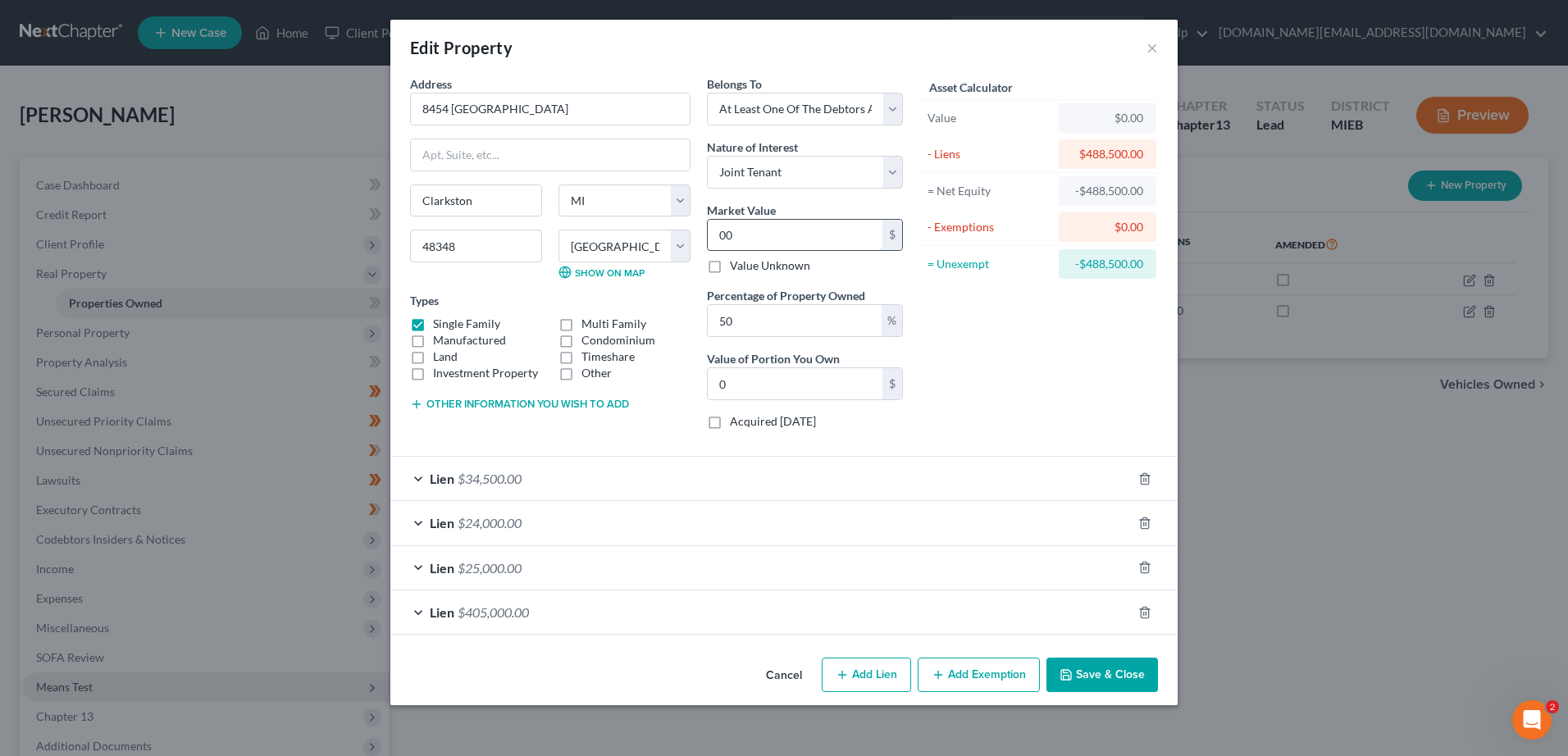 type on "0" 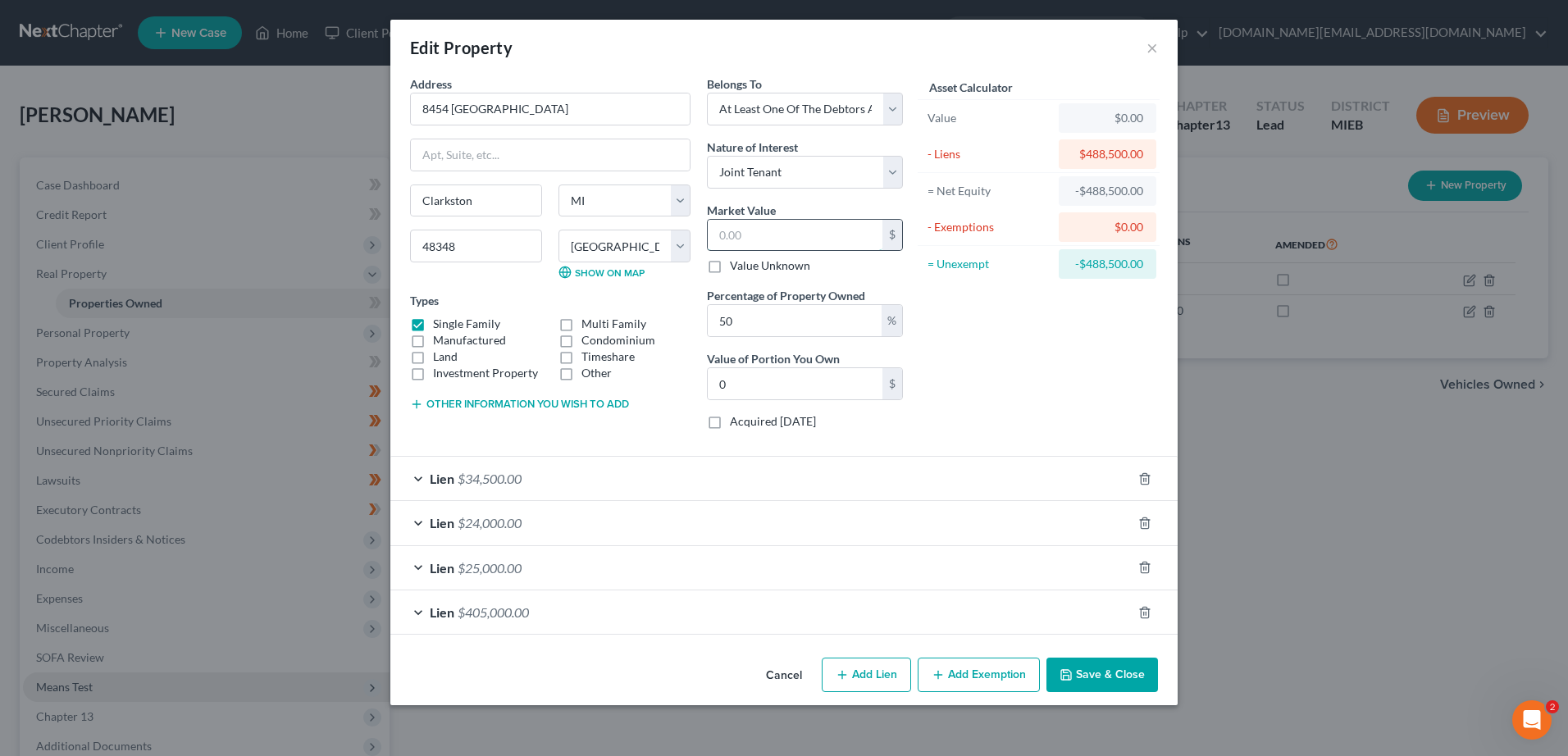type on "4" 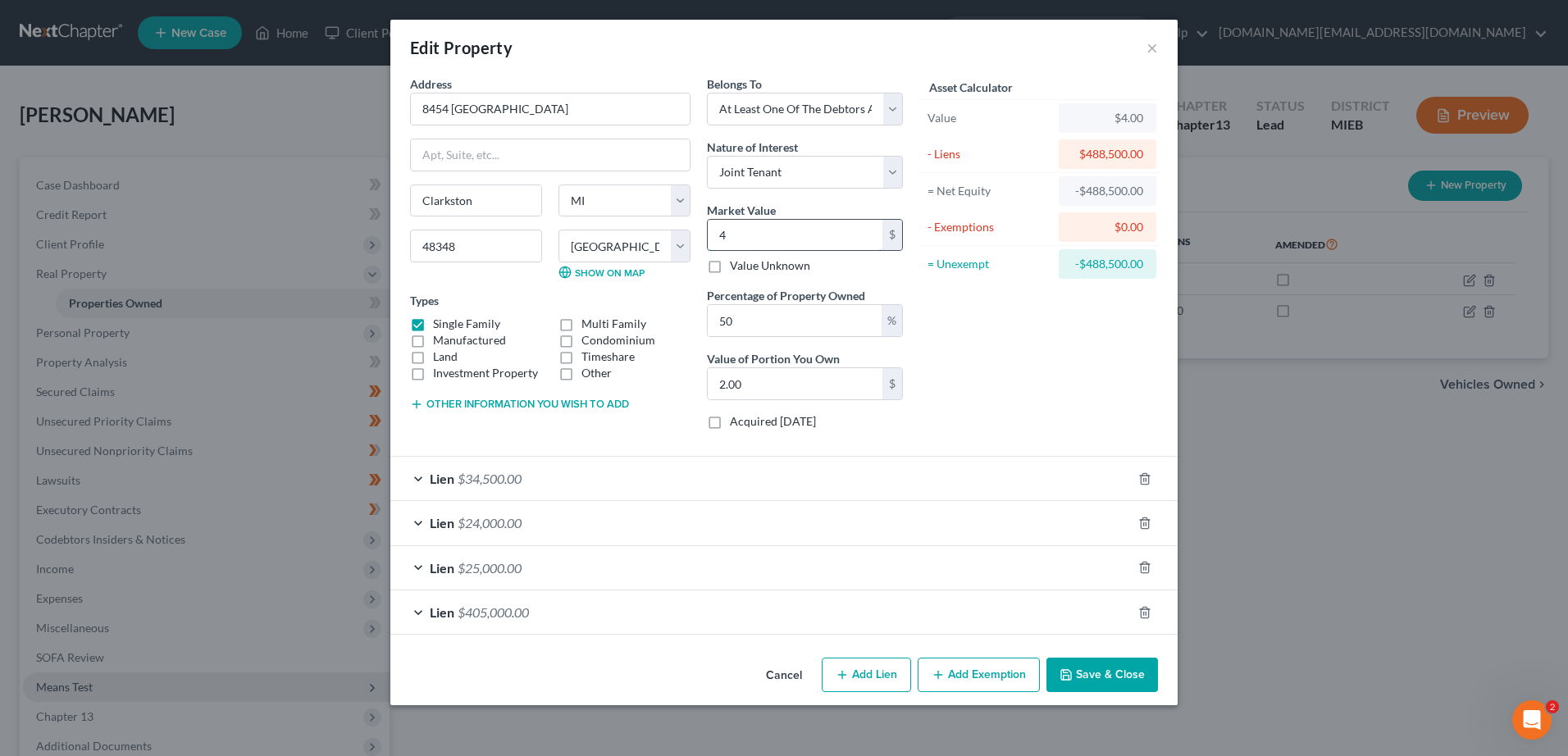 type on "49" 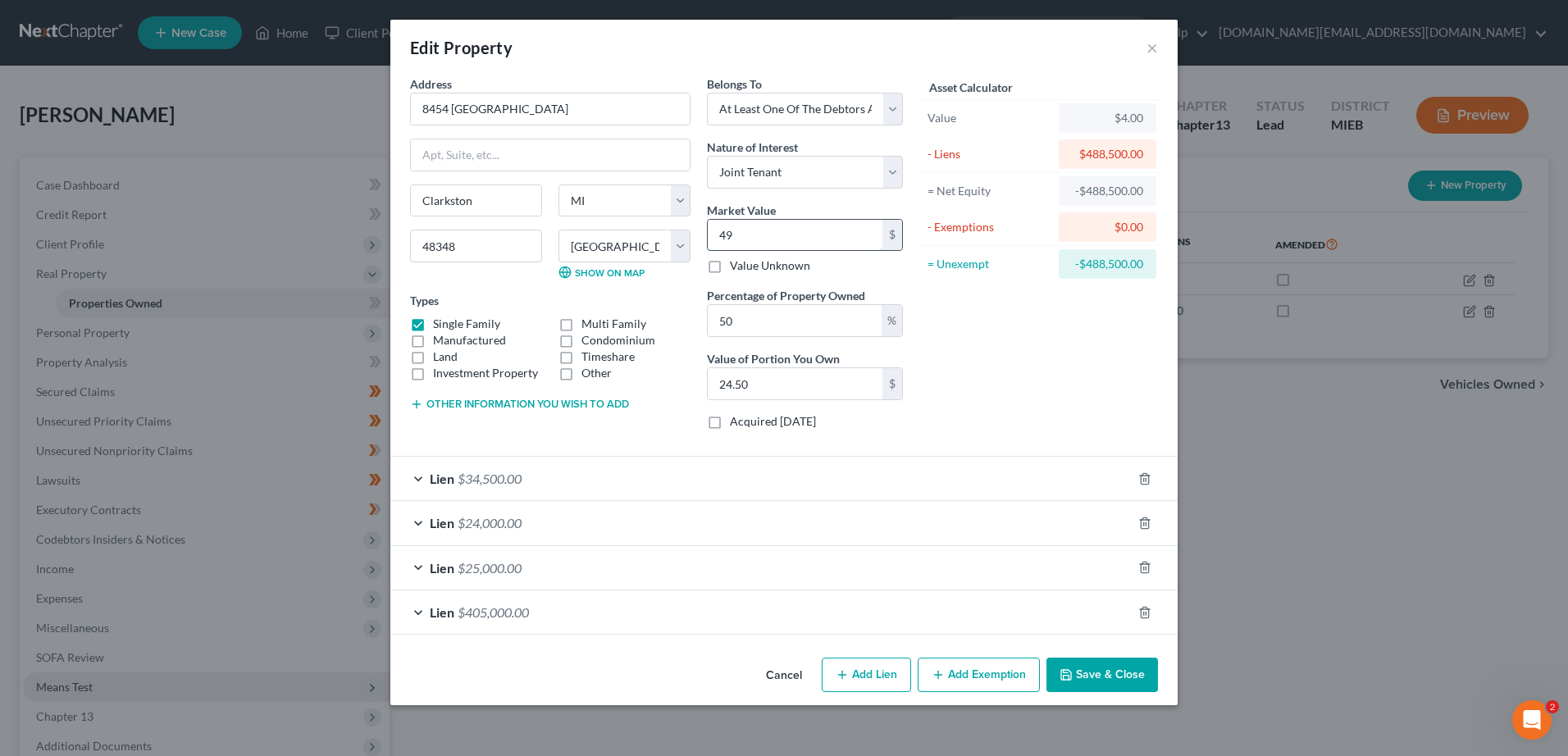 type 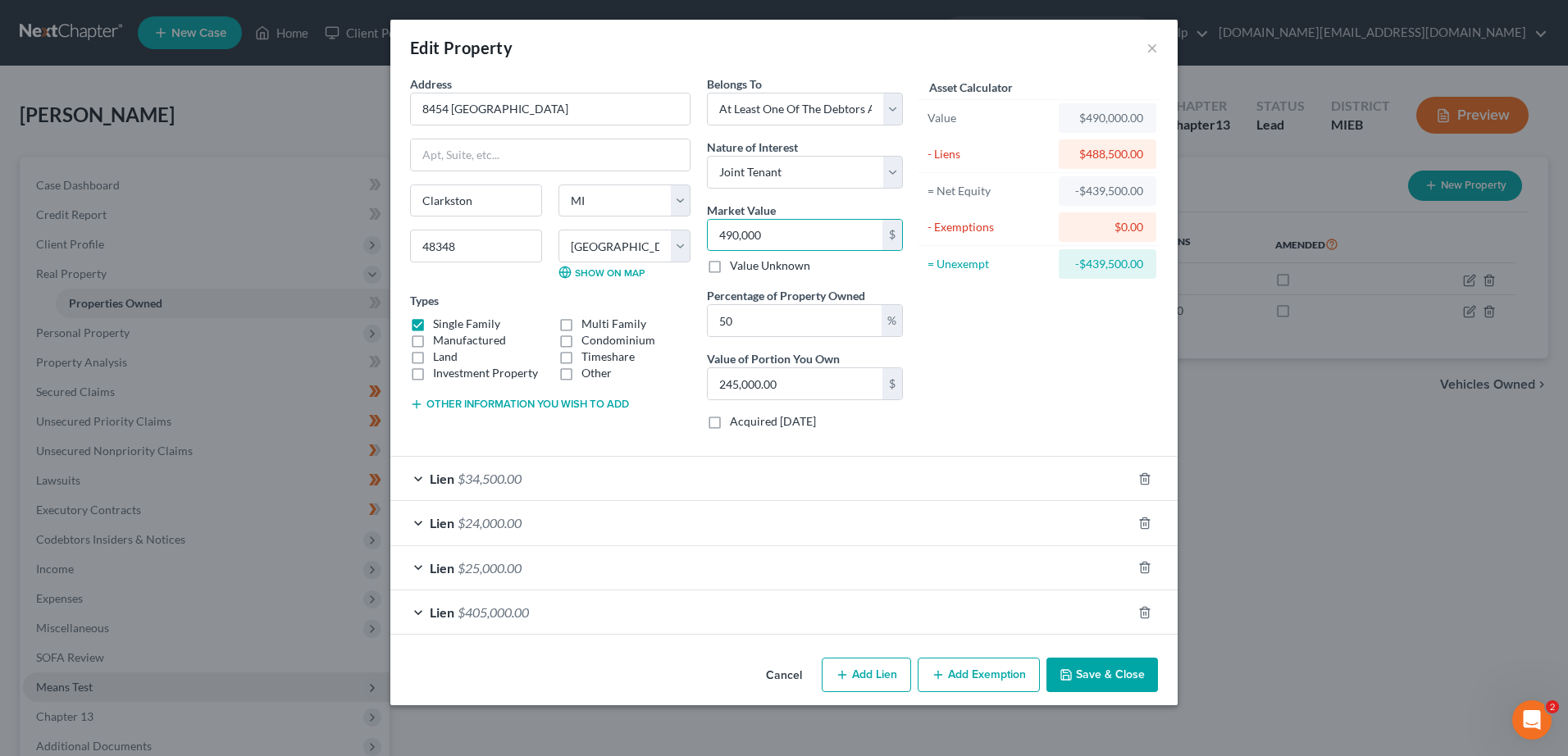 click on "Save & Close" at bounding box center (1102, 675) 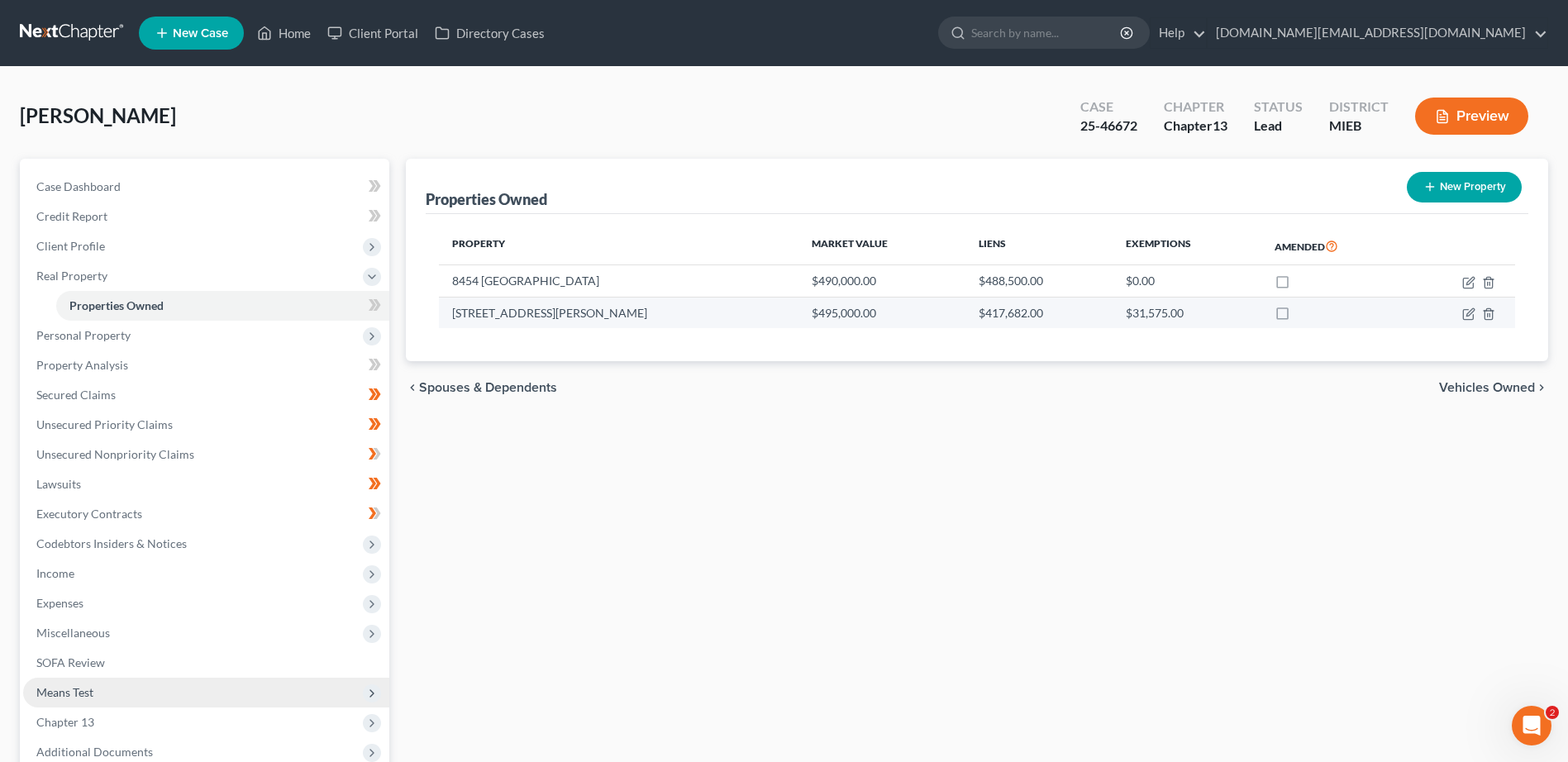 click on "[STREET_ADDRESS][PERSON_NAME]" at bounding box center (618, 312) 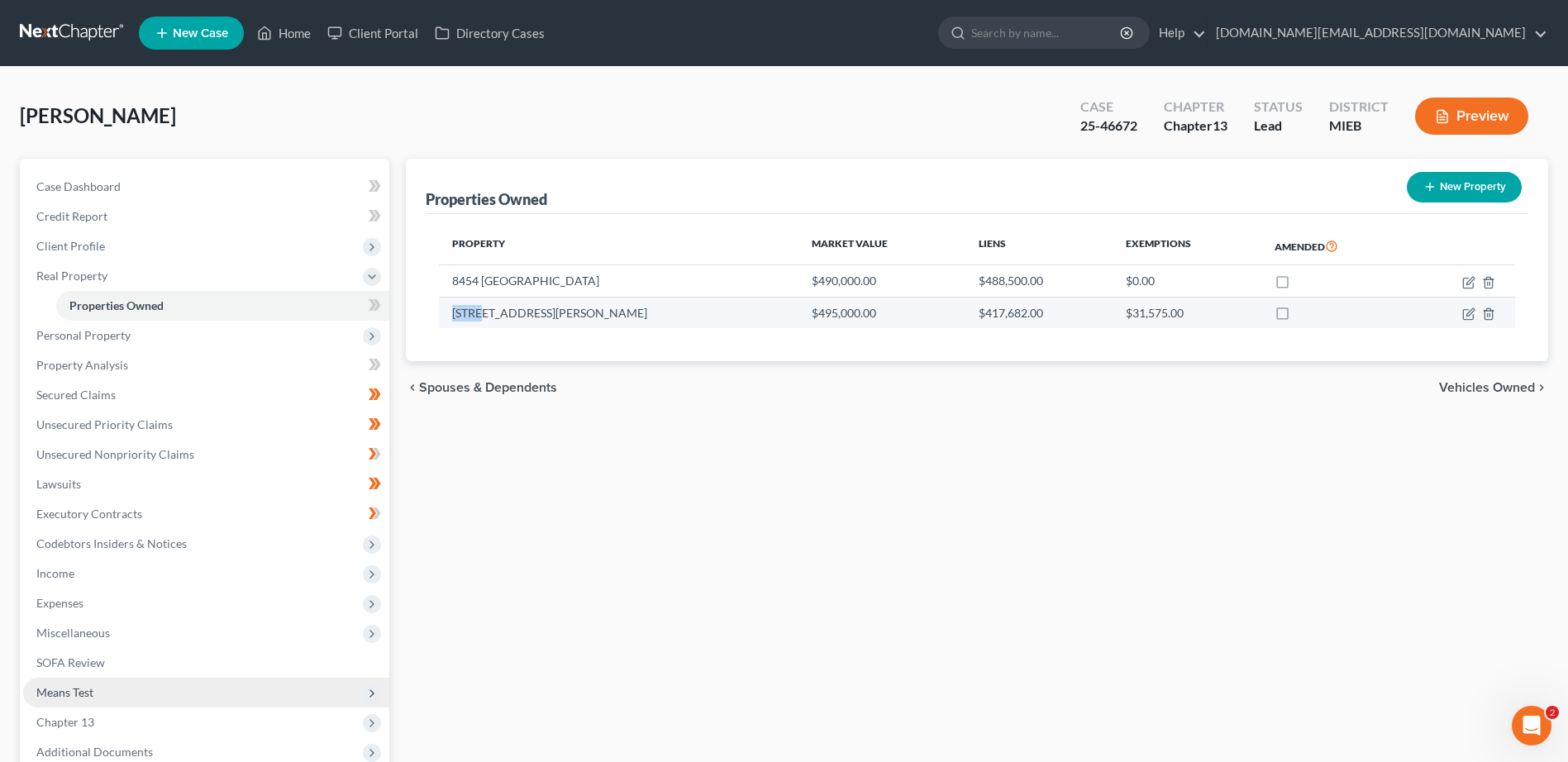click on "[STREET_ADDRESS][PERSON_NAME]" at bounding box center [618, 312] 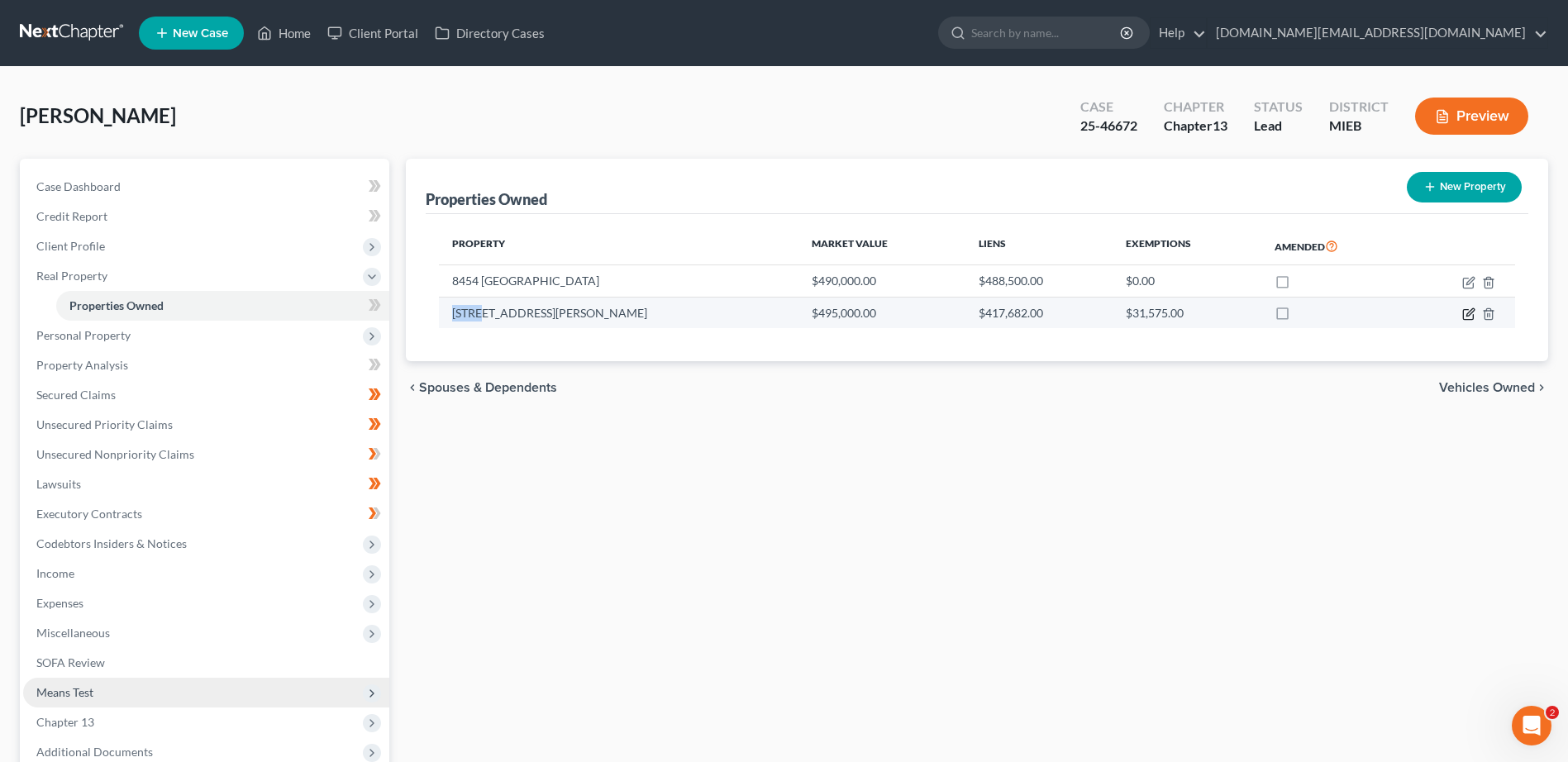 click 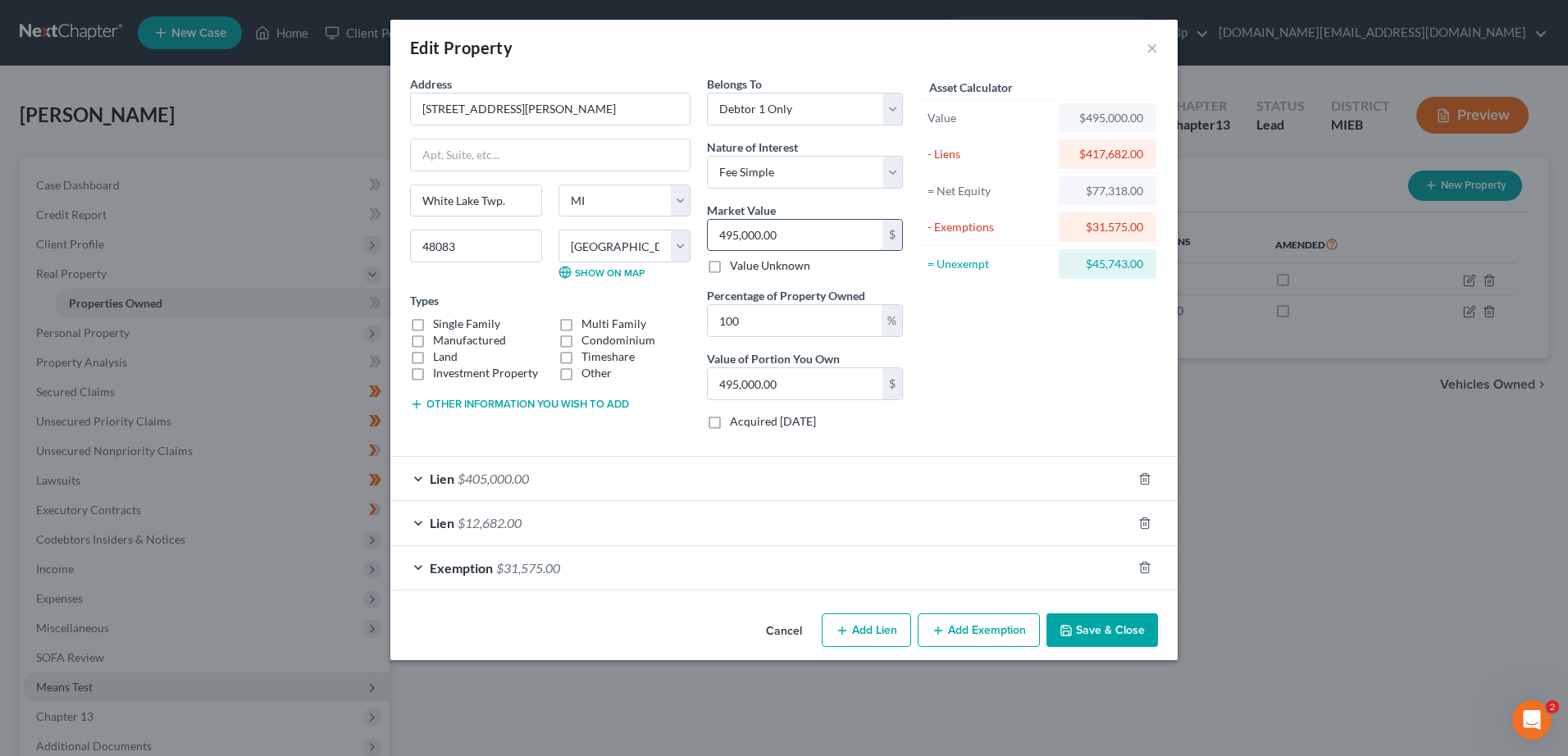 click on "495,000.00" at bounding box center [795, 235] 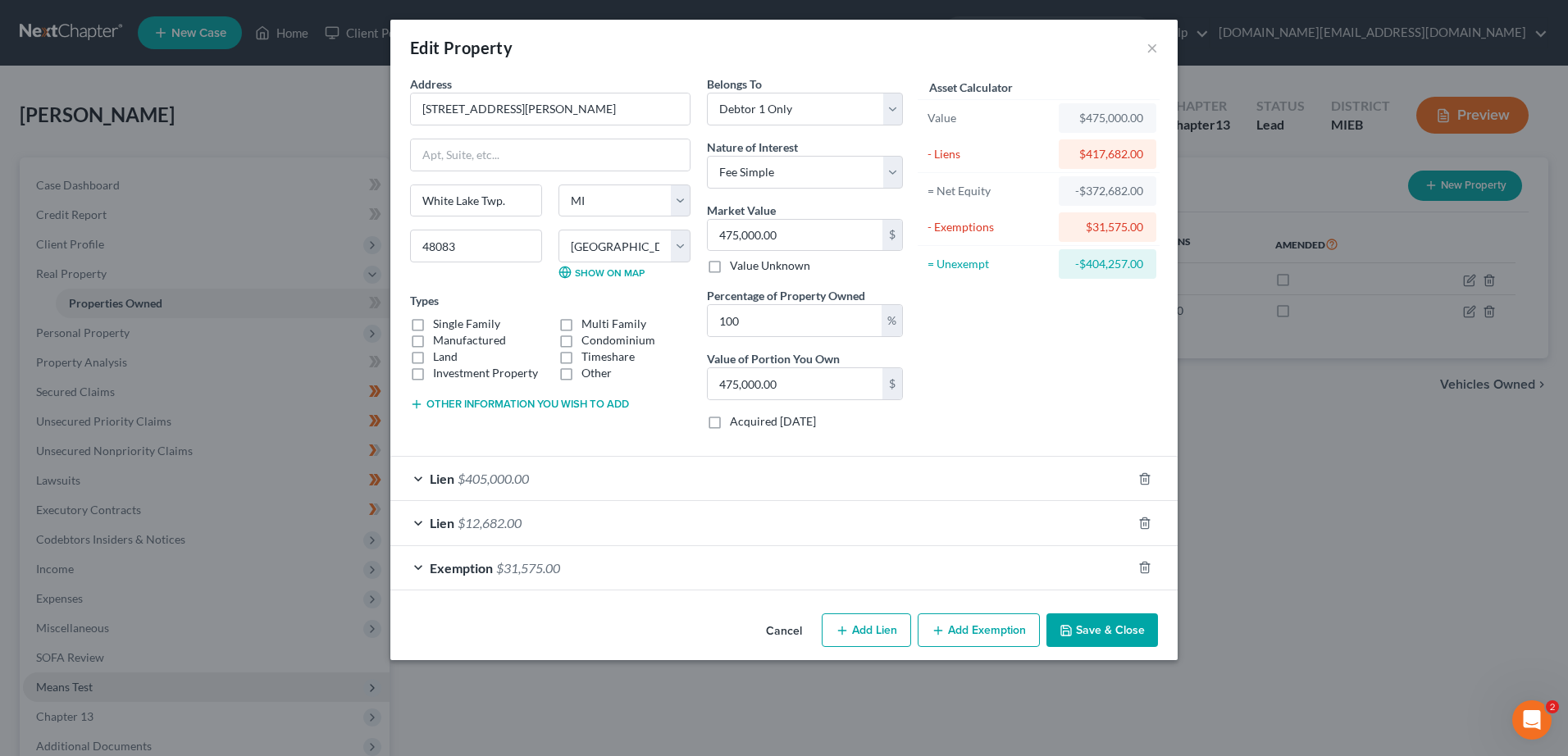 click on "Asset Calculator Value $475,000.00 - Liens $417,682.00 = Net Equity -$372,682.00 - Exemptions $31,575.00 = Unexempt -$404,257.00" at bounding box center [1038, 259] 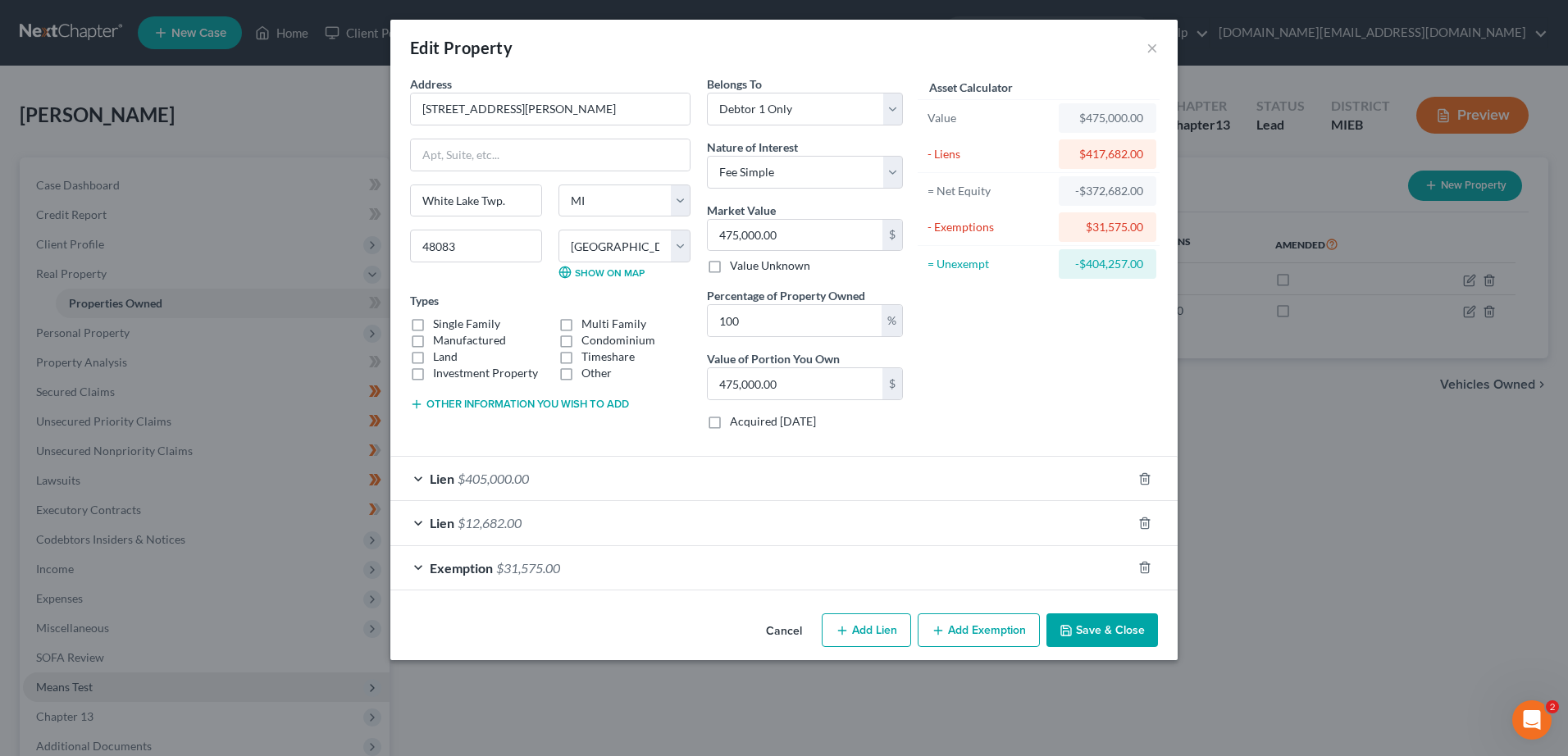 click on "Asset Calculator Value $475,000.00 - Liens $417,682.00 = Net Equity -$372,682.00 - Exemptions $31,575.00 = Unexempt -$404,257.00" at bounding box center [1038, 259] 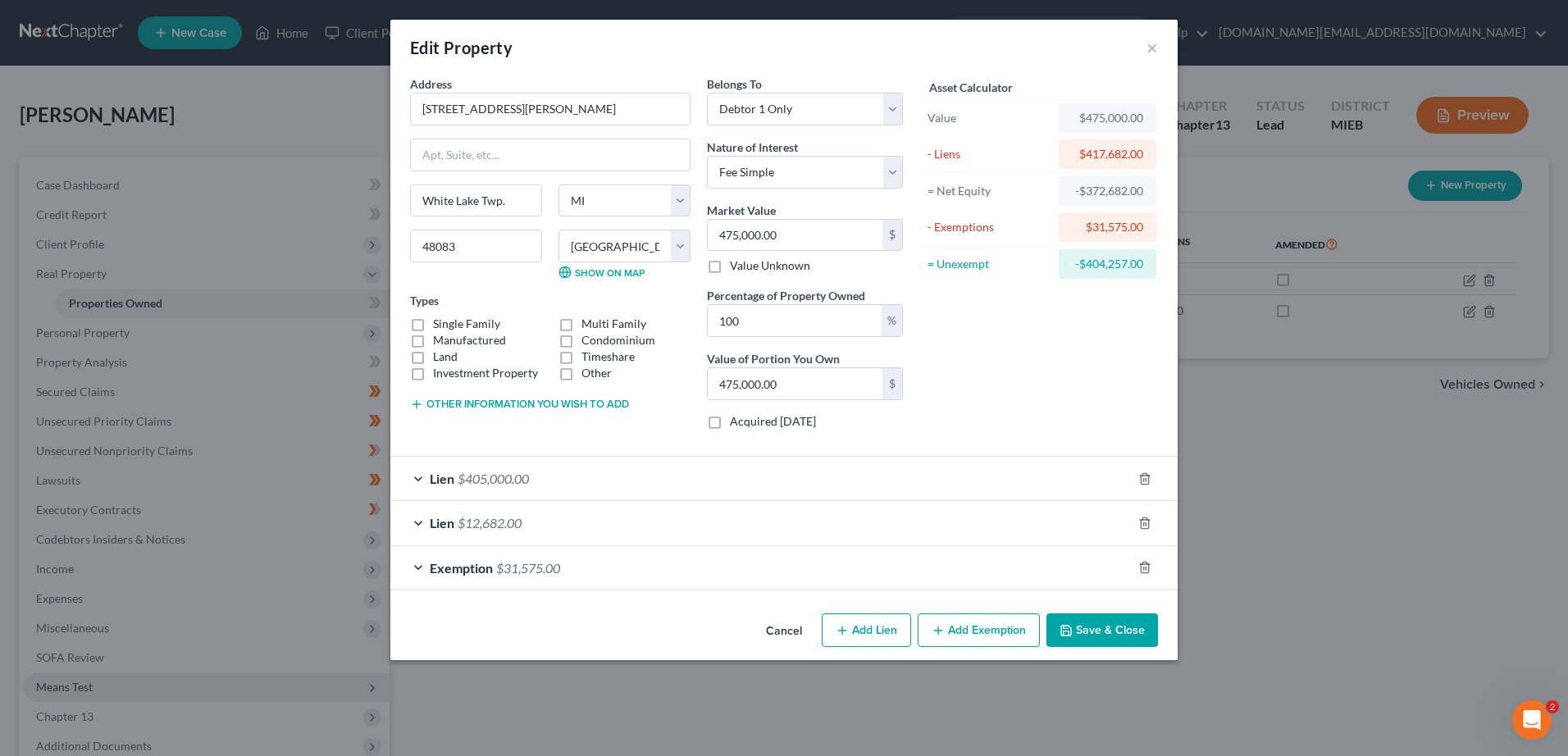 click on "Single Family" at bounding box center [467, 324] 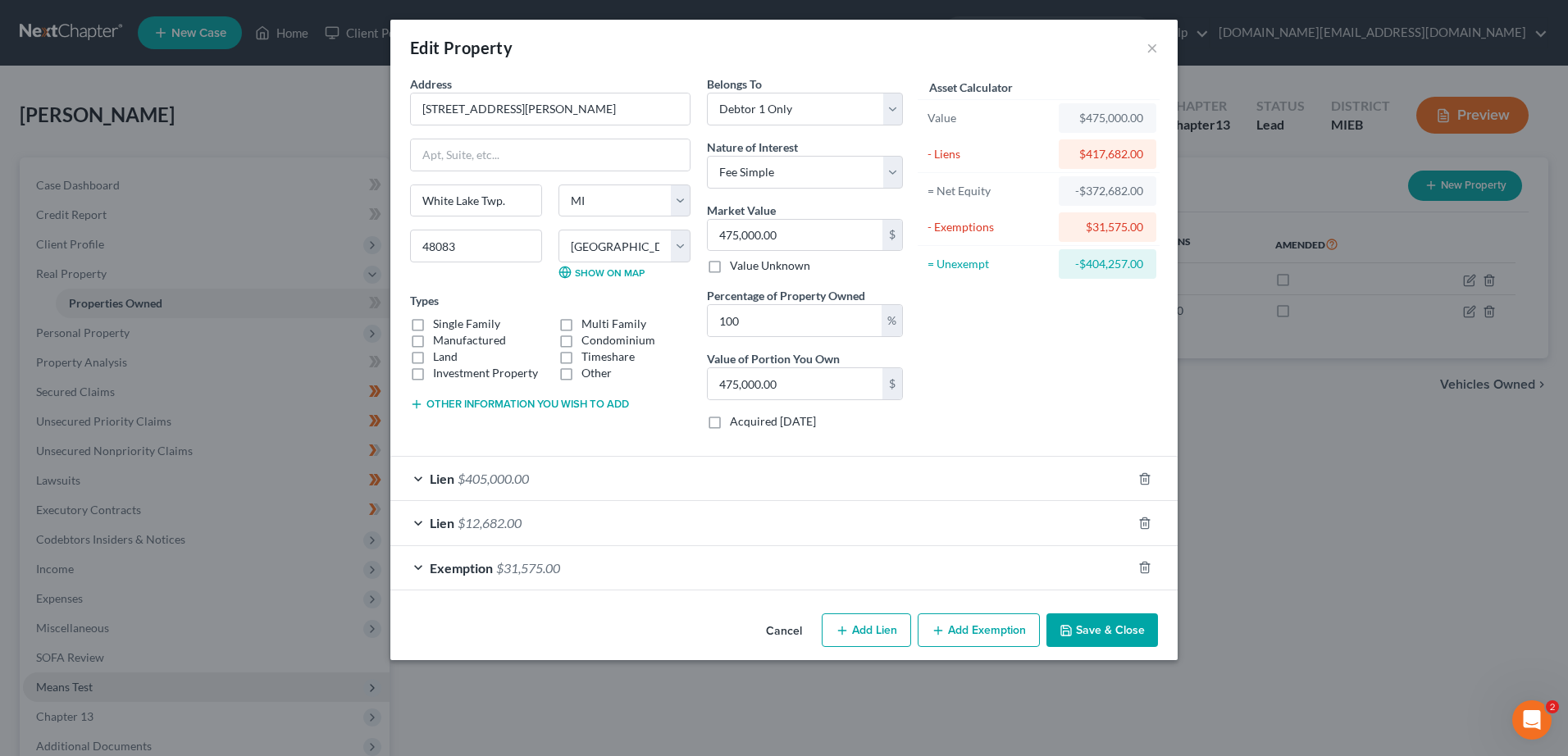 click on "Single Family" at bounding box center (444, 321) 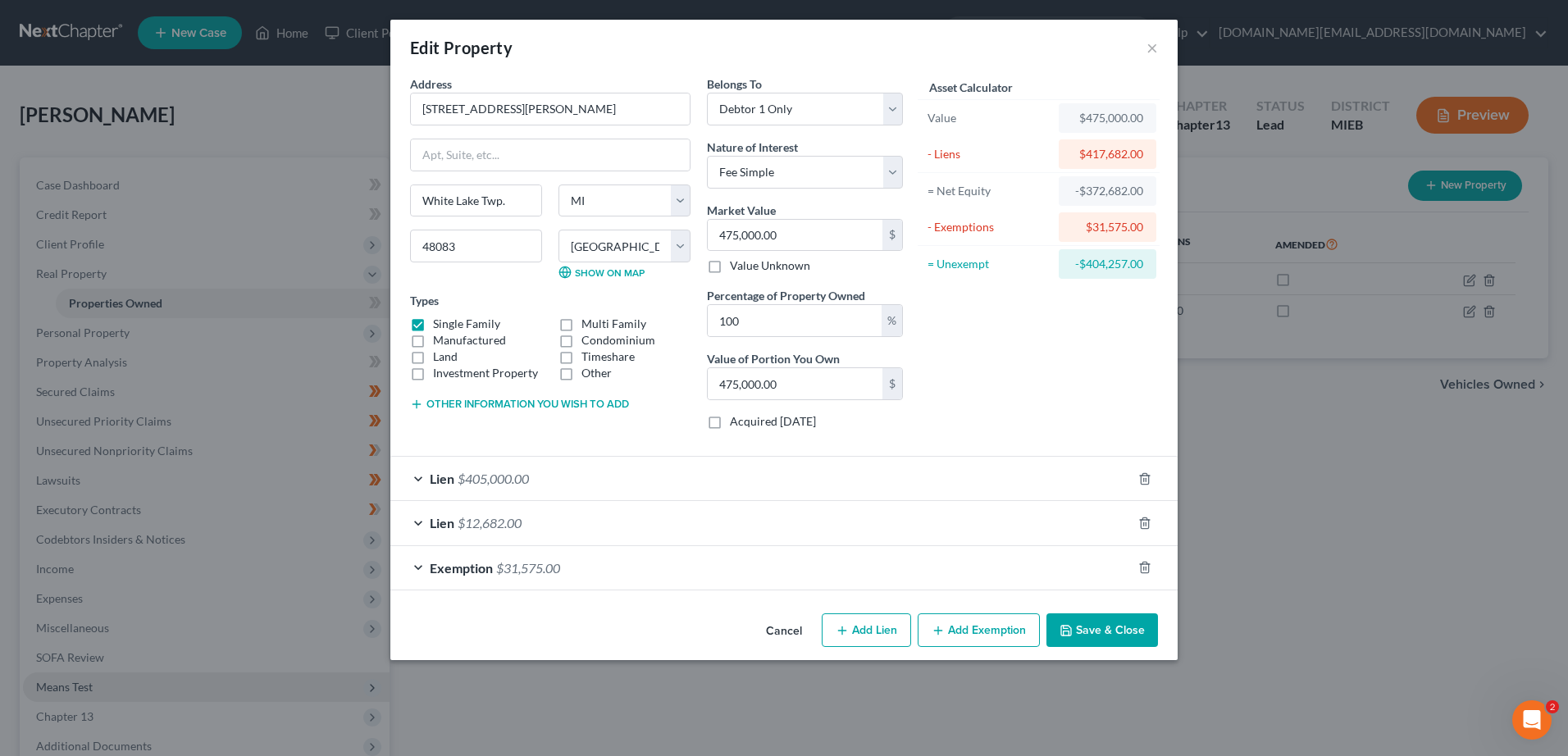 click on "Add Lien" at bounding box center [866, 631] 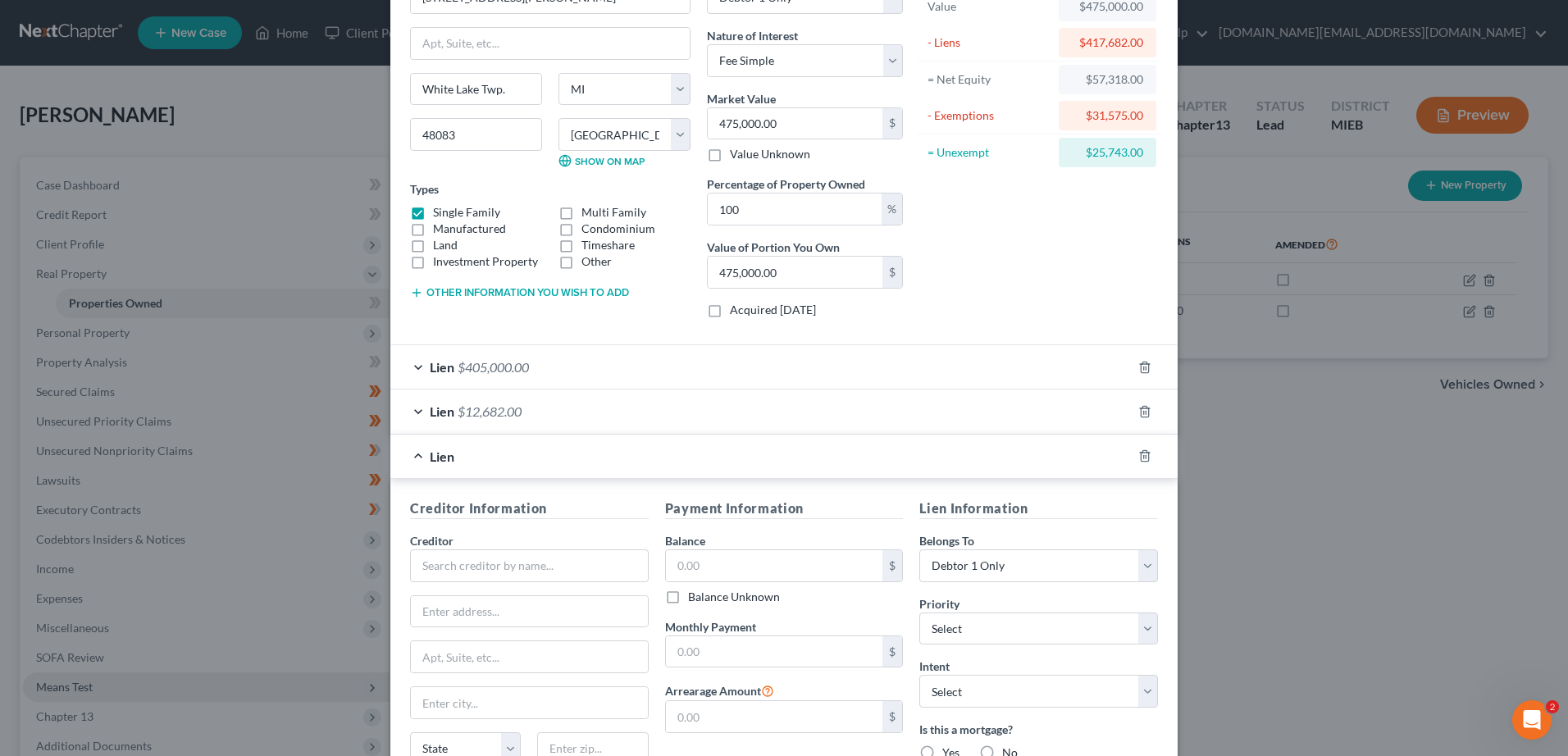 scroll, scrollTop: 126, scrollLeft: 0, axis: vertical 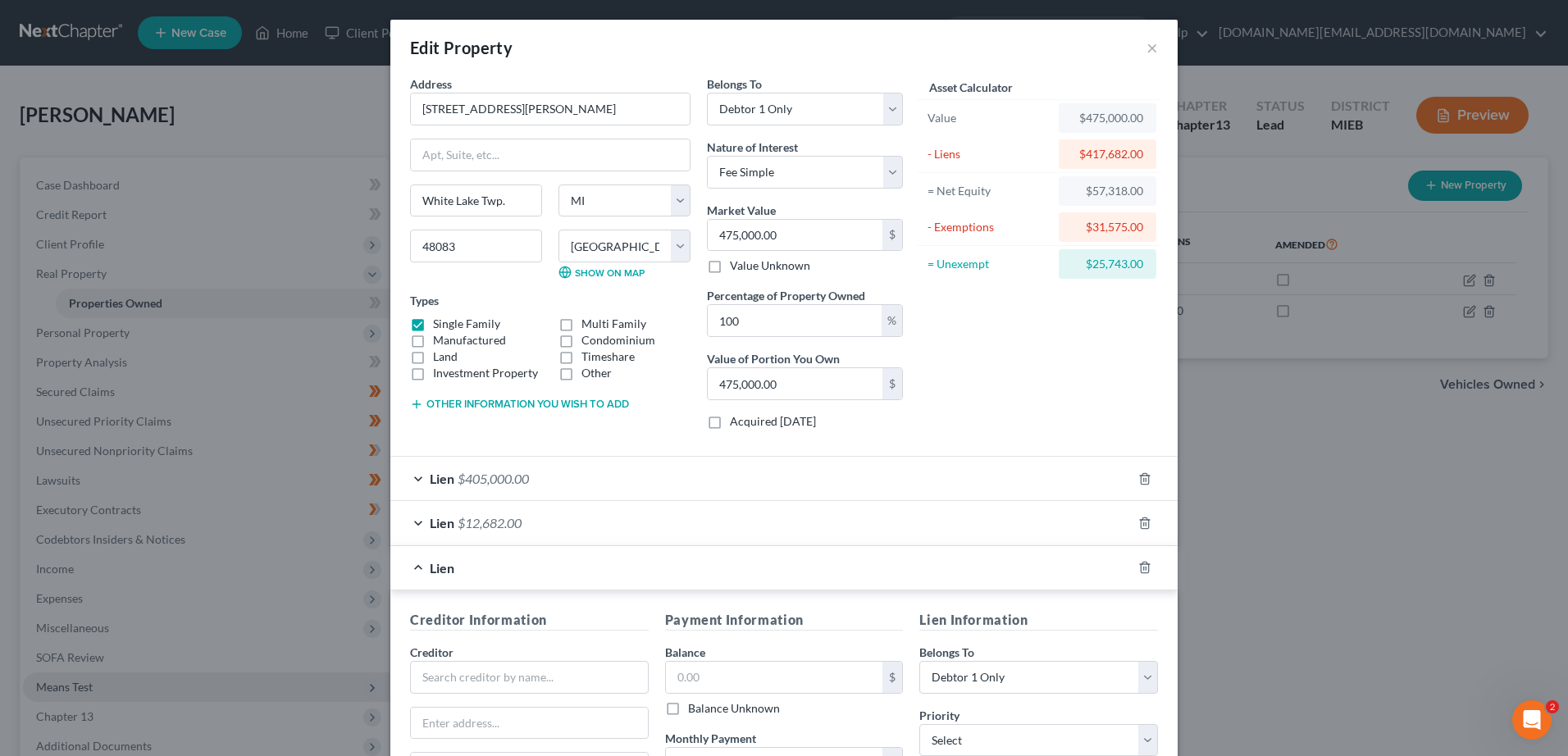 click on "Asset Calculator" at bounding box center [971, 87] 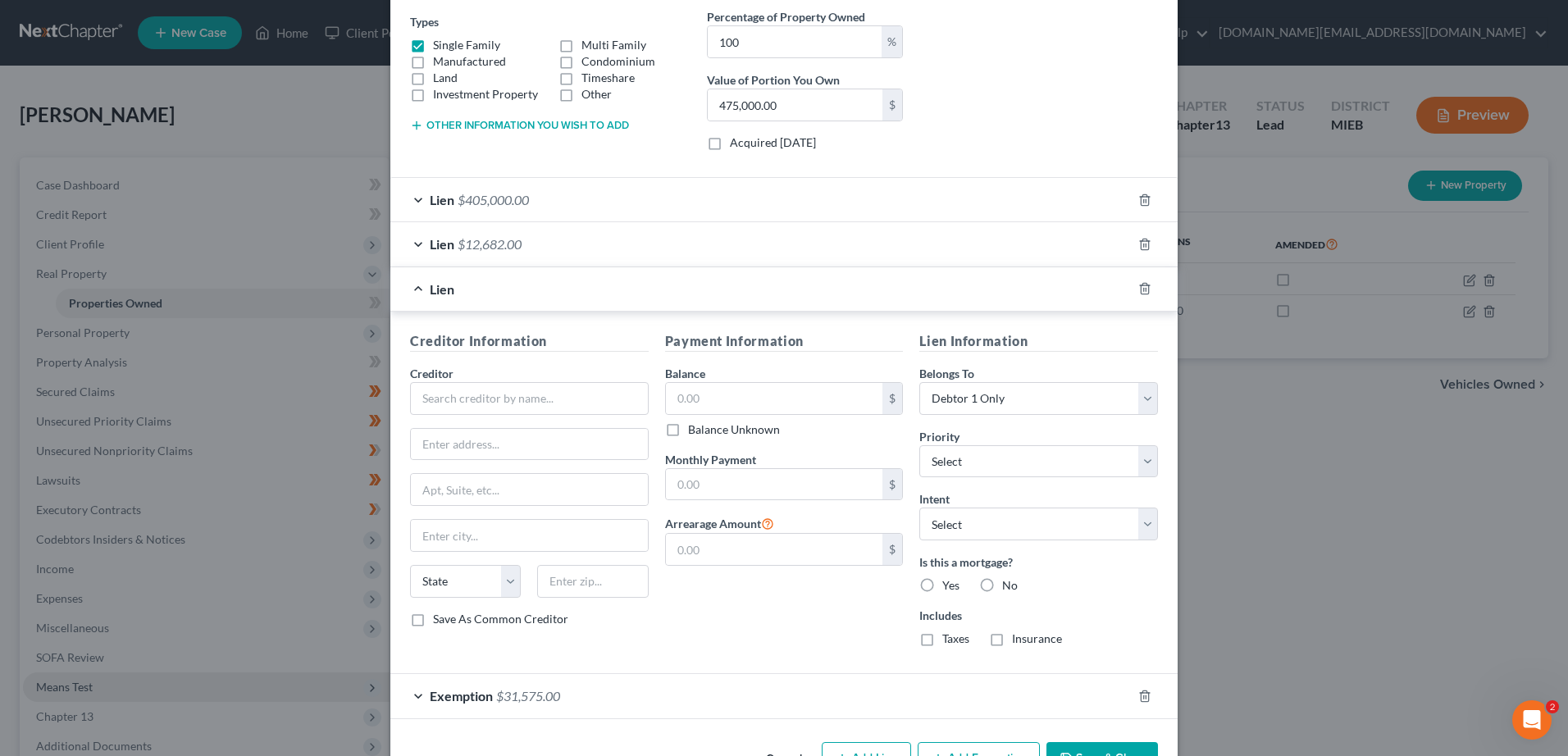 scroll, scrollTop: 331, scrollLeft: 0, axis: vertical 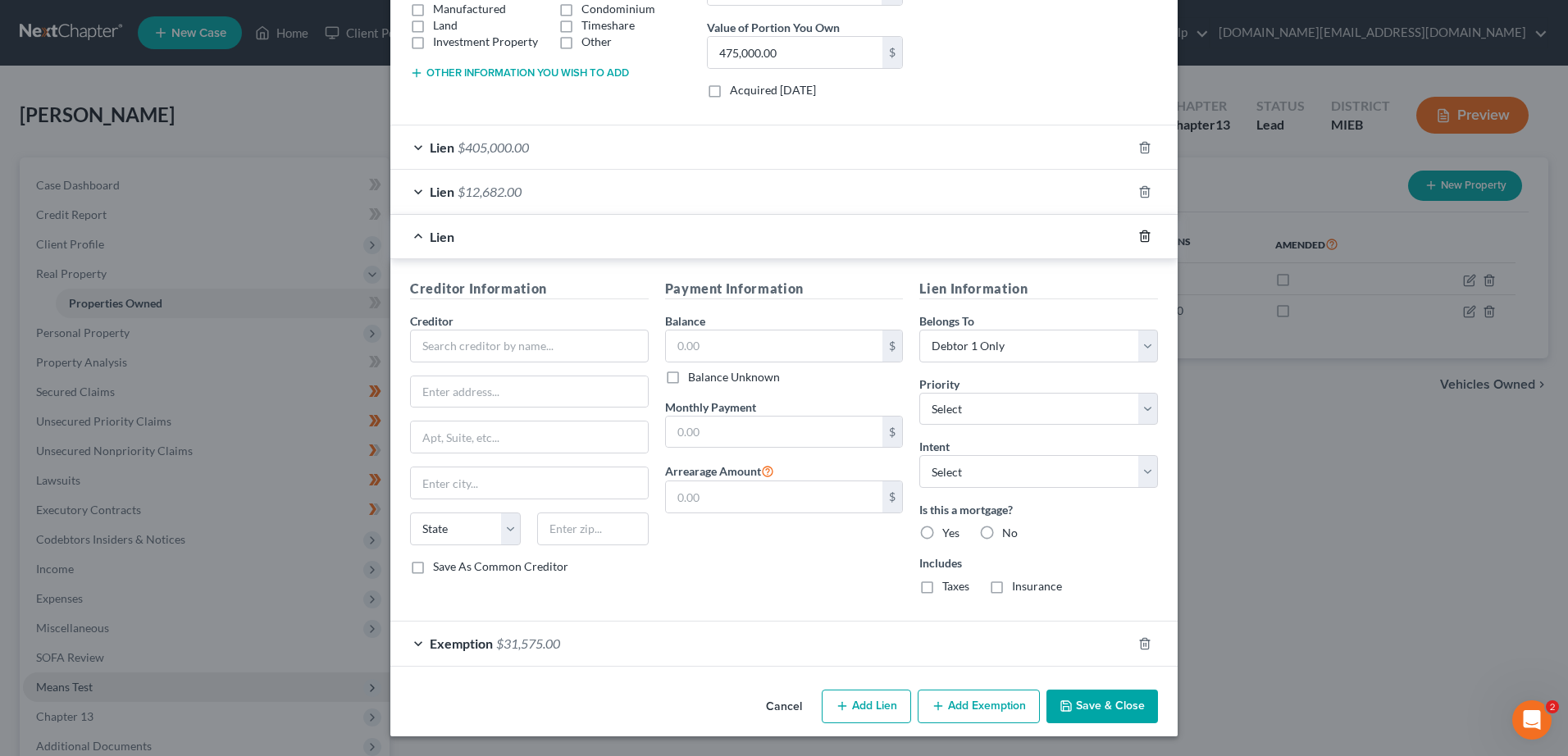 click 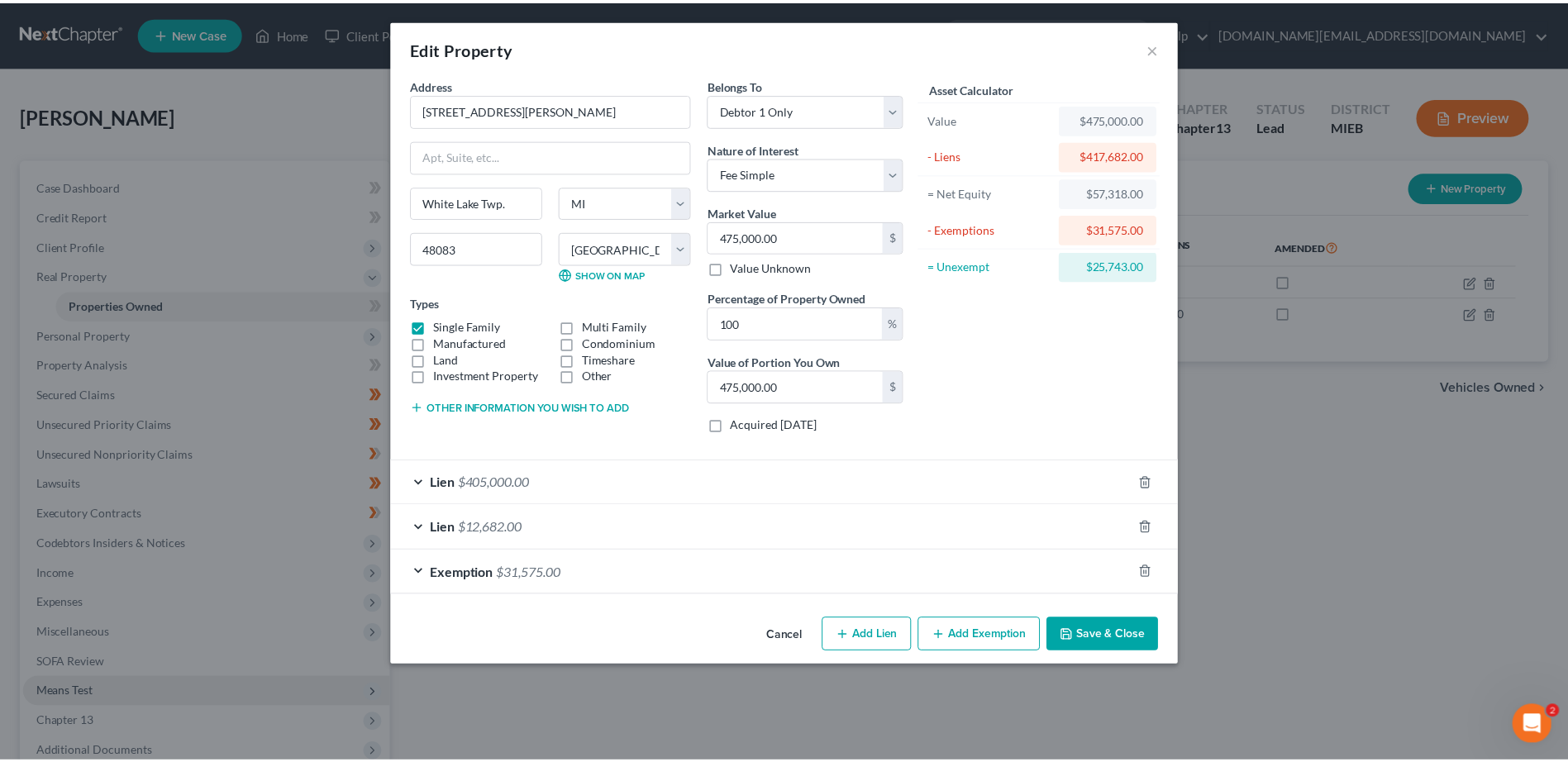 scroll, scrollTop: 0, scrollLeft: 0, axis: both 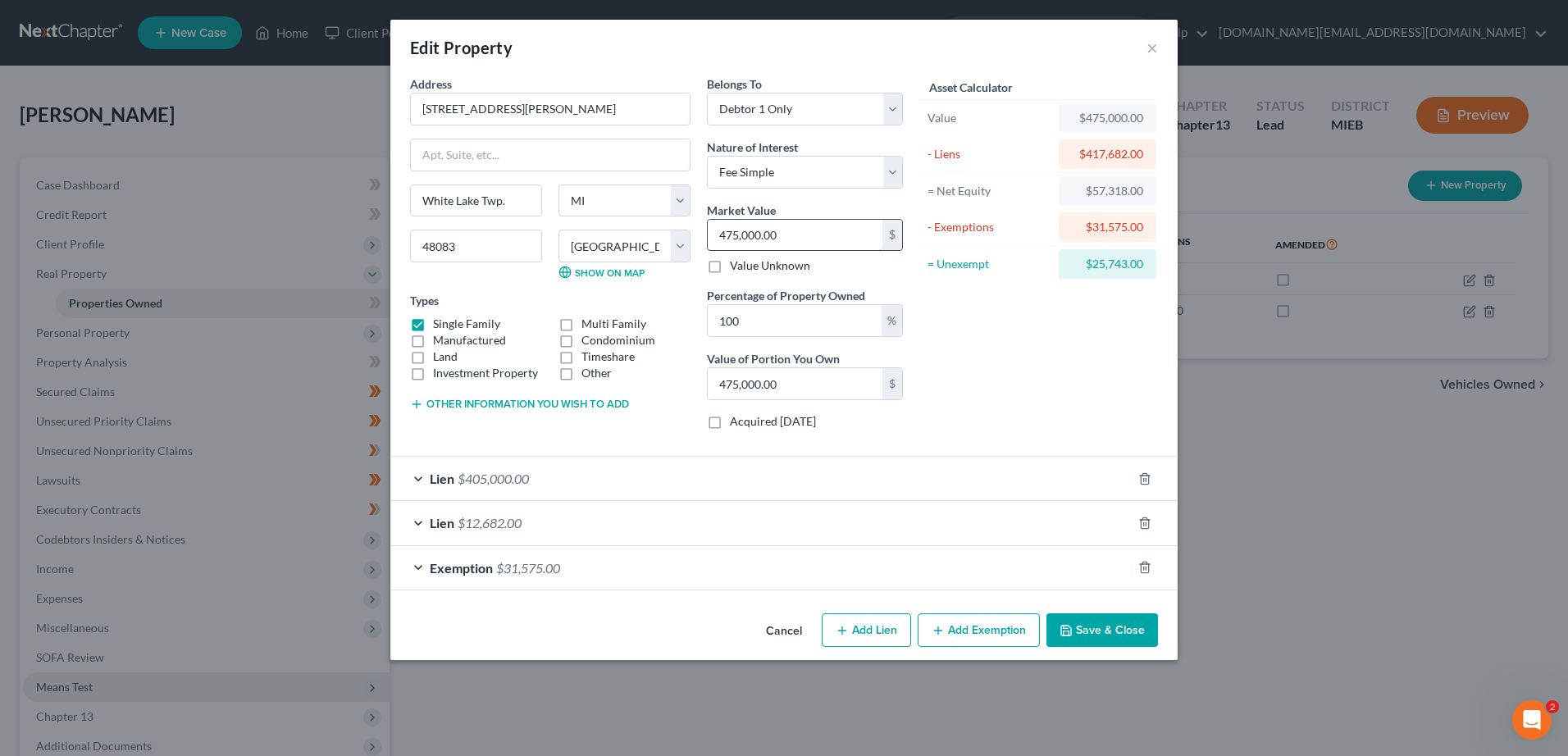 click on "475,000.00" at bounding box center (795, 235) 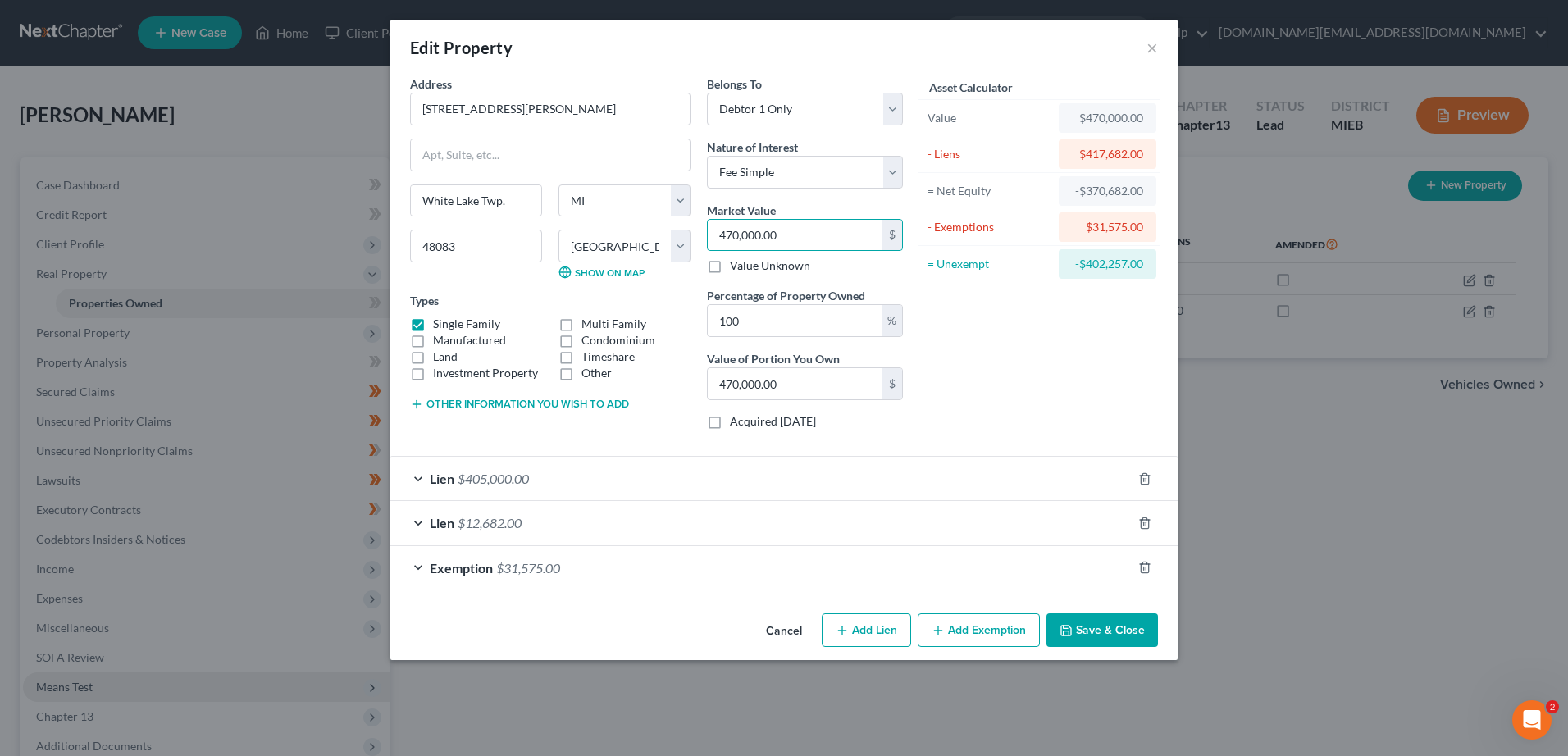 click on "Save & Close" at bounding box center [1102, 631] 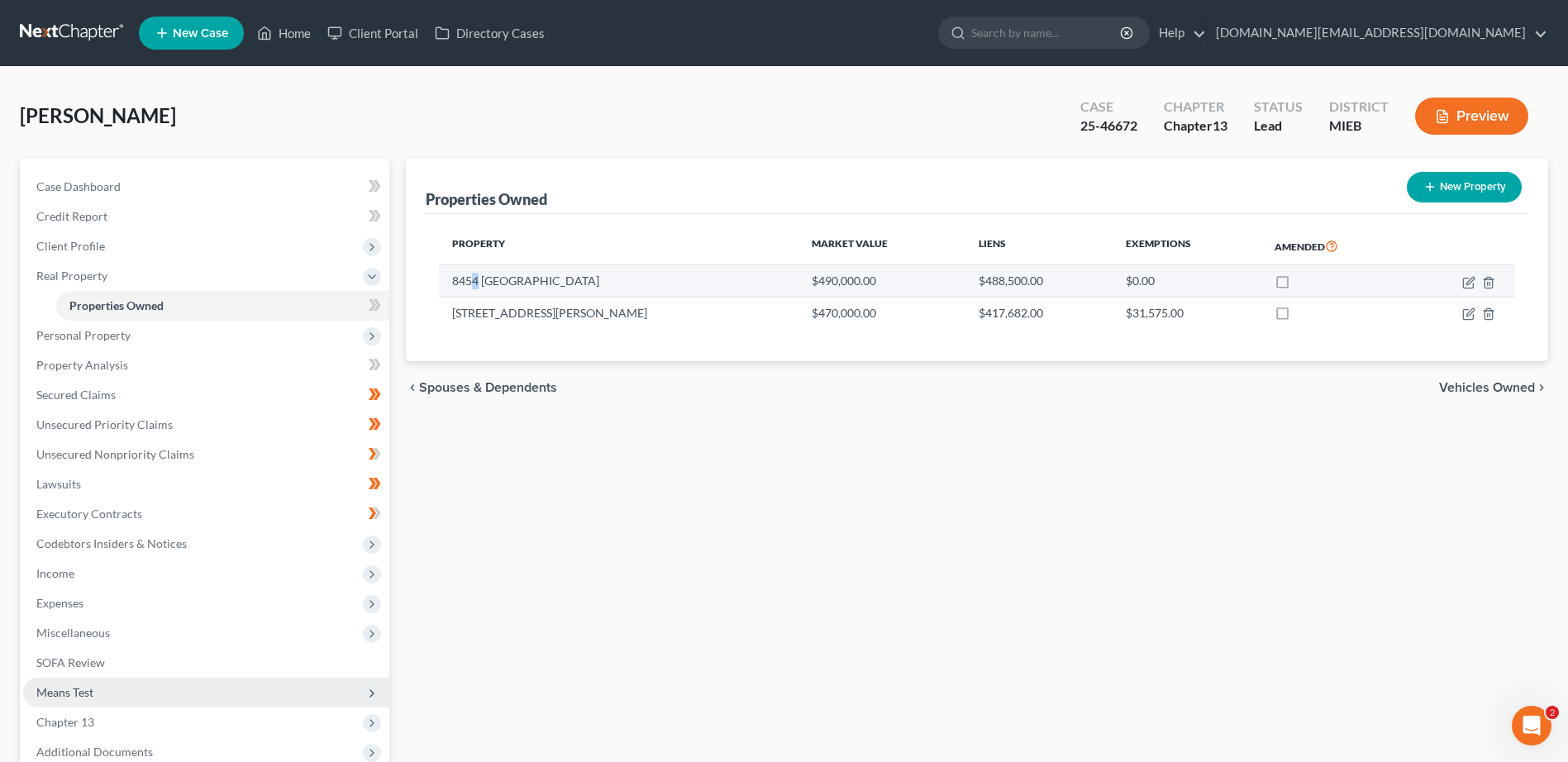 click on "8454 [GEOGRAPHIC_DATA]" at bounding box center (618, 281) 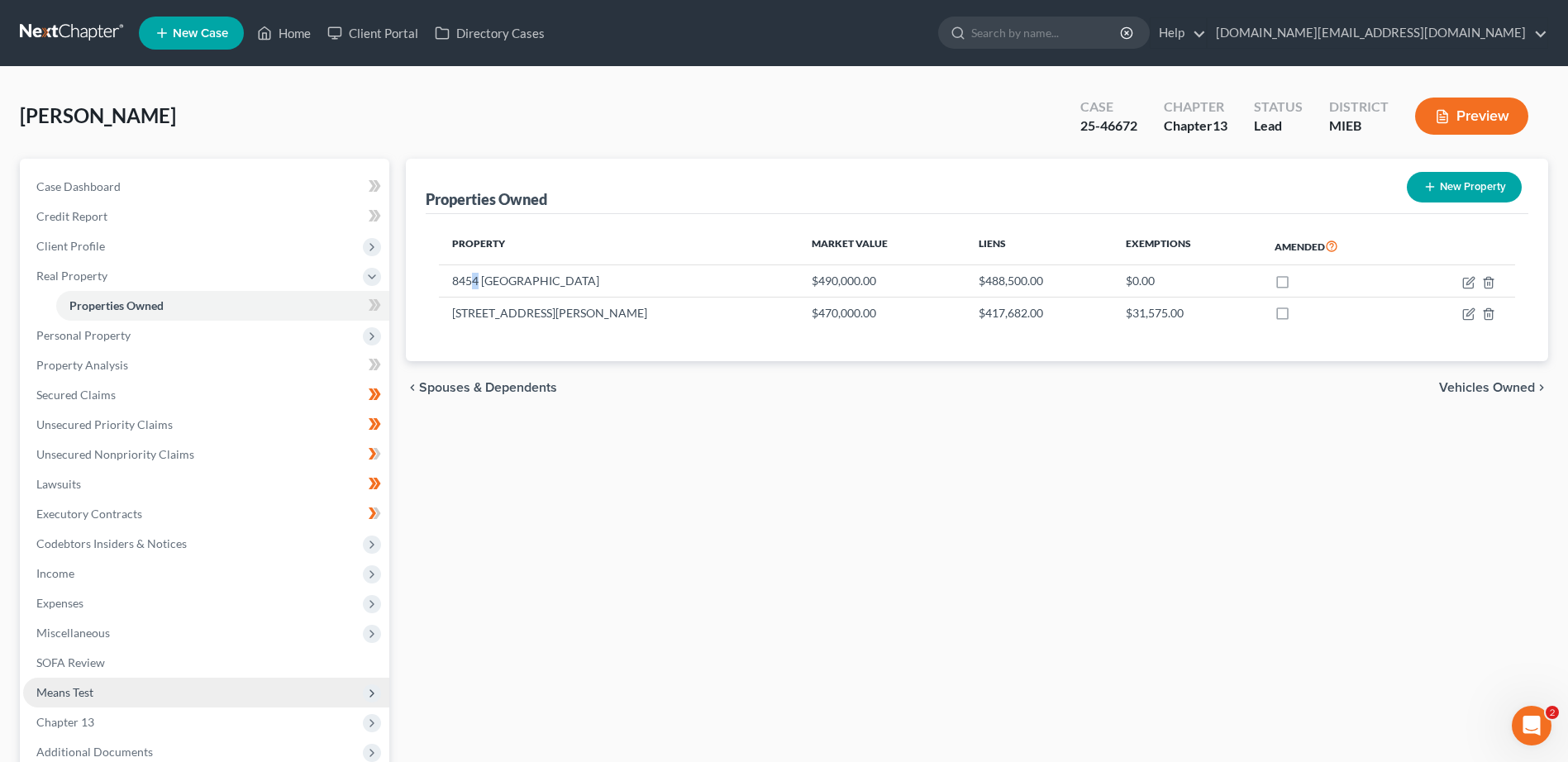 click on "Preview" at bounding box center (1471, 116) 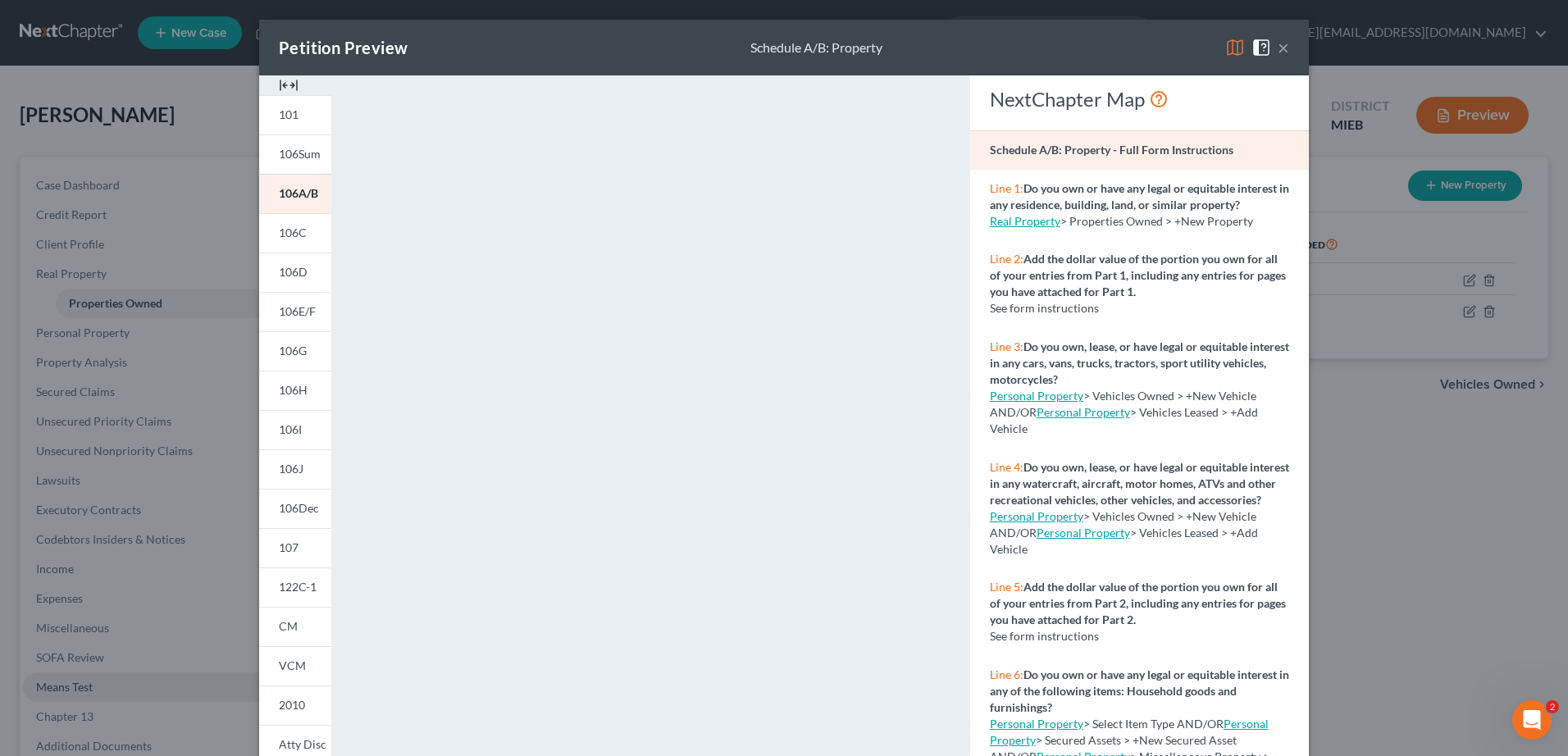 drag, startPoint x: 1297, startPoint y: 116, endPoint x: 1301, endPoint y: 84, distance: 32.249031 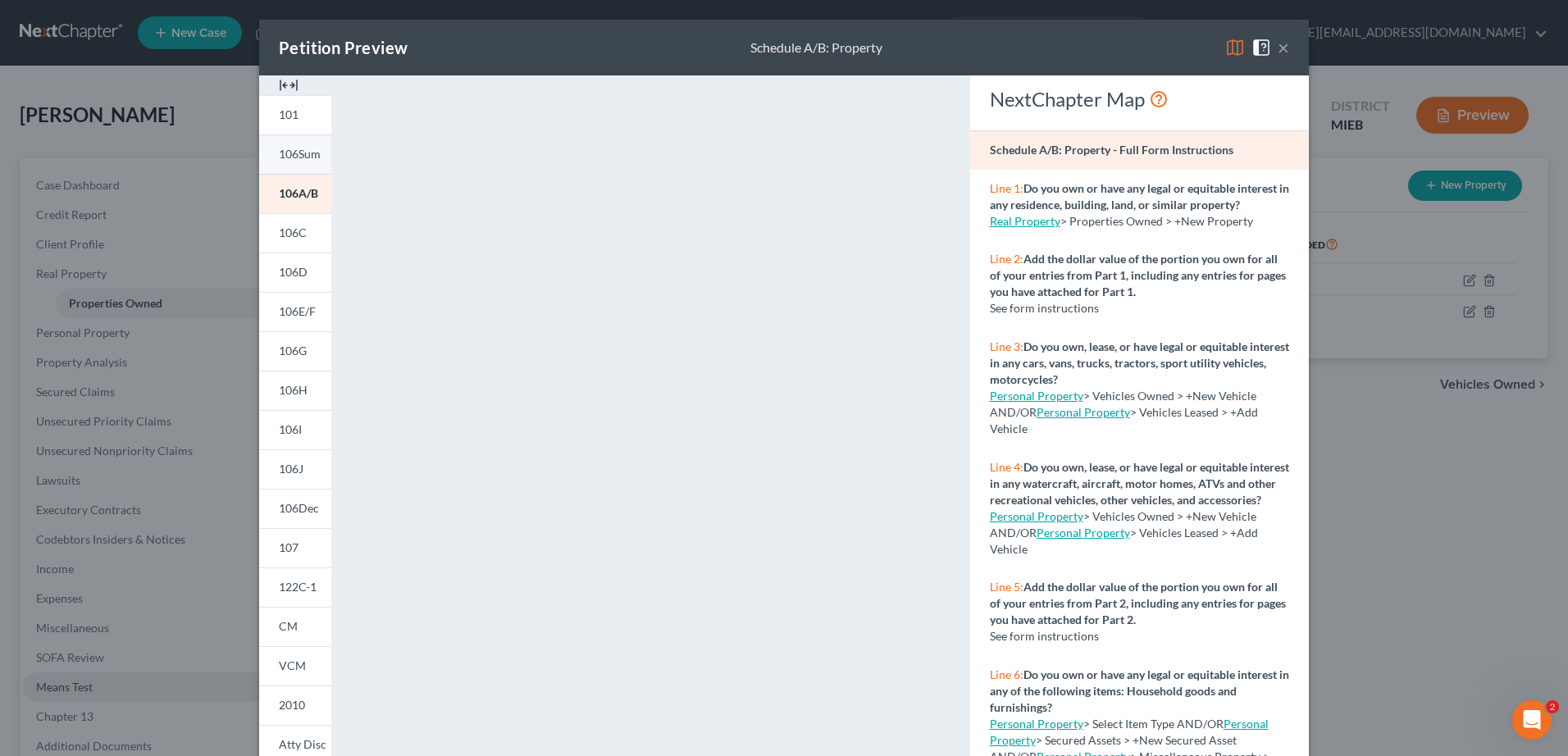 click on "106Sum" at bounding box center (295, 154) 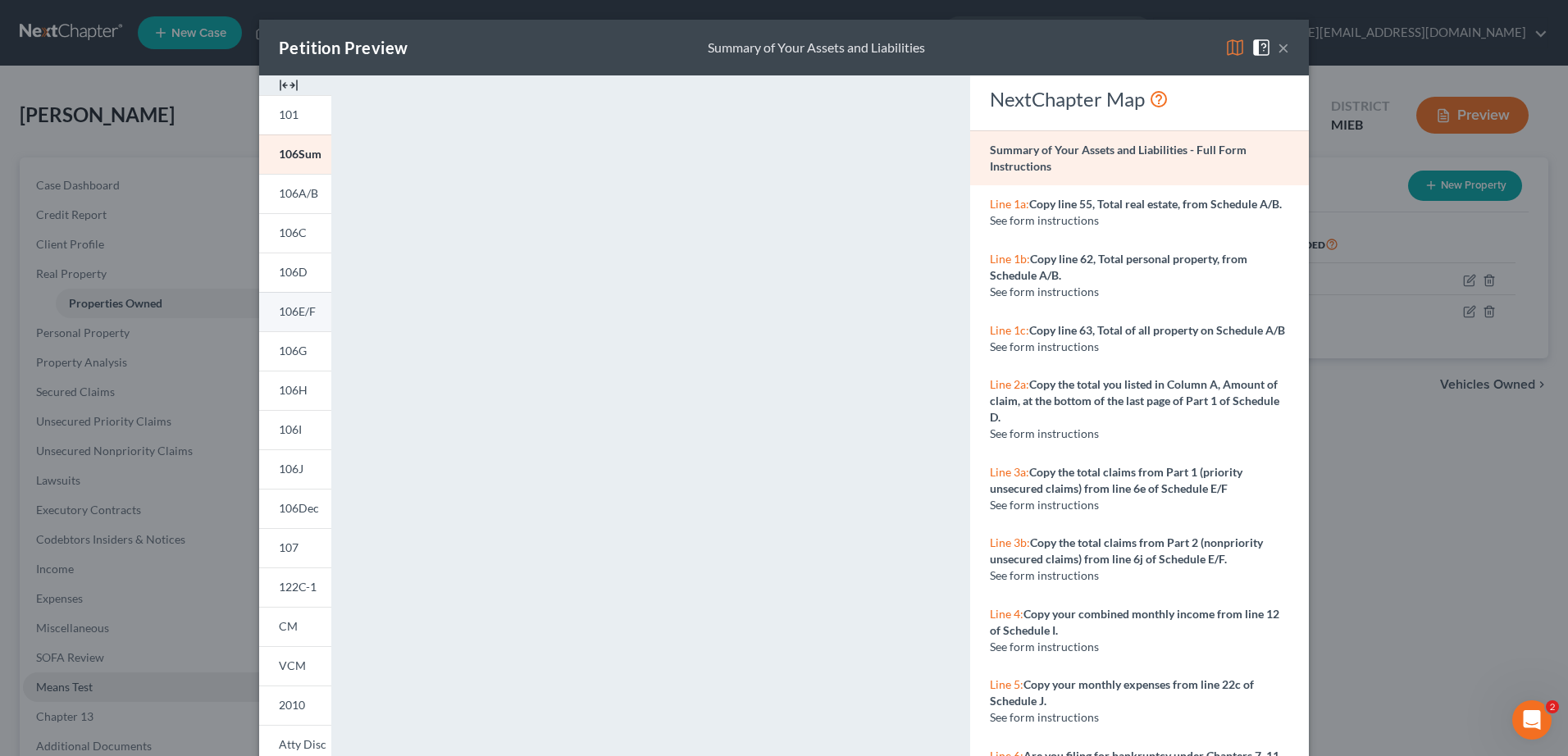 click on "106E/F" at bounding box center (297, 311) 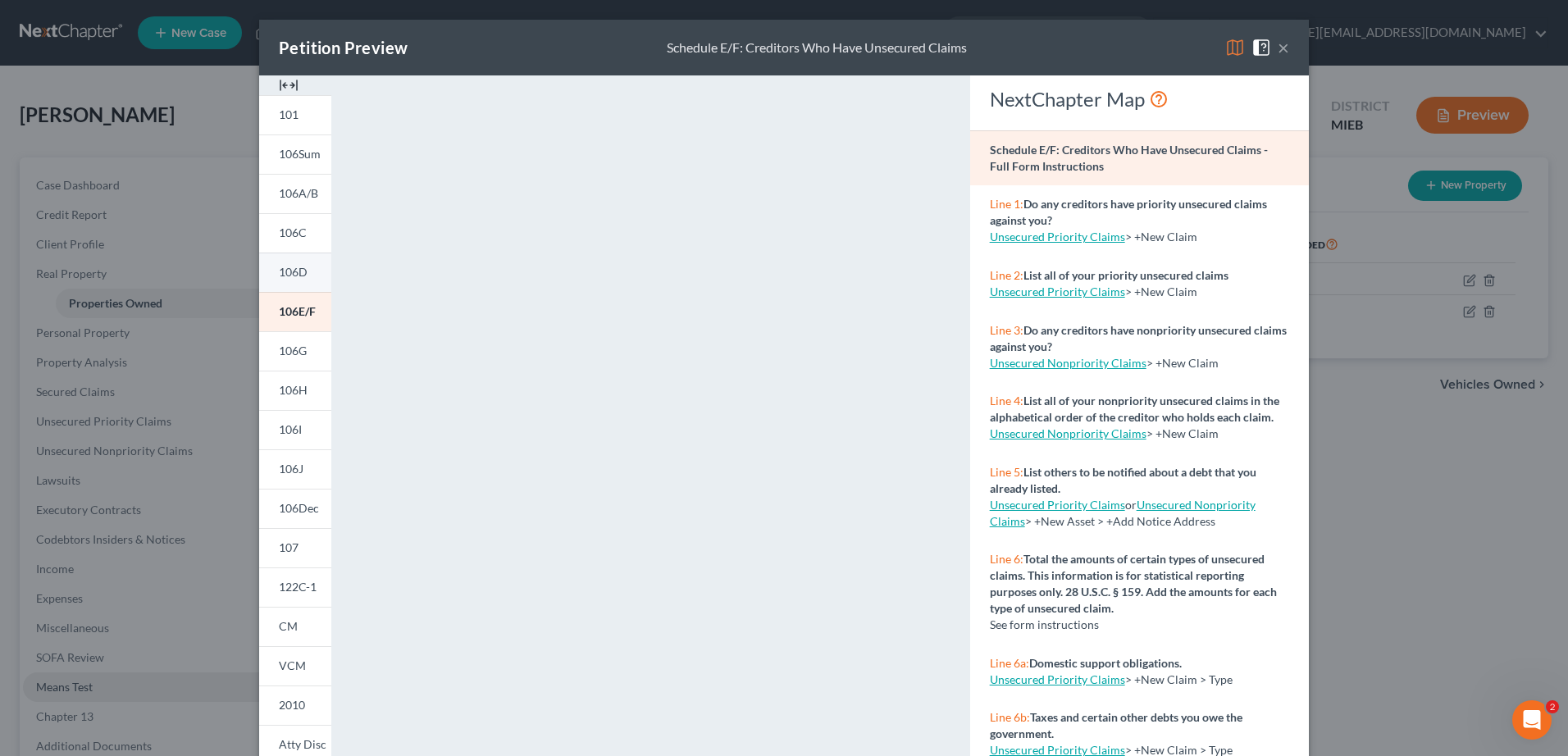 click on "106D" at bounding box center (293, 271) 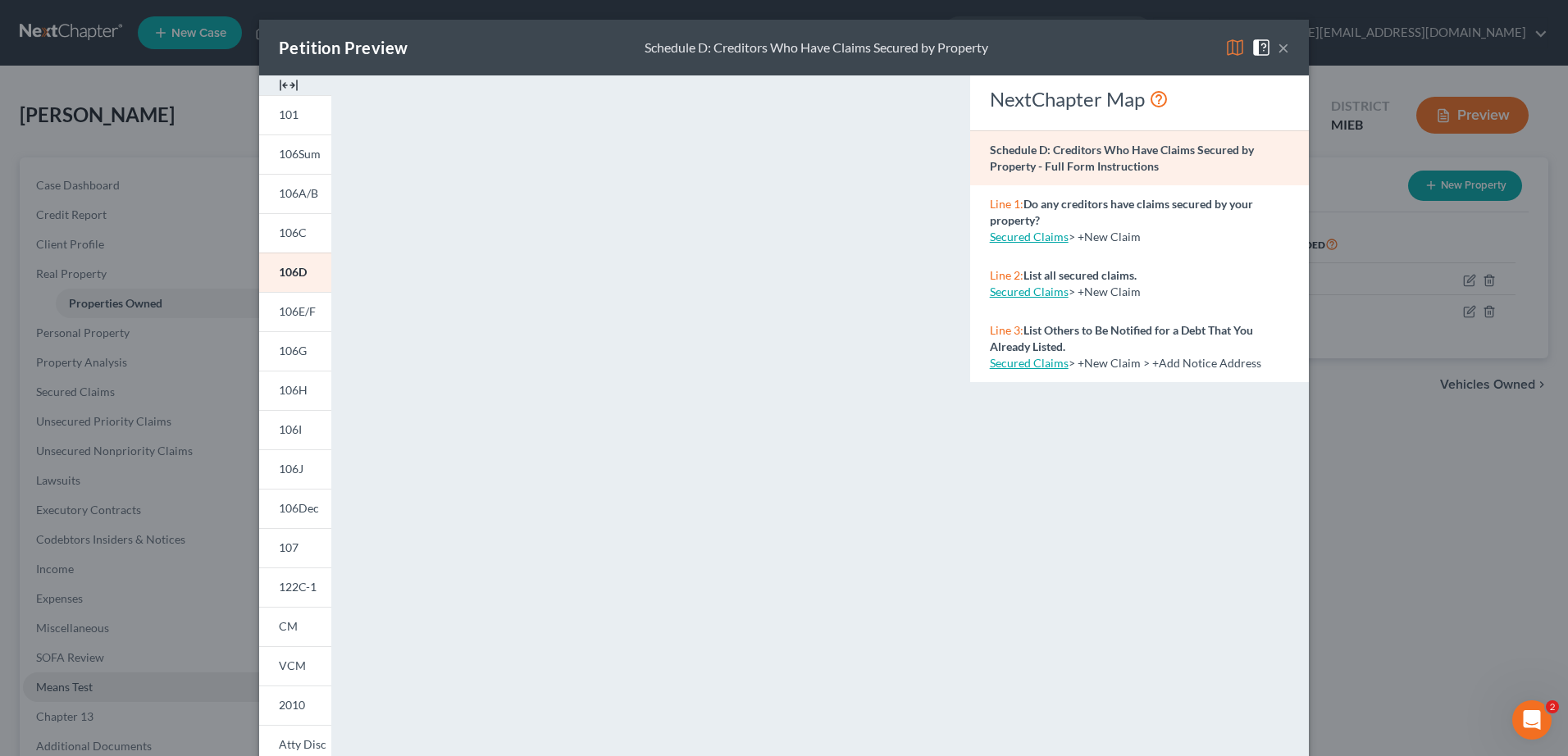 click on "Petition Preview Schedule D: Creditors Who Have Claims Secured by Property × 101 106Sum 106A/B 106C 106D 106E/F 106G 106H 106I 106J 106Dec 107 122C-1 CM VCM 2010 Atty Disc Download Draft
<object ng-attr-data='[URL][DOMAIN_NAME]' type='application/pdf' width='100%' height='975px'></object>
<p><a href='[URL][DOMAIN_NAME]' target='_blank'>Click here</a> to open in a new window.</p>
NextChapter Map   Schedule D: Creditors Who Have Claims Secured by Property - Full Form Instructions  Line 1:  Do any creditors have claims secured by your property?
Secured Claims  > +New Claim
Line 2:  List all secured claims.
Secured Claims  > +New Claim
Line 3:  List Others to Be Notified for a Debt That You Already Listed.
Secured Claims  > +New Claim > +Add Notice Address
Related Articles         Schedule D - Secured Claims" at bounding box center (784, 378) 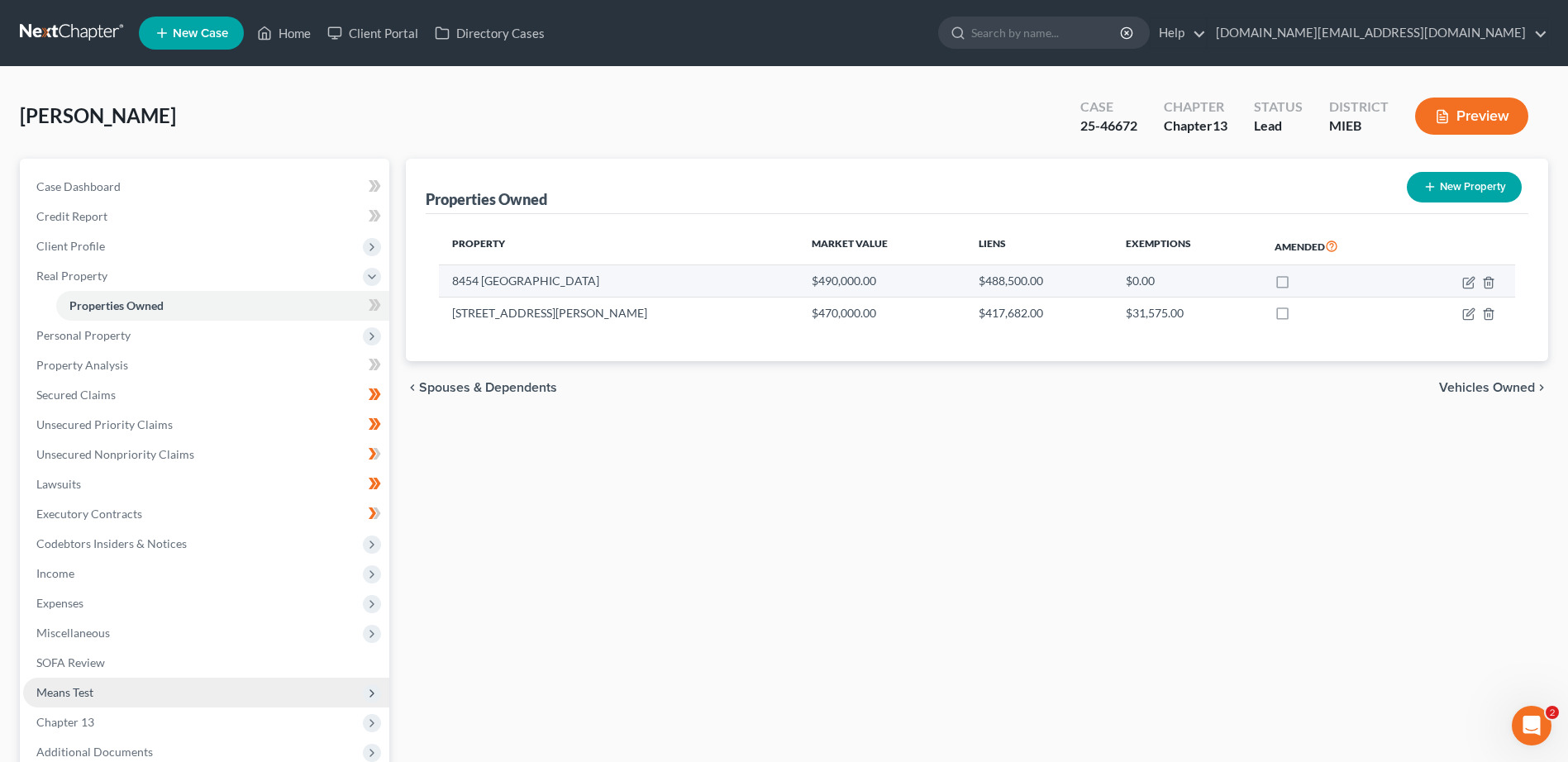 click on "$488,500.00" at bounding box center [1039, 281] 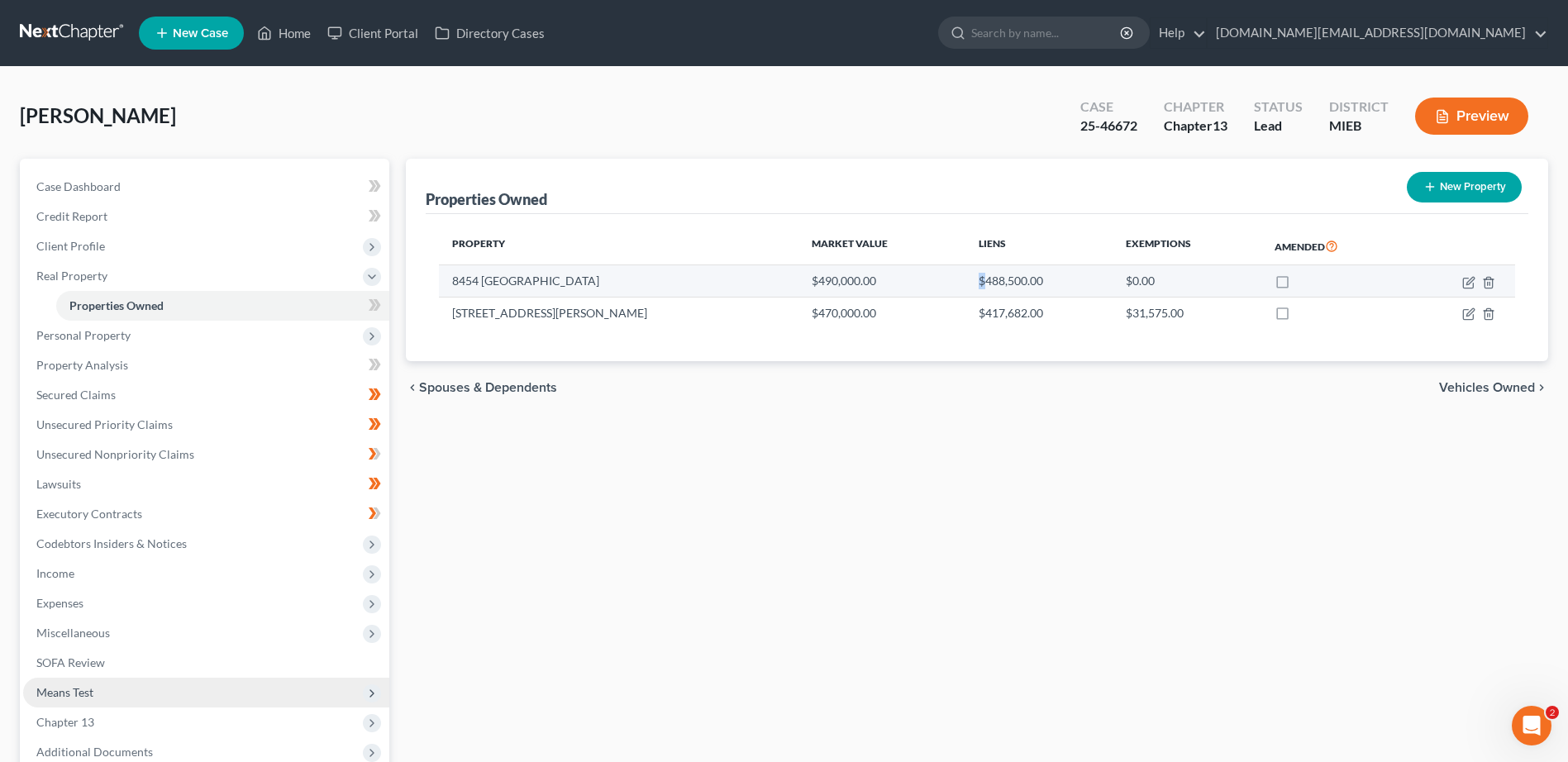 click on "$488,500.00" at bounding box center (1039, 281) 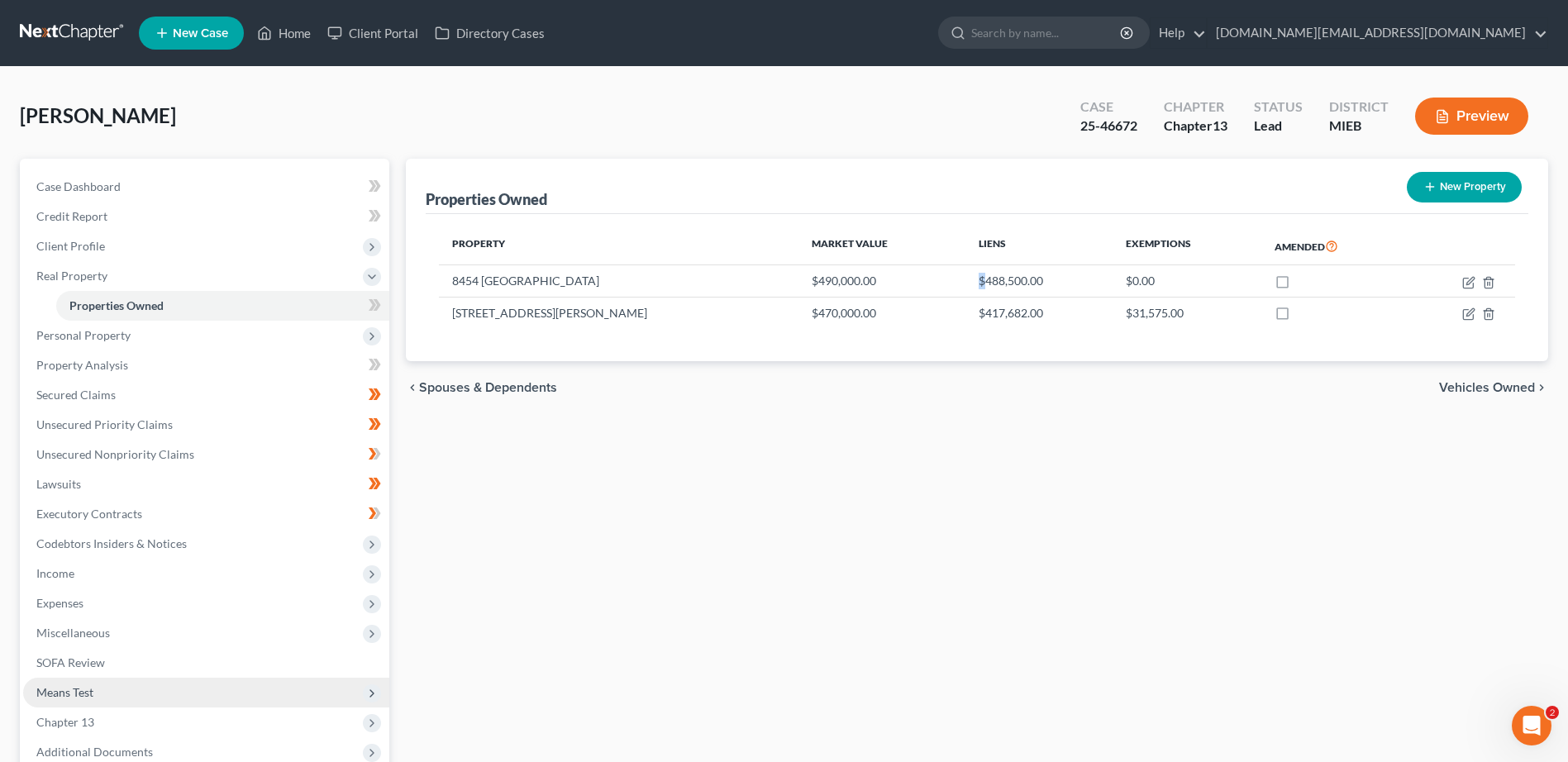 click on "Preview" at bounding box center [1471, 116] 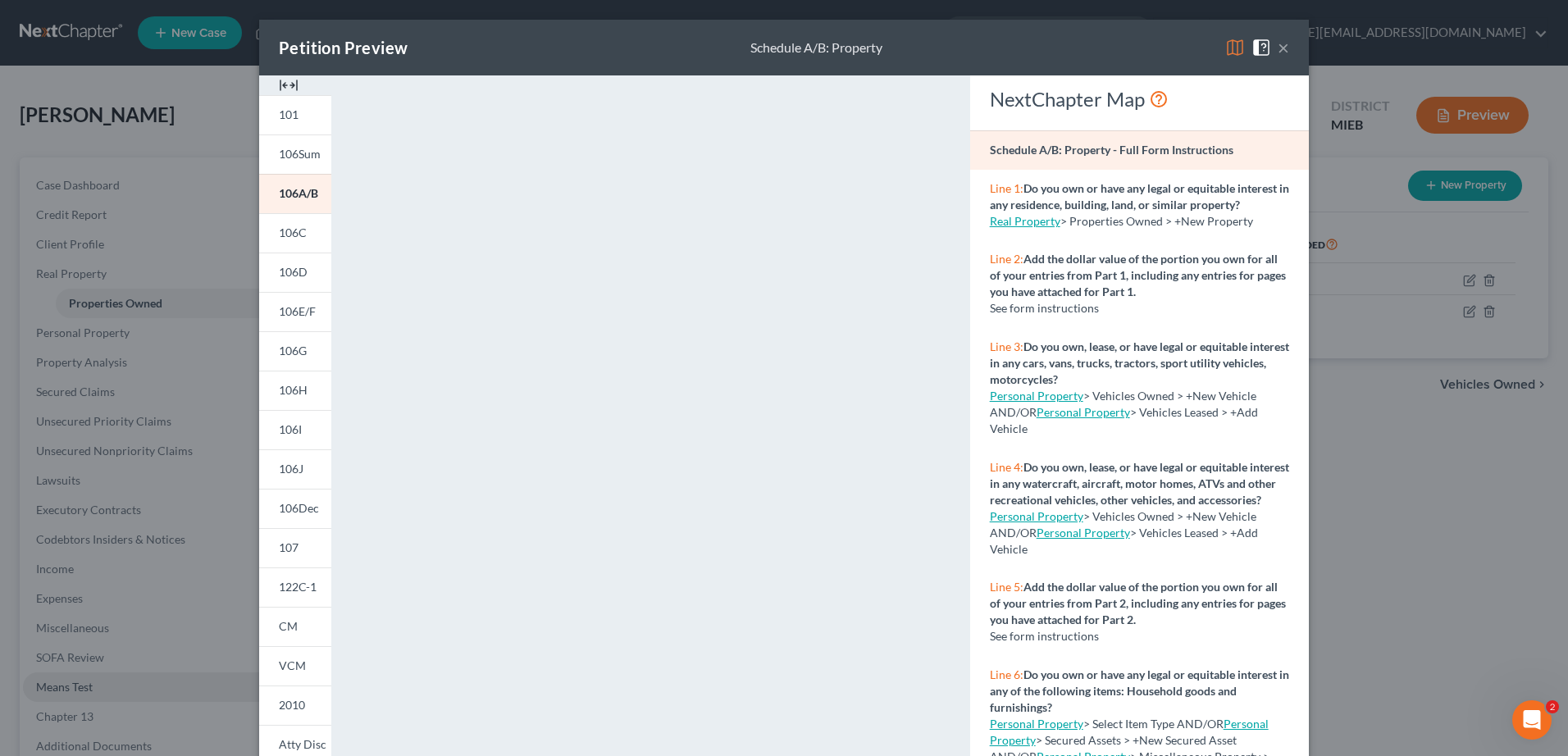 click on "Petition Preview Schedule A/B: Property × 101 106Sum 106A/B 106C 106D 106E/F 106G 106H 106I 106J 106Dec 107 122C-1 CM VCM 2010 Atty Disc Download Draft
<object ng-attr-data='[URL][DOMAIN_NAME]' type='application/pdf' width='100%' height='975px'></object>
<p><a href='[URL][DOMAIN_NAME]' target='_blank'>Click here</a> to open in a new window.</p>
NextChapter Map   Schedule A/B: Property - Full Form Instructions  Line 1:  Do you own or have any legal or equitable interest in any residence, building, land, or similar property?
Real Property  > Properties Owned > +New Property
Line 2:  Add the dollar value of the portion you own for all of your entries from Part 1, including any entries for pages you have attached for Part 1.
See form instructions
Line 3:
Personal Property  > Vehicles Owned > +New Vehicle AND/OR
Line 4:" at bounding box center (784, 378) 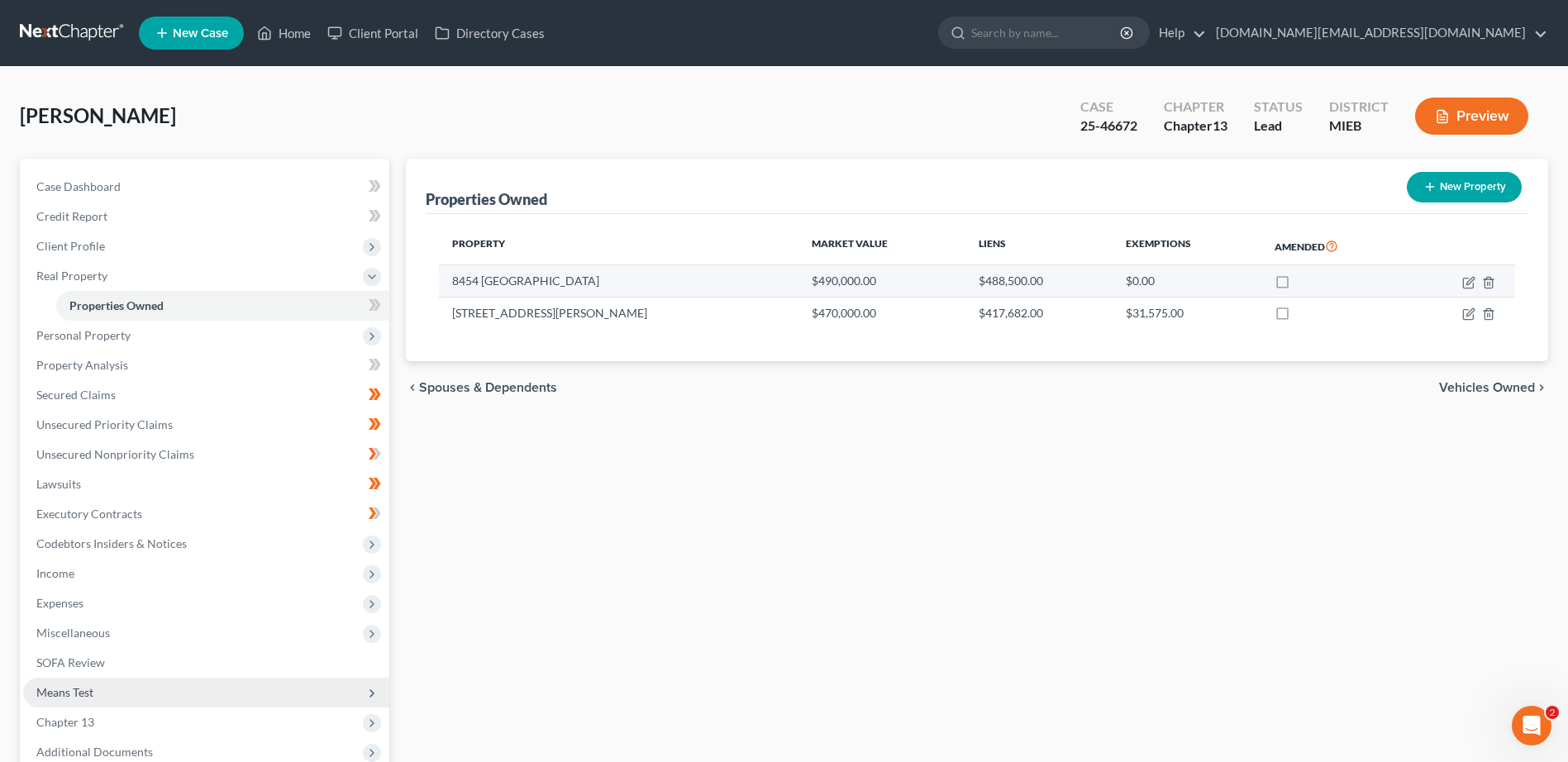 click on "$488,500.00" at bounding box center [1039, 281] 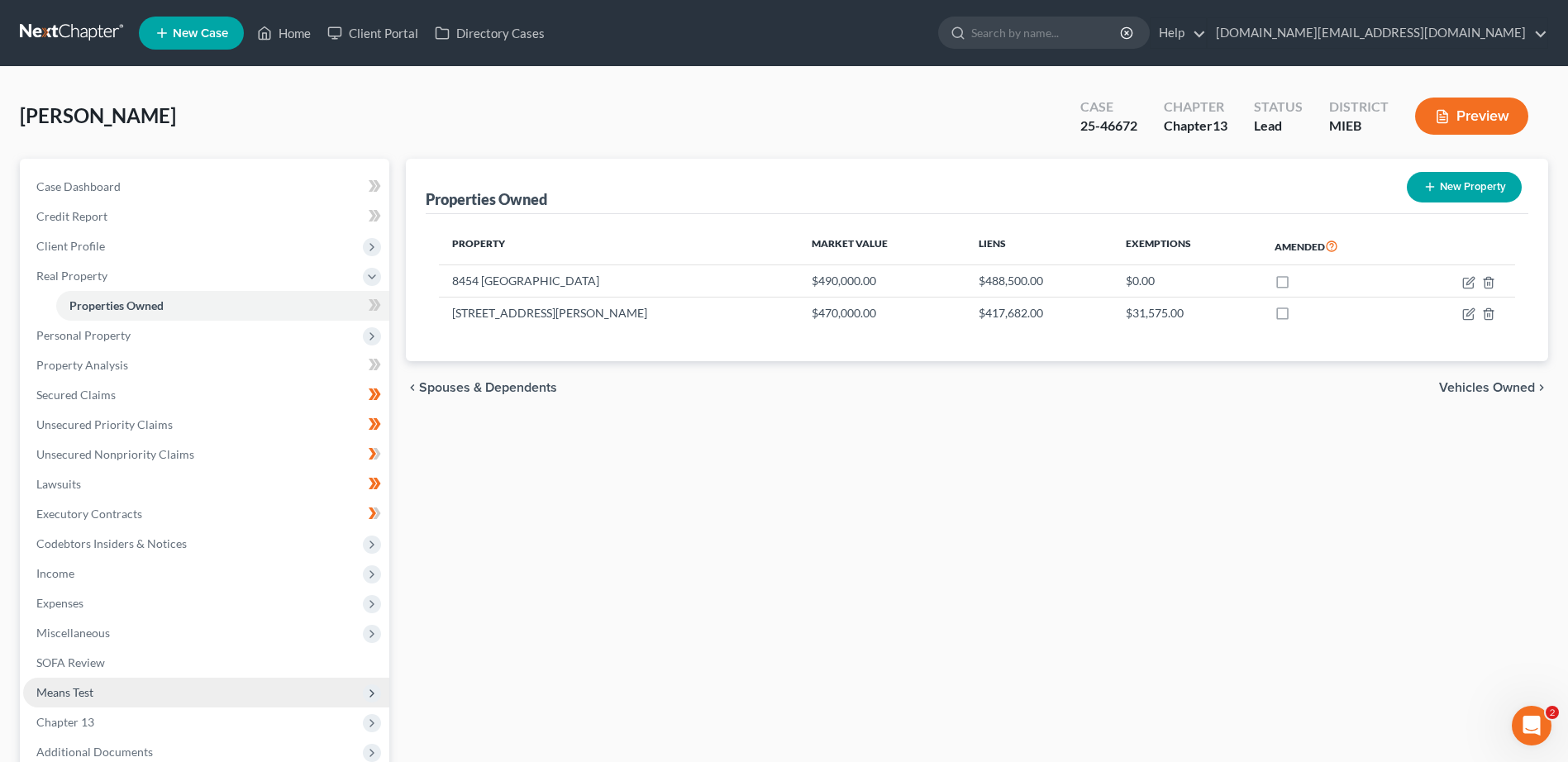 click on "Preview" at bounding box center [1471, 116] 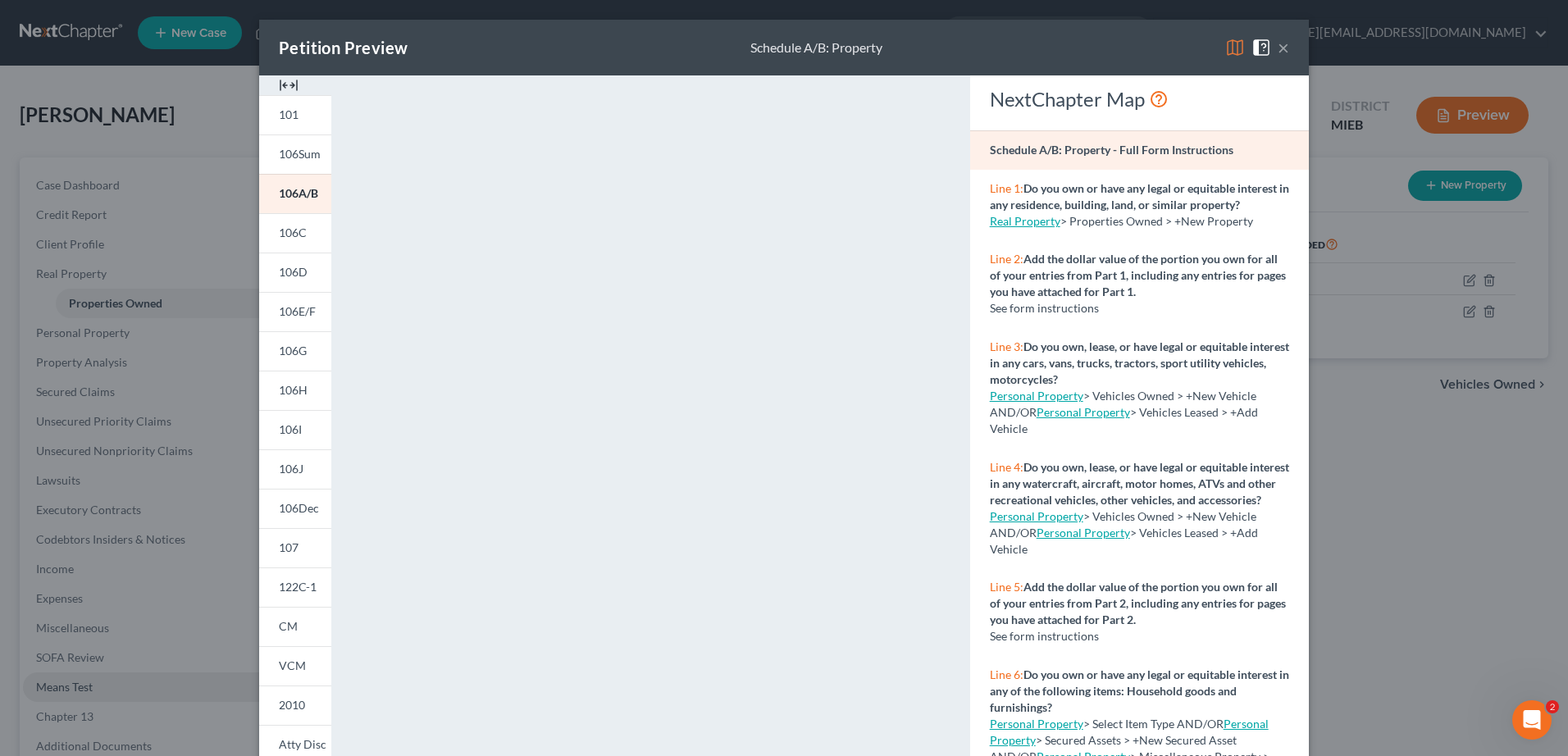 click on "×" at bounding box center [1283, 48] 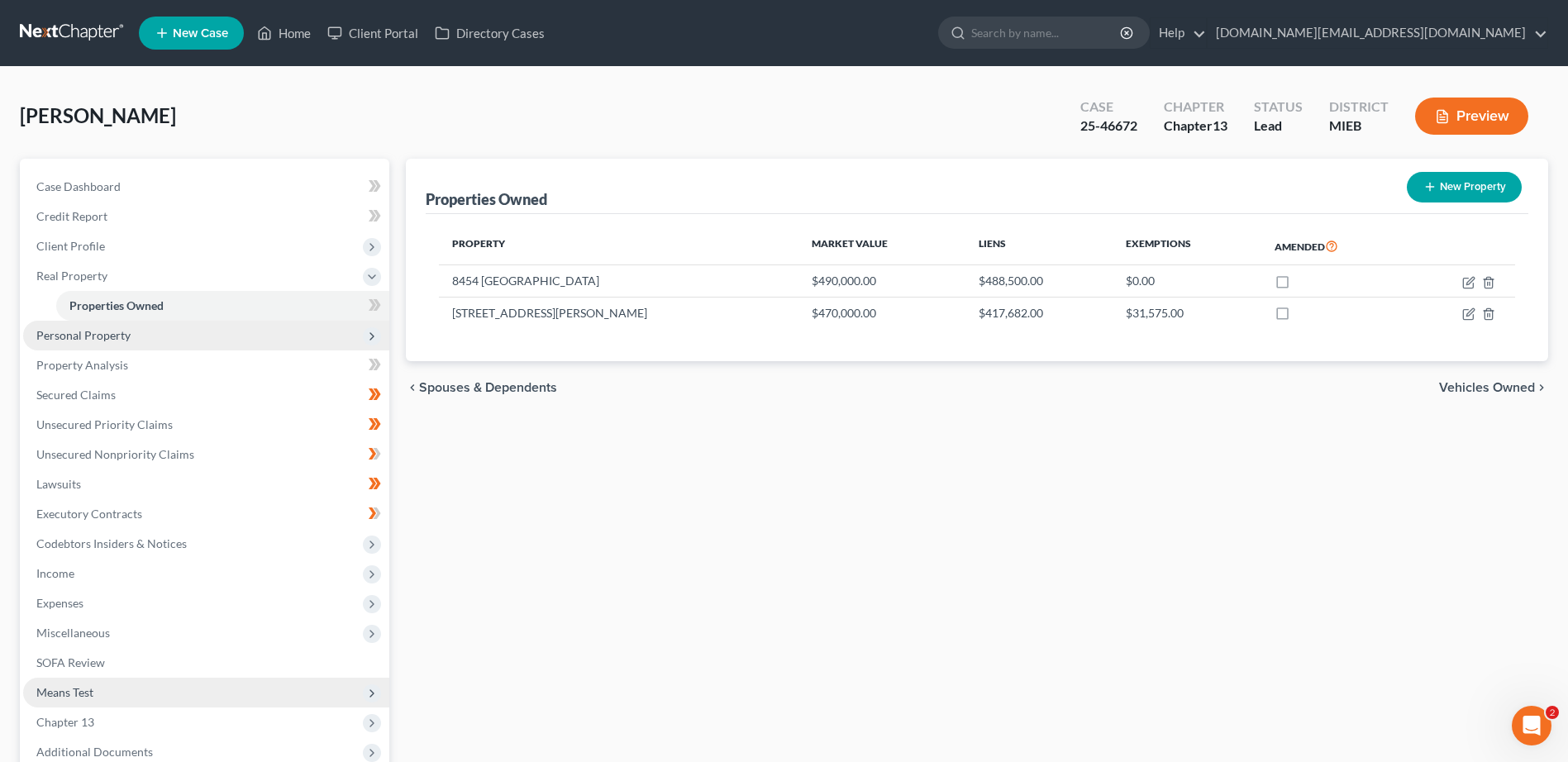 click on "Personal Property" at bounding box center (206, 336) 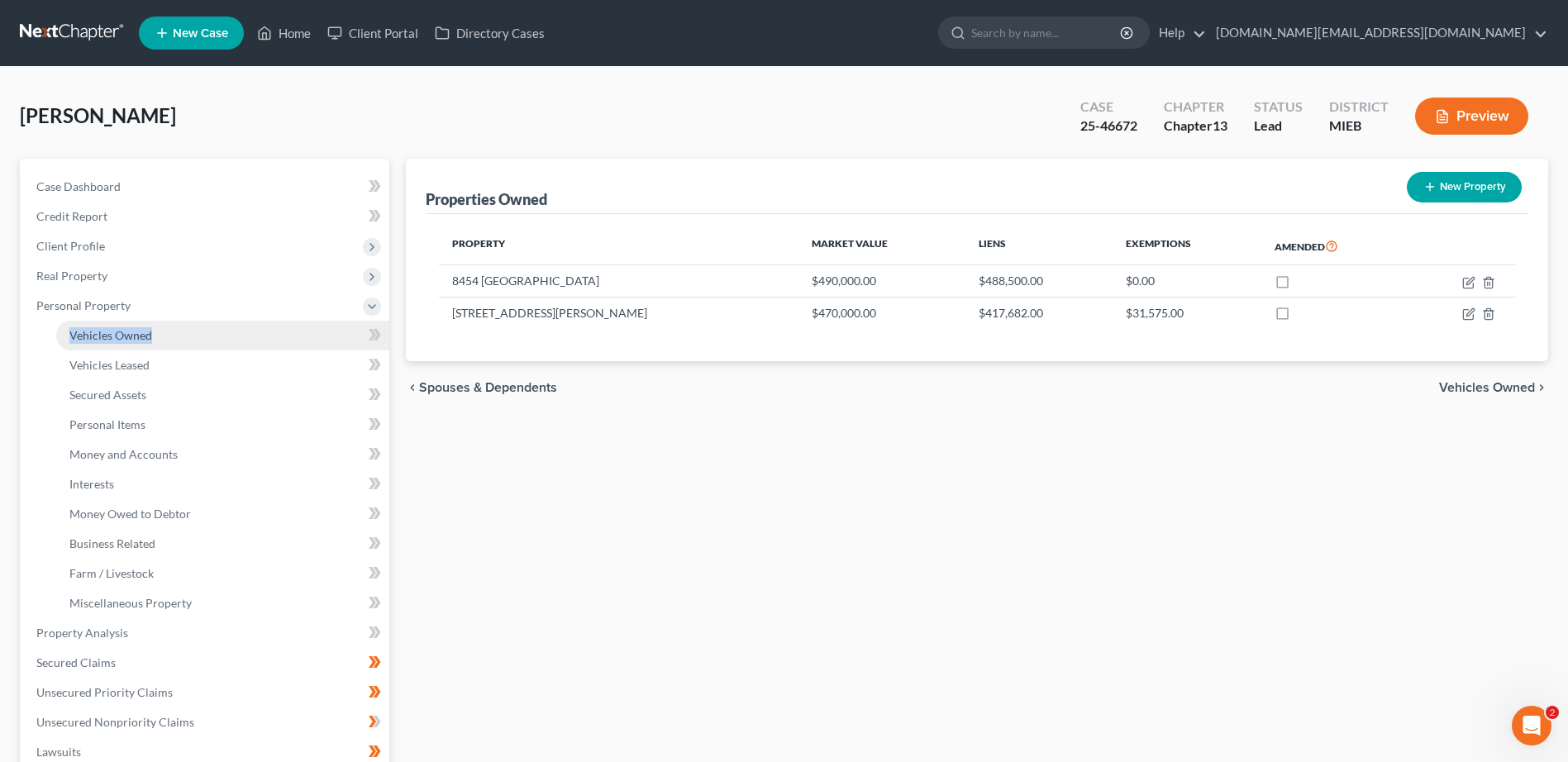 click on "Personal Property
Vehicles Owned
Vehicles Leased
Machinery and Vehicles
Office Related" at bounding box center [206, 455] 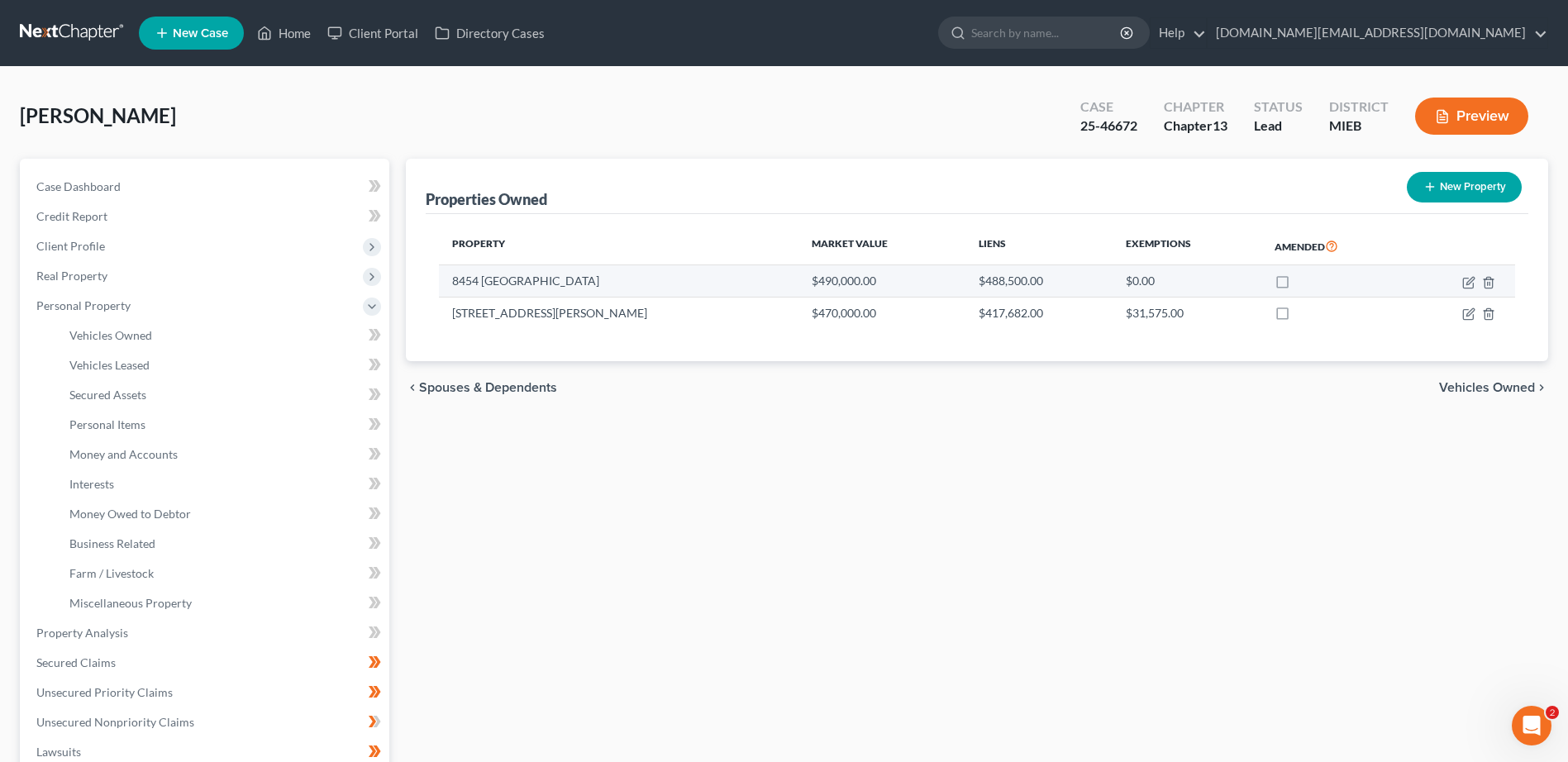 click on "$490,000.00" at bounding box center (881, 281) 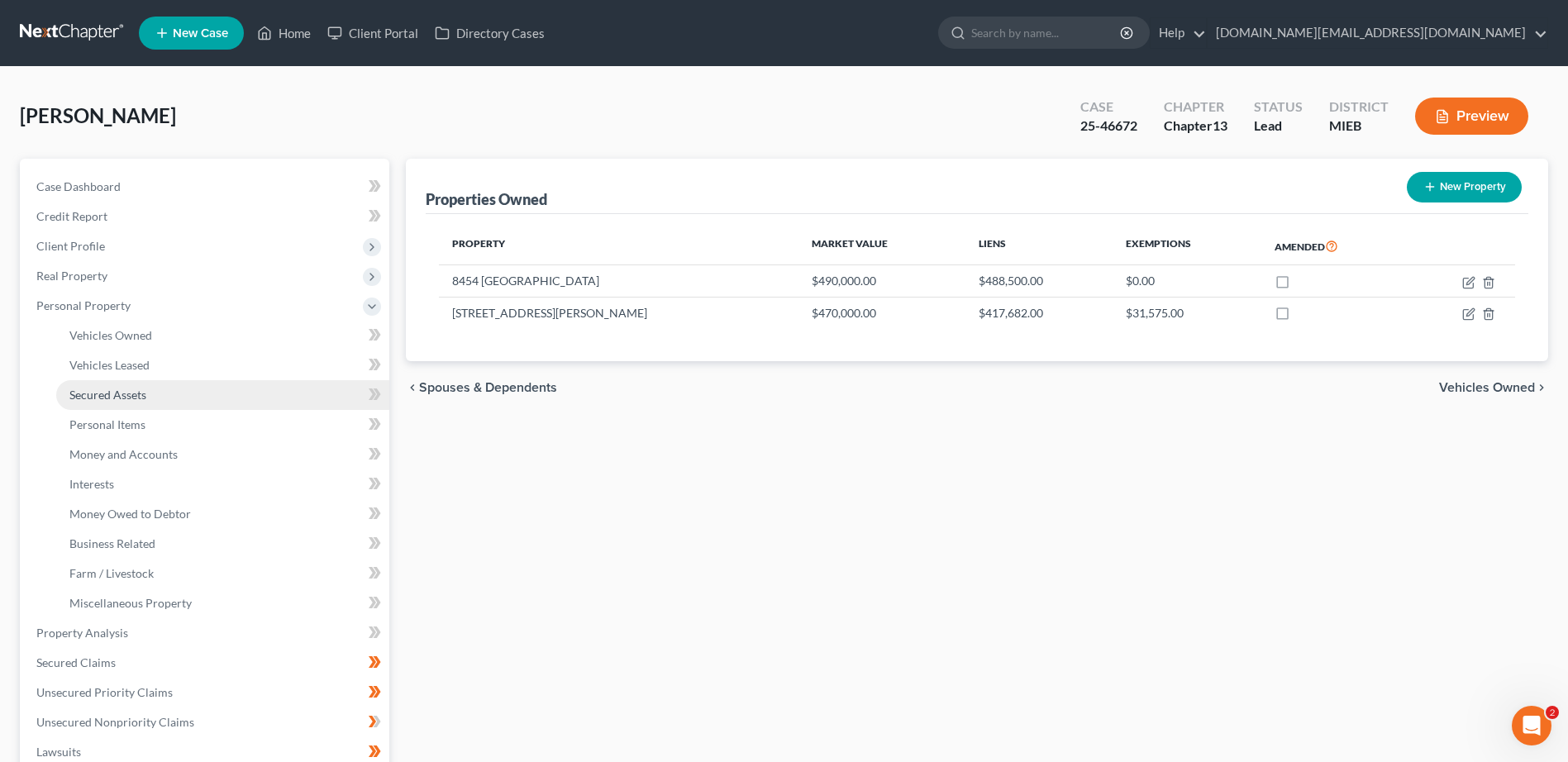 click on "Secured Assets" at bounding box center (222, 395) 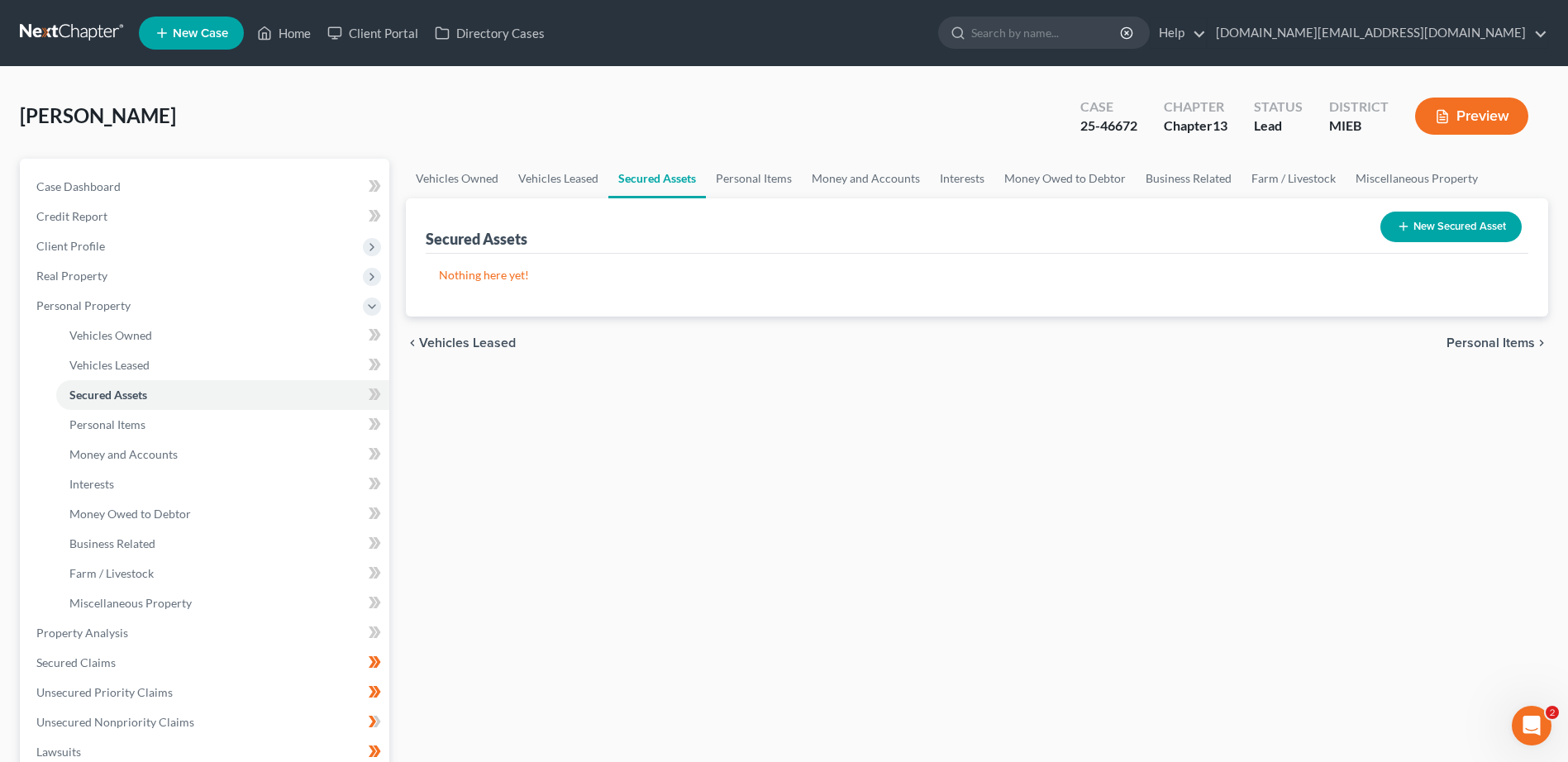 click on "New Secured Asset" at bounding box center (1451, 226) 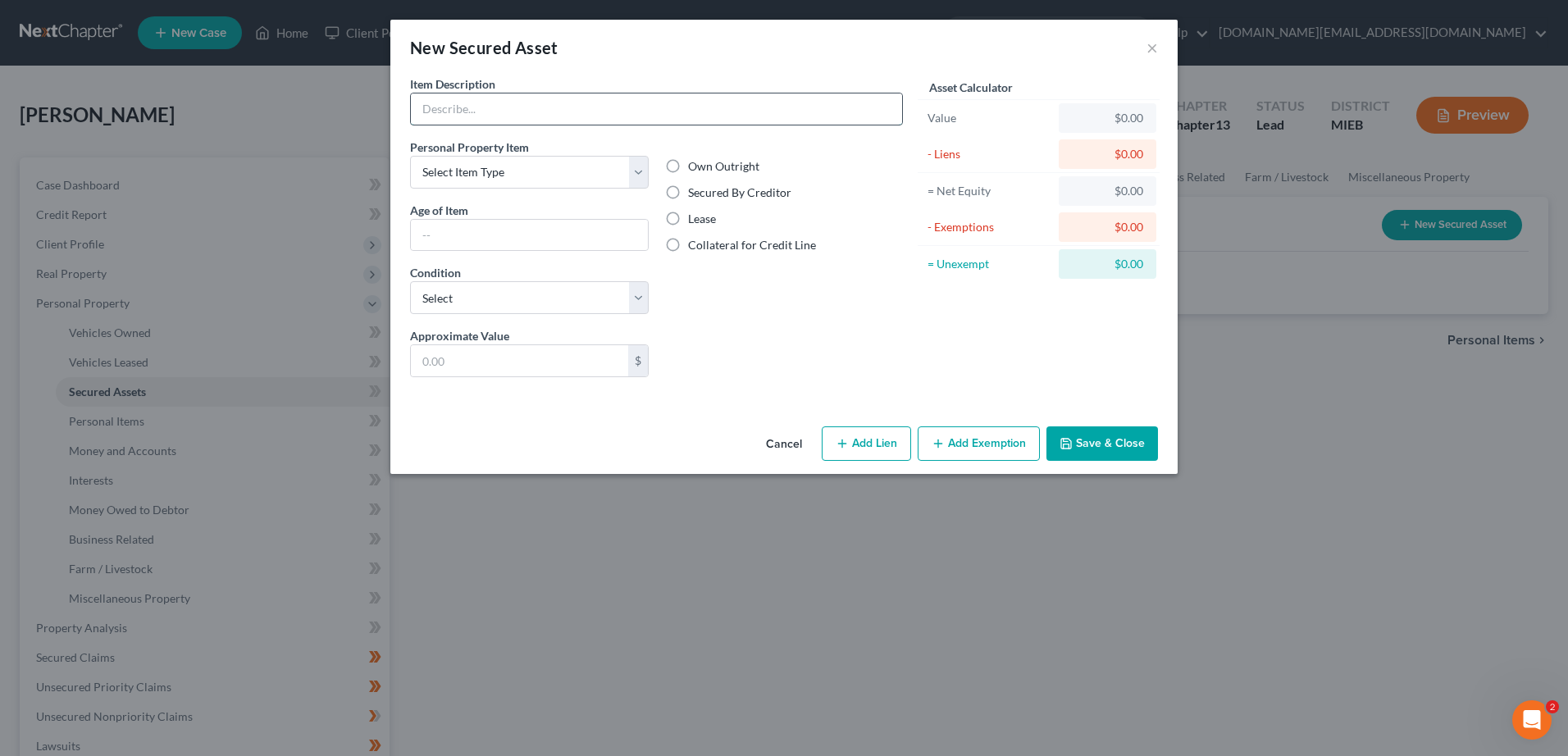 click at bounding box center (656, 109) 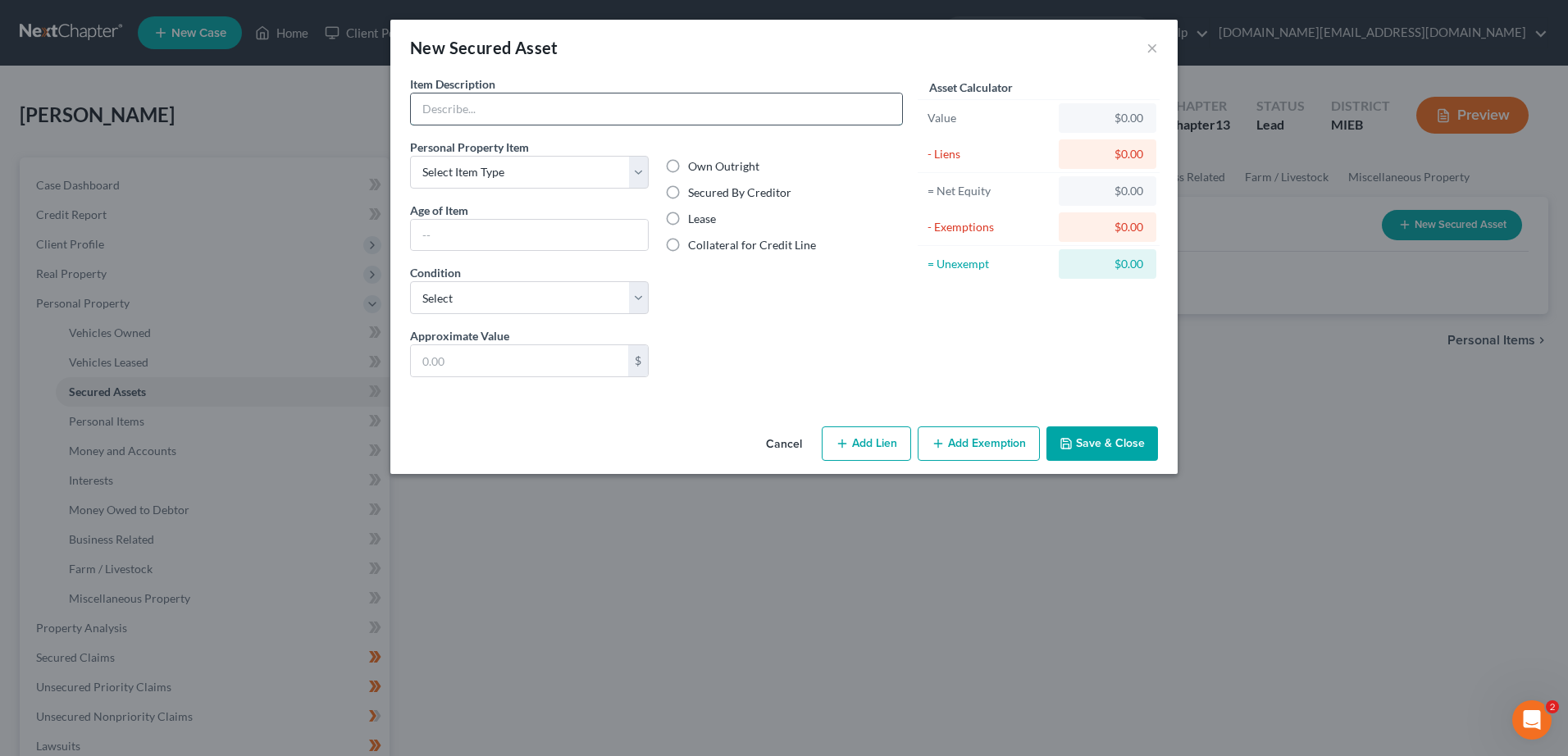 click at bounding box center (656, 109) 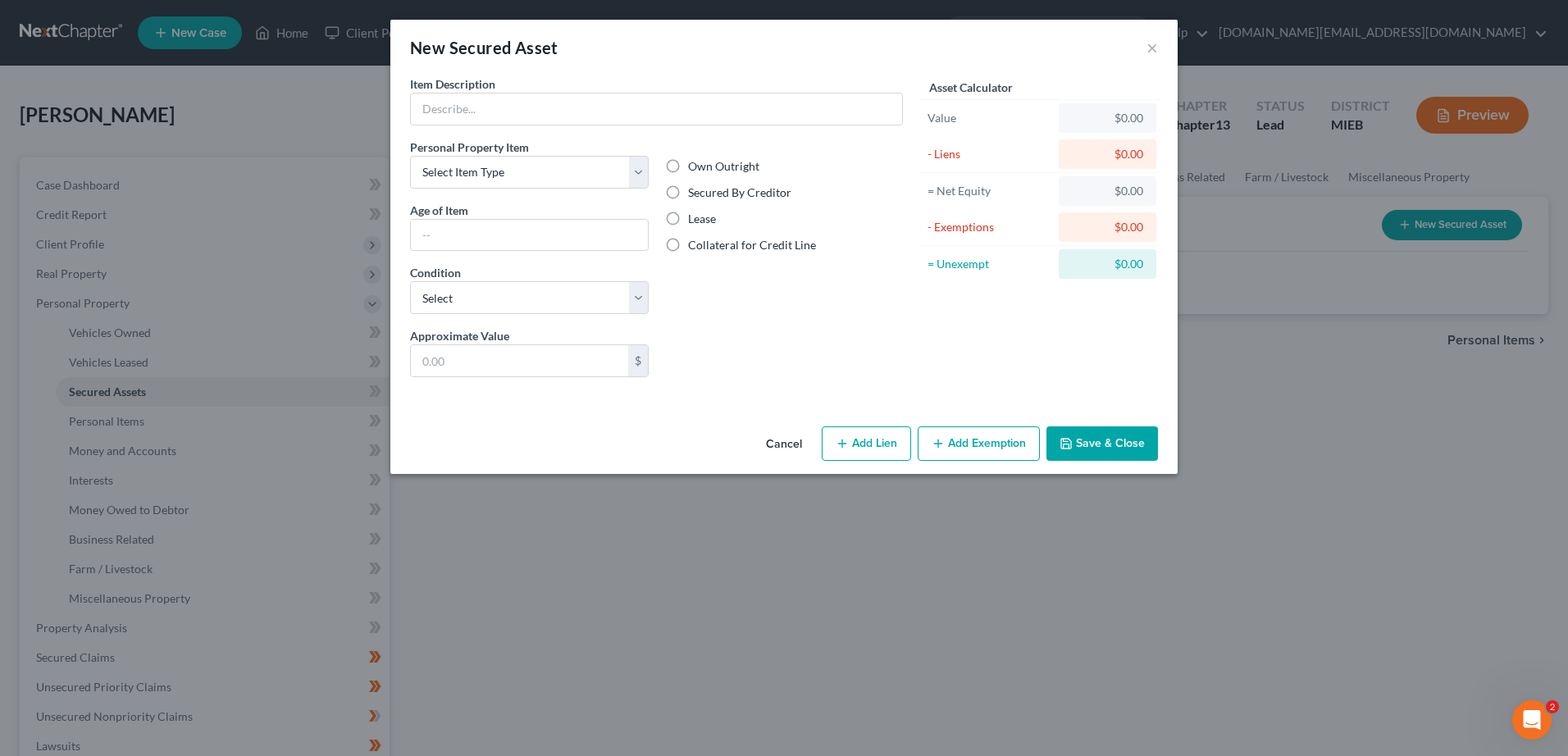 click on "Own Outright" at bounding box center [723, 166] 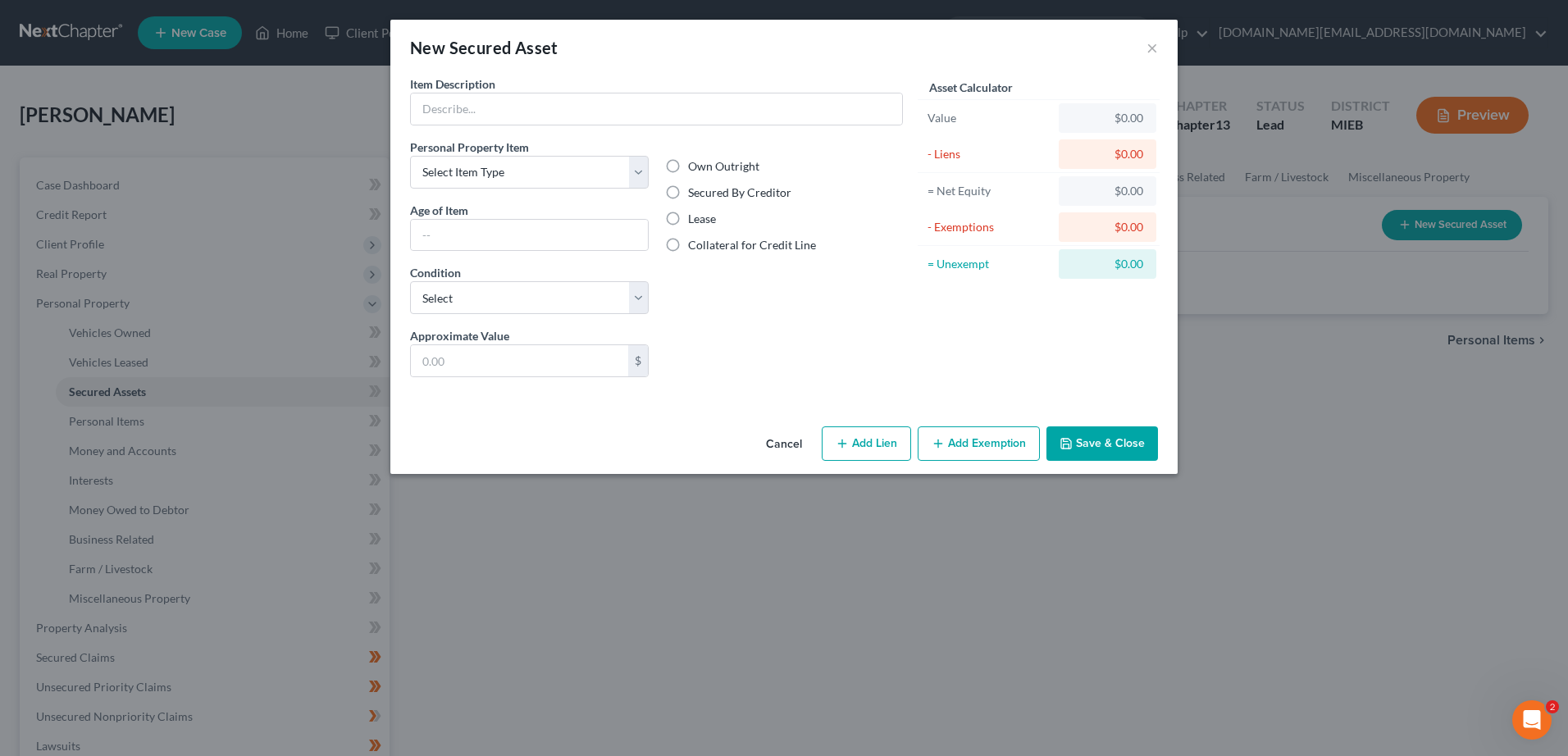 click on "Own Outright" at bounding box center (700, 163) 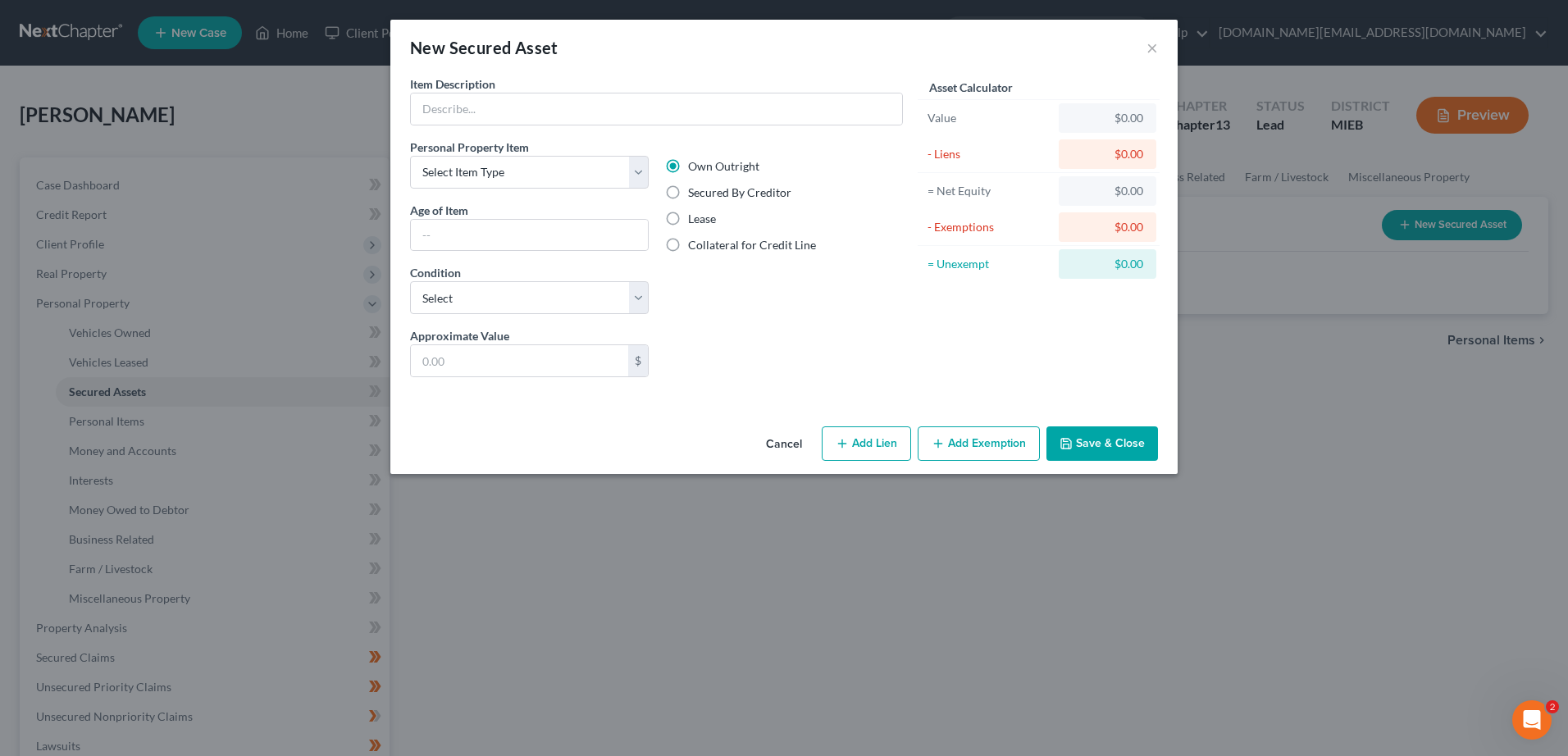 click on "Secured By Creditor" at bounding box center (740, 193) 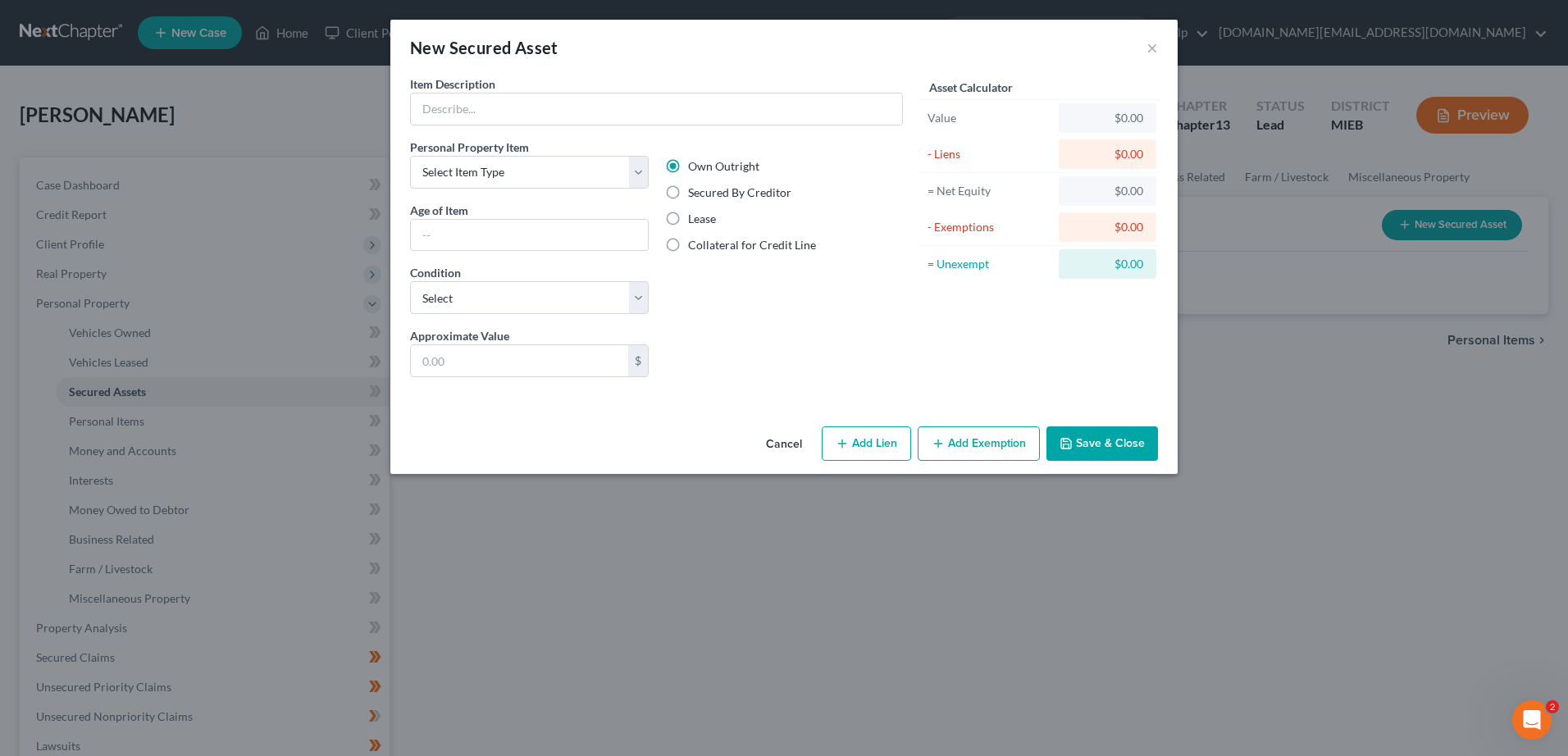 click on "Secured By Creditor" at bounding box center (700, 189) 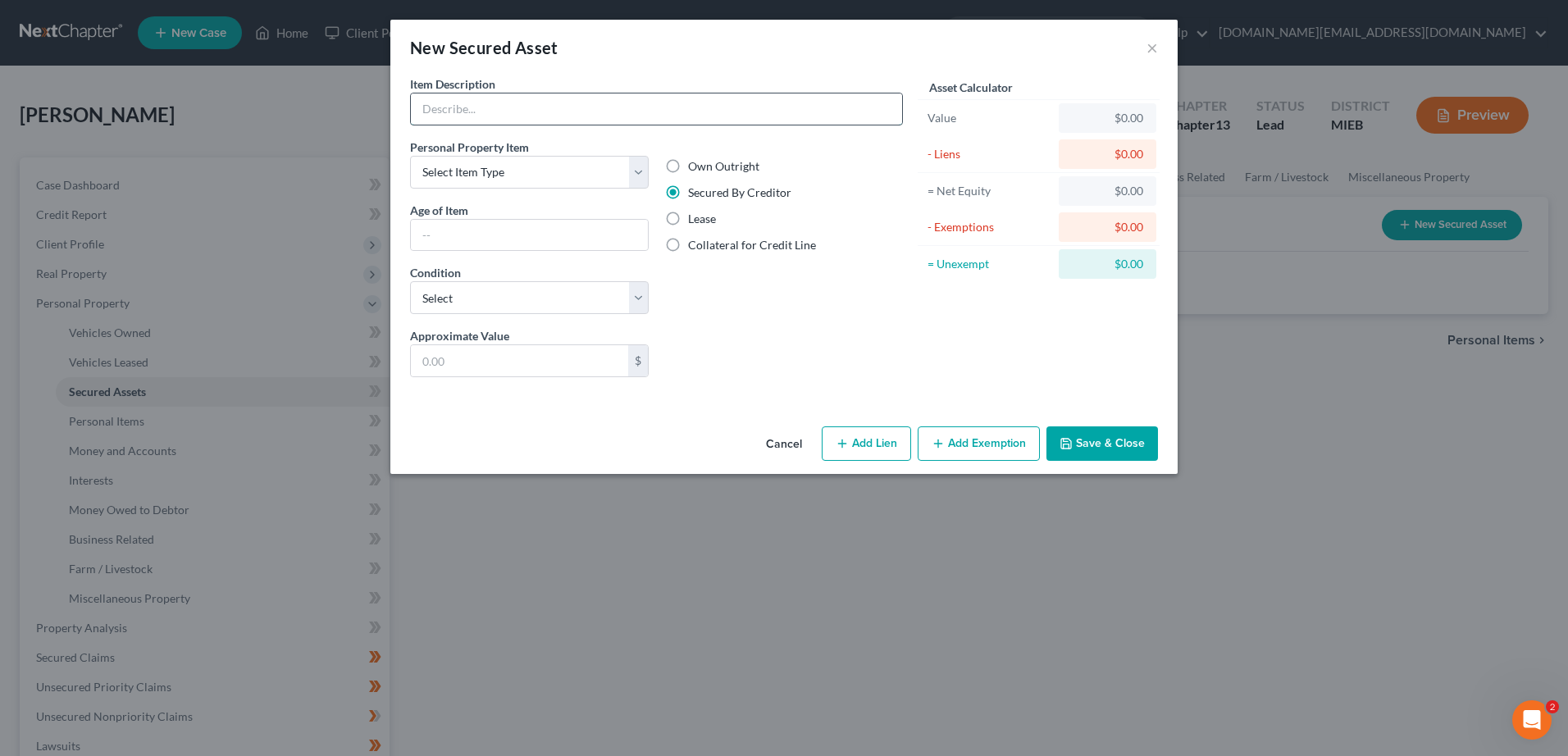 click at bounding box center [656, 109] 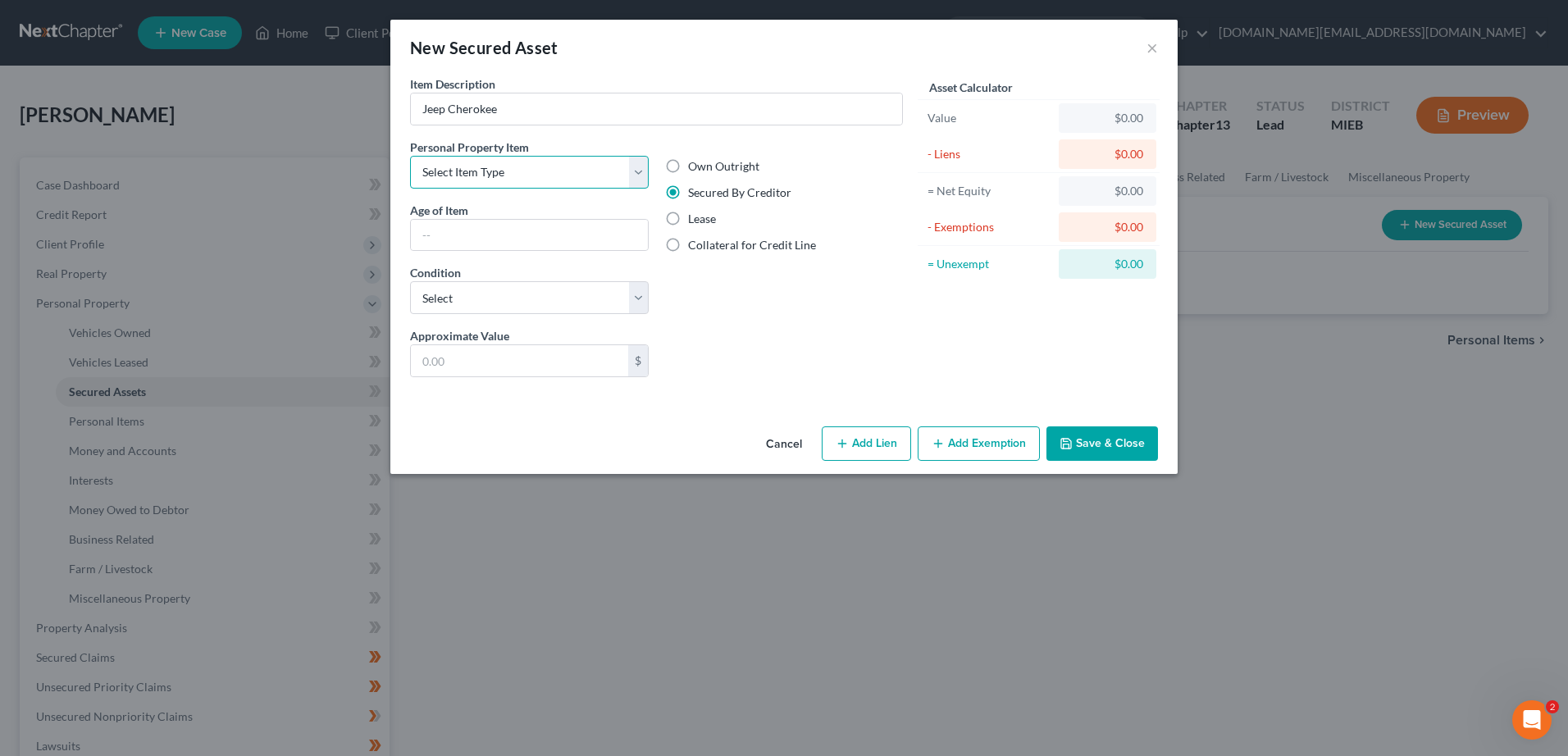 click on "Select Item Type Clothing Collectibles Of Value Electronics Firearms Household Goods Jewelry Other Pet(s) Sports & Hobby Equipment" at bounding box center [529, 172] 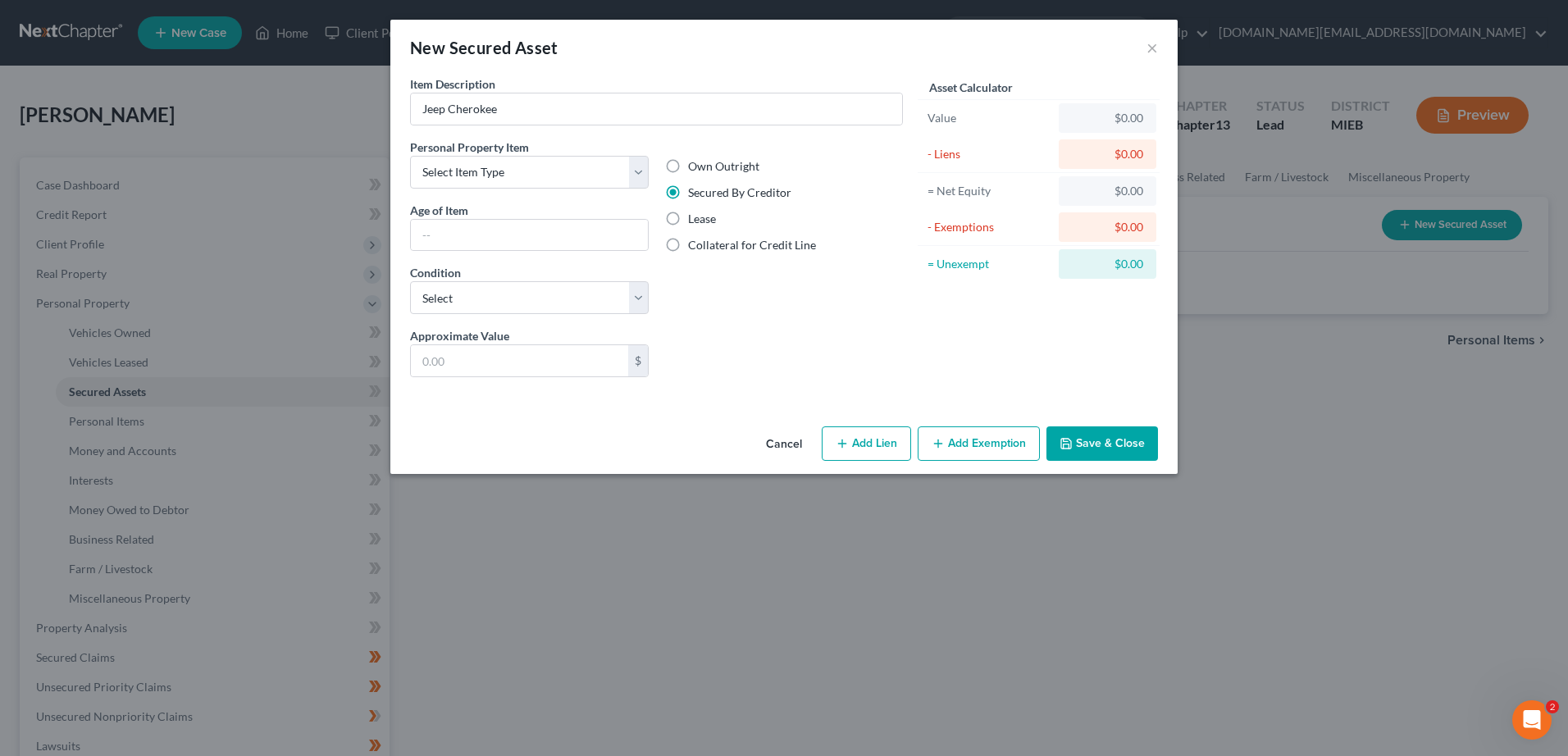 click on "Own Outright" at bounding box center [723, 166] 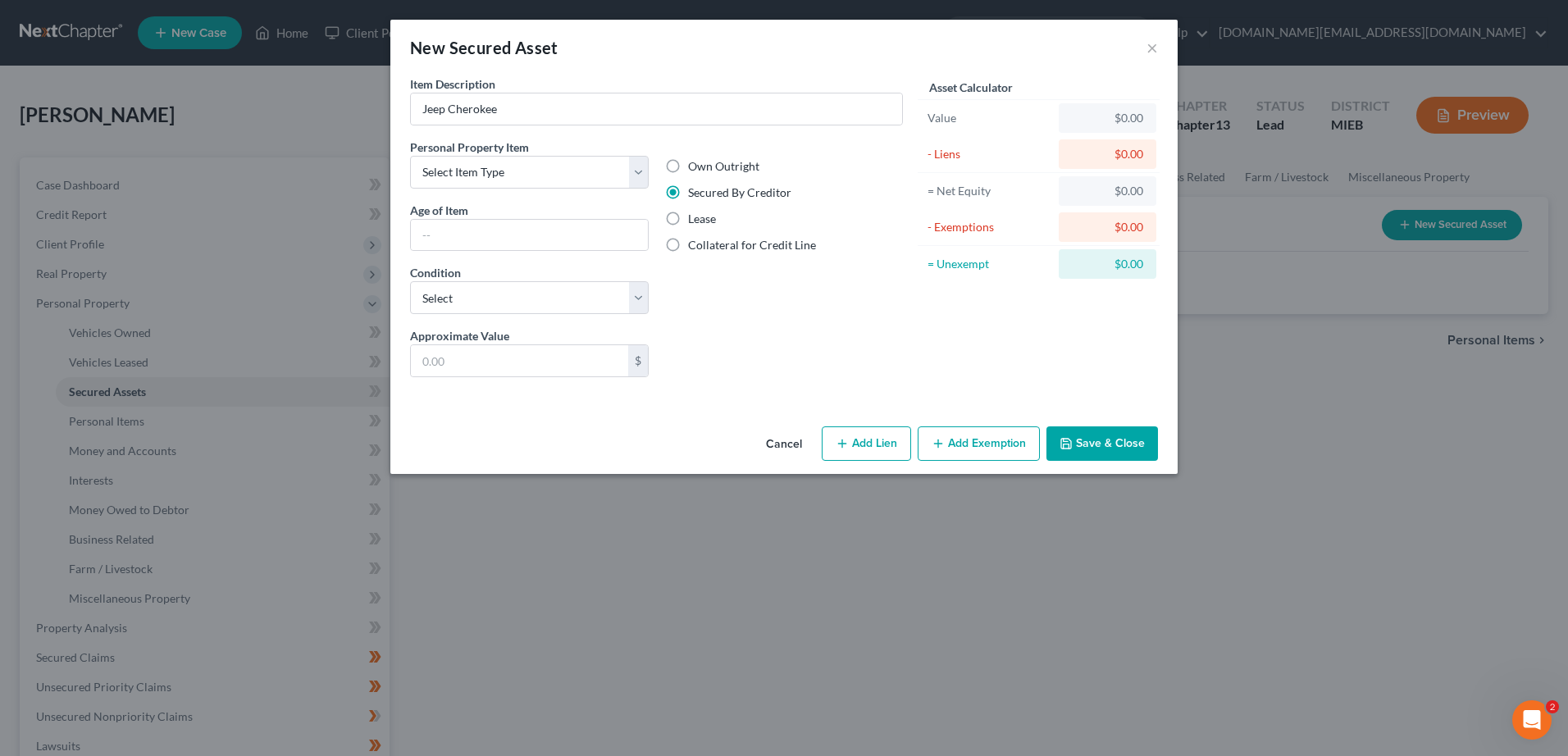 click on "Own Outright" at bounding box center [700, 163] 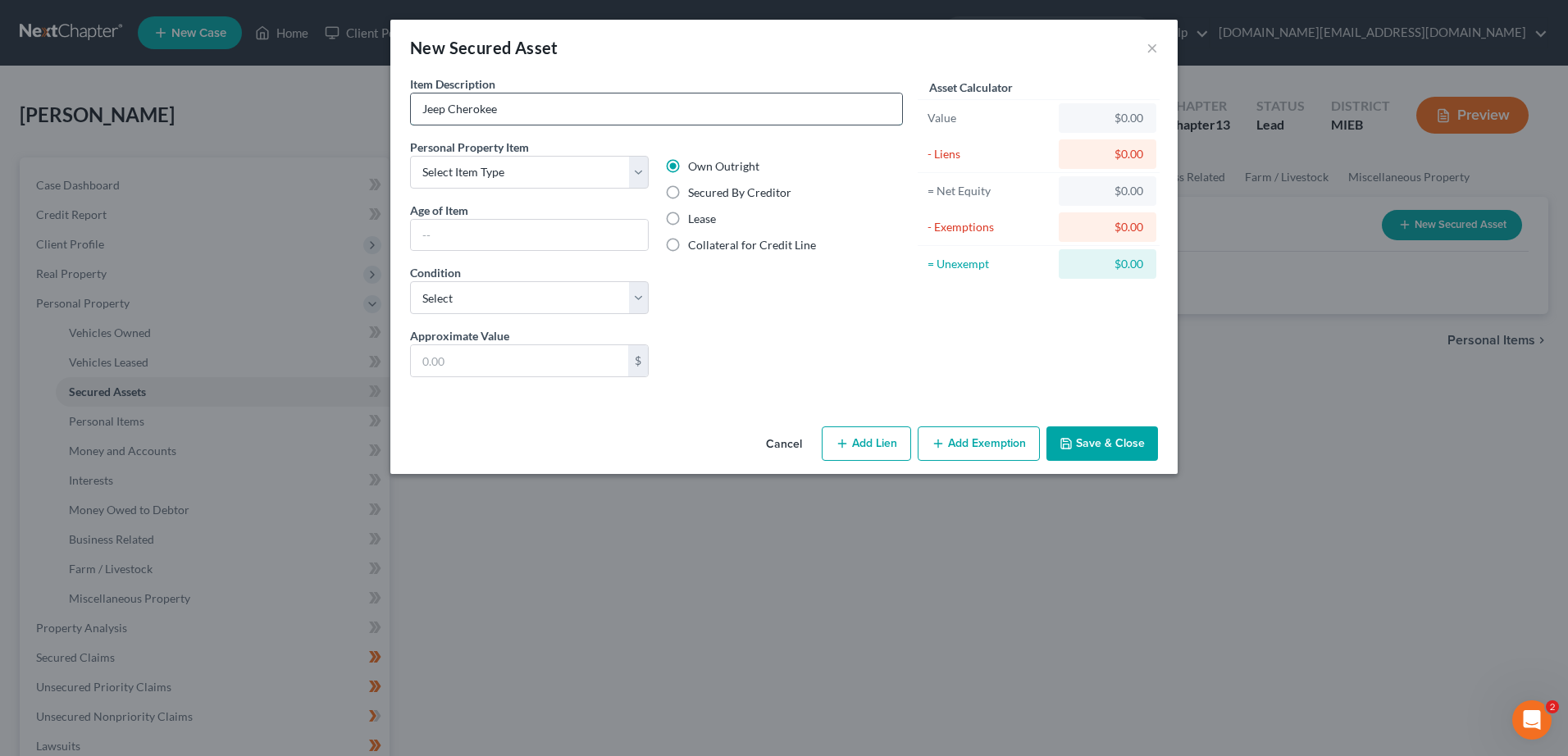 click on "Jeep Cherokee" at bounding box center (656, 109) 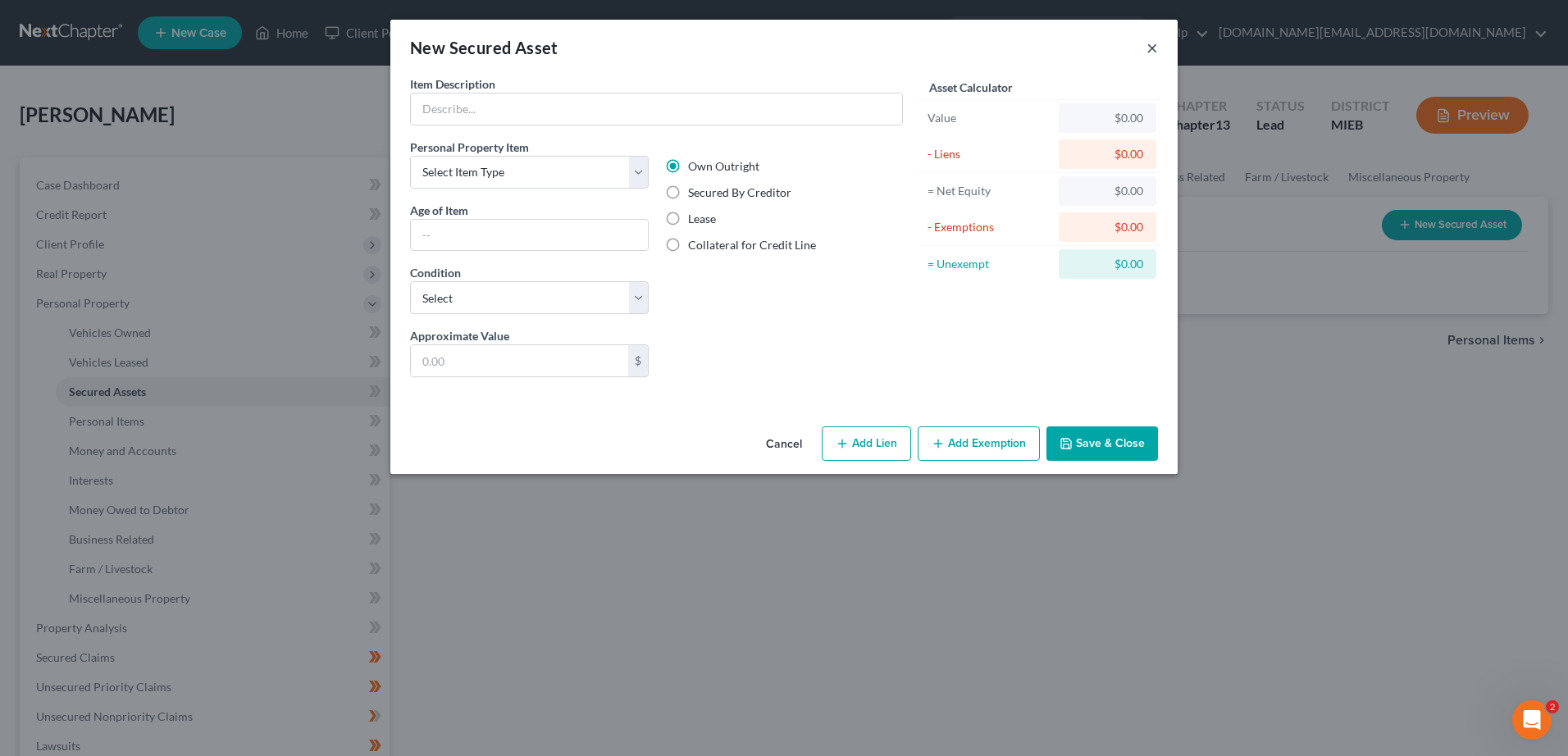 click on "×" at bounding box center (1152, 48) 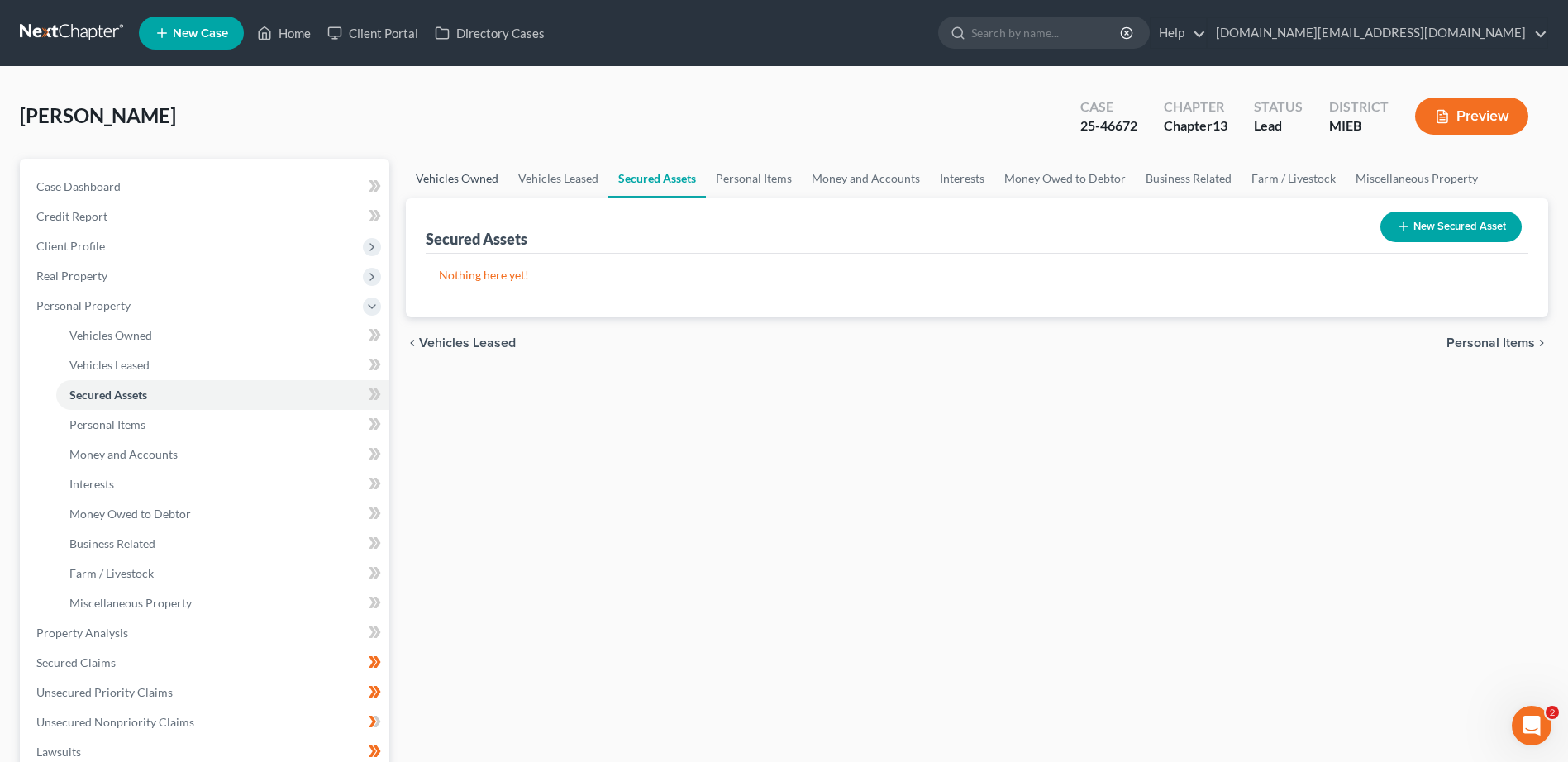click on "Vehicles Owned" at bounding box center (457, 179) 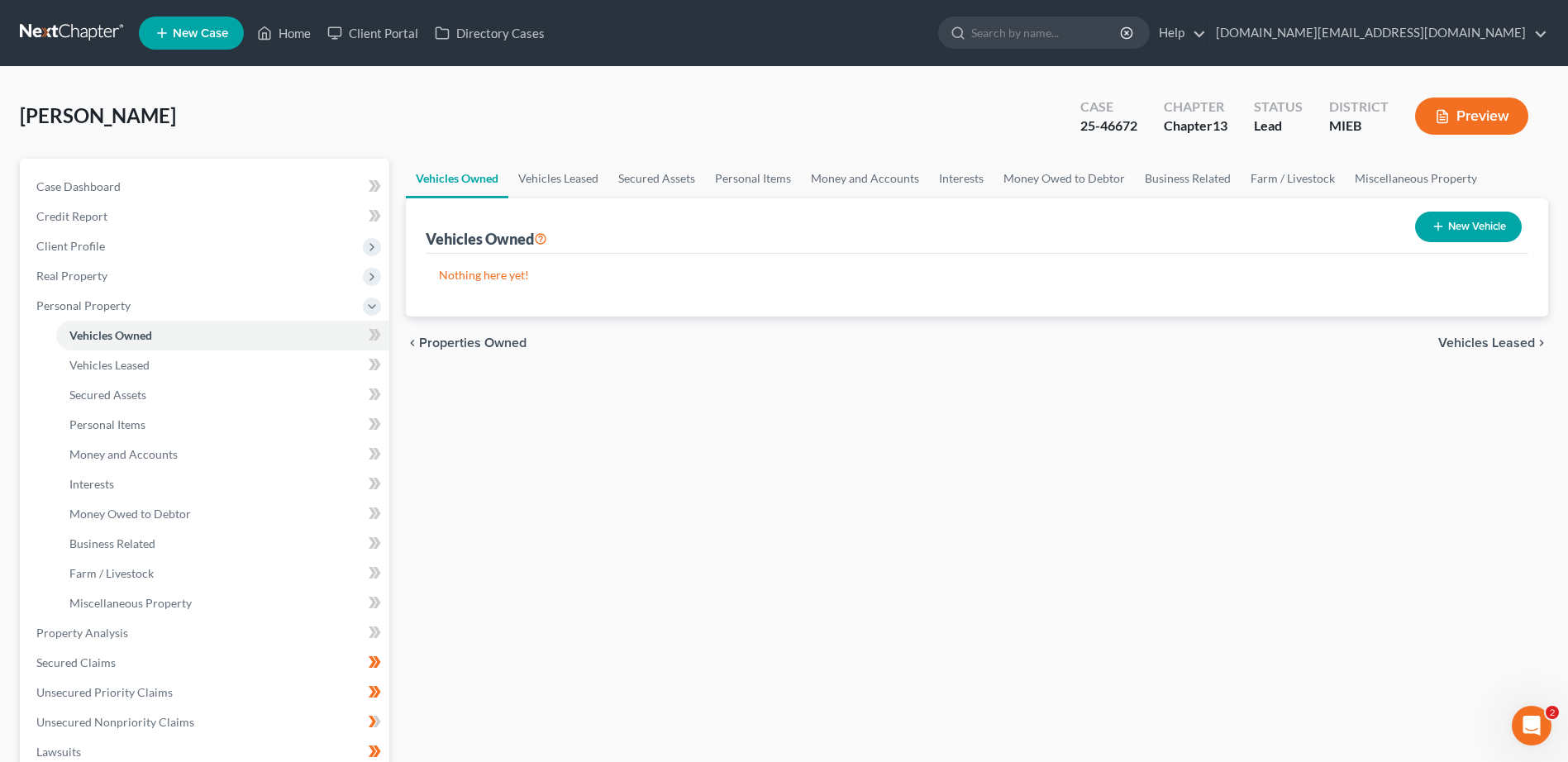 click on "Nothing here yet!" at bounding box center [977, 275] 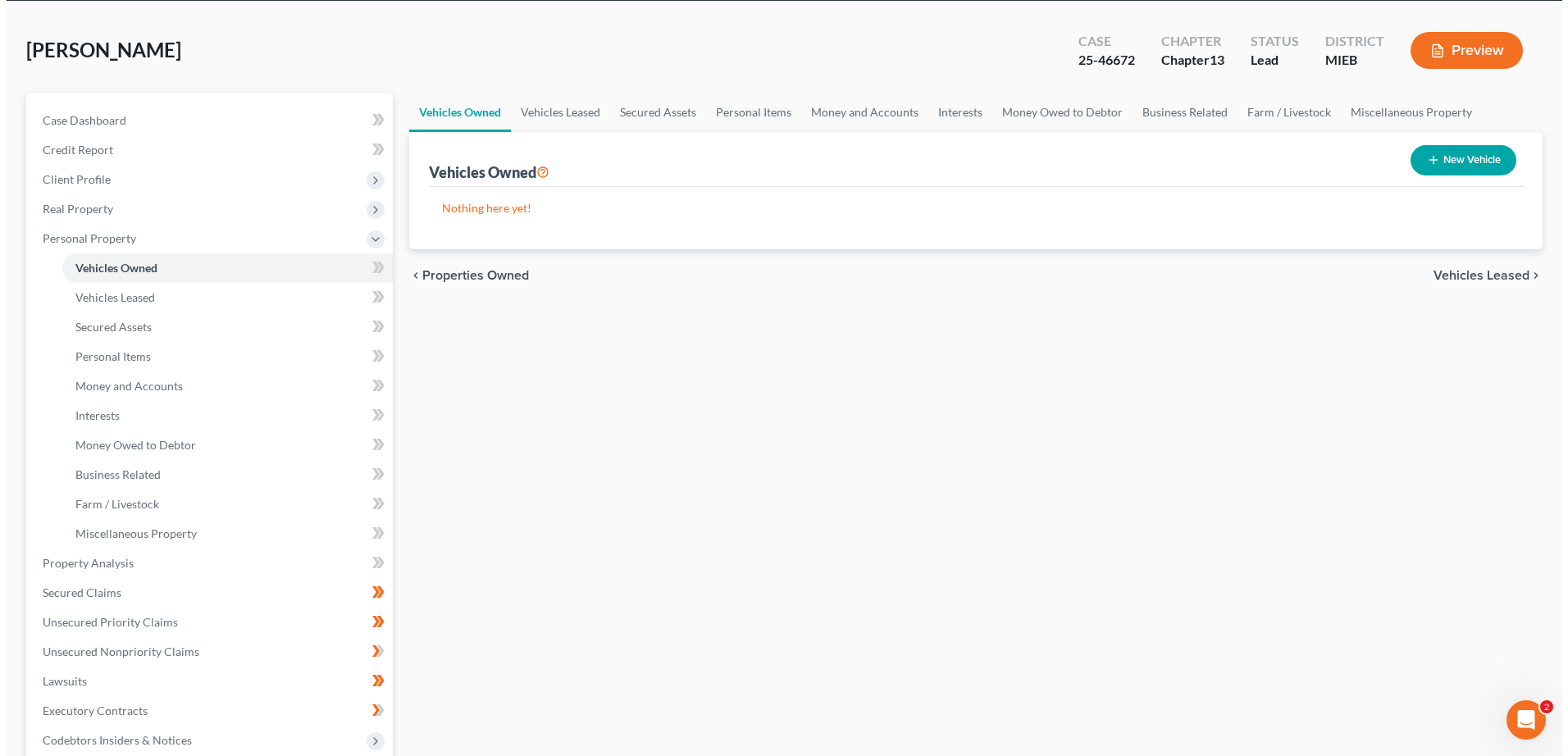 scroll, scrollTop: 63, scrollLeft: 0, axis: vertical 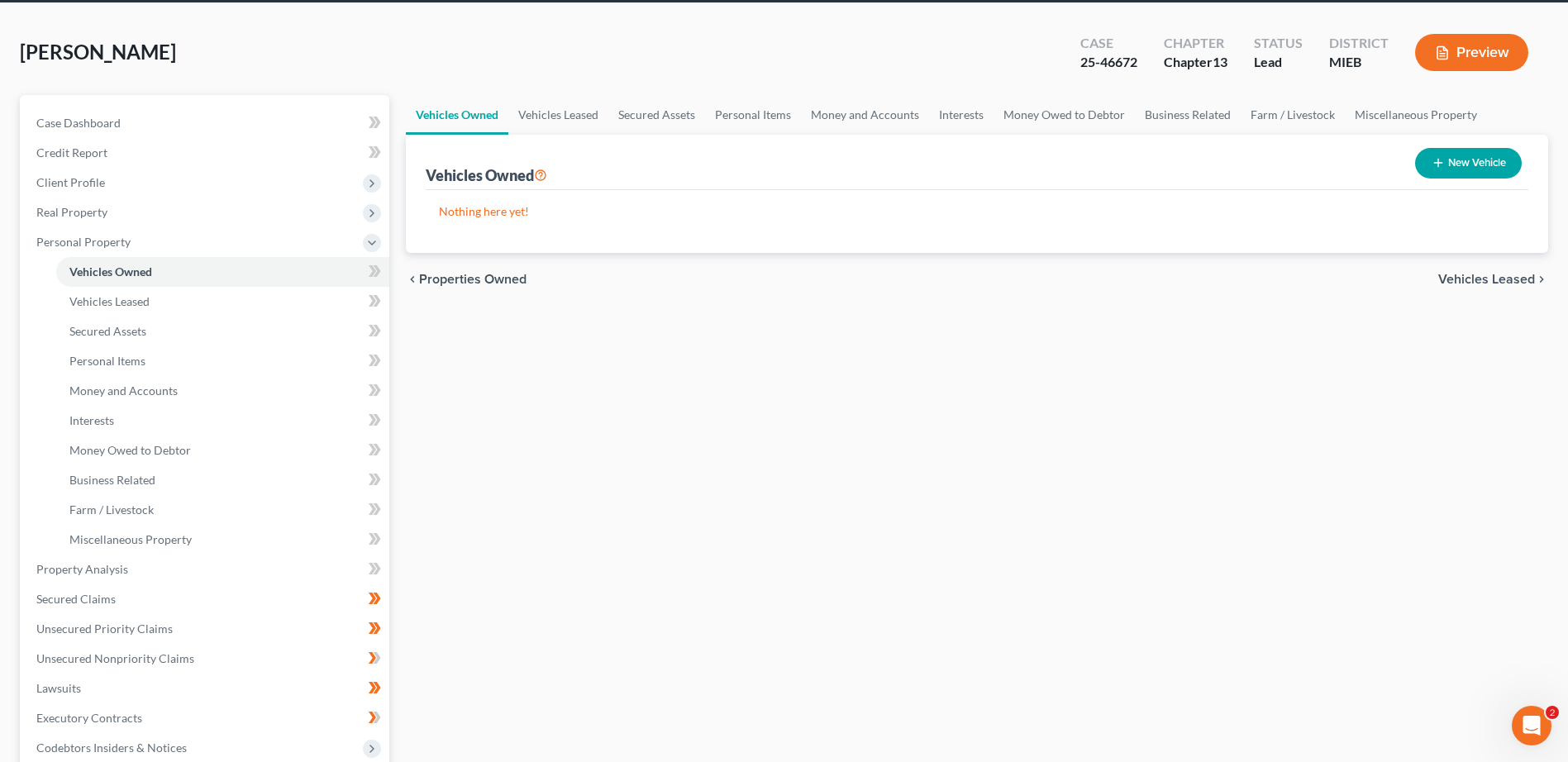 click on "Nothing here yet!" at bounding box center (977, 212) 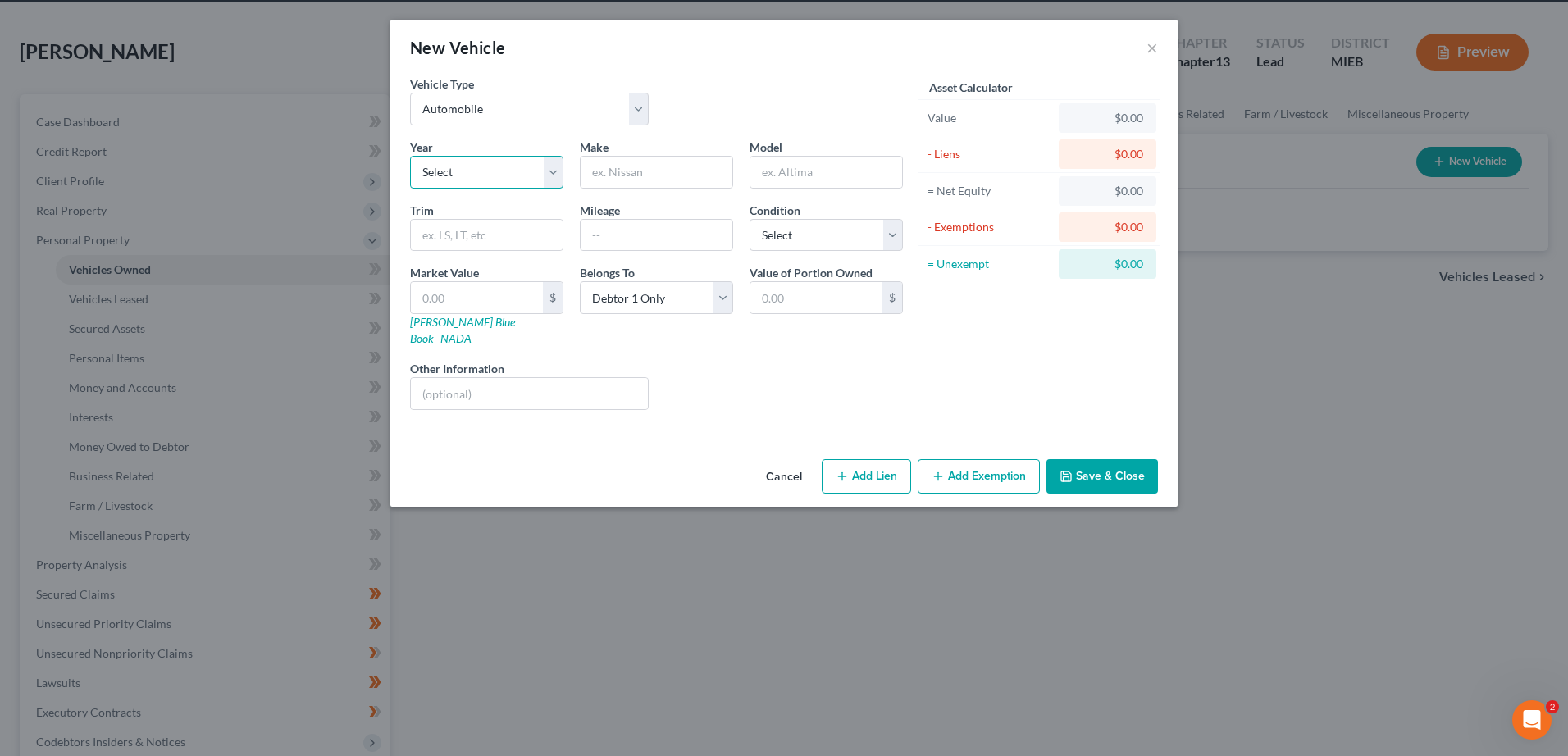 click on "Select 2026 2025 2024 2023 2022 2021 2020 2019 2018 2017 2016 2015 2014 2013 2012 2011 2010 2009 2008 2007 2006 2005 2004 2003 2002 2001 2000 1999 1998 1997 1996 1995 1994 1993 1992 1991 1990 1989 1988 1987 1986 1985 1984 1983 1982 1981 1980 1979 1978 1977 1976 1975 1974 1973 1972 1971 1970 1969 1968 1967 1966 1965 1964 1963 1962 1961 1960 1959 1958 1957 1956 1955 1954 1953 1952 1951 1950 1949 1948 1947 1946 1945 1944 1943 1942 1941 1940 1939 1938 1937 1936 1935 1934 1933 1932 1931 1930 1929 1928 1927 1926 1925 1924 1923 1922 1921 1920 1919 1918 1917 1916 1915 1914 1913 1912 1911 1910 1909 1908 1907 1906 1905 1904 1903 1902 1901" at bounding box center [486, 172] 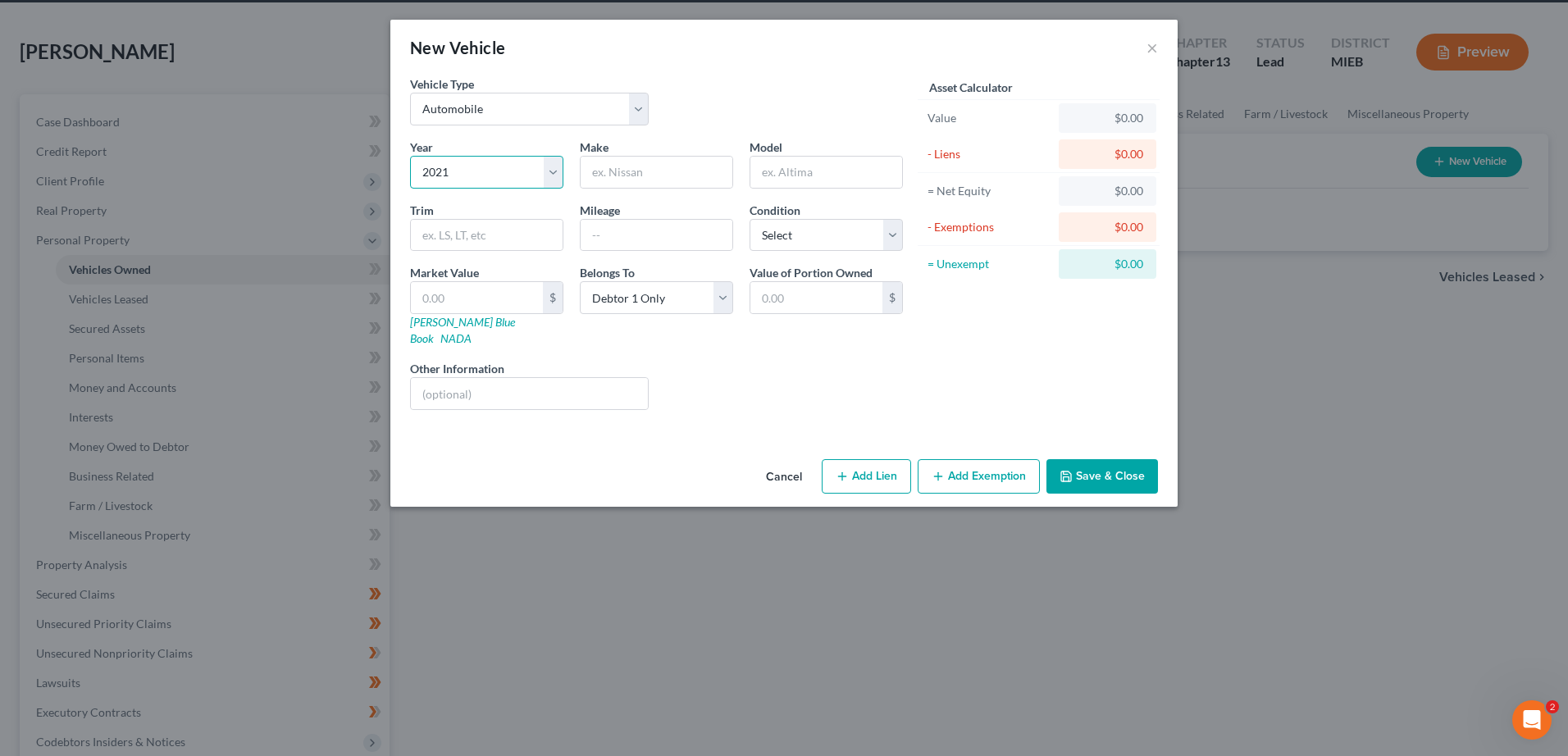 click on "Select 2026 2025 2024 2023 2022 2021 2020 2019 2018 2017 2016 2015 2014 2013 2012 2011 2010 2009 2008 2007 2006 2005 2004 2003 2002 2001 2000 1999 1998 1997 1996 1995 1994 1993 1992 1991 1990 1989 1988 1987 1986 1985 1984 1983 1982 1981 1980 1979 1978 1977 1976 1975 1974 1973 1972 1971 1970 1969 1968 1967 1966 1965 1964 1963 1962 1961 1960 1959 1958 1957 1956 1955 1954 1953 1952 1951 1950 1949 1948 1947 1946 1945 1944 1943 1942 1941 1940 1939 1938 1937 1936 1935 1934 1933 1932 1931 1930 1929 1928 1927 1926 1925 1924 1923 1922 1921 1920 1919 1918 1917 1916 1915 1914 1913 1912 1911 1910 1909 1908 1907 1906 1905 1904 1903 1902 1901" at bounding box center [486, 172] 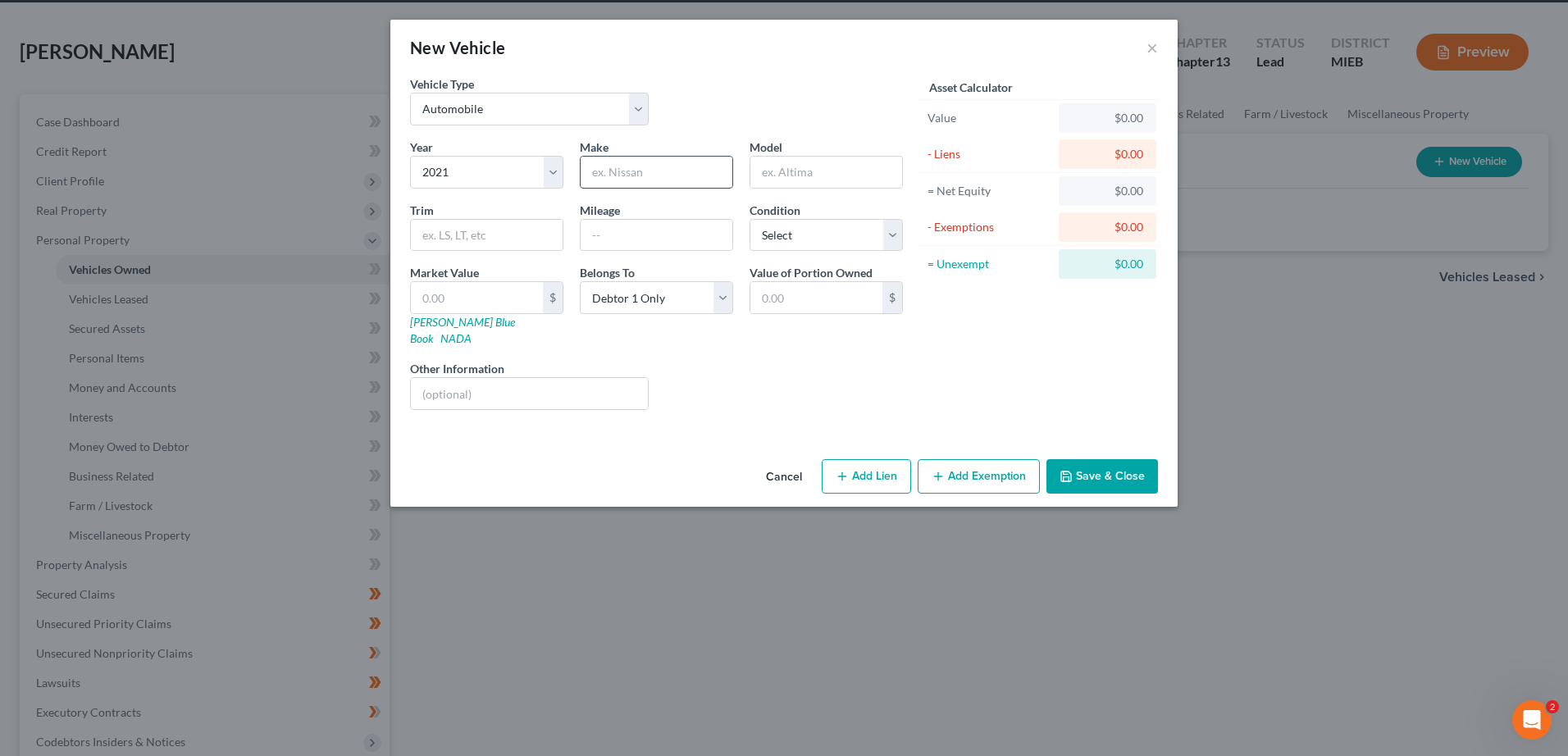 click at bounding box center [656, 172] 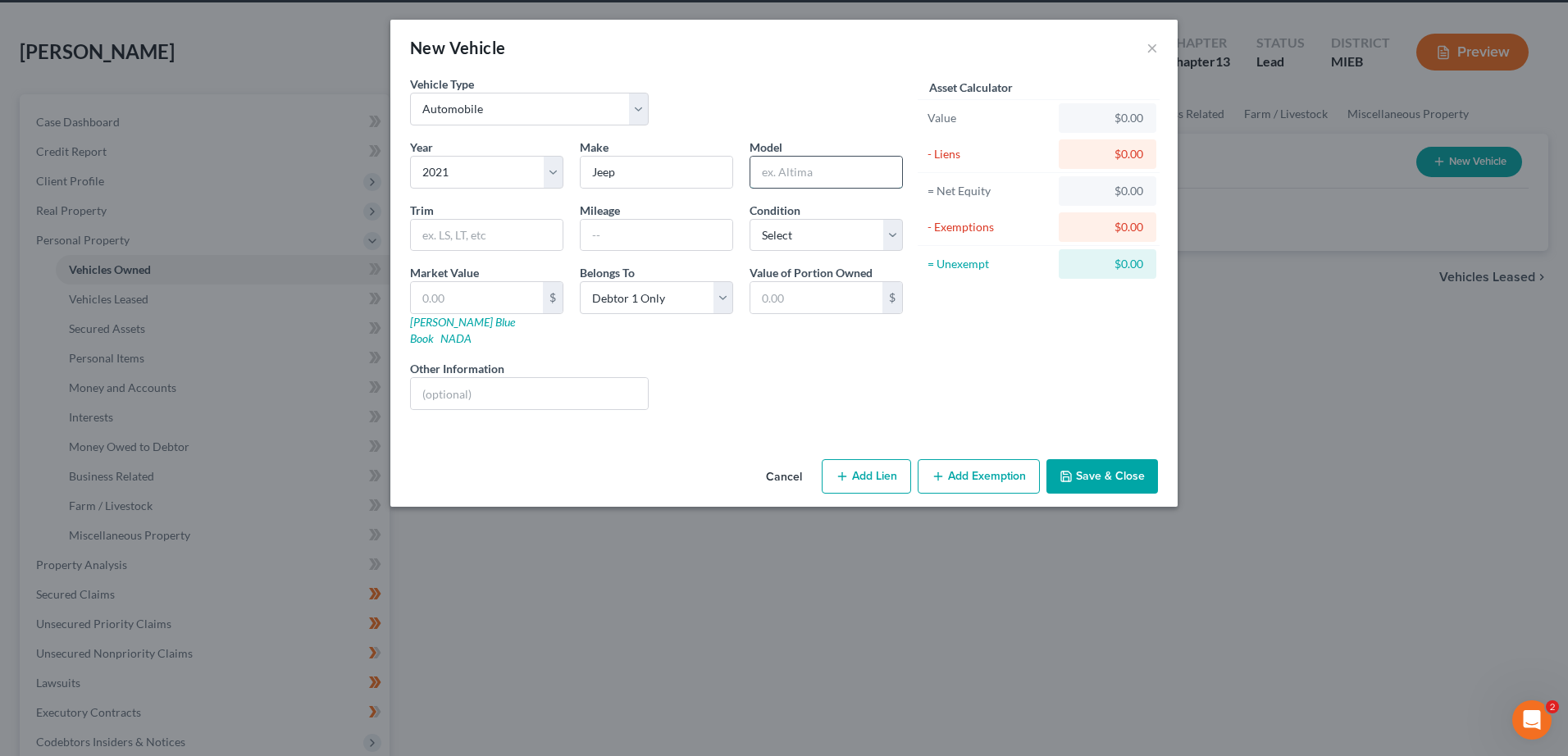 click at bounding box center [826, 172] 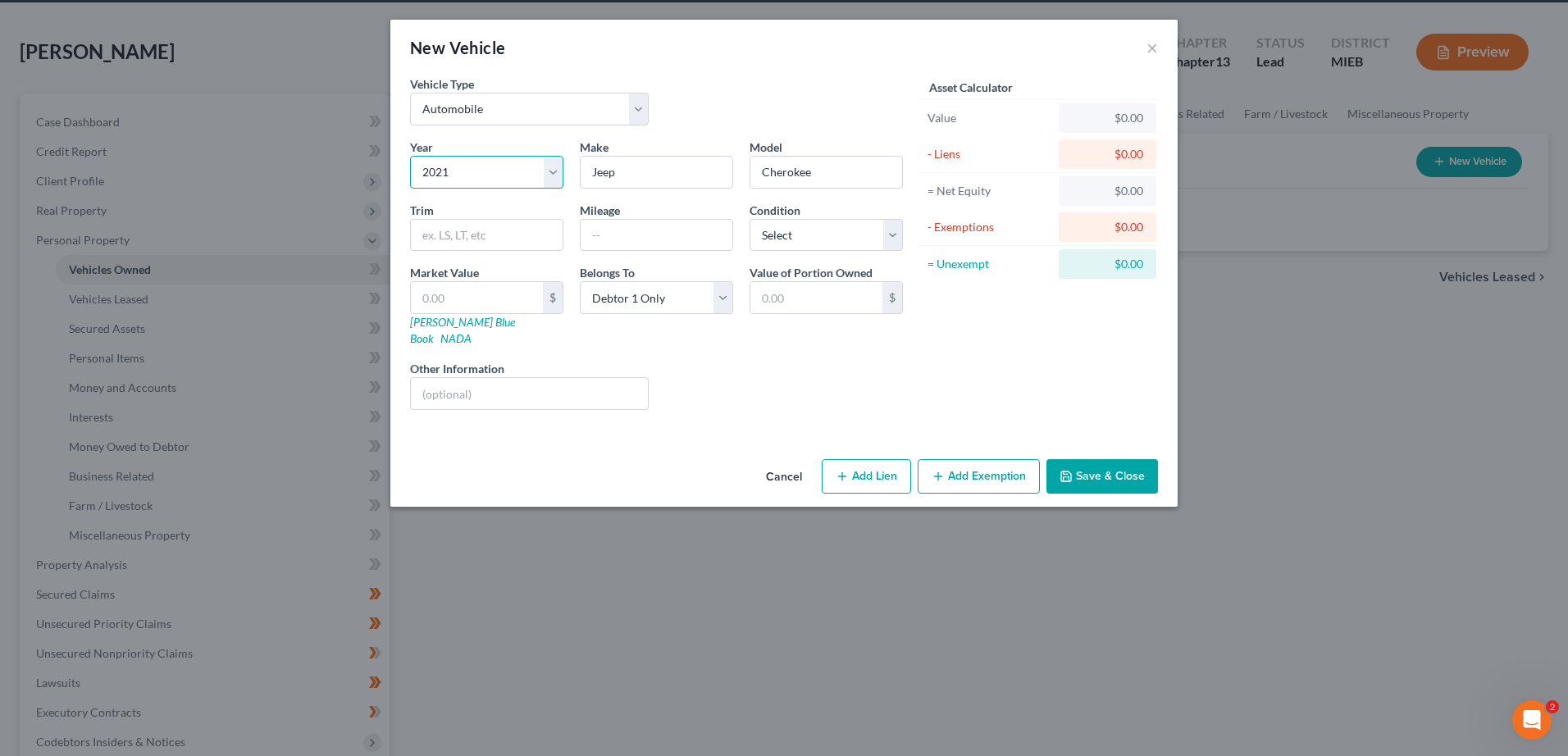 click on "Select 2026 2025 2024 2023 2022 2021 2020 2019 2018 2017 2016 2015 2014 2013 2012 2011 2010 2009 2008 2007 2006 2005 2004 2003 2002 2001 2000 1999 1998 1997 1996 1995 1994 1993 1992 1991 1990 1989 1988 1987 1986 1985 1984 1983 1982 1981 1980 1979 1978 1977 1976 1975 1974 1973 1972 1971 1970 1969 1968 1967 1966 1965 1964 1963 1962 1961 1960 1959 1958 1957 1956 1955 1954 1953 1952 1951 1950 1949 1948 1947 1946 1945 1944 1943 1942 1941 1940 1939 1938 1937 1936 1935 1934 1933 1932 1931 1930 1929 1928 1927 1926 1925 1924 1923 1922 1921 1920 1919 1918 1917 1916 1915 1914 1913 1912 1911 1910 1909 1908 1907 1906 1905 1904 1903 1902 1901" at bounding box center (486, 172) 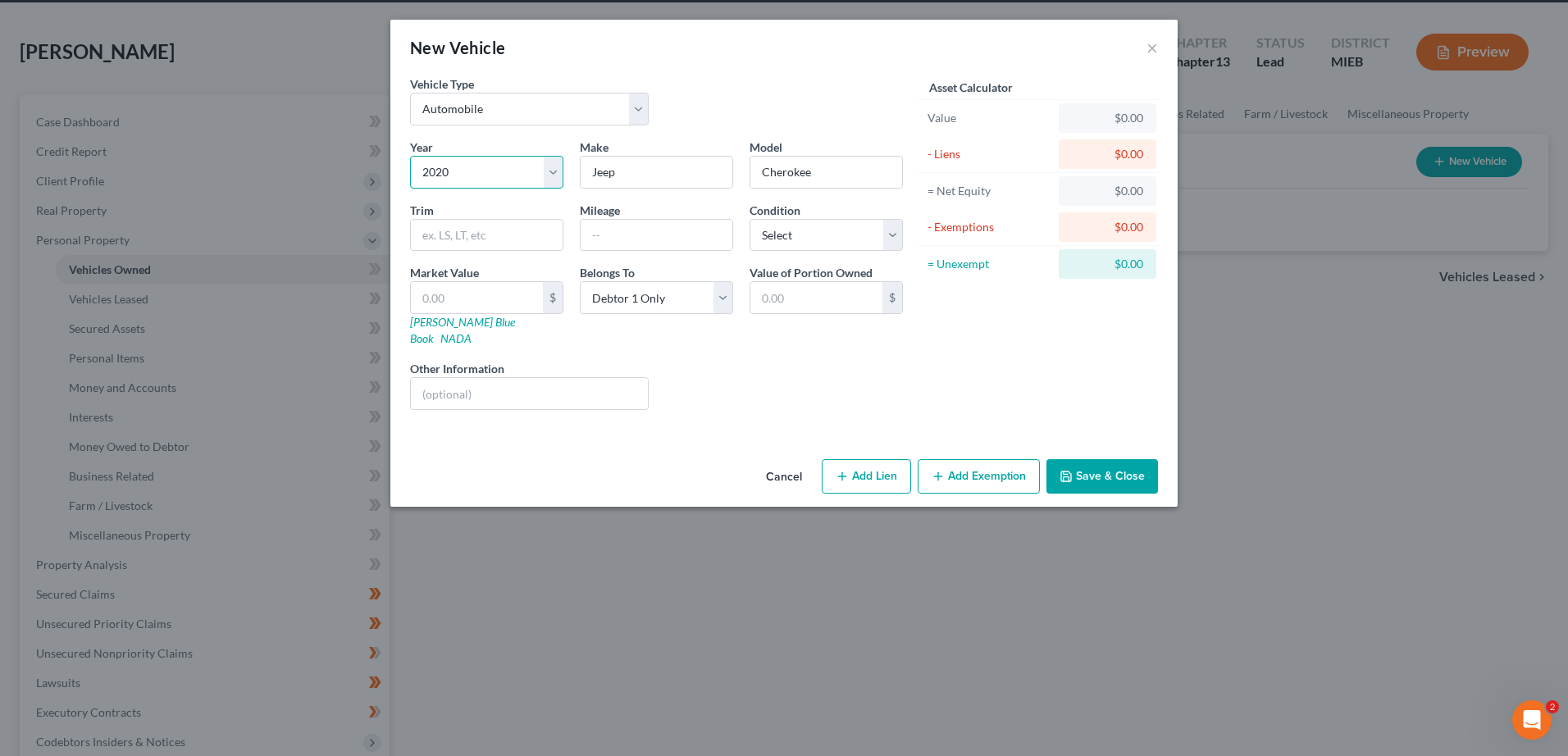 click on "Select 2026 2025 2024 2023 2022 2021 2020 2019 2018 2017 2016 2015 2014 2013 2012 2011 2010 2009 2008 2007 2006 2005 2004 2003 2002 2001 2000 1999 1998 1997 1996 1995 1994 1993 1992 1991 1990 1989 1988 1987 1986 1985 1984 1983 1982 1981 1980 1979 1978 1977 1976 1975 1974 1973 1972 1971 1970 1969 1968 1967 1966 1965 1964 1963 1962 1961 1960 1959 1958 1957 1956 1955 1954 1953 1952 1951 1950 1949 1948 1947 1946 1945 1944 1943 1942 1941 1940 1939 1938 1937 1936 1935 1934 1933 1932 1931 1930 1929 1928 1927 1926 1925 1924 1923 1922 1921 1920 1919 1918 1917 1916 1915 1914 1913 1912 1911 1910 1909 1908 1907 1906 1905 1904 1903 1902 1901" at bounding box center (486, 172) 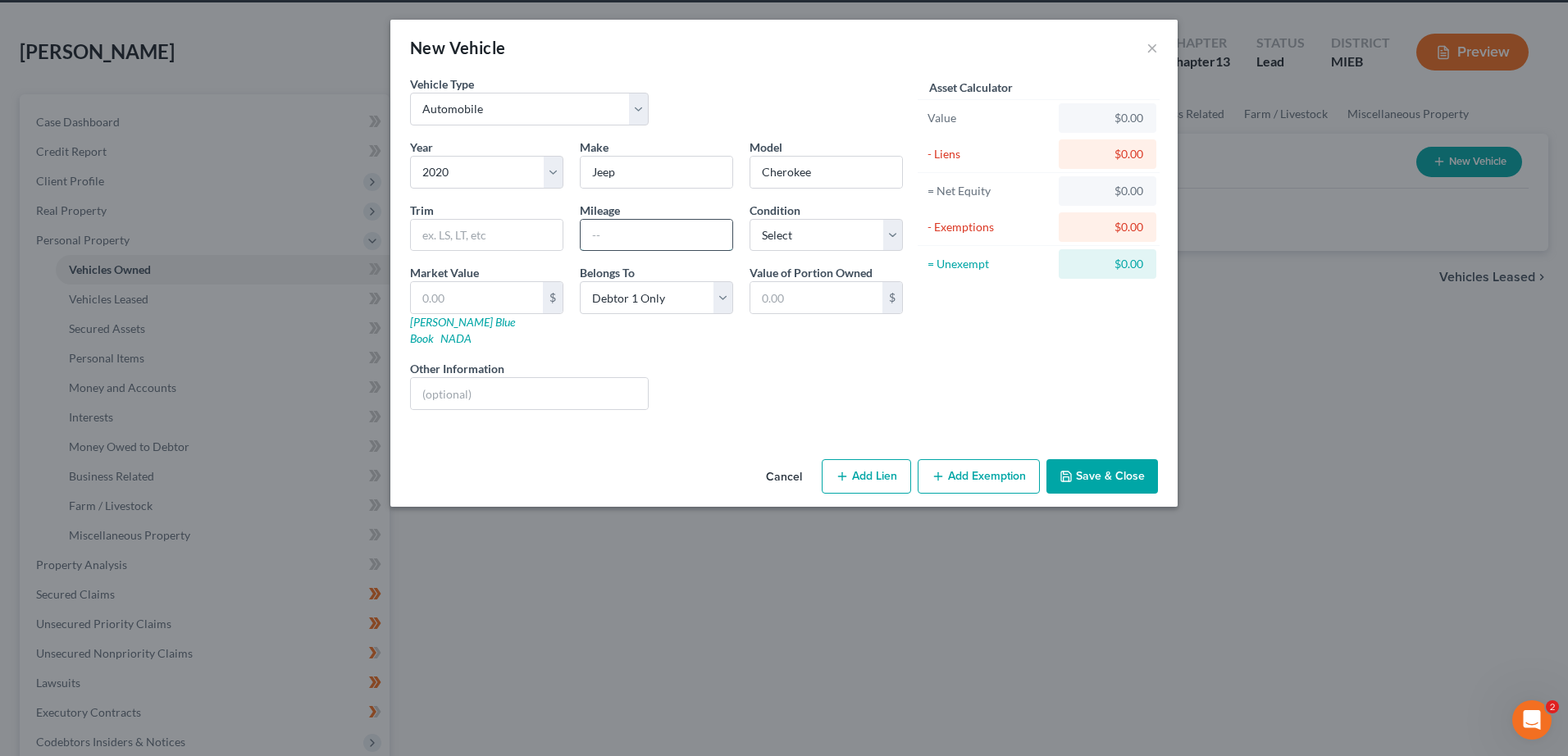 click at bounding box center [656, 235] 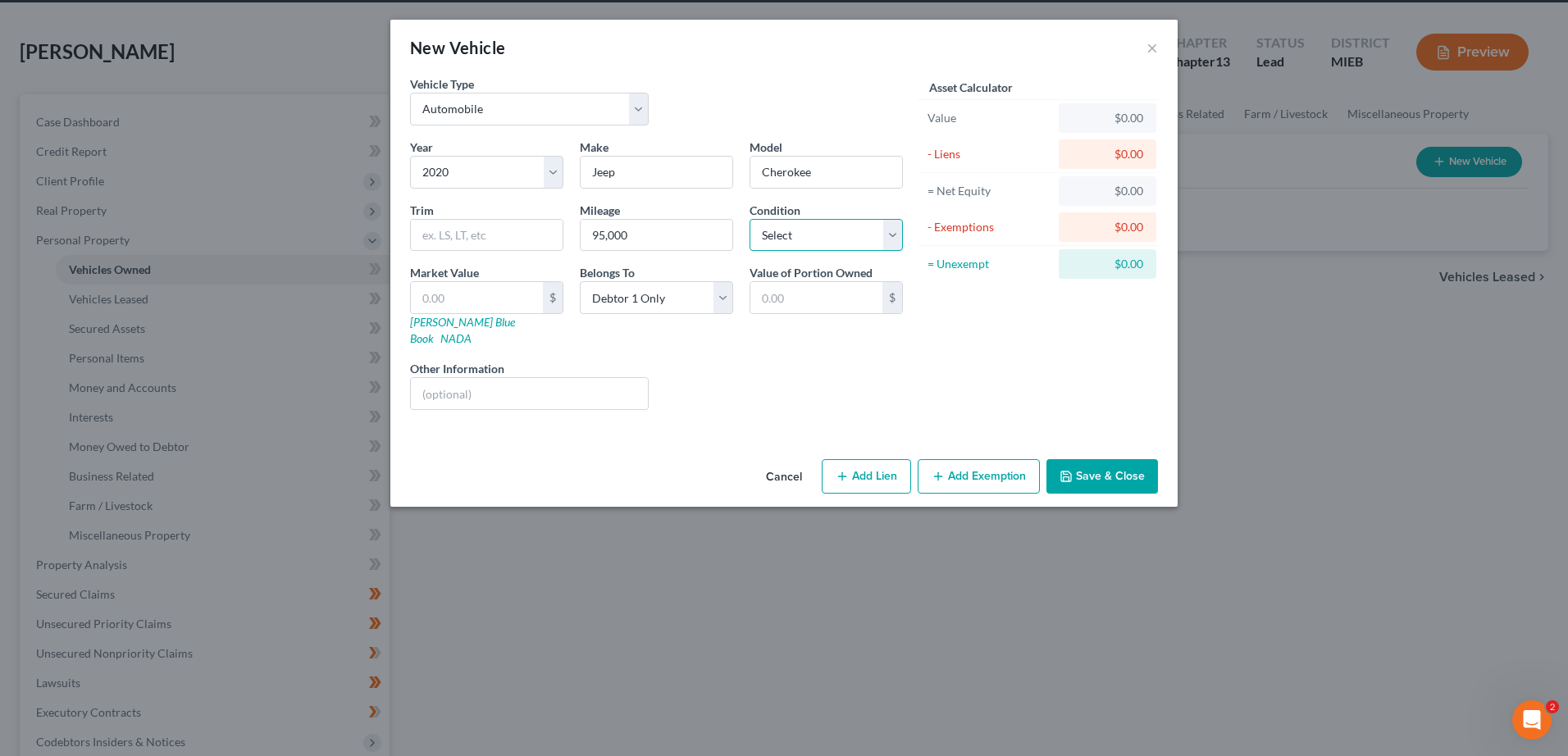 click on "Select Excellent Very Good Good Fair Poor" at bounding box center (826, 235) 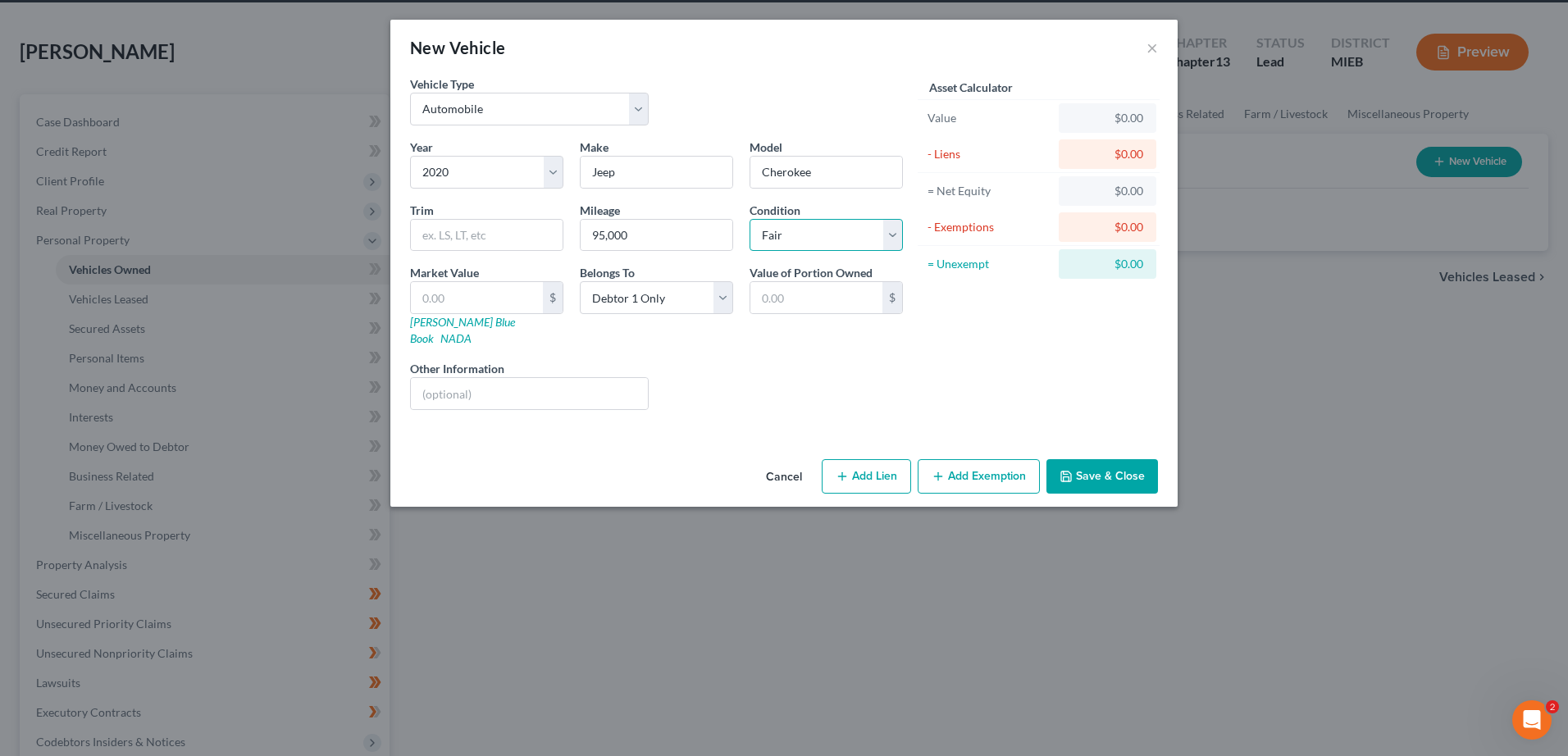 click on "Select Excellent Very Good Good Fair Poor" at bounding box center [826, 235] 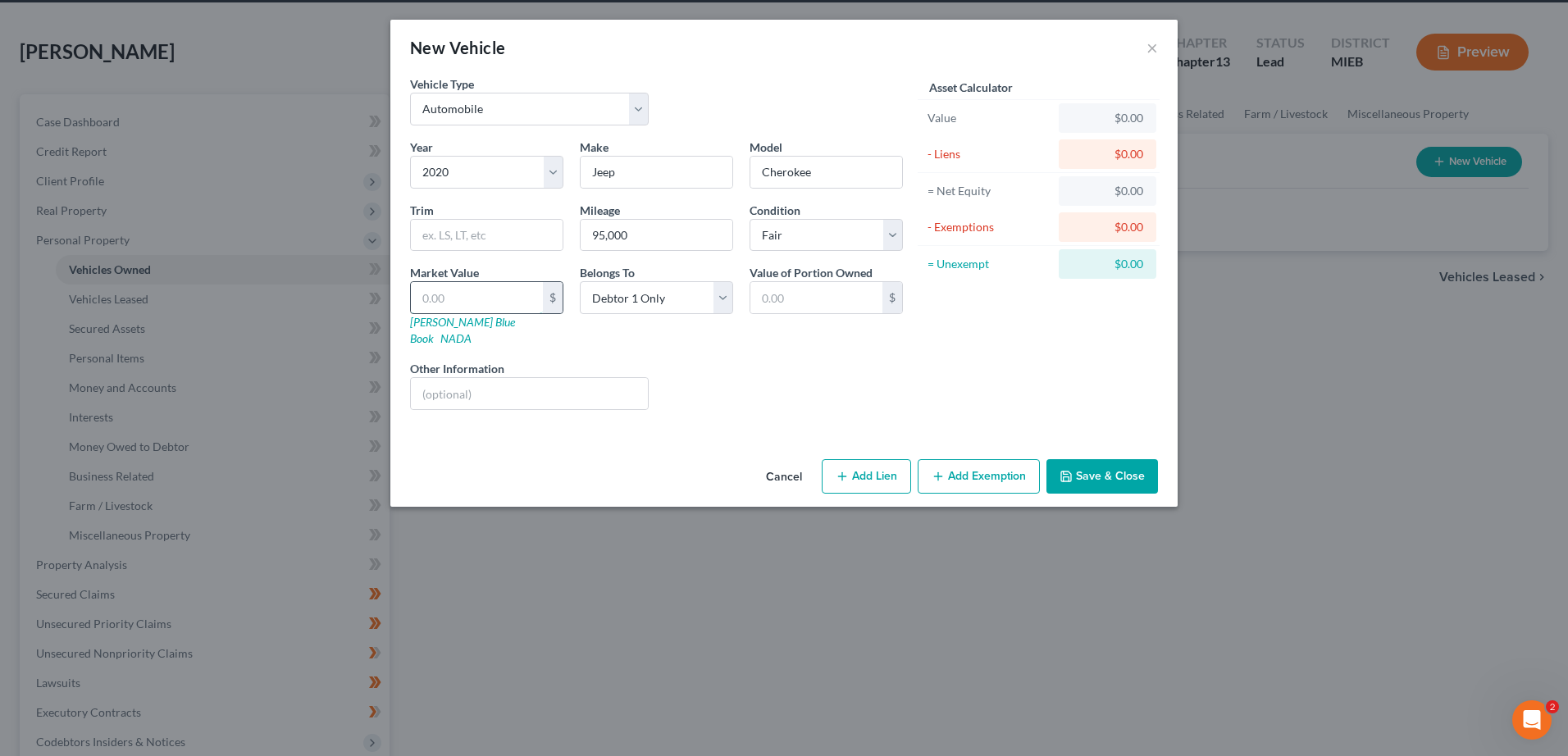 click at bounding box center [476, 298] 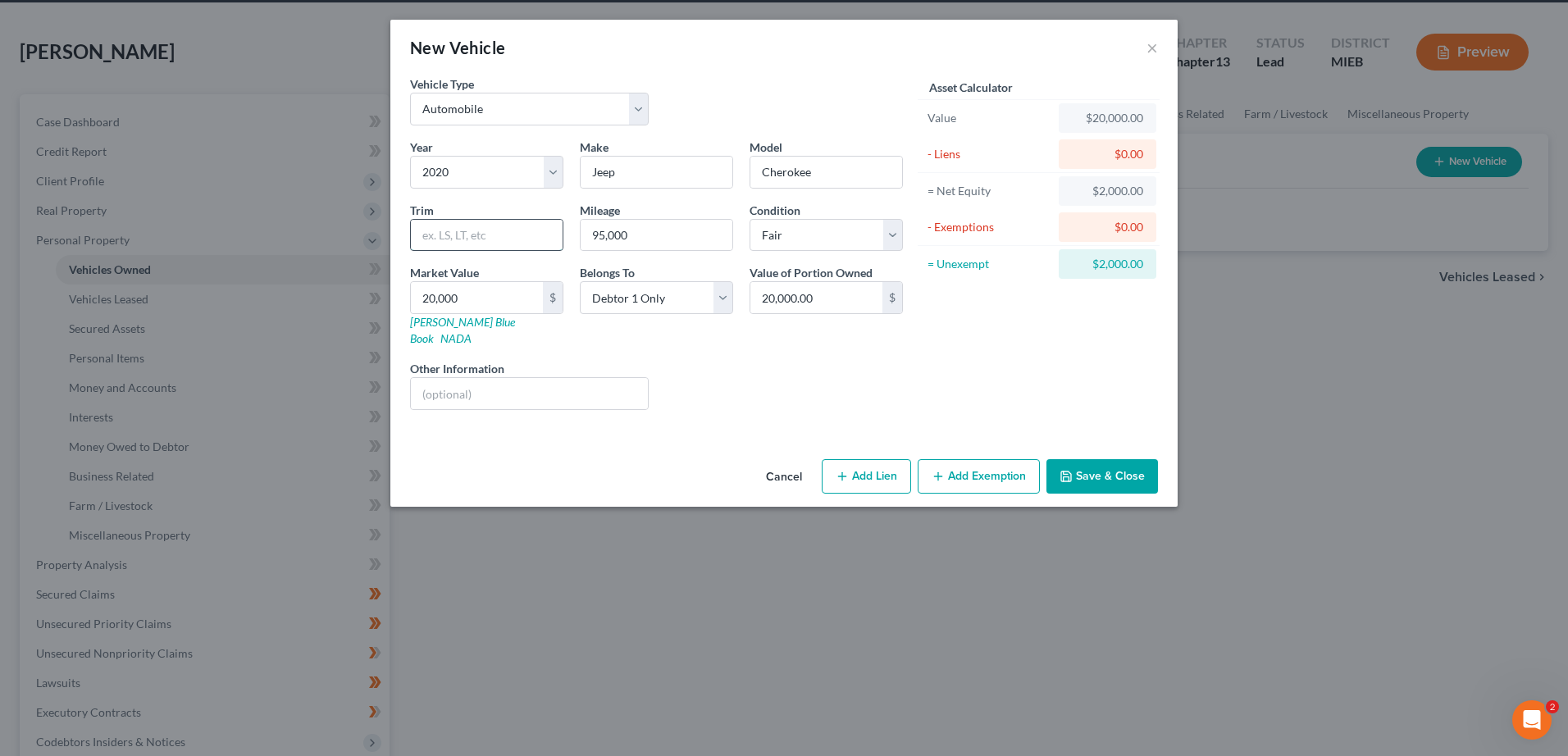 click at bounding box center [486, 235] 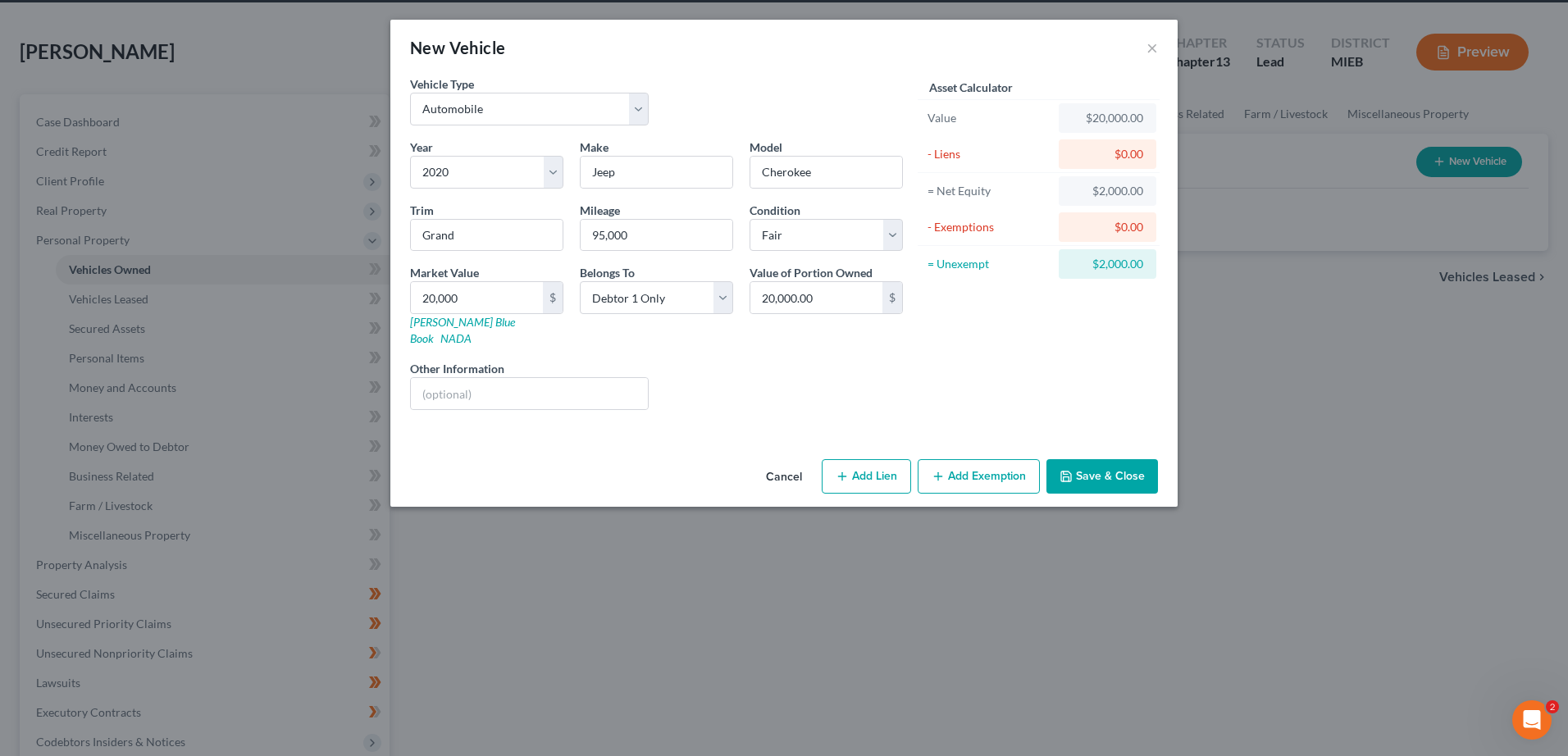 click on "$0.00" at bounding box center [1107, 154] 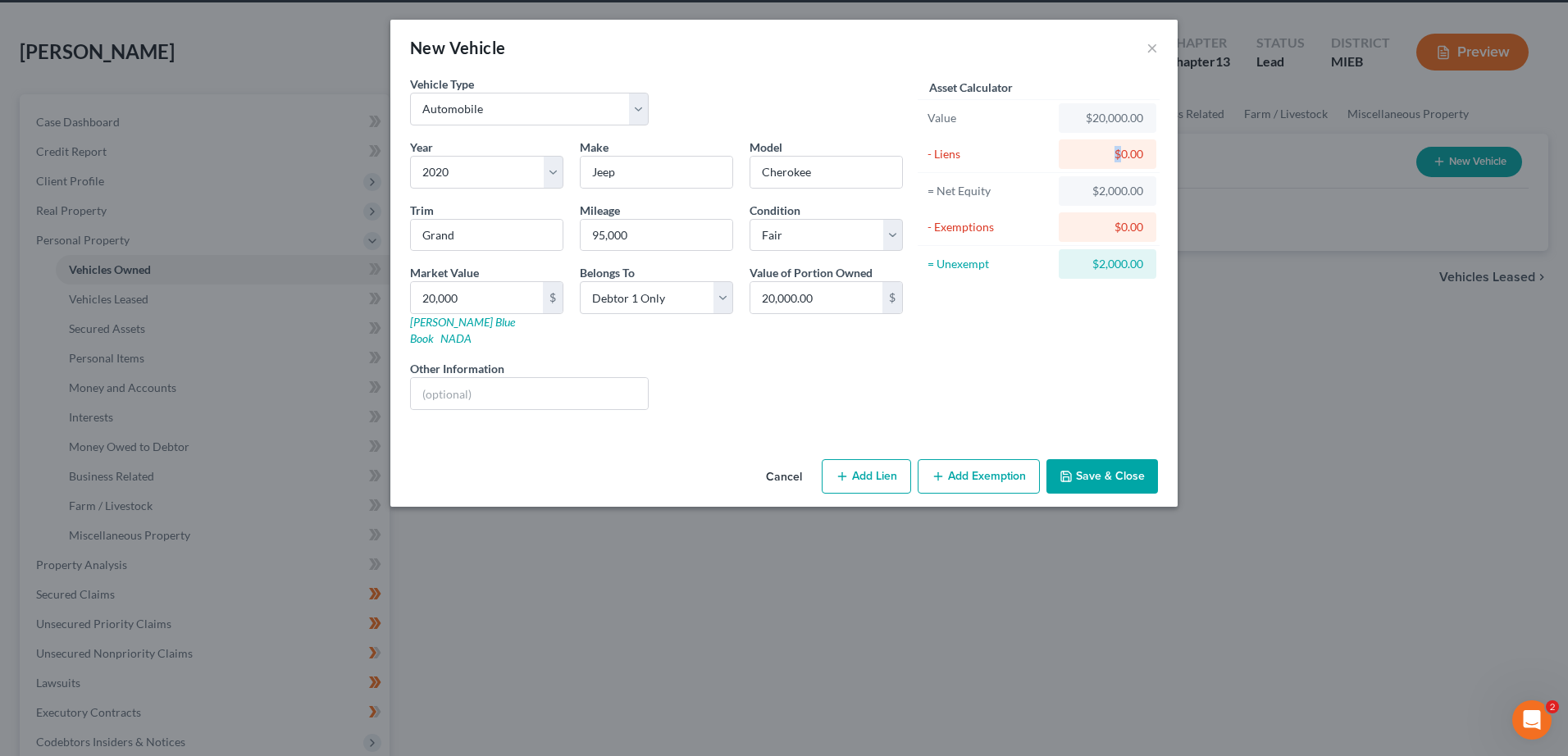 click on "$0.00" at bounding box center (1107, 154) 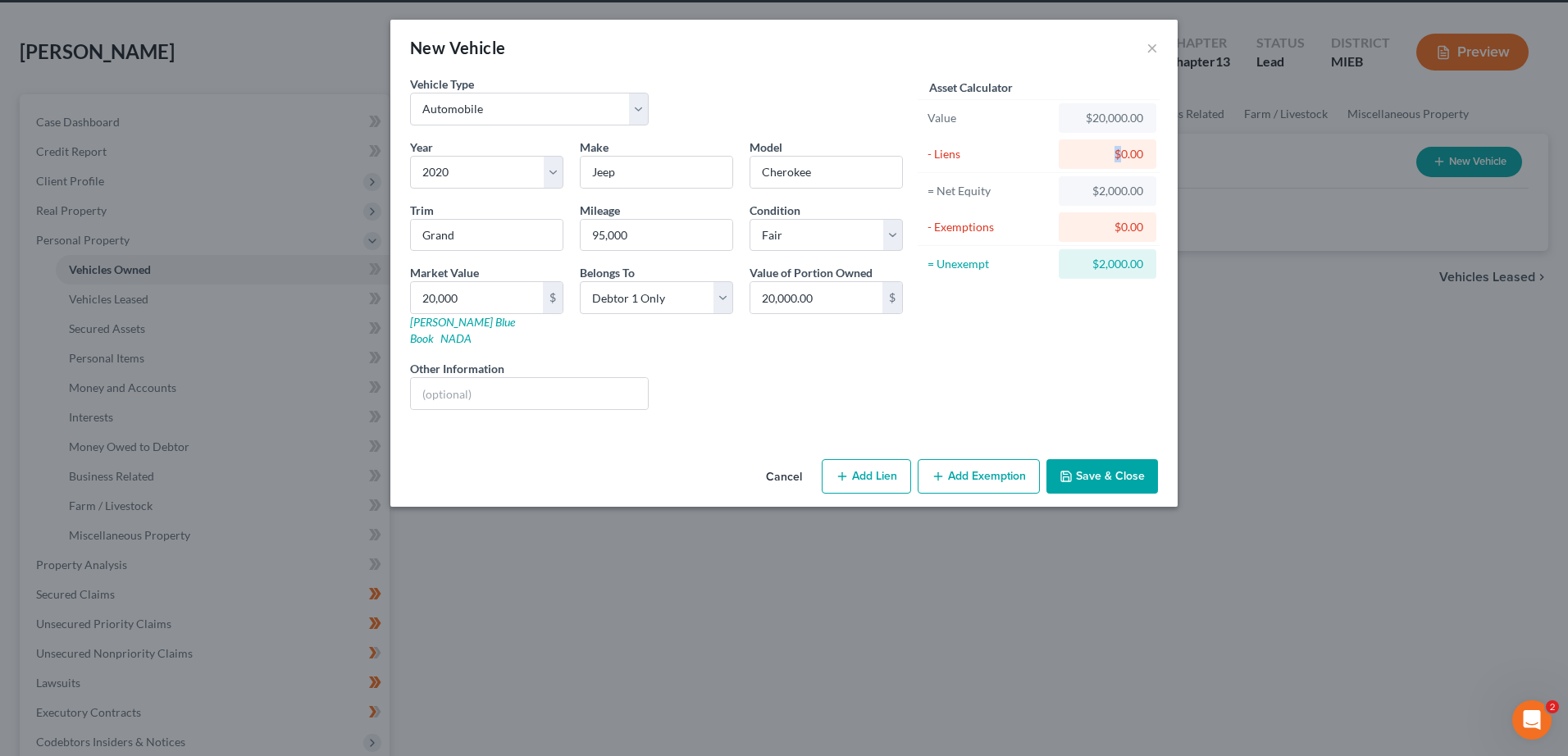 click on "Add Lien" at bounding box center (866, 476) 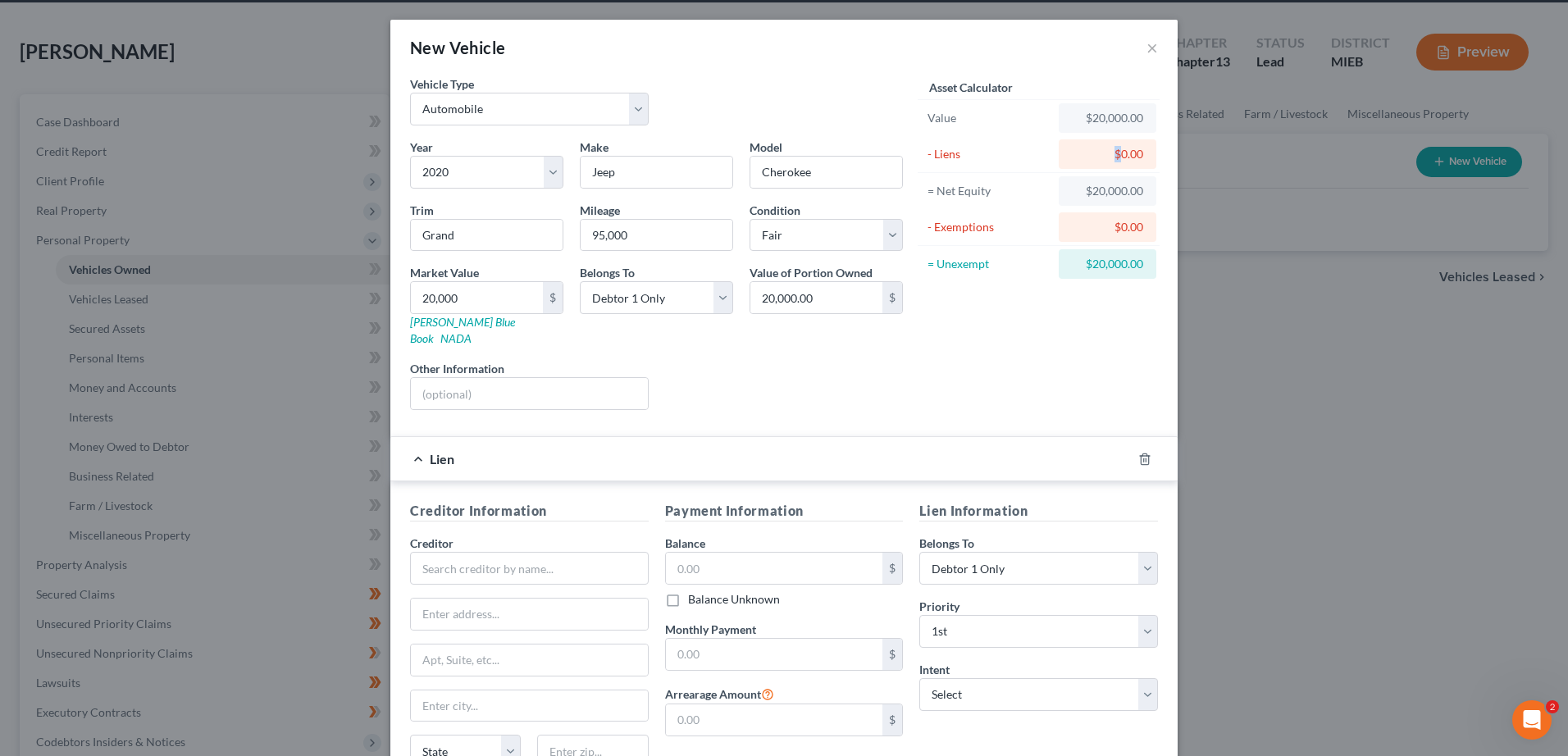 scroll, scrollTop: 141, scrollLeft: 0, axis: vertical 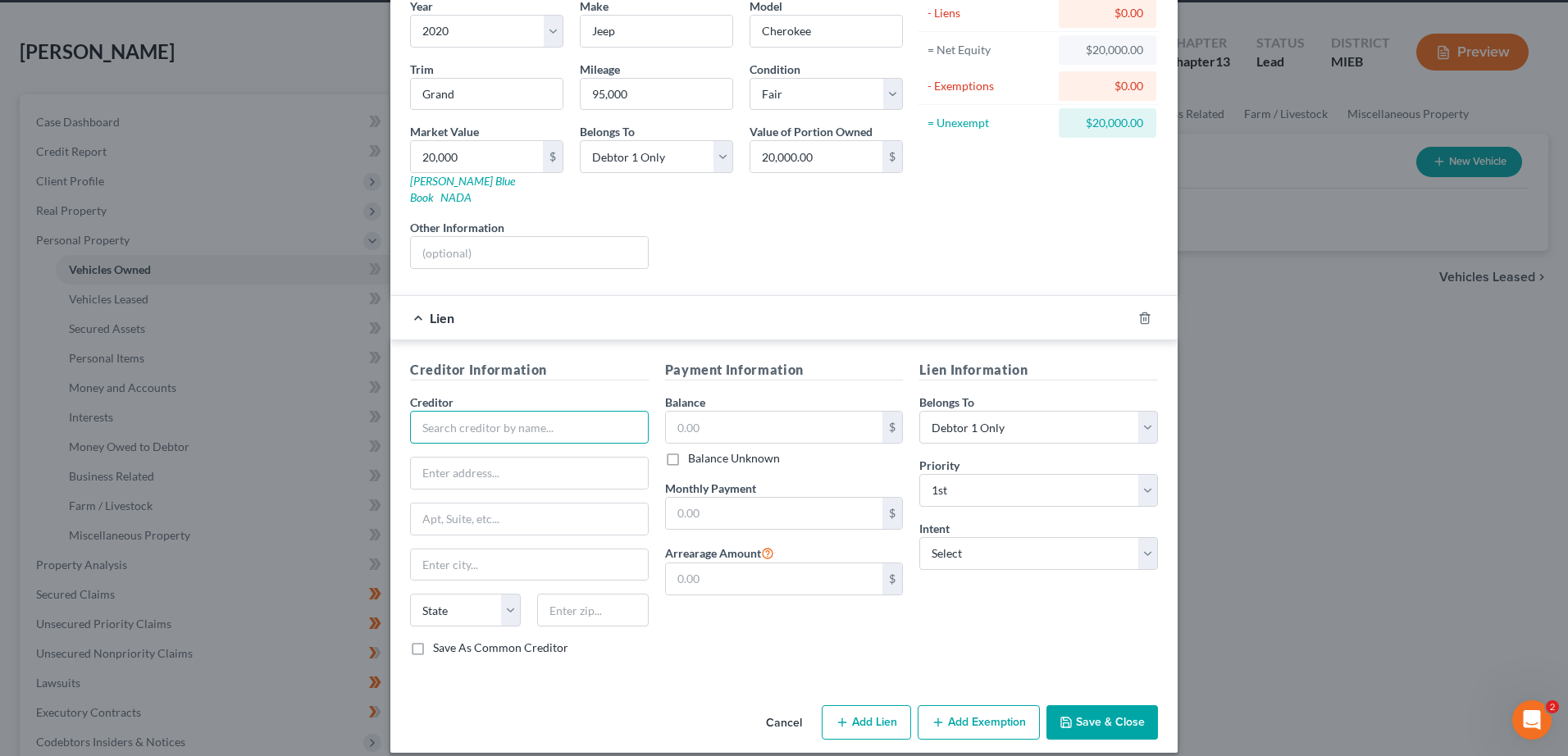 click at bounding box center (529, 427) 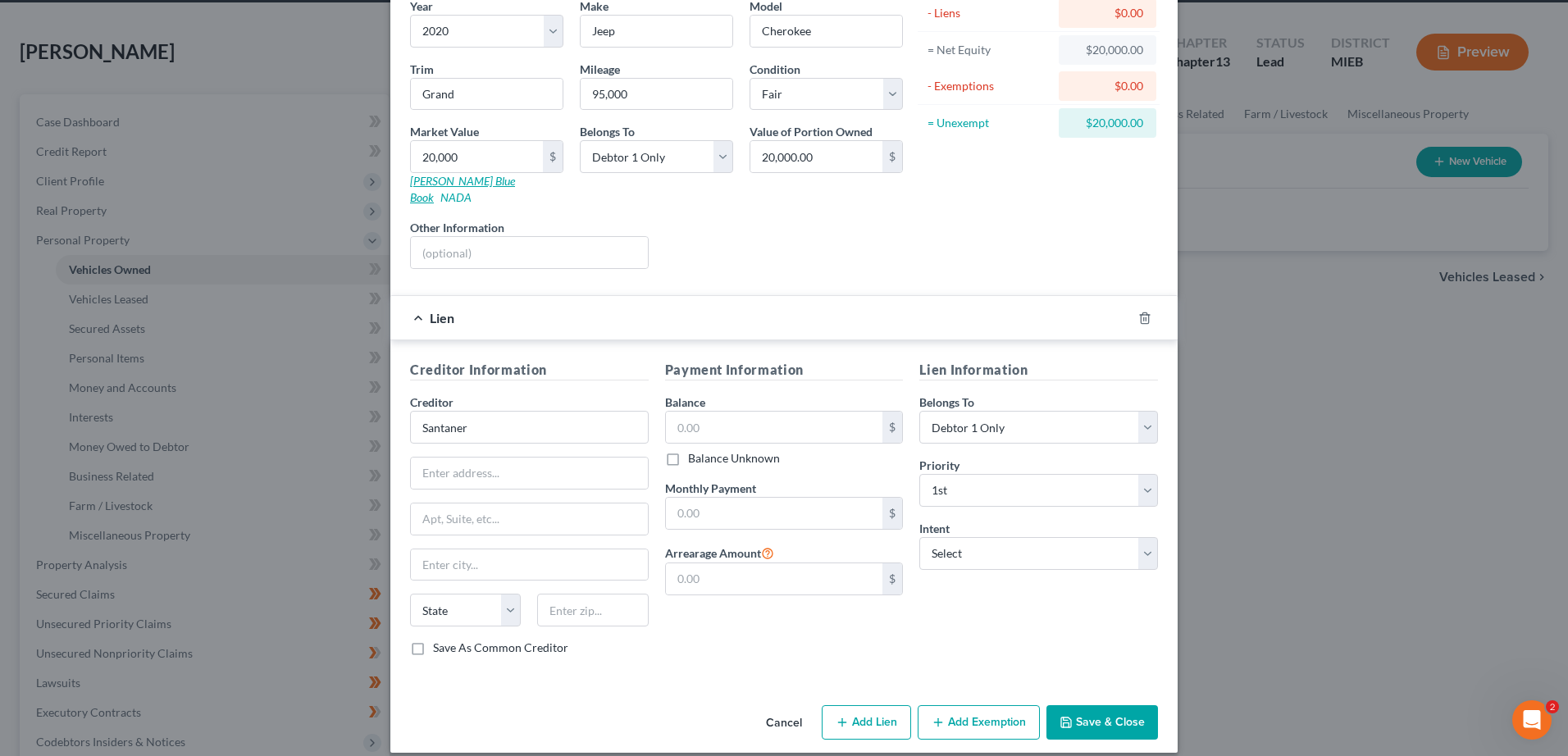click on "[PERSON_NAME] Blue Book" at bounding box center (463, 189) 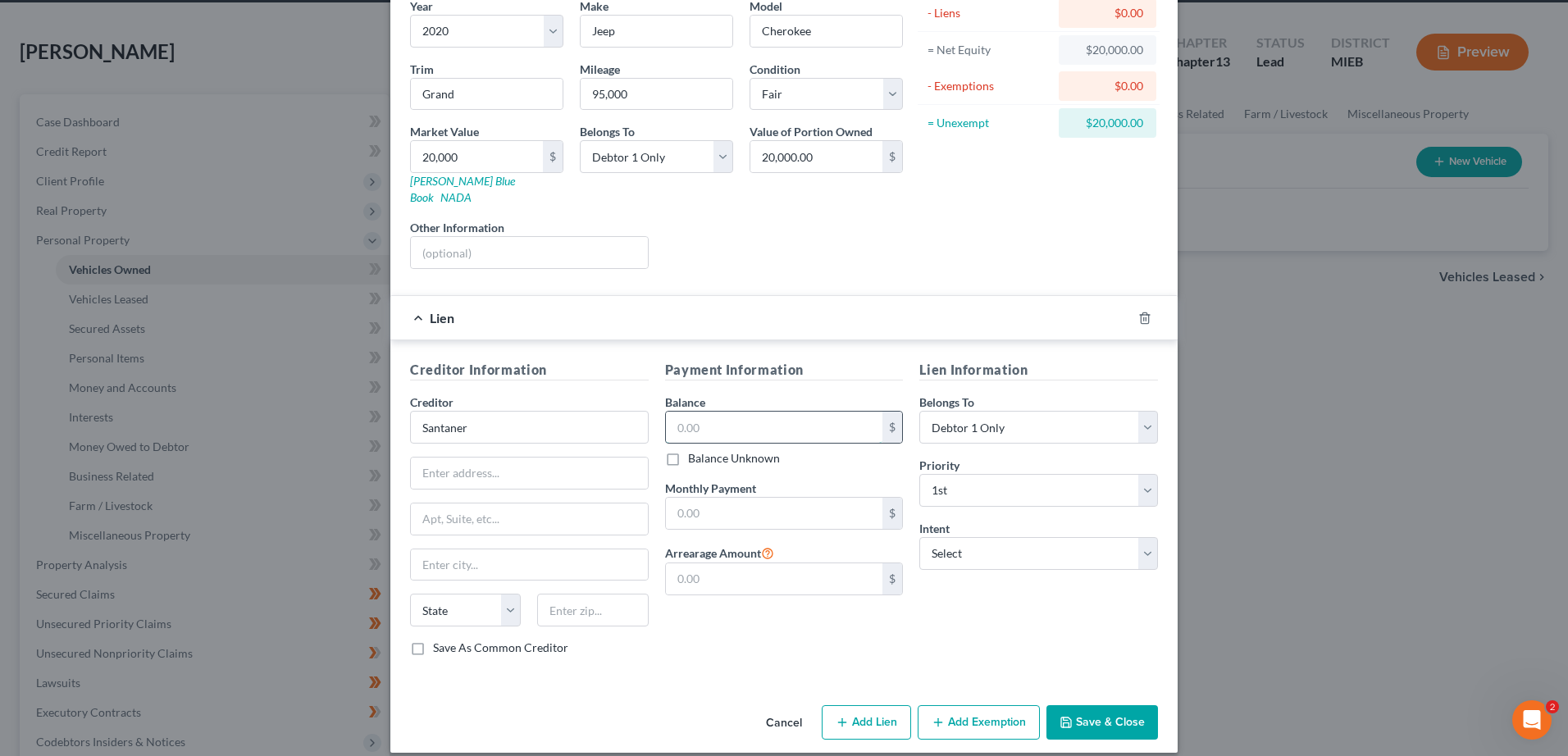 click at bounding box center [774, 427] 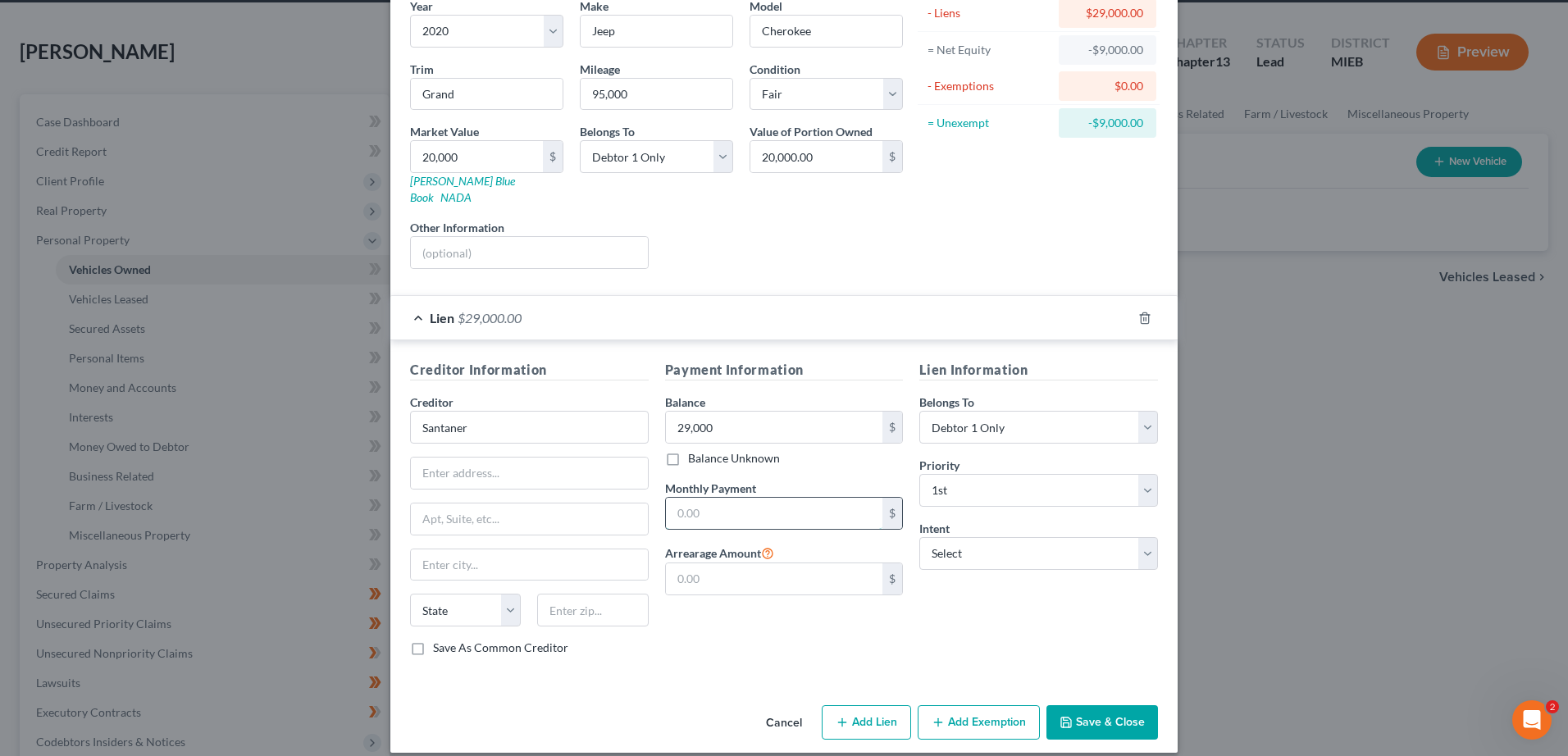 click at bounding box center (774, 513) 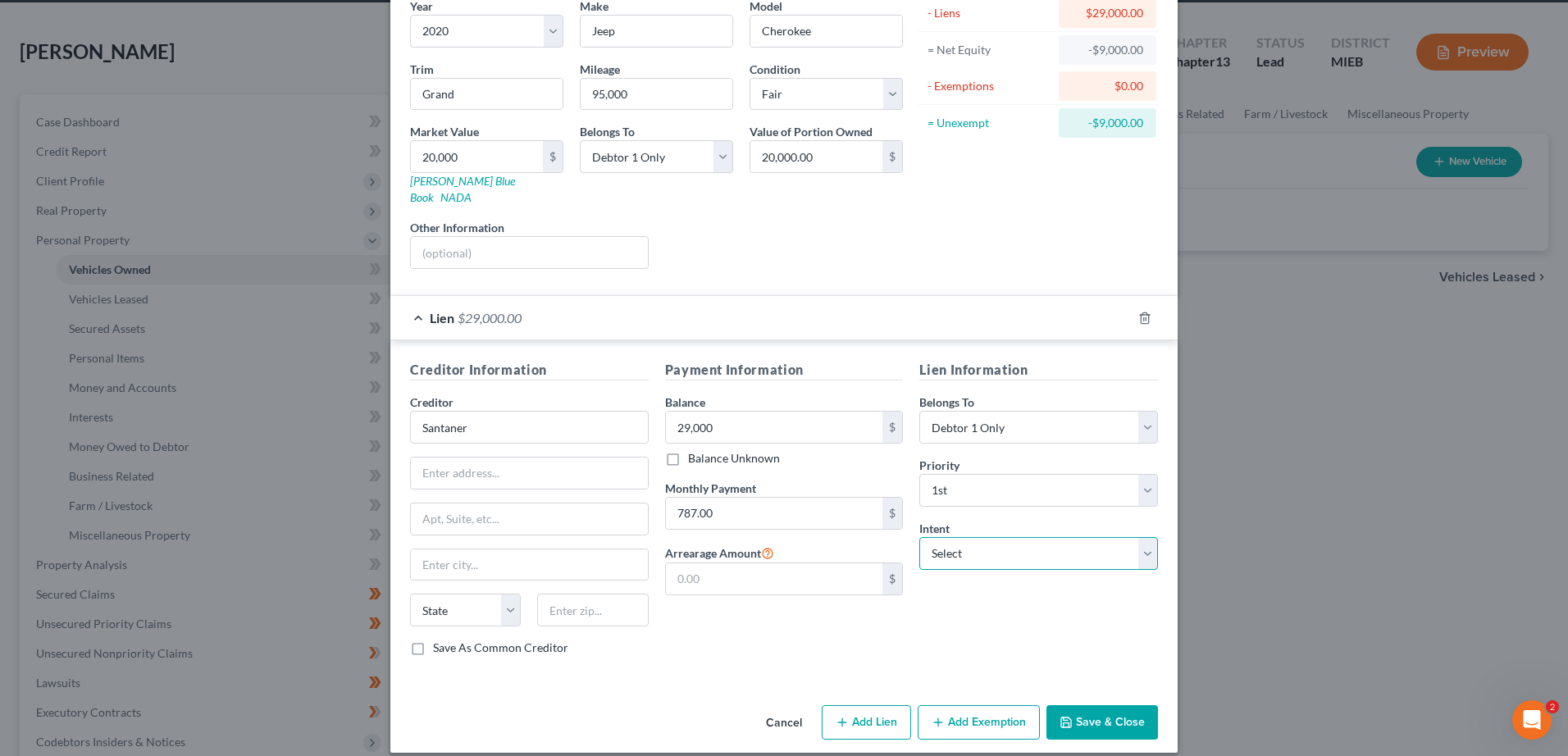 click on "Select Surrender Redeem Reaffirm Avoid Other" at bounding box center (1038, 553) 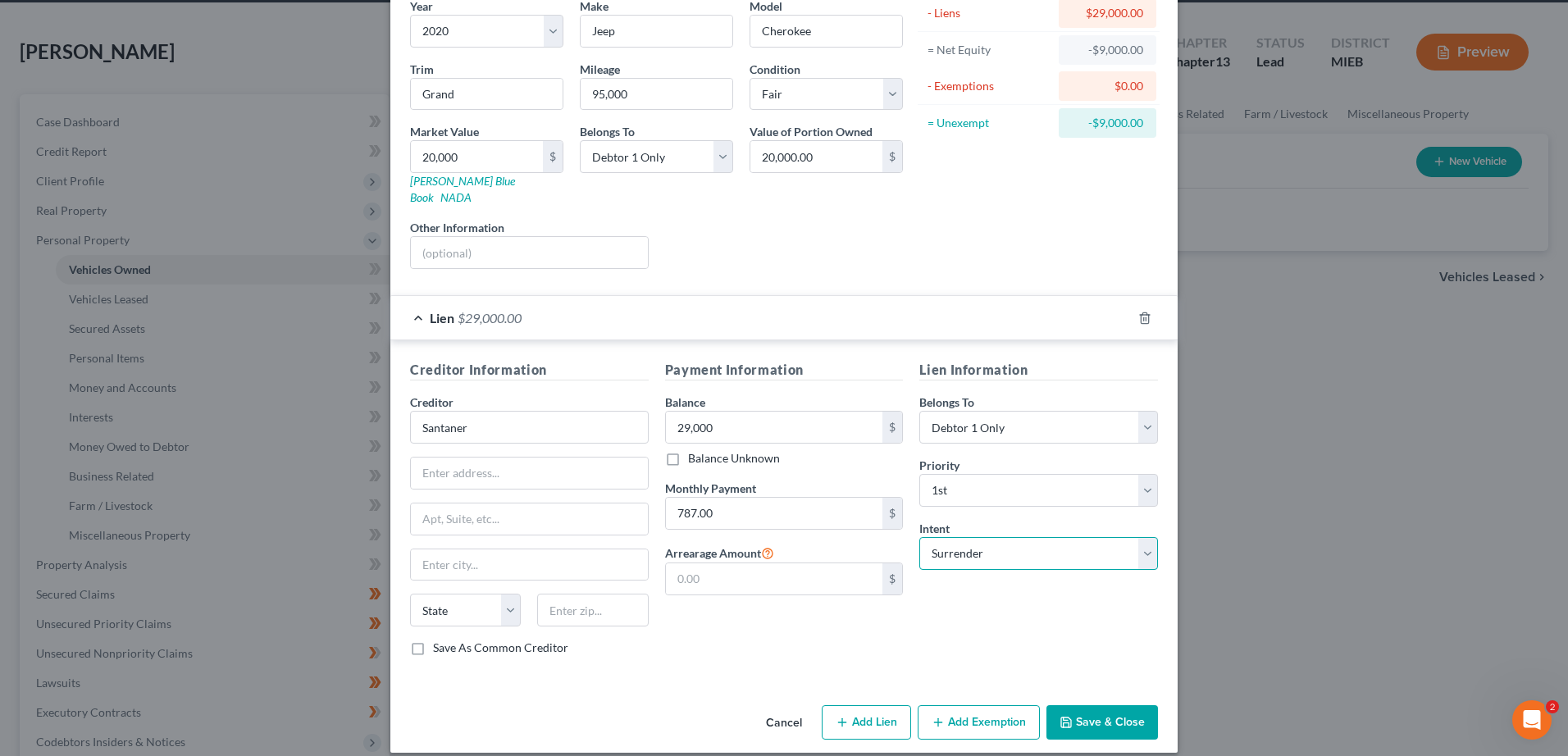 click on "Select Surrender Redeem Reaffirm Avoid Other" at bounding box center [1038, 553] 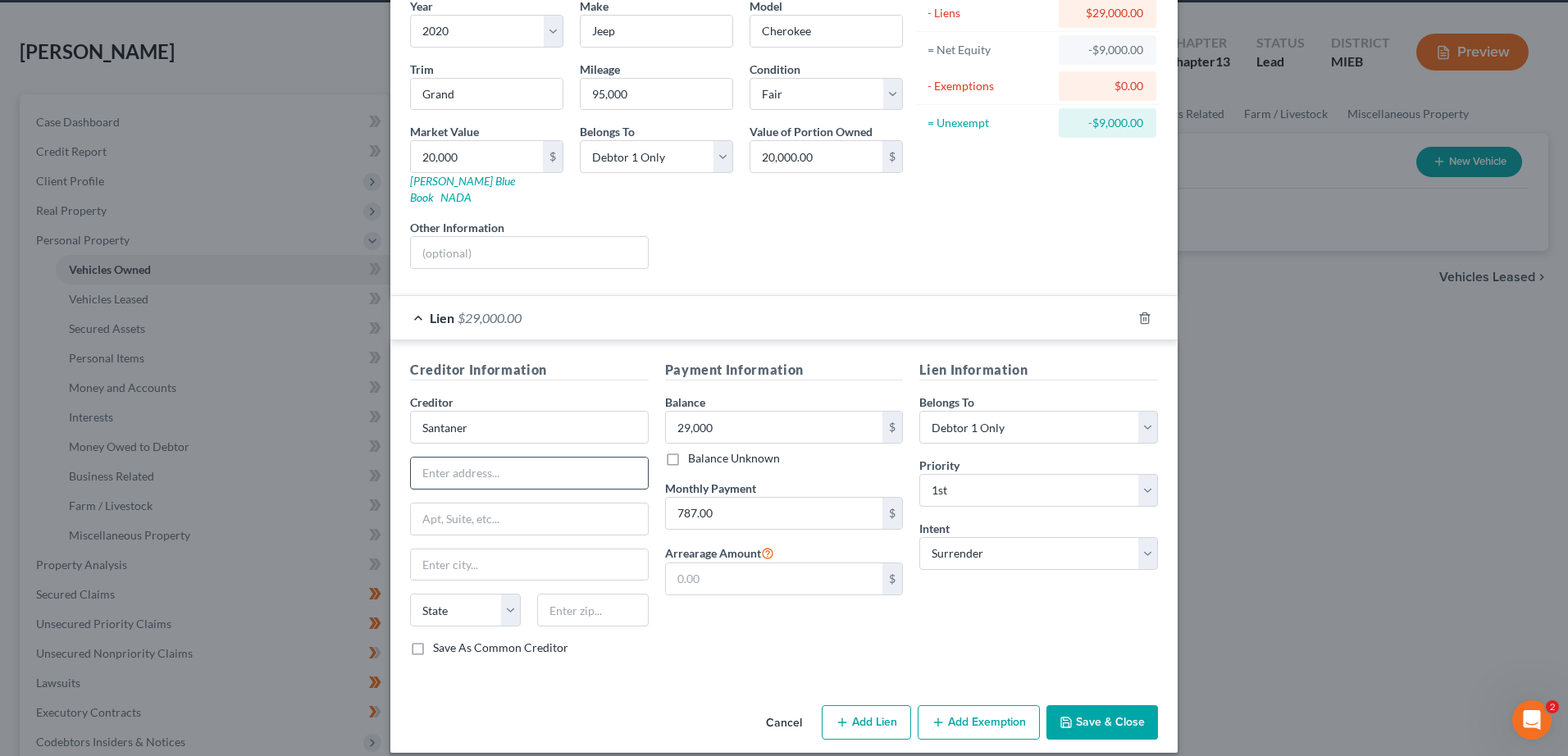 click at bounding box center (529, 473) 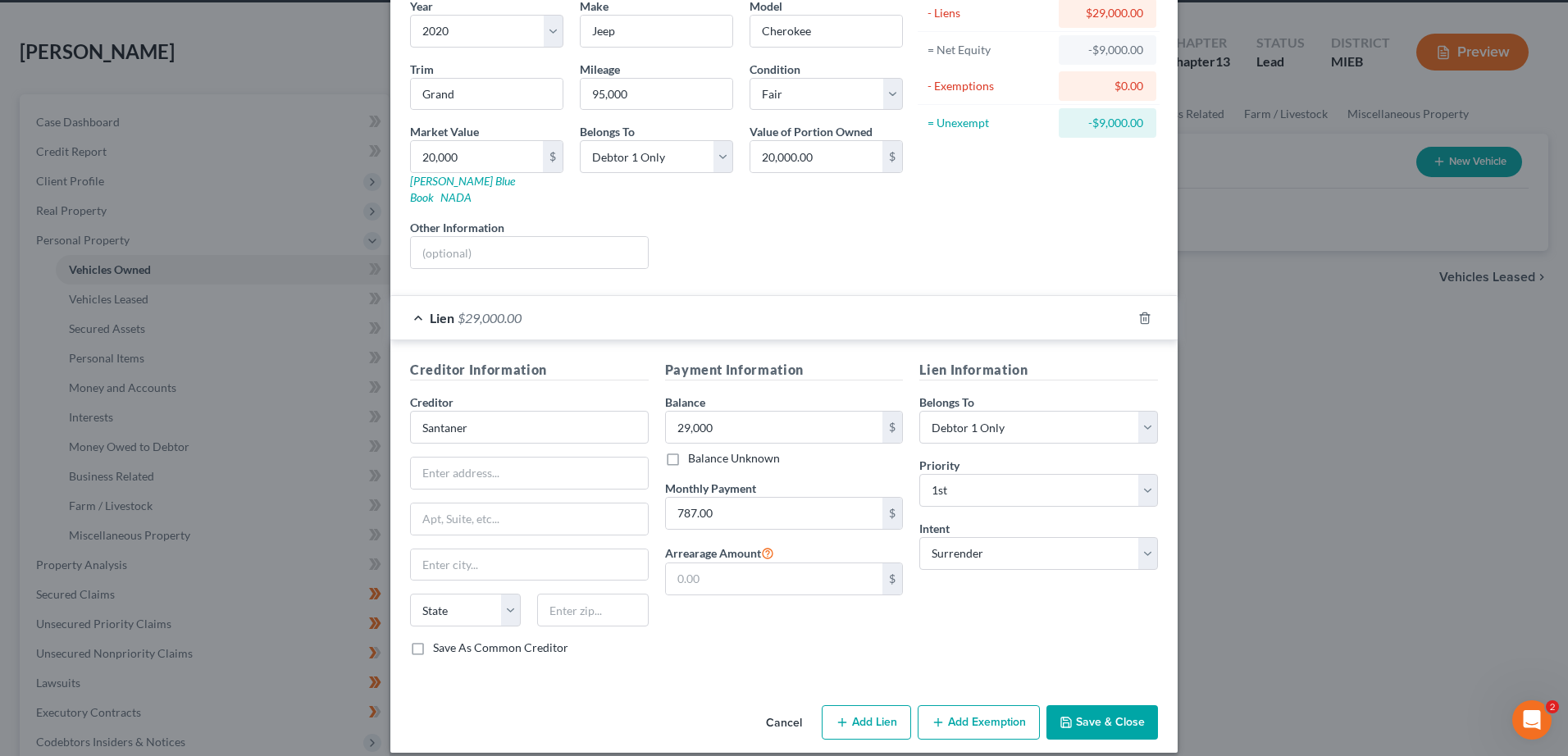 click on "Save As Common Creditor" at bounding box center [500, 648] 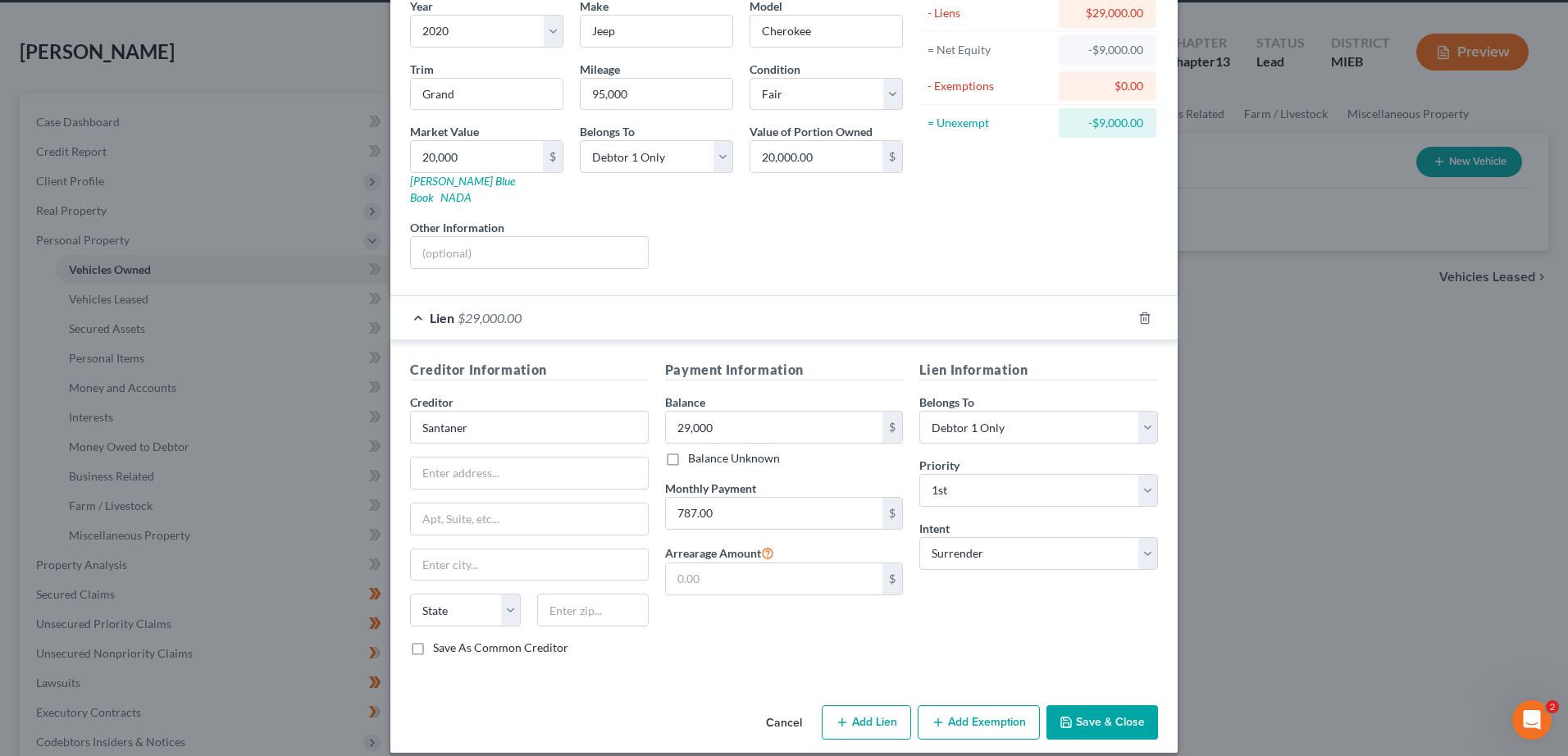 click on "Save As Common Creditor" at bounding box center (444, 644) 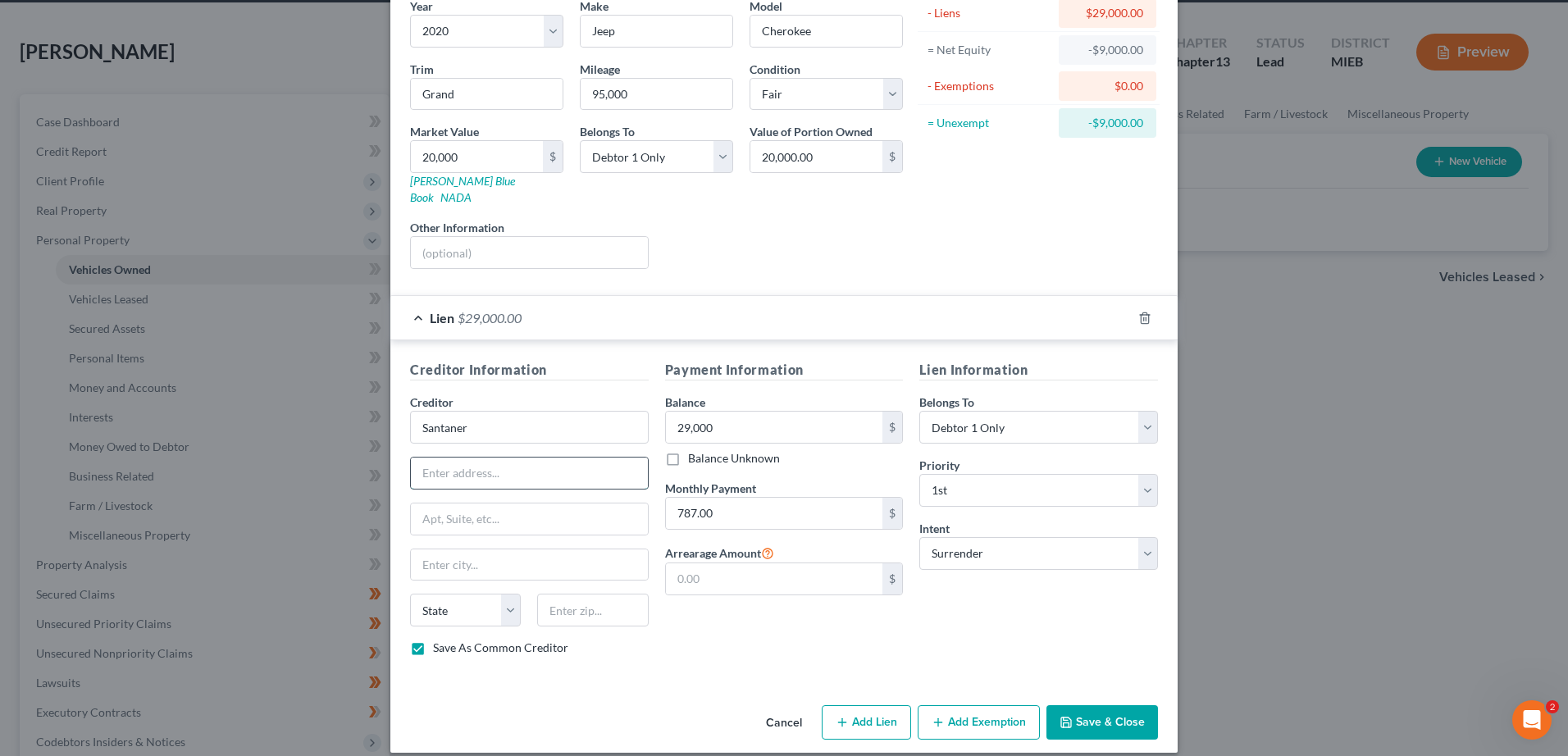 click at bounding box center [529, 473] 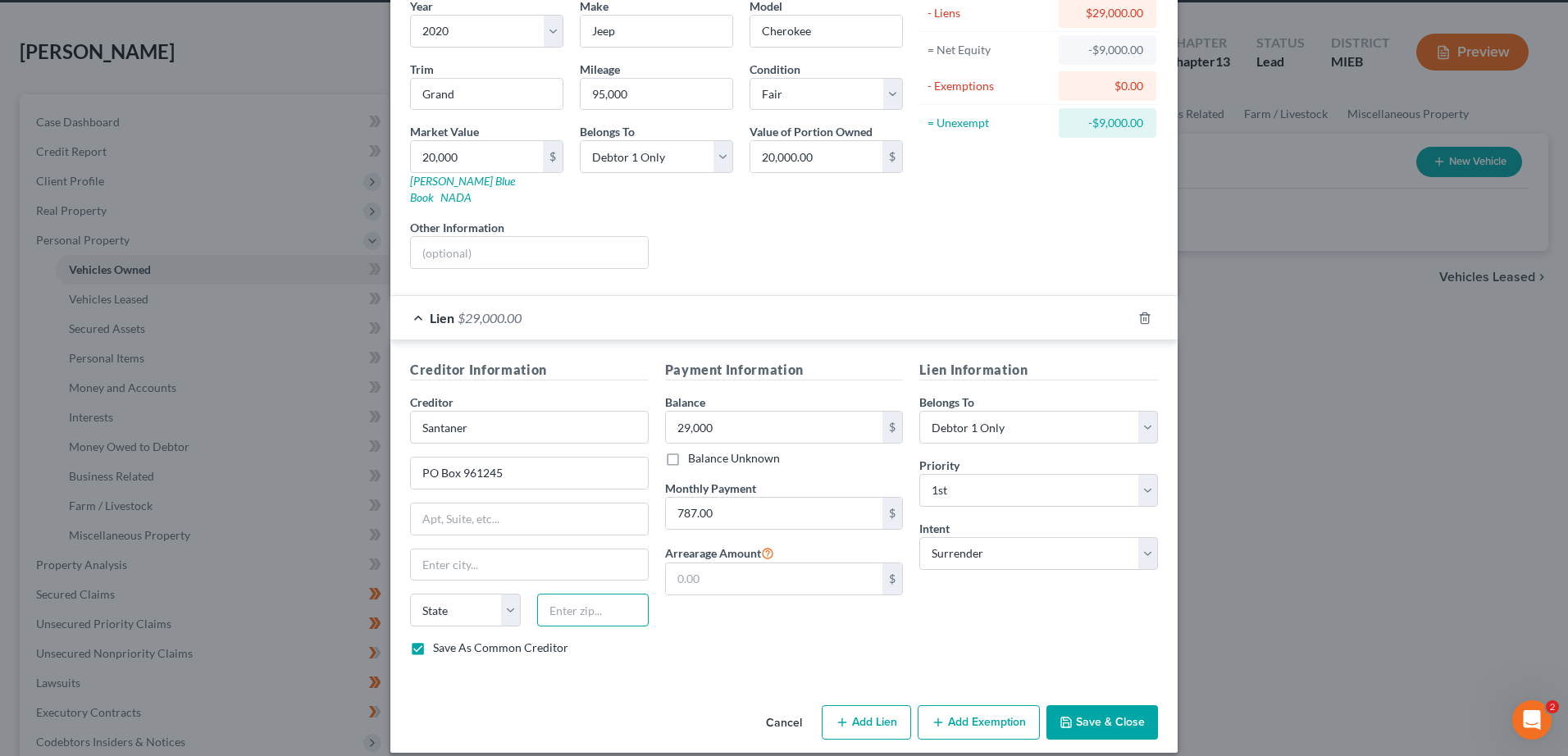 click at bounding box center (592, 610) 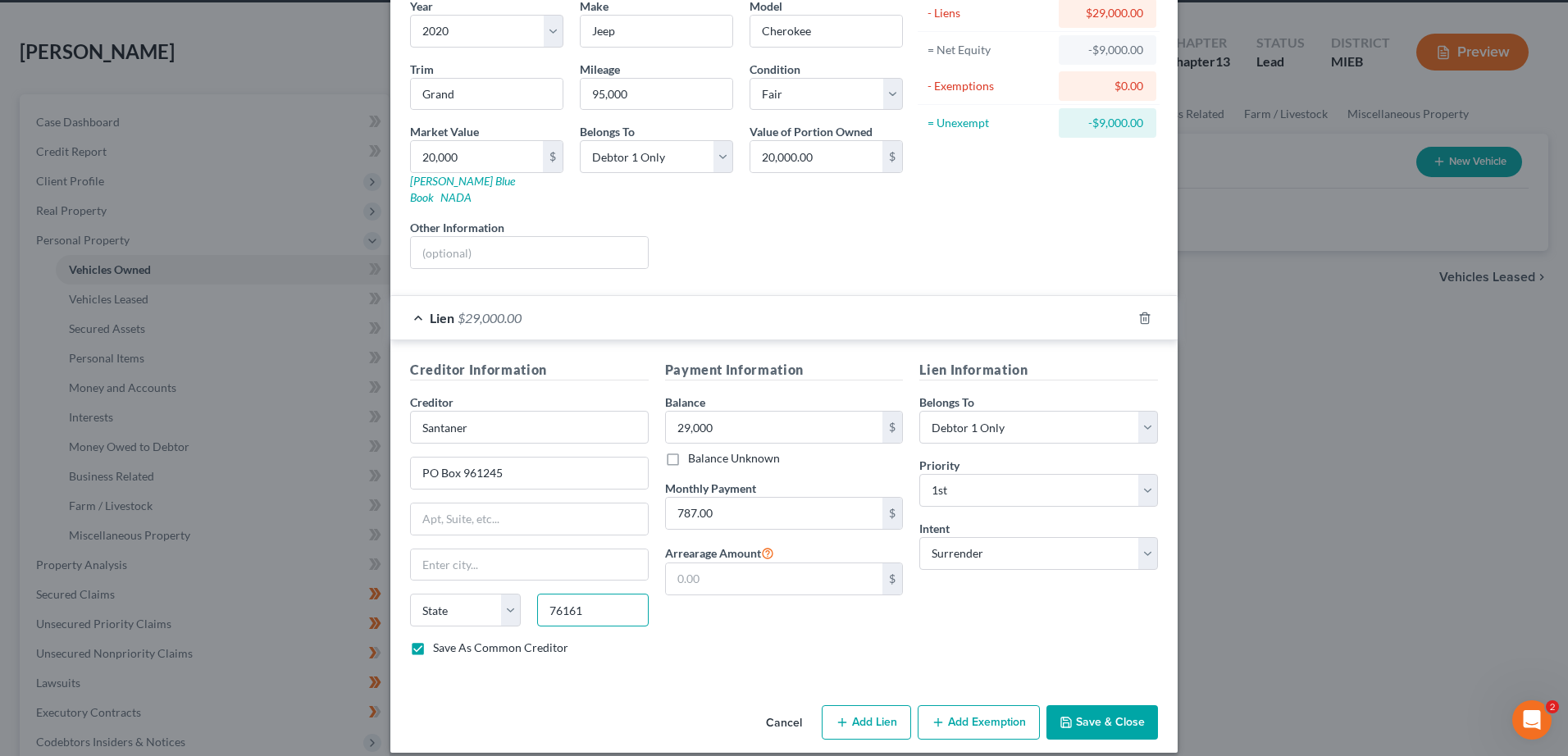 click on "76161" at bounding box center [592, 610] 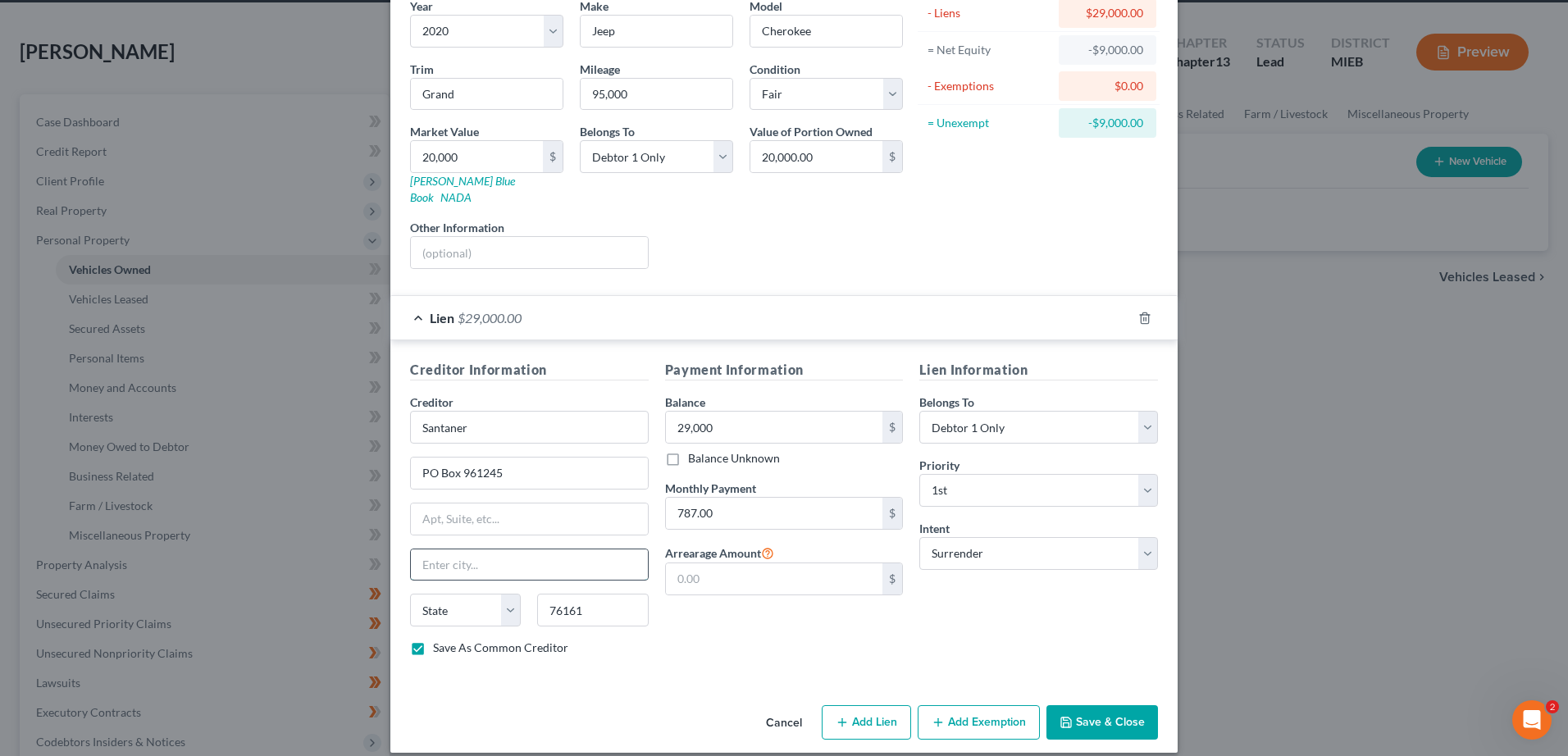 click at bounding box center [529, 565] 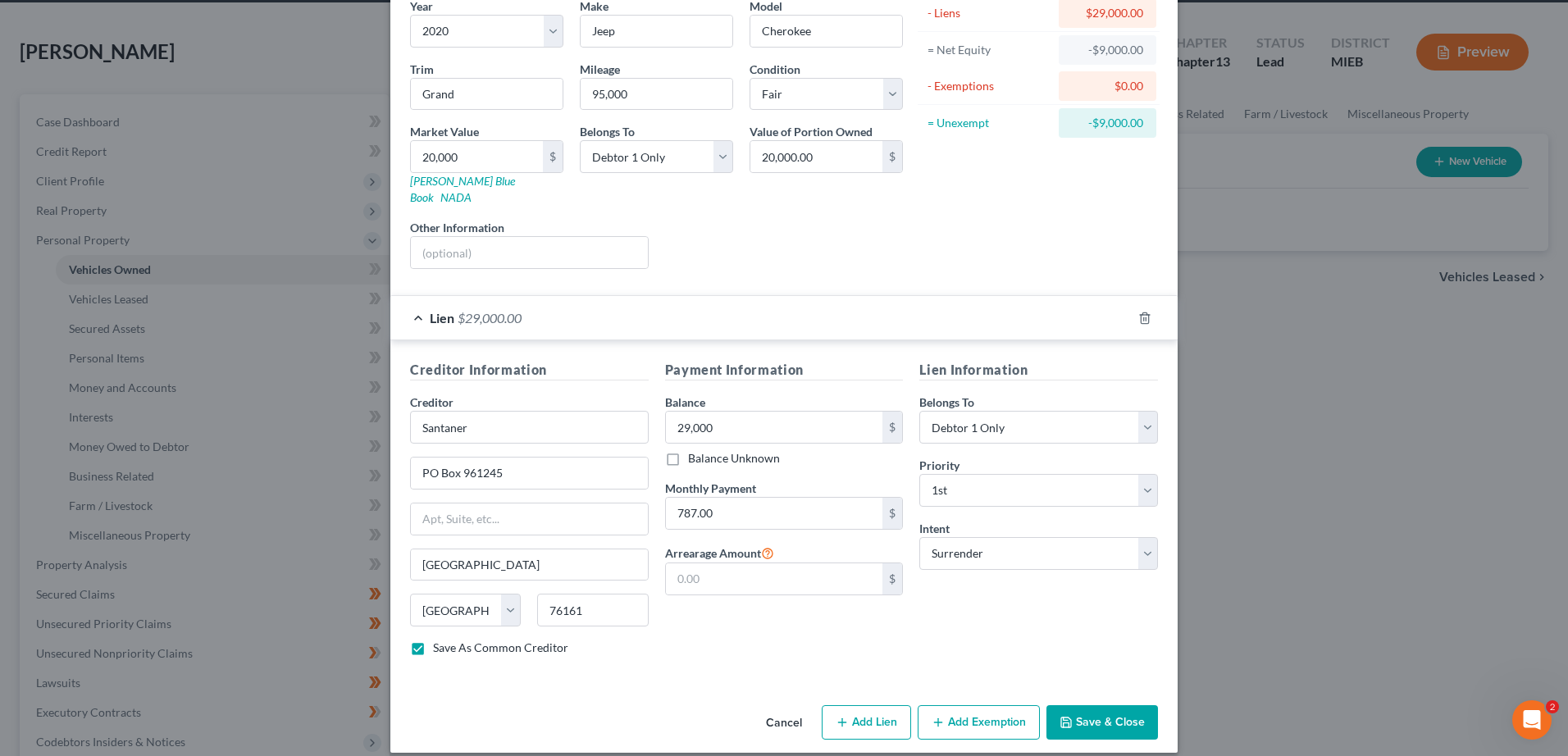 click on "Add Lien" at bounding box center [866, 722] 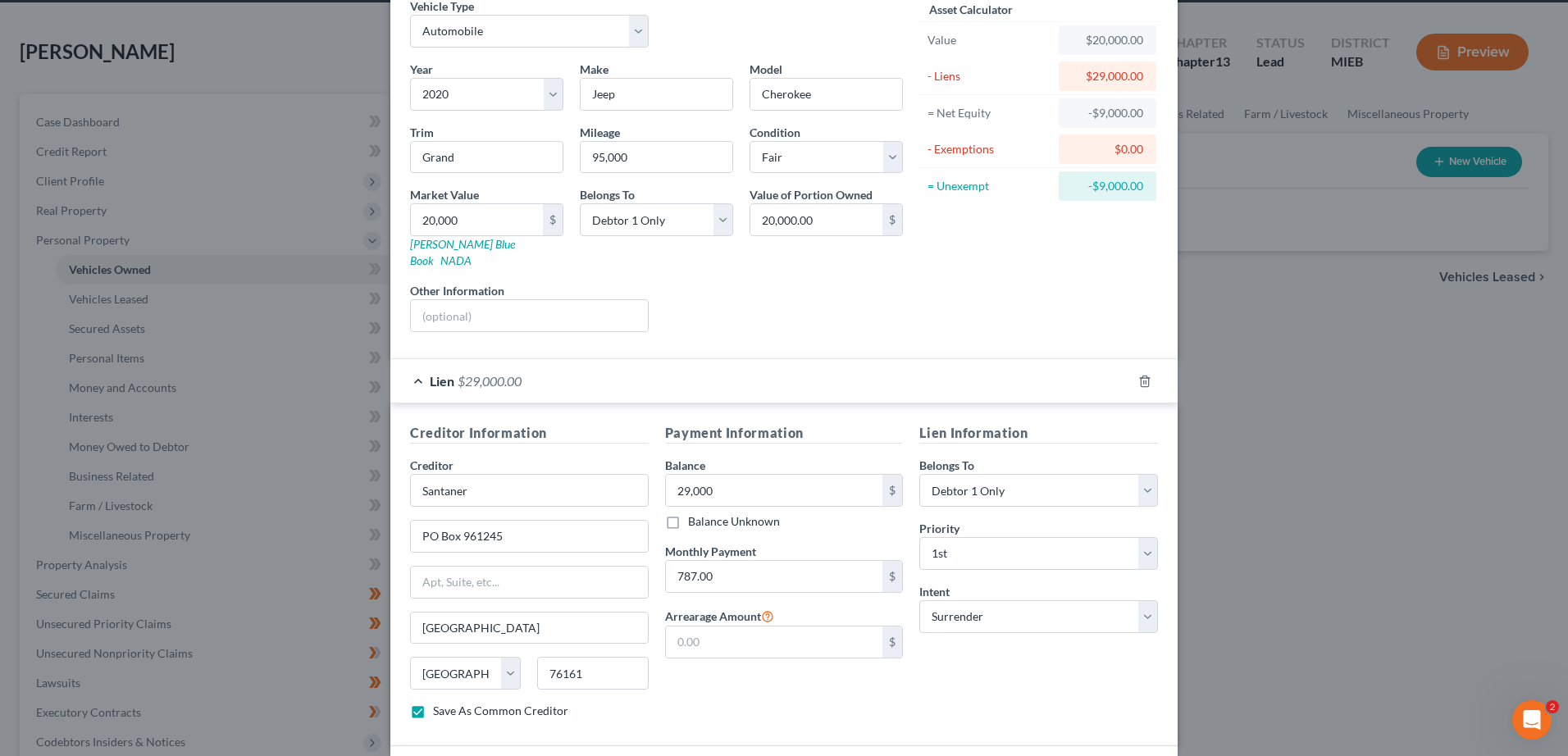 scroll, scrollTop: 0, scrollLeft: 0, axis: both 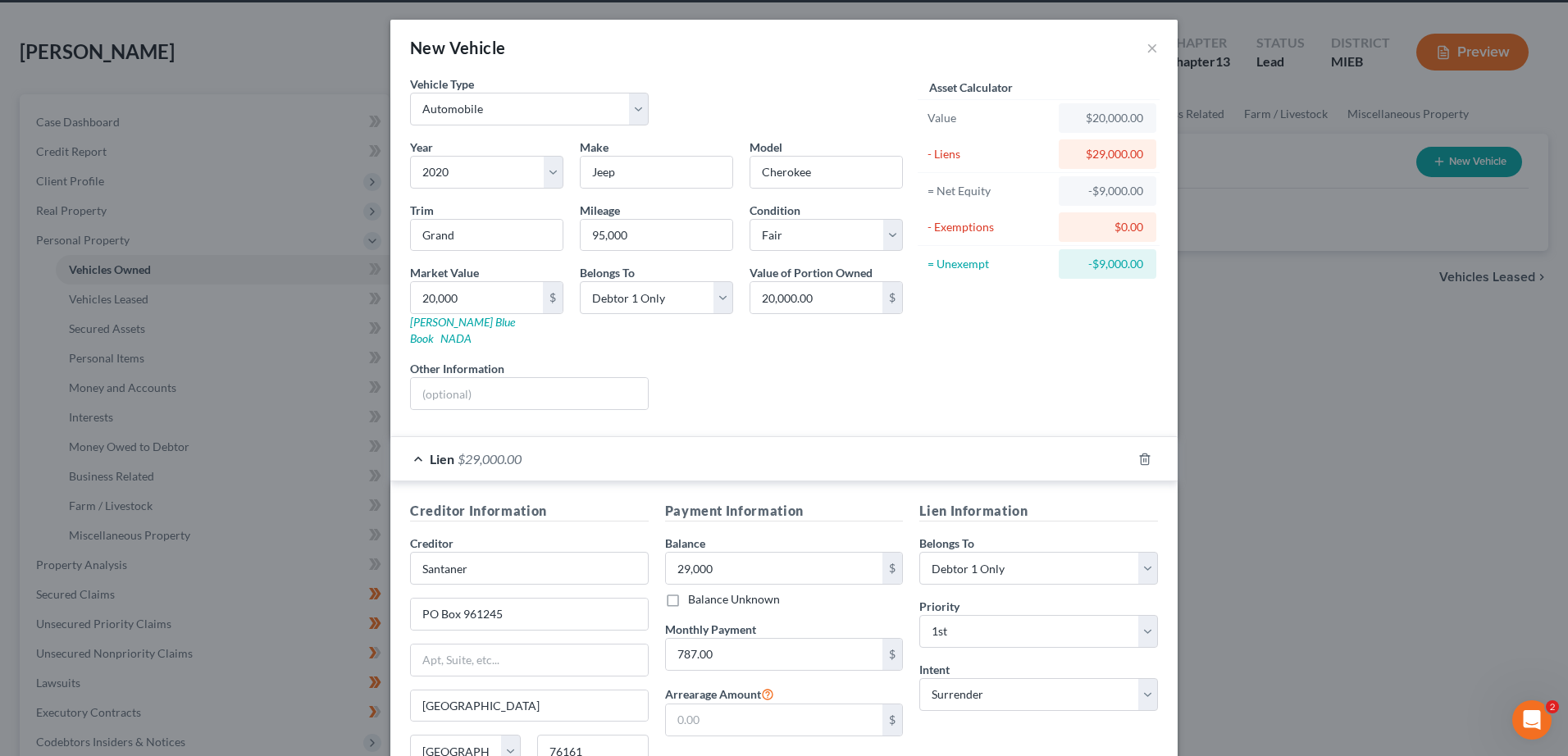 click on "- Exemptions" at bounding box center [989, 227] 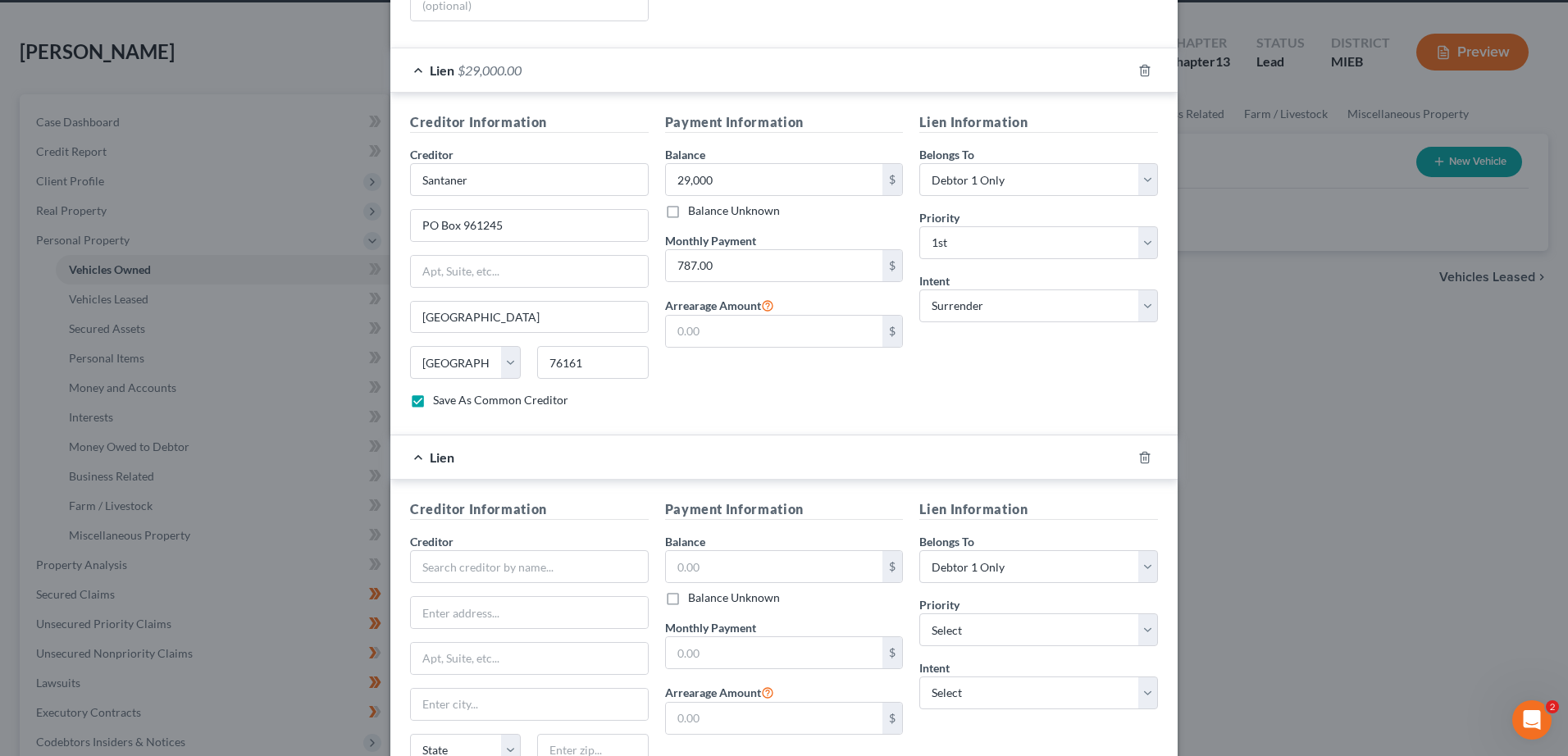 scroll, scrollTop: 489, scrollLeft: 0, axis: vertical 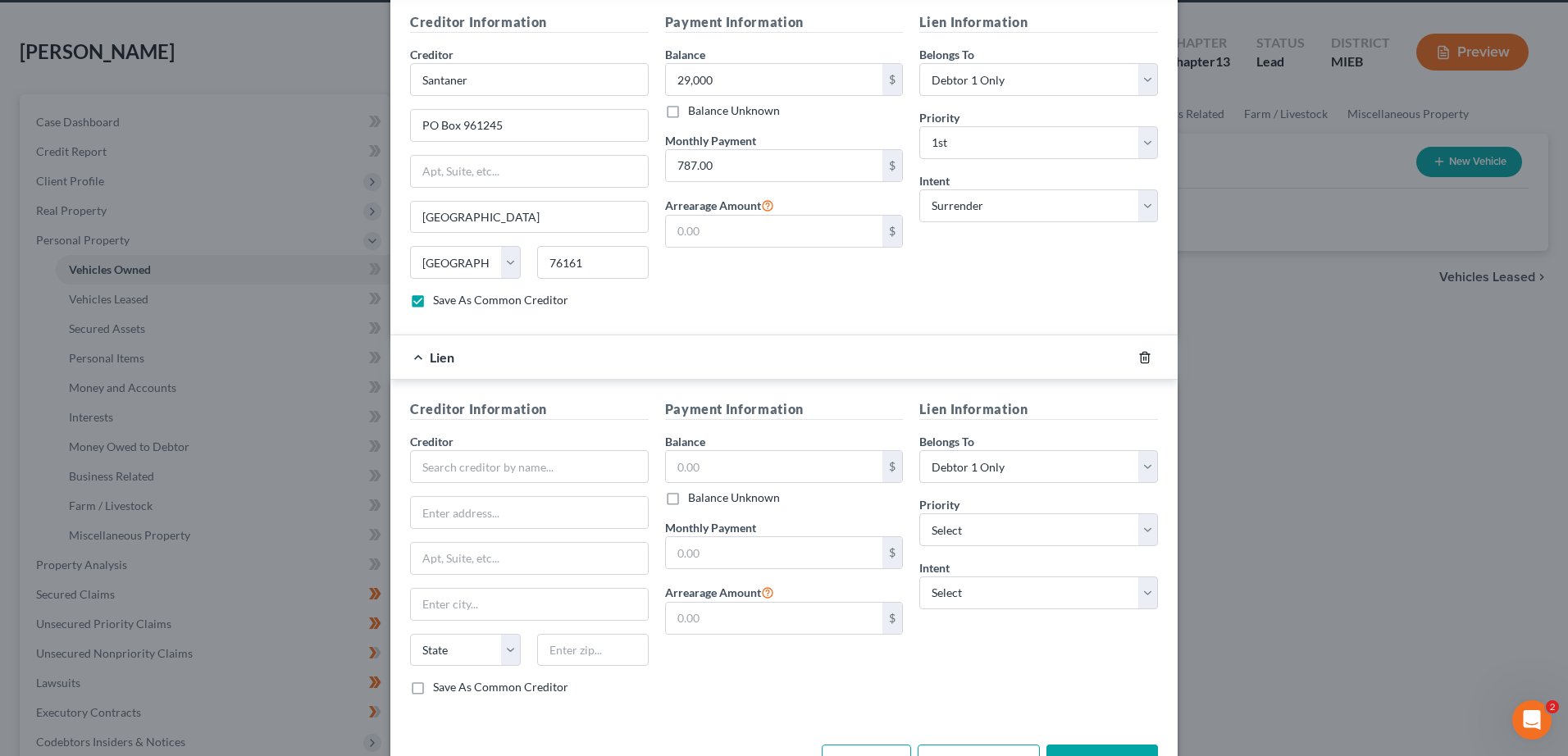 click 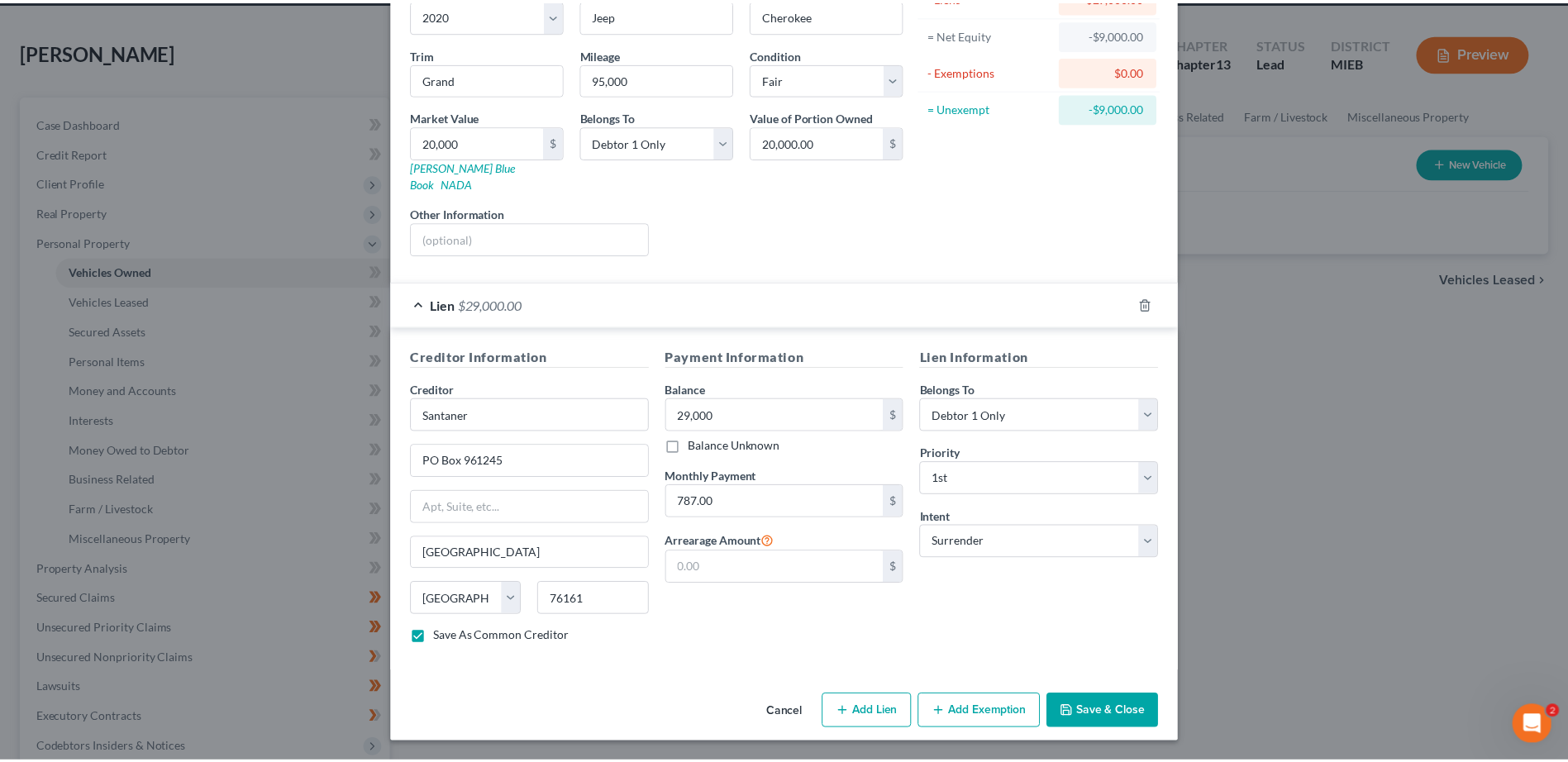 scroll, scrollTop: 142, scrollLeft: 0, axis: vertical 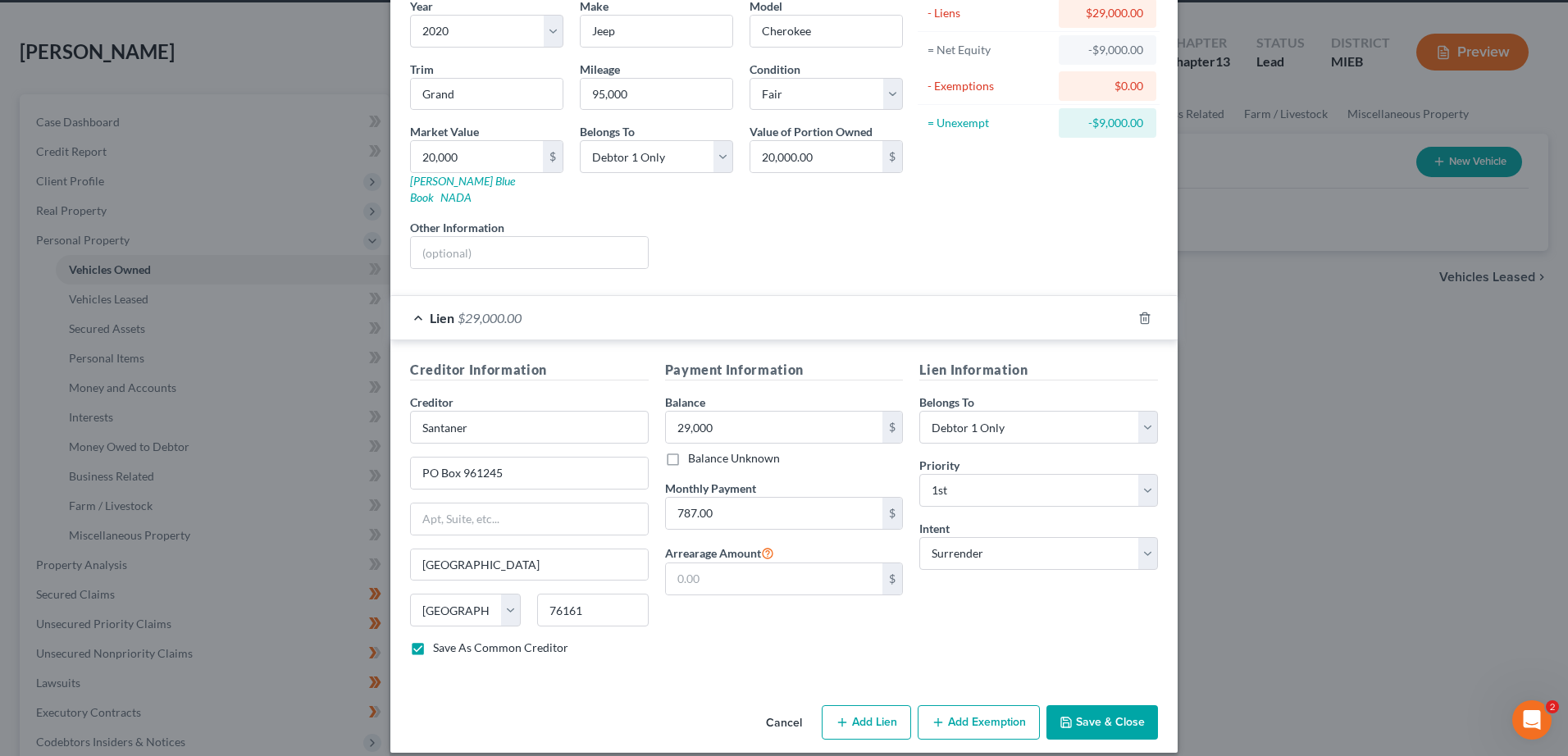 click on "Save & Close" at bounding box center [1102, 722] 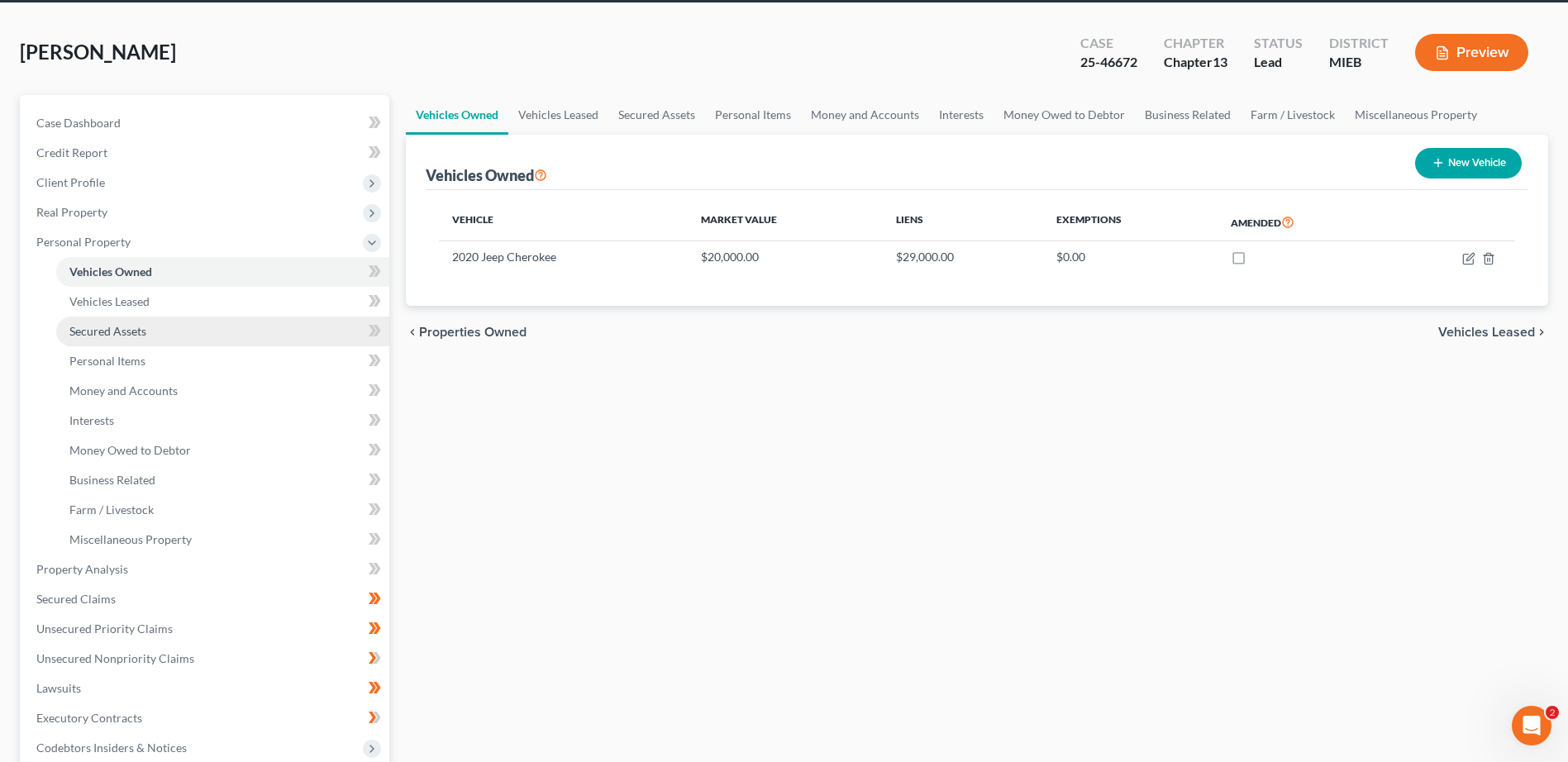 click on "Secured Assets" at bounding box center [107, 331] 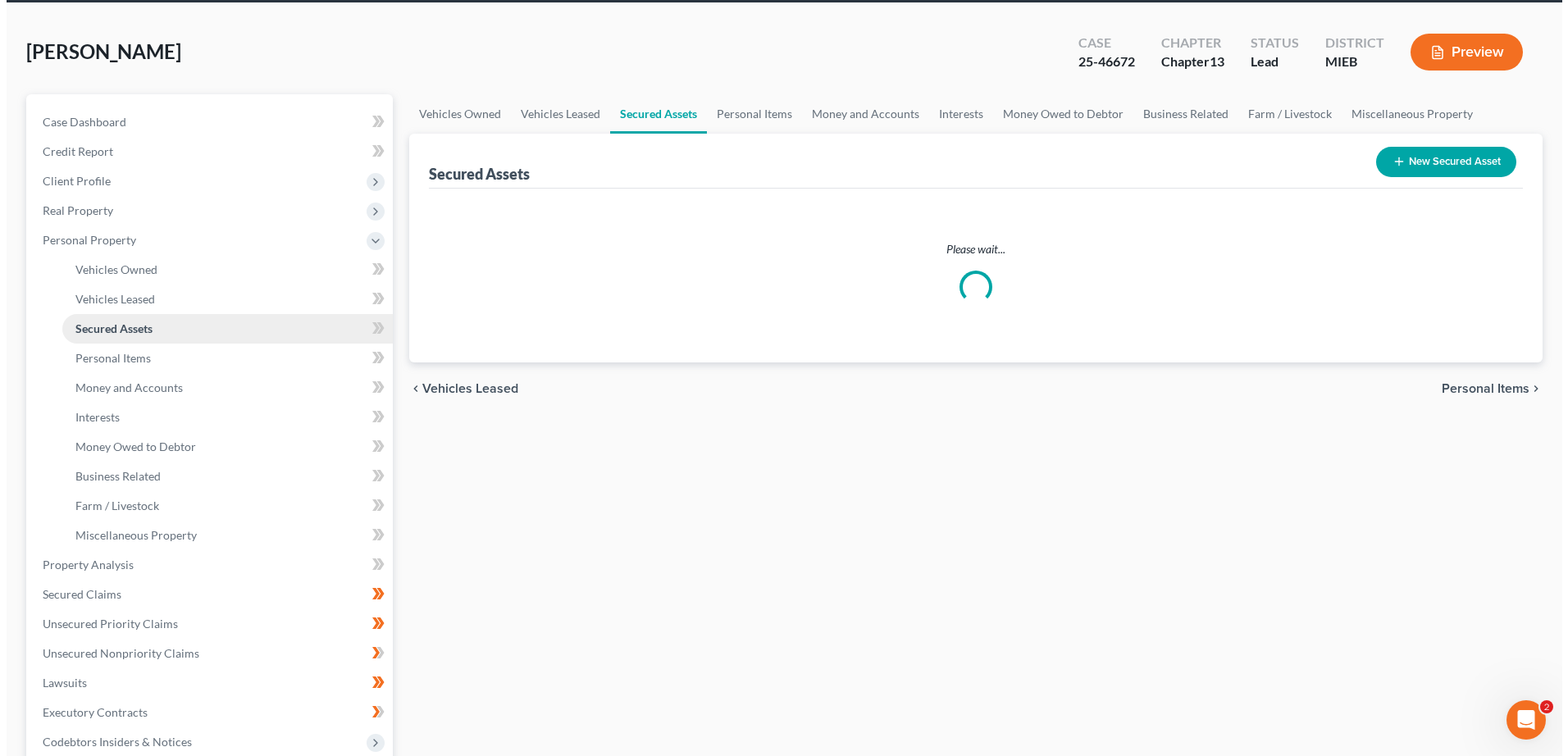 scroll, scrollTop: 0, scrollLeft: 0, axis: both 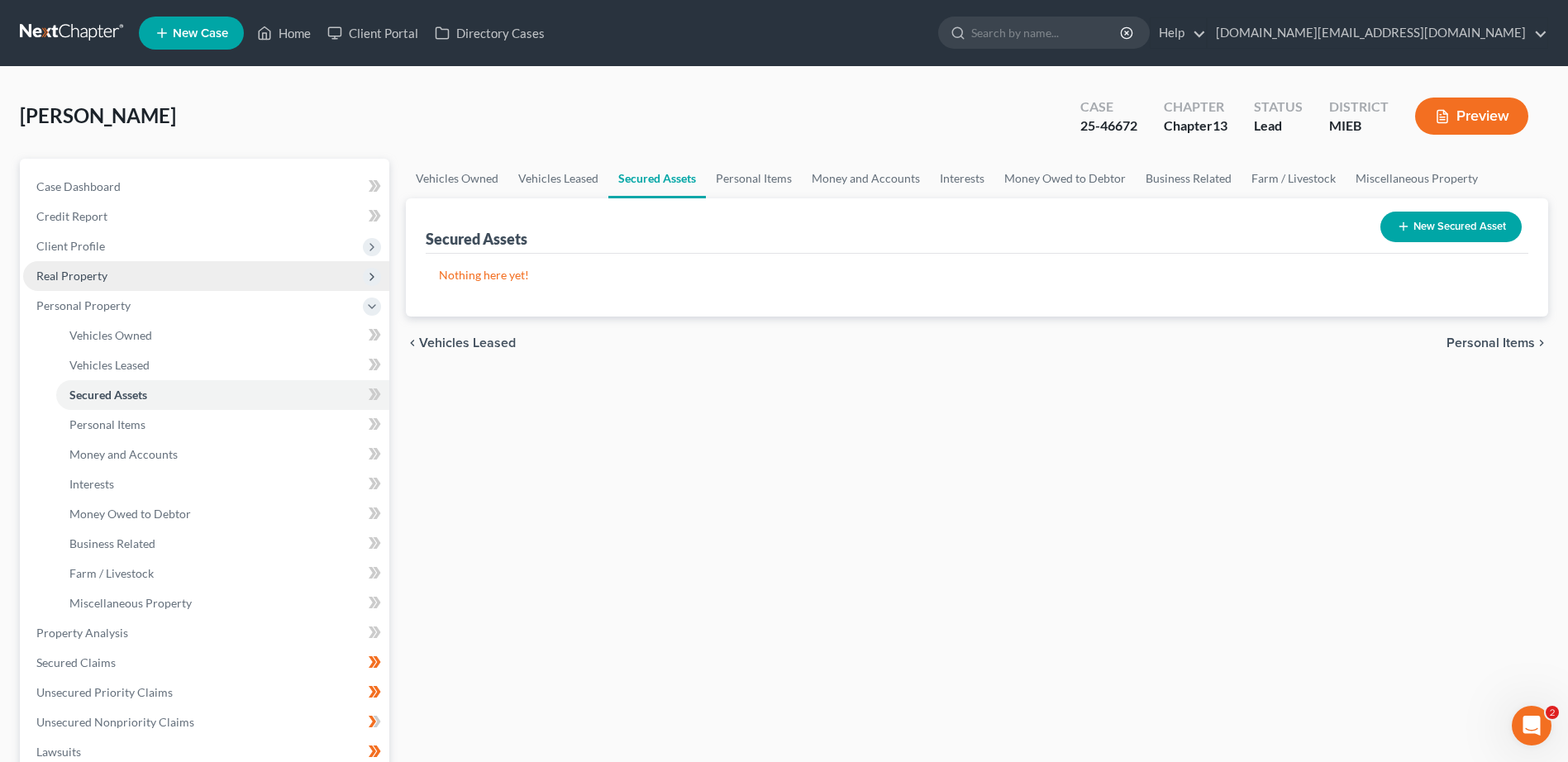 click on "Real Property" at bounding box center (206, 276) 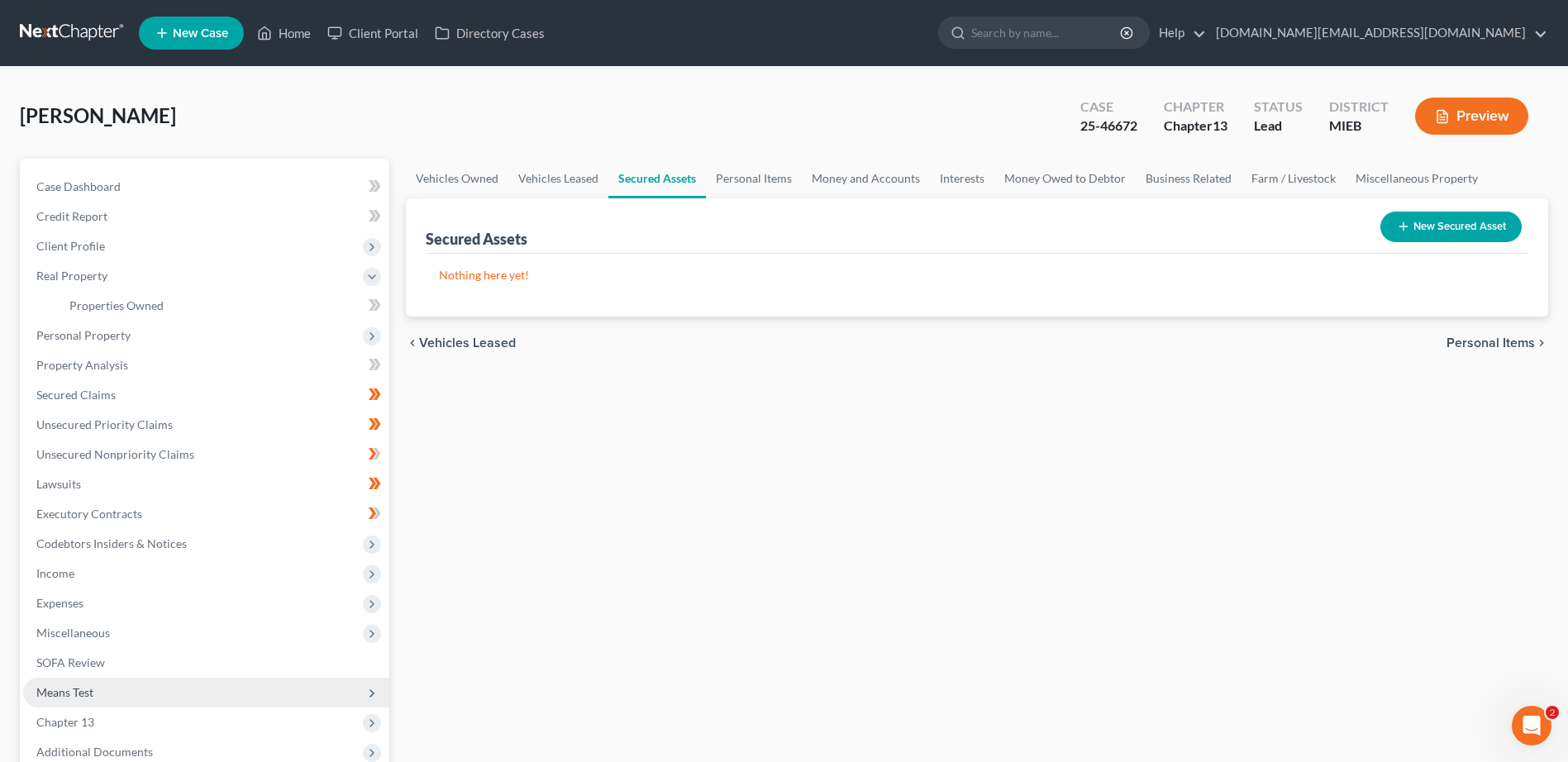 click 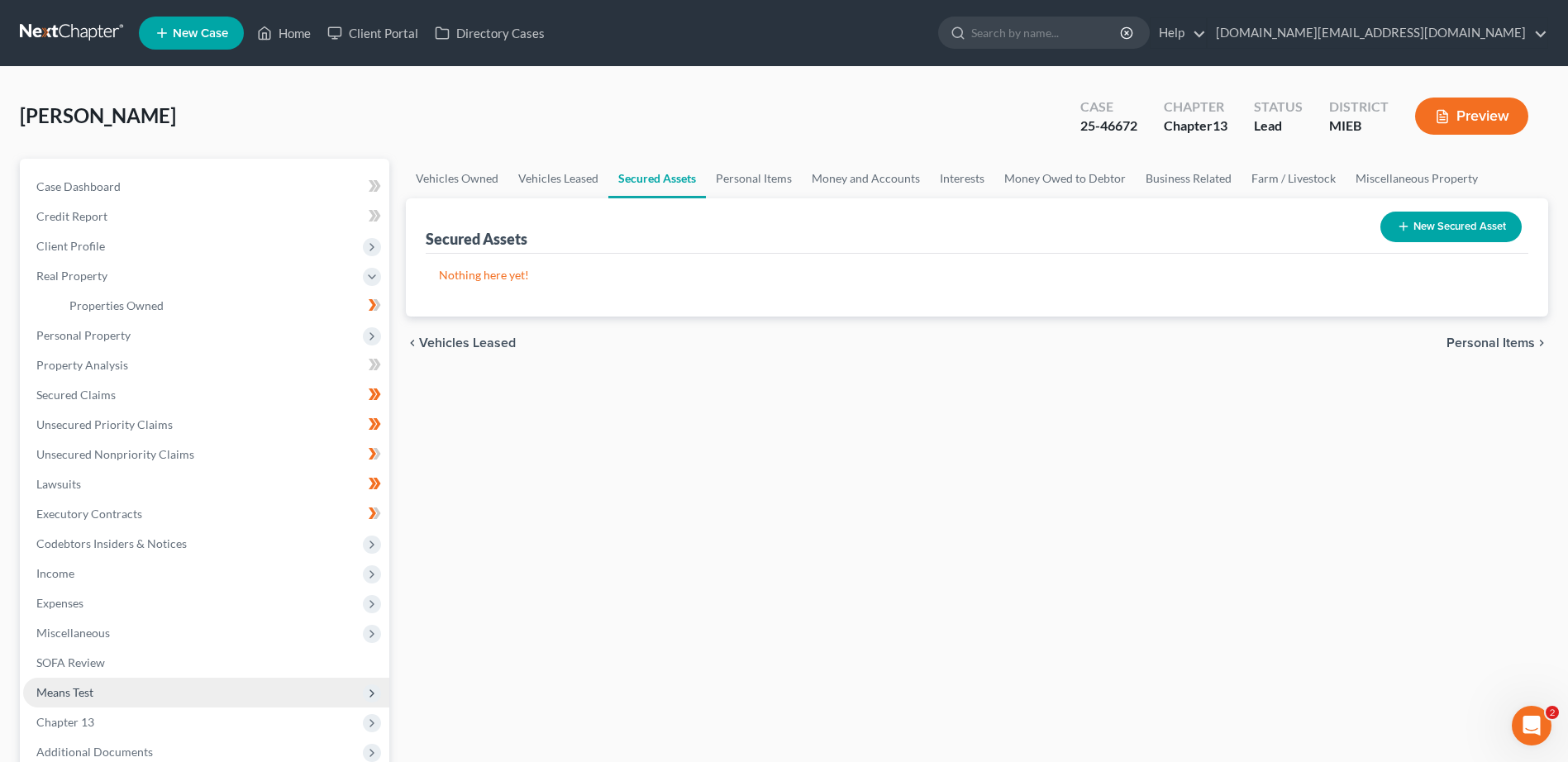 click on "Secured Assets" at bounding box center [657, 179] 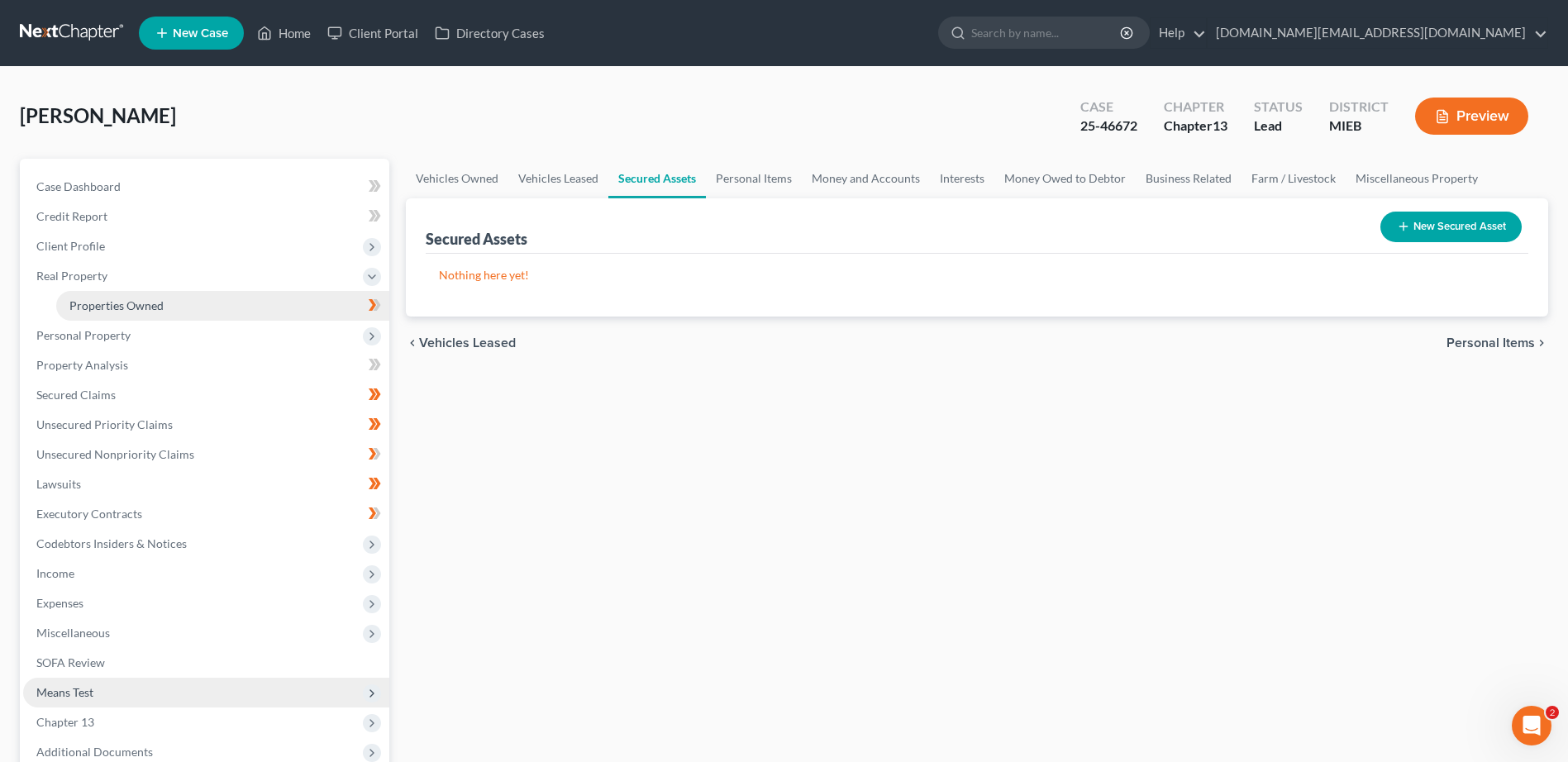 click on "Properties Owned" at bounding box center [117, 305] 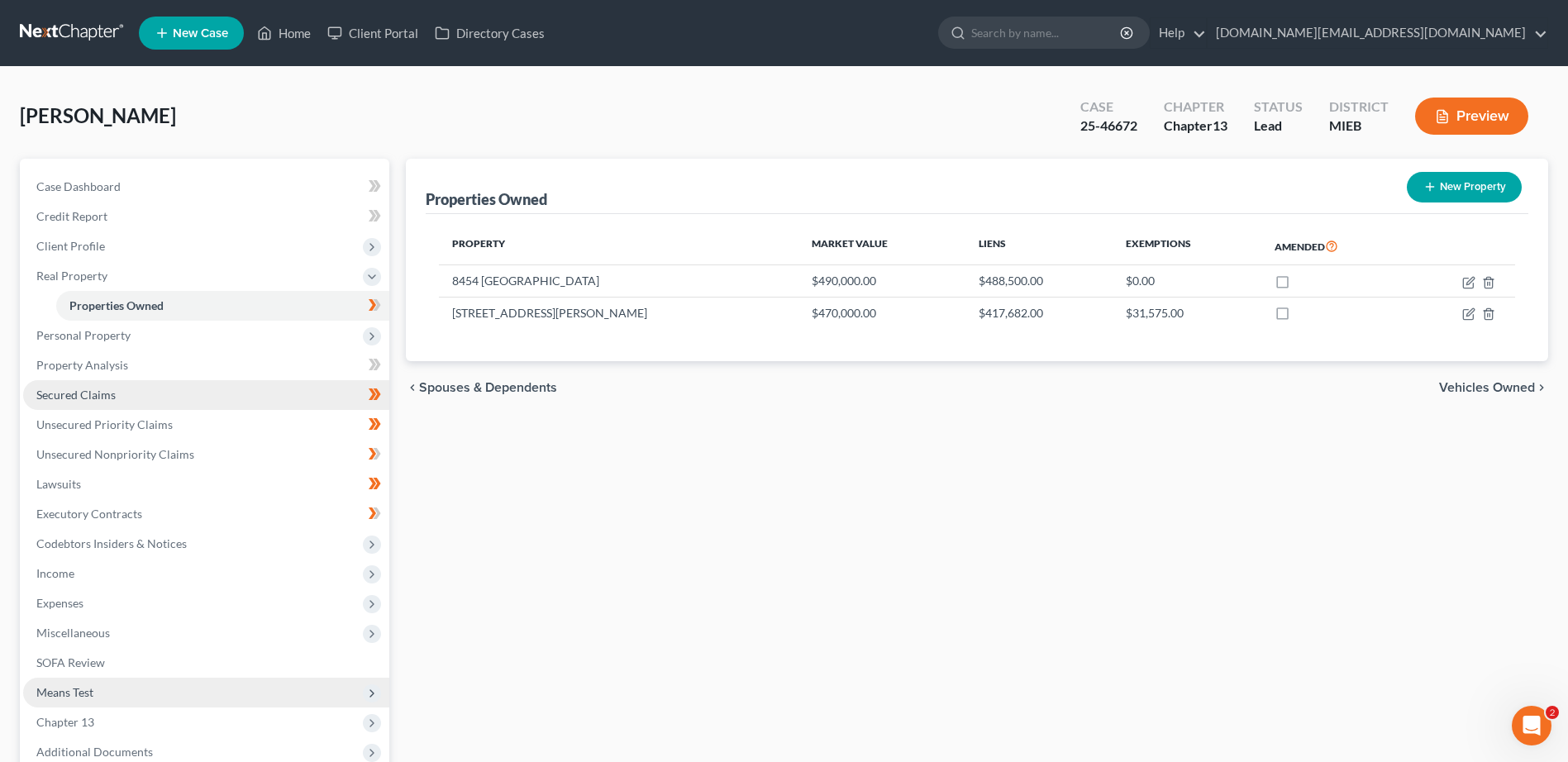 click on "Secured Claims" at bounding box center (206, 395) 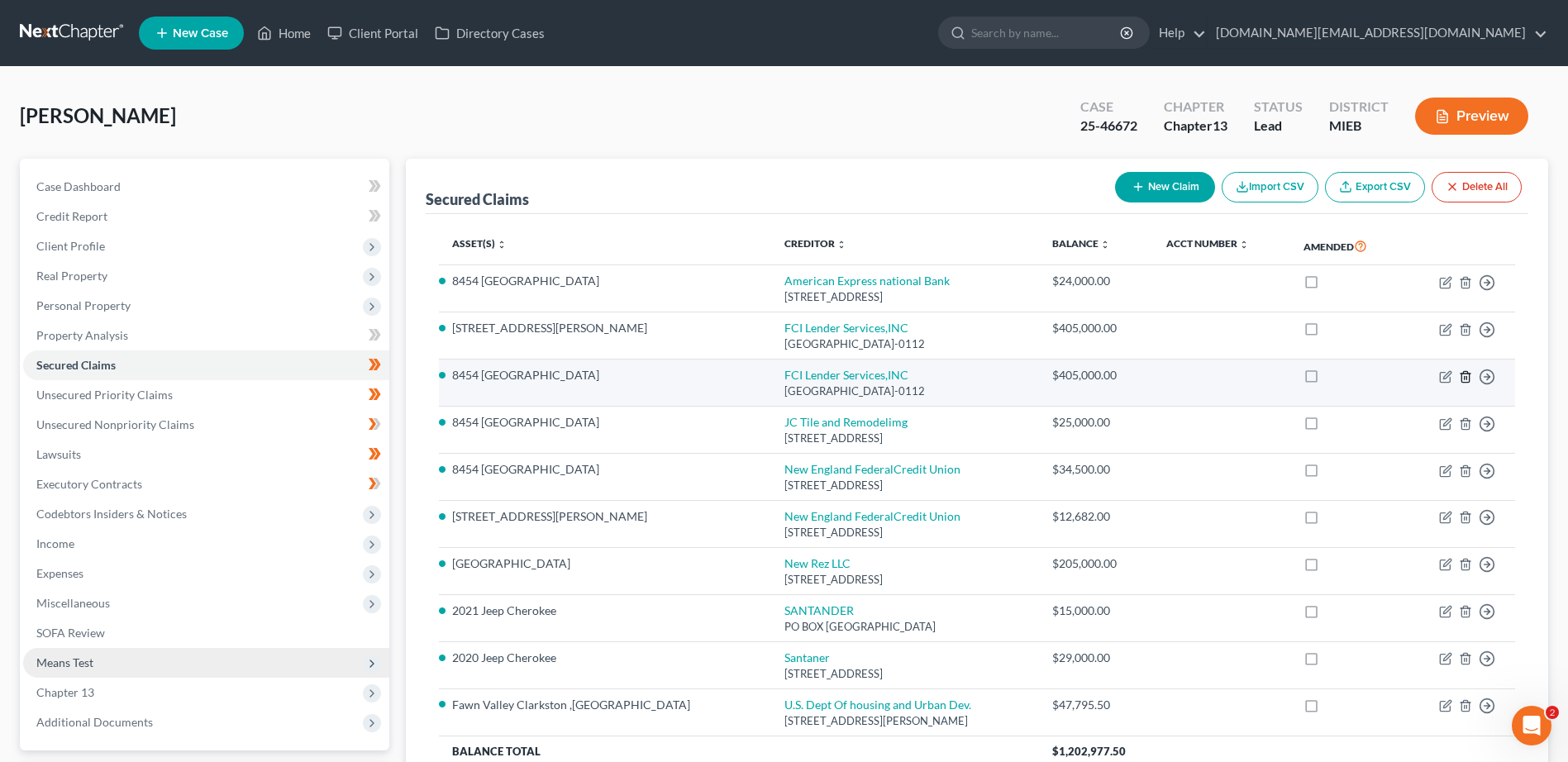 click 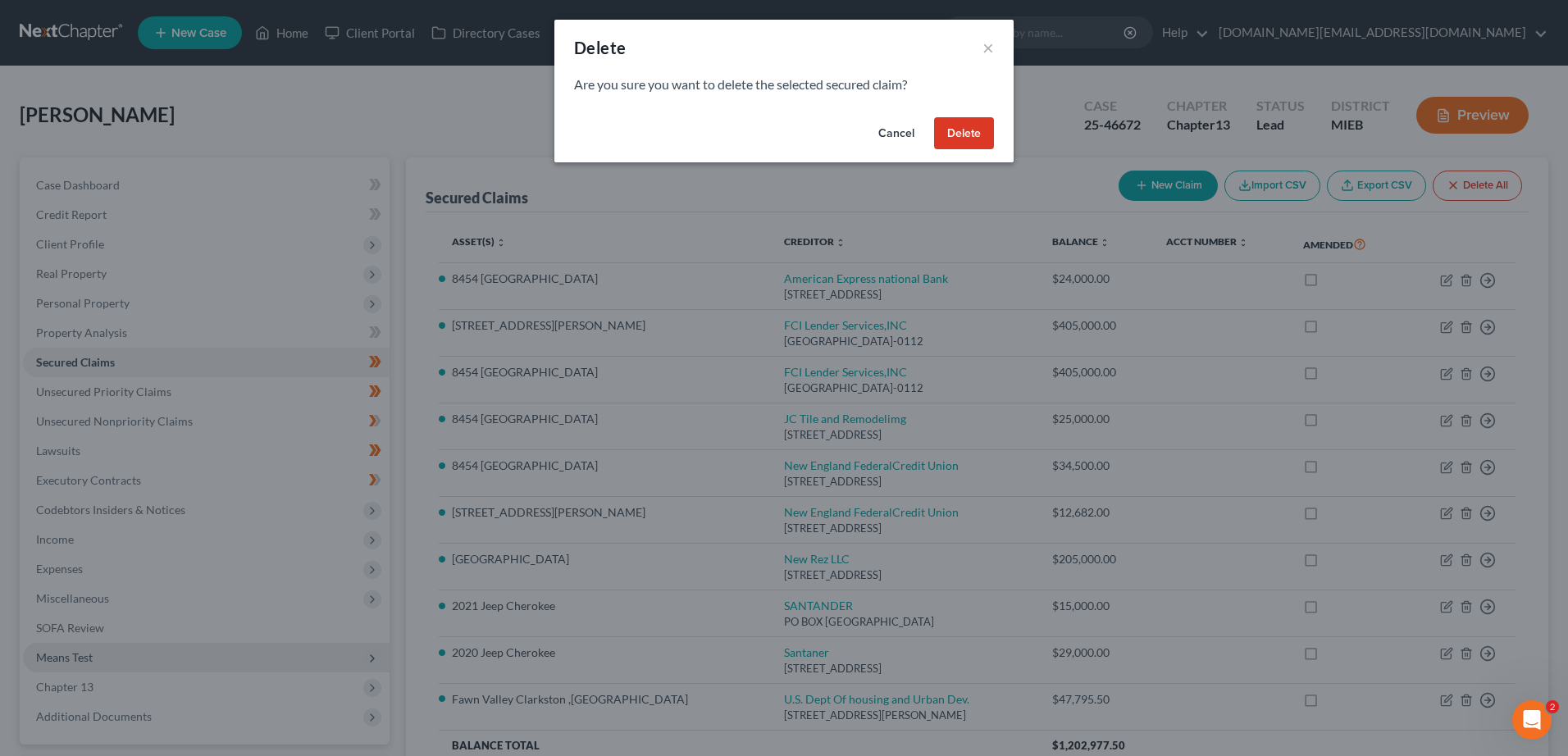 click on "Delete" at bounding box center (964, 134) 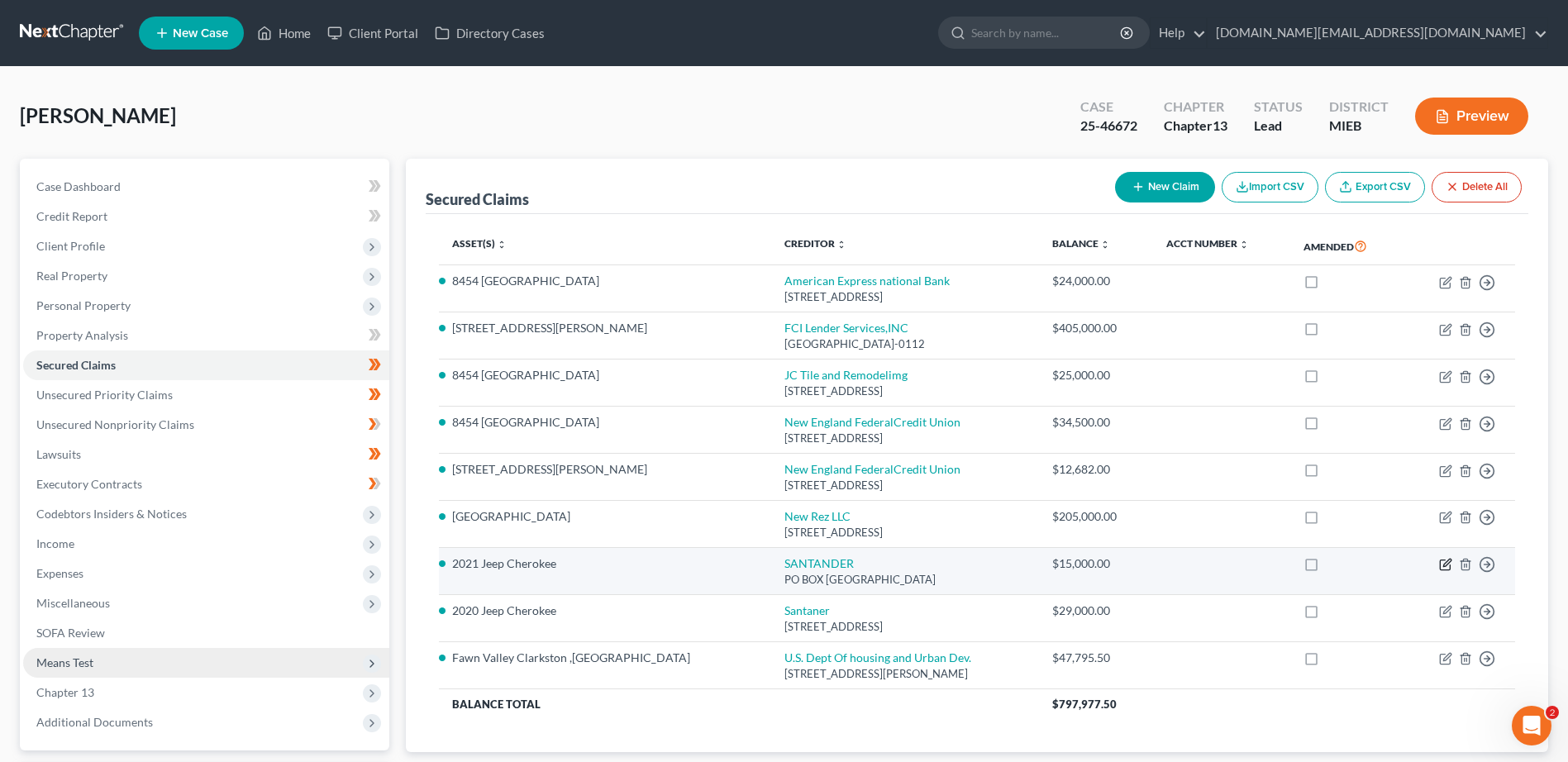 click 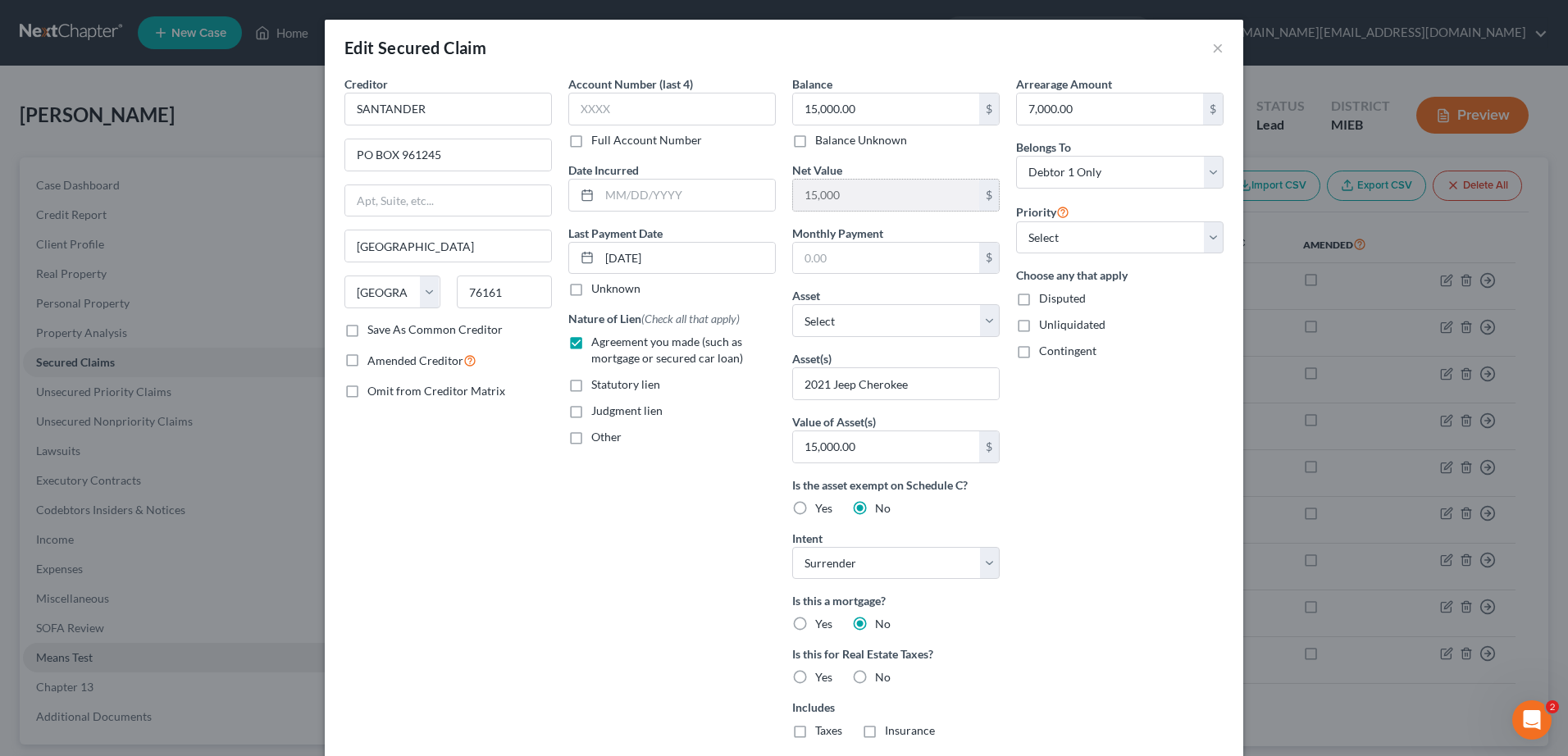click on "15,000" at bounding box center (886, 195) 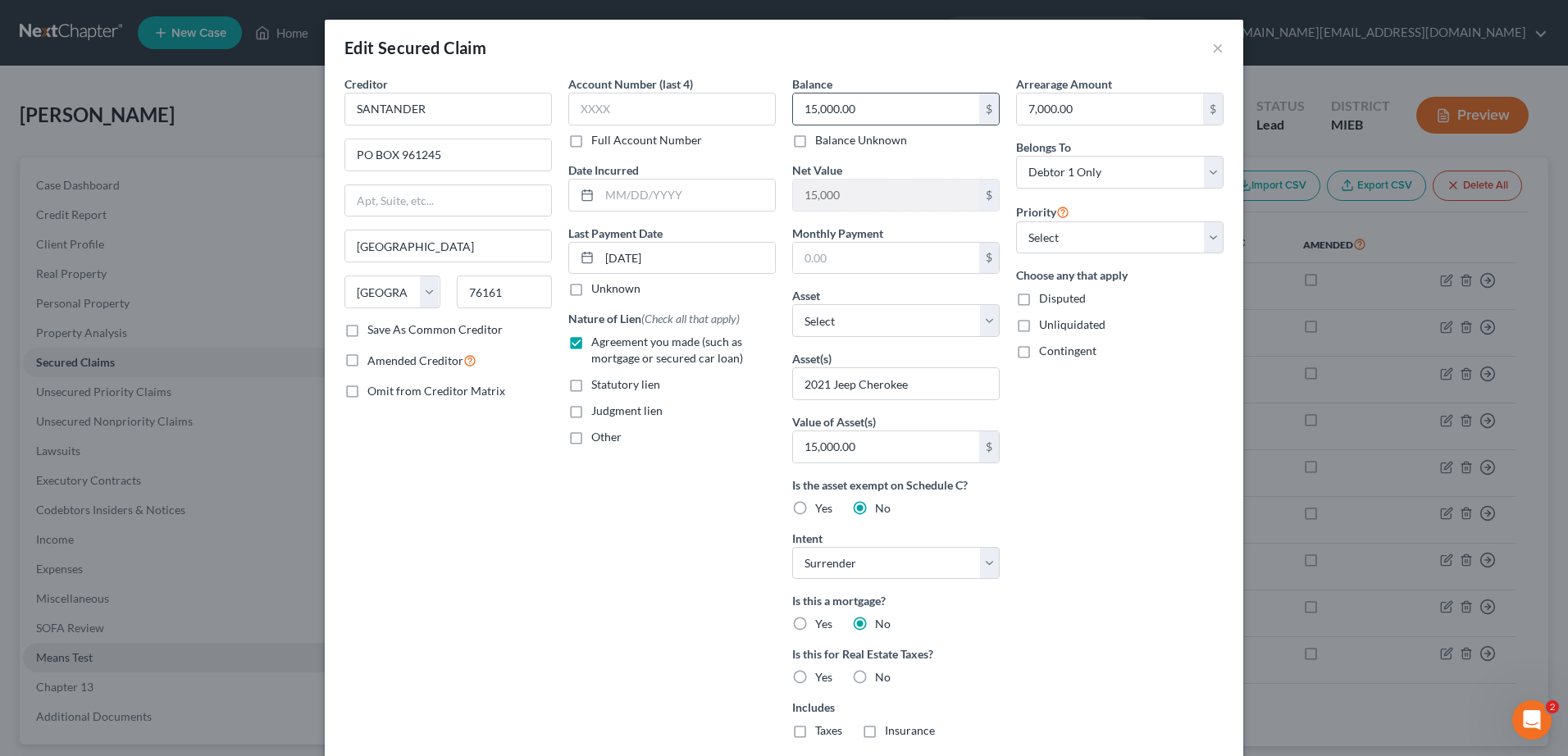 click on "15,000.00" at bounding box center [886, 109] 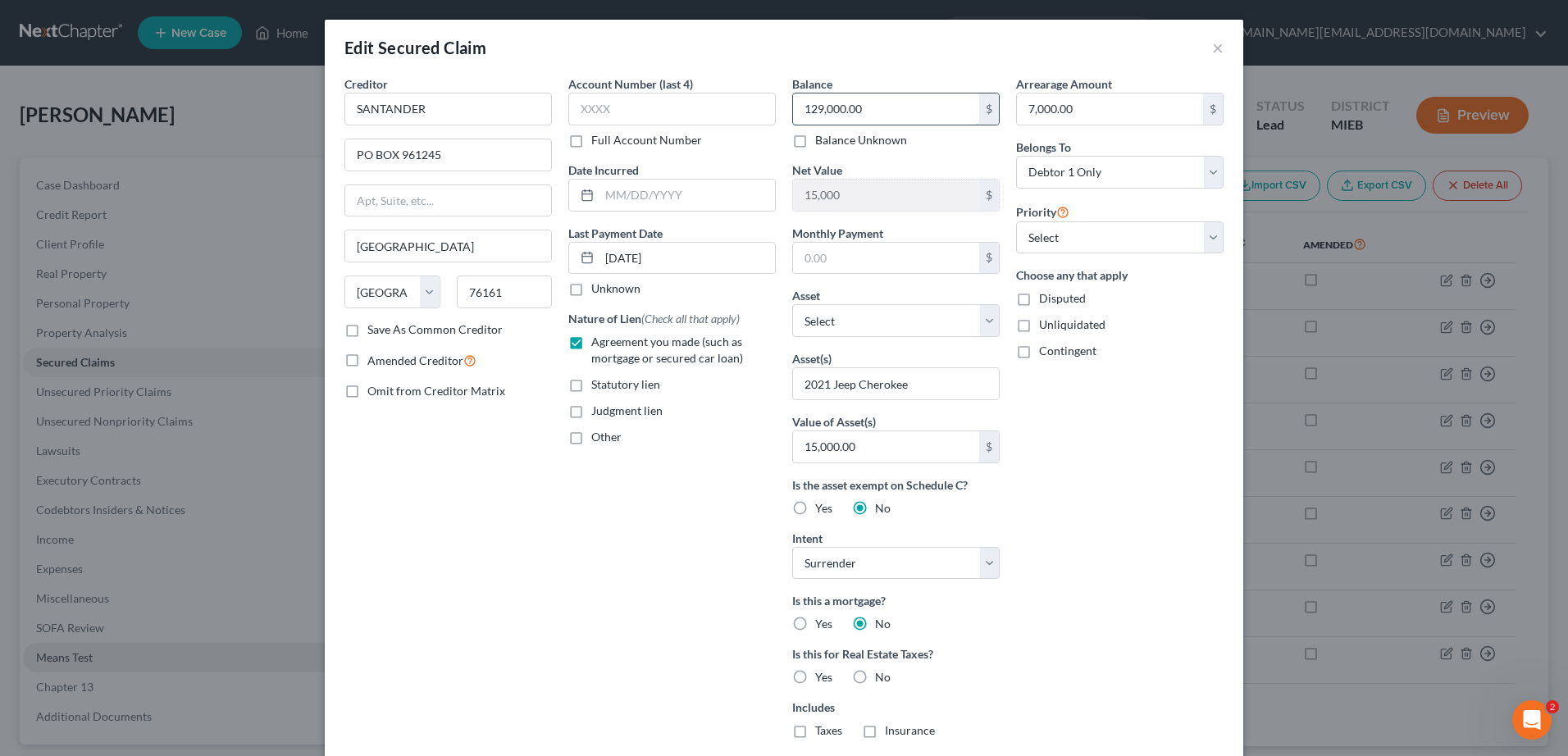 click on "129,000.00" at bounding box center (886, 109) 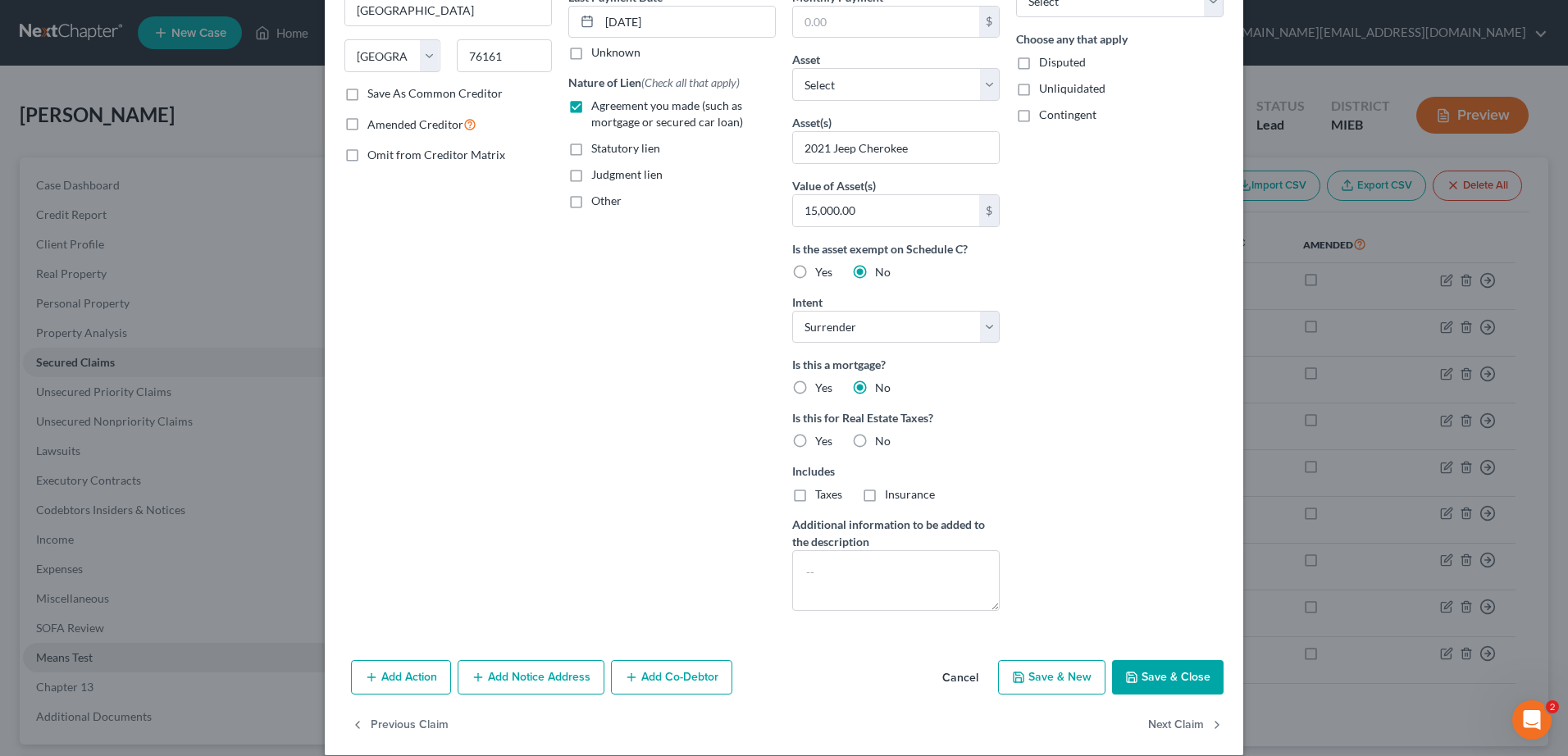 scroll, scrollTop: 254, scrollLeft: 0, axis: vertical 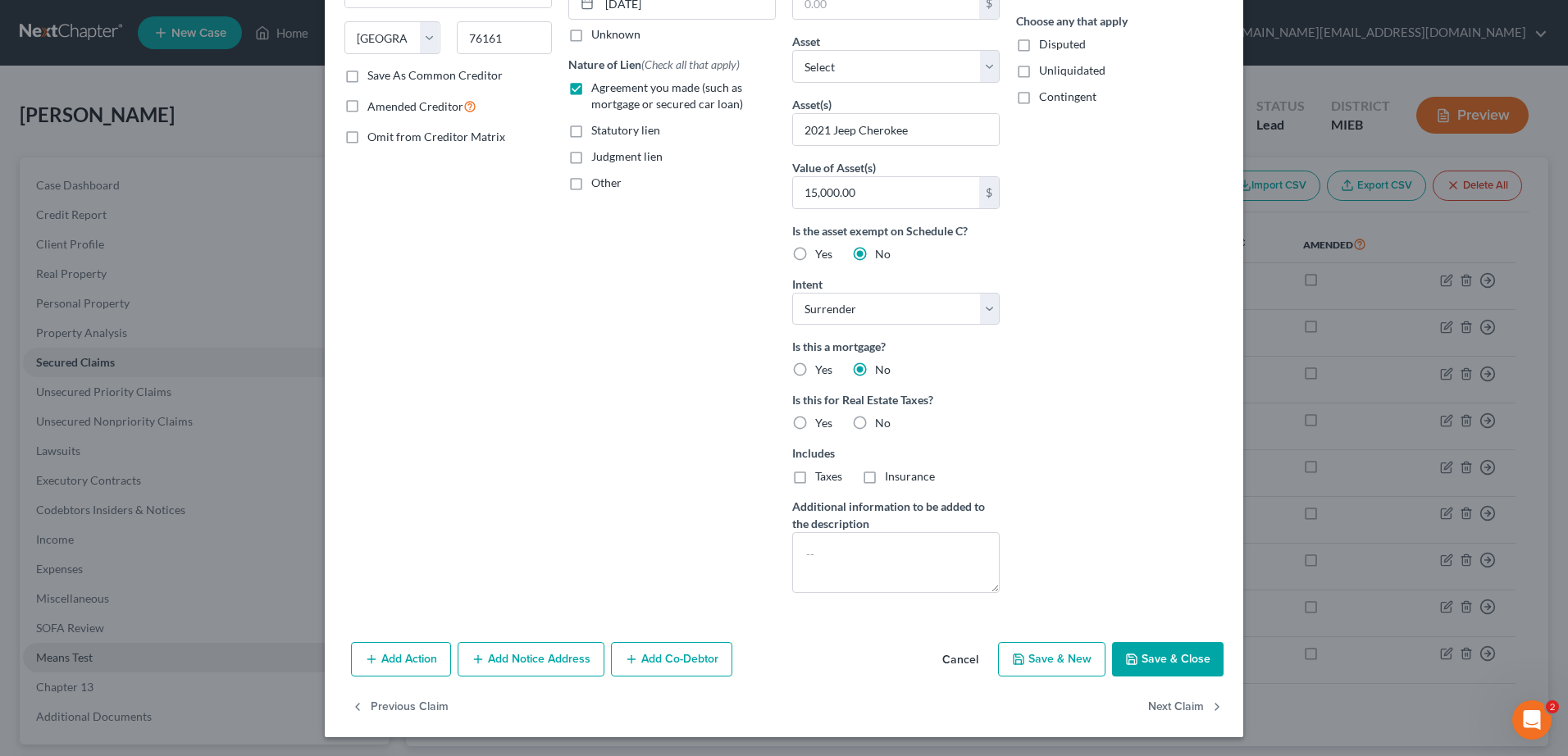 click on "Save & Close" at bounding box center [1168, 659] 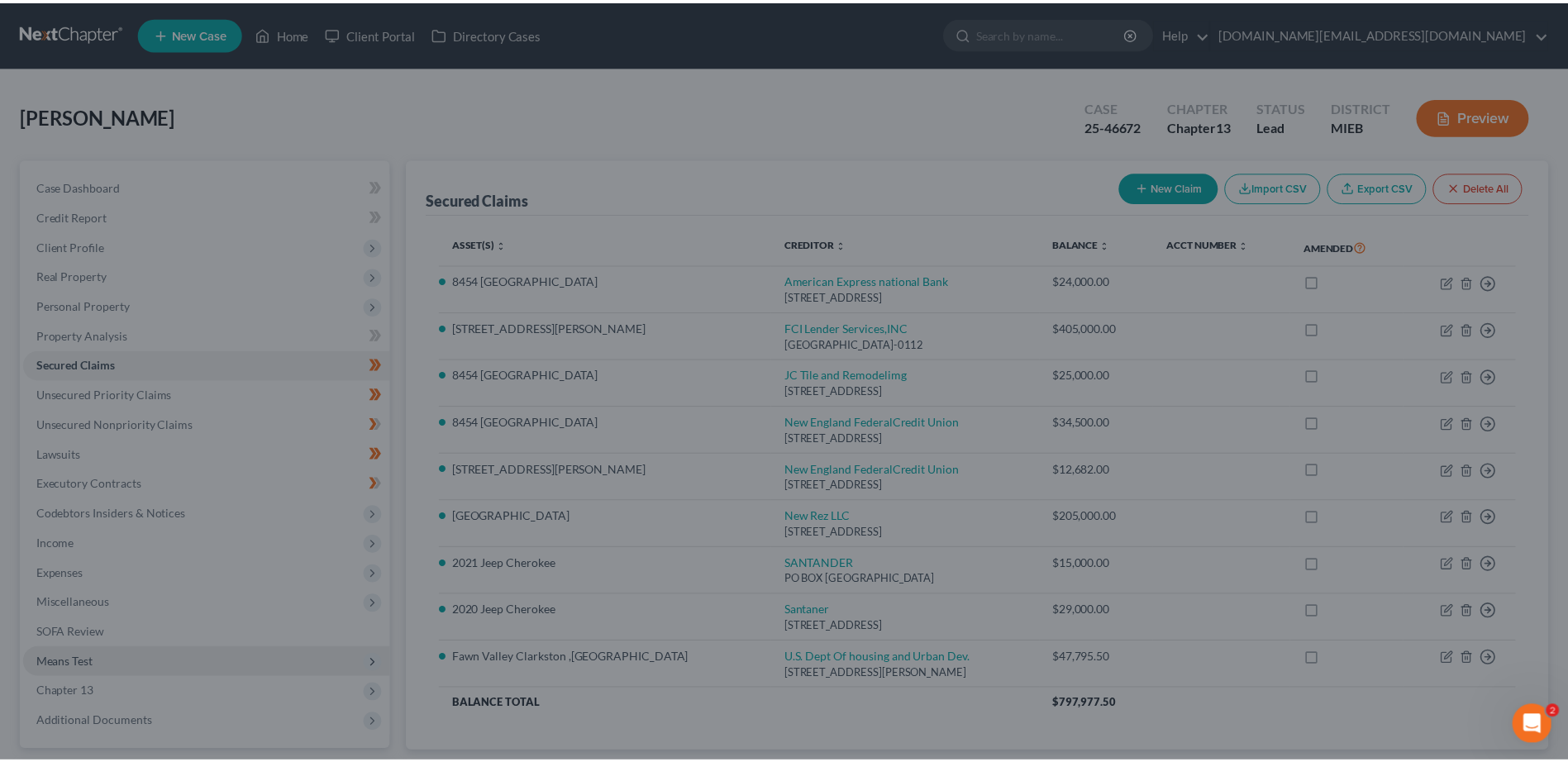 scroll, scrollTop: 76, scrollLeft: 0, axis: vertical 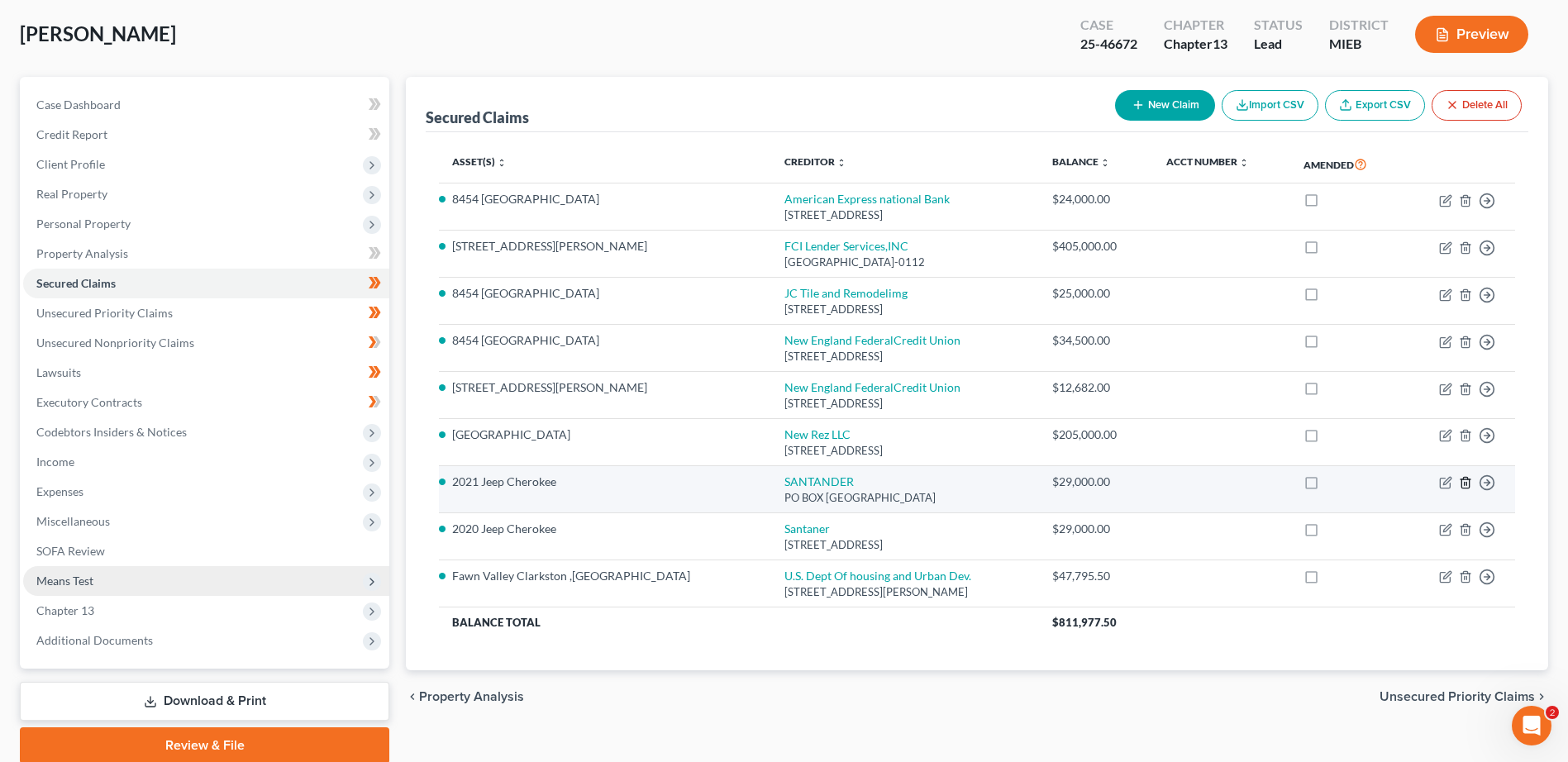 click 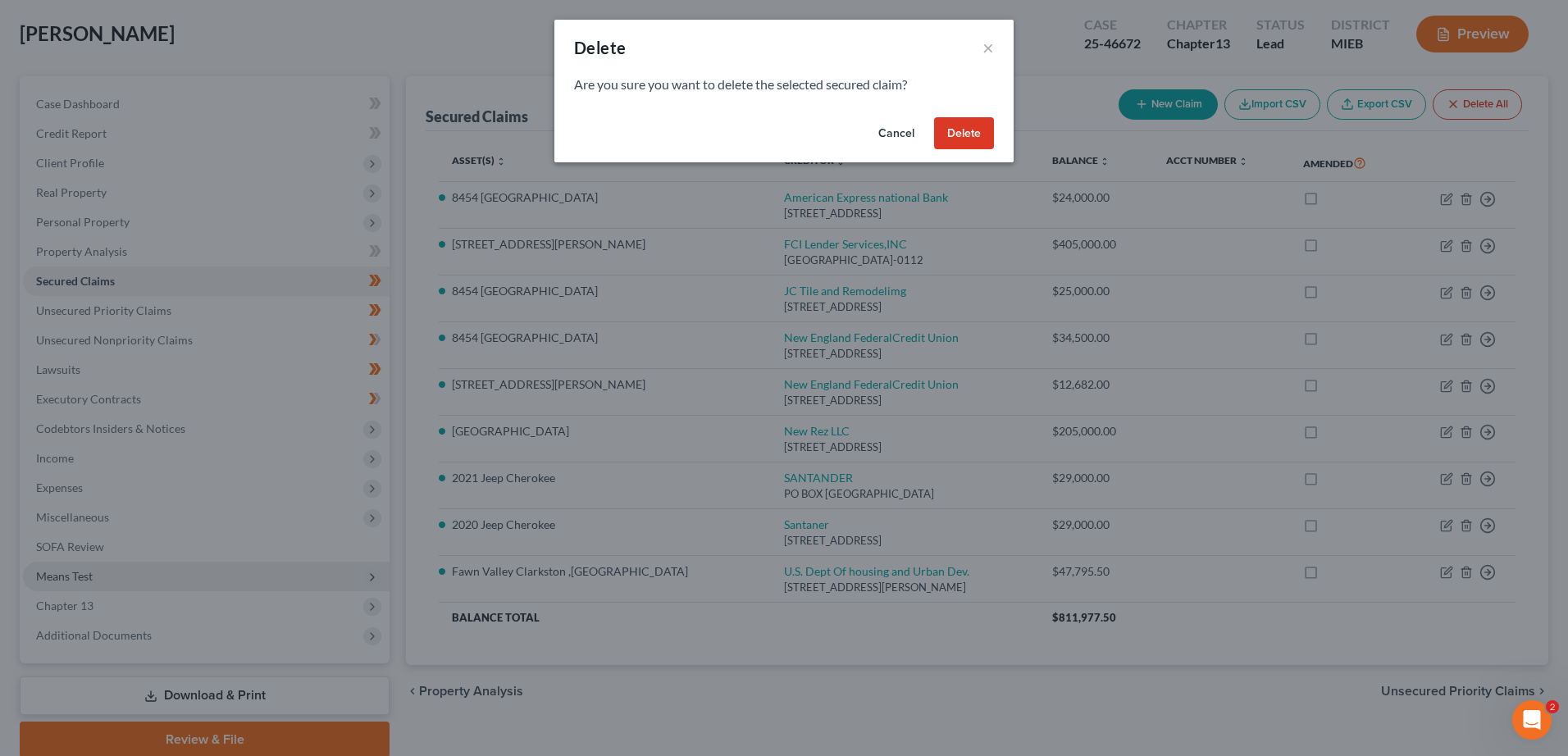 click on "Delete" at bounding box center (964, 134) 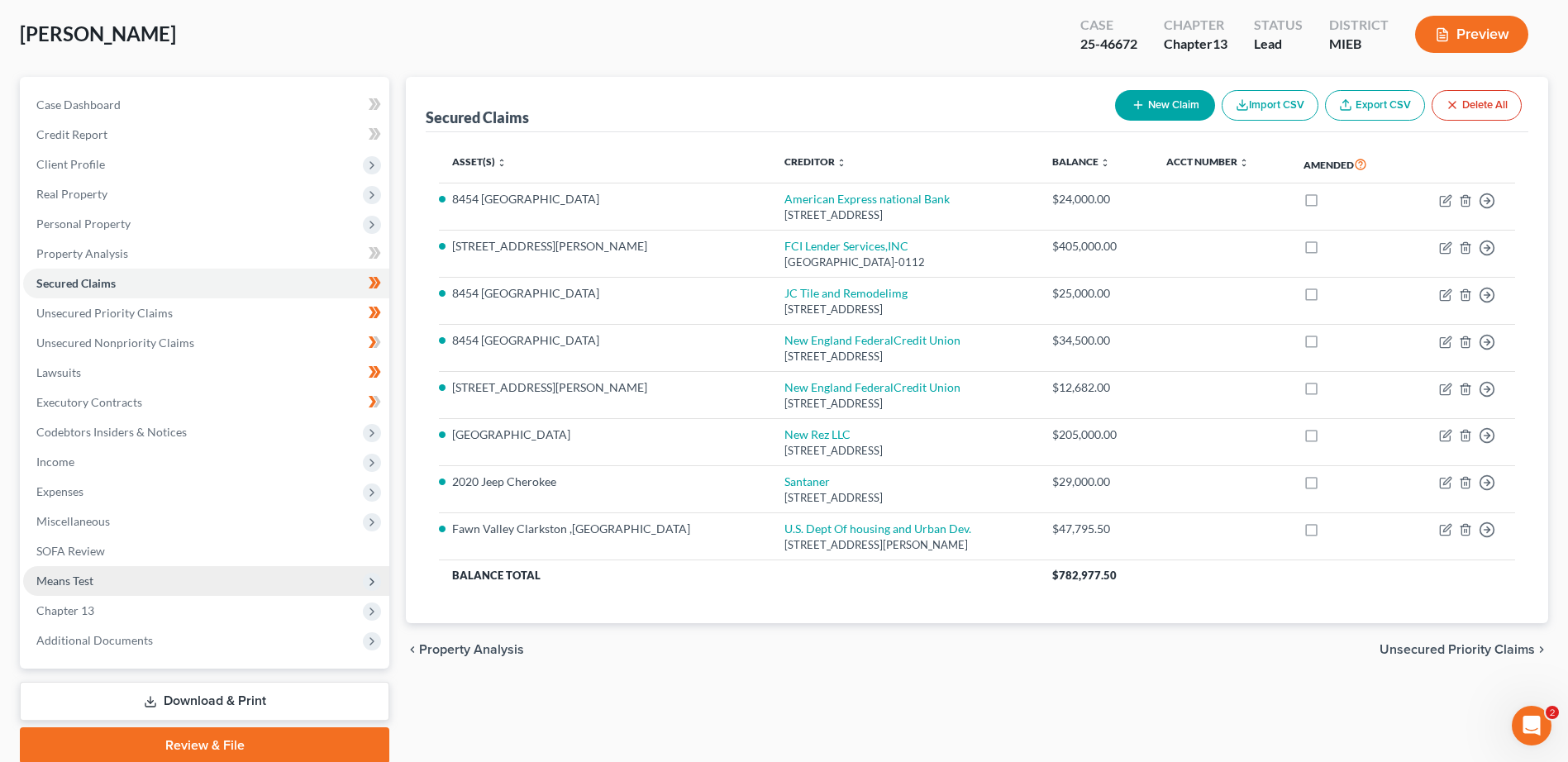 click on "Property Analysis" at bounding box center [471, 650] 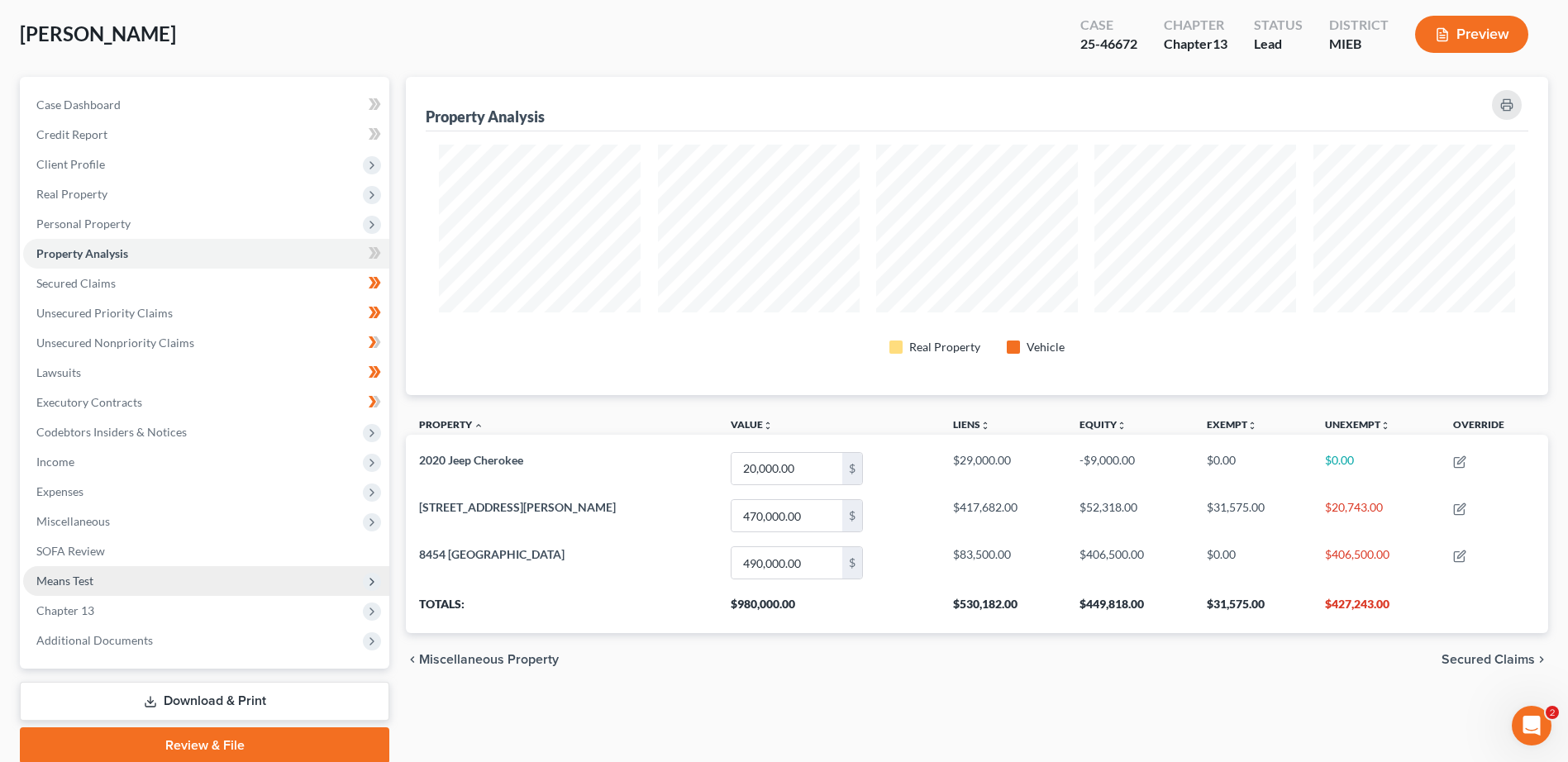 scroll, scrollTop: 0, scrollLeft: 0, axis: both 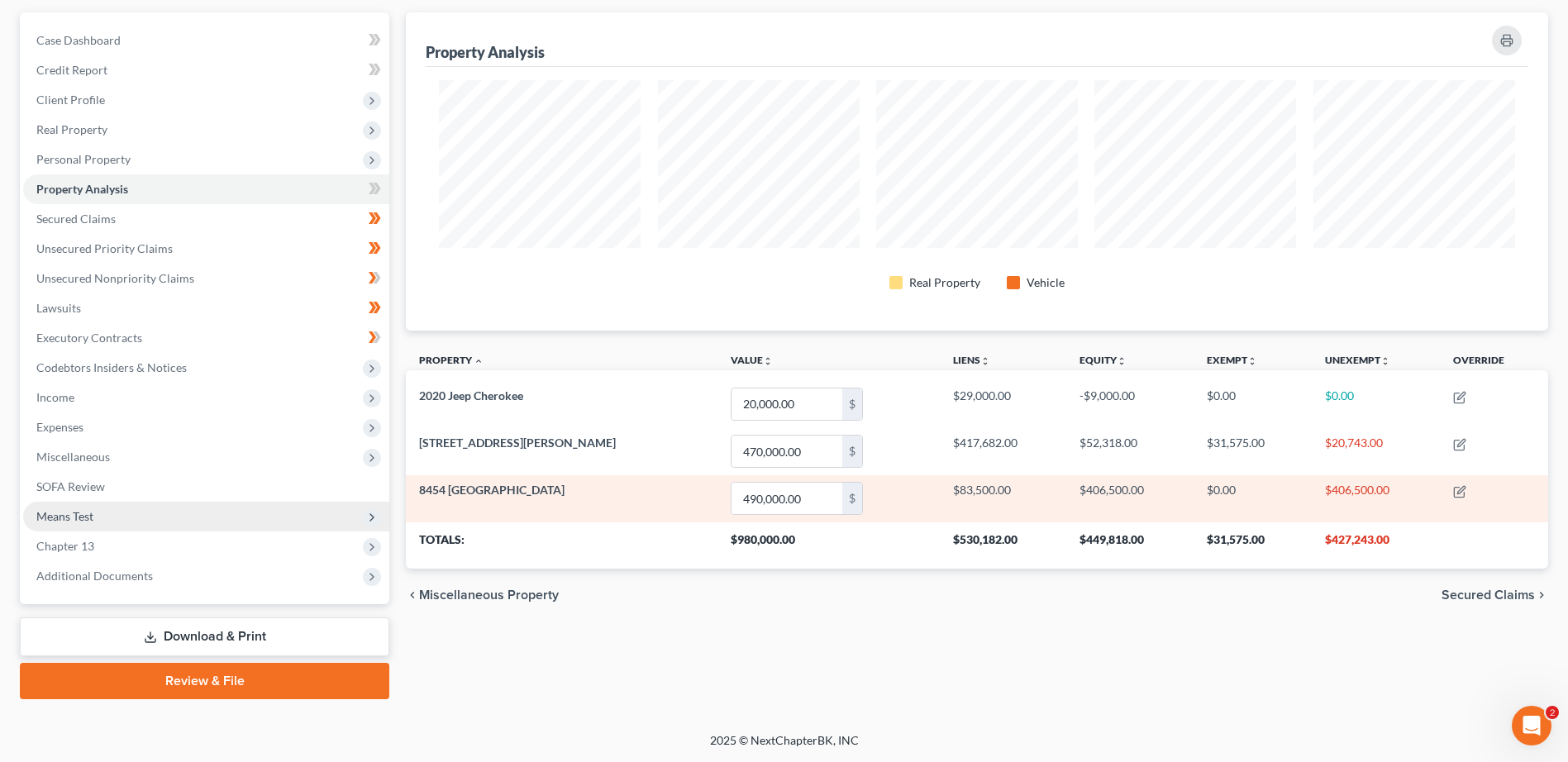 click on "8454 [GEOGRAPHIC_DATA]" at bounding box center [561, 498] 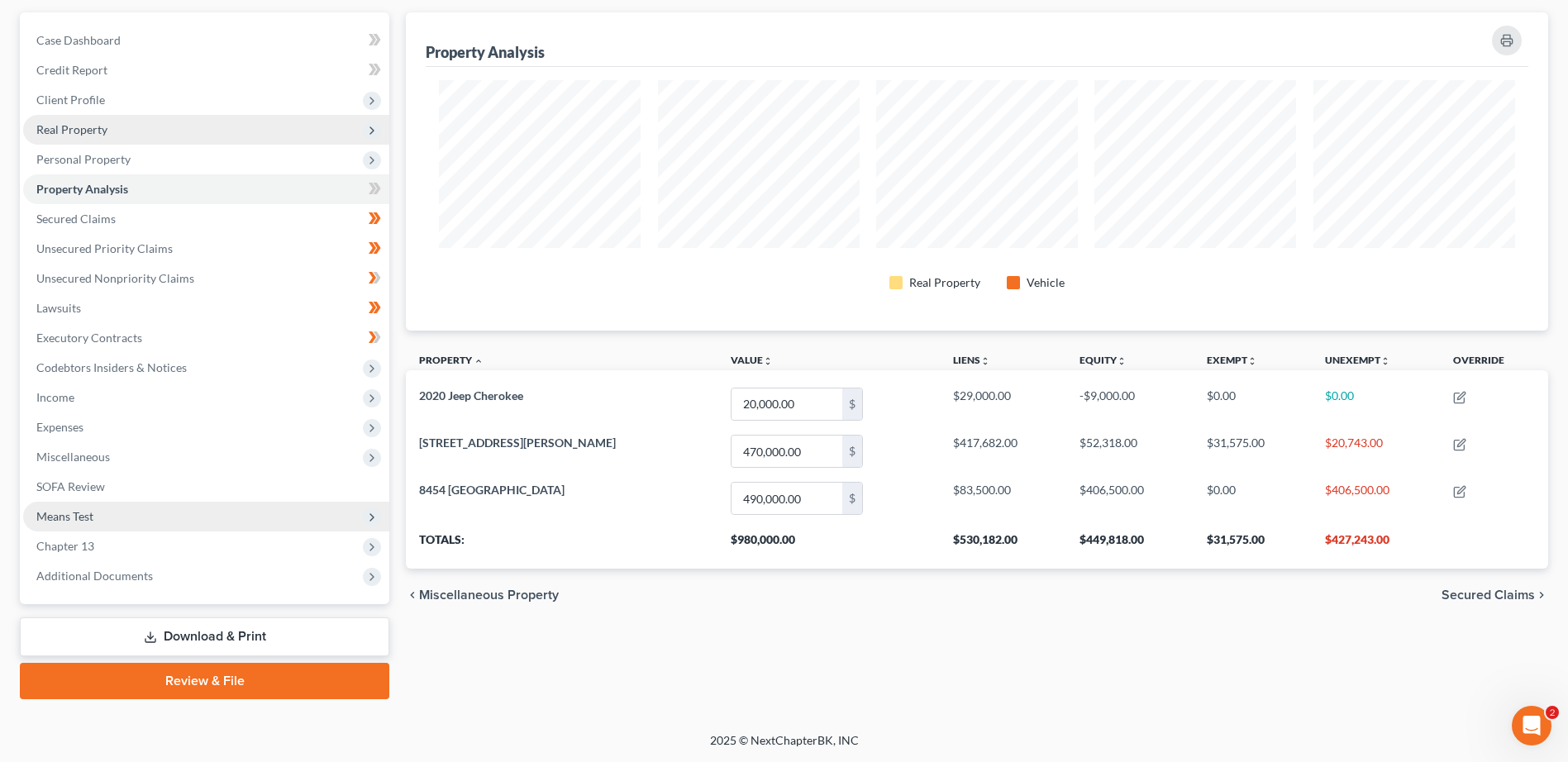 click on "Real Property" at bounding box center (72, 129) 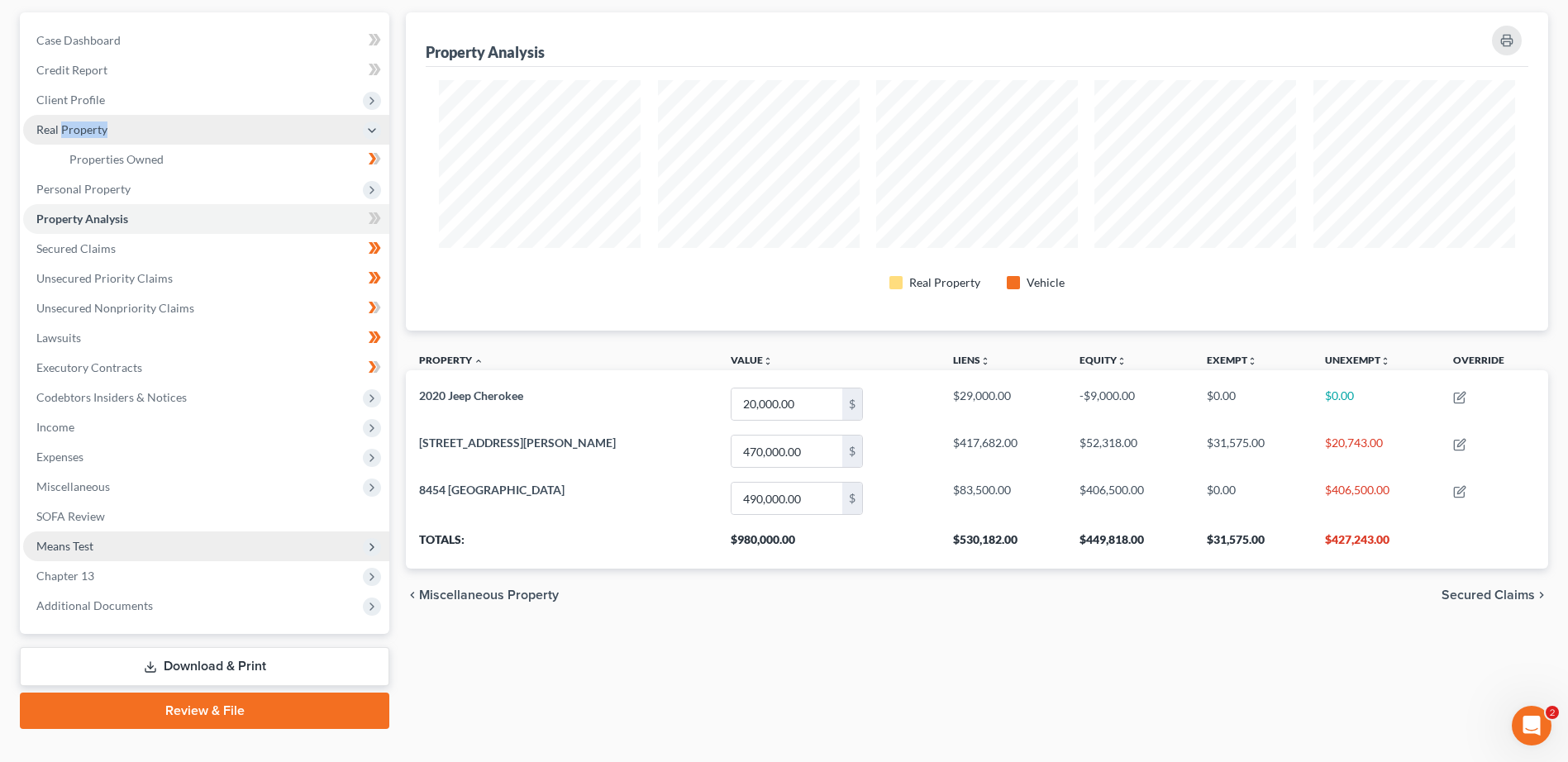 click on "Real Property" at bounding box center [72, 129] 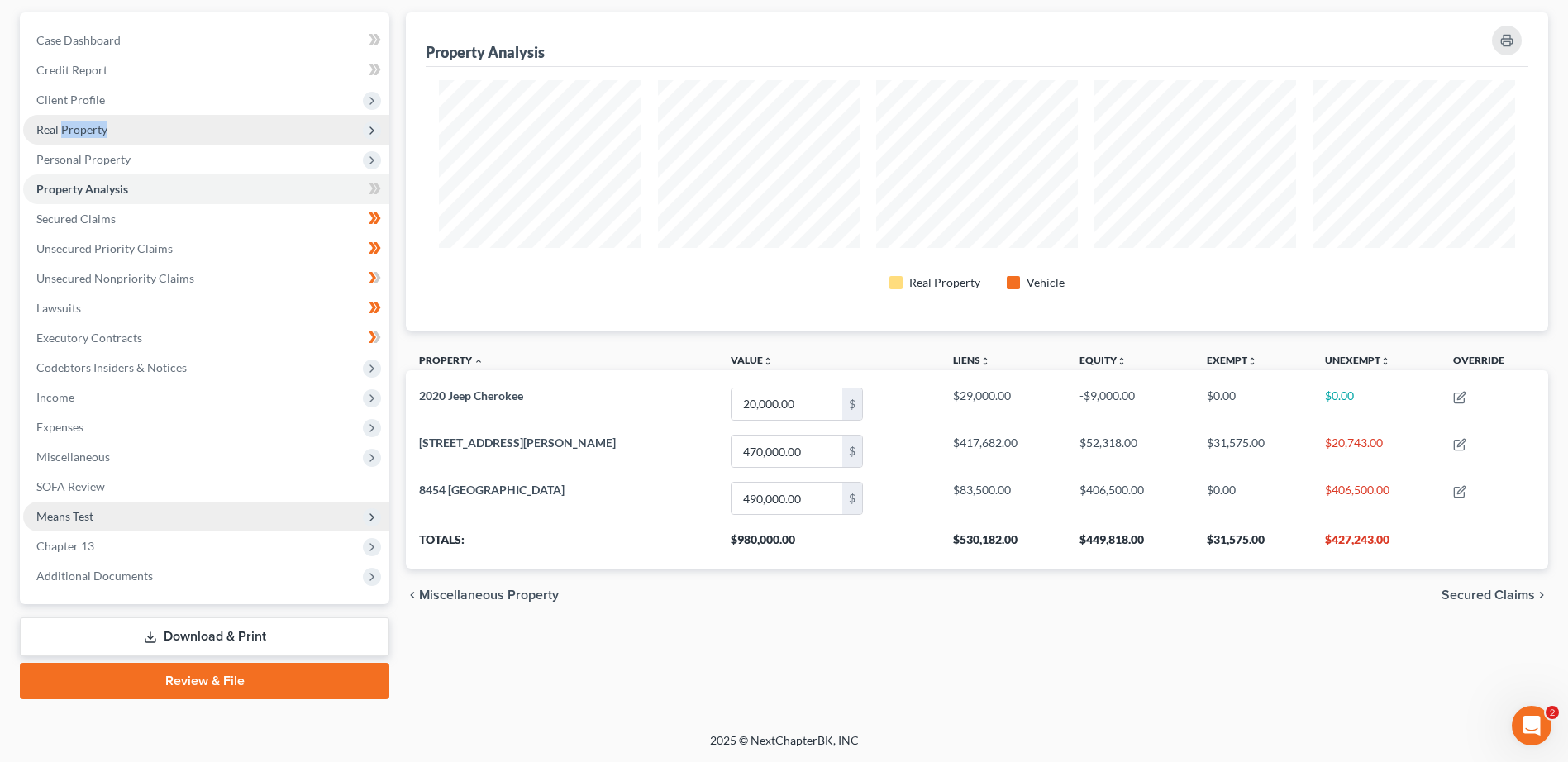 click on "Real Property" at bounding box center (72, 129) 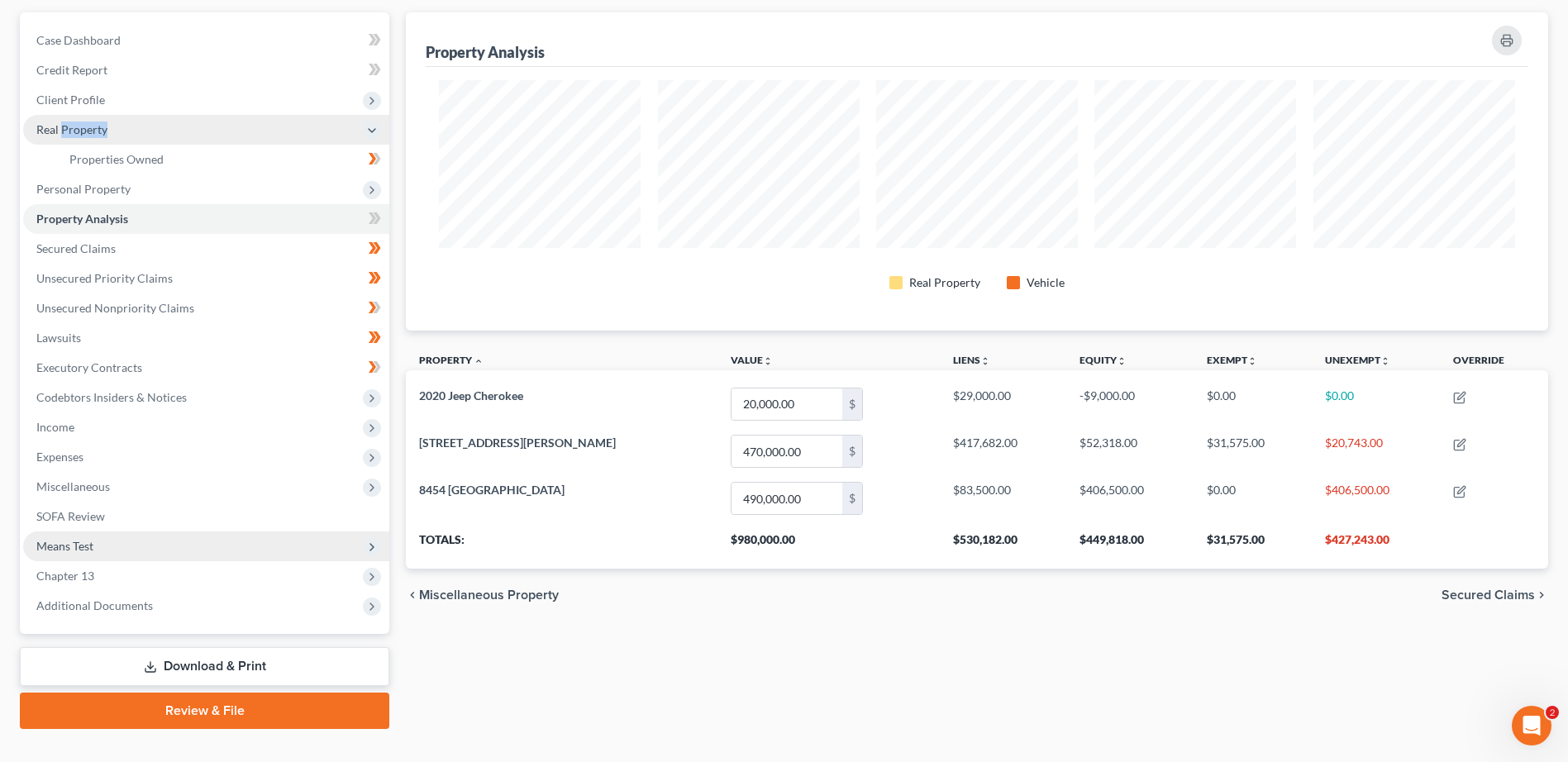 click on "Real Property" at bounding box center [72, 129] 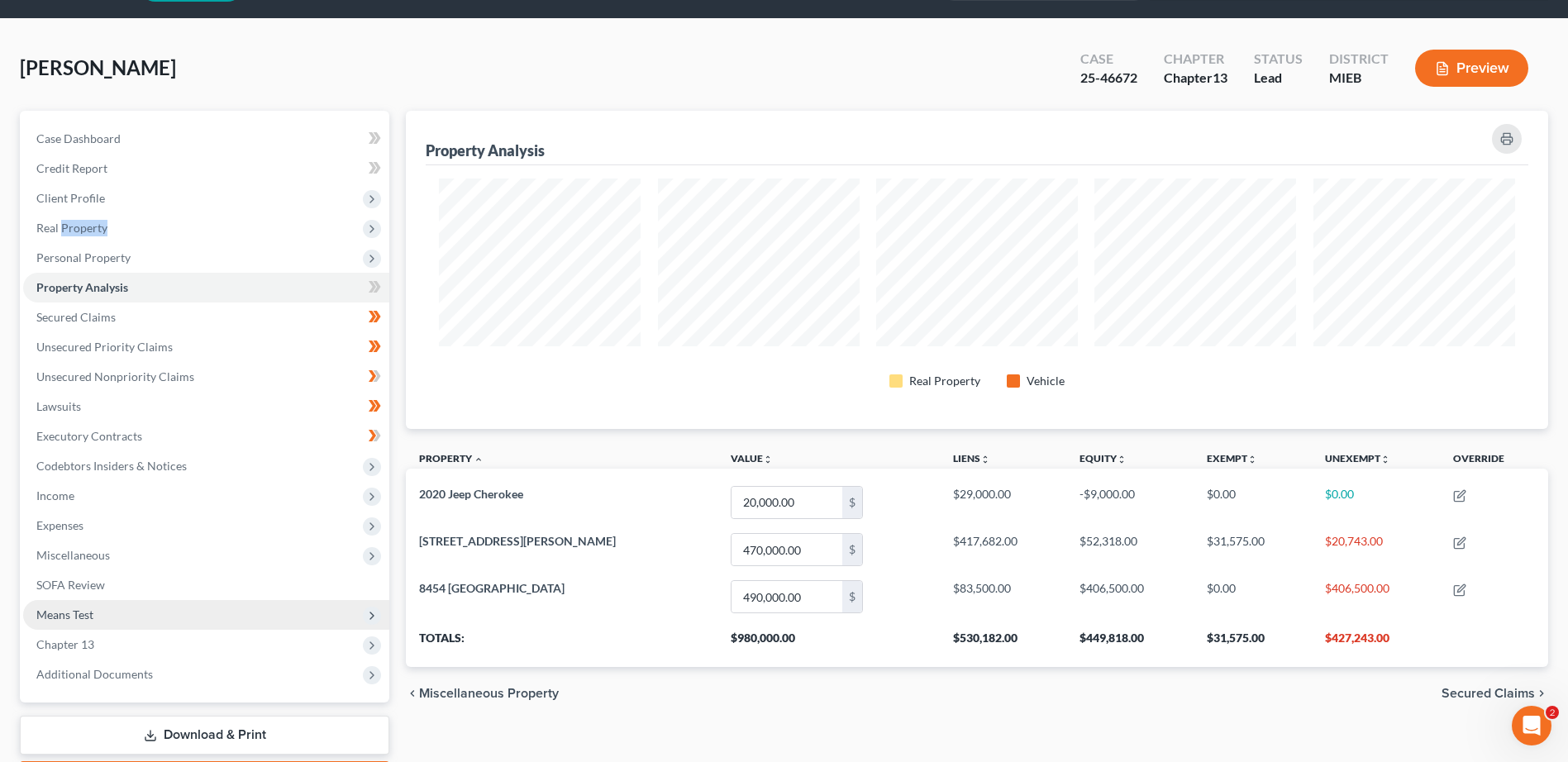 scroll, scrollTop: 146, scrollLeft: 0, axis: vertical 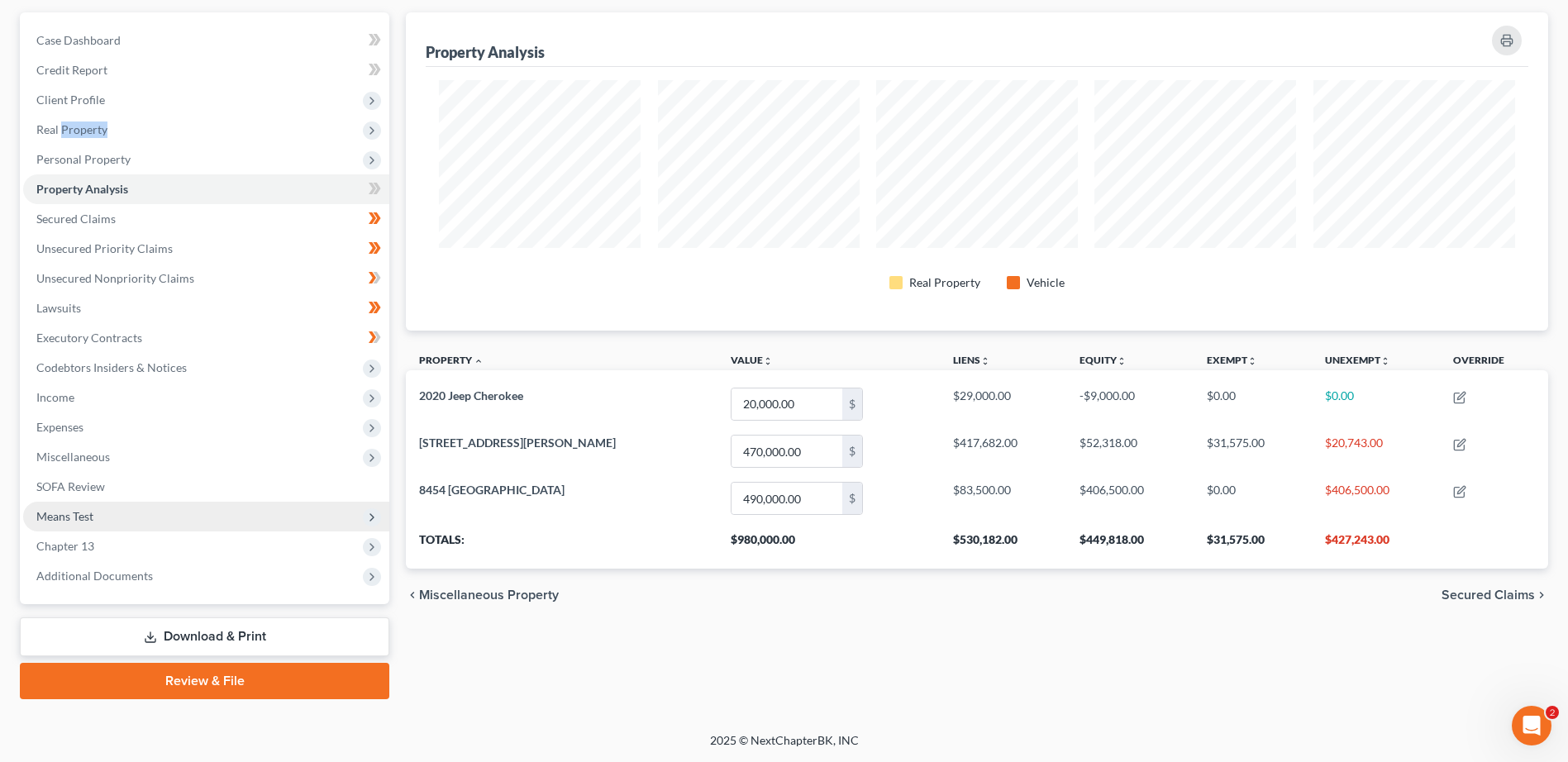 click on "Secured Claims" at bounding box center [1488, 595] 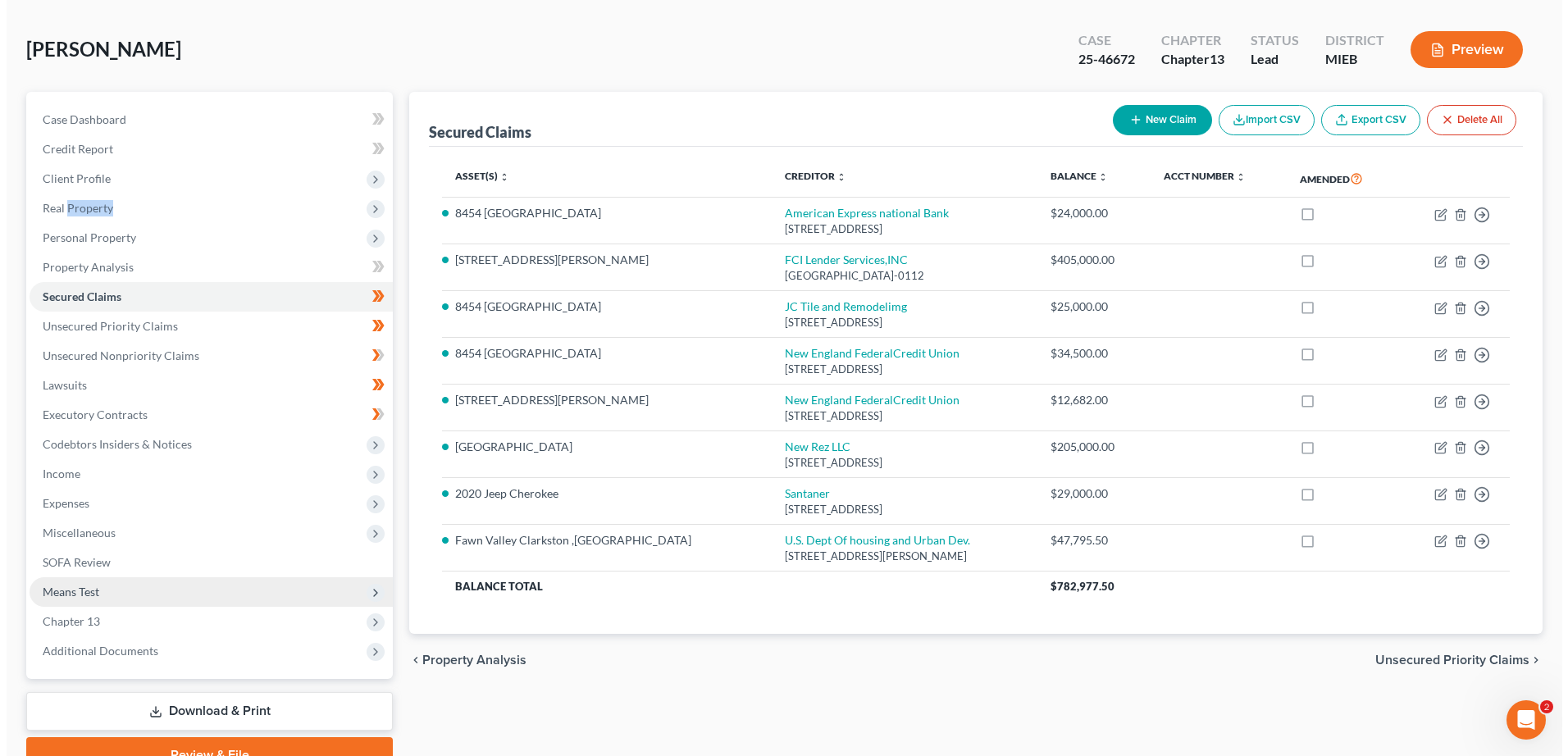 scroll, scrollTop: 0, scrollLeft: 0, axis: both 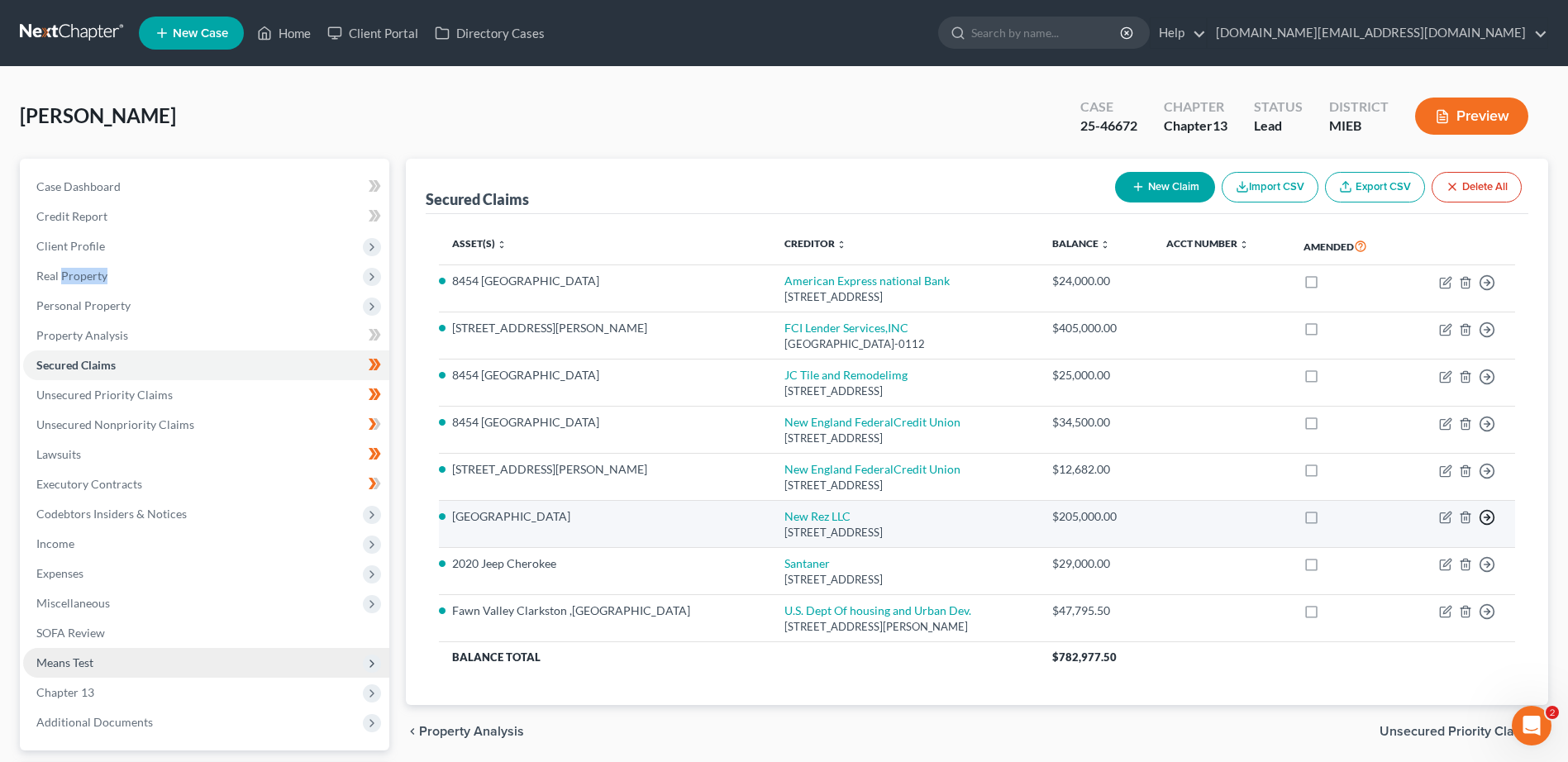 click 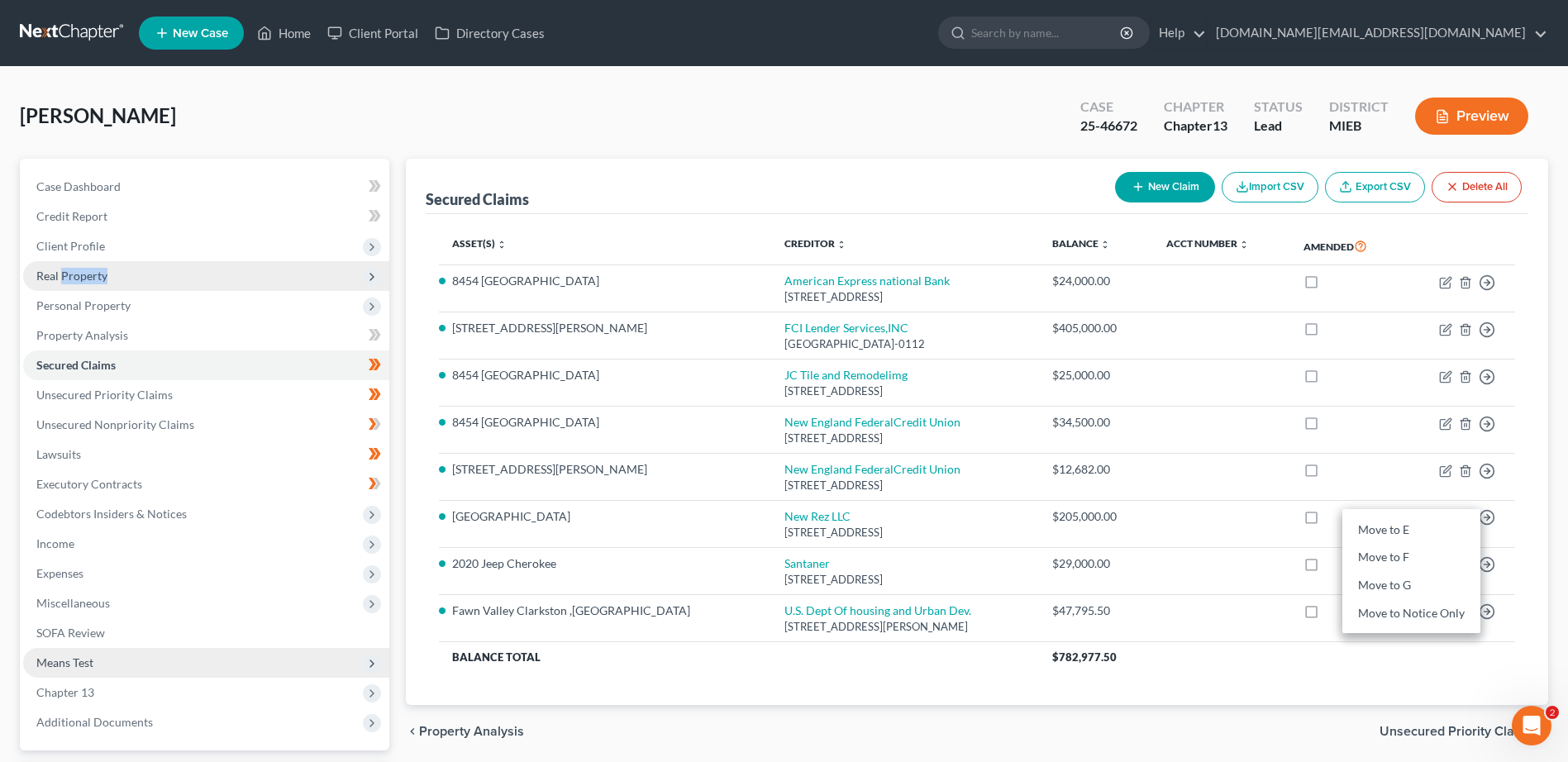 click on "Real Property" at bounding box center [72, 275] 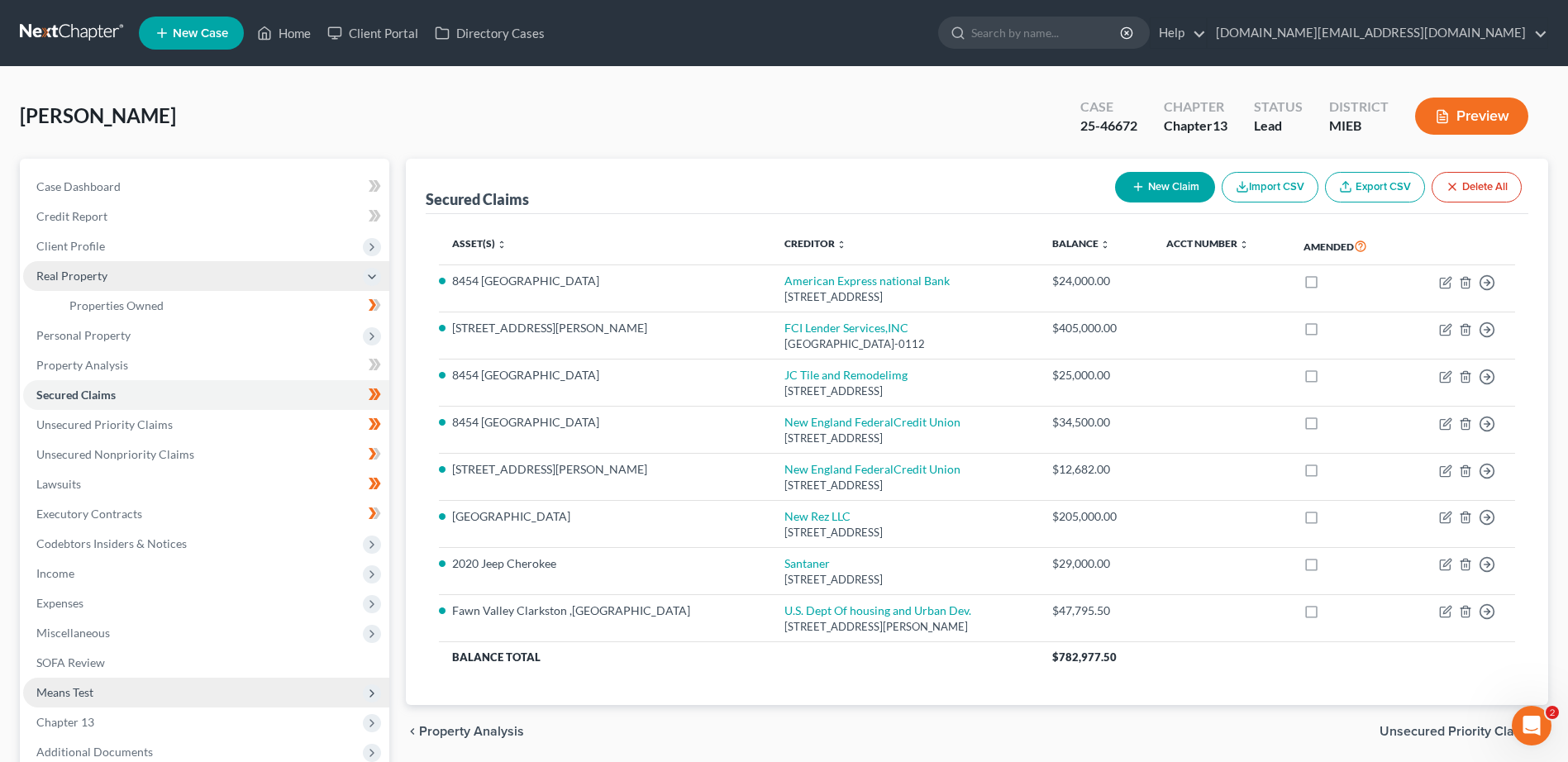 click on "Real Property" at bounding box center [72, 275] 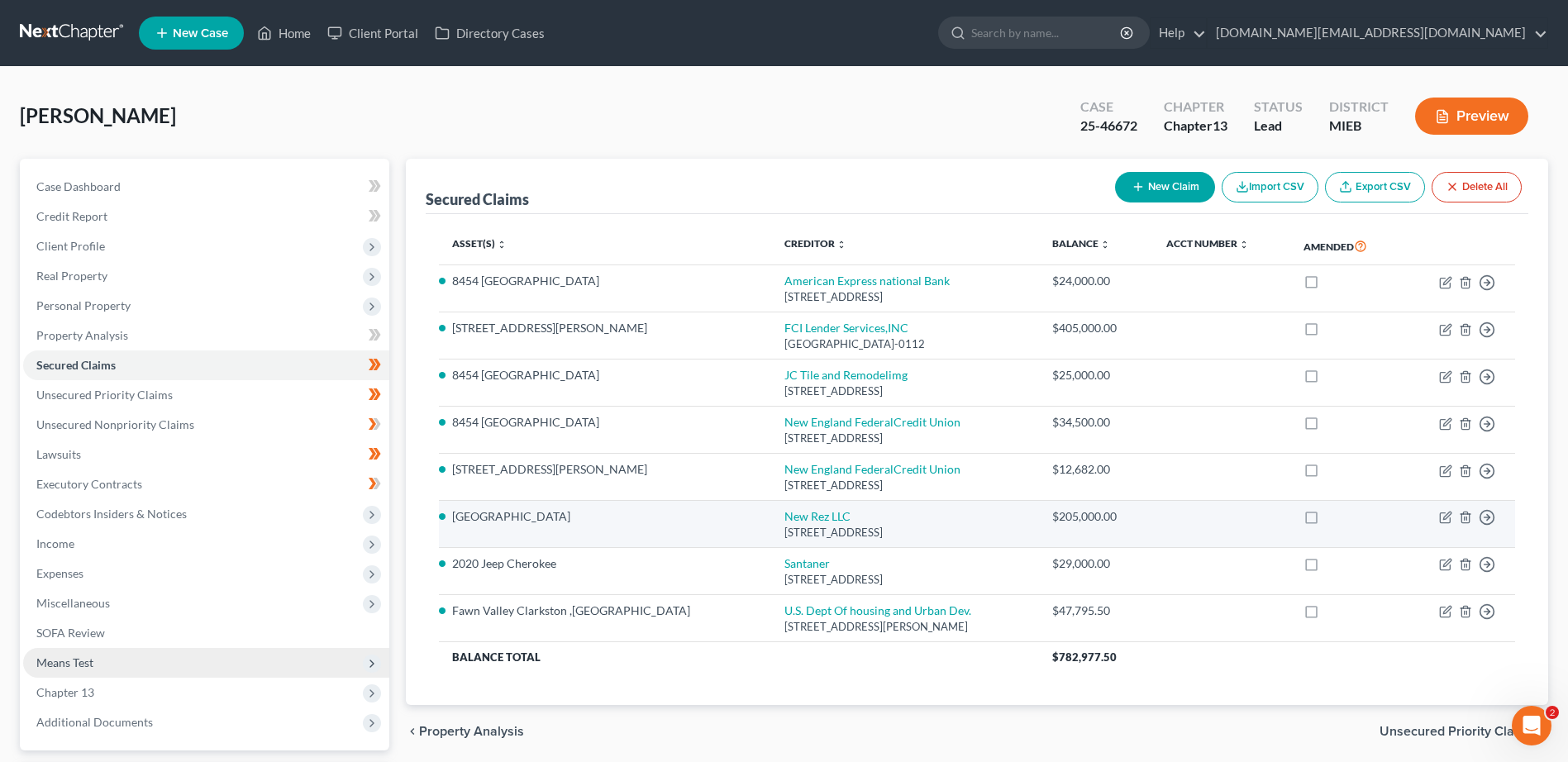 click on "[GEOGRAPHIC_DATA]" at bounding box center [605, 517] 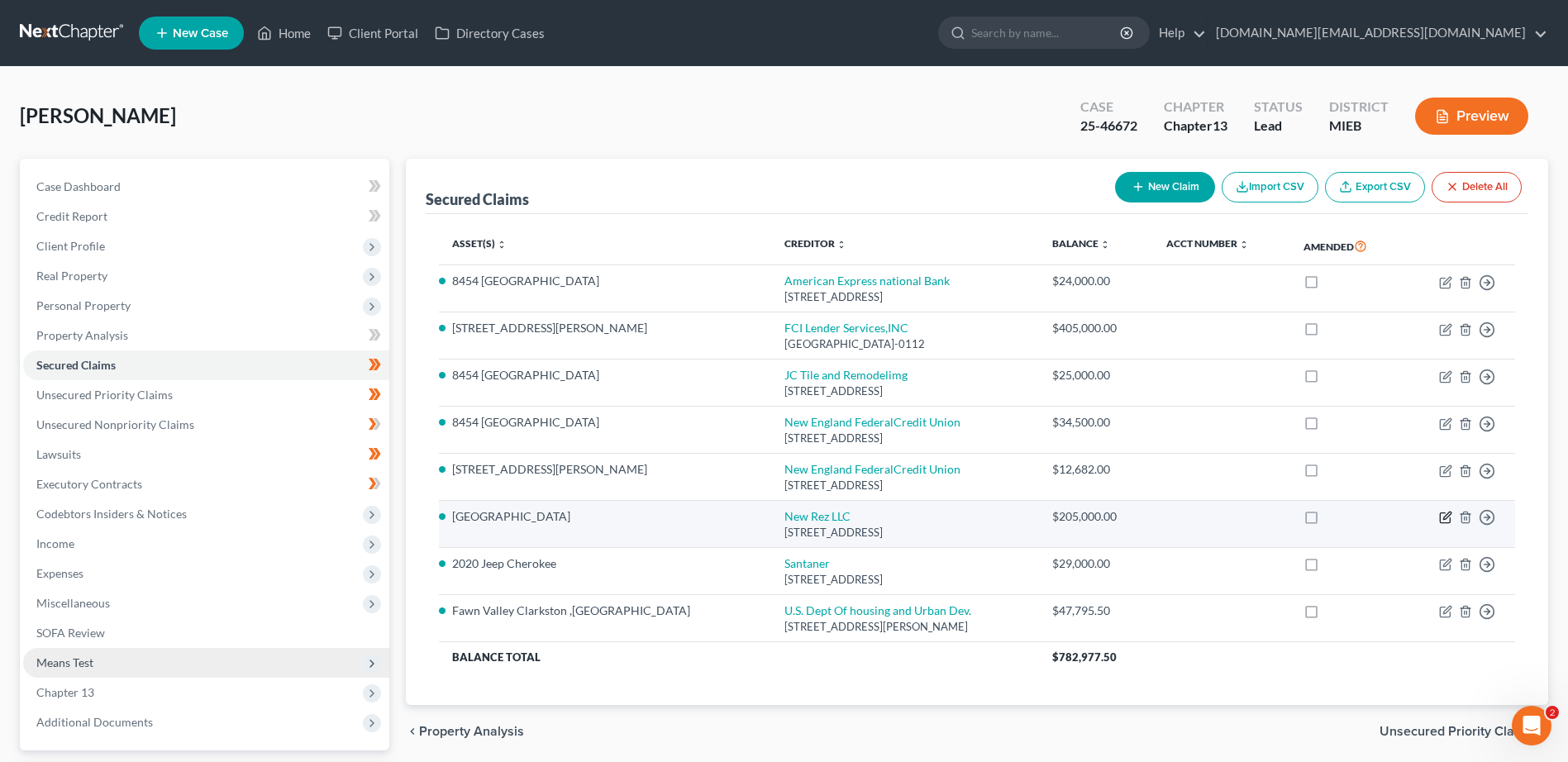 click 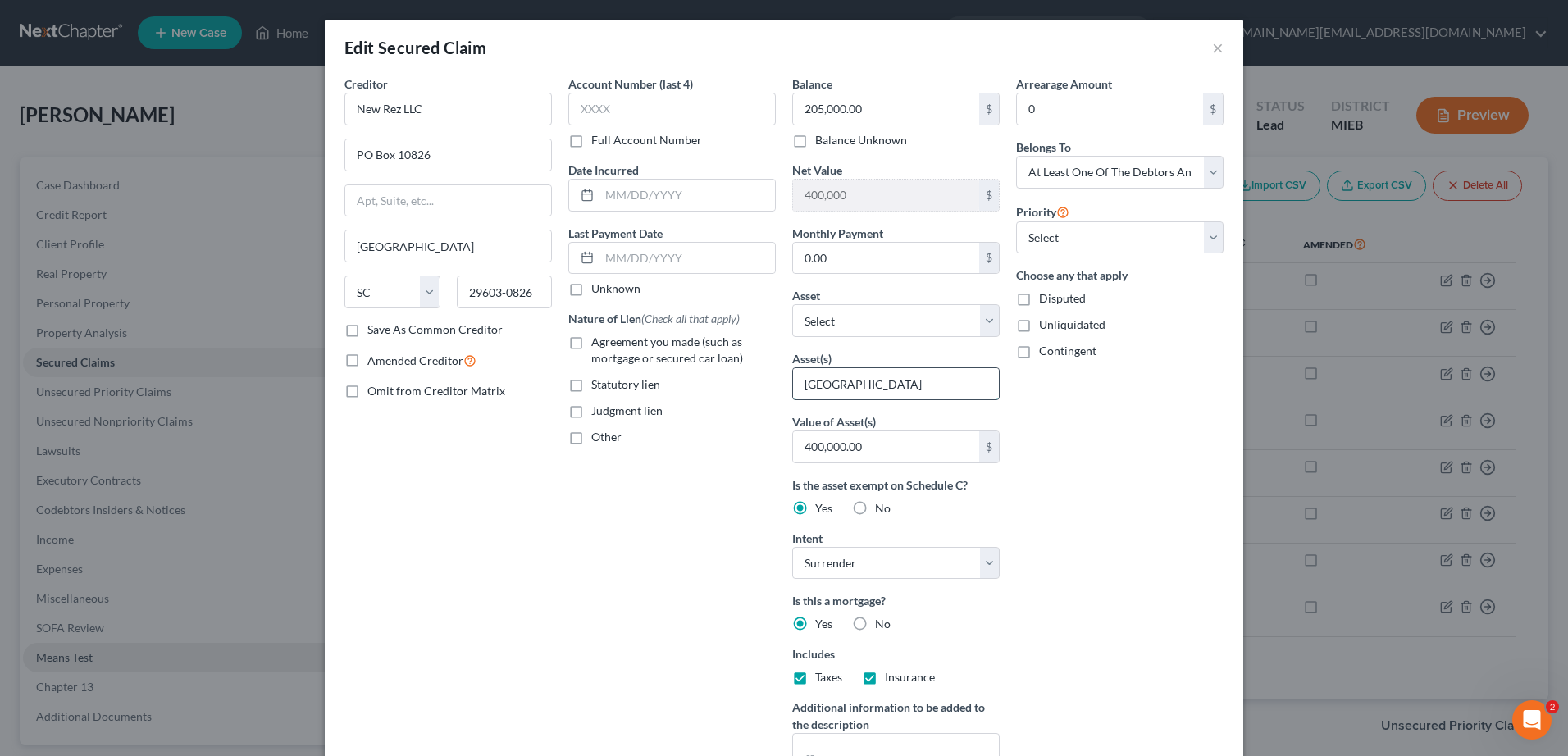 click on "[GEOGRAPHIC_DATA]" at bounding box center [896, 384] 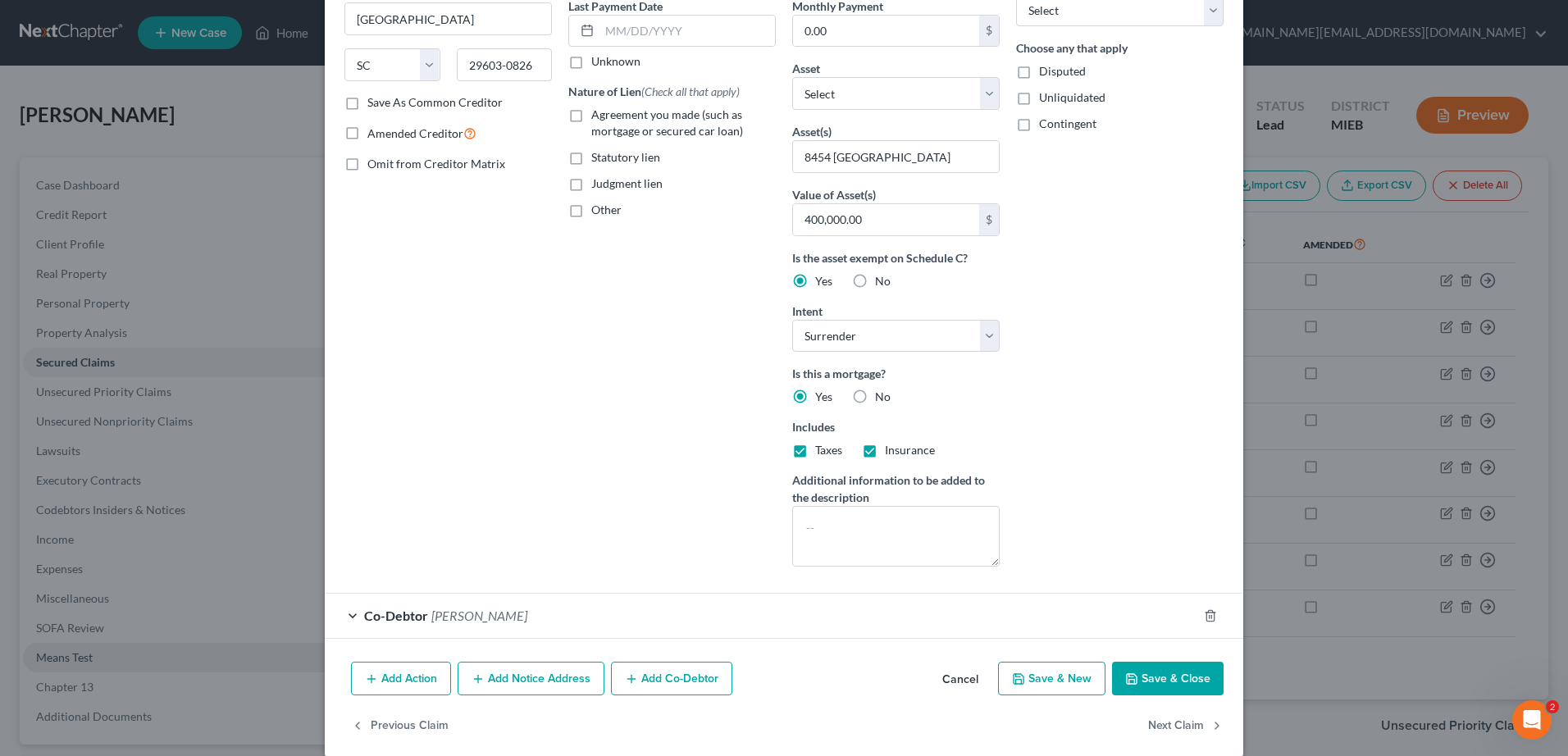 scroll, scrollTop: 232, scrollLeft: 0, axis: vertical 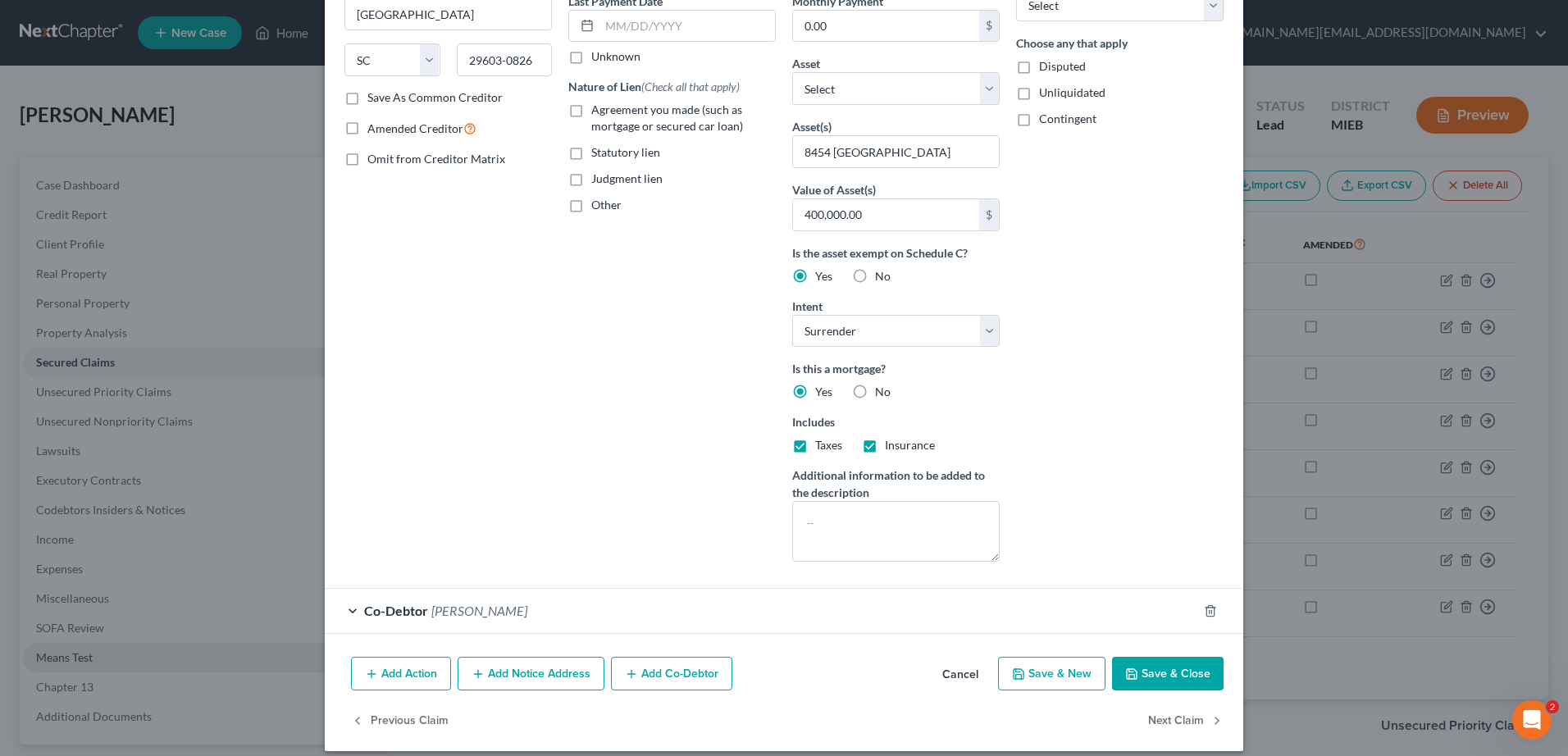 click on "Save & Close" at bounding box center (1168, 674) 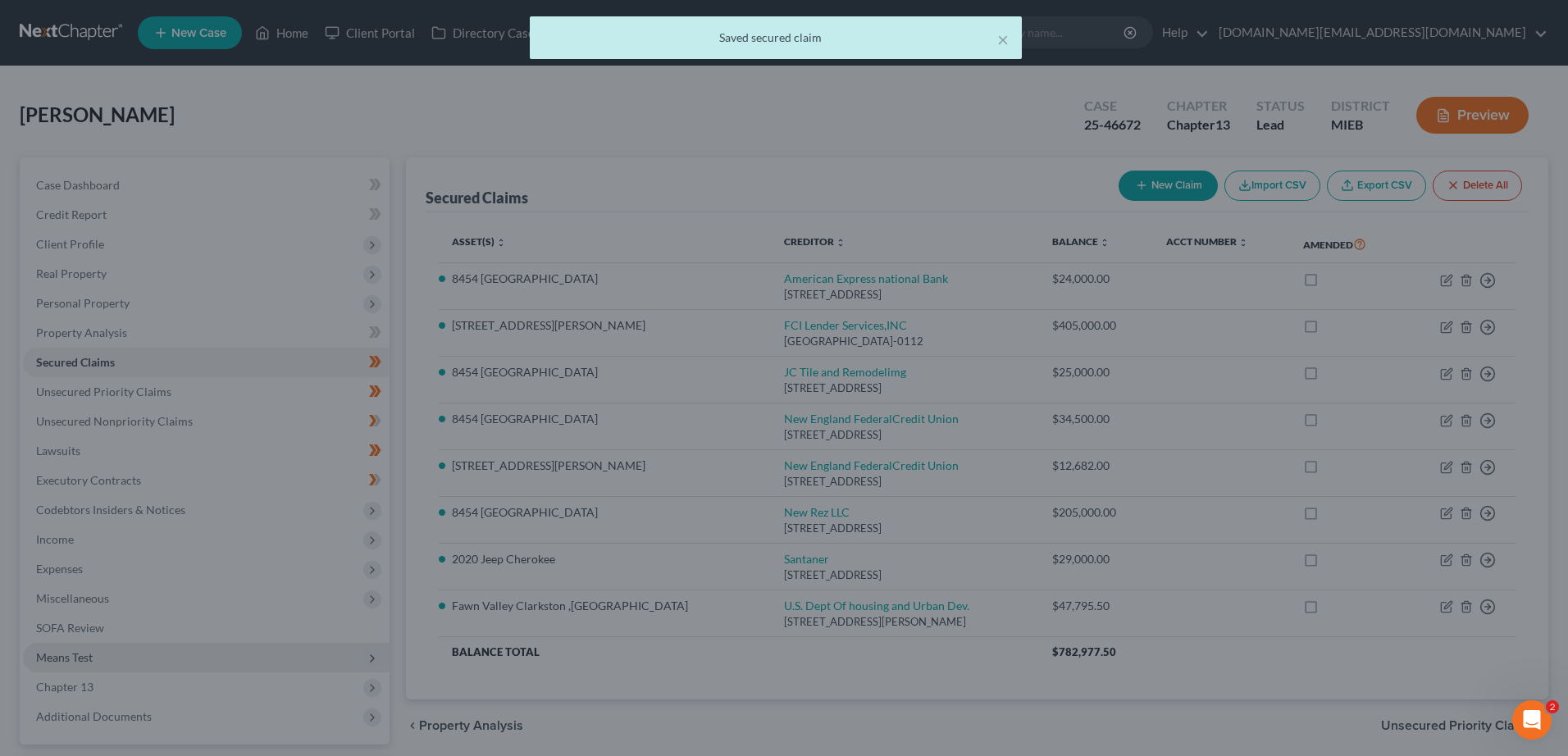 scroll, scrollTop: 67, scrollLeft: 0, axis: vertical 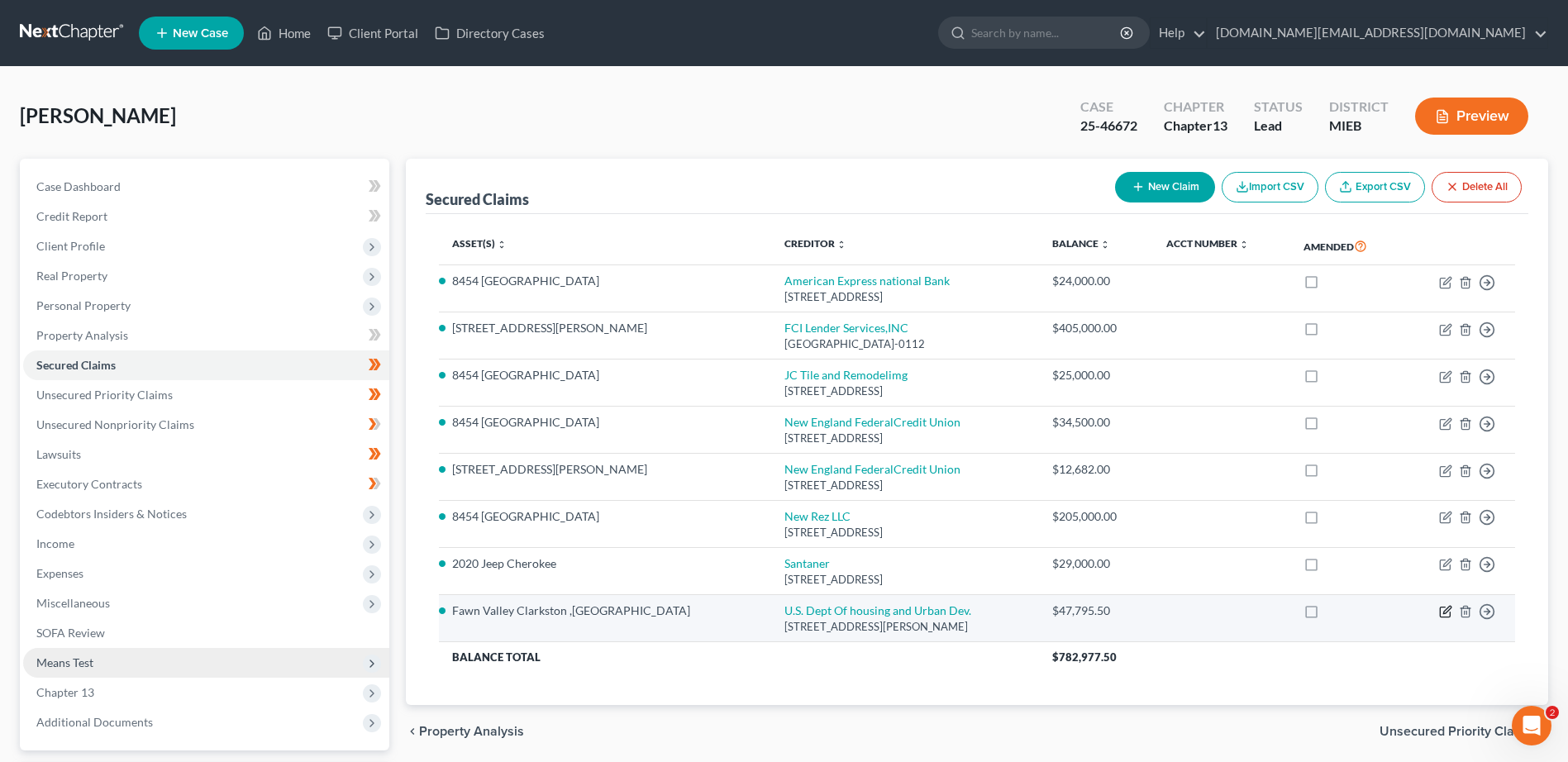 click 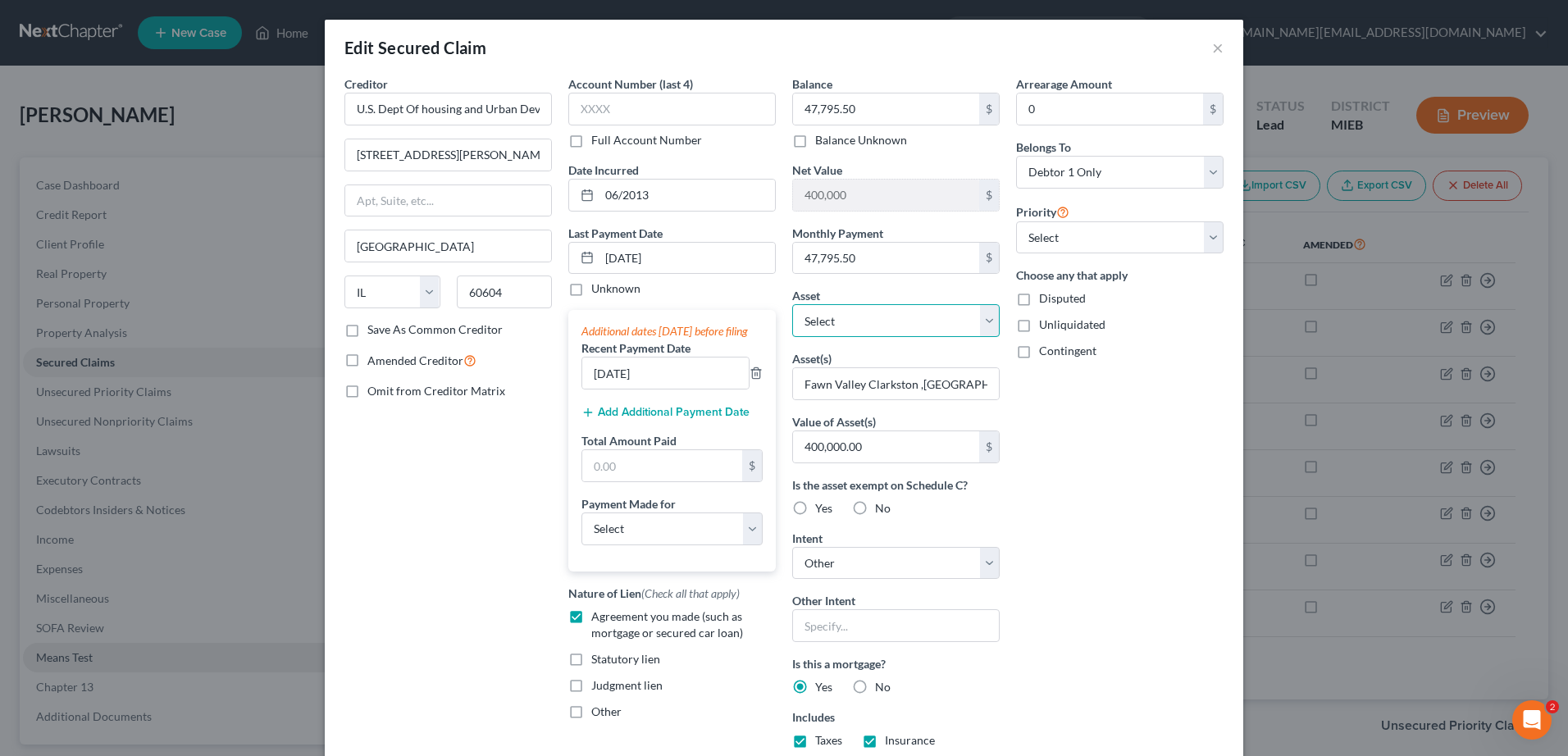 click on "Select Other Multiple Assets 8454 [GEOGRAPHIC_DATA] - $490000.0 4571 [PERSON_NAME]. - $470000.0 2020 Jeep Cherokee - $20000.0" at bounding box center [896, 321] 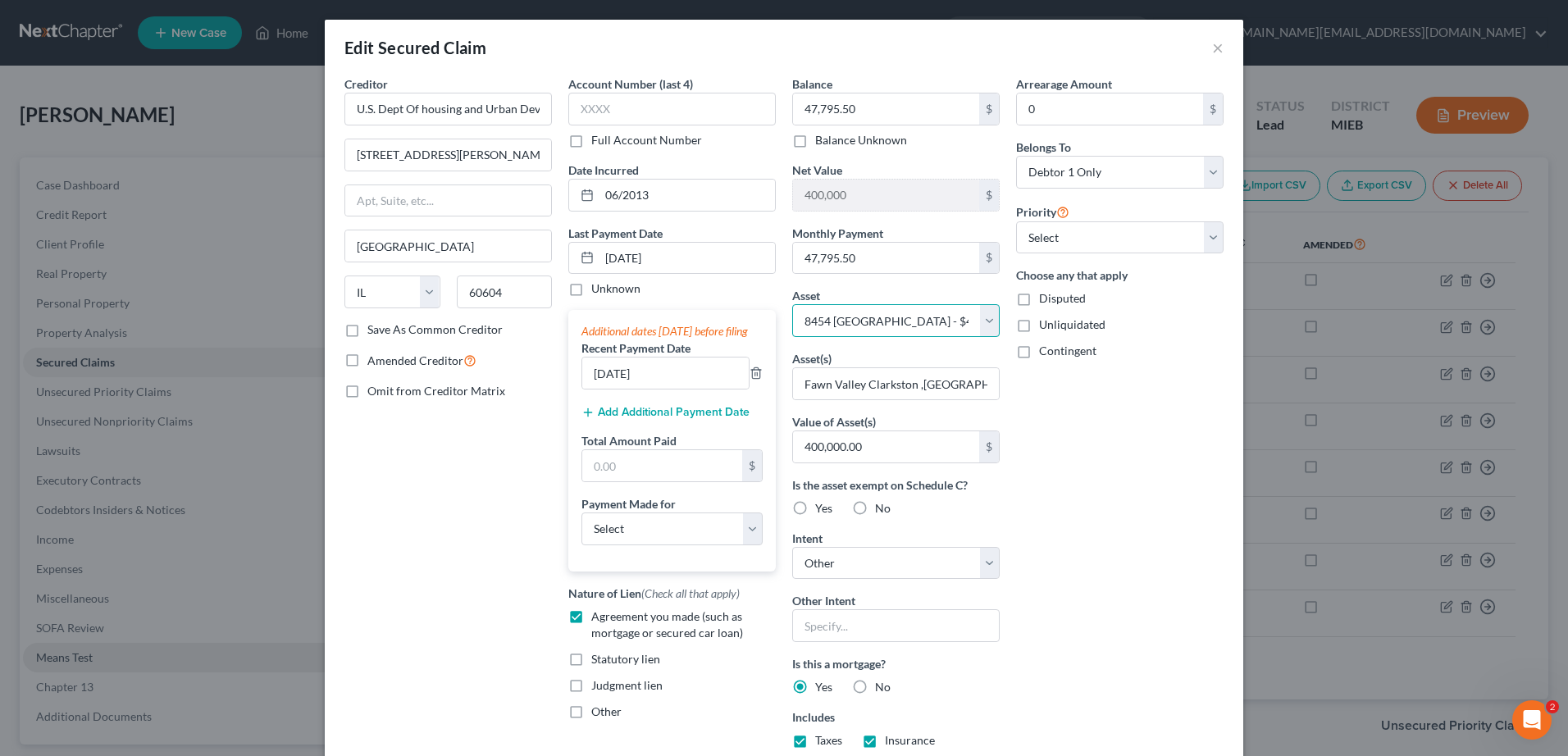 click on "Select Other Multiple Assets 8454 [GEOGRAPHIC_DATA] - $490000.0 4571 [PERSON_NAME]. - $470000.0 2020 Jeep Cherokee - $20000.0" at bounding box center [896, 321] 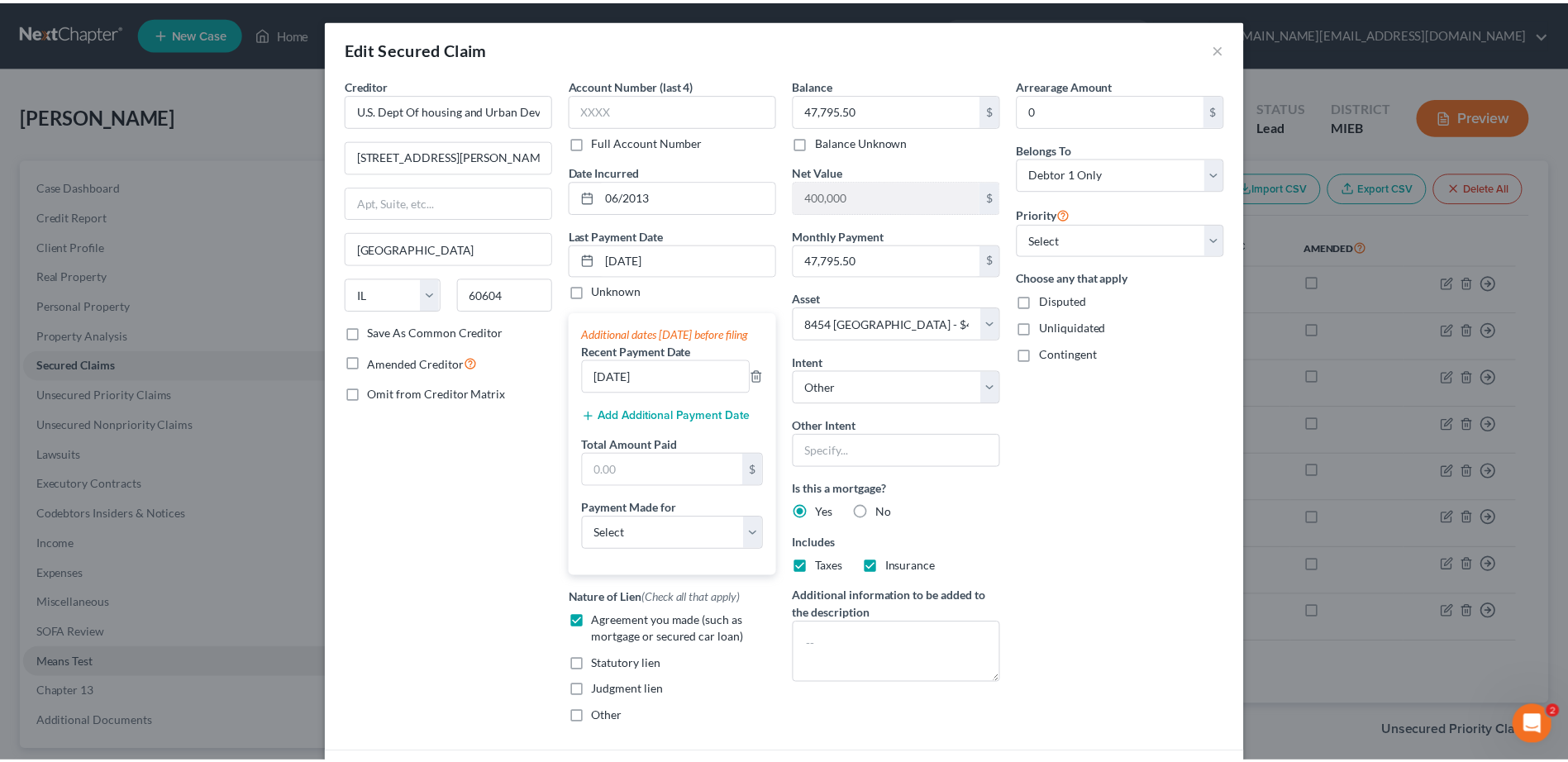 scroll, scrollTop: 190, scrollLeft: 0, axis: vertical 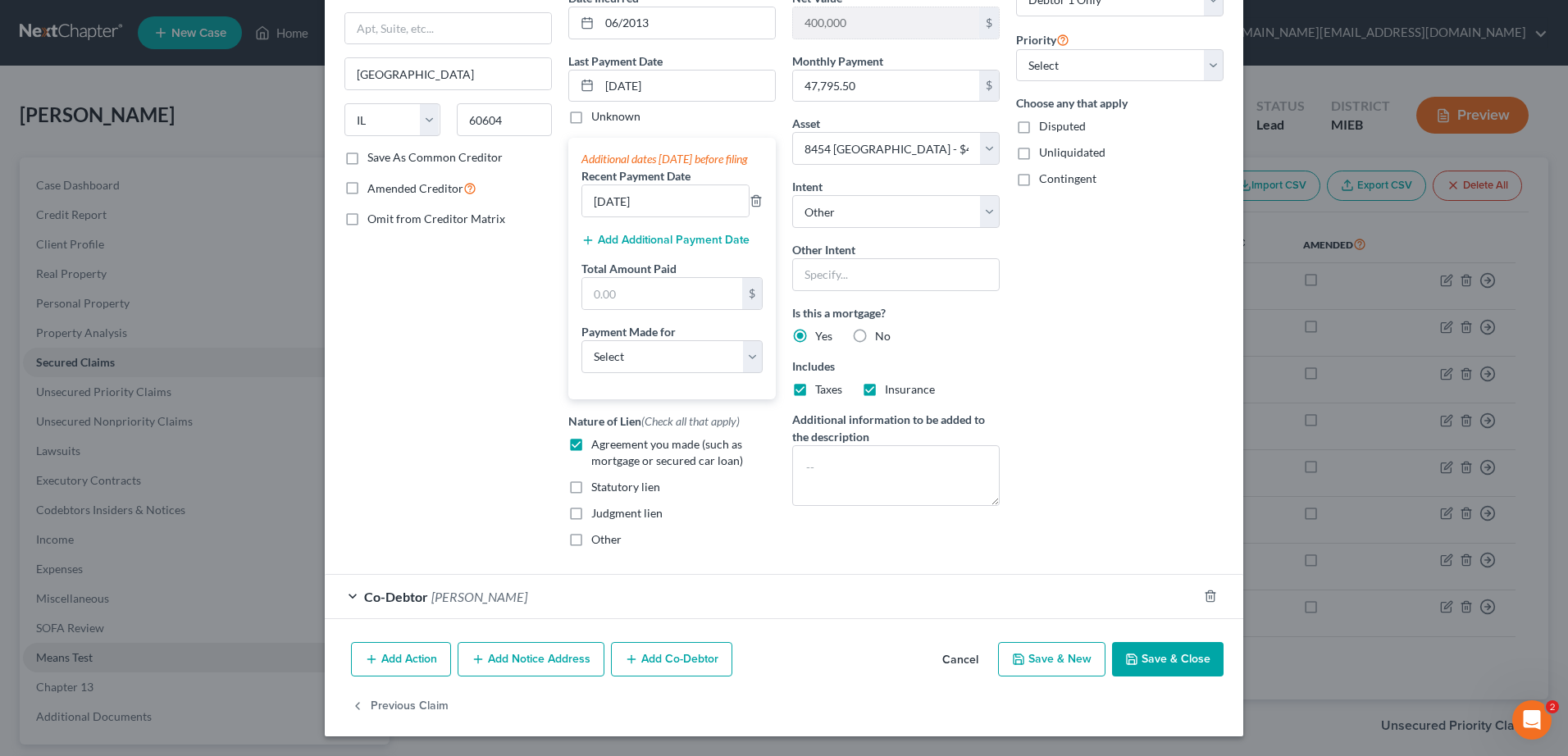 click on "Save & Close" at bounding box center [1168, 659] 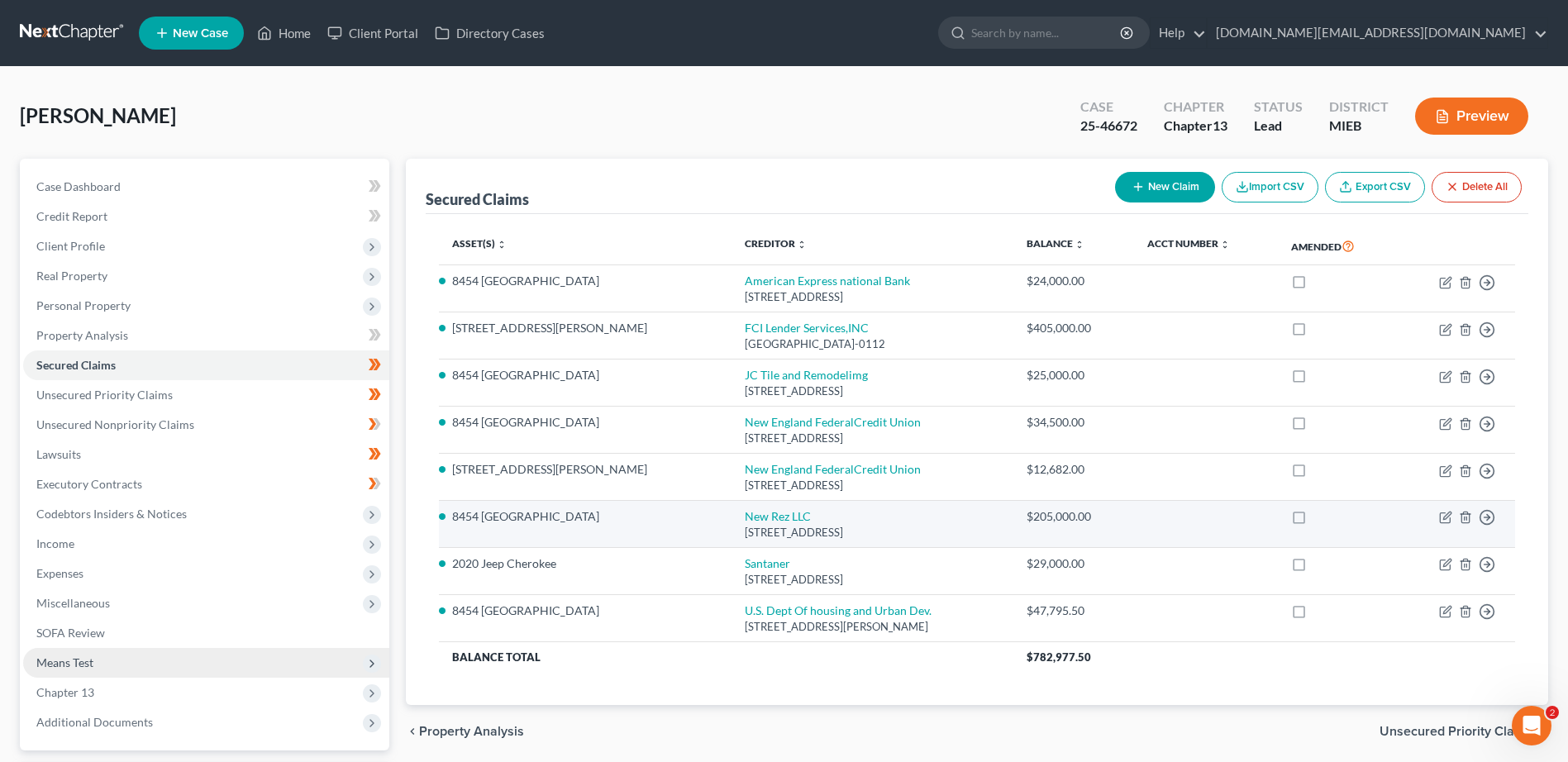click on "New Rez LLC [STREET_ADDRESS]" at bounding box center [872, 524] 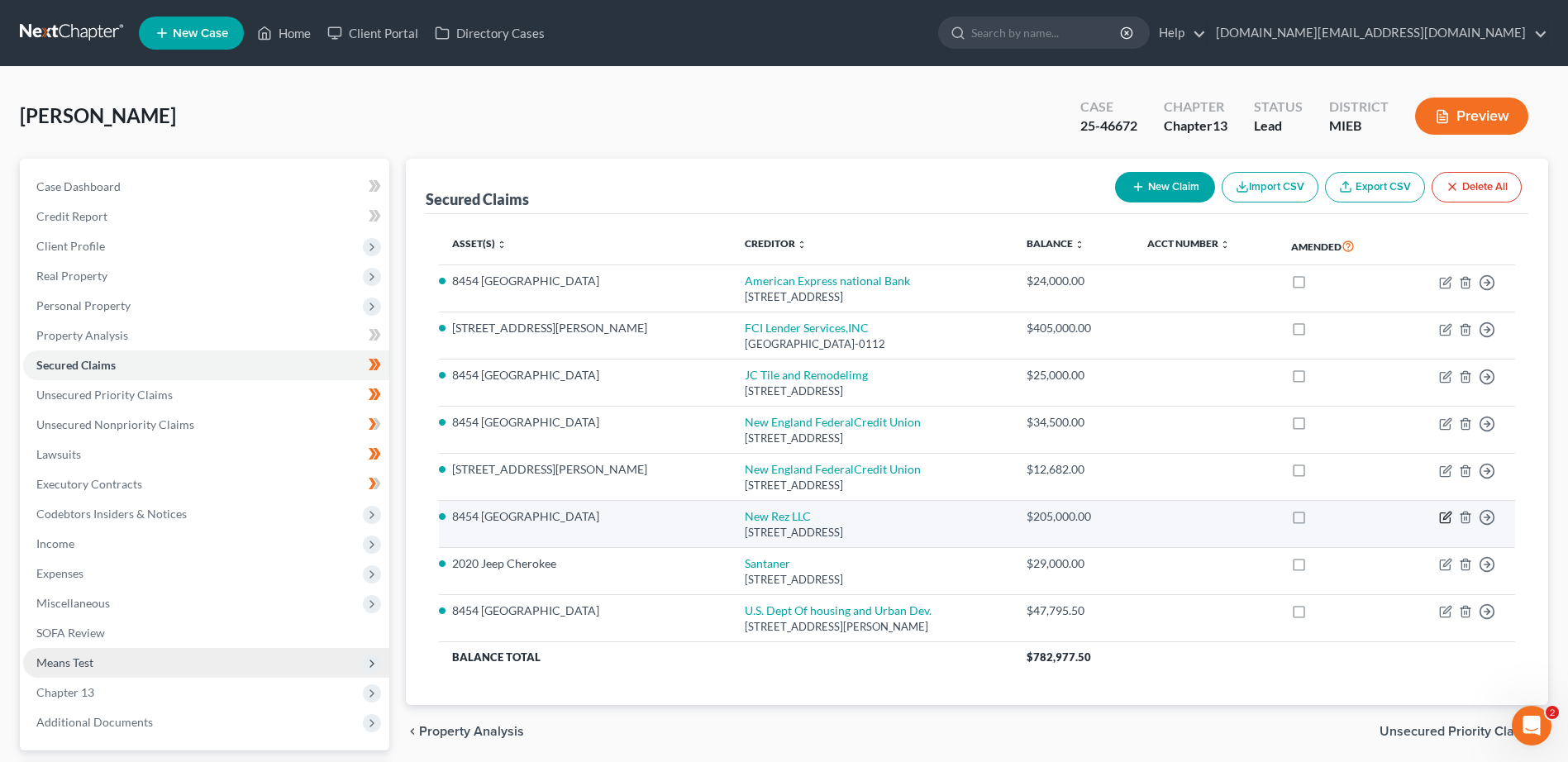 click 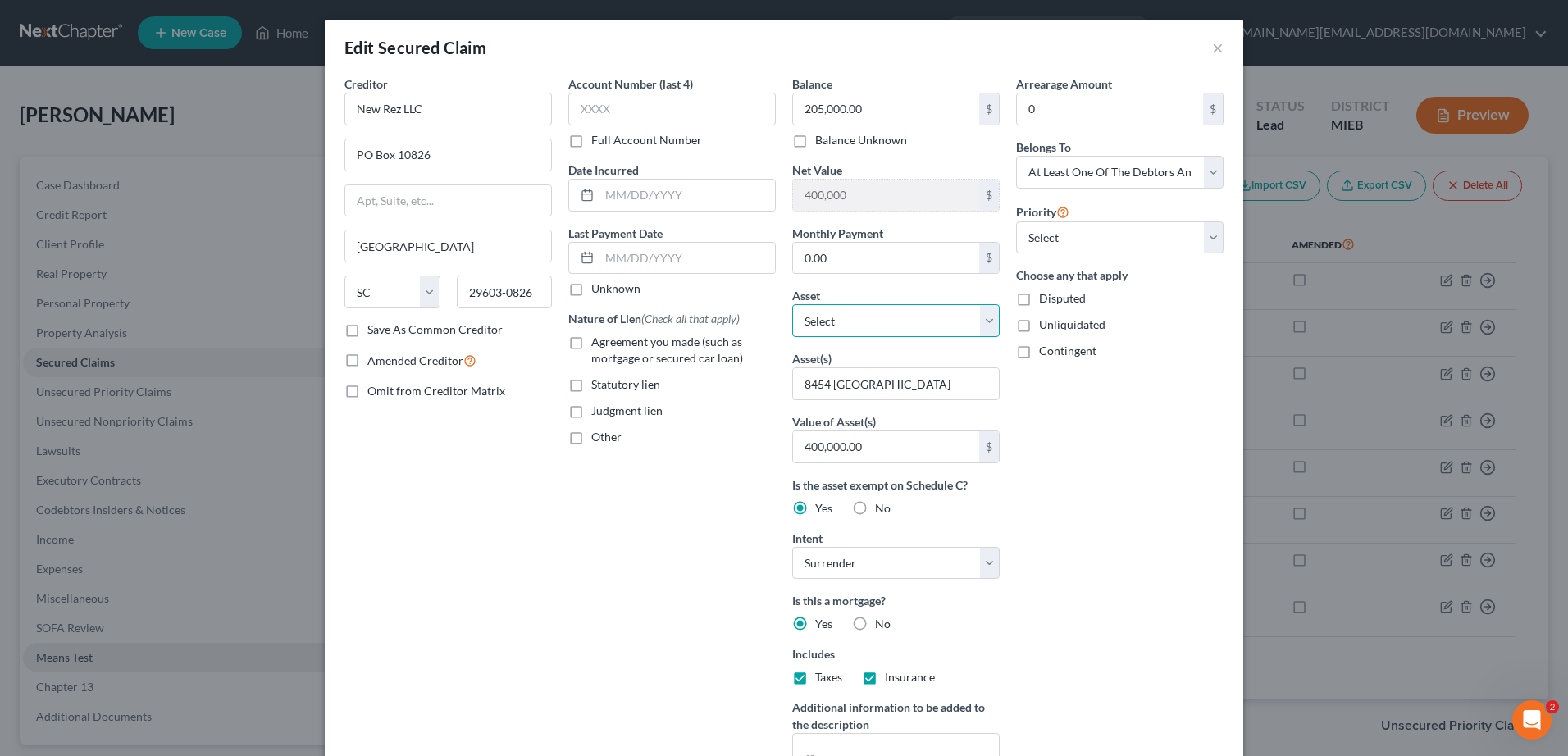 click on "Select Other Multiple Assets 8454 [GEOGRAPHIC_DATA] - $490000.0 4571 [PERSON_NAME]. - $470000.0 2020 Jeep Cherokee - $20000.0" at bounding box center [896, 321] 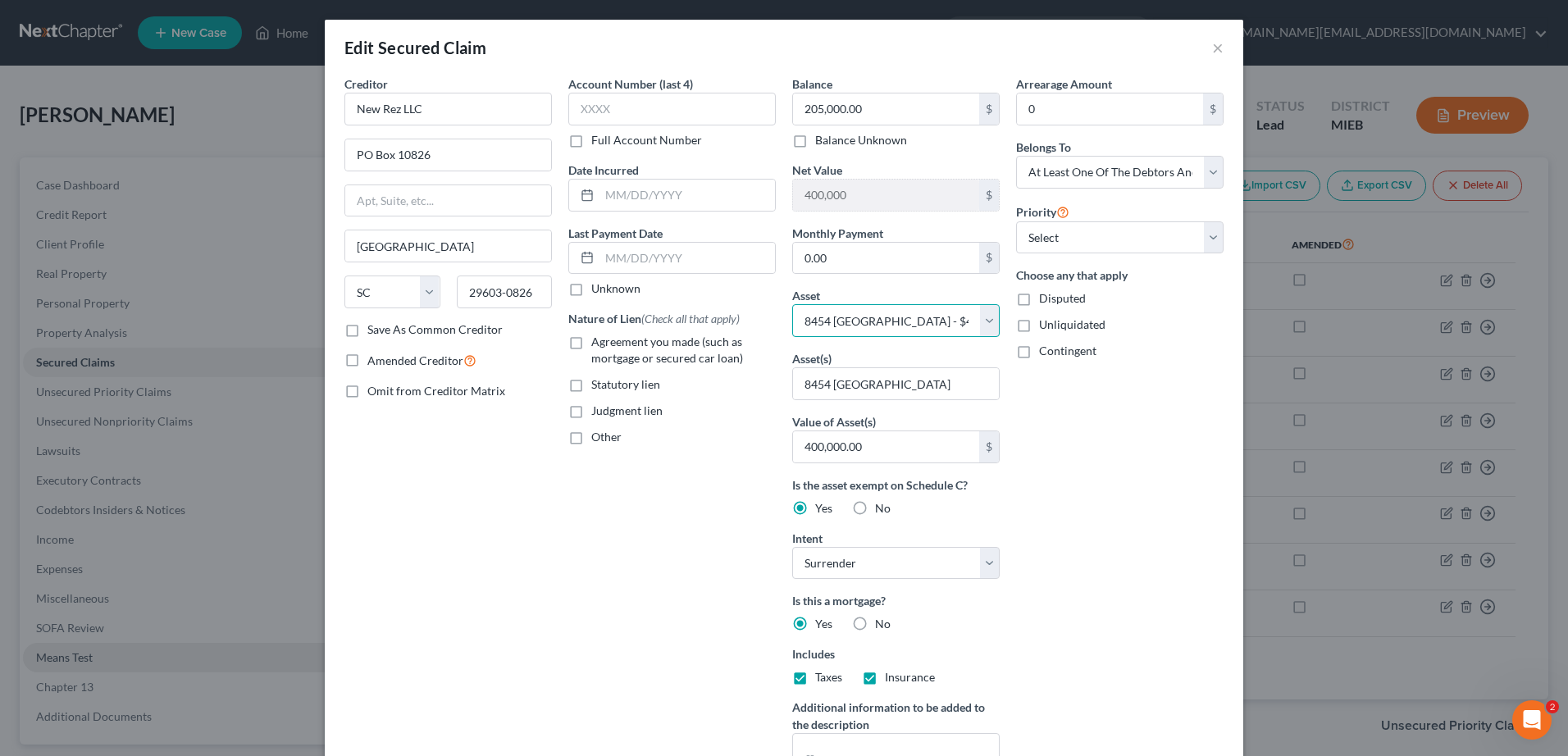 click on "Select Other Multiple Assets 8454 [GEOGRAPHIC_DATA] - $490000.0 4571 [PERSON_NAME]. - $470000.0 2020 Jeep Cherokee - $20000.0" at bounding box center (896, 321) 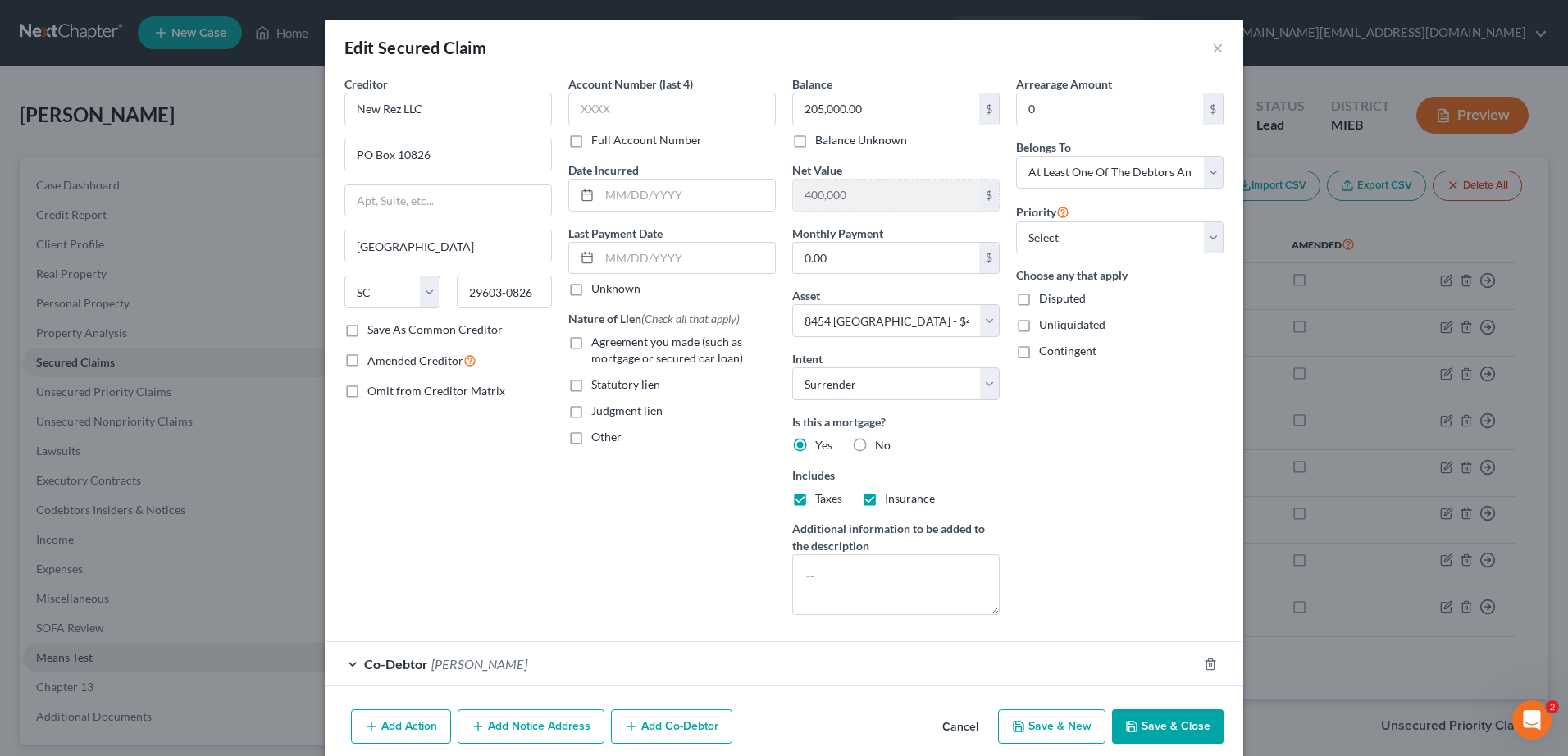 click on "Save & Close" at bounding box center (1168, 726) 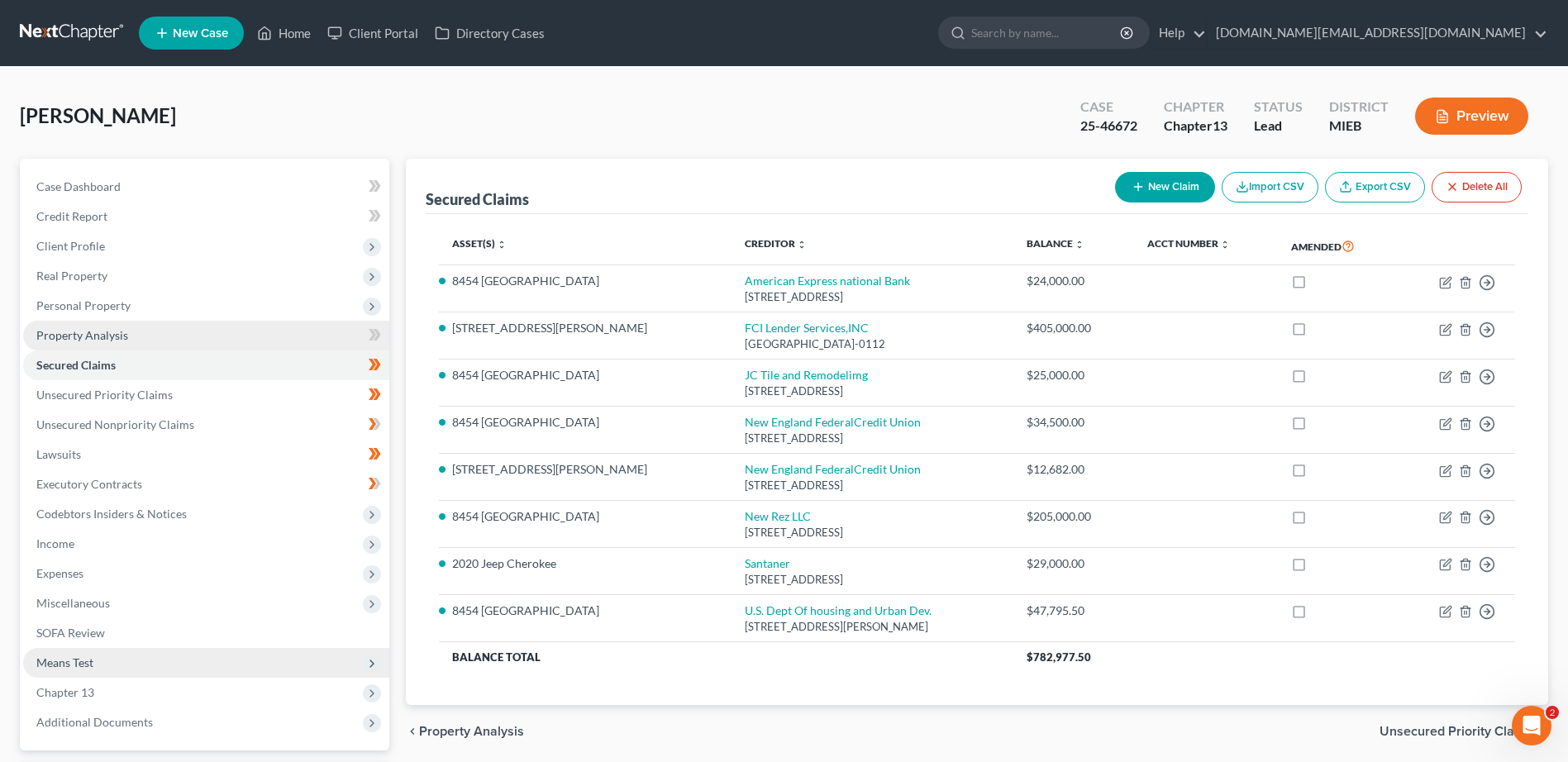 click on "Property Analysis" at bounding box center [206, 336] 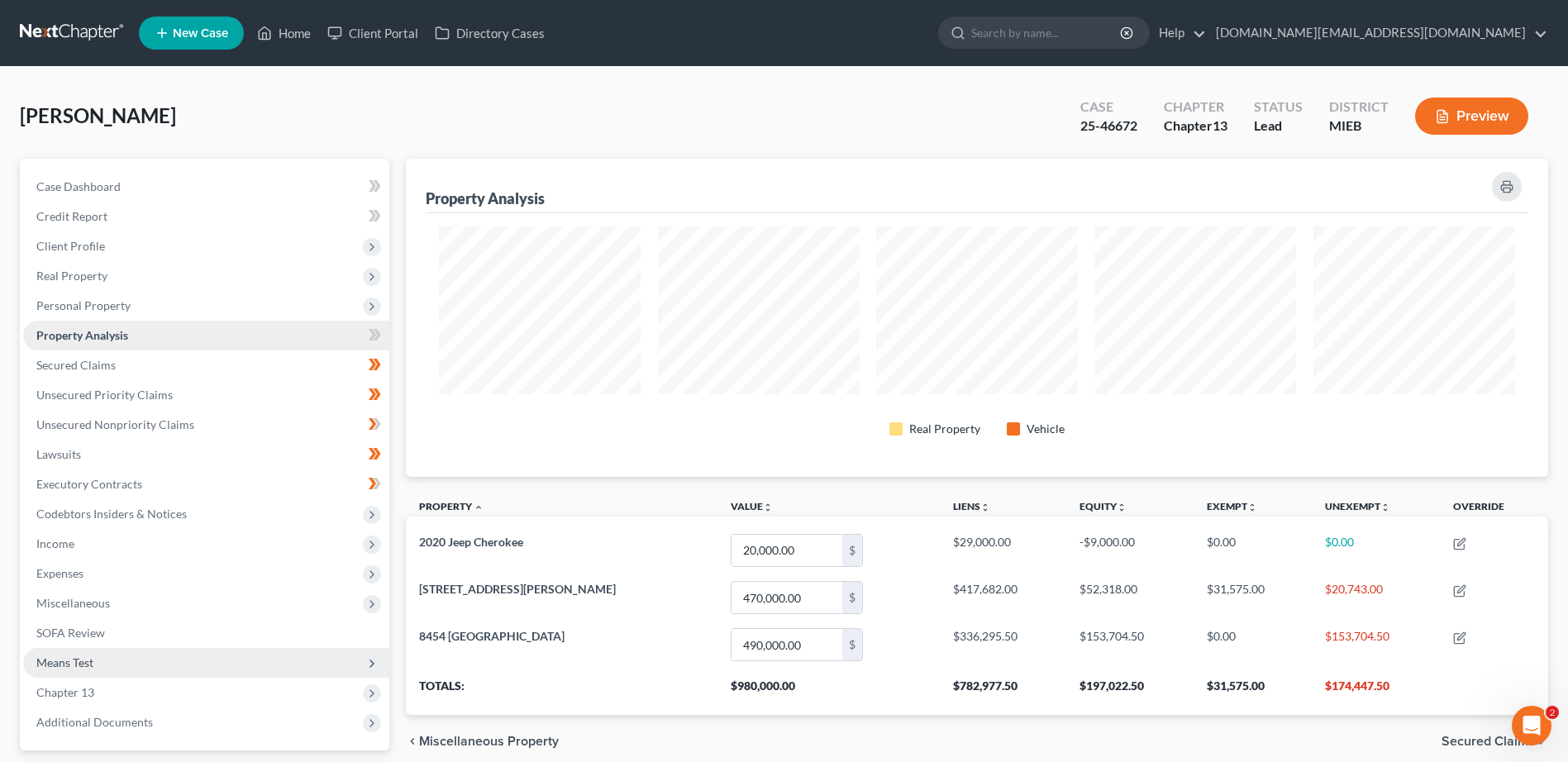 scroll, scrollTop: 826146, scrollLeft: 825426, axis: both 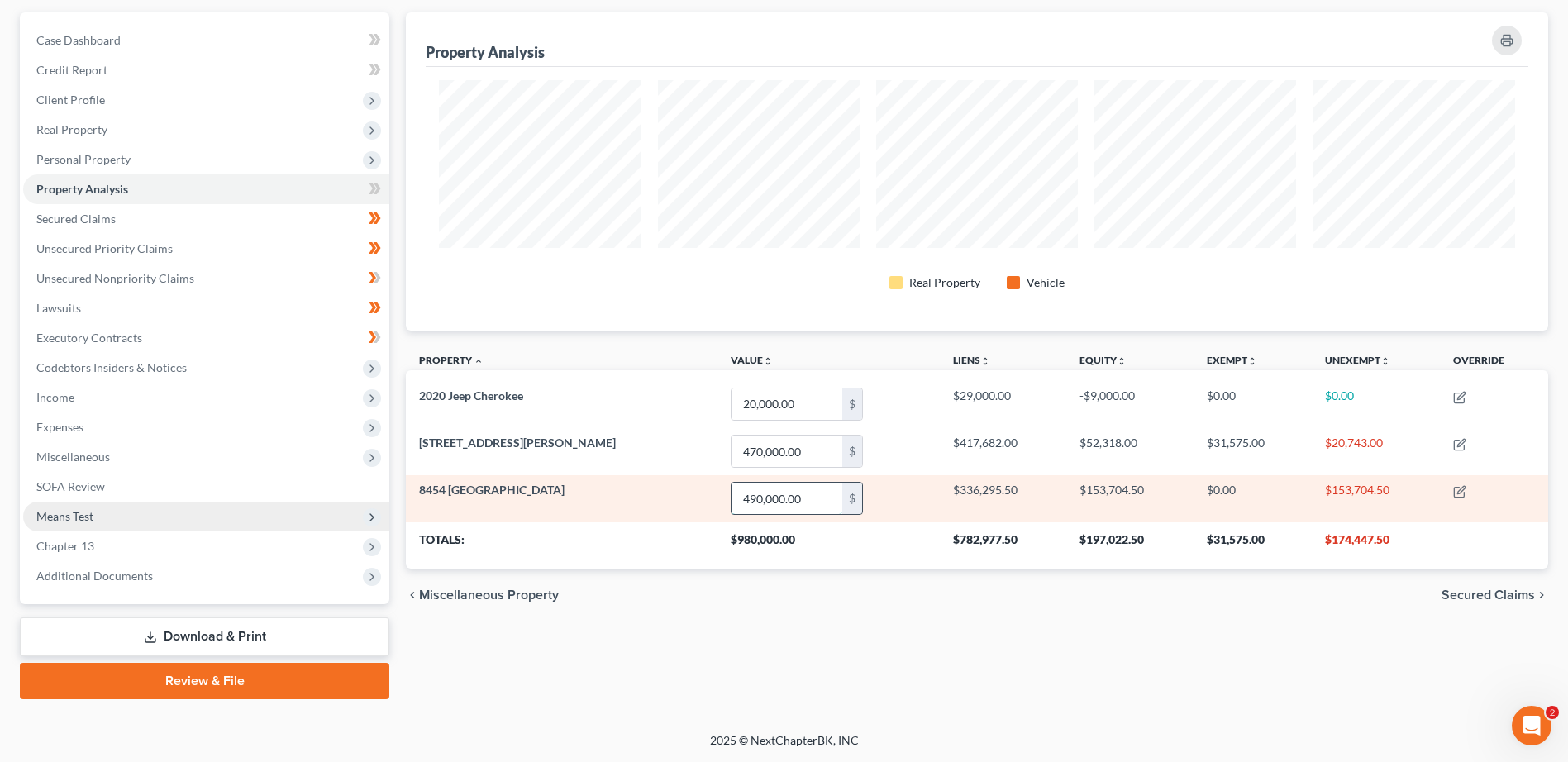 click on "490,000.00" at bounding box center (787, 498) 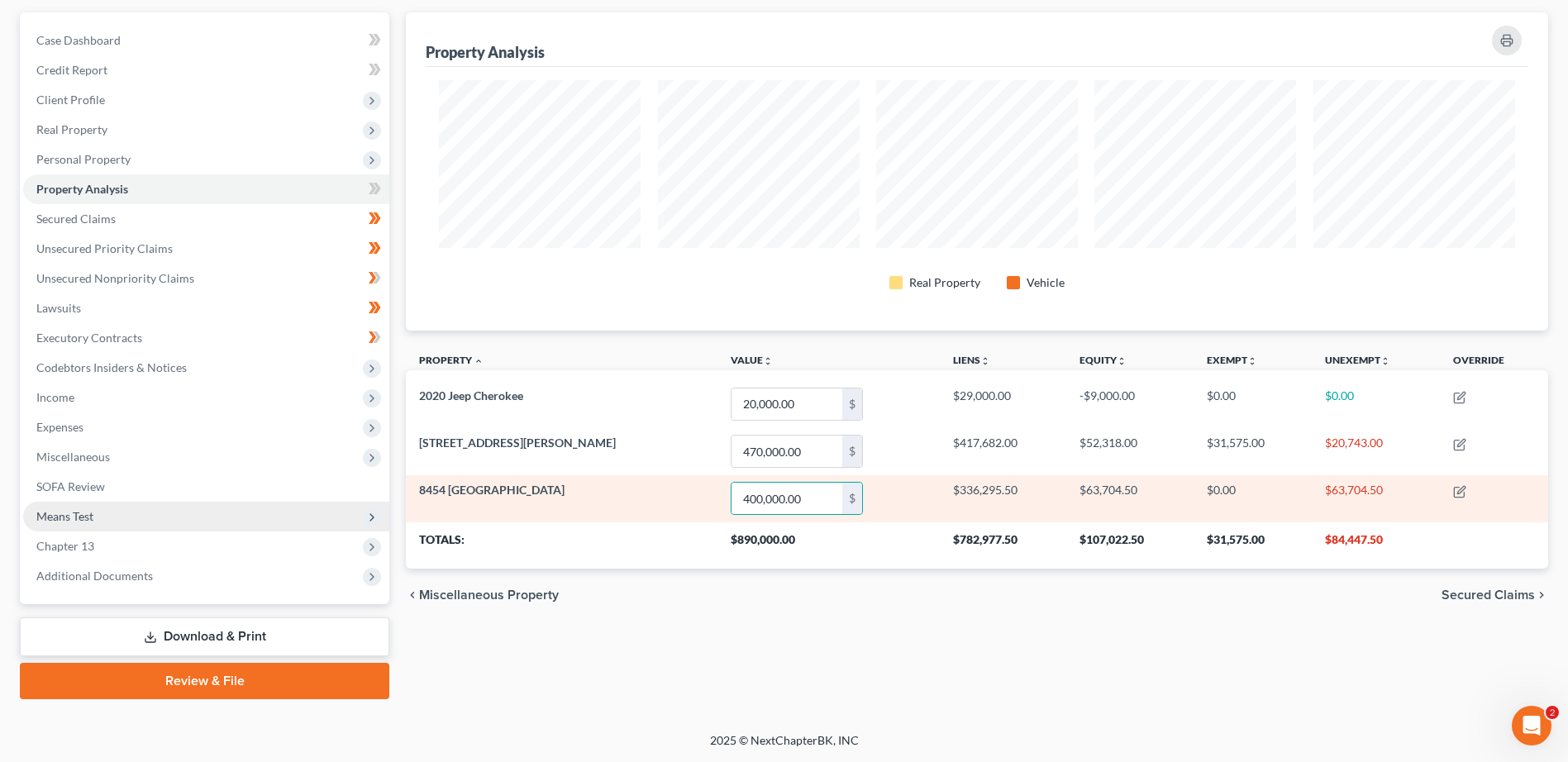 click on "$0.00" at bounding box center [1252, 498] 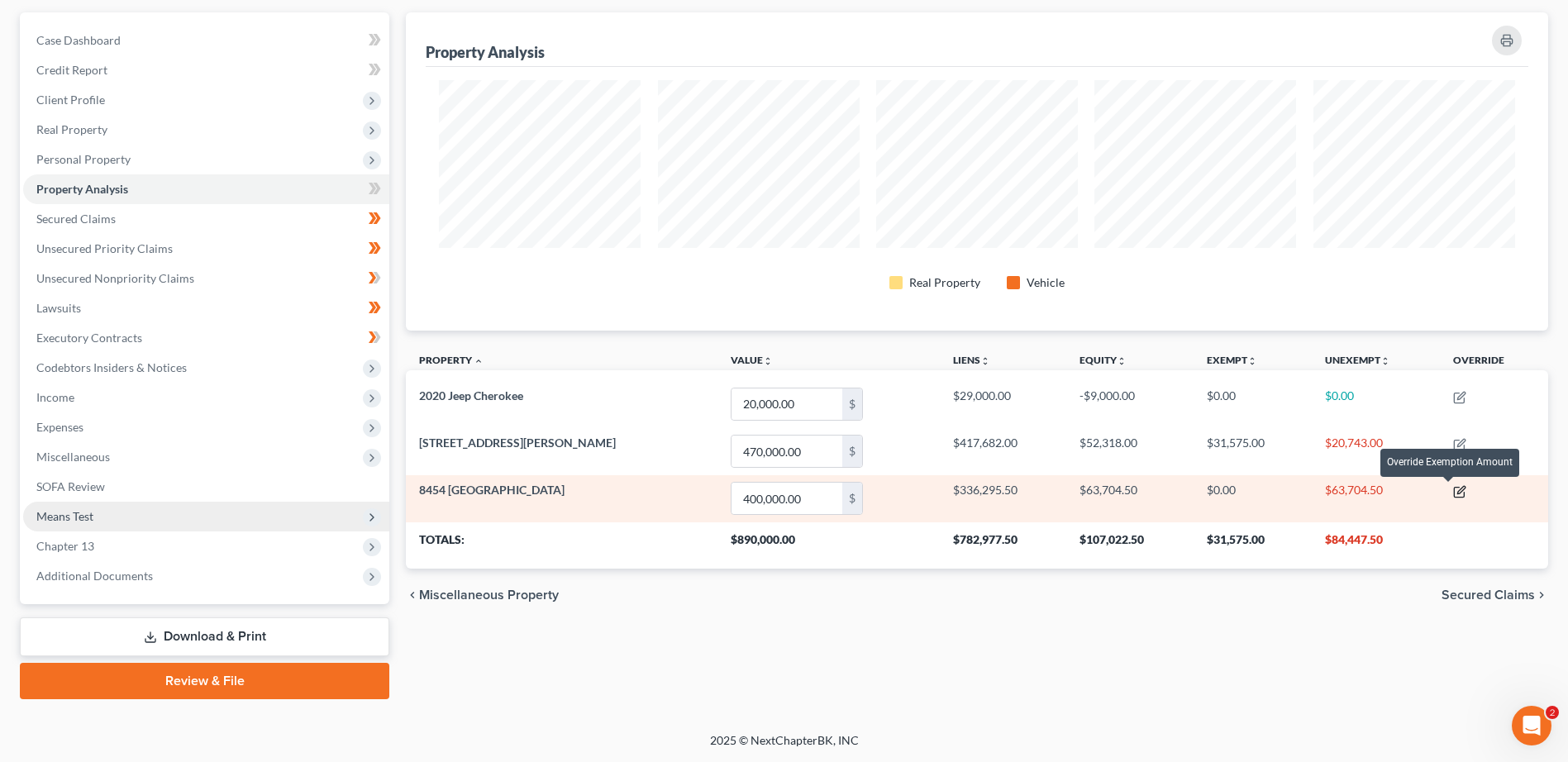 click 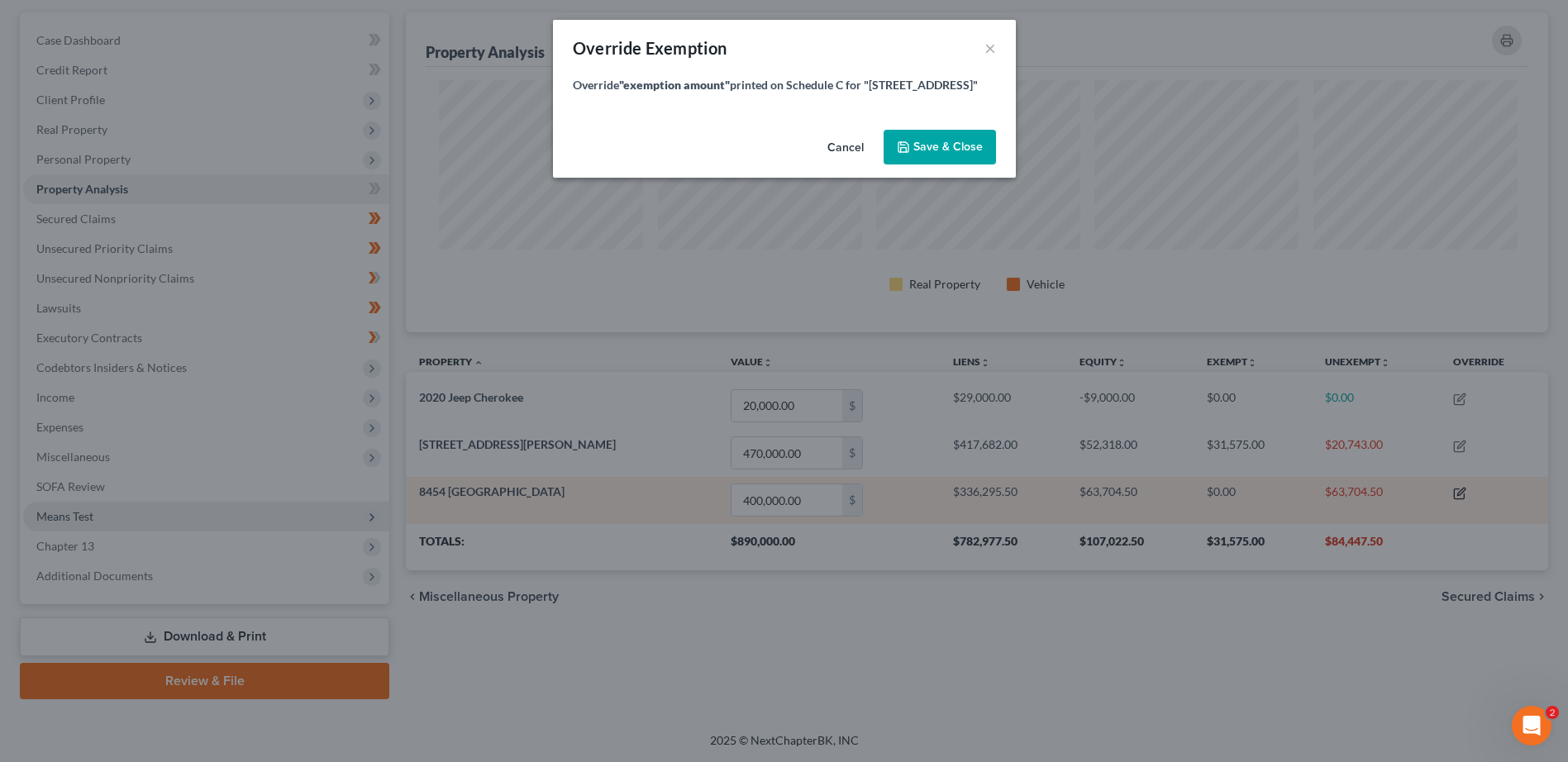 scroll, scrollTop: 826144, scrollLeft: 825417, axis: both 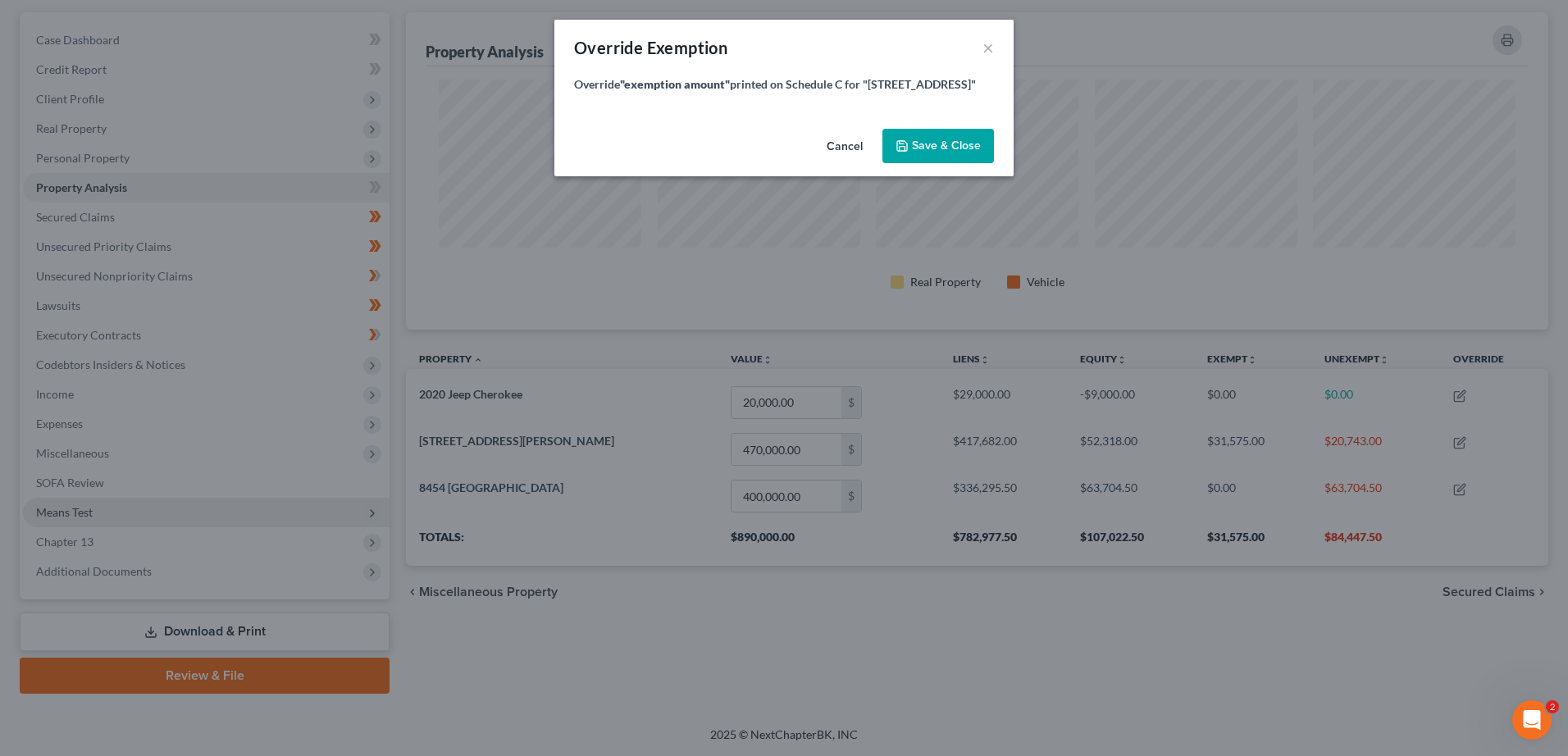 click on "Cancel" at bounding box center [845, 147] 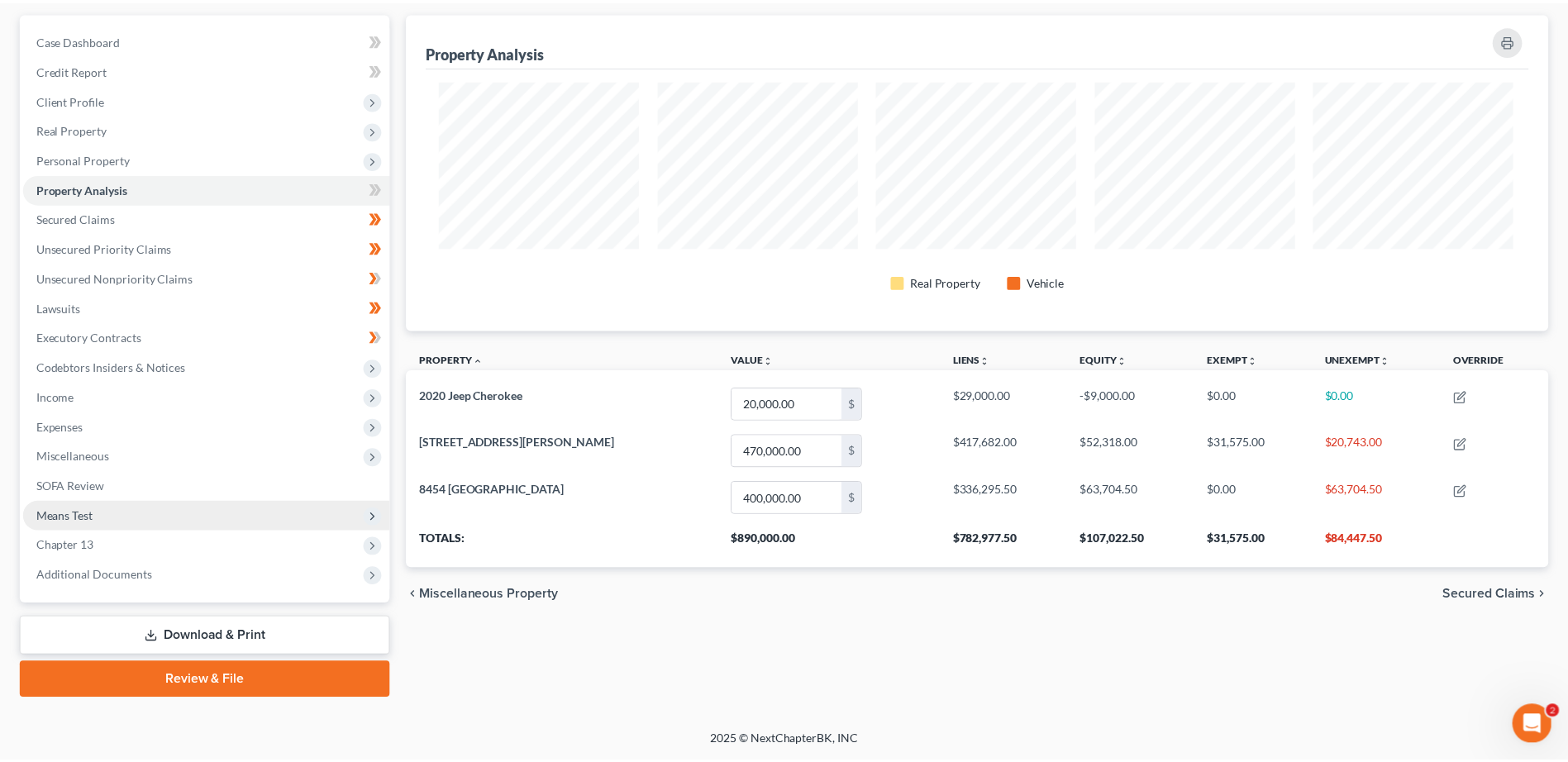 scroll, scrollTop: 318, scrollLeft: 1142, axis: both 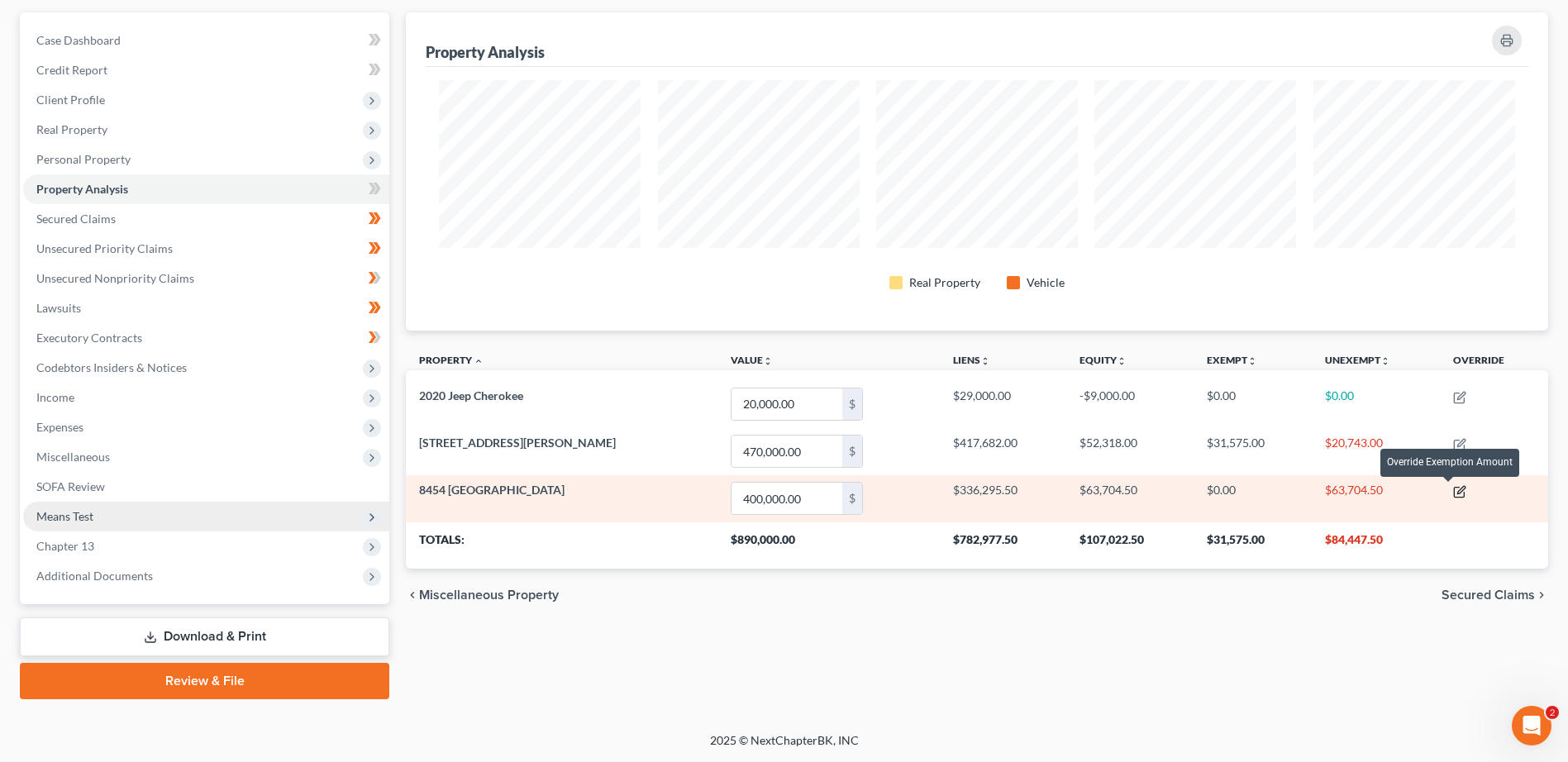 click 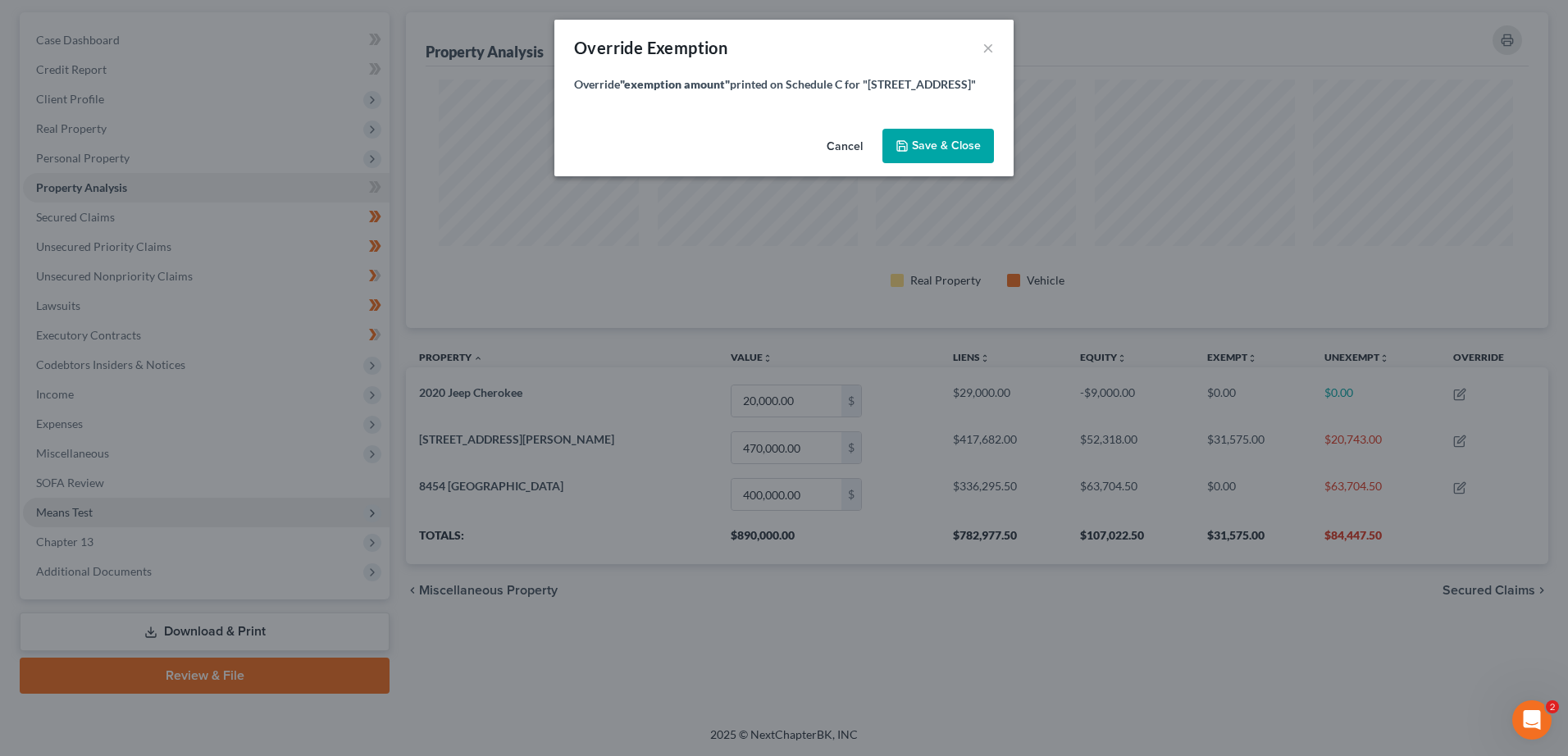 scroll, scrollTop: 819639, scrollLeft: 818941, axis: both 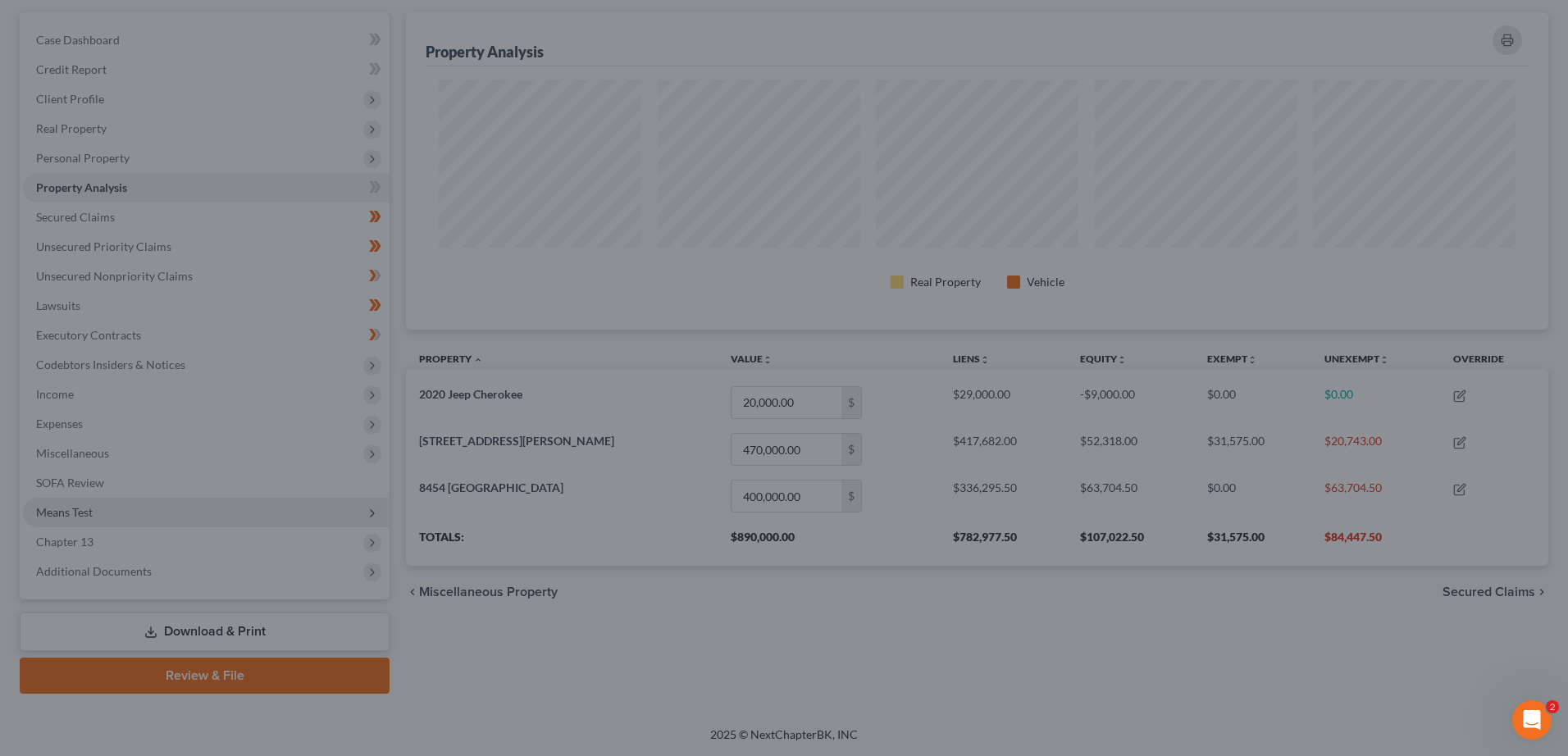 click on "Override Exemption × Override  "exemption amount"  printed on Schedule C for "8454 Fawn Valley" Cancel
Save & Close" at bounding box center (784, 378) 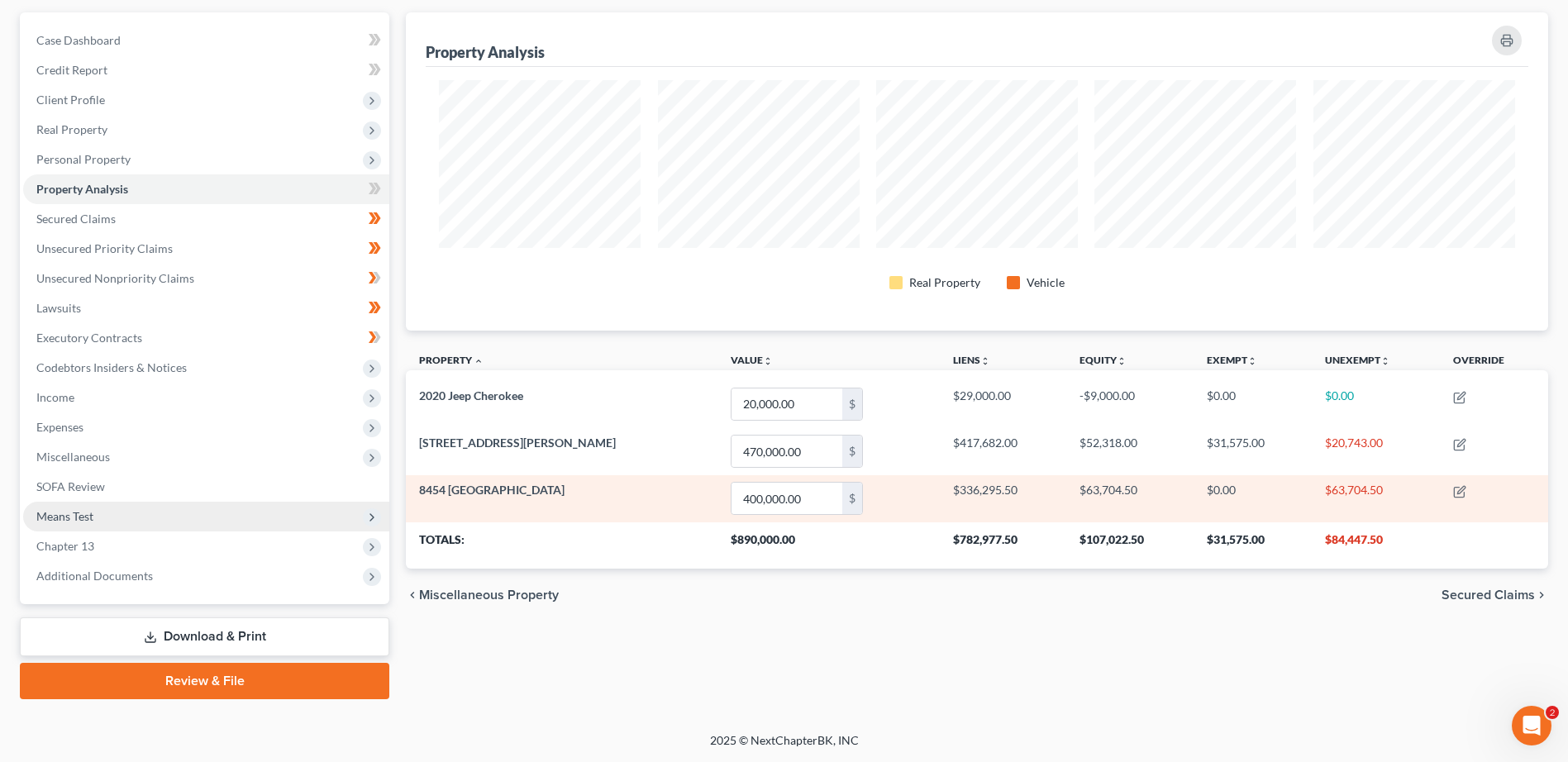 click on "$0.00" at bounding box center [1252, 498] 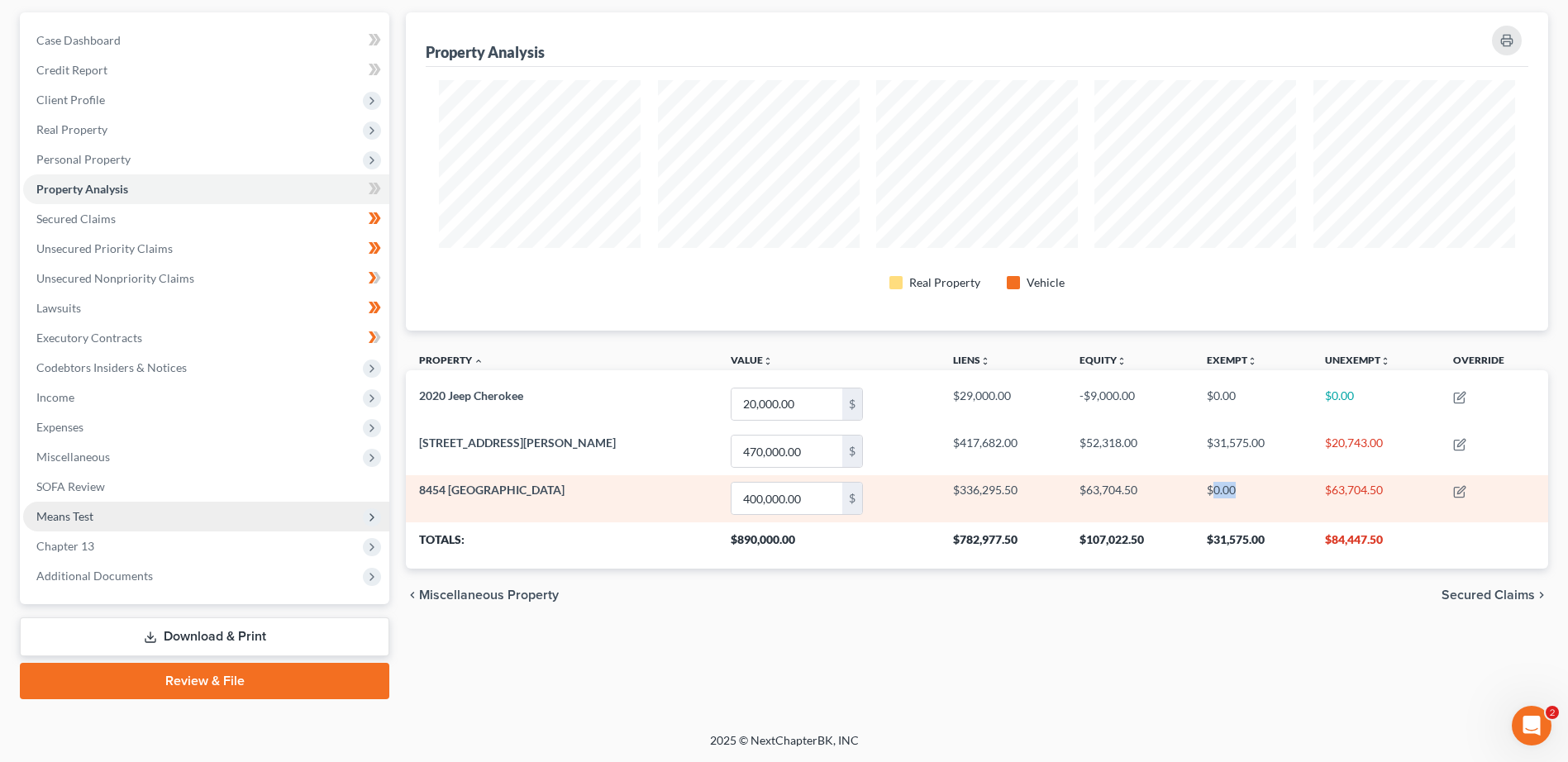 click on "$0.00" at bounding box center (1252, 498) 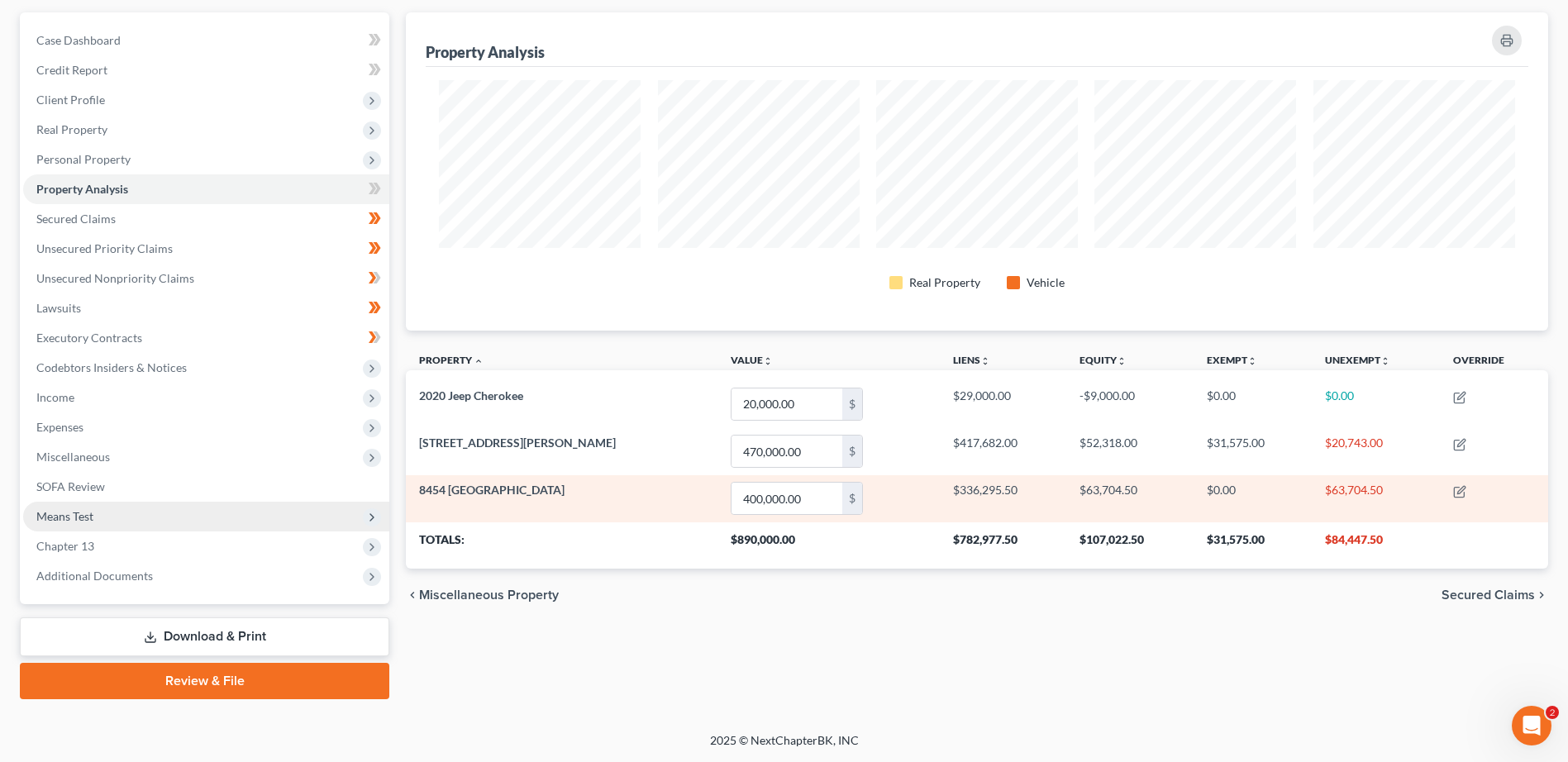 click on "$0.00" at bounding box center [1252, 498] 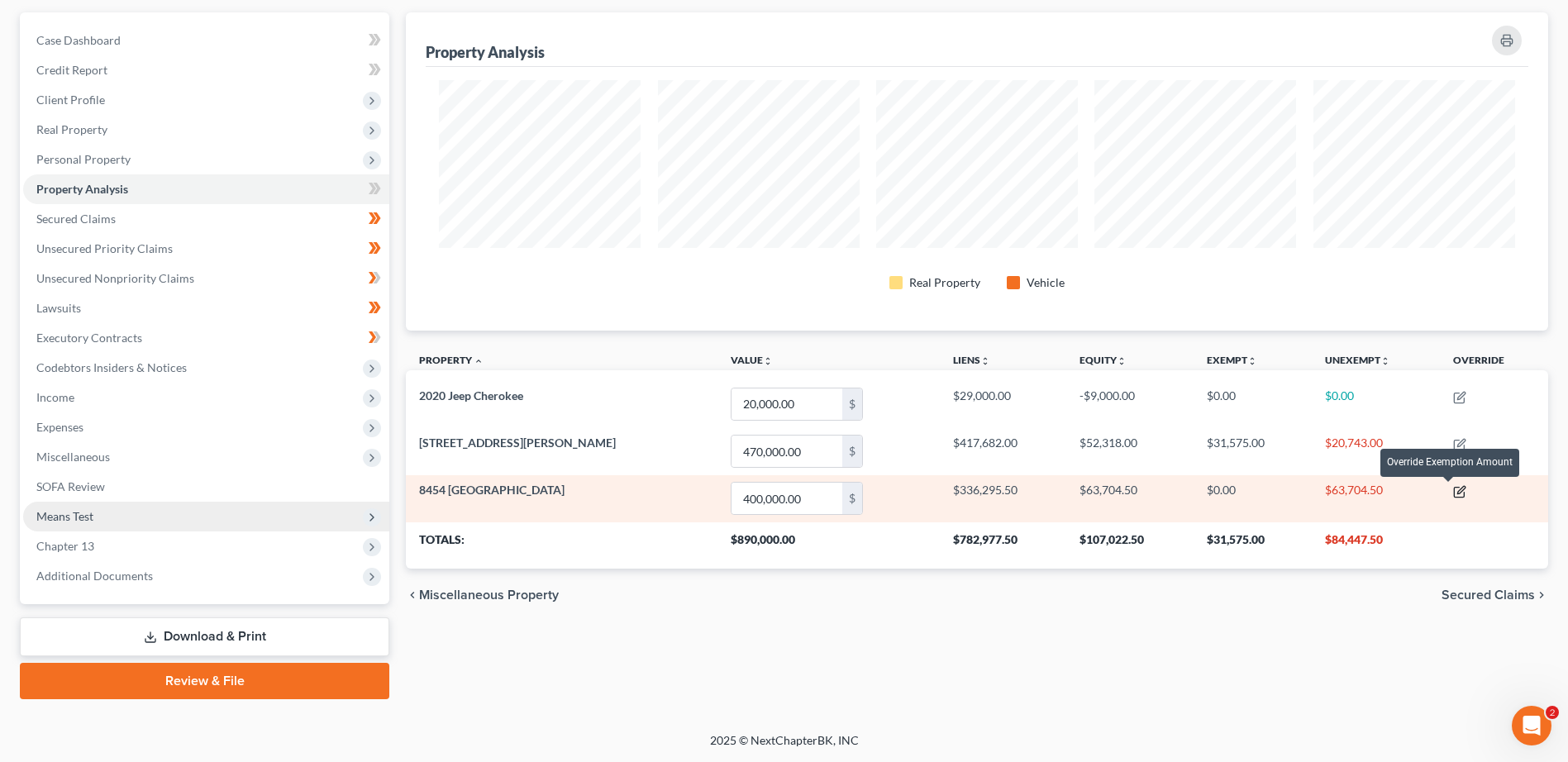 click 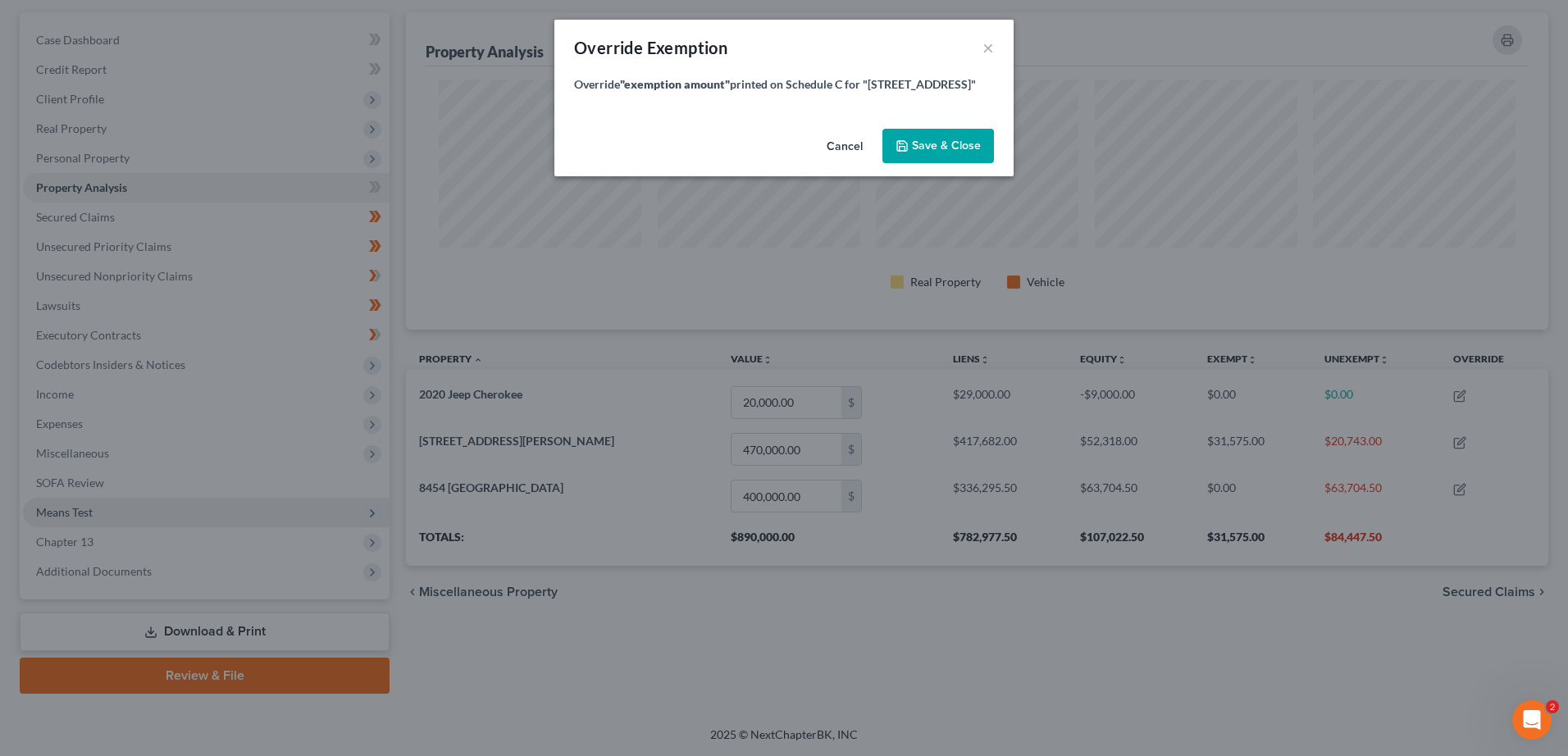 click on "Save & Close" at bounding box center [938, 145] 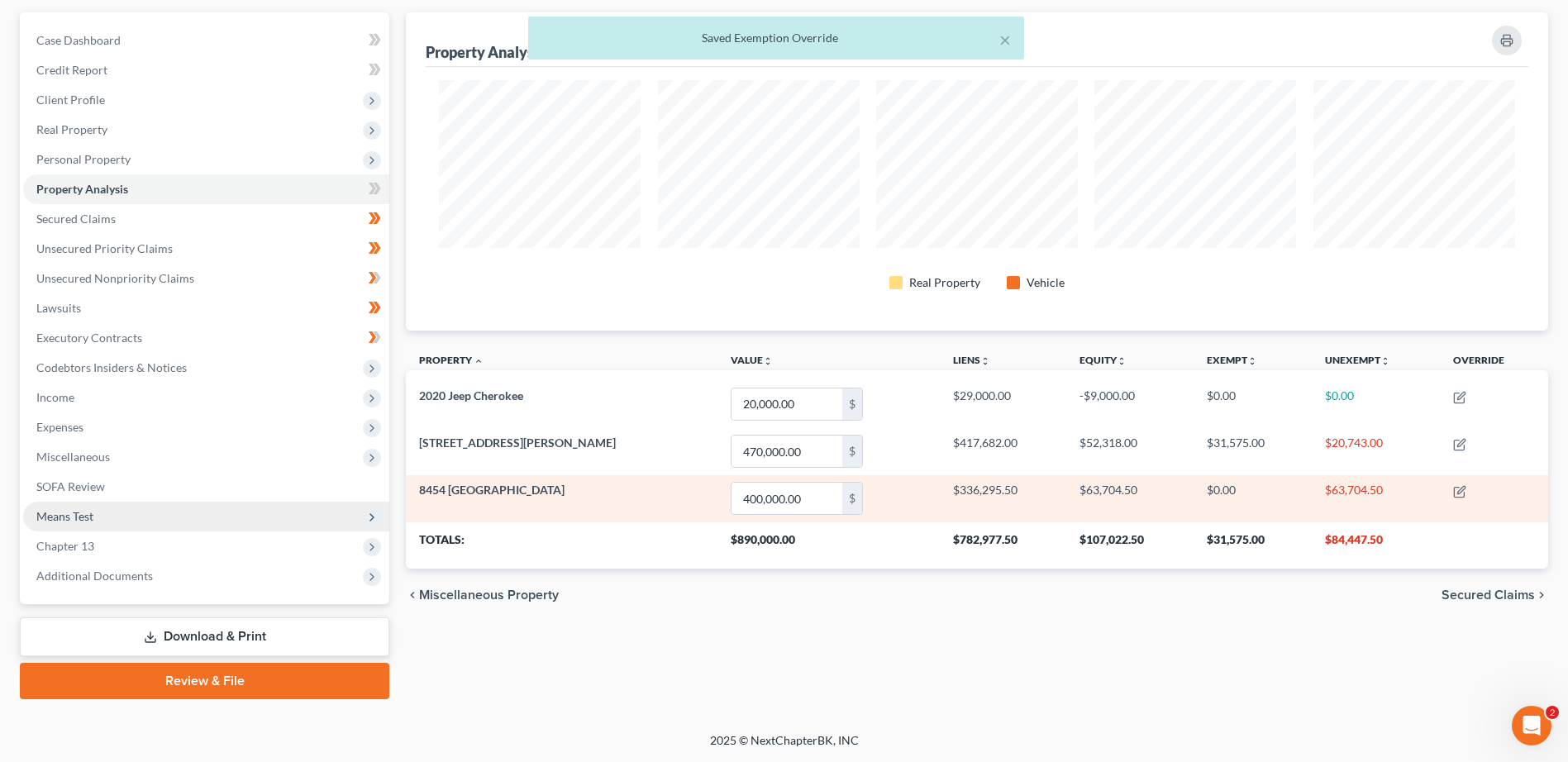 click on "$0.00" at bounding box center [1252, 498] 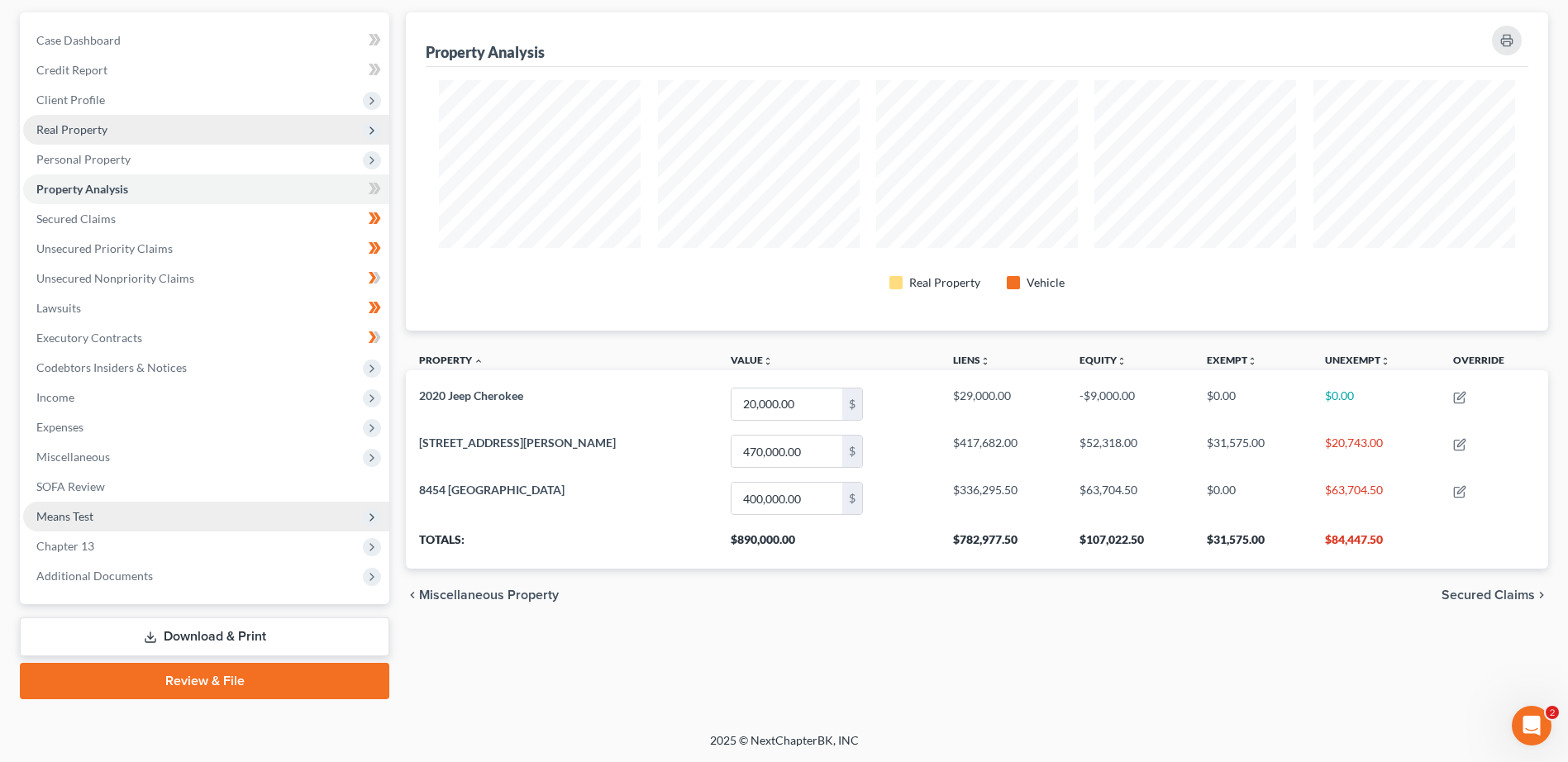 click on "Real Property" at bounding box center (206, 130) 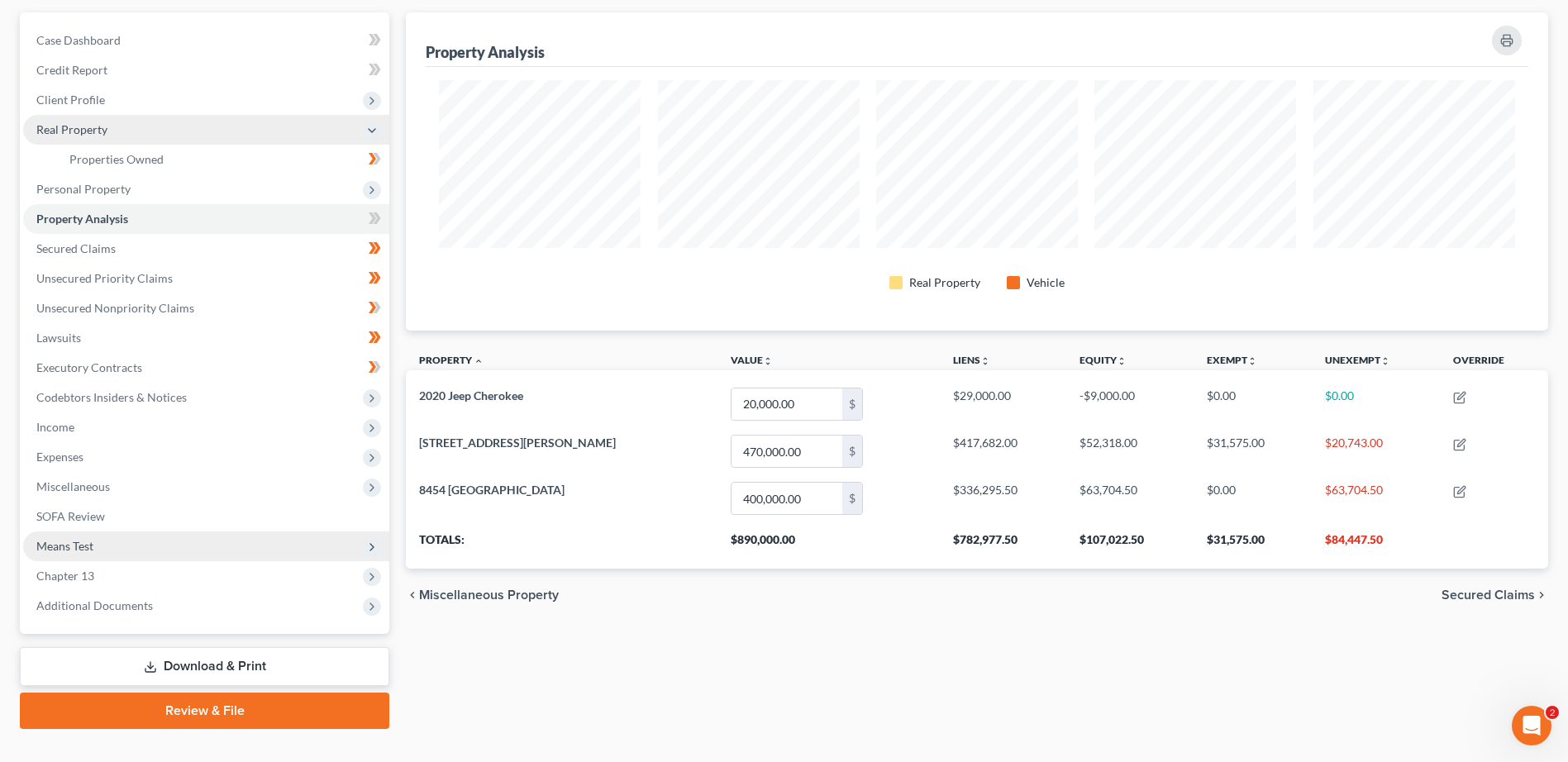click on "Real Property" at bounding box center (206, 130) 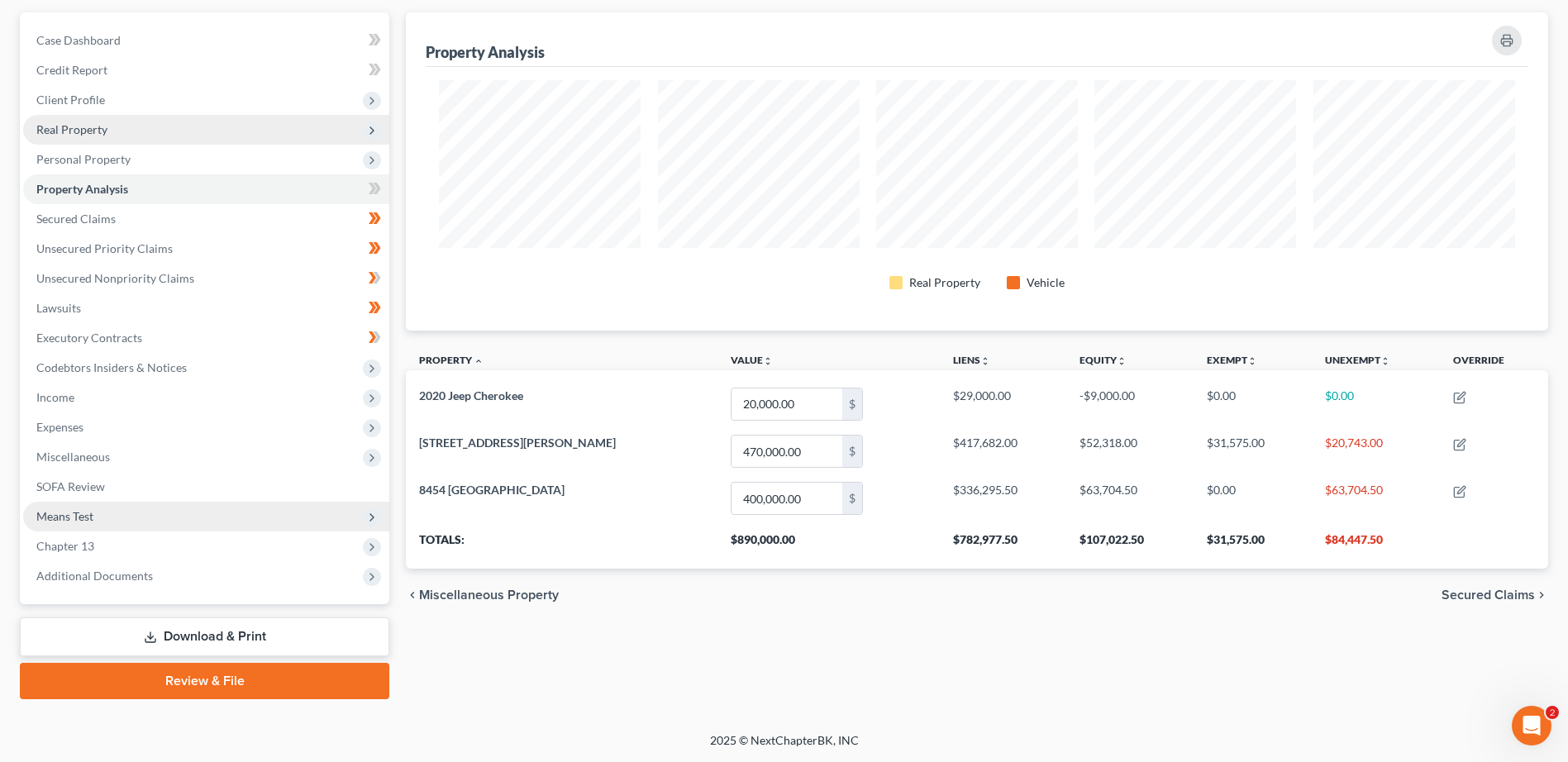 click on "Real Property" at bounding box center [206, 130] 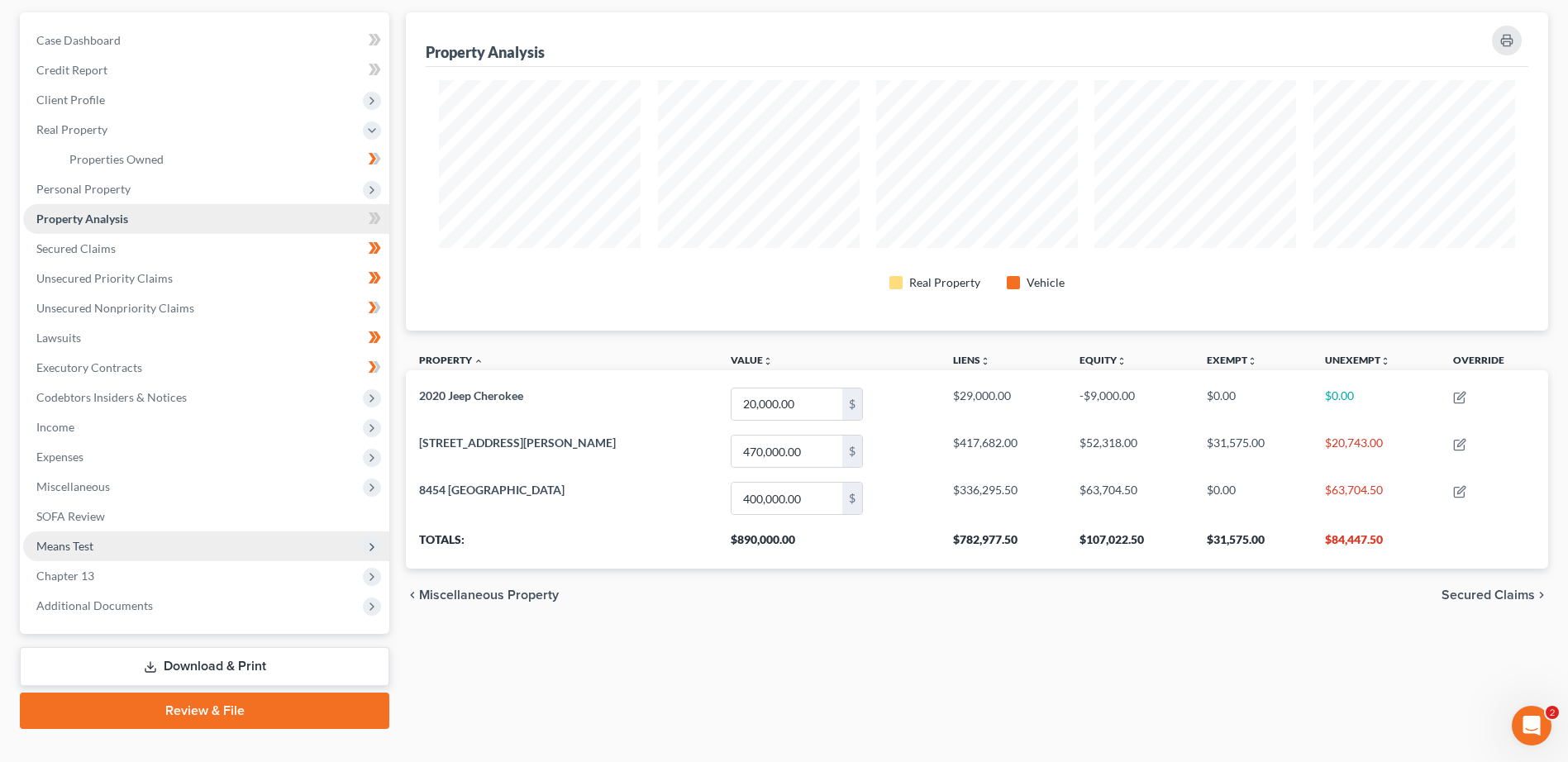 click on "Property Analysis" at bounding box center [82, 218] 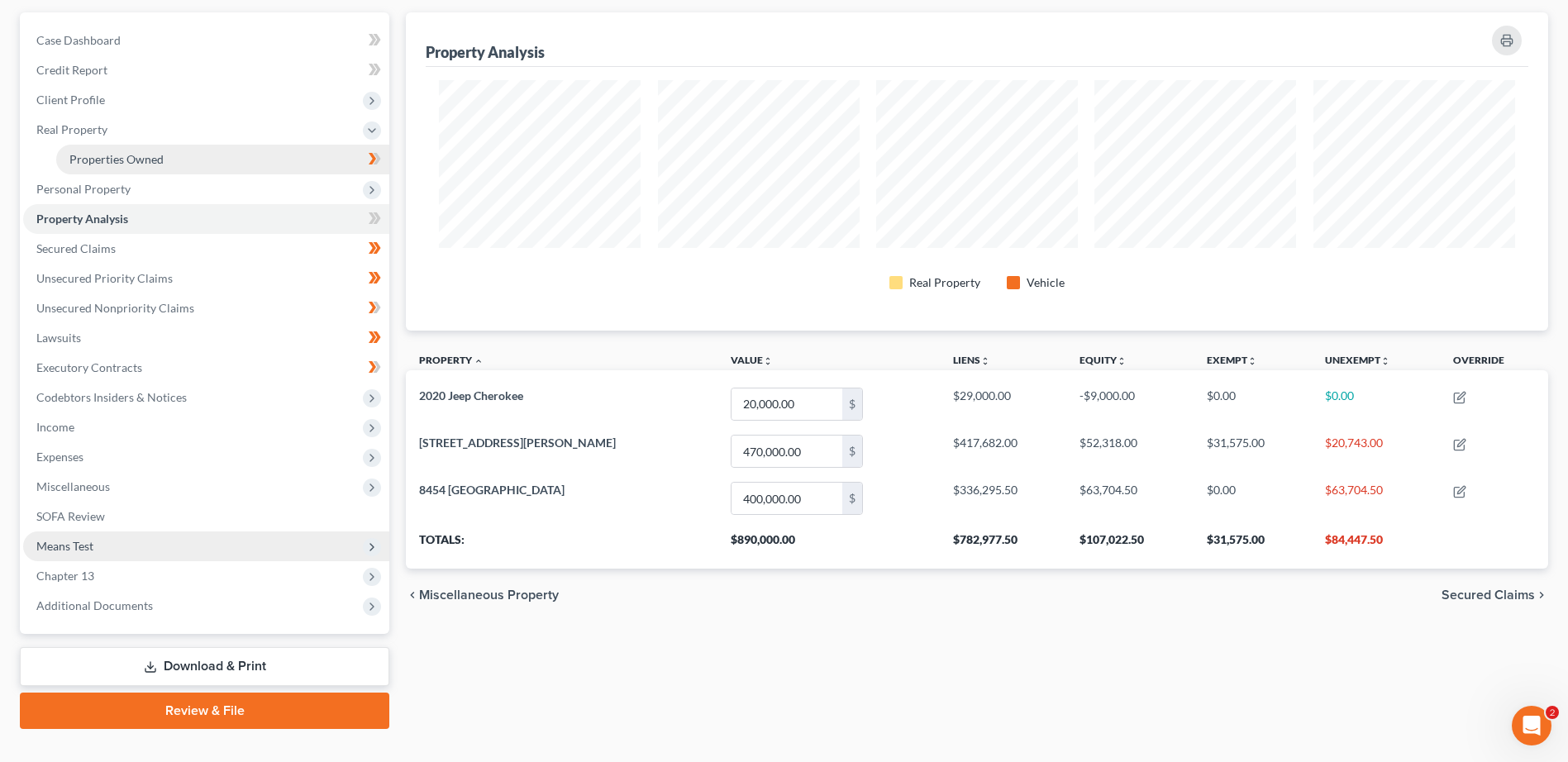 click on "Properties Owned" at bounding box center (117, 159) 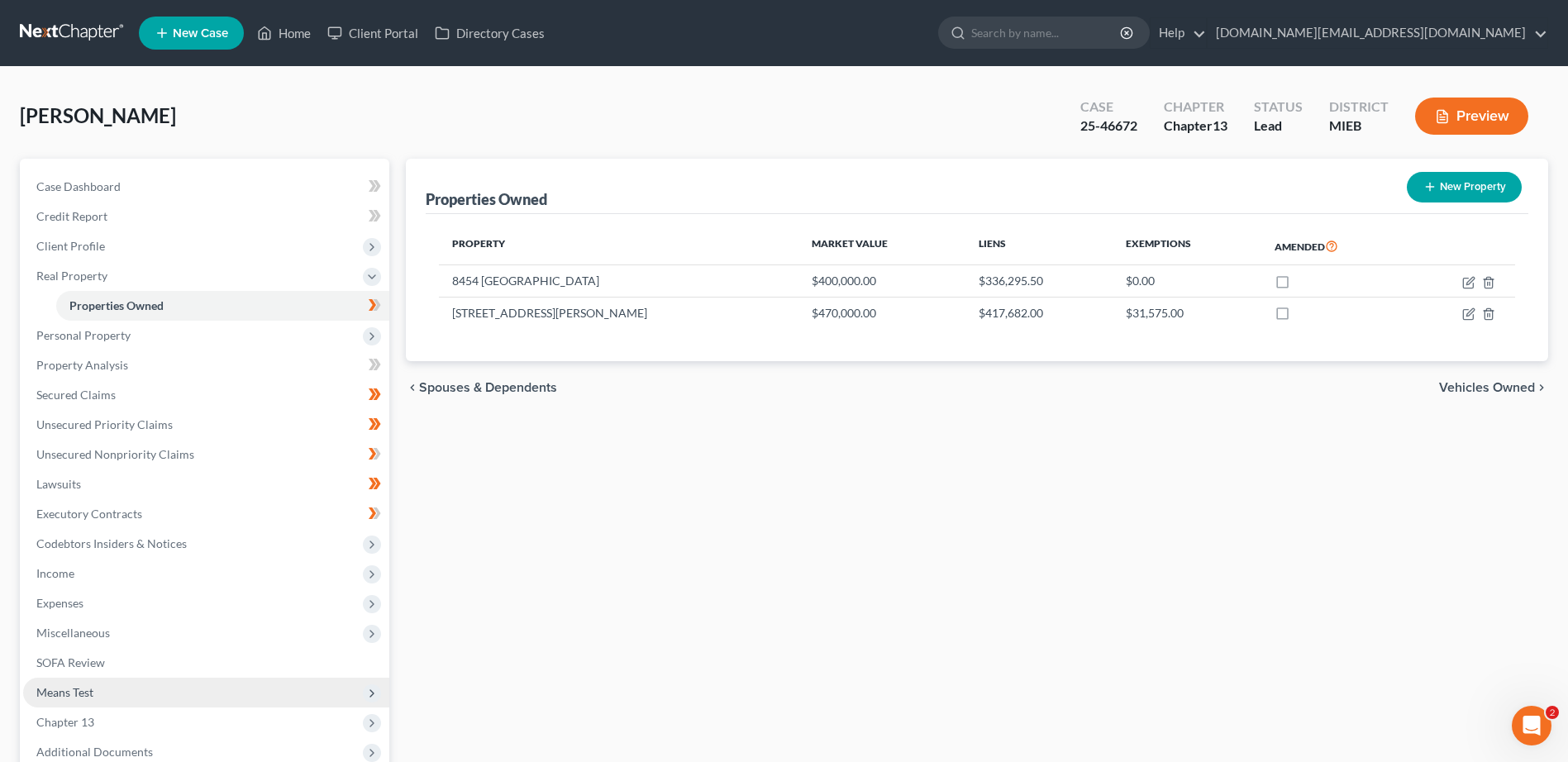 click on "Exemptions" at bounding box center [1187, 246] 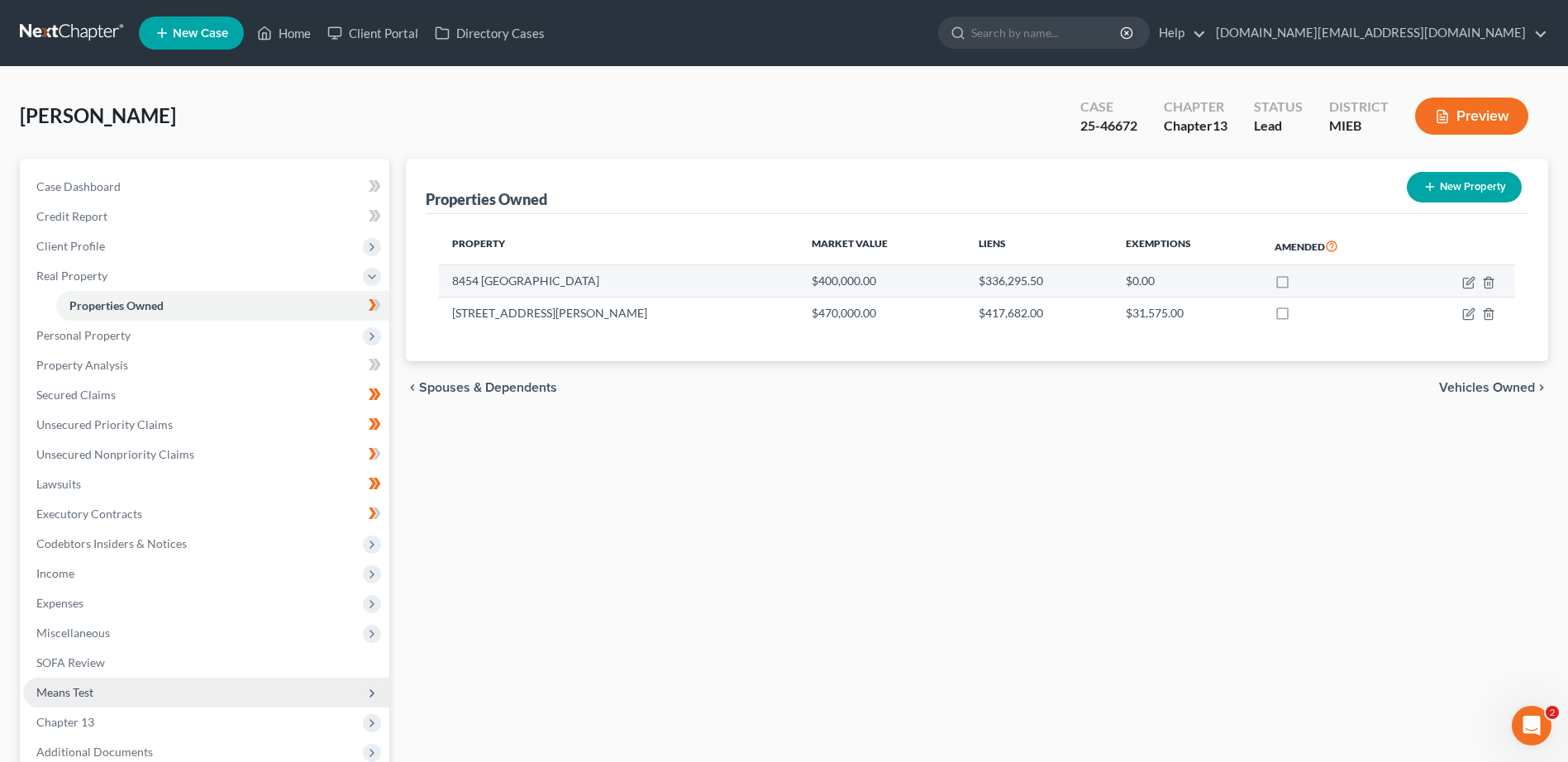 click on "$0.00" at bounding box center [1187, 281] 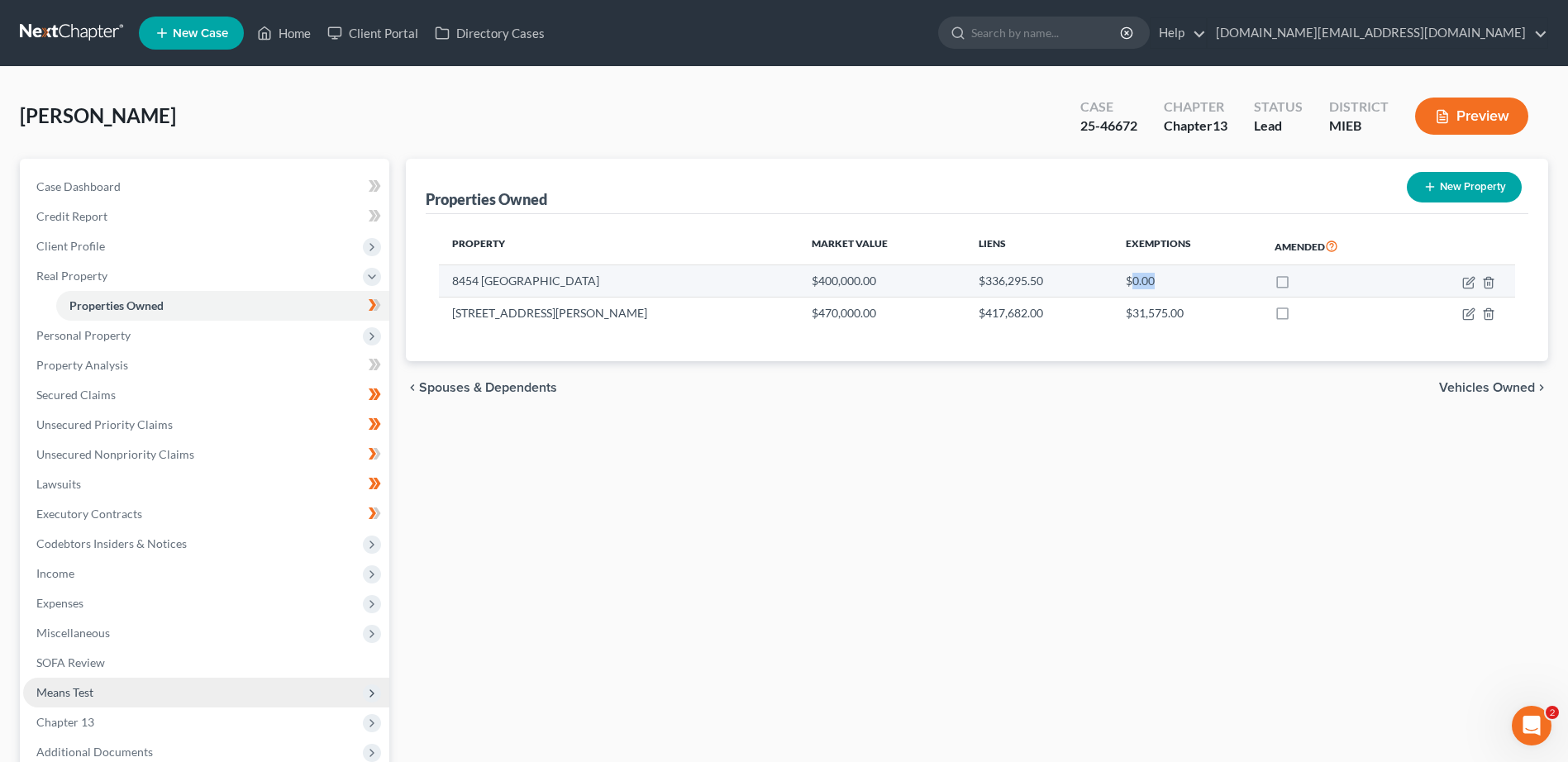 click on "$0.00" at bounding box center [1187, 281] 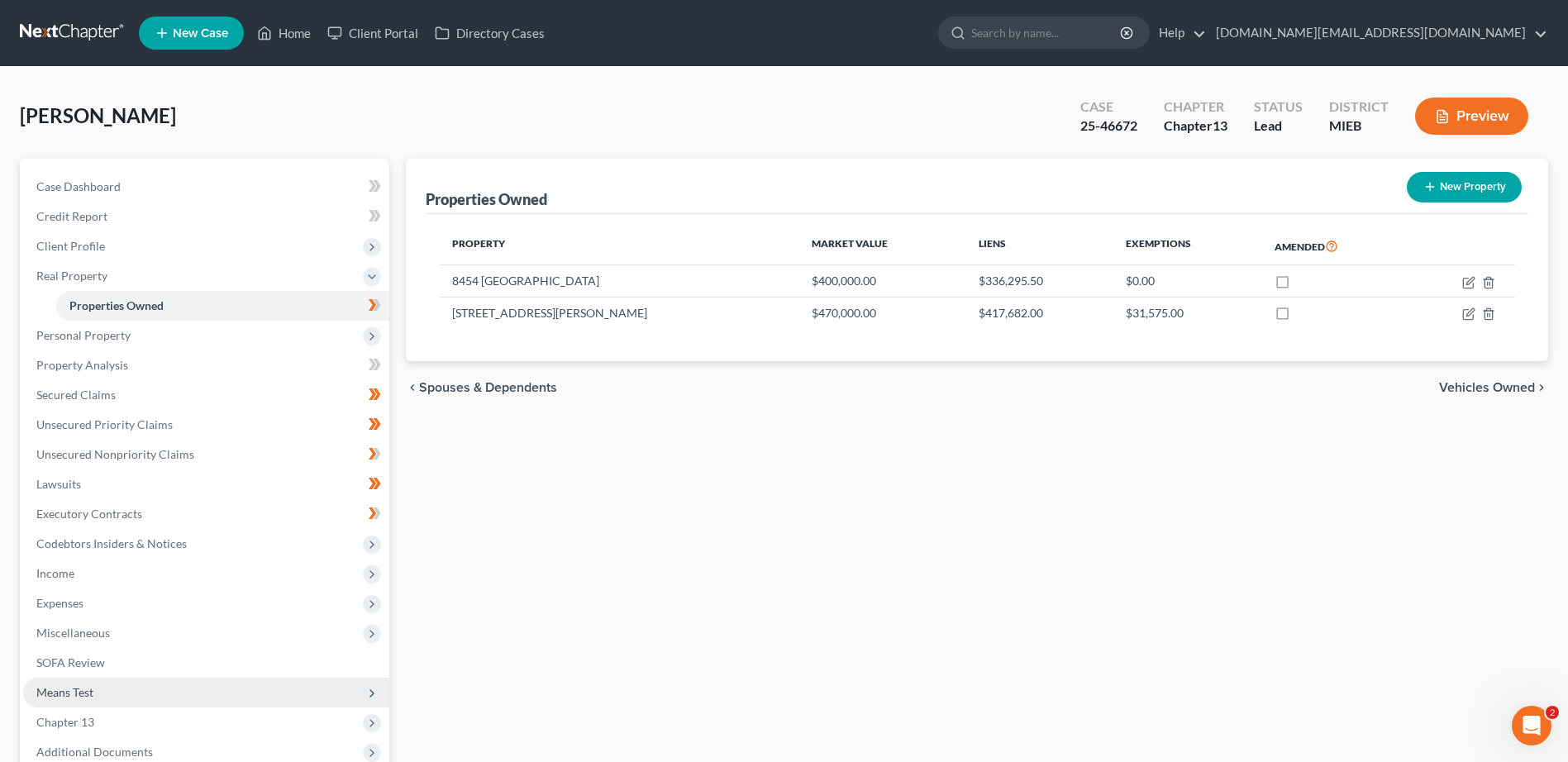 click on "Properties Owned New Property
Property Market Value Liens Exemptions Amended  [GEOGRAPHIC_DATA] $400,000.00 $336,295.50 $0.00 [STREET_ADDRESS][PERSON_NAME] $470,000.00 $417,682.00 $31,575.00
chevron_left
Spouses & Dependents
Vehicles Owned
chevron_right" at bounding box center [977, 517] 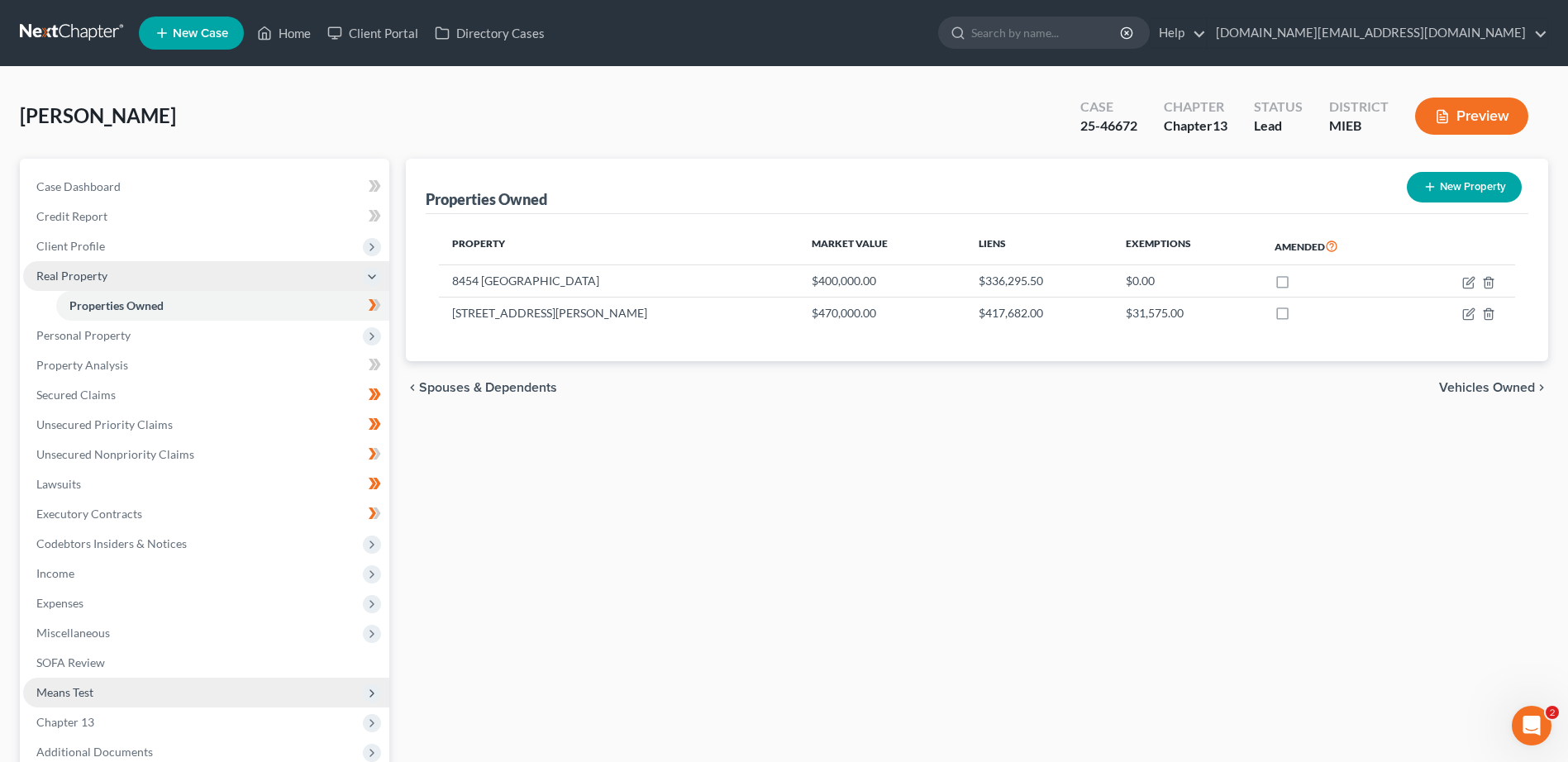 click on "Real Property" at bounding box center [72, 275] 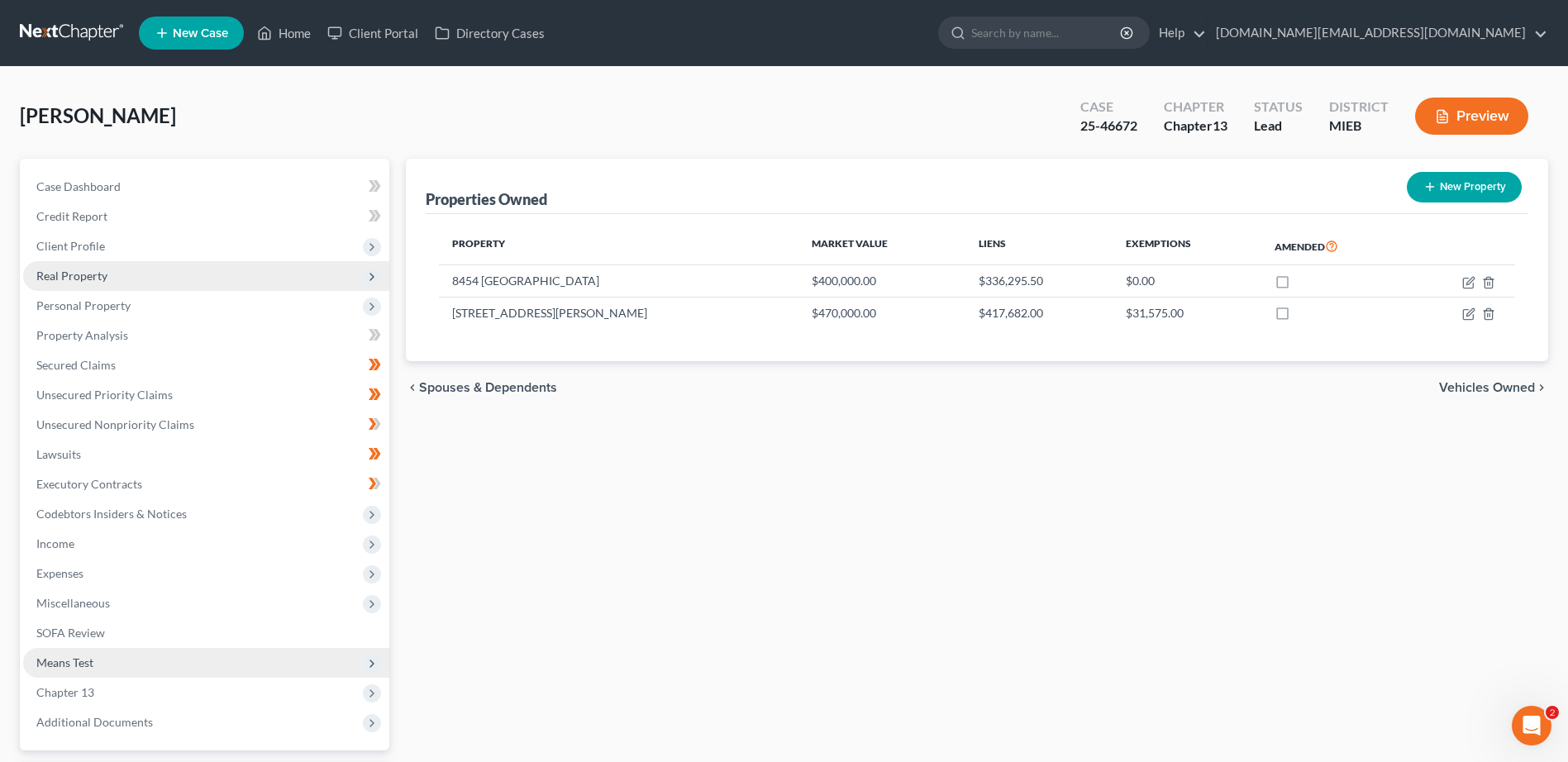 click on "Real Property" at bounding box center (72, 275) 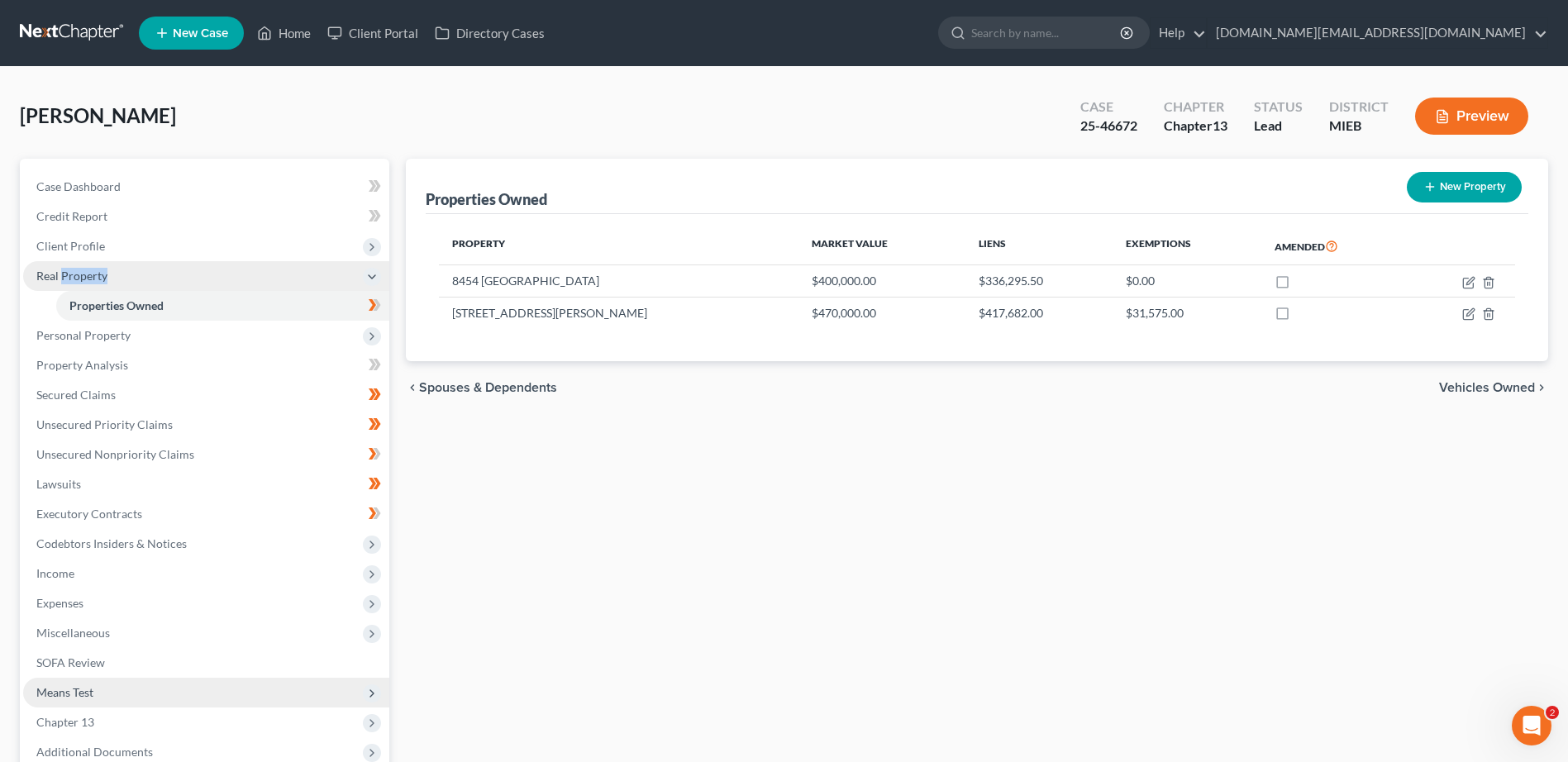 click on "Real Property" at bounding box center [72, 275] 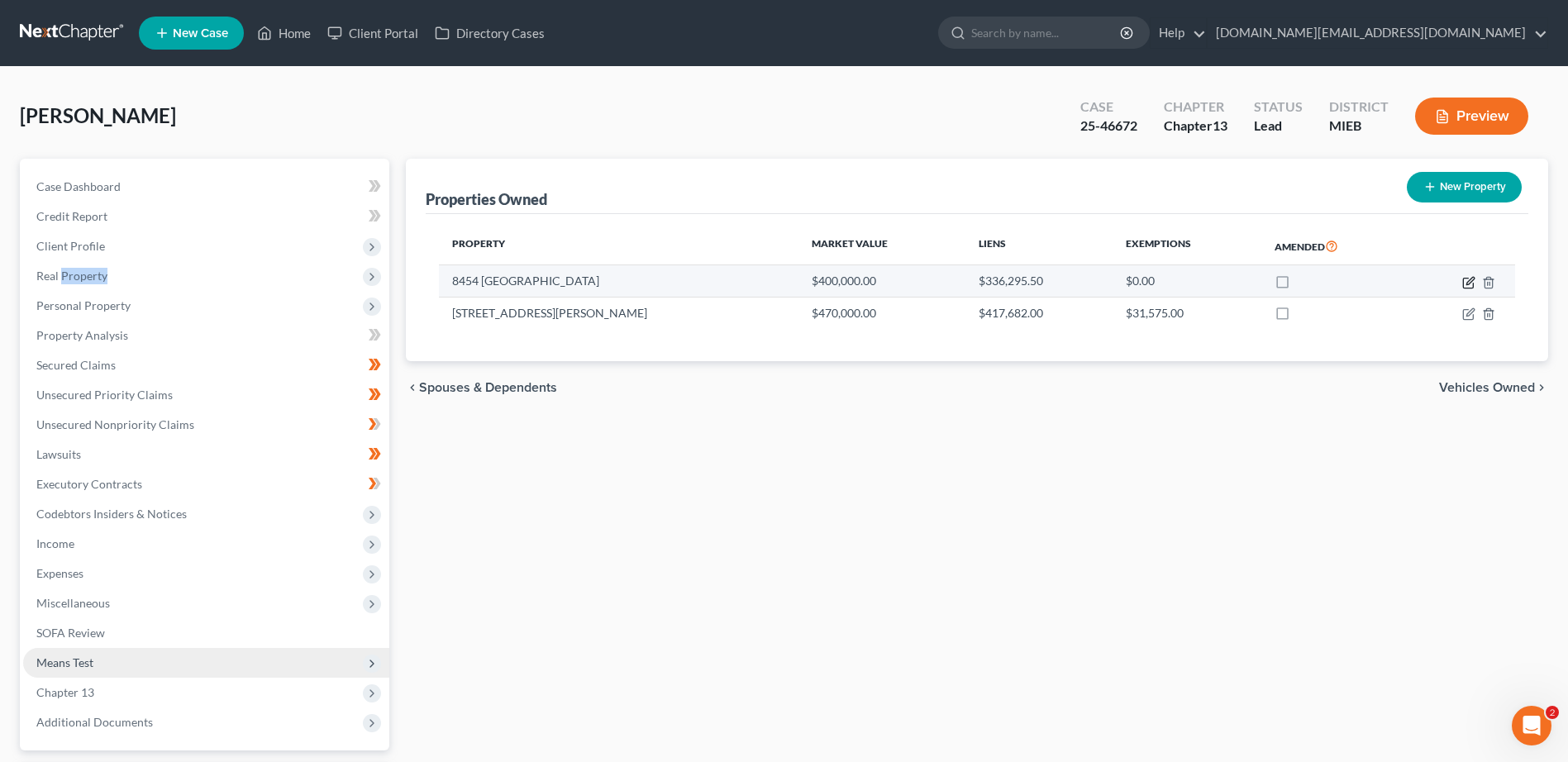 click 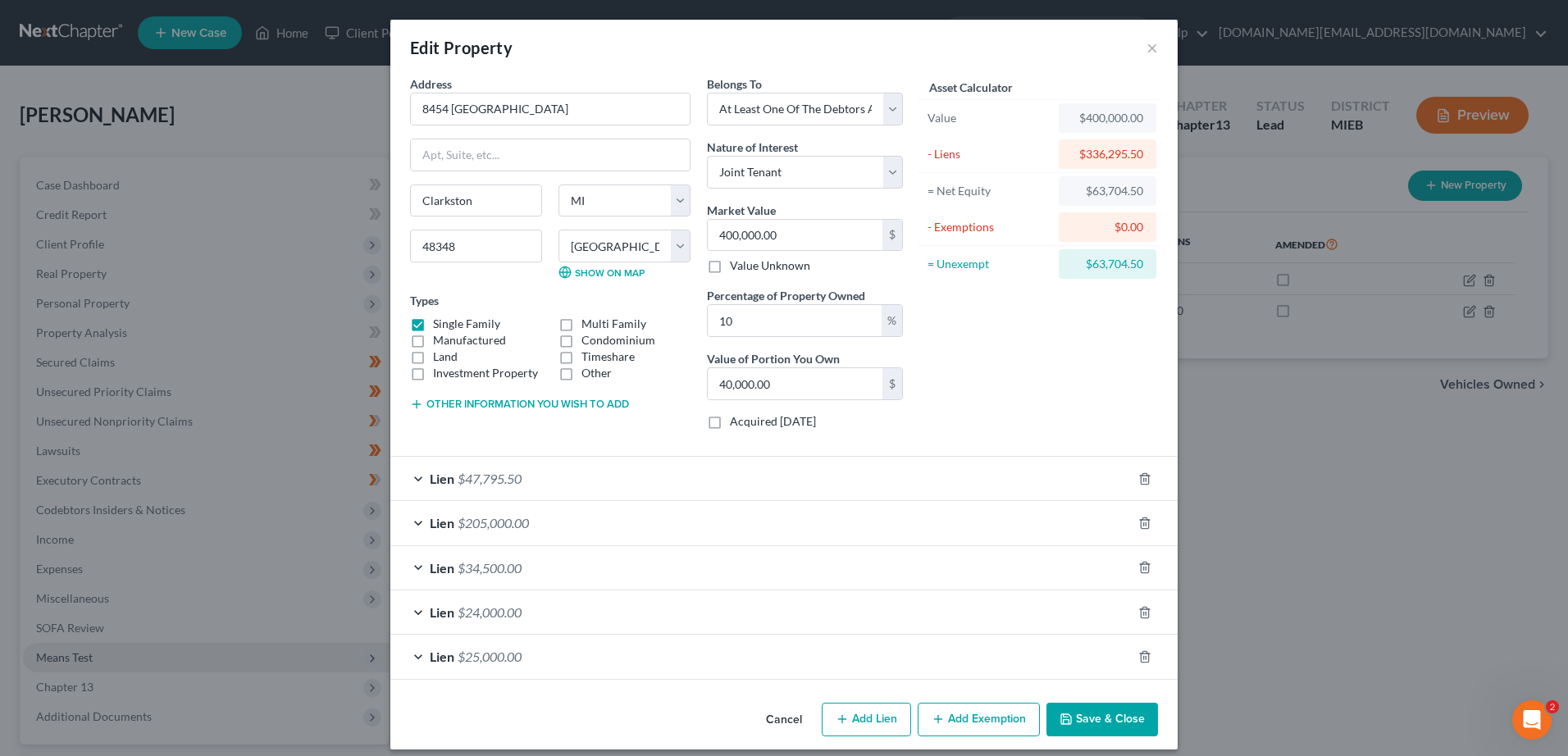 click on "- Exemptions" at bounding box center [989, 227] 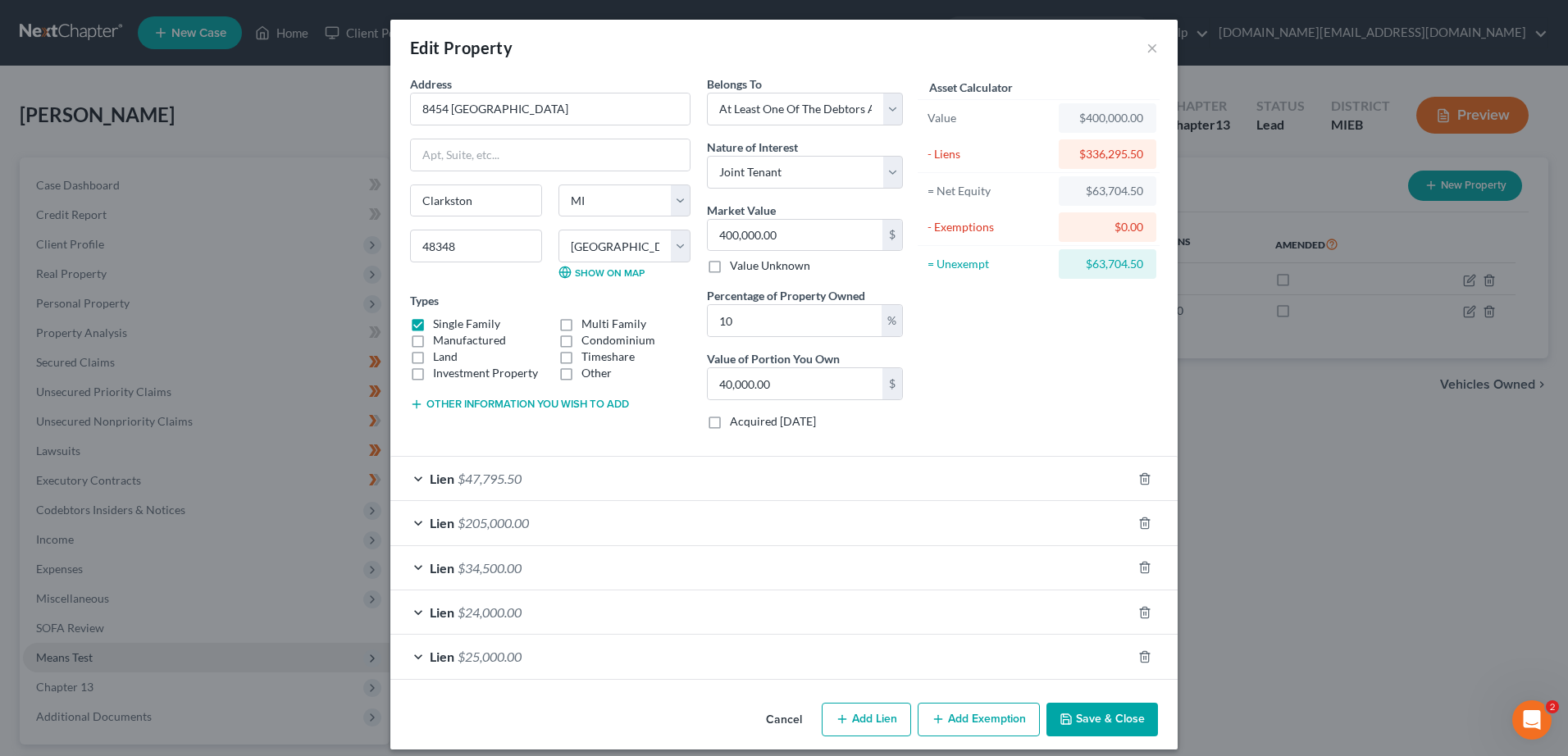 click on "= Unexempt" at bounding box center (989, 264) 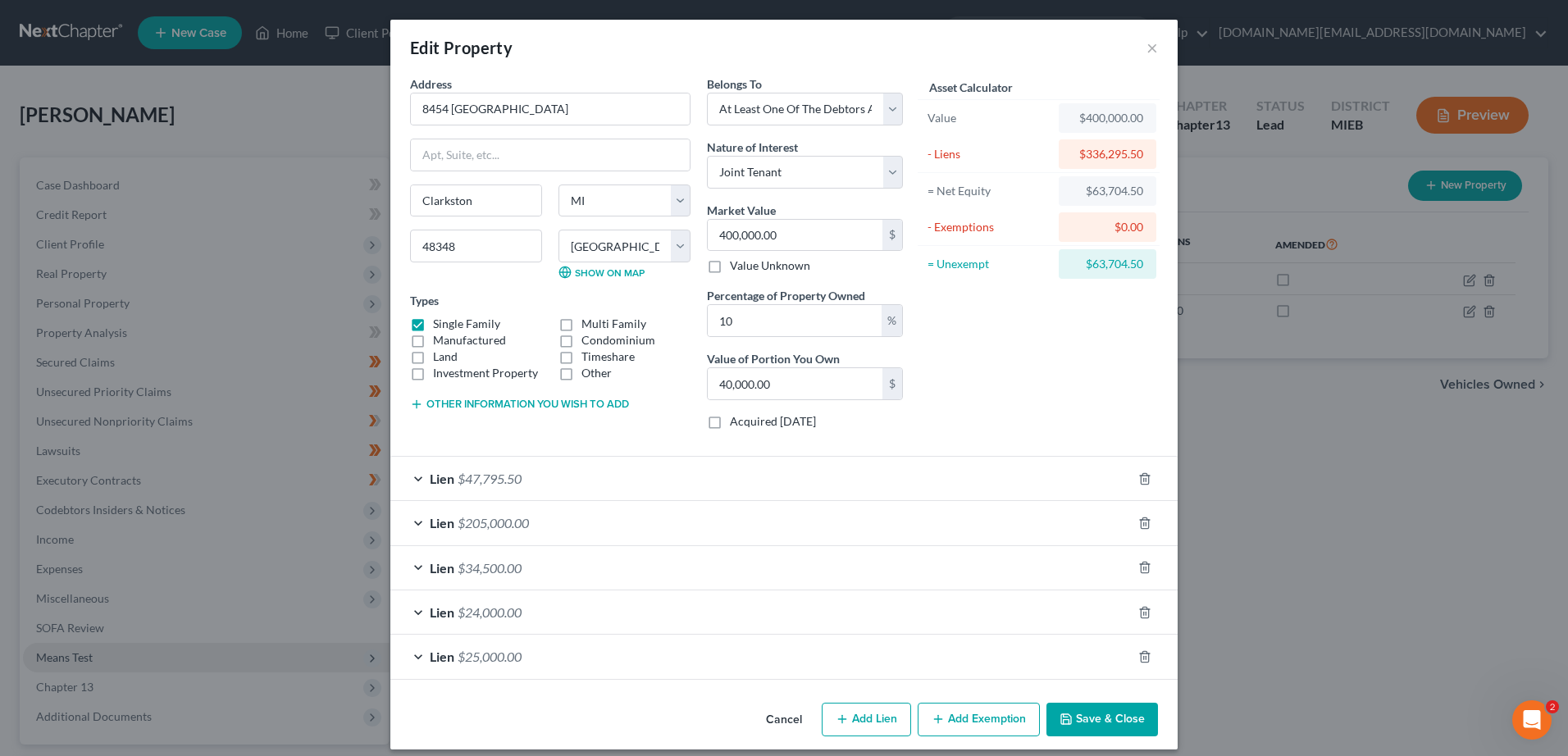 scroll, scrollTop: 13, scrollLeft: 0, axis: vertical 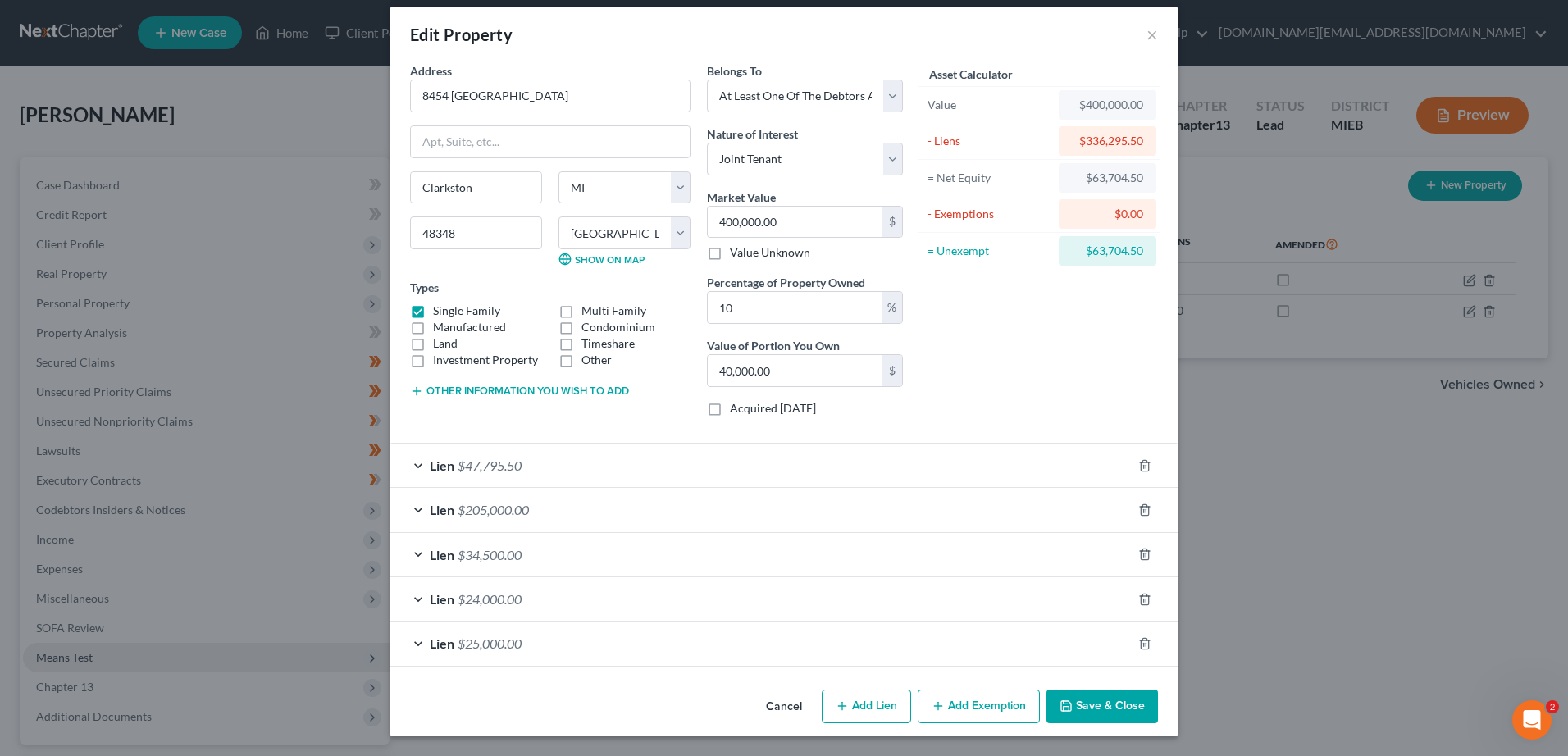 click on "Add Exemption" at bounding box center [978, 707] 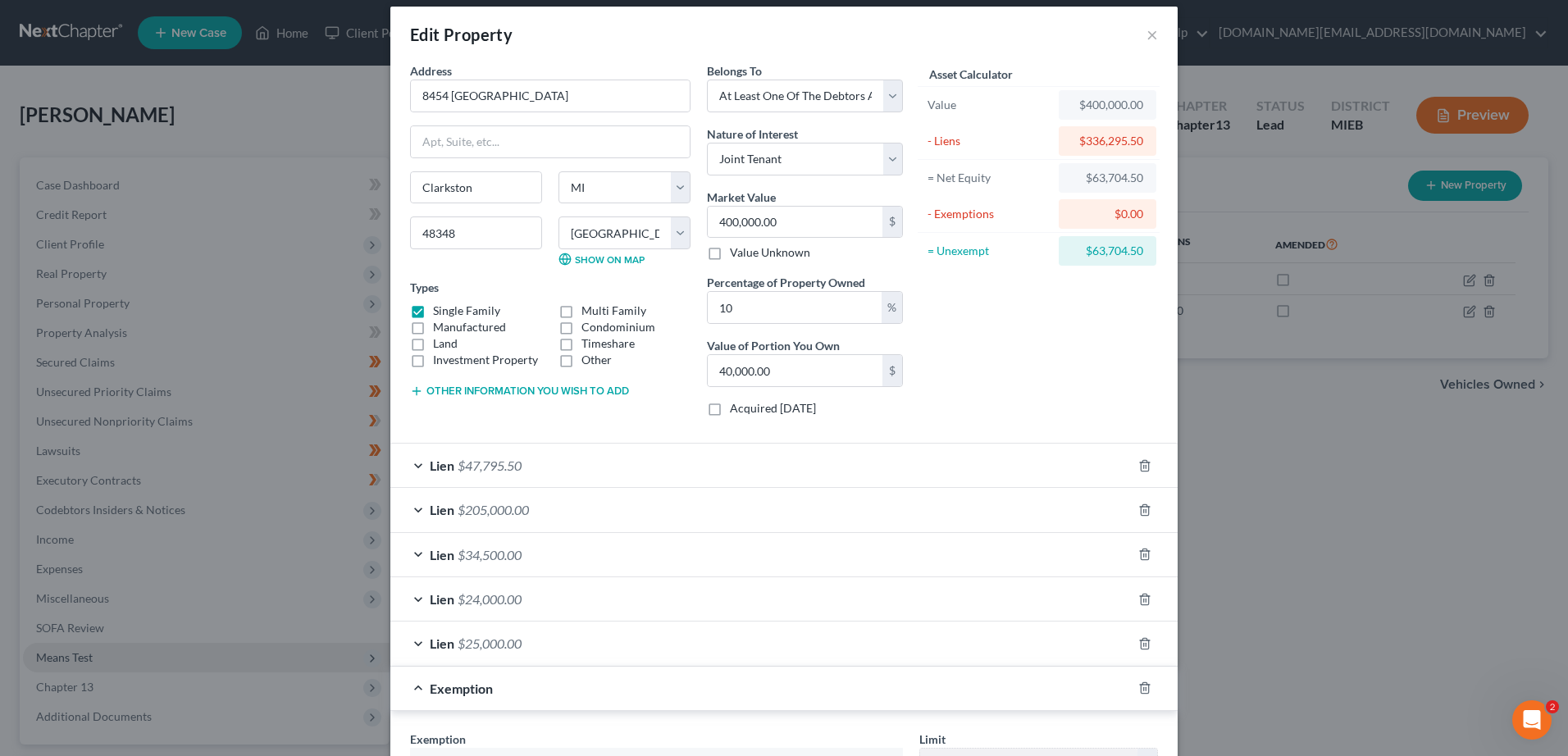 click on "$0.00" at bounding box center (1107, 214) 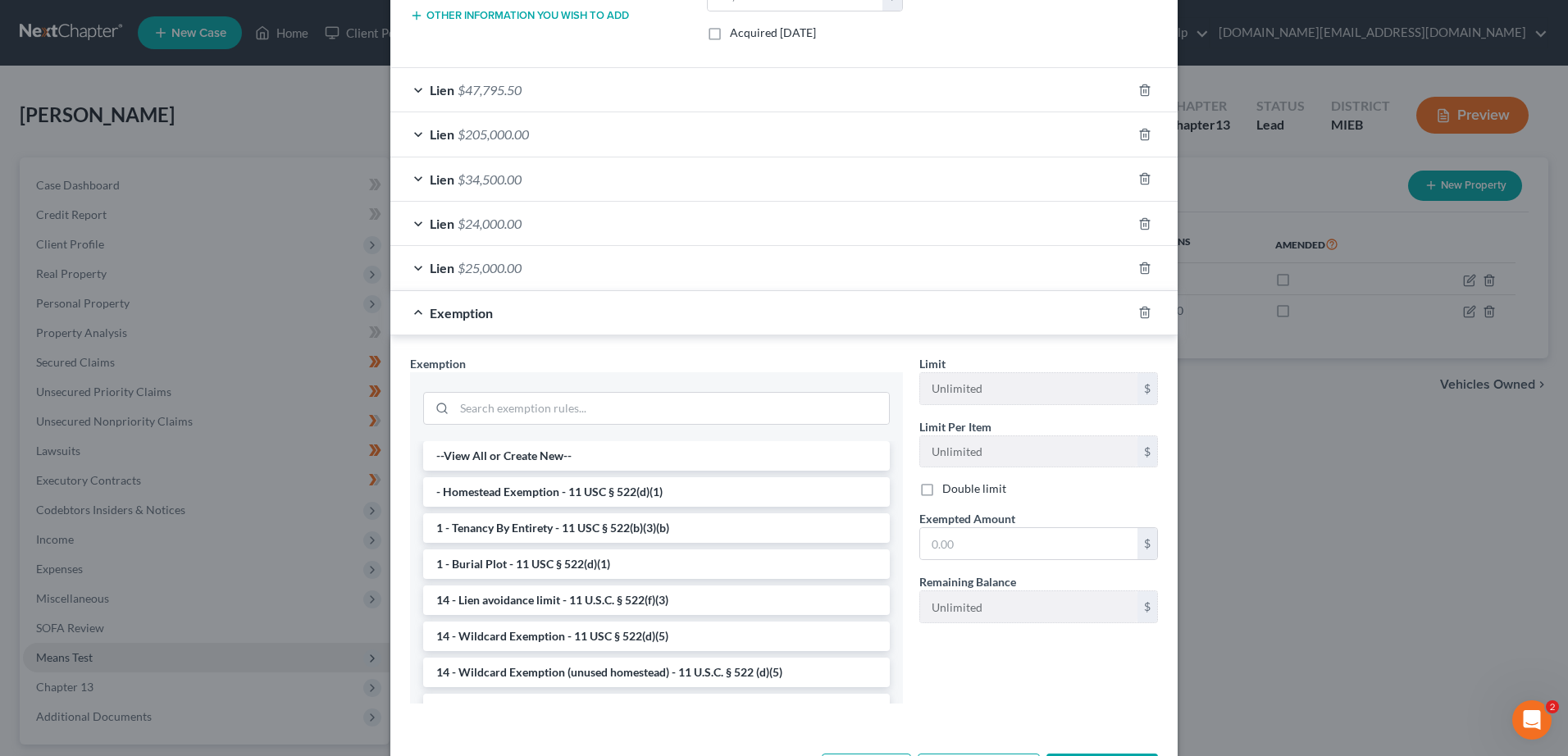scroll, scrollTop: 397, scrollLeft: 0, axis: vertical 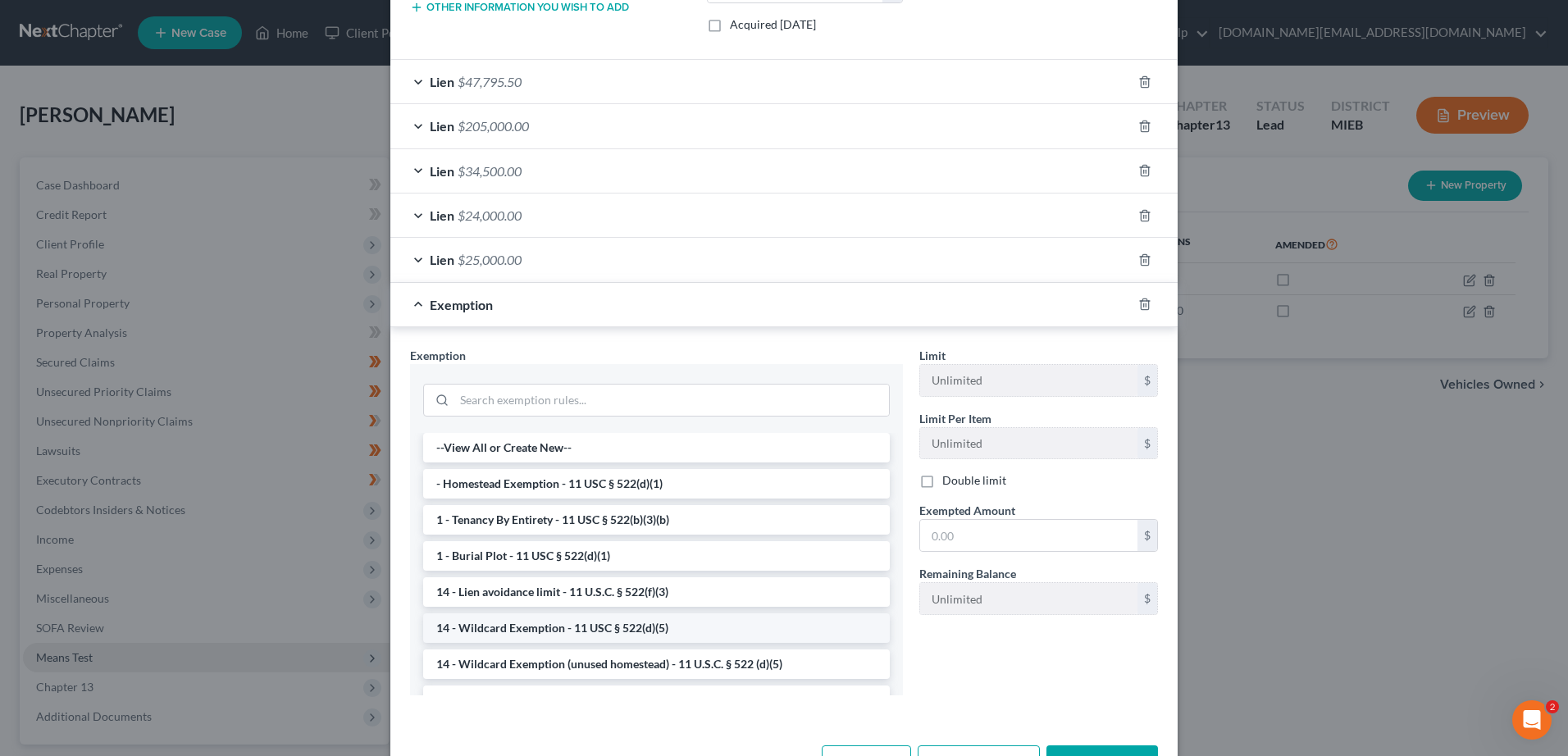 click on "14 - Wildcard Exemption - 11 USC § 522(d)(5)" at bounding box center (656, 628) 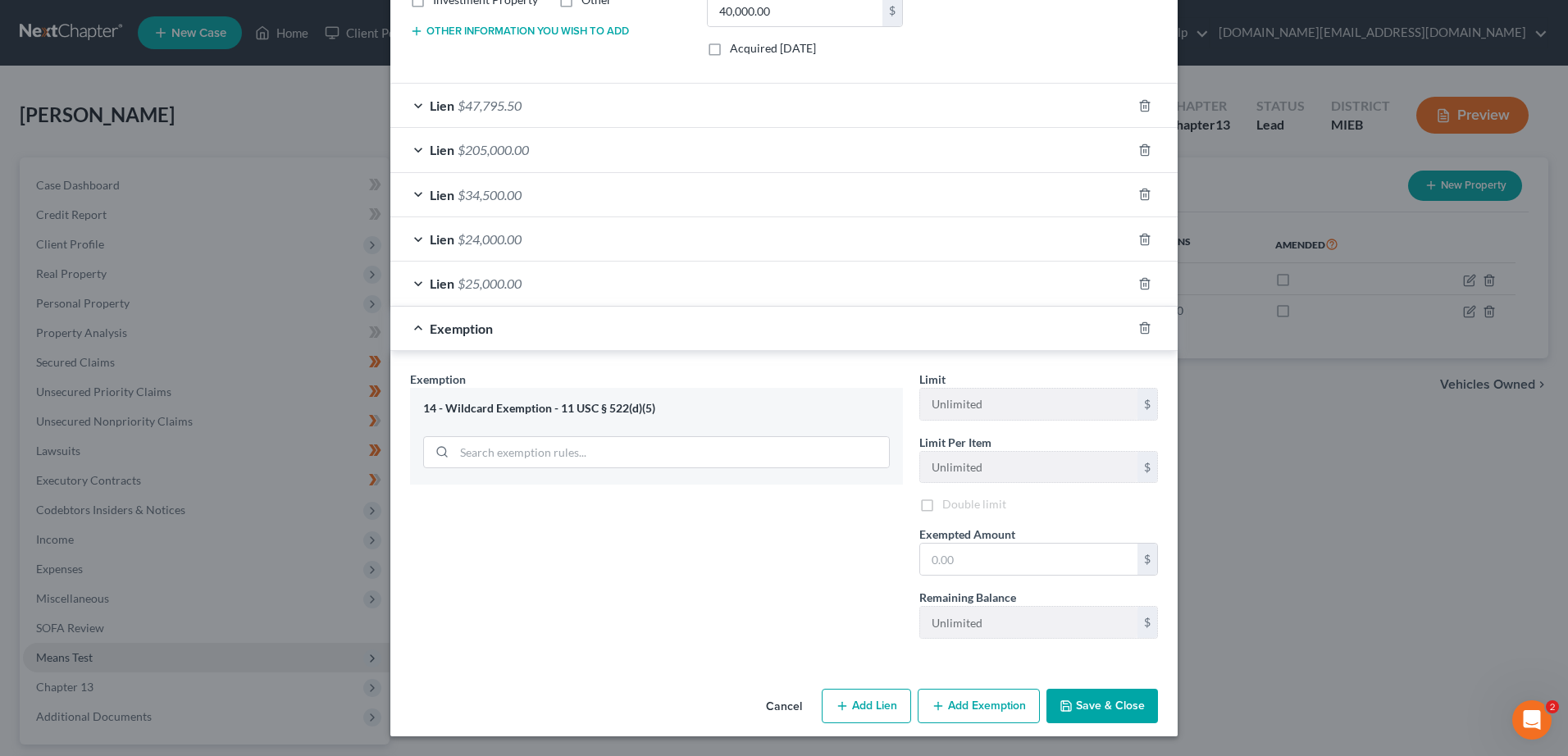 scroll, scrollTop: 373, scrollLeft: 0, axis: vertical 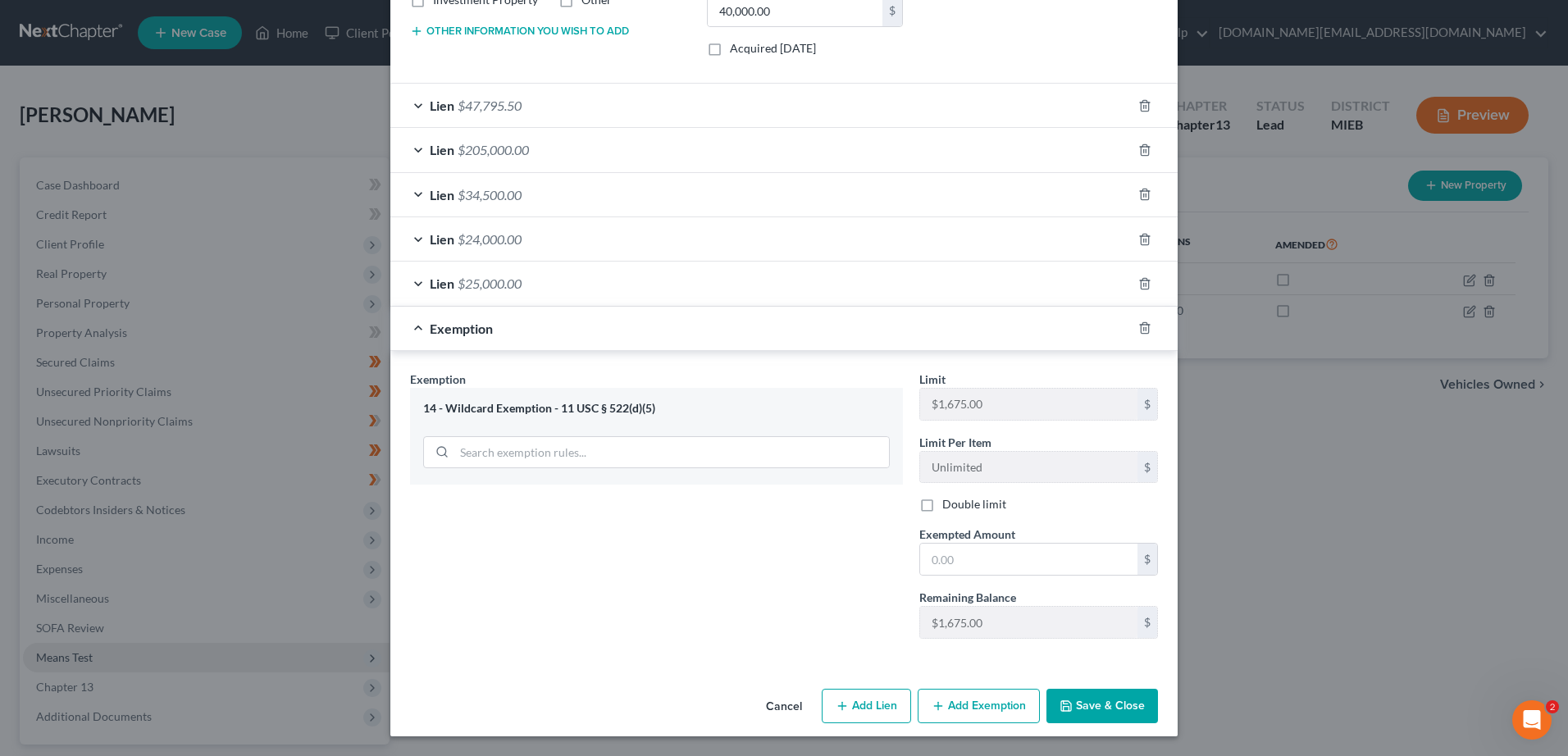 click on "Add Exemption" at bounding box center (978, 706) 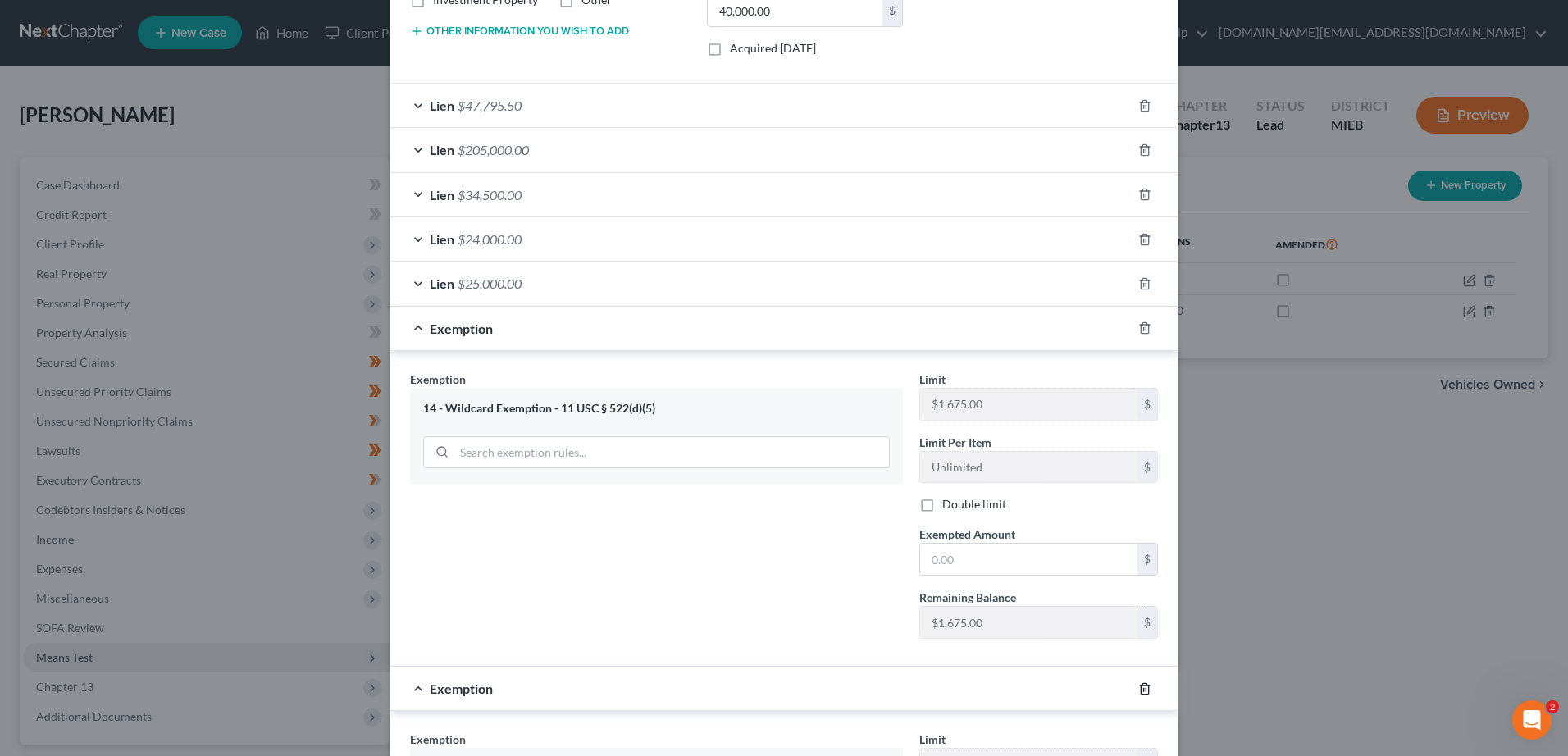 click 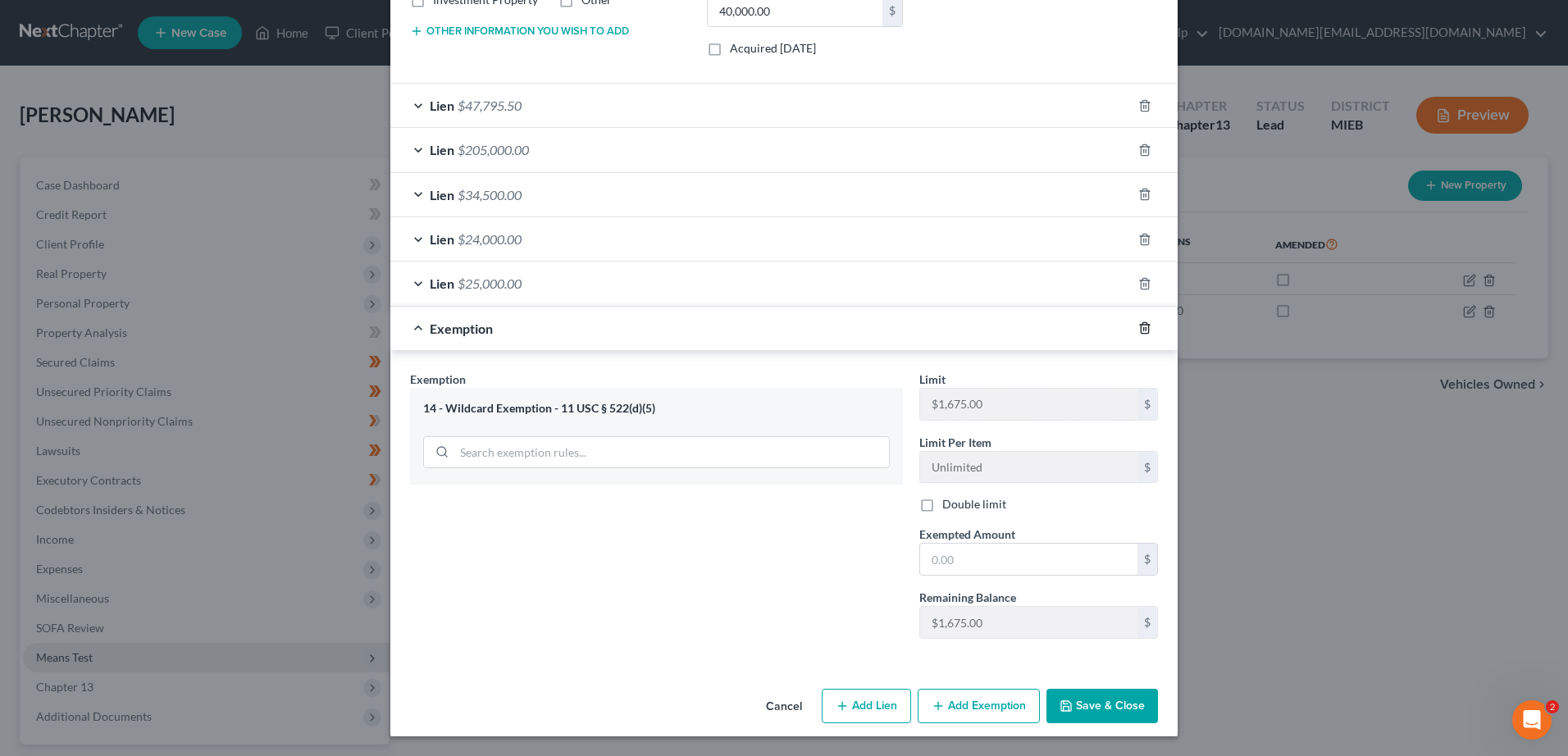 click 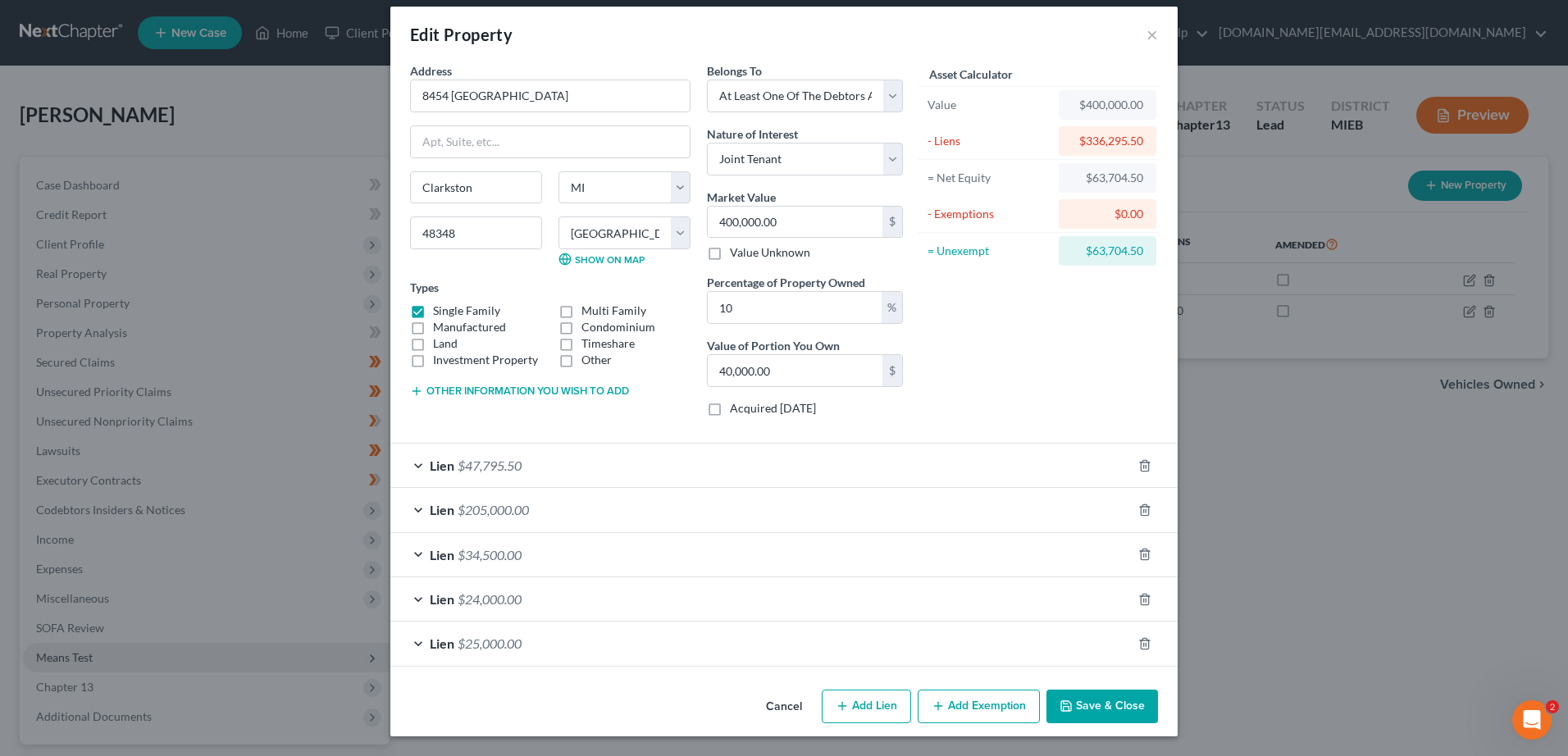 scroll, scrollTop: 13, scrollLeft: 0, axis: vertical 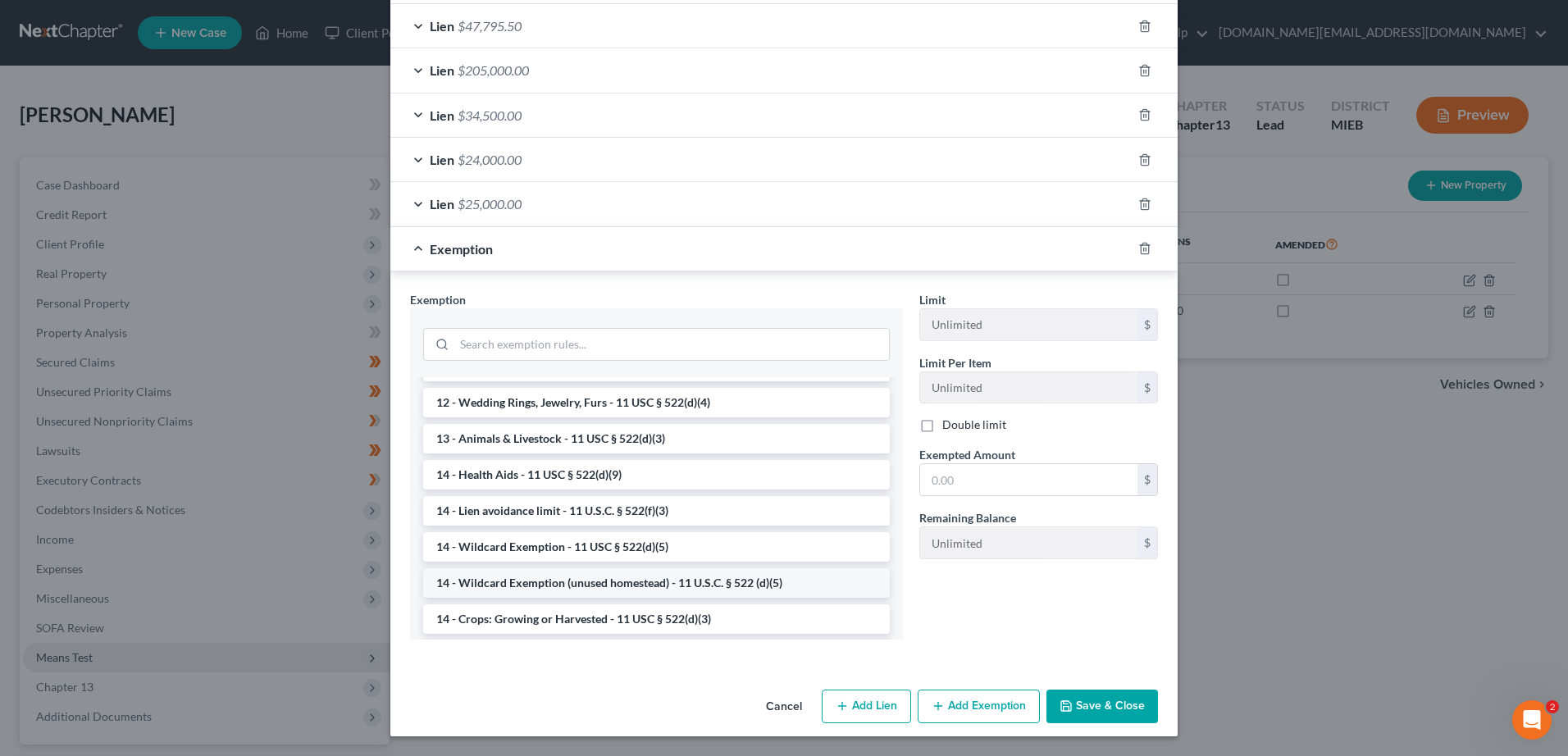 click on "14 - Wildcard Exemption (unused homestead) - 11 U.S.C. § 522 (d)(5)" at bounding box center (656, 583) 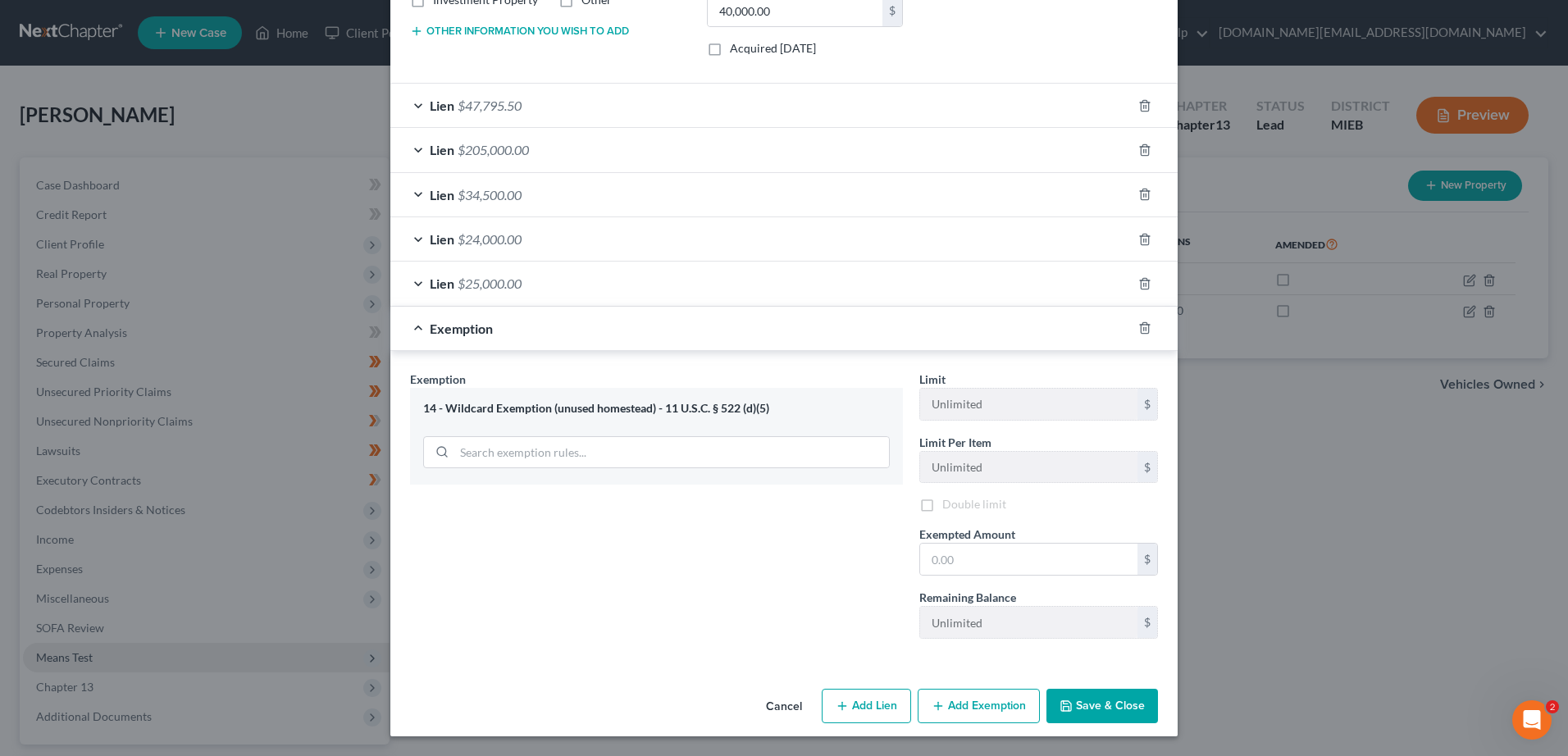 scroll, scrollTop: 373, scrollLeft: 0, axis: vertical 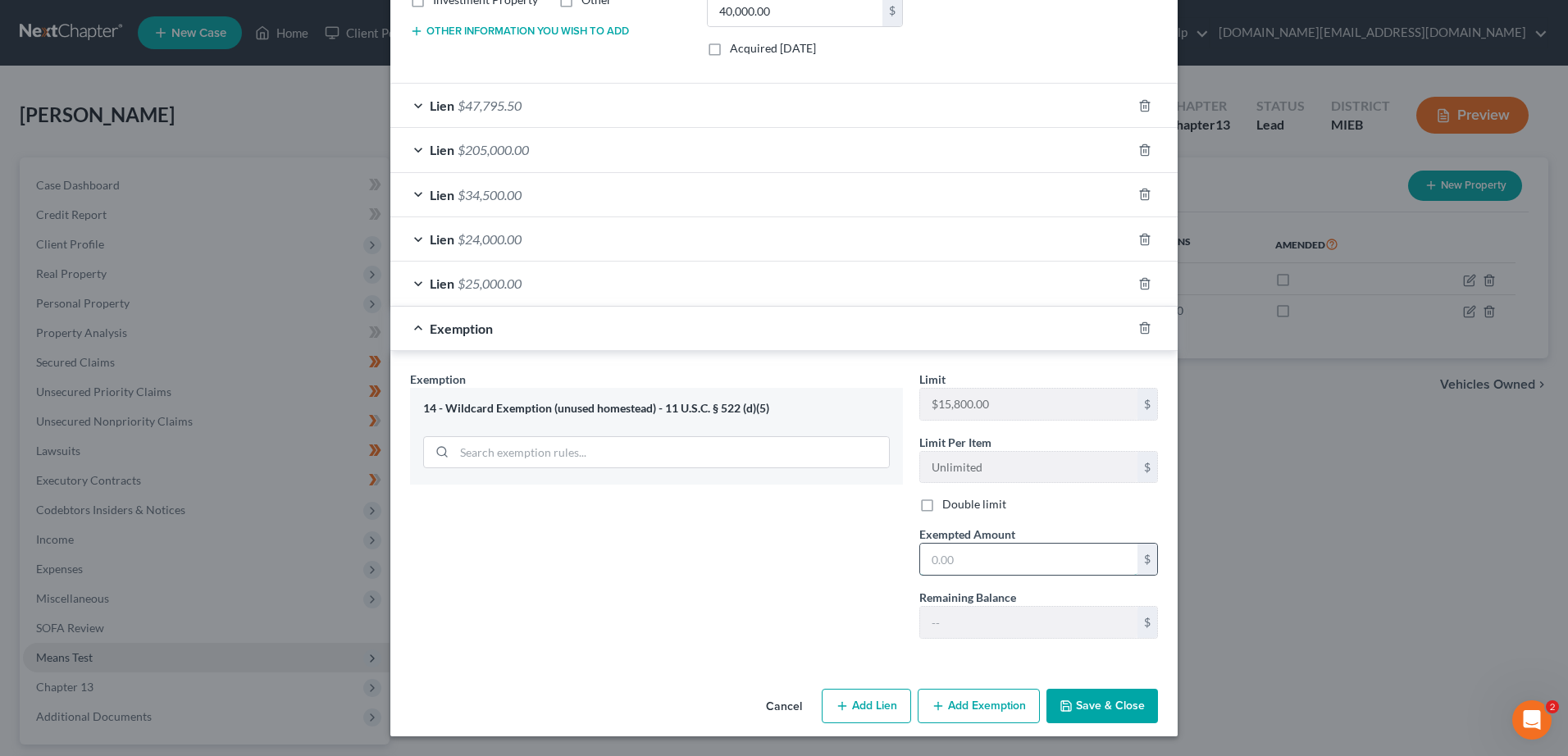click at bounding box center (1028, 559) 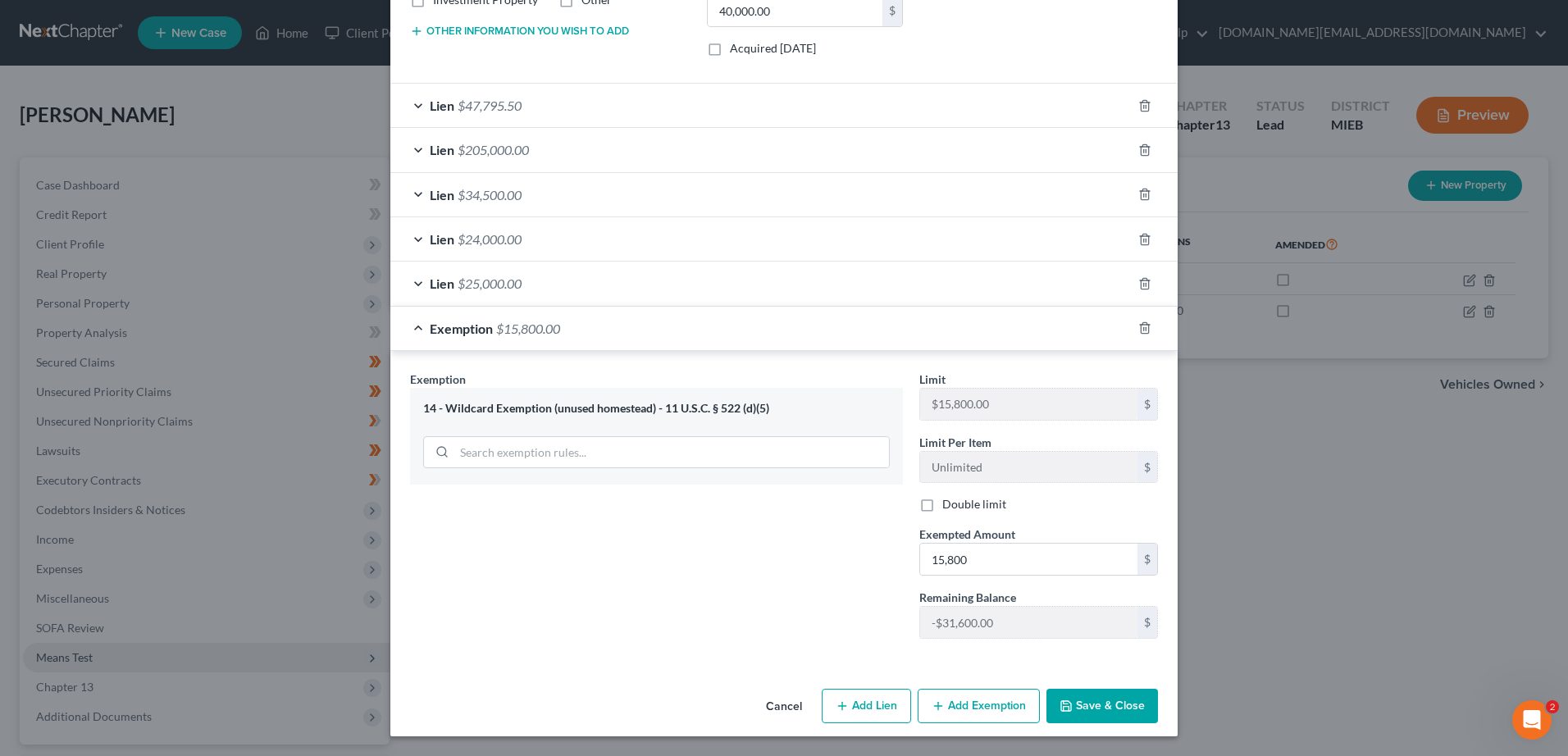 click 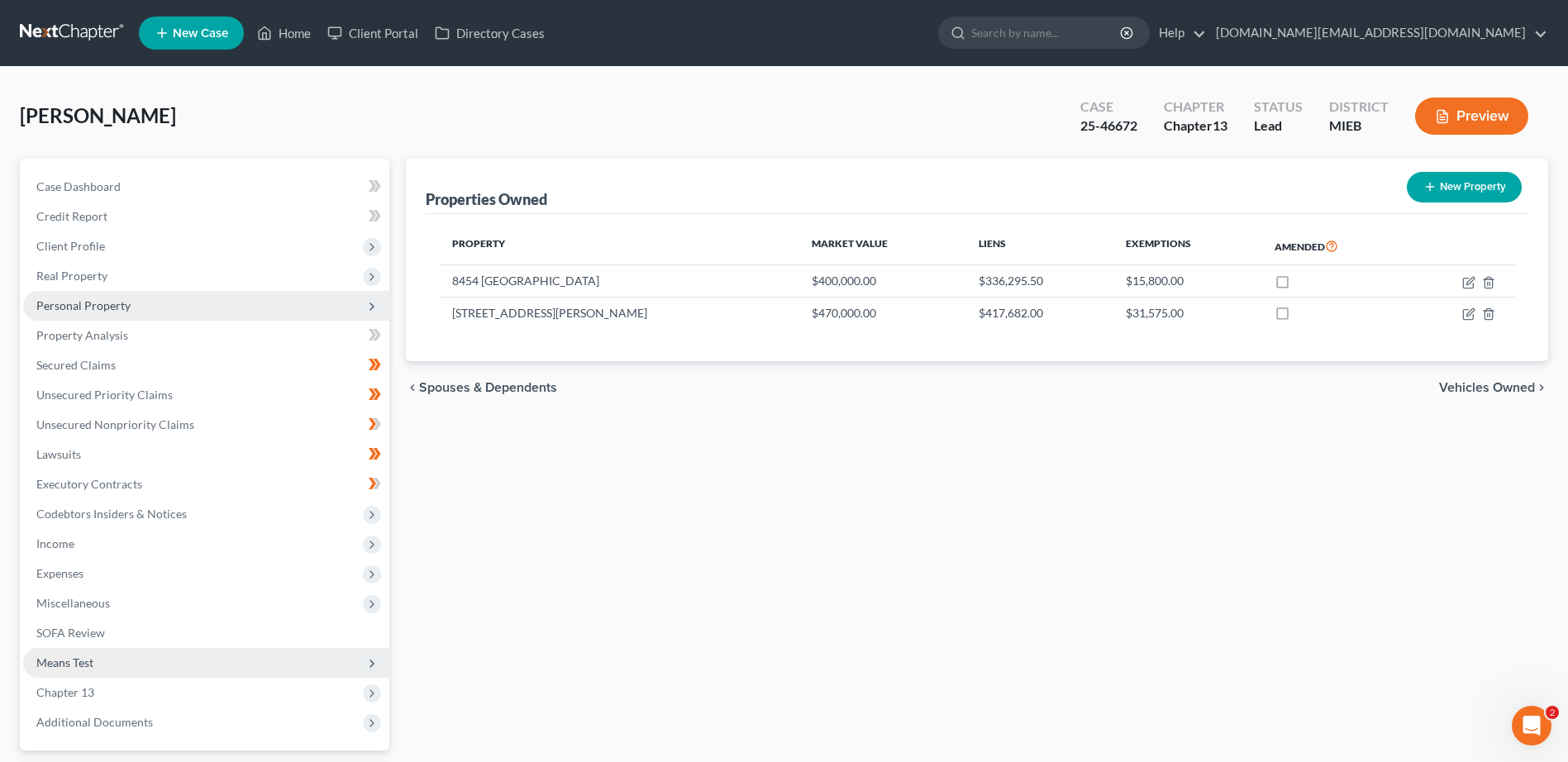 click on "Personal Property" at bounding box center [83, 305] 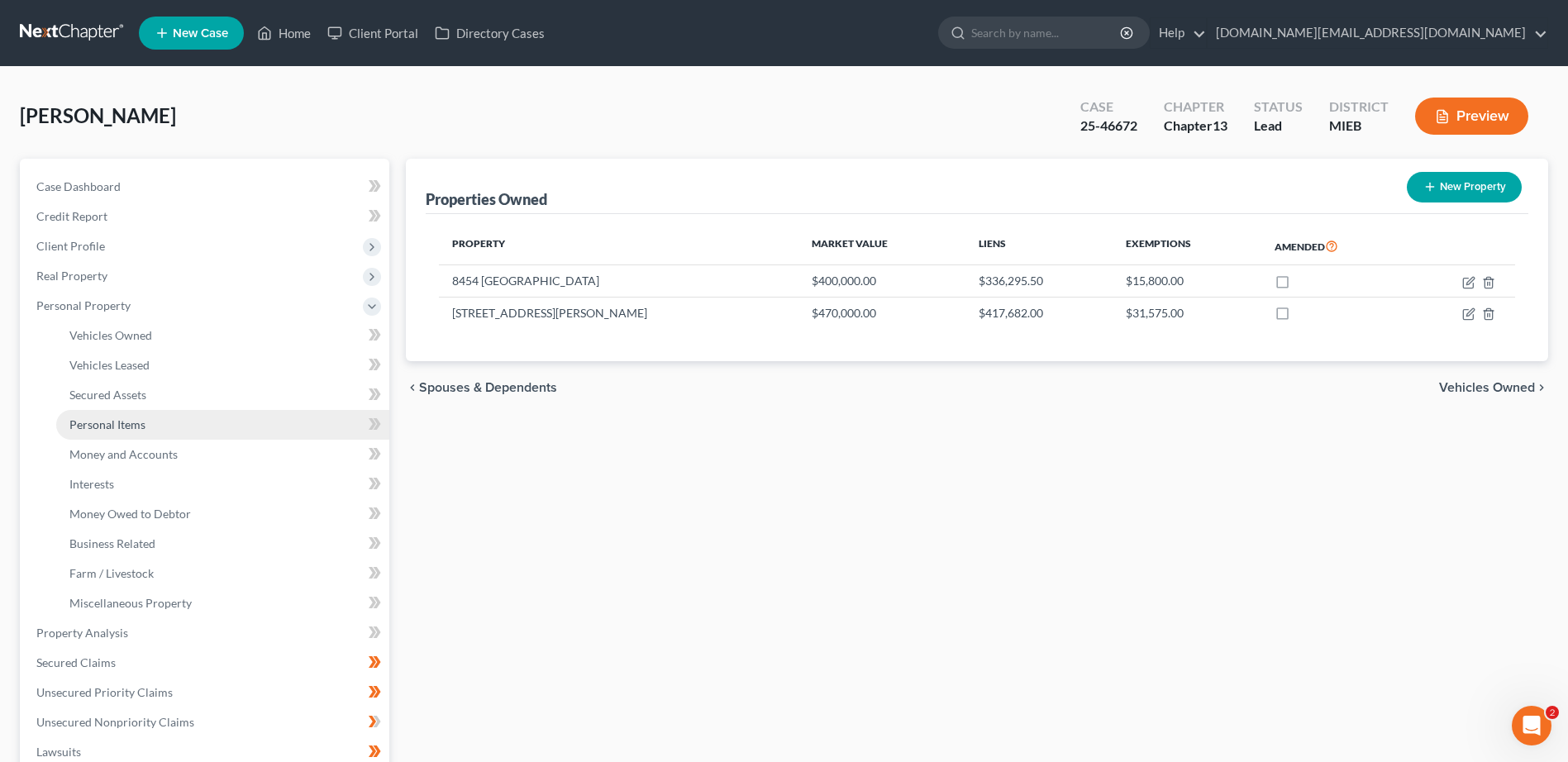 click on "Personal Items" at bounding box center [107, 424] 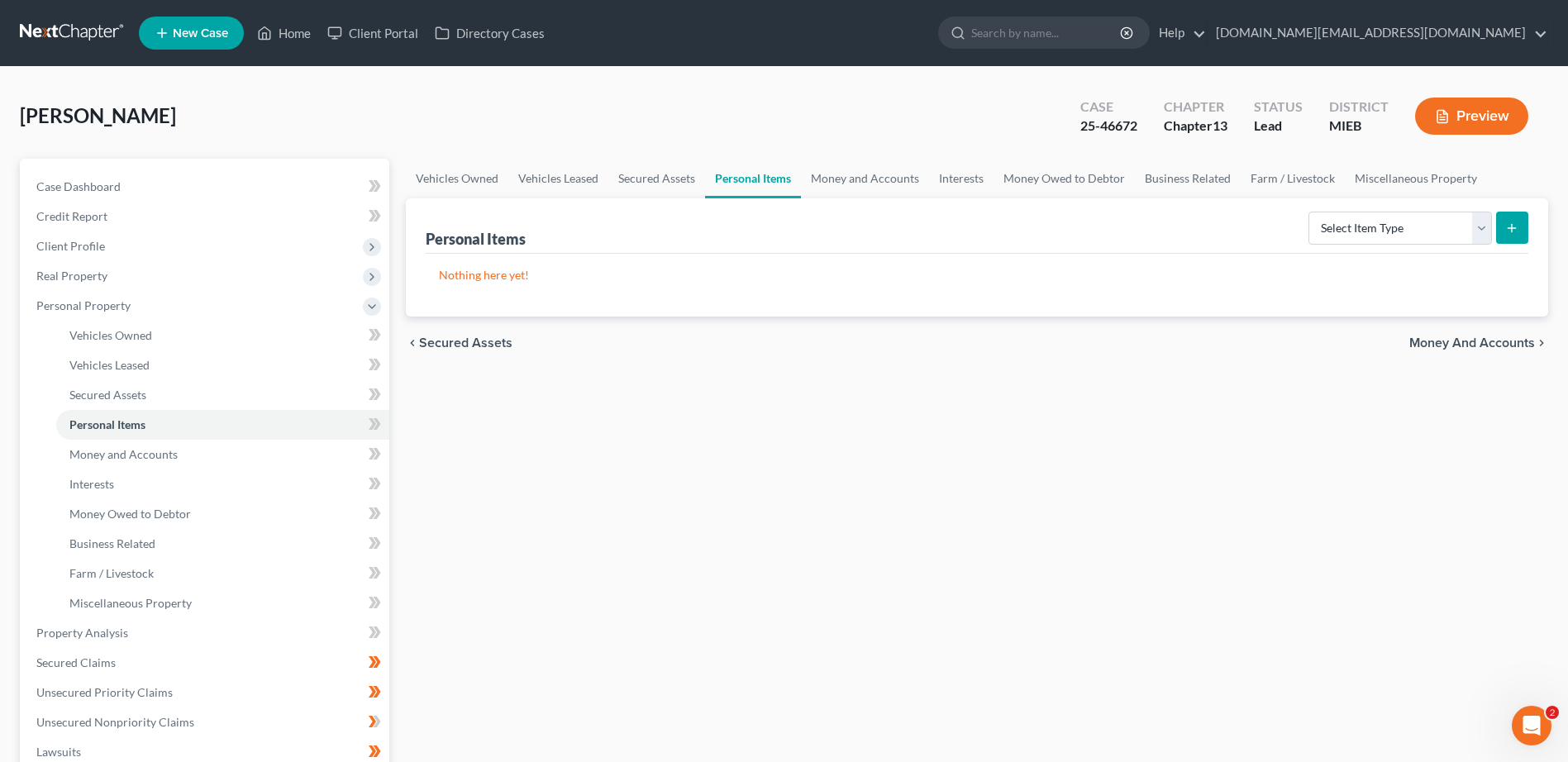 click on "Nothing here yet!" at bounding box center (977, 285) 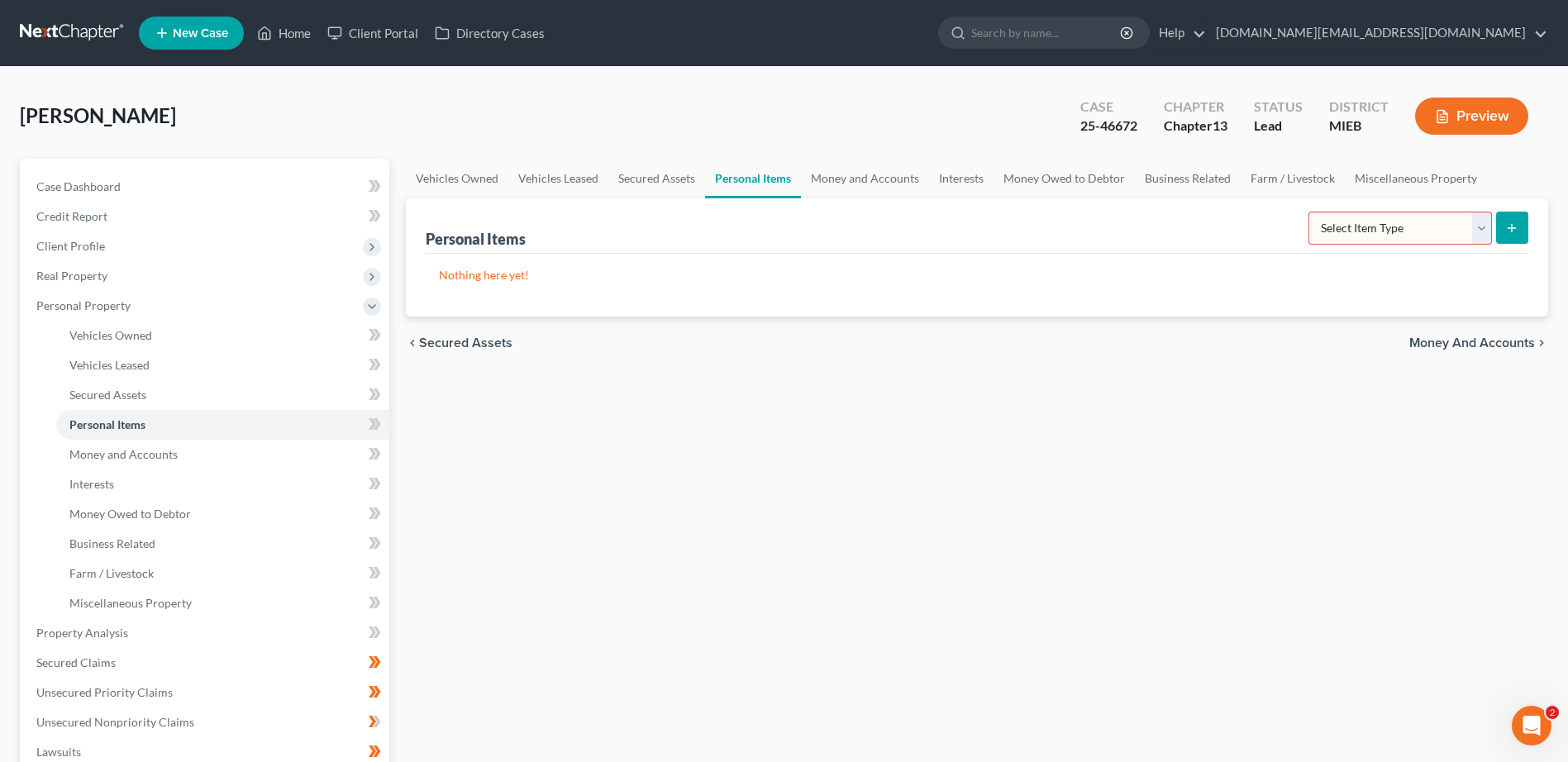 click 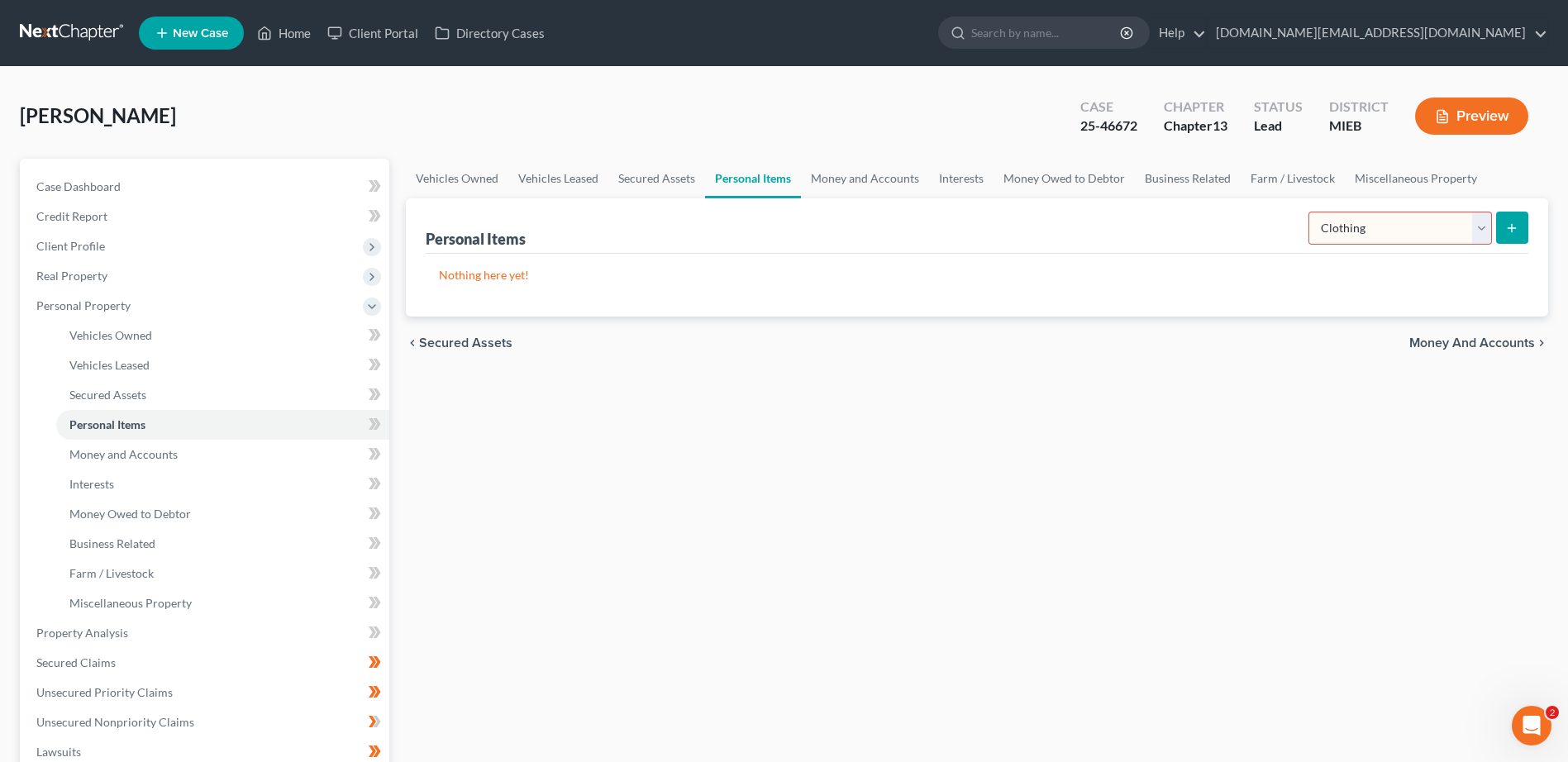 click on "Select Item Type Clothing Collectibles Of Value Electronics Firearms Household Goods Jewelry Other Pet(s) Sports & Hobby Equipment" at bounding box center (1400, 228) 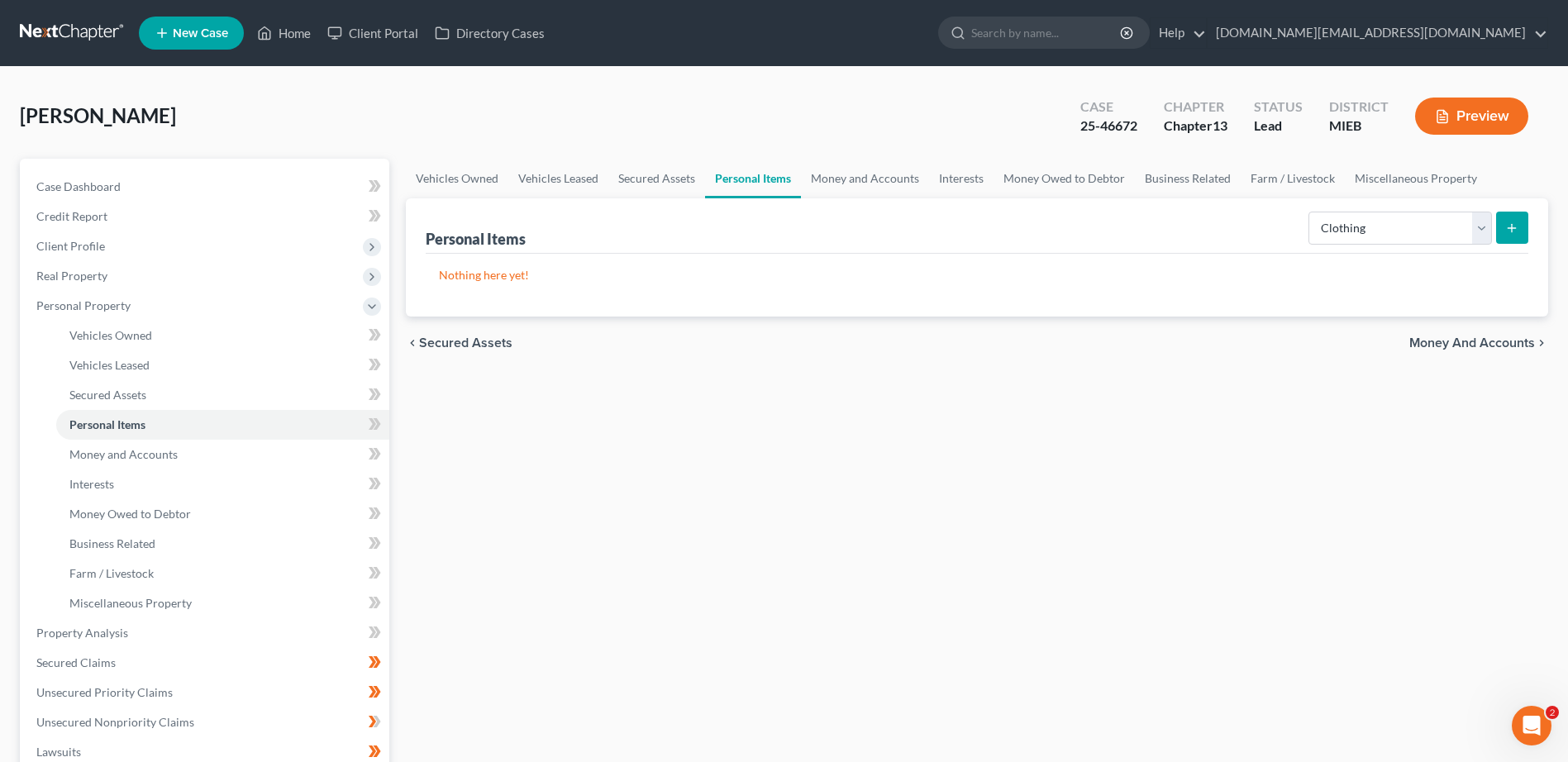 click on "Nothing here yet!" at bounding box center (977, 285) 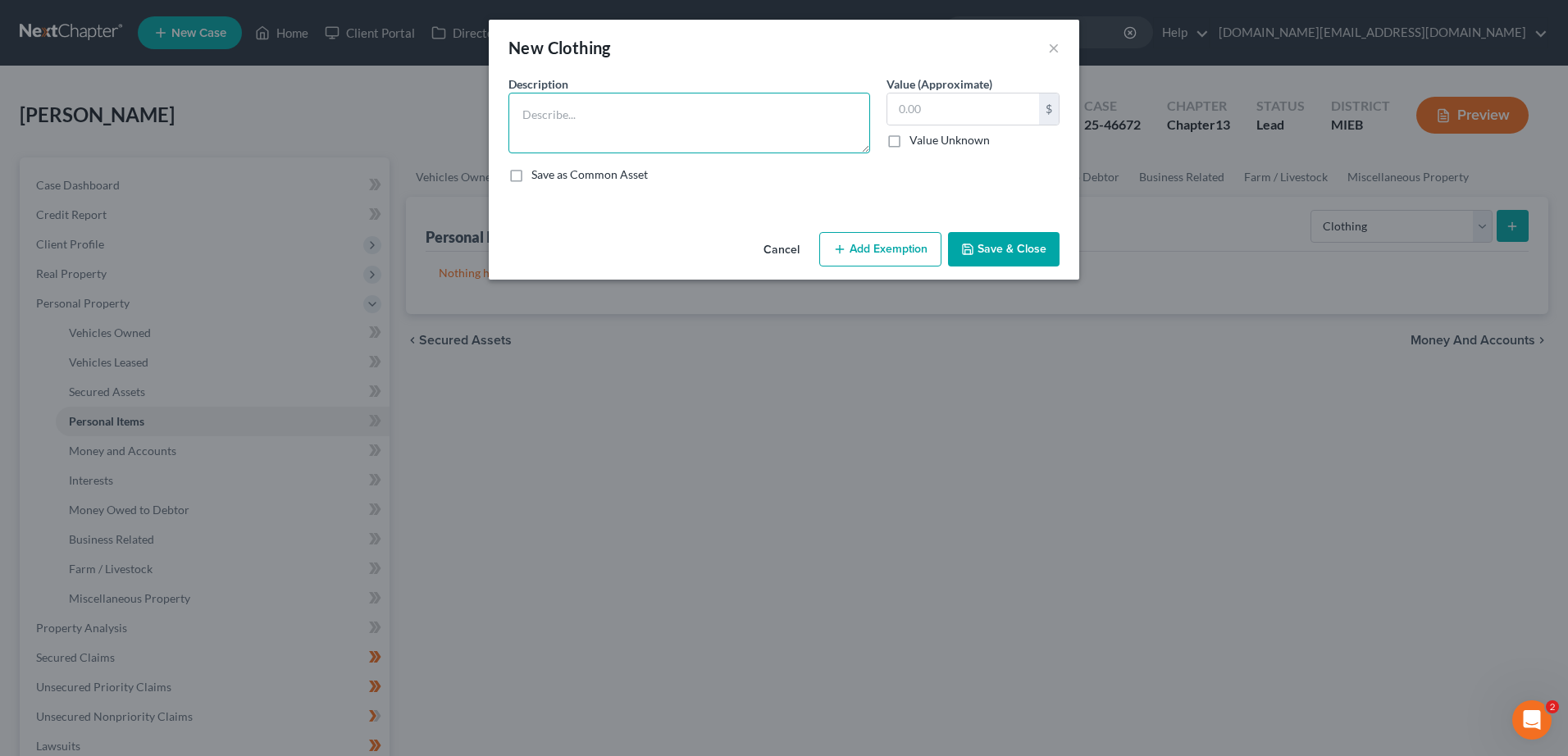 click at bounding box center (689, 123) 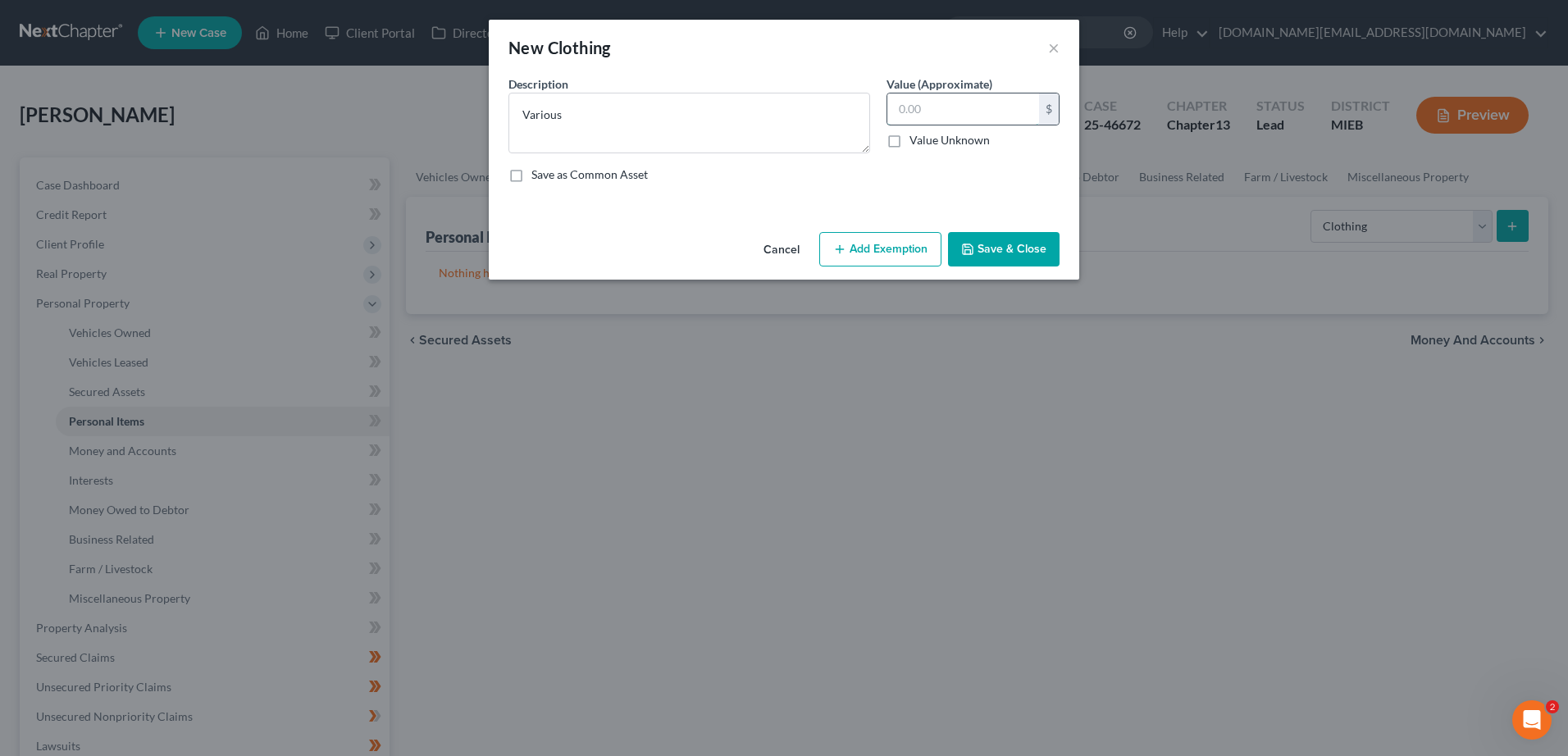 click at bounding box center [963, 109] 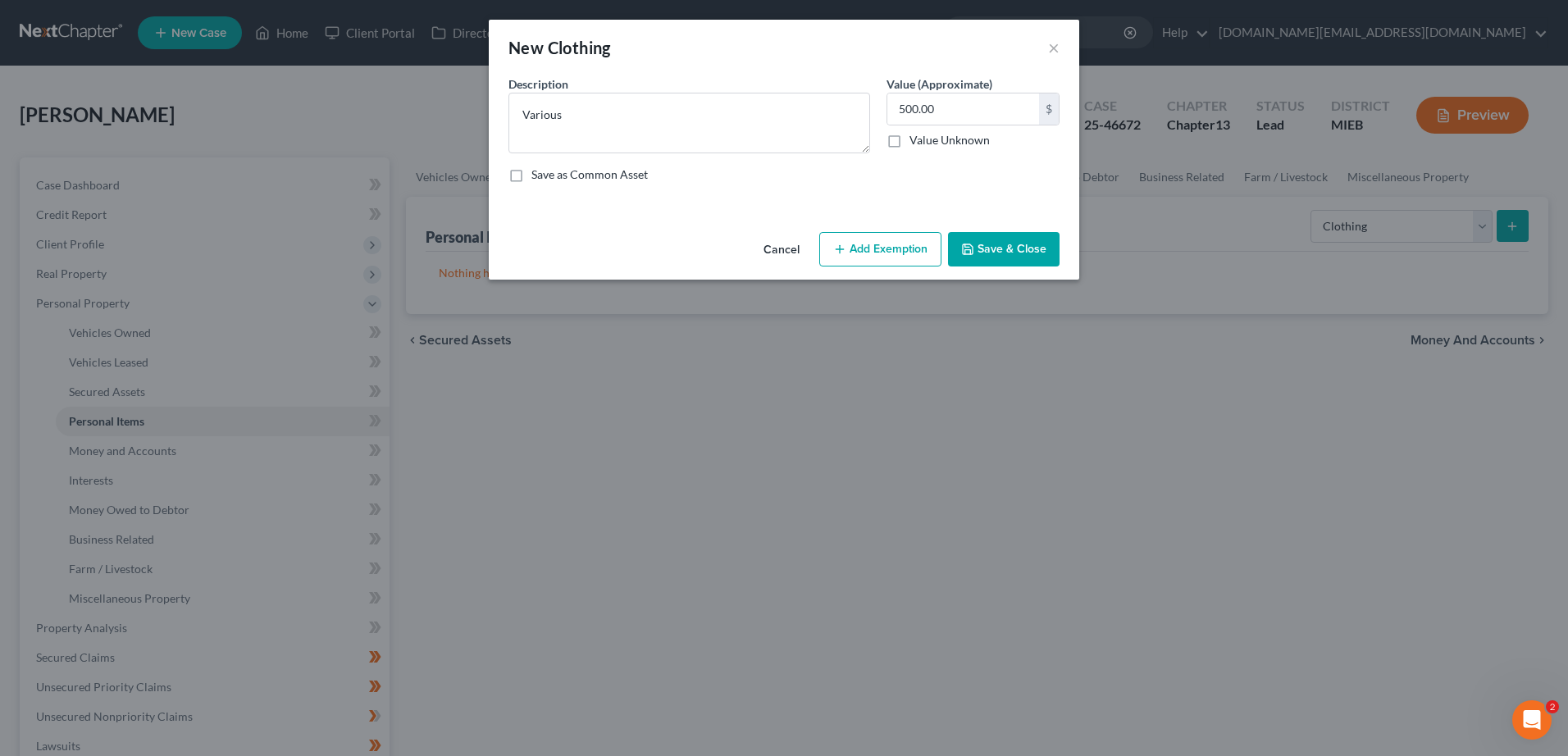 click on "Add Exemption" at bounding box center (880, 249) 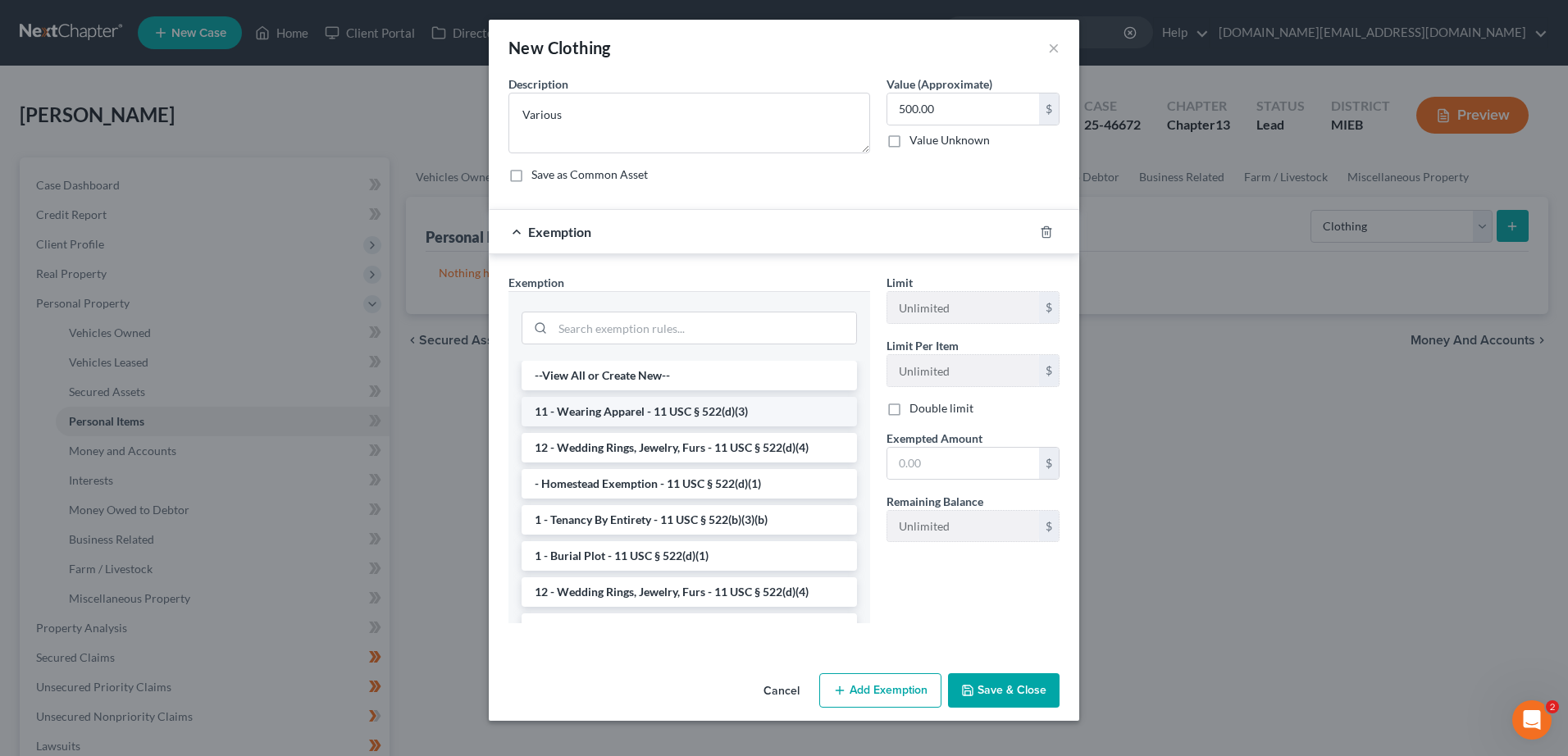 click on "11 - Wearing Apparel - 11 USC § 522(d)(3)" at bounding box center (689, 412) 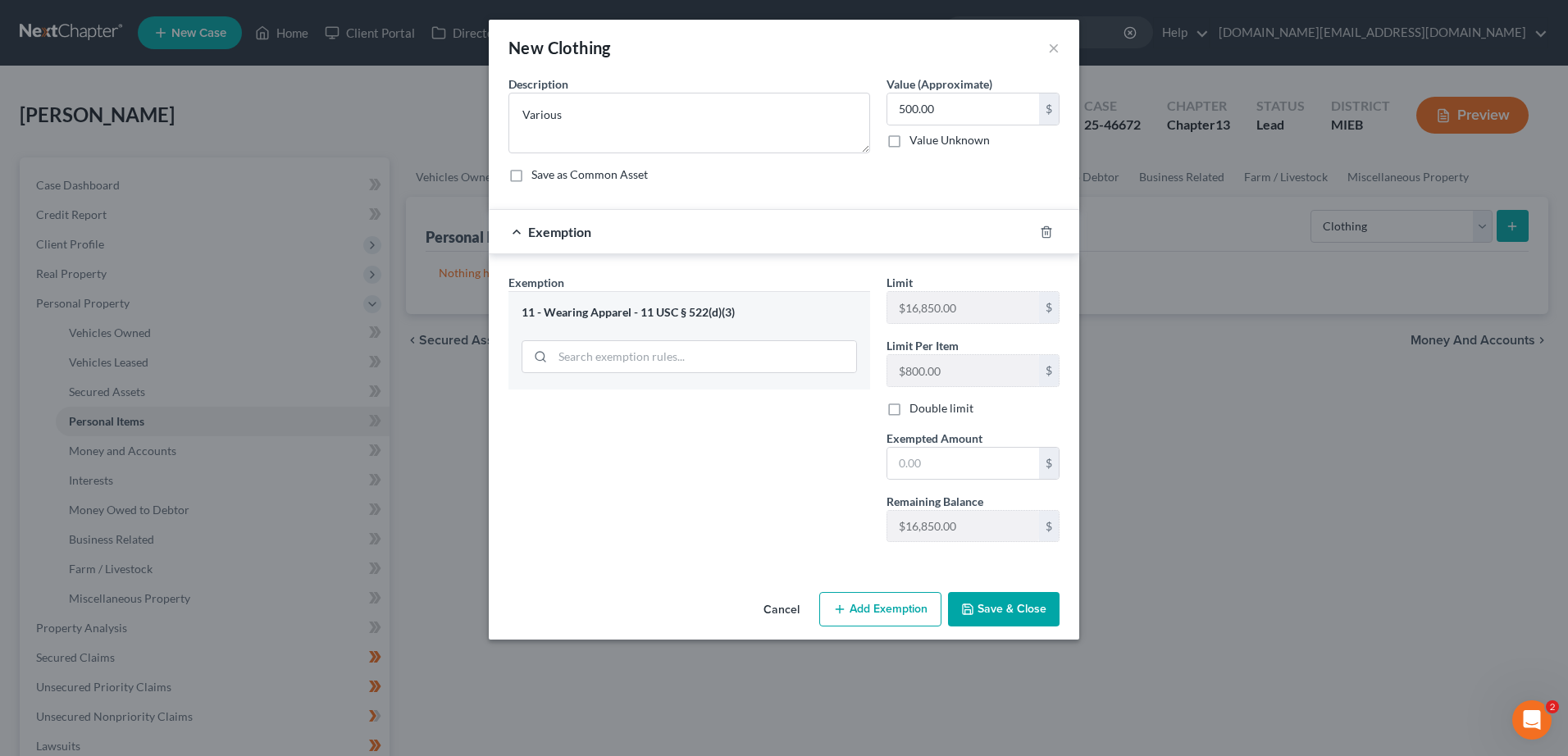 click on "Save & Close" at bounding box center (1004, 609) 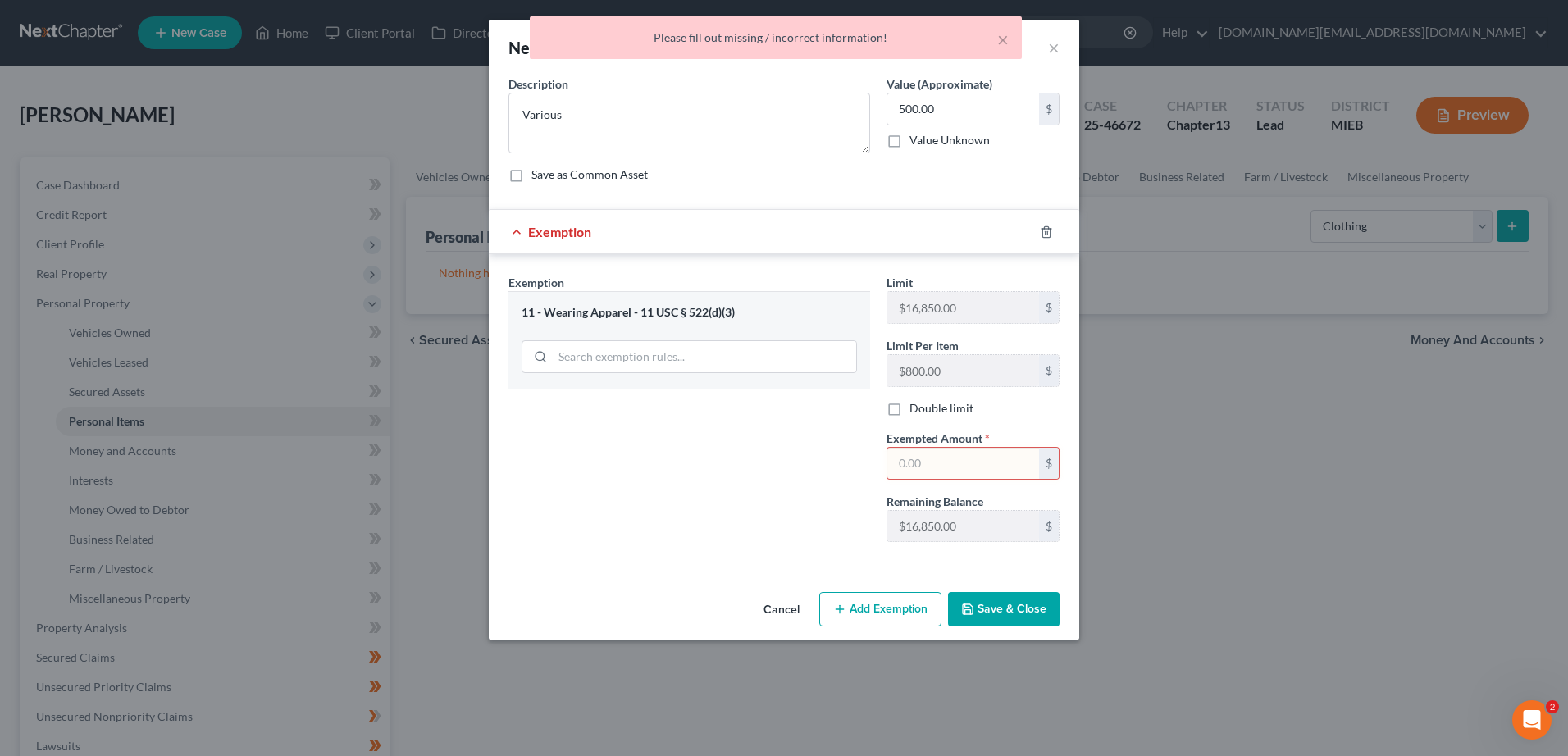 click on "11 - Wearing Apparel - 11 USC § 522(d)(3)" at bounding box center [689, 339] 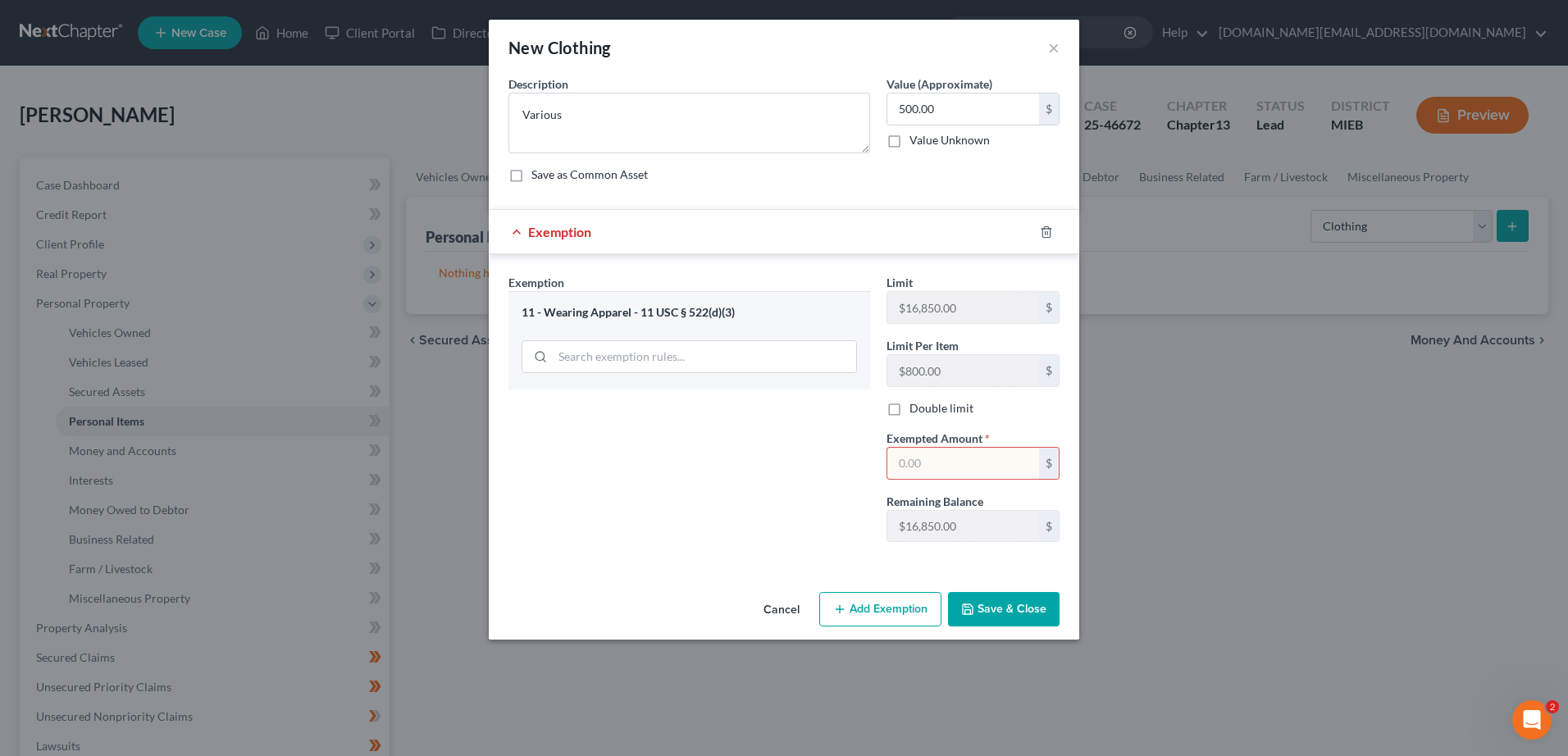 click at bounding box center [963, 463] 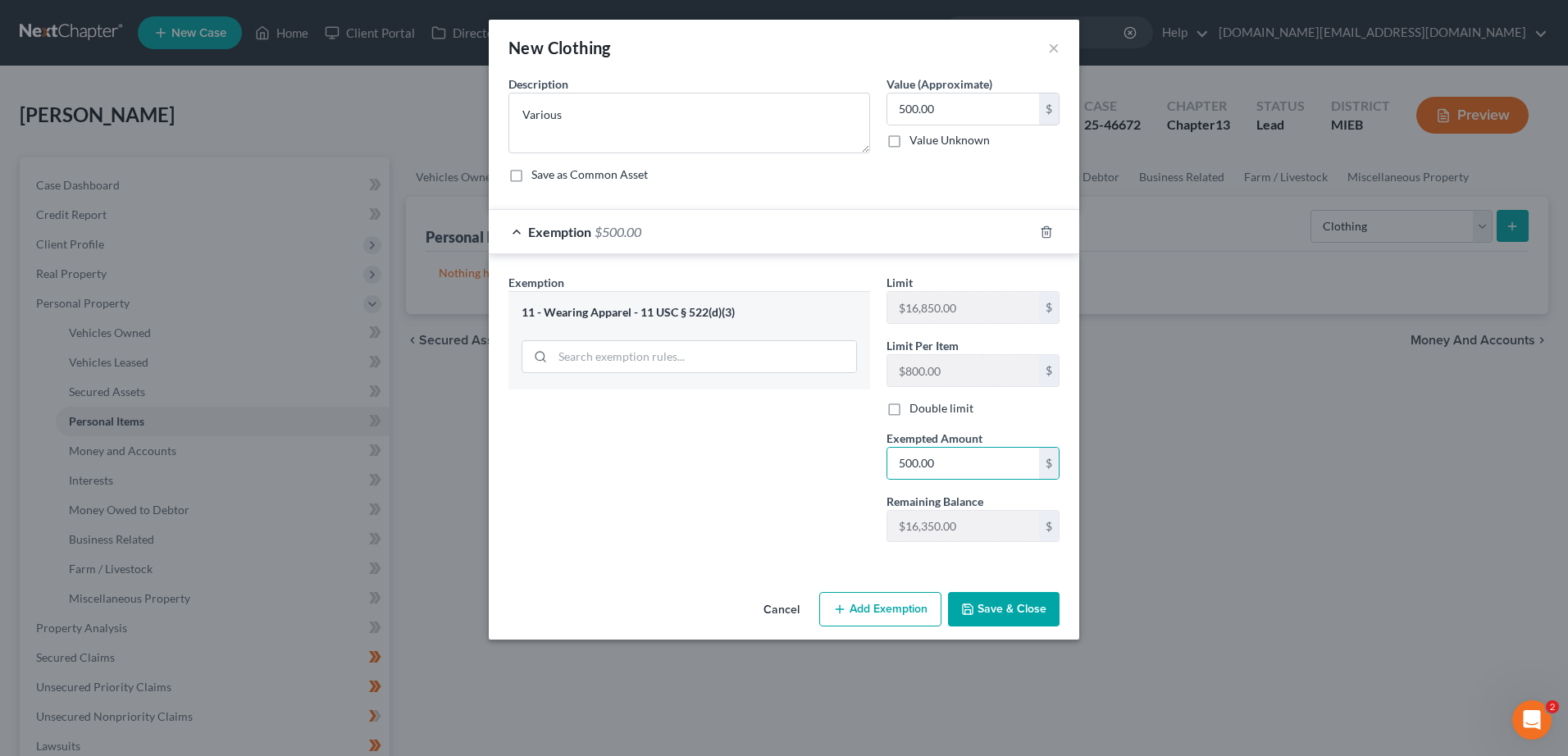 click on "Save & Close" at bounding box center (1004, 609) 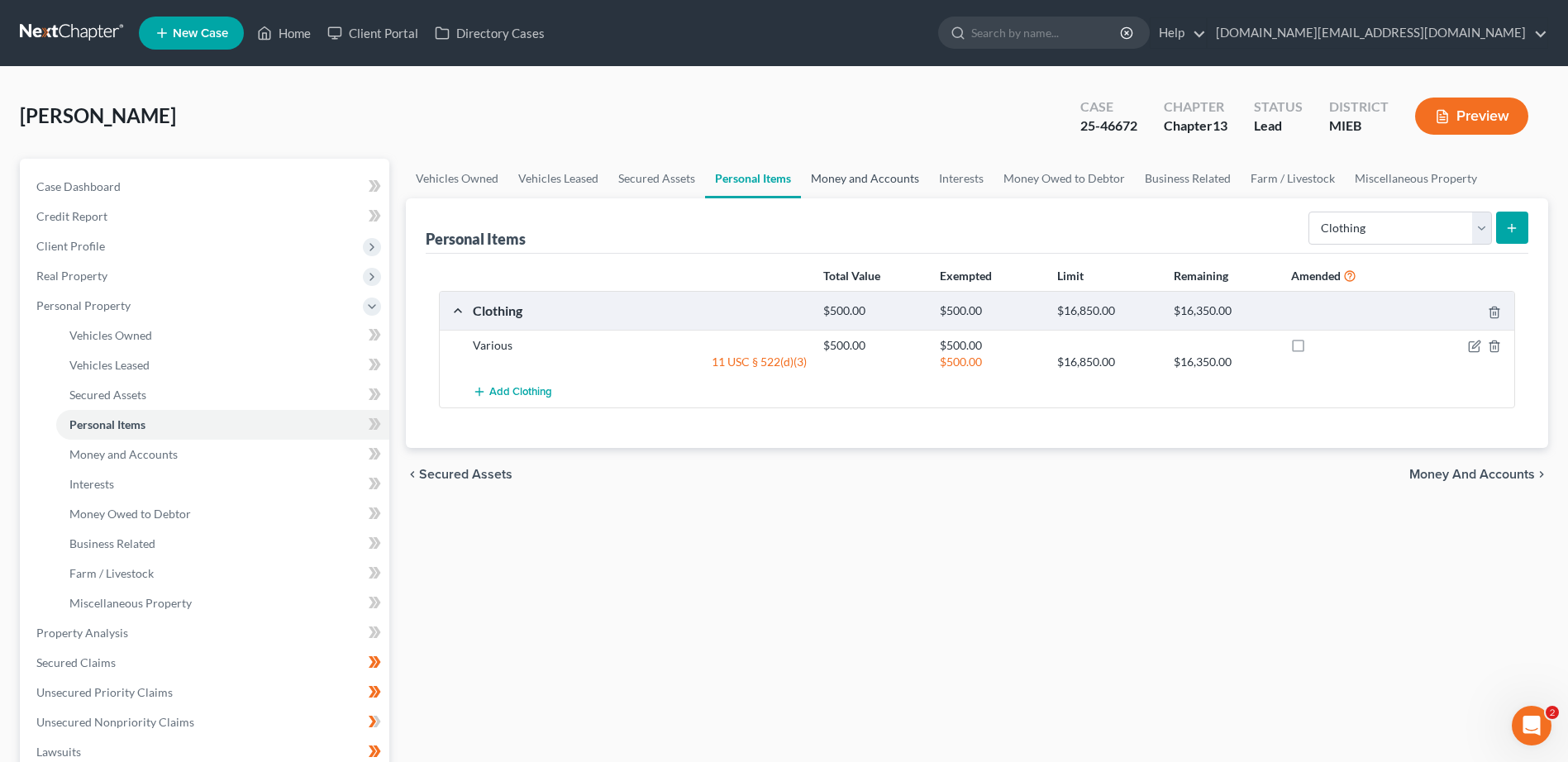 click on "Money and Accounts" at bounding box center (865, 179) 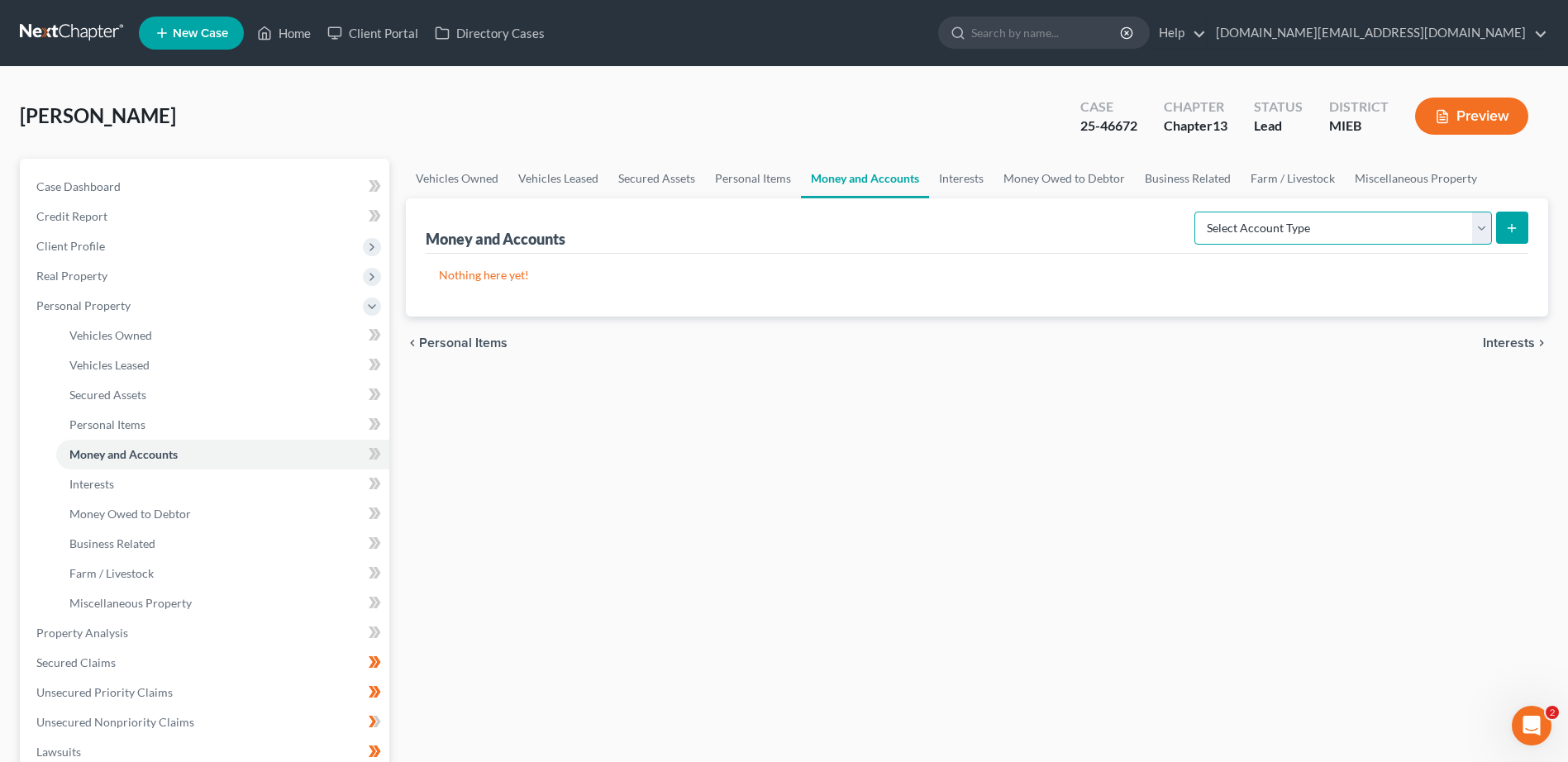 click on "Select Account Type Brokerage Cash on Hand Certificates of Deposit Checking Account Money Market Other (Credit Union, Health Savings Account, etc) Safe Deposit Box Savings Account Security Deposits or Prepayments" at bounding box center (1343, 228) 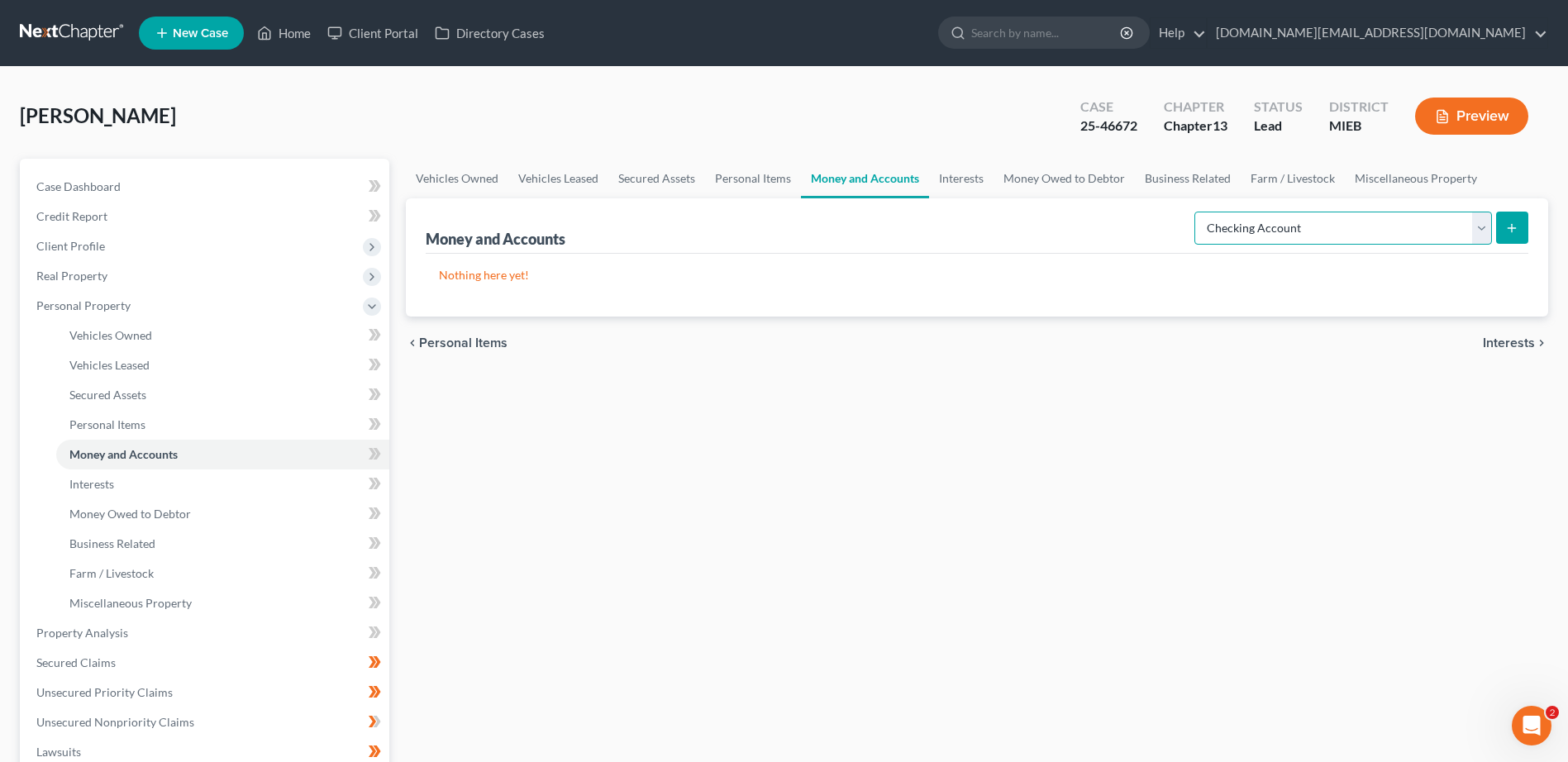 click on "Select Account Type Brokerage Cash on Hand Certificates of Deposit Checking Account Money Market Other (Credit Union, Health Savings Account, etc) Safe Deposit Box Savings Account Security Deposits or Prepayments" at bounding box center [1343, 228] 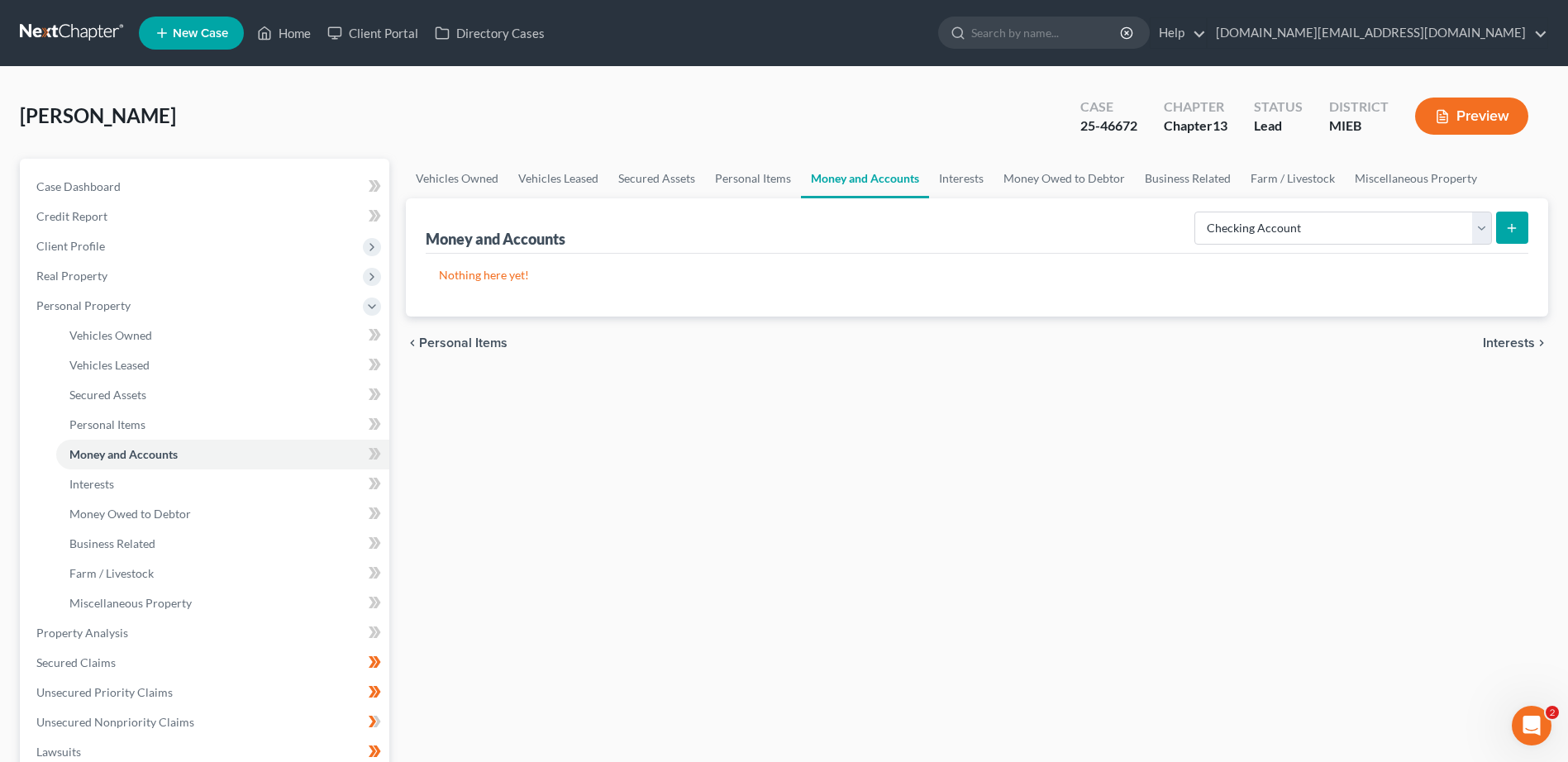 click on "Money and Accounts" at bounding box center [865, 179] 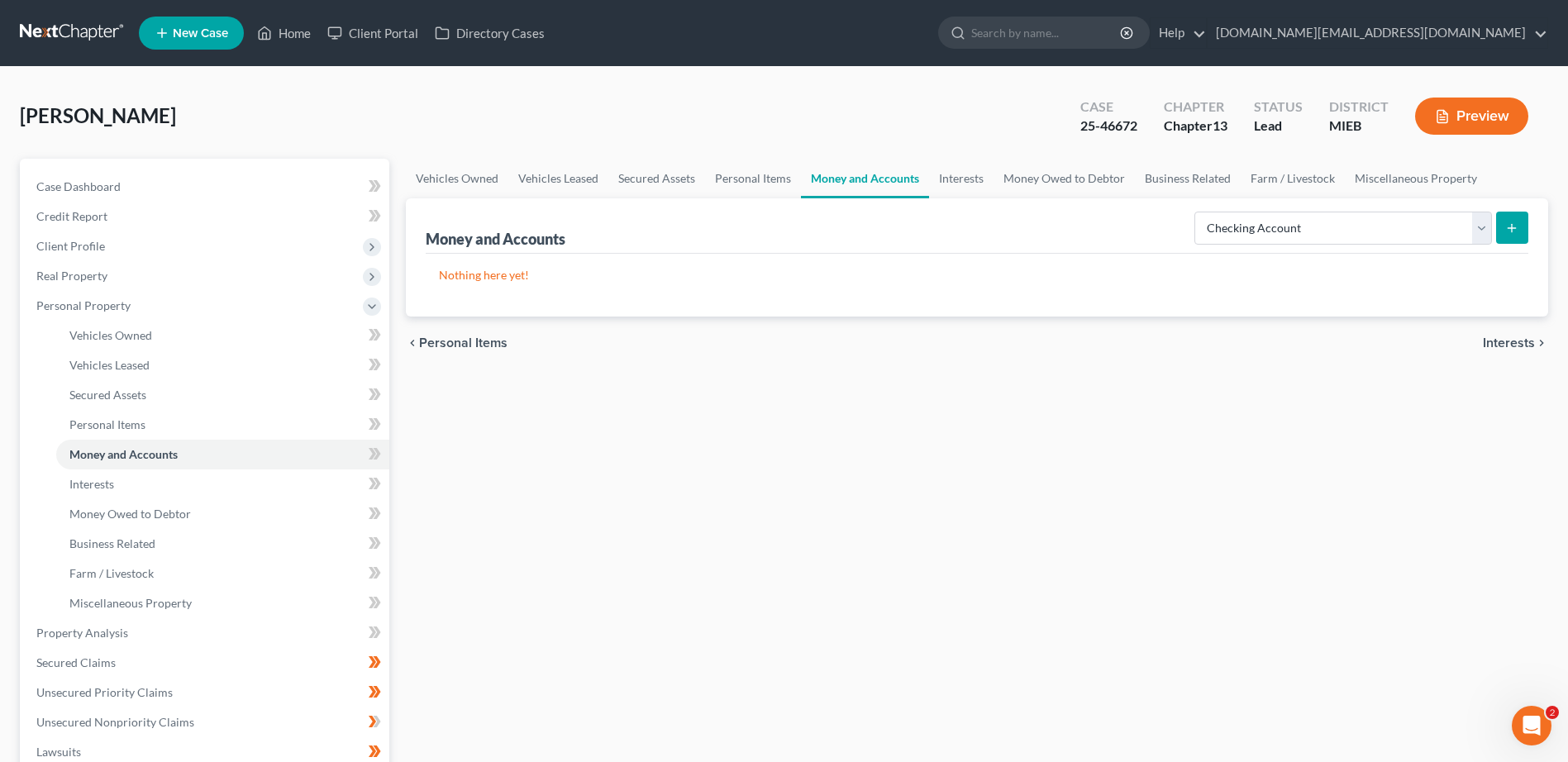 click on "Nothing here yet!" at bounding box center [977, 275] 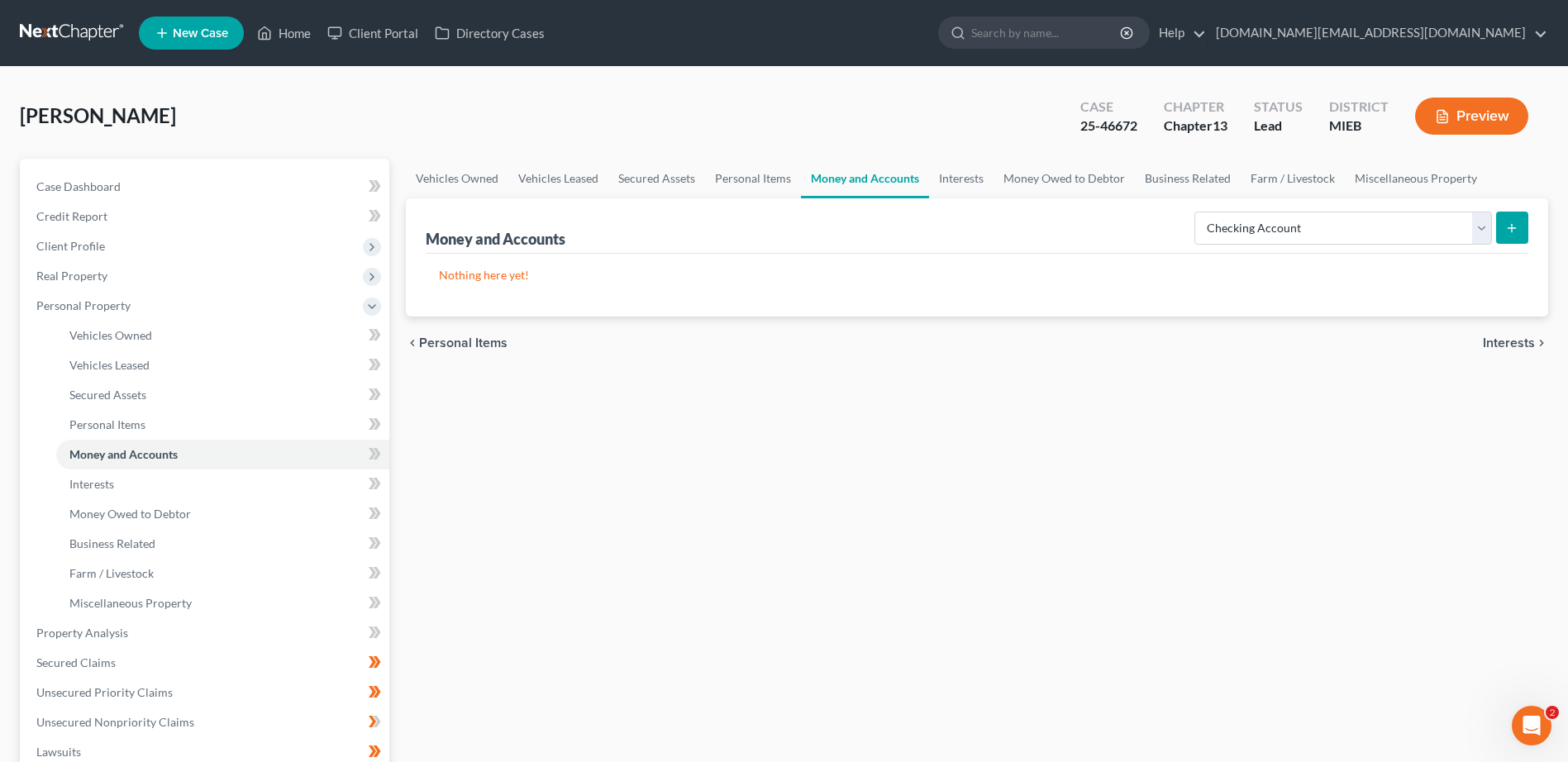 click at bounding box center [1512, 227] 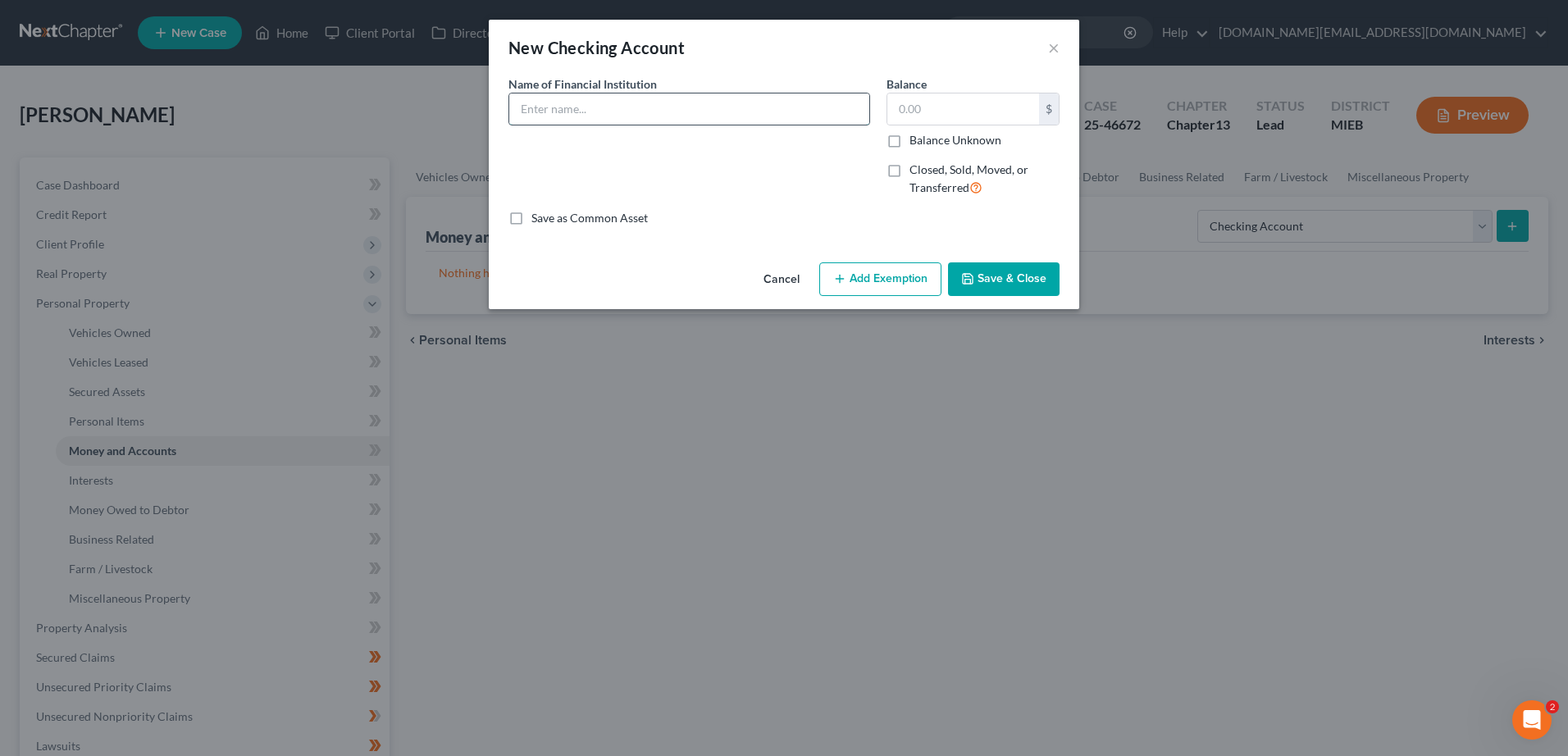 click at bounding box center (689, 109) 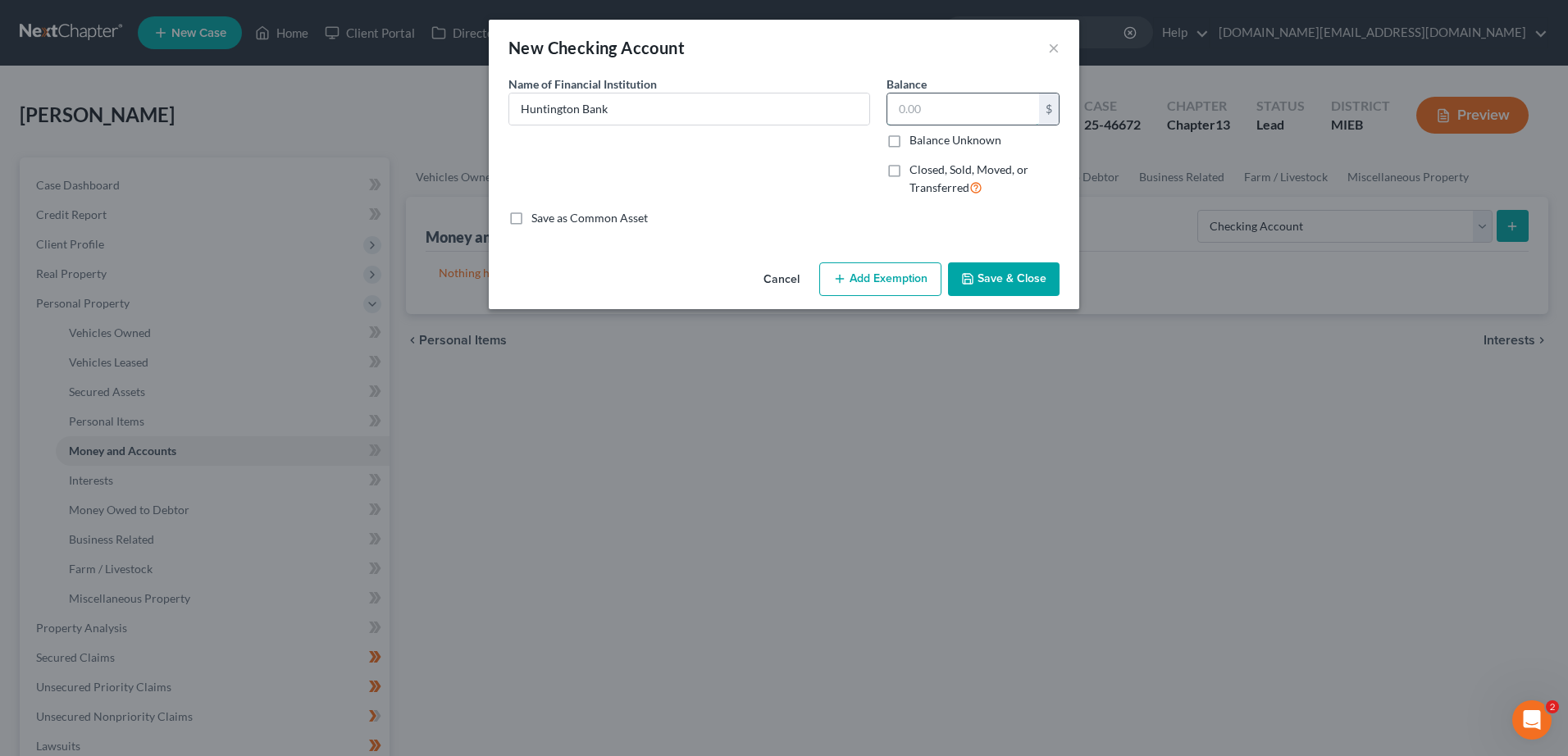 click at bounding box center [963, 109] 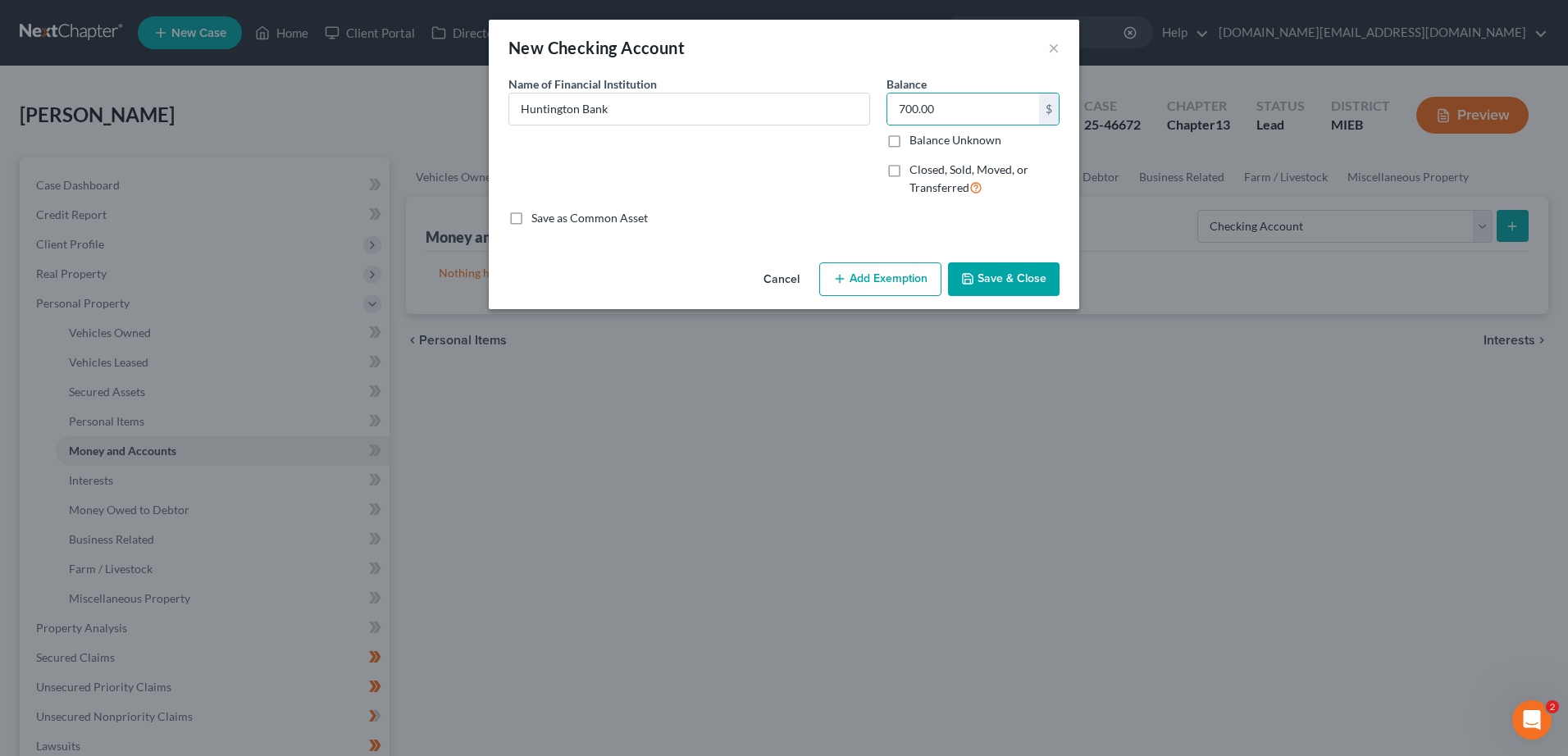 click on "Add Exemption" at bounding box center (880, 280) 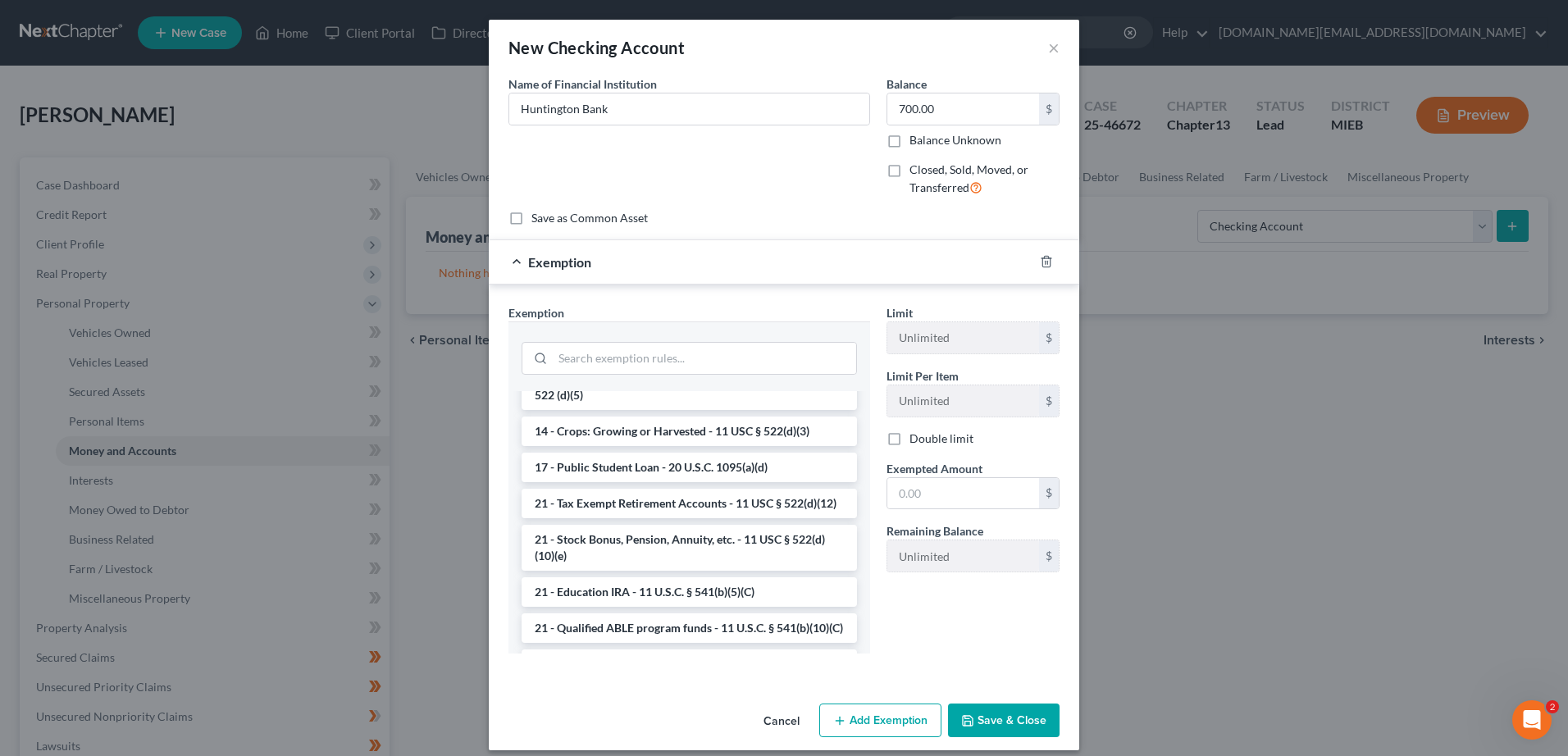 scroll, scrollTop: 0, scrollLeft: 0, axis: both 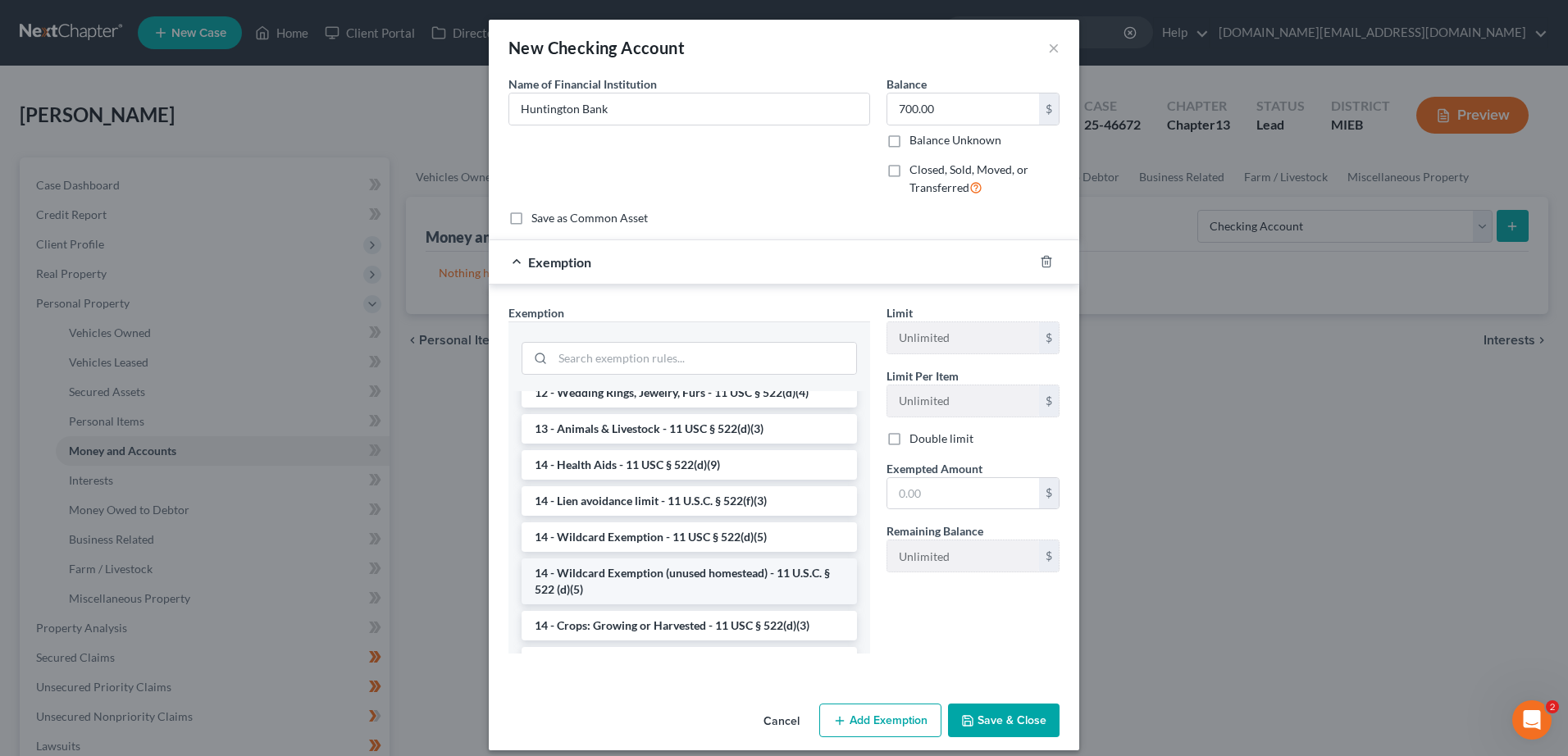 click on "14 - Wildcard Exemption (unused homestead) - 11 U.S.C. § 522 (d)(5)" at bounding box center [689, 581] 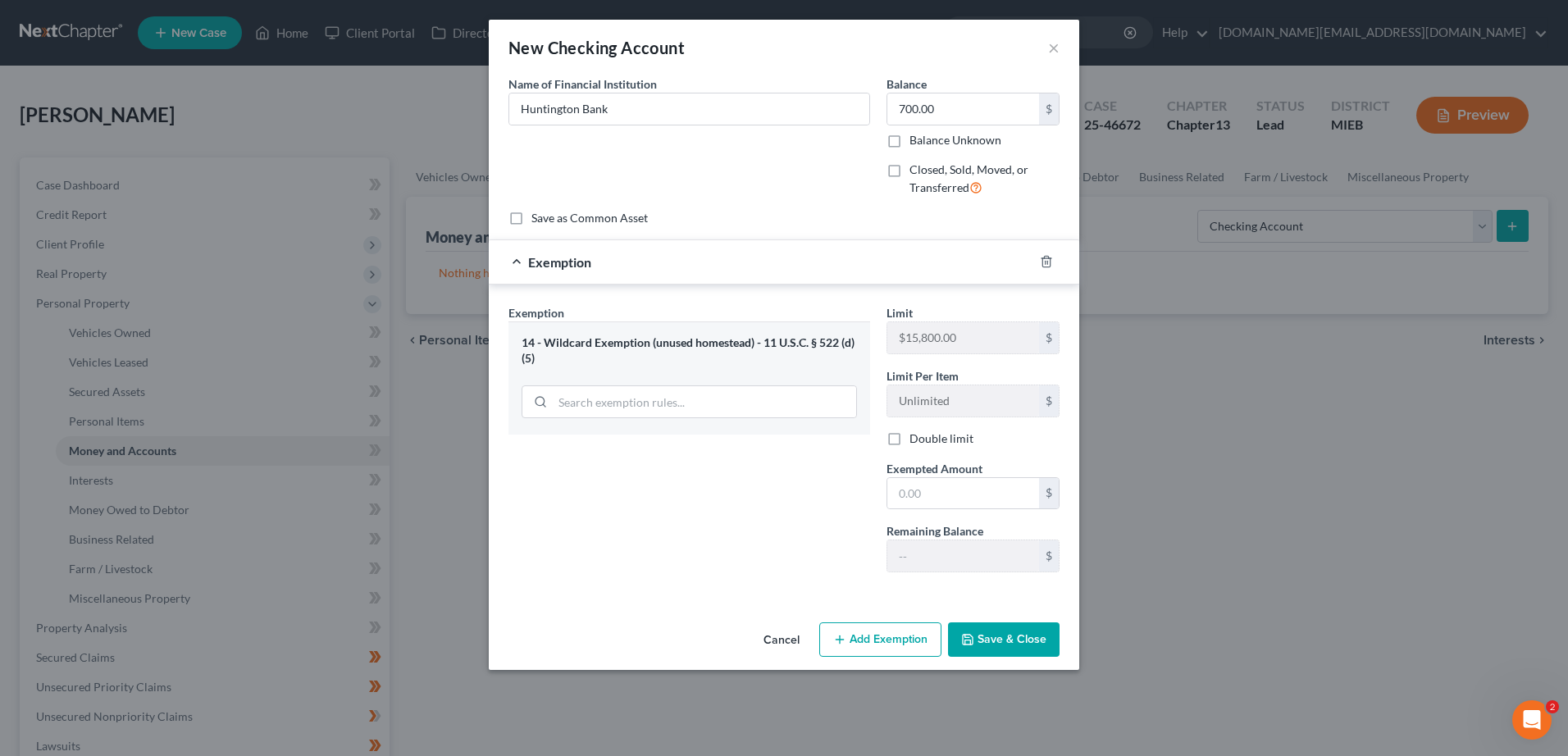 click on "Limit     $15,800.00 $ Limit Per Item Unlimited $ Double limit
Exempted Amount
*
$ Remaining Balance $" at bounding box center (973, 444) 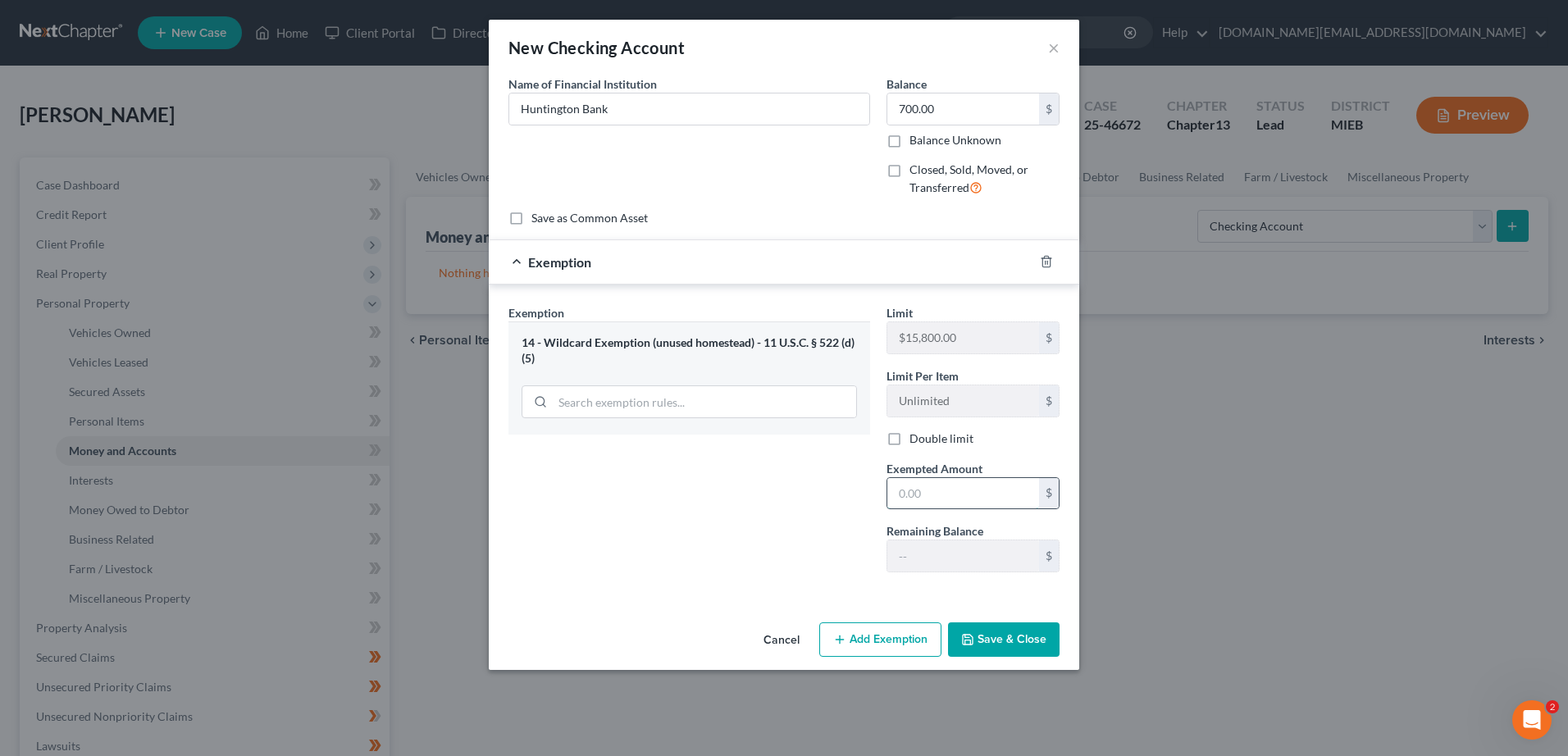 click at bounding box center (963, 494) 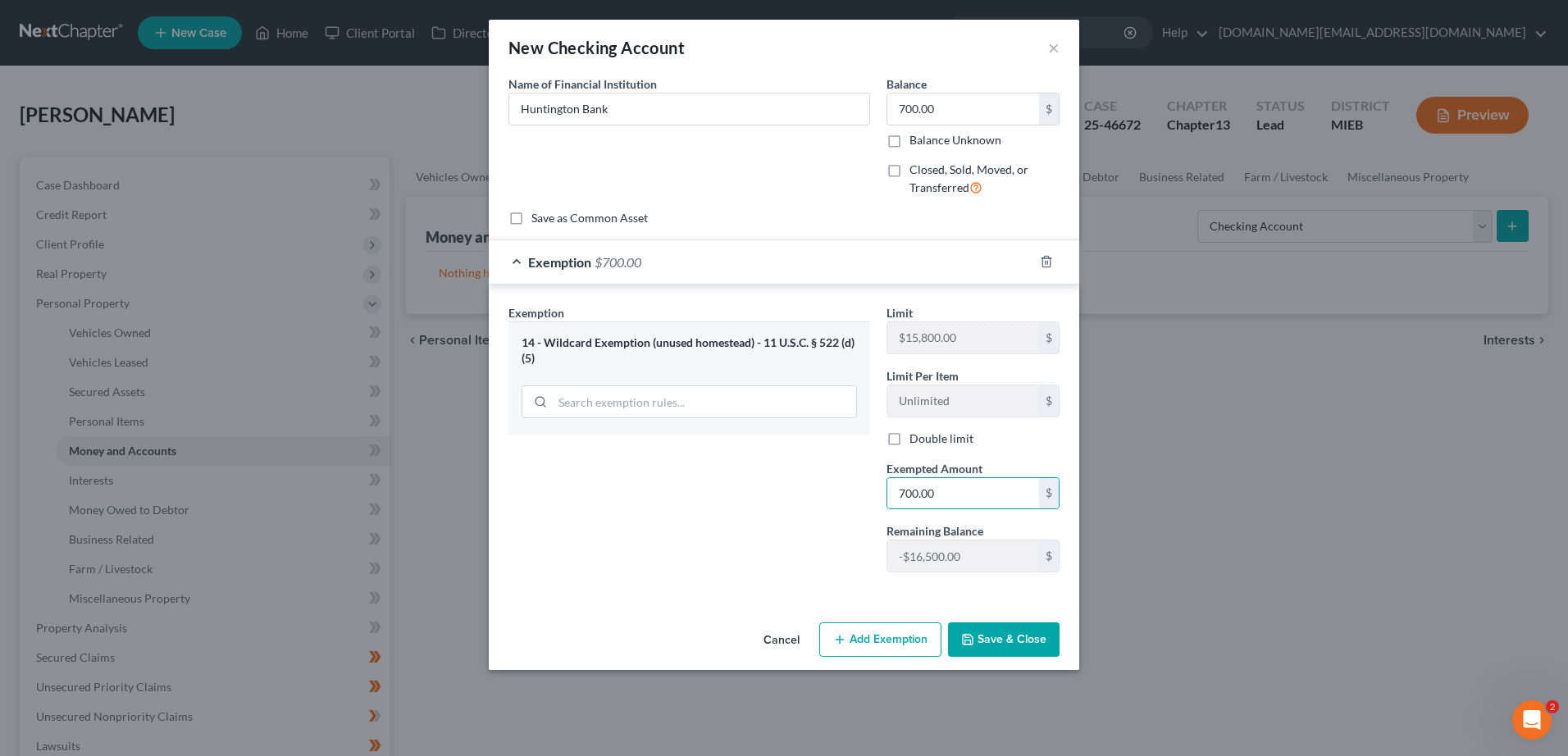 click on "Add Exemption" at bounding box center [880, 640] 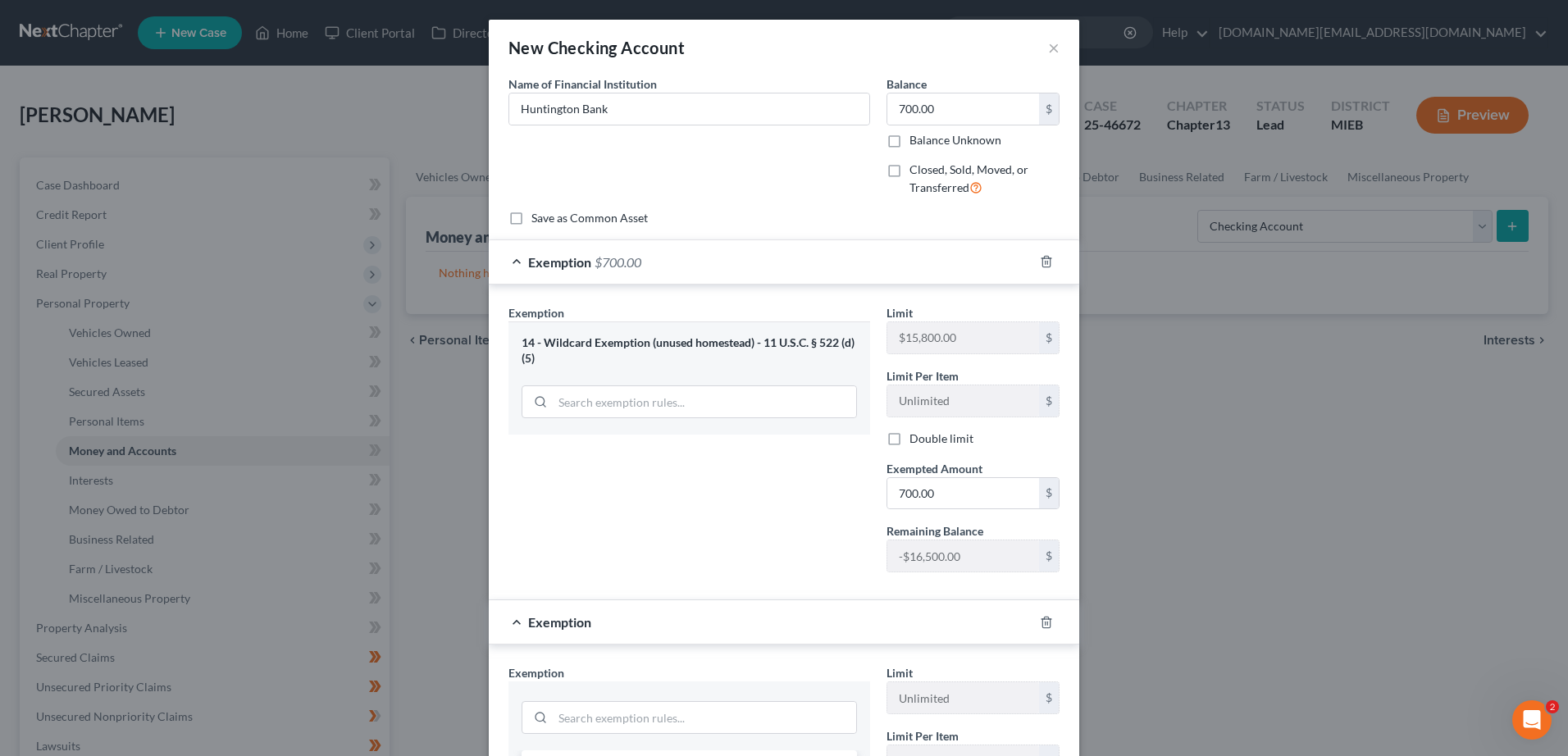click on "Save as Common Asset" at bounding box center (590, 218) 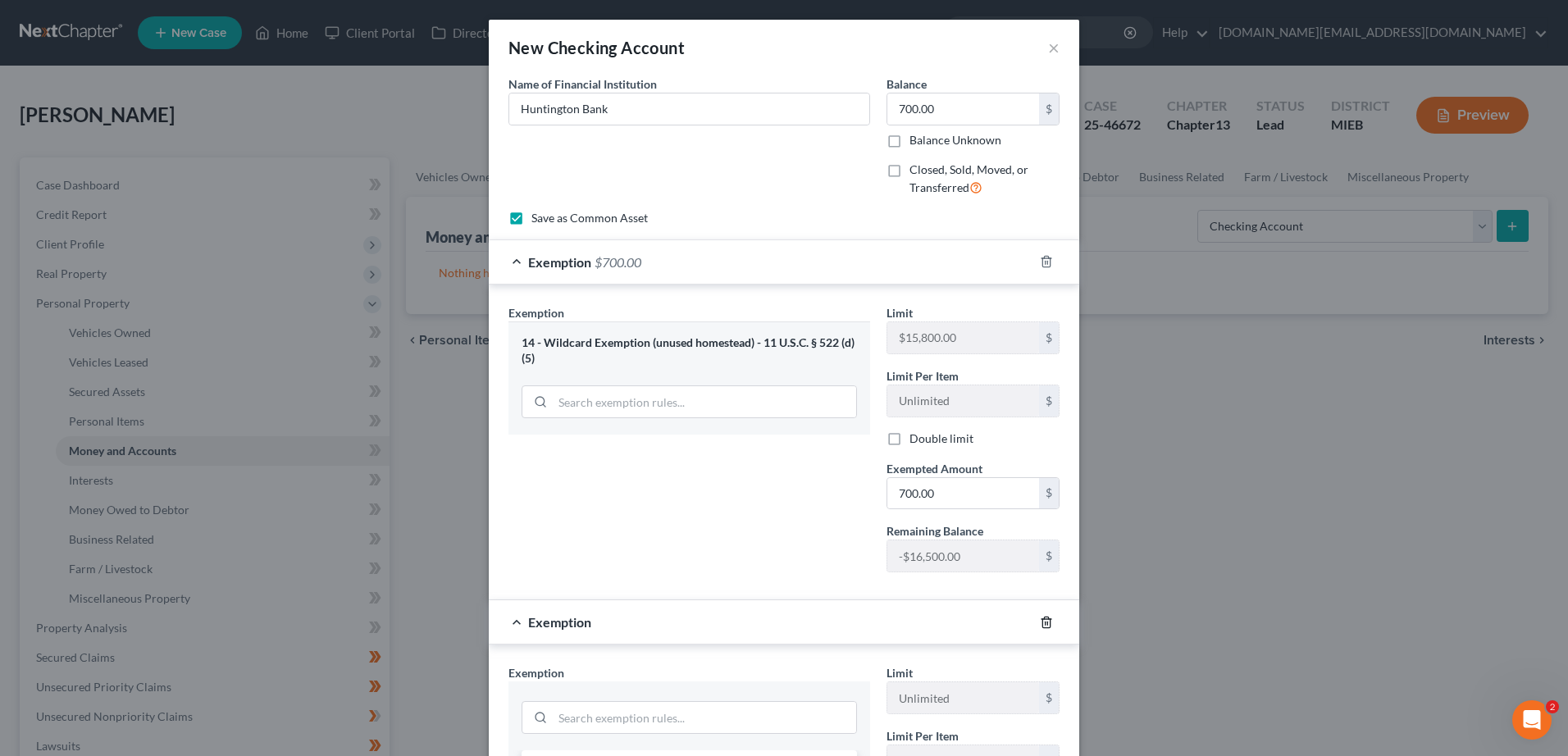 click 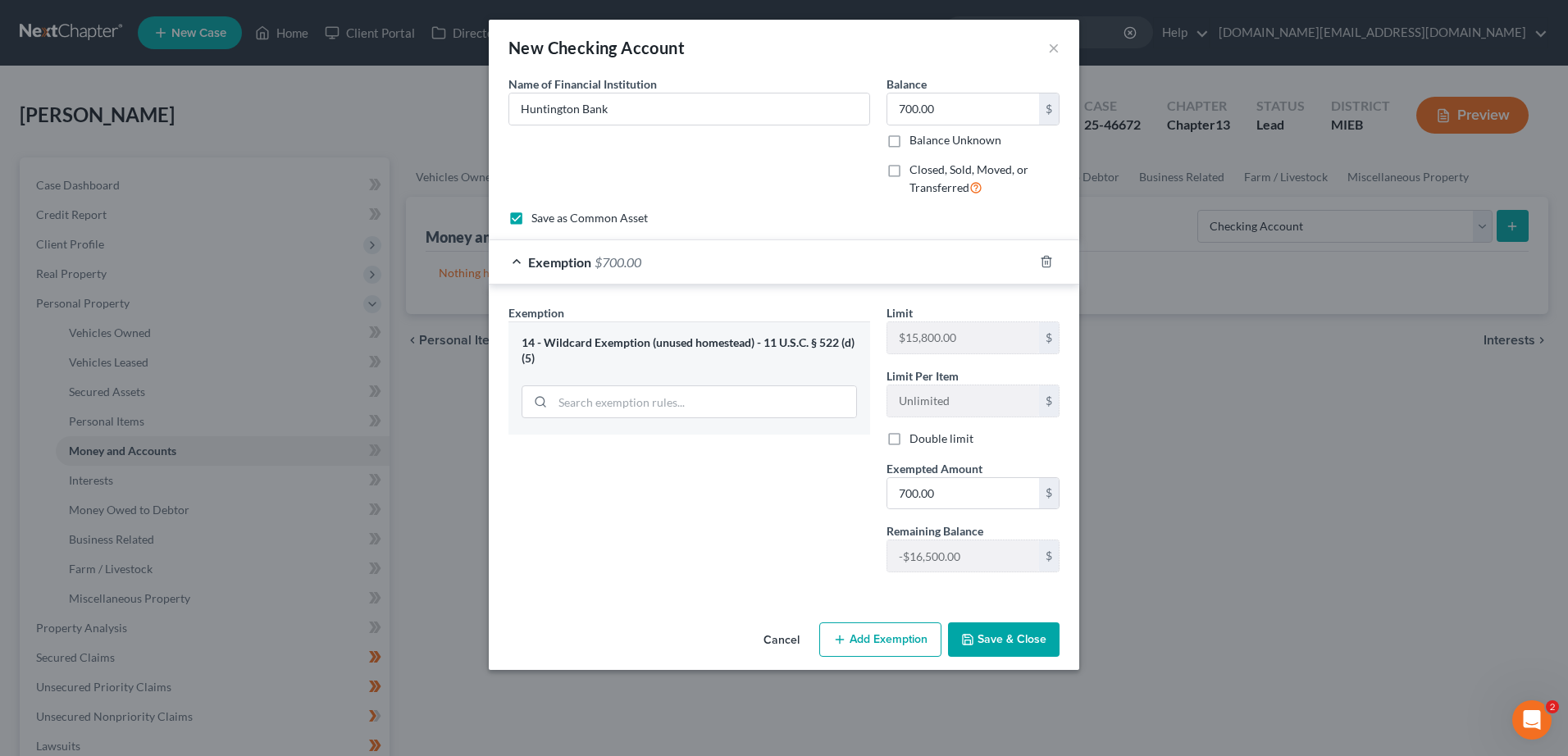 click on "Save & Close" at bounding box center (1004, 640) 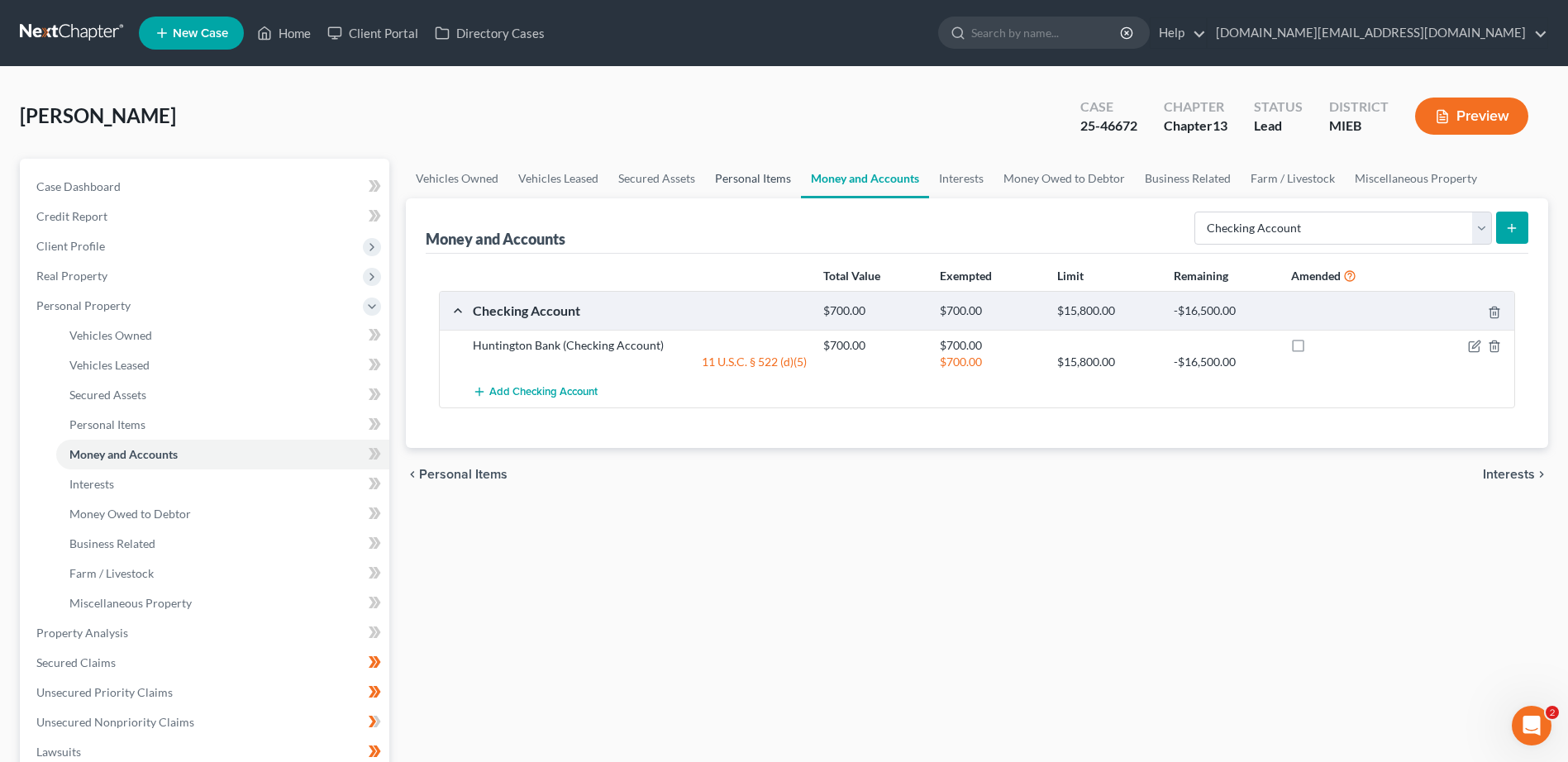 click on "Personal Items" at bounding box center (753, 179) 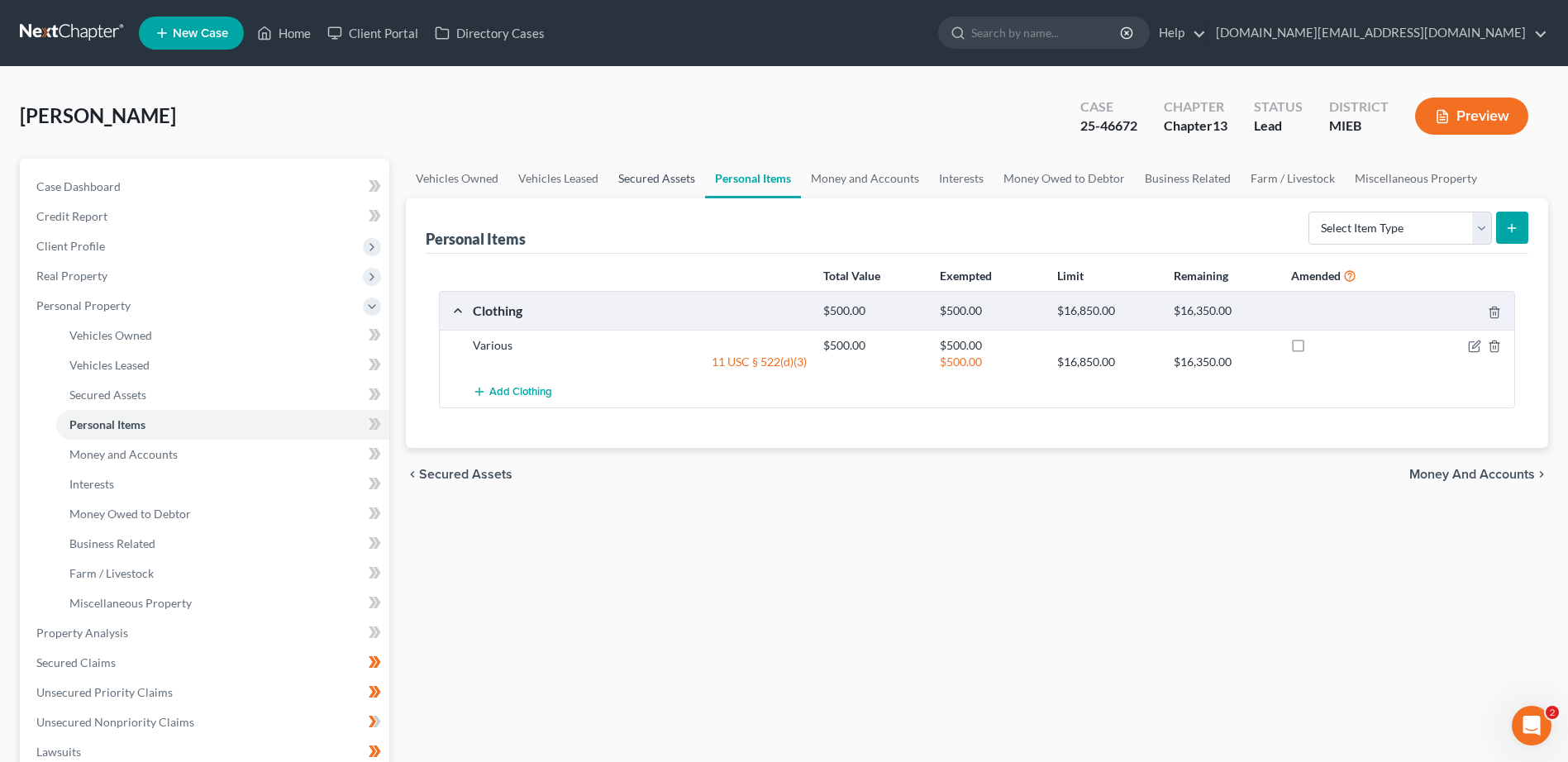 click on "Secured Assets" at bounding box center [656, 179] 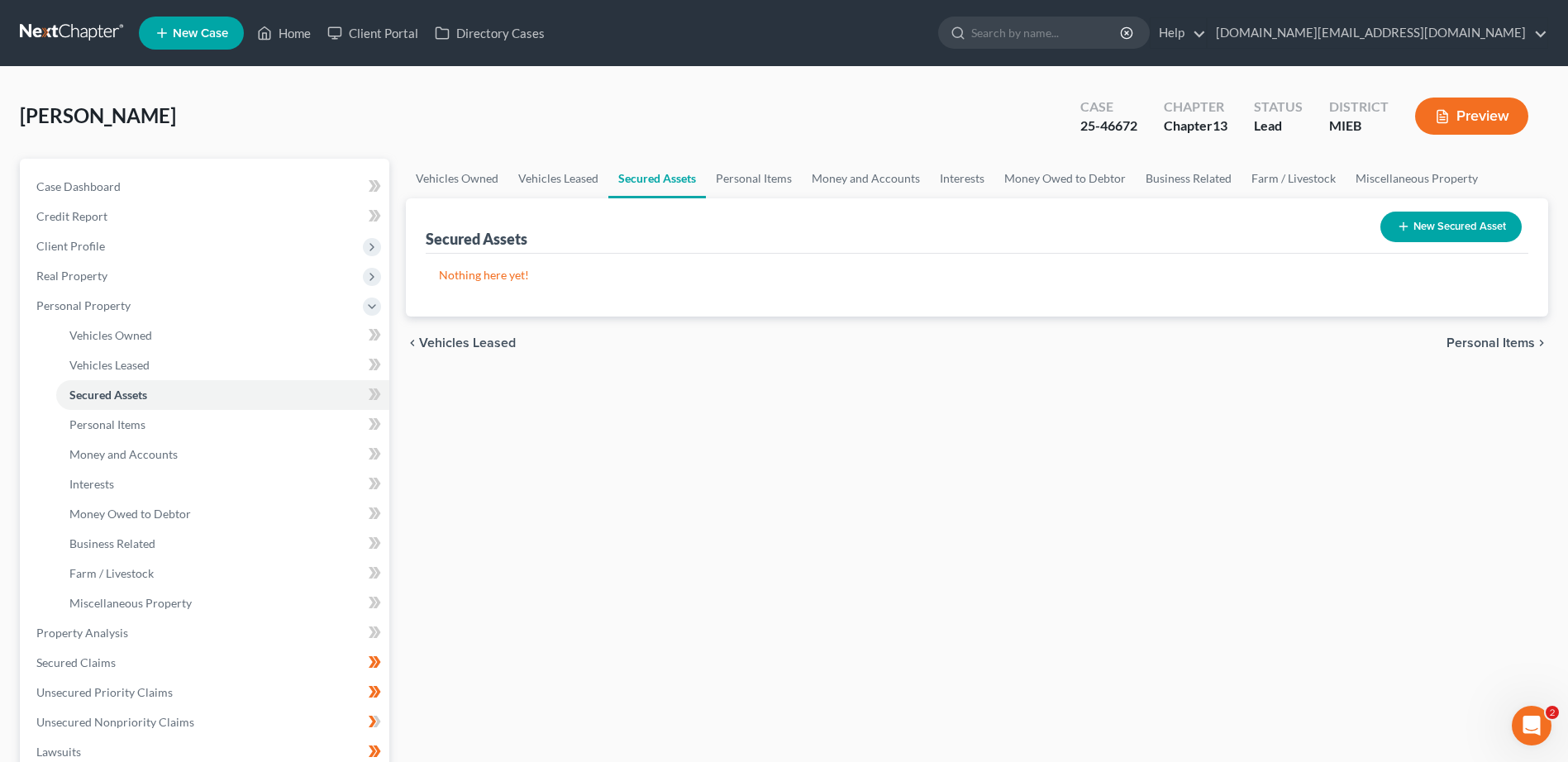 click on "New Secured Asset" at bounding box center [1451, 226] 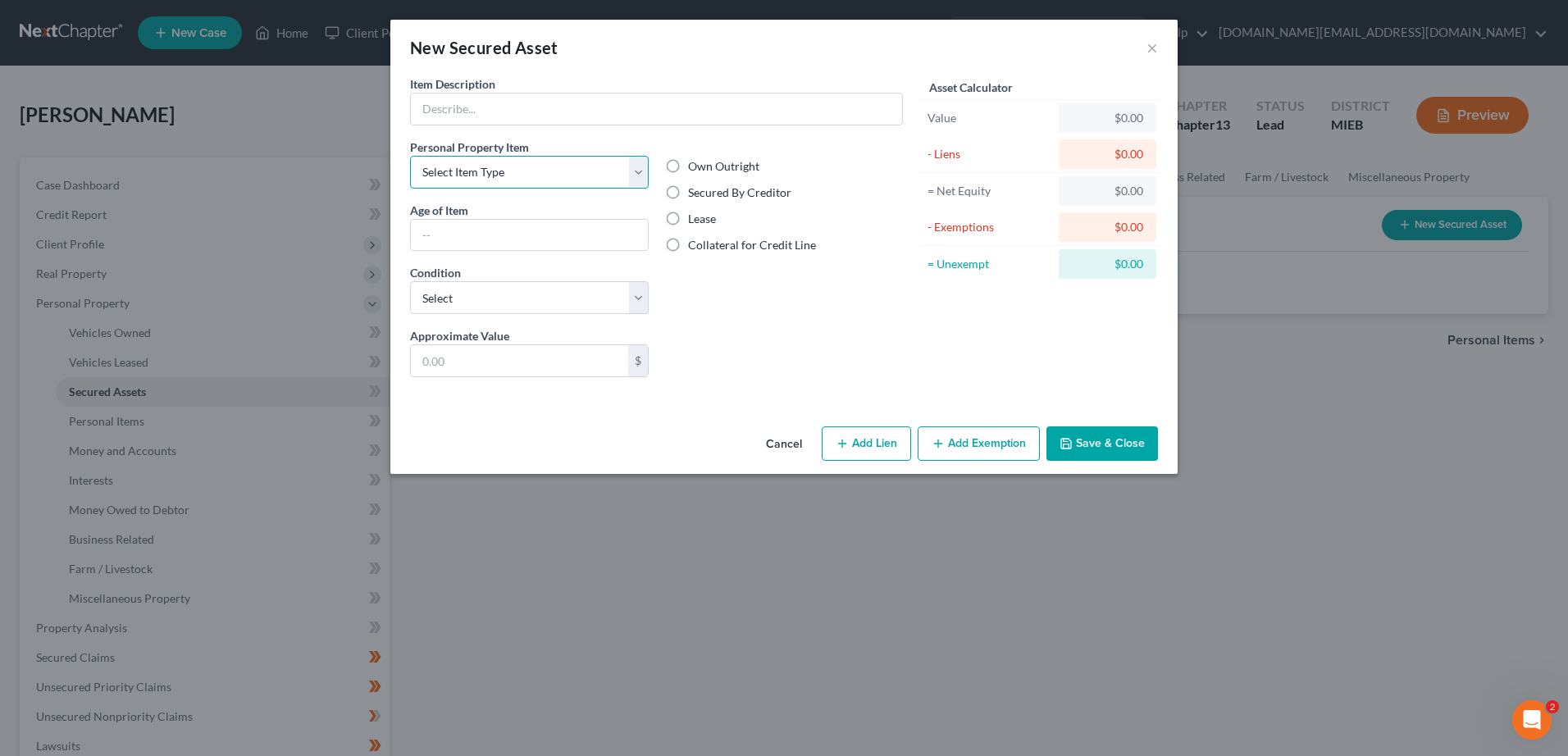click on "Select Item Type Clothing Collectibles Of Value Electronics Firearms Household Goods Jewelry Other Pet(s) Sports & Hobby Equipment" at bounding box center [529, 172] 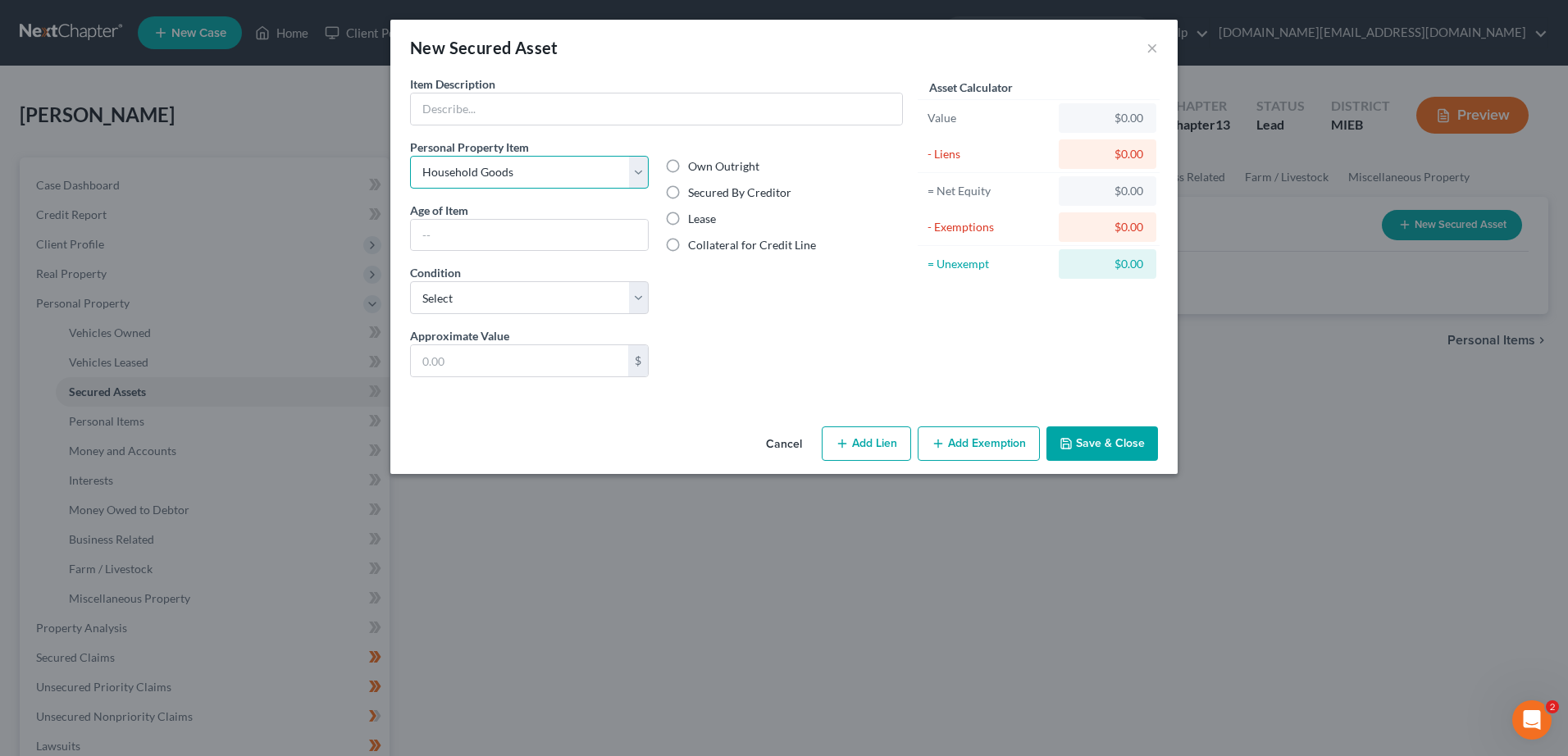 click on "Select Item Type Clothing Collectibles Of Value Electronics Firearms Household Goods Jewelry Other Pet(s) Sports & Hobby Equipment" at bounding box center (529, 172) 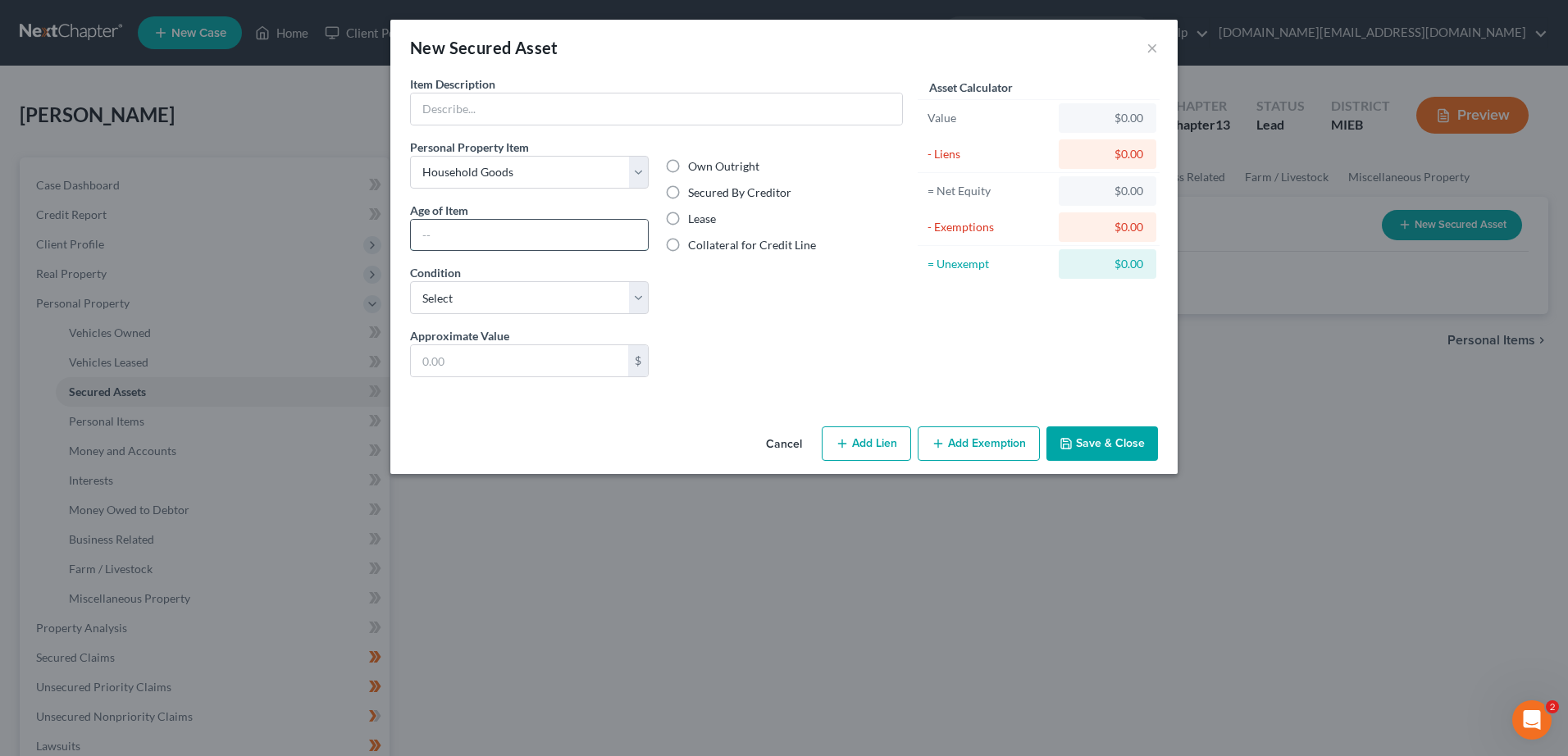 click at bounding box center [529, 235] 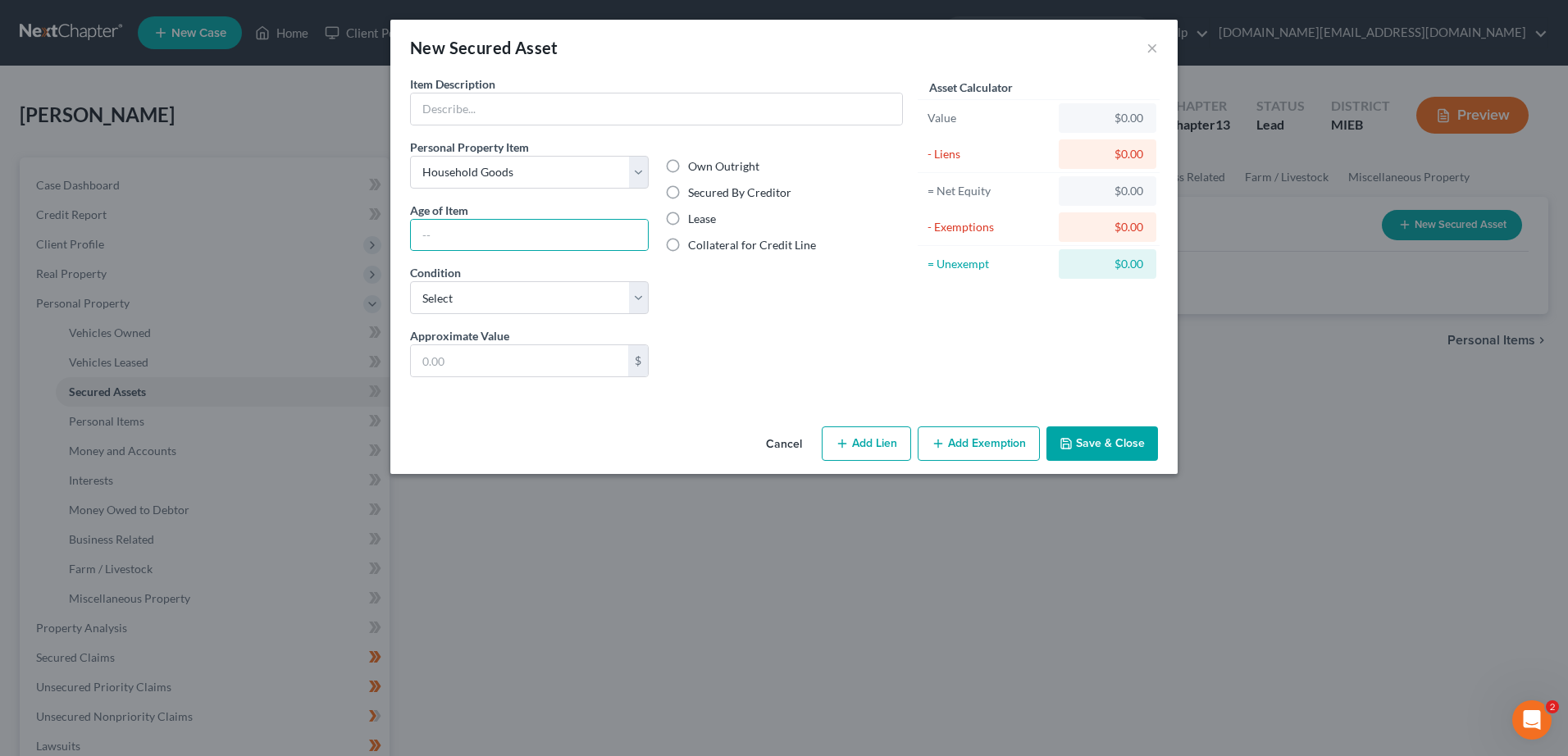 click on "Own Outright" at bounding box center [723, 166] 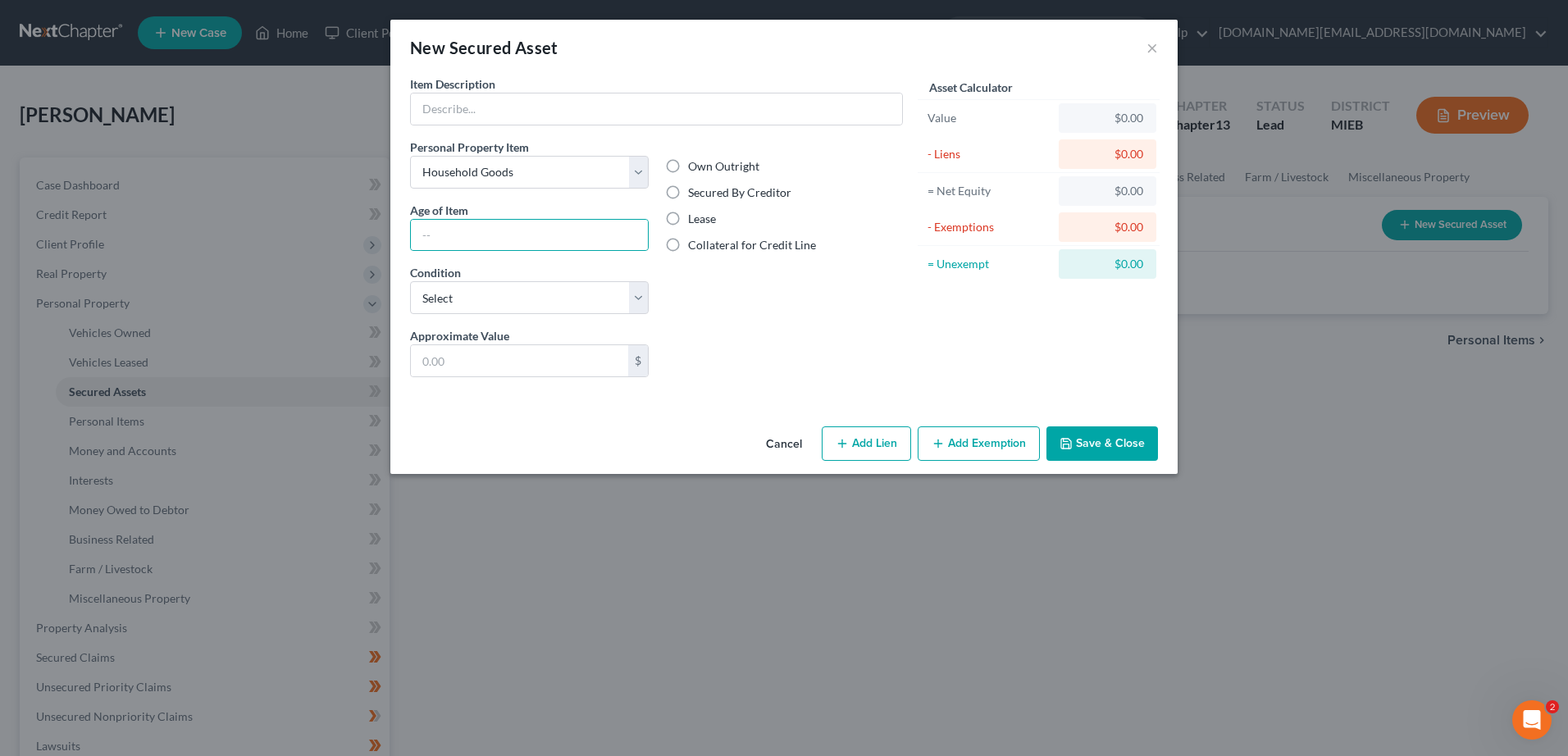 click on "Own Outright" at bounding box center (700, 163) 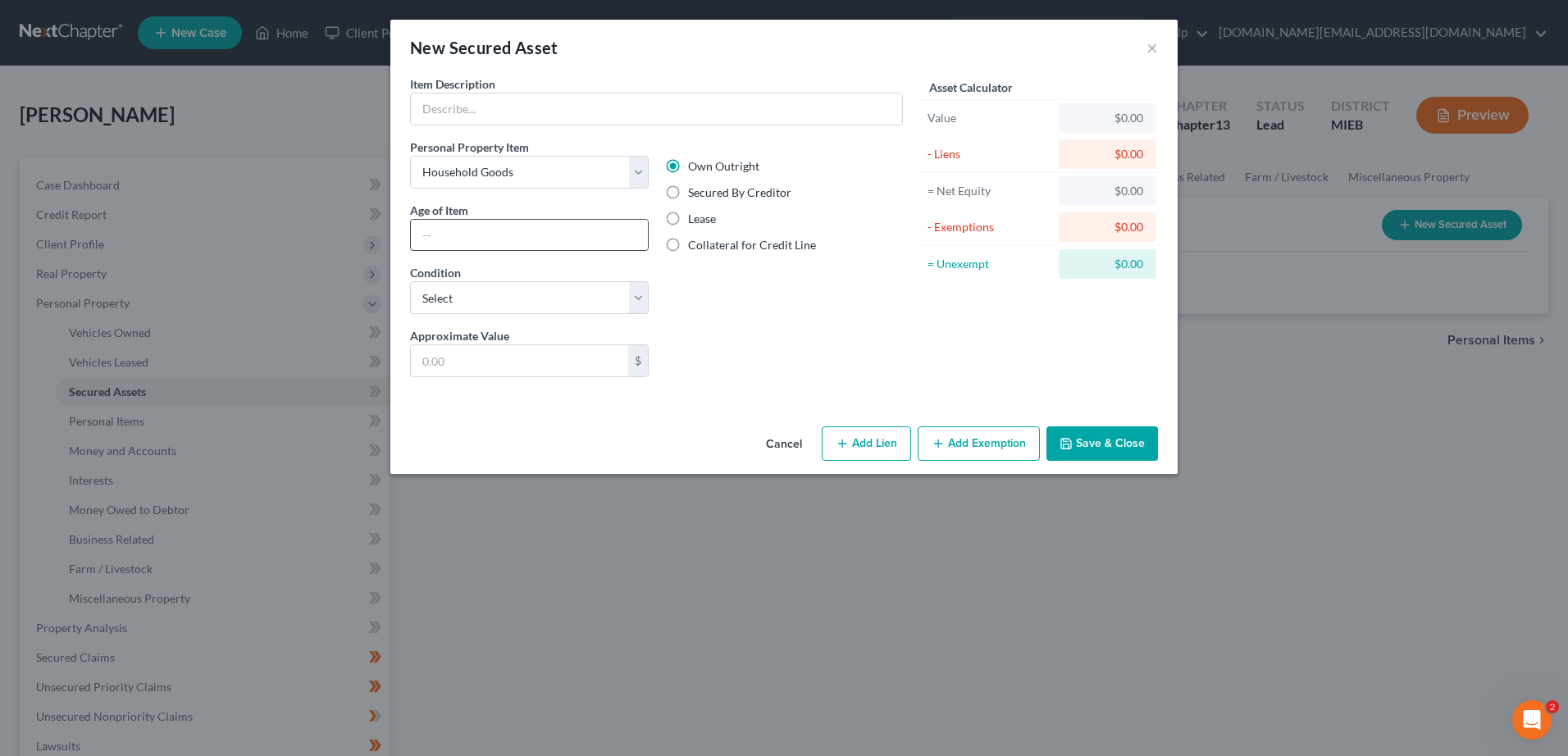 click at bounding box center (529, 235) 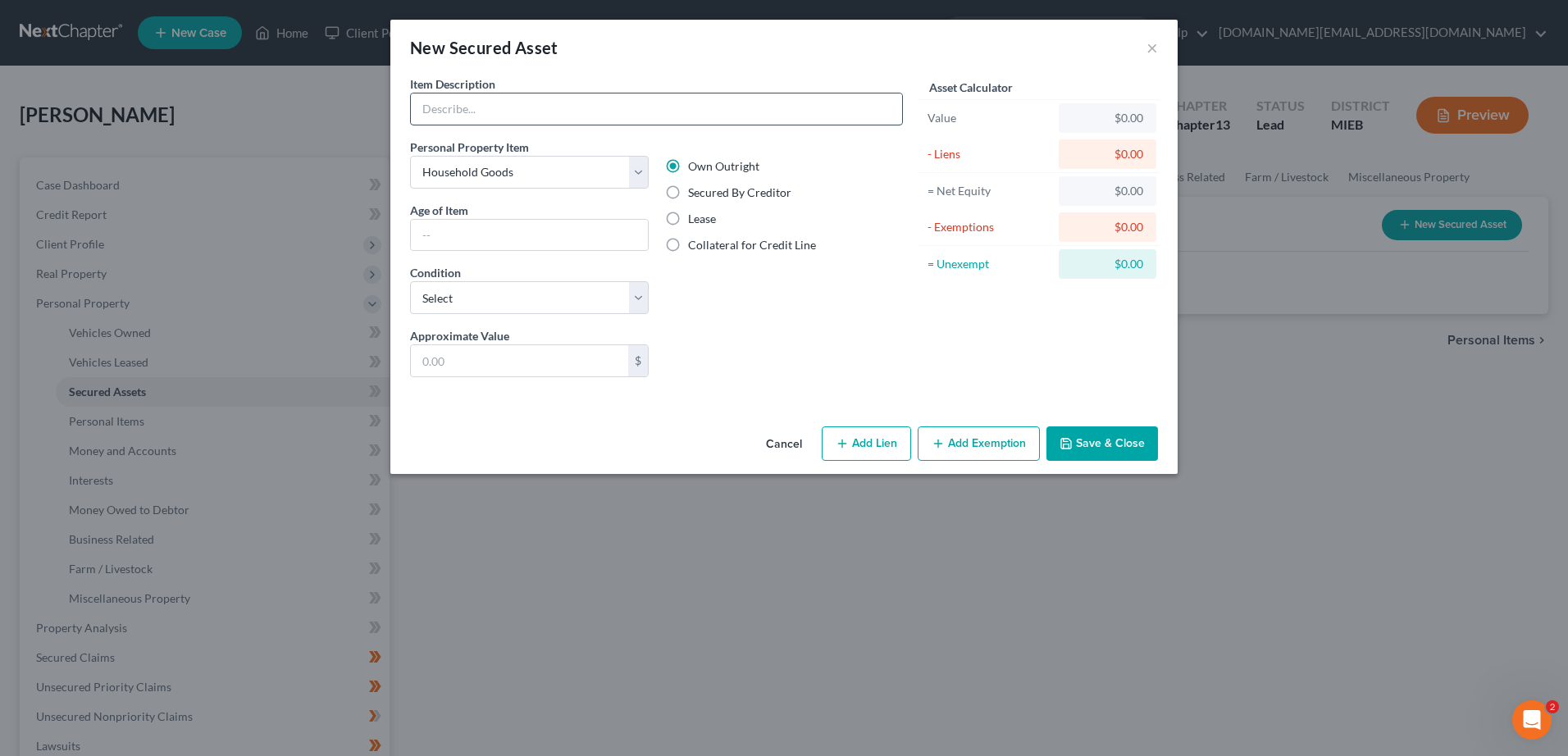 click at bounding box center [656, 109] 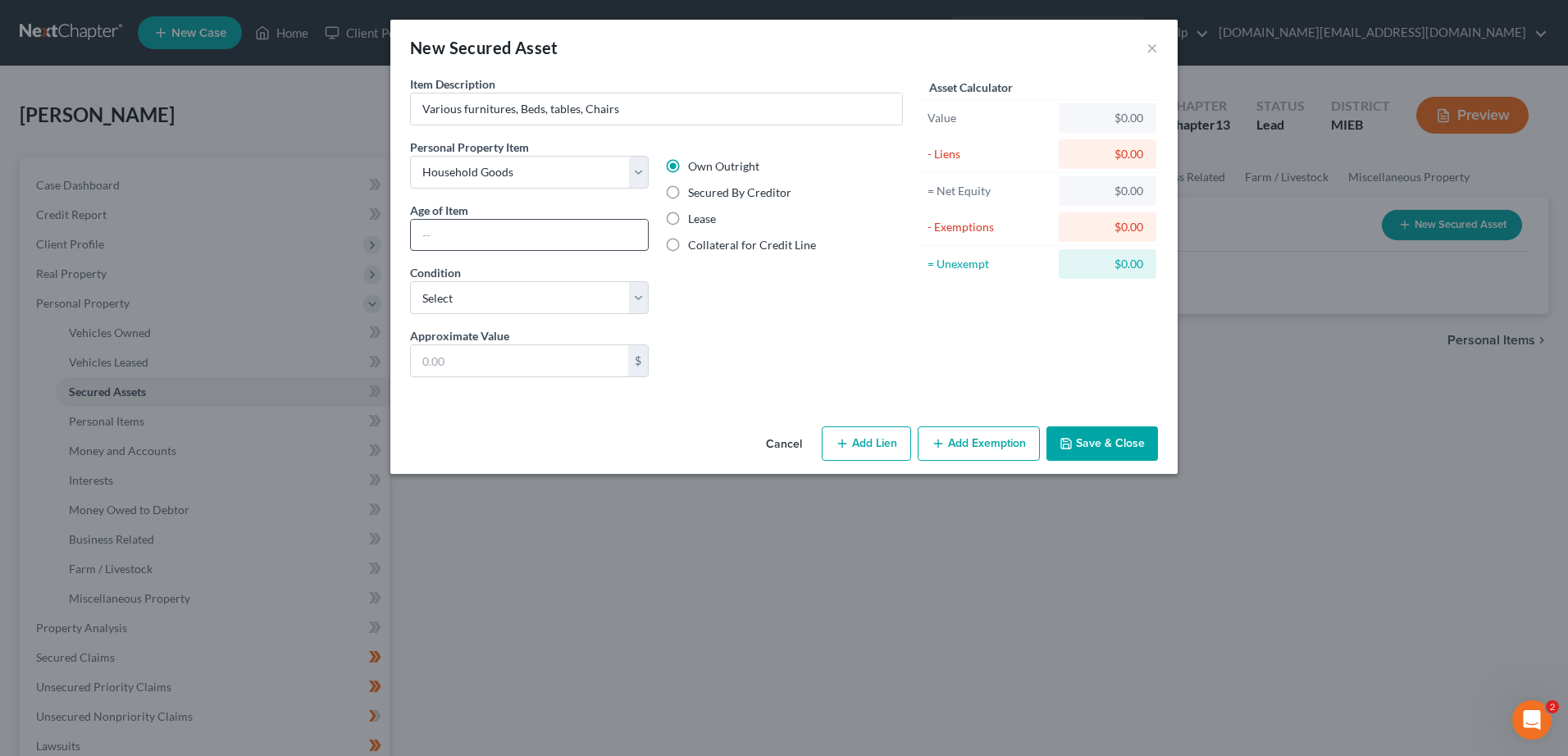 click at bounding box center [529, 235] 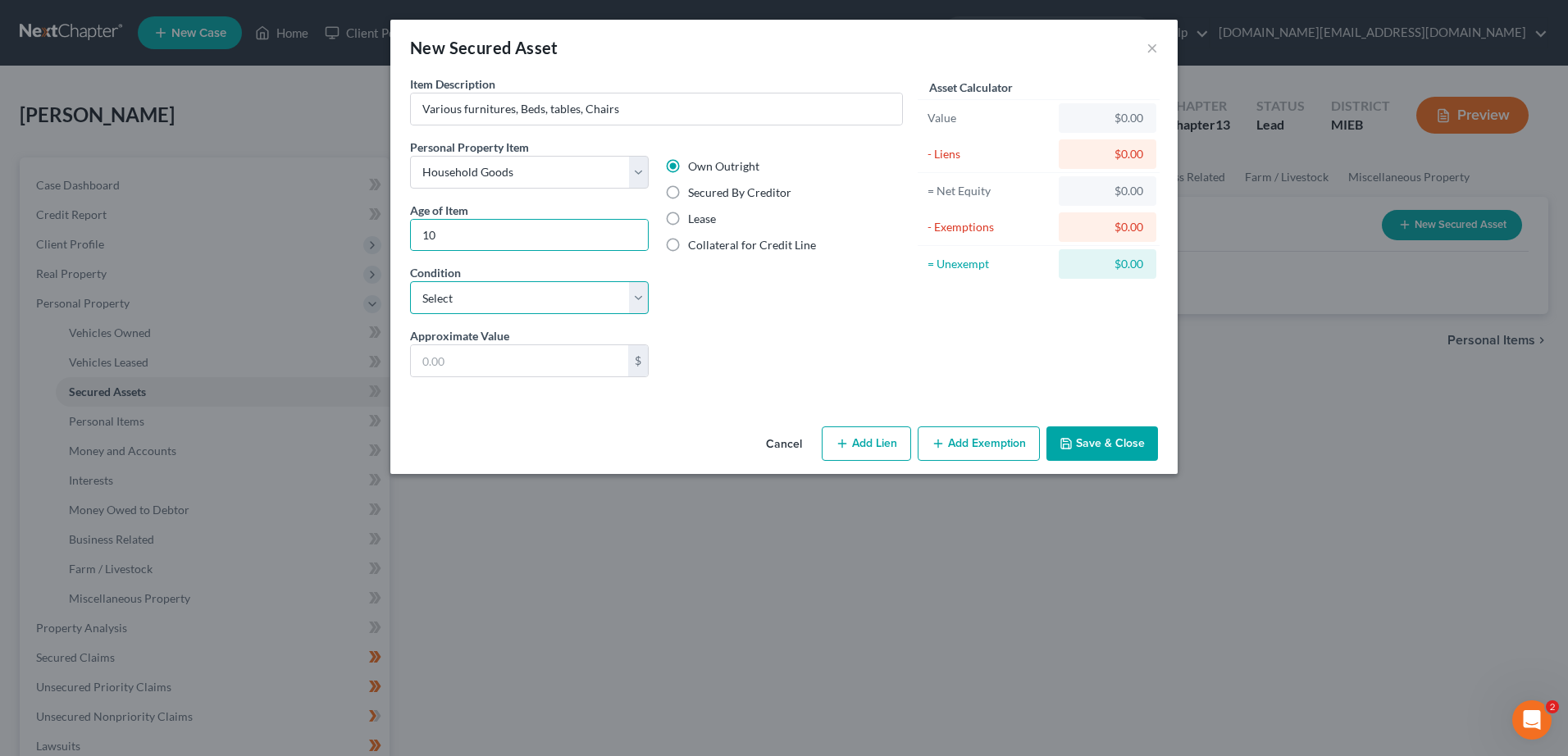 click on "Select Excellent Very Good Good Fair Poor" at bounding box center [529, 298] 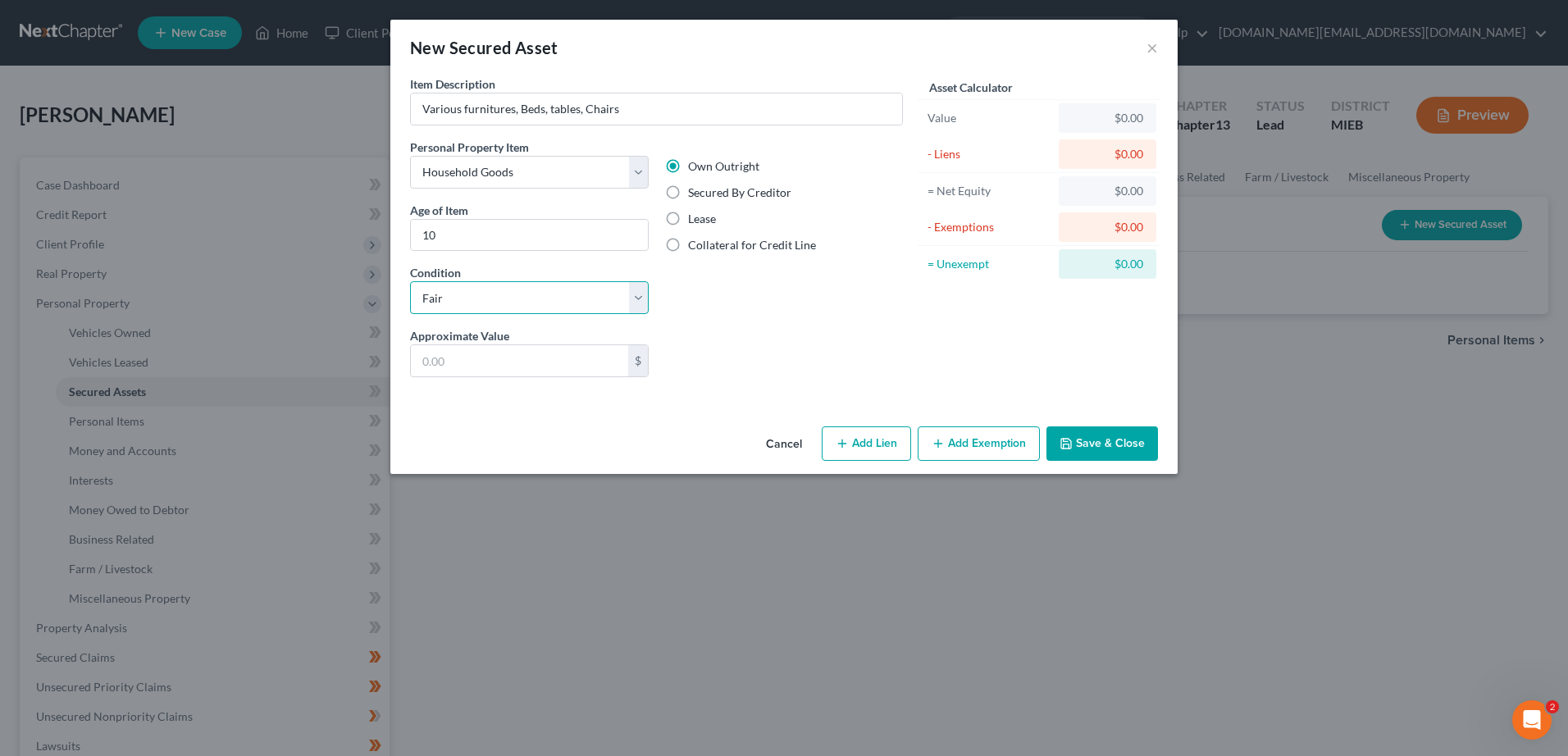click on "Select Excellent Very Good Good Fair Poor" at bounding box center (529, 298) 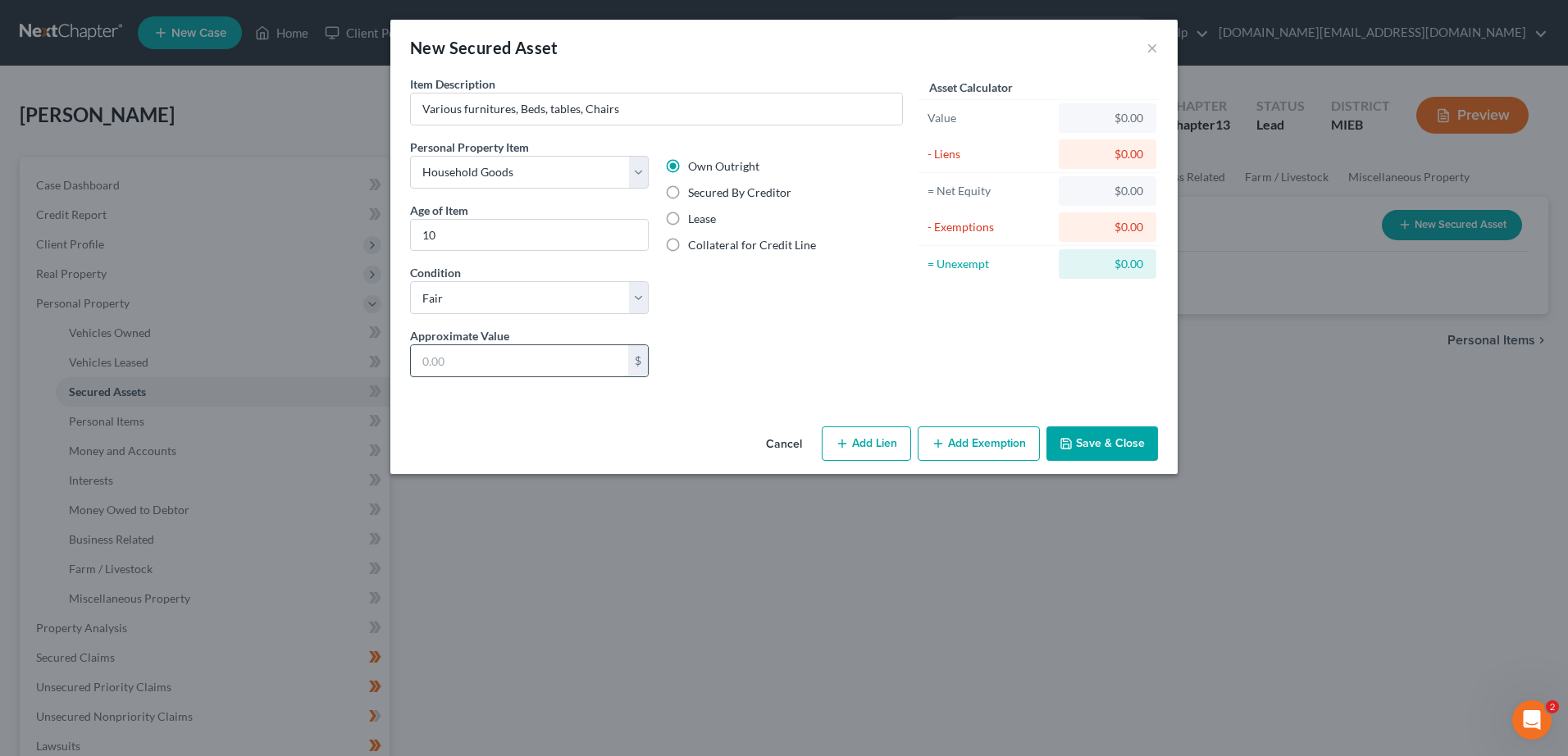 click at bounding box center [519, 361] 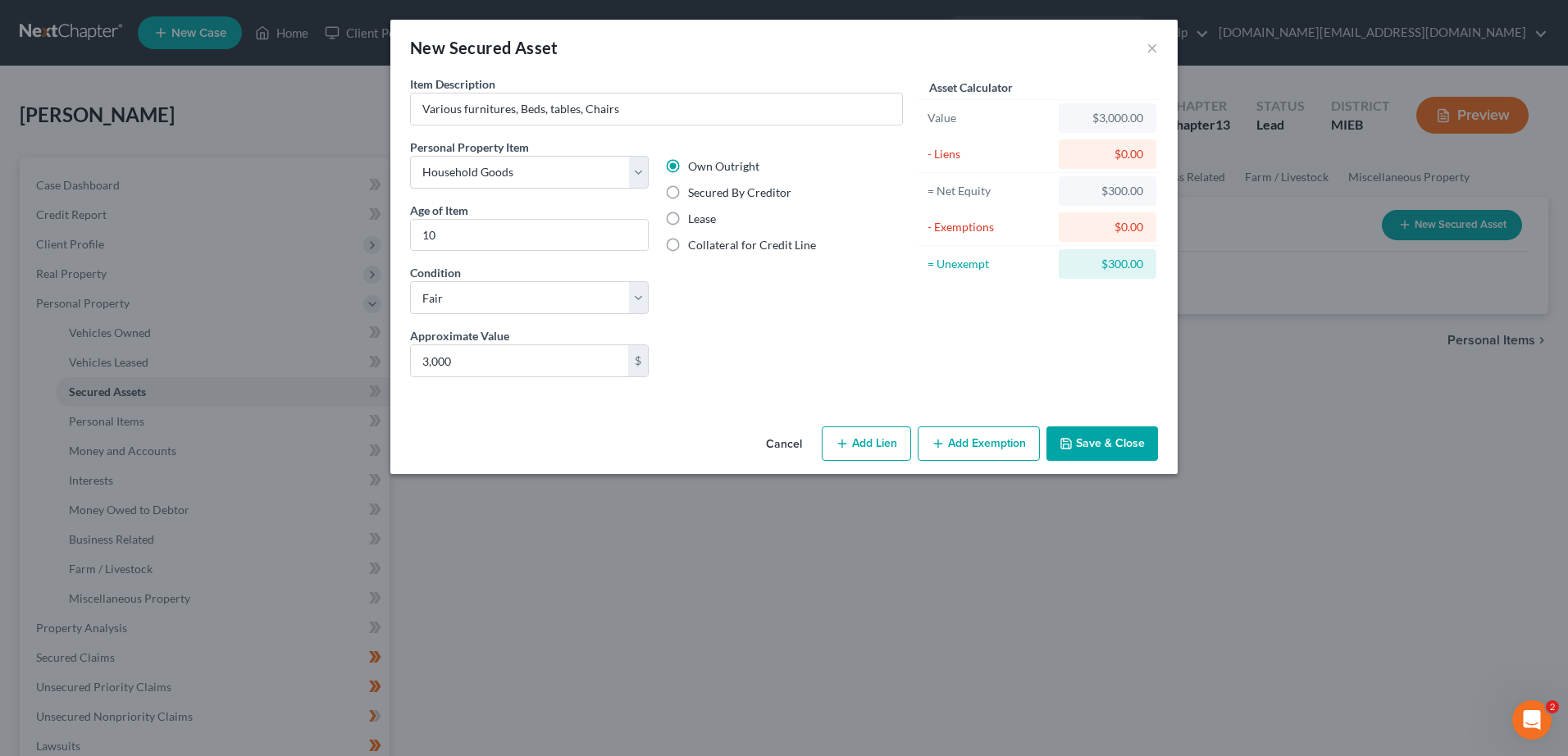 click 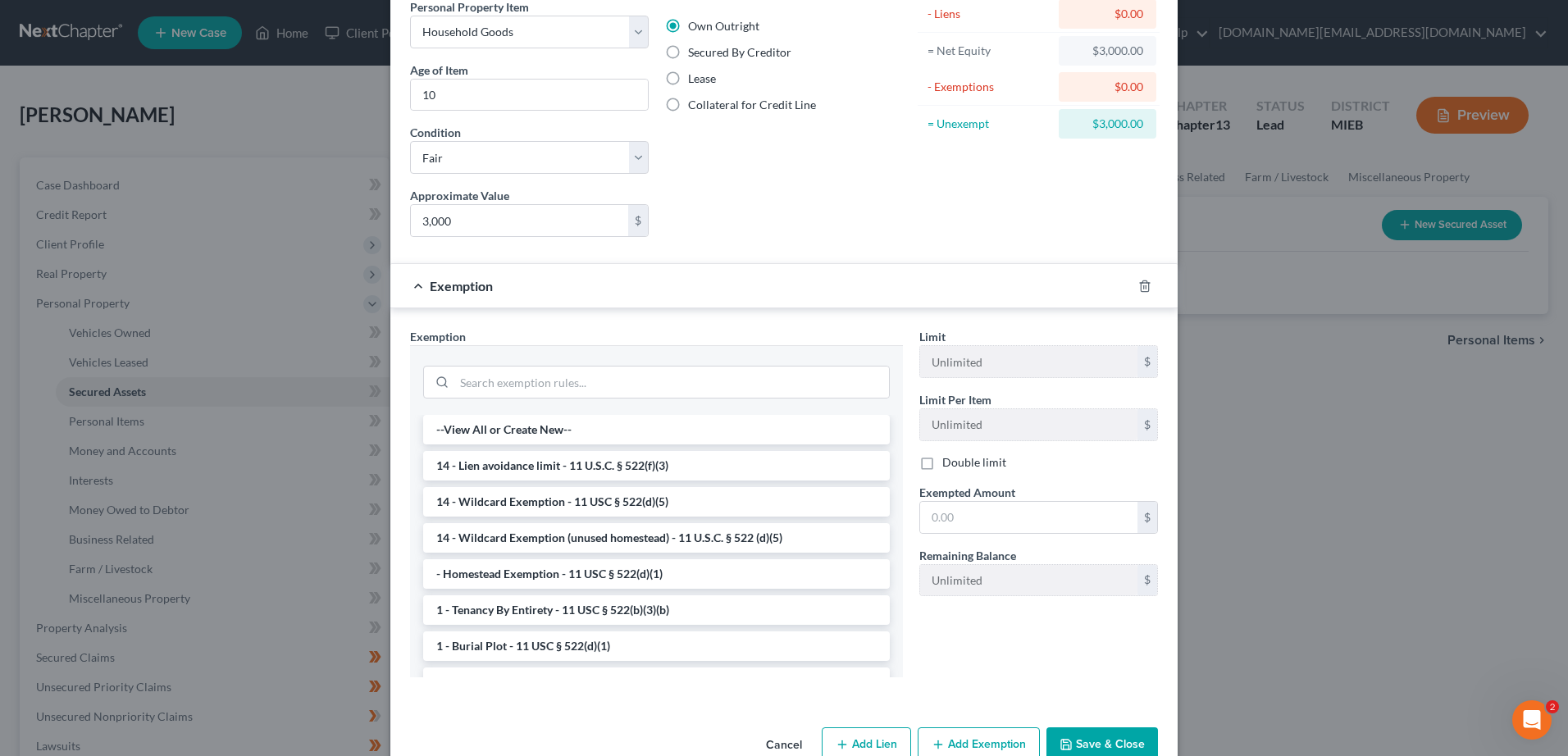 scroll, scrollTop: 179, scrollLeft: 0, axis: vertical 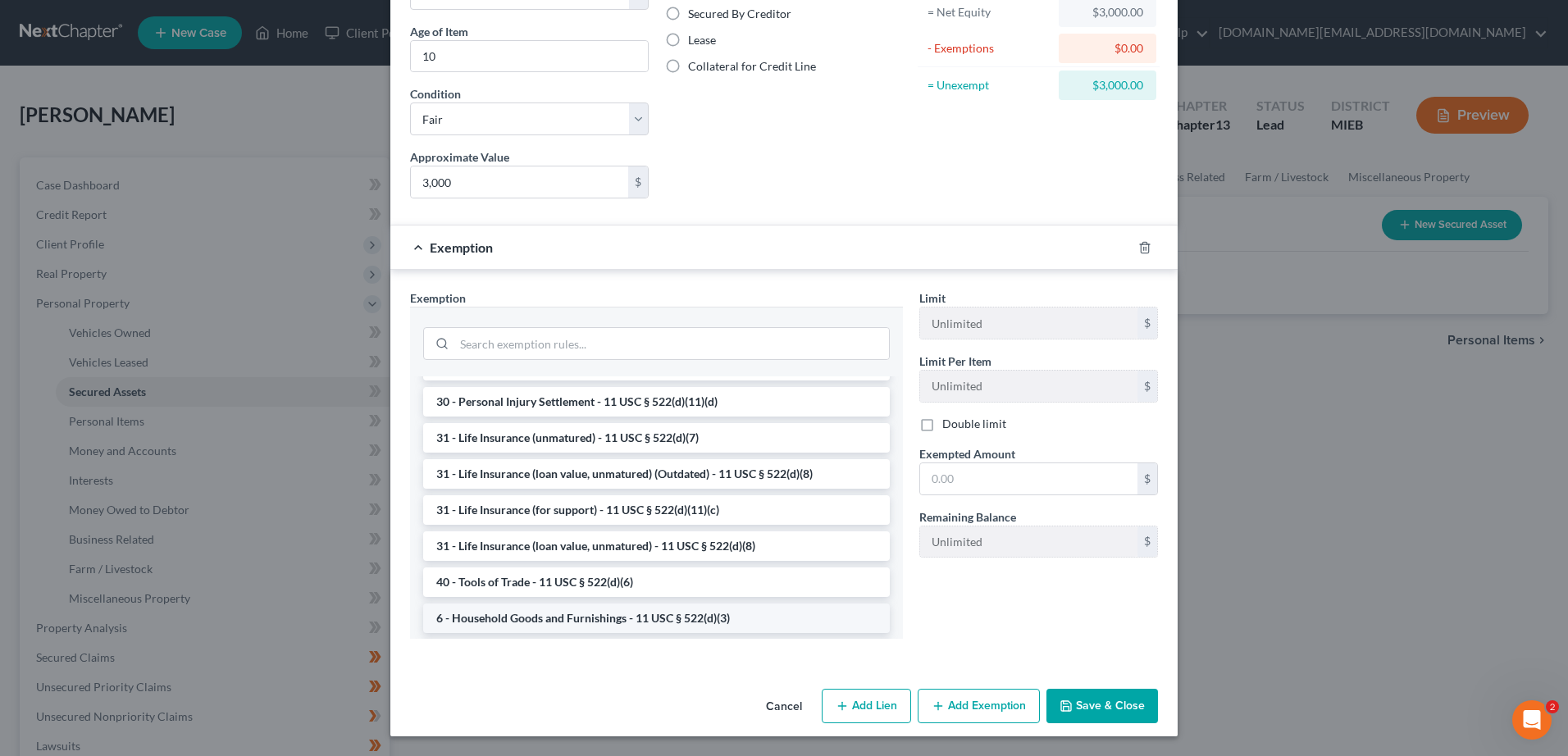 click on "6 - Household Goods and Furnishings - 11 USC § 522(d)(3)" at bounding box center [656, 618] 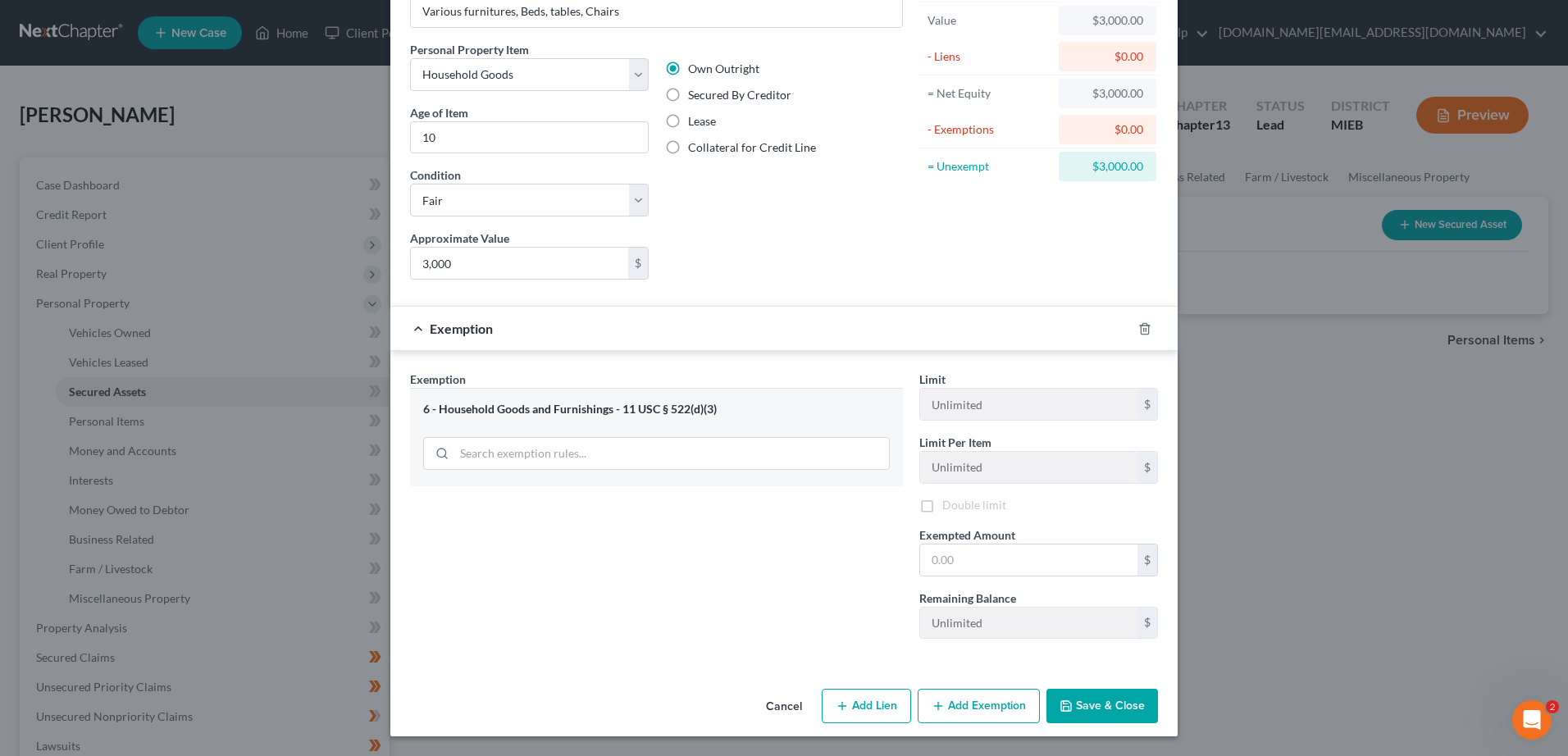 scroll, scrollTop: 98, scrollLeft: 0, axis: vertical 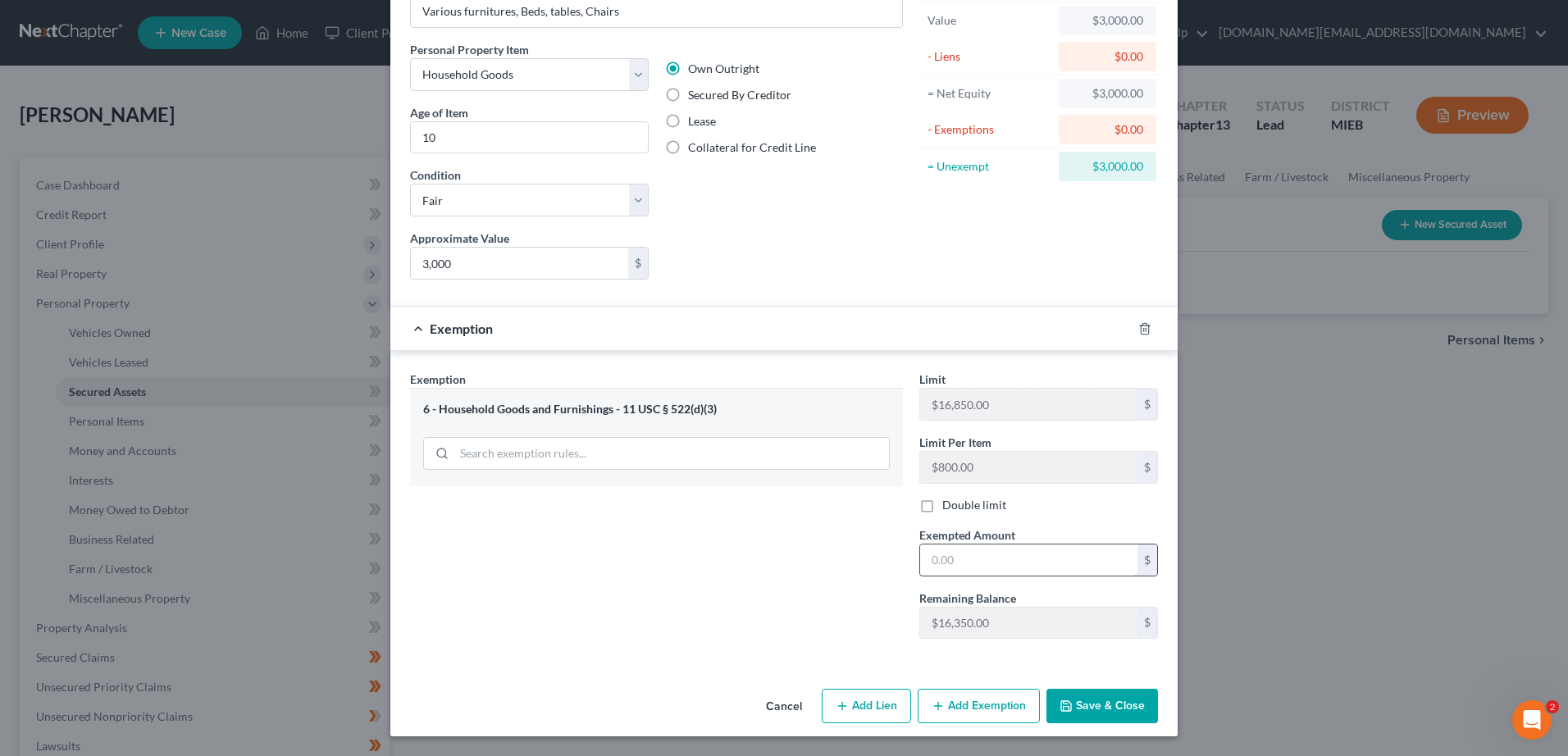 click at bounding box center [1028, 560] 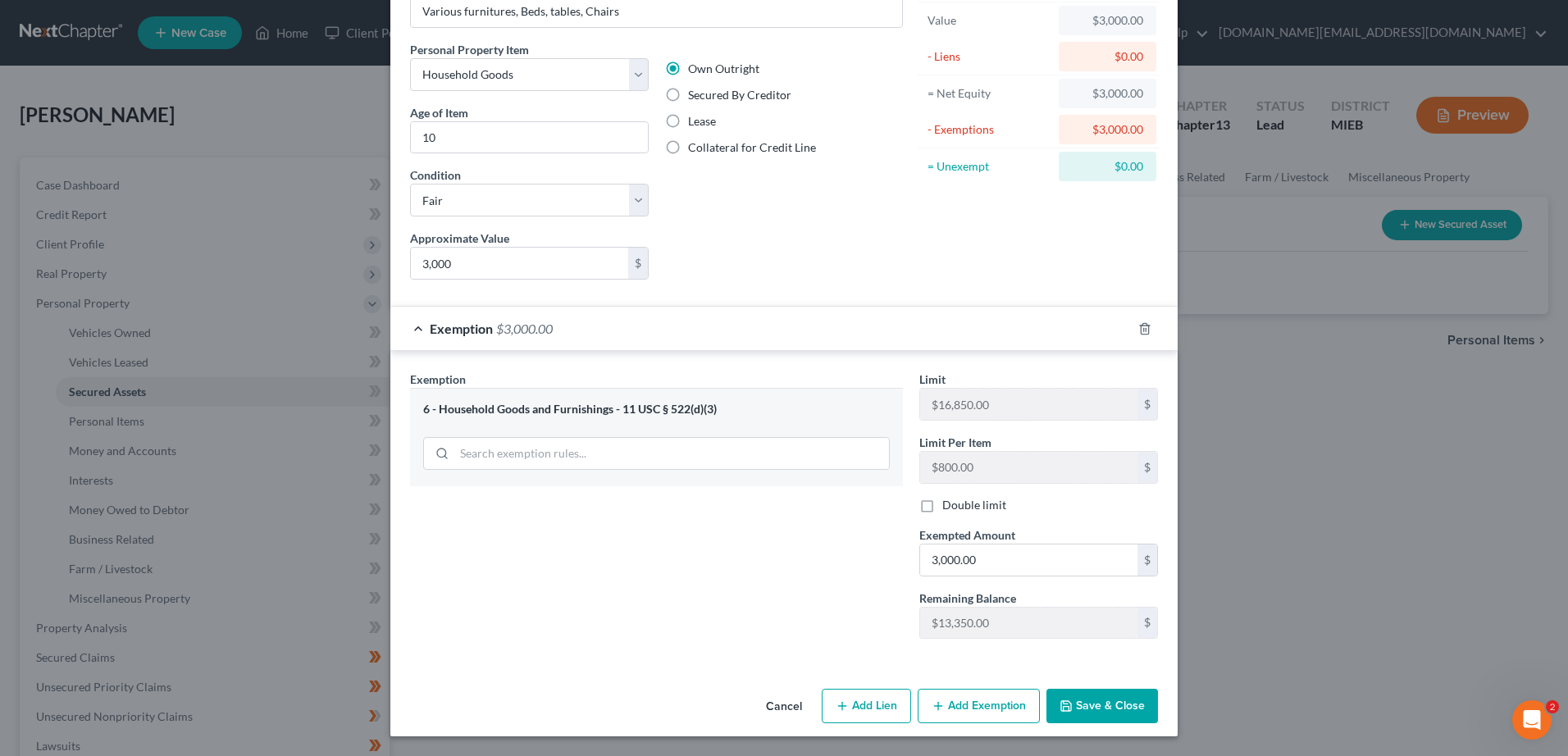 click on "Save & Close" at bounding box center (1102, 706) 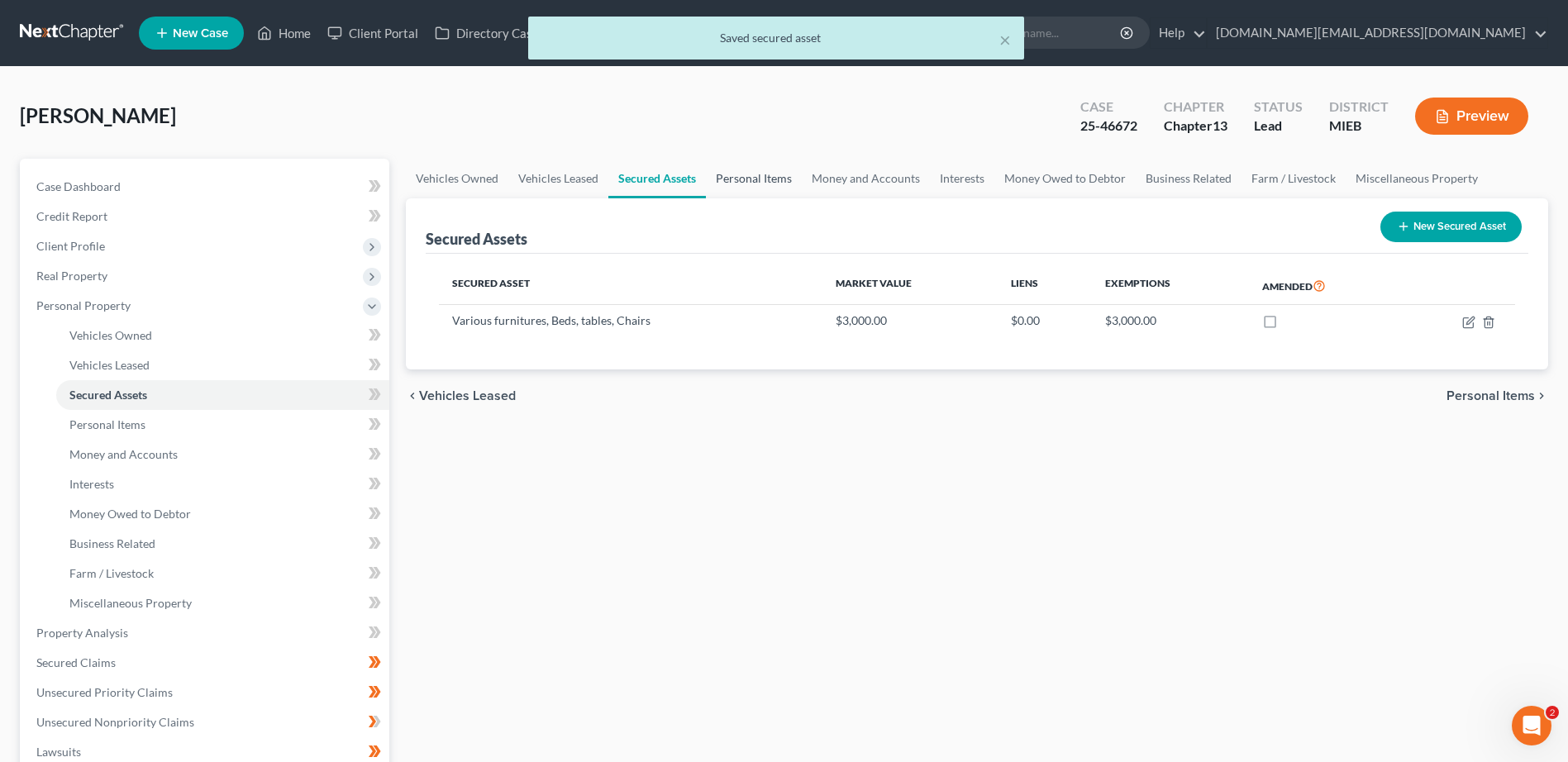 click on "Personal Items" at bounding box center (754, 179) 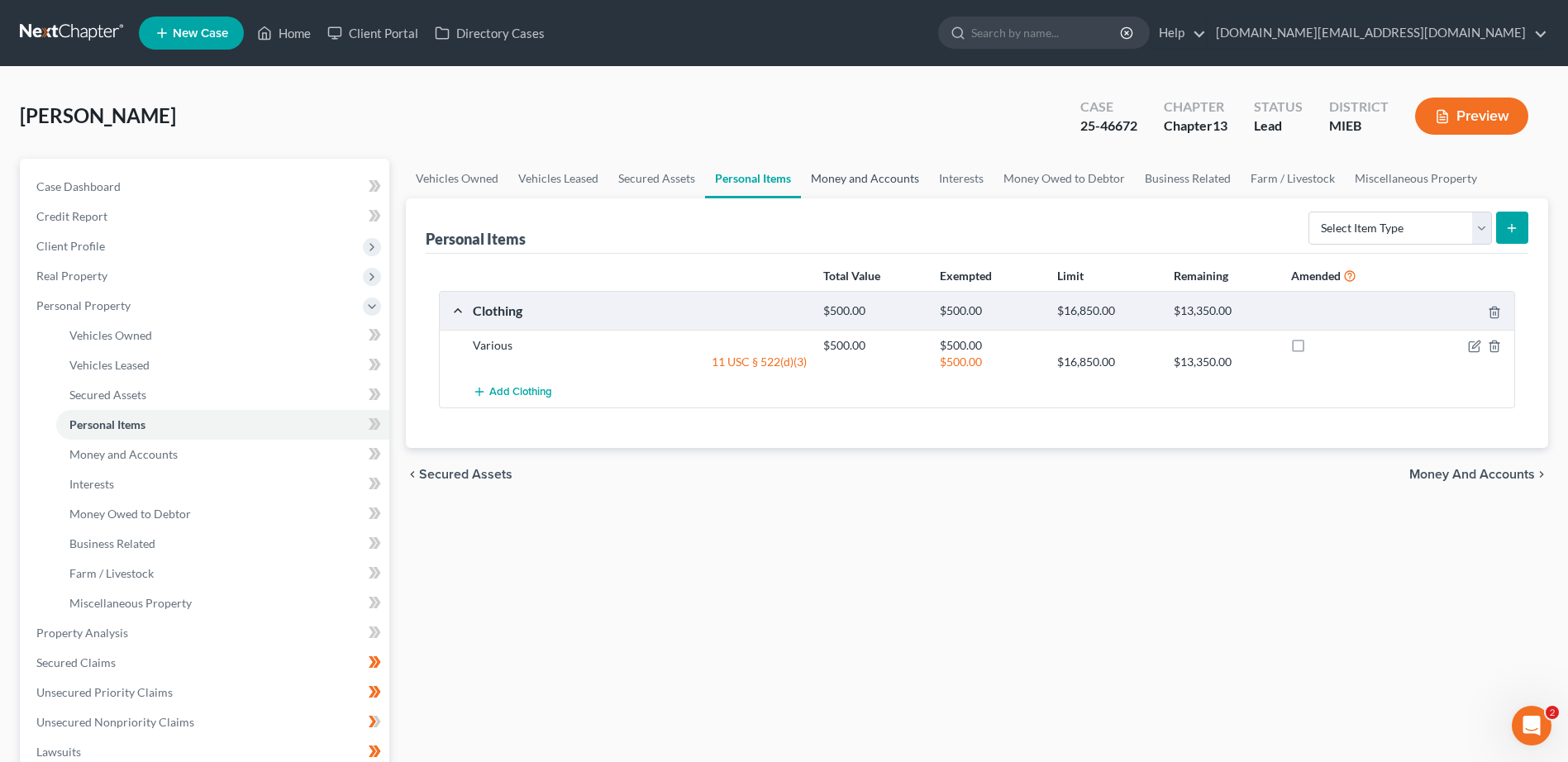 click on "Money and Accounts" at bounding box center [865, 179] 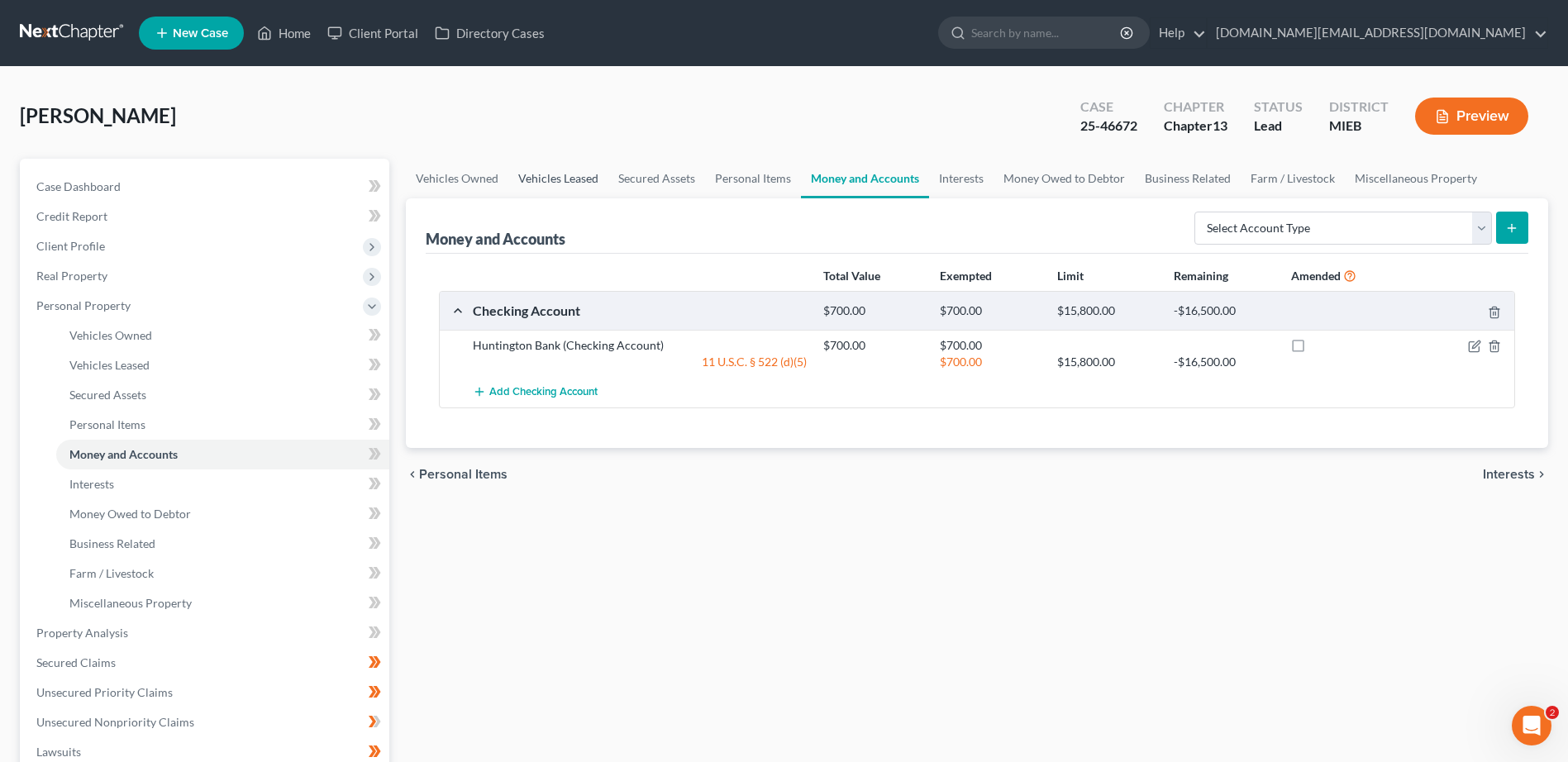 click on "Vehicles Leased" at bounding box center [558, 179] 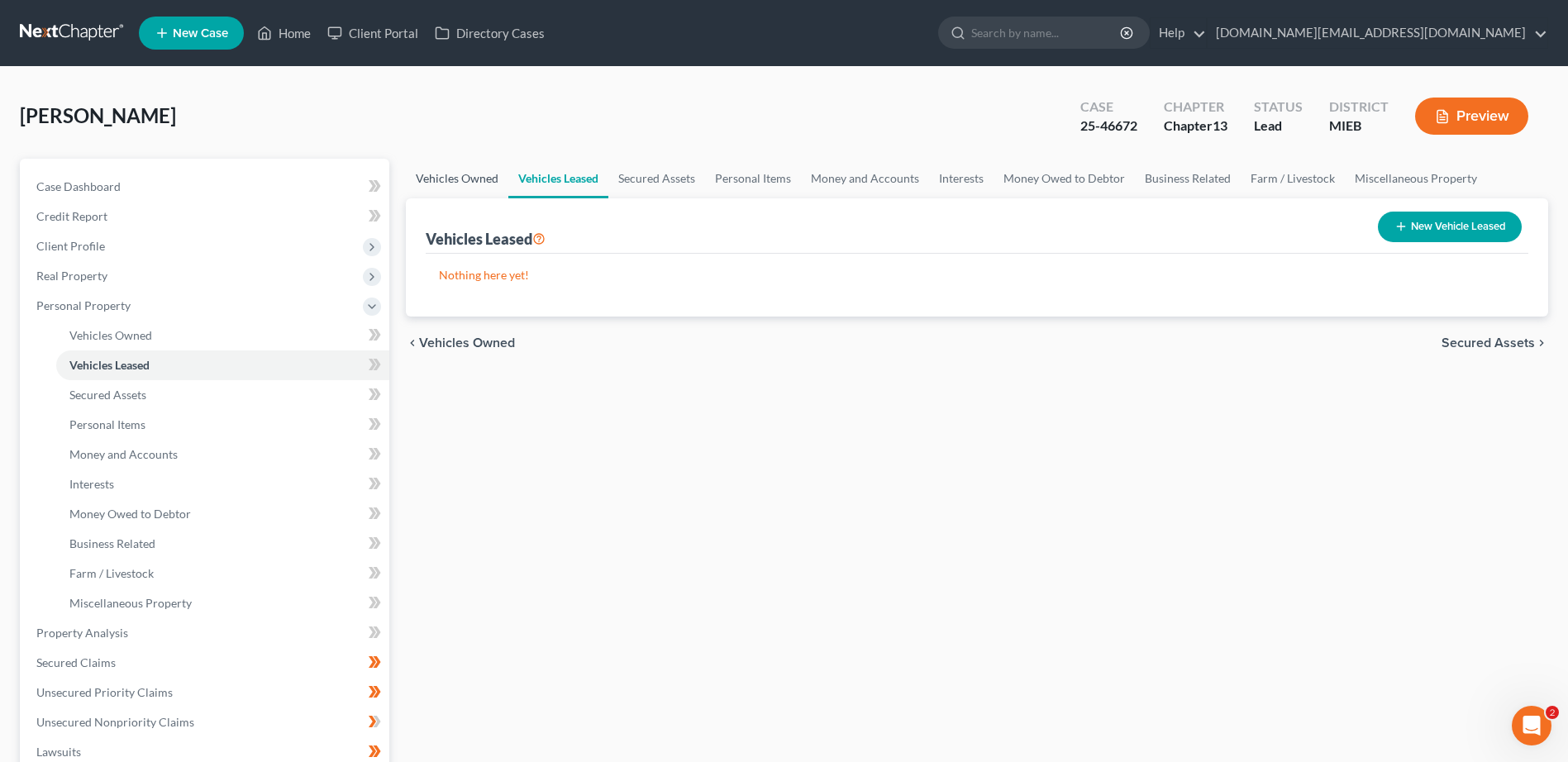 click on "Vehicles Owned" at bounding box center [457, 179] 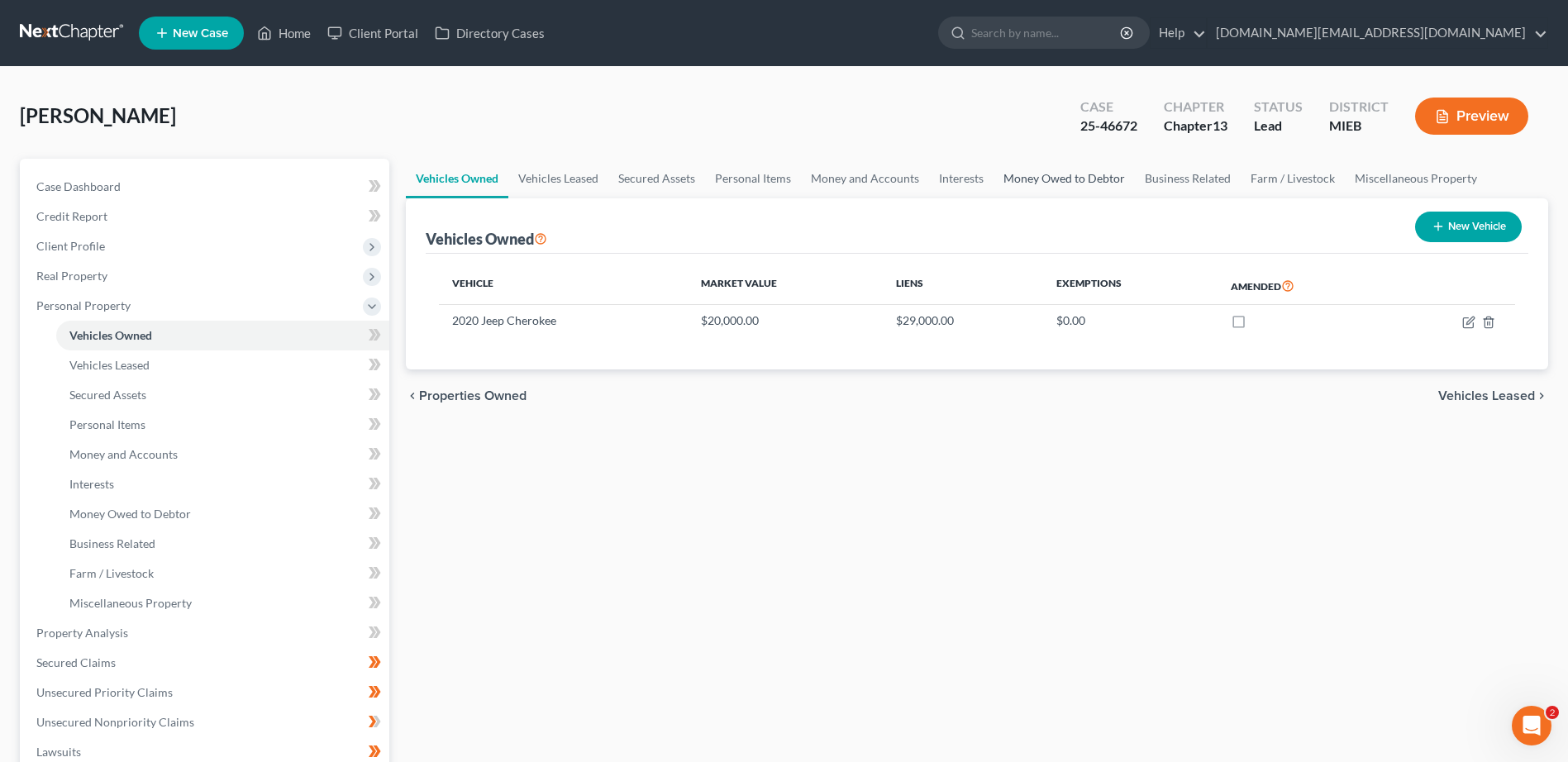 click on "Money Owed to Debtor" at bounding box center (1064, 179) 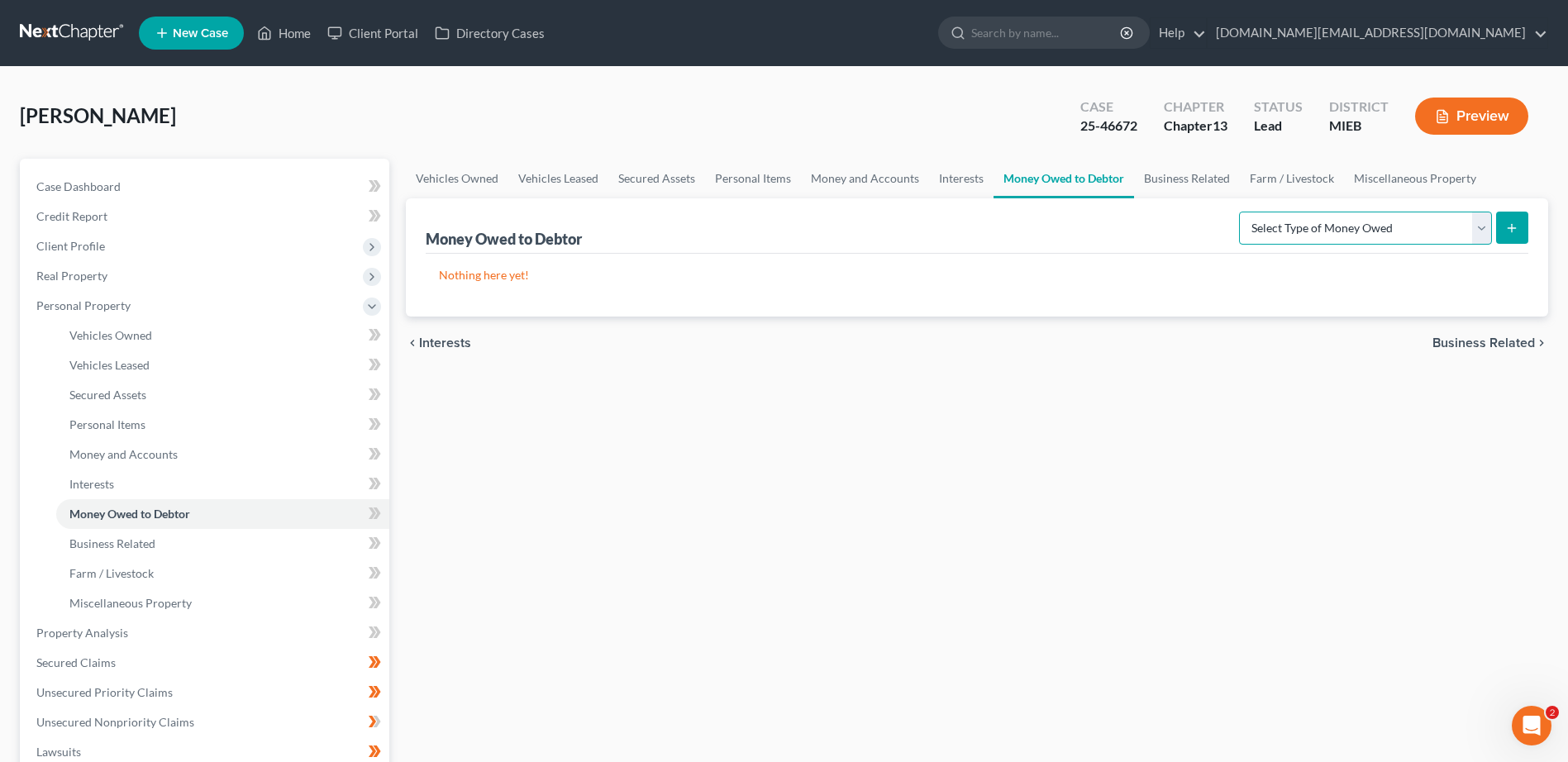 click on "Select Type of Money Owed Accounts Receivable Alimony Child Support Claims Against Third Parties Disability Benefits Disability Insurance Payments Divorce Settlements Equitable or Future Interests Expected Tax Refund and Unused NOLs Financial Assets Not Yet Listed Life Estate of Descendants Maintenance Other Contingent & Unliquidated Claims Property Settlements Sick or Vacation Pay Social Security Benefits Trusts Unpaid Loans Unpaid Wages Workers Compensation" at bounding box center (1365, 228) 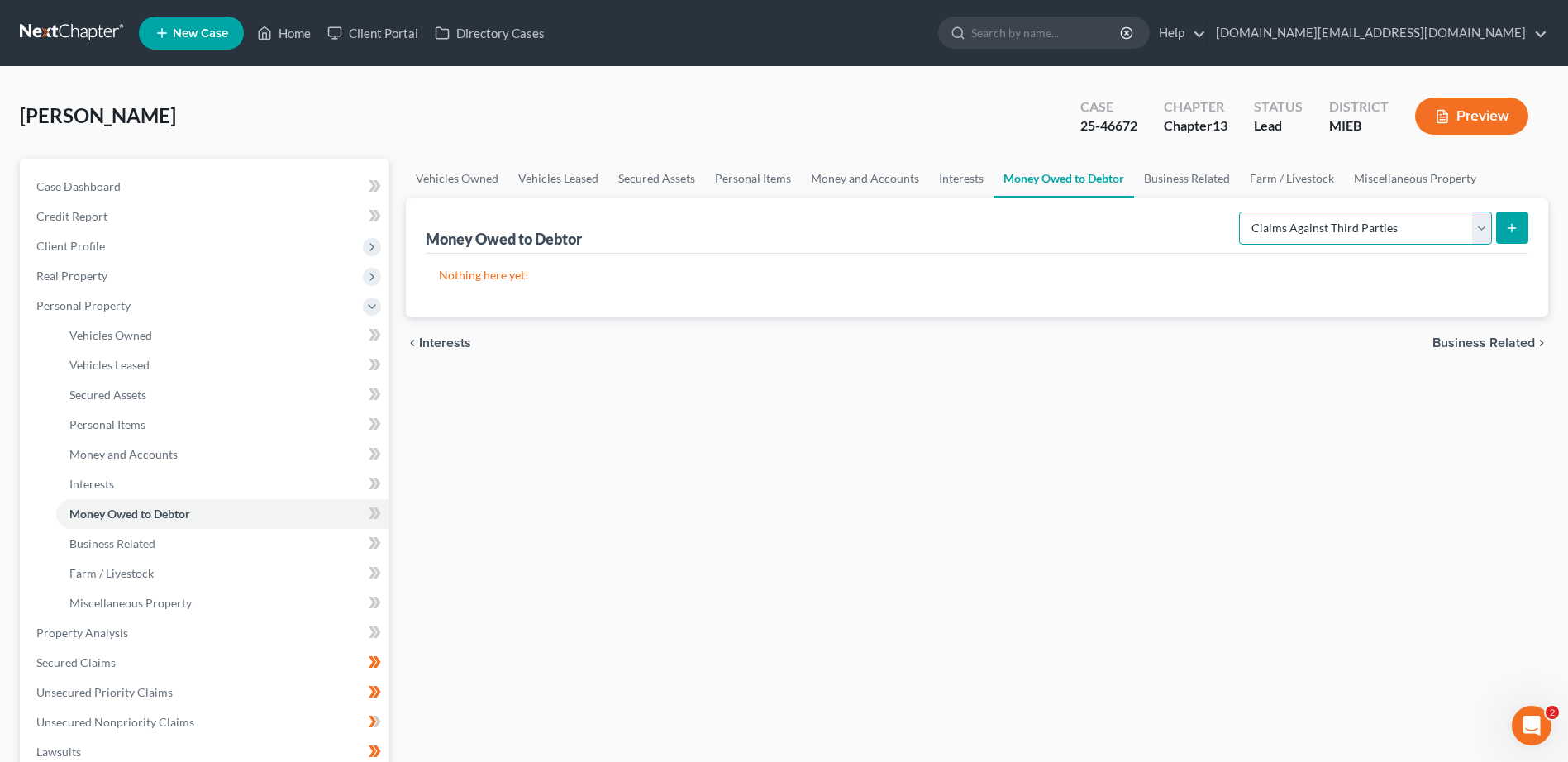 click on "Select Type of Money Owed Accounts Receivable Alimony Child Support Claims Against Third Parties Disability Benefits Disability Insurance Payments Divorce Settlements Equitable or Future Interests Expected Tax Refund and Unused NOLs Financial Assets Not Yet Listed Life Estate of Descendants Maintenance Other Contingent & Unliquidated Claims Property Settlements Sick or Vacation Pay Social Security Benefits Trusts Unpaid Loans Unpaid Wages Workers Compensation" at bounding box center [1365, 228] 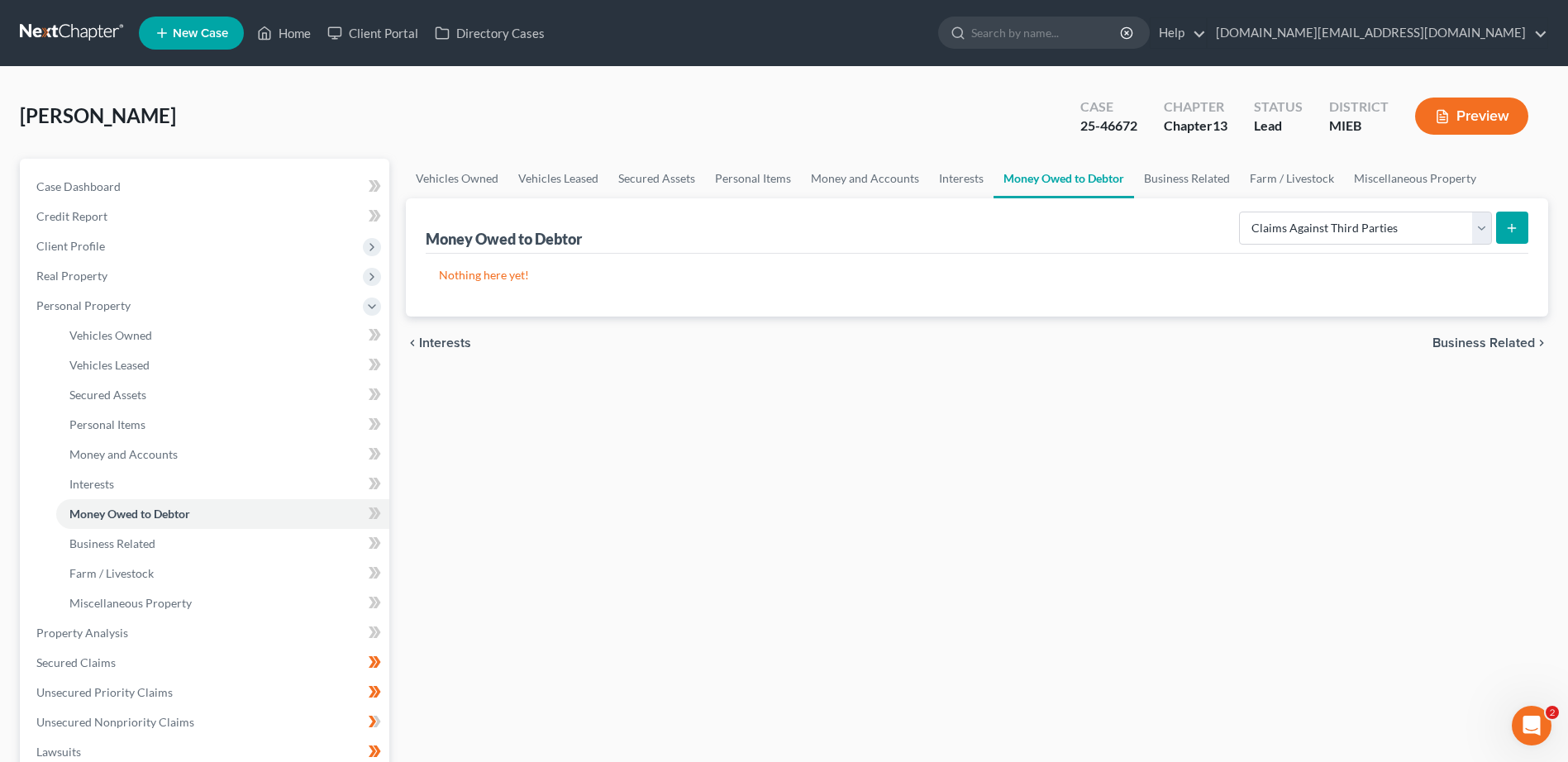 click on "Nothing here yet!" at bounding box center [977, 275] 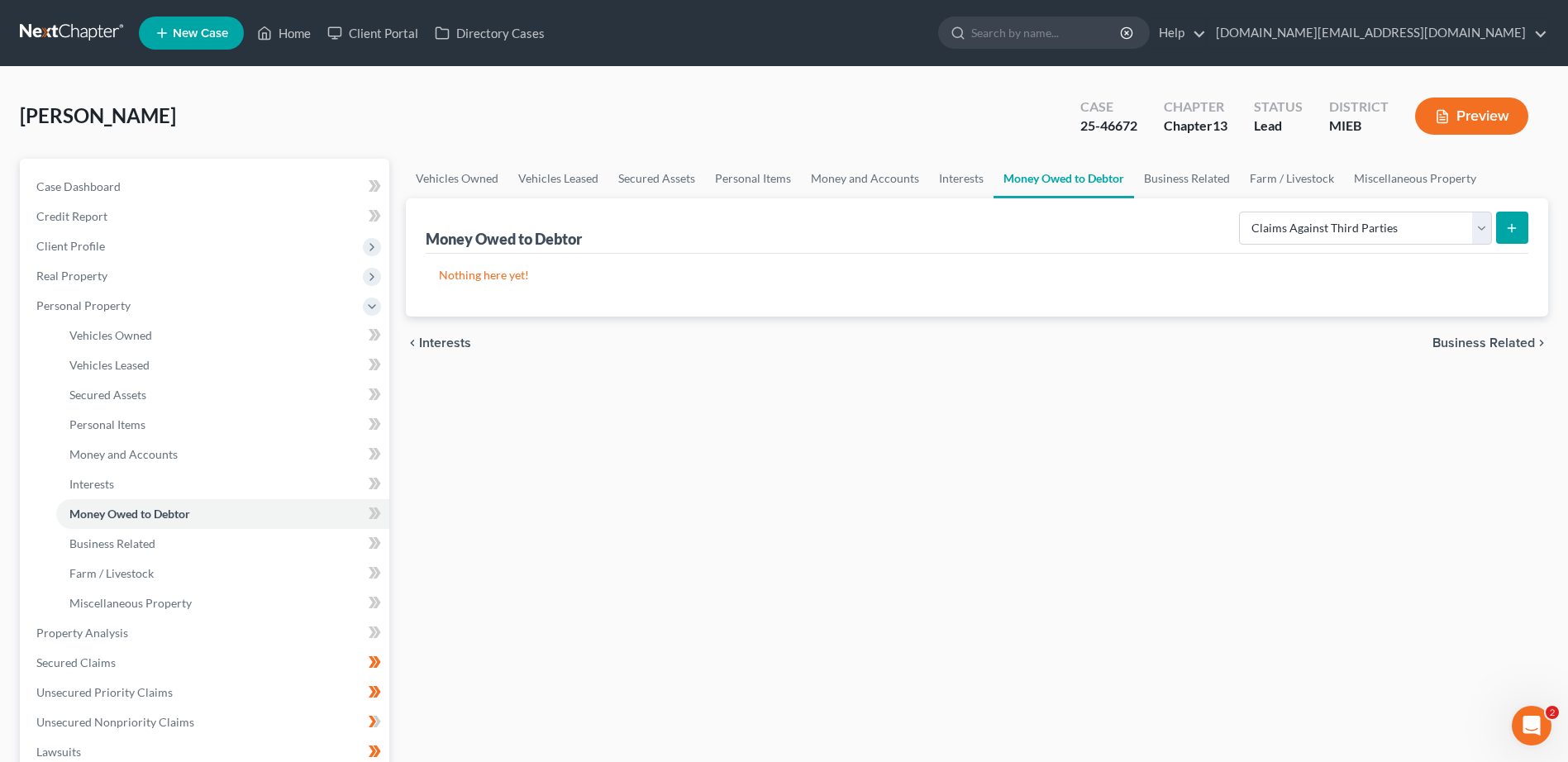 click 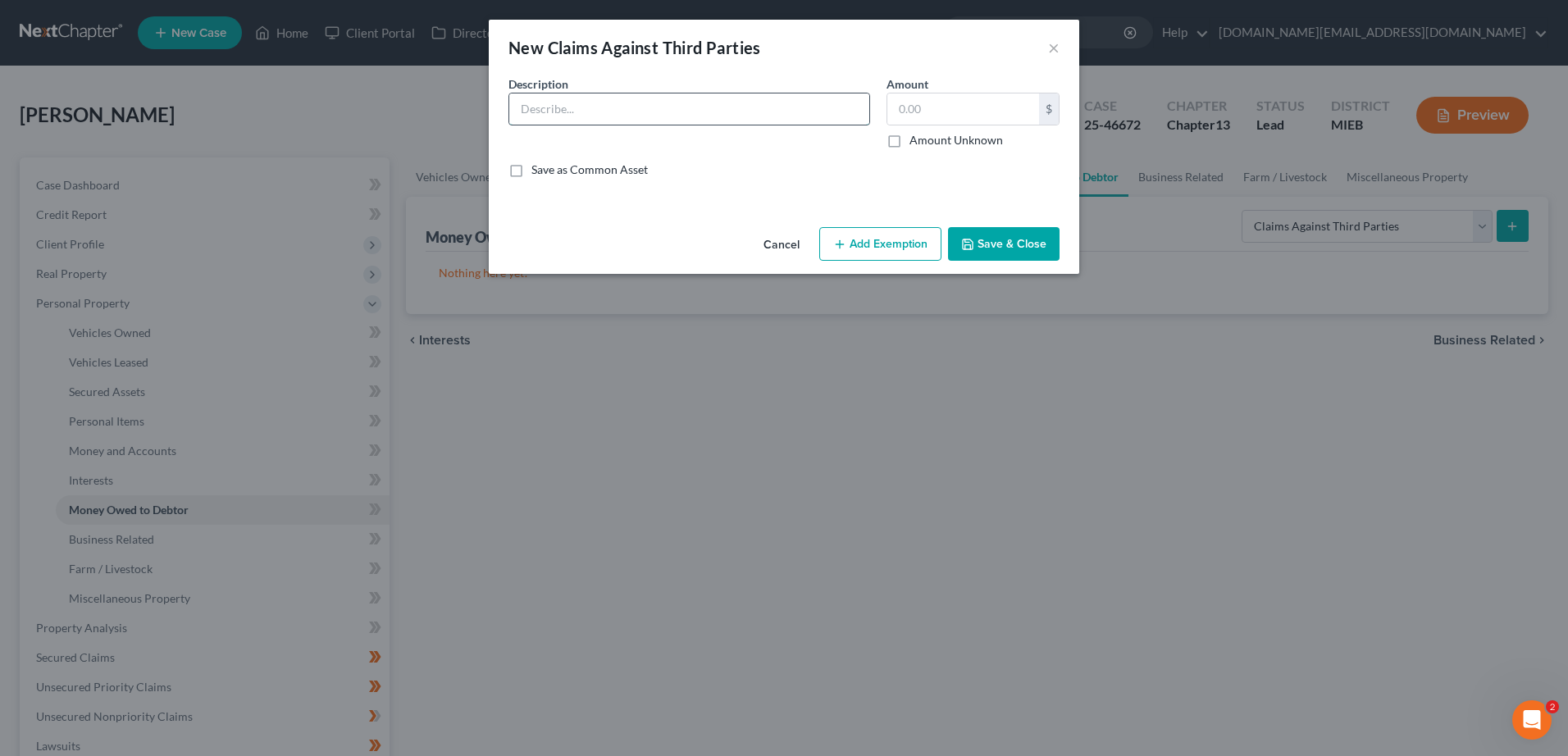 click at bounding box center (689, 109) 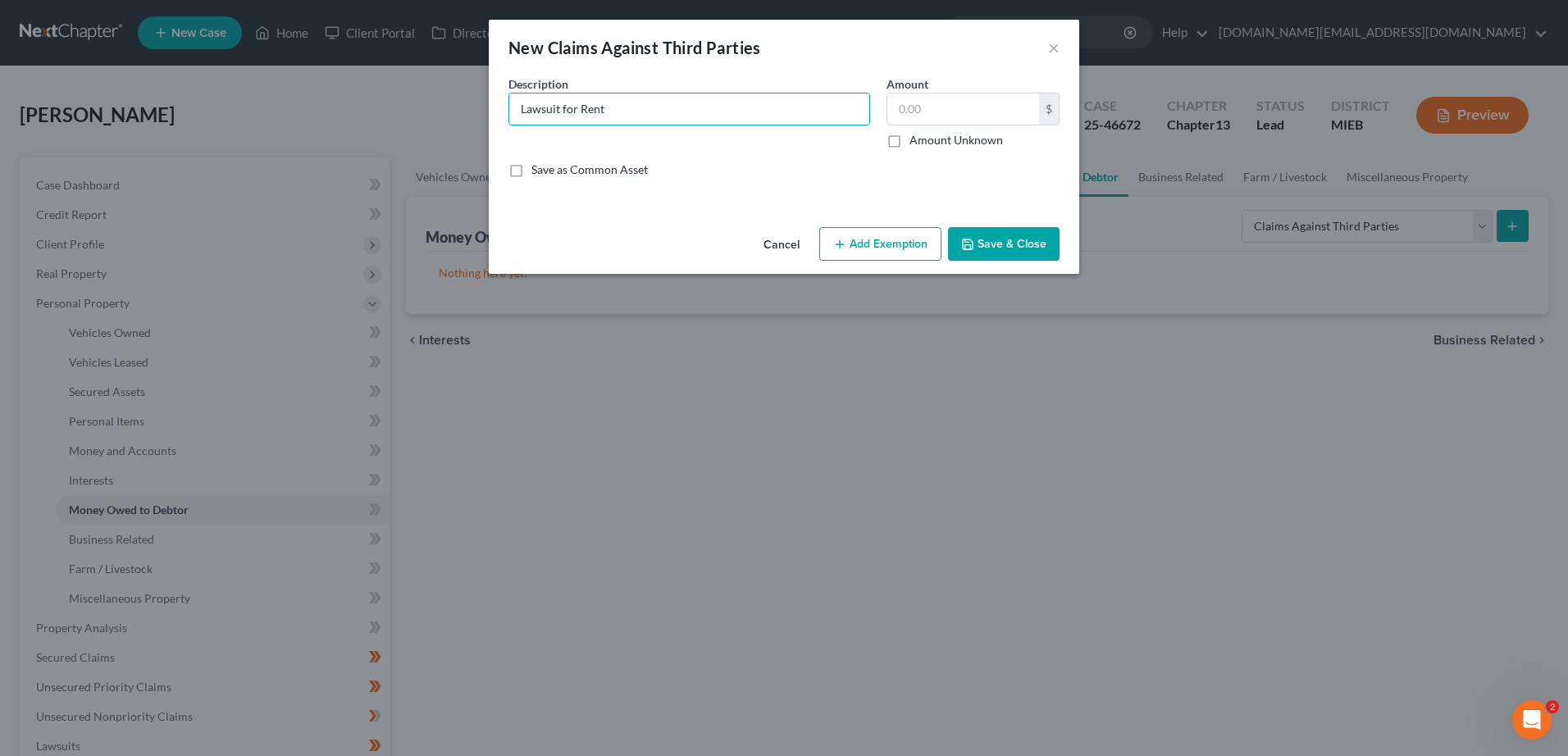 click on "Amount Unknown" at bounding box center [956, 140] 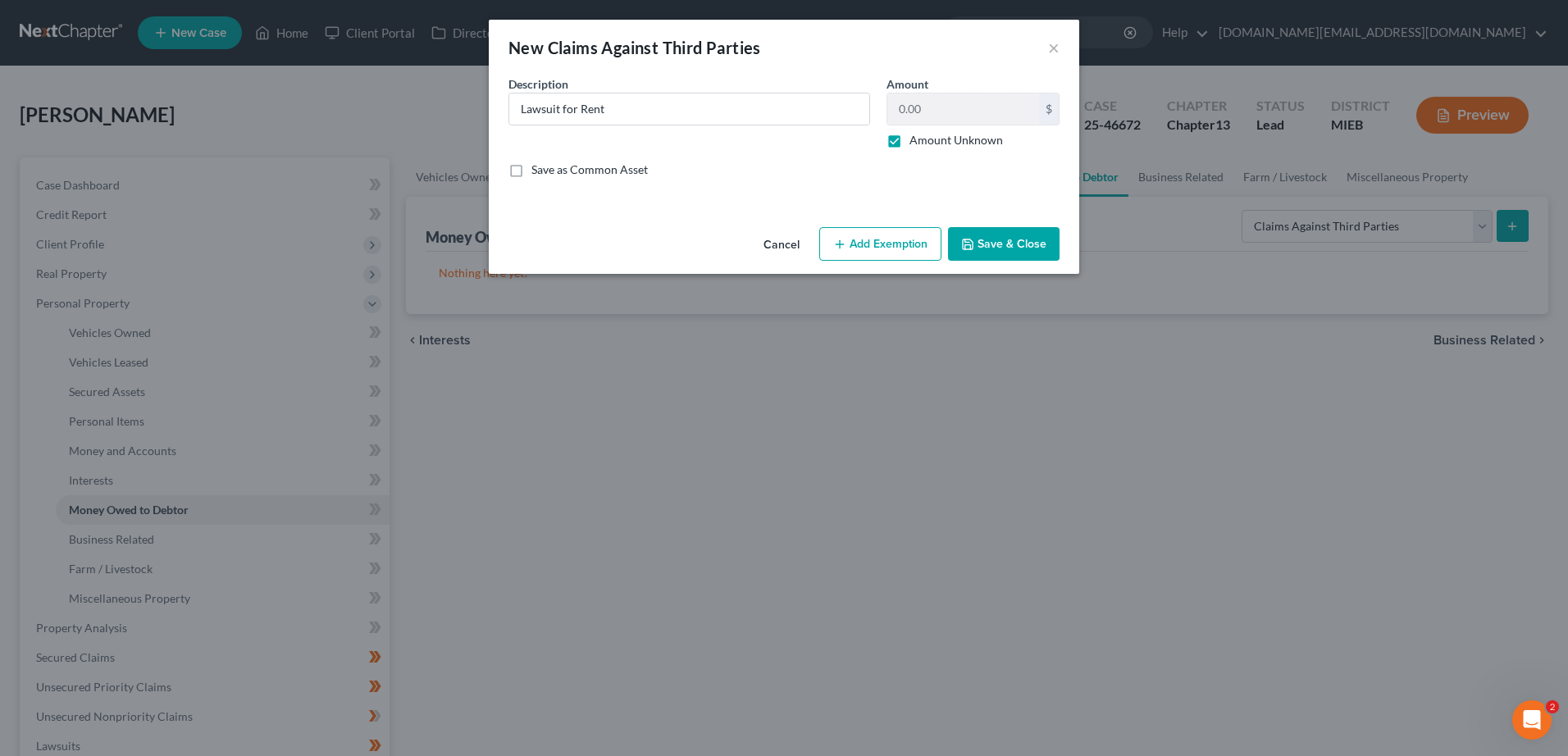 click on "Save as Common Asset" at bounding box center (590, 170) 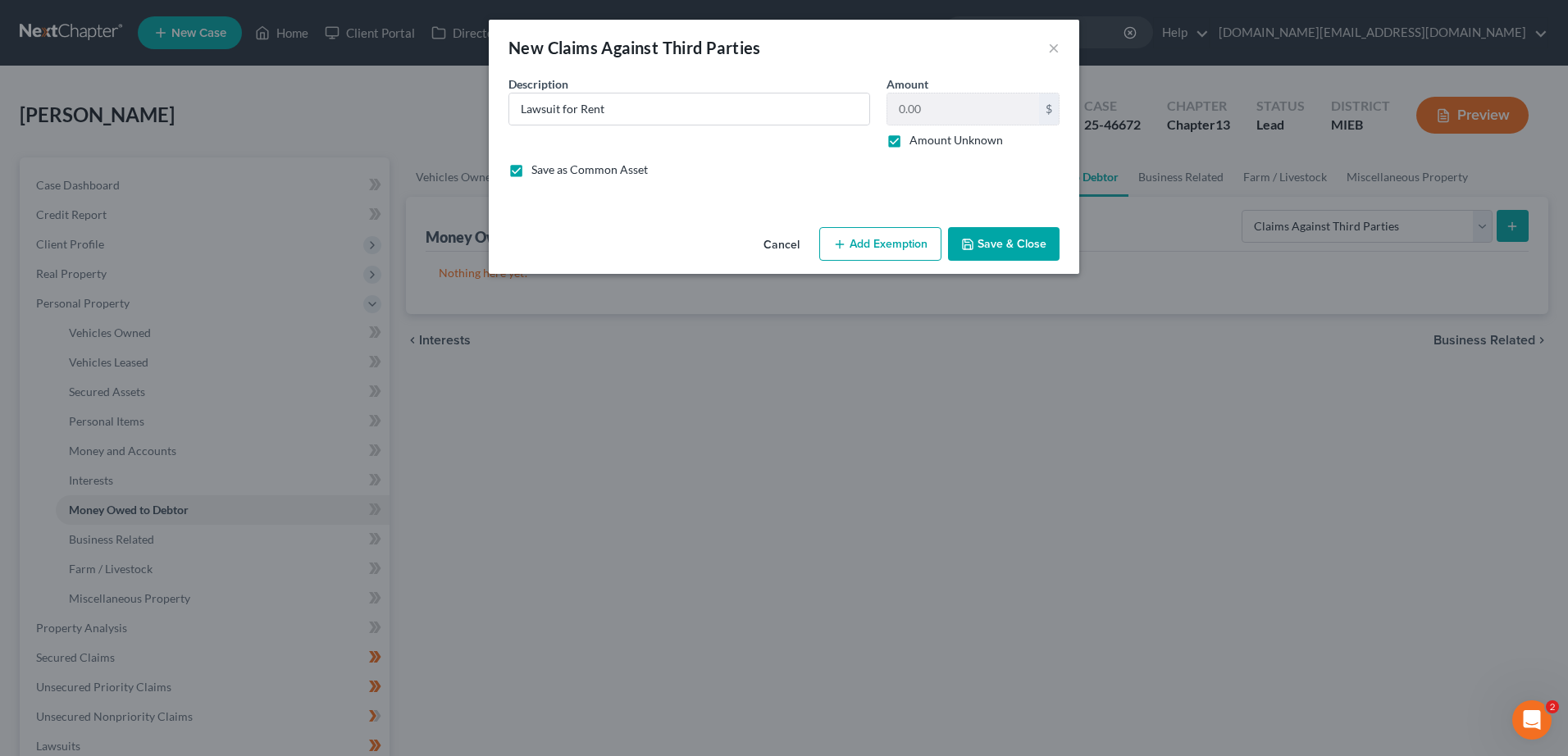 click on "Save & Close" at bounding box center [1004, 244] 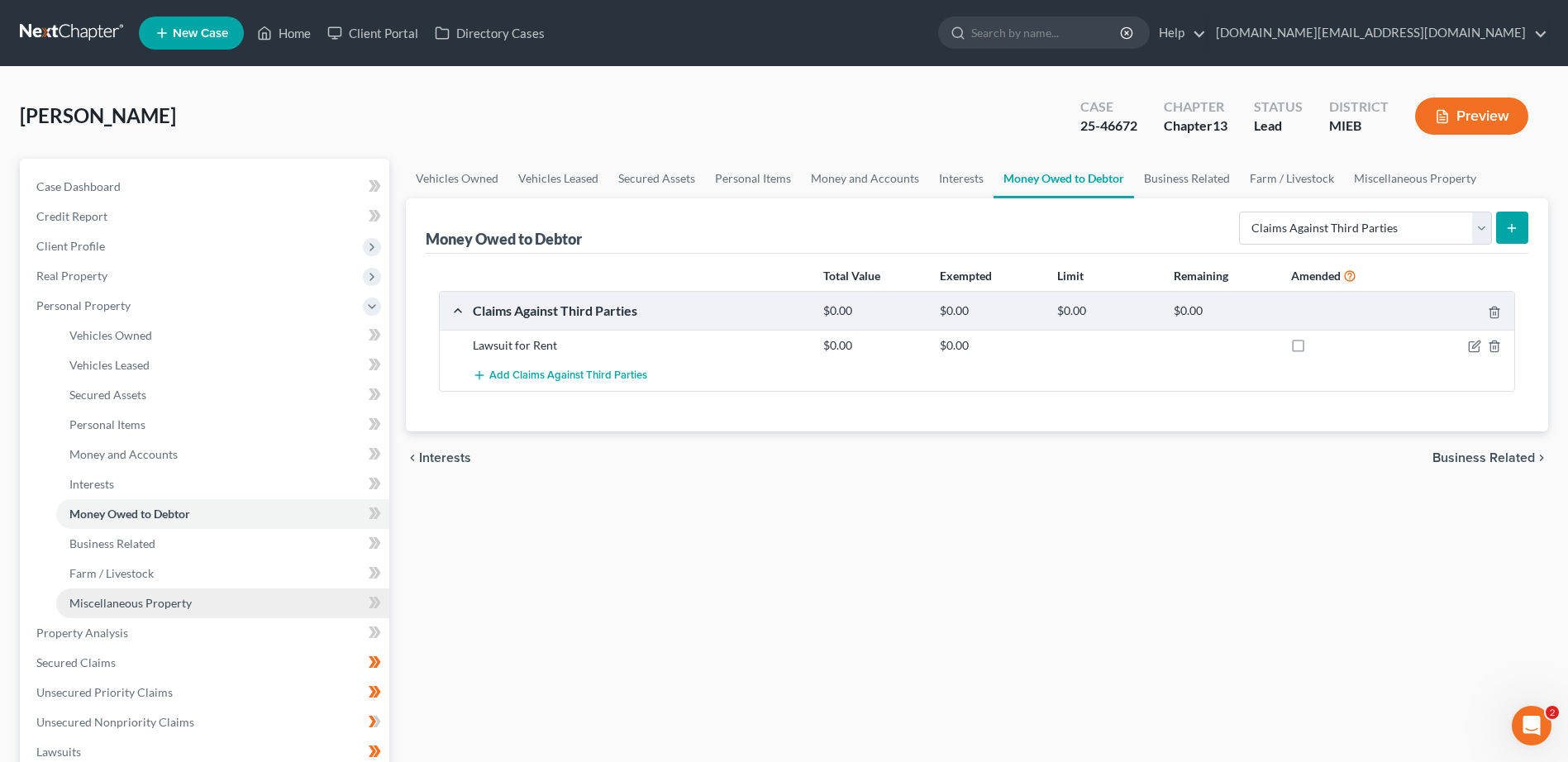 click on "Miscellaneous Property" at bounding box center [131, 602] 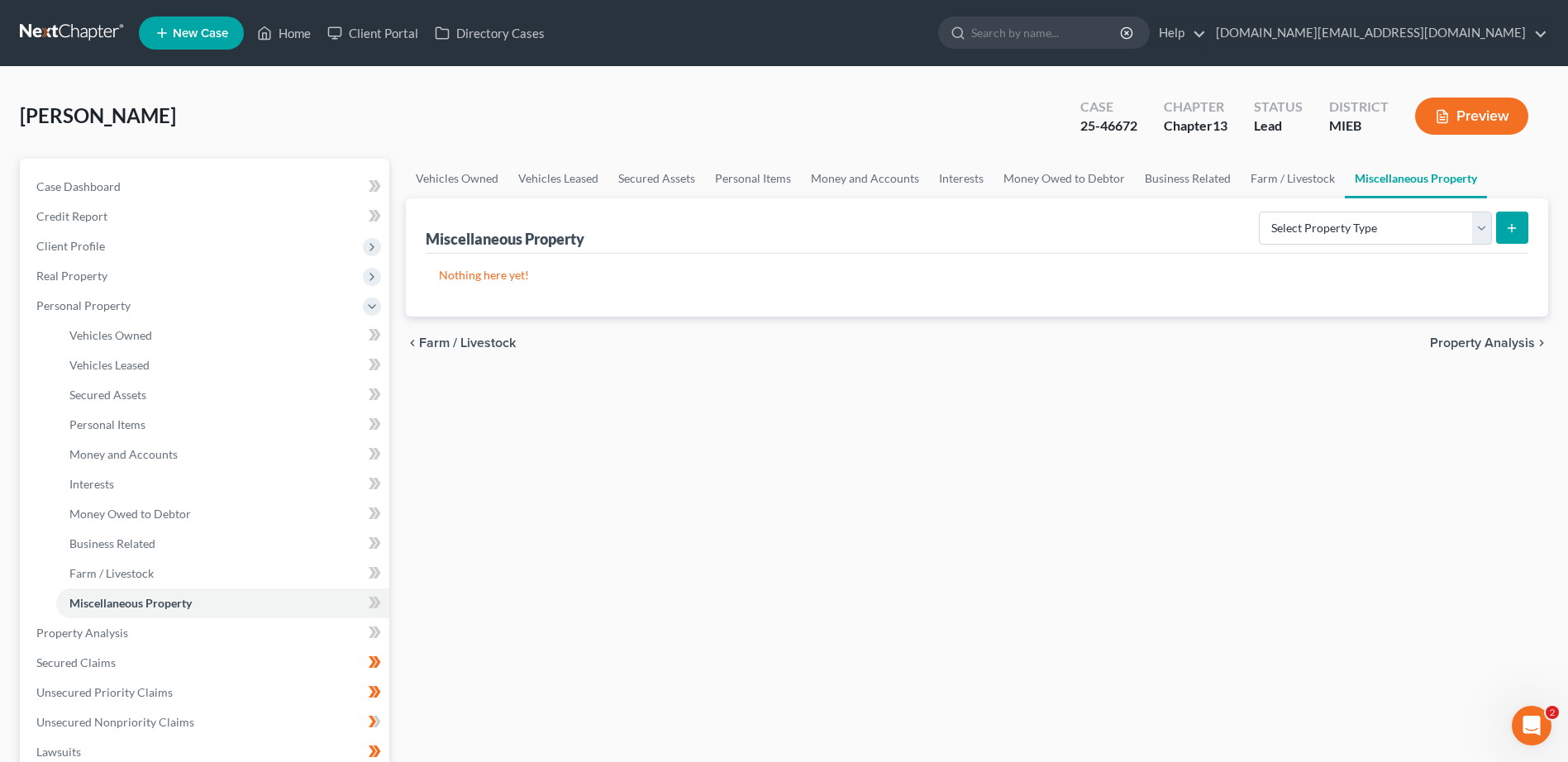 click on "Preview" at bounding box center [1471, 116] 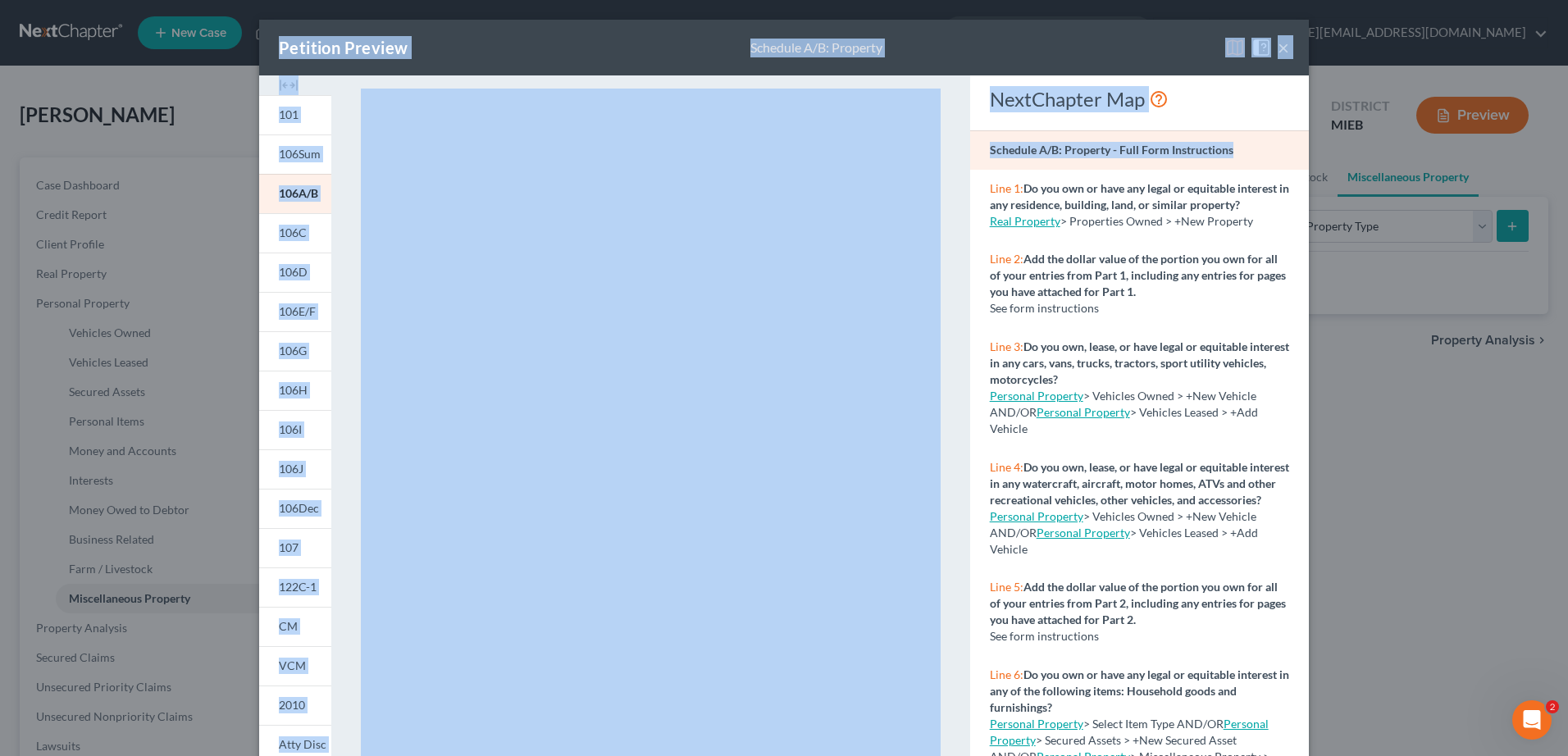 scroll, scrollTop: 134, scrollLeft: 0, axis: vertical 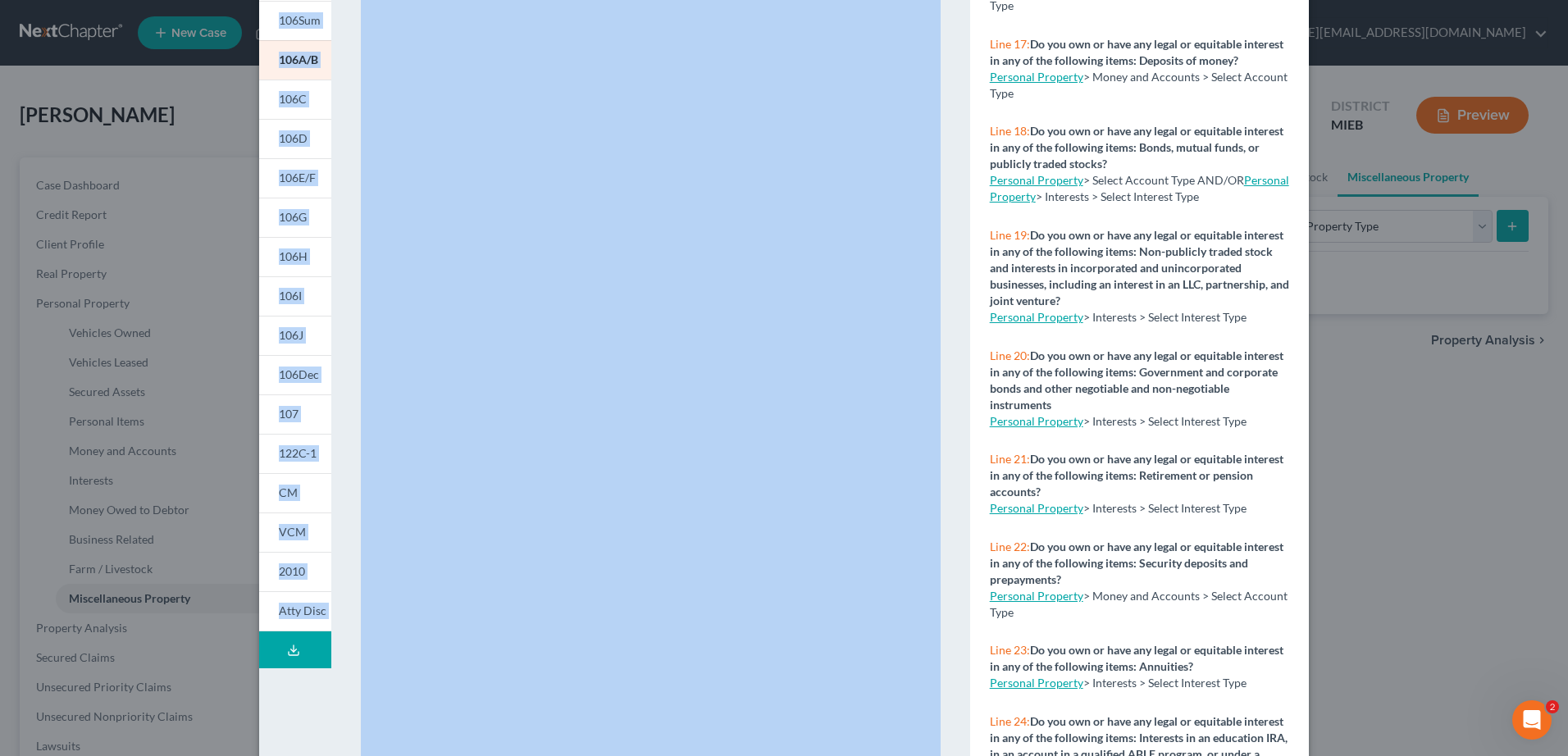 drag, startPoint x: 1297, startPoint y: 155, endPoint x: 1280, endPoint y: 798, distance: 643.2247 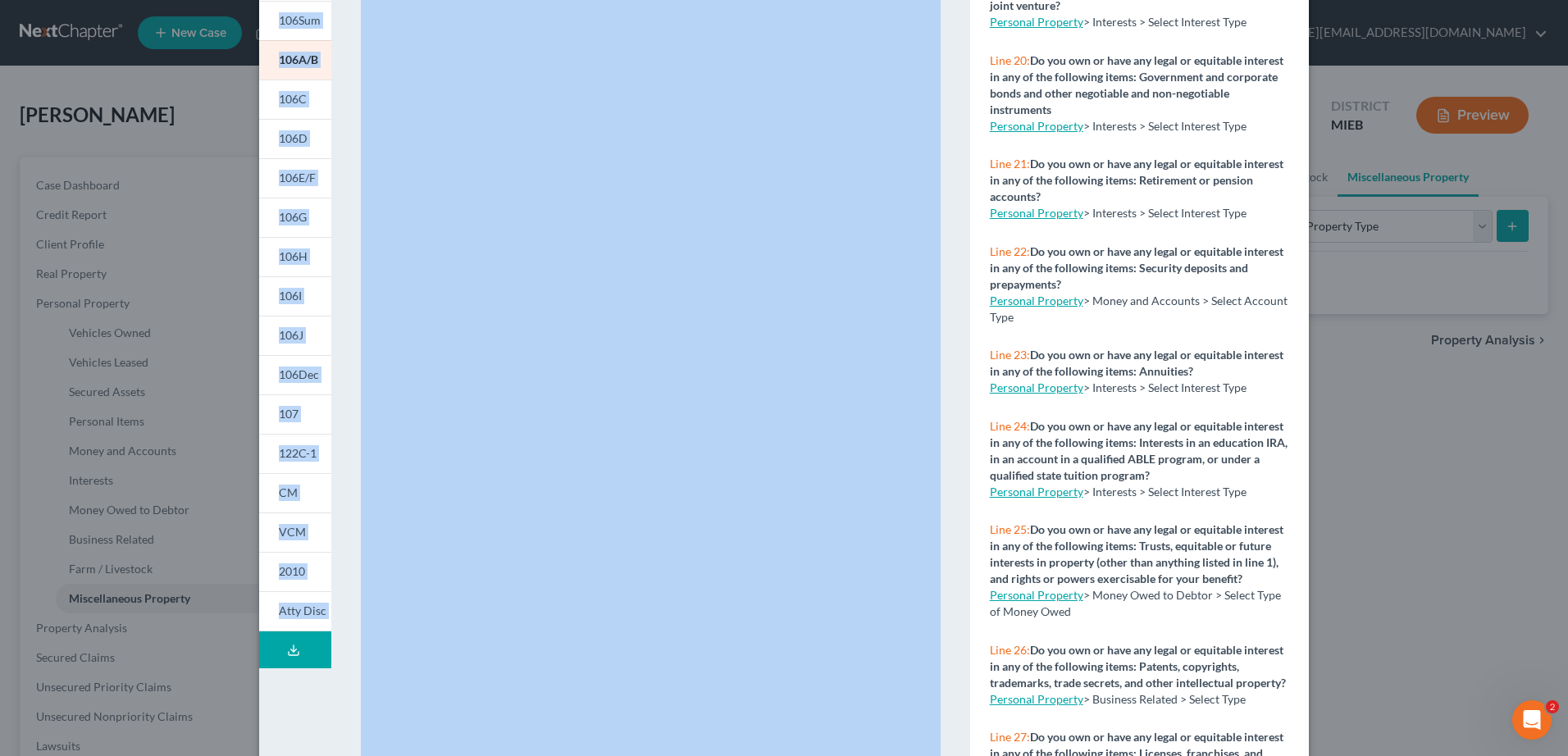 click 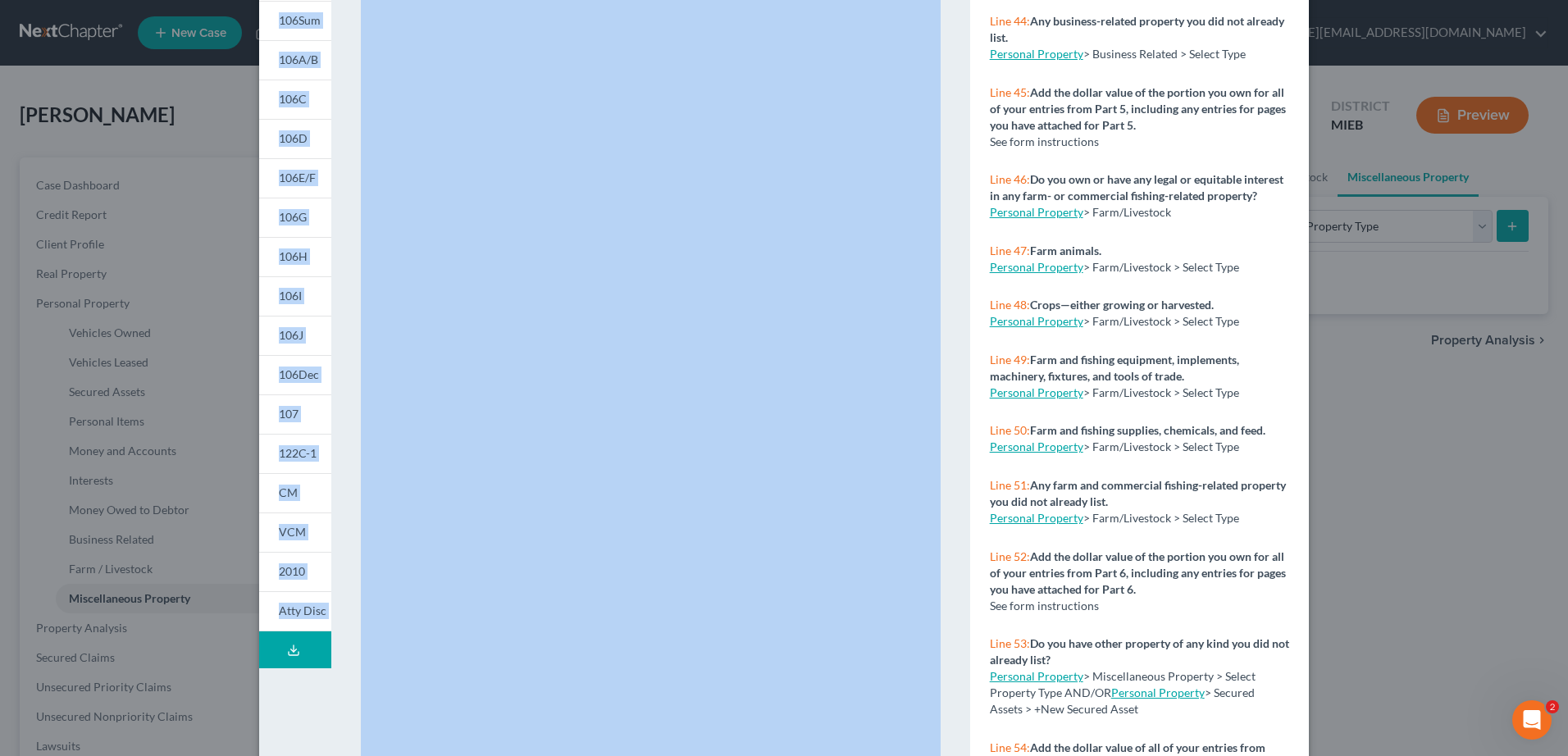 scroll, scrollTop: 1835, scrollLeft: 0, axis: vertical 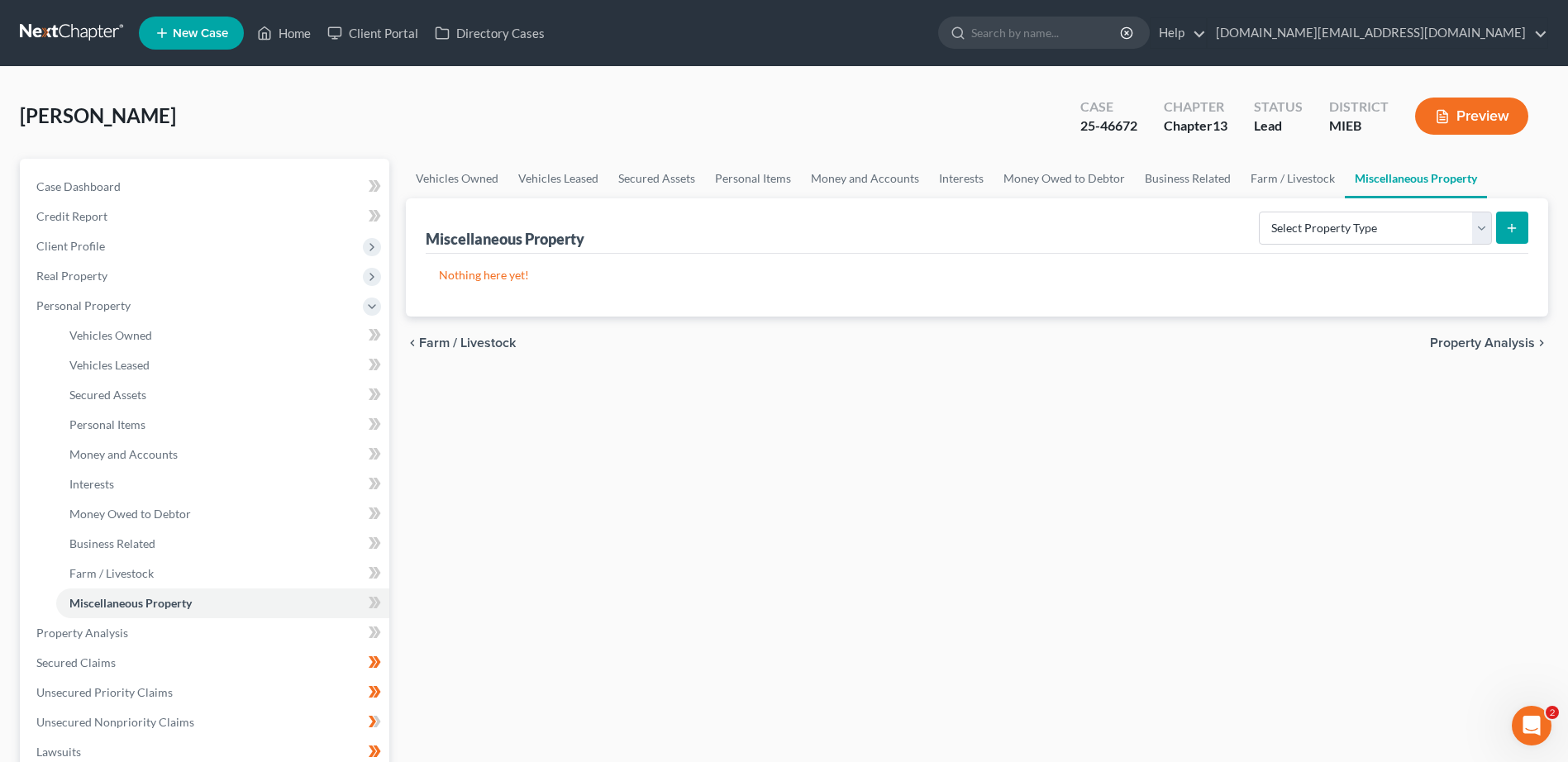 click on "Preview" at bounding box center [1471, 116] 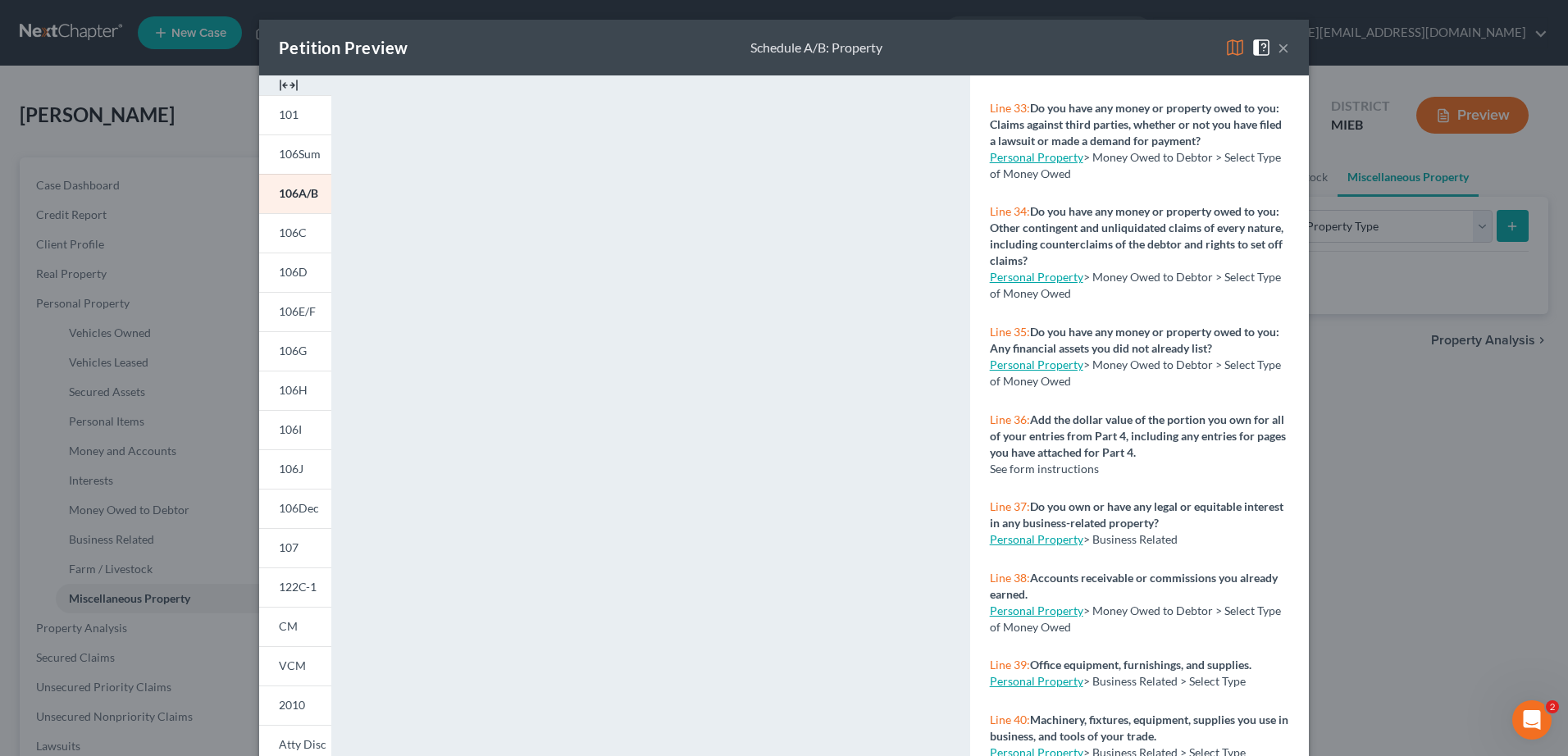 scroll, scrollTop: 3286, scrollLeft: 0, axis: vertical 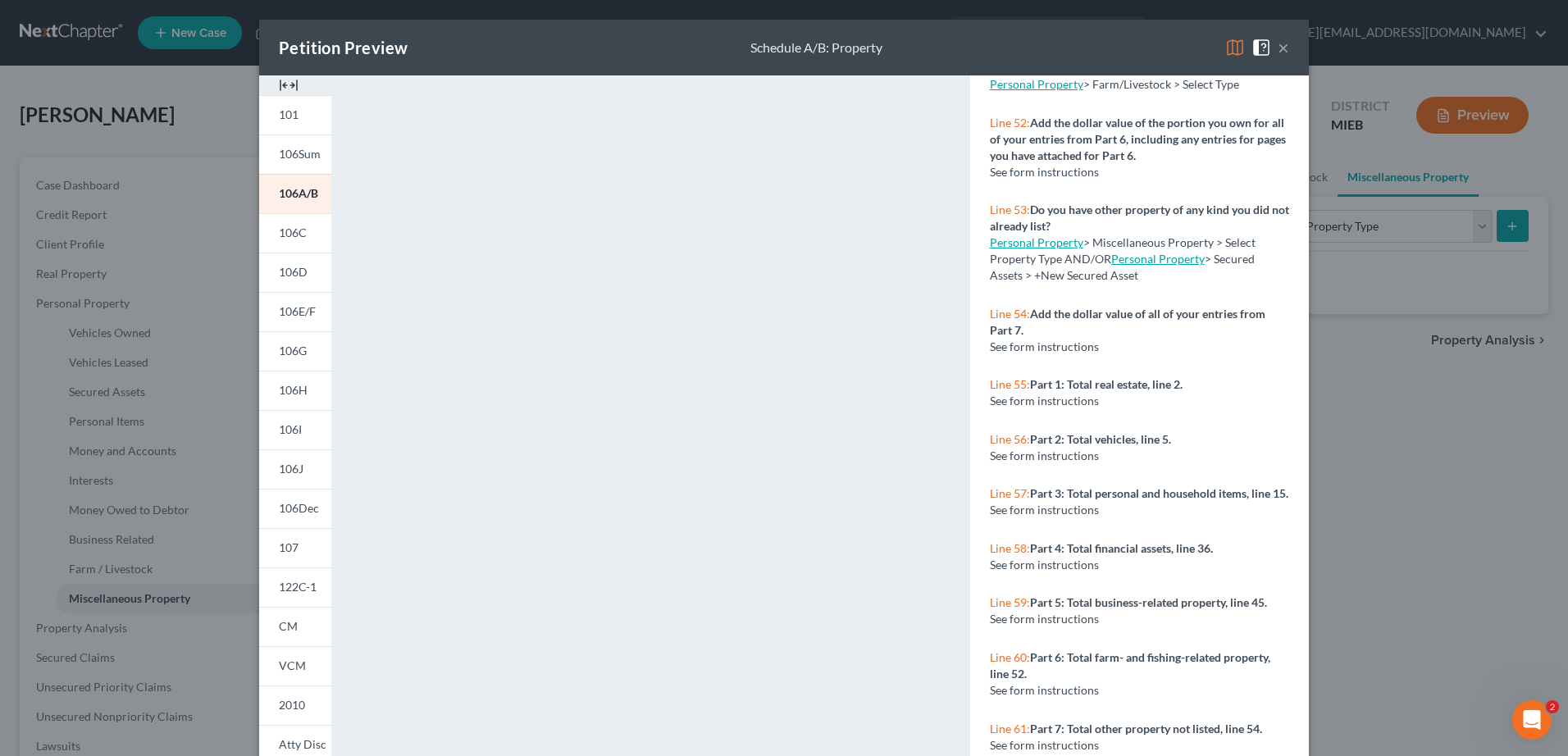 click at bounding box center [1235, 48] 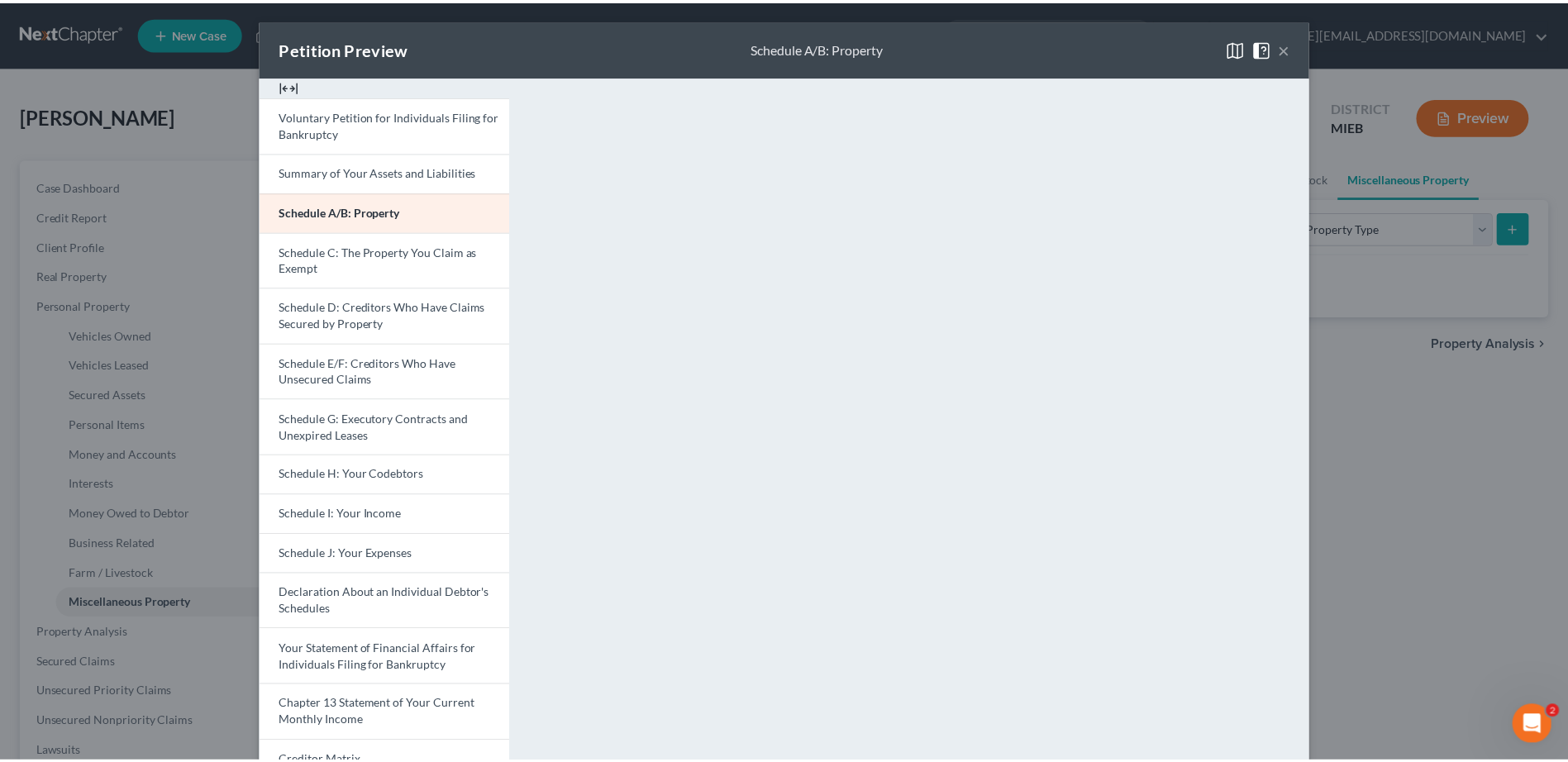 scroll, scrollTop: 0, scrollLeft: 0, axis: both 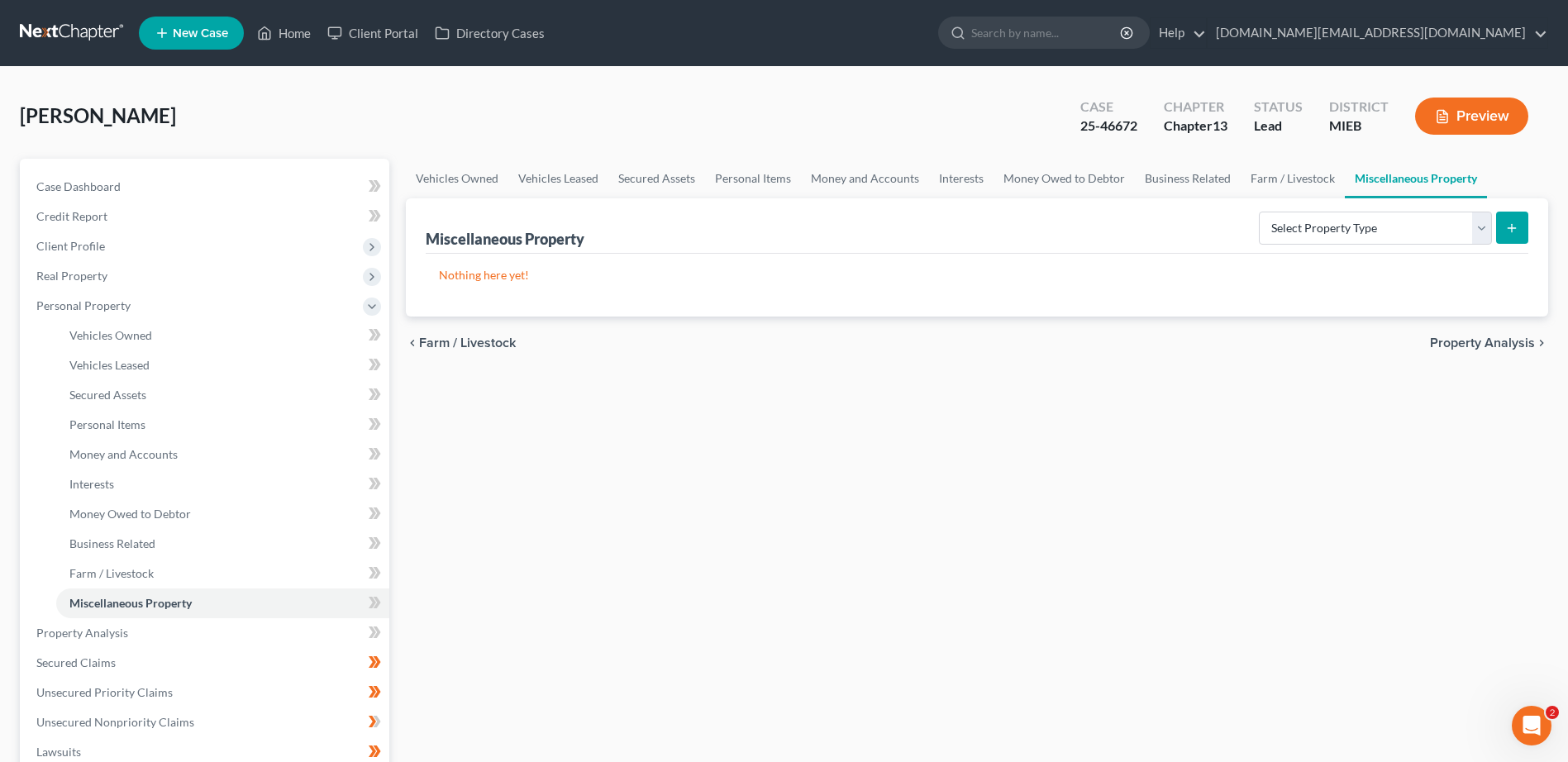 drag, startPoint x: 1570, startPoint y: 346, endPoint x: 1538, endPoint y: 632, distance: 287.78464 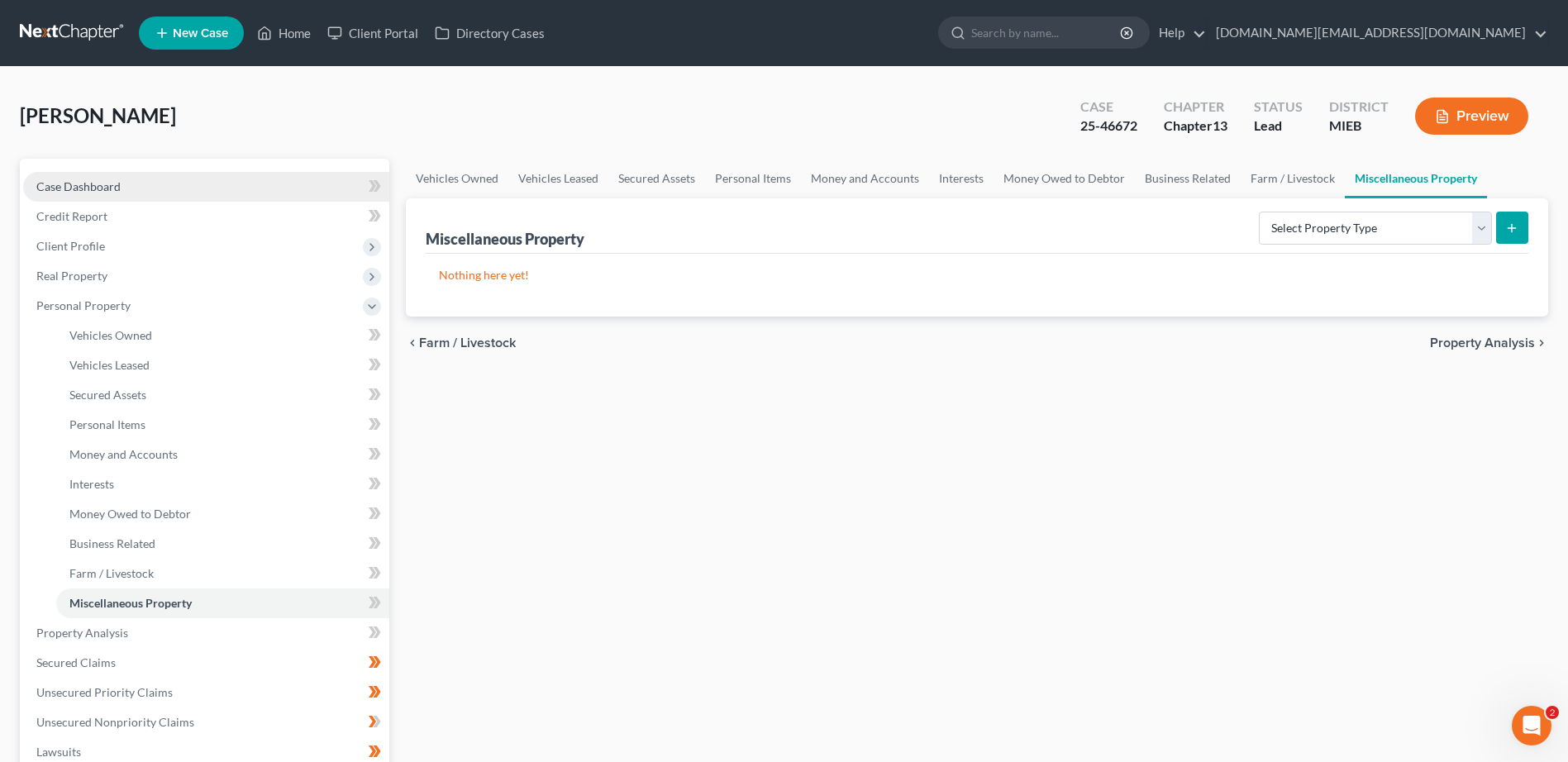 click on "Case Dashboard" at bounding box center (79, 186) 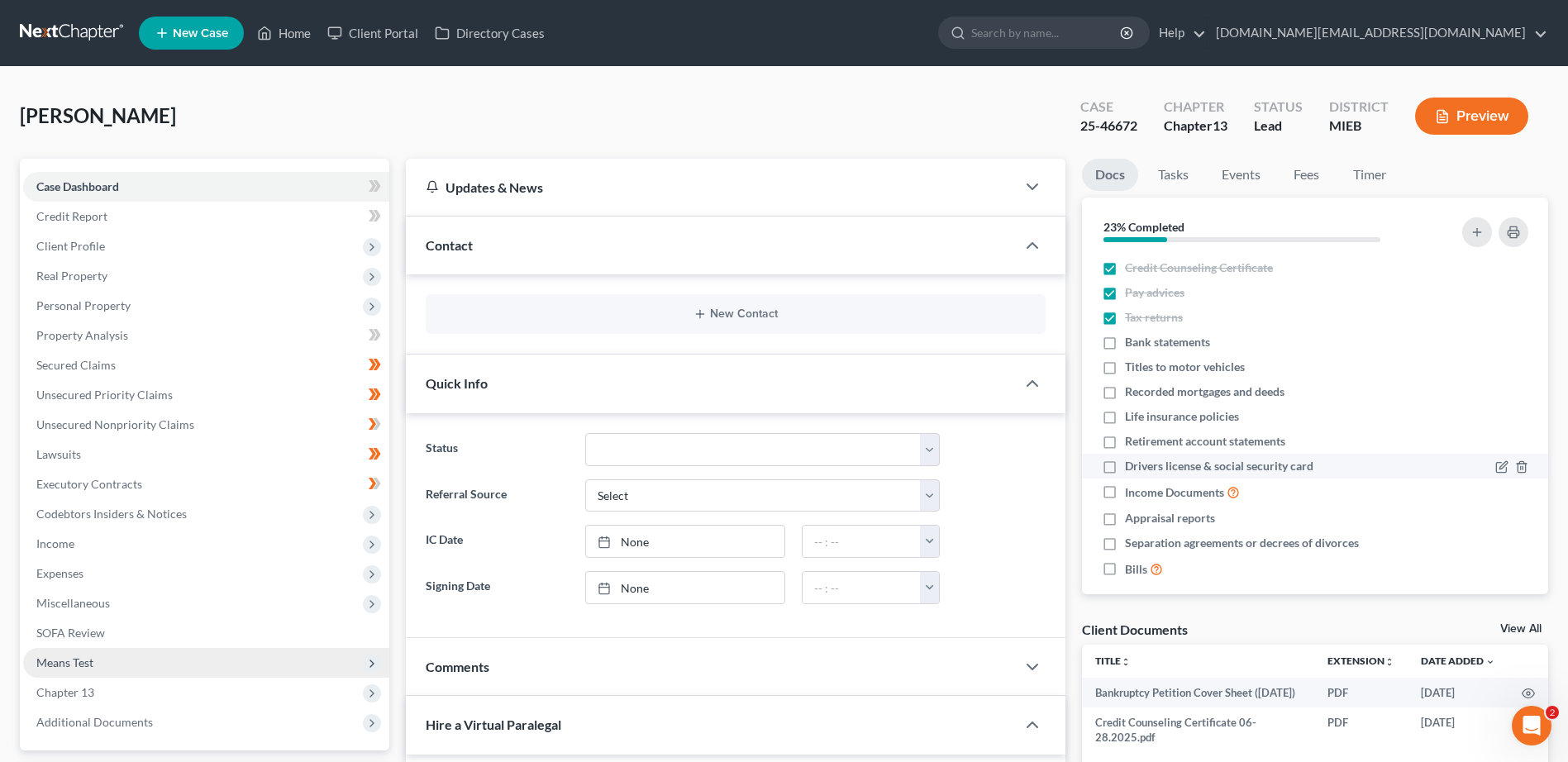 click on "Drivers license & social security card" at bounding box center [1219, 466] 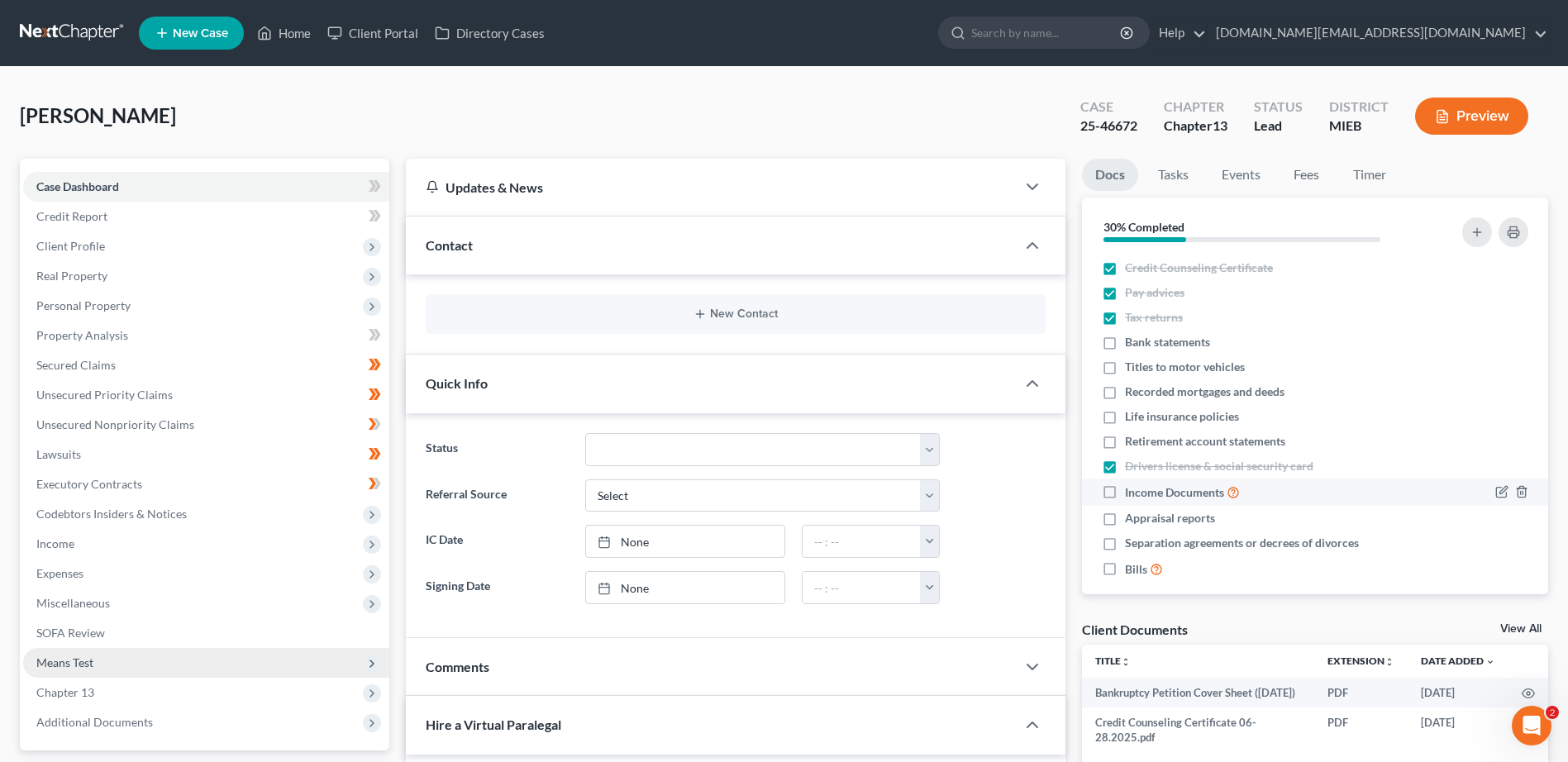 click on "Income Documents" at bounding box center (1182, 492) 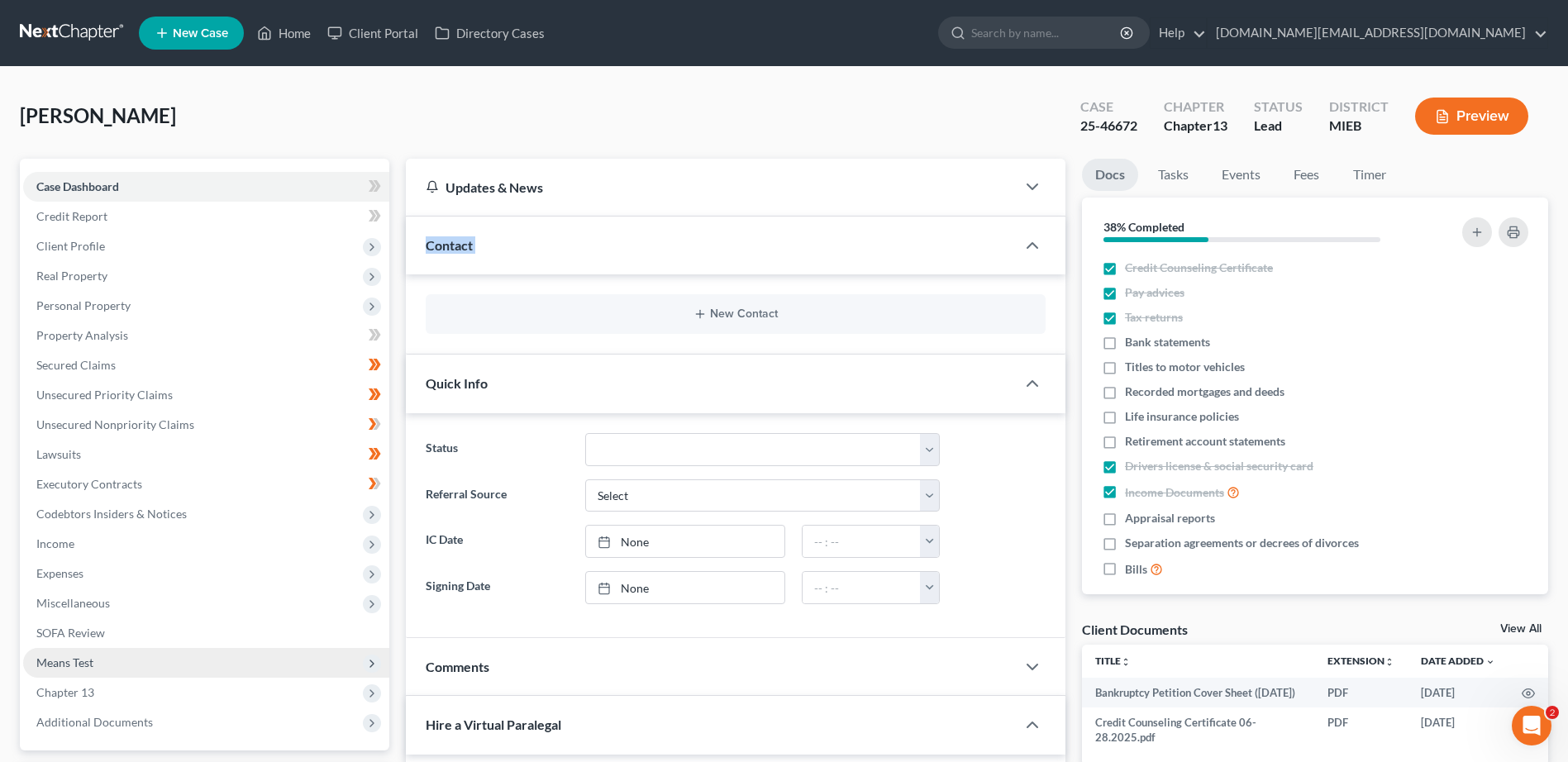 drag, startPoint x: 406, startPoint y: 222, endPoint x: 417, endPoint y: 317, distance: 95.63472 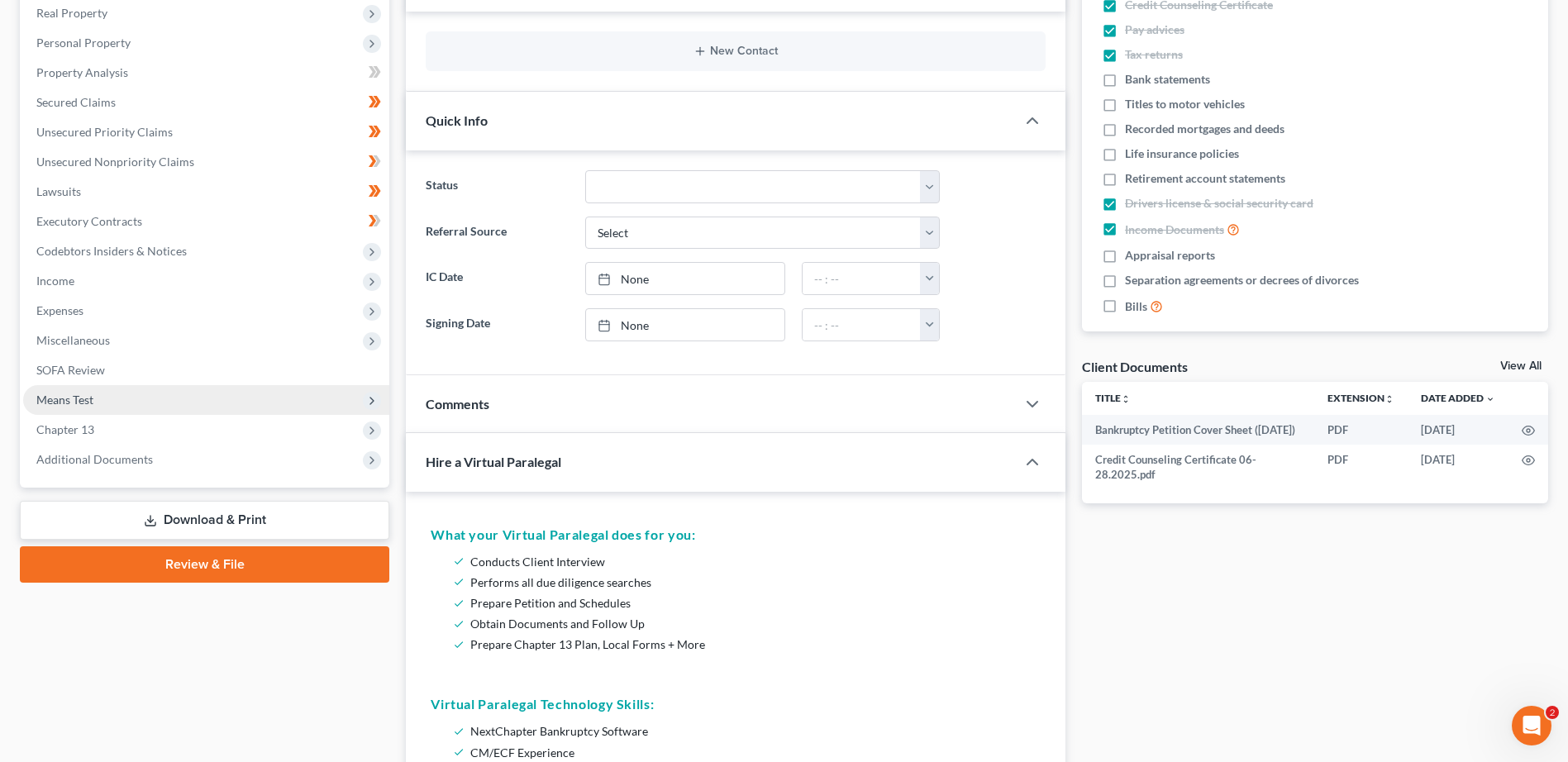 scroll, scrollTop: 307, scrollLeft: 0, axis: vertical 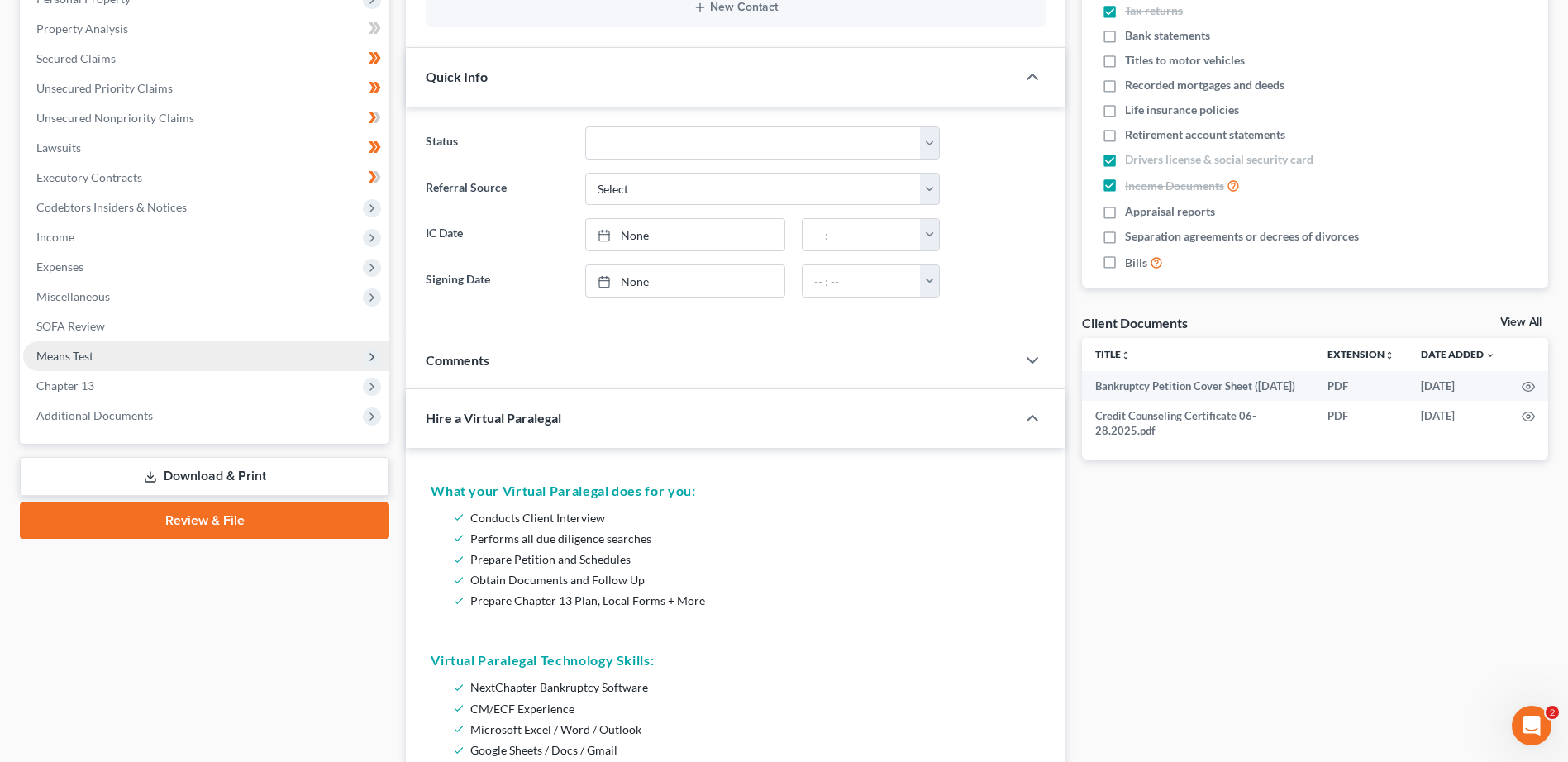 drag, startPoint x: 210, startPoint y: 521, endPoint x: 222, endPoint y: 512, distance: 15 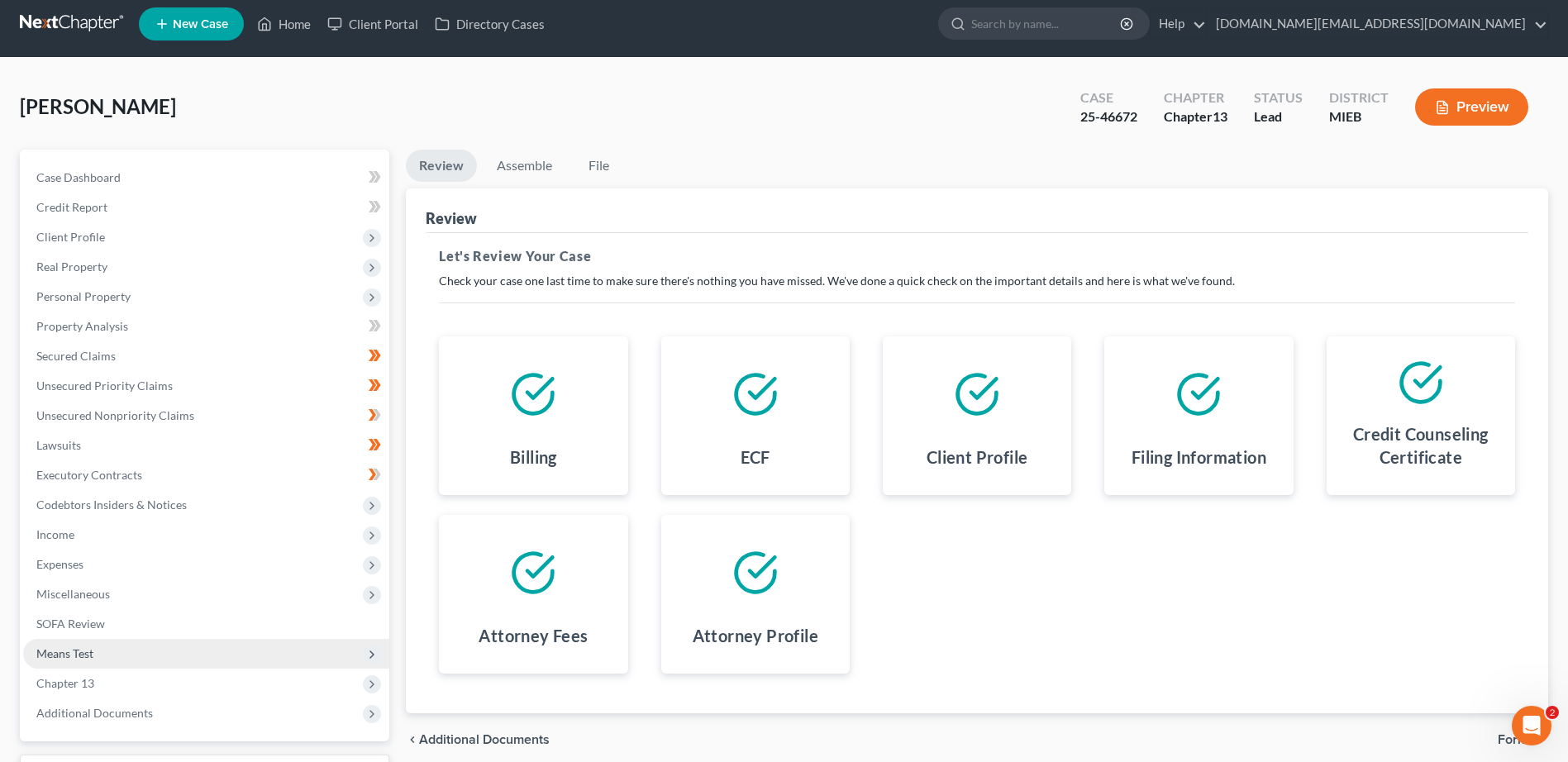 scroll, scrollTop: 0, scrollLeft: 0, axis: both 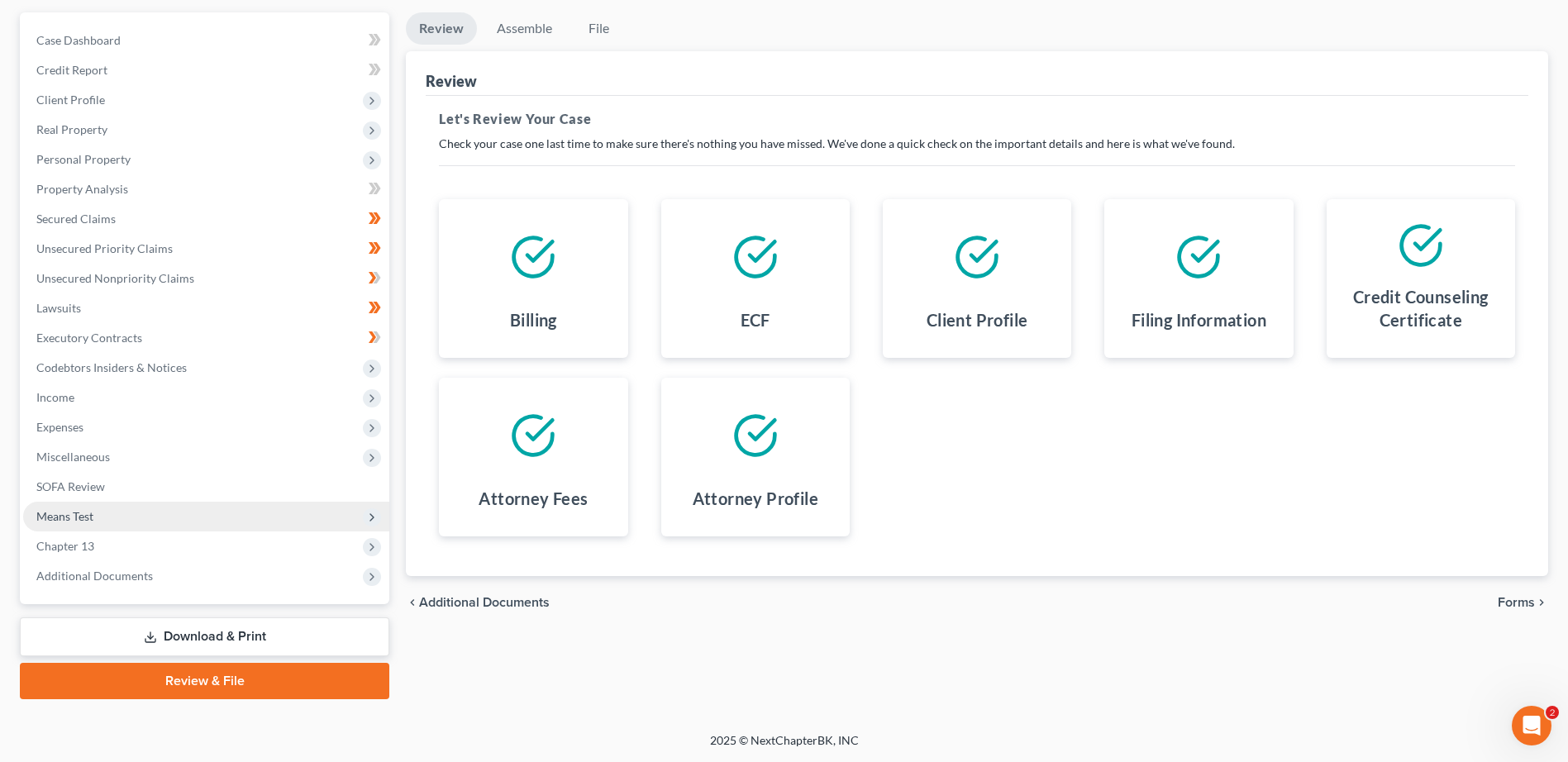 click on "Review & File" at bounding box center (204, 681) 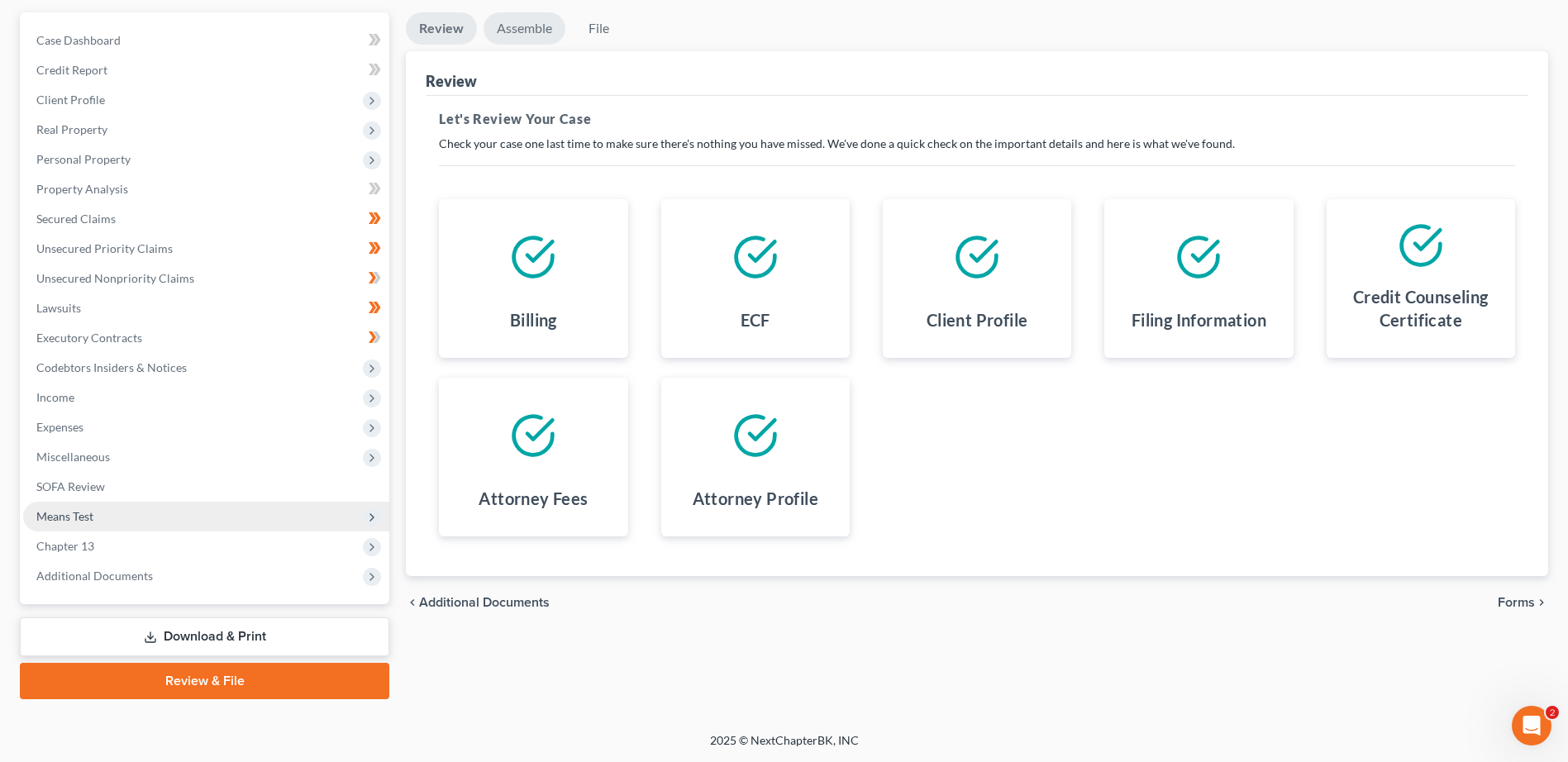 click on "Assemble" at bounding box center (524, 28) 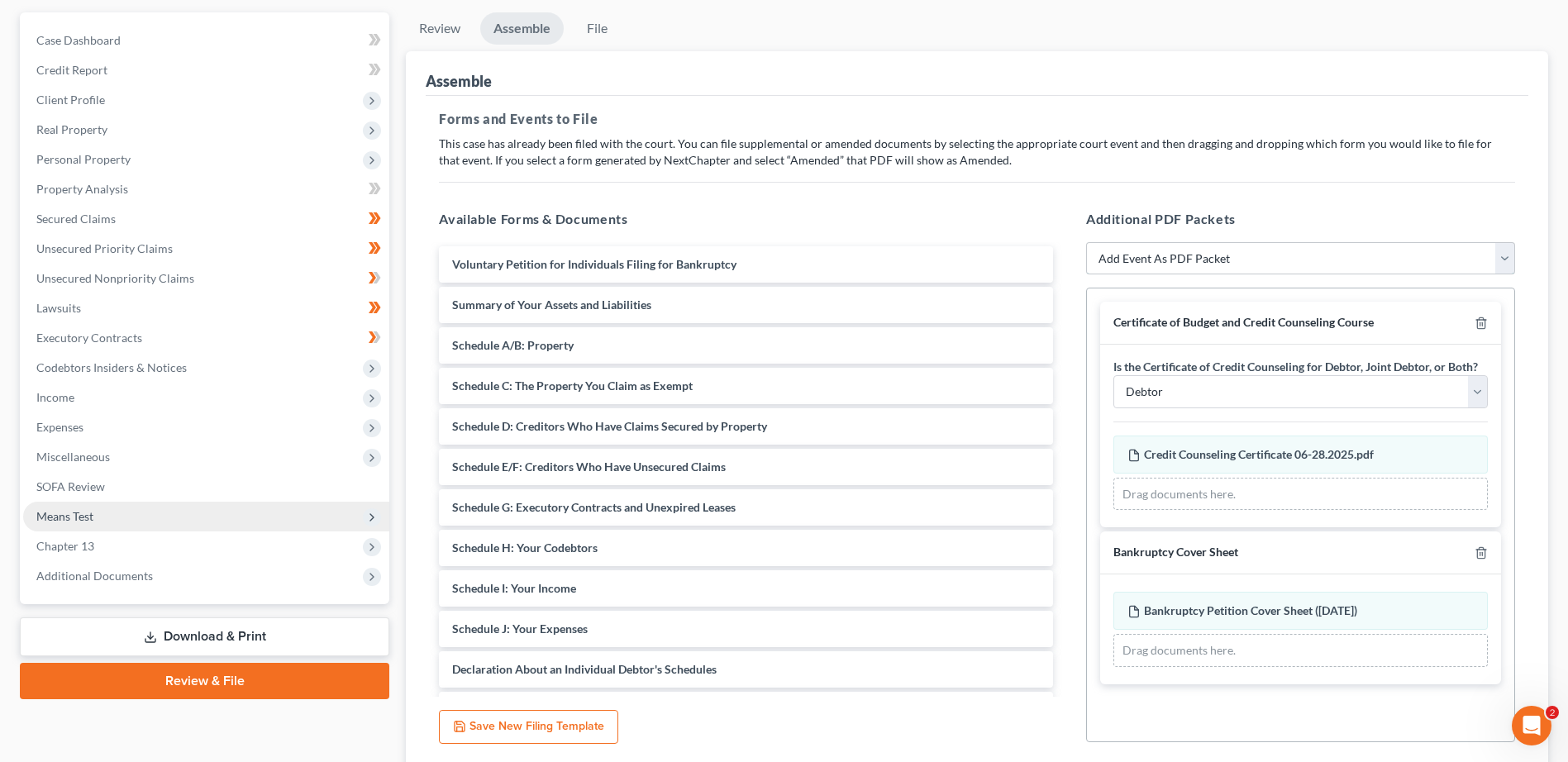 click on "Add Event As PDF Packet 20 Largest Unsecured Creditors Amended Disclosure Statement Amended Statement About Your Social Security Numbers Balance Sheet for Small Business Bankruptcy Cover Sheet Certificate of Budget and Credit Counseling Course Certificate of Service Certification of Completion of Financial Management Course Certification Regarding Domestic Support Obligations Chapter 13 Calculation of Your Disposable Income Form 122C-2 Chapter 13 Plan Chapter 13 Post-Confirmation Plan Modification Chapter 13 Statement of Your Current Monthly Income Form 122C-1 Cover Sheet for Amendments to Schedules and or Statements Debtor's Chapter 13 Confirmation Hearing Certificate Debtor's Election of Small Business Designation Debtor's Request to Receive Notices Electronically Under the DeBN Declaration About an Individual Debtor(s) Schedules Disclosure Statement Disclosure Statement for Small Business Employee Income Records Pay Filing Fee in Installments Reaffirmation Agreement w/ Declaration and Cover Sheet" at bounding box center (1300, 259) 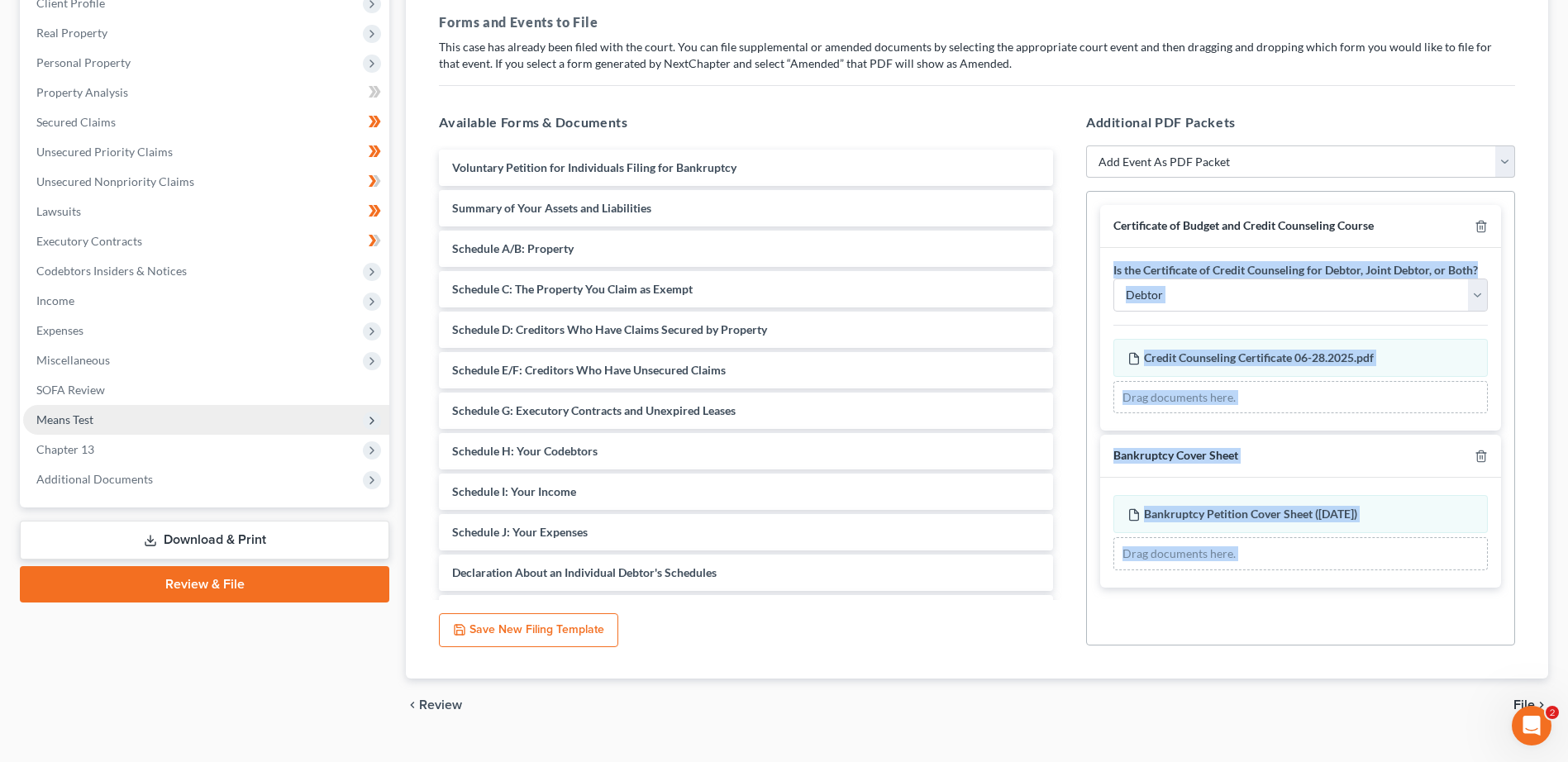 scroll, scrollTop: 275, scrollLeft: 0, axis: vertical 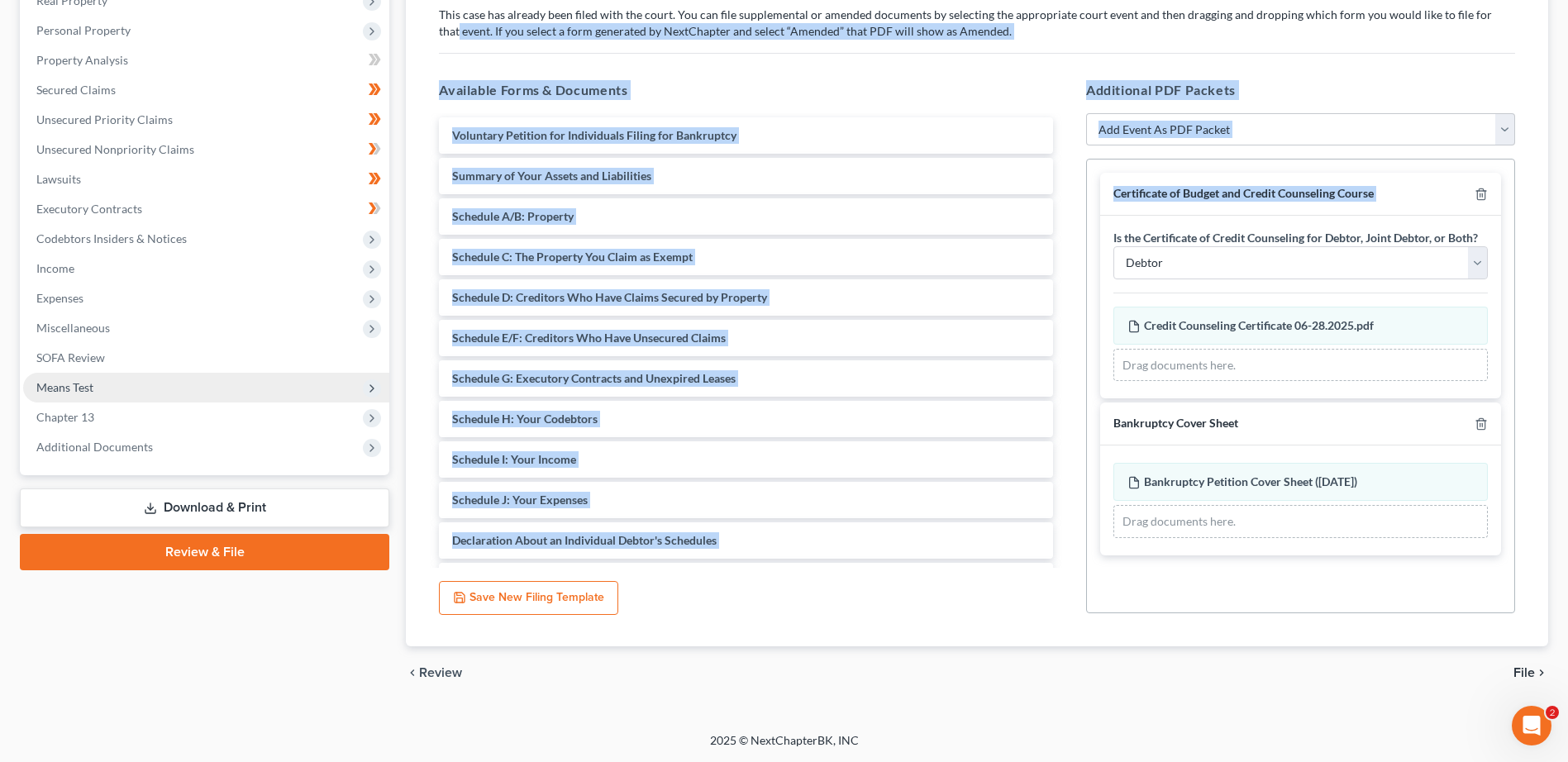 drag, startPoint x: 1515, startPoint y: 331, endPoint x: 1556, endPoint y: 63, distance: 271.11806 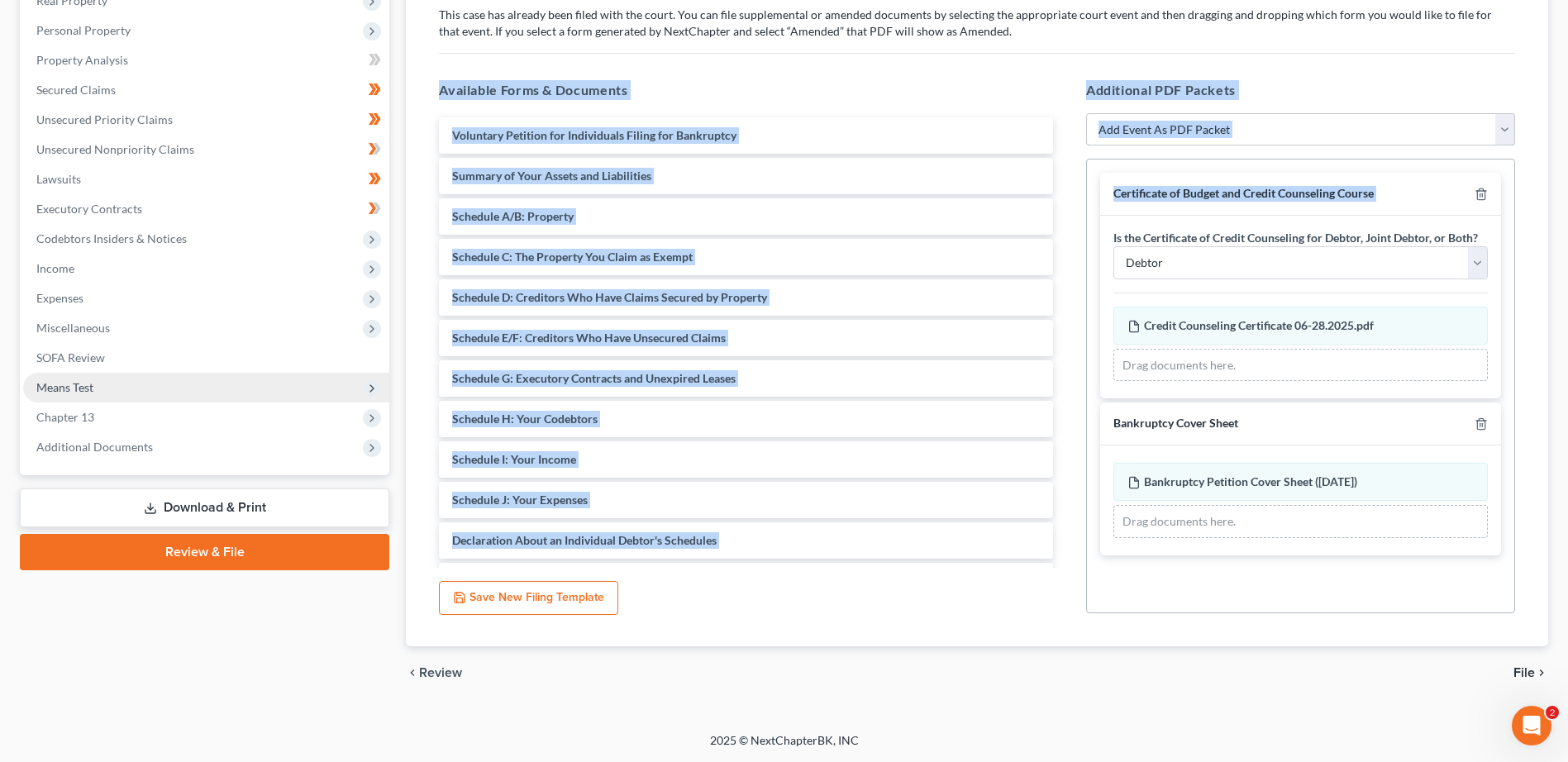 click on "Add Event As PDF Packet 20 Largest Unsecured Creditors Amended Disclosure Statement Amended Statement About Your Social Security Numbers Balance Sheet for Small Business Bankruptcy Cover Sheet Certificate of Budget and Credit Counseling Course Certificate of Service Certification of Completion of Financial Management Course Certification Regarding Domestic Support Obligations Chapter 13 Calculation of Your Disposable Income Form 122C-2 Chapter 13 Plan Chapter 13 Post-Confirmation Plan Modification Chapter 13 Statement of Your Current Monthly Income Form 122C-1 Cover Sheet for Amendments to Schedules and or Statements Debtor's Chapter 13 Confirmation Hearing Certificate Debtor's Election of Small Business Designation Debtor's Request to Receive Notices Electronically Under the DeBN Declaration About an Individual Debtor(s) Schedules Disclosure Statement Disclosure Statement for Small Business Employee Income Records Pay Filing Fee in Installments Reaffirmation Agreement w/ Declaration and Cover Sheet" at bounding box center (1300, 130) 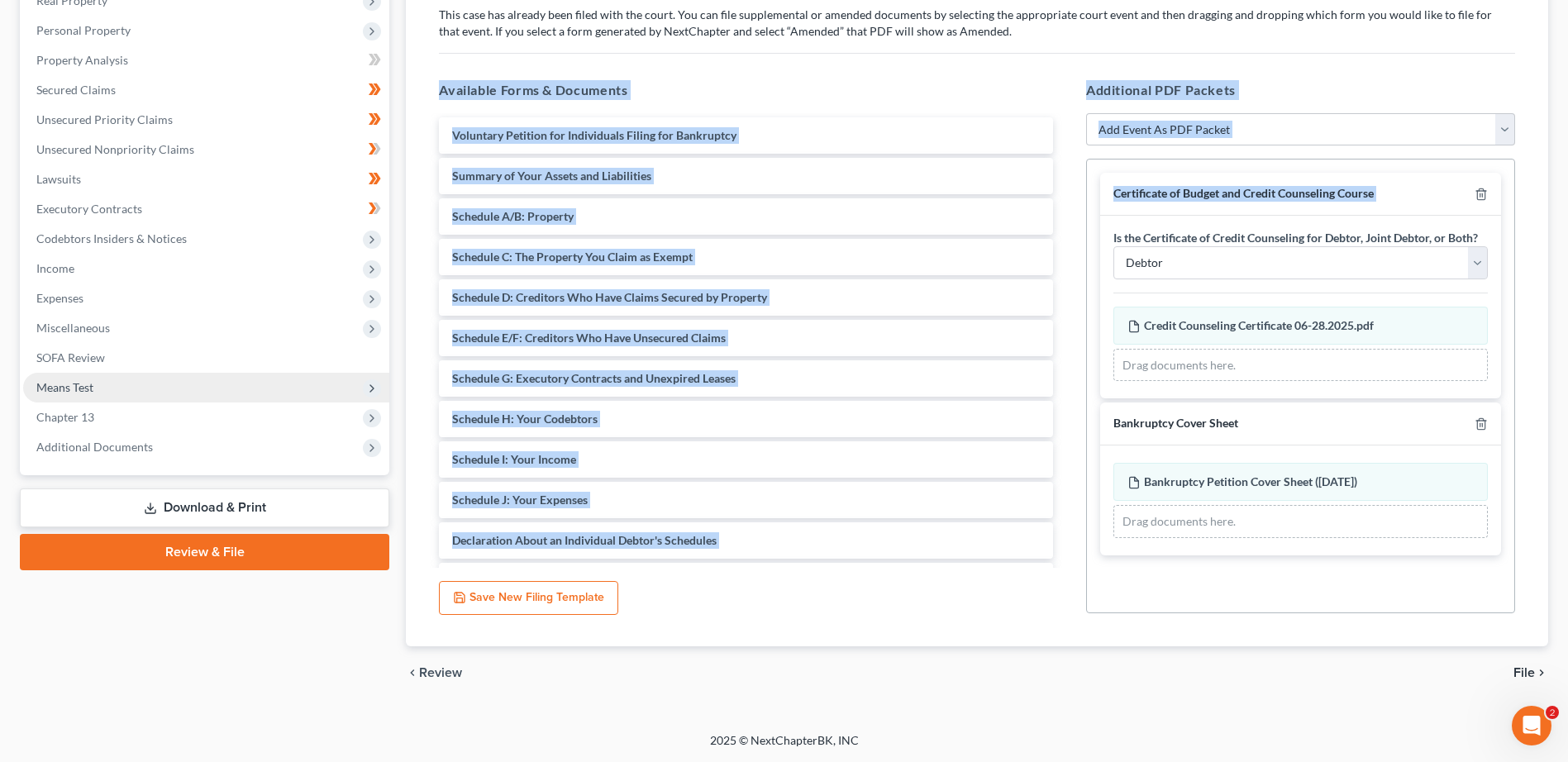 click on "[PERSON_NAME] Upgraded Case 25-46672 Chapter Chapter  13 Status Lead District MIEB Preview Petition Navigation
Case Dashboard
Payments
Invoices
Payments
Payments
Credit Report
Home" at bounding box center [784, 262] 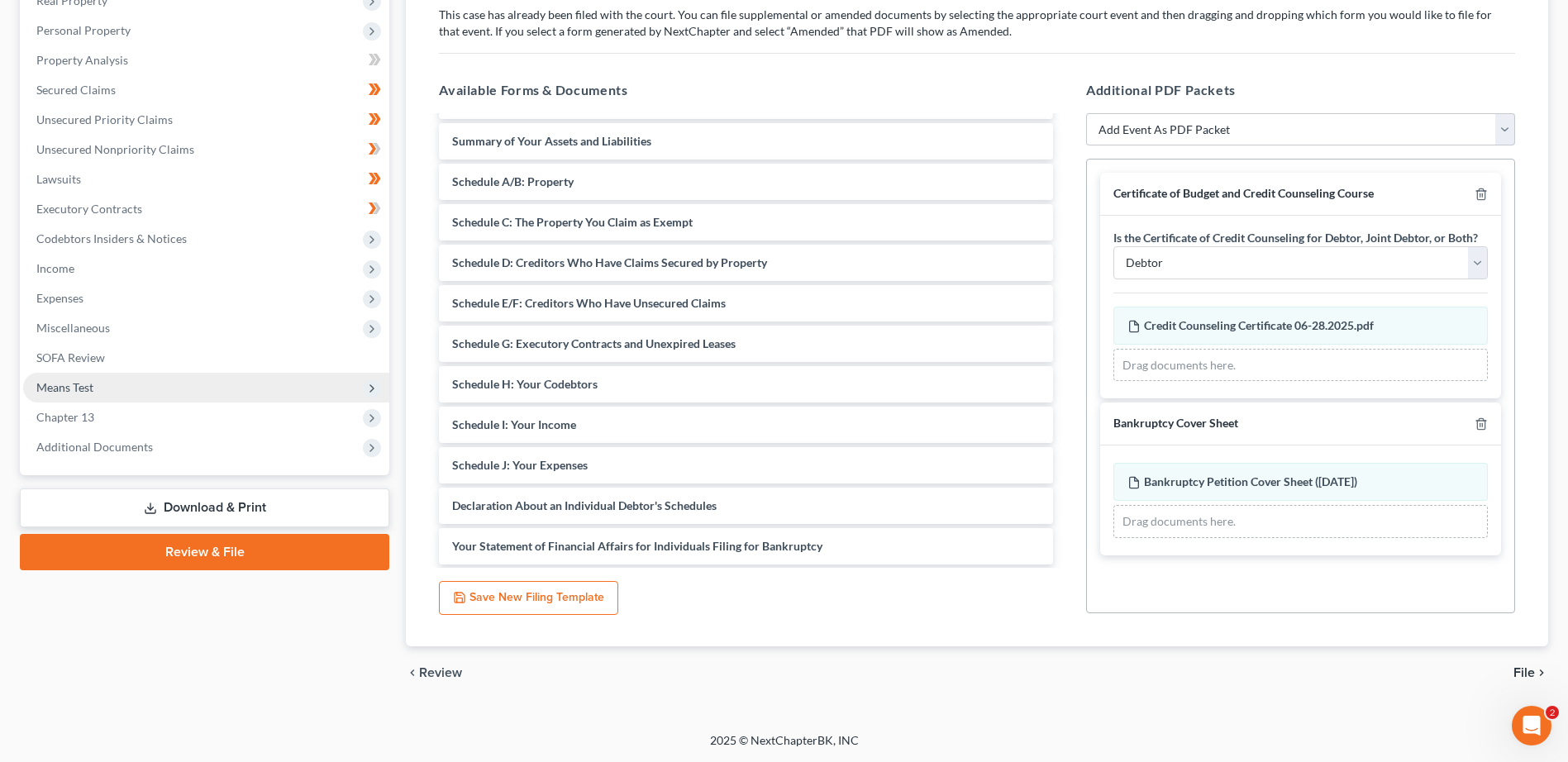 scroll, scrollTop: 0, scrollLeft: 0, axis: both 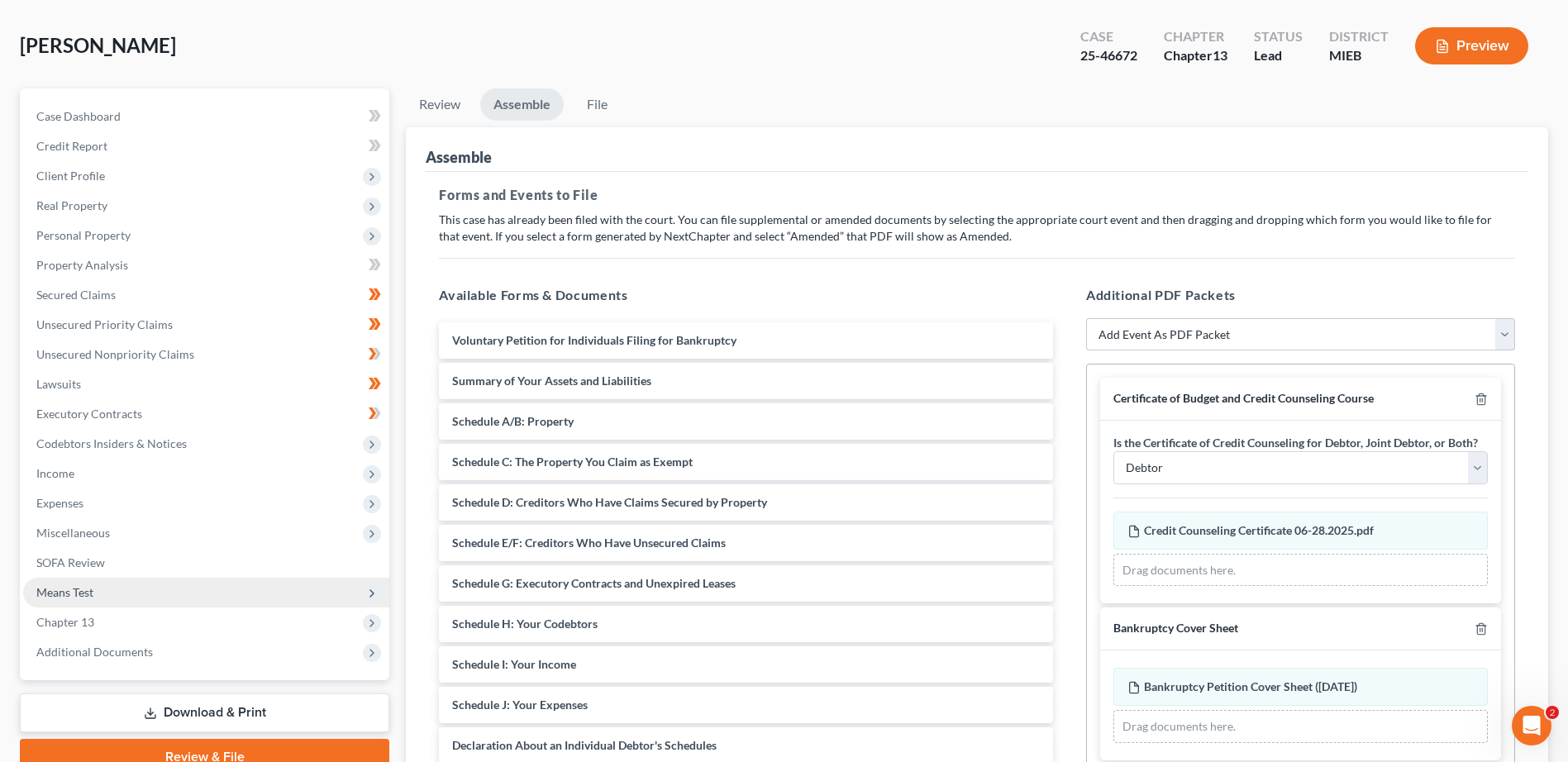 click on "Add Event As PDF Packet 20 Largest Unsecured Creditors Amended Disclosure Statement Amended Statement About Your Social Security Numbers Balance Sheet for Small Business Bankruptcy Cover Sheet Certificate of Budget and Credit Counseling Course Certificate of Service Certification of Completion of Financial Management Course Certification Regarding Domestic Support Obligations Chapter 13 Calculation of Your Disposable Income Form 122C-2 Chapter 13 Plan Chapter 13 Post-Confirmation Plan Modification Chapter 13 Statement of Your Current Monthly Income Form 122C-1 Cover Sheet for Amendments to Schedules and or Statements Debtor's Chapter 13 Confirmation Hearing Certificate Debtor's Election of Small Business Designation Debtor's Request to Receive Notices Electronically Under the DeBN Declaration About an Individual Debtor(s) Schedules Disclosure Statement Disclosure Statement for Small Business Employee Income Records Pay Filing Fee in Installments Reaffirmation Agreement w/ Declaration and Cover Sheet" at bounding box center (1300, 335) 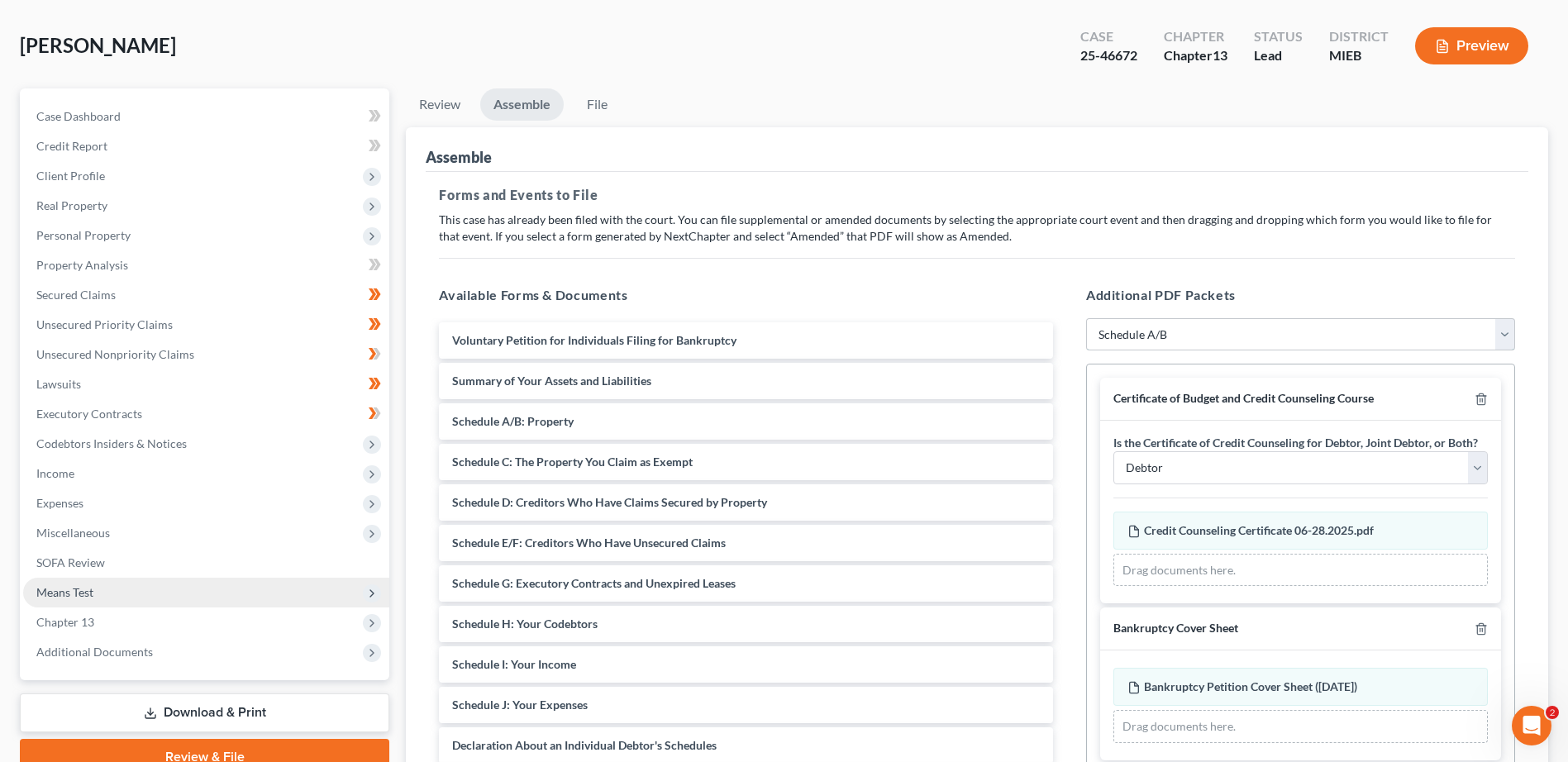 click on "Add Event As PDF Packet 20 Largest Unsecured Creditors Amended Disclosure Statement Amended Statement About Your Social Security Numbers Balance Sheet for Small Business Bankruptcy Cover Sheet Certificate of Budget and Credit Counseling Course Certificate of Service Certification of Completion of Financial Management Course Certification Regarding Domestic Support Obligations Chapter 13 Calculation of Your Disposable Income Form 122C-2 Chapter 13 Plan Chapter 13 Post-Confirmation Plan Modification Chapter 13 Statement of Your Current Monthly Income Form 122C-1 Cover Sheet for Amendments to Schedules and or Statements Debtor's Chapter 13 Confirmation Hearing Certificate Debtor's Election of Small Business Designation Debtor's Request to Receive Notices Electronically Under the DeBN Declaration About an Individual Debtor(s) Schedules Disclosure Statement Disclosure Statement for Small Business Employee Income Records Pay Filing Fee in Installments Reaffirmation Agreement w/ Declaration and Cover Sheet" at bounding box center (1300, 335) 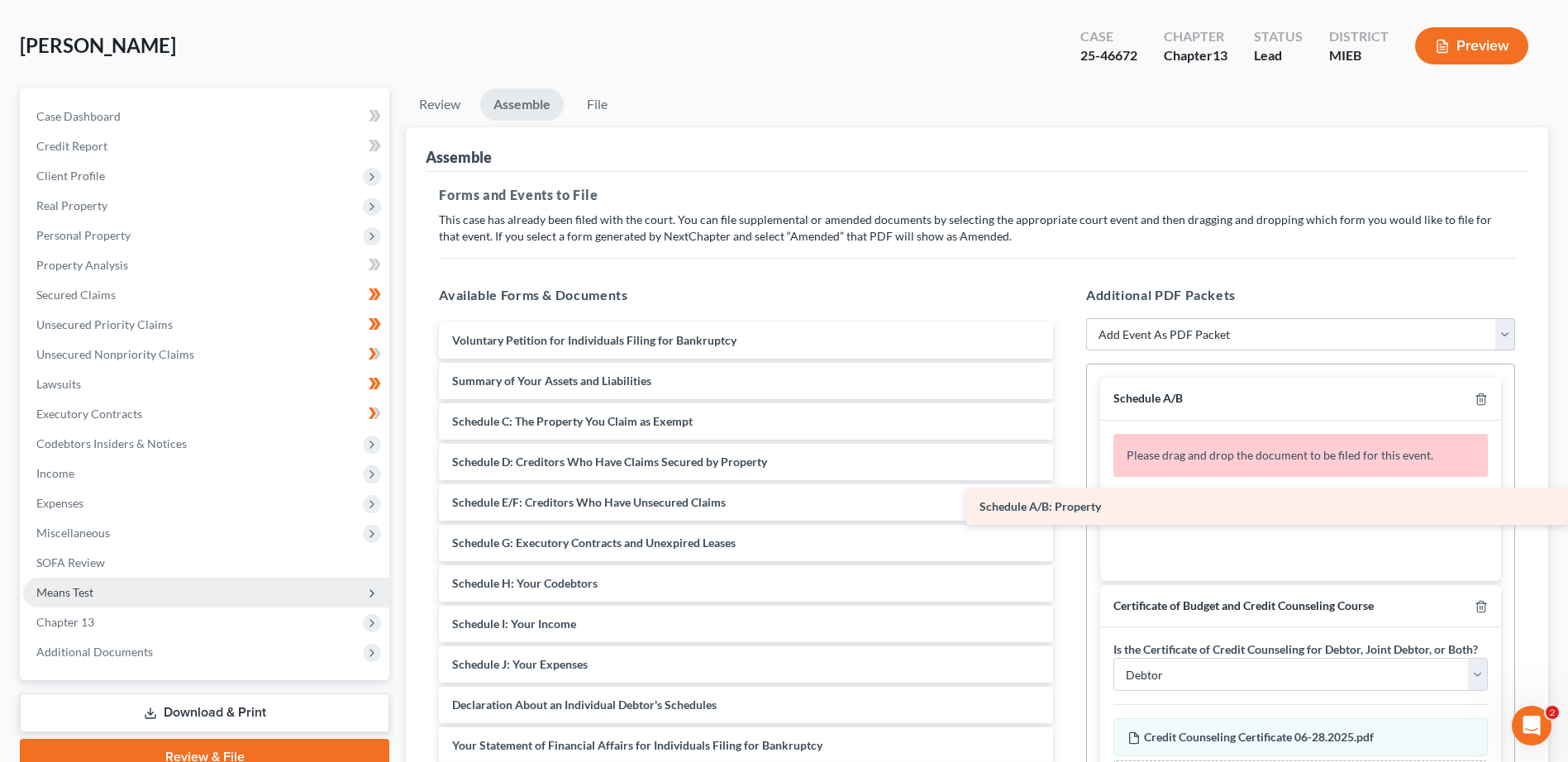 drag, startPoint x: 560, startPoint y: 424, endPoint x: 1186, endPoint y: 509, distance: 631.74441 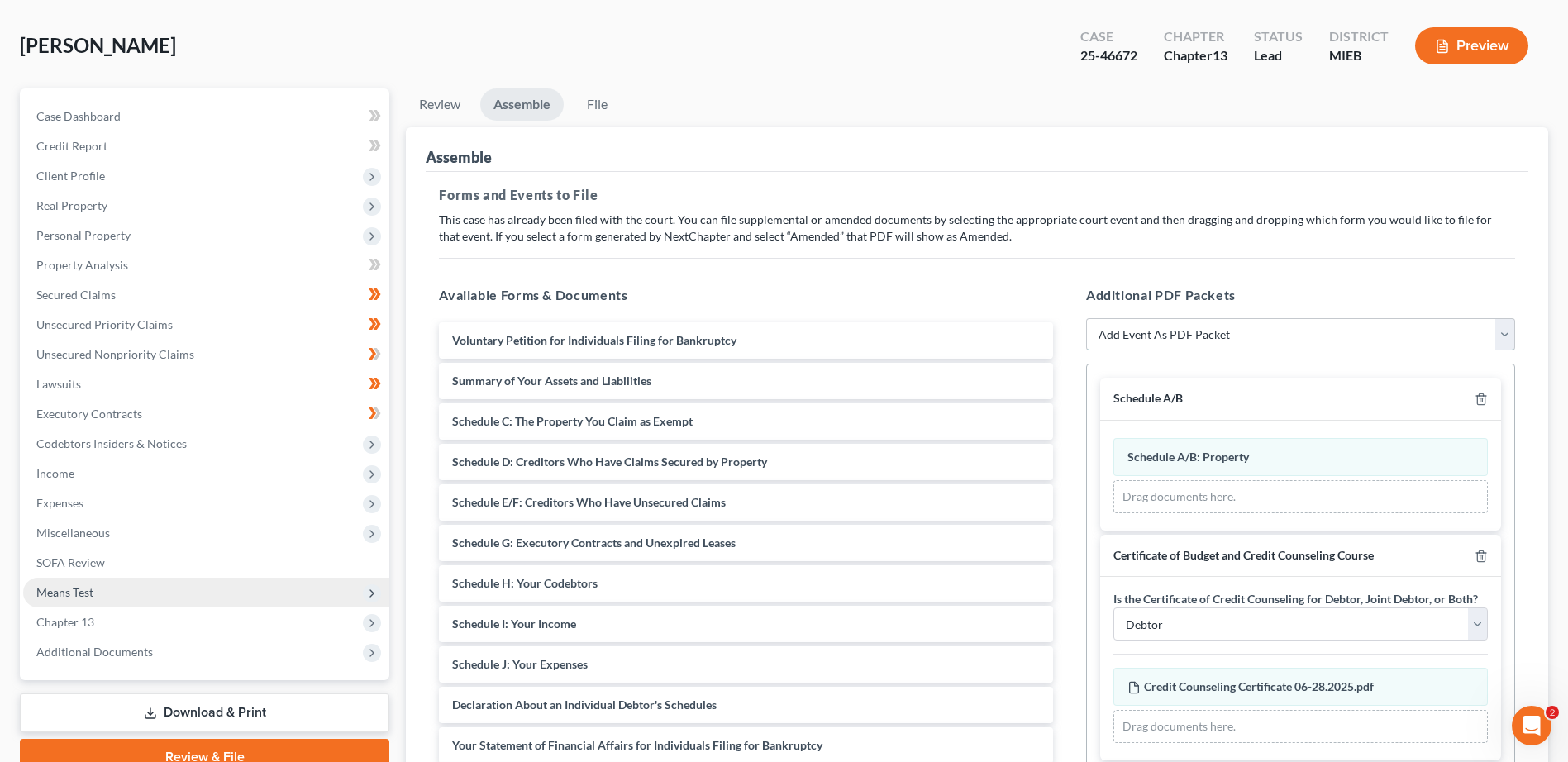 click on "Add Event As PDF Packet 20 Largest Unsecured Creditors Amended Disclosure Statement Amended Statement About Your Social Security Numbers Balance Sheet for Small Business Bankruptcy Cover Sheet Certificate of Budget and Credit Counseling Course Certificate of Service Certification of Completion of Financial Management Course Certification Regarding Domestic Support Obligations Chapter 13 Calculation of Your Disposable Income Form 122C-2 Chapter 13 Plan Chapter 13 Post-Confirmation Plan Modification Chapter 13 Statement of Your Current Monthly Income Form 122C-1 Cover Sheet for Amendments to Schedules and or Statements Debtor's Chapter 13 Confirmation Hearing Certificate Debtor's Election of Small Business Designation Debtor's Request to Receive Notices Electronically Under the DeBN Declaration About an Individual Debtor(s) Schedules Disclosure Statement Disclosure Statement for Small Business Employee Income Records Pay Filing Fee in Installments Reaffirmation Agreement w/ Declaration and Cover Sheet" at bounding box center (1300, 335) 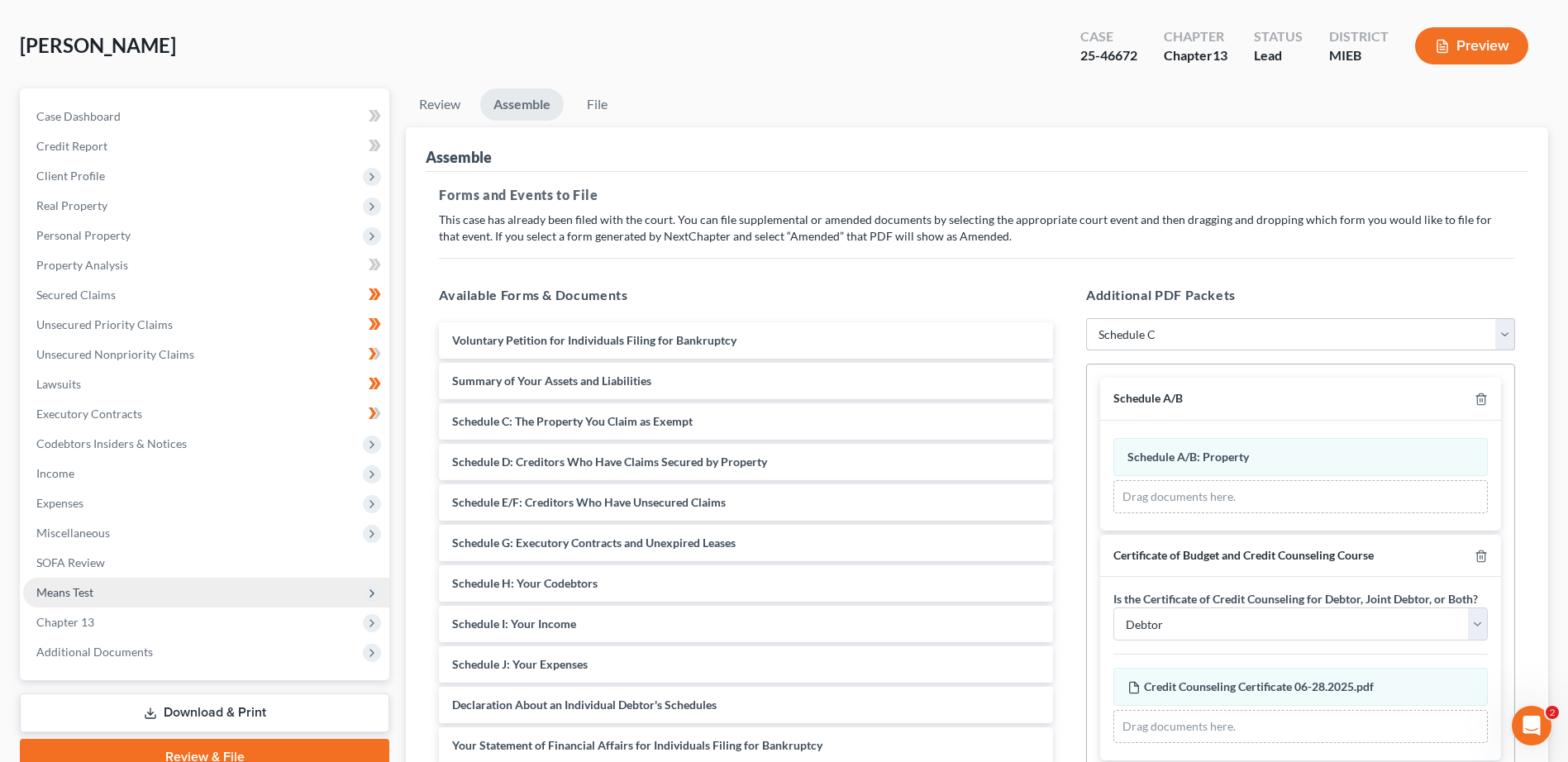 click on "Add Event As PDF Packet 20 Largest Unsecured Creditors Amended Disclosure Statement Amended Statement About Your Social Security Numbers Balance Sheet for Small Business Bankruptcy Cover Sheet Certificate of Budget and Credit Counseling Course Certificate of Service Certification of Completion of Financial Management Course Certification Regarding Domestic Support Obligations Chapter 13 Calculation of Your Disposable Income Form 122C-2 Chapter 13 Plan Chapter 13 Post-Confirmation Plan Modification Chapter 13 Statement of Your Current Monthly Income Form 122C-1 Cover Sheet for Amendments to Schedules and or Statements Debtor's Chapter 13 Confirmation Hearing Certificate Debtor's Election of Small Business Designation Debtor's Request to Receive Notices Electronically Under the DeBN Declaration About an Individual Debtor(s) Schedules Disclosure Statement Disclosure Statement for Small Business Employee Income Records Pay Filing Fee in Installments Reaffirmation Agreement w/ Declaration and Cover Sheet" at bounding box center [1300, 335] 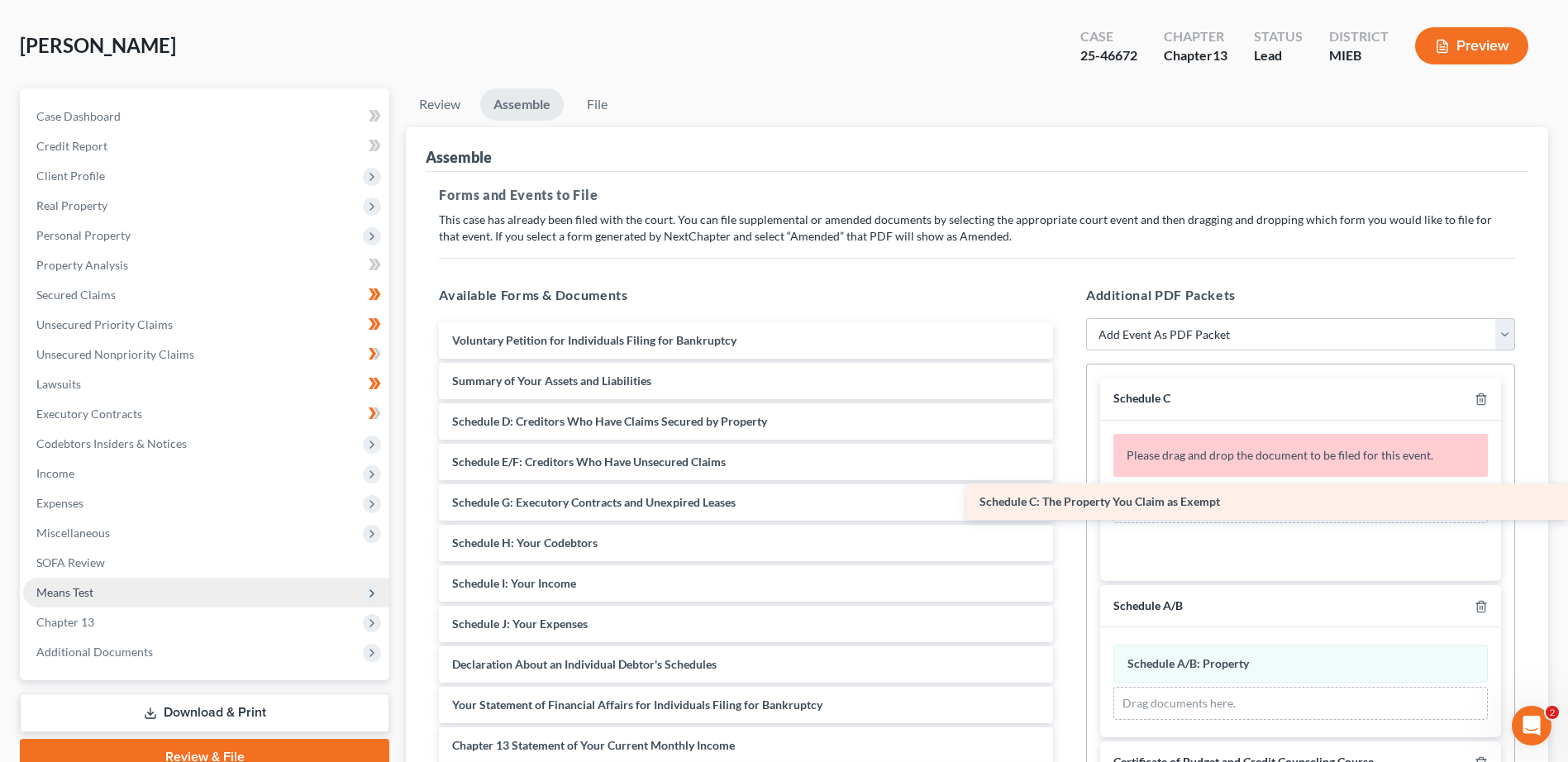 drag, startPoint x: 520, startPoint y: 412, endPoint x: 1170, endPoint y: 493, distance: 655.02748 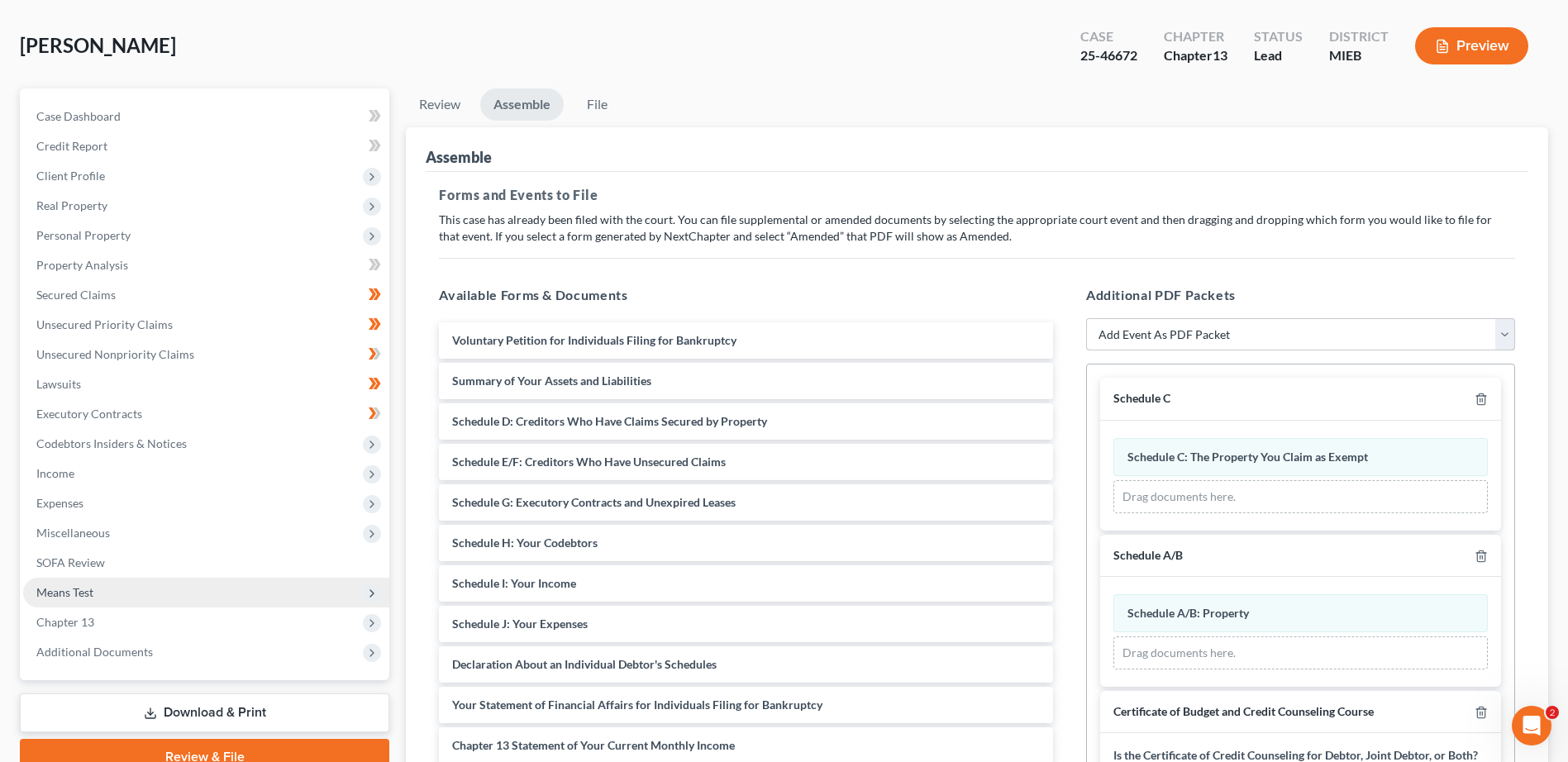 click on "Add Event As PDF Packet 20 Largest Unsecured Creditors Amended Disclosure Statement Amended Statement About Your Social Security Numbers Balance Sheet for Small Business Bankruptcy Cover Sheet Certificate of Budget and Credit Counseling Course Certificate of Service Certification of Completion of Financial Management Course Certification Regarding Domestic Support Obligations Chapter 13 Calculation of Your Disposable Income Form 122C-2 Chapter 13 Plan Chapter 13 Post-Confirmation Plan Modification Chapter 13 Statement of Your Current Monthly Income Form 122C-1 Cover Sheet for Amendments to Schedules and or Statements Debtor's Chapter 13 Confirmation Hearing Certificate Debtor's Election of Small Business Designation Debtor's Request to Receive Notices Electronically Under the DeBN Declaration About an Individual Debtor(s) Schedules Disclosure Statement Disclosure Statement for Small Business Employee Income Records Pay Filing Fee in Installments Reaffirmation Agreement w/ Declaration and Cover Sheet" at bounding box center [1300, 335] 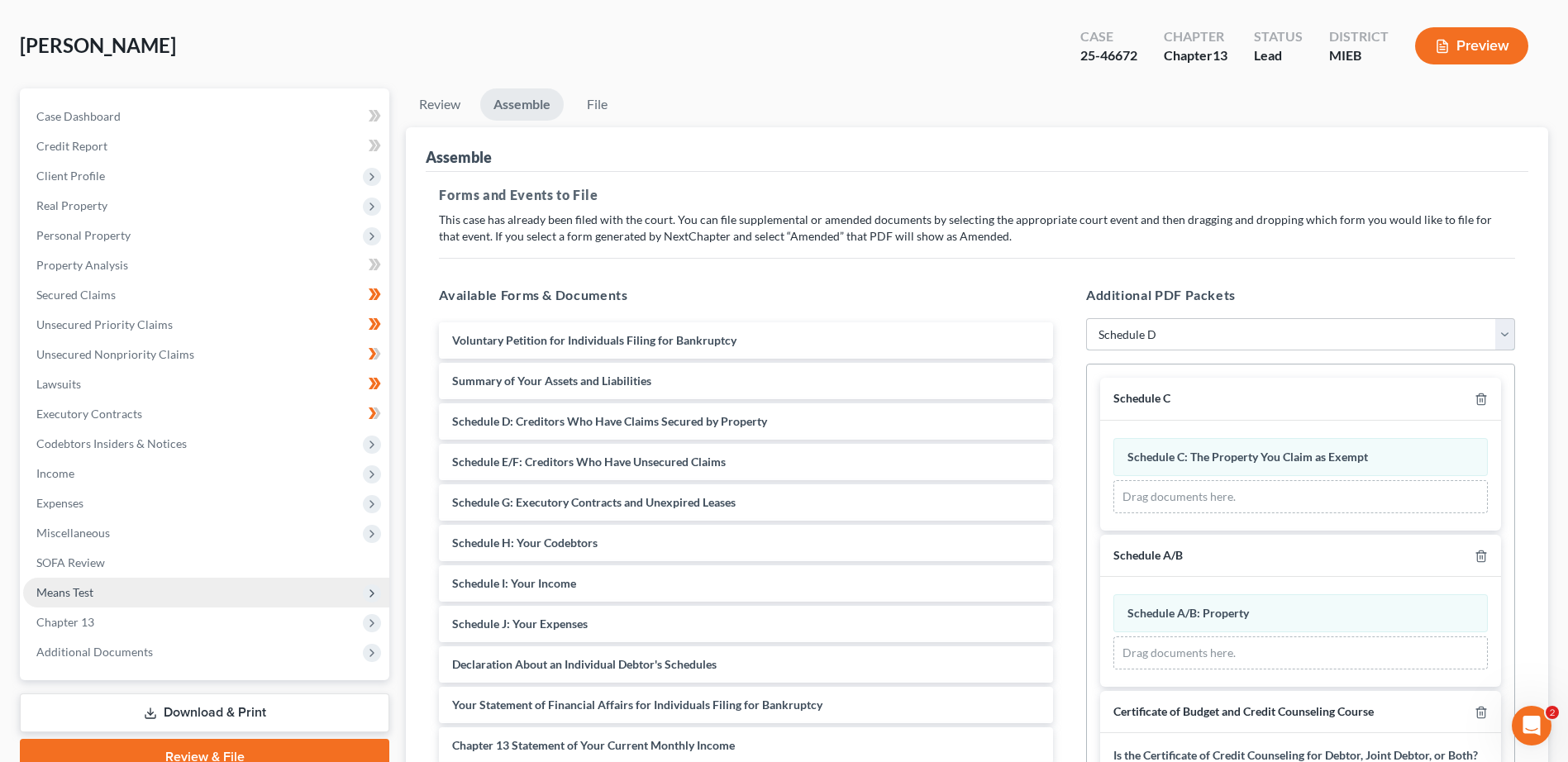 click on "Add Event As PDF Packet 20 Largest Unsecured Creditors Amended Disclosure Statement Amended Statement About Your Social Security Numbers Balance Sheet for Small Business Bankruptcy Cover Sheet Certificate of Budget and Credit Counseling Course Certificate of Service Certification of Completion of Financial Management Course Certification Regarding Domestic Support Obligations Chapter 13 Calculation of Your Disposable Income Form 122C-2 Chapter 13 Plan Chapter 13 Post-Confirmation Plan Modification Chapter 13 Statement of Your Current Monthly Income Form 122C-1 Cover Sheet for Amendments to Schedules and or Statements Debtor's Chapter 13 Confirmation Hearing Certificate Debtor's Election of Small Business Designation Debtor's Request to Receive Notices Electronically Under the DeBN Declaration About an Individual Debtor(s) Schedules Disclosure Statement Disclosure Statement for Small Business Employee Income Records Pay Filing Fee in Installments Reaffirmation Agreement w/ Declaration and Cover Sheet" at bounding box center [1300, 335] 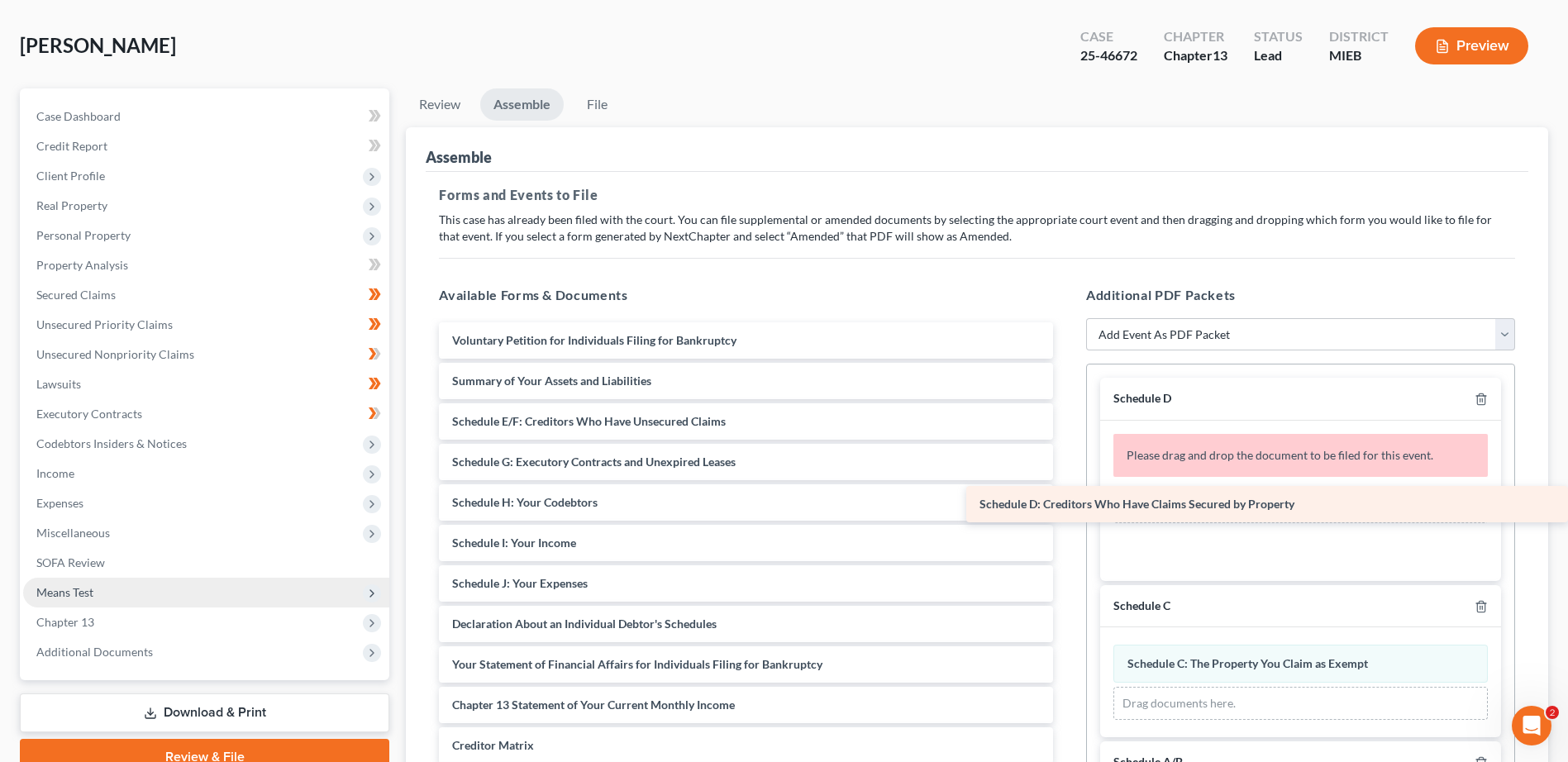 drag, startPoint x: 569, startPoint y: 421, endPoint x: 1241, endPoint y: 503, distance: 676.98449 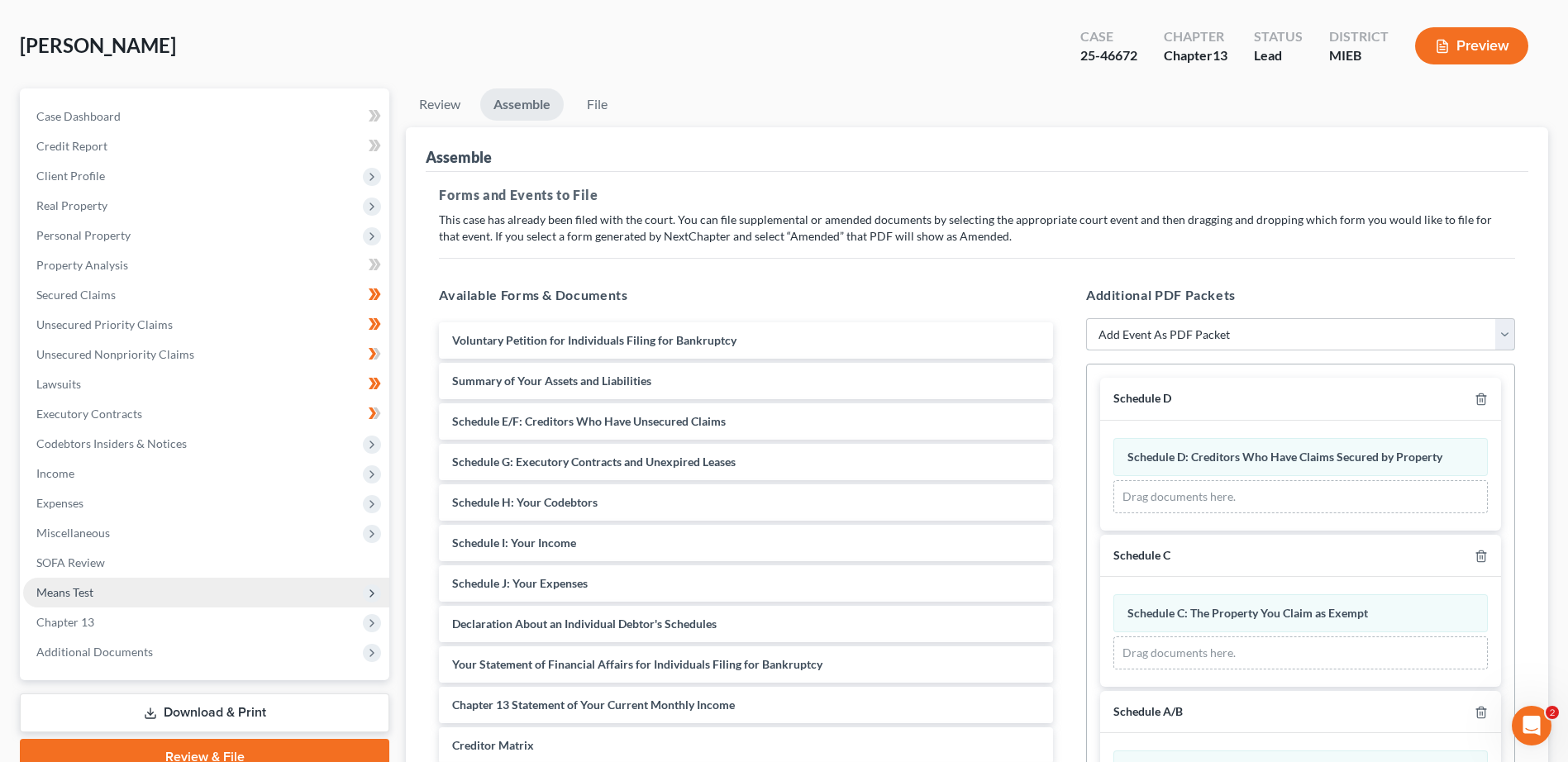 click on "Add Event As PDF Packet 20 Largest Unsecured Creditors Amended Disclosure Statement Amended Statement About Your Social Security Numbers Balance Sheet for Small Business Bankruptcy Cover Sheet Certificate of Budget and Credit Counseling Course Certificate of Service Certification of Completion of Financial Management Course Certification Regarding Domestic Support Obligations Chapter 13 Calculation of Your Disposable Income Form 122C-2 Chapter 13 Plan Chapter 13 Post-Confirmation Plan Modification Chapter 13 Statement of Your Current Monthly Income Form 122C-1 Cover Sheet for Amendments to Schedules and or Statements Debtor's Chapter 13 Confirmation Hearing Certificate Debtor's Election of Small Business Designation Debtor's Request to Receive Notices Electronically Under the DeBN Declaration About an Individual Debtor(s) Schedules Disclosure Statement Disclosure Statement for Small Business Employee Income Records Pay Filing Fee in Installments Reaffirmation Agreement w/ Declaration and Cover Sheet" at bounding box center (1300, 335) 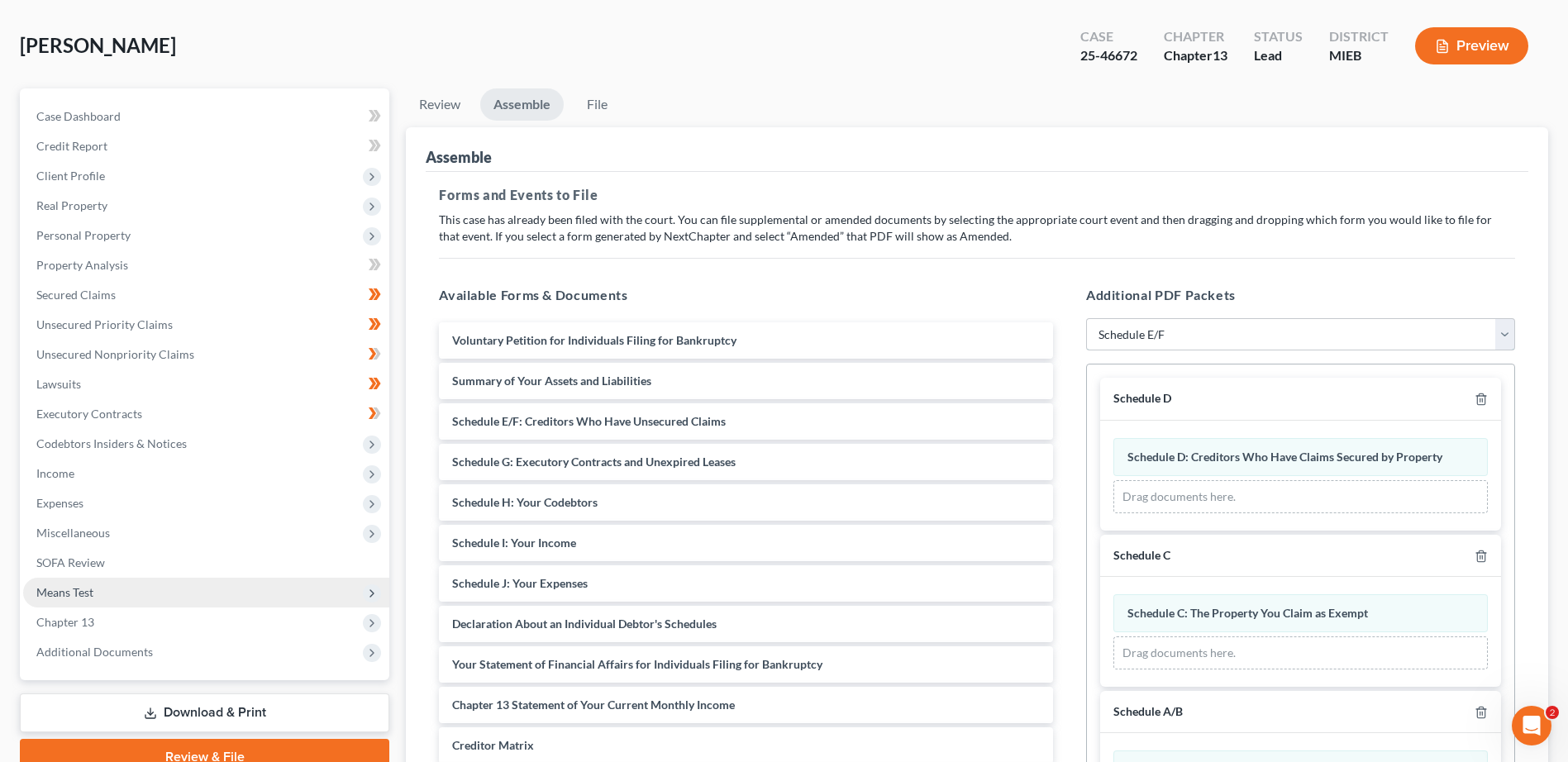 click on "Add Event As PDF Packet 20 Largest Unsecured Creditors Amended Disclosure Statement Amended Statement About Your Social Security Numbers Balance Sheet for Small Business Bankruptcy Cover Sheet Certificate of Budget and Credit Counseling Course Certificate of Service Certification of Completion of Financial Management Course Certification Regarding Domestic Support Obligations Chapter 13 Calculation of Your Disposable Income Form 122C-2 Chapter 13 Plan Chapter 13 Post-Confirmation Plan Modification Chapter 13 Statement of Your Current Monthly Income Form 122C-1 Cover Sheet for Amendments to Schedules and or Statements Debtor's Chapter 13 Confirmation Hearing Certificate Debtor's Election of Small Business Designation Debtor's Request to Receive Notices Electronically Under the DeBN Declaration About an Individual Debtor(s) Schedules Disclosure Statement Disclosure Statement for Small Business Employee Income Records Pay Filing Fee in Installments Reaffirmation Agreement w/ Declaration and Cover Sheet" at bounding box center [1300, 335] 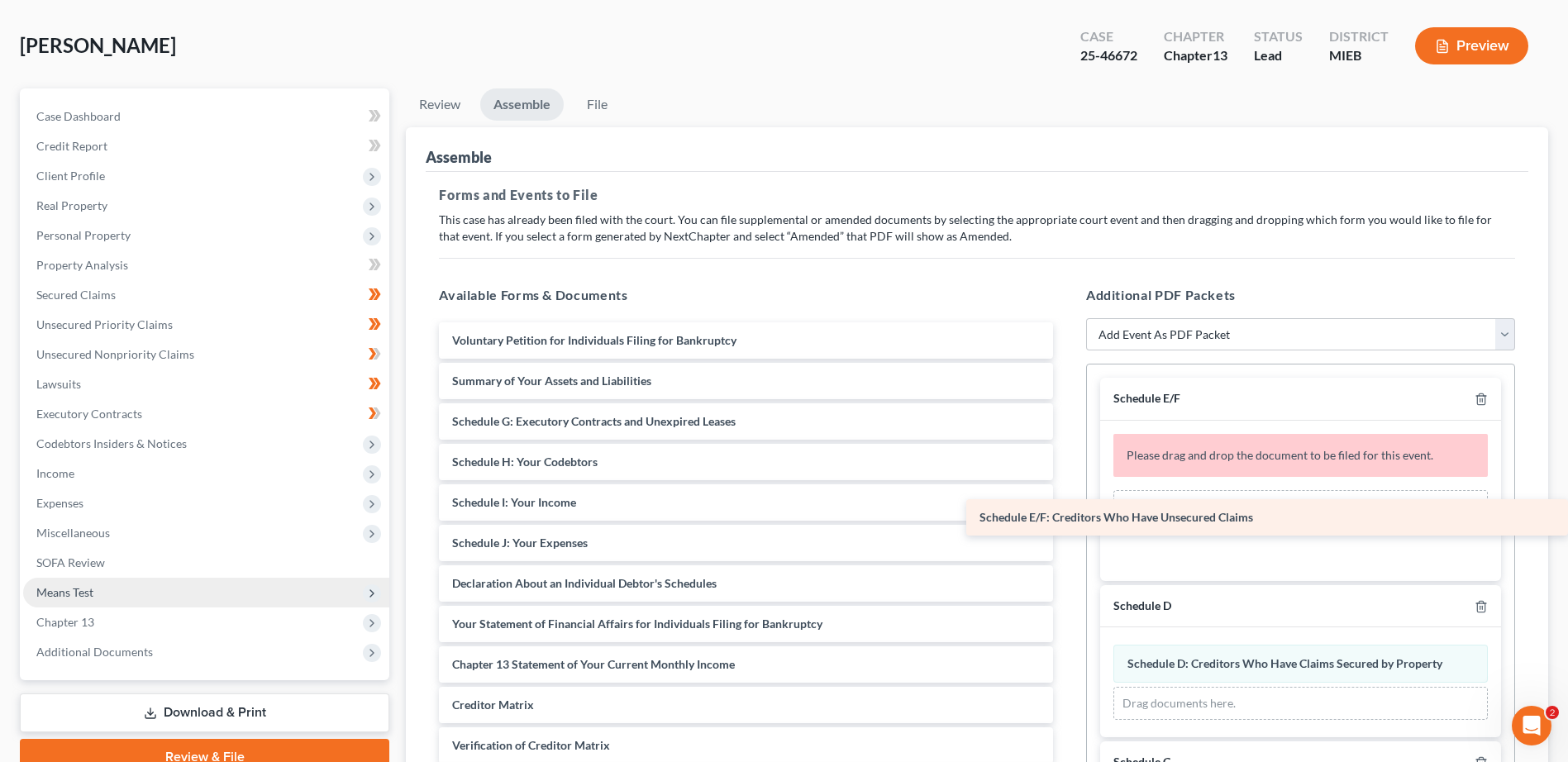 drag, startPoint x: 557, startPoint y: 419, endPoint x: 1219, endPoint y: 515, distance: 668.9245 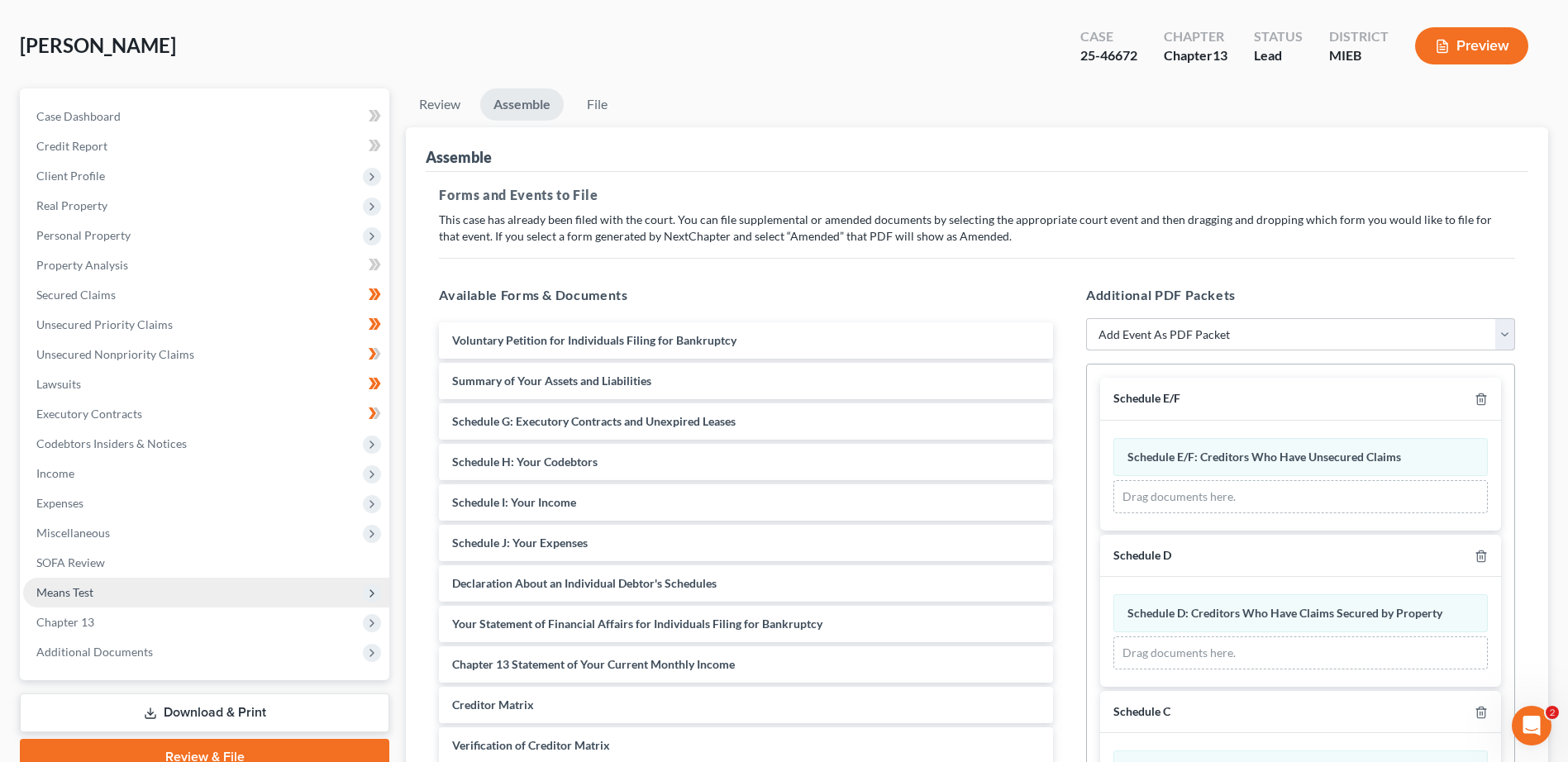 click on "Add Event As PDF Packet 20 Largest Unsecured Creditors Amended Disclosure Statement Amended Statement About Your Social Security Numbers Balance Sheet for Small Business Bankruptcy Cover Sheet Certificate of Budget and Credit Counseling Course Certificate of Service Certification of Completion of Financial Management Course Certification Regarding Domestic Support Obligations Chapter 13 Calculation of Your Disposable Income Form 122C-2 Chapter 13 Plan Chapter 13 Post-Confirmation Plan Modification Chapter 13 Statement of Your Current Monthly Income Form 122C-1 Cover Sheet for Amendments to Schedules and or Statements Debtor's Chapter 13 Confirmation Hearing Certificate Debtor's Election of Small Business Designation Debtor's Request to Receive Notices Electronically Under the DeBN Declaration About an Individual Debtor(s) Schedules Disclosure Statement Disclosure Statement for Small Business Employee Income Records Pay Filing Fee in Installments Reaffirmation Agreement w/ Declaration and Cover Sheet" at bounding box center (1300, 335) 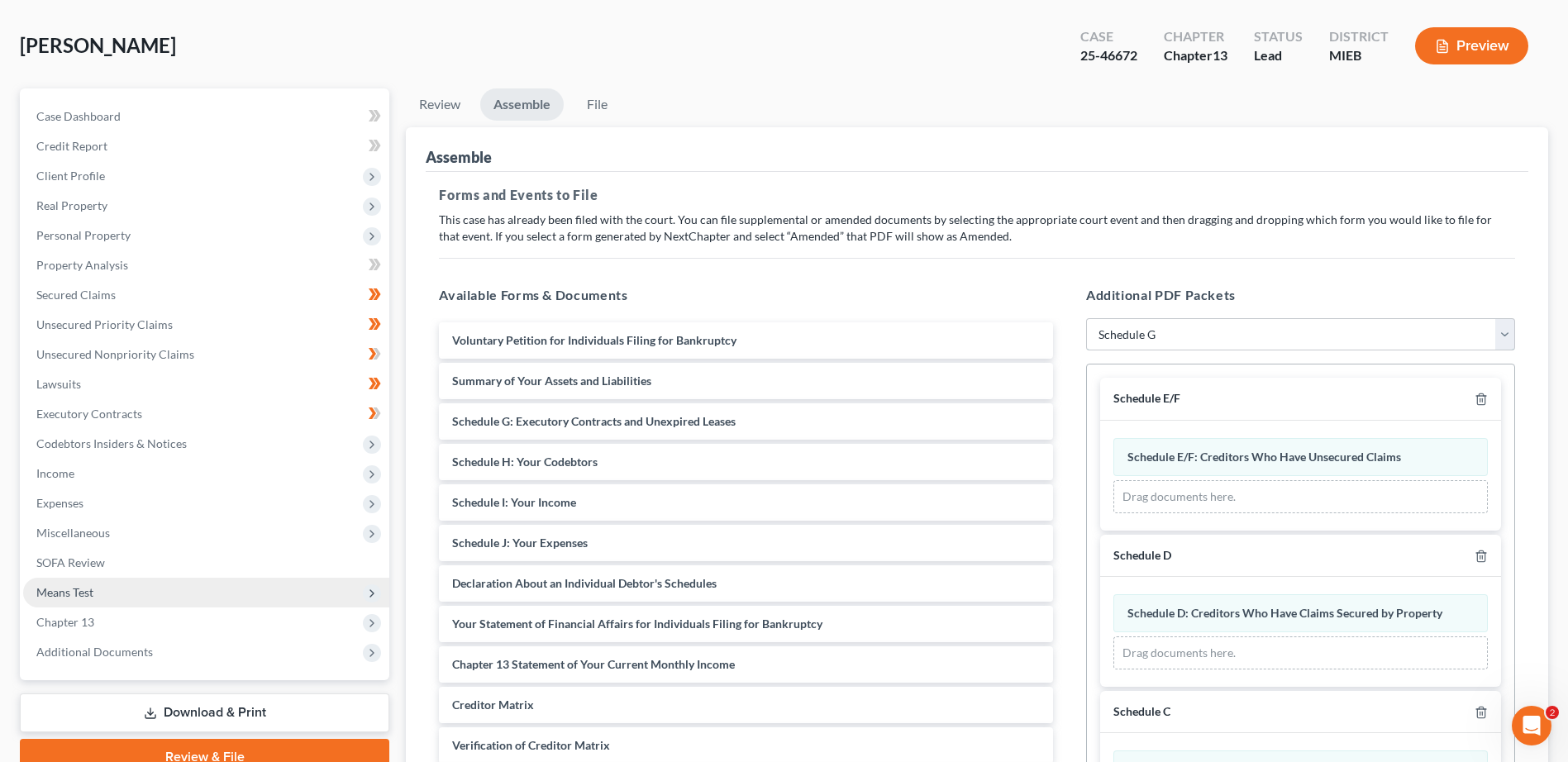click on "Add Event As PDF Packet 20 Largest Unsecured Creditors Amended Disclosure Statement Amended Statement About Your Social Security Numbers Balance Sheet for Small Business Bankruptcy Cover Sheet Certificate of Budget and Credit Counseling Course Certificate of Service Certification of Completion of Financial Management Course Certification Regarding Domestic Support Obligations Chapter 13 Calculation of Your Disposable Income Form 122C-2 Chapter 13 Plan Chapter 13 Post-Confirmation Plan Modification Chapter 13 Statement of Your Current Monthly Income Form 122C-1 Cover Sheet for Amendments to Schedules and or Statements Debtor's Chapter 13 Confirmation Hearing Certificate Debtor's Election of Small Business Designation Debtor's Request to Receive Notices Electronically Under the DeBN Declaration About an Individual Debtor(s) Schedules Disclosure Statement Disclosure Statement for Small Business Employee Income Records Pay Filing Fee in Installments Reaffirmation Agreement w/ Declaration and Cover Sheet" at bounding box center (1300, 335) 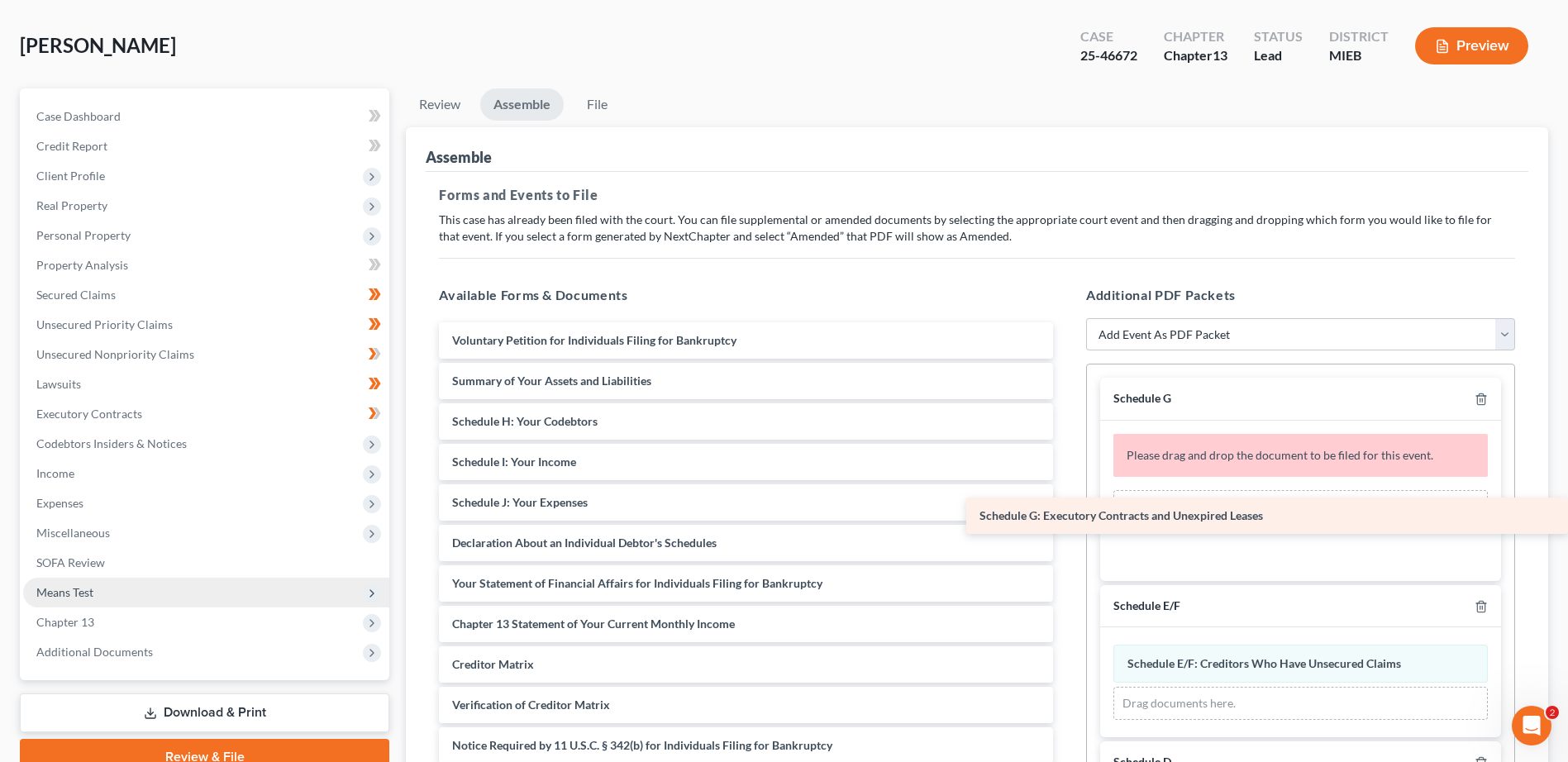 drag, startPoint x: 574, startPoint y: 417, endPoint x: 1284, endPoint y: 511, distance: 716.1955 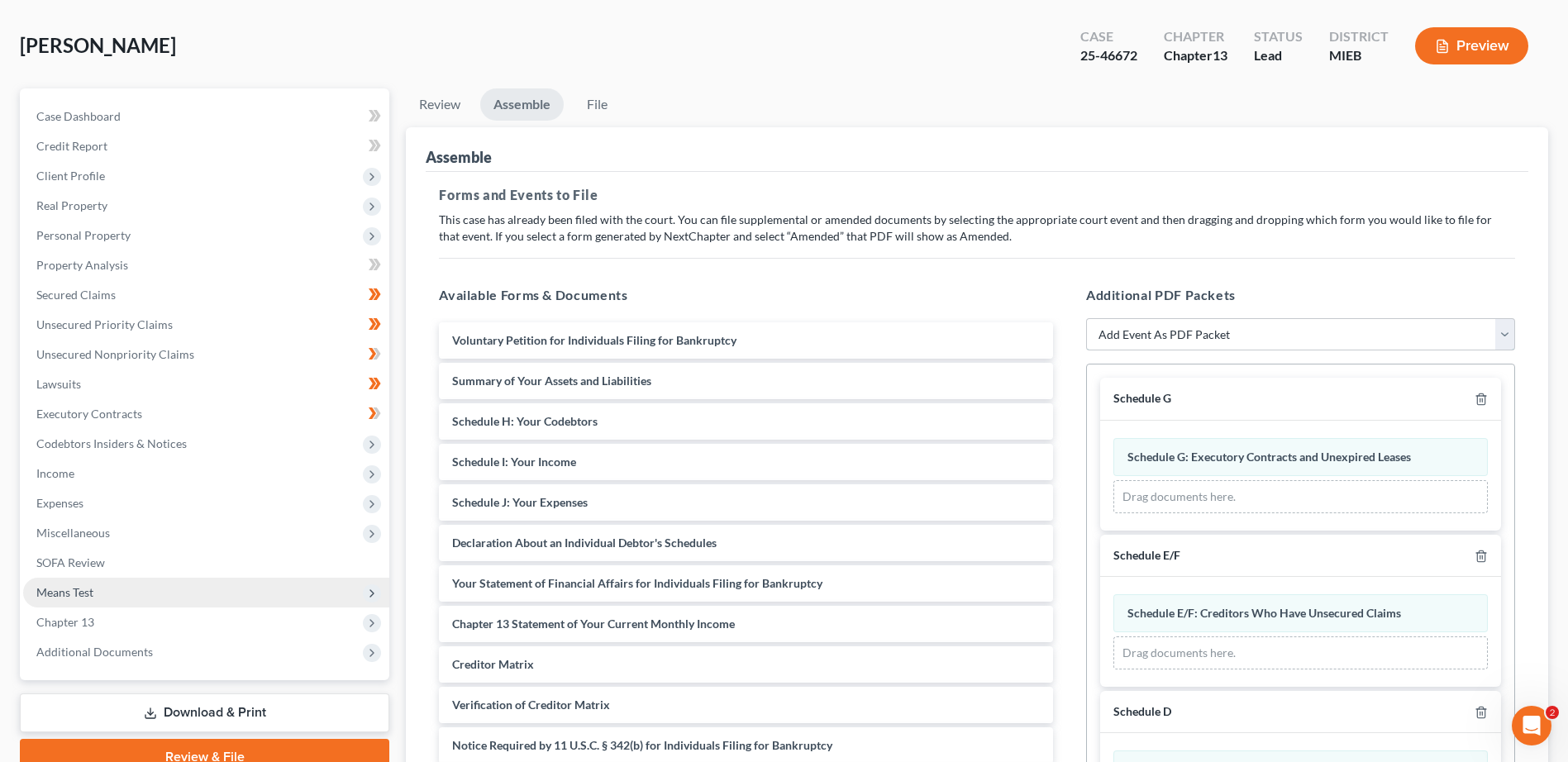 click on "Add Event As PDF Packet 20 Largest Unsecured Creditors Amended Disclosure Statement Amended Statement About Your Social Security Numbers Balance Sheet for Small Business Bankruptcy Cover Sheet Certificate of Budget and Credit Counseling Course Certificate of Service Certification of Completion of Financial Management Course Certification Regarding Domestic Support Obligations Chapter 13 Calculation of Your Disposable Income Form 122C-2 Chapter 13 Plan Chapter 13 Post-Confirmation Plan Modification Chapter 13 Statement of Your Current Monthly Income Form 122C-1 Cover Sheet for Amendments to Schedules and or Statements Debtor's Chapter 13 Confirmation Hearing Certificate Debtor's Election of Small Business Designation Debtor's Request to Receive Notices Electronically Under the DeBN Declaration About an Individual Debtor(s) Schedules Disclosure Statement Disclosure Statement for Small Business Employee Income Records Pay Filing Fee in Installments Reaffirmation Agreement w/ Declaration and Cover Sheet" at bounding box center (1300, 335) 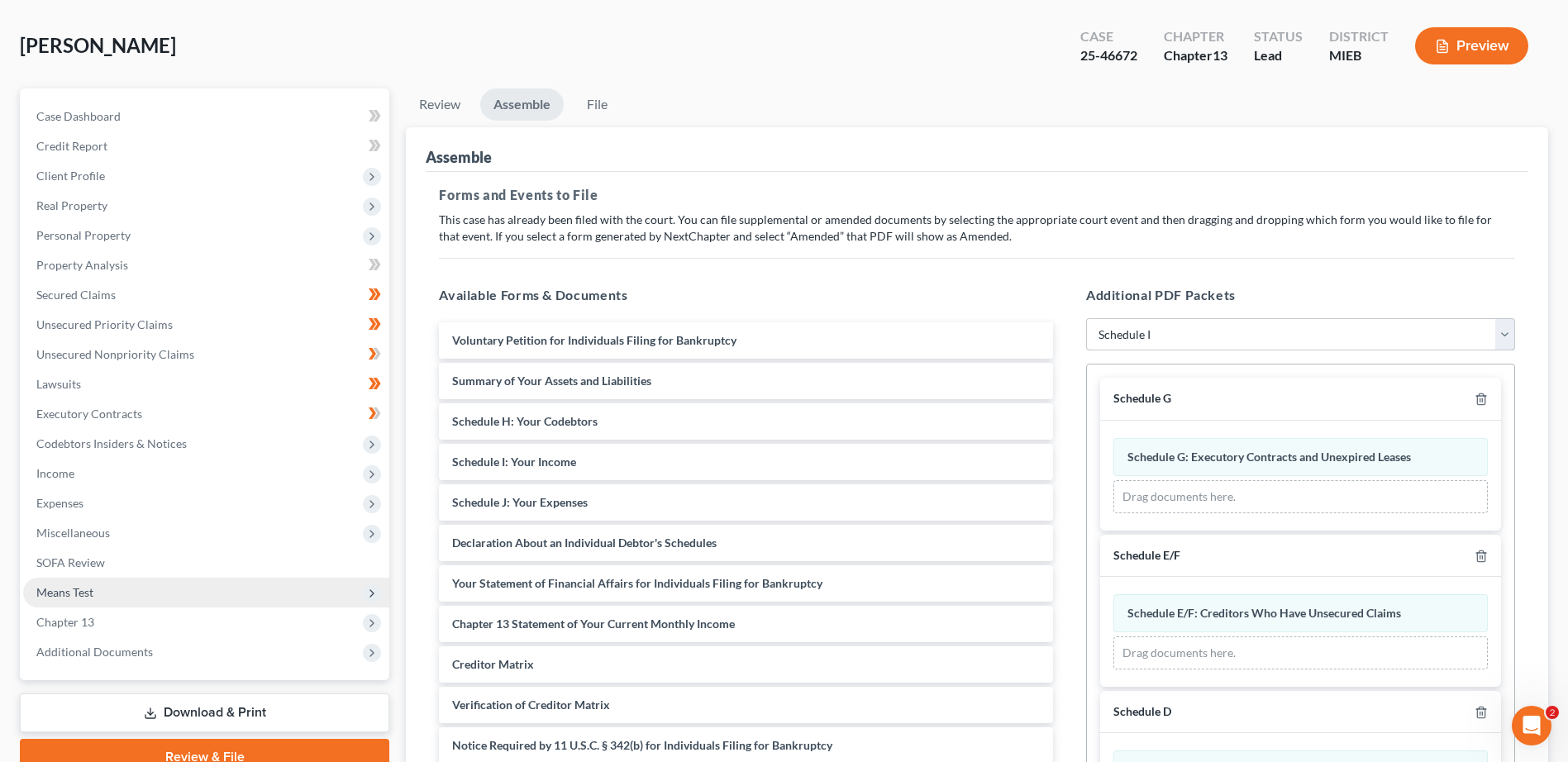 click on "Add Event As PDF Packet 20 Largest Unsecured Creditors Amended Disclosure Statement Amended Statement About Your Social Security Numbers Balance Sheet for Small Business Bankruptcy Cover Sheet Certificate of Budget and Credit Counseling Course Certificate of Service Certification of Completion of Financial Management Course Certification Regarding Domestic Support Obligations Chapter 13 Calculation of Your Disposable Income Form 122C-2 Chapter 13 Plan Chapter 13 Post-Confirmation Plan Modification Chapter 13 Statement of Your Current Monthly Income Form 122C-1 Cover Sheet for Amendments to Schedules and or Statements Debtor's Chapter 13 Confirmation Hearing Certificate Debtor's Election of Small Business Designation Debtor's Request to Receive Notices Electronically Under the DeBN Declaration About an Individual Debtor(s) Schedules Disclosure Statement Disclosure Statement for Small Business Employee Income Records Pay Filing Fee in Installments Reaffirmation Agreement w/ Declaration and Cover Sheet" at bounding box center [1300, 335] 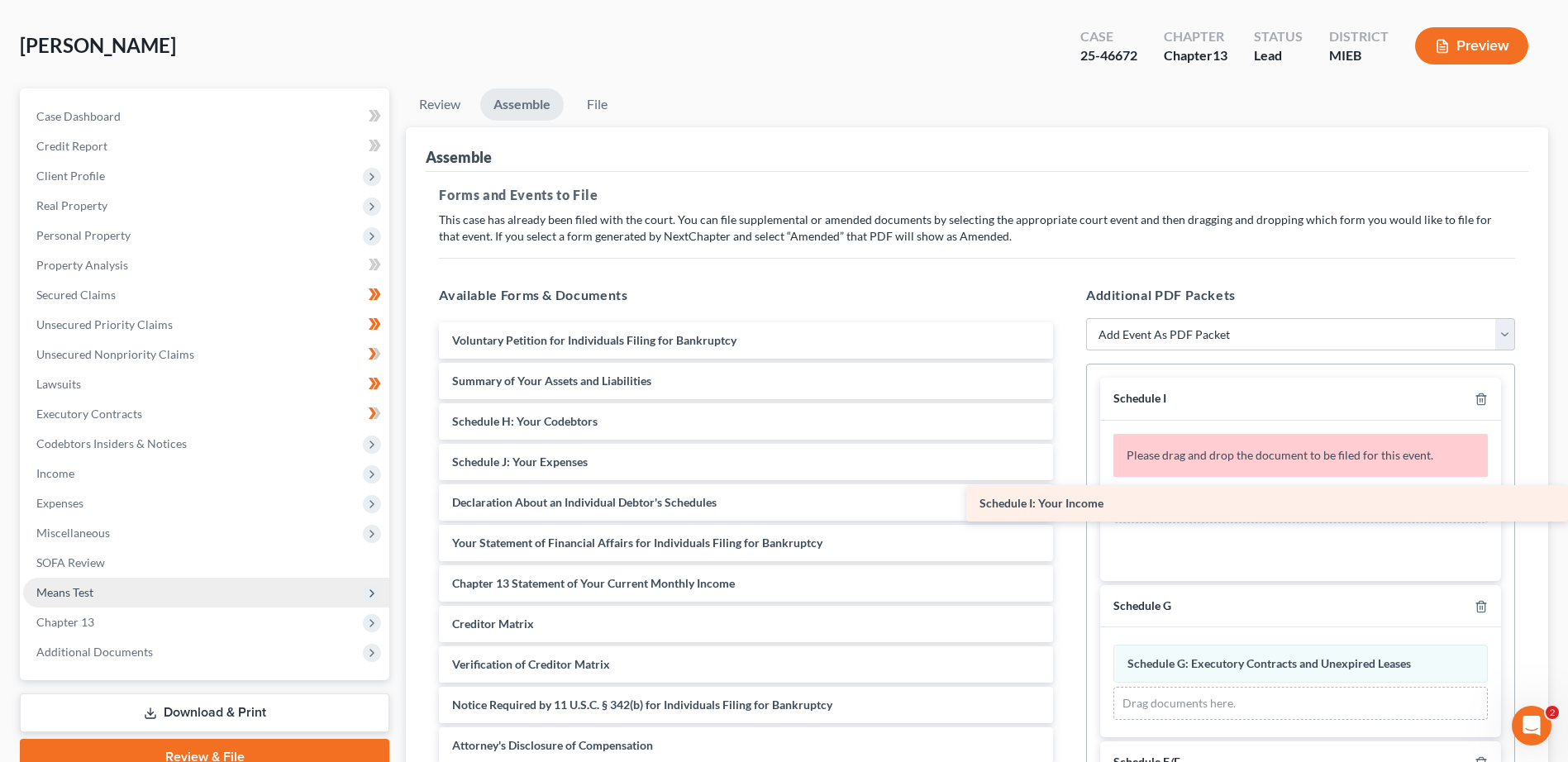 drag, startPoint x: 524, startPoint y: 462, endPoint x: 1176, endPoint y: 503, distance: 653.2878 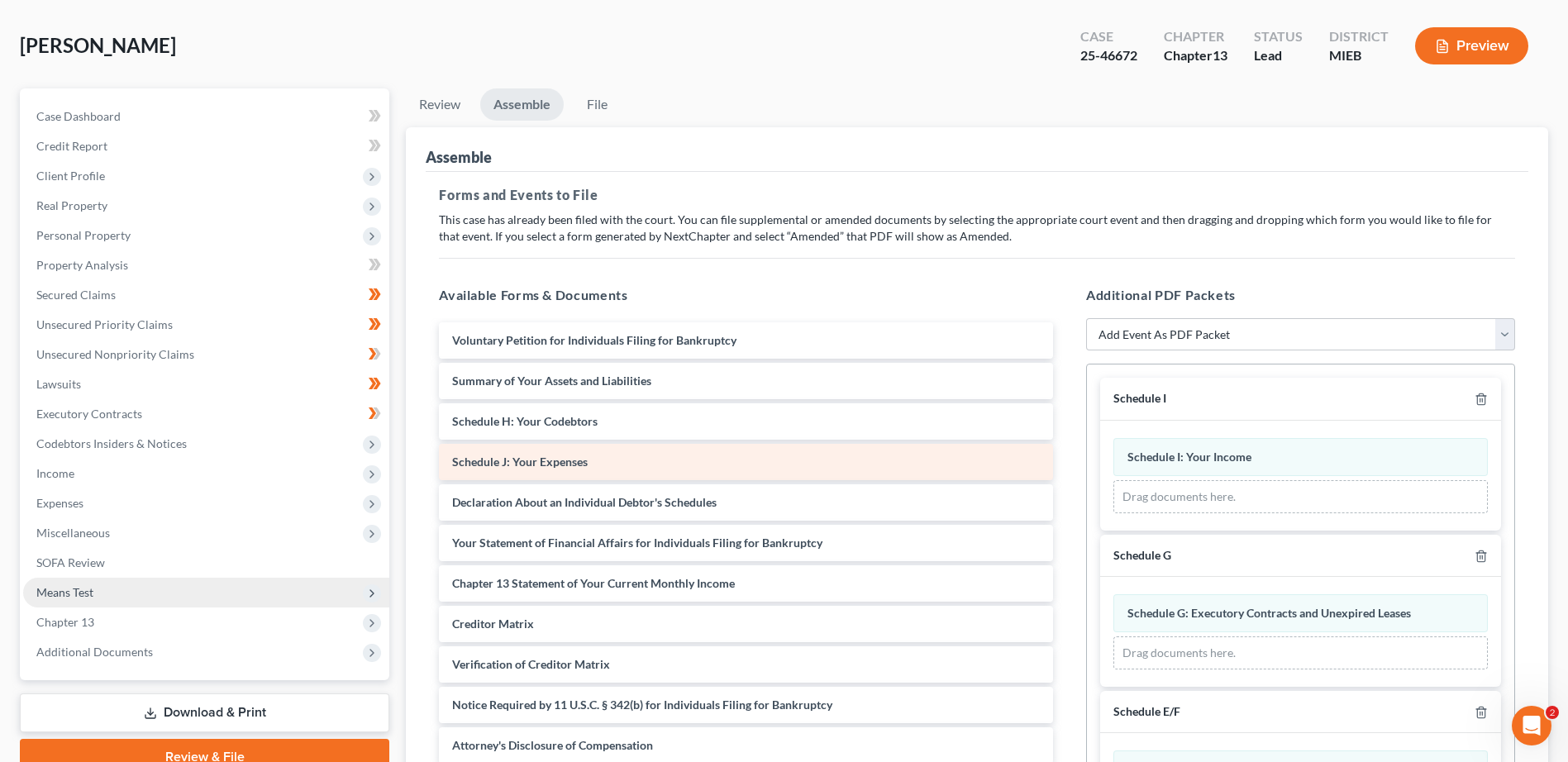 click on "Schedule J: Your Expenses" at bounding box center (520, 461) 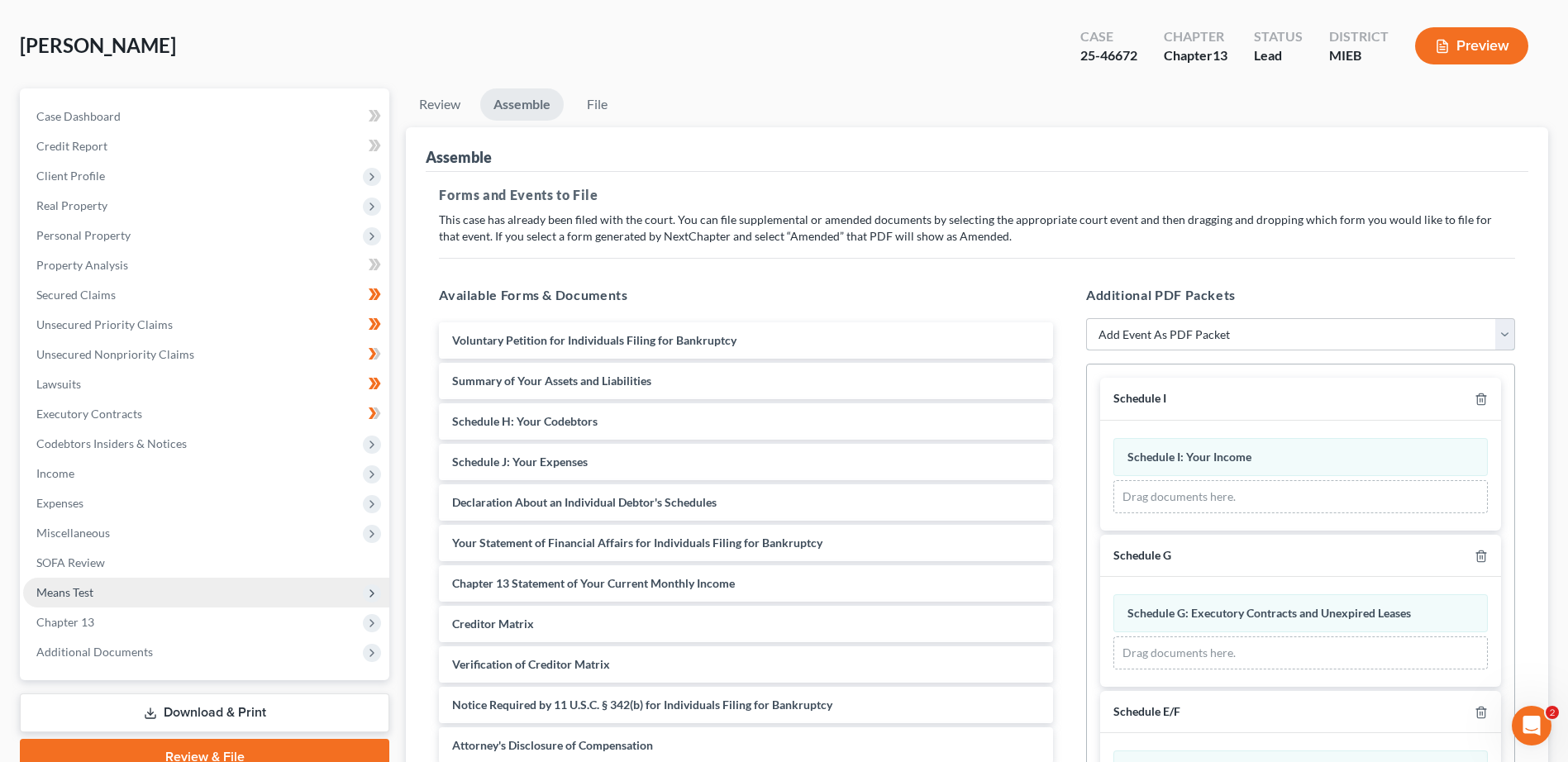click on "Add Event As PDF Packet 20 Largest Unsecured Creditors Amended Disclosure Statement Amended Statement About Your Social Security Numbers Balance Sheet for Small Business Bankruptcy Cover Sheet Certificate of Budget and Credit Counseling Course Certificate of Service Certification of Completion of Financial Management Course Certification Regarding Domestic Support Obligations Chapter 13 Calculation of Your Disposable Income Form 122C-2 Chapter 13 Plan Chapter 13 Post-Confirmation Plan Modification Chapter 13 Statement of Your Current Monthly Income Form 122C-1 Cover Sheet for Amendments to Schedules and or Statements Debtor's Chapter 13 Confirmation Hearing Certificate Debtor's Election of Small Business Designation Debtor's Request to Receive Notices Electronically Under the DeBN Declaration About an Individual Debtor(s) Schedules Disclosure Statement Disclosure Statement for Small Business Employee Income Records Pay Filing Fee in Installments Reaffirmation Agreement w/ Declaration and Cover Sheet" at bounding box center (1300, 335) 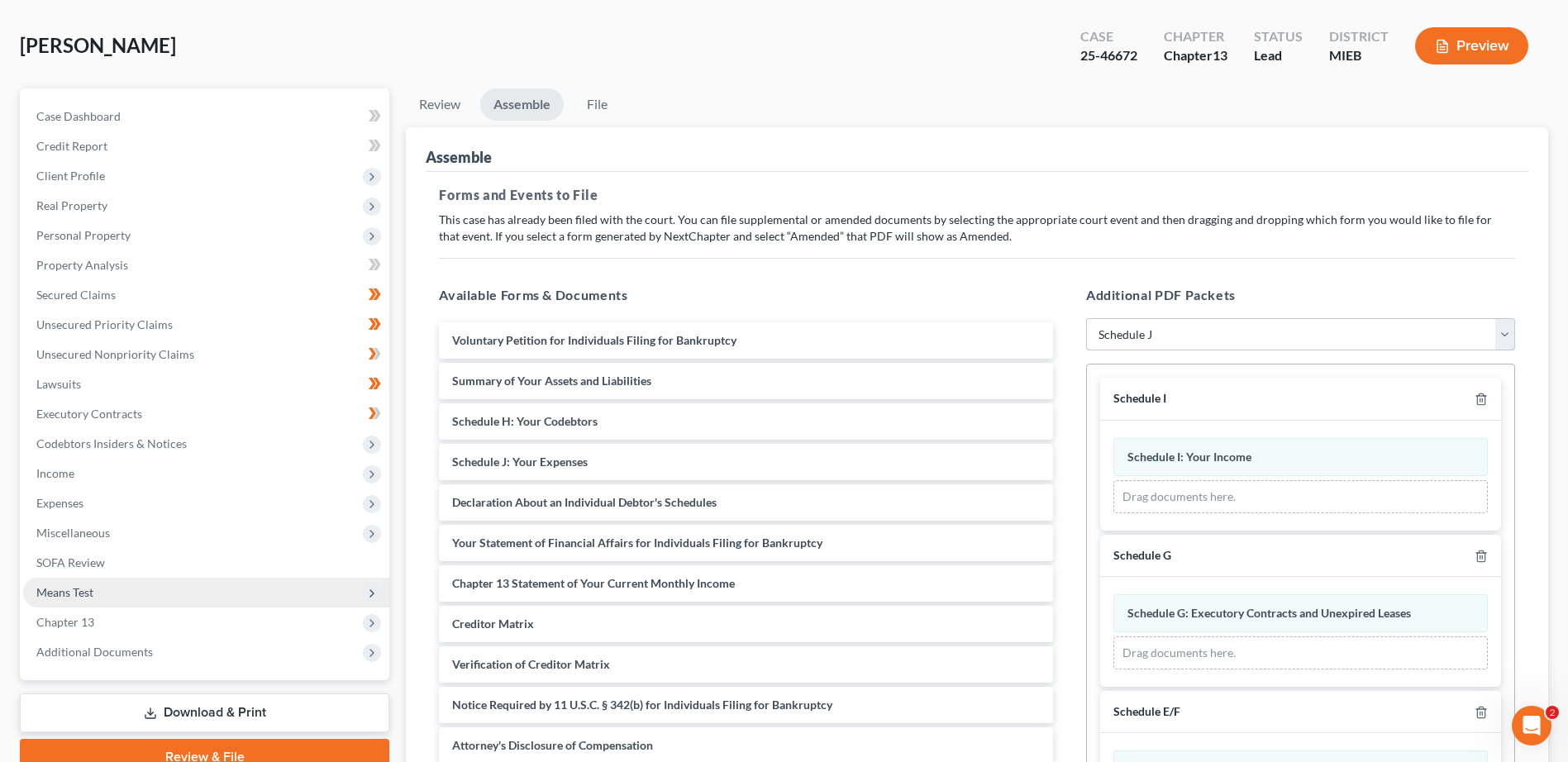 click on "Add Event As PDF Packet 20 Largest Unsecured Creditors Amended Disclosure Statement Amended Statement About Your Social Security Numbers Balance Sheet for Small Business Bankruptcy Cover Sheet Certificate of Budget and Credit Counseling Course Certificate of Service Certification of Completion of Financial Management Course Certification Regarding Domestic Support Obligations Chapter 13 Calculation of Your Disposable Income Form 122C-2 Chapter 13 Plan Chapter 13 Post-Confirmation Plan Modification Chapter 13 Statement of Your Current Monthly Income Form 122C-1 Cover Sheet for Amendments to Schedules and or Statements Debtor's Chapter 13 Confirmation Hearing Certificate Debtor's Election of Small Business Designation Debtor's Request to Receive Notices Electronically Under the DeBN Declaration About an Individual Debtor(s) Schedules Disclosure Statement Disclosure Statement for Small Business Employee Income Records Pay Filing Fee in Installments Reaffirmation Agreement w/ Declaration and Cover Sheet" at bounding box center (1300, 335) 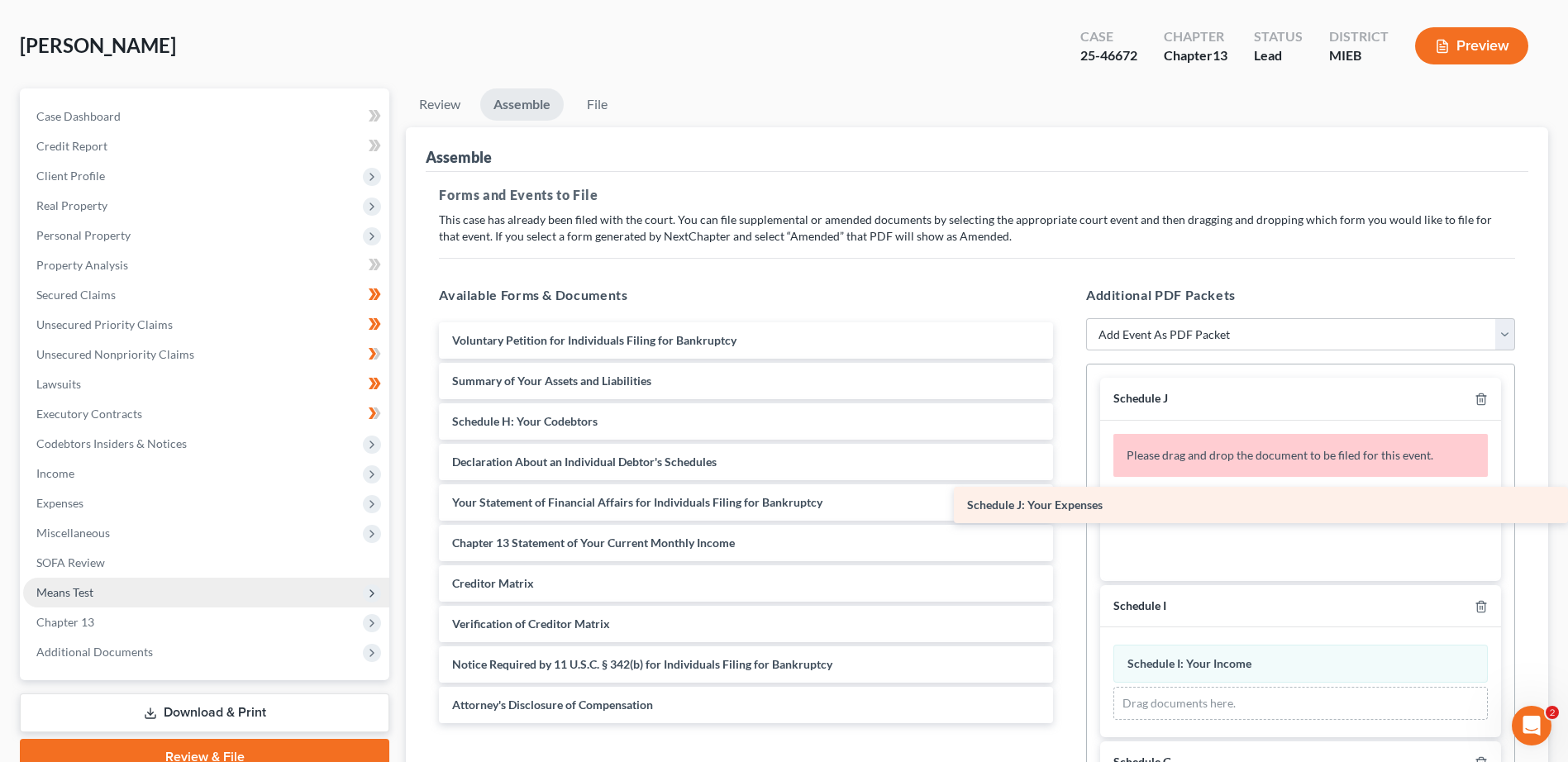 drag, startPoint x: 530, startPoint y: 461, endPoint x: 1137, endPoint y: 504, distance: 608.52116 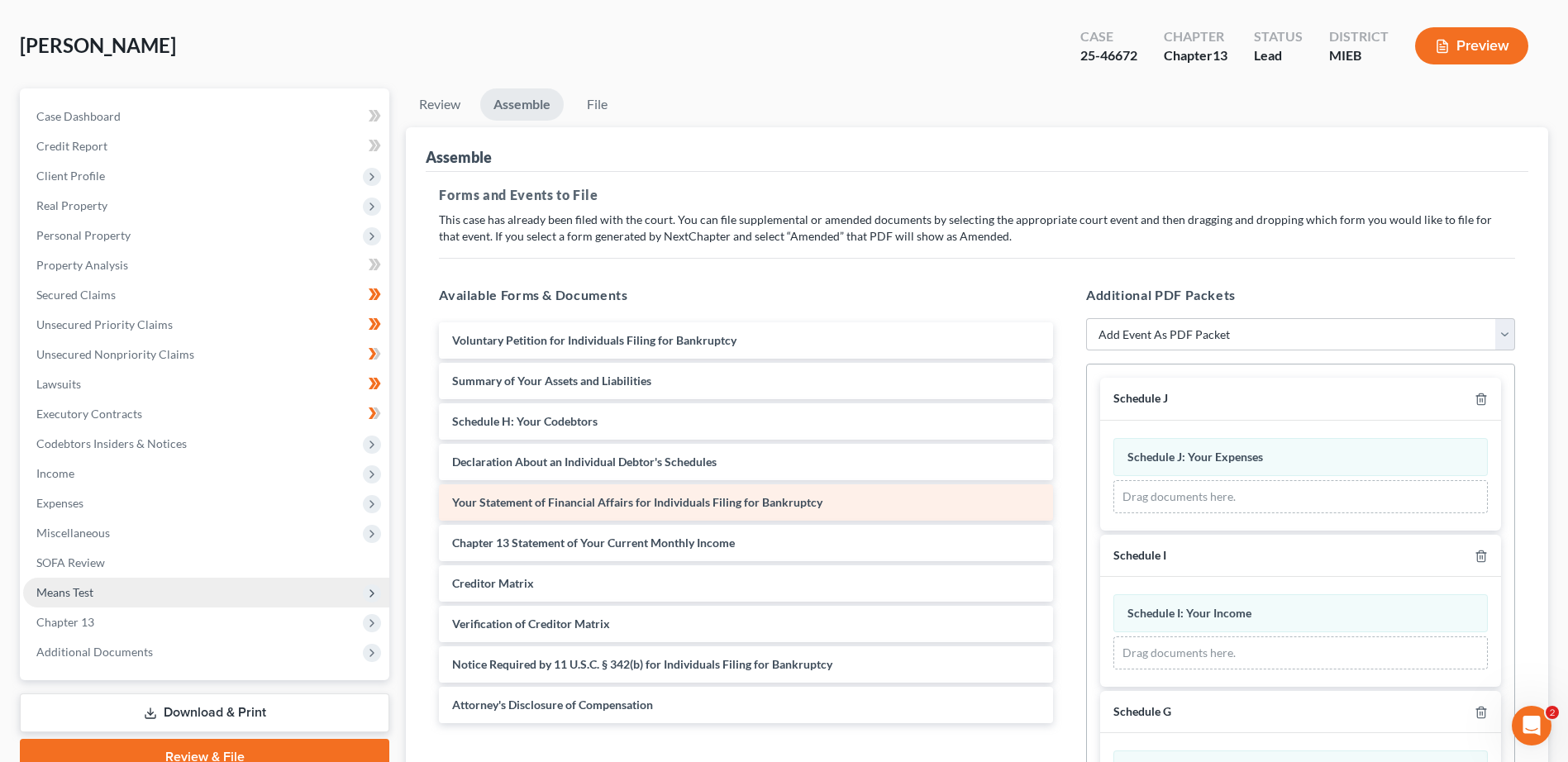 click on "Your Statement of Financial Affairs for Individuals Filing for Bankruptcy" at bounding box center [637, 502] 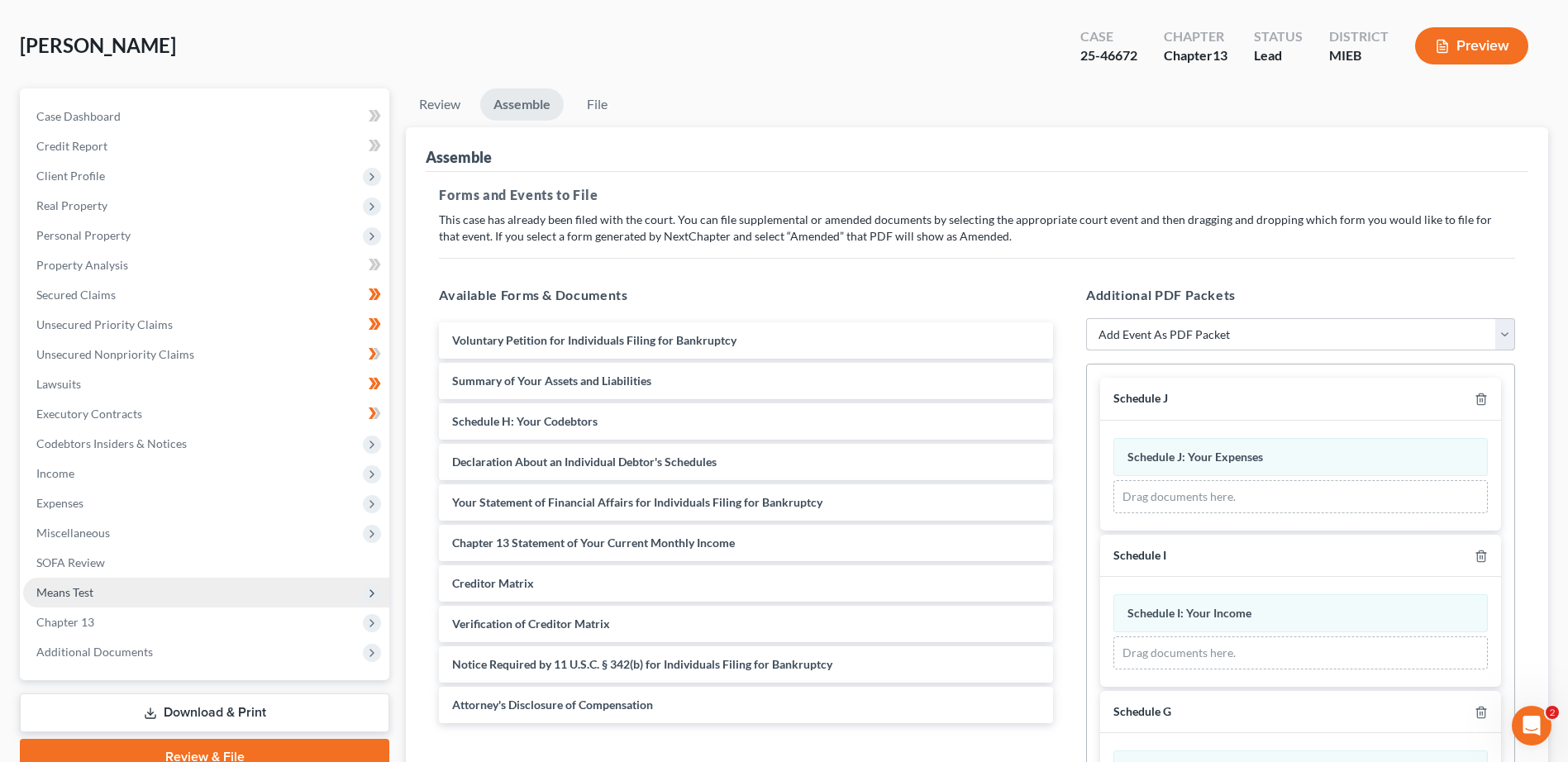 click on "Add Event As PDF Packet 20 Largest Unsecured Creditors Amended Disclosure Statement Amended Statement About Your Social Security Numbers Balance Sheet for Small Business Bankruptcy Cover Sheet Certificate of Budget and Credit Counseling Course Certificate of Service Certification of Completion of Financial Management Course Certification Regarding Domestic Support Obligations Chapter 13 Calculation of Your Disposable Income Form 122C-2 Chapter 13 Plan Chapter 13 Post-Confirmation Plan Modification Chapter 13 Statement of Your Current Monthly Income Form 122C-1 Cover Sheet for Amendments to Schedules and or Statements Debtor's Chapter 13 Confirmation Hearing Certificate Debtor's Election of Small Business Designation Debtor's Request to Receive Notices Electronically Under the DeBN Declaration About an Individual Debtor(s) Schedules Disclosure Statement Disclosure Statement for Small Business Employee Income Records Pay Filing Fee in Installments Reaffirmation Agreement w/ Declaration and Cover Sheet" at bounding box center (1300, 335) 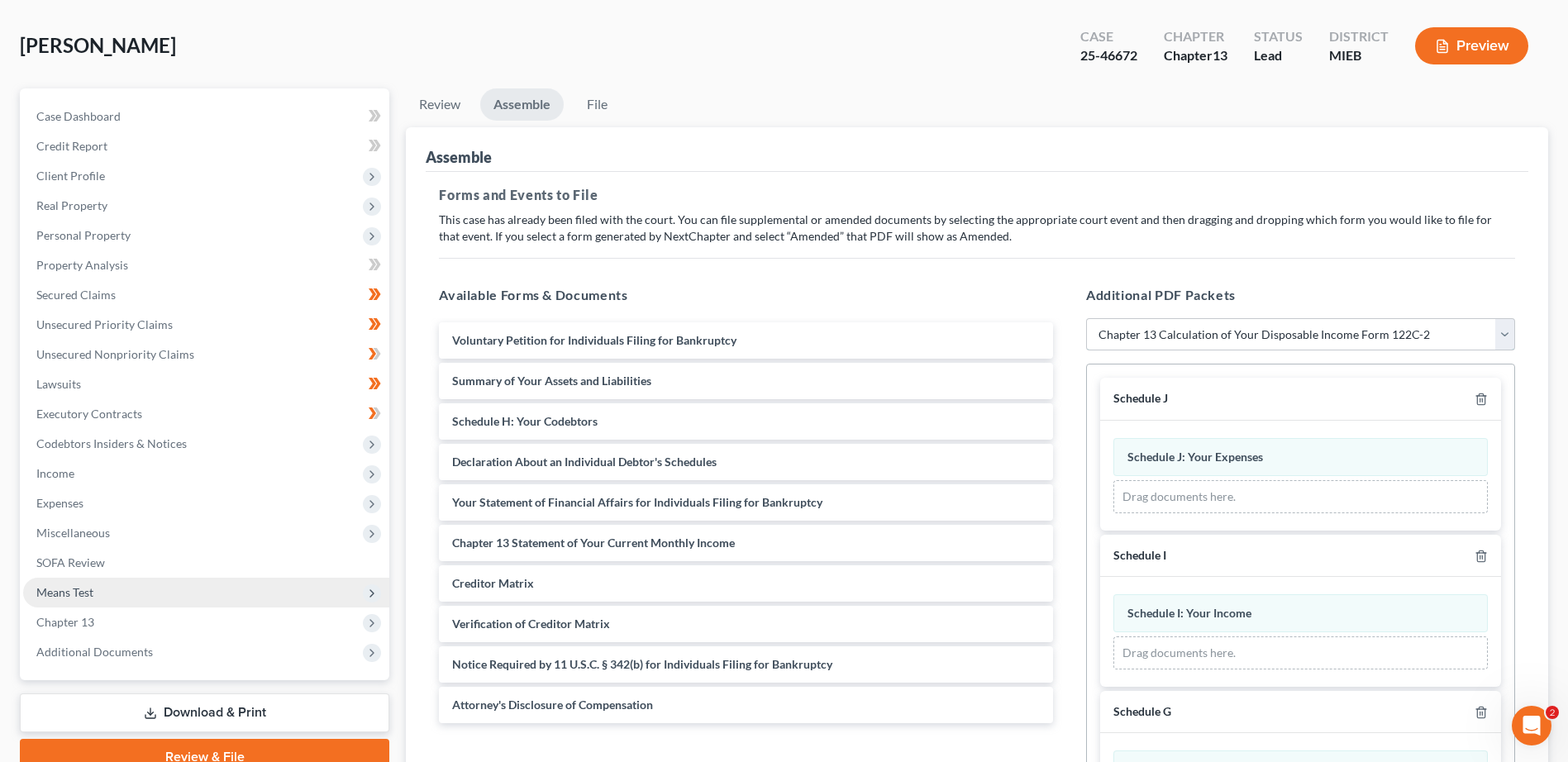 click on "Add Event As PDF Packet 20 Largest Unsecured Creditors Amended Disclosure Statement Amended Statement About Your Social Security Numbers Balance Sheet for Small Business Bankruptcy Cover Sheet Certificate of Budget and Credit Counseling Course Certificate of Service Certification of Completion of Financial Management Course Certification Regarding Domestic Support Obligations Chapter 13 Calculation of Your Disposable Income Form 122C-2 Chapter 13 Plan Chapter 13 Post-Confirmation Plan Modification Chapter 13 Statement of Your Current Monthly Income Form 122C-1 Cover Sheet for Amendments to Schedules and or Statements Debtor's Chapter 13 Confirmation Hearing Certificate Debtor's Election of Small Business Designation Debtor's Request to Receive Notices Electronically Under the DeBN Declaration About an Individual Debtor(s) Schedules Disclosure Statement Disclosure Statement for Small Business Employee Income Records Pay Filing Fee in Installments Reaffirmation Agreement w/ Declaration and Cover Sheet" at bounding box center [1300, 335] 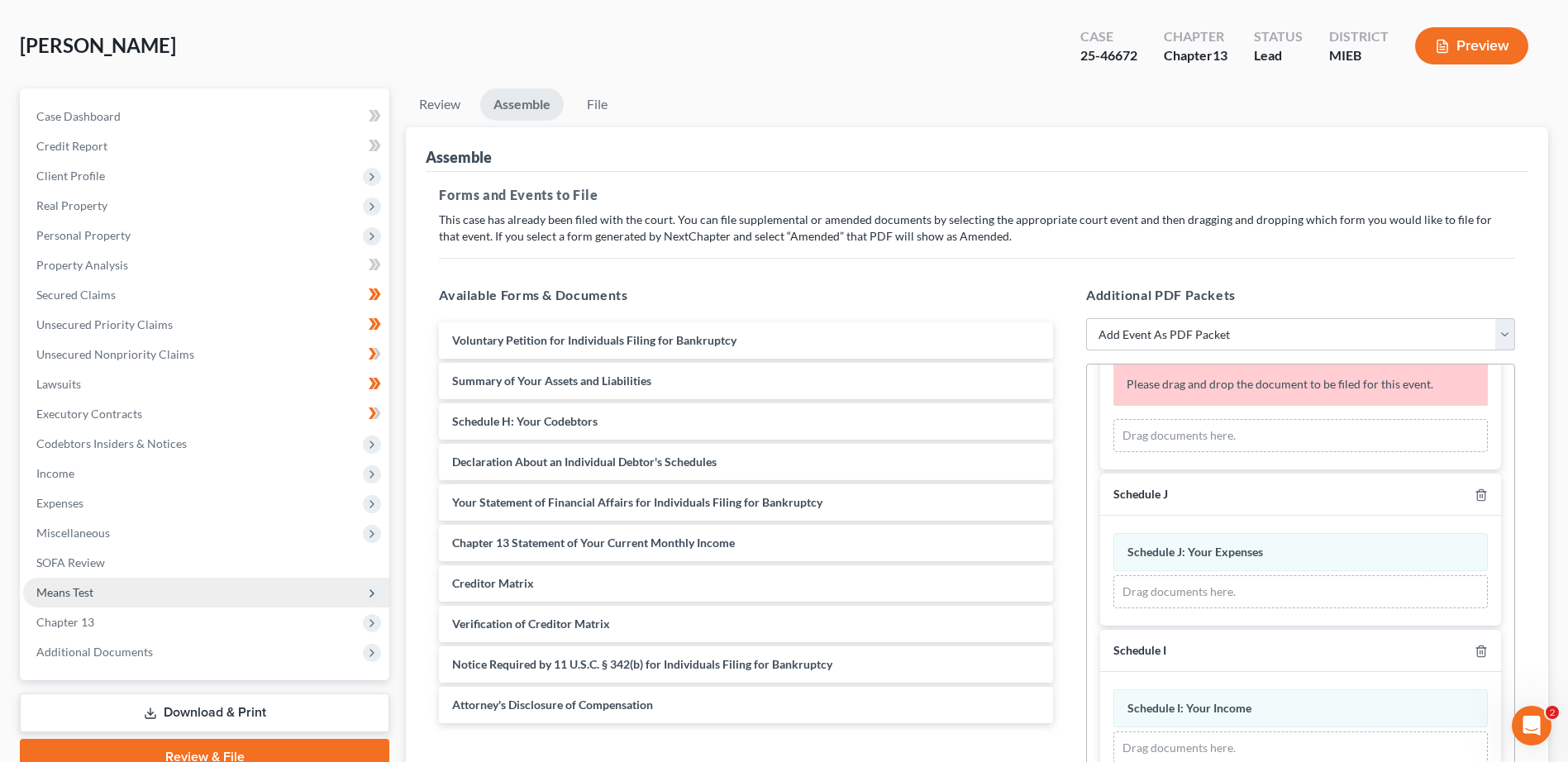 scroll, scrollTop: 0, scrollLeft: 0, axis: both 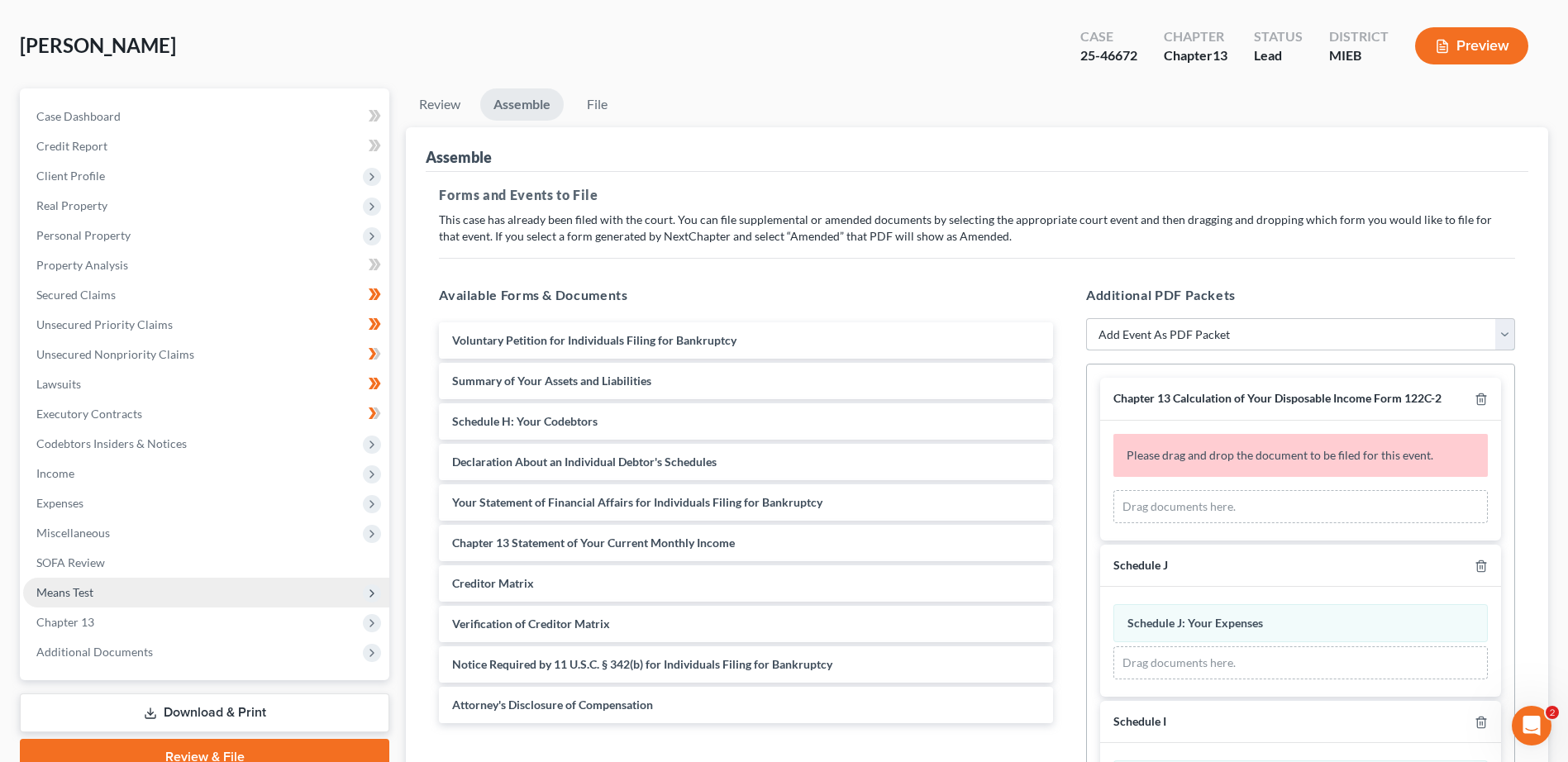 click on "Add Event As PDF Packet 20 Largest Unsecured Creditors Amended Disclosure Statement Amended Statement About Your Social Security Numbers Balance Sheet for Small Business Bankruptcy Cover Sheet Certificate of Budget and Credit Counseling Course Certificate of Service Certification of Completion of Financial Management Course Certification Regarding Domestic Support Obligations Chapter 13 Calculation of Your Disposable Income Form 122C-2 Chapter 13 Plan Chapter 13 Post-Confirmation Plan Modification Chapter 13 Statement of Your Current Monthly Income Form 122C-1 Cover Sheet for Amendments to Schedules and or Statements Debtor's Chapter 13 Confirmation Hearing Certificate Debtor's Election of Small Business Designation Debtor's Request to Receive Notices Electronically Under the DeBN Declaration About an Individual Debtor(s) Schedules Disclosure Statement Disclosure Statement for Small Business Employee Income Records Pay Filing Fee in Installments Reaffirmation Agreement w/ Declaration and Cover Sheet" at bounding box center [1300, 335] 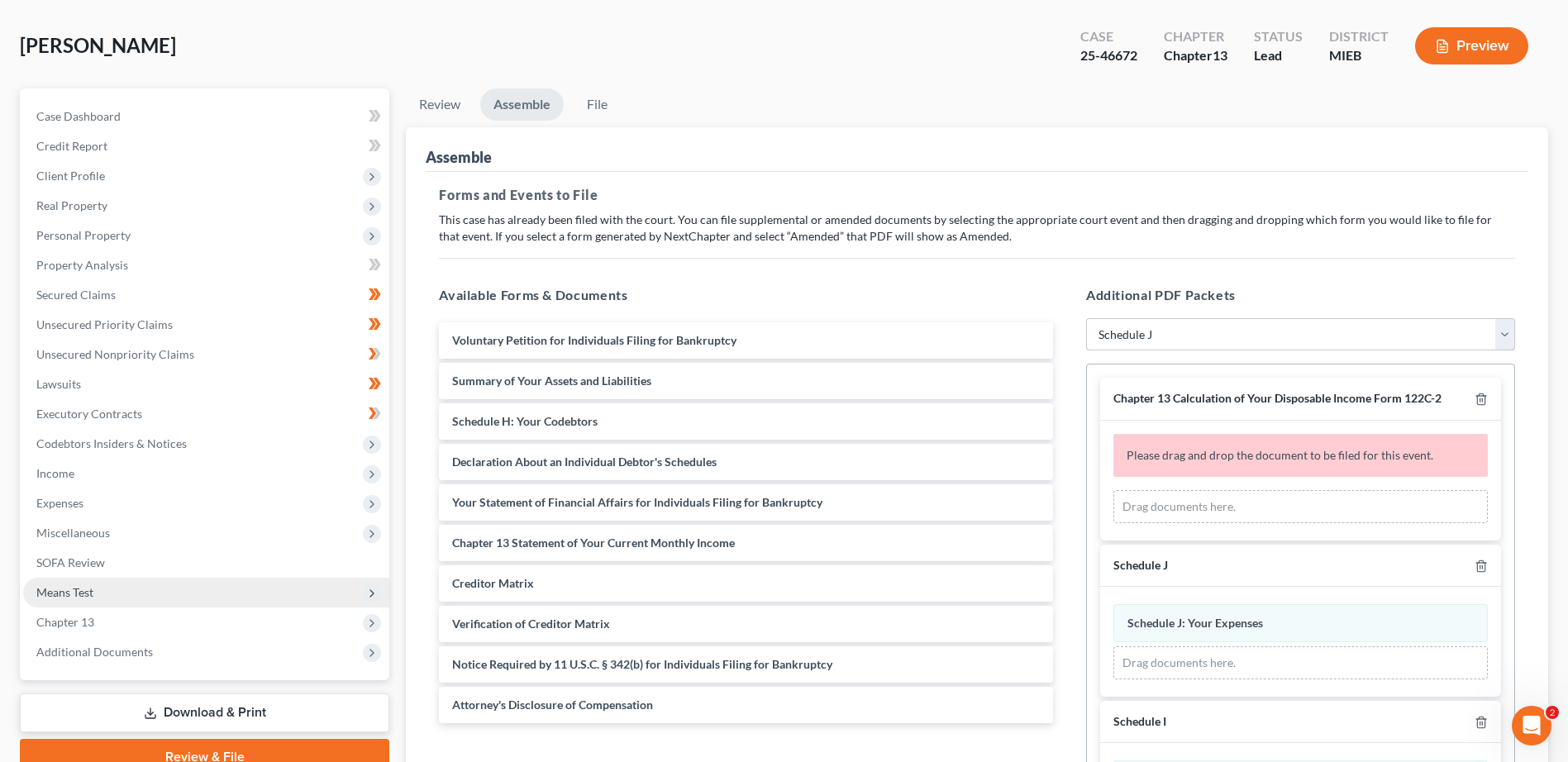 click on "Add Event As PDF Packet 20 Largest Unsecured Creditors Amended Disclosure Statement Amended Statement About Your Social Security Numbers Balance Sheet for Small Business Bankruptcy Cover Sheet Certificate of Budget and Credit Counseling Course Certificate of Service Certification of Completion of Financial Management Course Certification Regarding Domestic Support Obligations Chapter 13 Calculation of Your Disposable Income Form 122C-2 Chapter 13 Plan Chapter 13 Post-Confirmation Plan Modification Chapter 13 Statement of Your Current Monthly Income Form 122C-1 Cover Sheet for Amendments to Schedules and or Statements Debtor's Chapter 13 Confirmation Hearing Certificate Debtor's Election of Small Business Designation Debtor's Request to Receive Notices Electronically Under the DeBN Declaration About an Individual Debtor(s) Schedules Disclosure Statement Disclosure Statement for Small Business Employee Income Records Pay Filing Fee in Installments Reaffirmation Agreement w/ Declaration and Cover Sheet" at bounding box center (1300, 335) 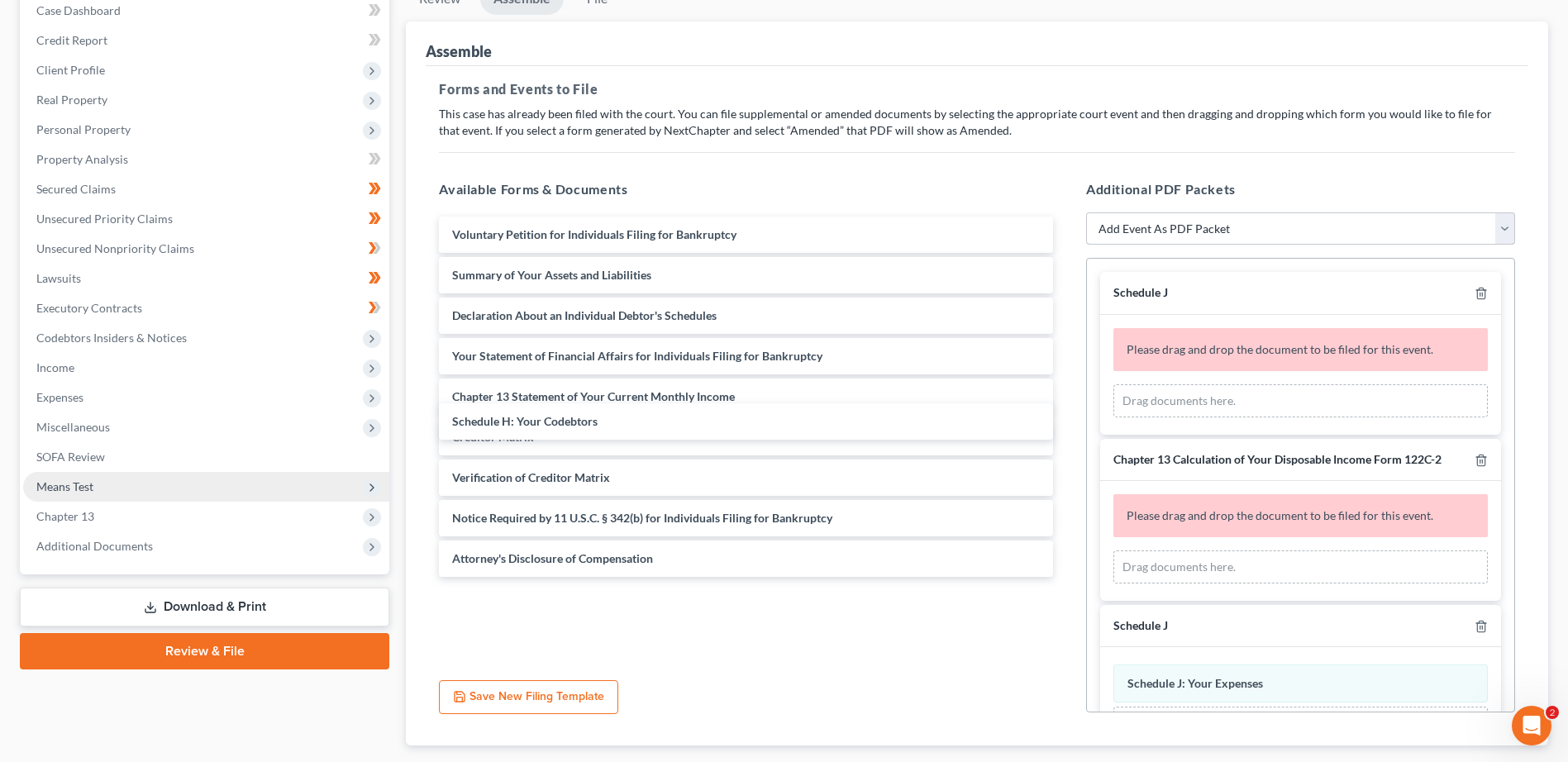scroll, scrollTop: 179, scrollLeft: 0, axis: vertical 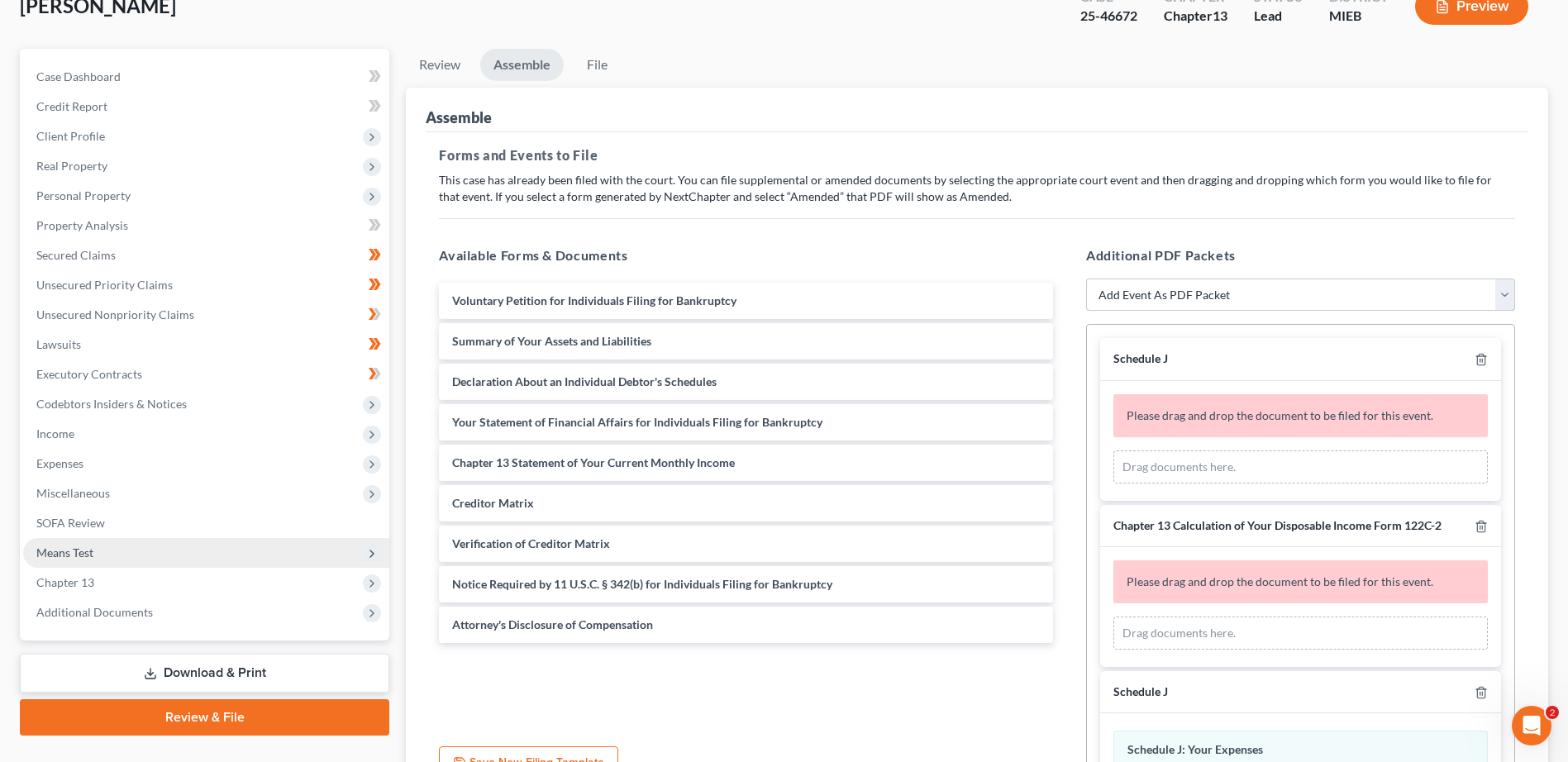 click on "Add Event As PDF Packet 20 Largest Unsecured Creditors Amended Disclosure Statement Amended Statement About Your Social Security Numbers Balance Sheet for Small Business Bankruptcy Cover Sheet Certificate of Budget and Credit Counseling Course Certificate of Service Certification of Completion of Financial Management Course Certification Regarding Domestic Support Obligations Chapter 13 Calculation of Your Disposable Income Form 122C-2 Chapter 13 Plan Chapter 13 Post-Confirmation Plan Modification Chapter 13 Statement of Your Current Monthly Income Form 122C-1 Cover Sheet for Amendments to Schedules and or Statements Debtor's Chapter 13 Confirmation Hearing Certificate Debtor's Election of Small Business Designation Debtor's Request to Receive Notices Electronically Under the DeBN Declaration About an Individual Debtor(s) Schedules Disclosure Statement Disclosure Statement for Small Business Employee Income Records Pay Filing Fee in Installments Reaffirmation Agreement w/ Declaration and Cover Sheet" at bounding box center (1300, 295) 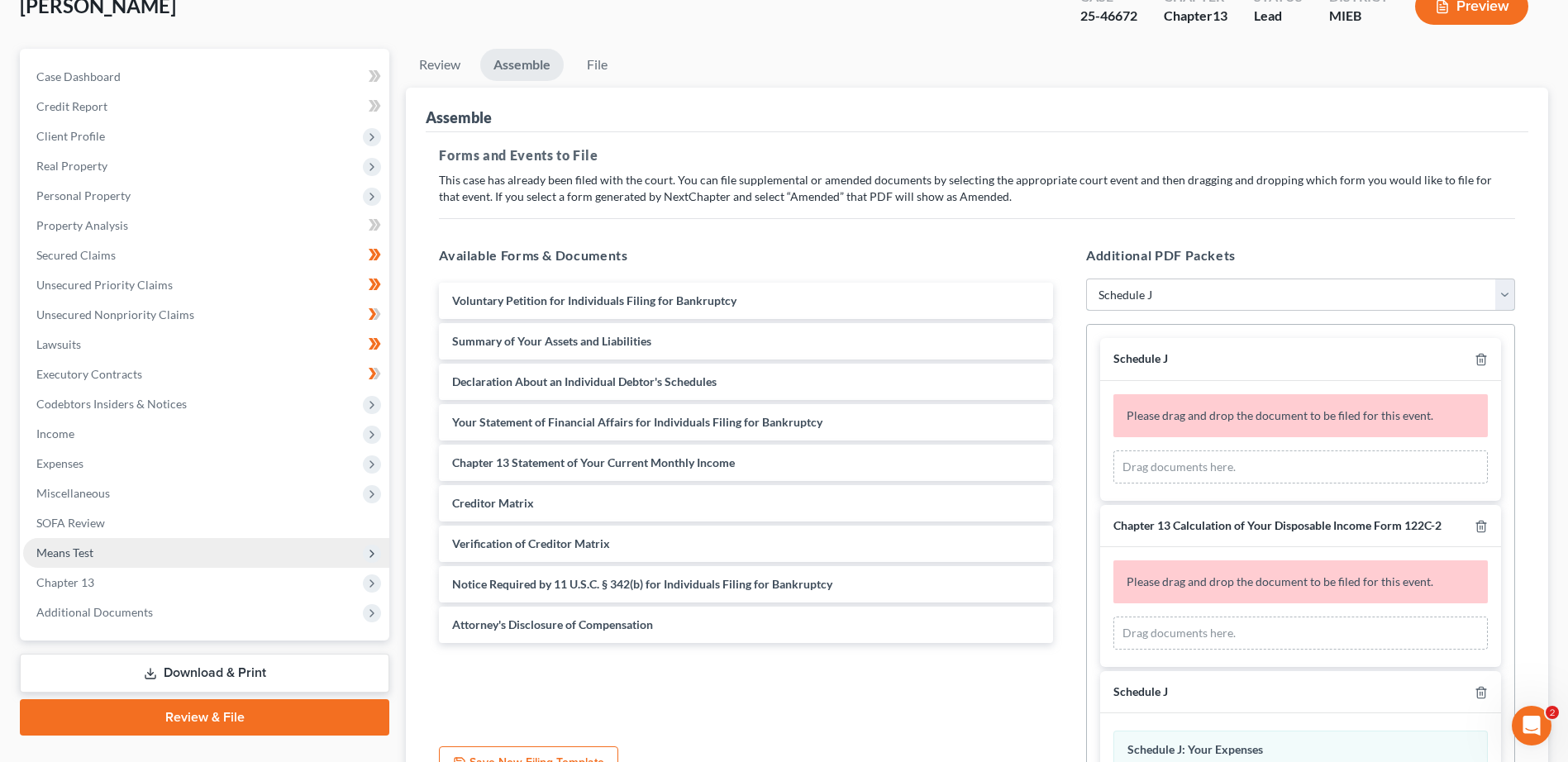 click on "Add Event As PDF Packet 20 Largest Unsecured Creditors Amended Disclosure Statement Amended Statement About Your Social Security Numbers Balance Sheet for Small Business Bankruptcy Cover Sheet Certificate of Budget and Credit Counseling Course Certificate of Service Certification of Completion of Financial Management Course Certification Regarding Domestic Support Obligations Chapter 13 Calculation of Your Disposable Income Form 122C-2 Chapter 13 Plan Chapter 13 Post-Confirmation Plan Modification Chapter 13 Statement of Your Current Monthly Income Form 122C-1 Cover Sheet for Amendments to Schedules and or Statements Debtor's Chapter 13 Confirmation Hearing Certificate Debtor's Election of Small Business Designation Debtor's Request to Receive Notices Electronically Under the DeBN Declaration About an Individual Debtor(s) Schedules Disclosure Statement Disclosure Statement for Small Business Employee Income Records Pay Filing Fee in Installments Reaffirmation Agreement w/ Declaration and Cover Sheet" at bounding box center [1300, 295] 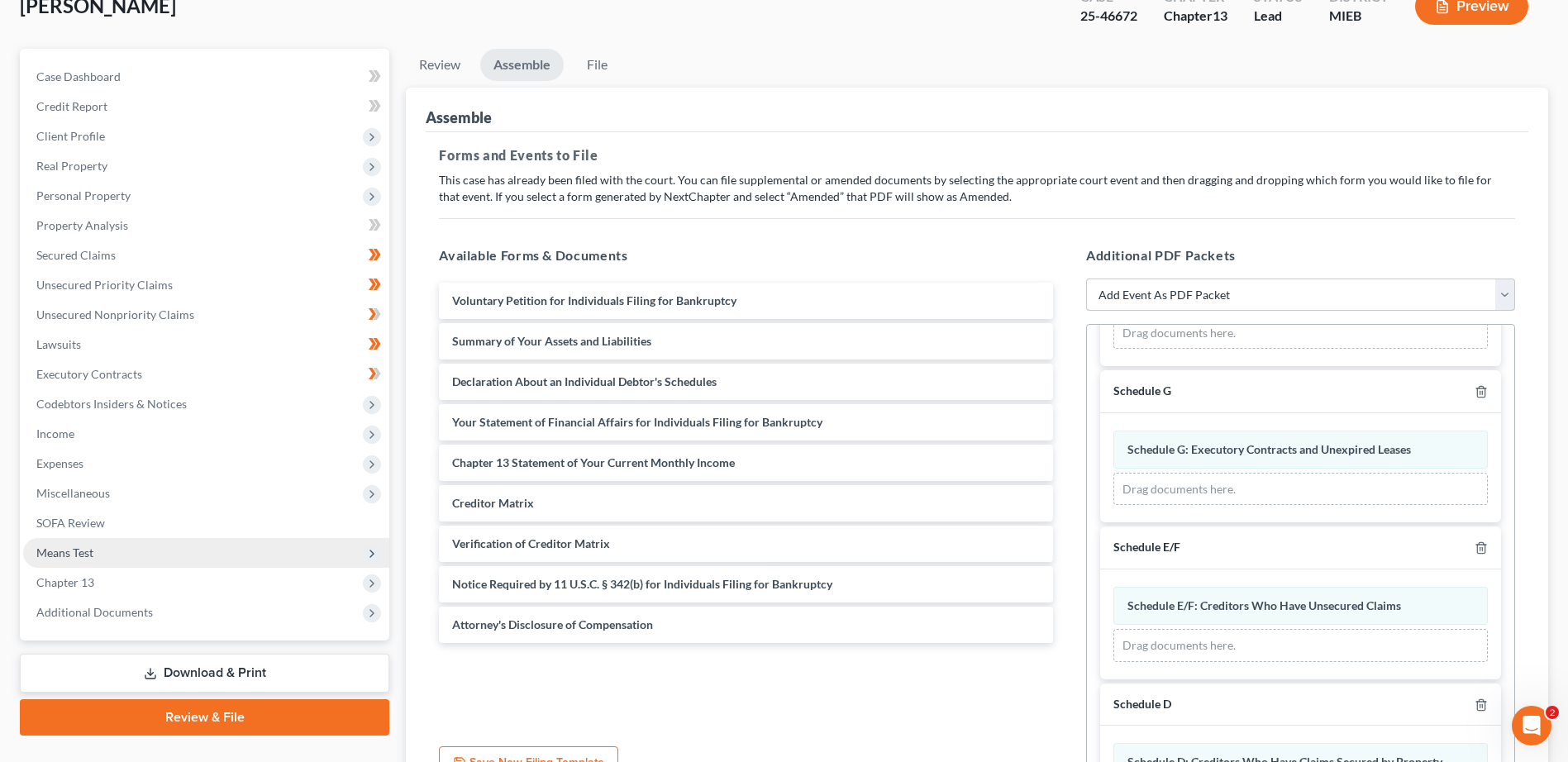 scroll, scrollTop: 0, scrollLeft: 0, axis: both 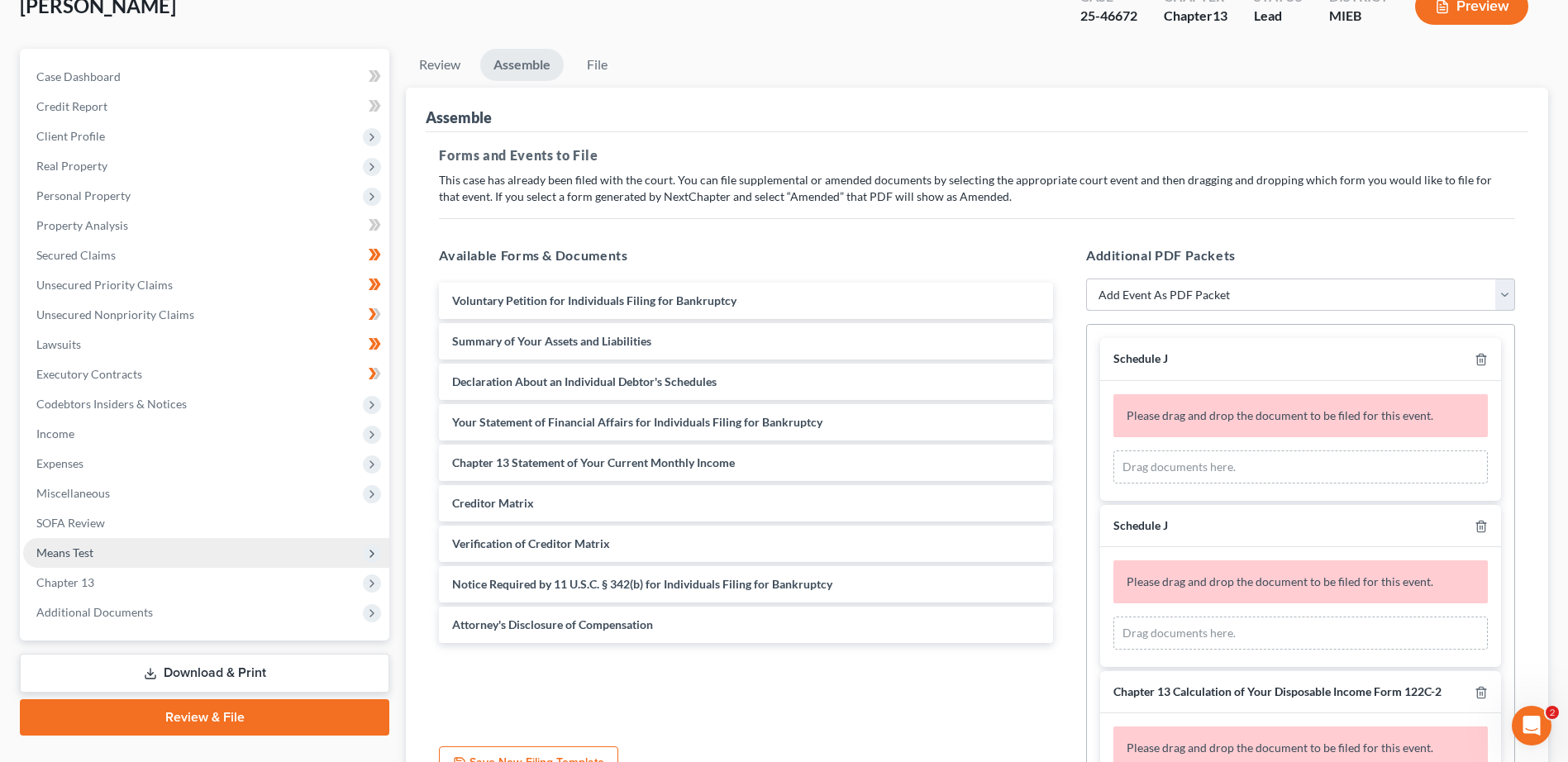 click on "Add Event As PDF Packet 20 Largest Unsecured Creditors Amended Disclosure Statement Amended Statement About Your Social Security Numbers Balance Sheet for Small Business Bankruptcy Cover Sheet Certificate of Budget and Credit Counseling Course Certificate of Service Certification of Completion of Financial Management Course Certification Regarding Domestic Support Obligations Chapter 13 Calculation of Your Disposable Income Form 122C-2 Chapter 13 Plan Chapter 13 Post-Confirmation Plan Modification Chapter 13 Statement of Your Current Monthly Income Form 122C-1 Cover Sheet for Amendments to Schedules and or Statements Debtor's Chapter 13 Confirmation Hearing Certificate Debtor's Election of Small Business Designation Debtor's Request to Receive Notices Electronically Under the DeBN Declaration About an Individual Debtor(s) Schedules Disclosure Statement Disclosure Statement for Small Business Employee Income Records Pay Filing Fee in Installments Reaffirmation Agreement w/ Declaration and Cover Sheet" at bounding box center (1300, 295) 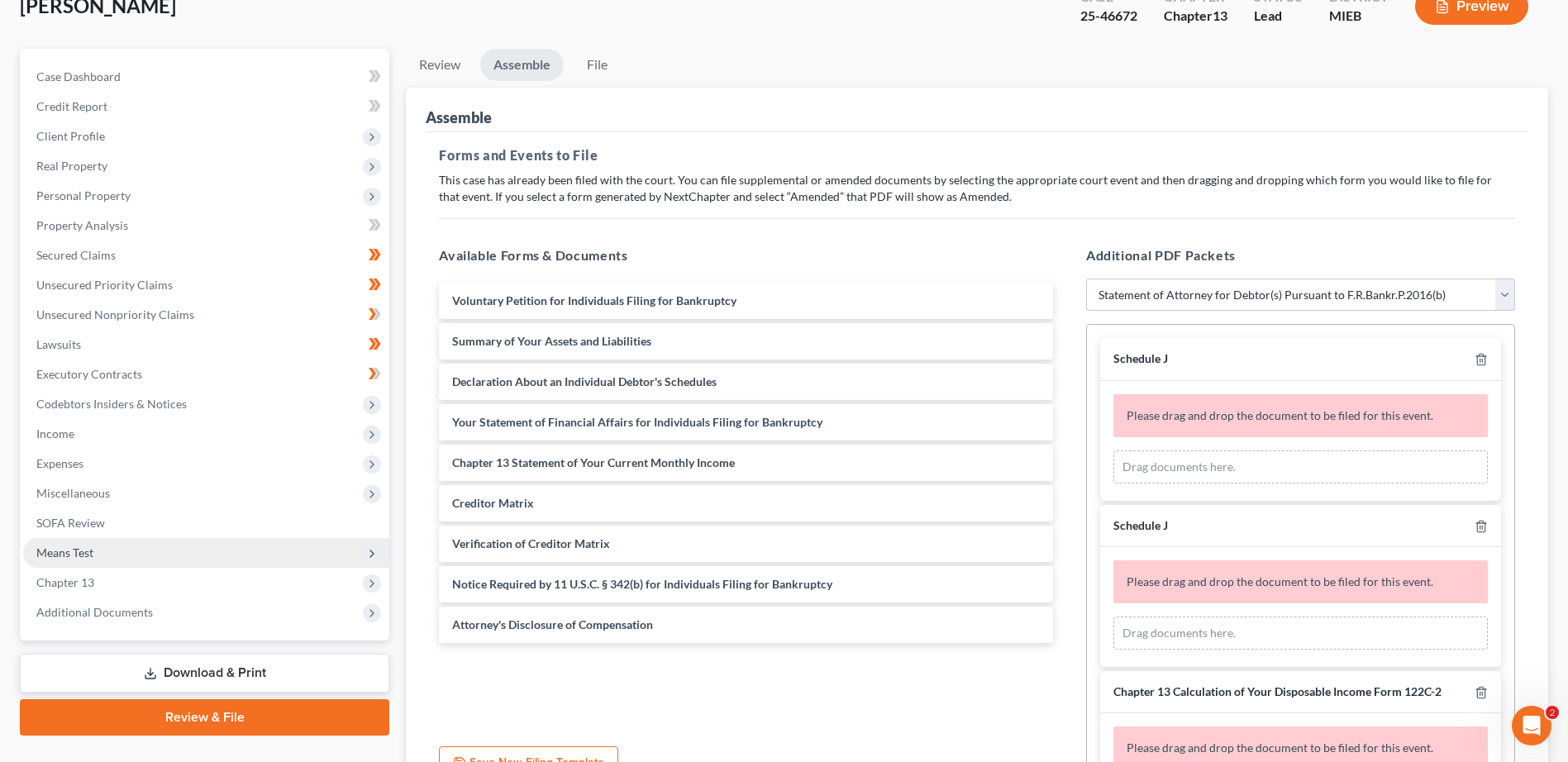 click on "Add Event As PDF Packet 20 Largest Unsecured Creditors Amended Disclosure Statement Amended Statement About Your Social Security Numbers Balance Sheet for Small Business Bankruptcy Cover Sheet Certificate of Budget and Credit Counseling Course Certificate of Service Certification of Completion of Financial Management Course Certification Regarding Domestic Support Obligations Chapter 13 Calculation of Your Disposable Income Form 122C-2 Chapter 13 Plan Chapter 13 Post-Confirmation Plan Modification Chapter 13 Statement of Your Current Monthly Income Form 122C-1 Cover Sheet for Amendments to Schedules and or Statements Debtor's Chapter 13 Confirmation Hearing Certificate Debtor's Election of Small Business Designation Debtor's Request to Receive Notices Electronically Under the DeBN Declaration About an Individual Debtor(s) Schedules Disclosure Statement Disclosure Statement for Small Business Employee Income Records Pay Filing Fee in Installments Reaffirmation Agreement w/ Declaration and Cover Sheet" at bounding box center (1300, 295) 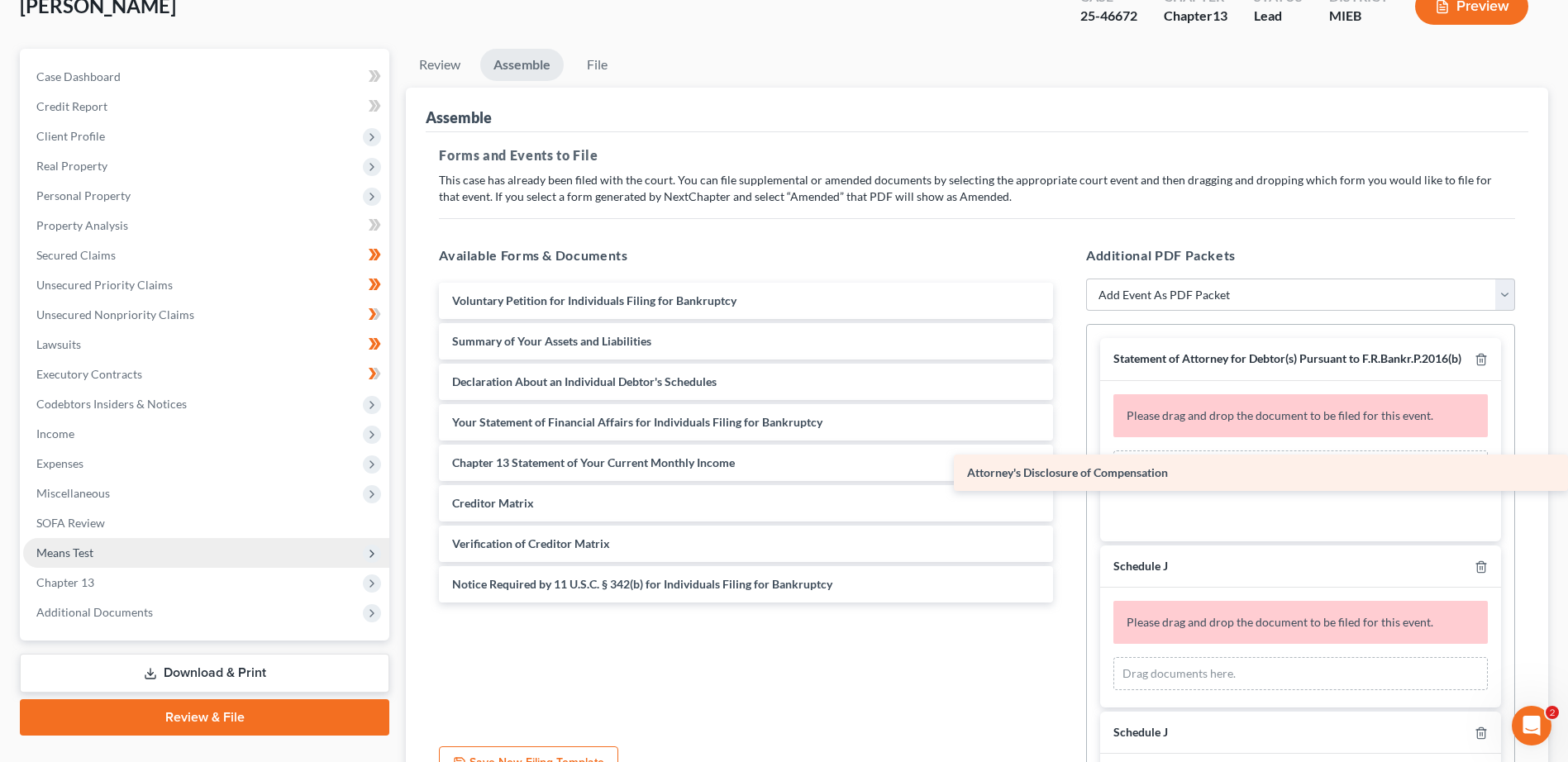 drag, startPoint x: 523, startPoint y: 622, endPoint x: 1335, endPoint y: 469, distance: 826.2887 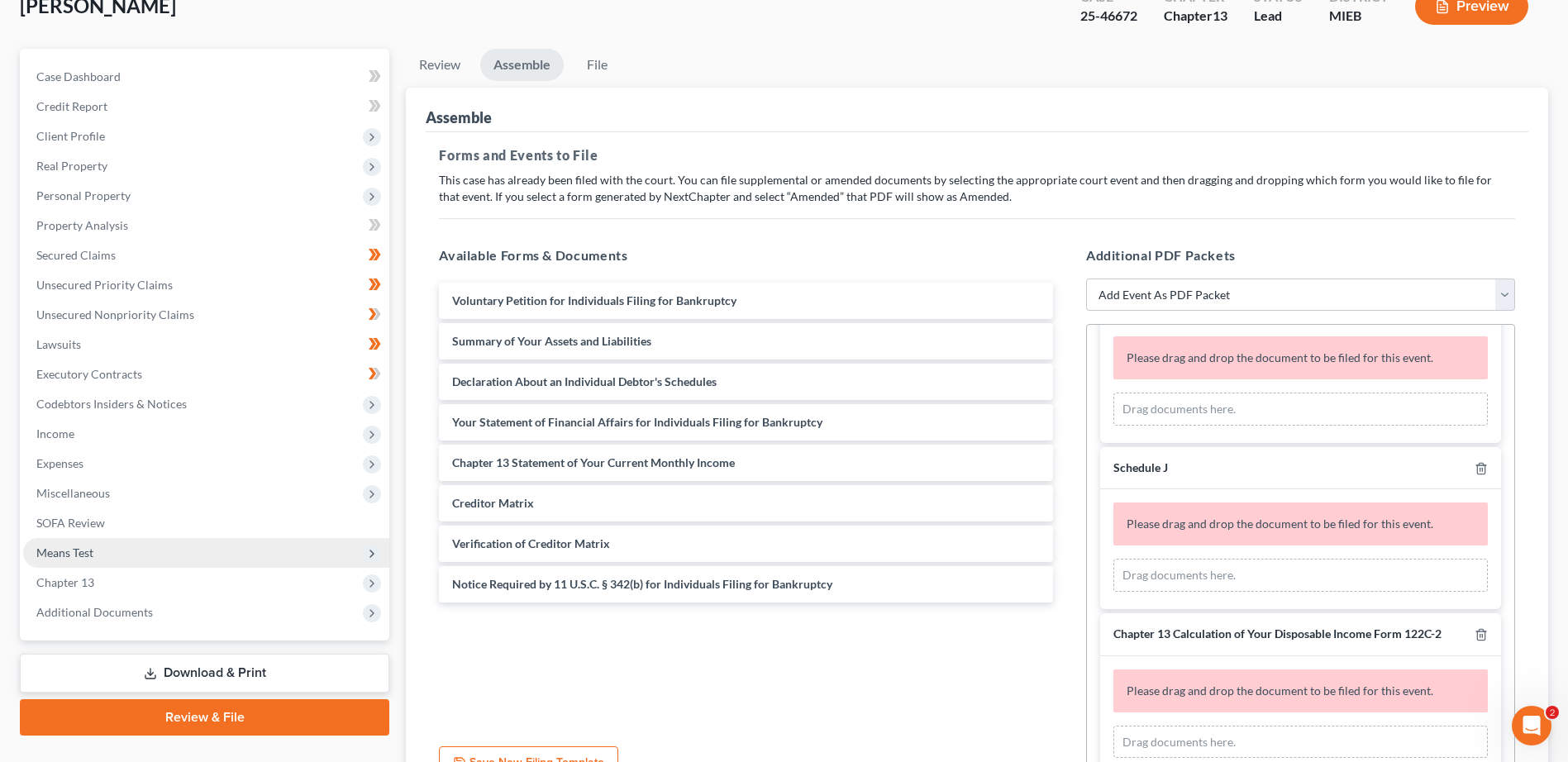 scroll, scrollTop: 178, scrollLeft: 0, axis: vertical 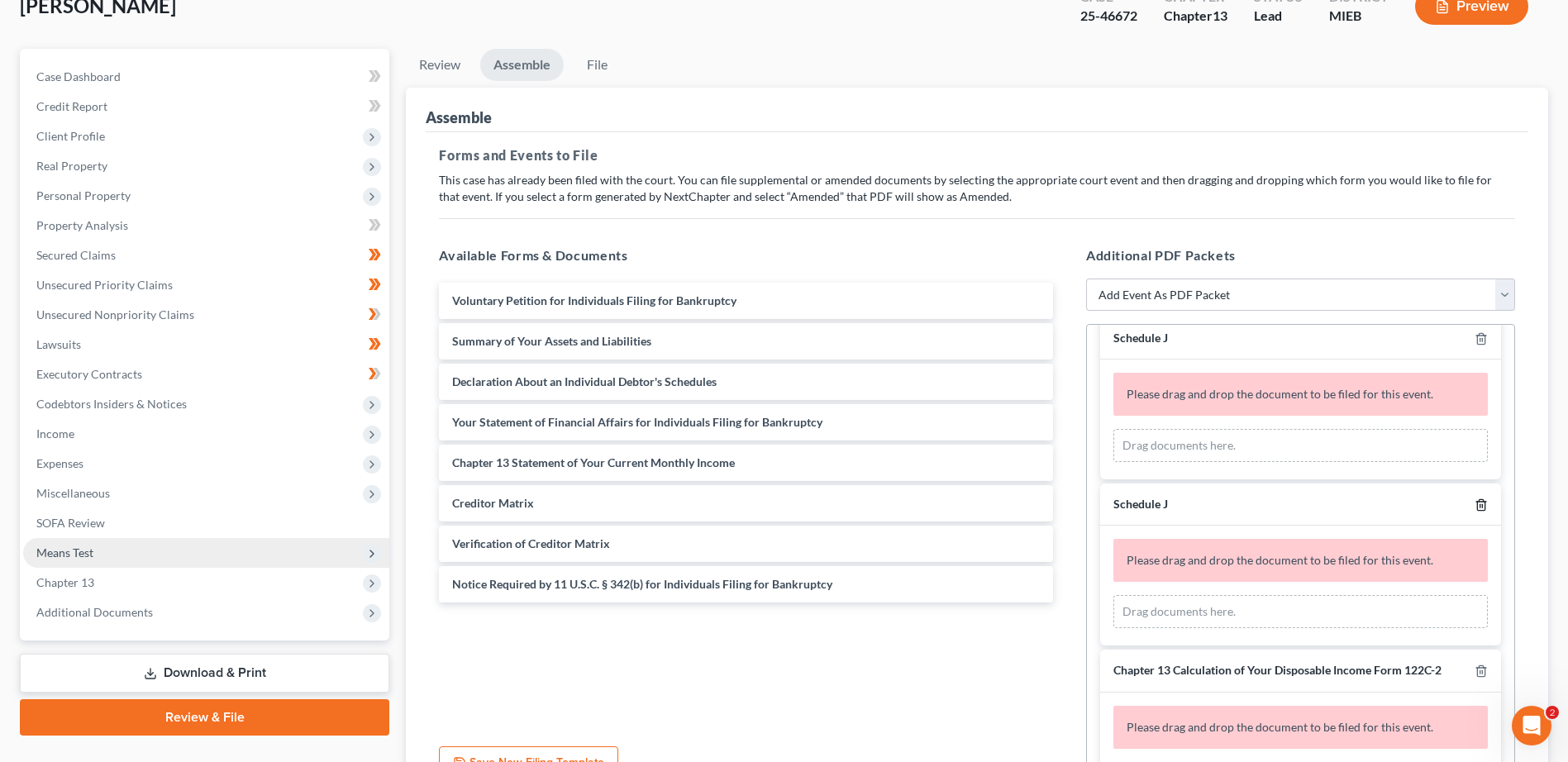 click 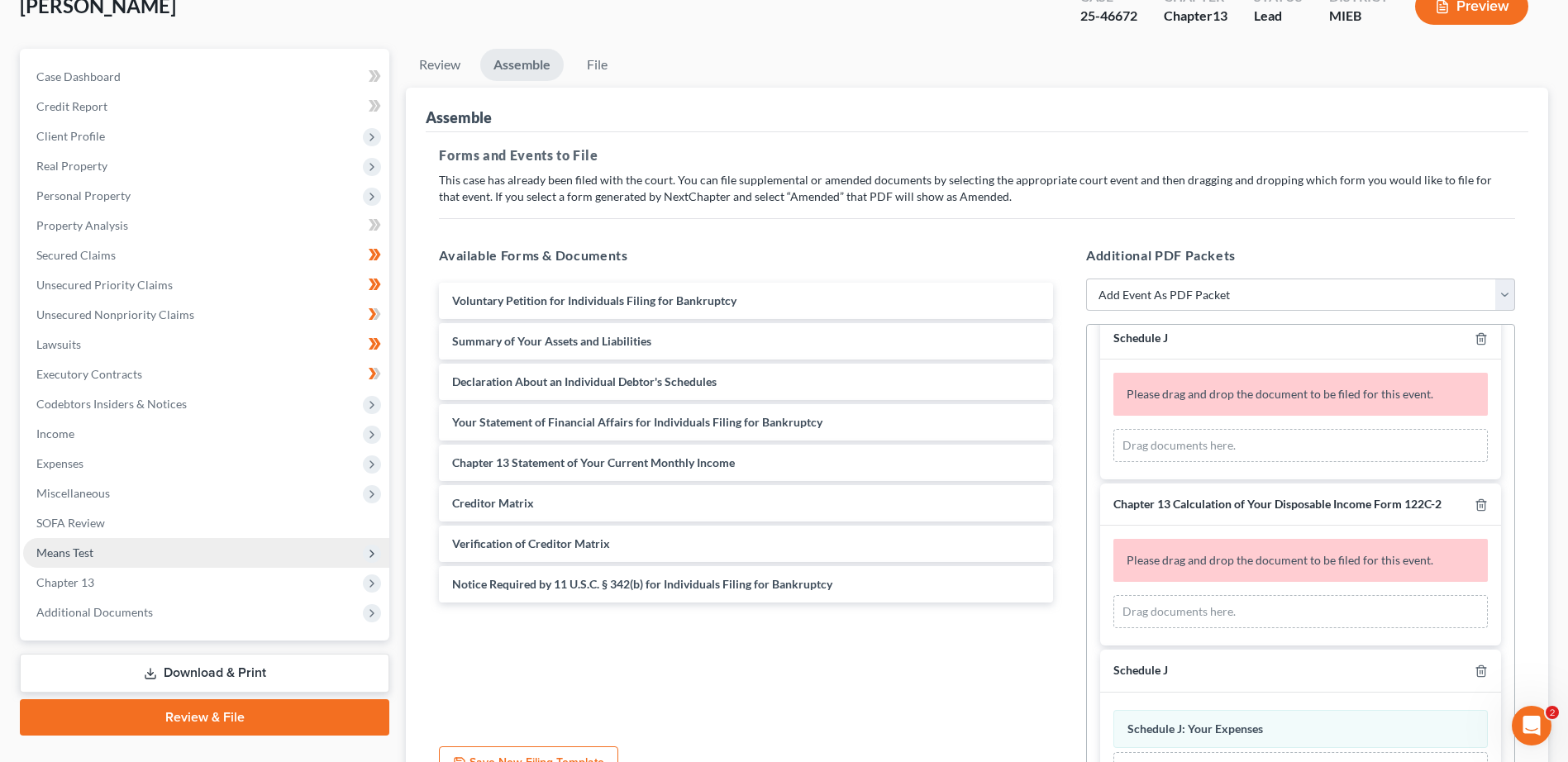 scroll, scrollTop: 168, scrollLeft: 0, axis: vertical 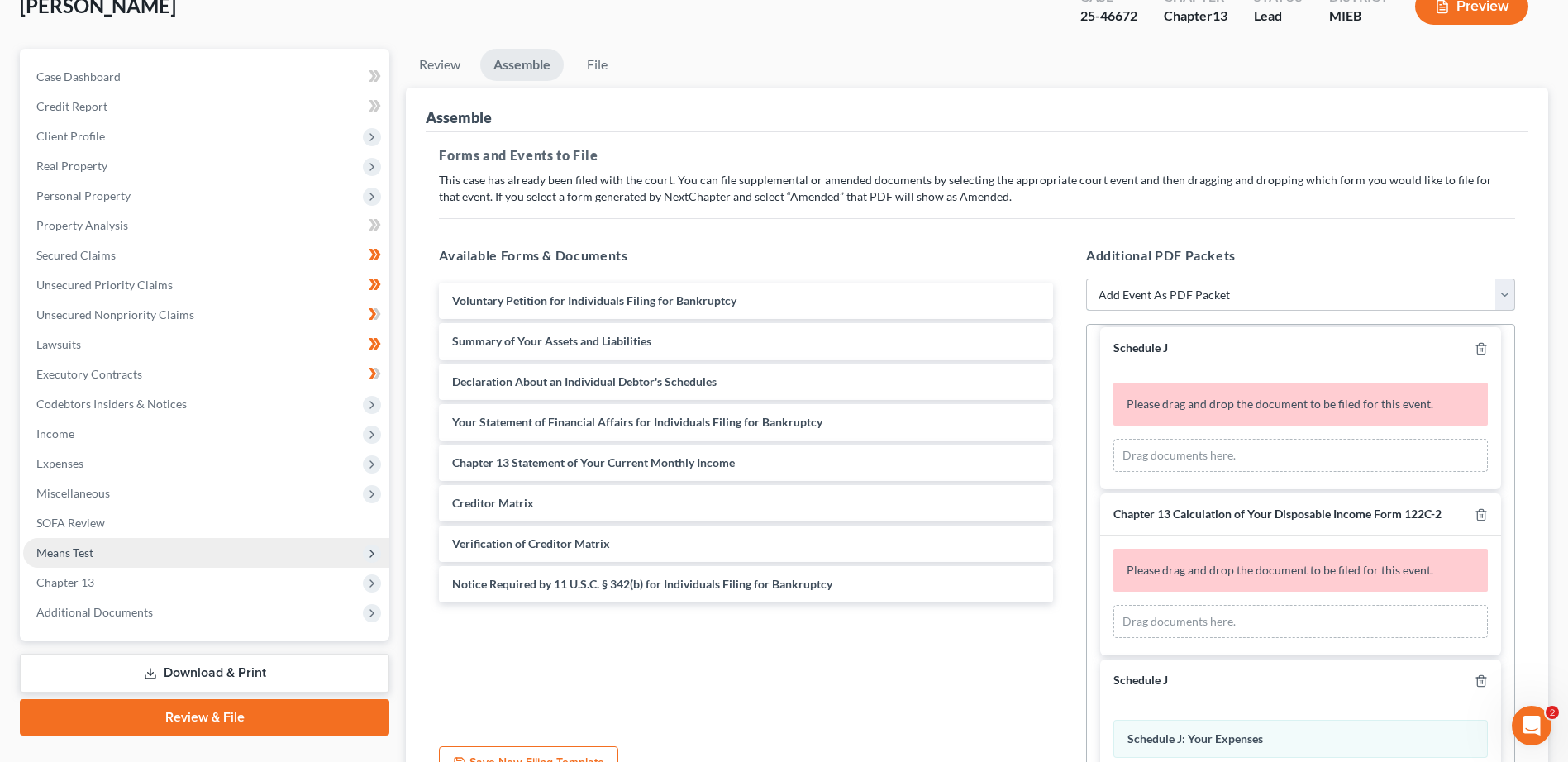 click on "Add Event As PDF Packet 20 Largest Unsecured Creditors Amended Disclosure Statement Amended Statement About Your Social Security Numbers Balance Sheet for Small Business Bankruptcy Cover Sheet Certificate of Budget and Credit Counseling Course Certificate of Service Certification of Completion of Financial Management Course Certification Regarding Domestic Support Obligations Chapter 13 Calculation of Your Disposable Income Form 122C-2 Chapter 13 Plan Chapter 13 Post-Confirmation Plan Modification Chapter 13 Statement of Your Current Monthly Income Form 122C-1 Cover Sheet for Amendments to Schedules and or Statements Debtor's Chapter 13 Confirmation Hearing Certificate Debtor's Election of Small Business Designation Debtor's Request to Receive Notices Electronically Under the DeBN Declaration About an Individual Debtor(s) Schedules Disclosure Statement Disclosure Statement for Small Business Employee Income Records Pay Filing Fee in Installments Reaffirmation Agreement w/ Declaration and Cover Sheet" at bounding box center (1300, 295) 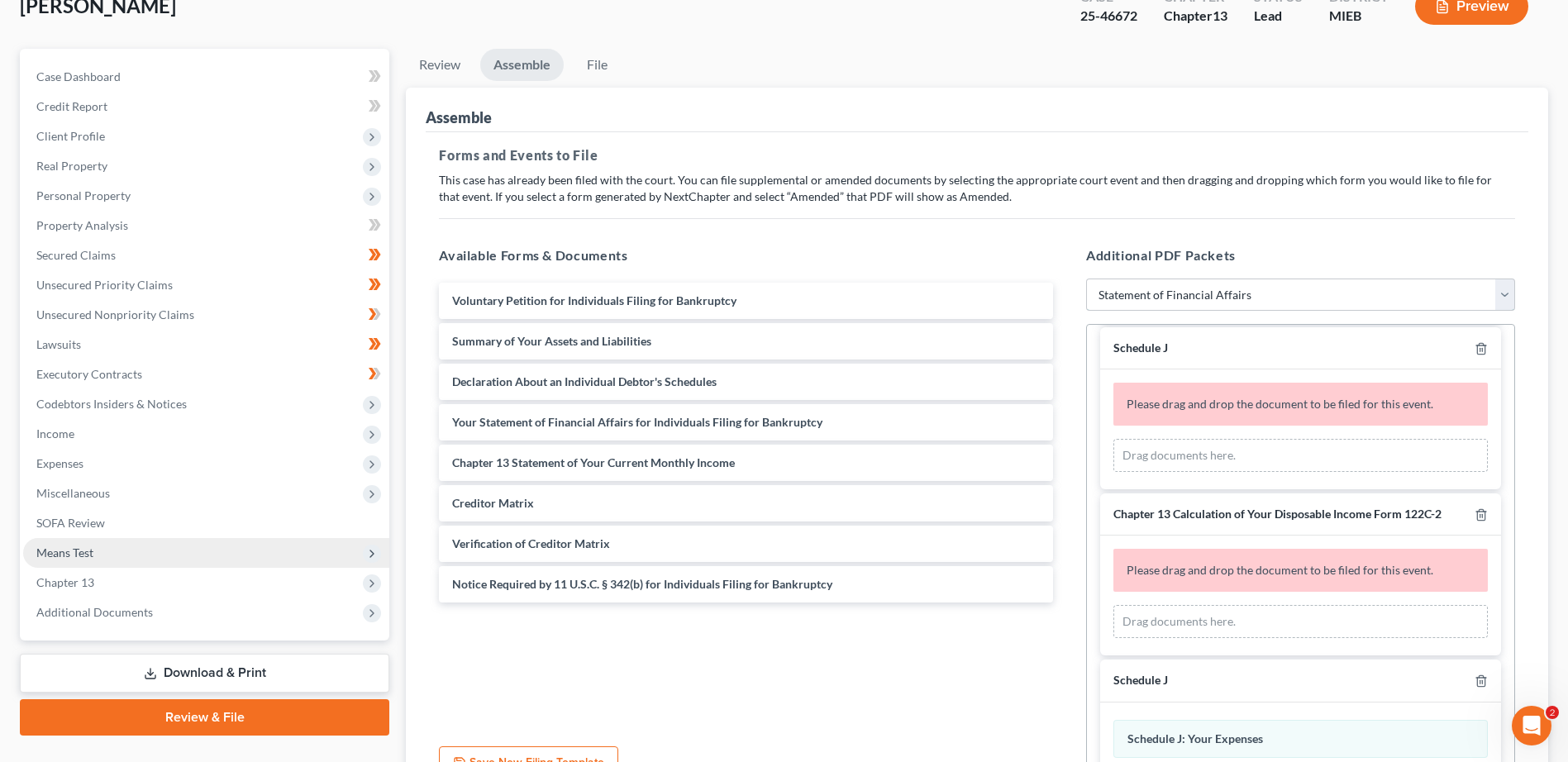 click on "Add Event As PDF Packet 20 Largest Unsecured Creditors Amended Disclosure Statement Amended Statement About Your Social Security Numbers Balance Sheet for Small Business Bankruptcy Cover Sheet Certificate of Budget and Credit Counseling Course Certificate of Service Certification of Completion of Financial Management Course Certification Regarding Domestic Support Obligations Chapter 13 Calculation of Your Disposable Income Form 122C-2 Chapter 13 Plan Chapter 13 Post-Confirmation Plan Modification Chapter 13 Statement of Your Current Monthly Income Form 122C-1 Cover Sheet for Amendments to Schedules and or Statements Debtor's Chapter 13 Confirmation Hearing Certificate Debtor's Election of Small Business Designation Debtor's Request to Receive Notices Electronically Under the DeBN Declaration About an Individual Debtor(s) Schedules Disclosure Statement Disclosure Statement for Small Business Employee Income Records Pay Filing Fee in Installments Reaffirmation Agreement w/ Declaration and Cover Sheet" at bounding box center [1300, 295] 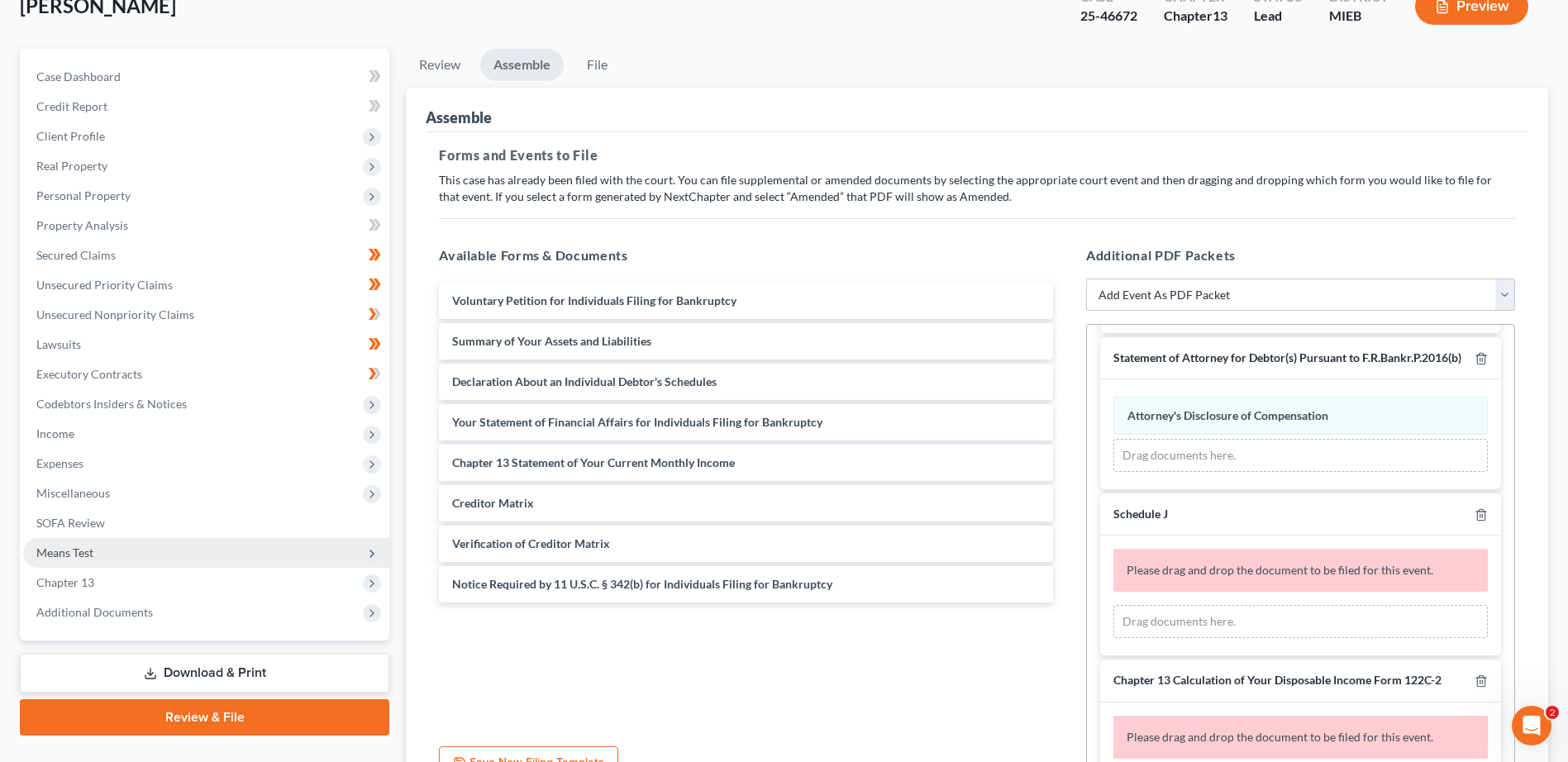 scroll, scrollTop: 334, scrollLeft: 0, axis: vertical 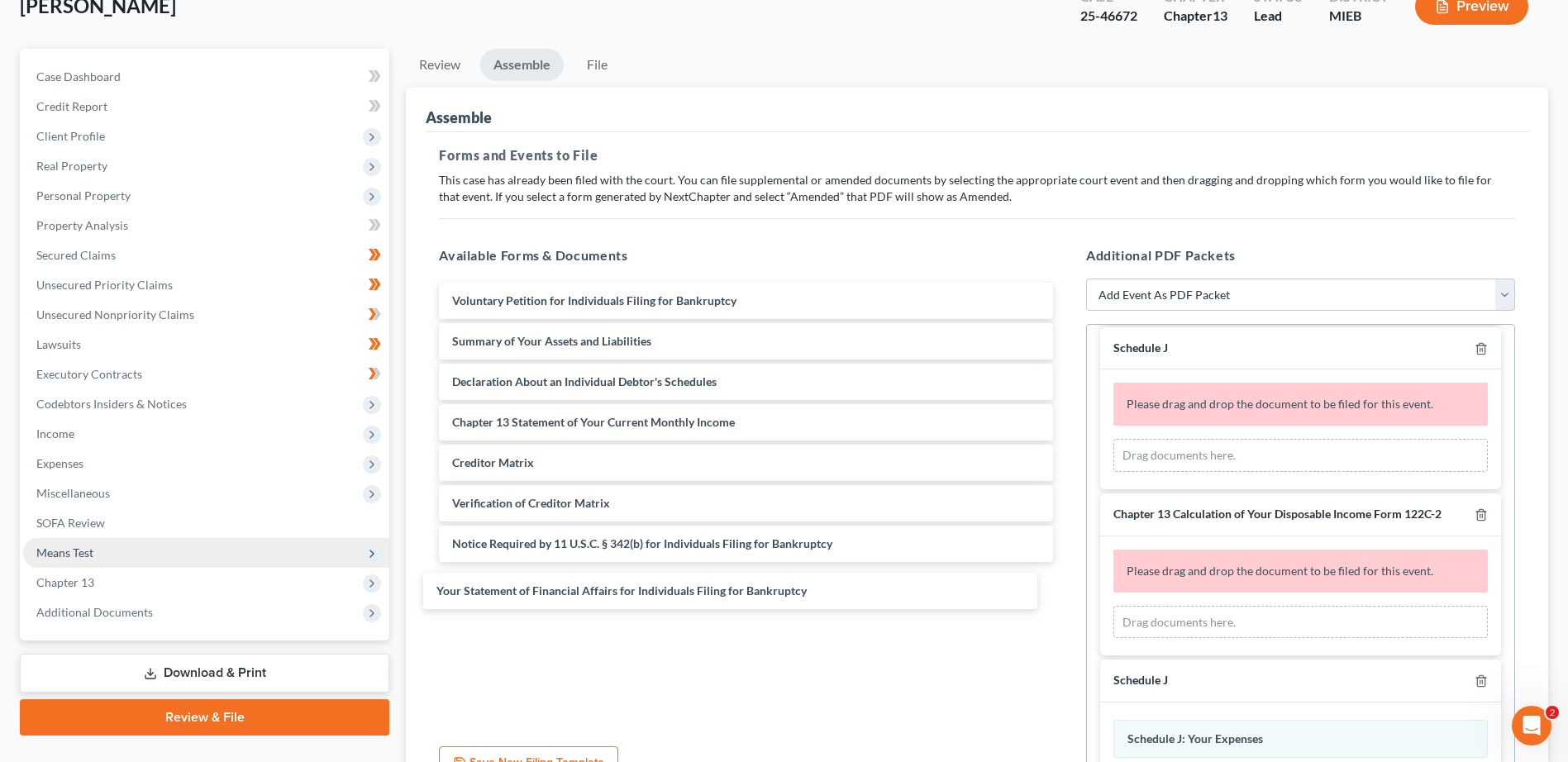 drag, startPoint x: 541, startPoint y: 421, endPoint x: 517, endPoint y: 571, distance: 151.90787 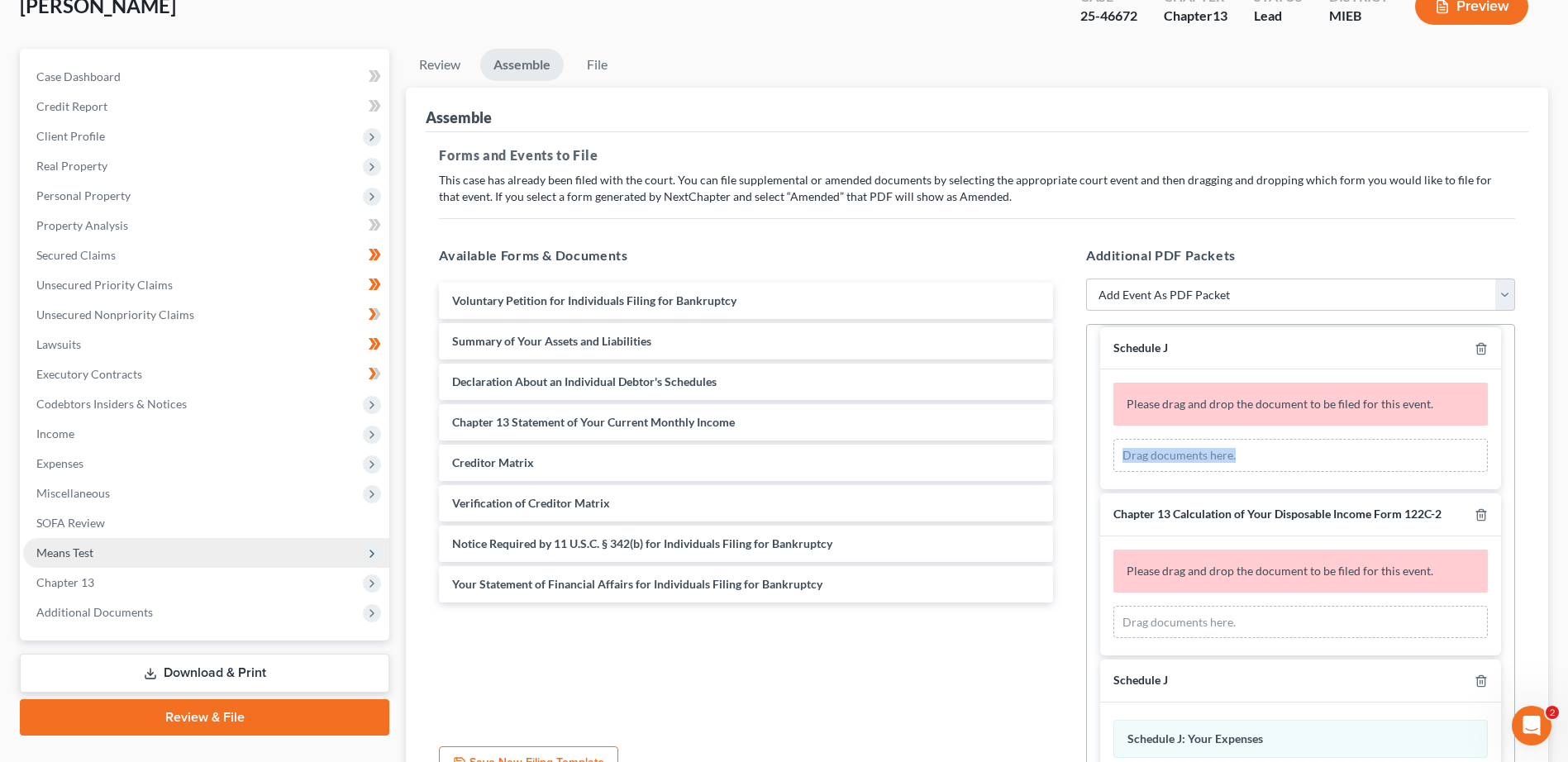 drag, startPoint x: 1499, startPoint y: 420, endPoint x: 1507, endPoint y: 467, distance: 47.67599 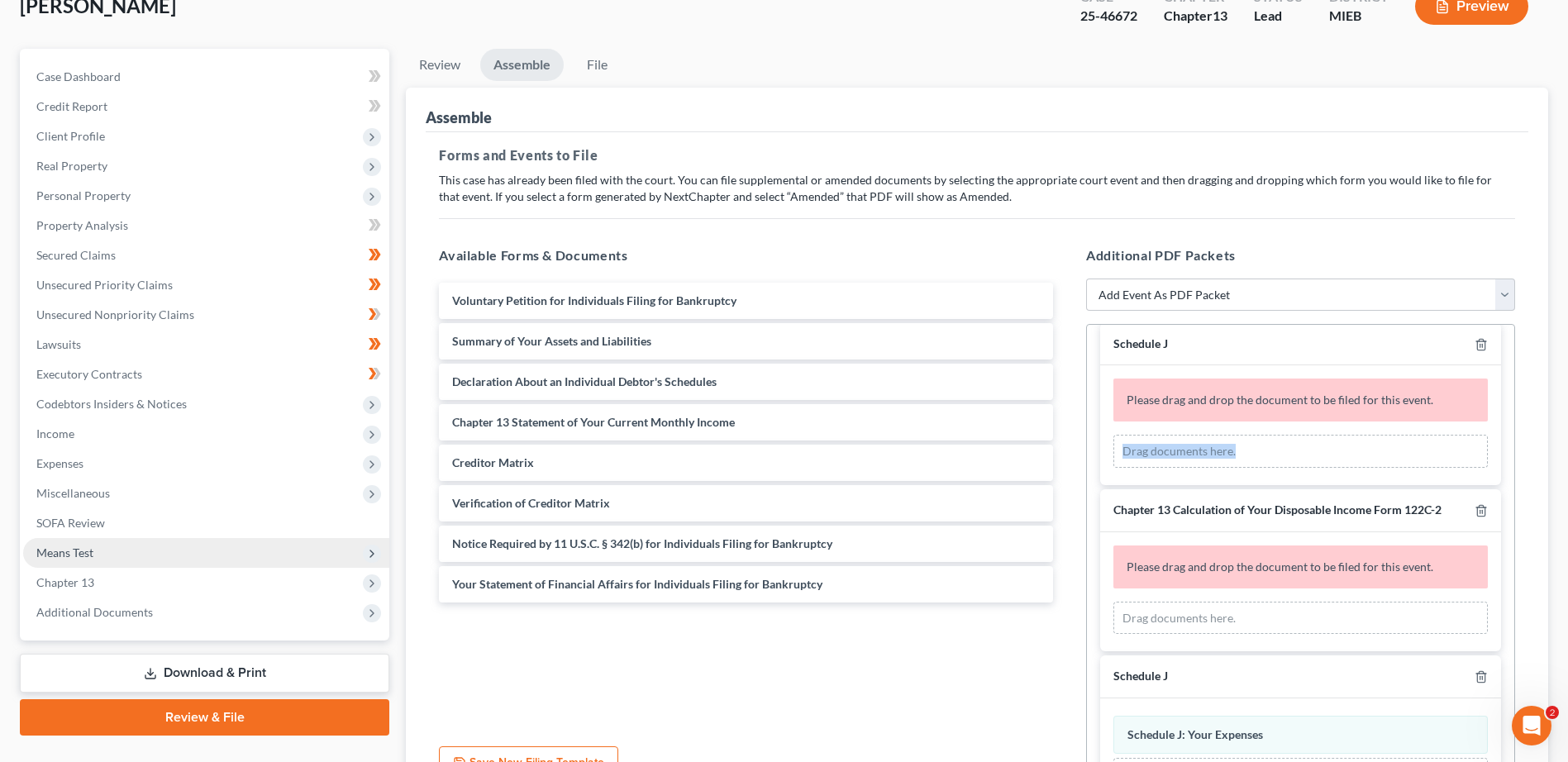 scroll, scrollTop: 293, scrollLeft: 0, axis: vertical 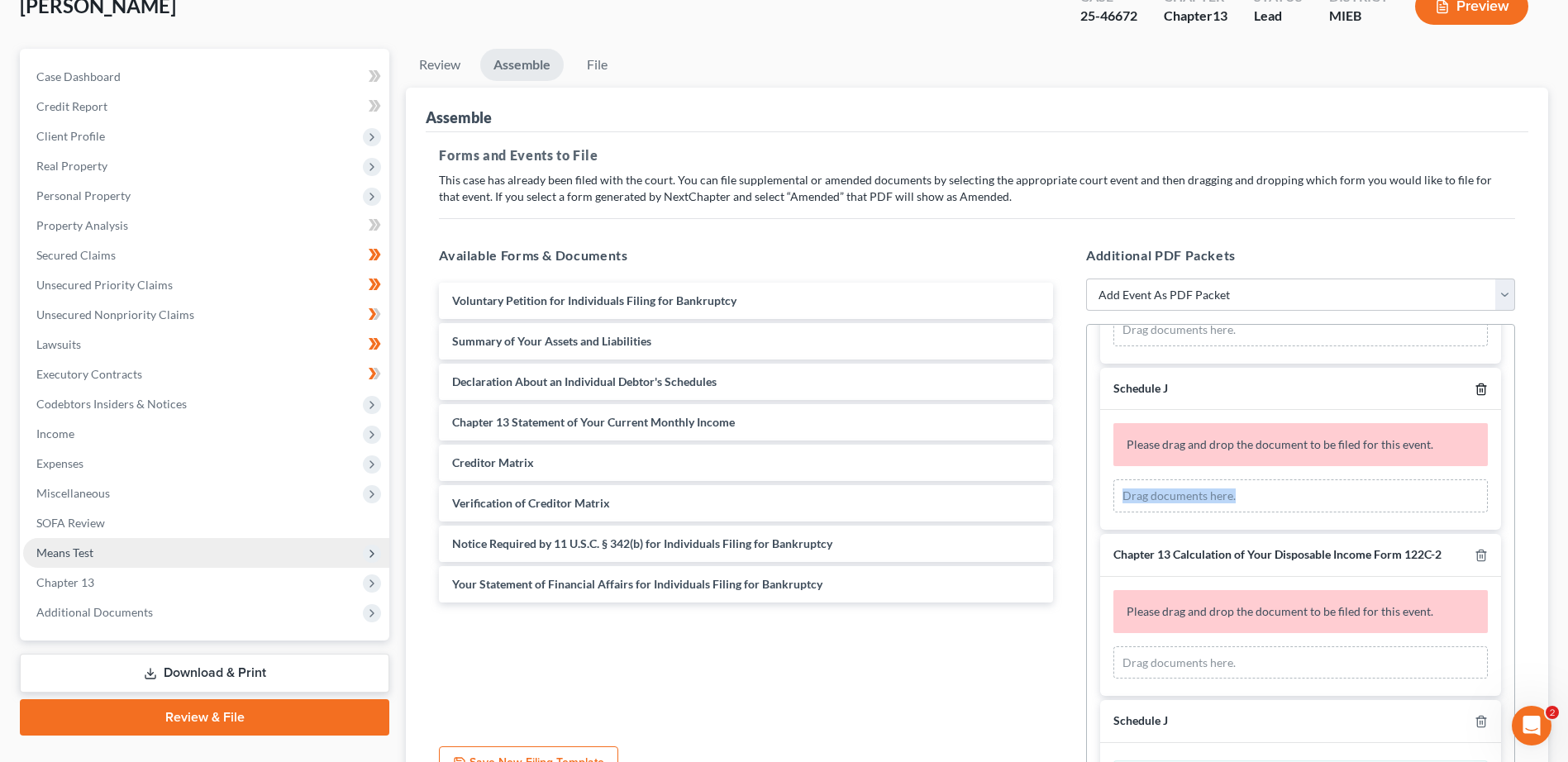 click 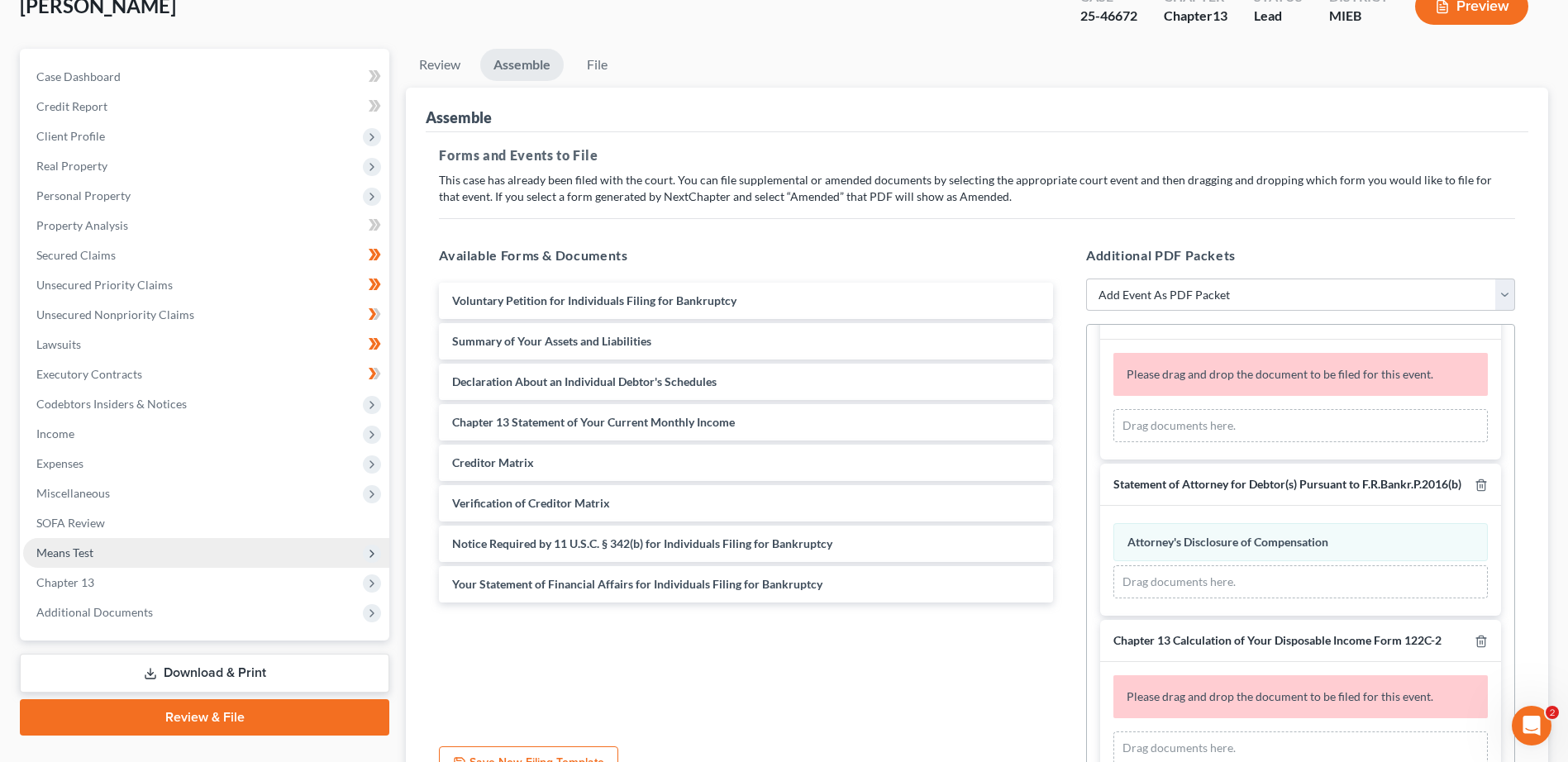 scroll, scrollTop: 0, scrollLeft: 0, axis: both 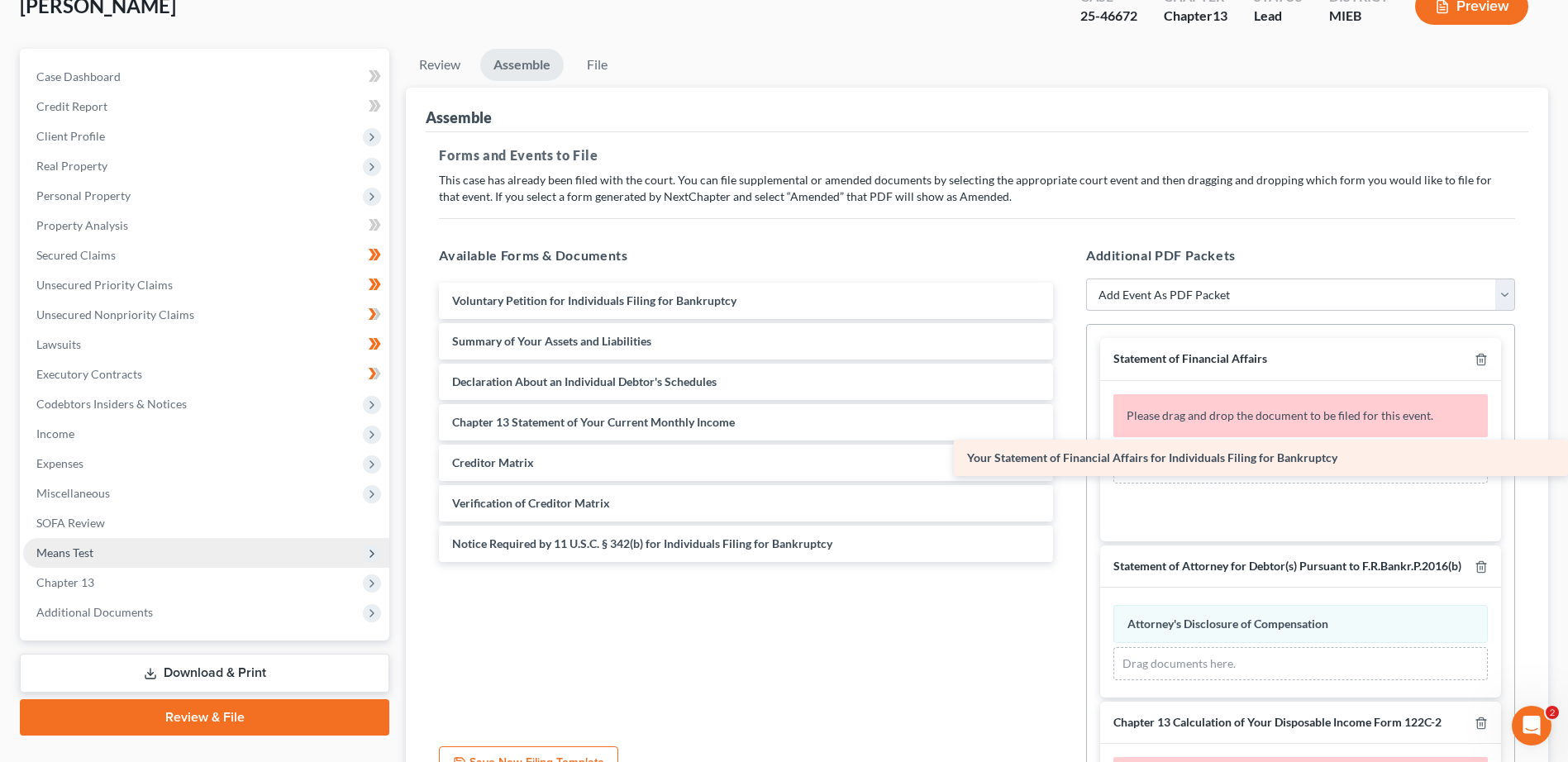 drag, startPoint x: 635, startPoint y: 579, endPoint x: 1174, endPoint y: 452, distance: 553.7599 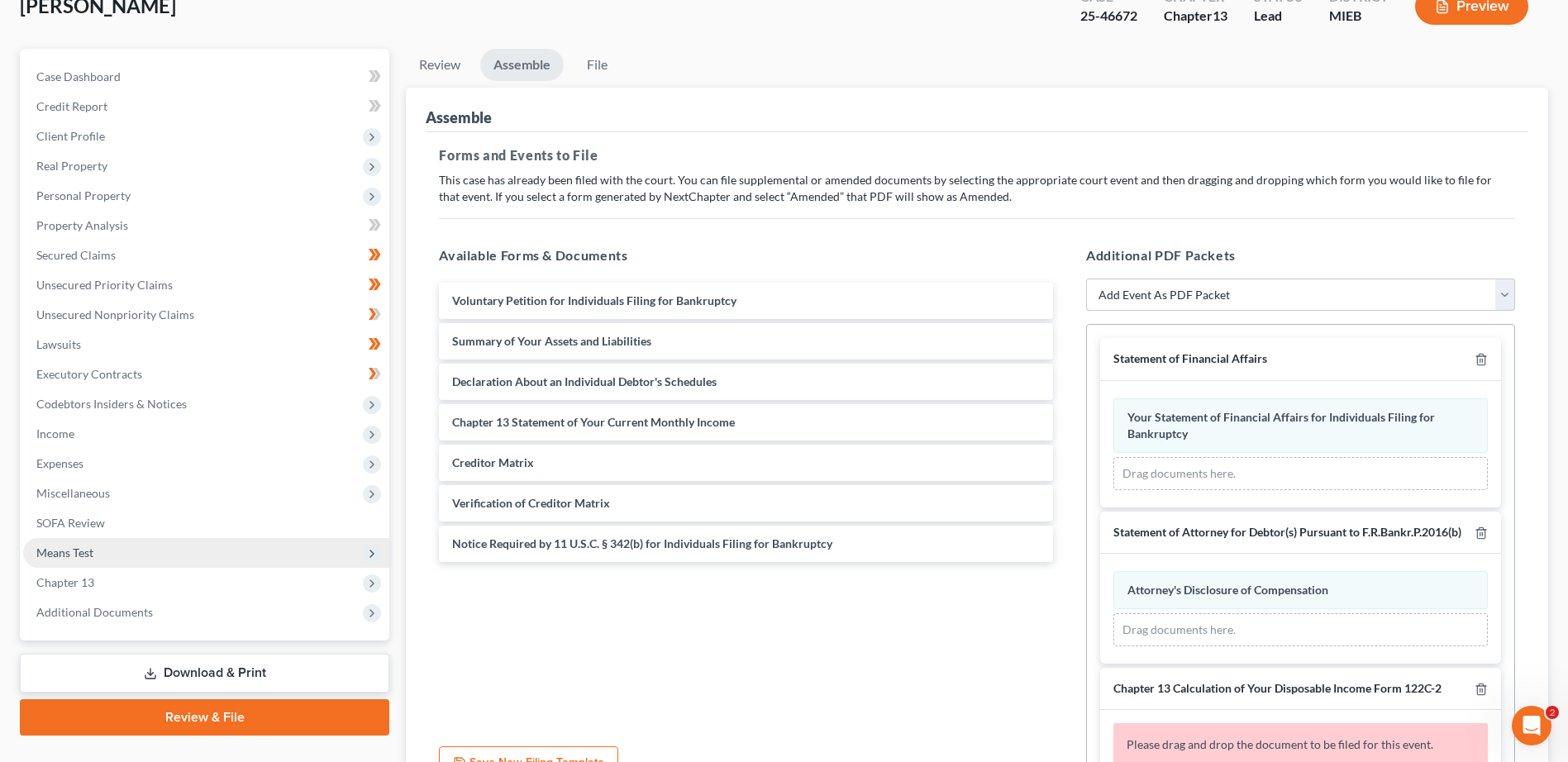 click on "Add Event As PDF Packet 20 Largest Unsecured Creditors Amended Disclosure Statement Amended Statement About Your Social Security Numbers Balance Sheet for Small Business Bankruptcy Cover Sheet Certificate of Budget and Credit Counseling Course Certificate of Service Certification of Completion of Financial Management Course Certification Regarding Domestic Support Obligations Chapter 13 Calculation of Your Disposable Income Form 122C-2 Chapter 13 Plan Chapter 13 Post-Confirmation Plan Modification Chapter 13 Statement of Your Current Monthly Income Form 122C-1 Cover Sheet for Amendments to Schedules and or Statements Debtor's Chapter 13 Confirmation Hearing Certificate Debtor's Election of Small Business Designation Debtor's Request to Receive Notices Electronically Under the DeBN Declaration About an Individual Debtor(s) Schedules Disclosure Statement Disclosure Statement for Small Business Employee Income Records Pay Filing Fee in Installments Reaffirmation Agreement w/ Declaration and Cover Sheet" at bounding box center [1300, 295] 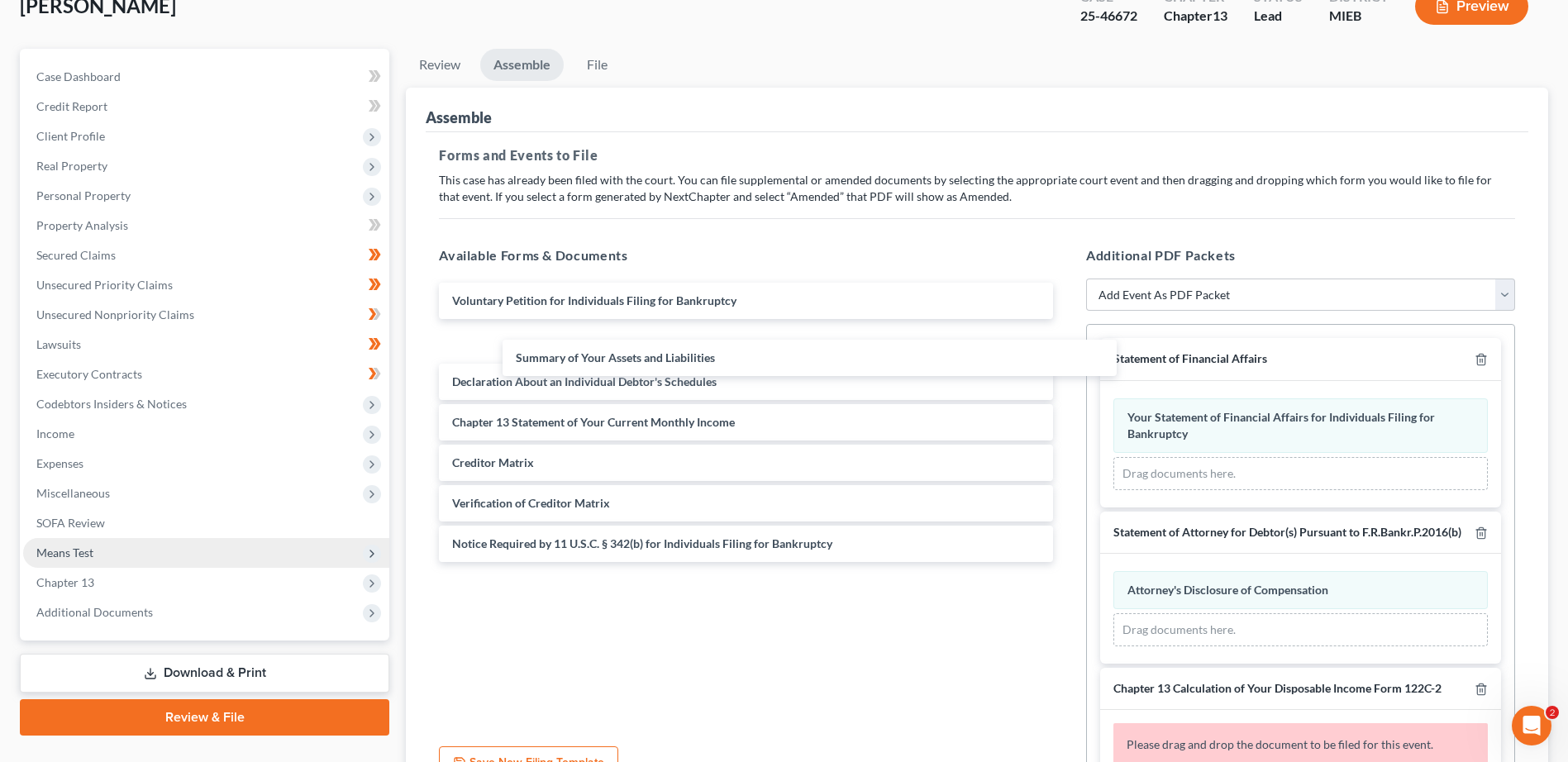 drag, startPoint x: 554, startPoint y: 329, endPoint x: 523, endPoint y: 333, distance: 31.256999 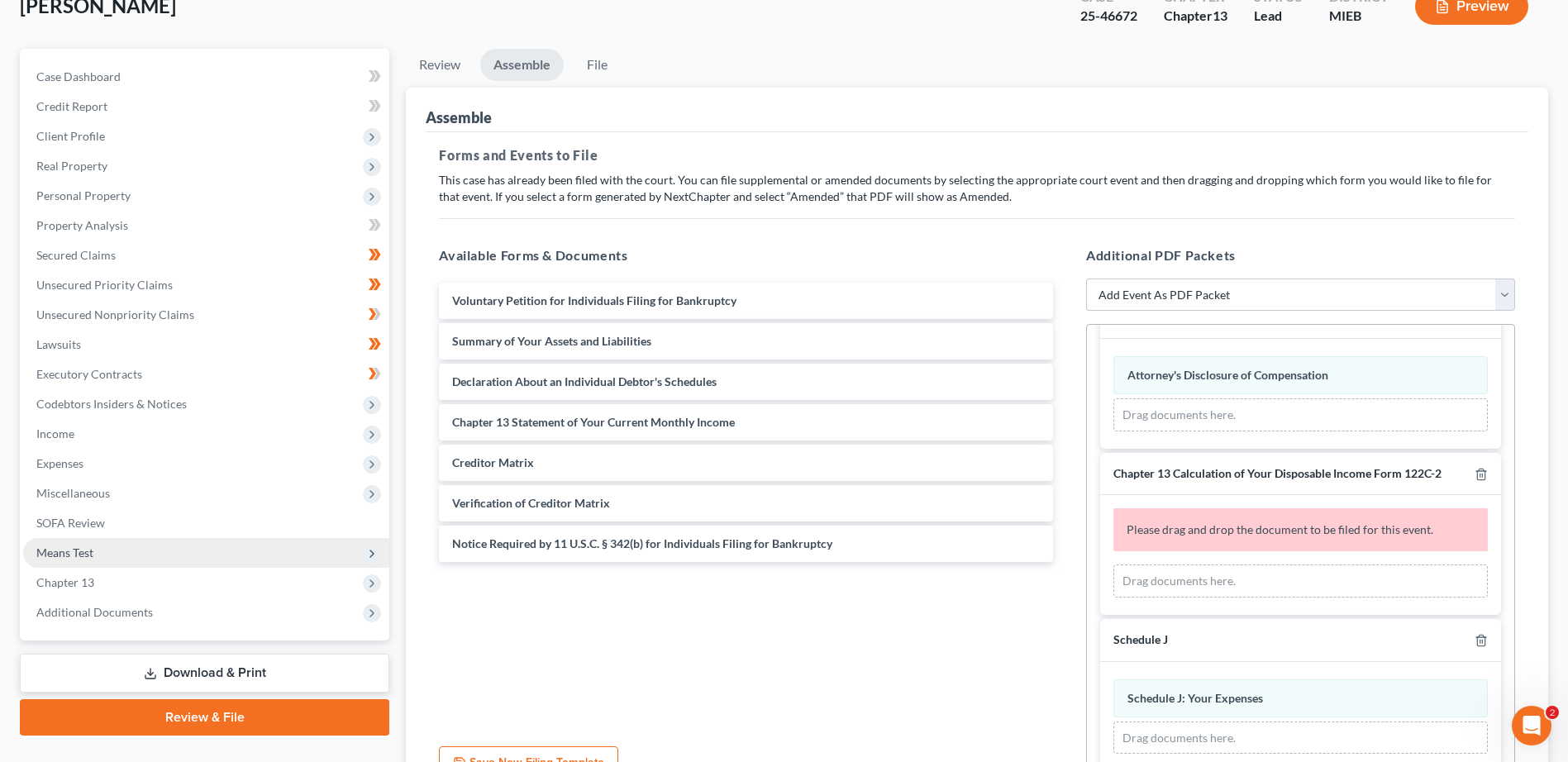 scroll, scrollTop: 227, scrollLeft: 0, axis: vertical 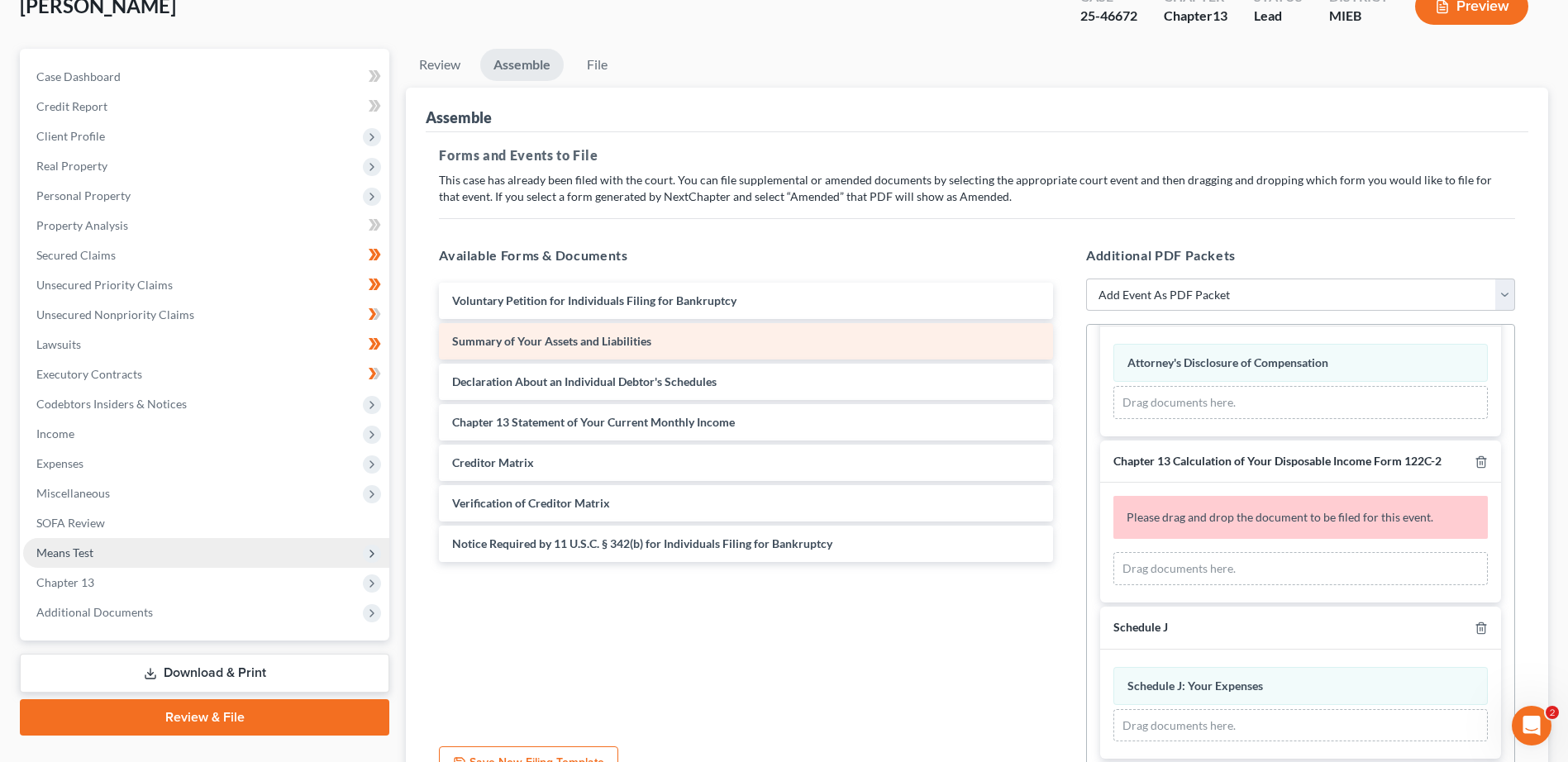 click on "Summary of Your Assets and Liabilities" at bounding box center (551, 341) 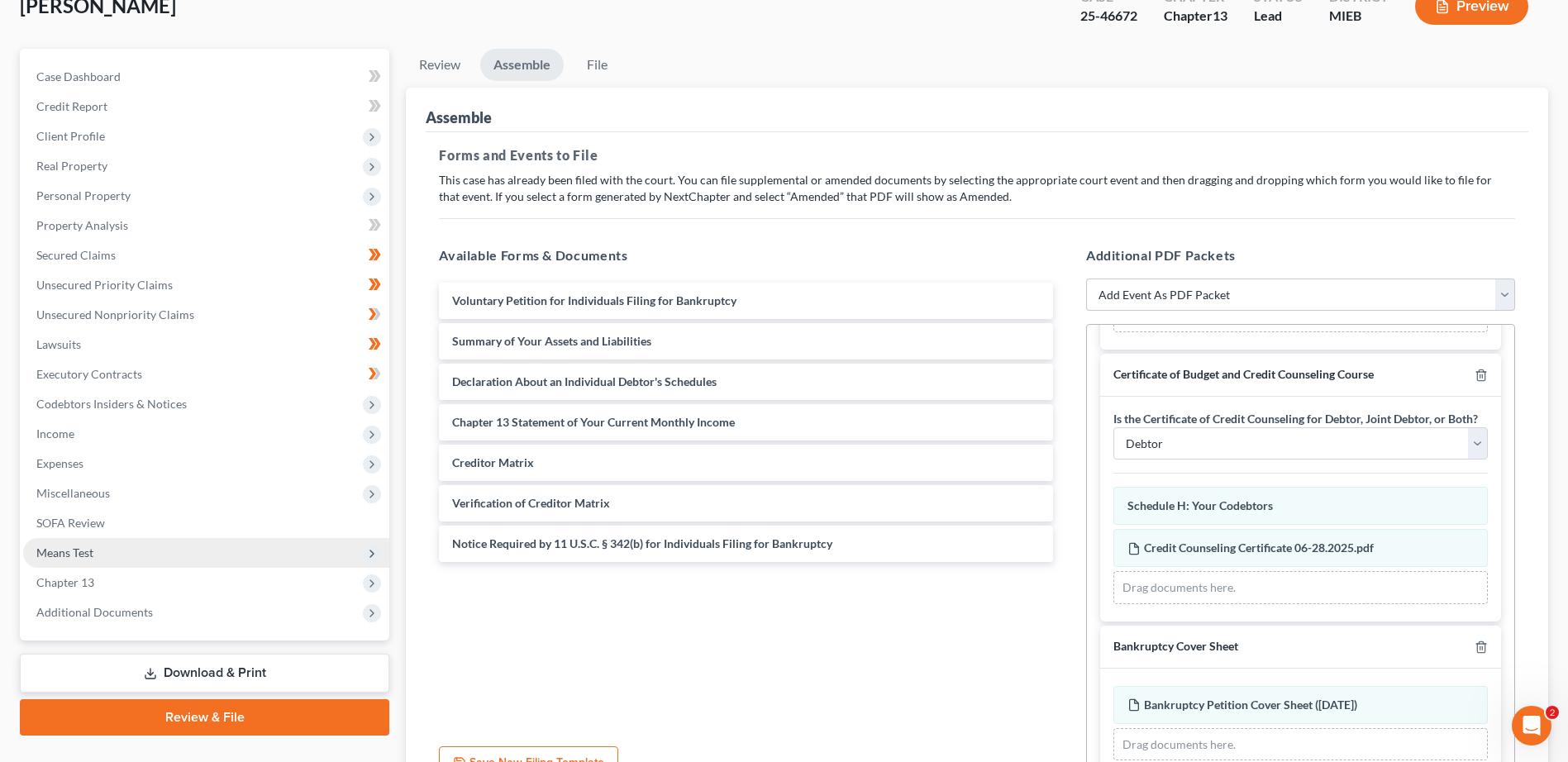 scroll, scrollTop: 1620, scrollLeft: 0, axis: vertical 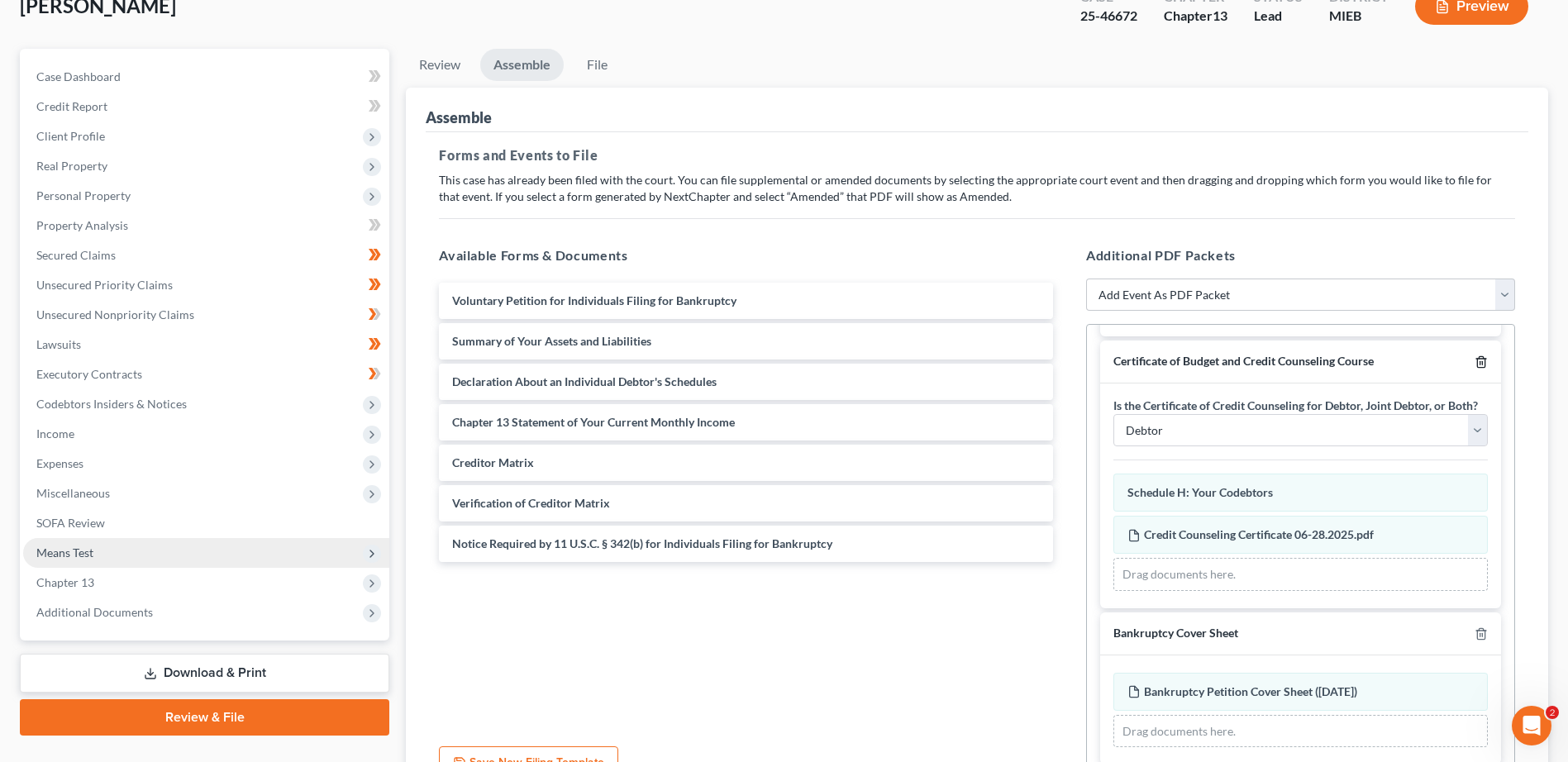 click 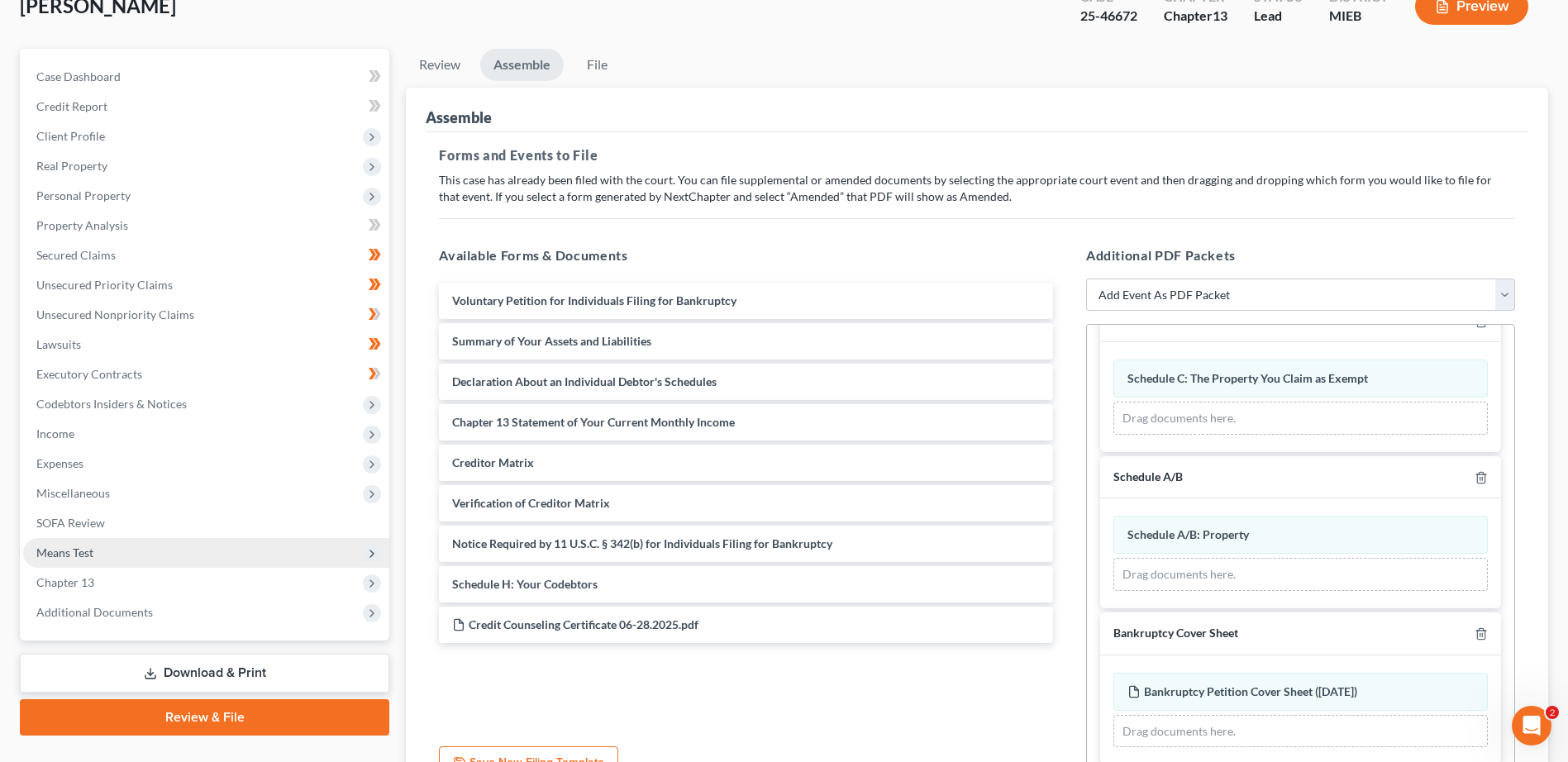 scroll, scrollTop: 1331, scrollLeft: 0, axis: vertical 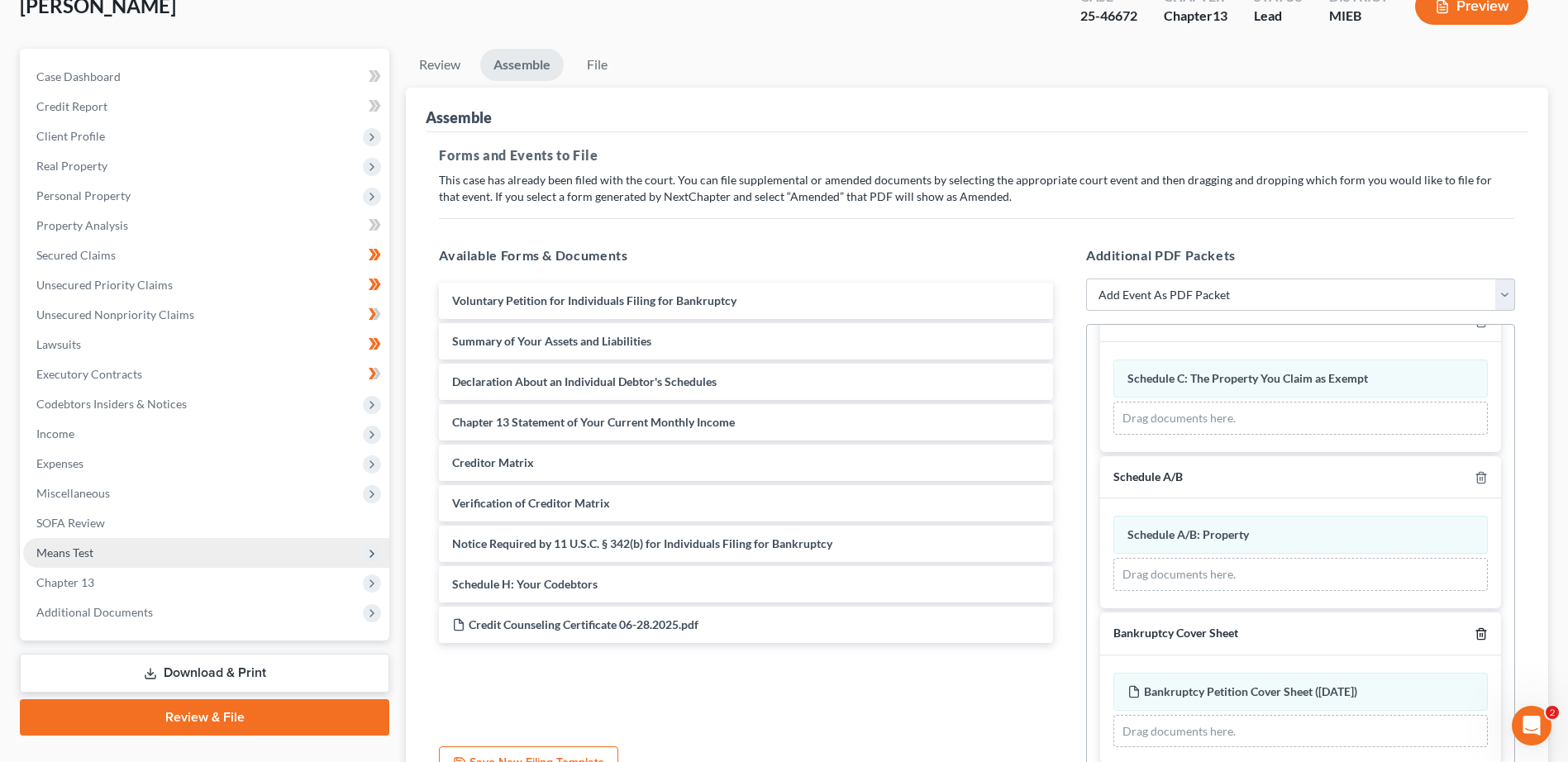 click 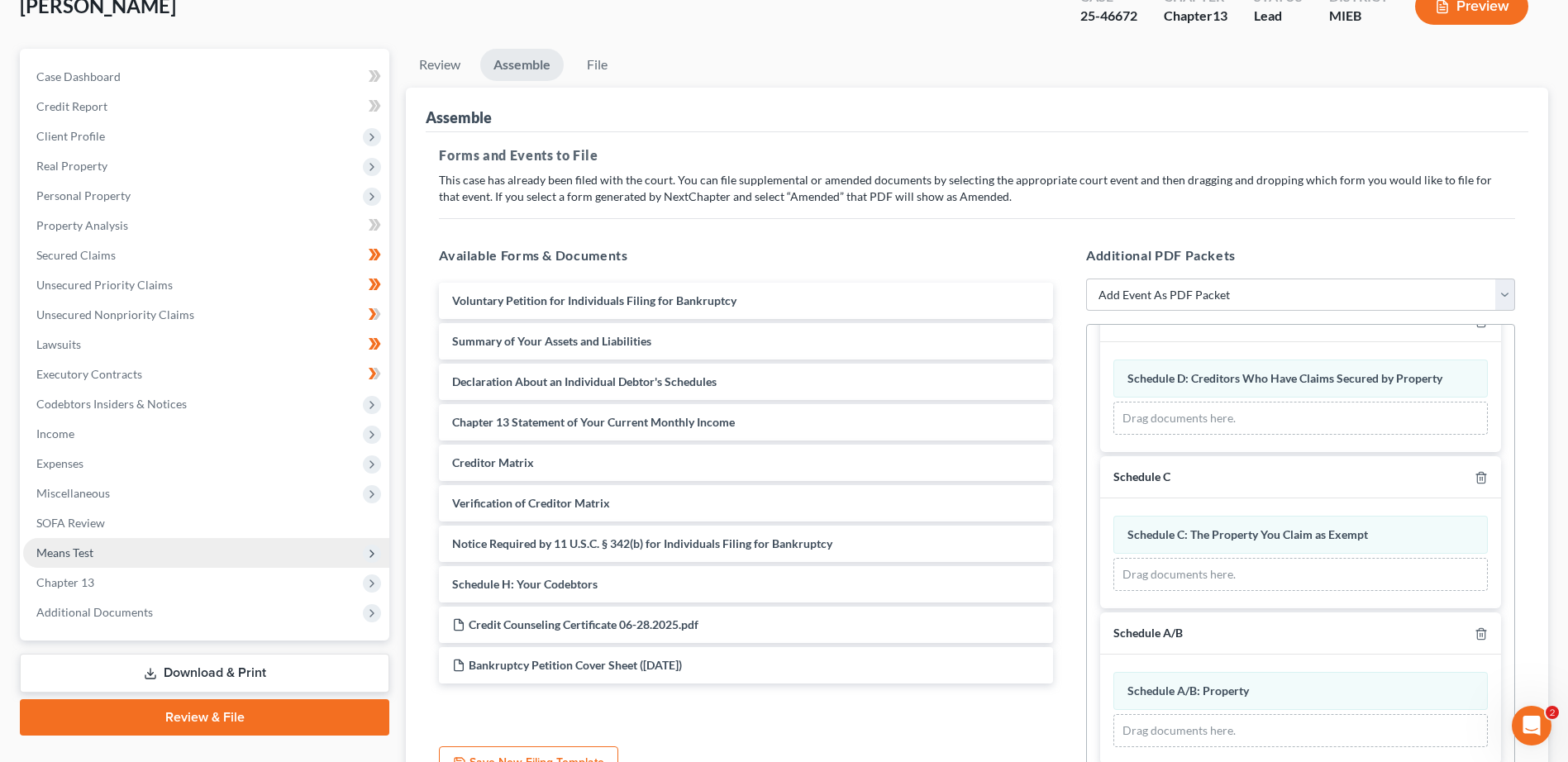 scroll, scrollTop: 1174, scrollLeft: 0, axis: vertical 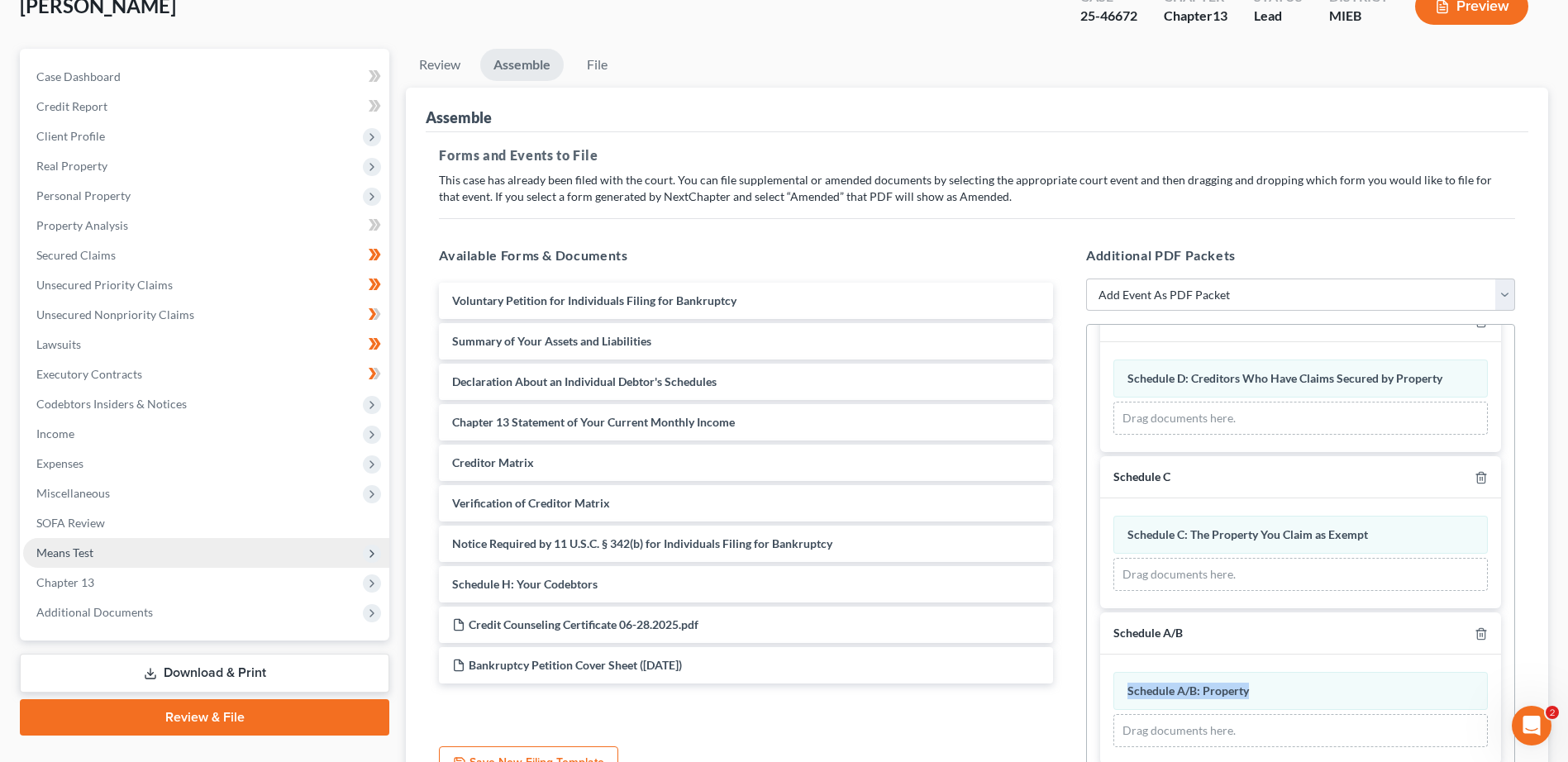 drag, startPoint x: 1518, startPoint y: 672, endPoint x: 1519, endPoint y: 649, distance: 23.021729 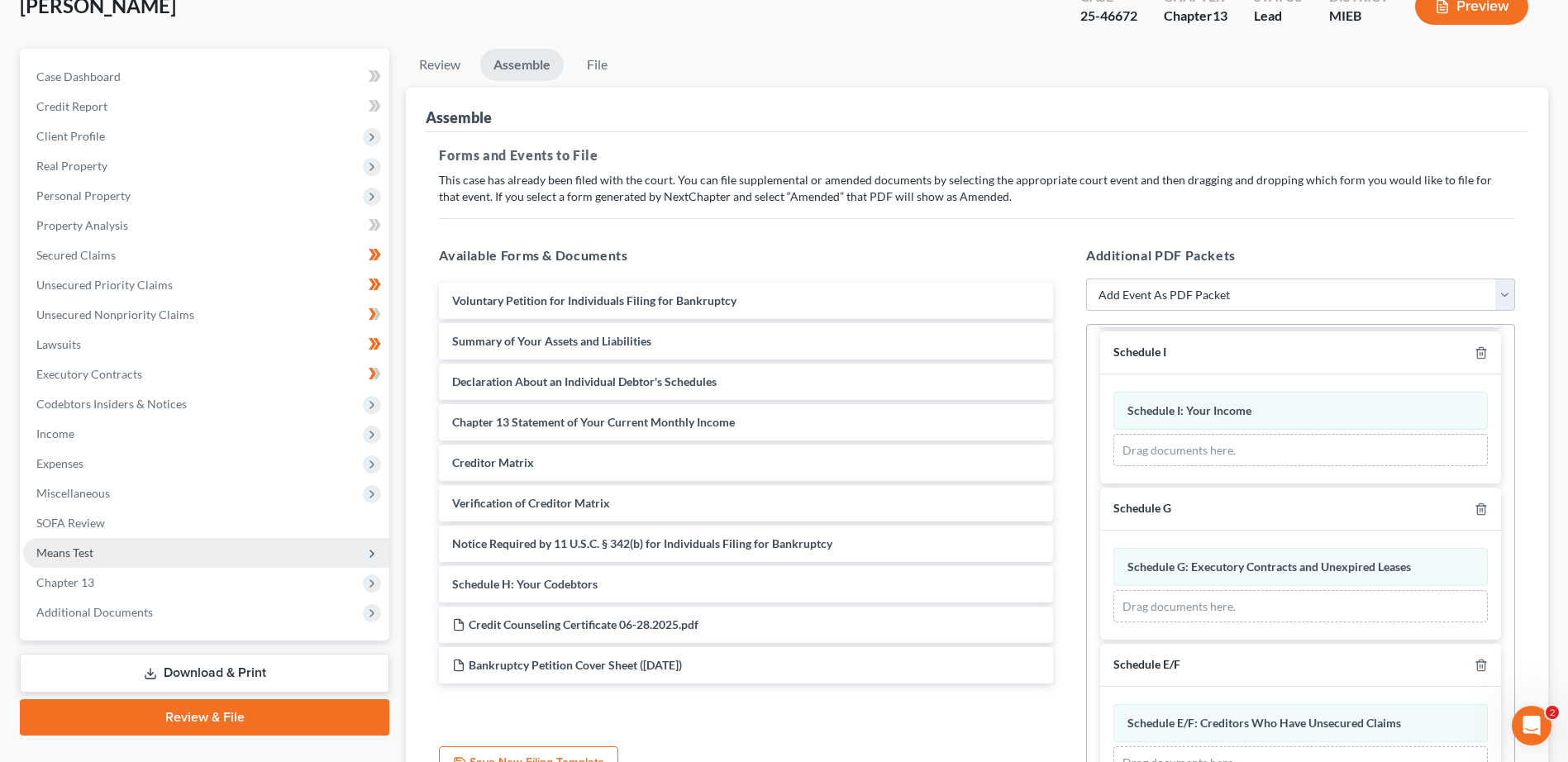 scroll, scrollTop: 649, scrollLeft: 0, axis: vertical 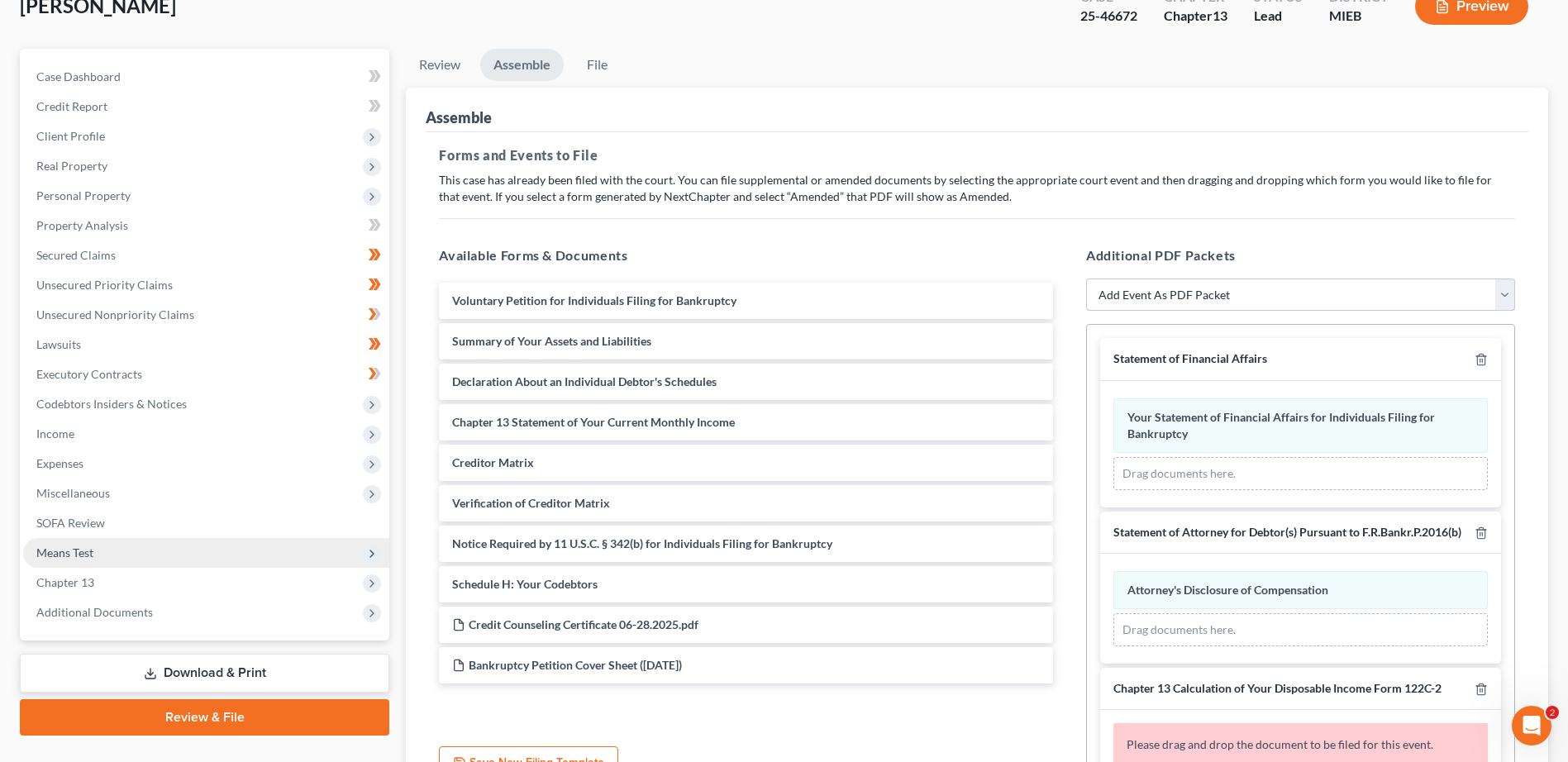 click on "Add Event As PDF Packet 20 Largest Unsecured Creditors Amended Disclosure Statement Amended Statement About Your Social Security Numbers Balance Sheet for Small Business Bankruptcy Cover Sheet Certificate of Budget and Credit Counseling Course Certificate of Service Certification of Completion of Financial Management Course Certification Regarding Domestic Support Obligations Chapter 13 Calculation of Your Disposable Income Form 122C-2 Chapter 13 Plan Chapter 13 Post-Confirmation Plan Modification Chapter 13 Statement of Your Current Monthly Income Form 122C-1 Cover Sheet for Amendments to Schedules and or Statements Debtor's Chapter 13 Confirmation Hearing Certificate Debtor's Election of Small Business Designation Debtor's Request to Receive Notices Electronically Under the DeBN Declaration About an Individual Debtor(s) Schedules Disclosure Statement Disclosure Statement for Small Business Employee Income Records Pay Filing Fee in Installments Reaffirmation Agreement w/ Declaration and Cover Sheet" at bounding box center [1300, 295] 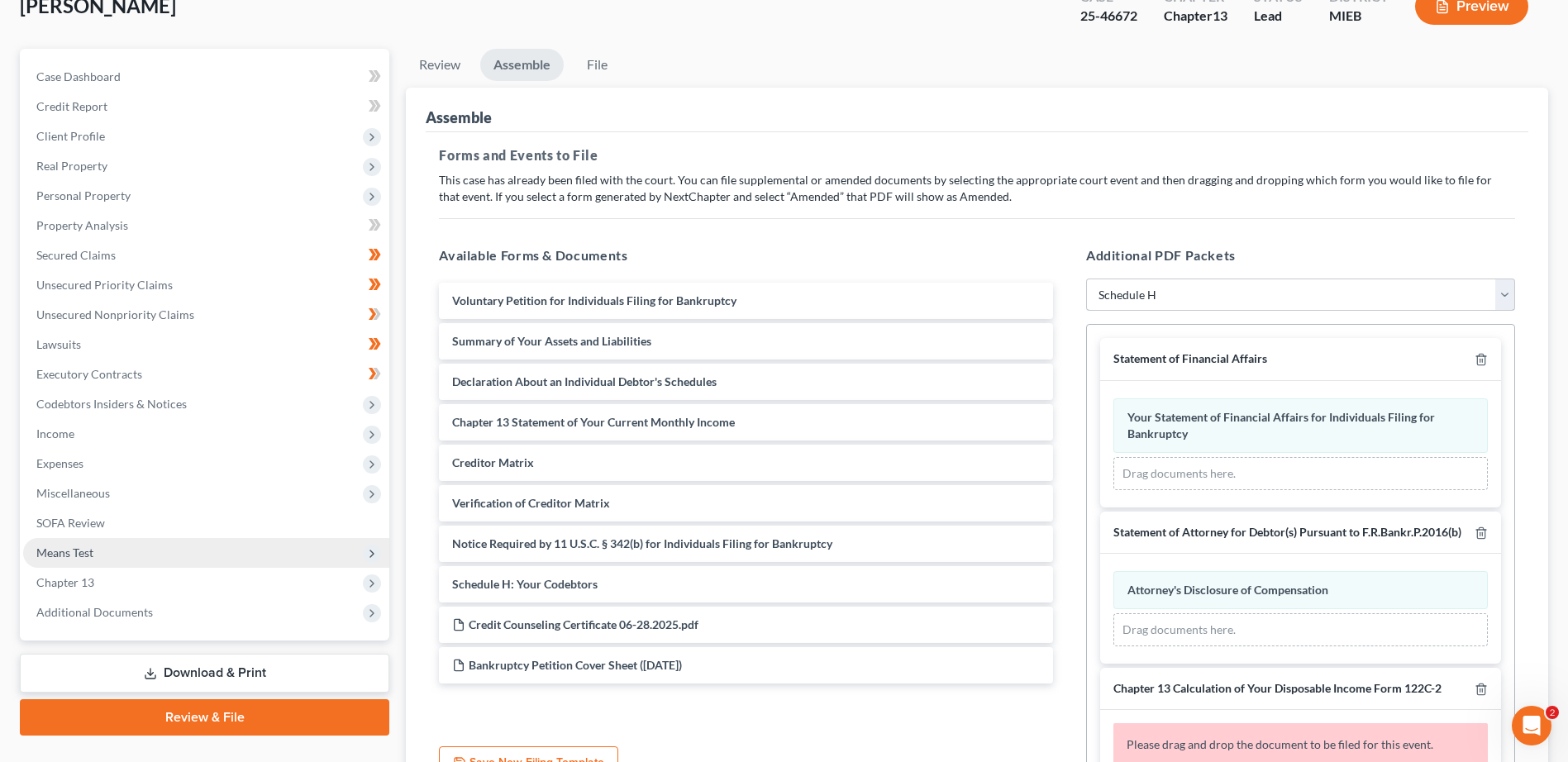click on "Add Event As PDF Packet 20 Largest Unsecured Creditors Amended Disclosure Statement Amended Statement About Your Social Security Numbers Balance Sheet for Small Business Bankruptcy Cover Sheet Certificate of Budget and Credit Counseling Course Certificate of Service Certification of Completion of Financial Management Course Certification Regarding Domestic Support Obligations Chapter 13 Calculation of Your Disposable Income Form 122C-2 Chapter 13 Plan Chapter 13 Post-Confirmation Plan Modification Chapter 13 Statement of Your Current Monthly Income Form 122C-1 Cover Sheet for Amendments to Schedules and or Statements Debtor's Chapter 13 Confirmation Hearing Certificate Debtor's Election of Small Business Designation Debtor's Request to Receive Notices Electronically Under the DeBN Declaration About an Individual Debtor(s) Schedules Disclosure Statement Disclosure Statement for Small Business Employee Income Records Pay Filing Fee in Installments Reaffirmation Agreement w/ Declaration and Cover Sheet" at bounding box center [1300, 295] 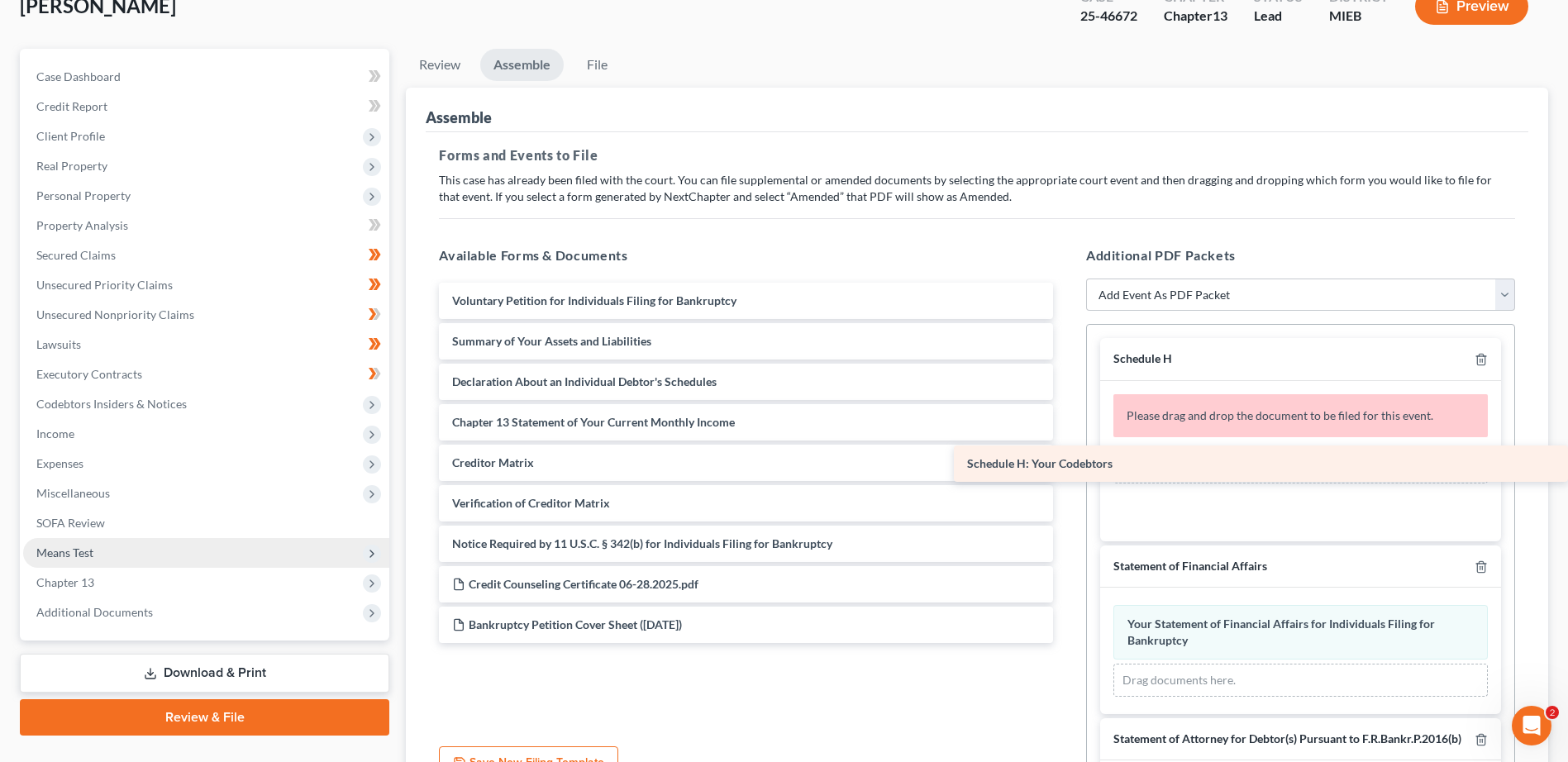 drag, startPoint x: 585, startPoint y: 587, endPoint x: 1227, endPoint y: 466, distance: 653.3031 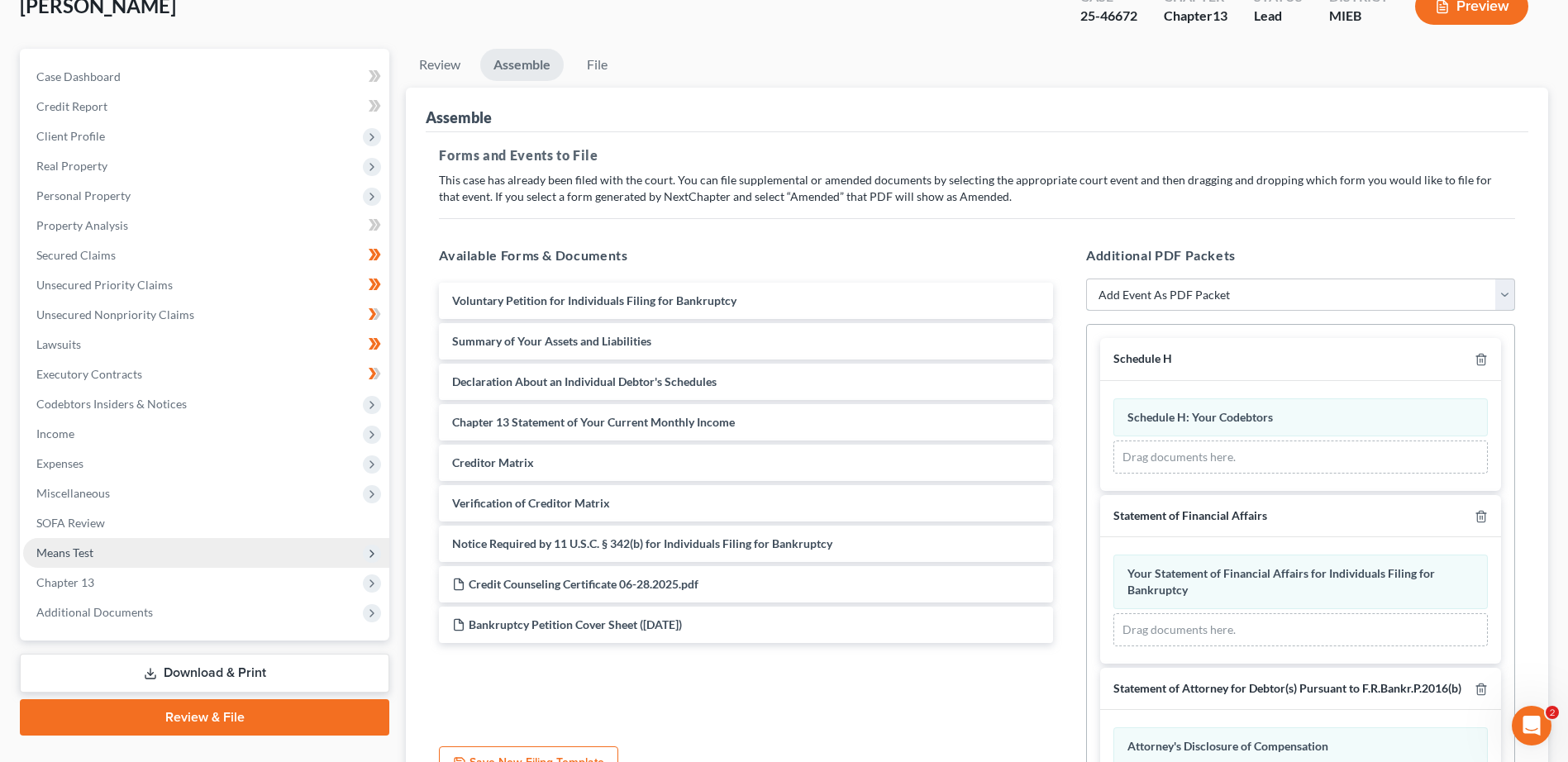 click on "Add Event As PDF Packet 20 Largest Unsecured Creditors Amended Disclosure Statement Amended Statement About Your Social Security Numbers Balance Sheet for Small Business Bankruptcy Cover Sheet Certificate of Budget and Credit Counseling Course Certificate of Service Certification of Completion of Financial Management Course Certification Regarding Domestic Support Obligations Chapter 13 Calculation of Your Disposable Income Form 122C-2 Chapter 13 Plan Chapter 13 Post-Confirmation Plan Modification Chapter 13 Statement of Your Current Monthly Income Form 122C-1 Cover Sheet for Amendments to Schedules and or Statements Debtor's Chapter 13 Confirmation Hearing Certificate Debtor's Election of Small Business Designation Debtor's Request to Receive Notices Electronically Under the DeBN Declaration About an Individual Debtor(s) Schedules Disclosure Statement Disclosure Statement for Small Business Employee Income Records Pay Filing Fee in Installments Reaffirmation Agreement w/ Declaration and Cover Sheet" at bounding box center [1300, 295] 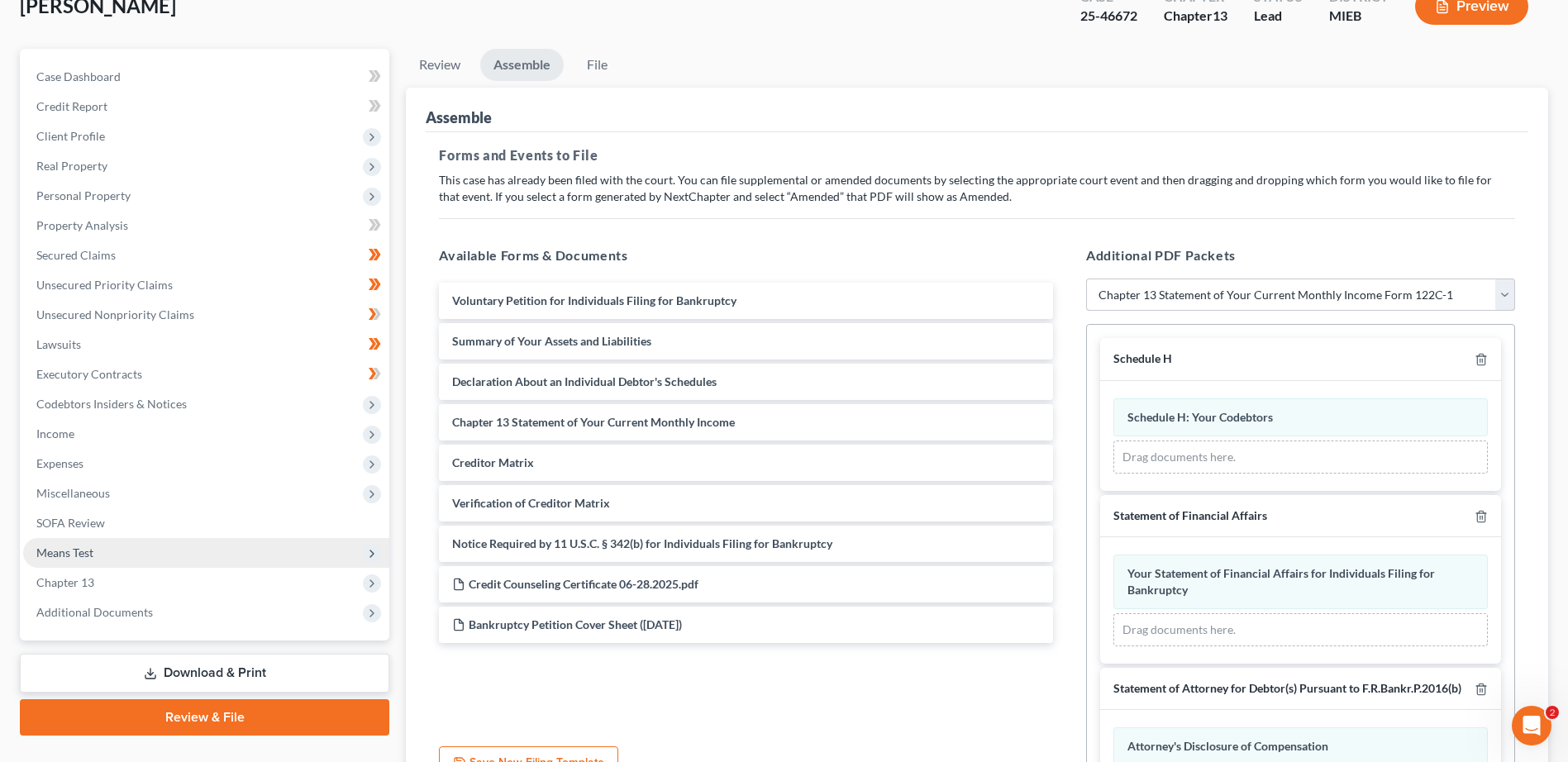 click on "Add Event As PDF Packet 20 Largest Unsecured Creditors Amended Disclosure Statement Amended Statement About Your Social Security Numbers Balance Sheet for Small Business Bankruptcy Cover Sheet Certificate of Budget and Credit Counseling Course Certificate of Service Certification of Completion of Financial Management Course Certification Regarding Domestic Support Obligations Chapter 13 Calculation of Your Disposable Income Form 122C-2 Chapter 13 Plan Chapter 13 Post-Confirmation Plan Modification Chapter 13 Statement of Your Current Monthly Income Form 122C-1 Cover Sheet for Amendments to Schedules and or Statements Debtor's Chapter 13 Confirmation Hearing Certificate Debtor's Election of Small Business Designation Debtor's Request to Receive Notices Electronically Under the DeBN Declaration About an Individual Debtor(s) Schedules Disclosure Statement Disclosure Statement for Small Business Employee Income Records Pay Filing Fee in Installments Reaffirmation Agreement w/ Declaration and Cover Sheet" at bounding box center (1300, 295) 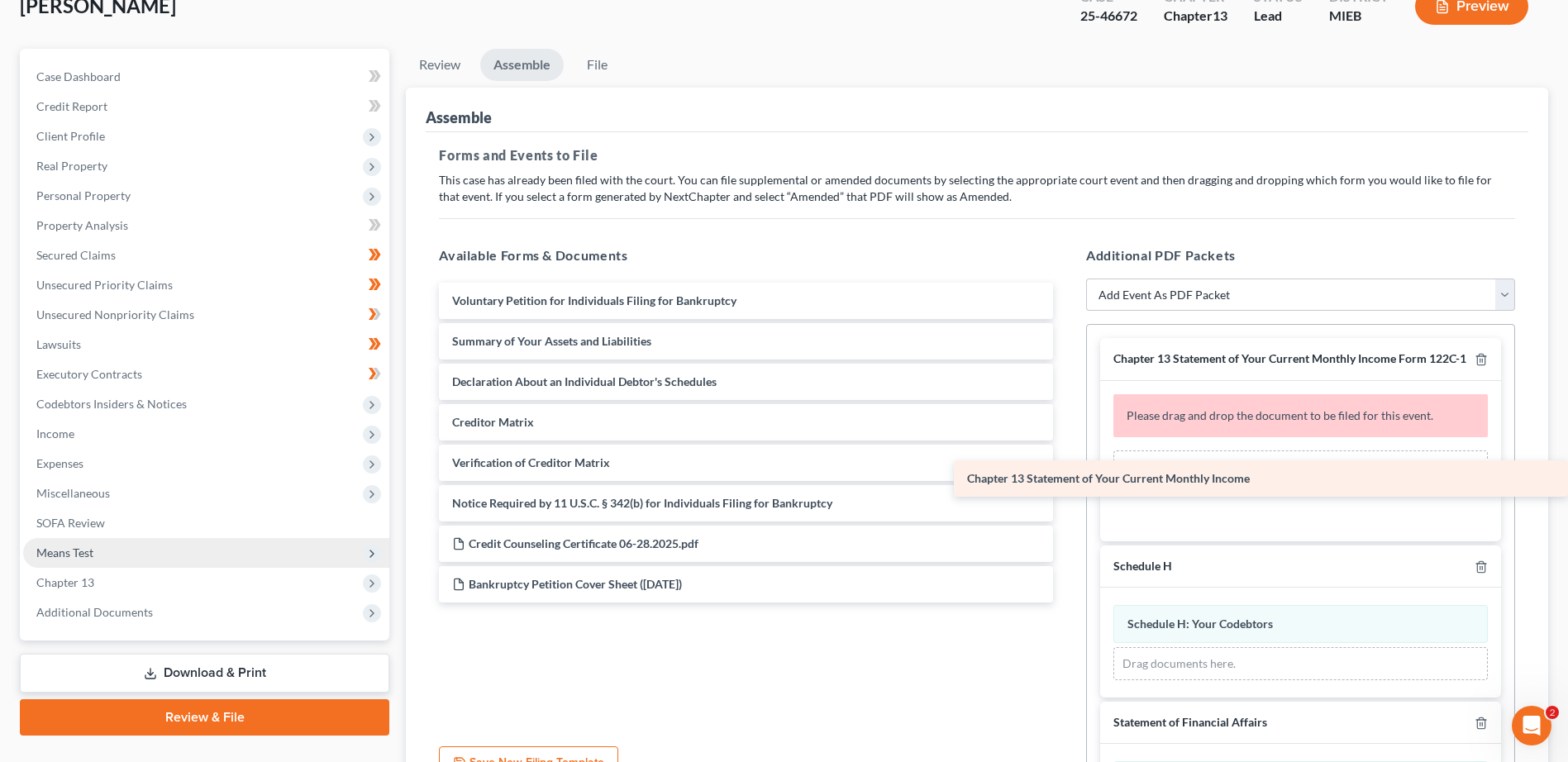 drag, startPoint x: 613, startPoint y: 420, endPoint x: 1201, endPoint y: 476, distance: 590.6606 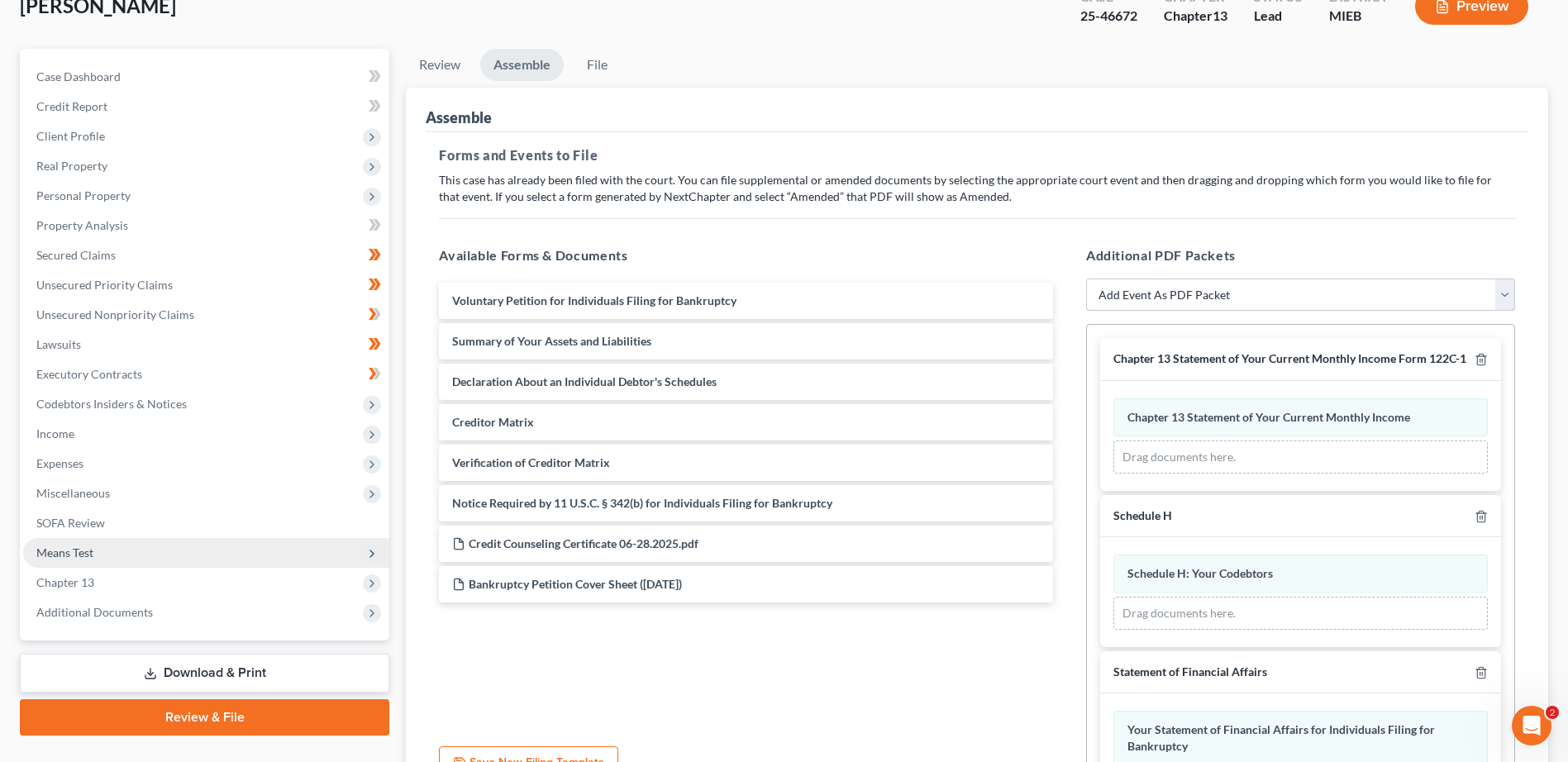 click on "Add Event As PDF Packet 20 Largest Unsecured Creditors Amended Disclosure Statement Amended Statement About Your Social Security Numbers Balance Sheet for Small Business Bankruptcy Cover Sheet Certificate of Budget and Credit Counseling Course Certificate of Service Certification of Completion of Financial Management Course Certification Regarding Domestic Support Obligations Chapter 13 Calculation of Your Disposable Income Form 122C-2 Chapter 13 Plan Chapter 13 Post-Confirmation Plan Modification Chapter 13 Statement of Your Current Monthly Income Form 122C-1 Cover Sheet for Amendments to Schedules and or Statements Debtor's Chapter 13 Confirmation Hearing Certificate Debtor's Election of Small Business Designation Debtor's Request to Receive Notices Electronically Under the DeBN Declaration About an Individual Debtor(s) Schedules Disclosure Statement Disclosure Statement for Small Business Employee Income Records Pay Filing Fee in Installments Reaffirmation Agreement w/ Declaration and Cover Sheet" at bounding box center (1300, 295) 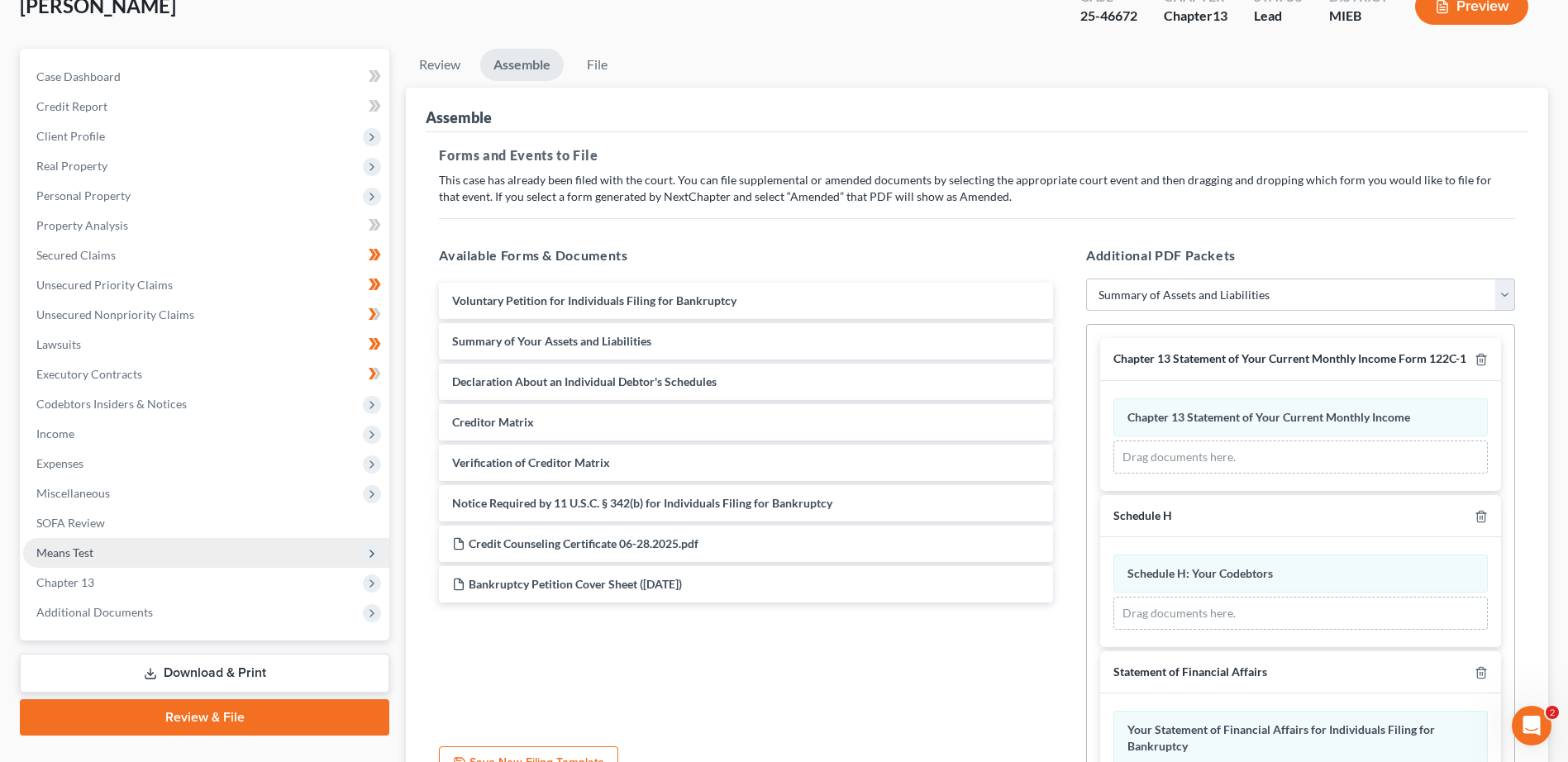 click on "Add Event As PDF Packet 20 Largest Unsecured Creditors Amended Disclosure Statement Amended Statement About Your Social Security Numbers Balance Sheet for Small Business Bankruptcy Cover Sheet Certificate of Budget and Credit Counseling Course Certificate of Service Certification of Completion of Financial Management Course Certification Regarding Domestic Support Obligations Chapter 13 Calculation of Your Disposable Income Form 122C-2 Chapter 13 Plan Chapter 13 Post-Confirmation Plan Modification Chapter 13 Statement of Your Current Monthly Income Form 122C-1 Cover Sheet for Amendments to Schedules and or Statements Debtor's Chapter 13 Confirmation Hearing Certificate Debtor's Election of Small Business Designation Debtor's Request to Receive Notices Electronically Under the DeBN Declaration About an Individual Debtor(s) Schedules Disclosure Statement Disclosure Statement for Small Business Employee Income Records Pay Filing Fee in Installments Reaffirmation Agreement w/ Declaration and Cover Sheet" at bounding box center [1300, 295] 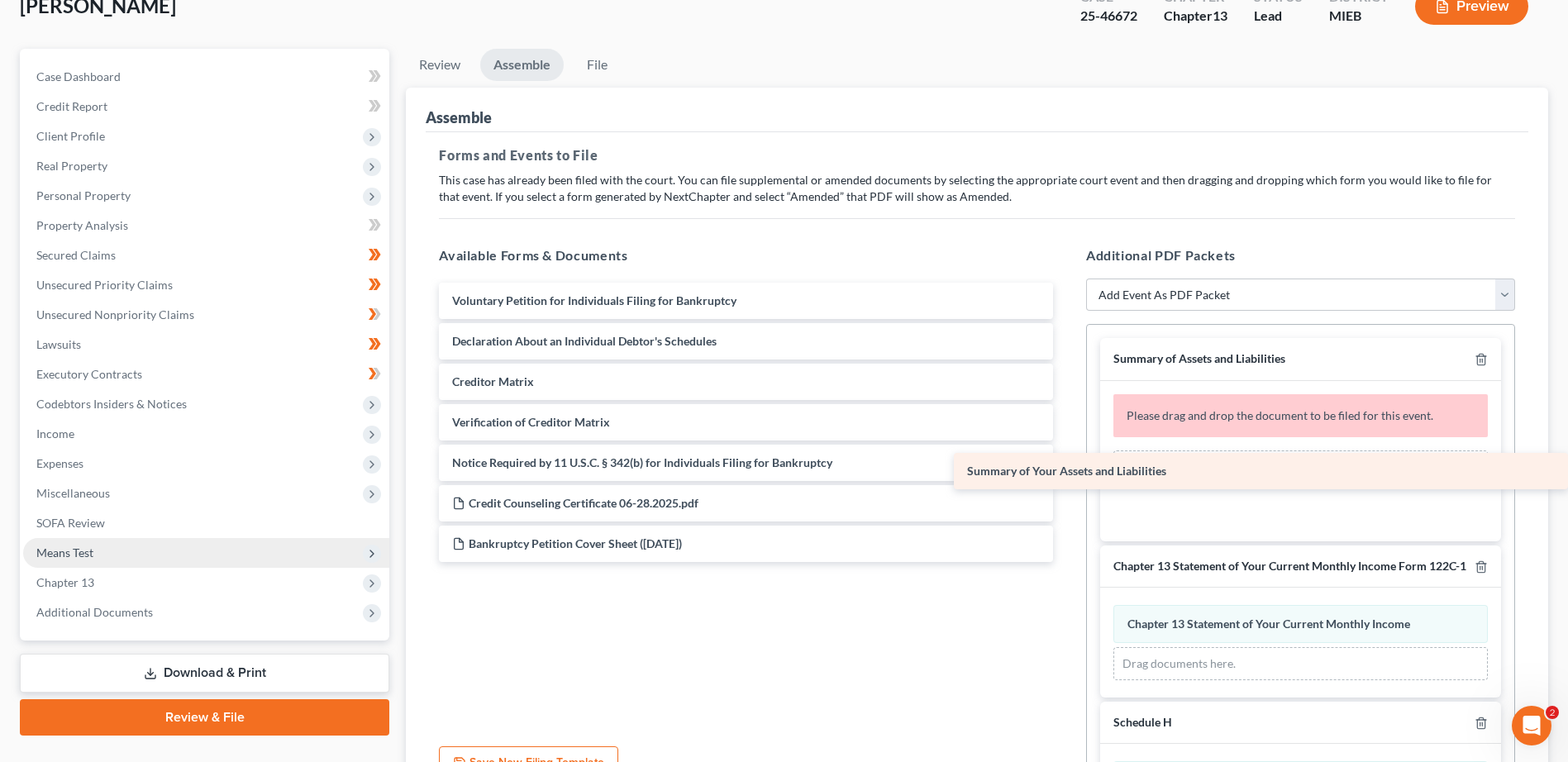 drag, startPoint x: 564, startPoint y: 341, endPoint x: 1168, endPoint y: 470, distance: 617.62205 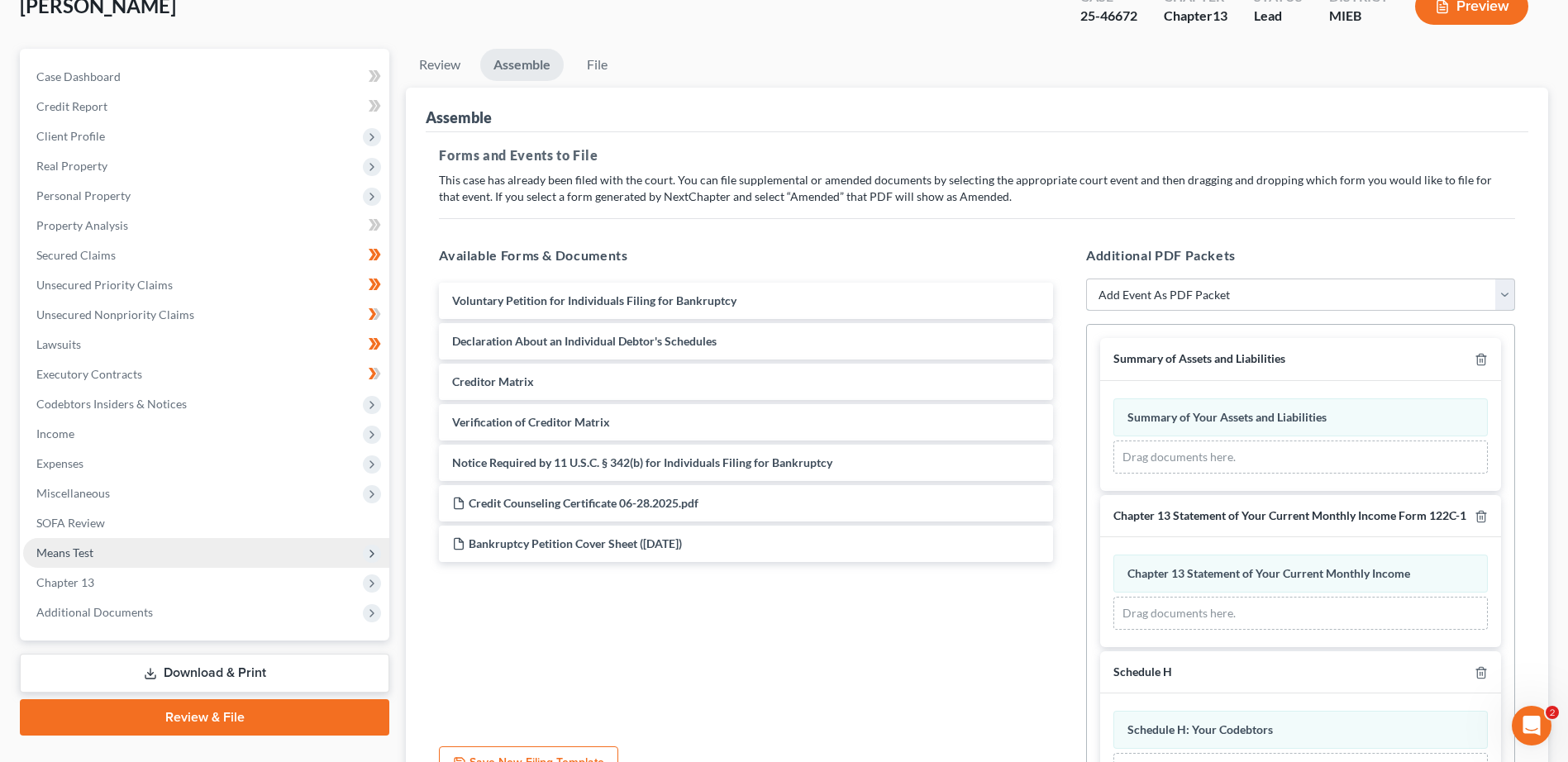 click on "Add Event As PDF Packet 20 Largest Unsecured Creditors Amended Disclosure Statement Amended Statement About Your Social Security Numbers Balance Sheet for Small Business Bankruptcy Cover Sheet Certificate of Budget and Credit Counseling Course Certificate of Service Certification of Completion of Financial Management Course Certification Regarding Domestic Support Obligations Chapter 13 Calculation of Your Disposable Income Form 122C-2 Chapter 13 Plan Chapter 13 Post-Confirmation Plan Modification Chapter 13 Statement of Your Current Monthly Income Form 122C-1 Cover Sheet for Amendments to Schedules and or Statements Debtor's Chapter 13 Confirmation Hearing Certificate Debtor's Election of Small Business Designation Debtor's Request to Receive Notices Electronically Under the DeBN Declaration About an Individual Debtor(s) Schedules Disclosure Statement Disclosure Statement for Small Business Employee Income Records Pay Filing Fee in Installments Reaffirmation Agreement w/ Declaration and Cover Sheet" at bounding box center [1300, 295] 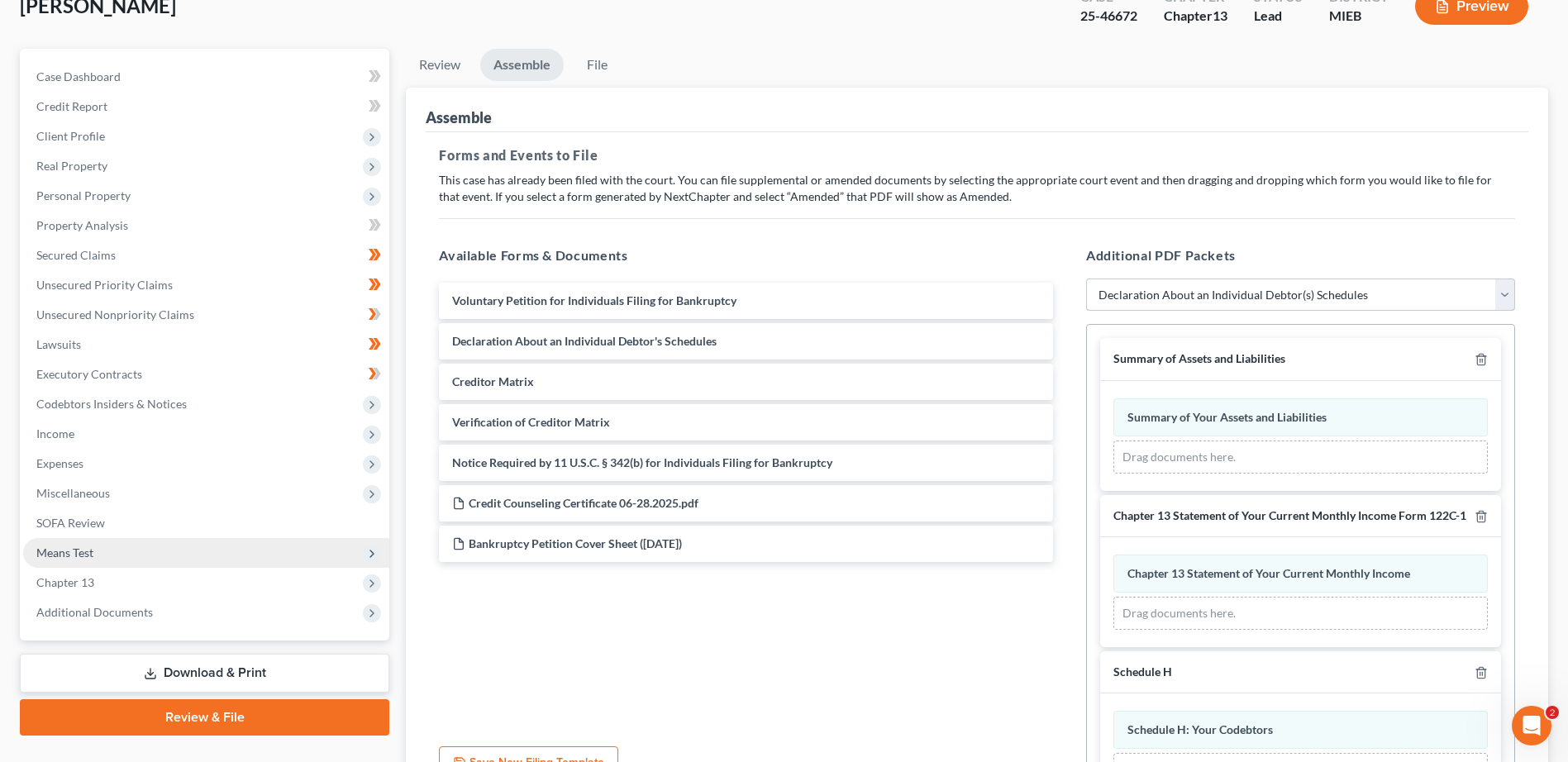 click on "Add Event As PDF Packet 20 Largest Unsecured Creditors Amended Disclosure Statement Amended Statement About Your Social Security Numbers Balance Sheet for Small Business Bankruptcy Cover Sheet Certificate of Budget and Credit Counseling Course Certificate of Service Certification of Completion of Financial Management Course Certification Regarding Domestic Support Obligations Chapter 13 Calculation of Your Disposable Income Form 122C-2 Chapter 13 Plan Chapter 13 Post-Confirmation Plan Modification Chapter 13 Statement of Your Current Monthly Income Form 122C-1 Cover Sheet for Amendments to Schedules and or Statements Debtor's Chapter 13 Confirmation Hearing Certificate Debtor's Election of Small Business Designation Debtor's Request to Receive Notices Electronically Under the DeBN Declaration About an Individual Debtor(s) Schedules Disclosure Statement Disclosure Statement for Small Business Employee Income Records Pay Filing Fee in Installments Reaffirmation Agreement w/ Declaration and Cover Sheet" at bounding box center [1300, 295] 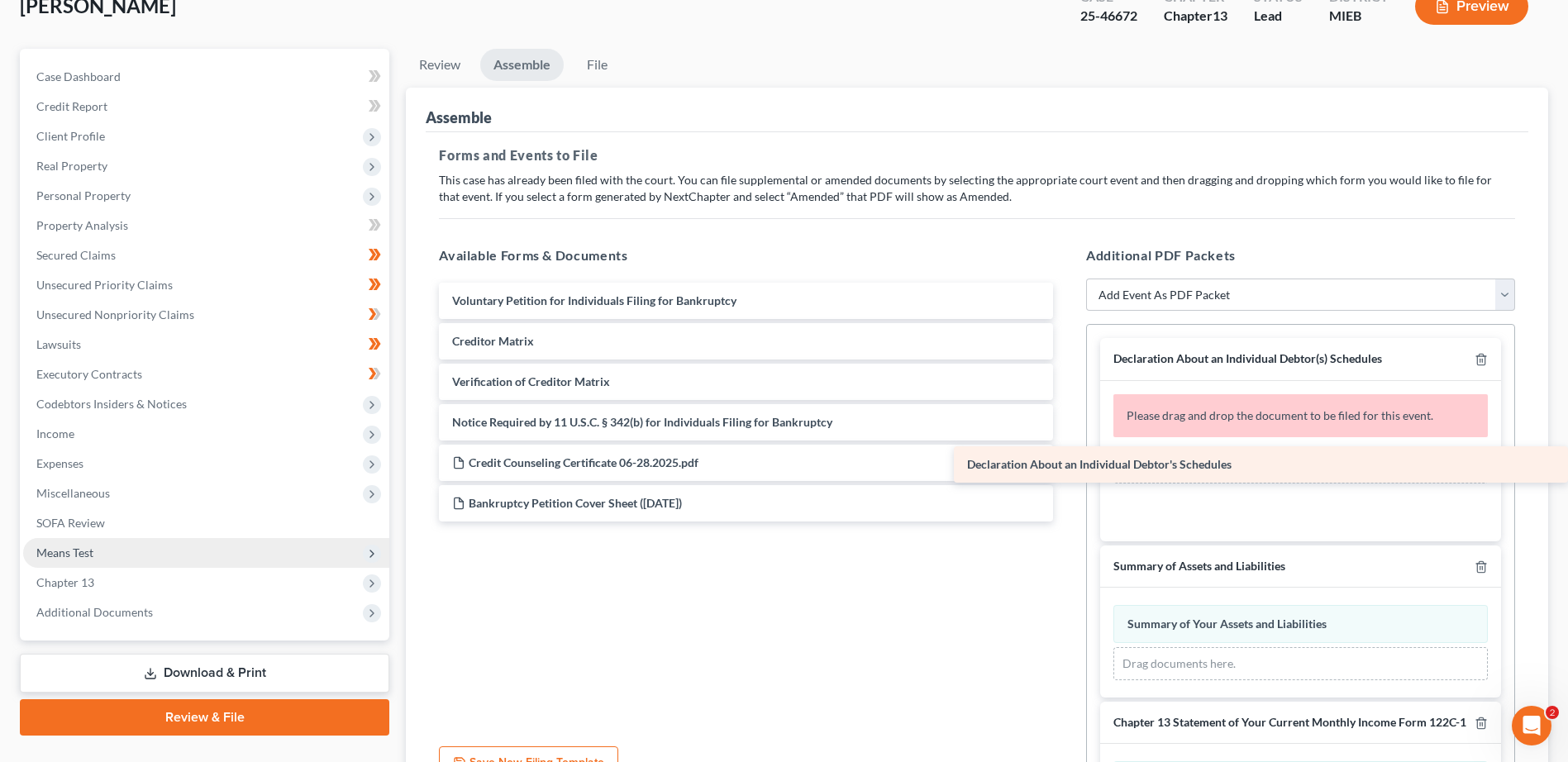 drag, startPoint x: 537, startPoint y: 345, endPoint x: 1207, endPoint y: 468, distance: 681.19674 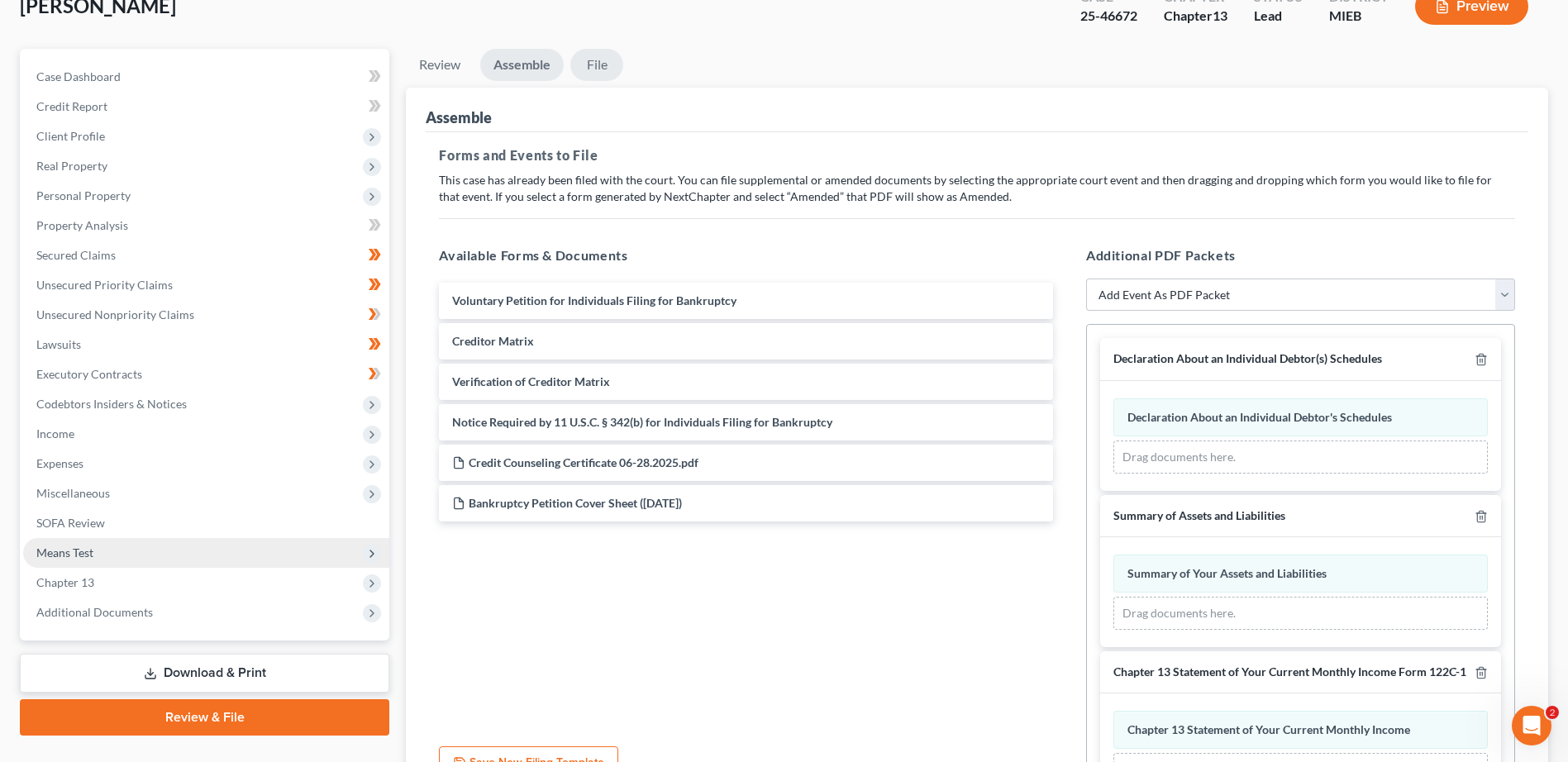 click on "File" at bounding box center [597, 64] 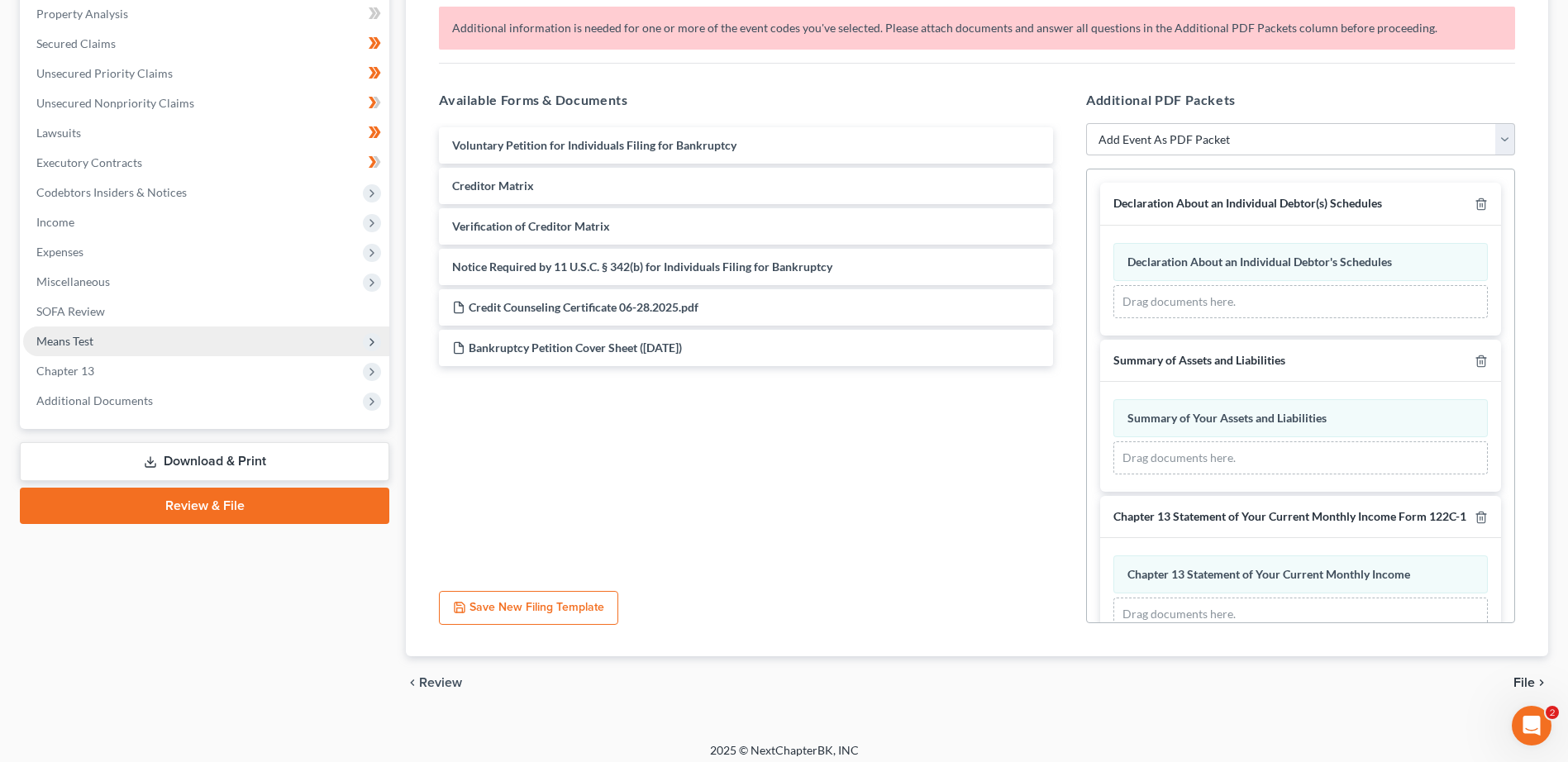scroll, scrollTop: 331, scrollLeft: 0, axis: vertical 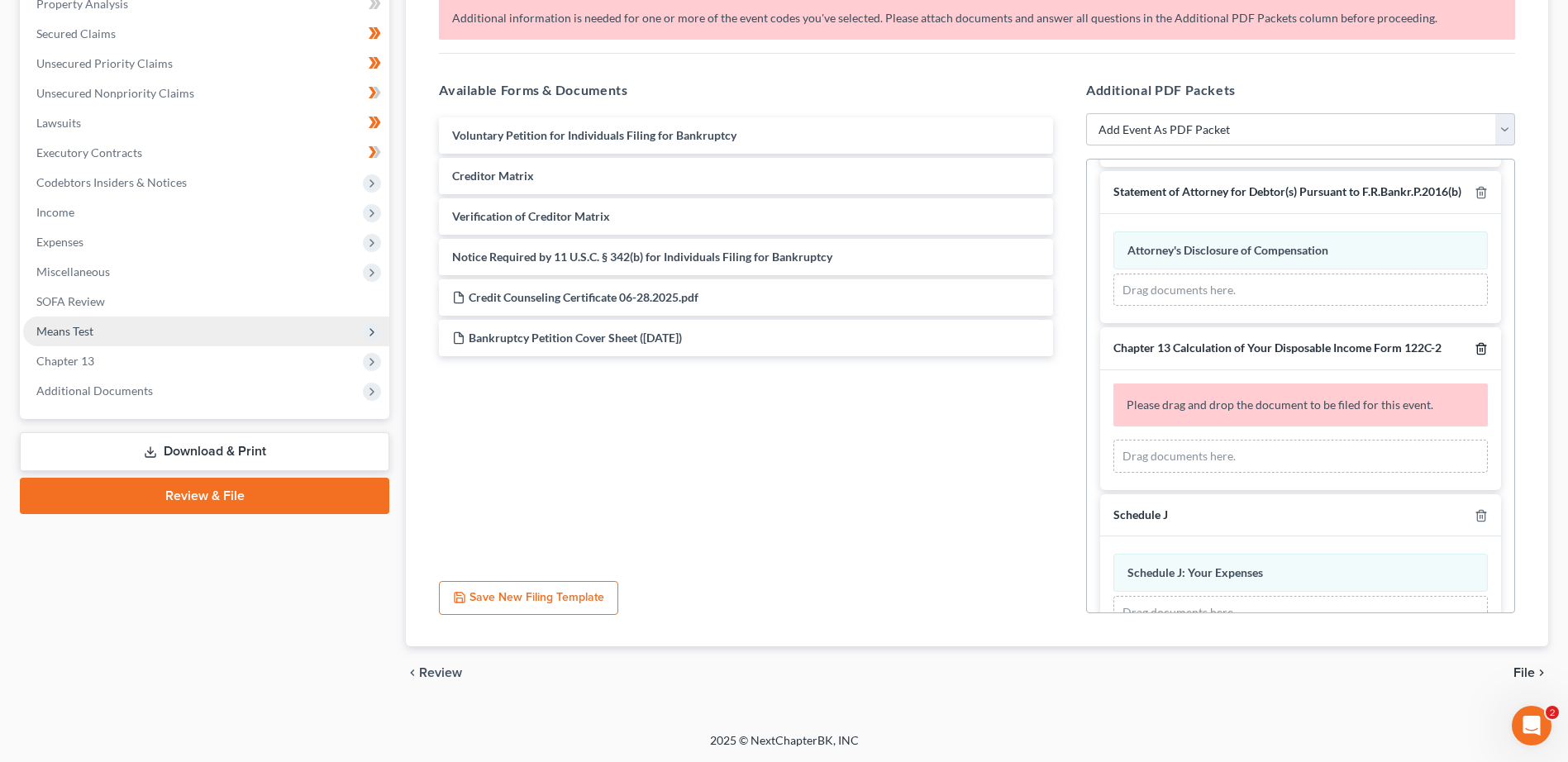 click 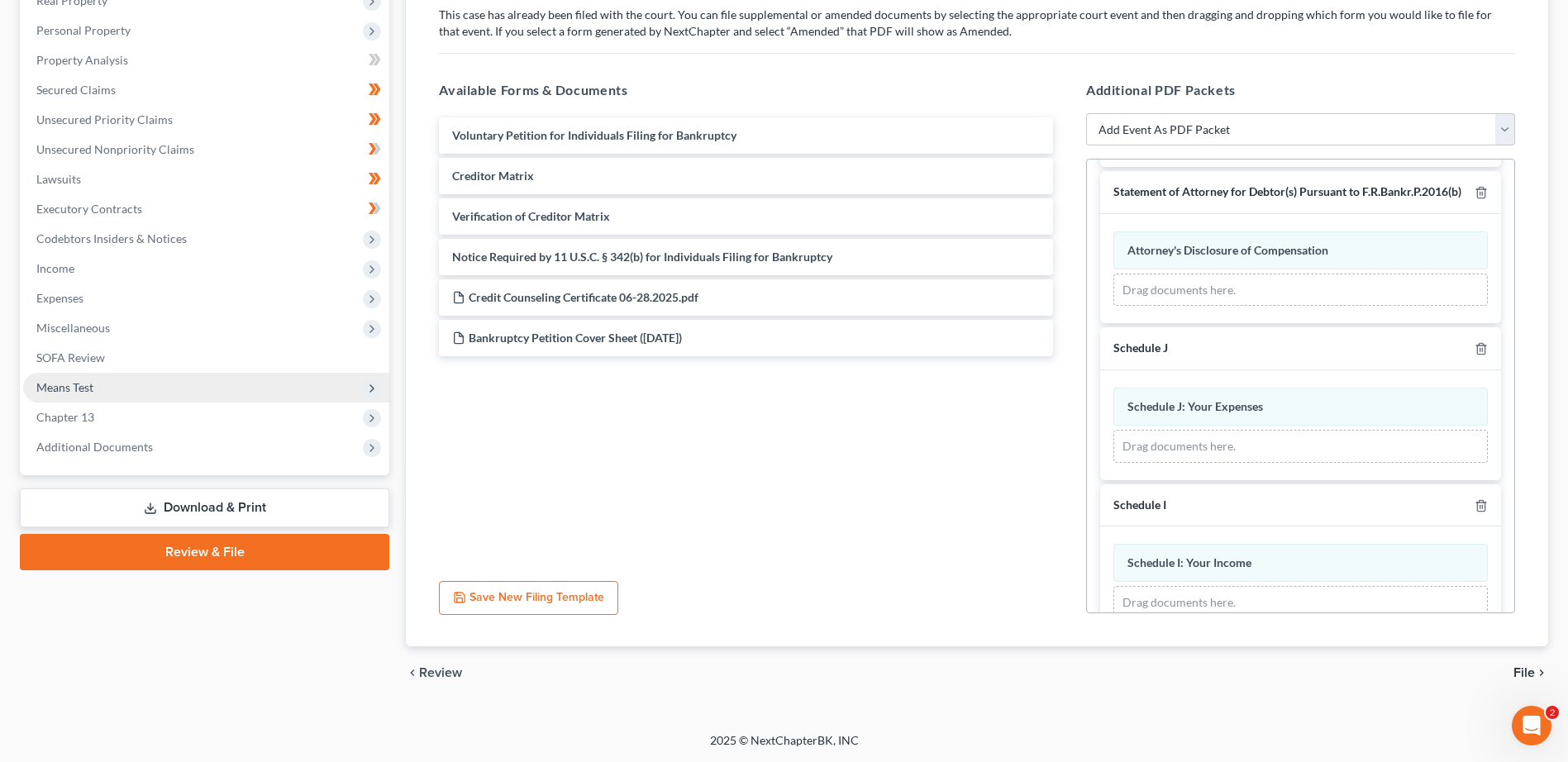 scroll, scrollTop: 275, scrollLeft: 0, axis: vertical 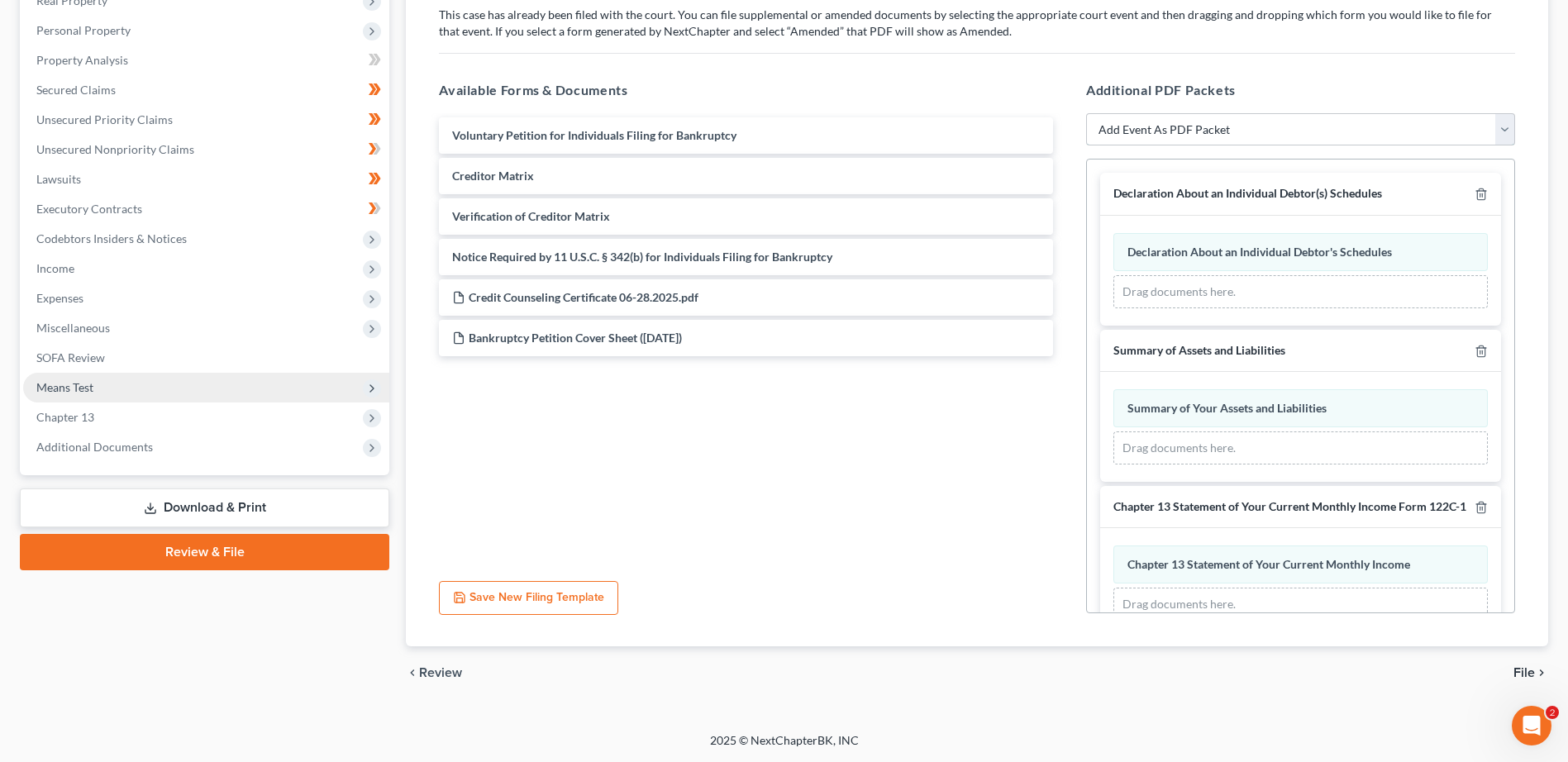 click on "Add Event As PDF Packet 20 Largest Unsecured Creditors Amended Disclosure Statement Amended Statement About Your Social Security Numbers Balance Sheet for Small Business Bankruptcy Cover Sheet Certificate of Budget and Credit Counseling Course Certificate of Service Certification of Completion of Financial Management Course Certification Regarding Domestic Support Obligations Chapter 13 Calculation of Your Disposable Income Form 122C-2 Chapter 13 Plan Chapter 13 Post-Confirmation Plan Modification Chapter 13 Statement of Your Current Monthly Income Form 122C-1 Cover Sheet for Amendments to Schedules and or Statements Debtor's Chapter 13 Confirmation Hearing Certificate Debtor's Election of Small Business Designation Debtor's Request to Receive Notices Electronically Under the DeBN Declaration About an Individual Debtor(s) Schedules Disclosure Statement Disclosure Statement for Small Business Employee Income Records Pay Filing Fee in Installments Reaffirmation Agreement w/ Declaration and Cover Sheet" at bounding box center (1300, 130) 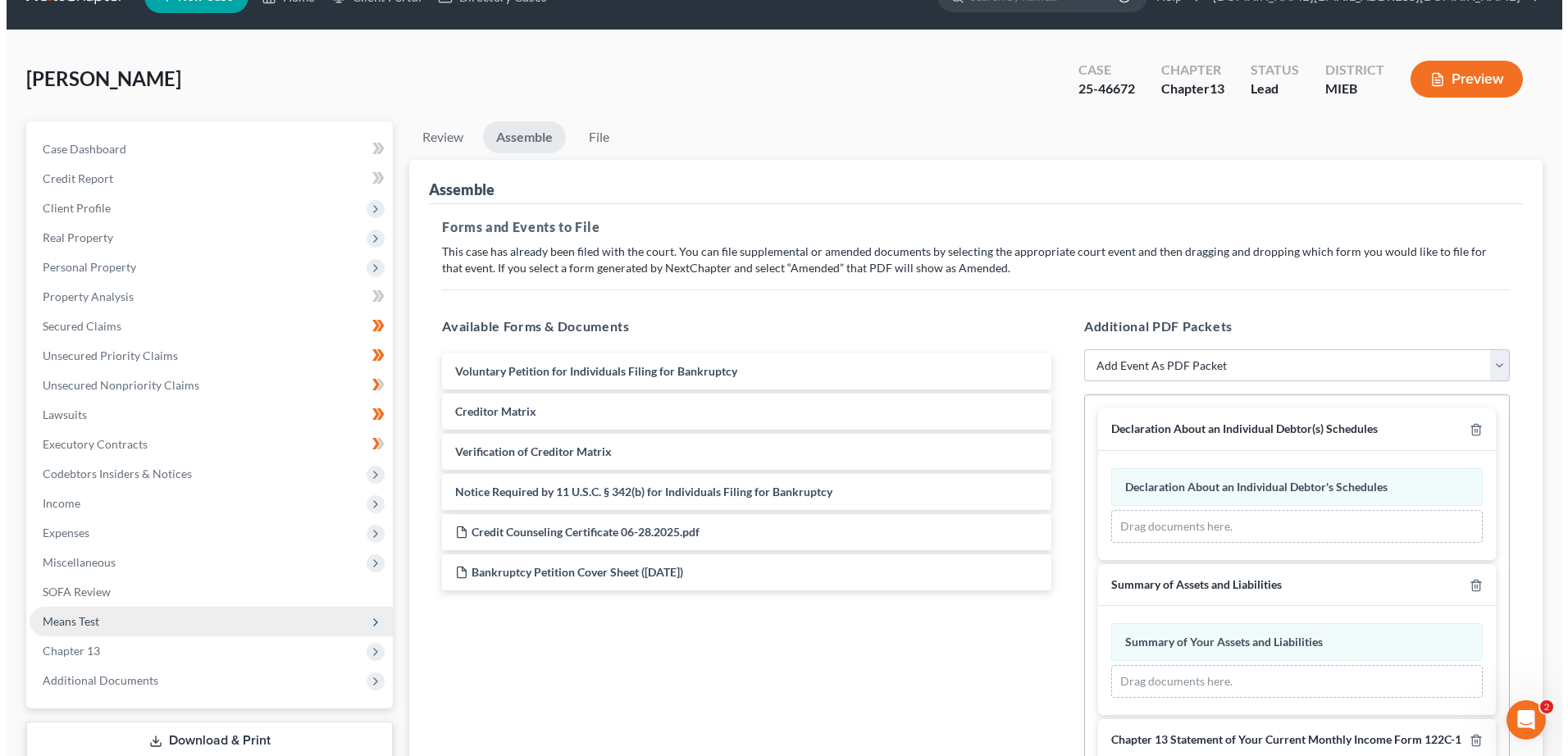 scroll, scrollTop: 0, scrollLeft: 0, axis: both 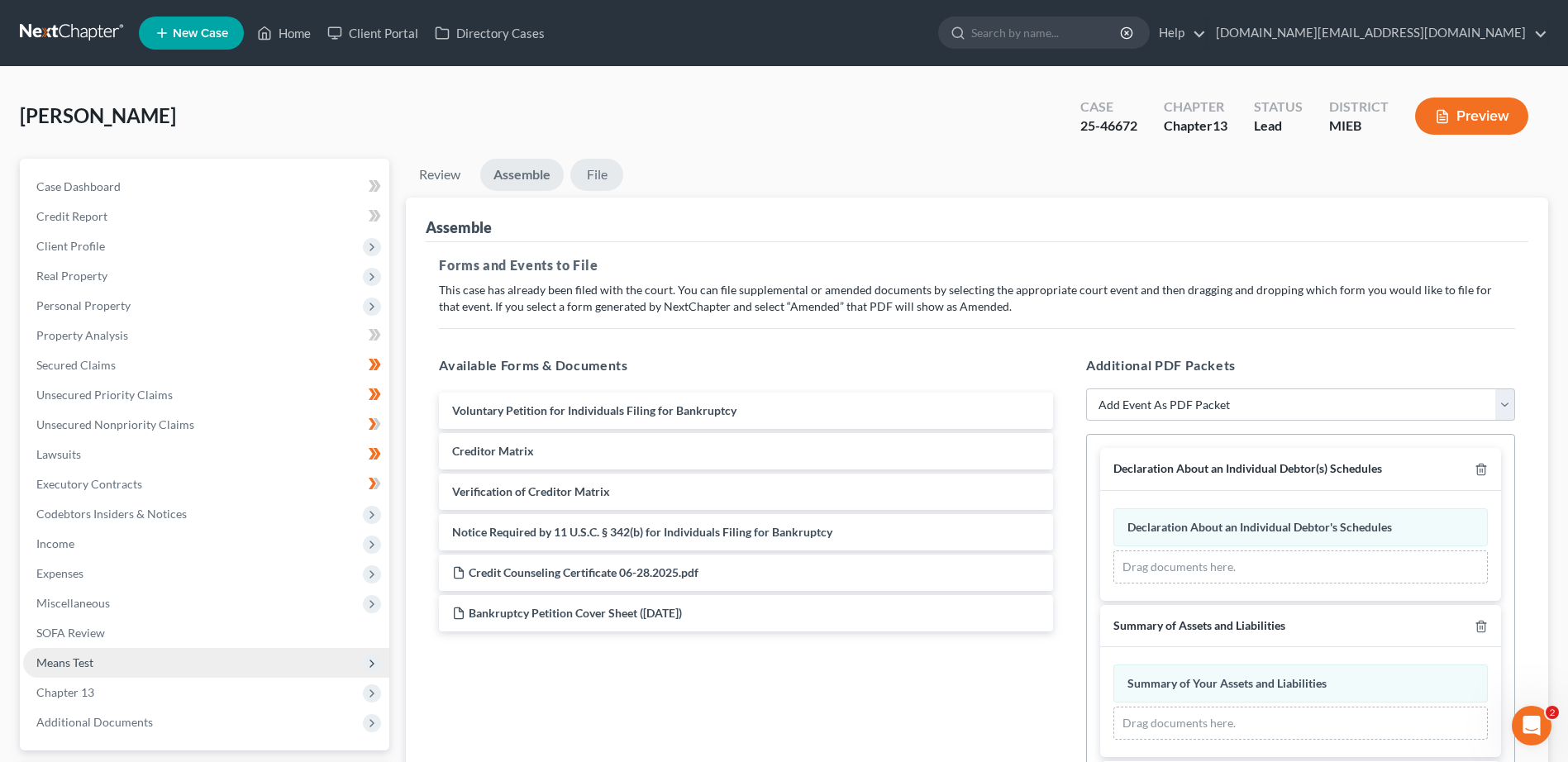click on "File" at bounding box center [597, 174] 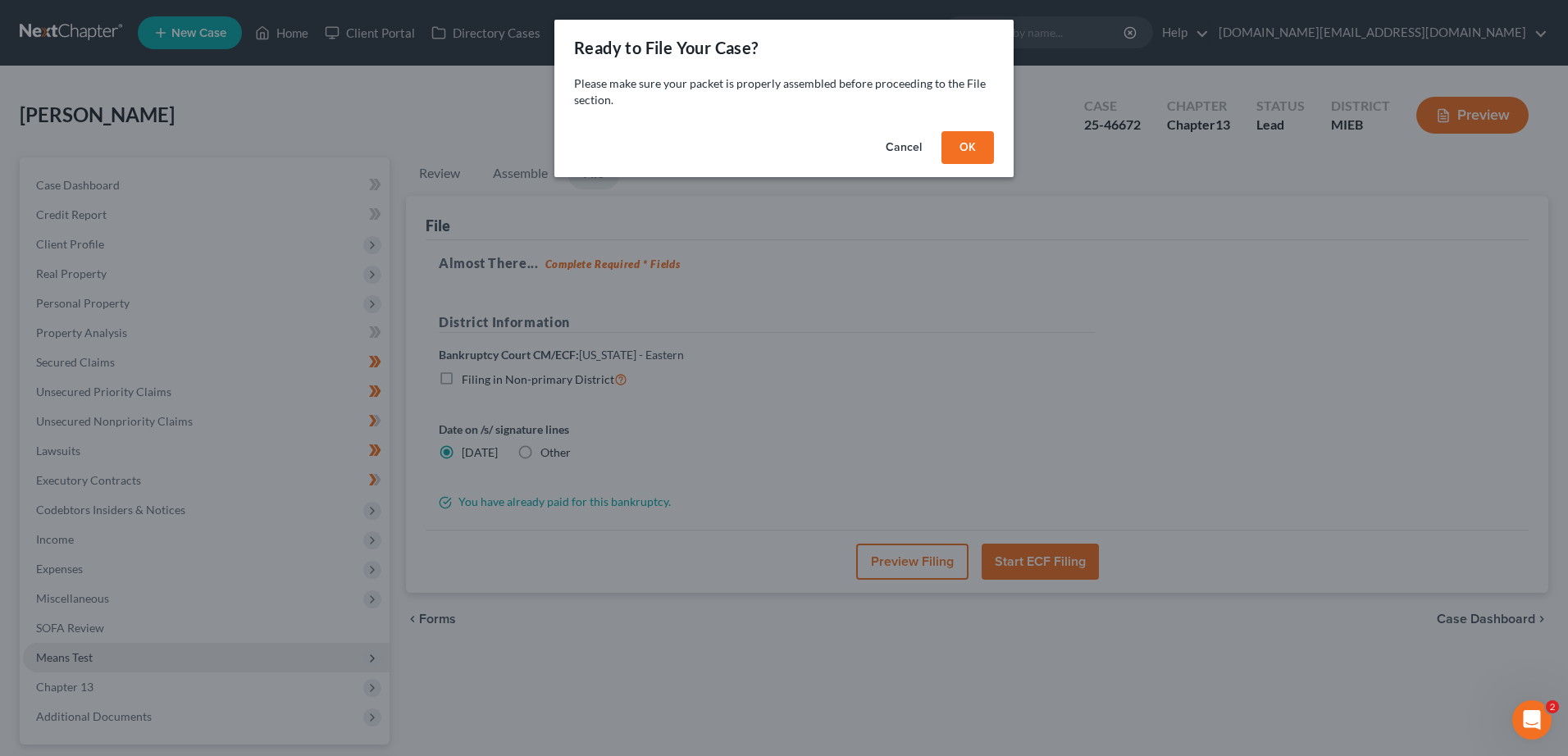 click on "OK" at bounding box center [968, 148] 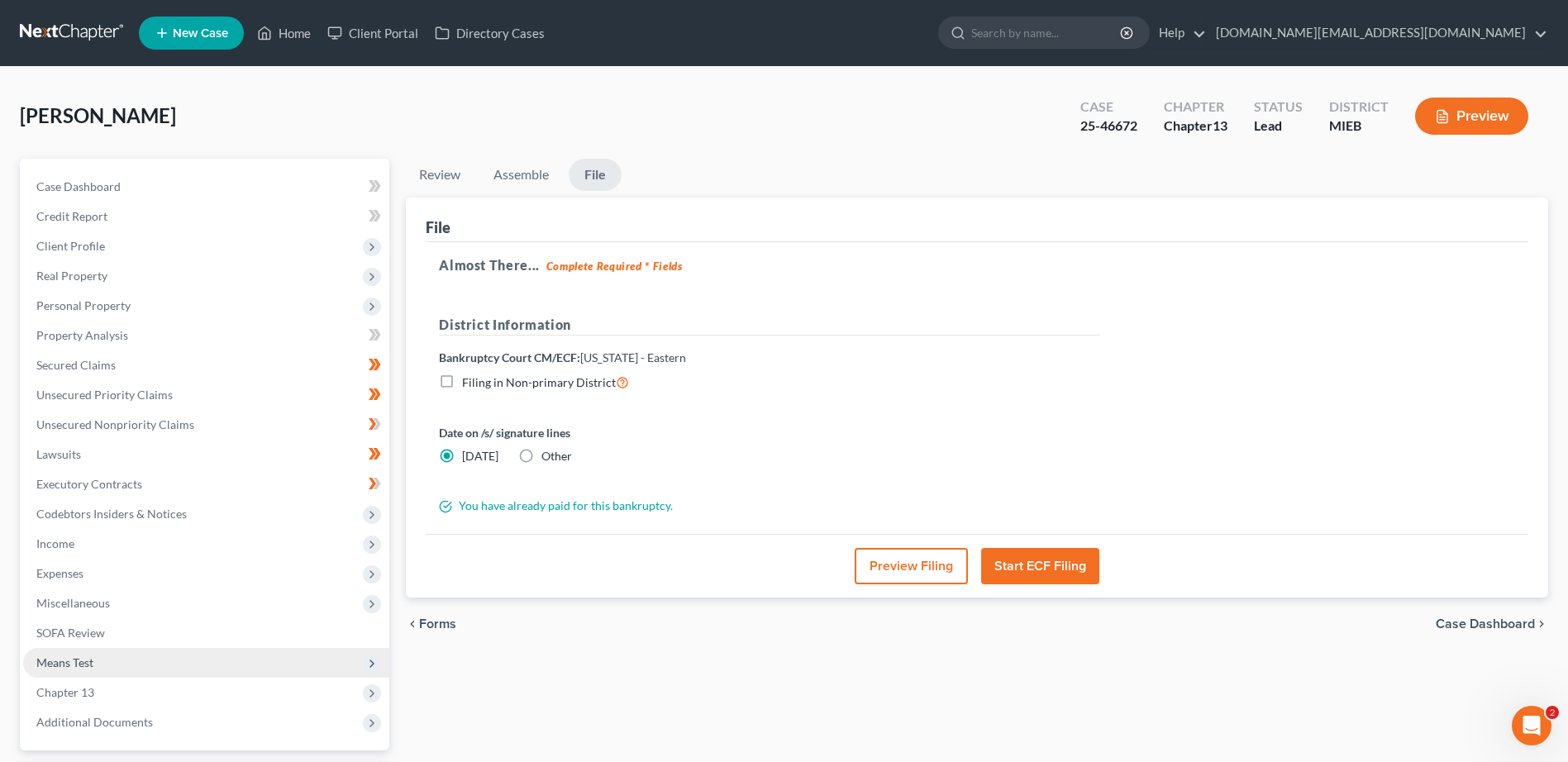 click on "Preview" at bounding box center (1471, 116) 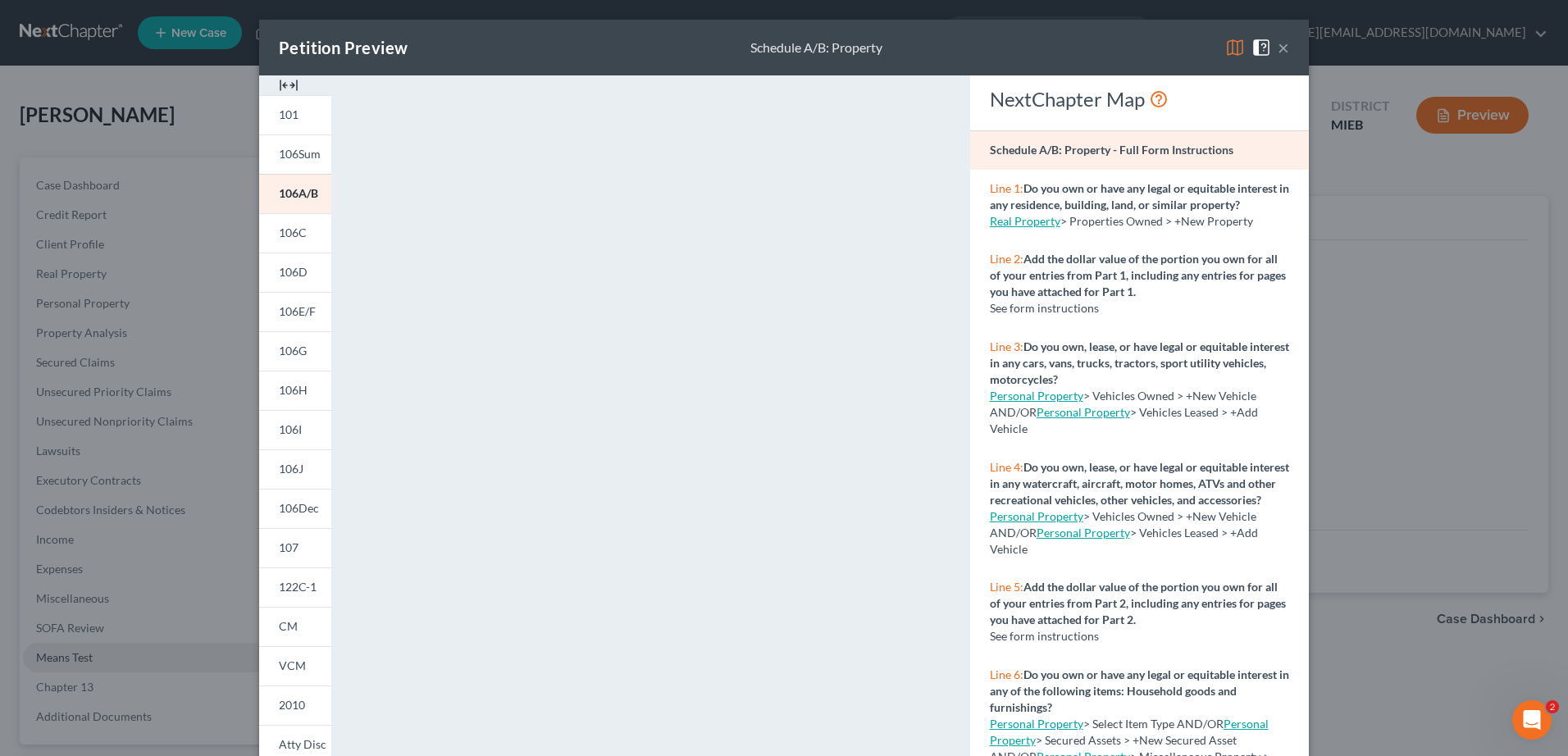 click on "<object ng-attr-data='[URL][DOMAIN_NAME]' type='application/pdf' width='100%' height='975px'></object>
<p><a href='[URL][DOMAIN_NAME]' target='_blank'>Click here</a> to open in a new window.</p>" at bounding box center (650, 490) 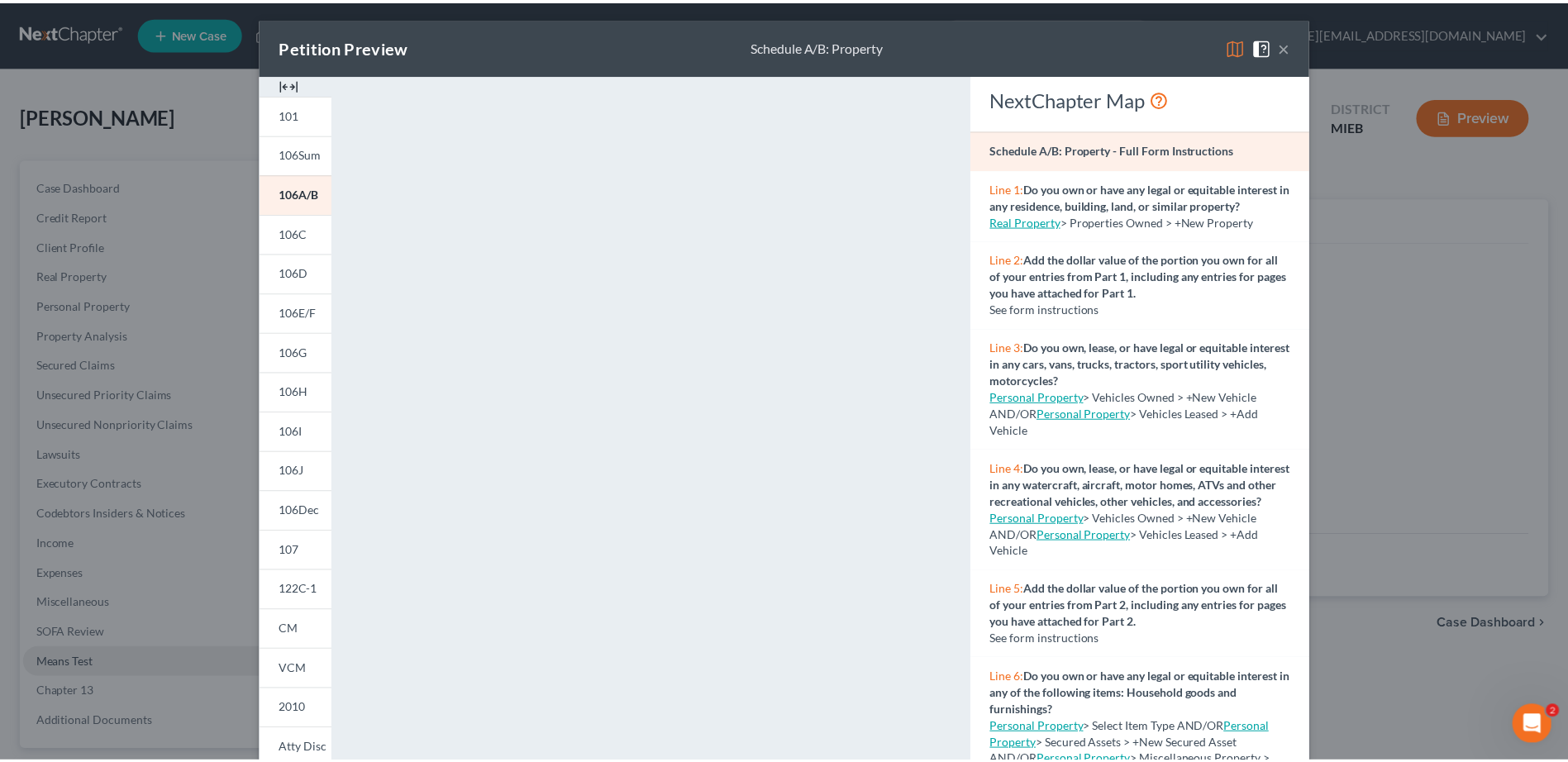 scroll, scrollTop: 0, scrollLeft: 0, axis: both 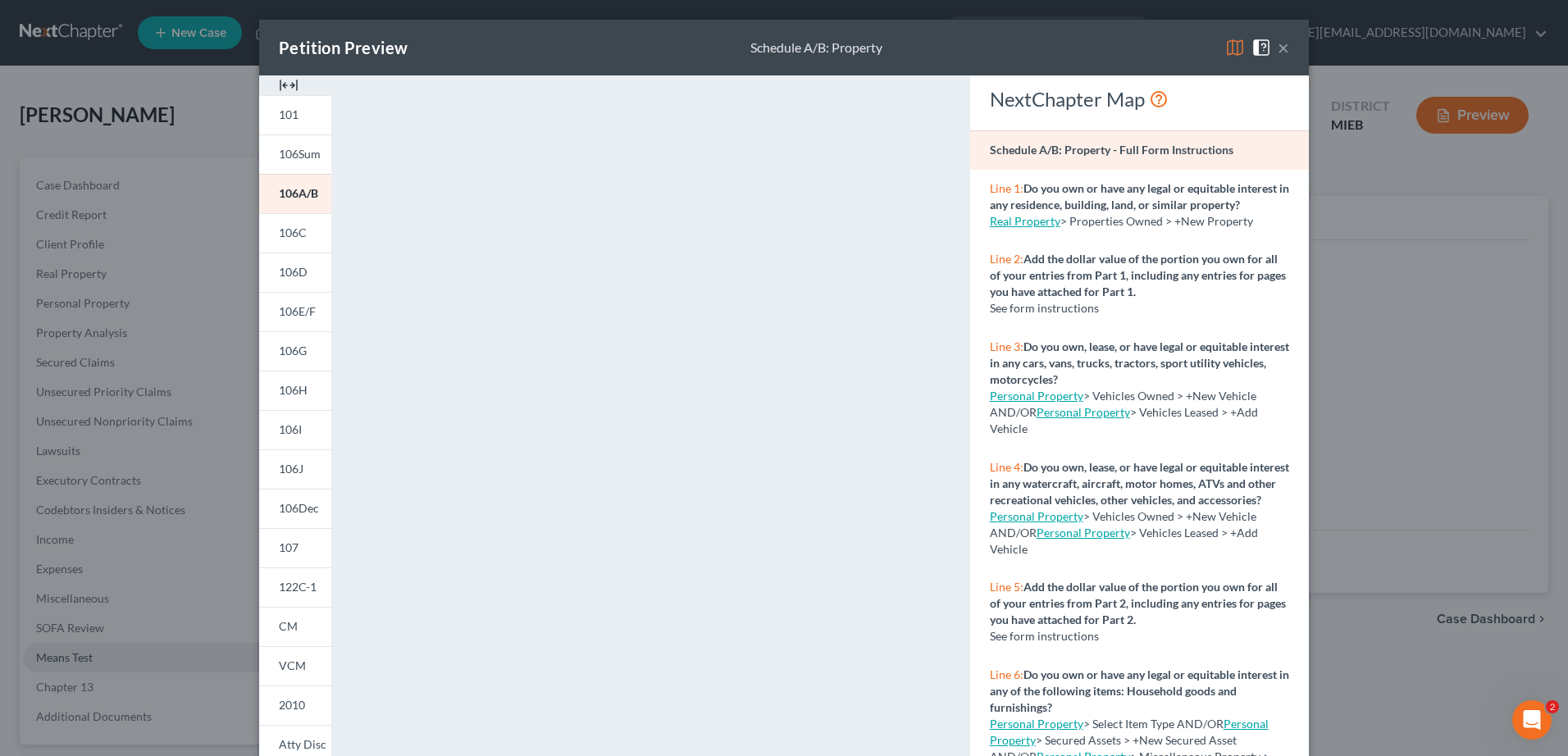 click on "×" at bounding box center (1283, 48) 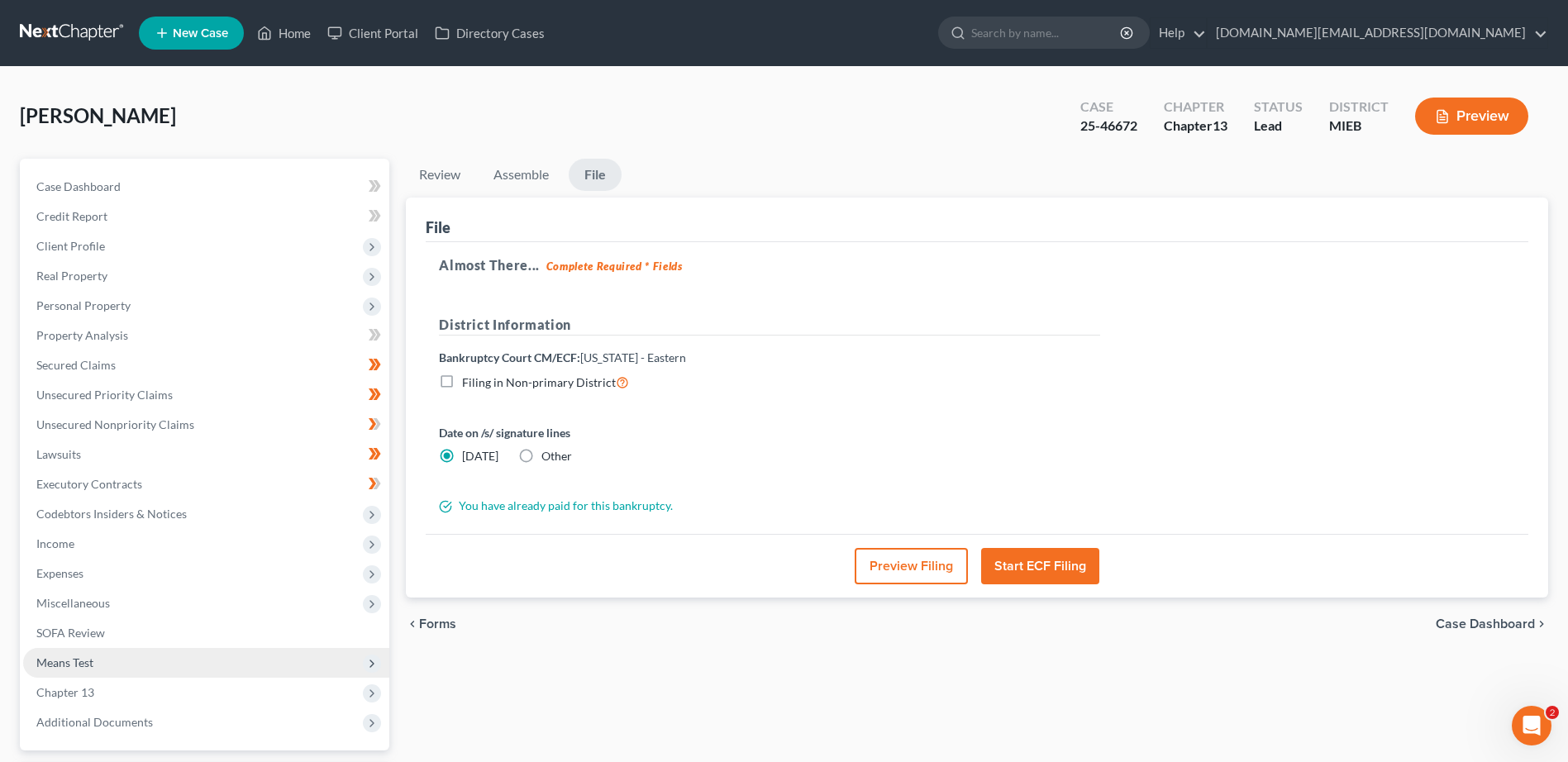click on "Start ECF Filing" at bounding box center [1040, 566] 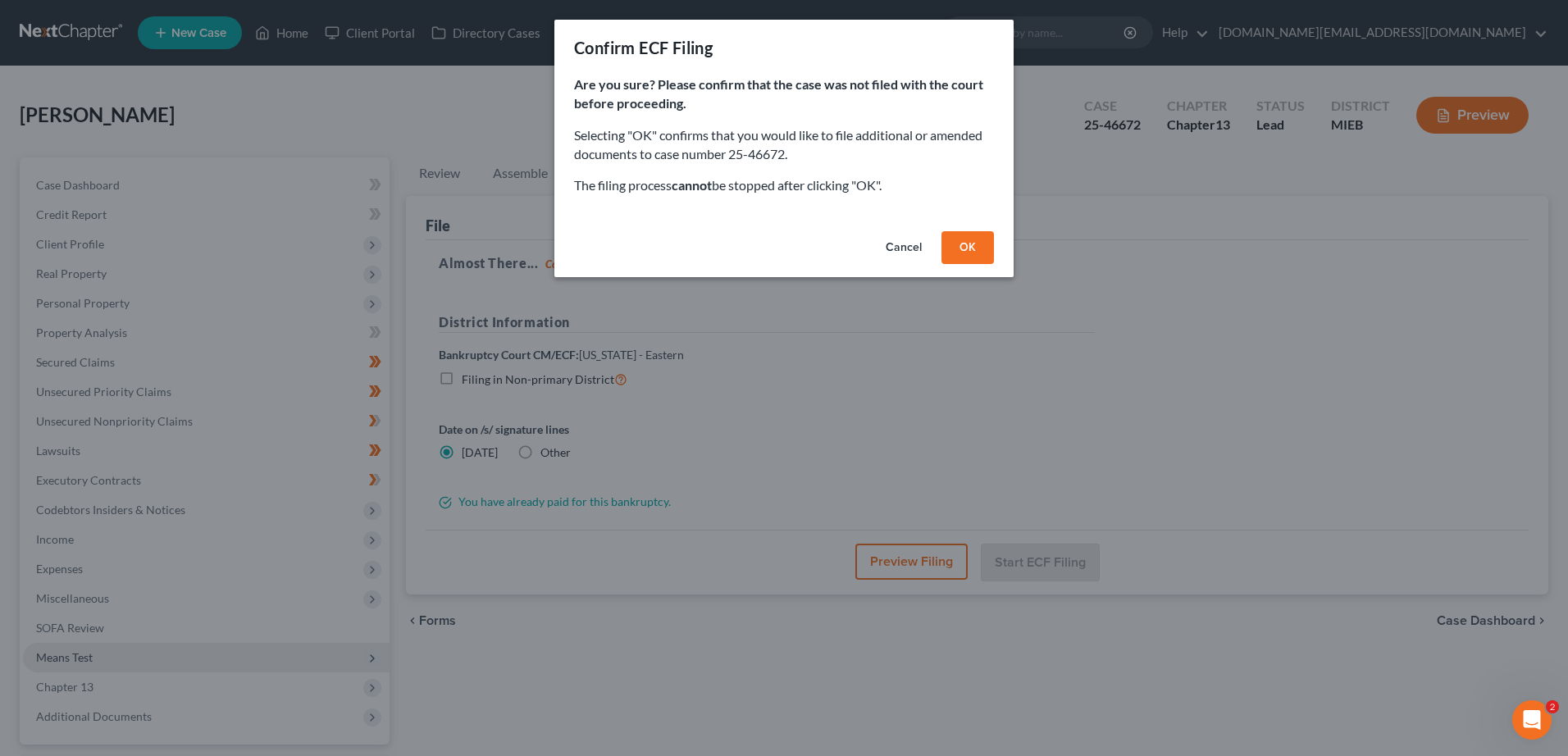 click on "OK" at bounding box center [968, 248] 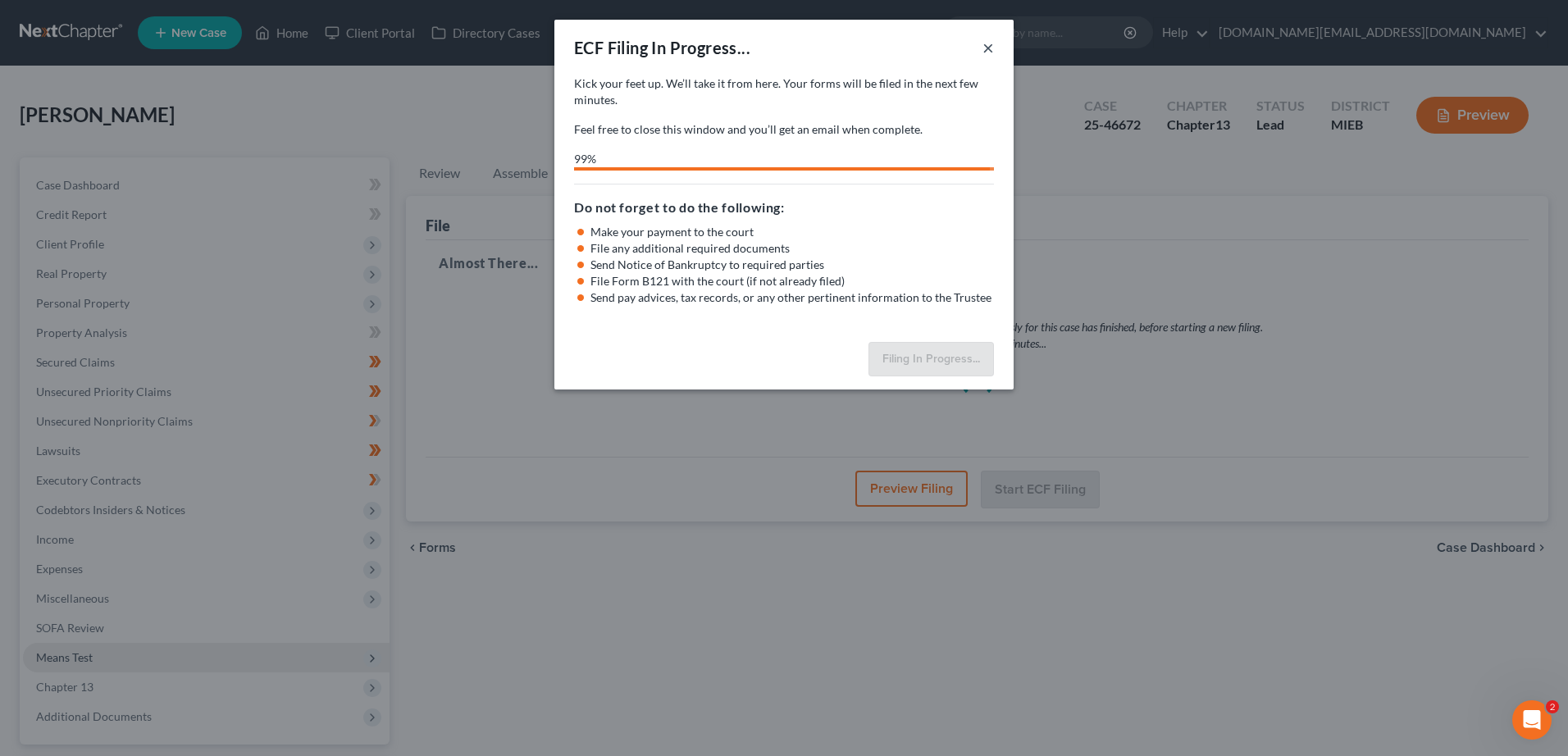 click on "×" at bounding box center (988, 48) 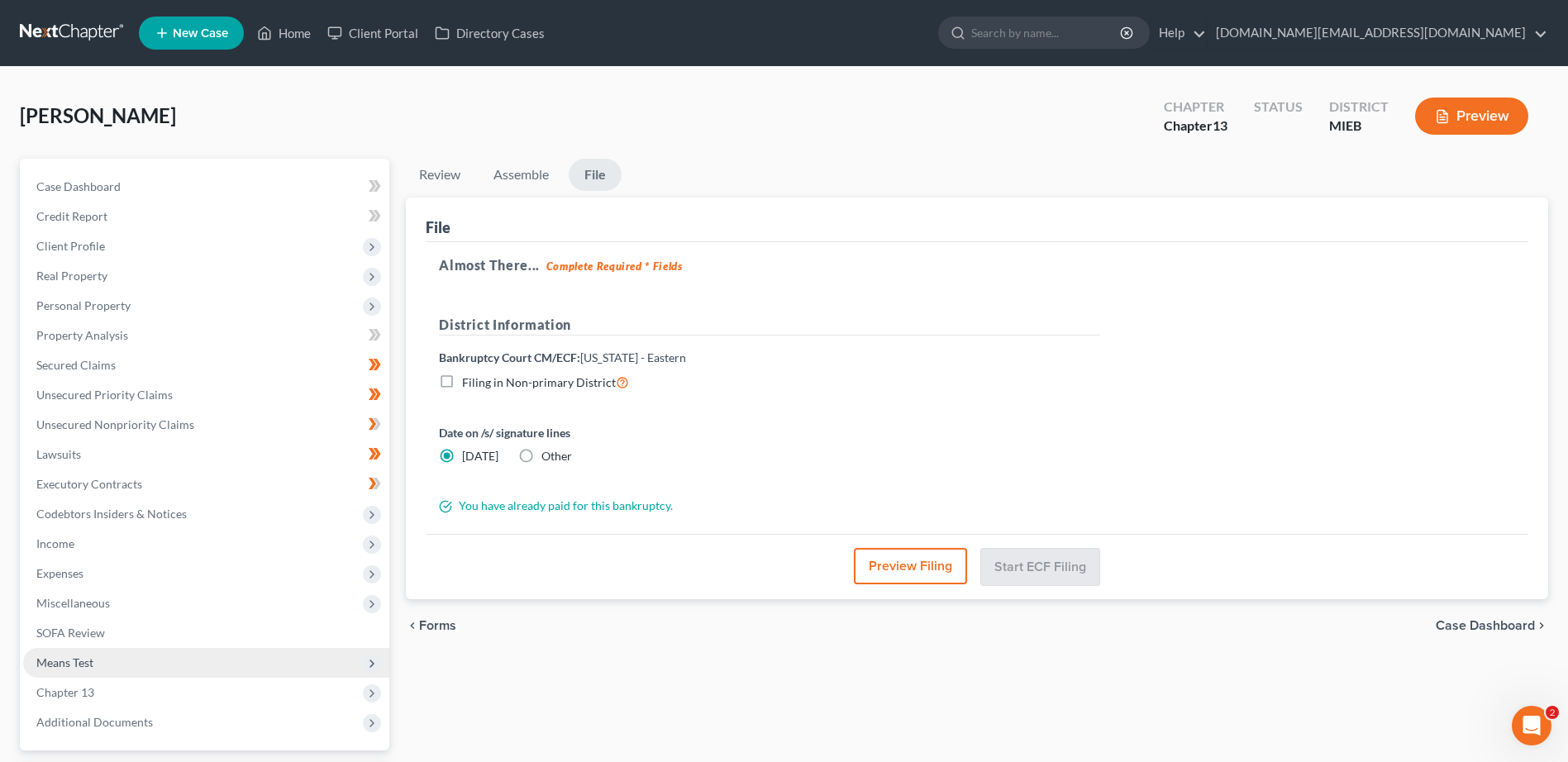 click on "Filing in Non-primary District" at bounding box center (546, 382) 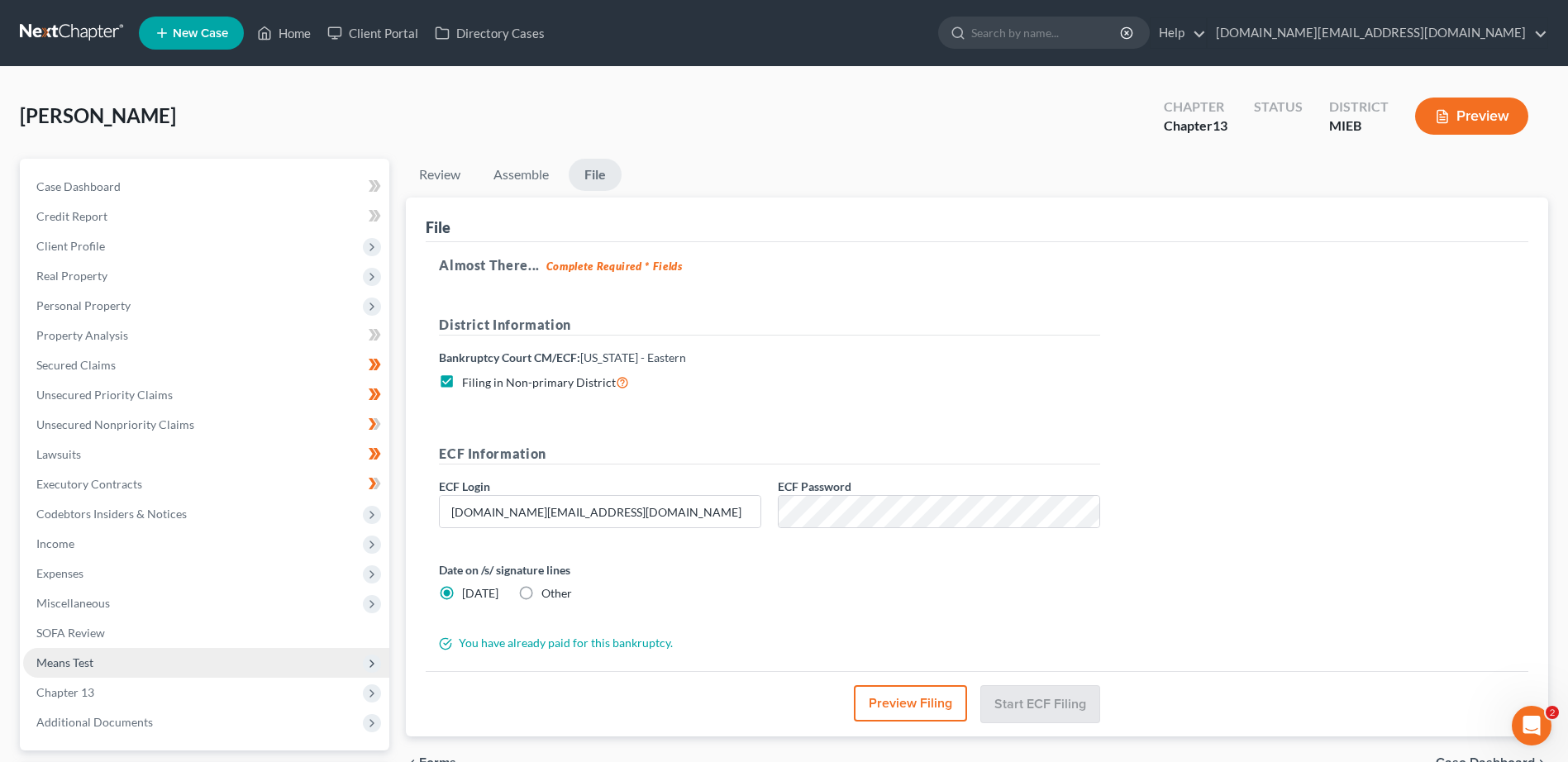 click on "Preview Filing" at bounding box center (910, 703) 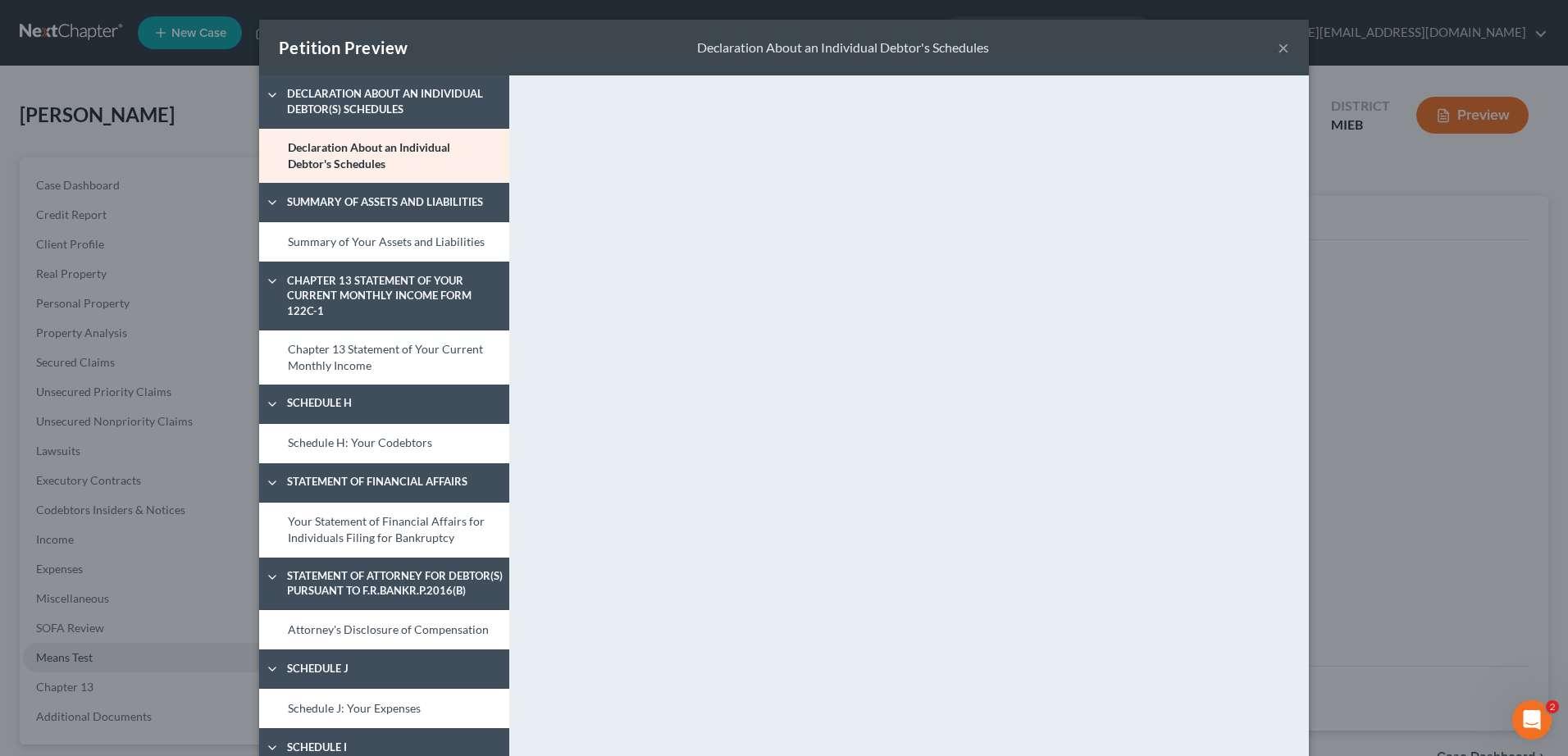 click on "Petition Preview Declaration About an Individual Debtor's Schedules ×" at bounding box center (784, 48) 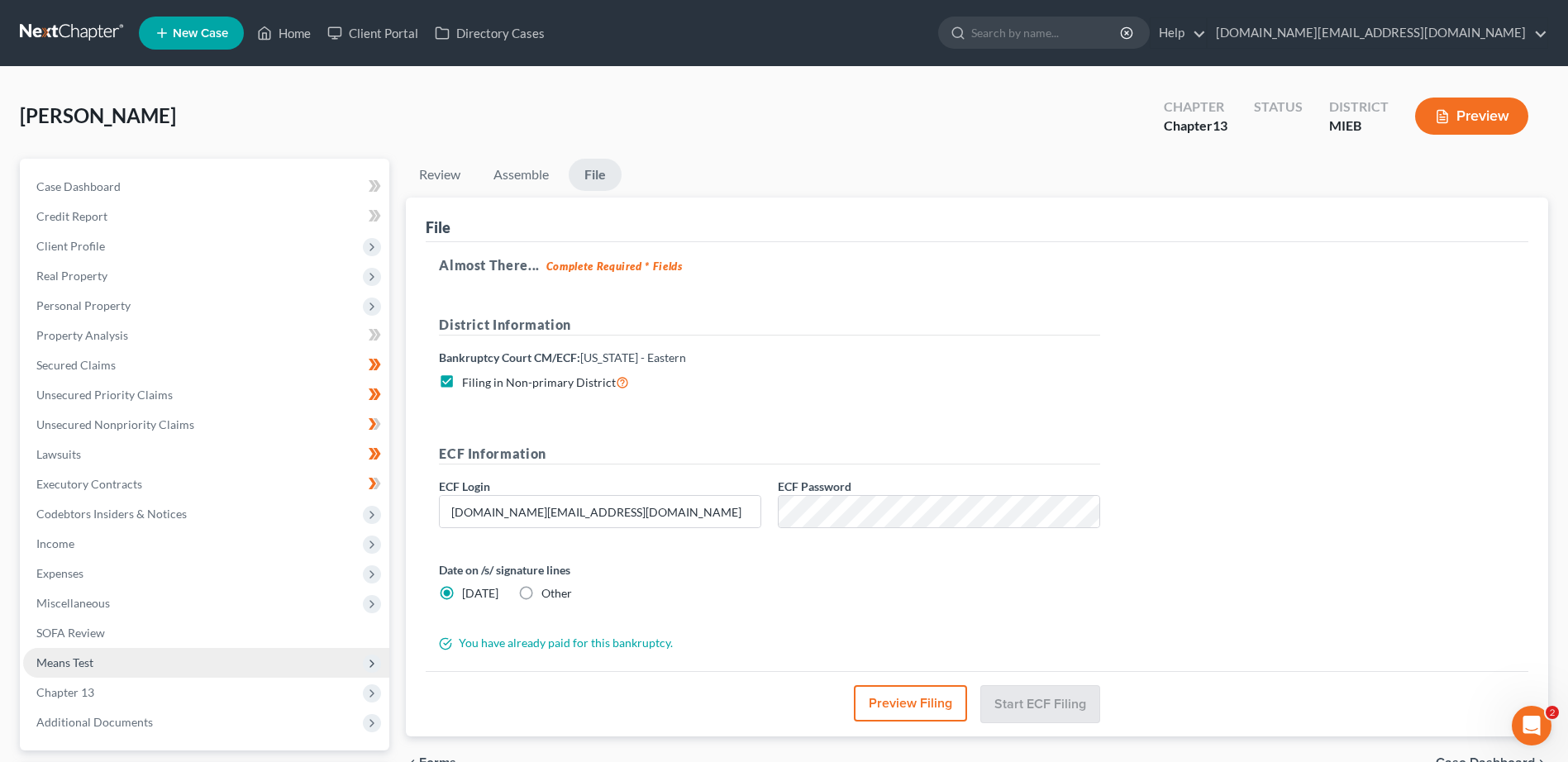 click on "Almost There... Complete Required * Fields District Information Bankruptcy Court CM/ECF:  [US_STATE] - Eastern Filing in Non-primary District  ECF Information ECF Login [DOMAIN_NAME][EMAIL_ADDRESS][DOMAIN_NAME] ECF Password Date on /s/ signature lines [DATE] Other You have already paid for this bankruptcy." at bounding box center [977, 457] 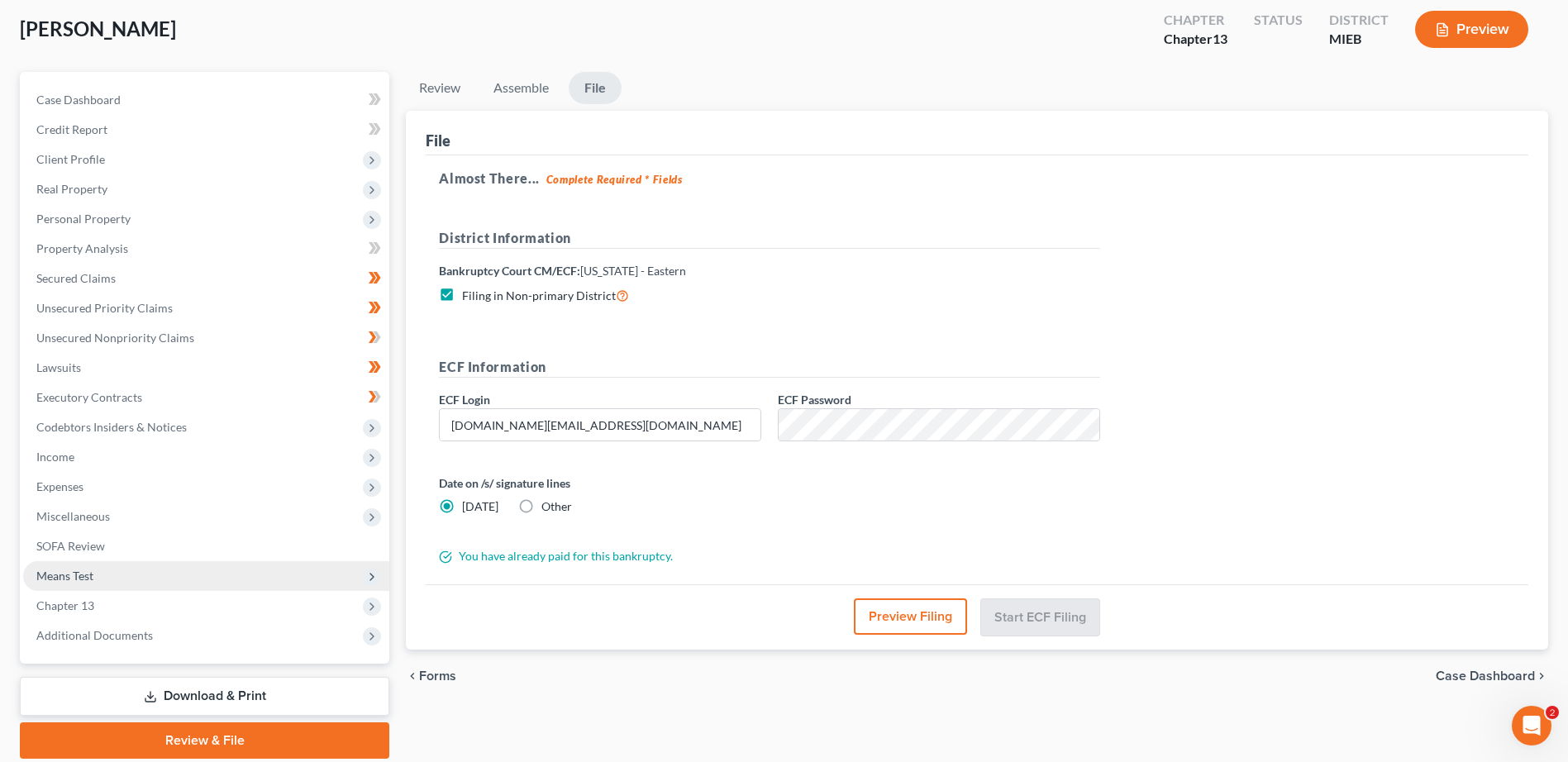 scroll, scrollTop: 146, scrollLeft: 0, axis: vertical 